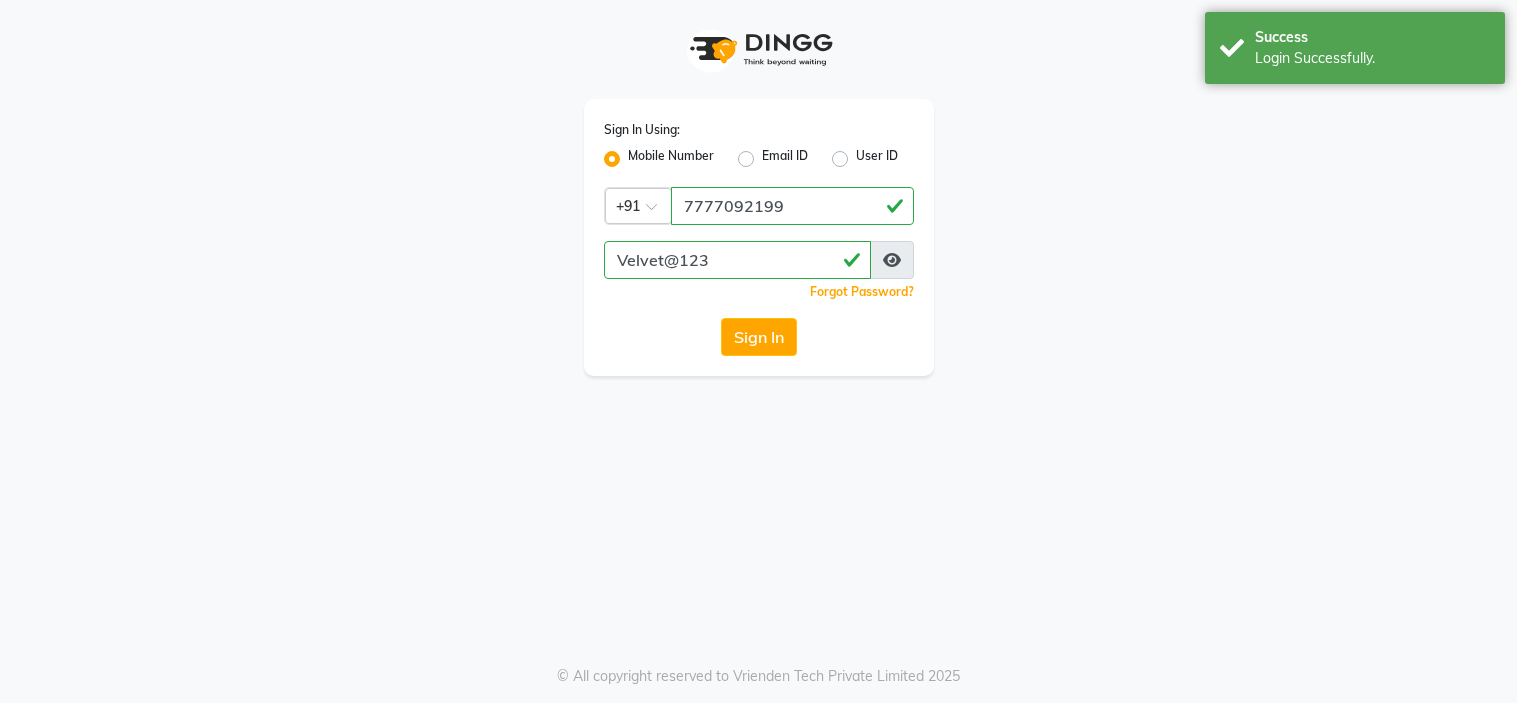 scroll, scrollTop: 0, scrollLeft: 0, axis: both 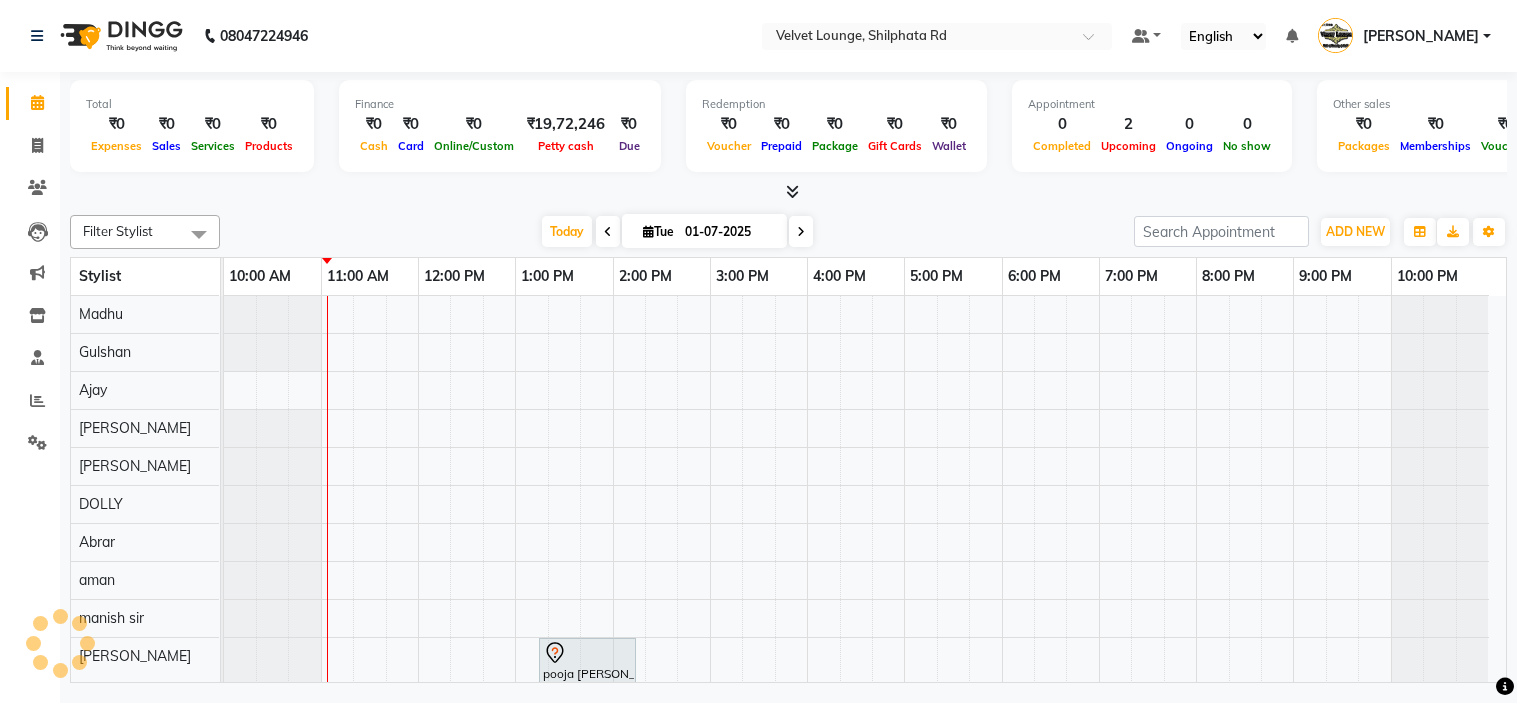 click at bounding box center (788, 192) 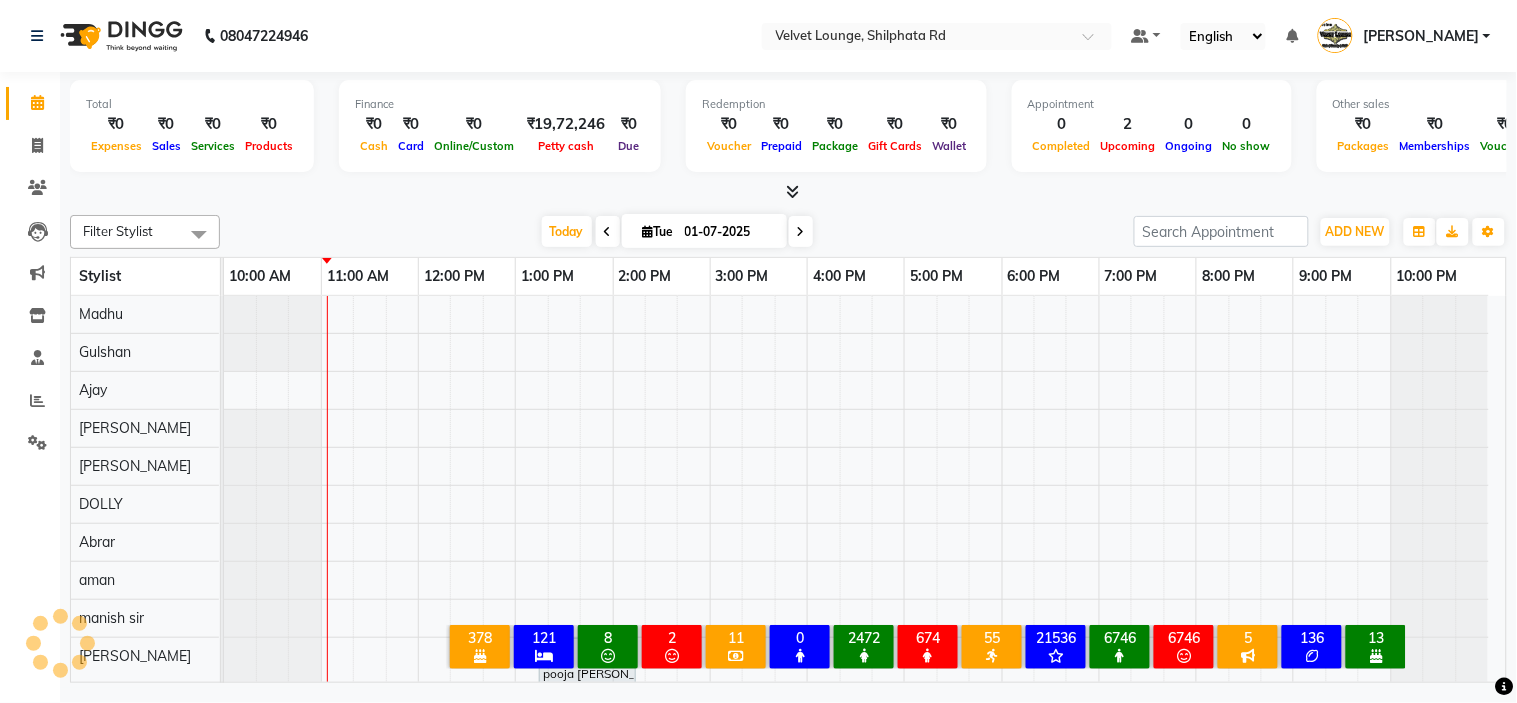 scroll, scrollTop: 26, scrollLeft: 0, axis: vertical 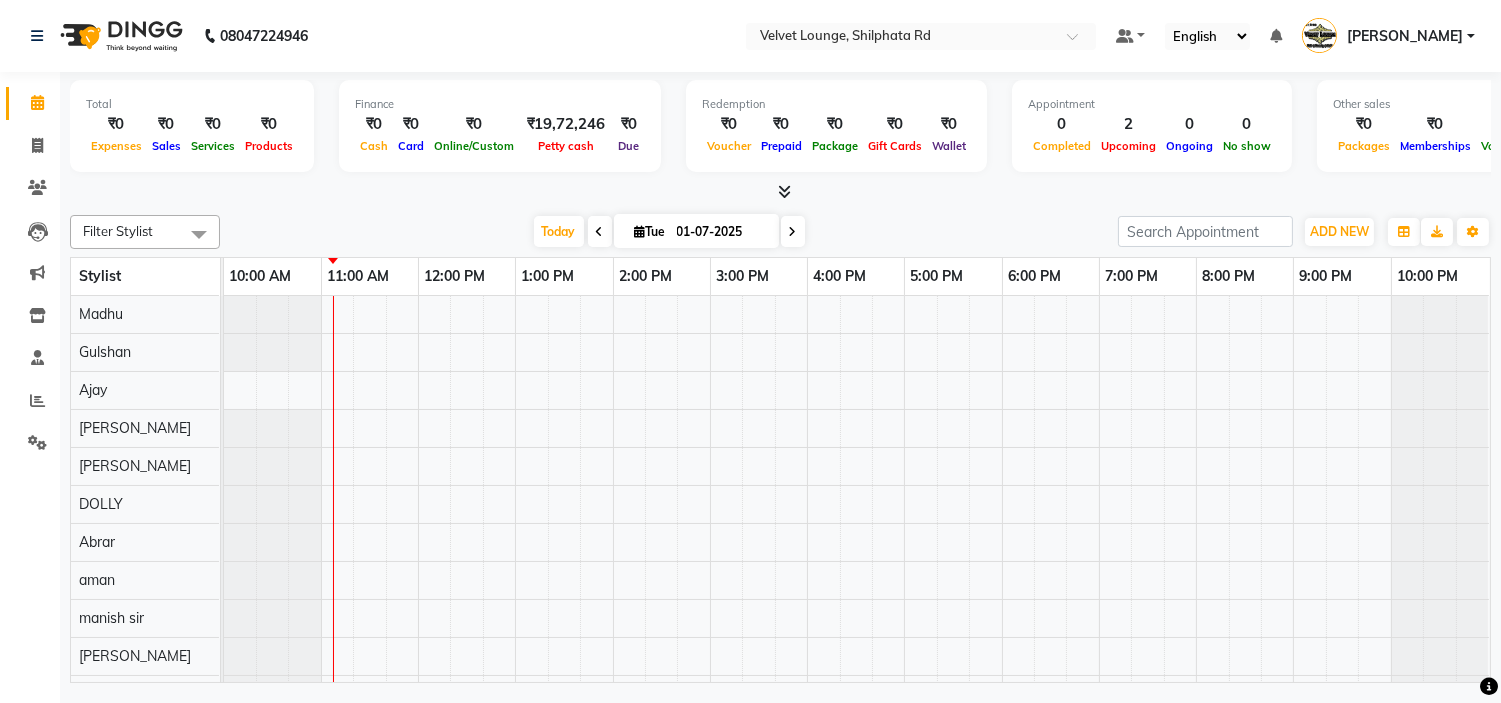 select on "en" 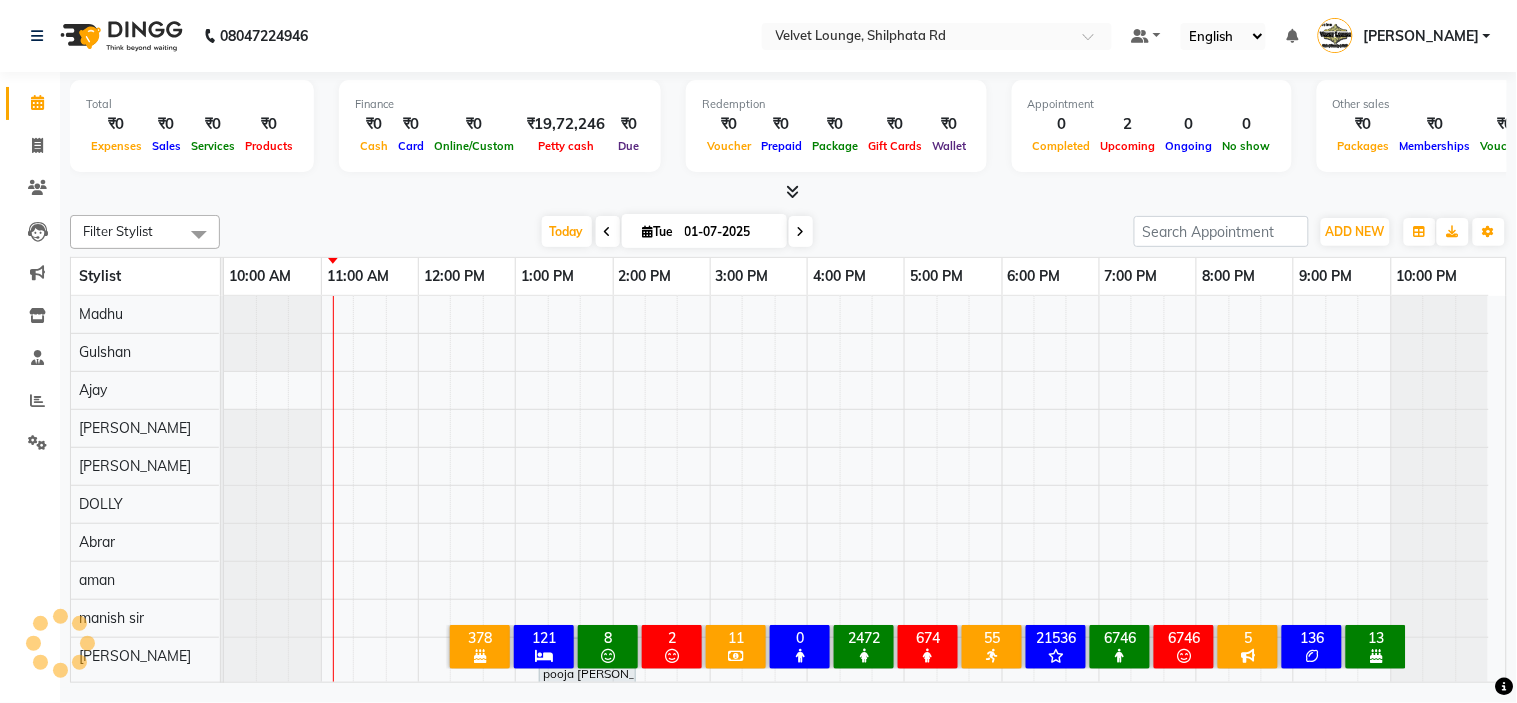 scroll, scrollTop: 0, scrollLeft: 0, axis: both 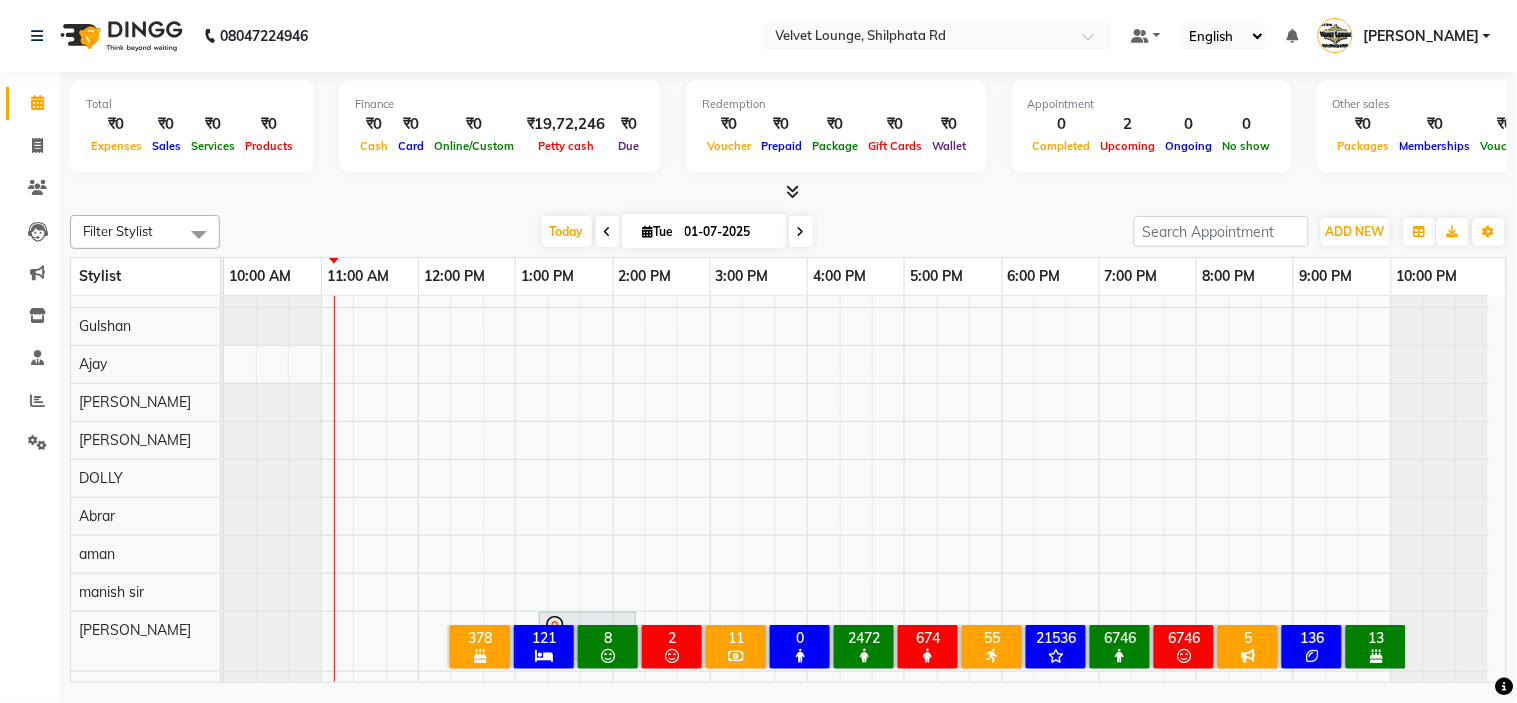 click on "Today  Tue 01-07-2025" at bounding box center (677, 232) 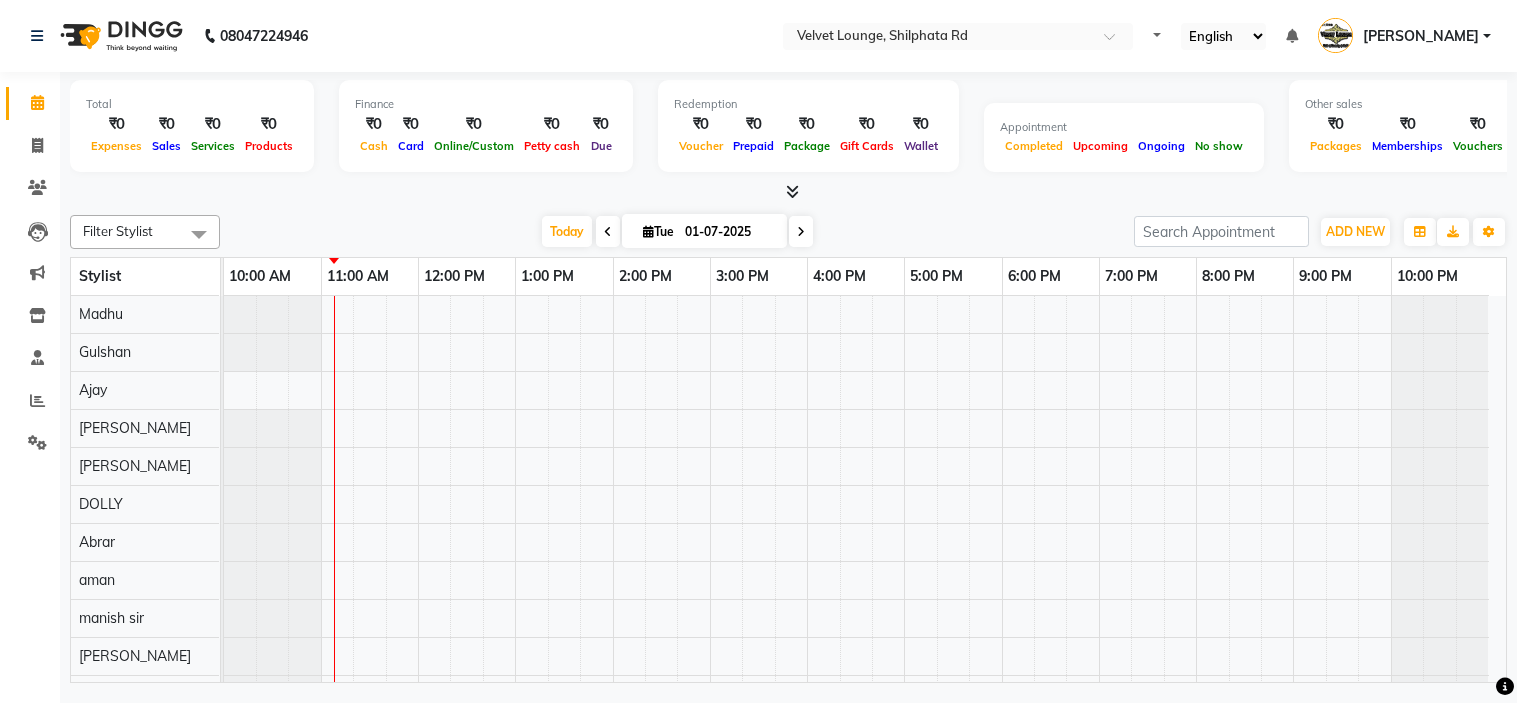 scroll, scrollTop: 0, scrollLeft: 0, axis: both 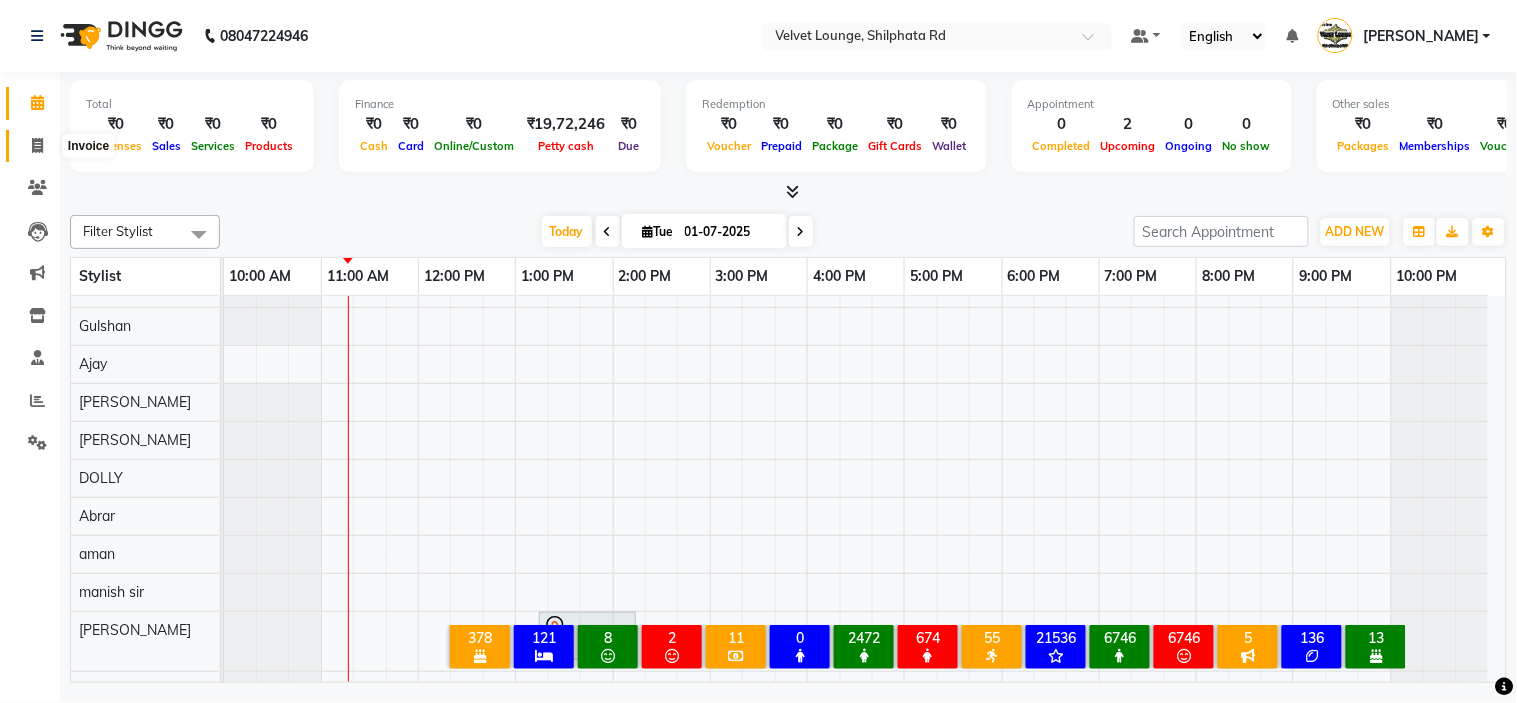 click 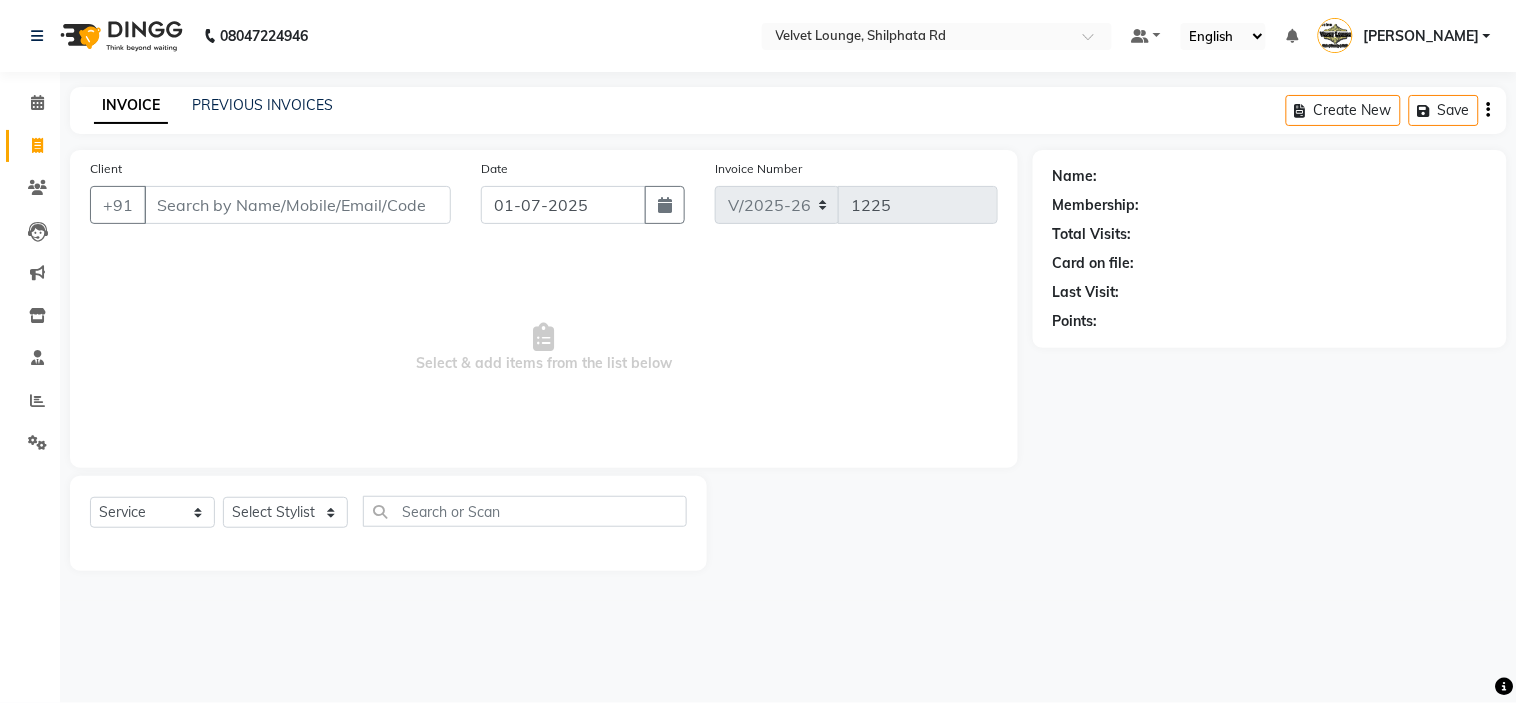 click on "Client +91" 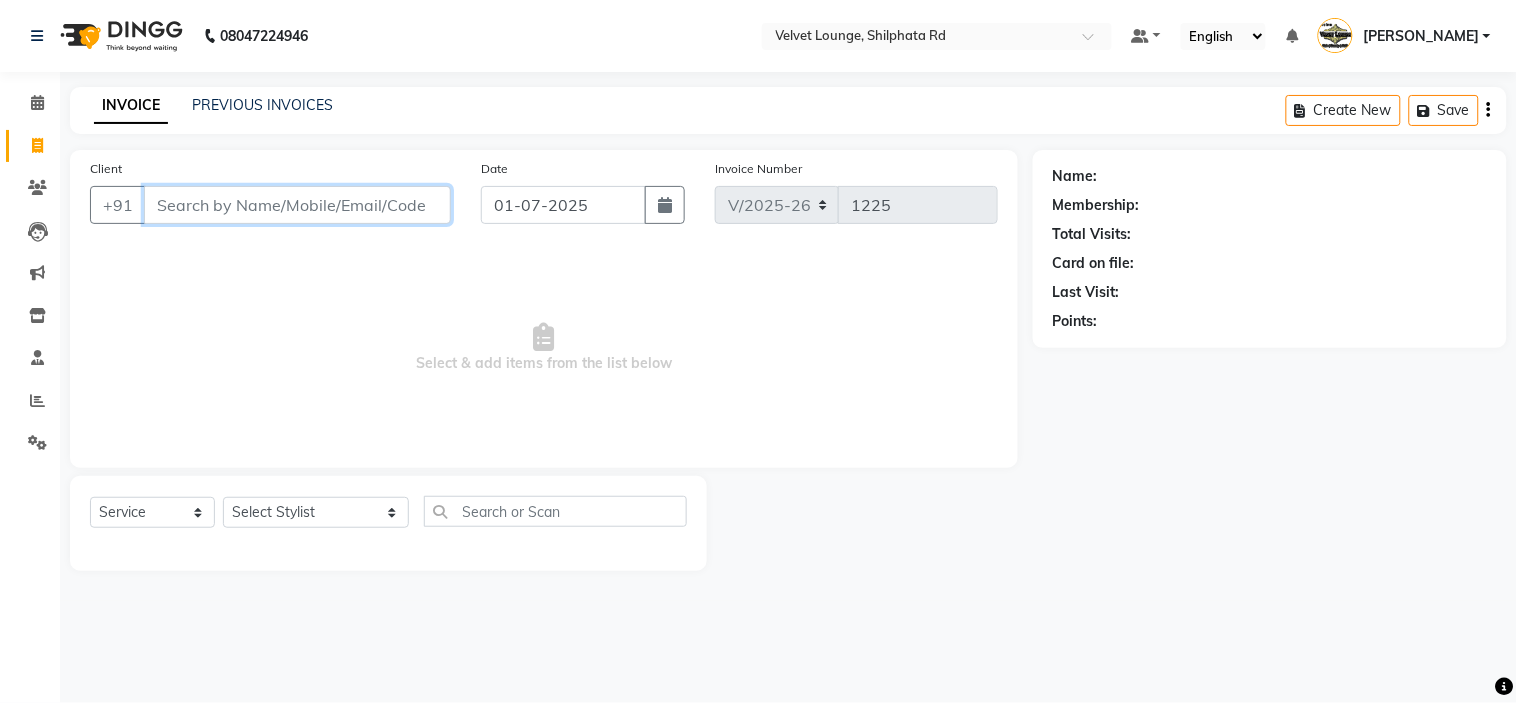 click on "Client" at bounding box center [297, 205] 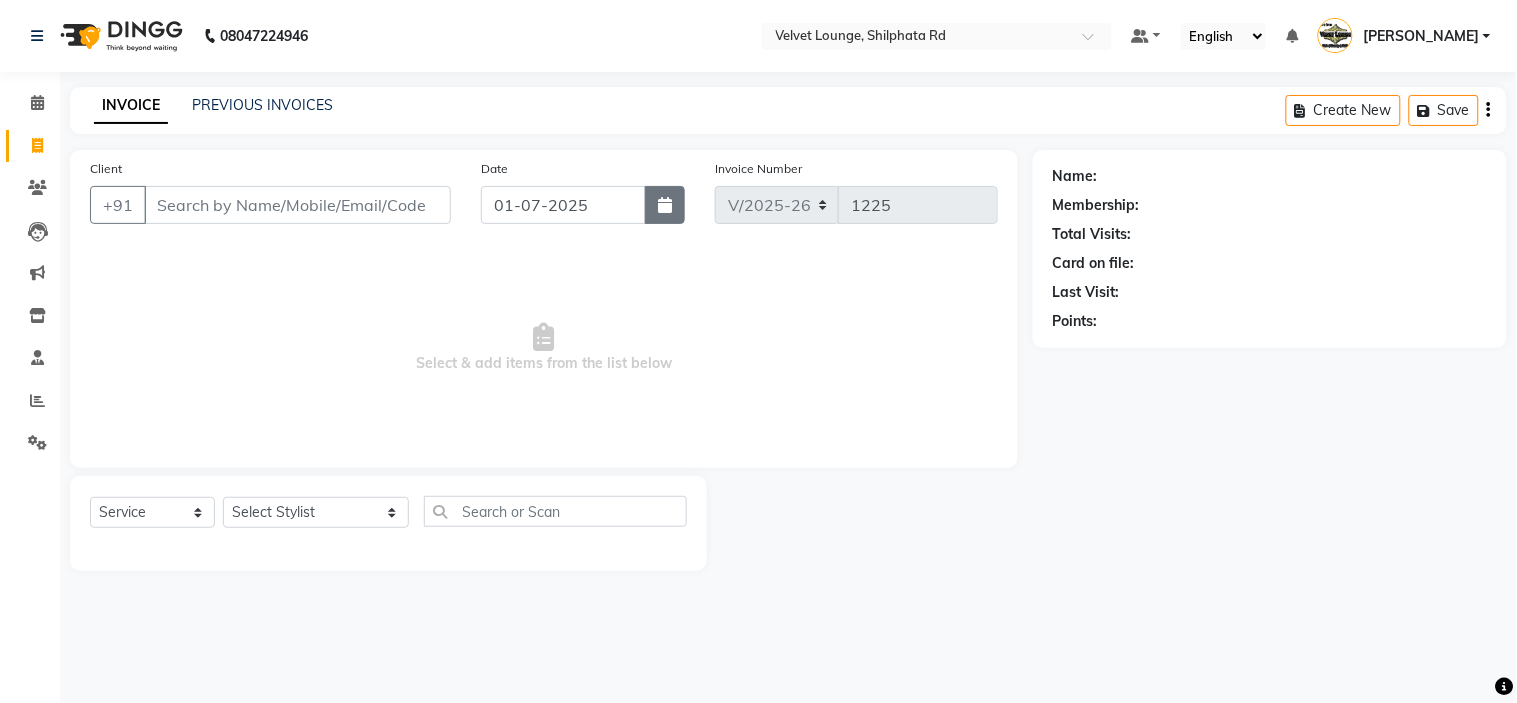 click 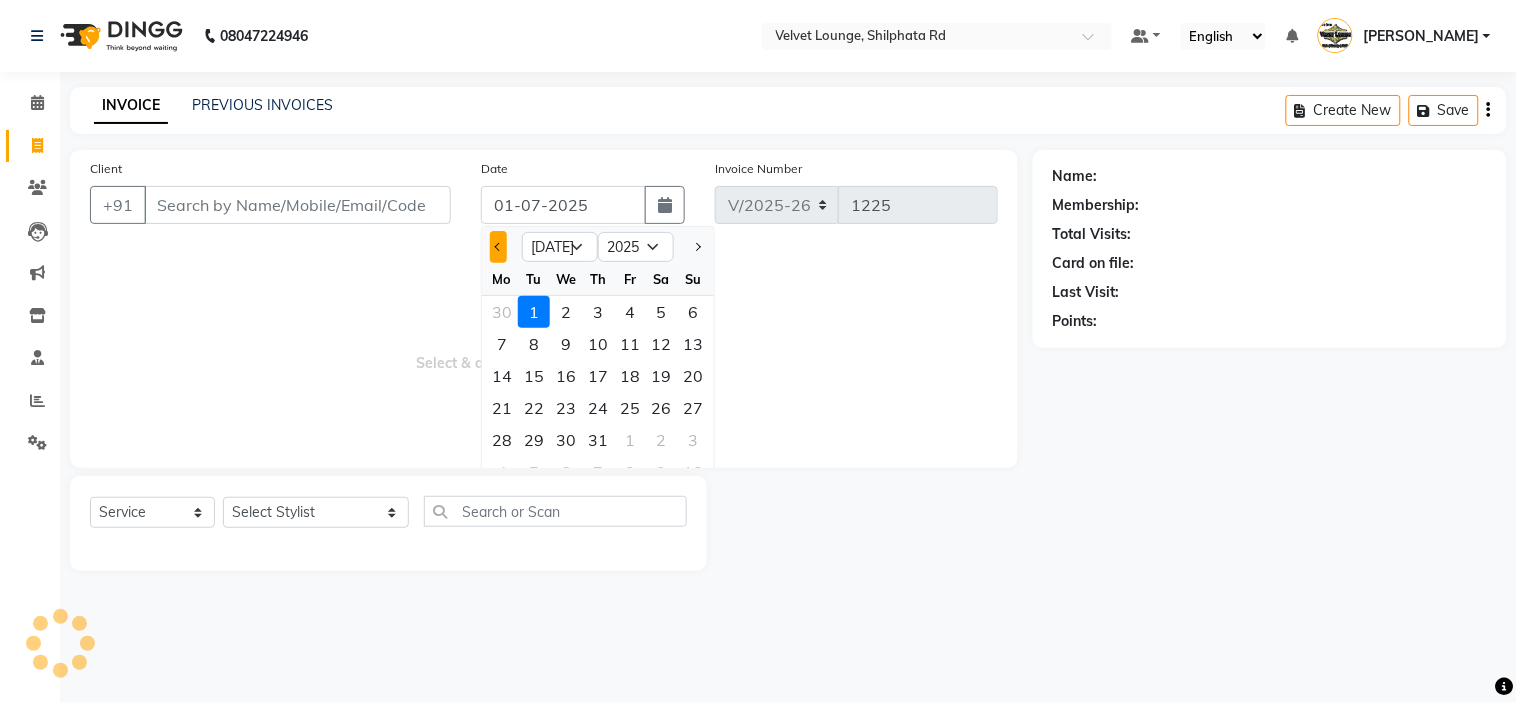click 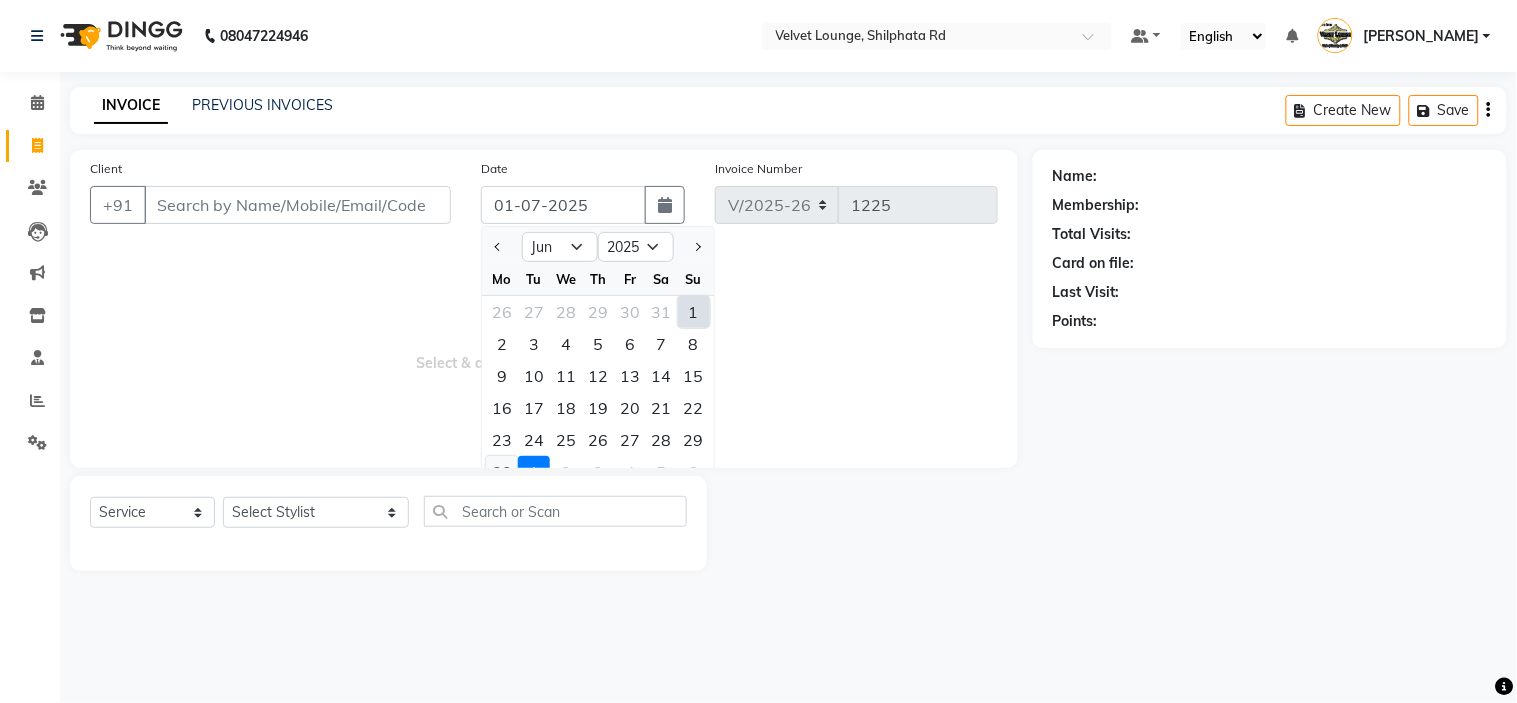 click on "30" 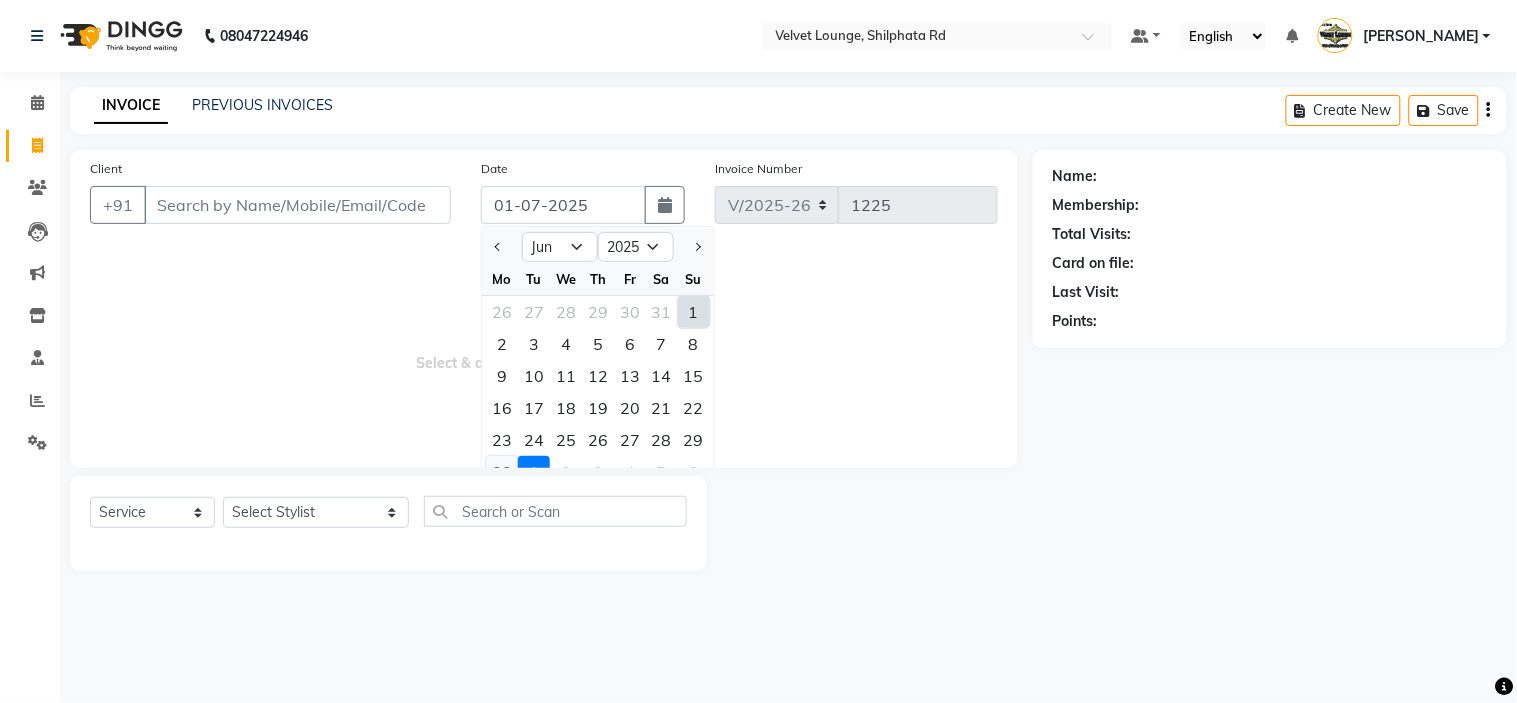 type on "[DATE]" 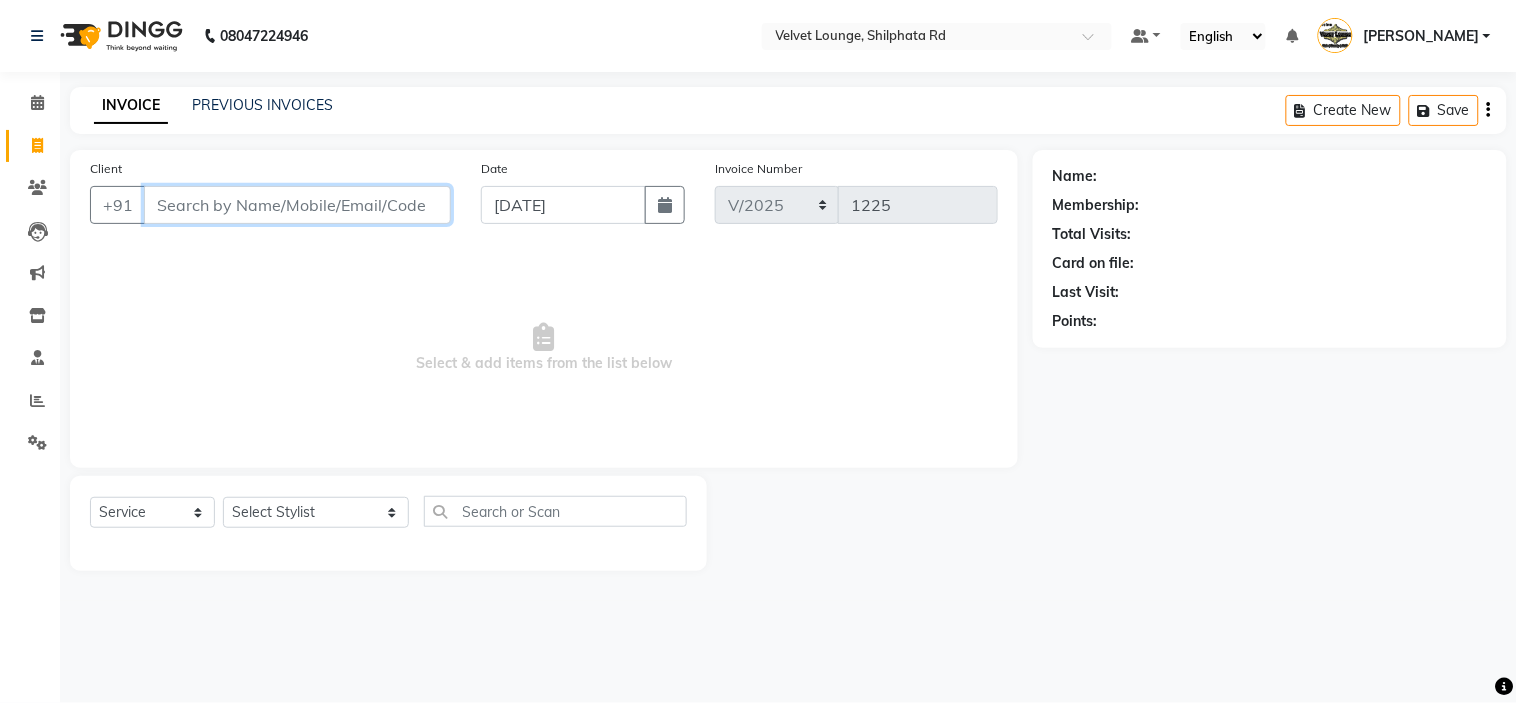 click on "Client" at bounding box center [297, 205] 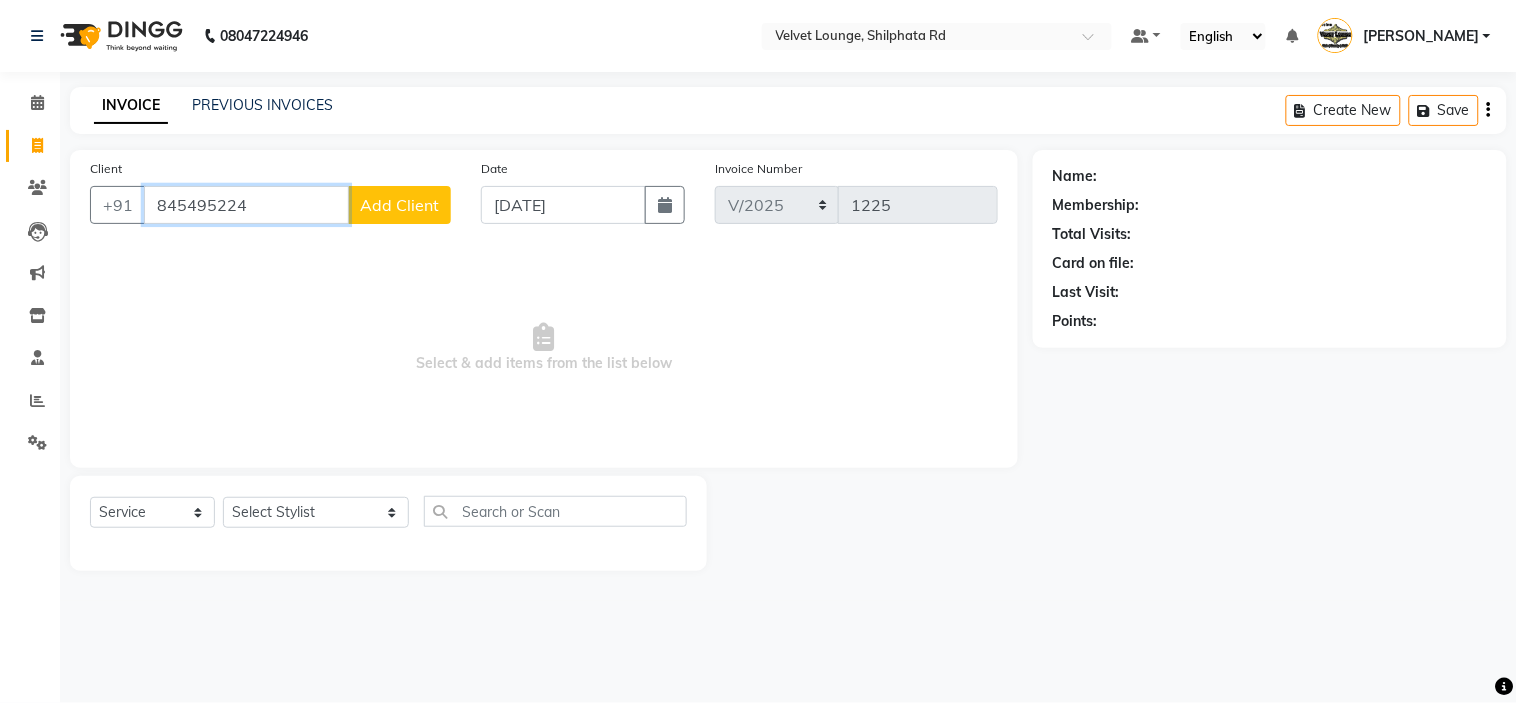 click on "845495224" at bounding box center [246, 205] 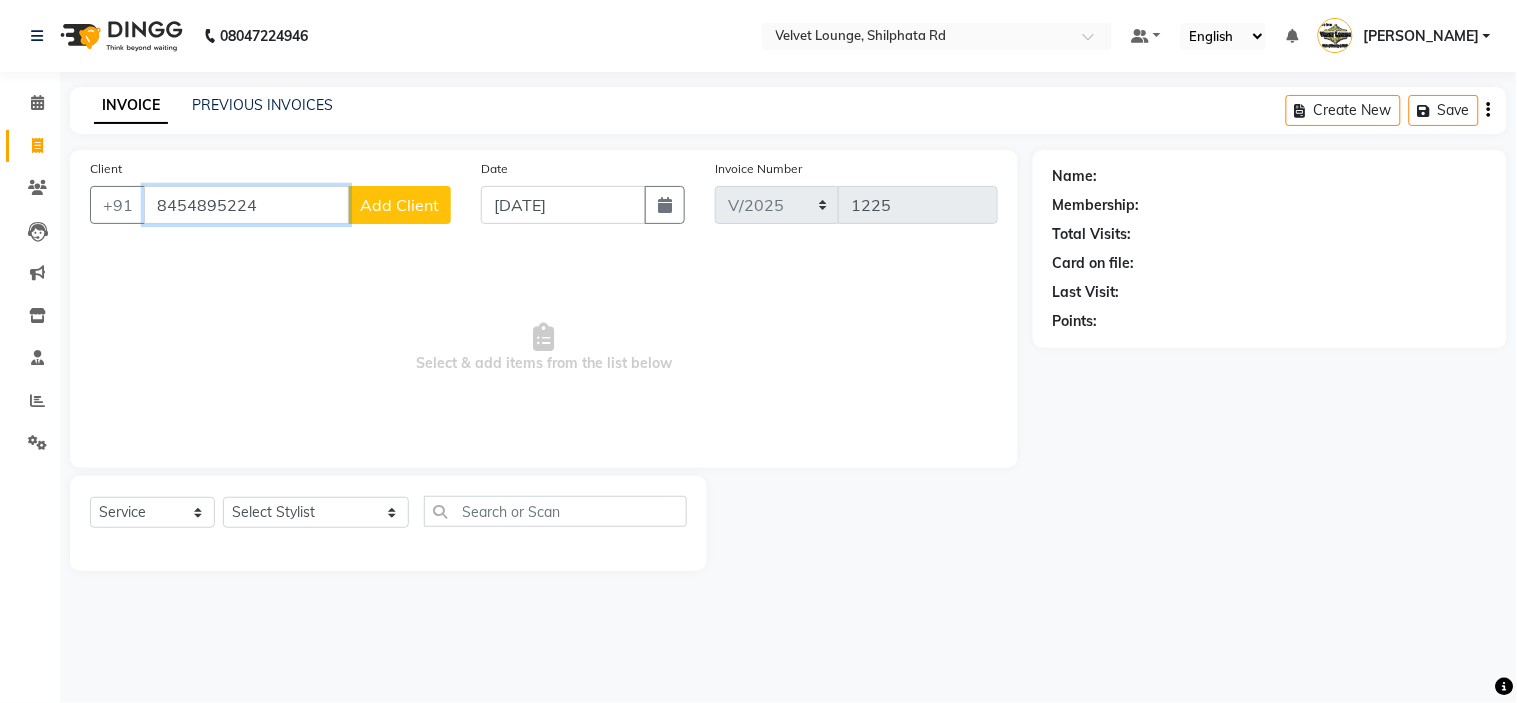 type on "8454895224" 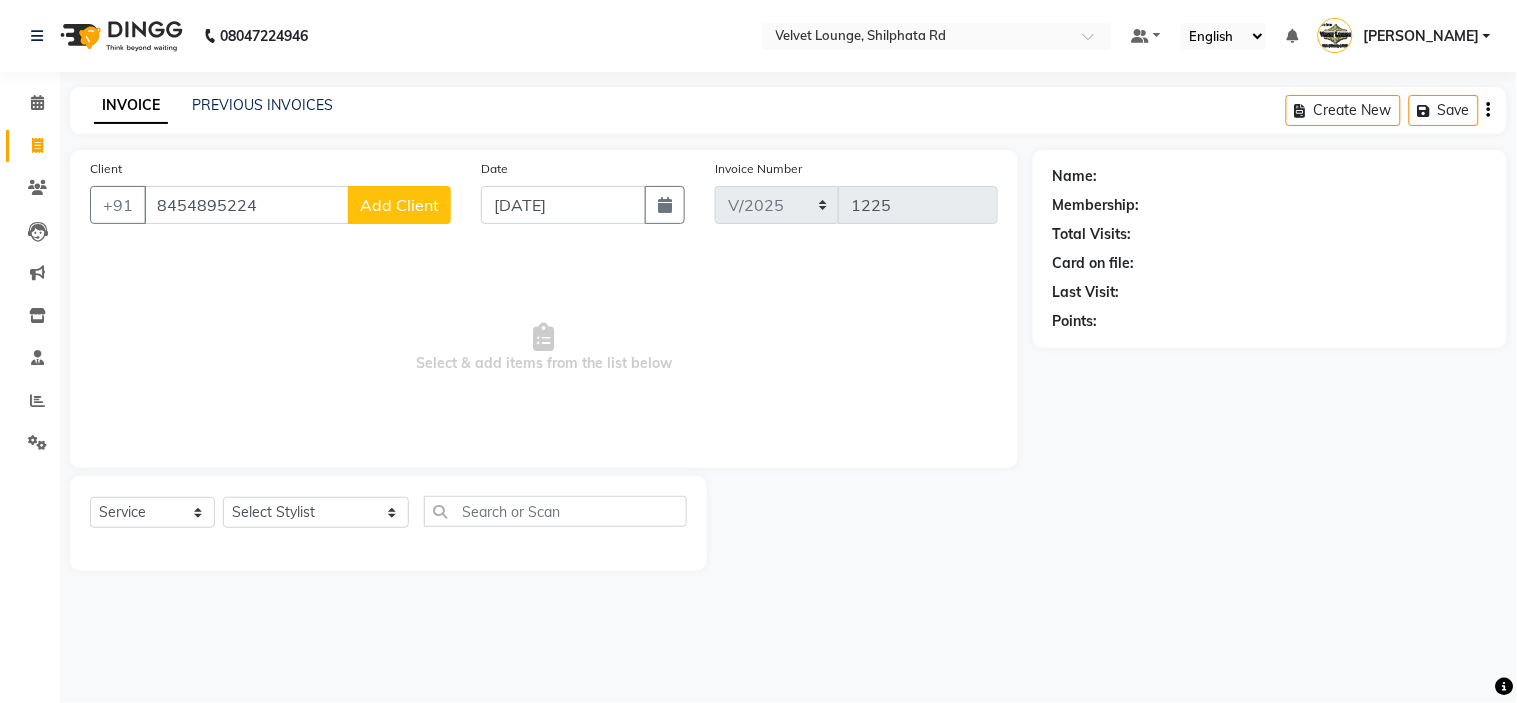 click on "Add Client" 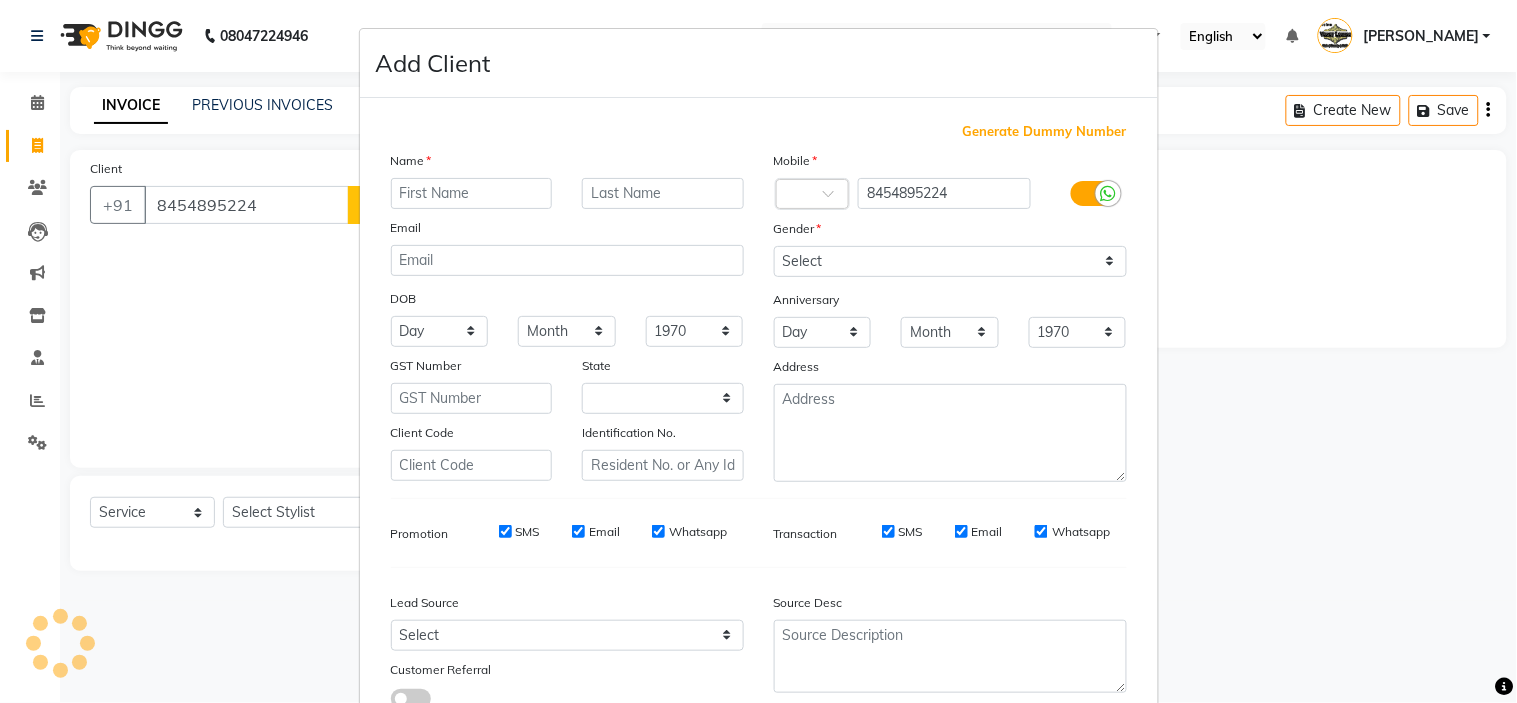 select on "22" 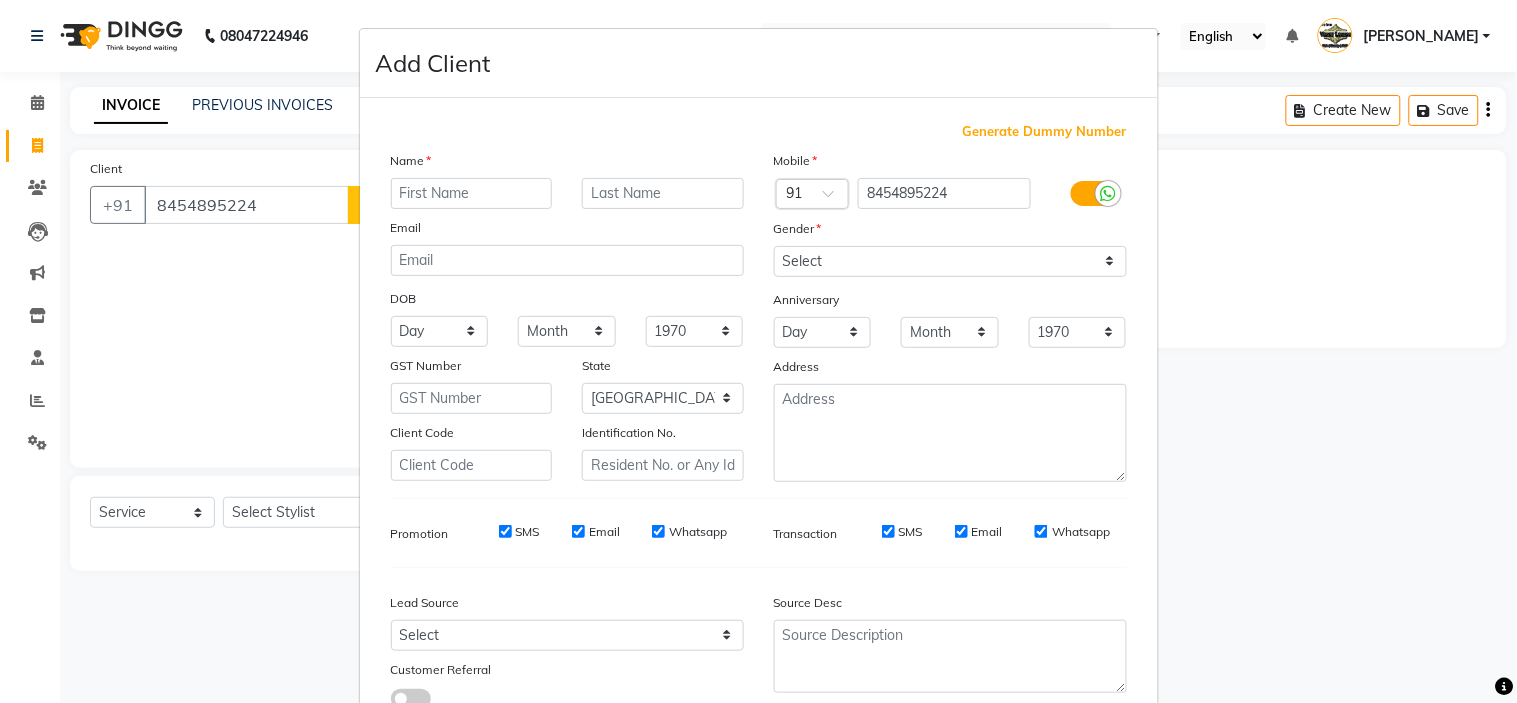click at bounding box center [472, 193] 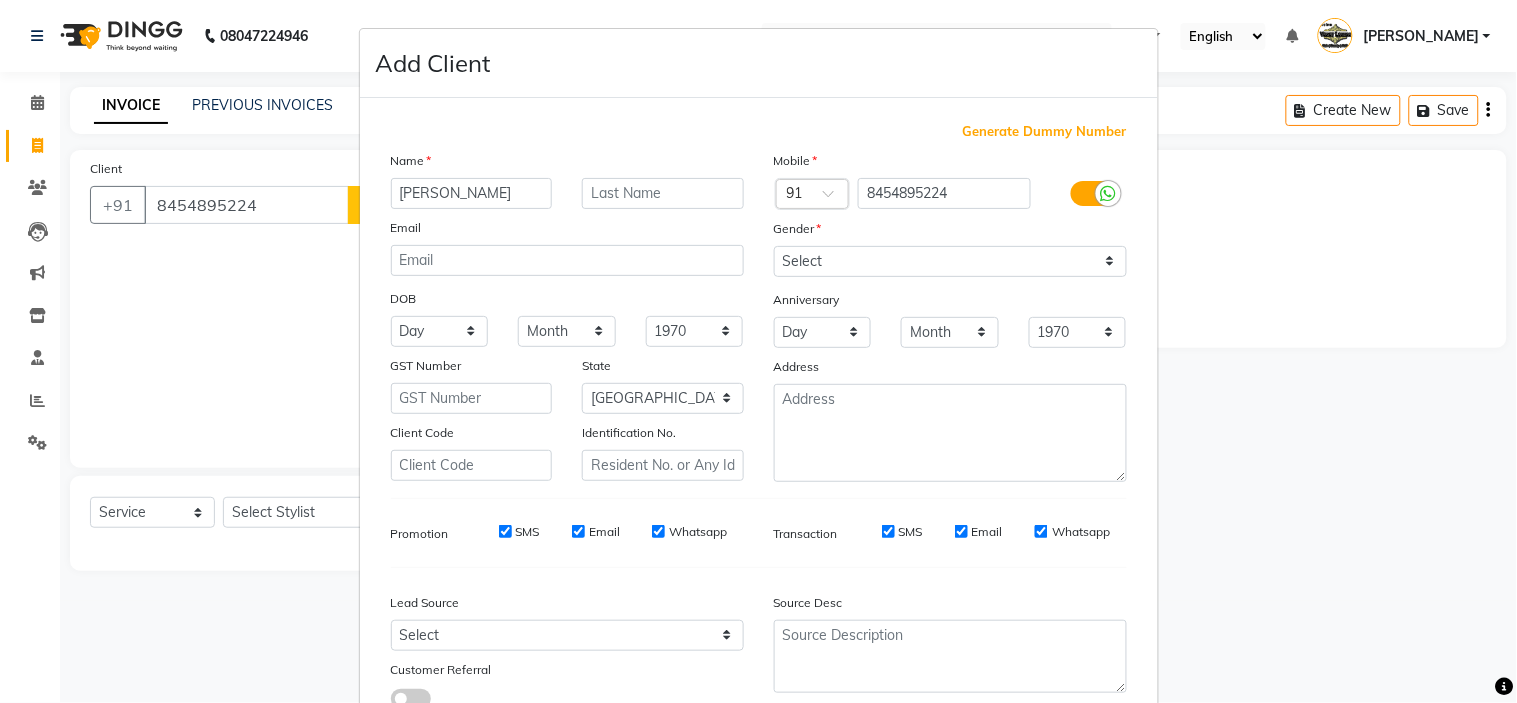 type on "shail" 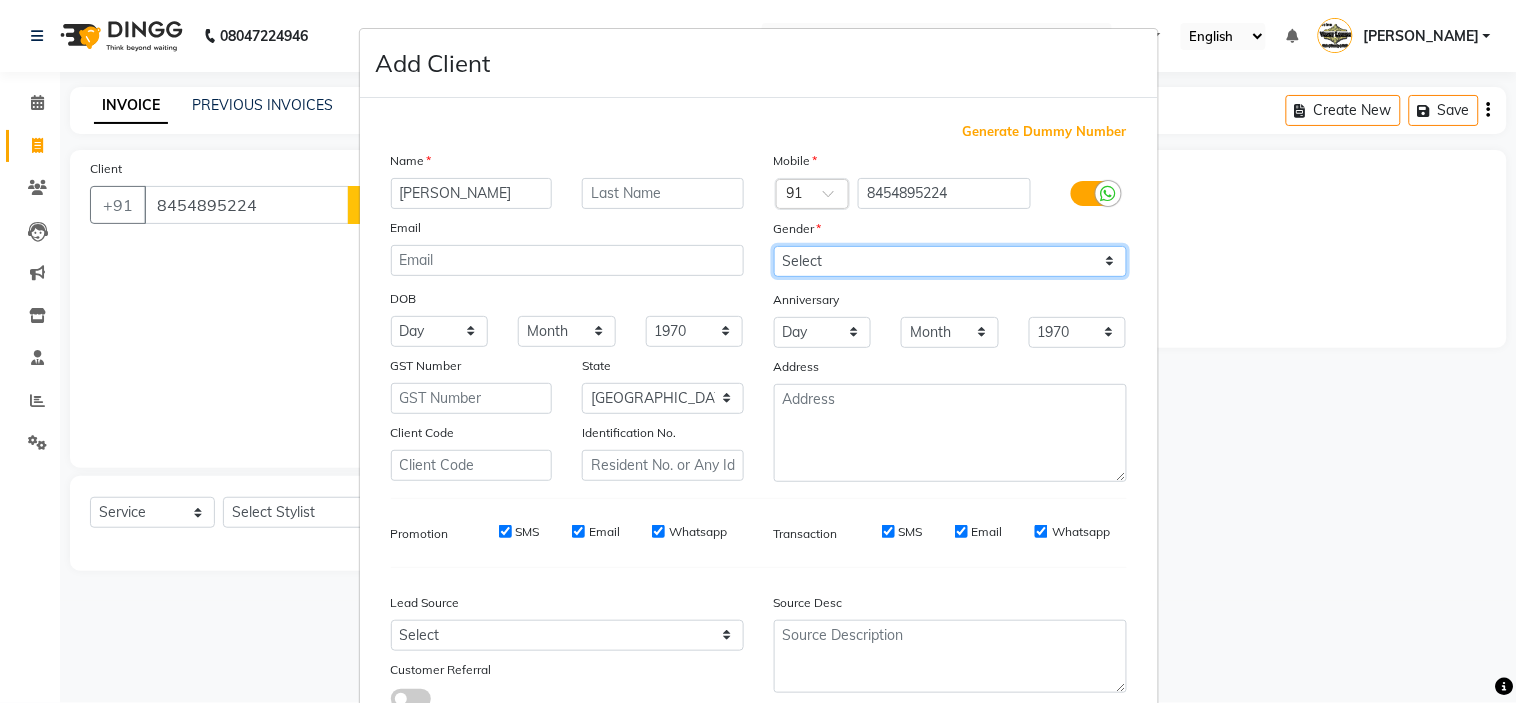 click on "Select Male Female Other Prefer Not To Say" at bounding box center (950, 261) 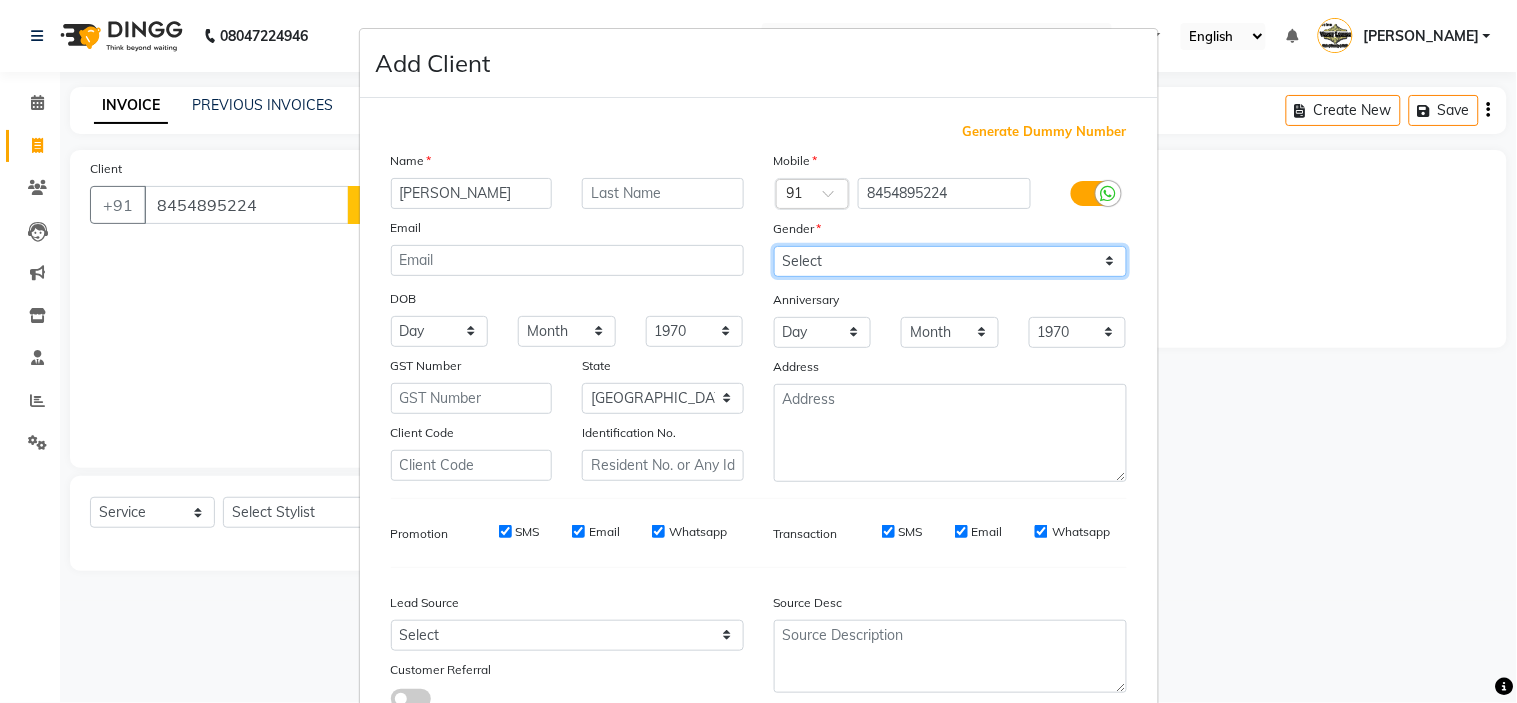 select on "male" 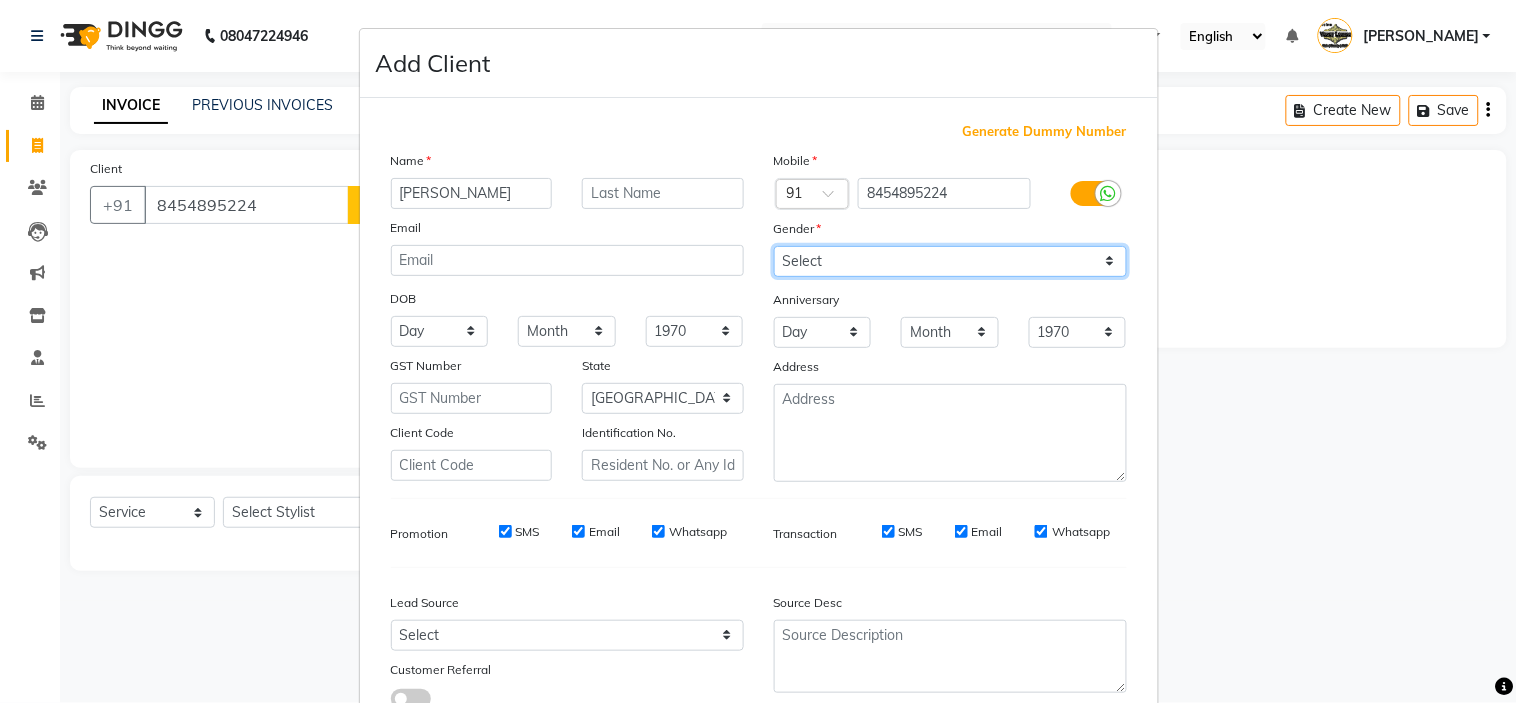 click on "Select Male Female Other Prefer Not To Say" at bounding box center (950, 261) 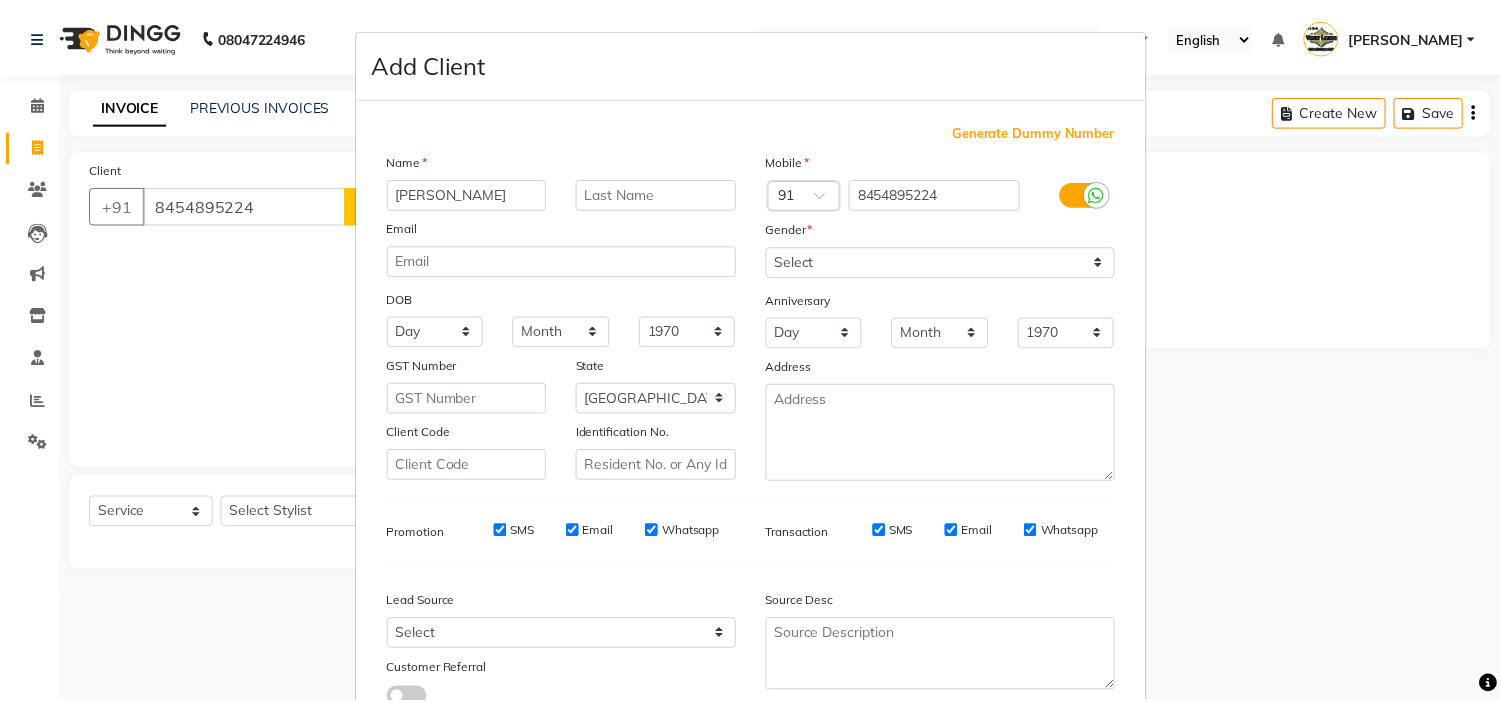 scroll, scrollTop: 147, scrollLeft: 0, axis: vertical 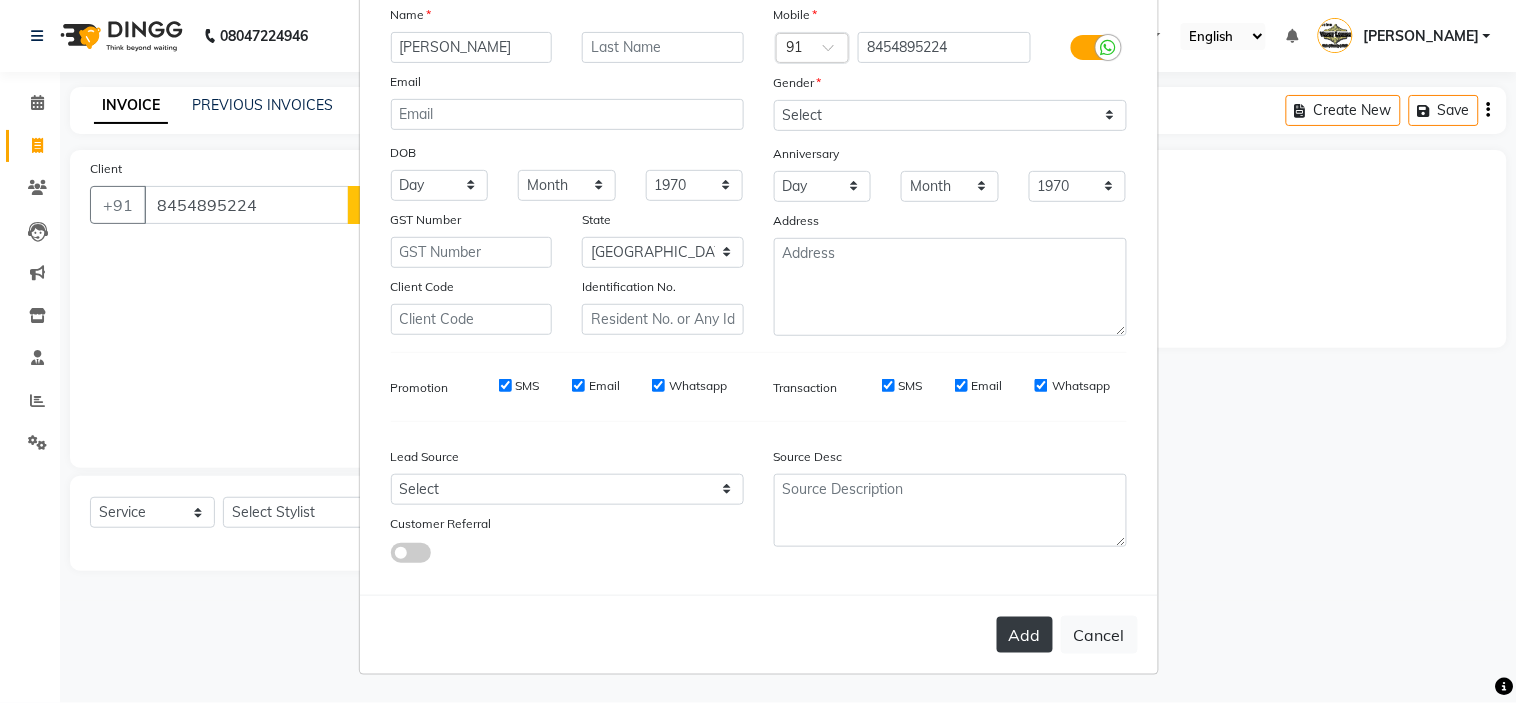 click on "Add" at bounding box center (1025, 635) 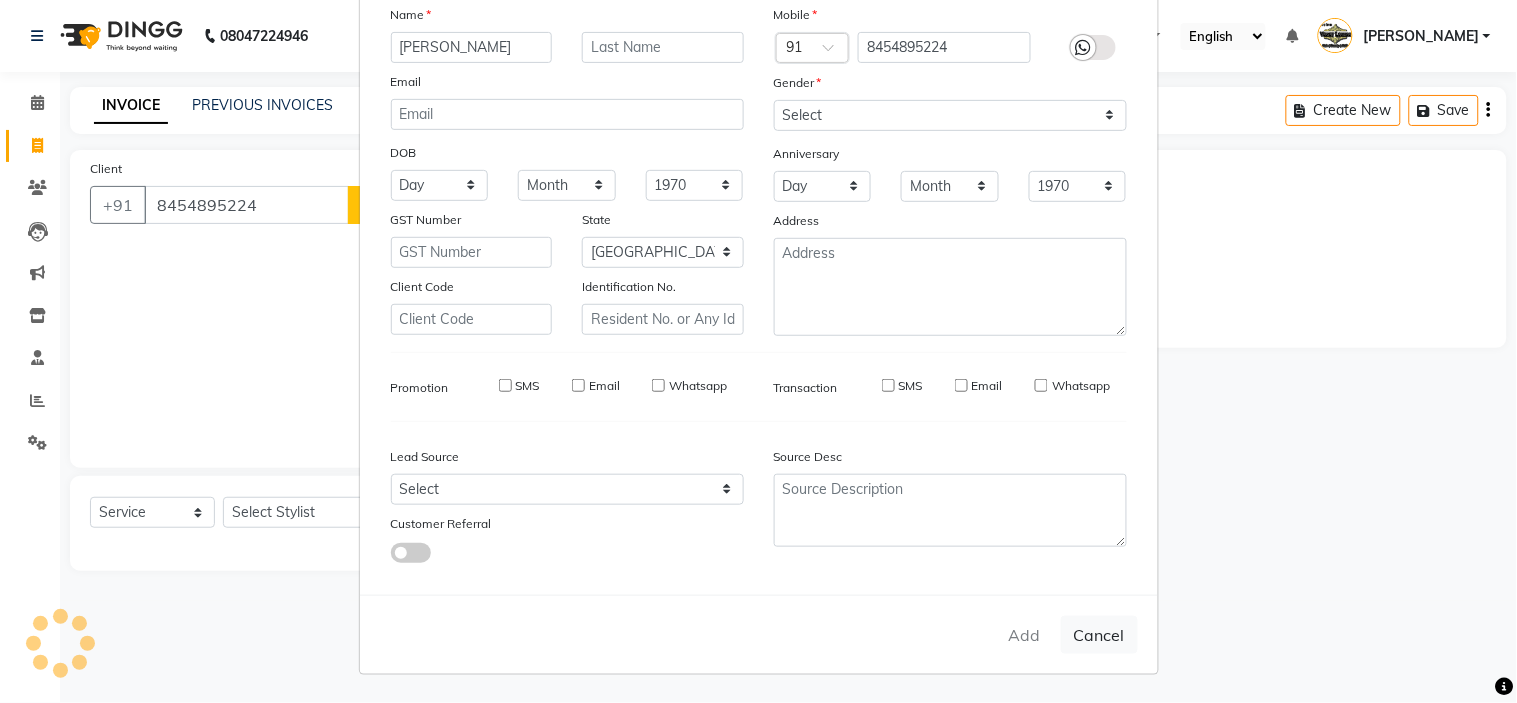 type 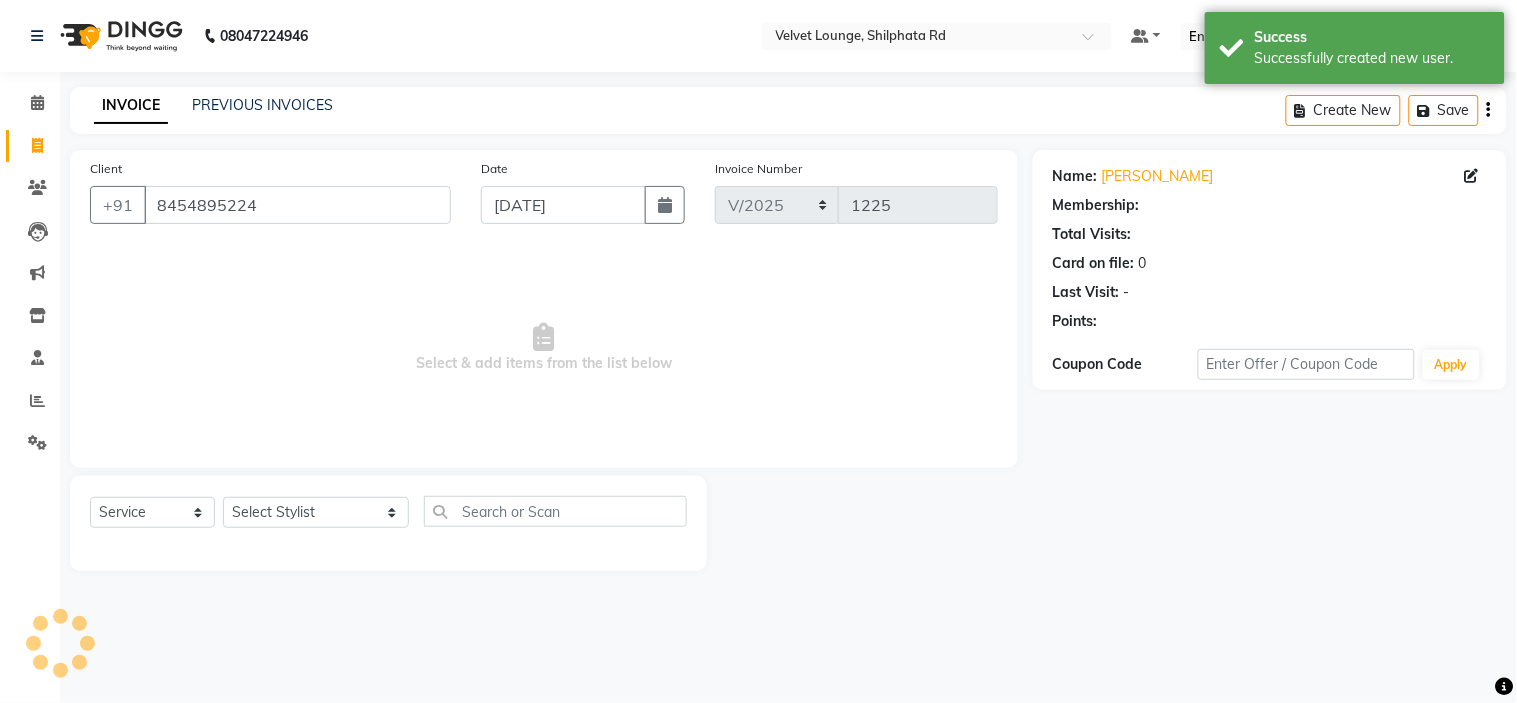 select on "1: Object" 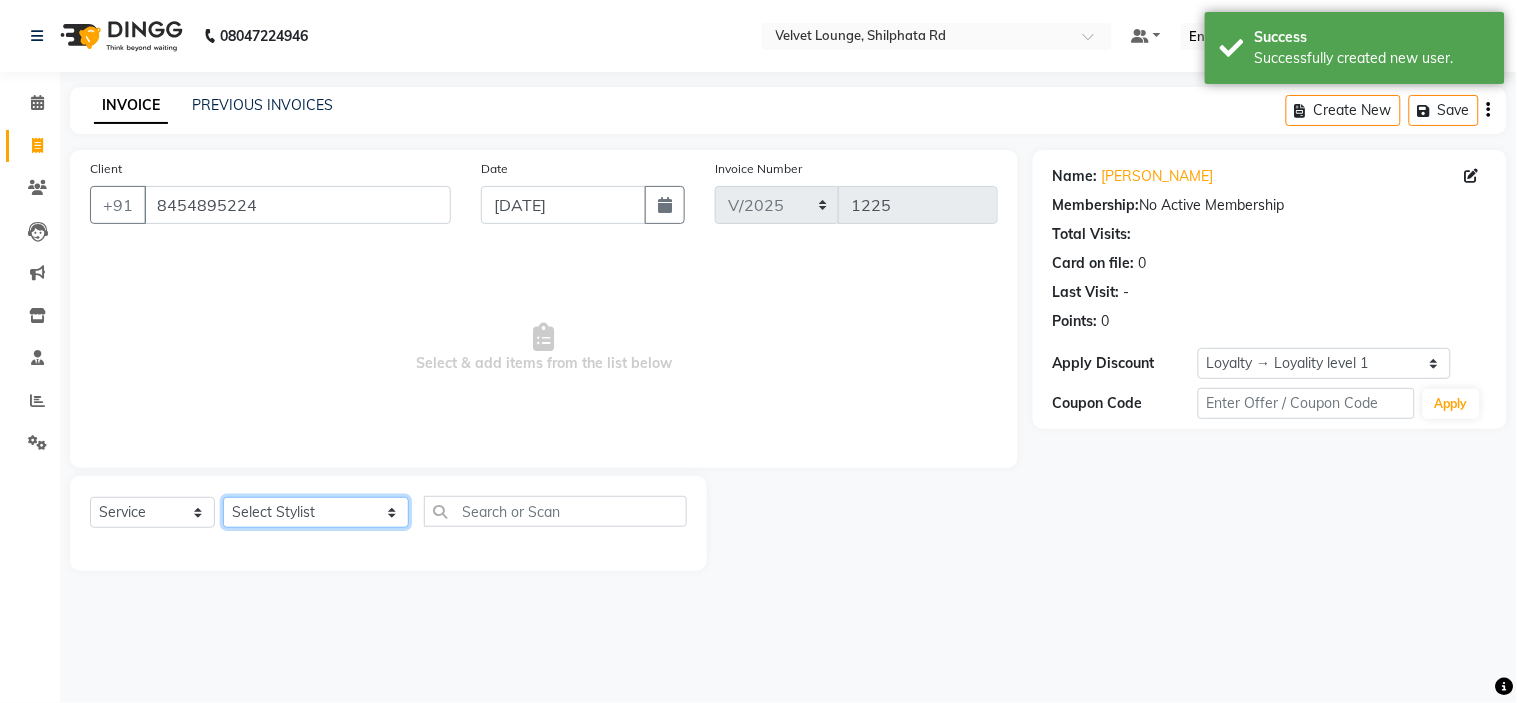 click on "Select Stylist aadil mohaMAD  aarif khan Abrar Ajay ajay jaishwal alam khan aman amit kumar  ANJALI SINGH Ashish singh ashwini palem  chandradeep DOLLY faizan siddique  fardeen shaikh Garima singh Gulshan jaya jyoti deepak chandaliya kalam karan  Madhu manish sir miraj khan  Mohmad Adnan Ansari mustakin neeta kumbhar neha tamatta pradnya rahul thakur RAZAK SALIM SAIKH rohit Rutuja SAHEER sahil khan salman mahomad imran  SALMA SHAIKH SAMEER KHAN sana santosh jaiswal saqib sayali shaddma  ansari shalu mehra shekhar bansode SHIVADURGA GANTAM shubham pal  shweta pandey varshita gurbani vishal shinde" 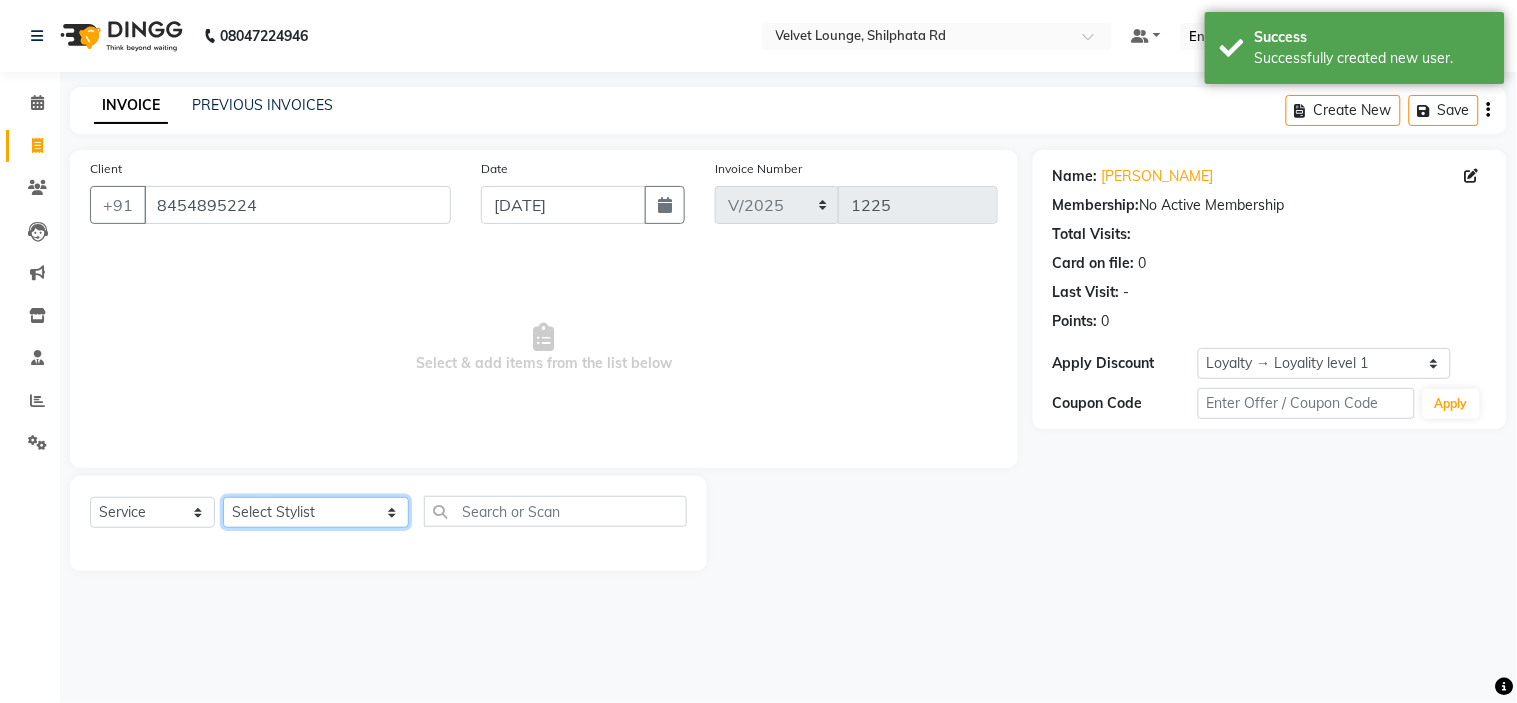 select on "83314" 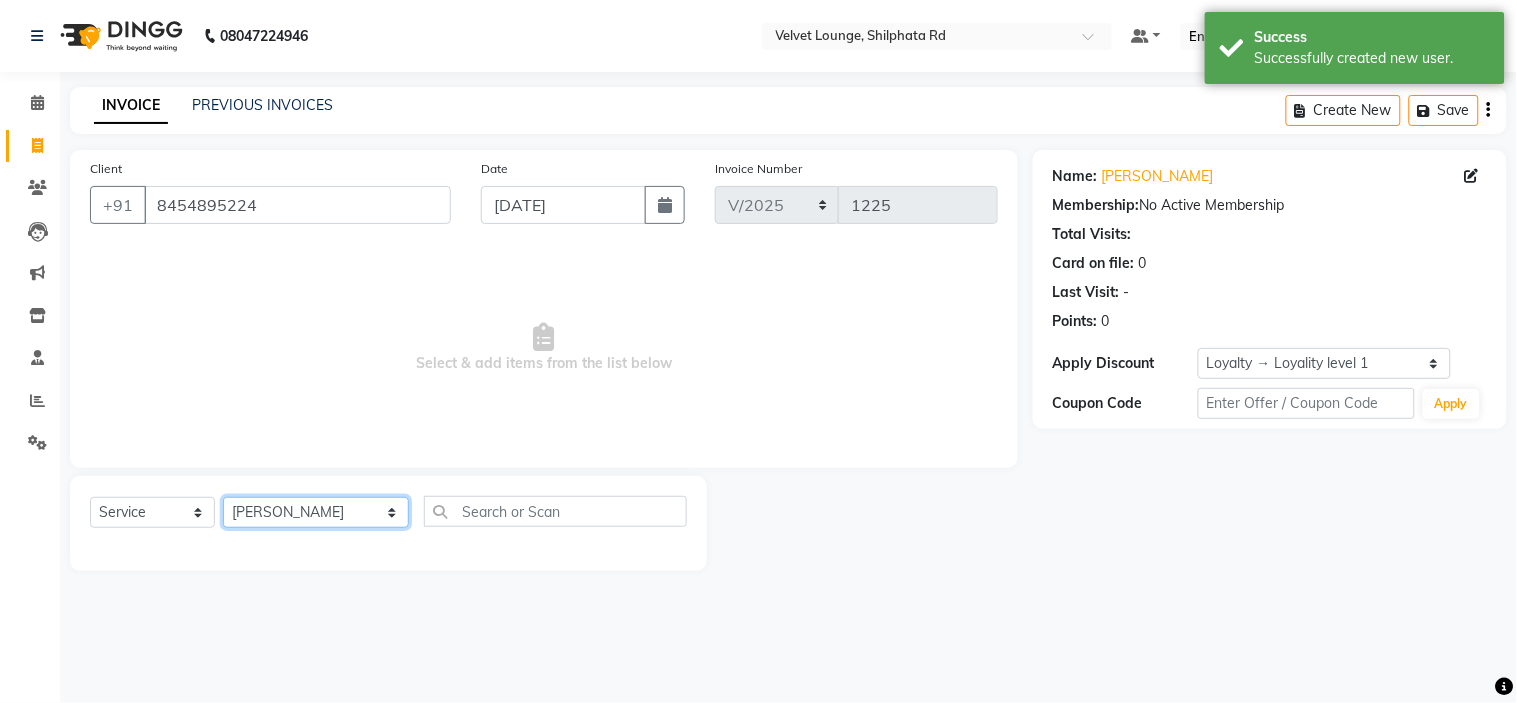 click on "Select Stylist aadil mohaMAD  aarif khan Abrar Ajay ajay jaishwal alam khan aman amit kumar  ANJALI SINGH Ashish singh ashwini palem  chandradeep DOLLY faizan siddique  fardeen shaikh Garima singh Gulshan jaya jyoti deepak chandaliya kalam karan  Madhu manish sir miraj khan  Mohmad Adnan Ansari mustakin neeta kumbhar neha tamatta pradnya rahul thakur RAZAK SALIM SAIKH rohit Rutuja SAHEER sahil khan salman mahomad imran  SALMA SHAIKH SAMEER KHAN sana santosh jaiswal saqib sayali shaddma  ansari shalu mehra shekhar bansode SHIVADURGA GANTAM shubham pal  shweta pandey varshita gurbani vishal shinde" 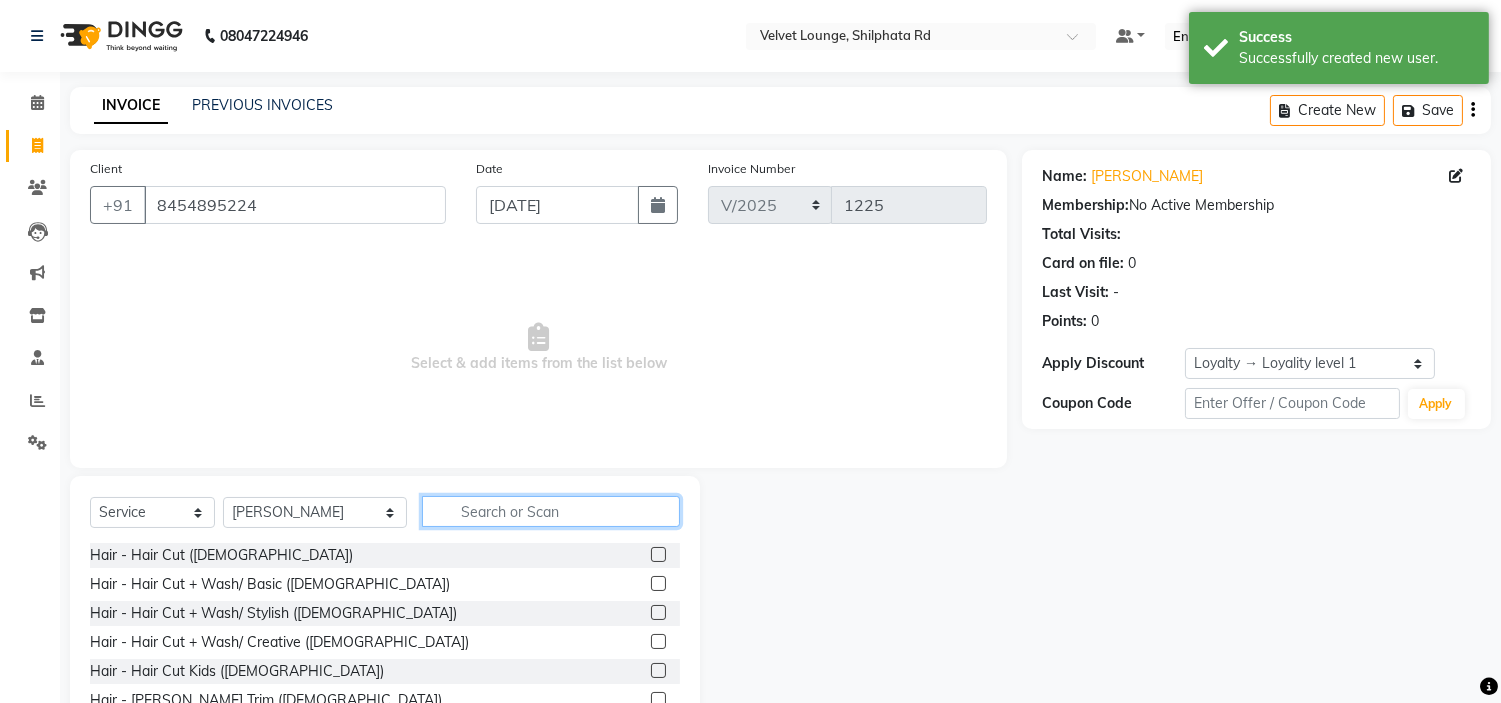 click 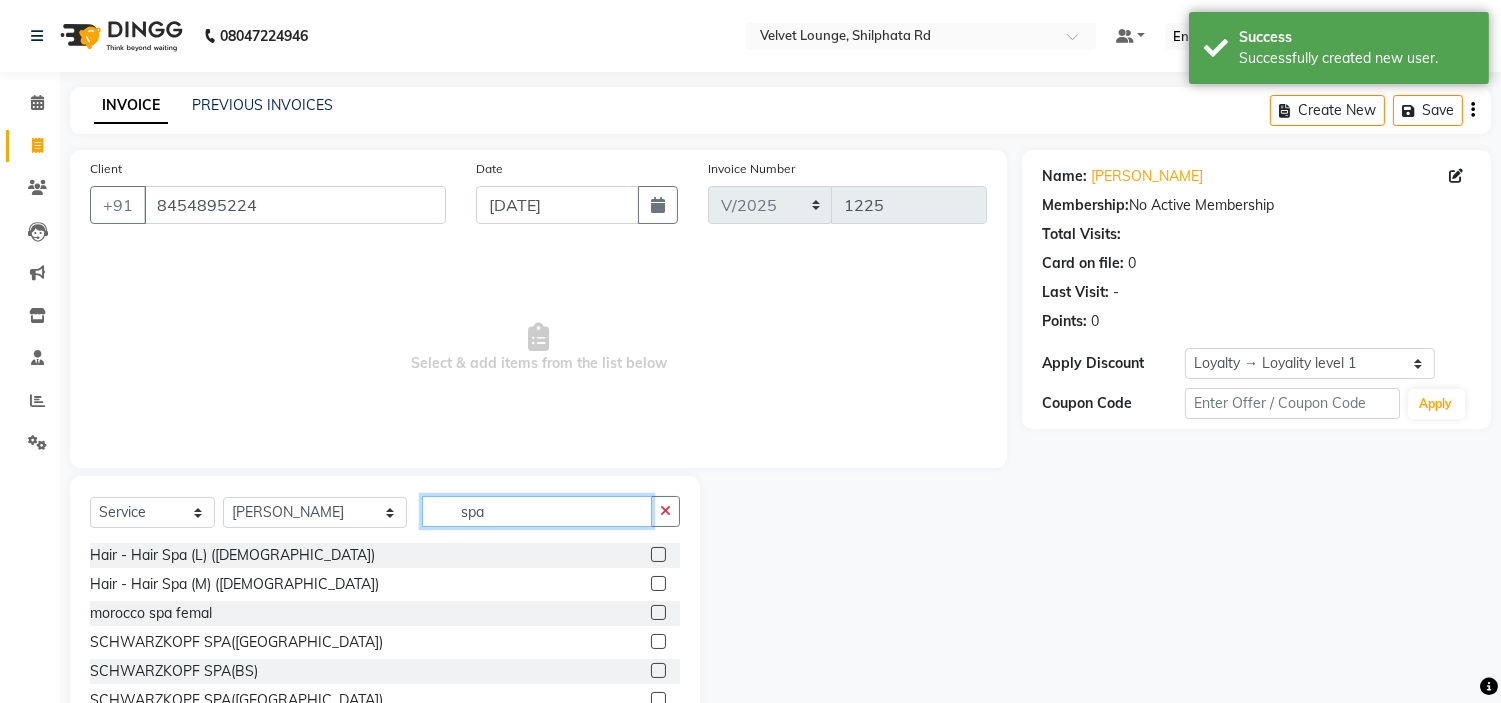 scroll, scrollTop: 97, scrollLeft: 0, axis: vertical 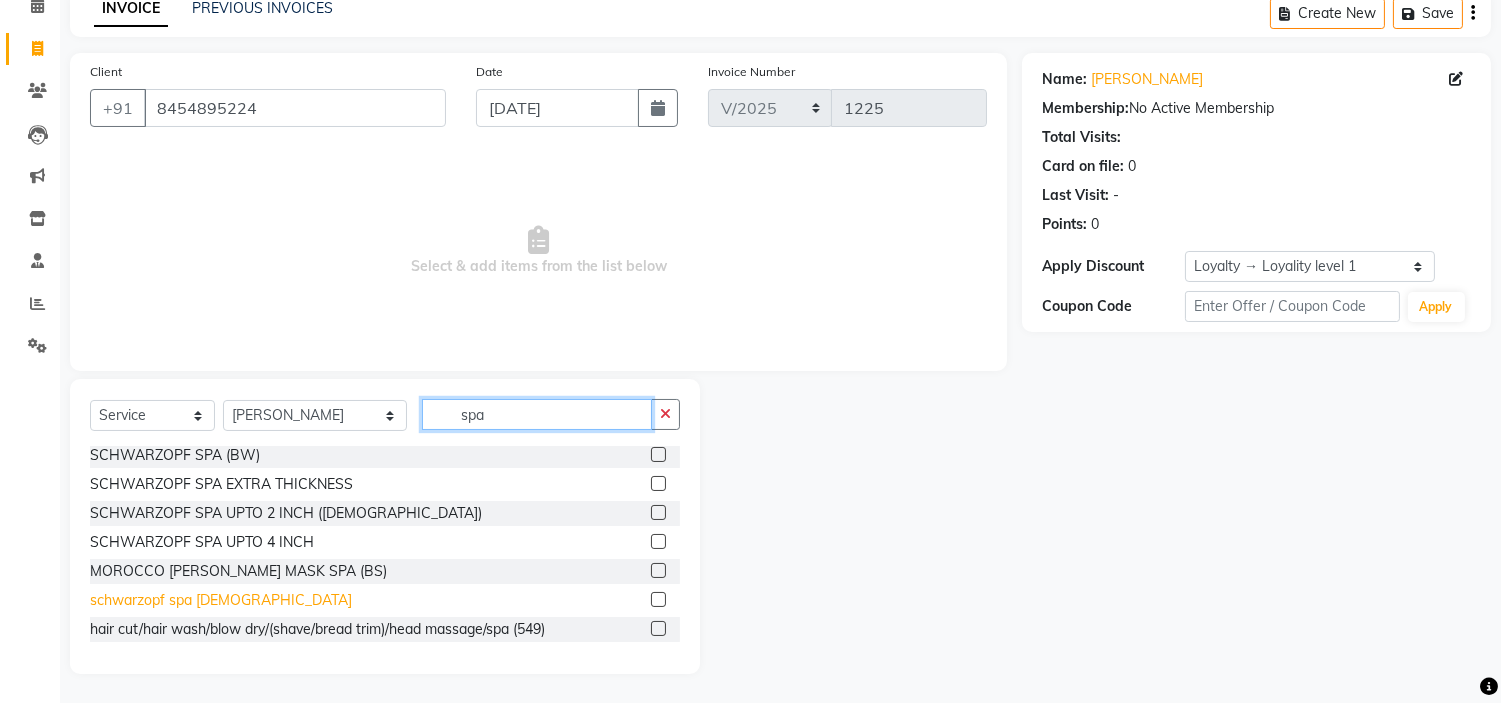 type on "spa" 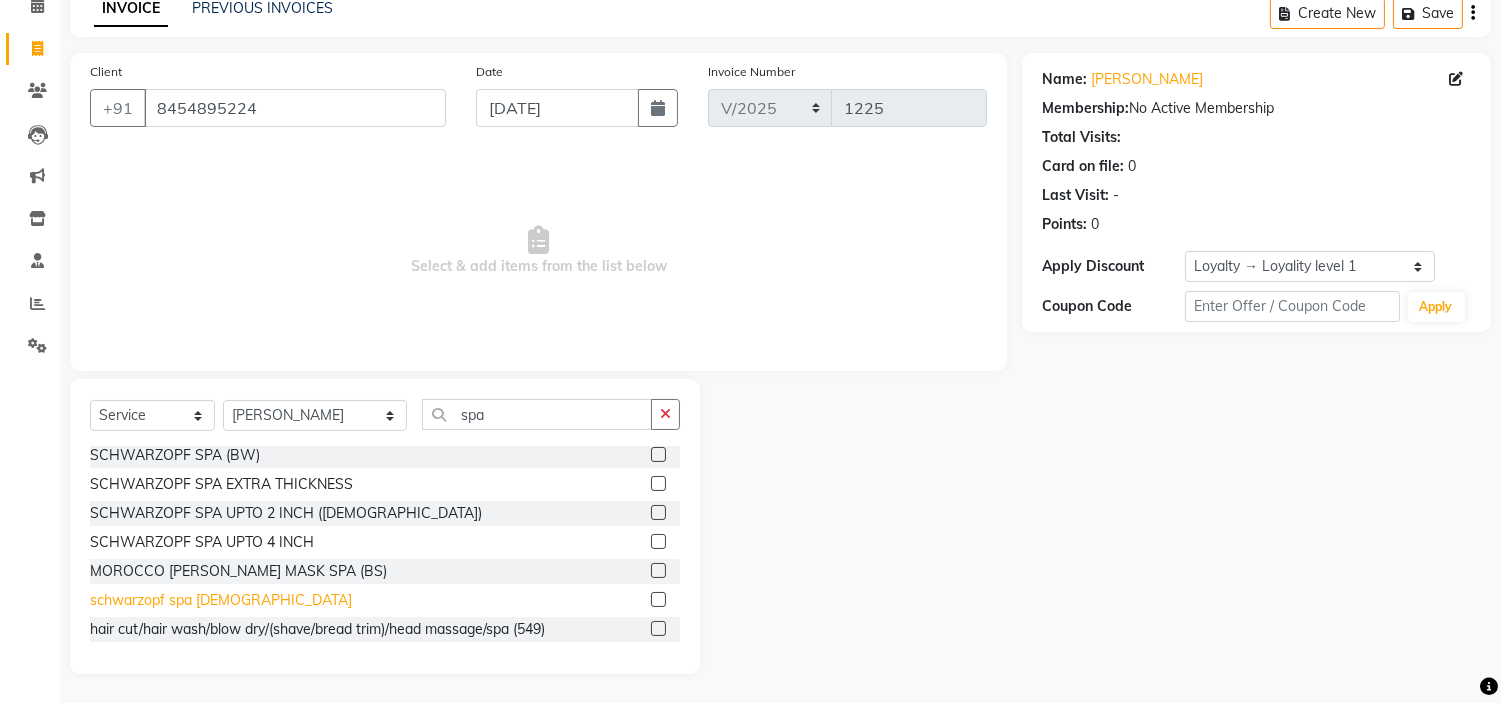 click on "schwarzopf spa male" 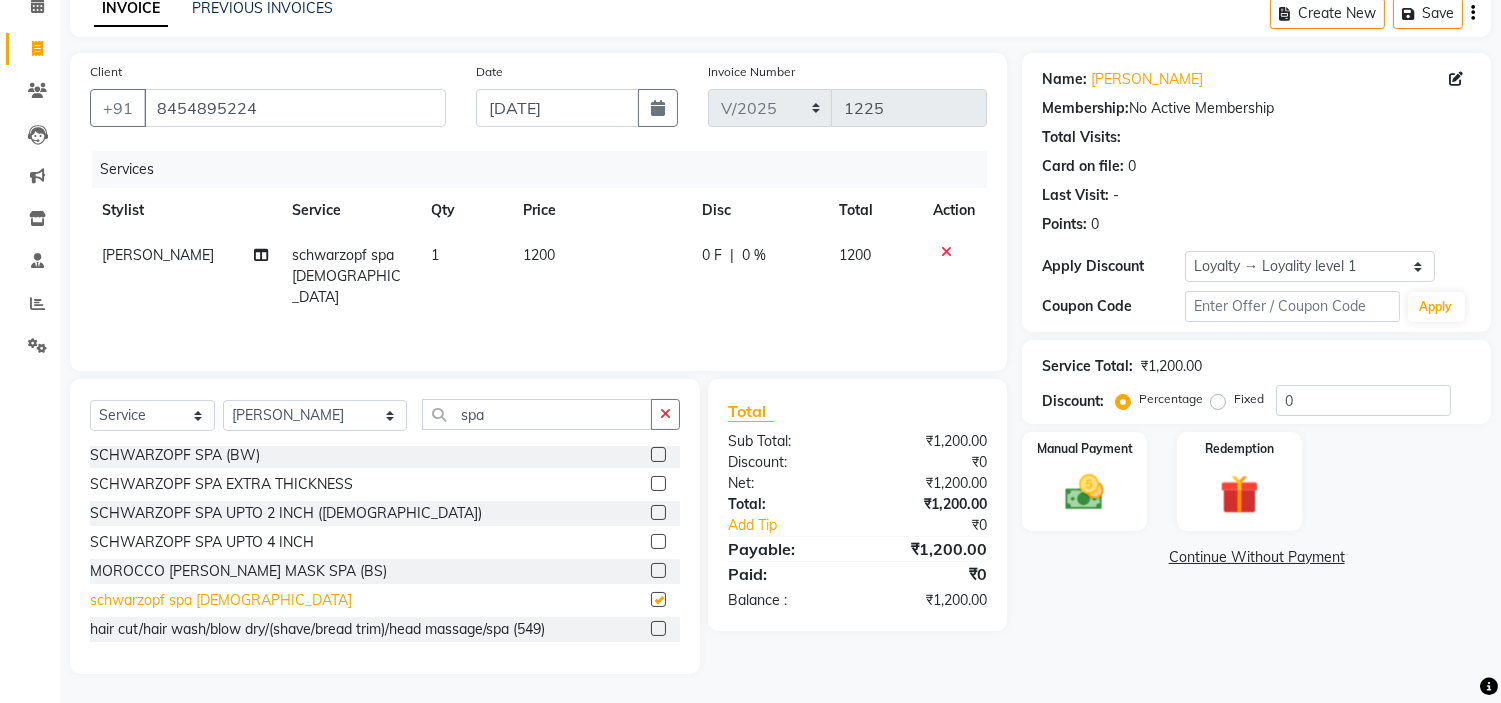 checkbox on "false" 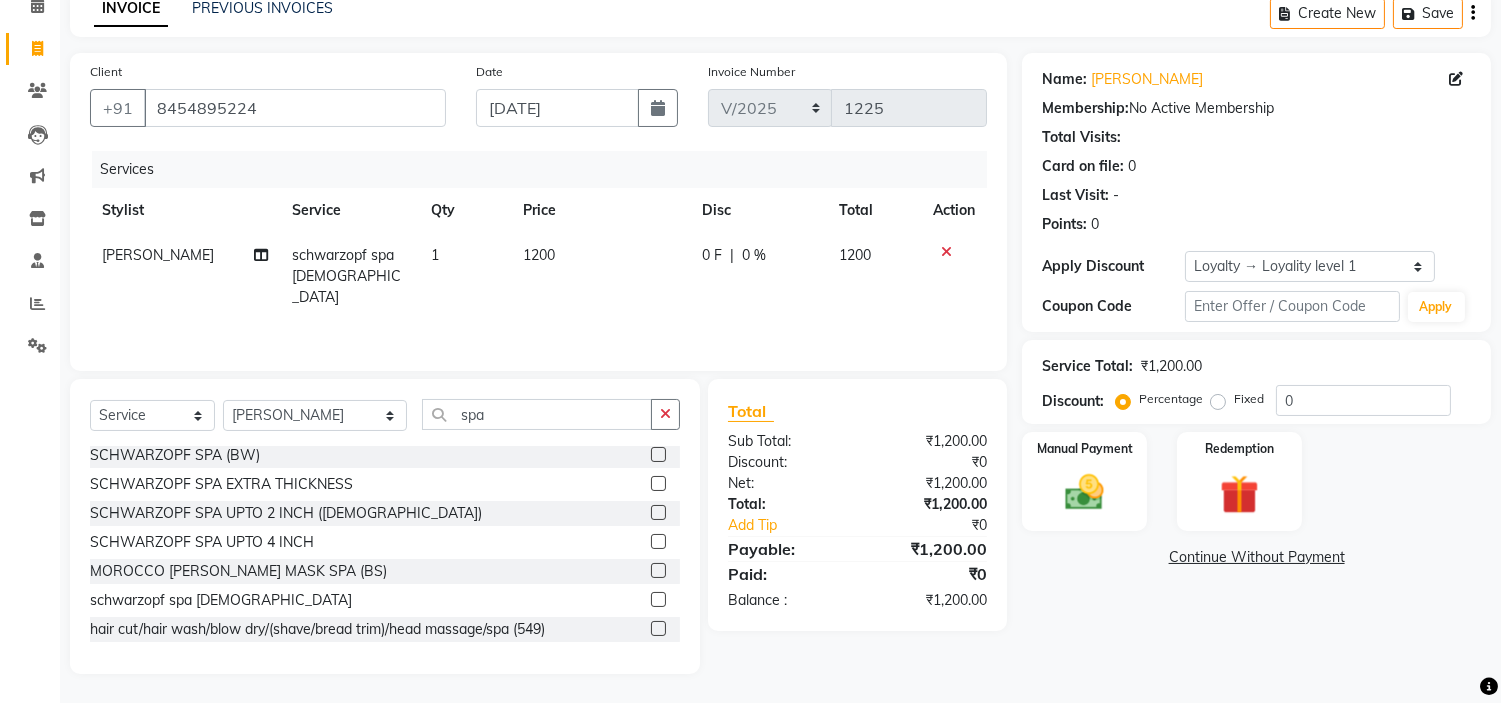 click on "1200" 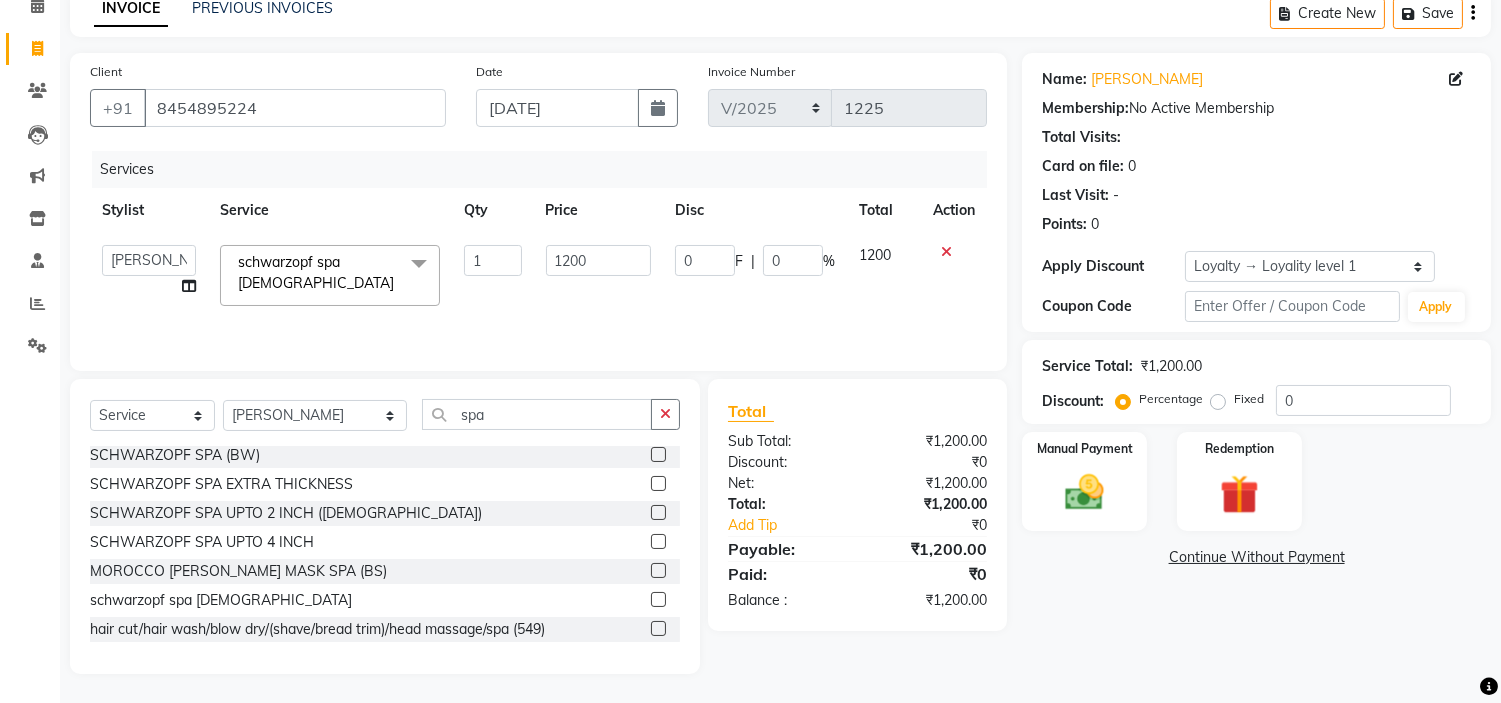 click on "1200" 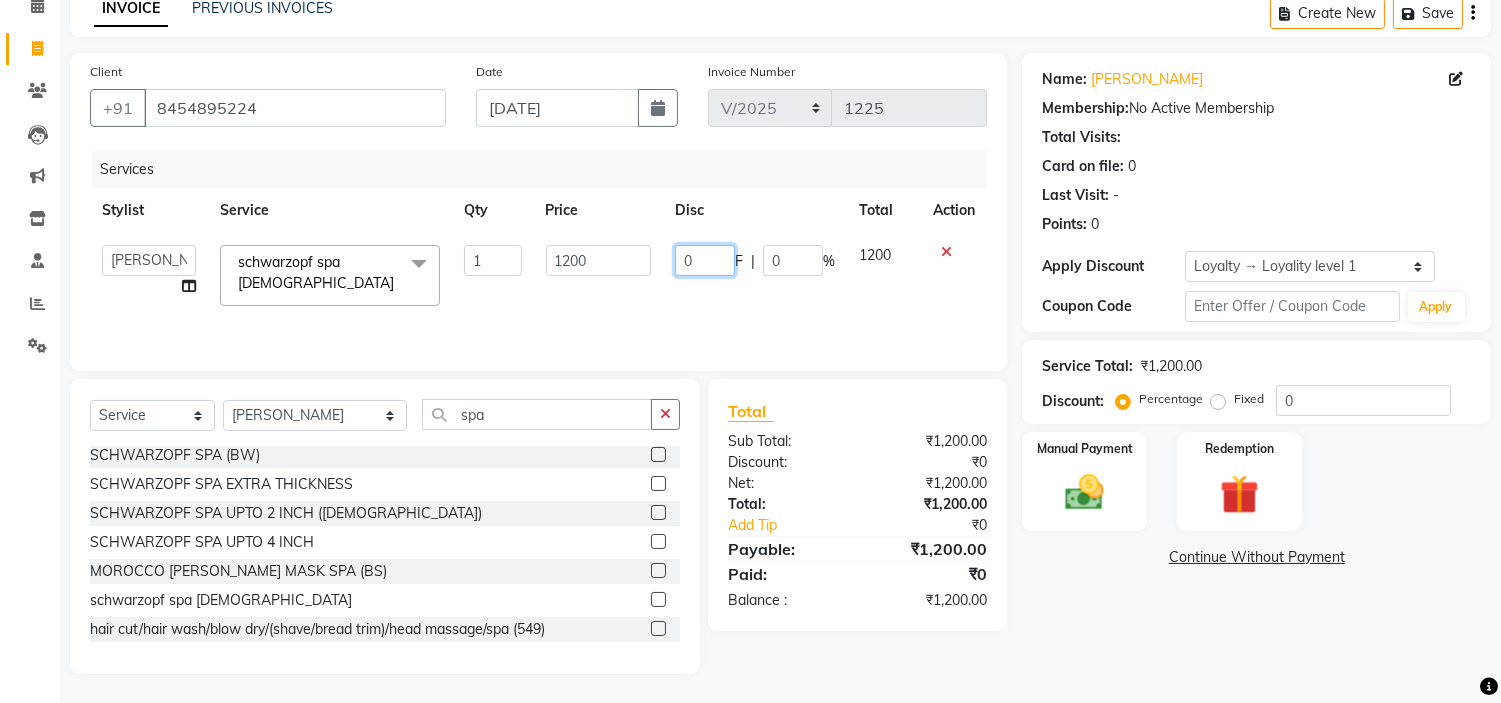 click on "0" 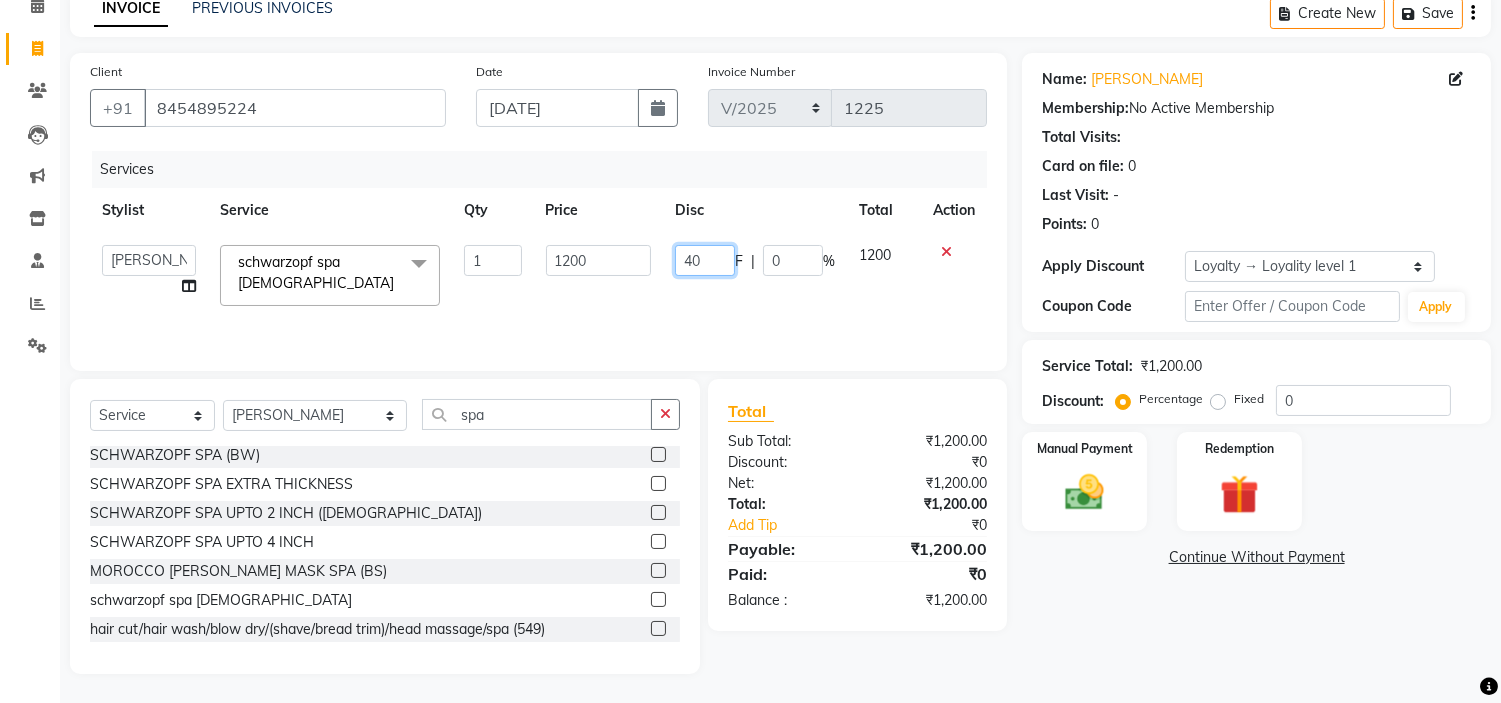type on "400" 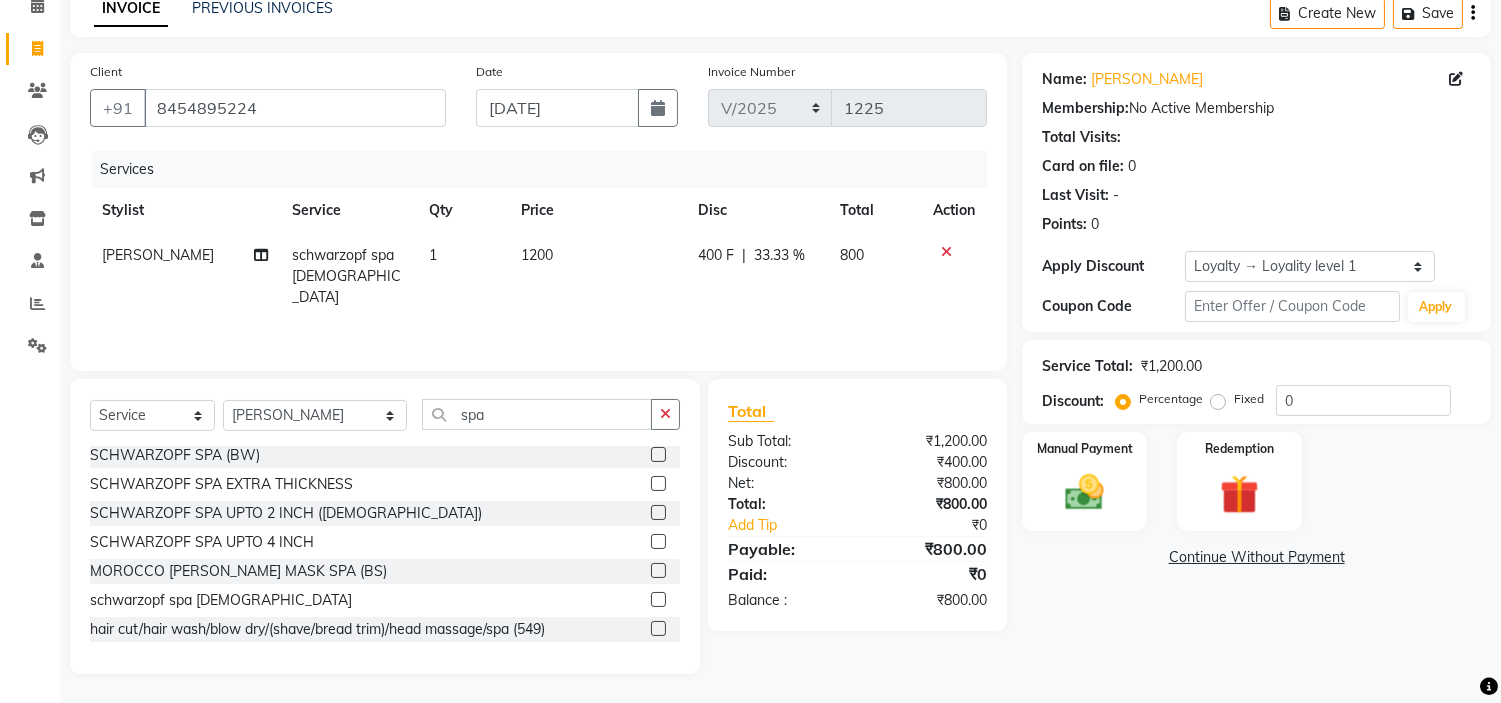 click on "400 F | 33.33 %" 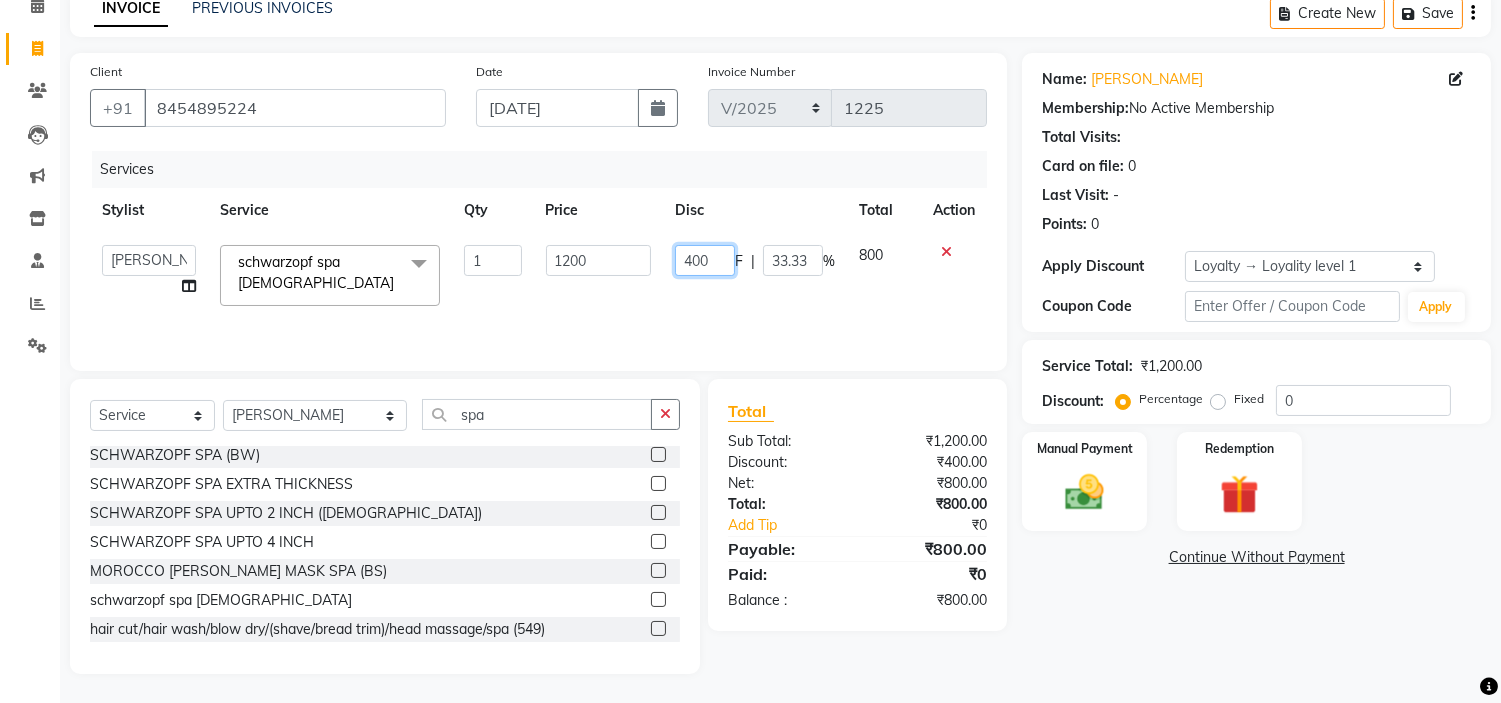 click on "400" 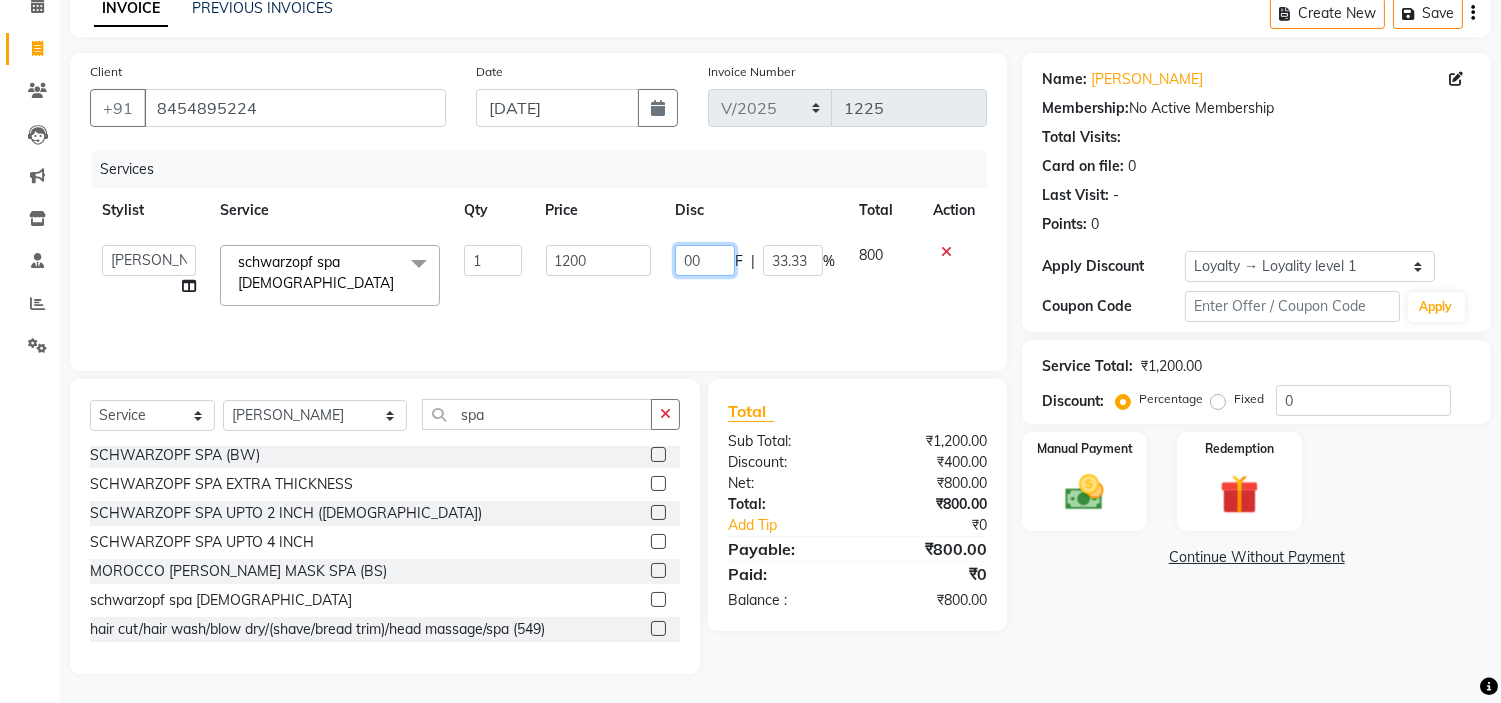 type on "300" 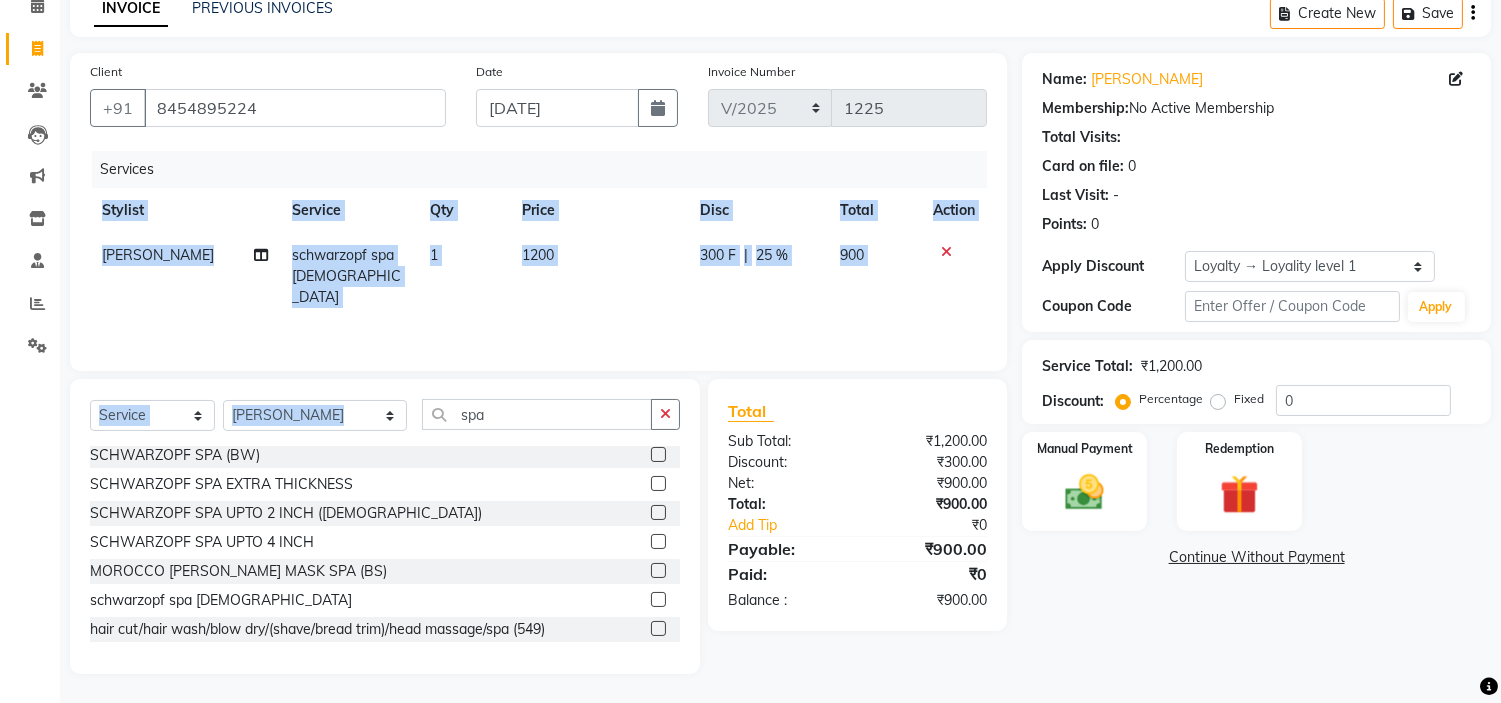 drag, startPoint x: 688, startPoint y: 308, endPoint x: 453, endPoint y: 408, distance: 255.39186 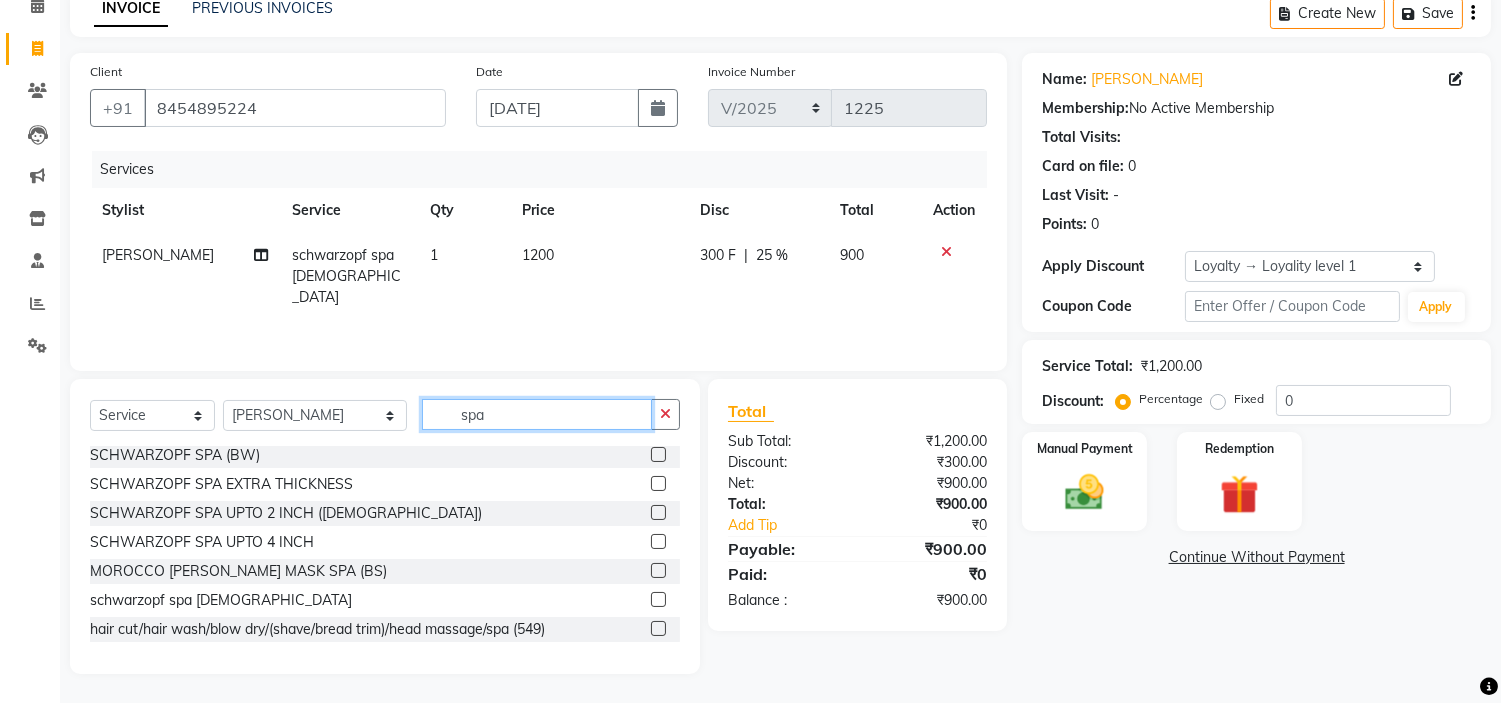 click on "spa" 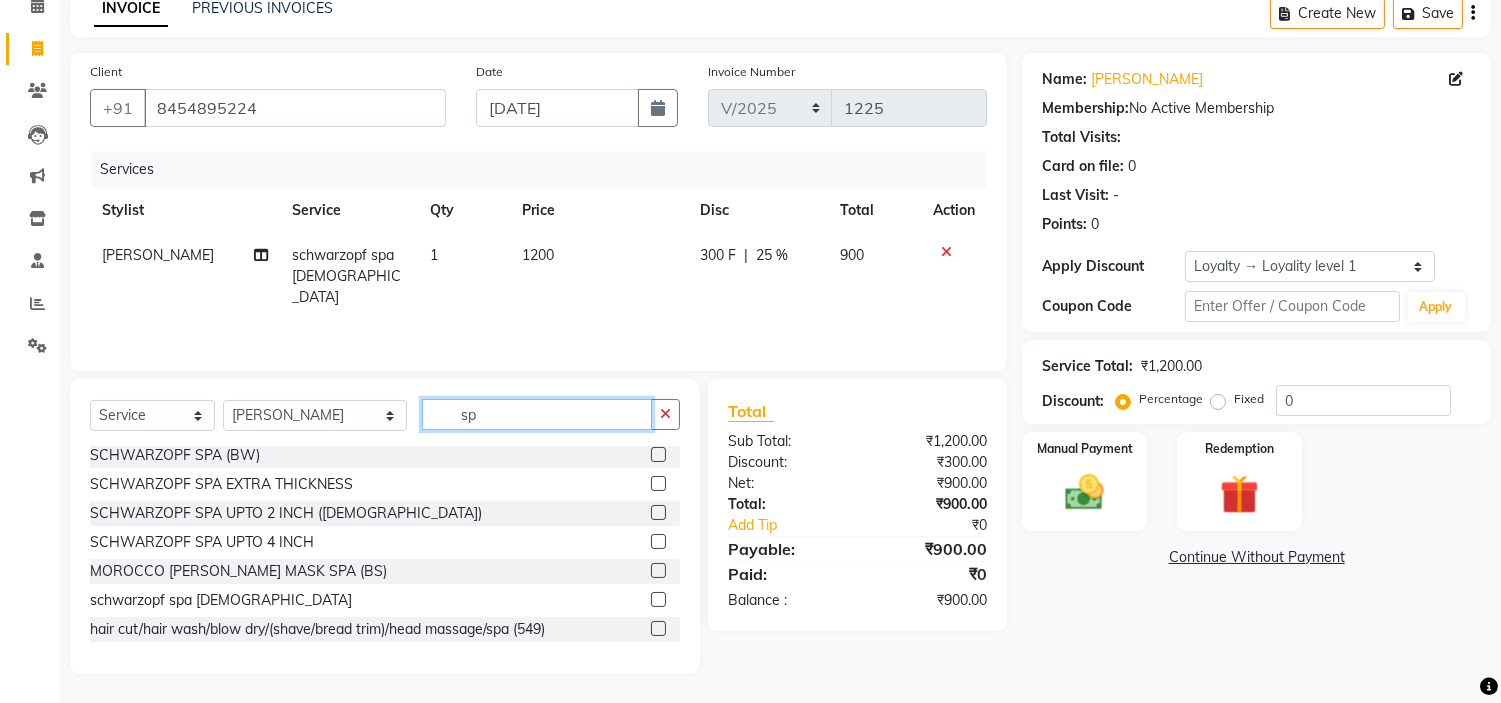 type on "s" 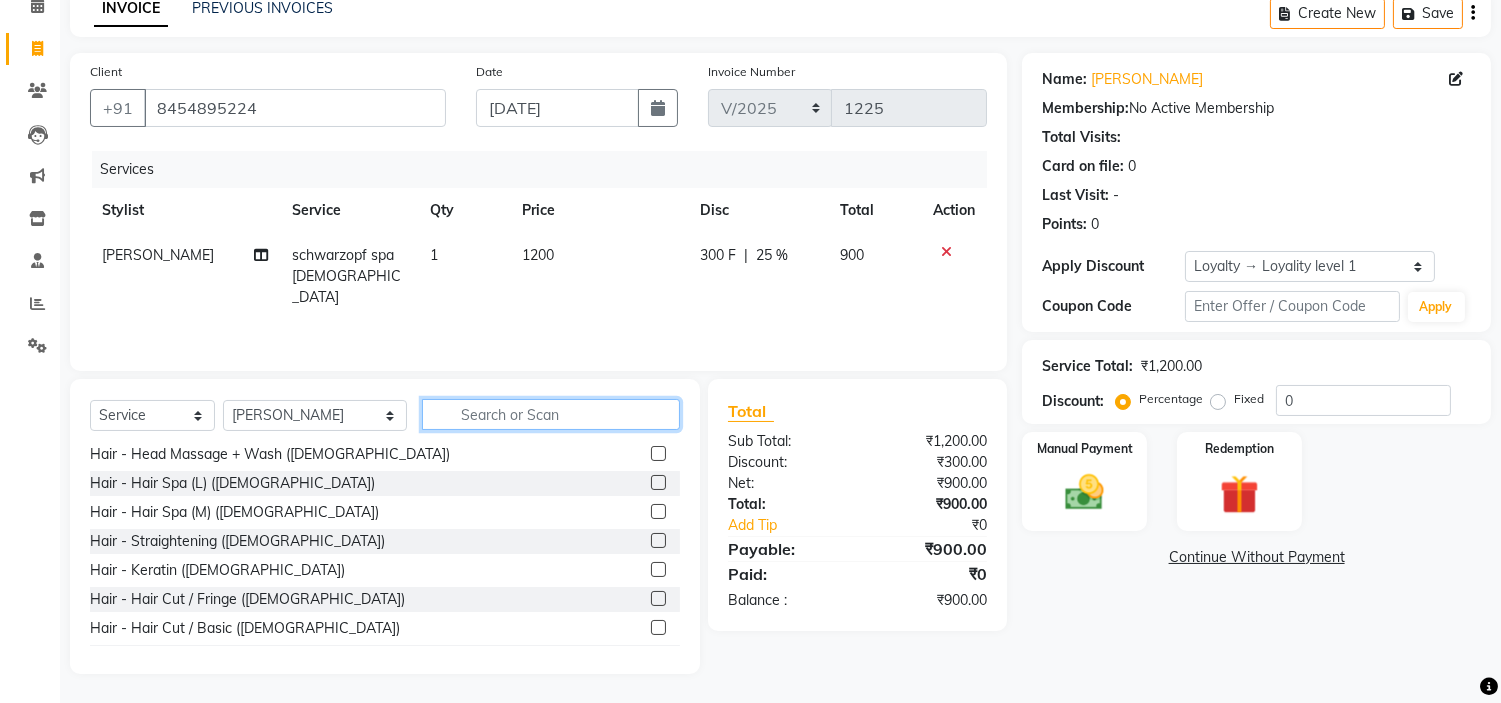 scroll, scrollTop: 0, scrollLeft: 0, axis: both 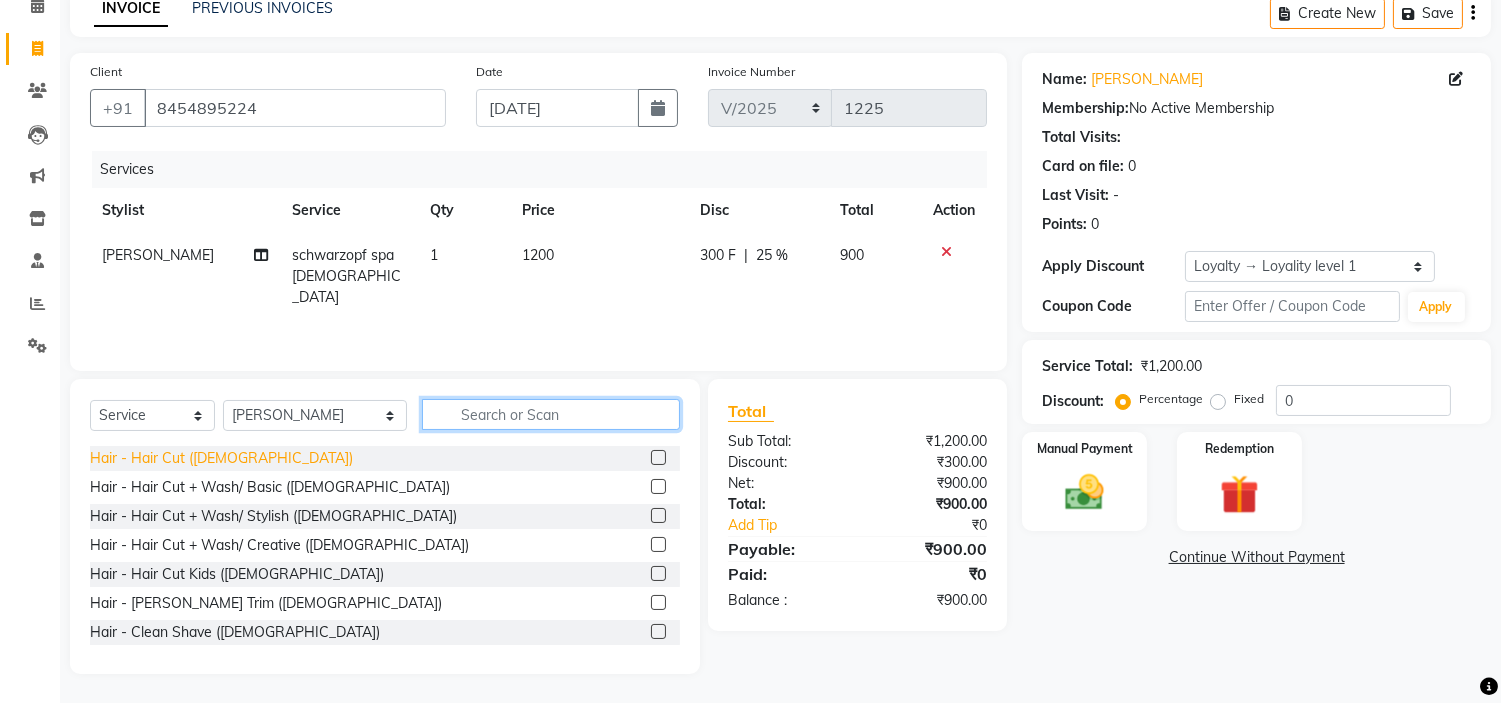 type 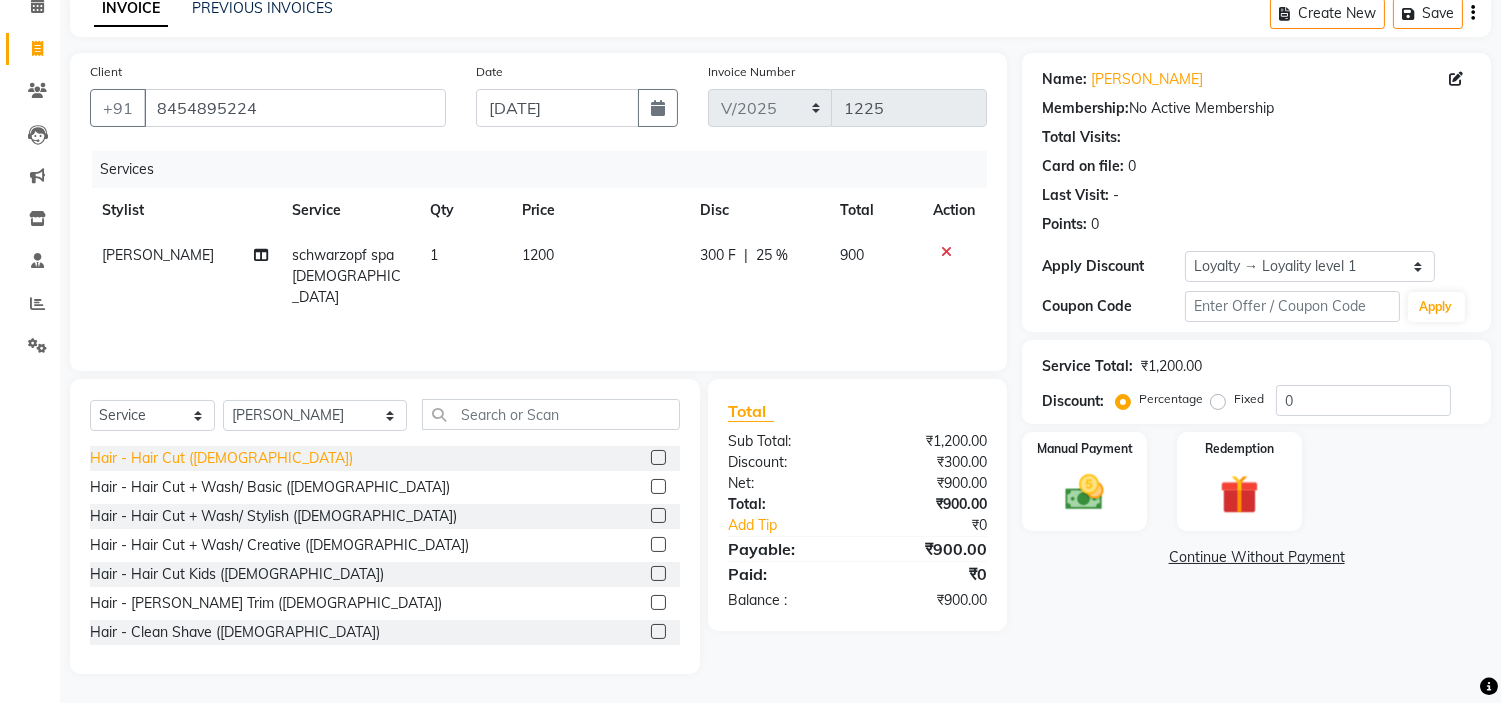 click on "Hair - Hair Cut (Male)" 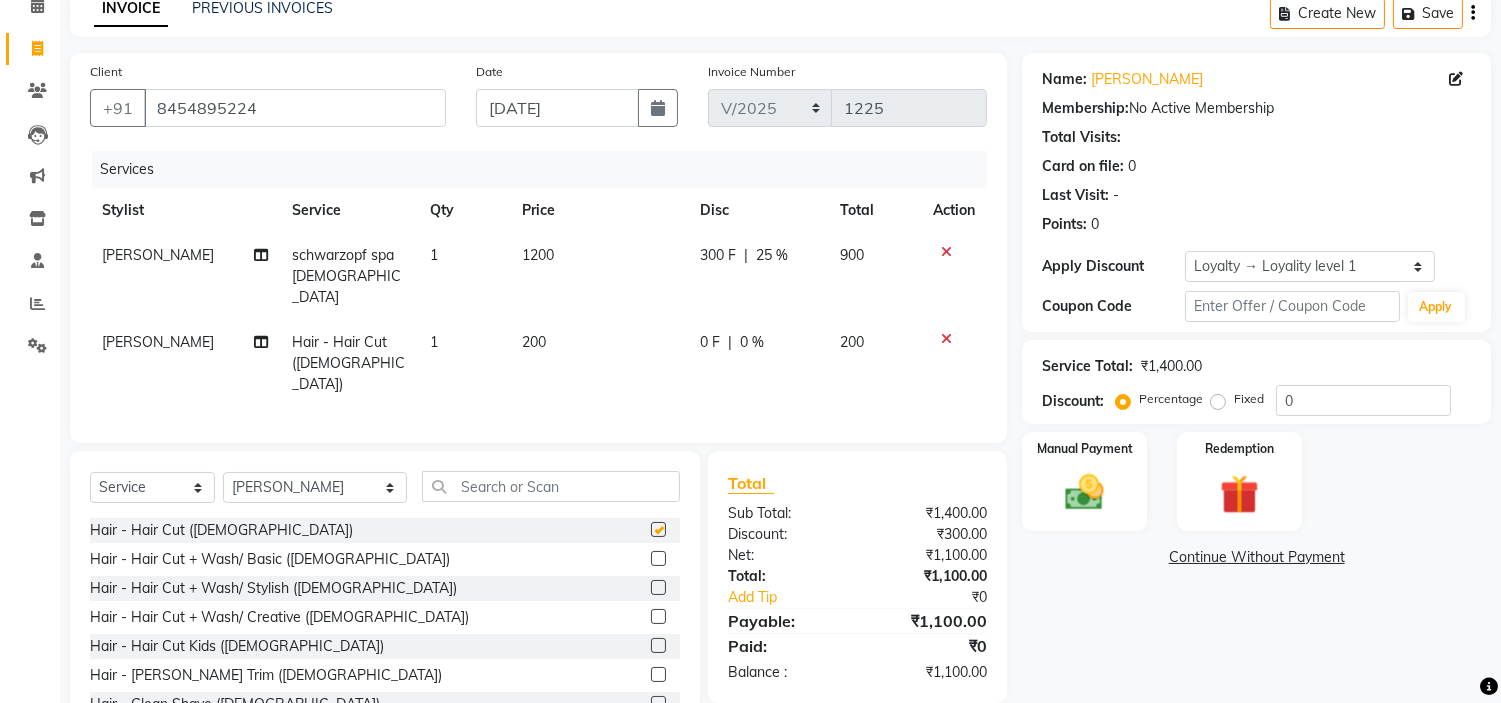checkbox on "false" 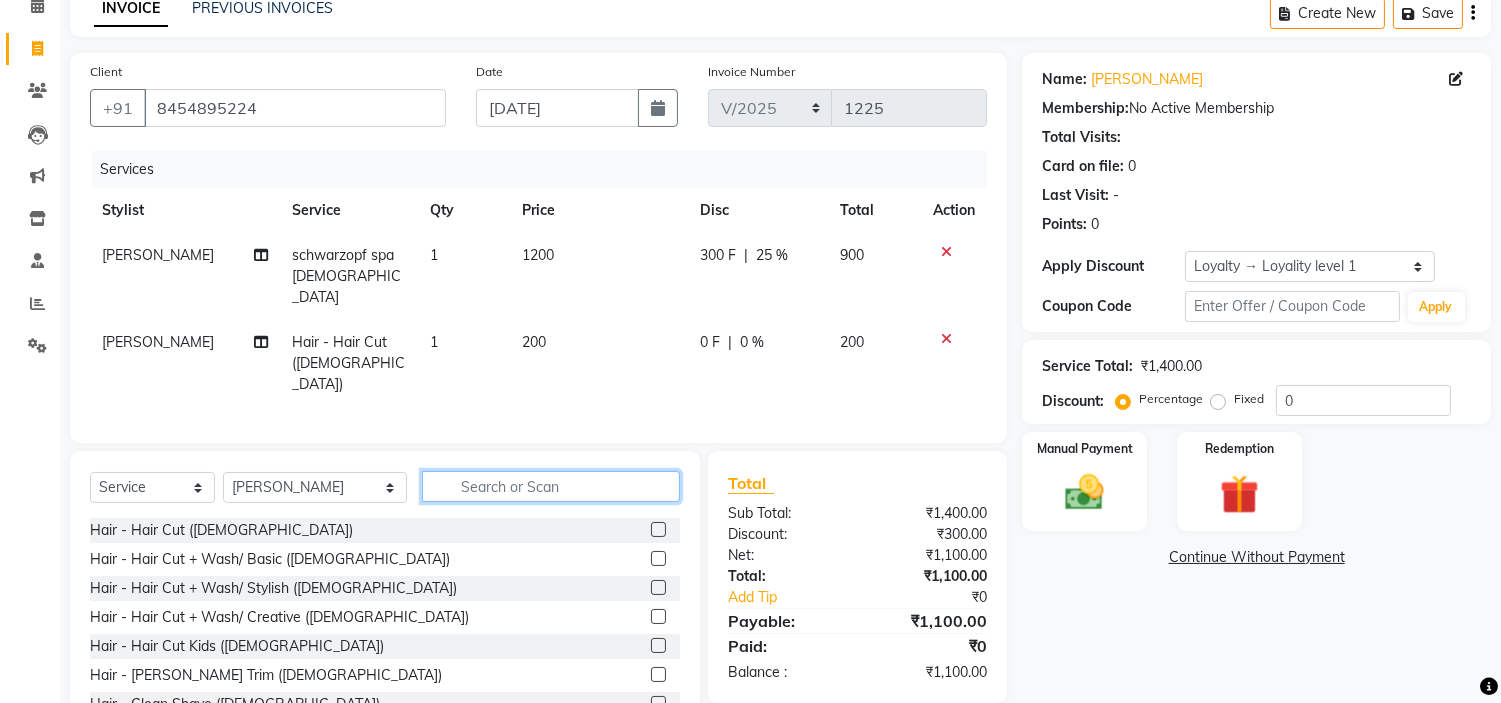 click 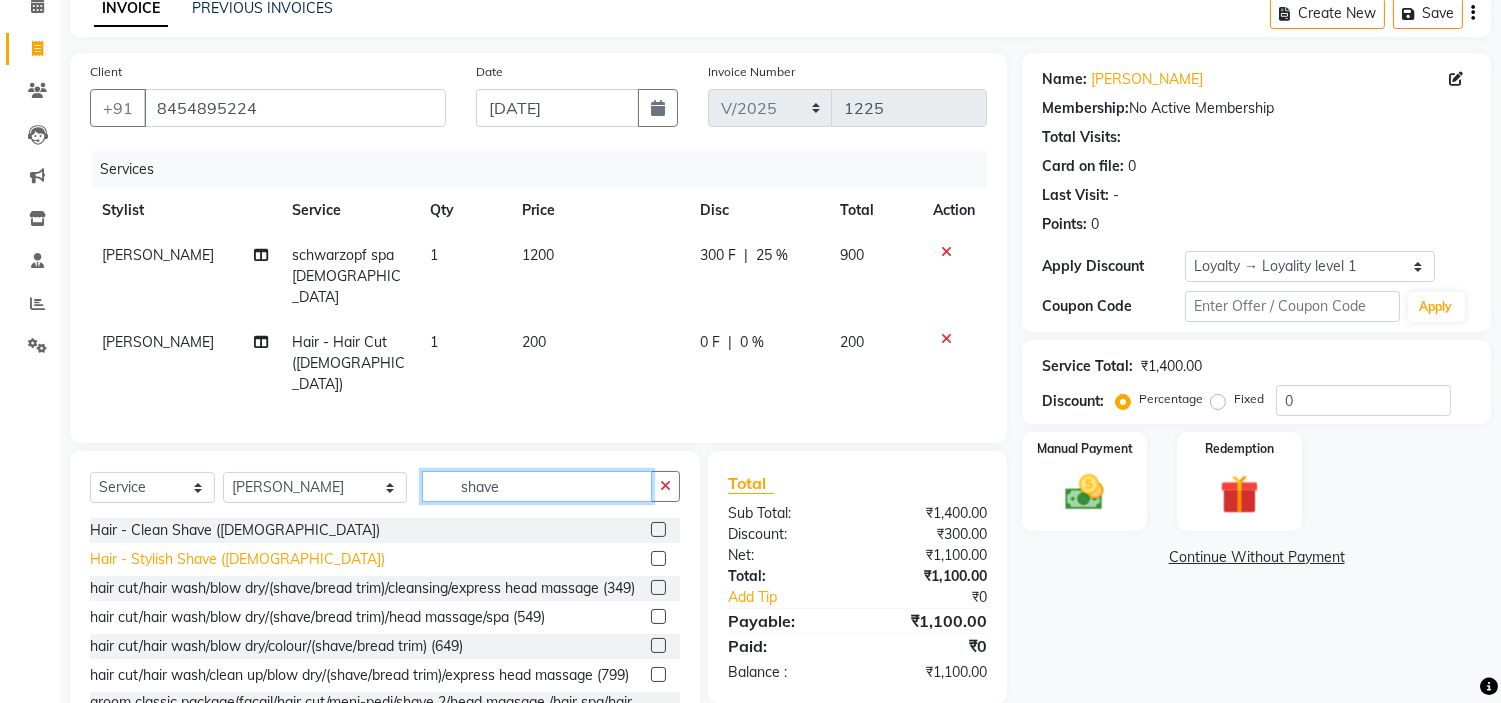 type on "shave" 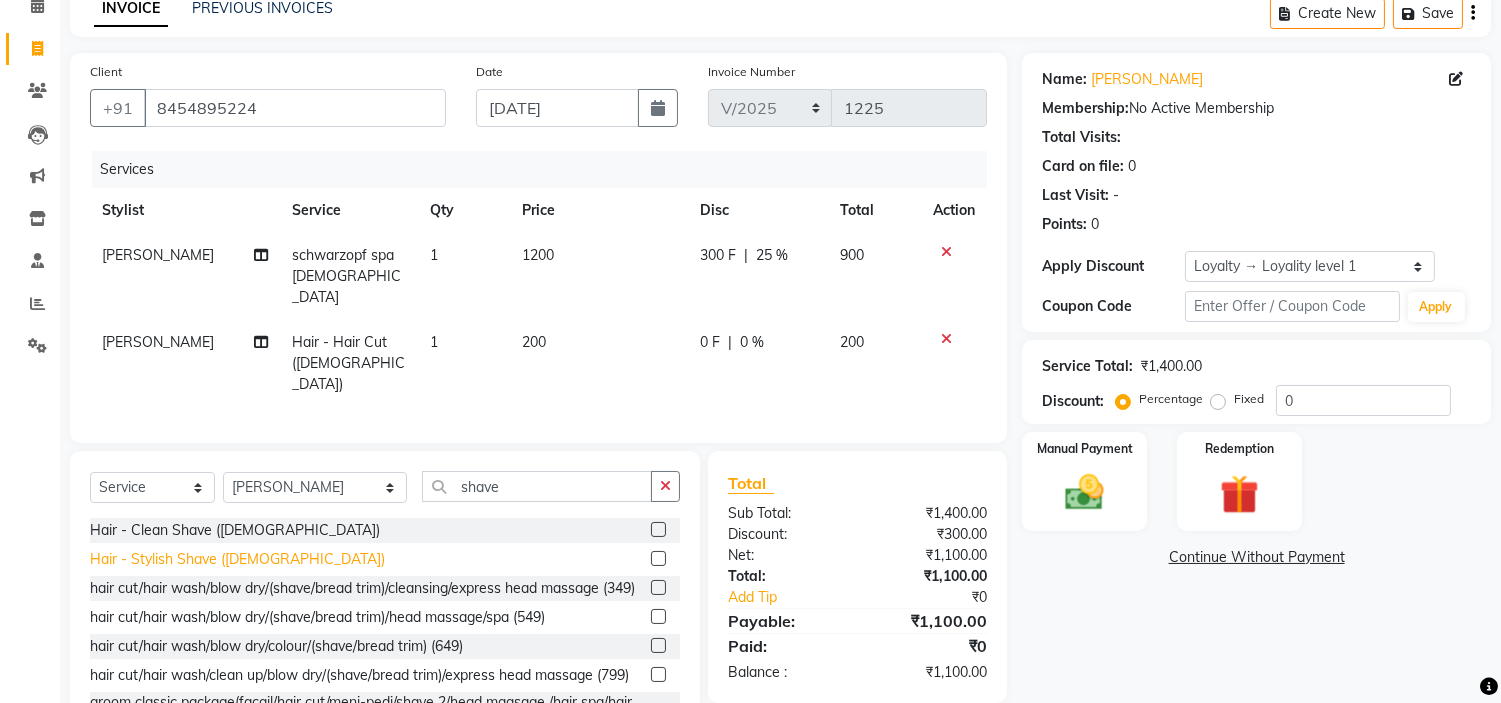 click on "Hair - Stylish Shave (Male)" 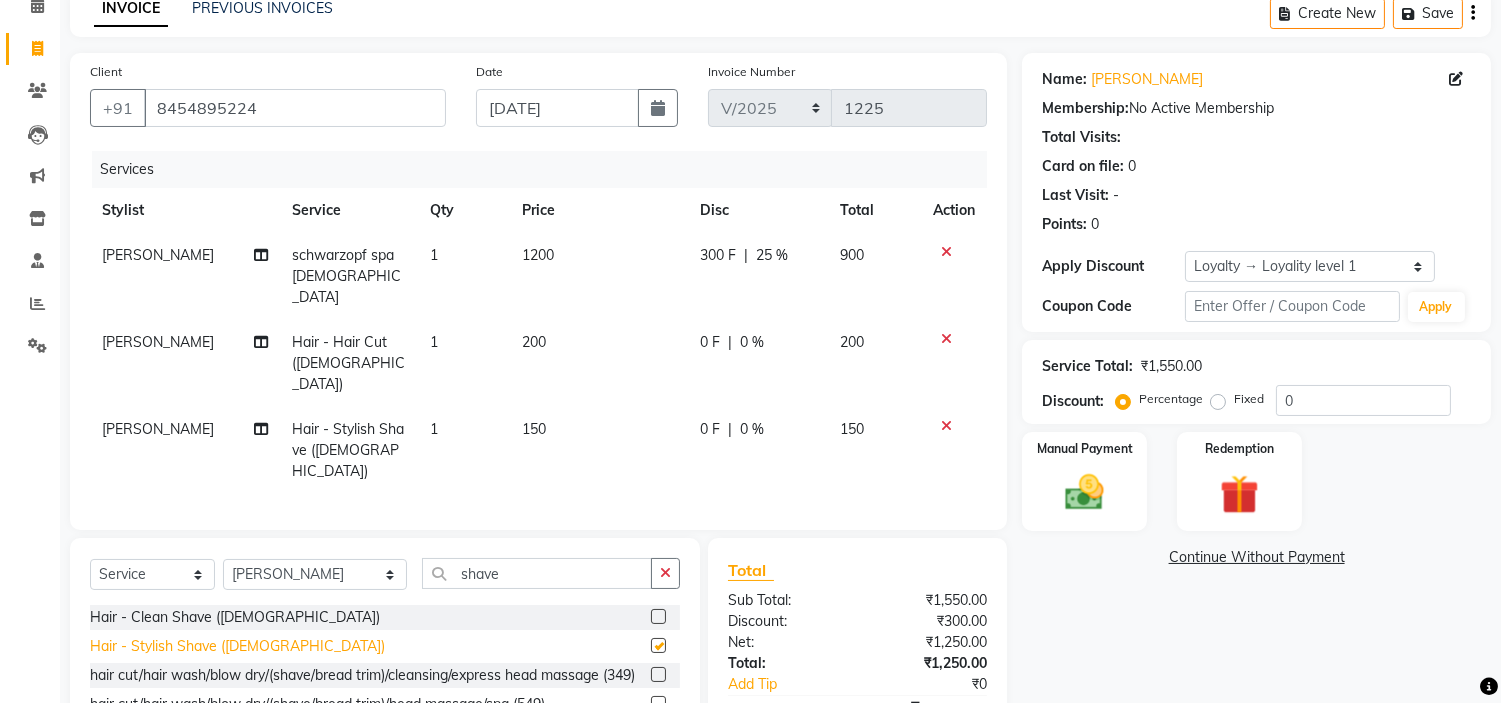 checkbox on "false" 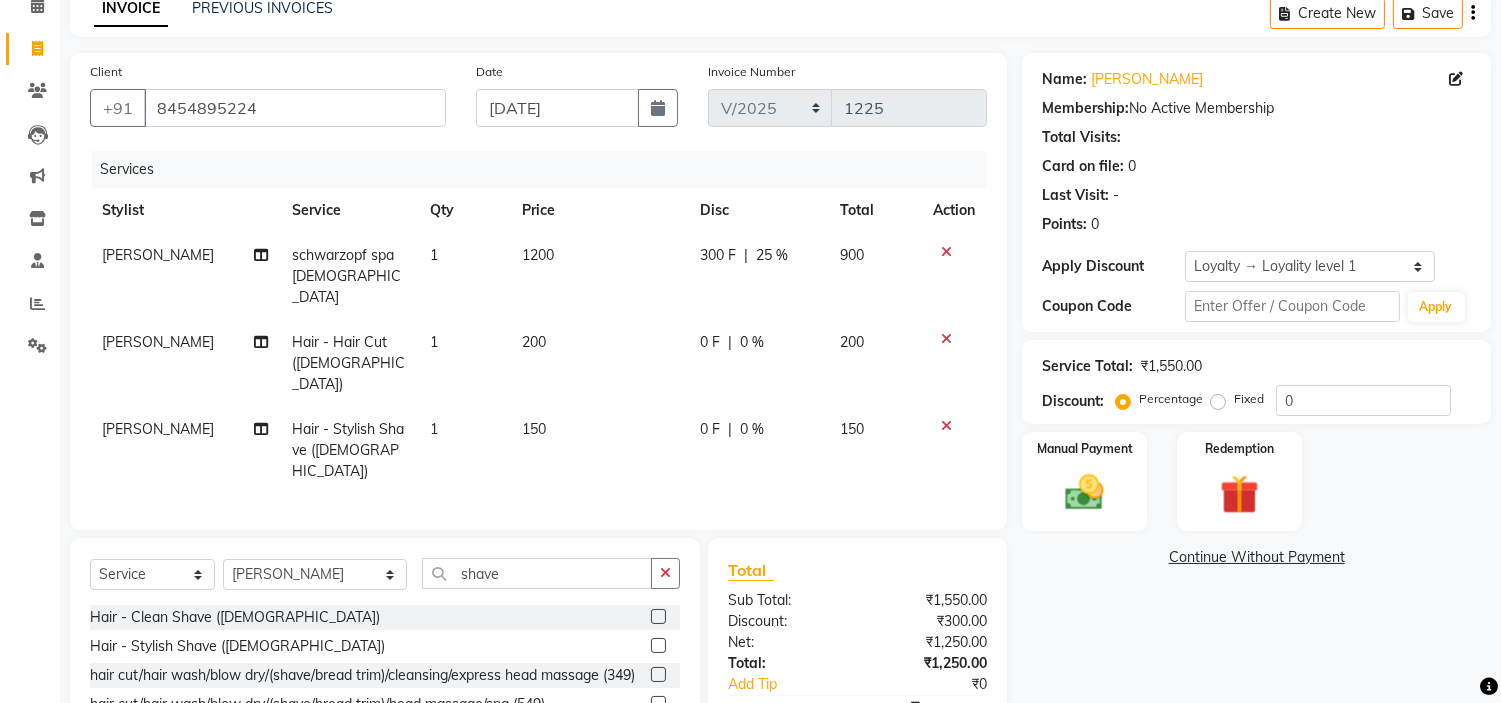 click on "0 F" 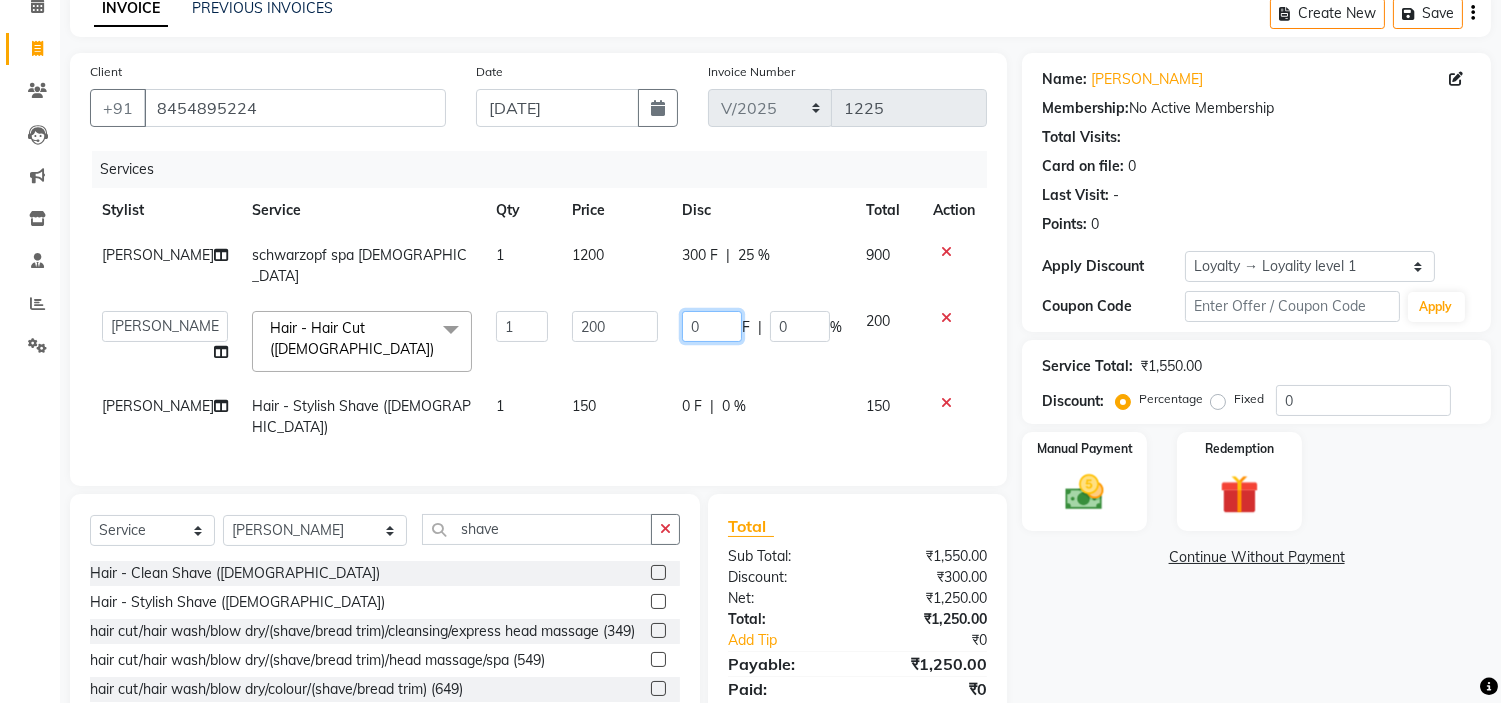 click on "0" 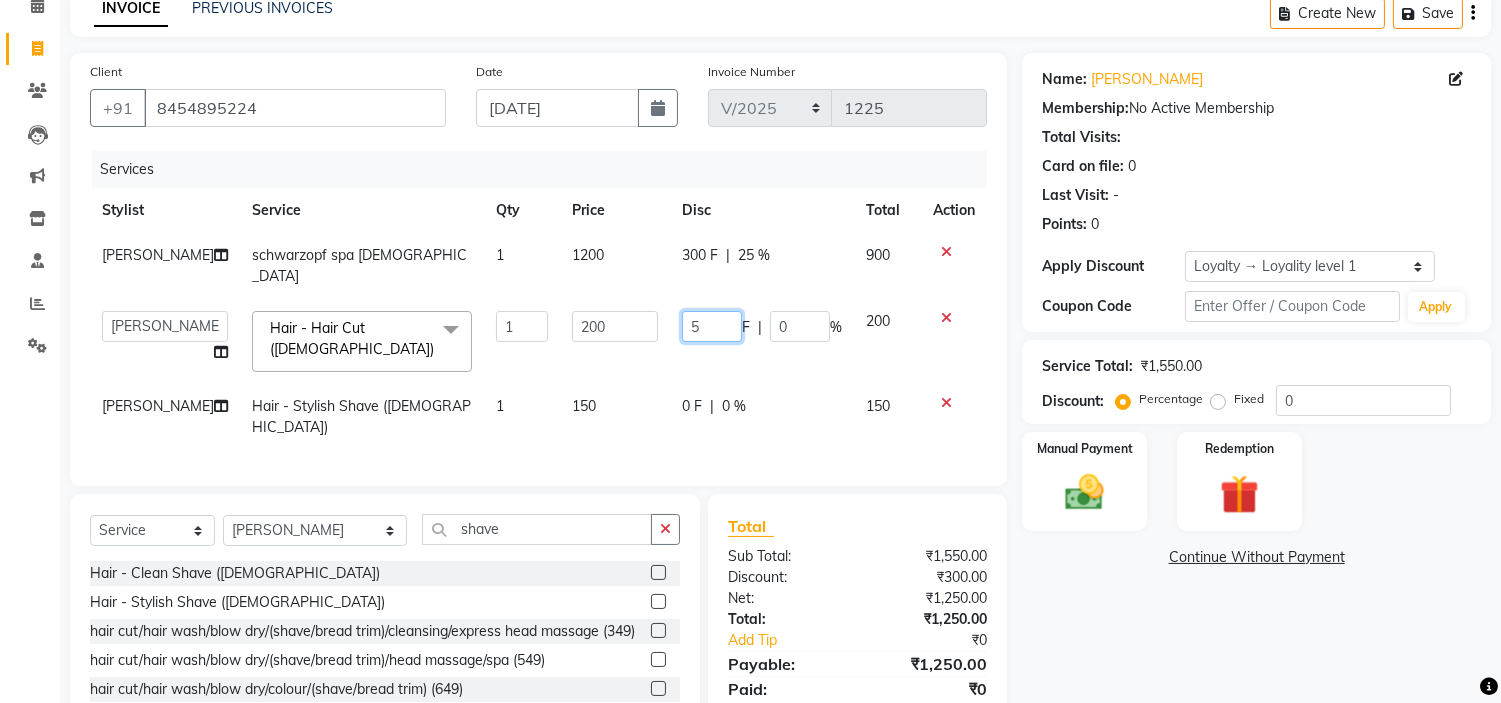 type on "50" 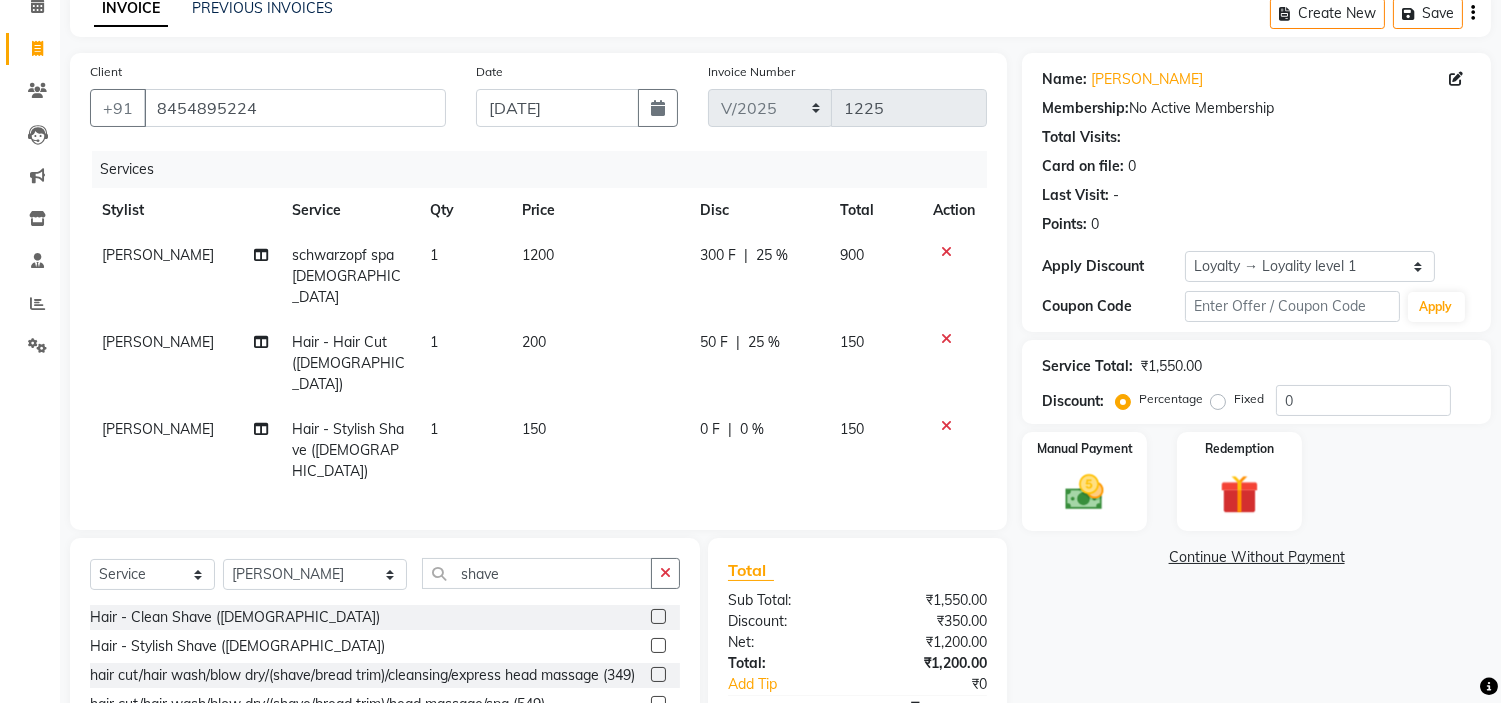 click on "Name: Shail  Membership:  No Active Membership  Total Visits:   Card on file:  0 Last Visit:   - Points:   0  Apply Discount Select  Loyalty → Loyality level 1  Coupon Code Apply Service Total:  ₹1,550.00  Discount:  Percentage   Fixed  0 Manual Payment Redemption  Continue Without Payment" 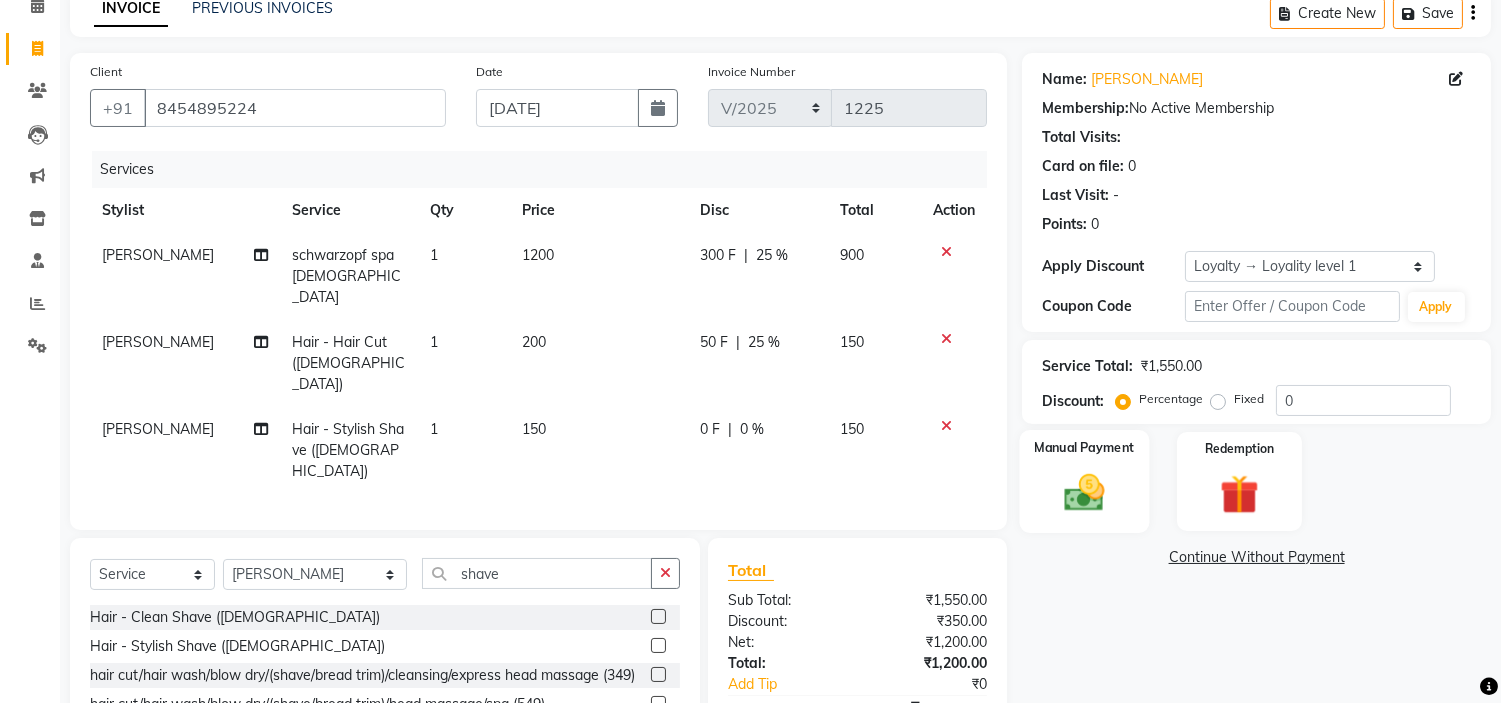 click on "Manual Payment" 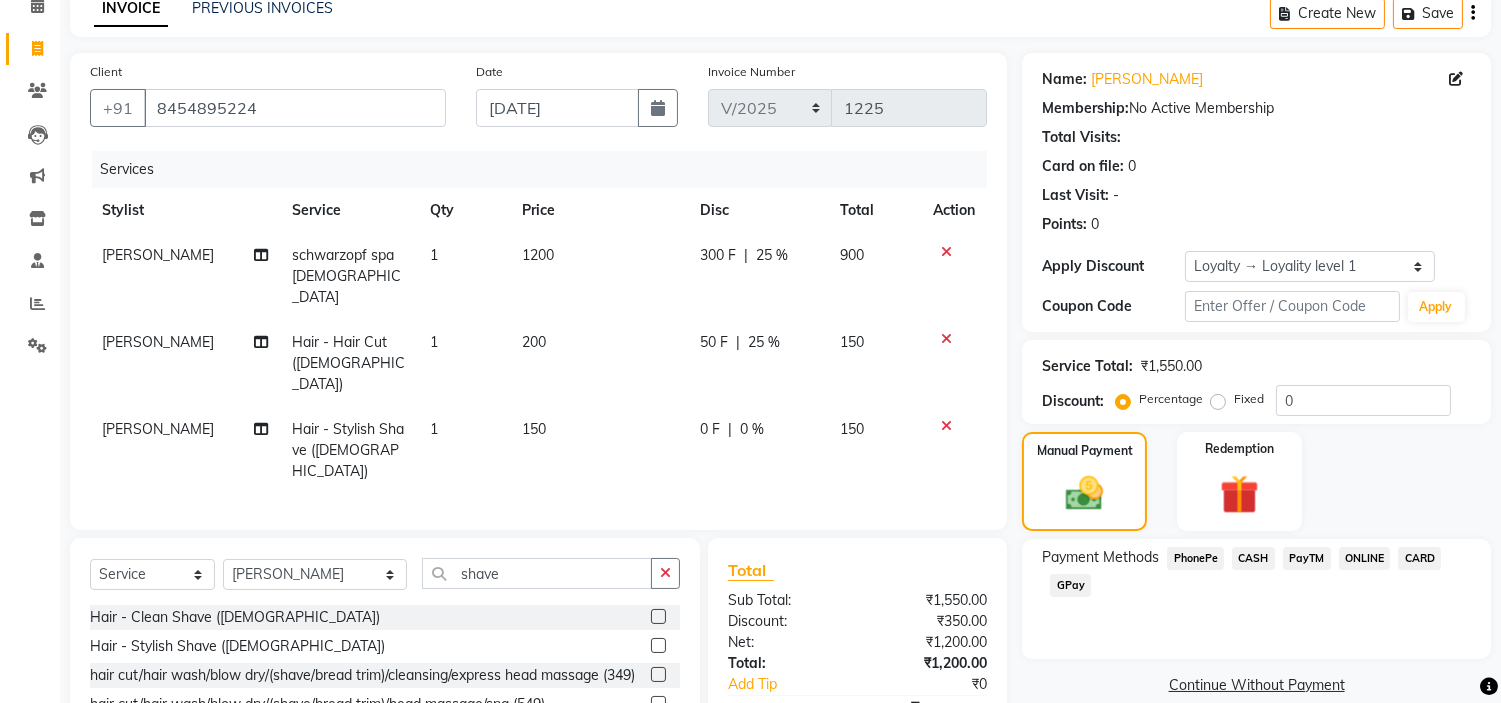 click on "50 F | 25 %" 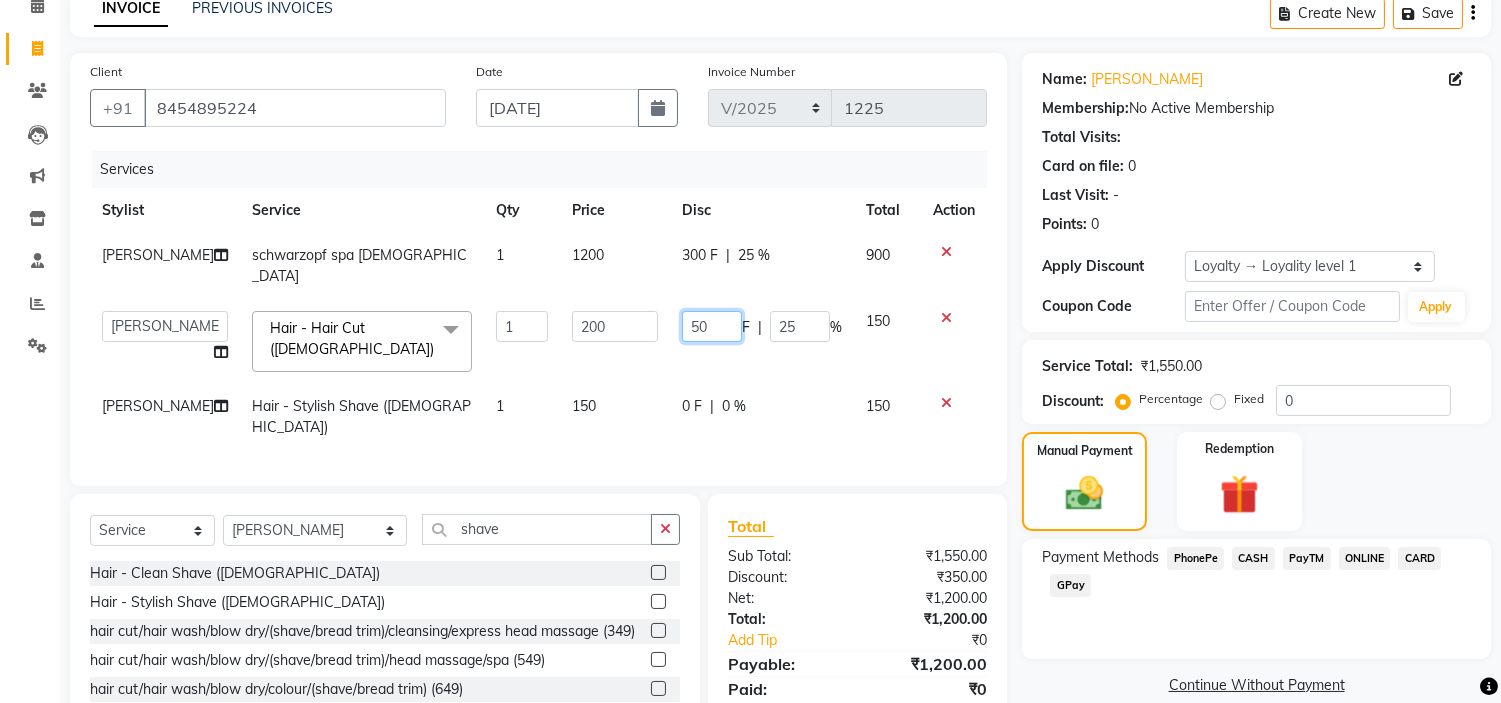 click on "50" 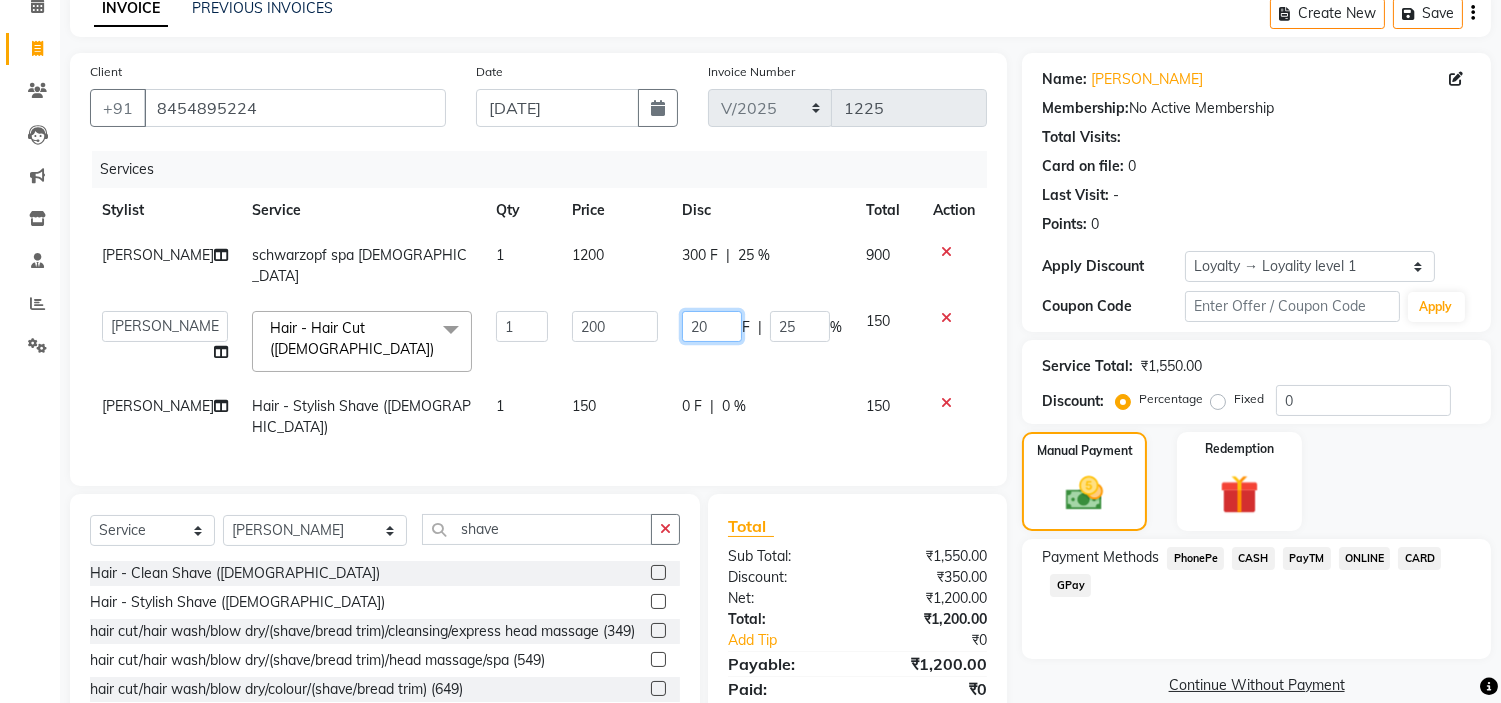type on "200" 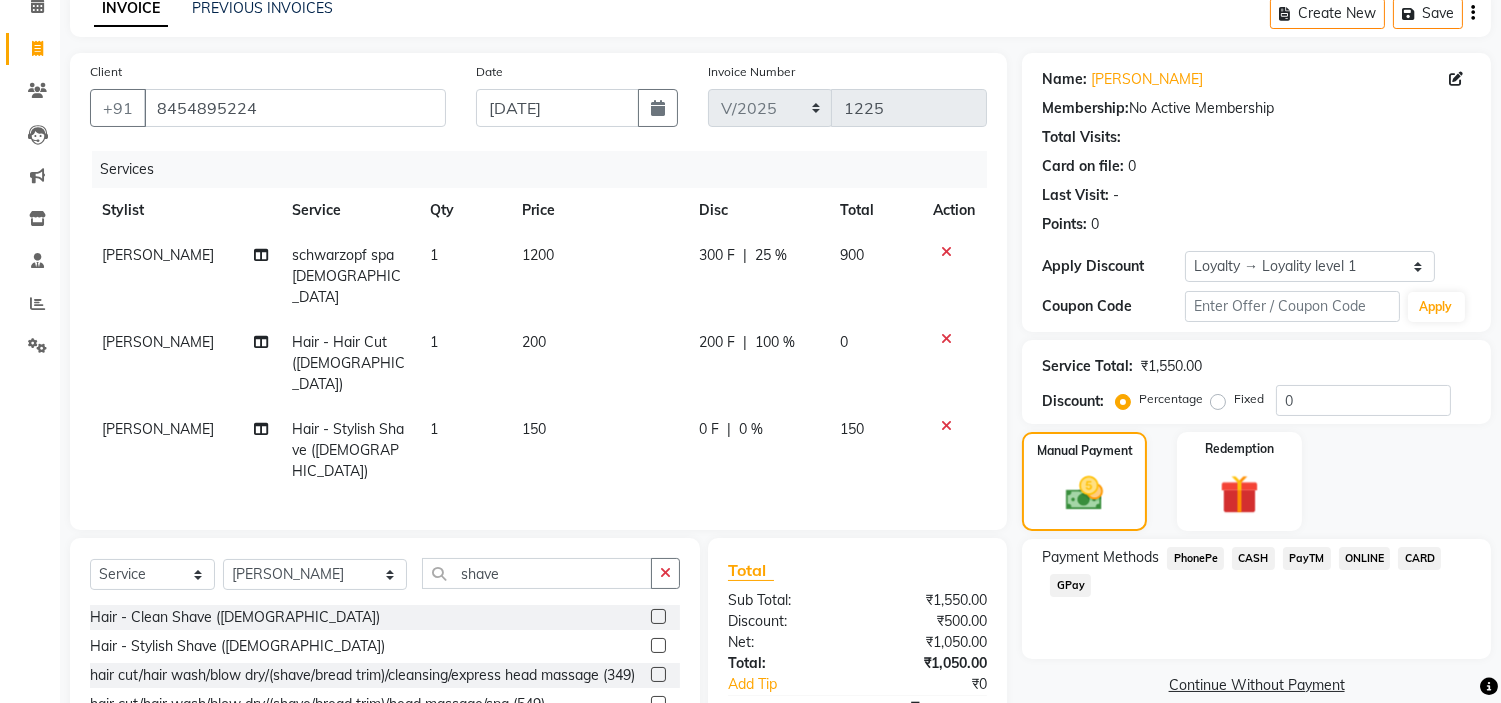 click on "SAMEER KHAN Hair - Stylish Shave (Male) 1 150 0 F | 0 % 150" 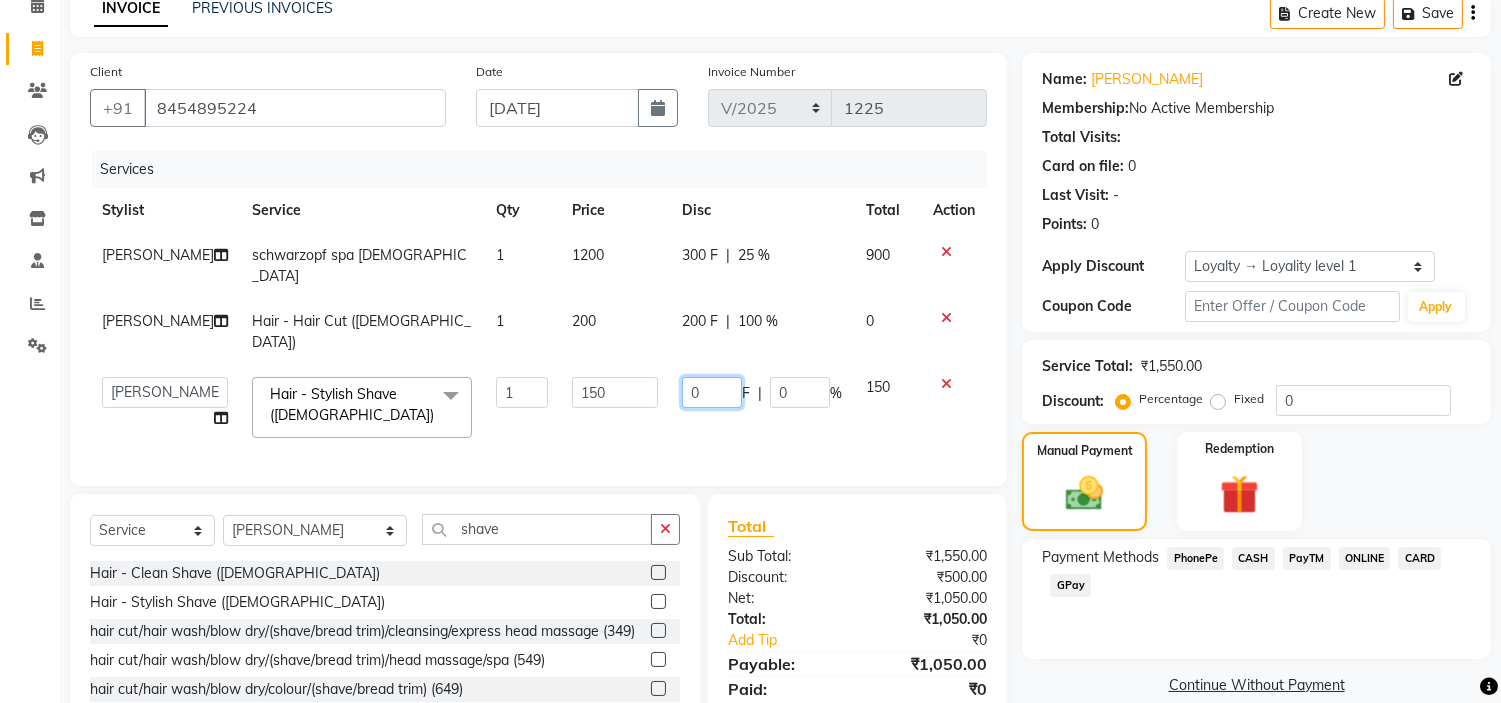 click on "0" 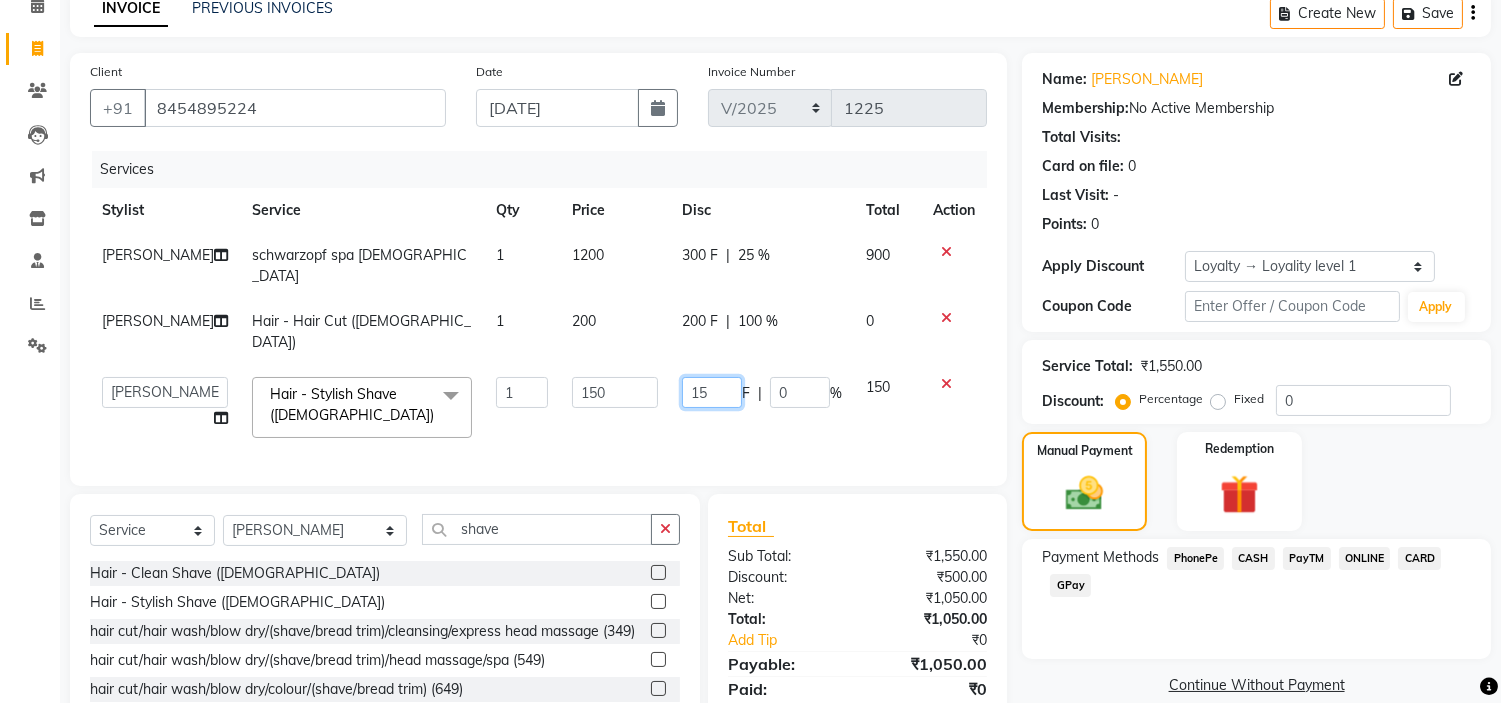 type on "150" 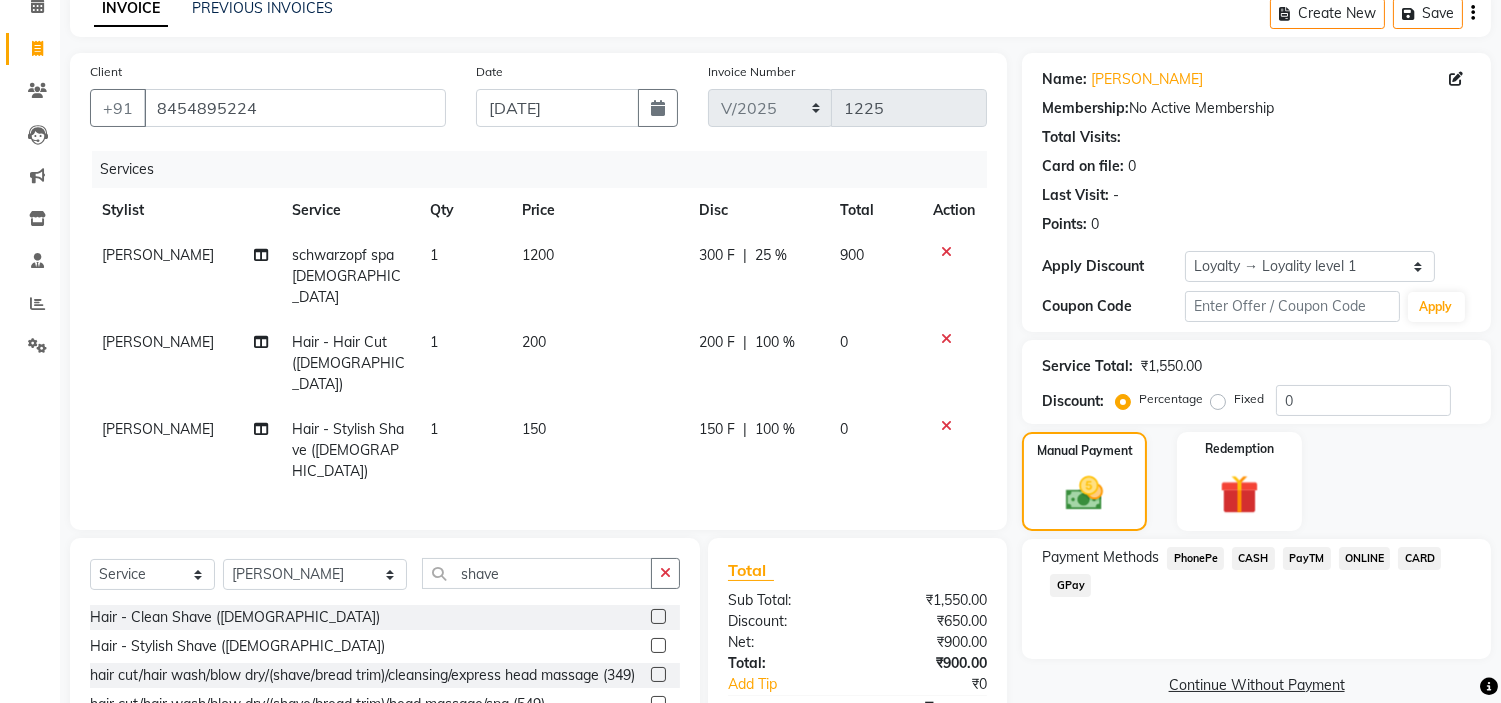click on "Name: Shail  Membership:  No Active Membership  Total Visits:   Card on file:  0 Last Visit:   - Points:   0  Apply Discount Select  Loyalty → Loyality level 1  Coupon Code Apply Service Total:  ₹1,550.00  Discount:  Percentage   Fixed  0 Manual Payment Redemption Payment Methods  PhonePe   CASH   PayTM   ONLINE   CARD   GPay   Continue Without Payment" 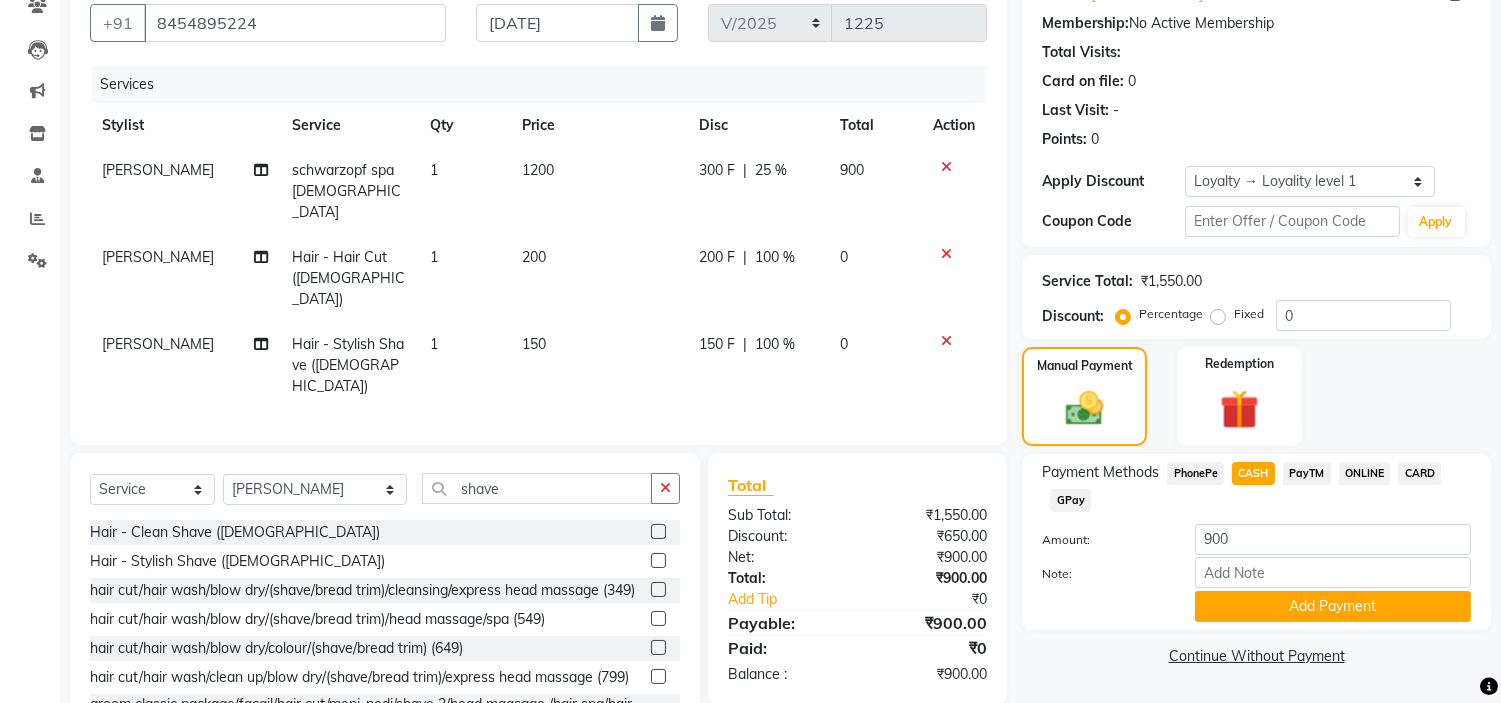 scroll, scrollTop: 211, scrollLeft: 0, axis: vertical 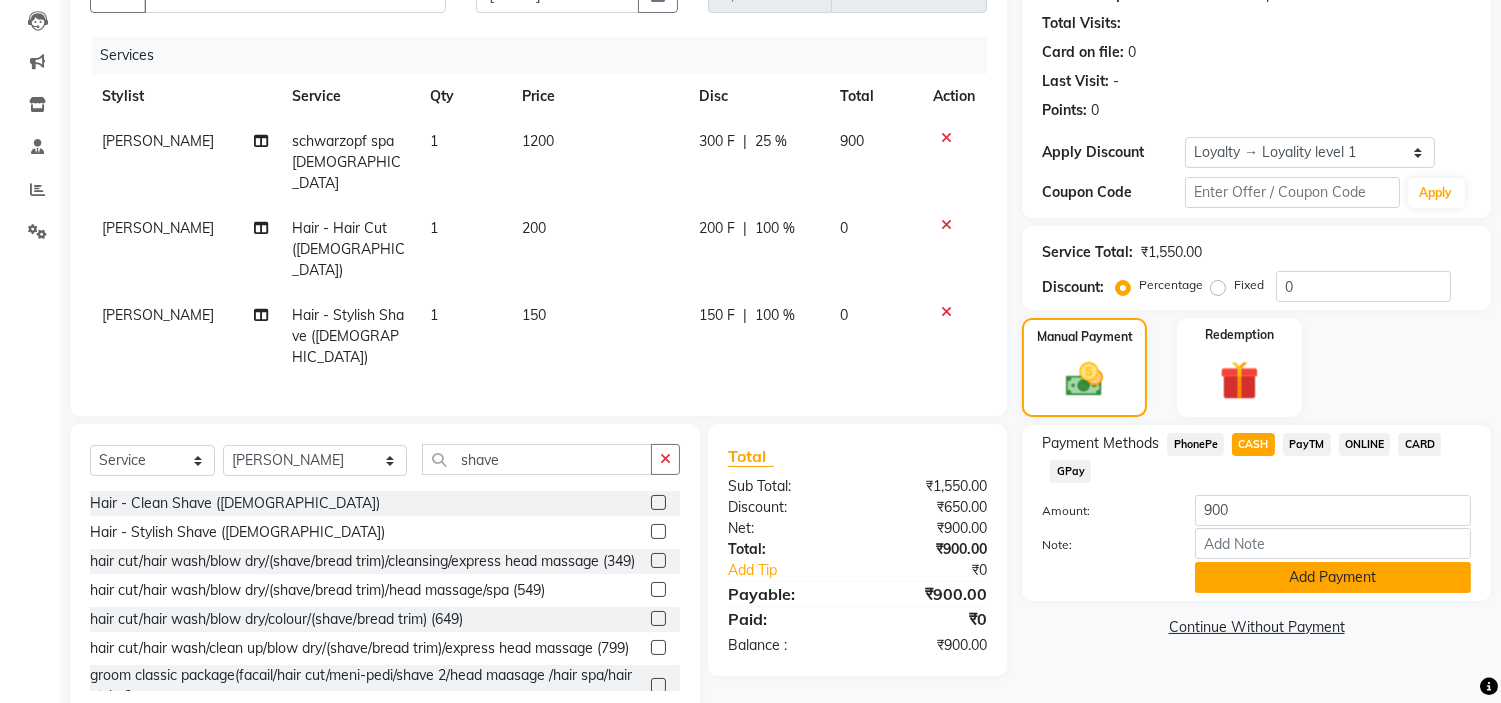 click on "Add Payment" 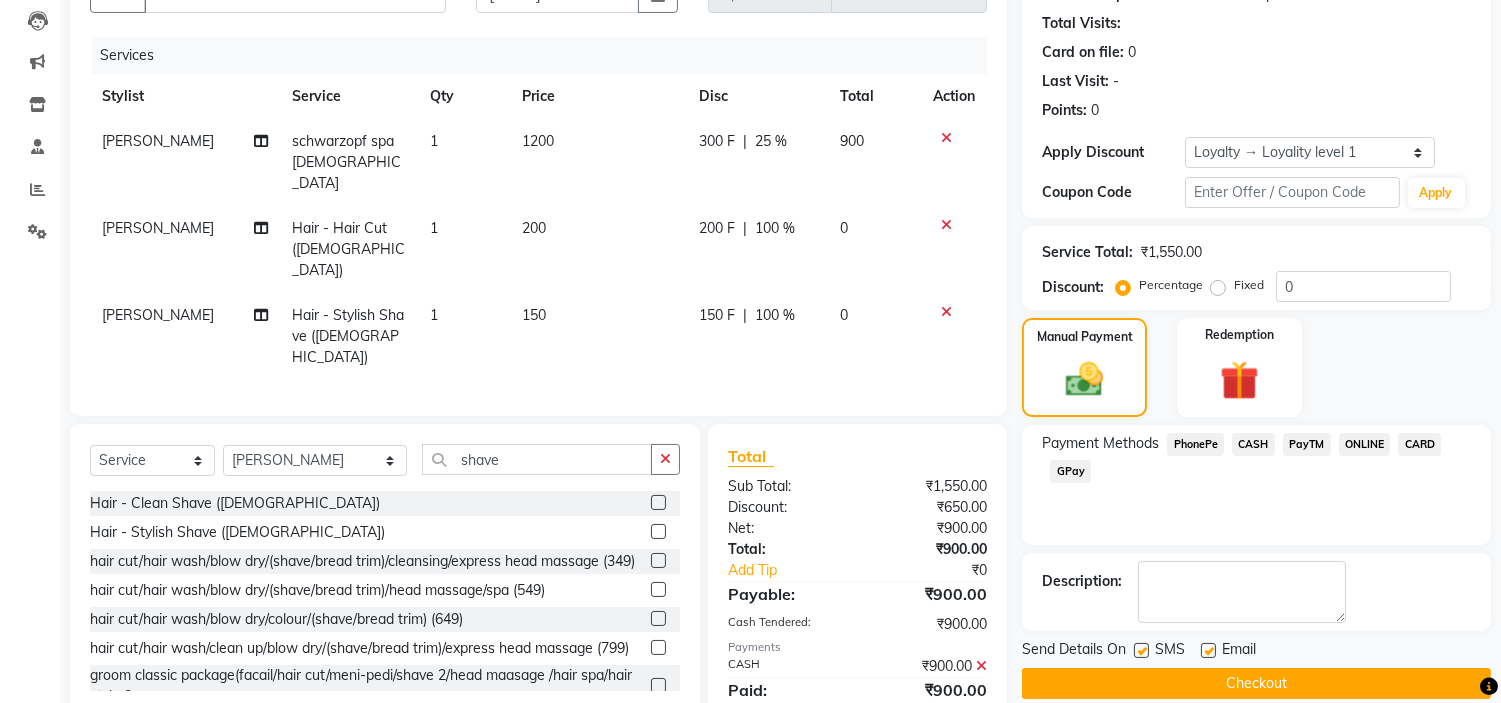 scroll, scrollTop: 337, scrollLeft: 0, axis: vertical 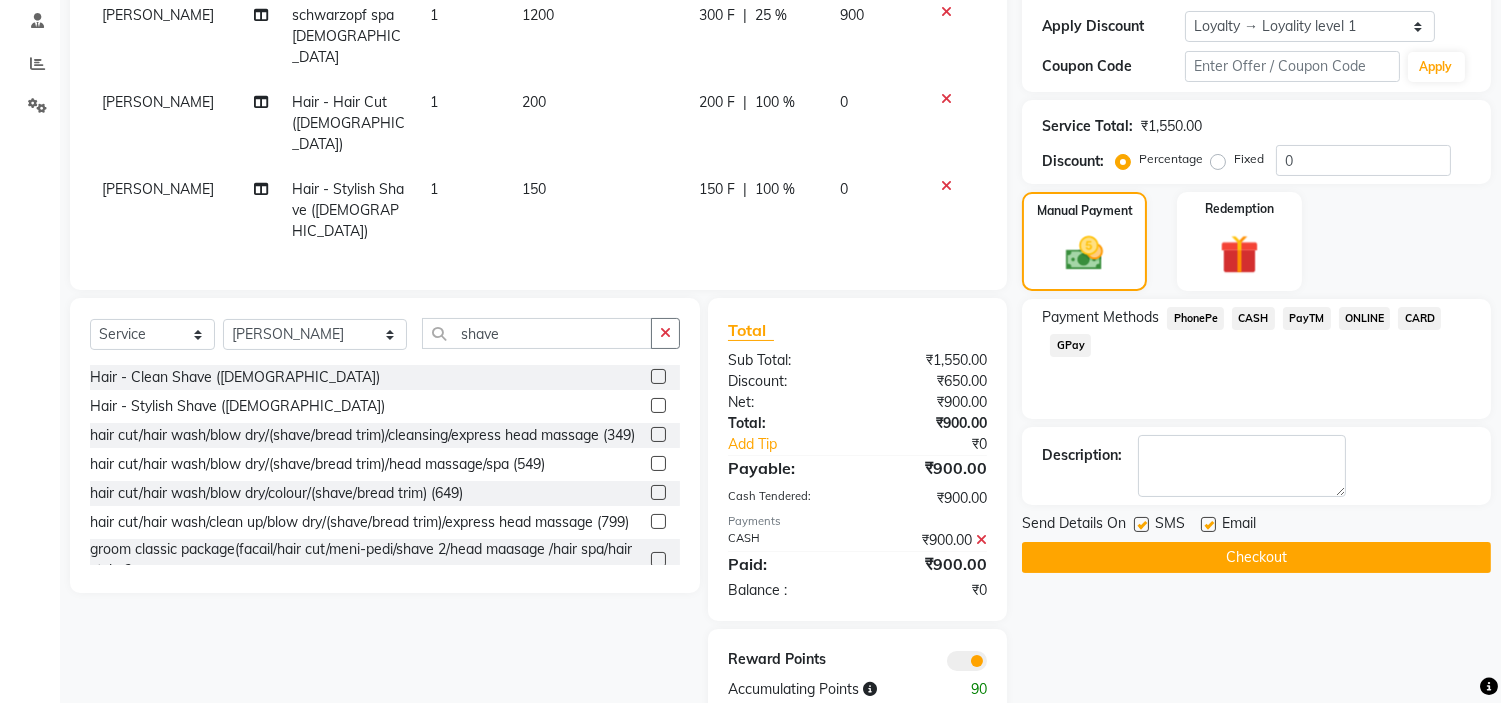 click on "Checkout" 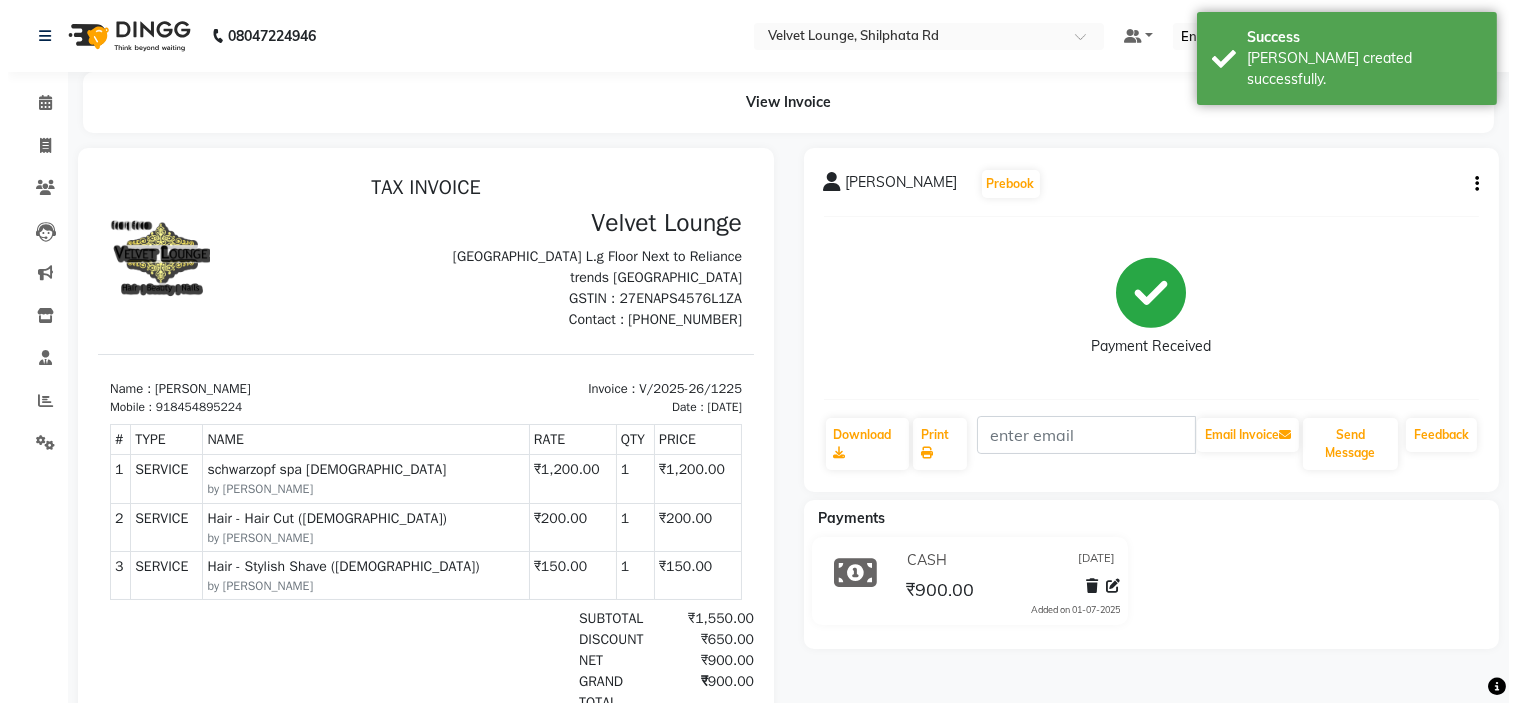 scroll, scrollTop: 0, scrollLeft: 0, axis: both 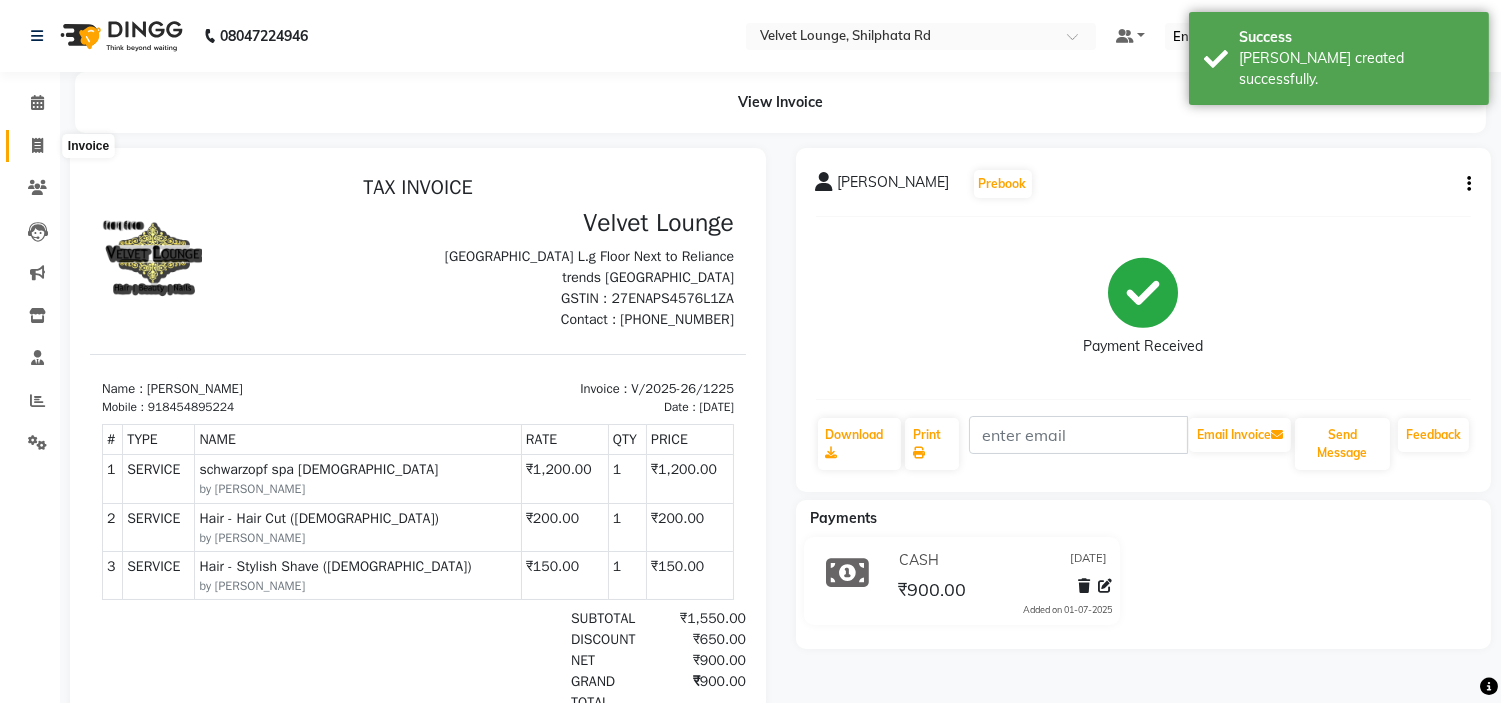 click 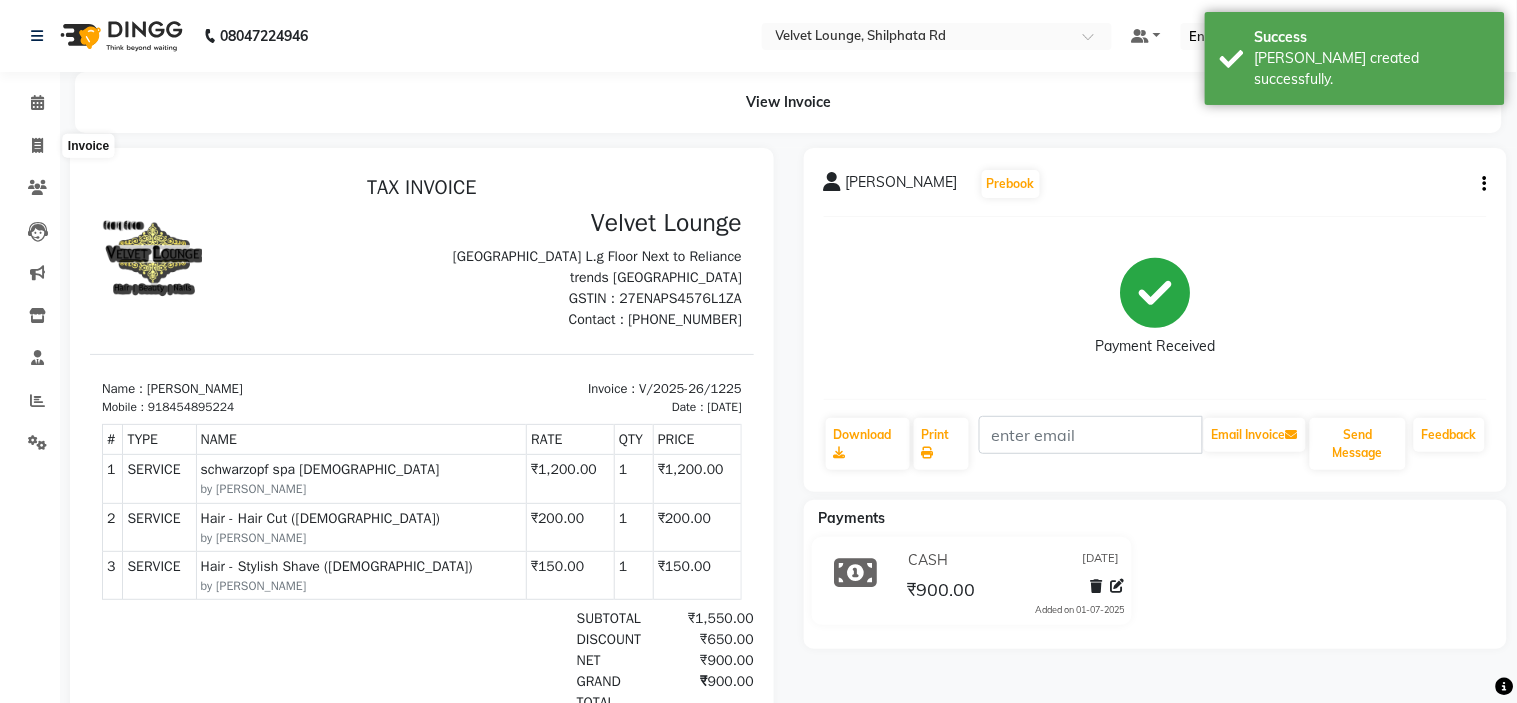 select on "service" 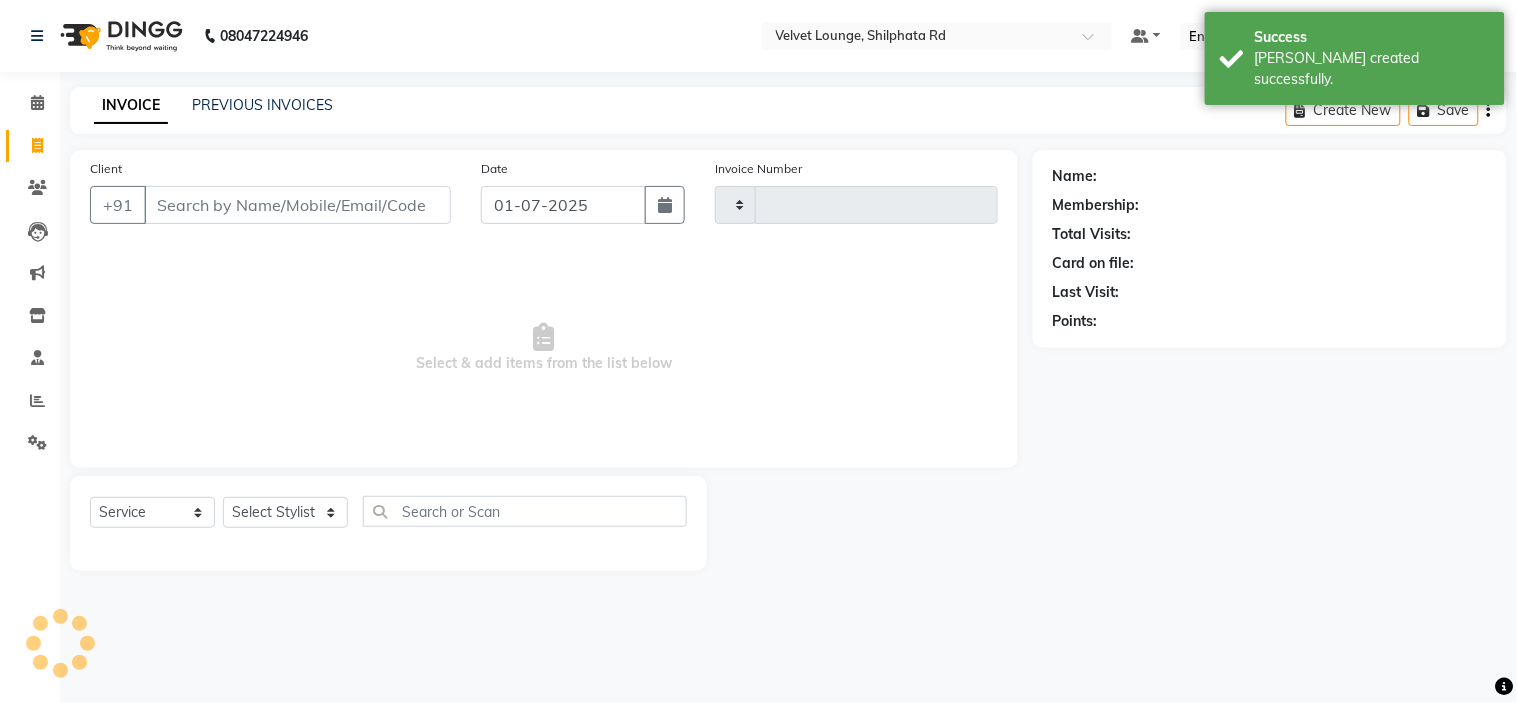 click on "Client" at bounding box center (297, 205) 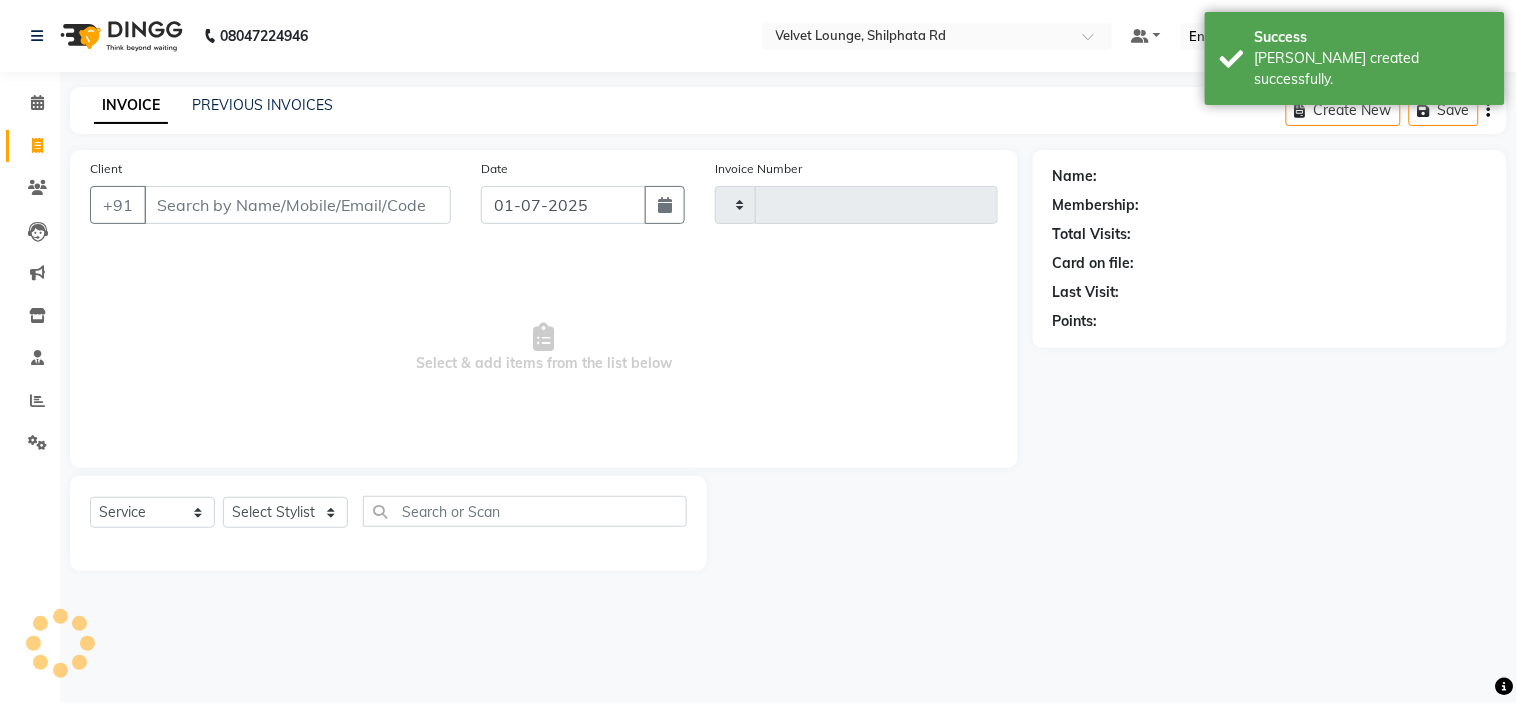 type on "1226" 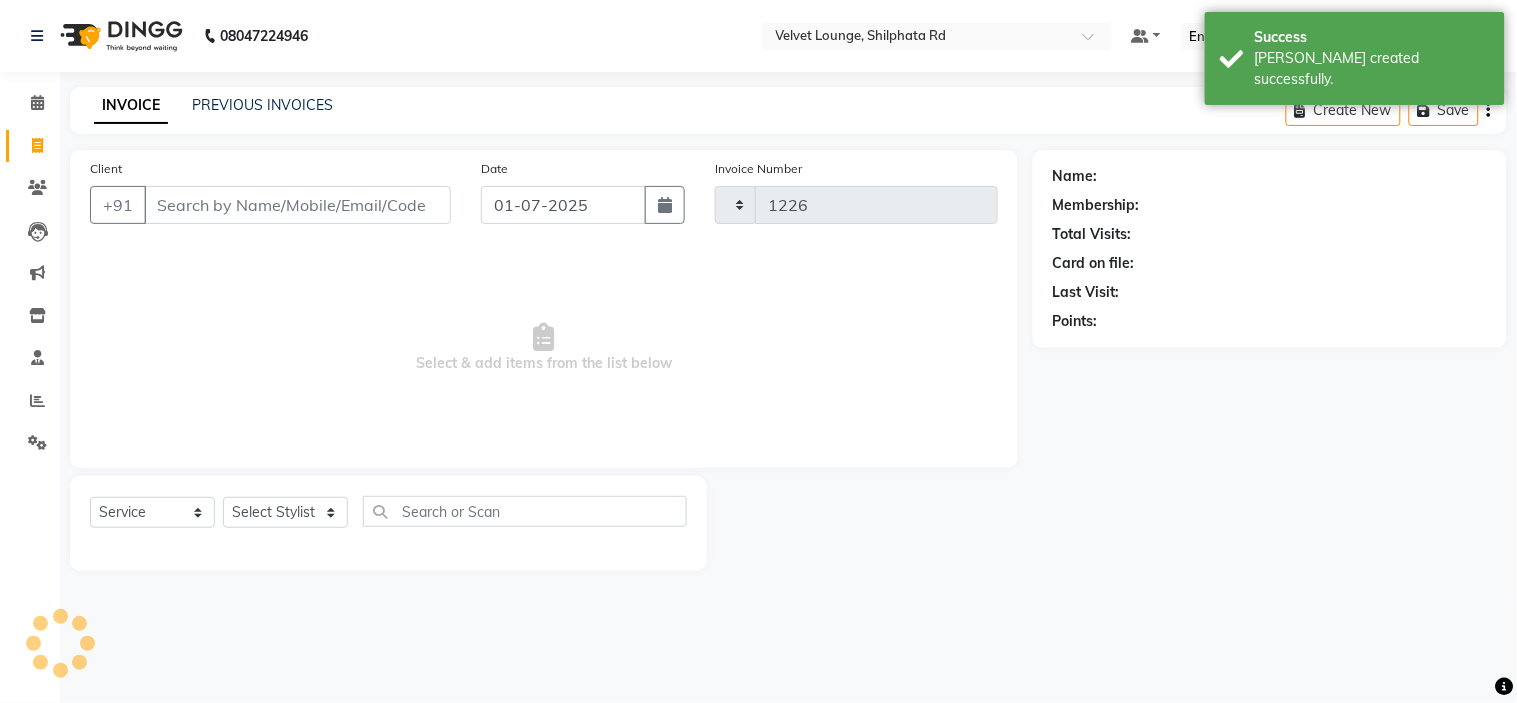 select on "122" 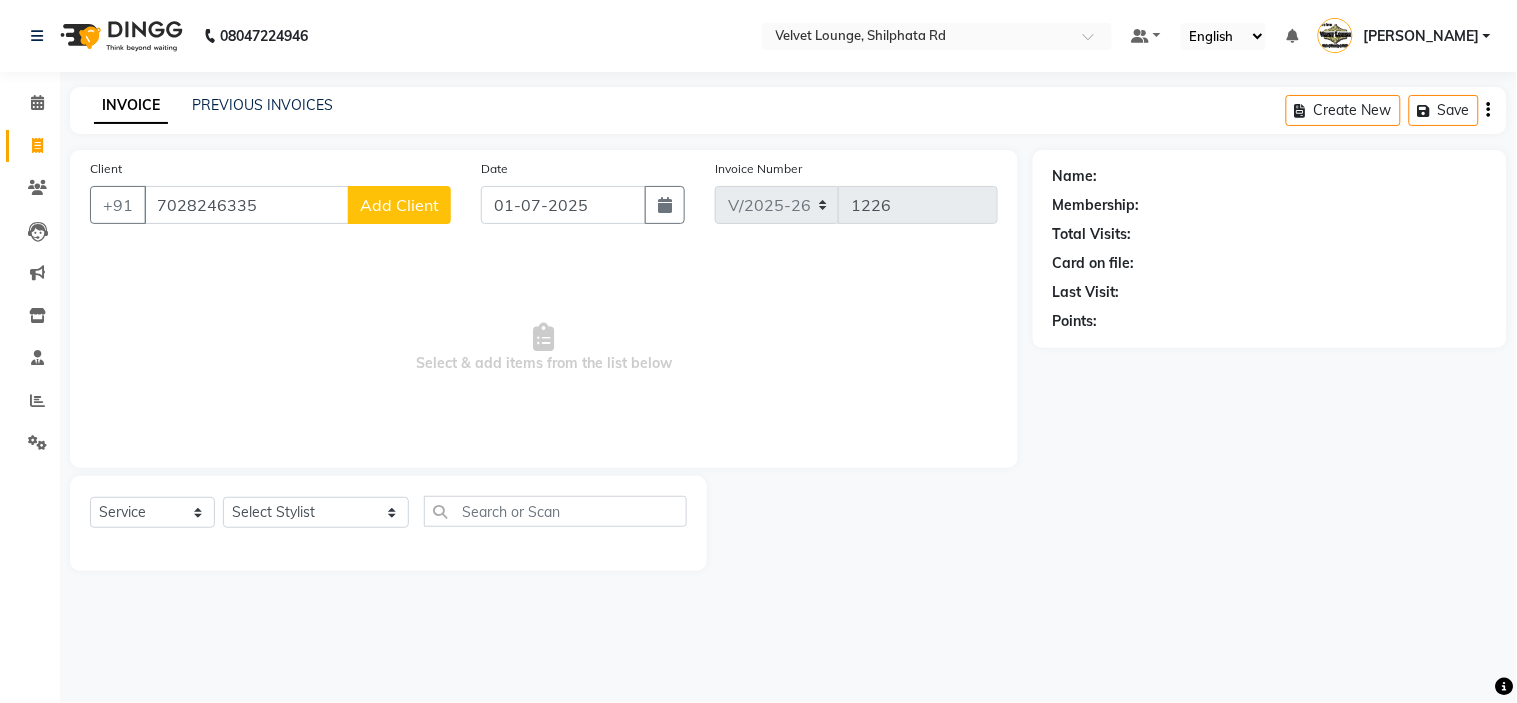 type on "7028246335" 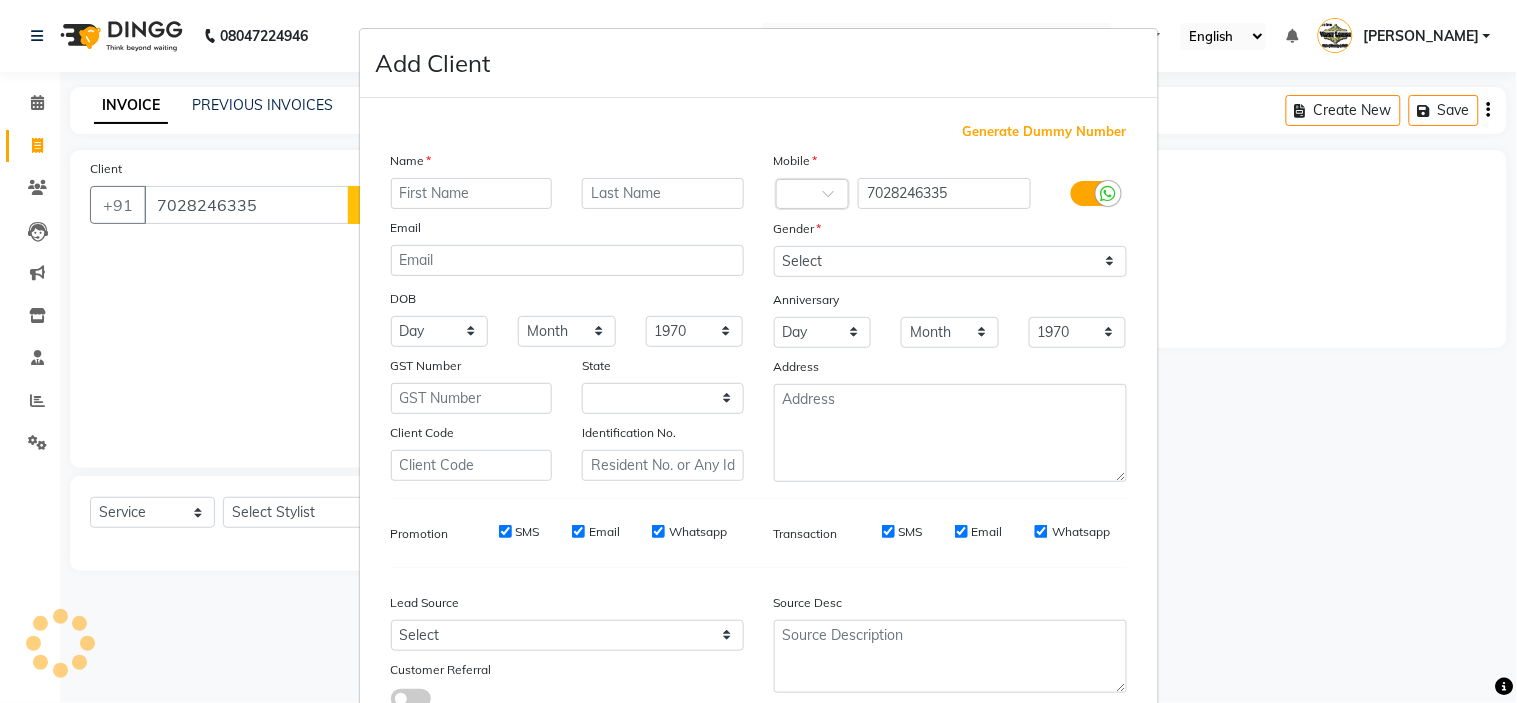 select on "22" 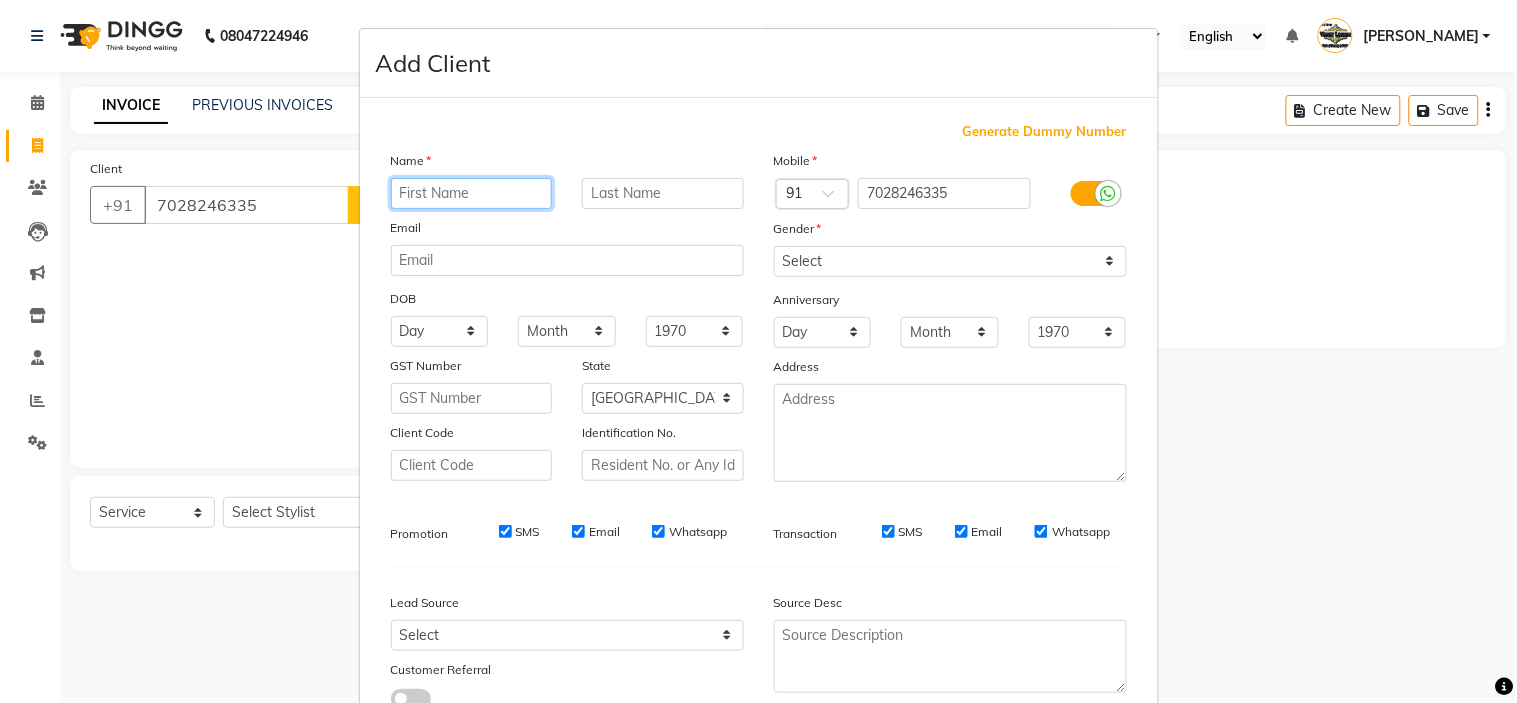 click at bounding box center [472, 193] 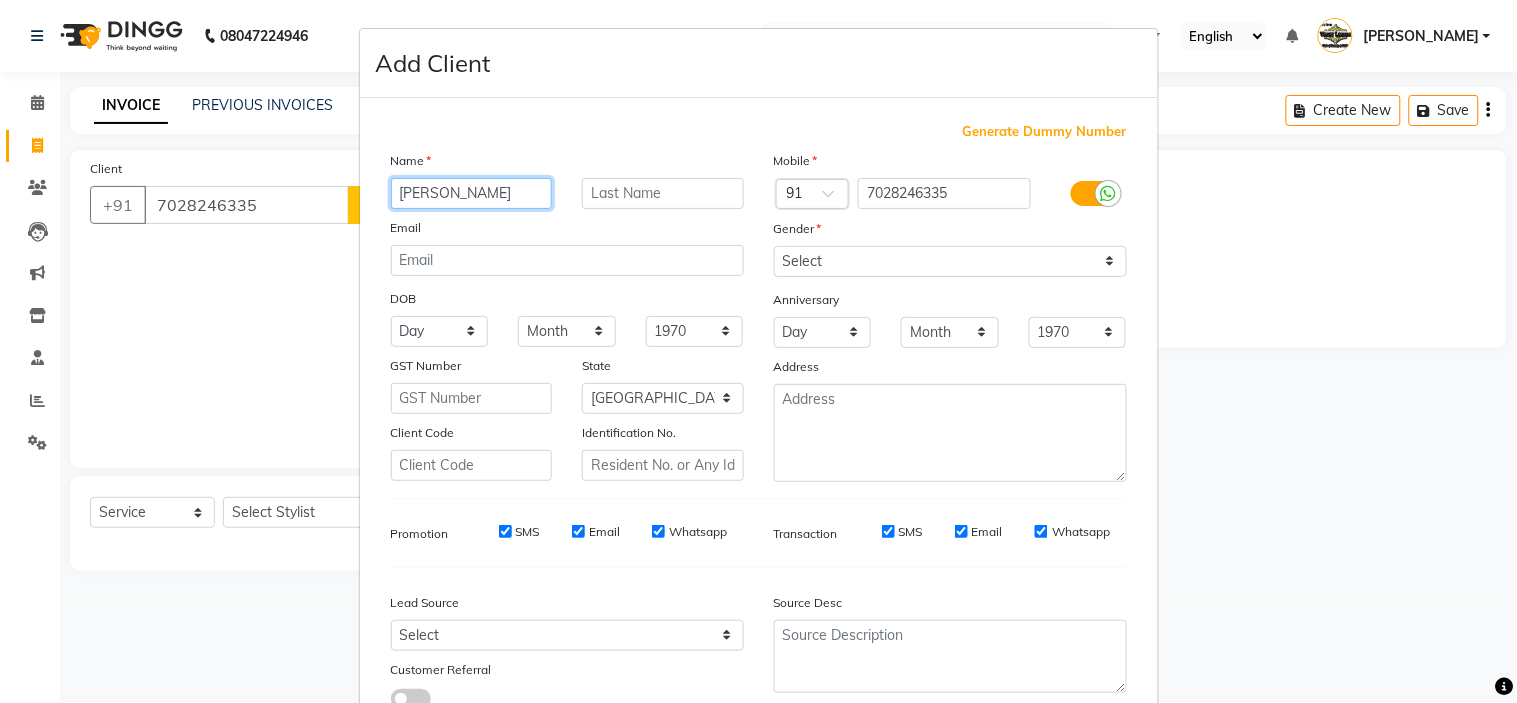 type on "rameshwari" 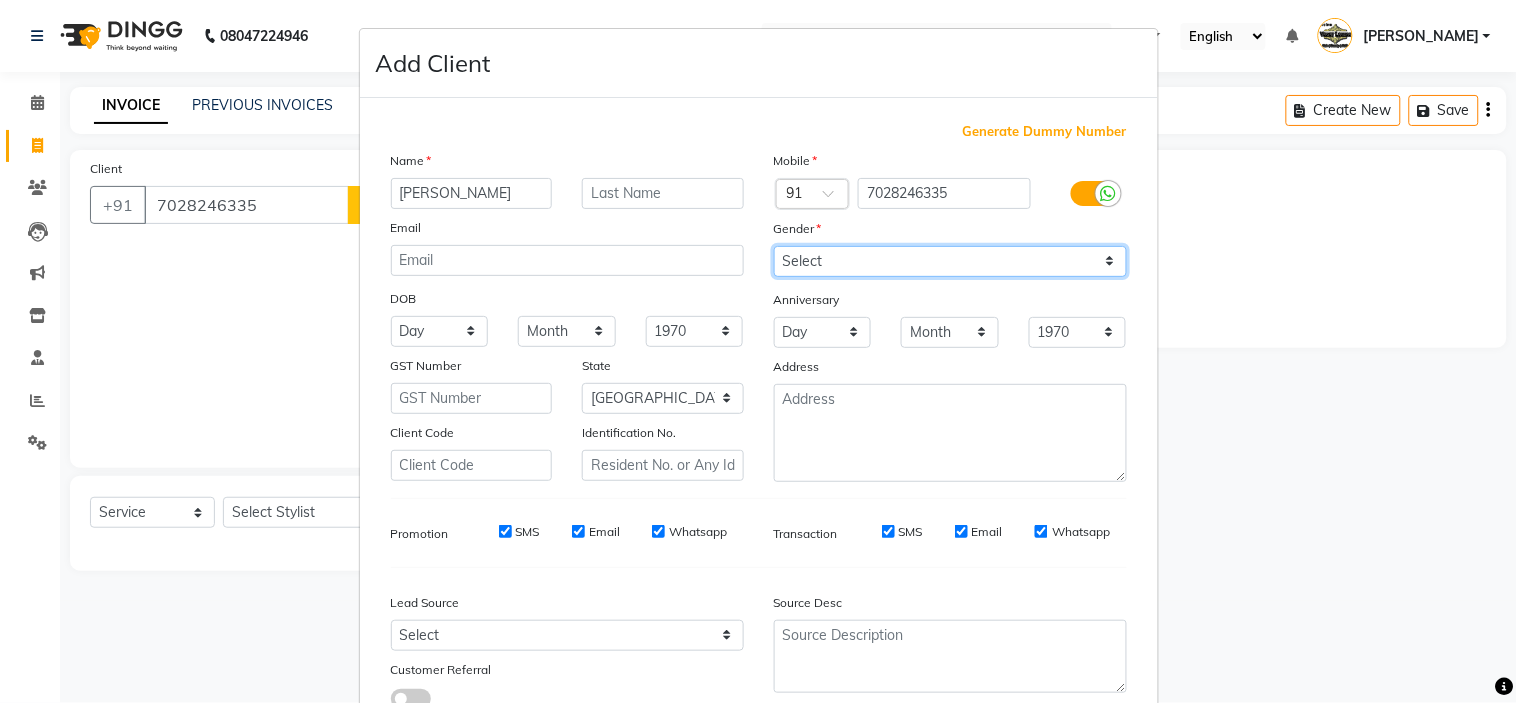 click on "Select Male Female Other Prefer Not To Say" at bounding box center (950, 261) 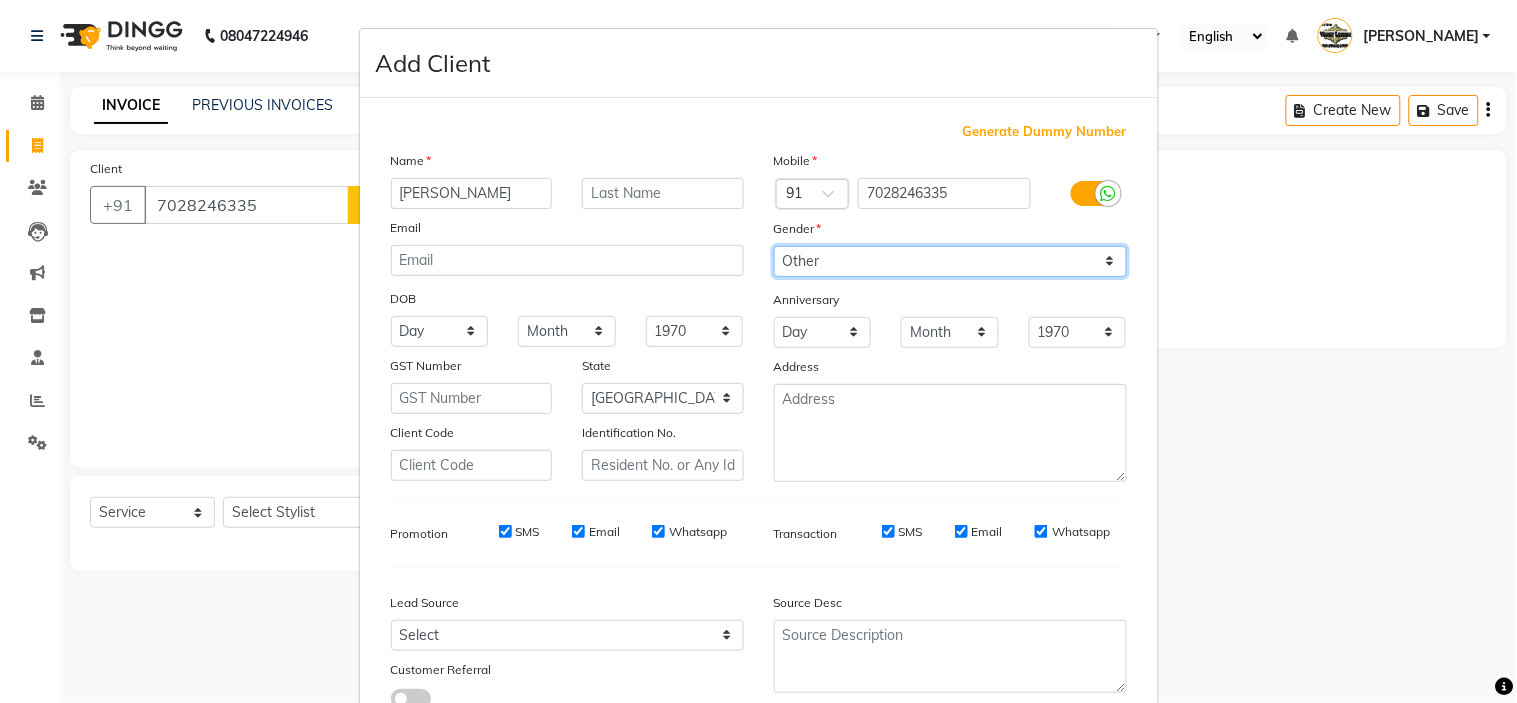 click on "Select Male Female Other Prefer Not To Say" at bounding box center (950, 261) 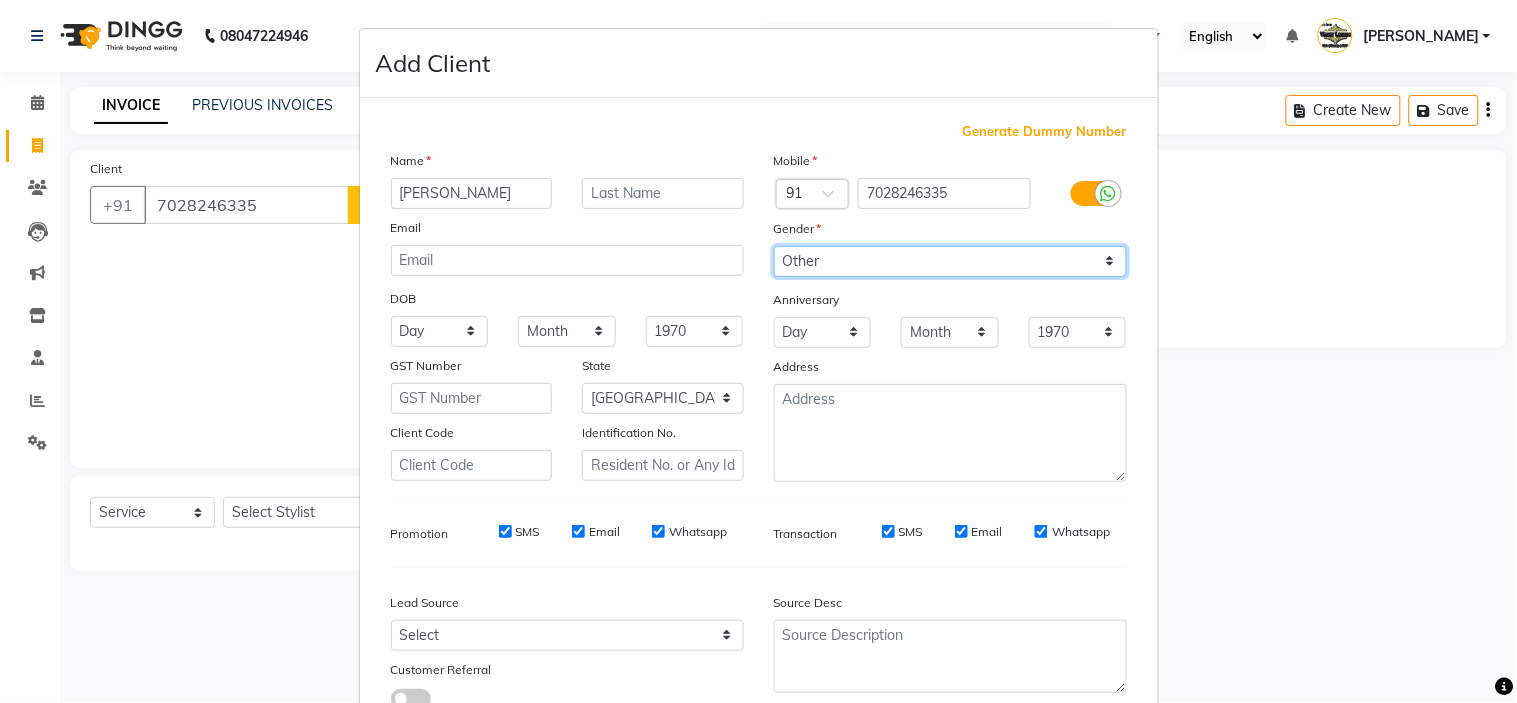 click on "Select Male Female Other Prefer Not To Say" at bounding box center (950, 261) 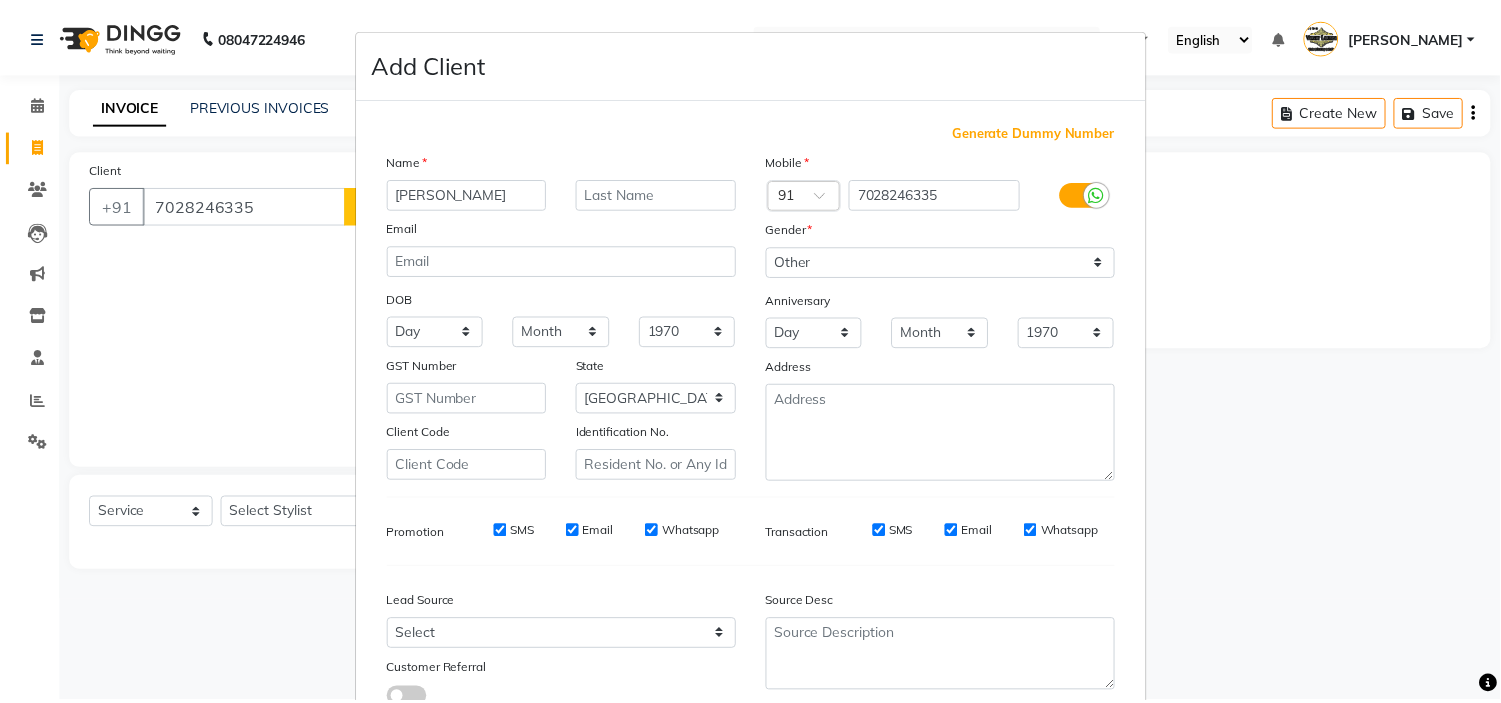 scroll, scrollTop: 147, scrollLeft: 0, axis: vertical 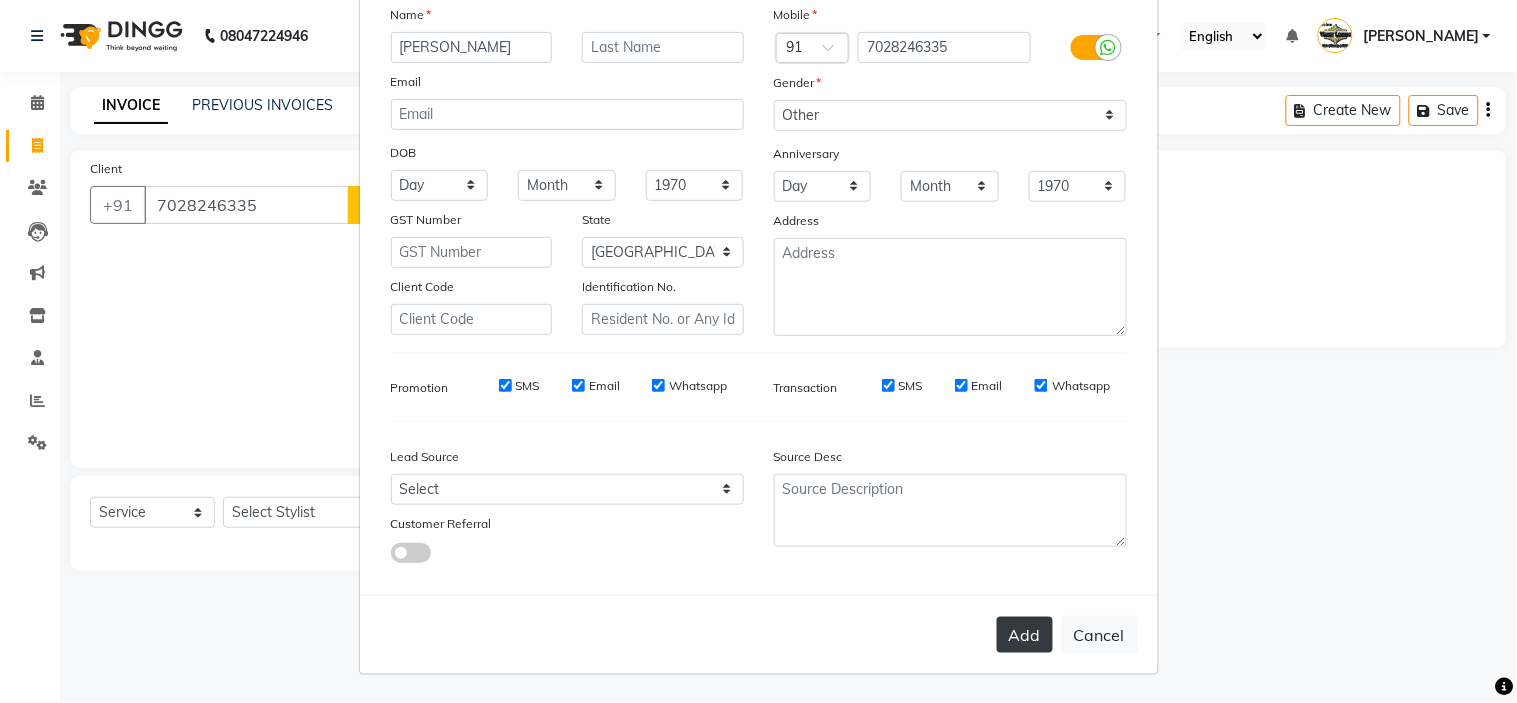 click on "Add" at bounding box center [1025, 635] 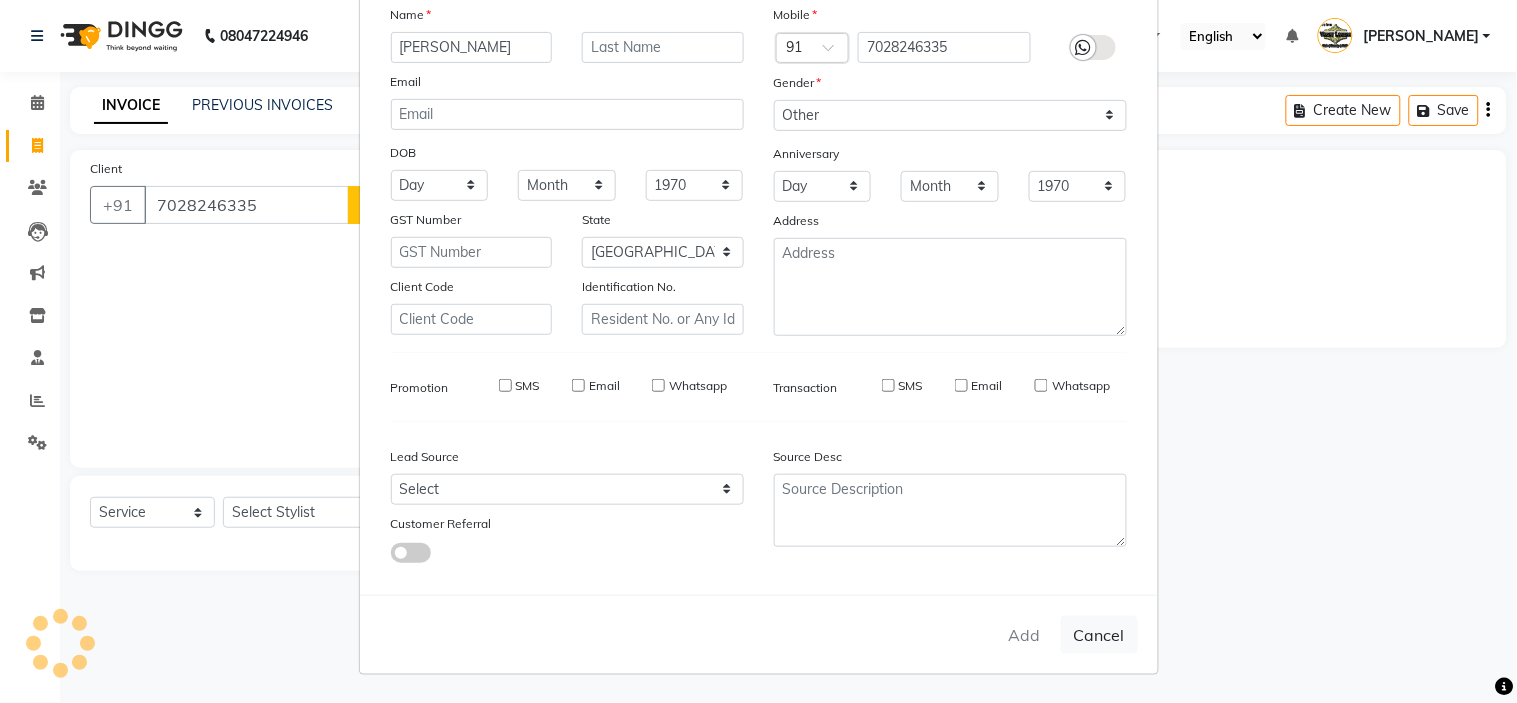 type 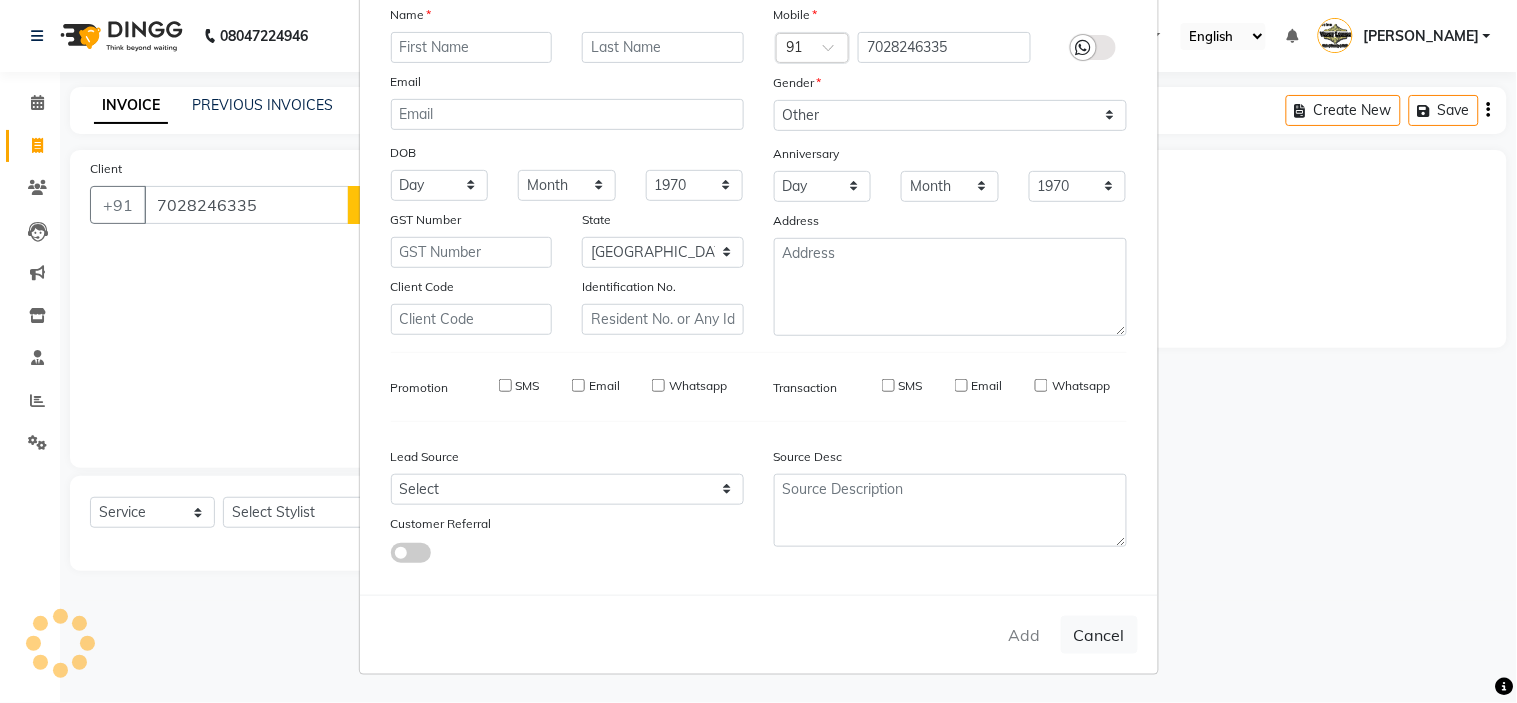 select 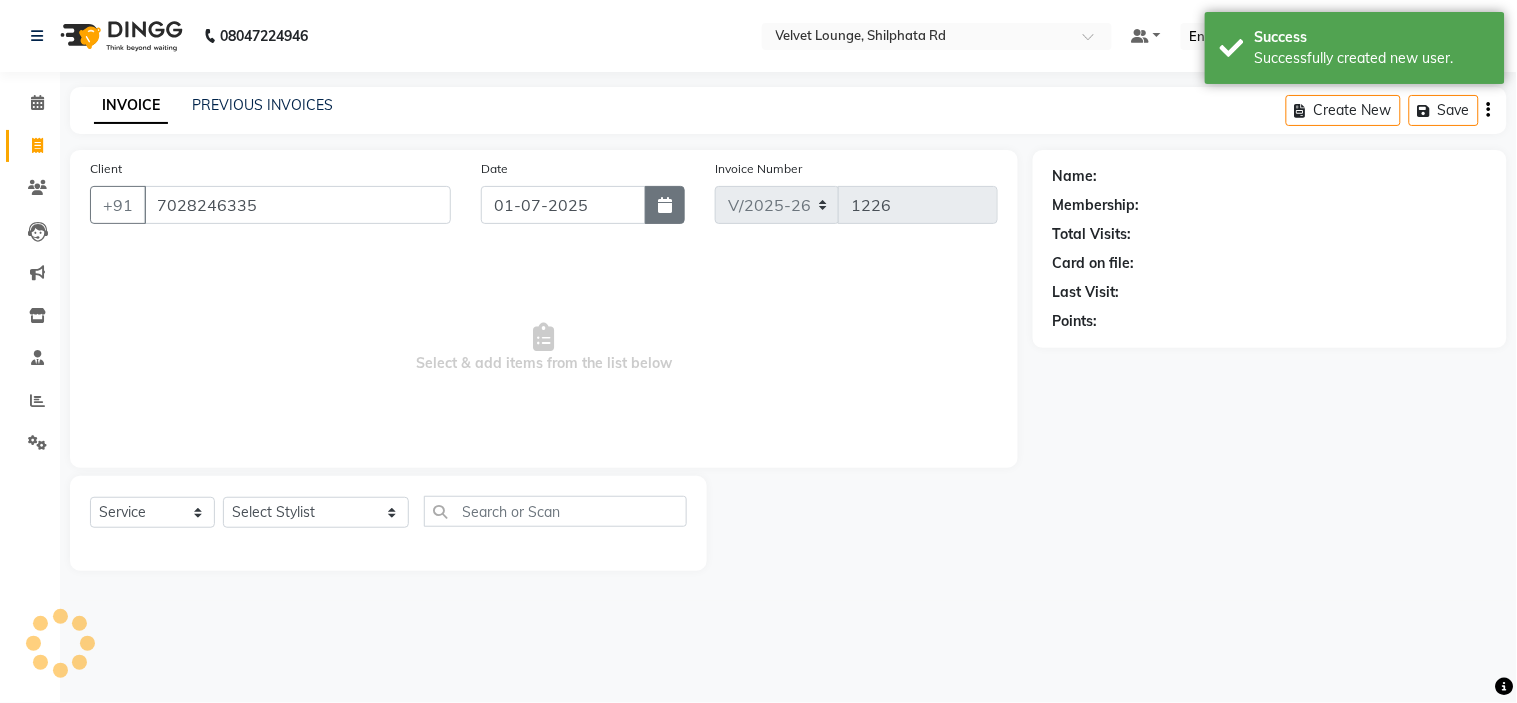 select on "1: Object" 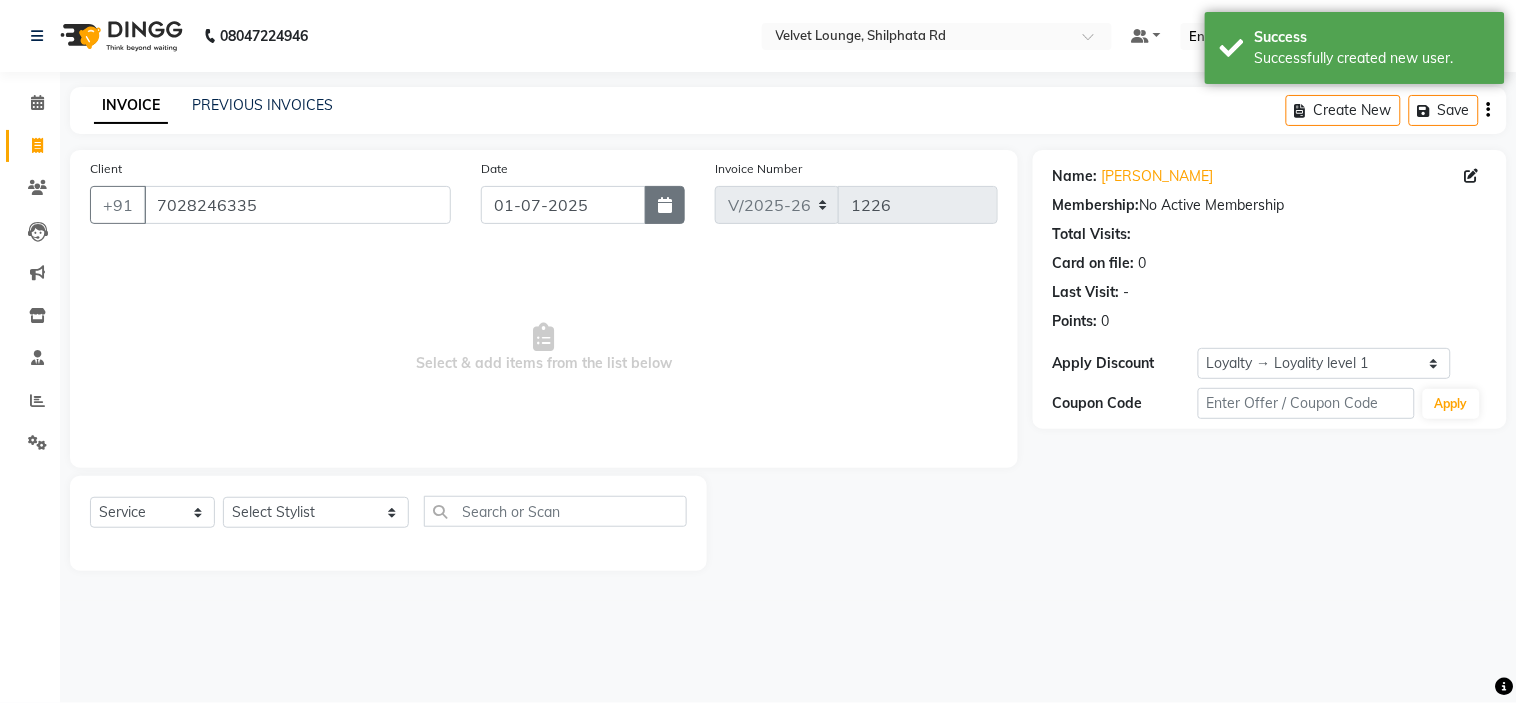 click 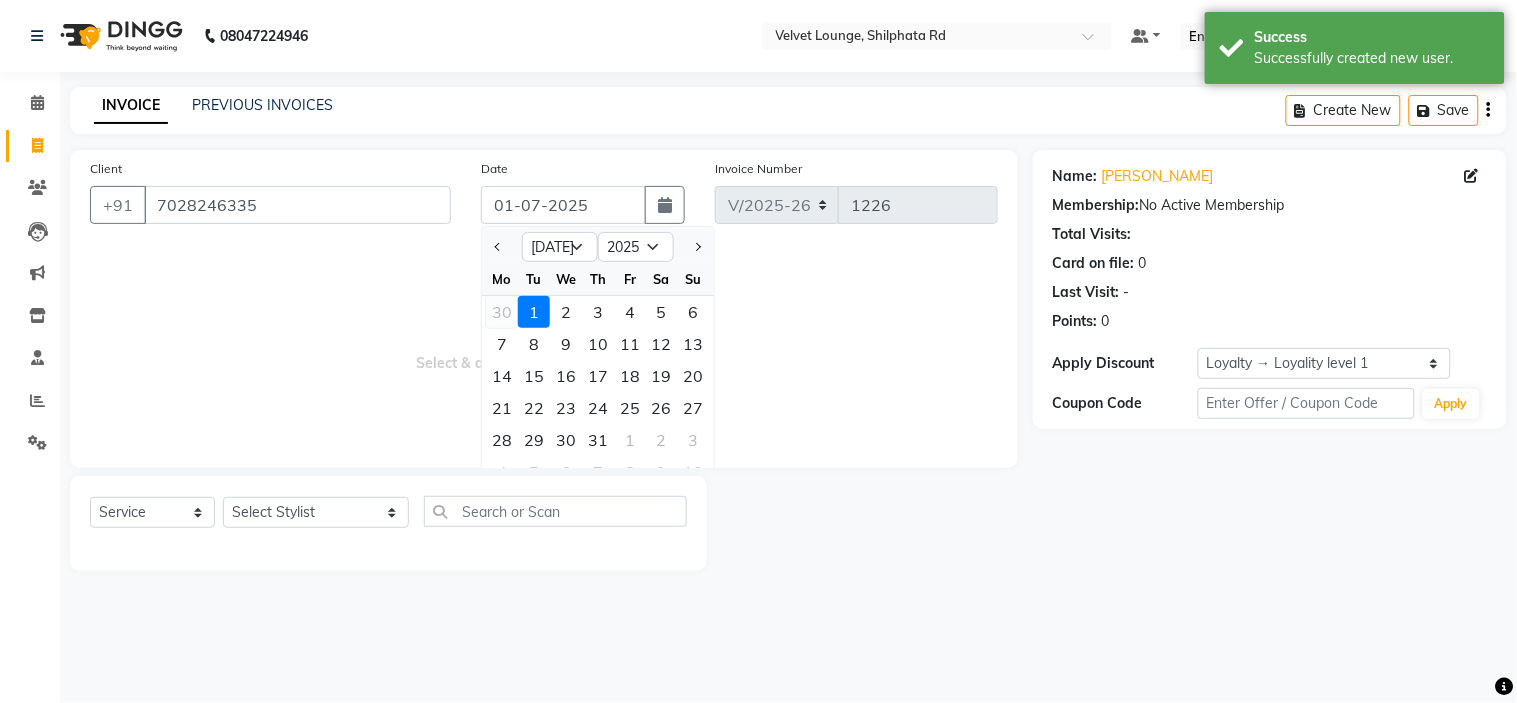 click on "30" 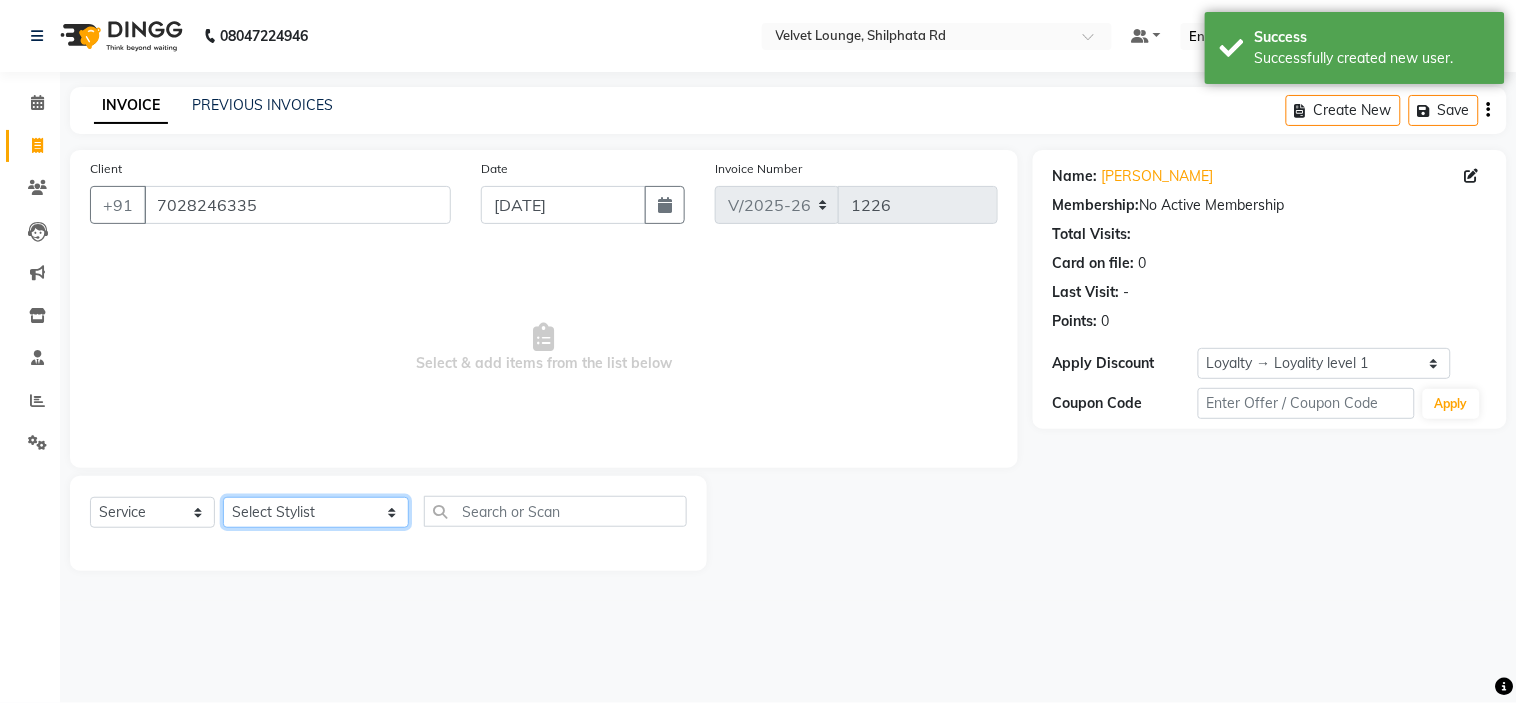 click on "Select Stylist aadil mohaMAD  aarif khan Abrar Ajay ajay jaishwal alam khan aman amit kumar  ANJALI SINGH Ashish singh ashwini palem  chandradeep DOLLY faizan siddique  fardeen shaikh Garima singh Gulshan jaya jyoti deepak chandaliya kalam karan  Madhu manish sir miraj khan  Mohmad Adnan Ansari mustakin neeta kumbhar neha tamatta pradnya rahul thakur RAZAK SALIM SAIKH rohit Rutuja SAHEER sahil khan salman mahomad imran  SALMA SHAIKH SAMEER KHAN sana santosh jaiswal saqib sayali shaddma  ansari shalu mehra shekhar bansode SHIVADURGA GANTAM shubham pal  shweta pandey varshita gurbani vishal shinde" 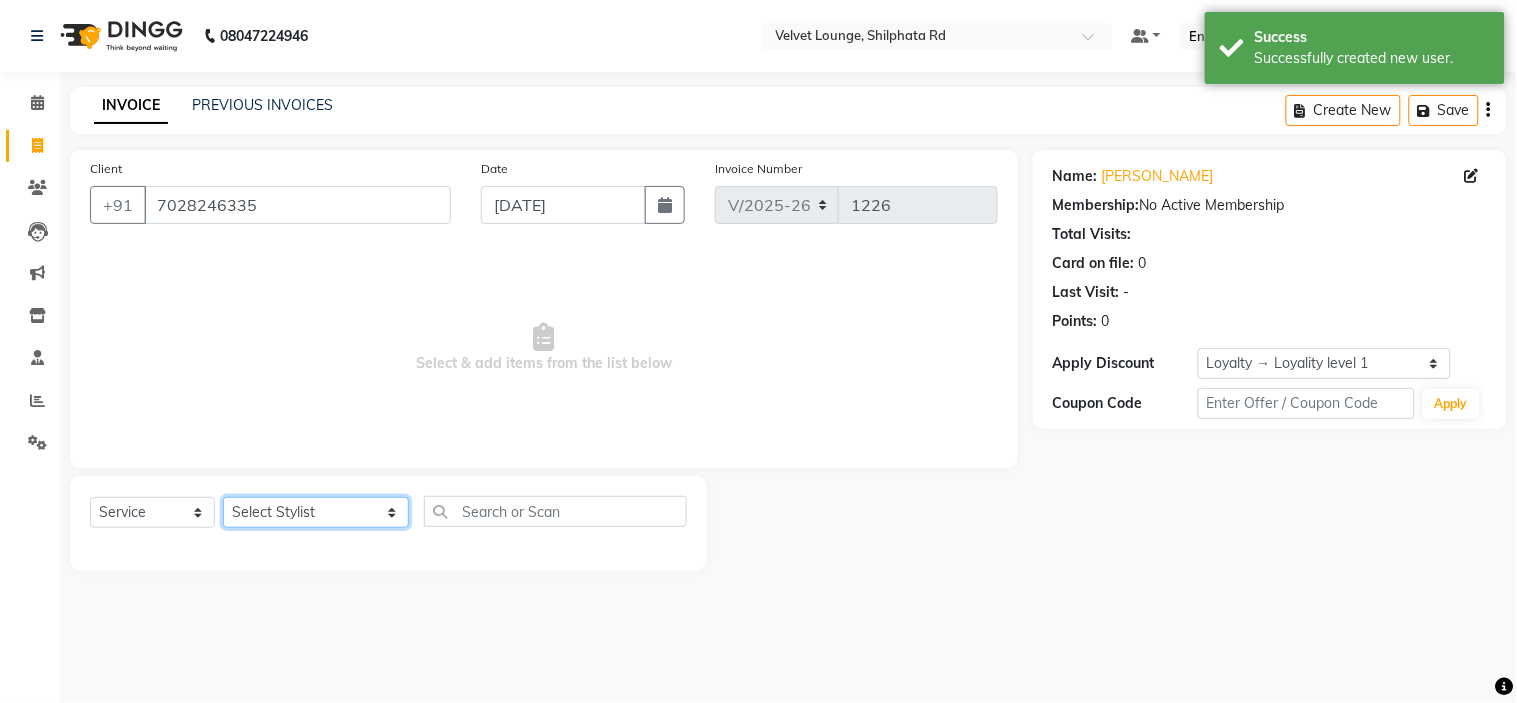 select on "21034" 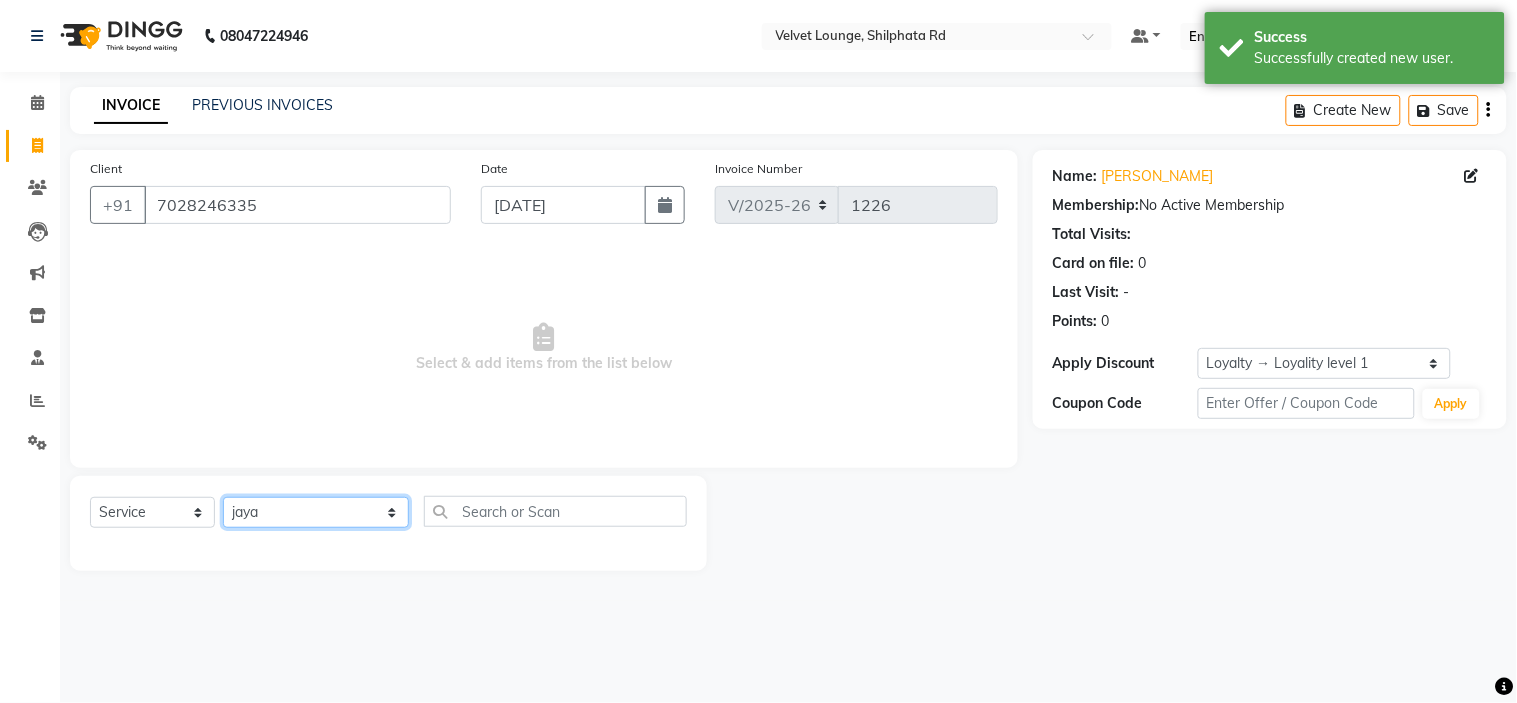 click on "Select Stylist aadil mohaMAD  aarif khan Abrar Ajay ajay jaishwal alam khan aman amit kumar  ANJALI SINGH Ashish singh ashwini palem  chandradeep DOLLY faizan siddique  fardeen shaikh Garima singh Gulshan jaya jyoti deepak chandaliya kalam karan  Madhu manish sir miraj khan  Mohmad Adnan Ansari mustakin neeta kumbhar neha tamatta pradnya rahul thakur RAZAK SALIM SAIKH rohit Rutuja SAHEER sahil khan salman mahomad imran  SALMA SHAIKH SAMEER KHAN sana santosh jaiswal saqib sayali shaddma  ansari shalu mehra shekhar bansode SHIVADURGA GANTAM shubham pal  shweta pandey varshita gurbani vishal shinde" 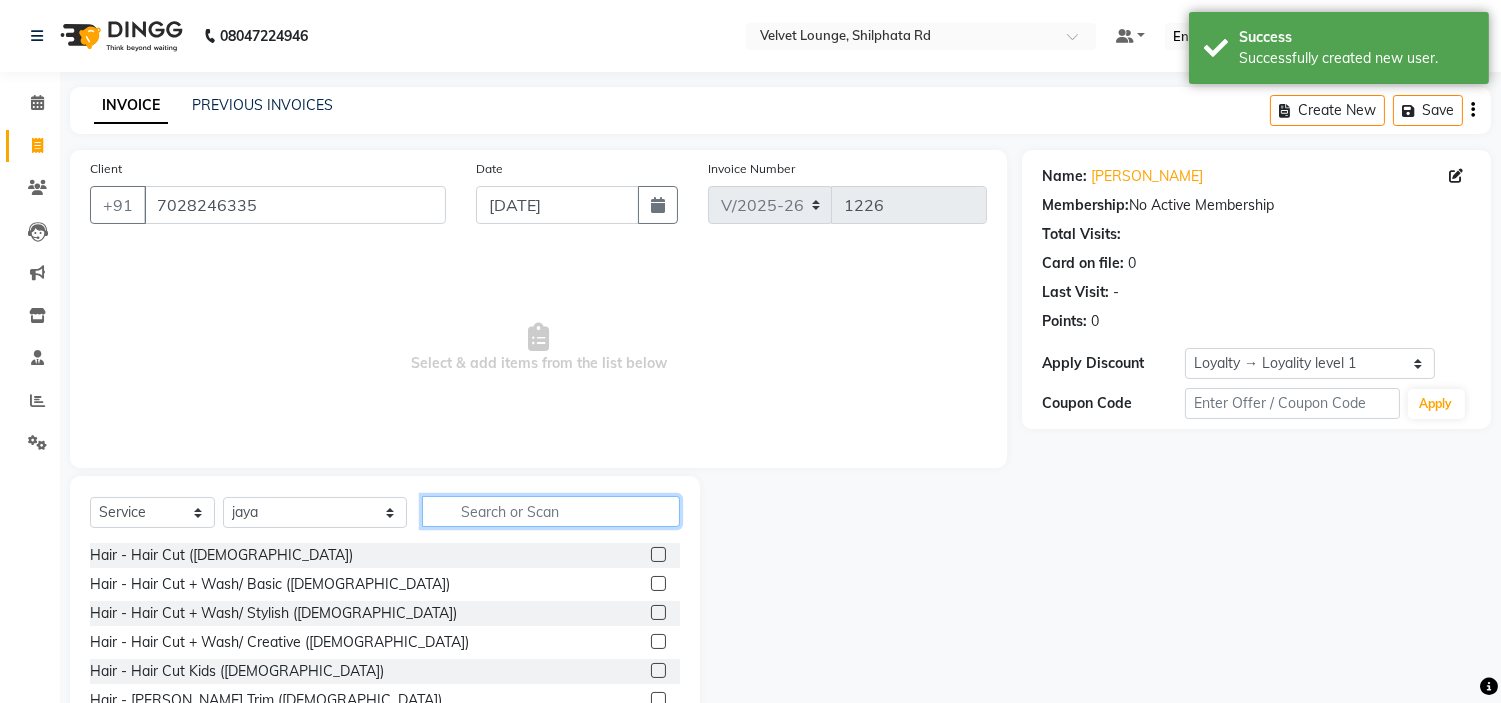 click 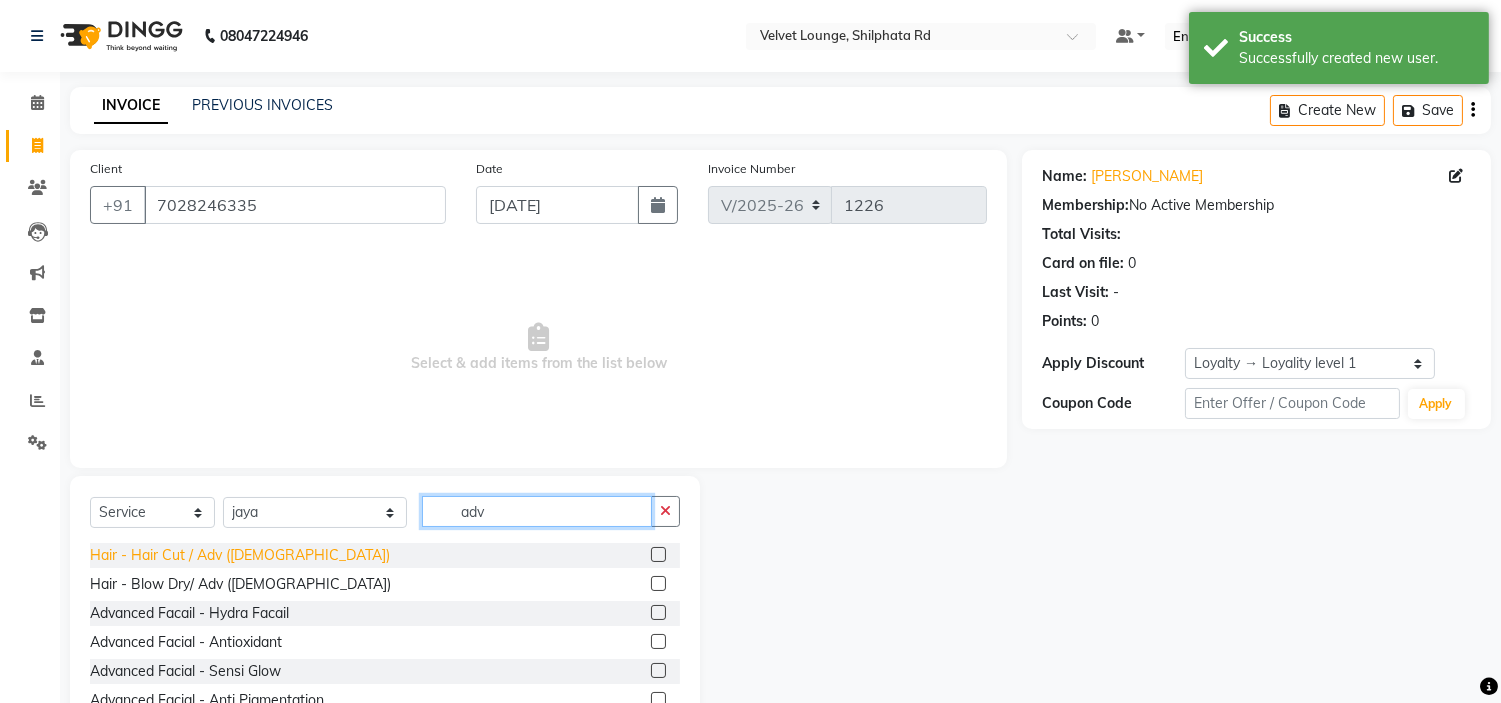 type on "adv" 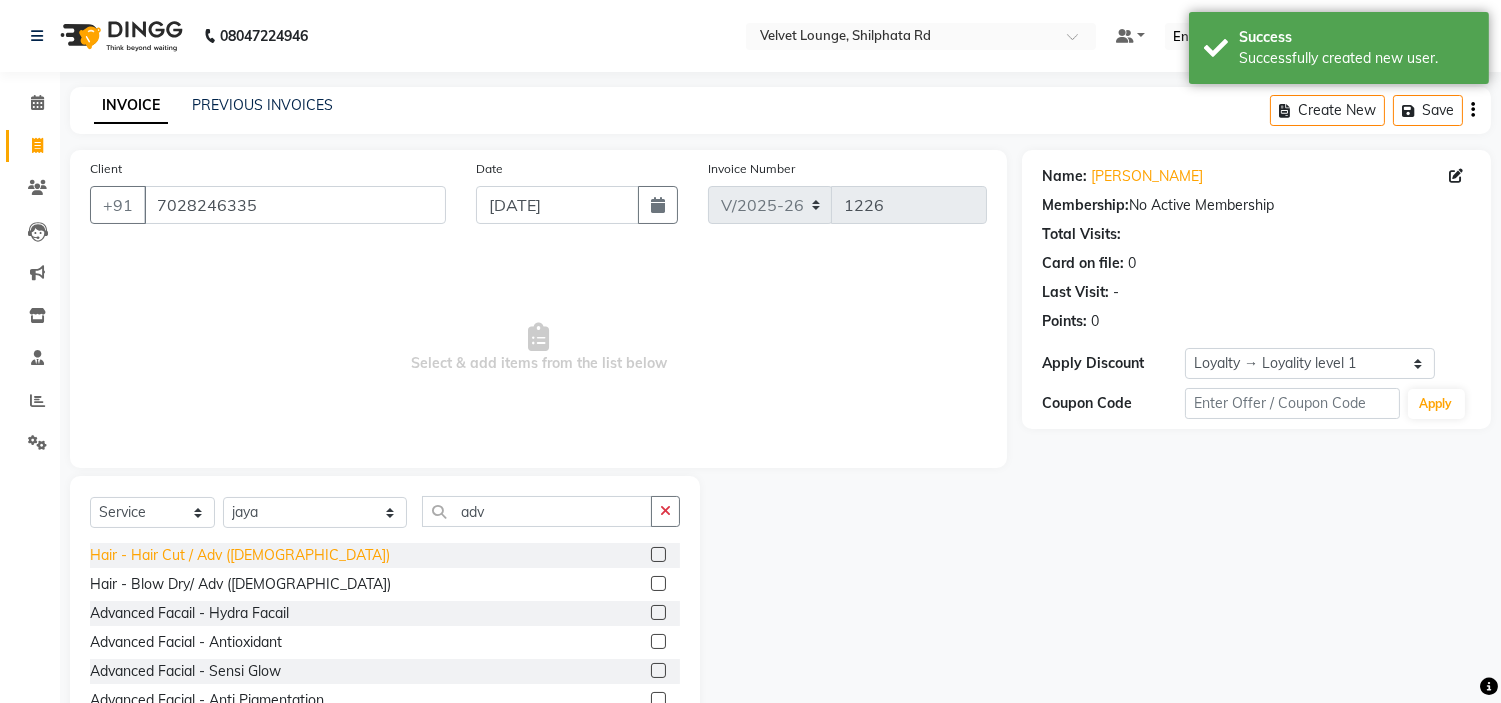 click on "Hair - Hair Cut / Adv (Female)" 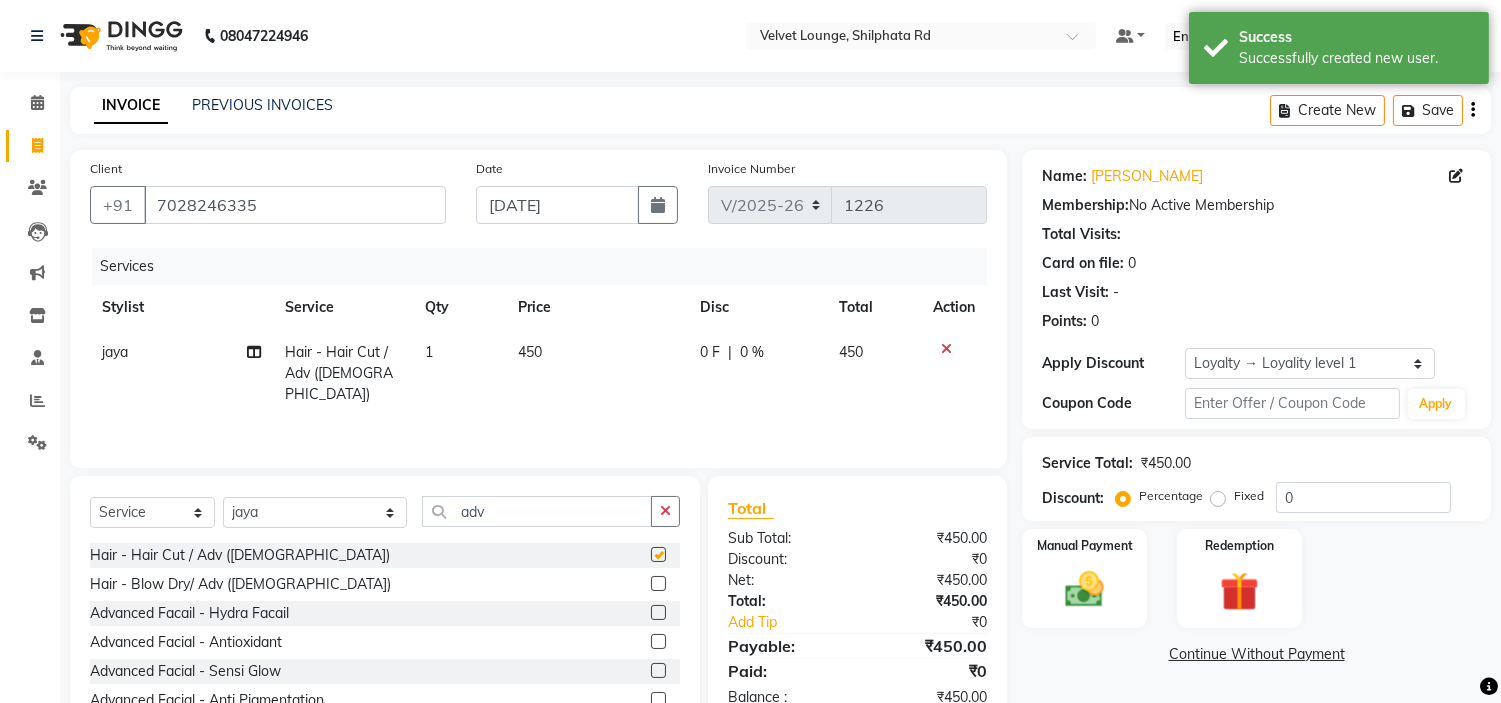 checkbox on "false" 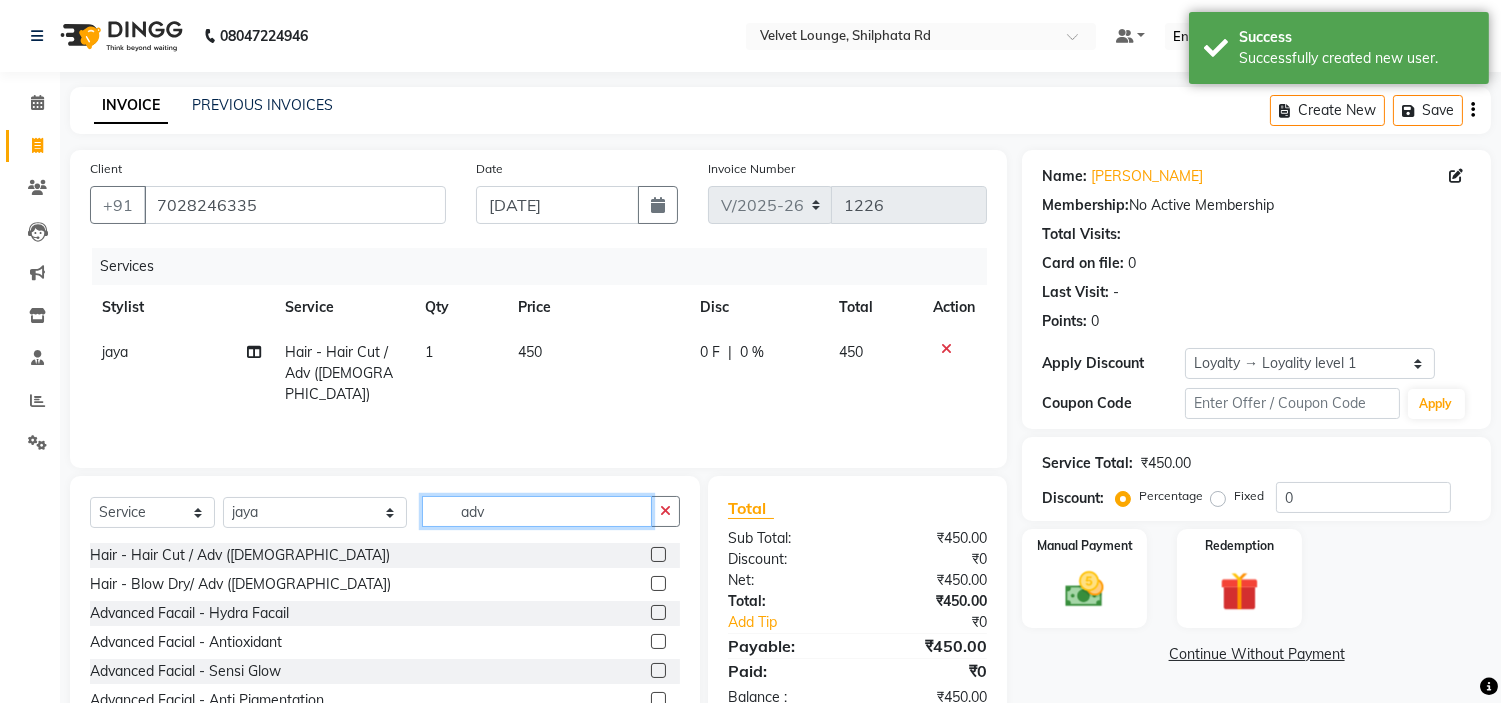 click on "adv" 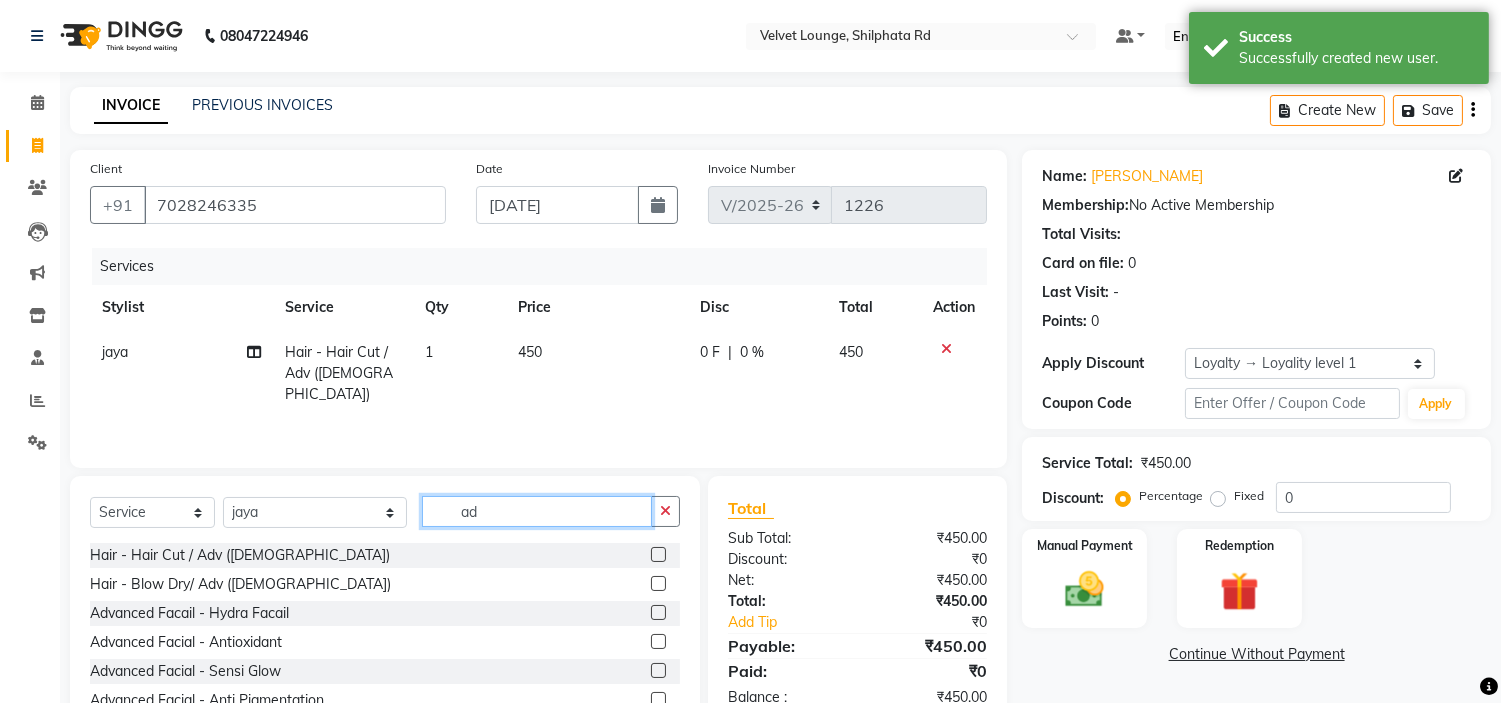 type on "a" 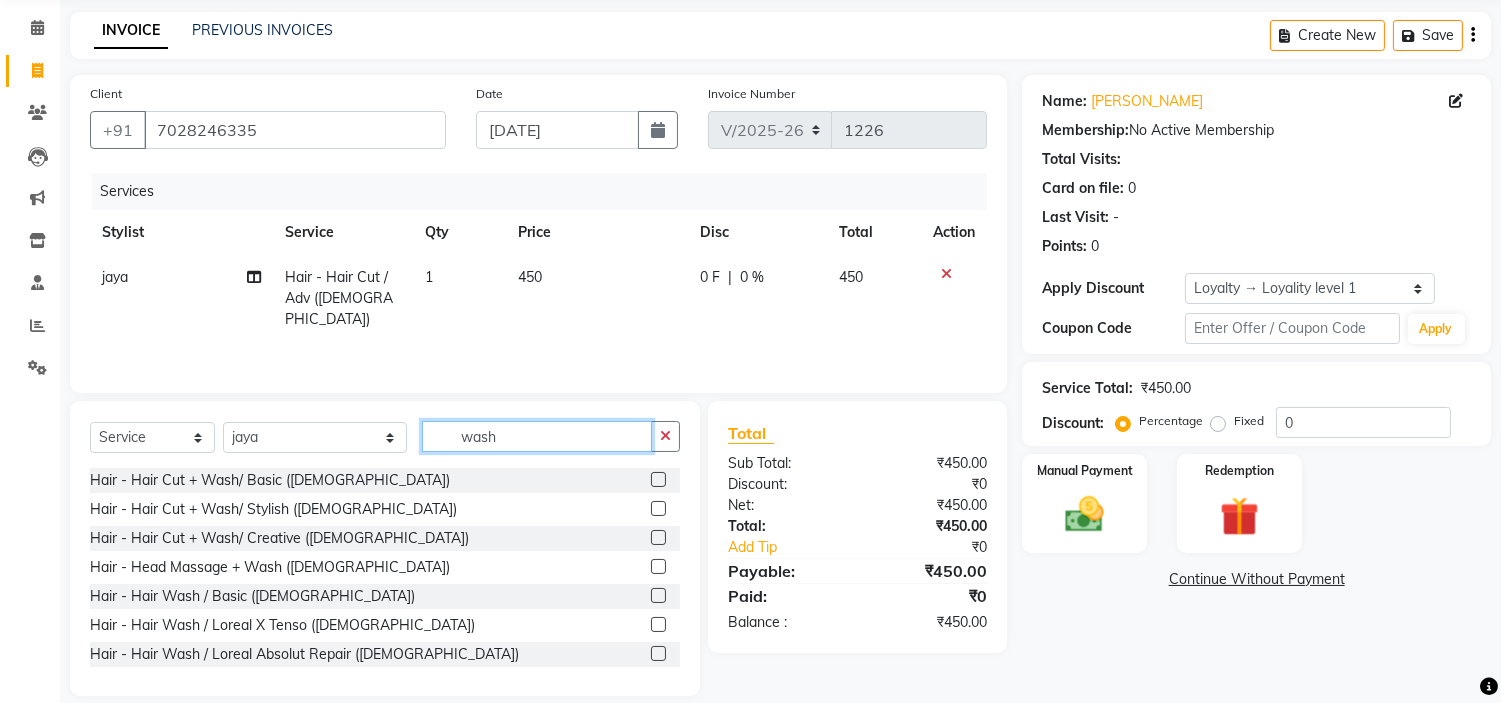 scroll, scrollTop: 83, scrollLeft: 0, axis: vertical 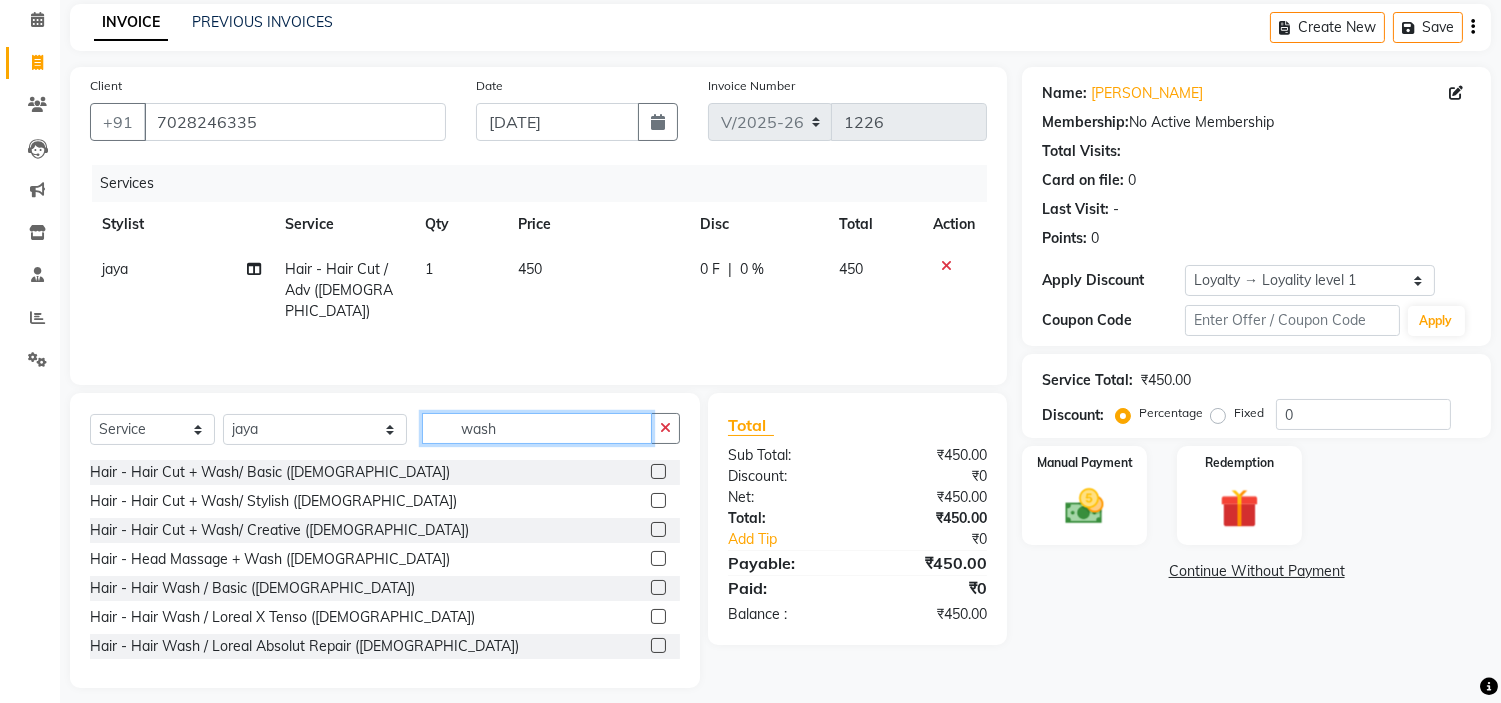 type on "wash" 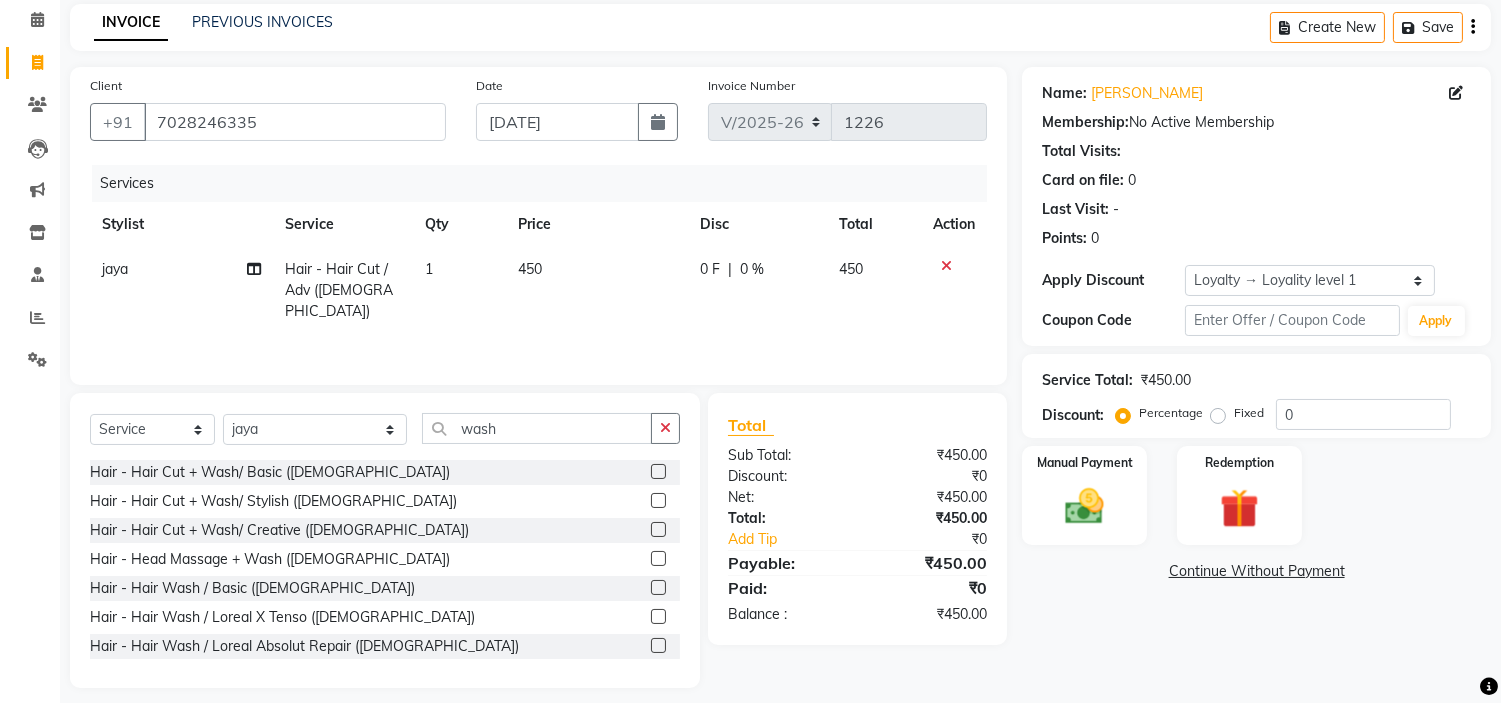 click 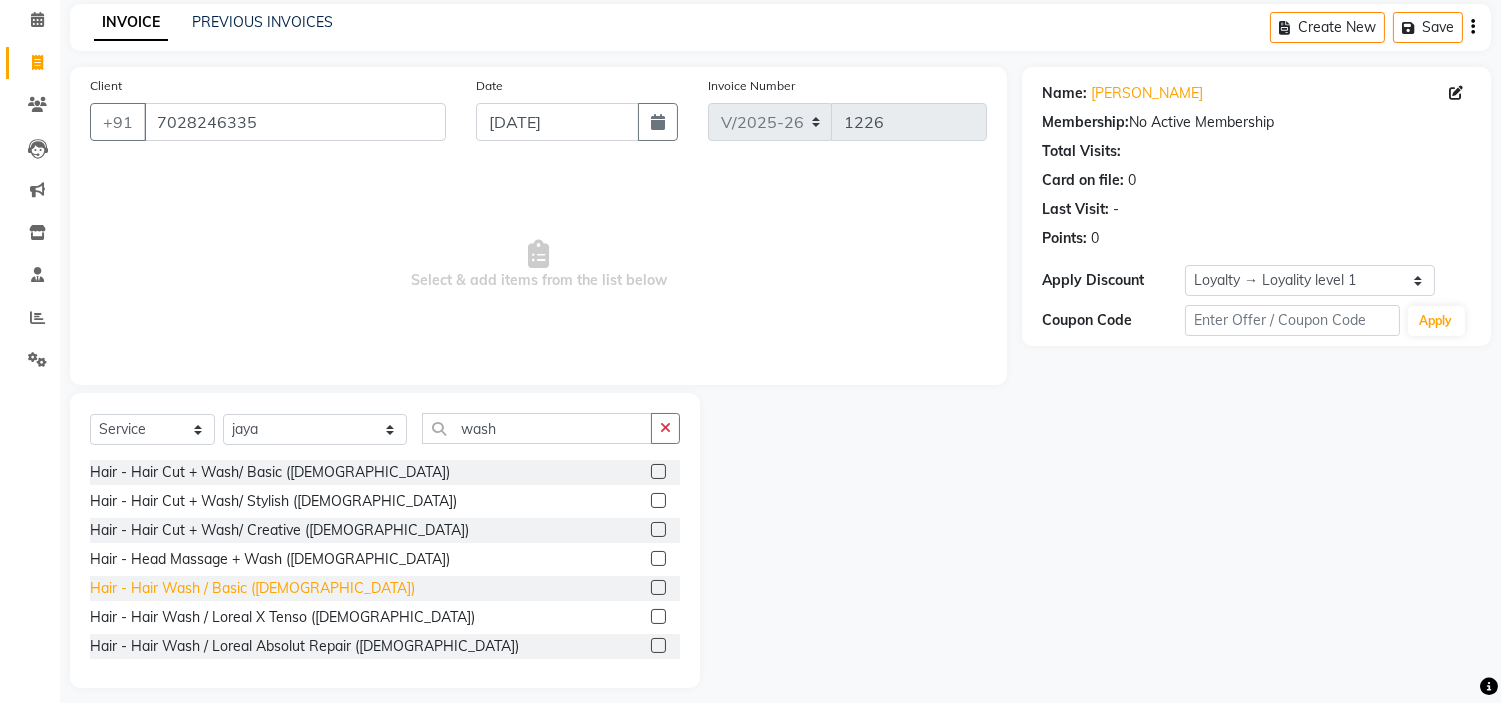 click on "Hair - Hair Wash / Basic (Female)" 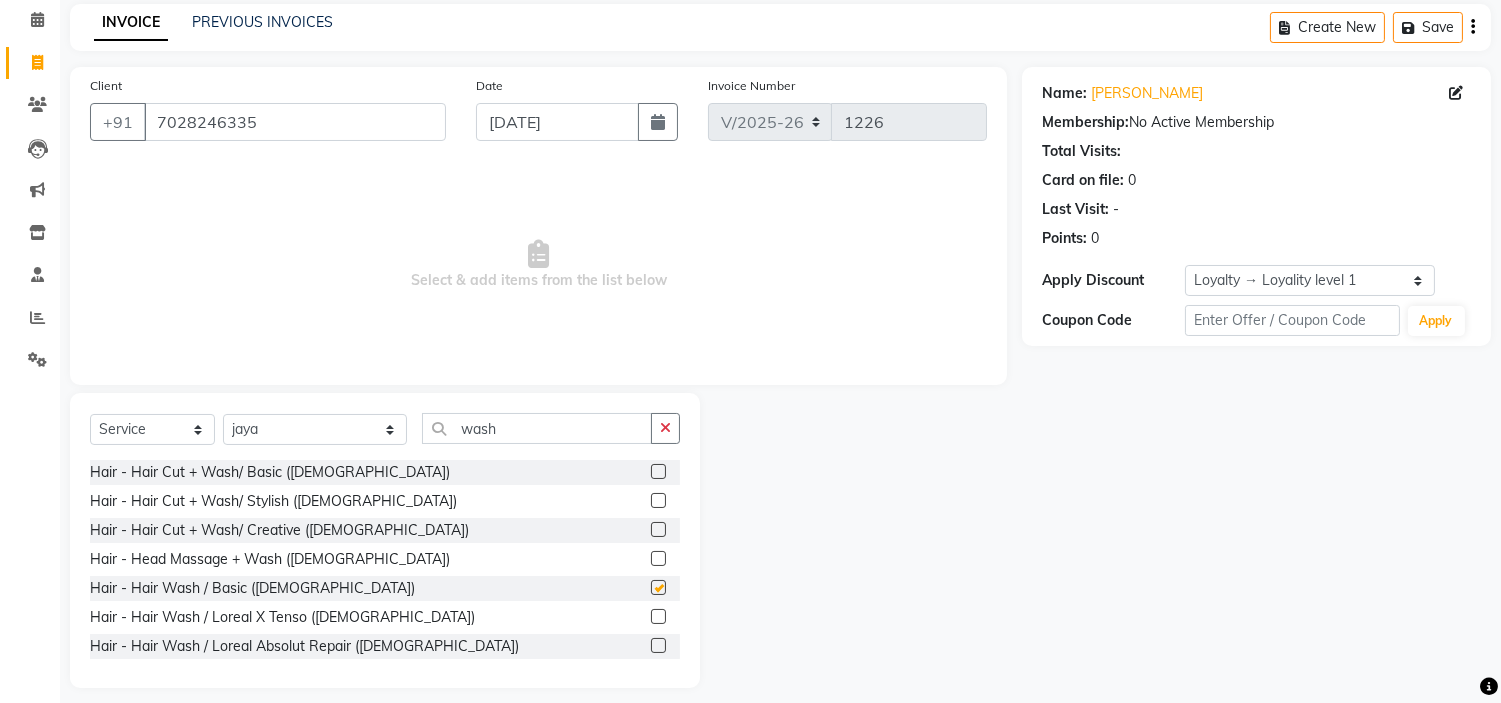 checkbox on "false" 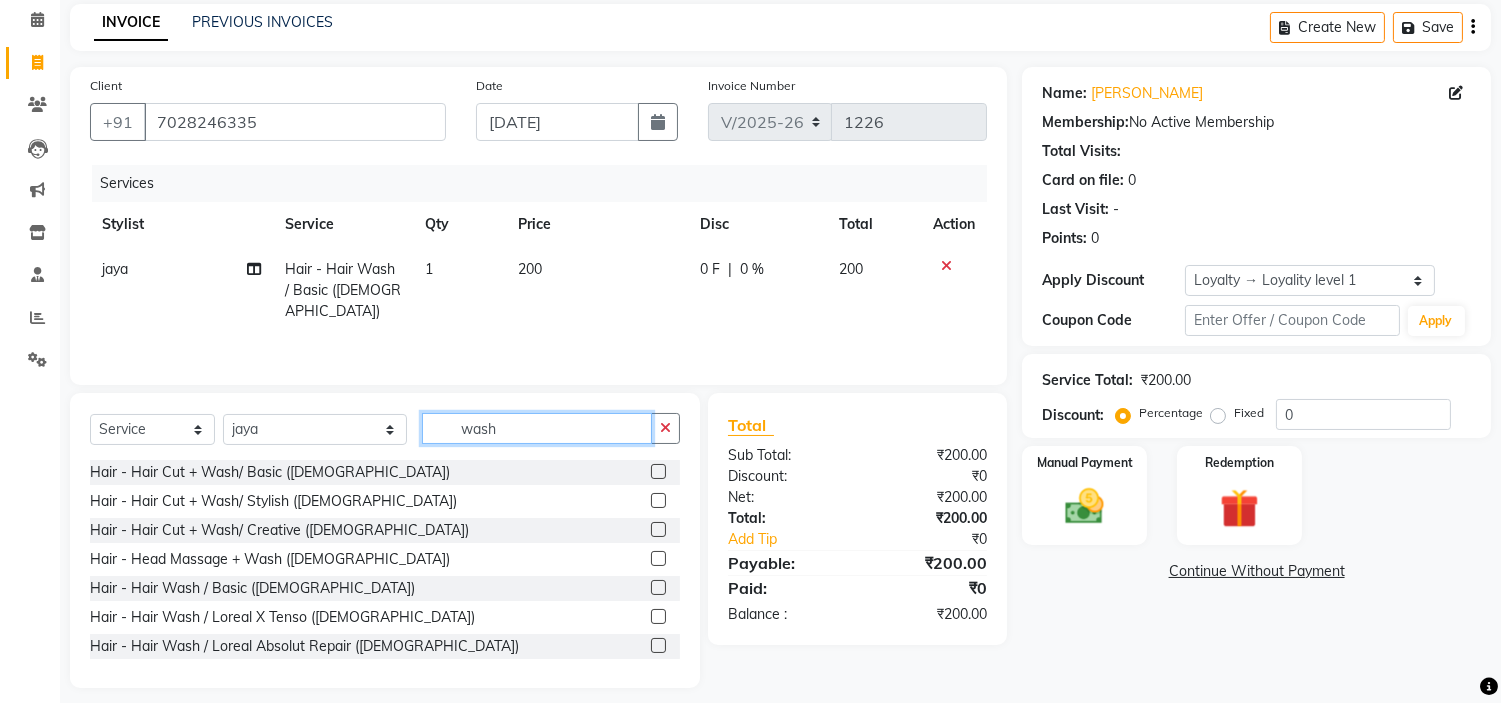 click on "wash" 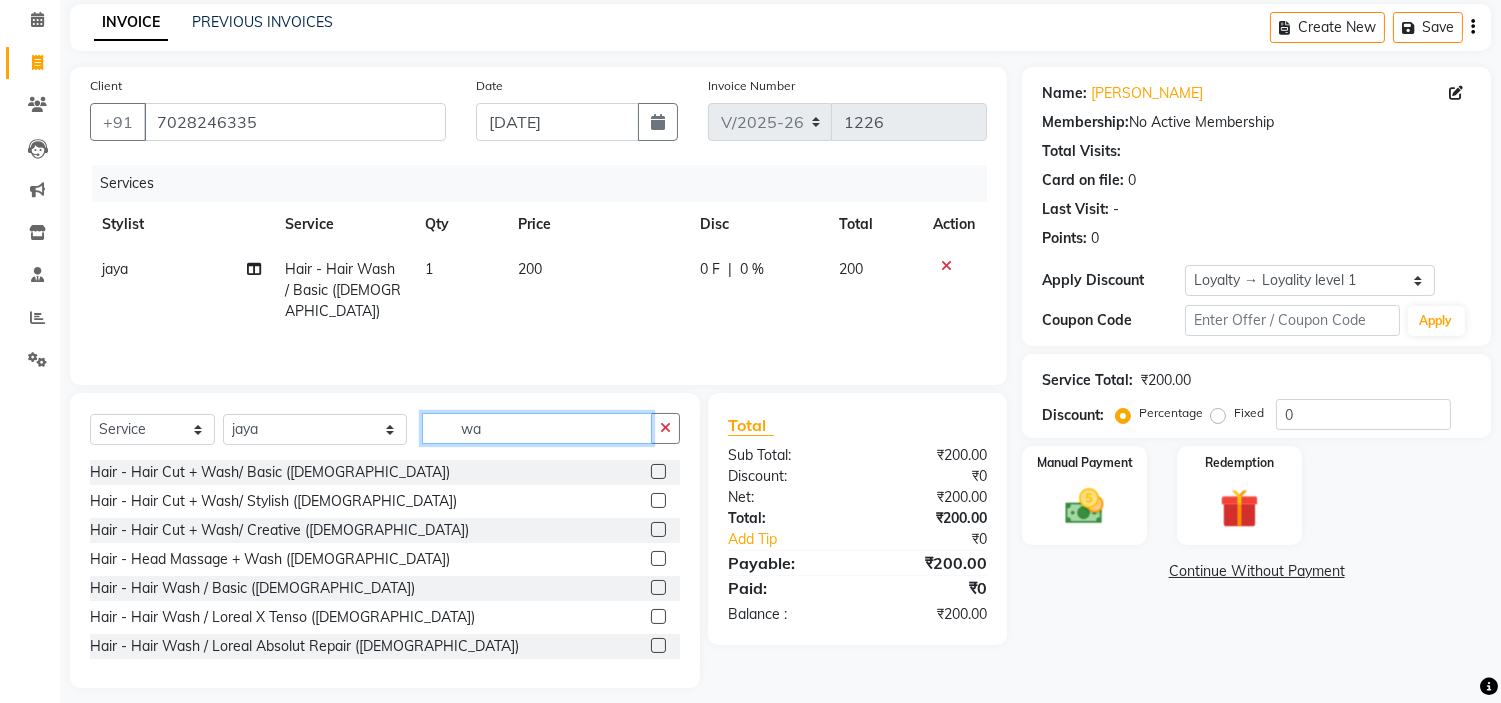 type on "w" 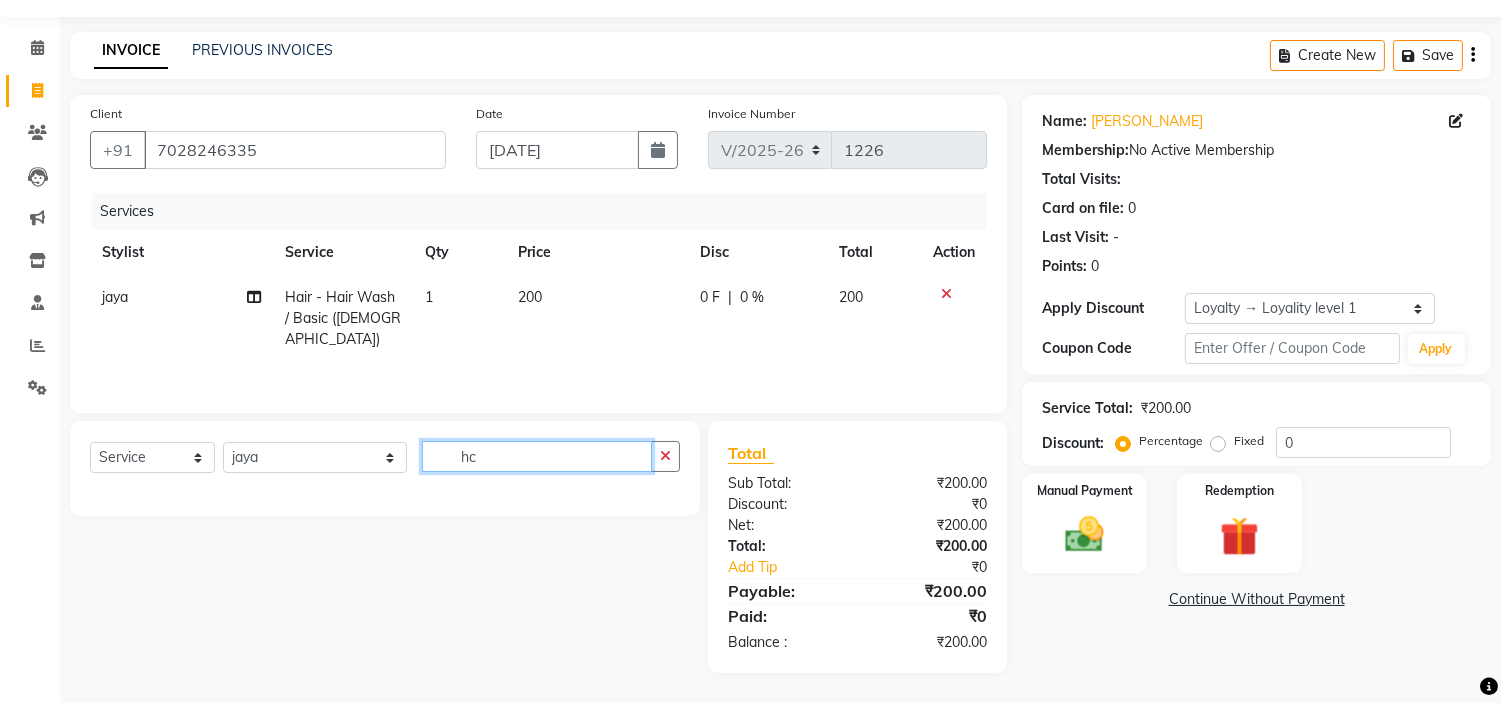 type on "h" 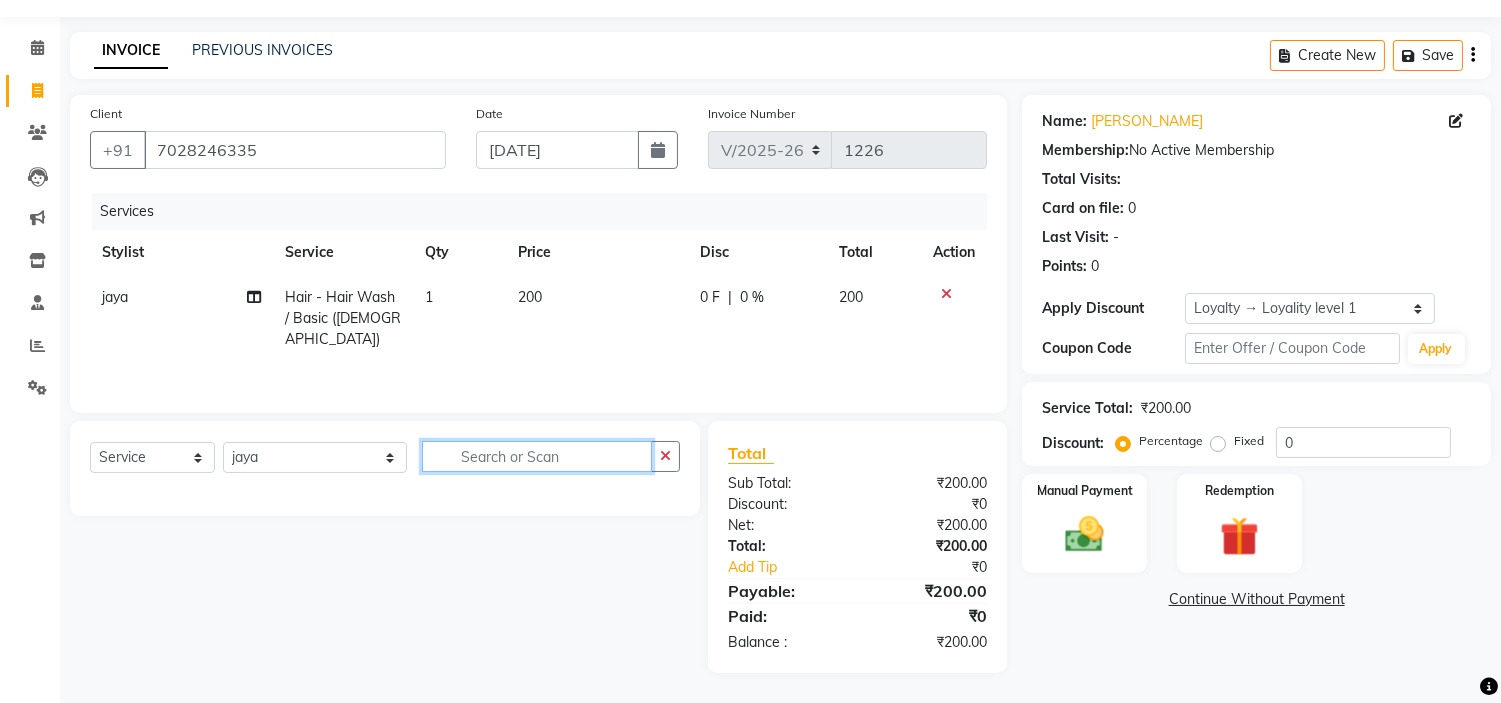 scroll, scrollTop: 83, scrollLeft: 0, axis: vertical 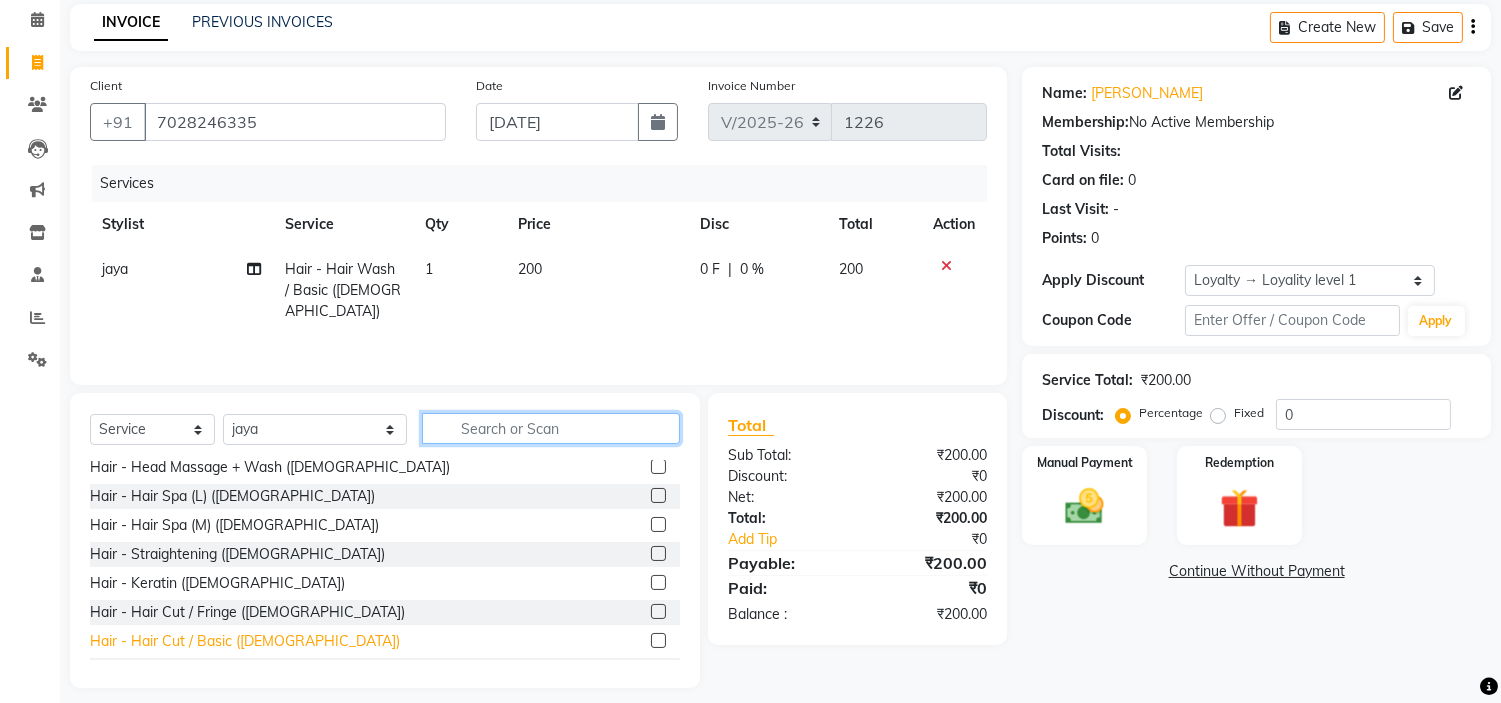 type 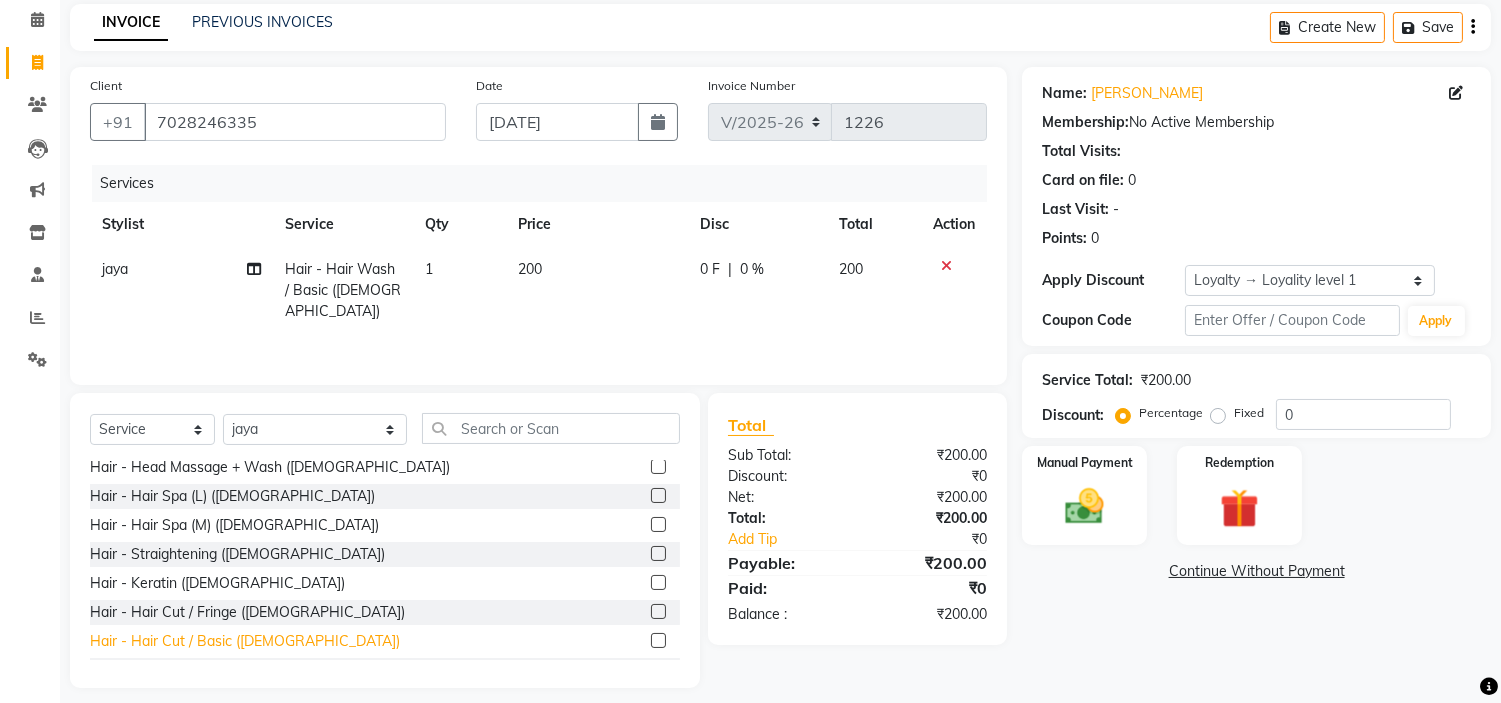 click on "Hair - Hair Cut / Basic (Female)" 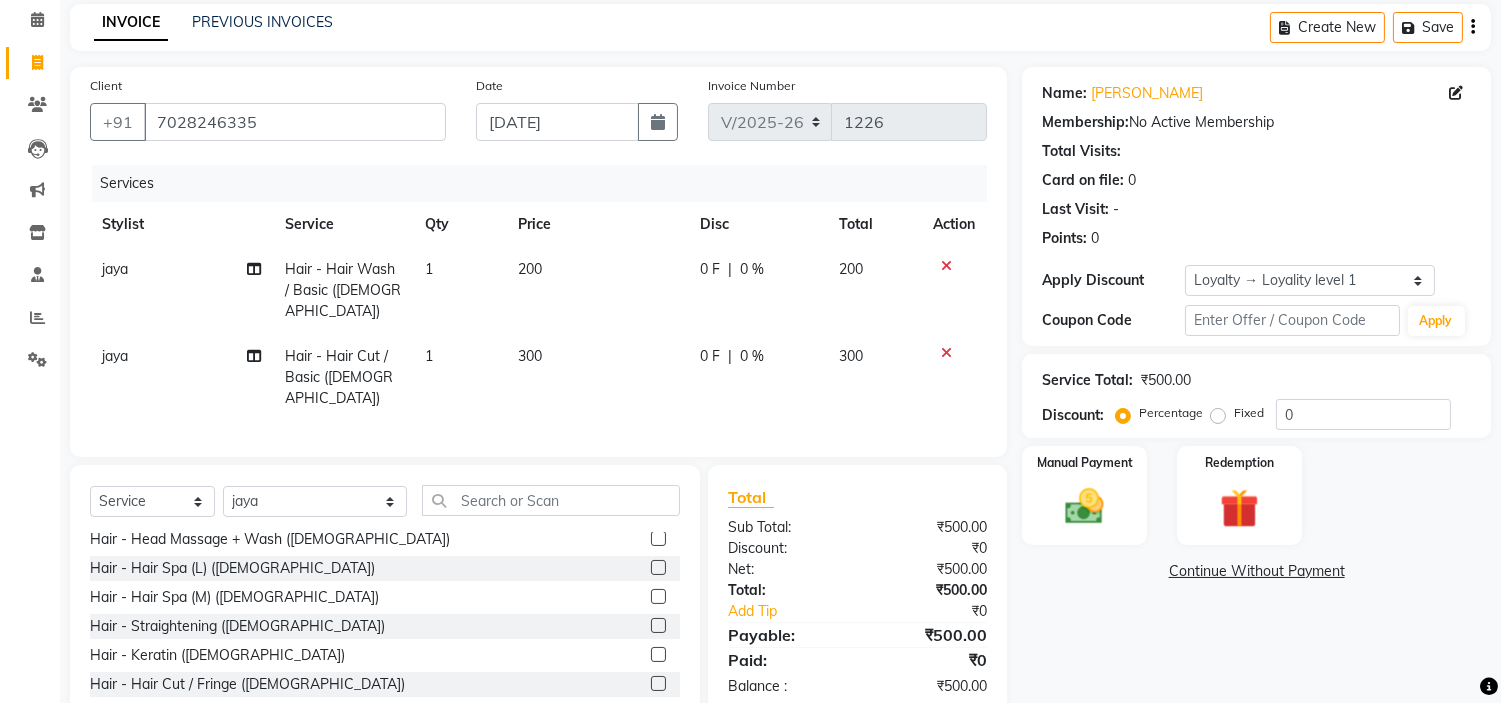 checkbox on "false" 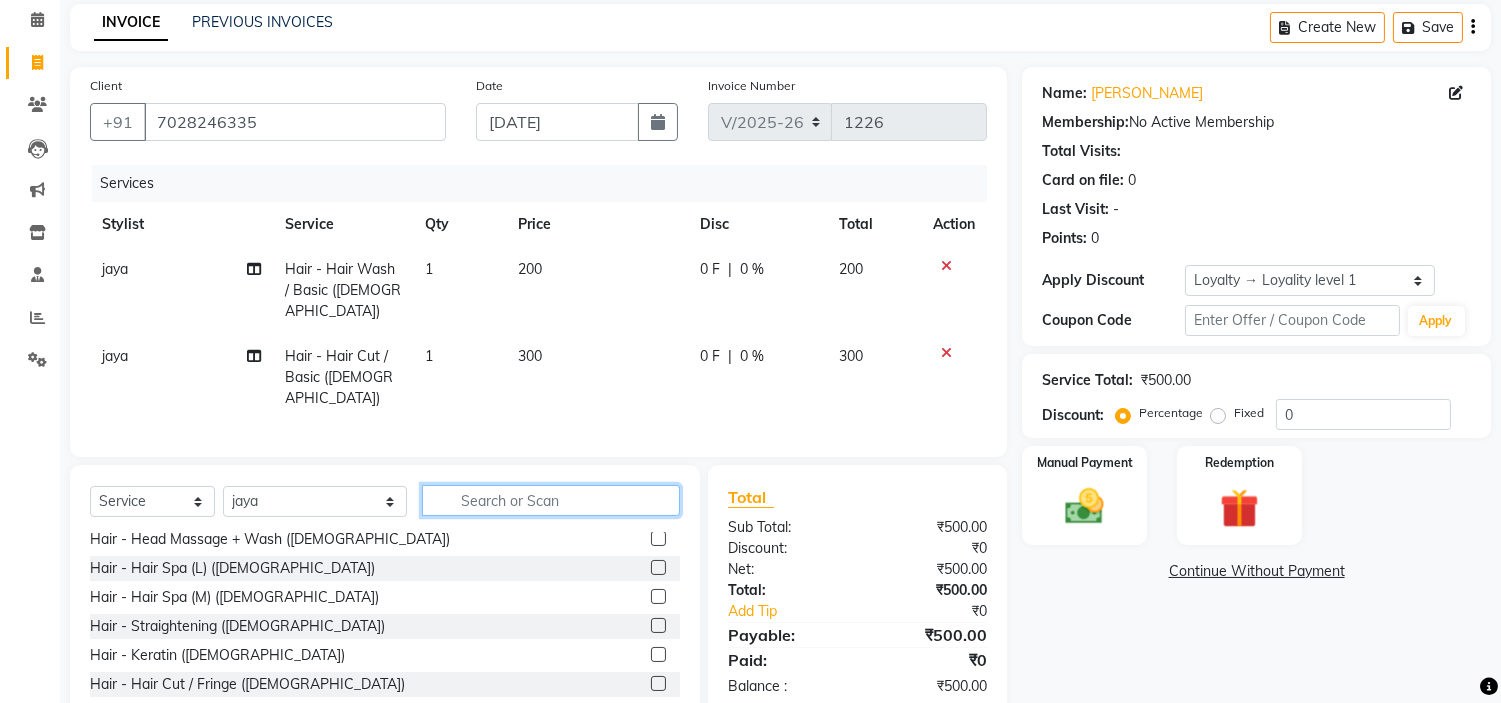 click 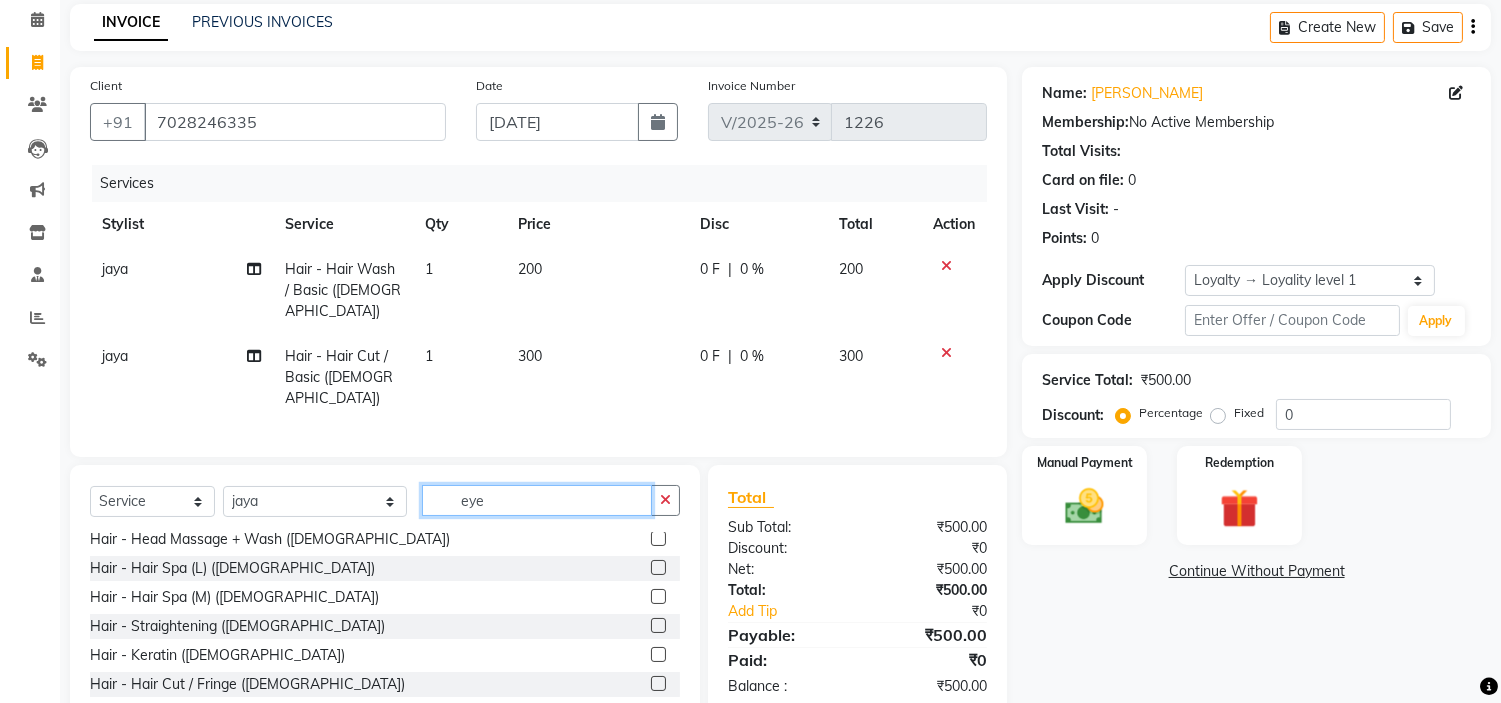 scroll, scrollTop: 0, scrollLeft: 0, axis: both 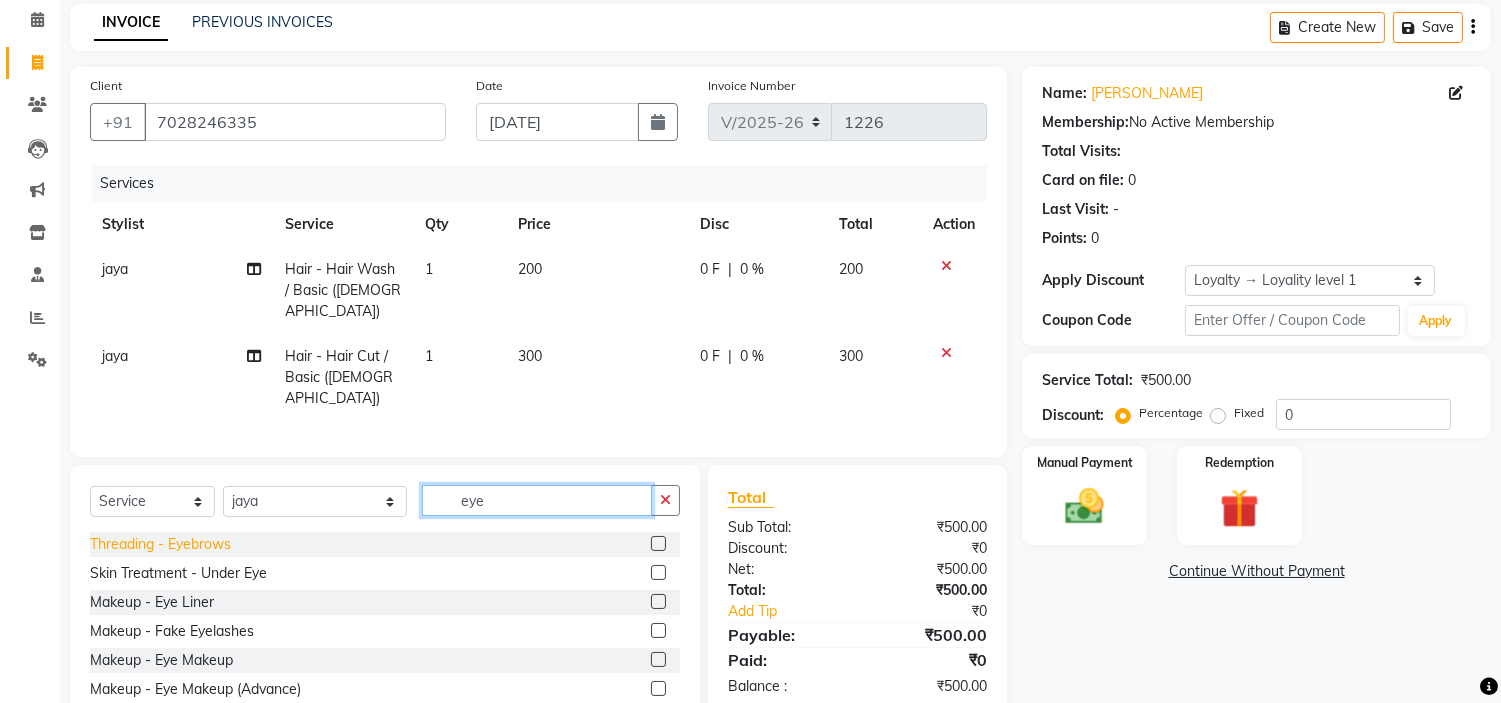 type on "eye" 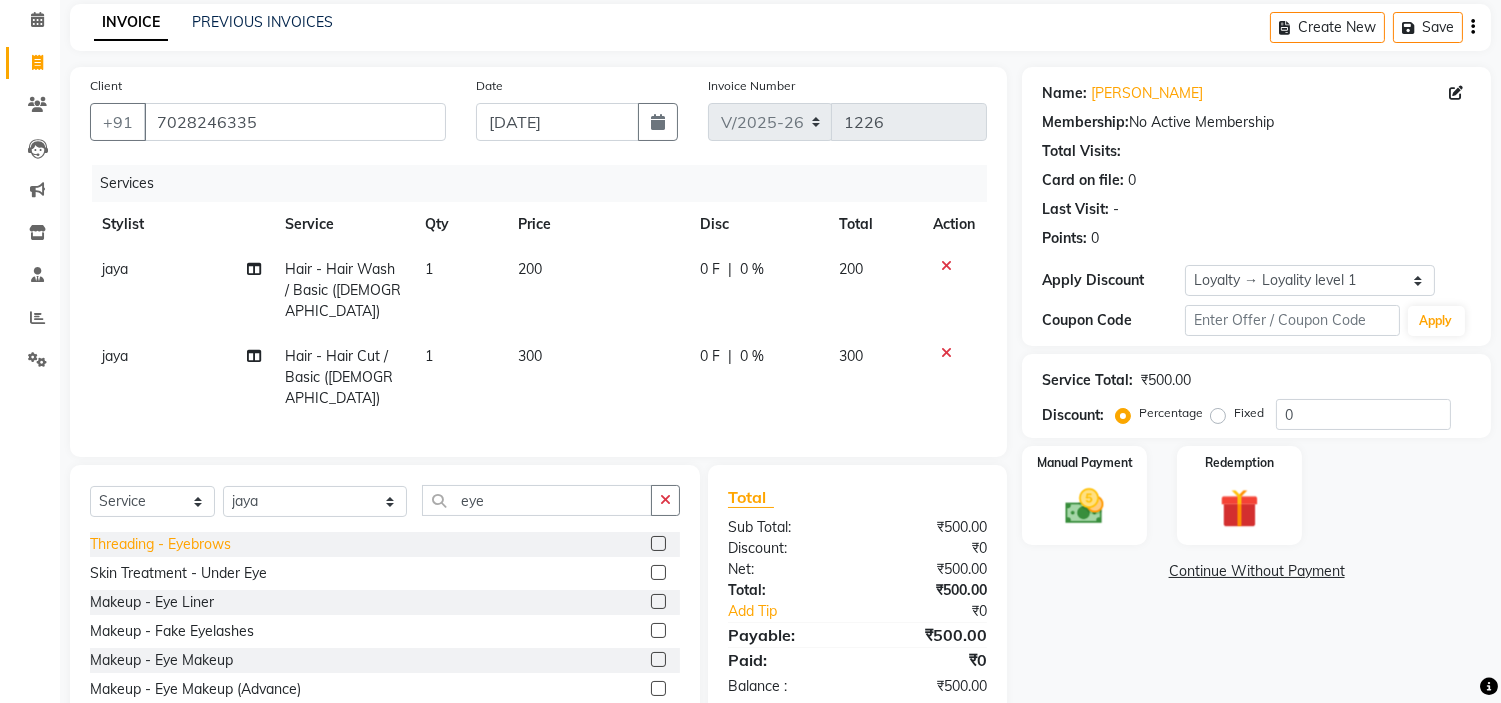 click on "Threading - Eyebrows" 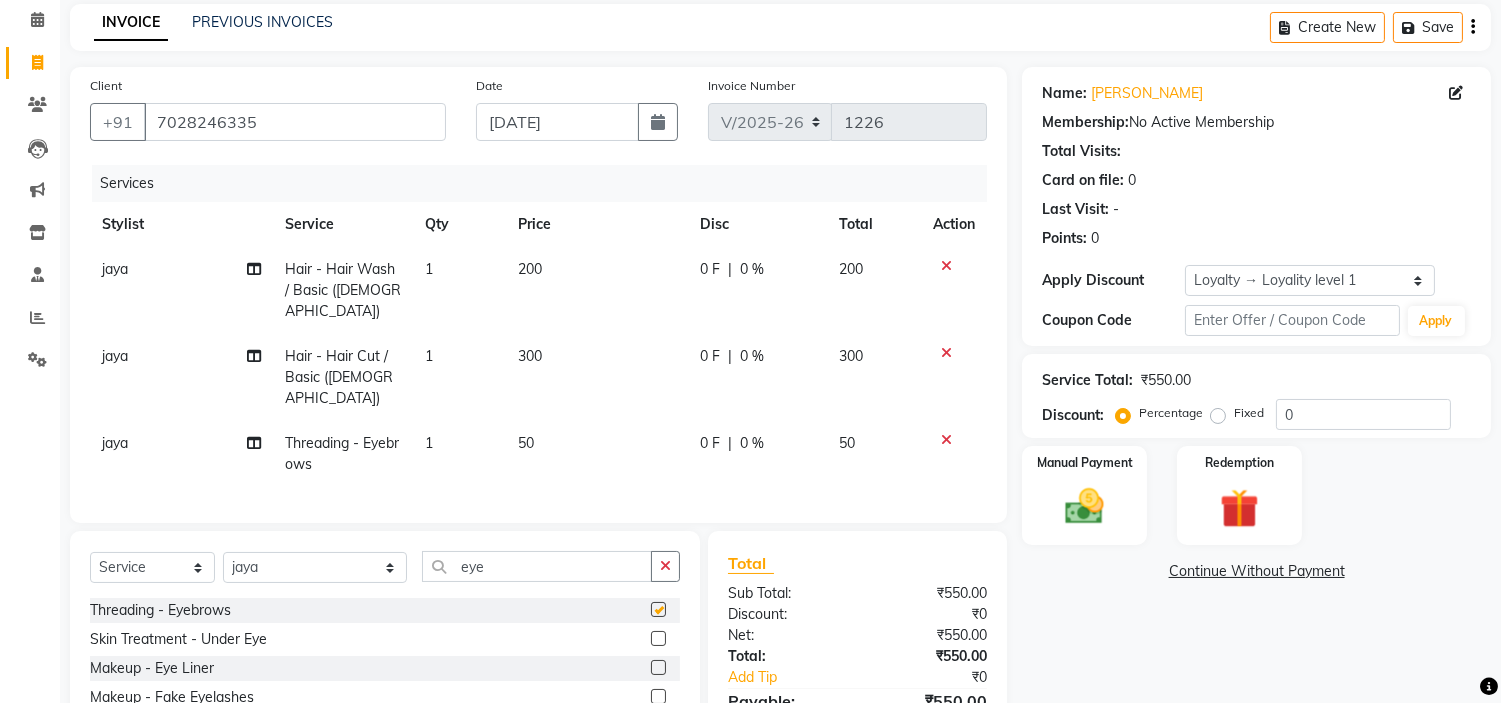 checkbox on "false" 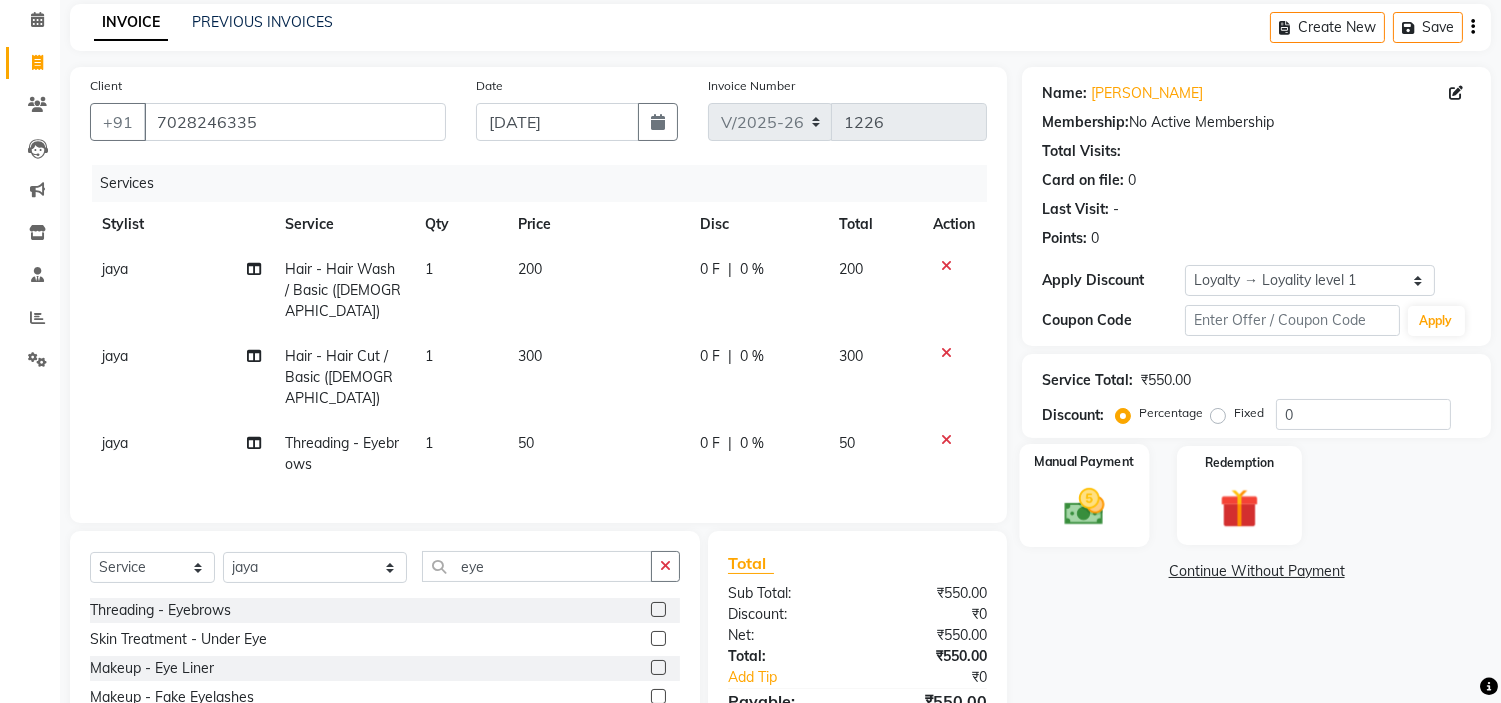 click 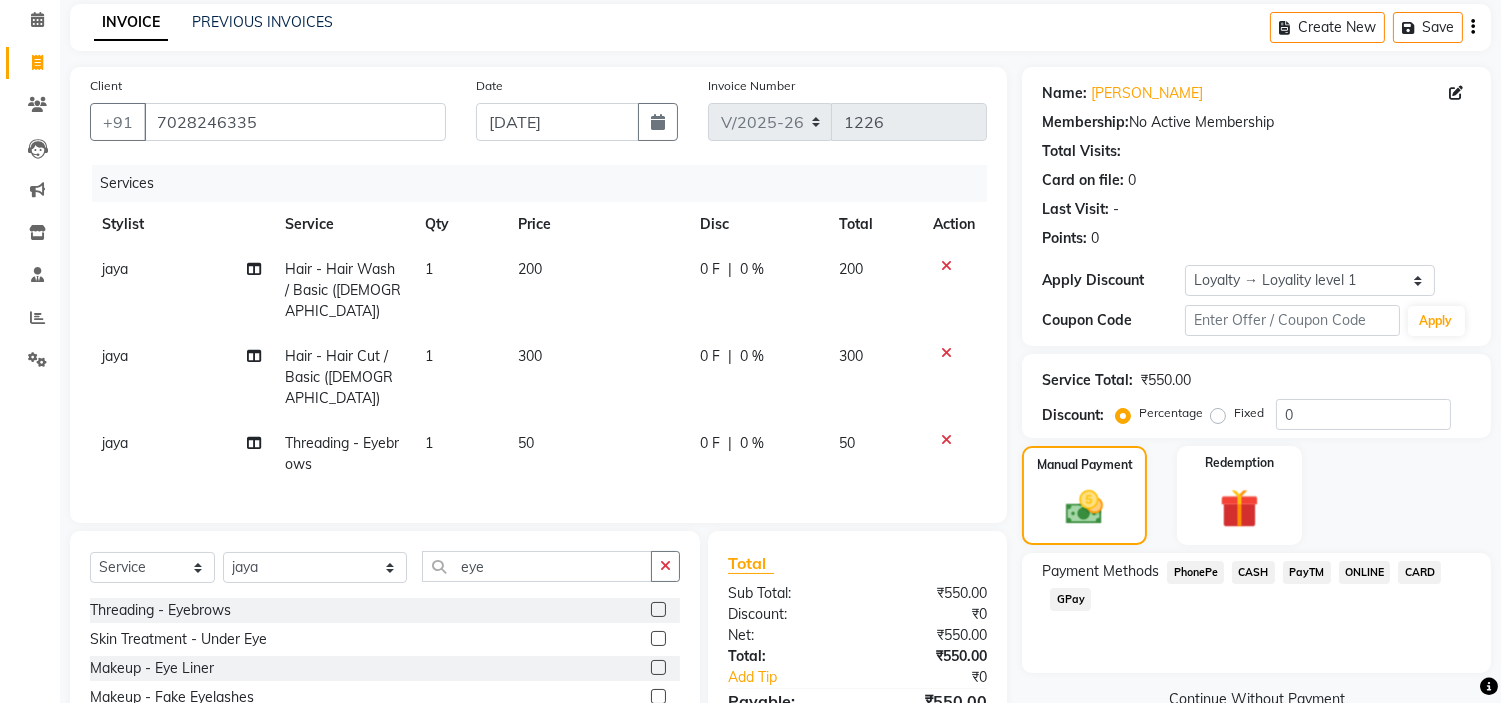 click on "PayTM" 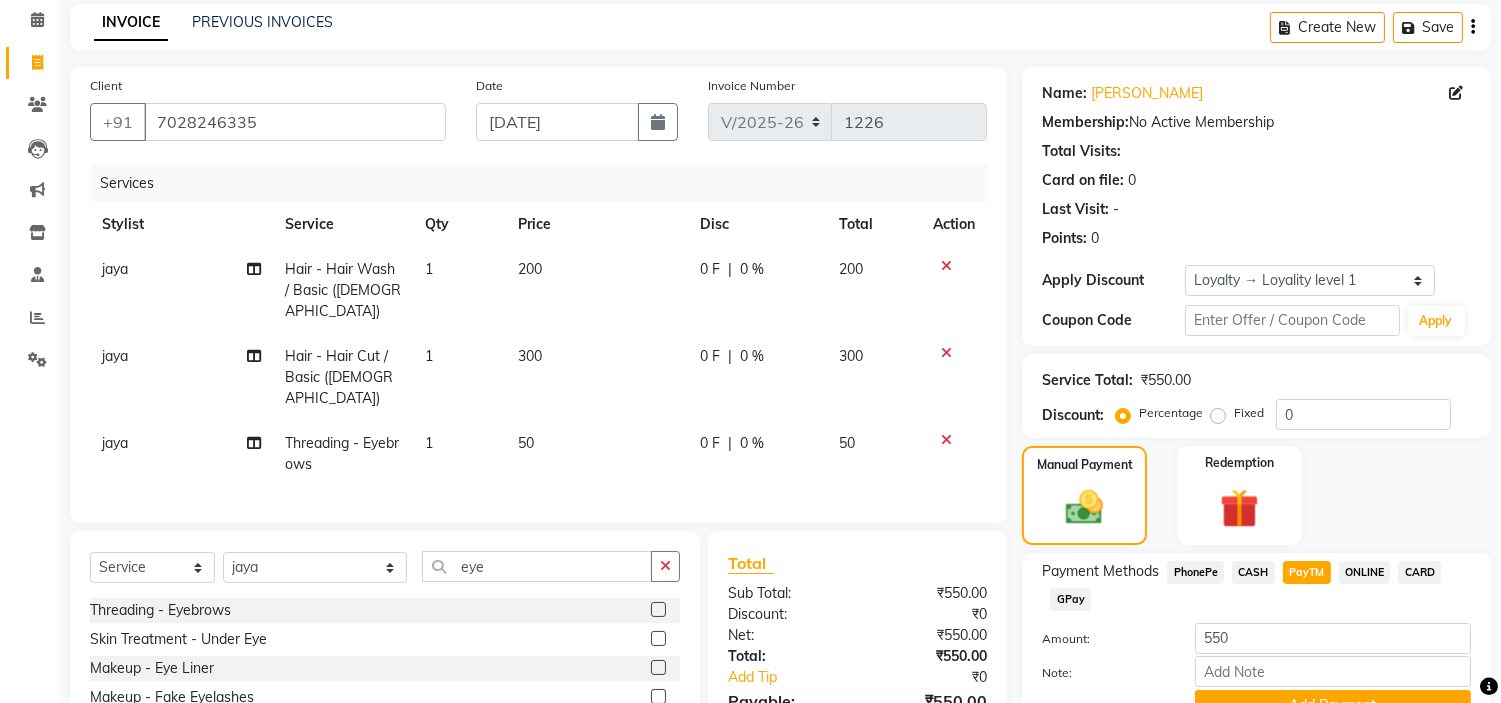 scroll, scrollTop: 184, scrollLeft: 0, axis: vertical 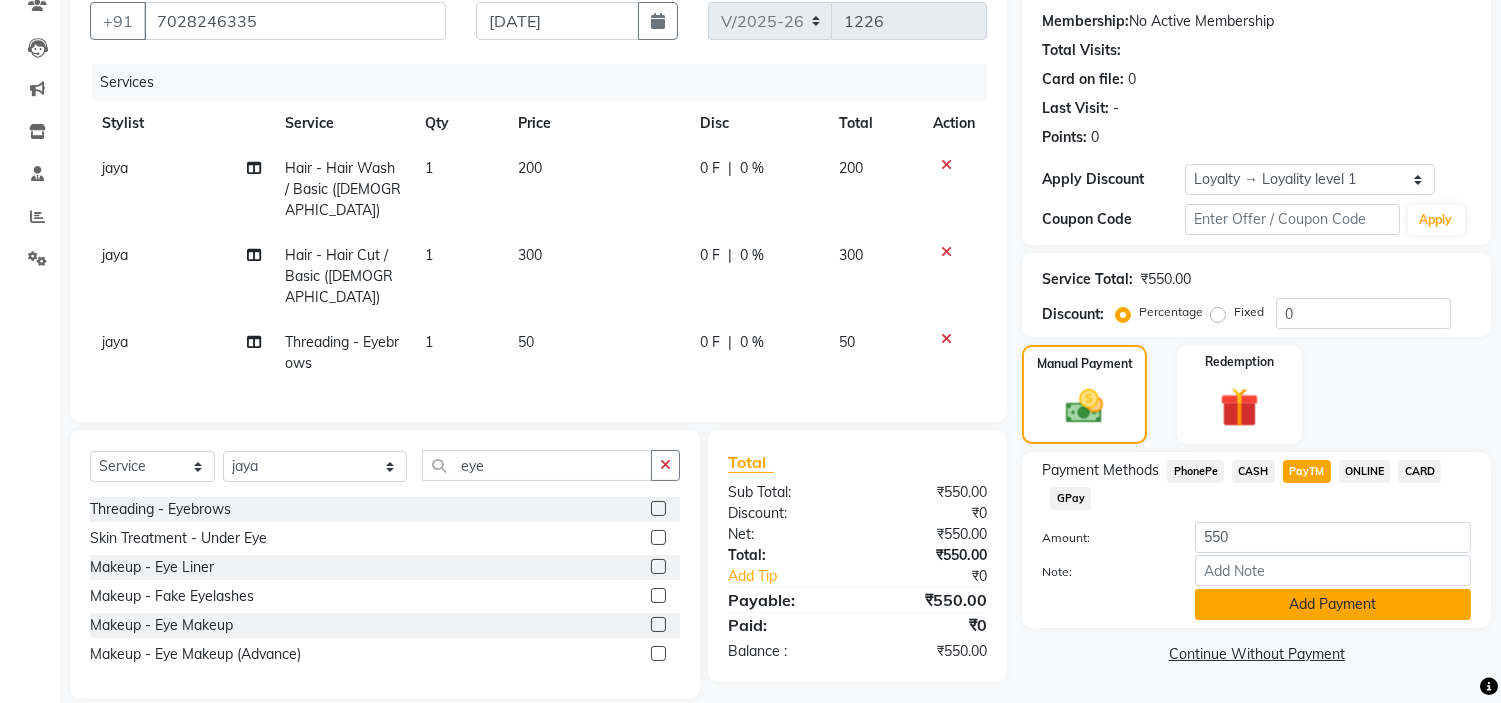 click on "Add Payment" 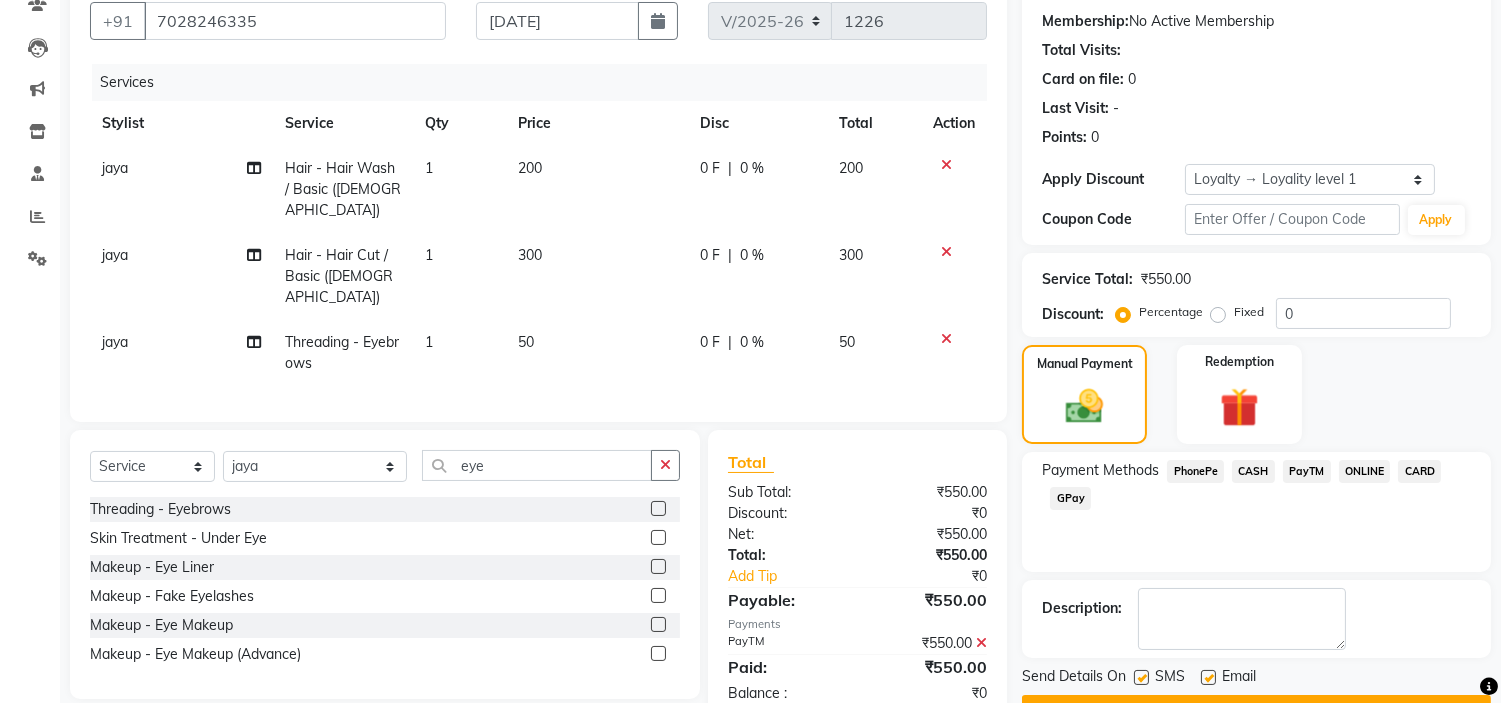 scroll, scrollTop: 308, scrollLeft: 0, axis: vertical 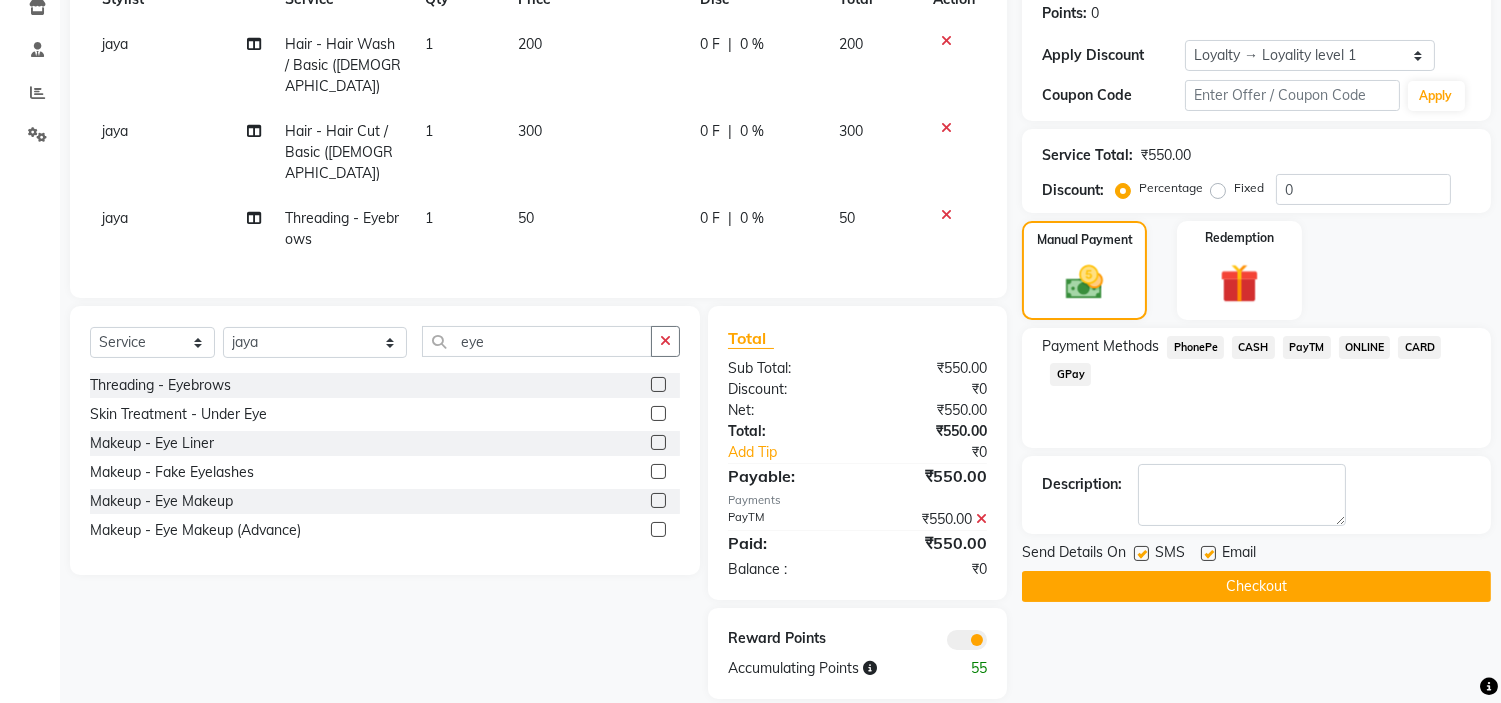 click on "Checkout" 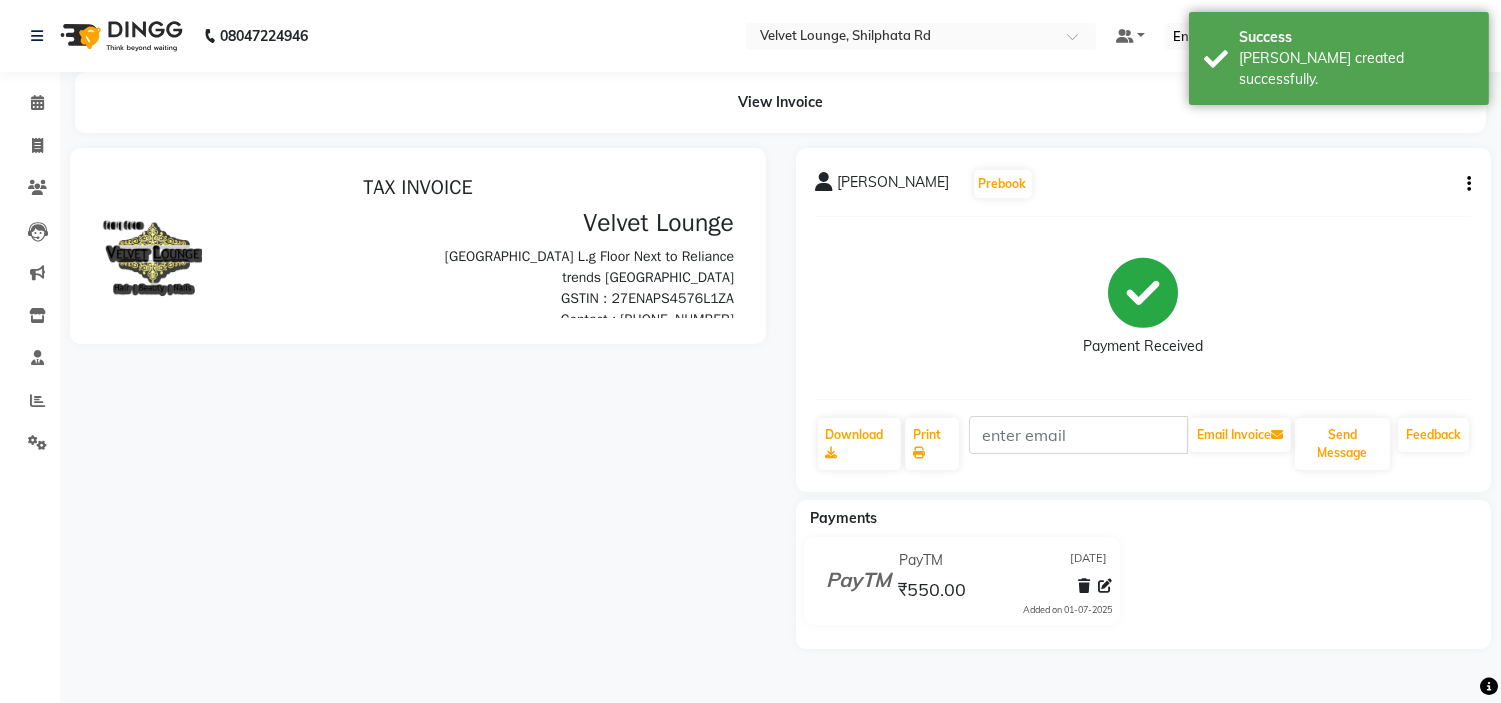 scroll, scrollTop: 0, scrollLeft: 0, axis: both 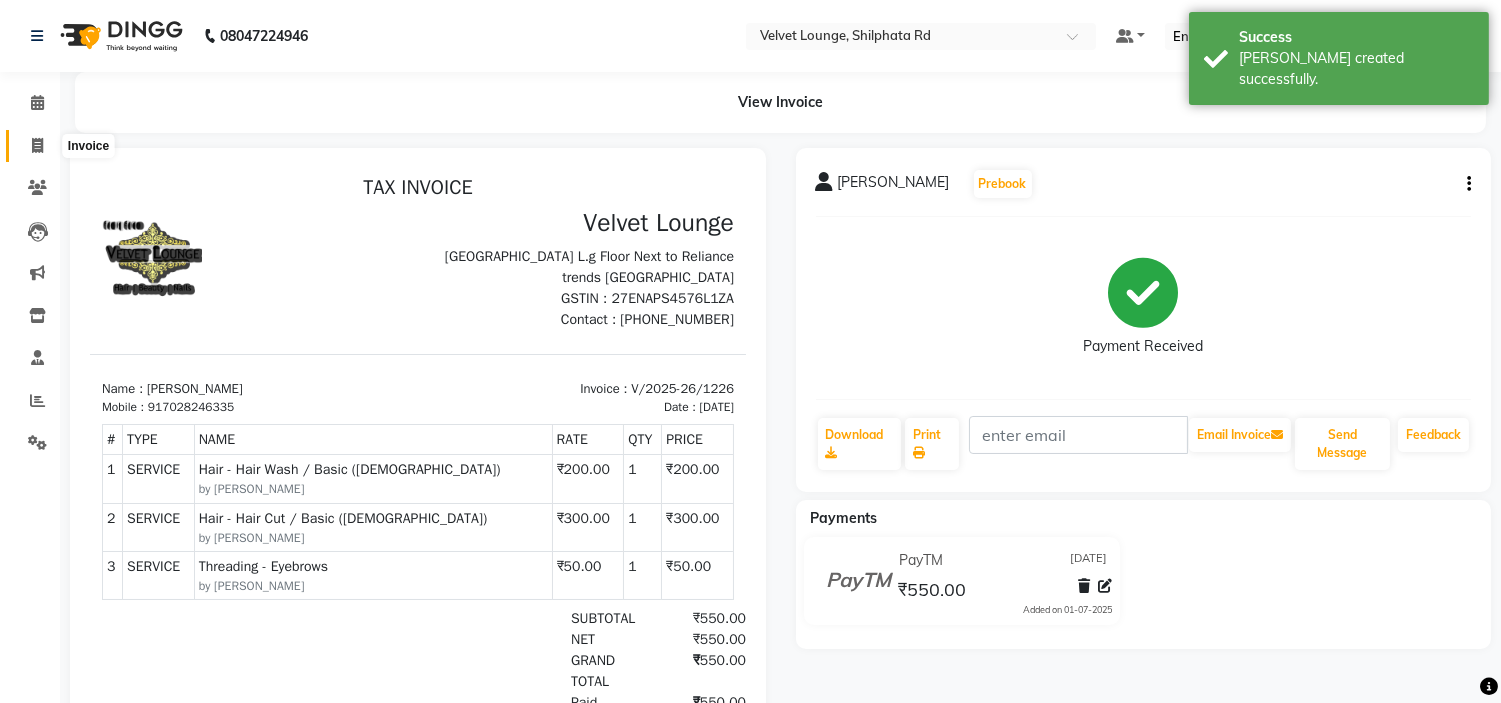 click 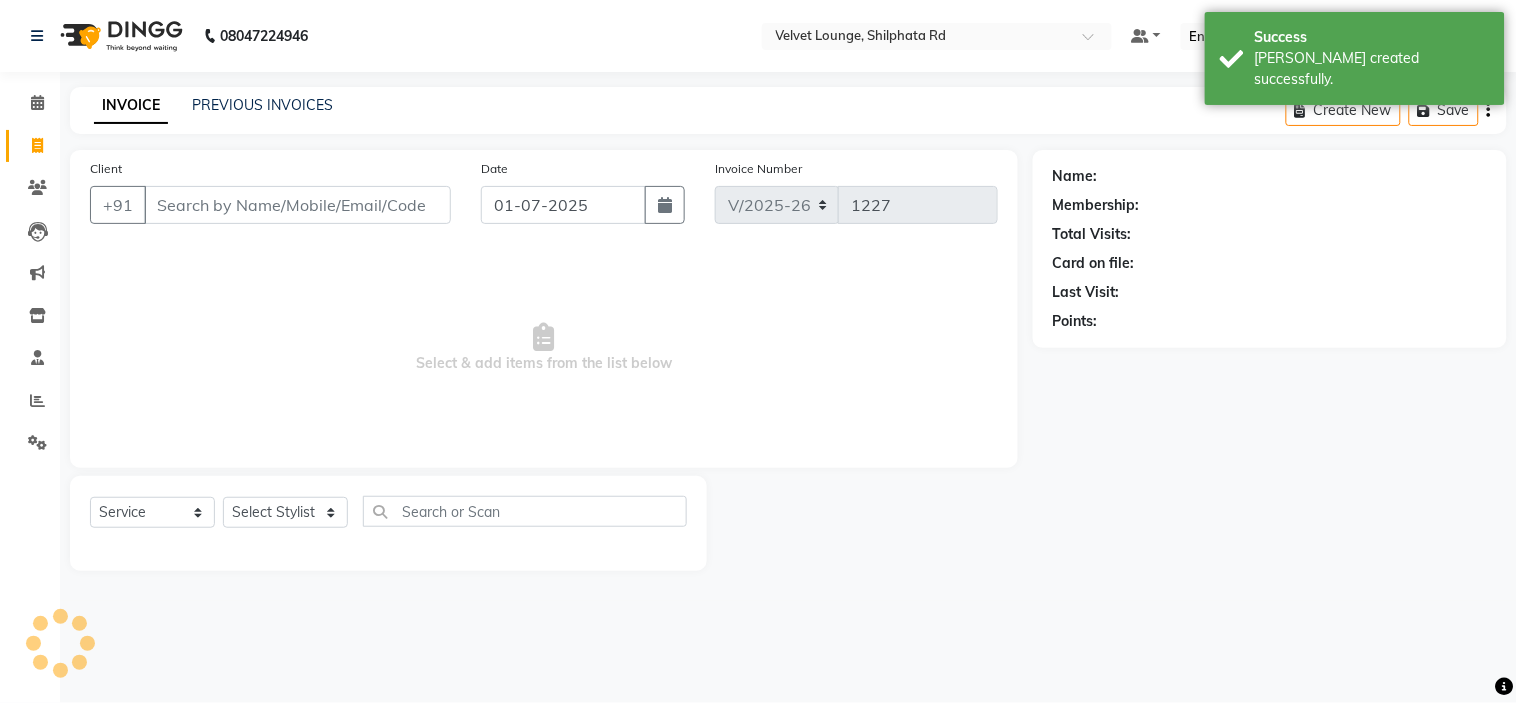 click on "Client" at bounding box center (297, 205) 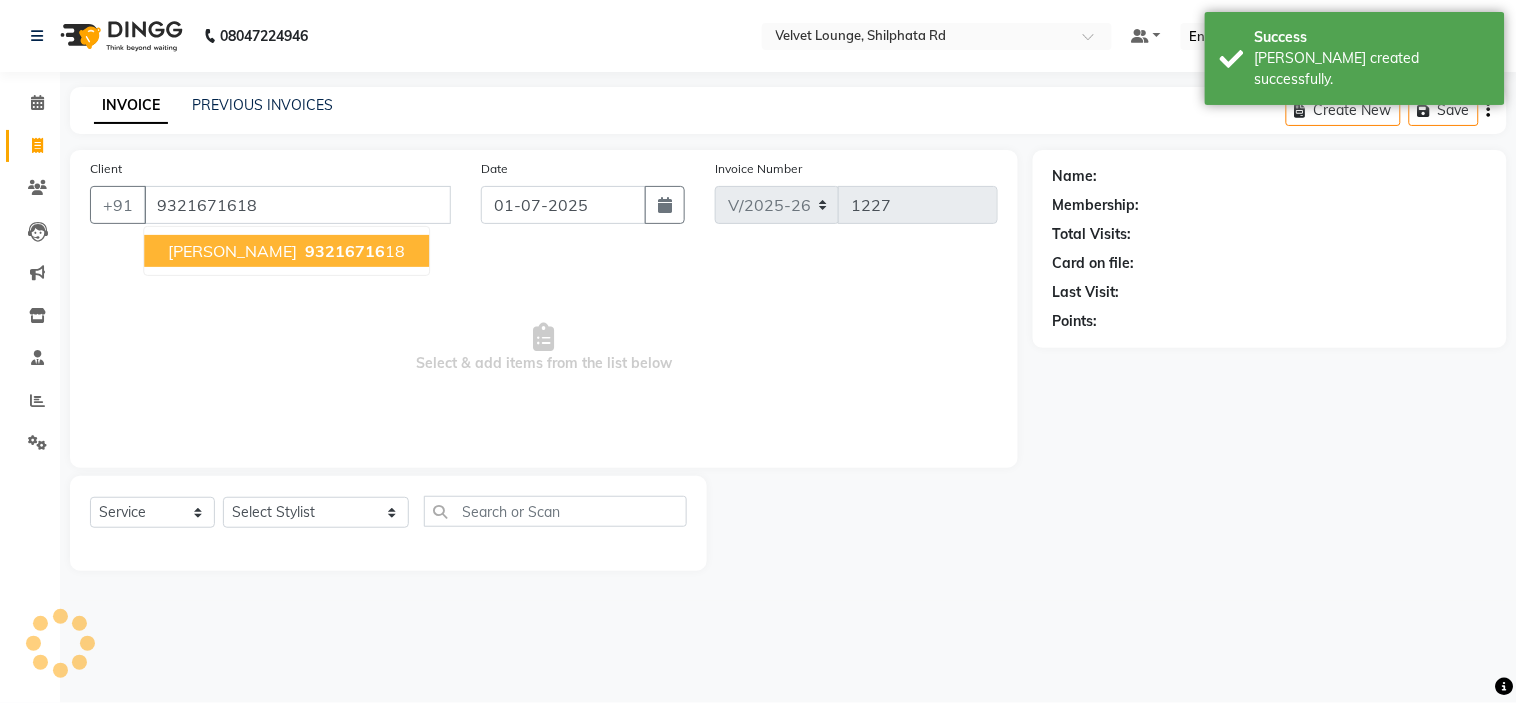 type on "9321671618" 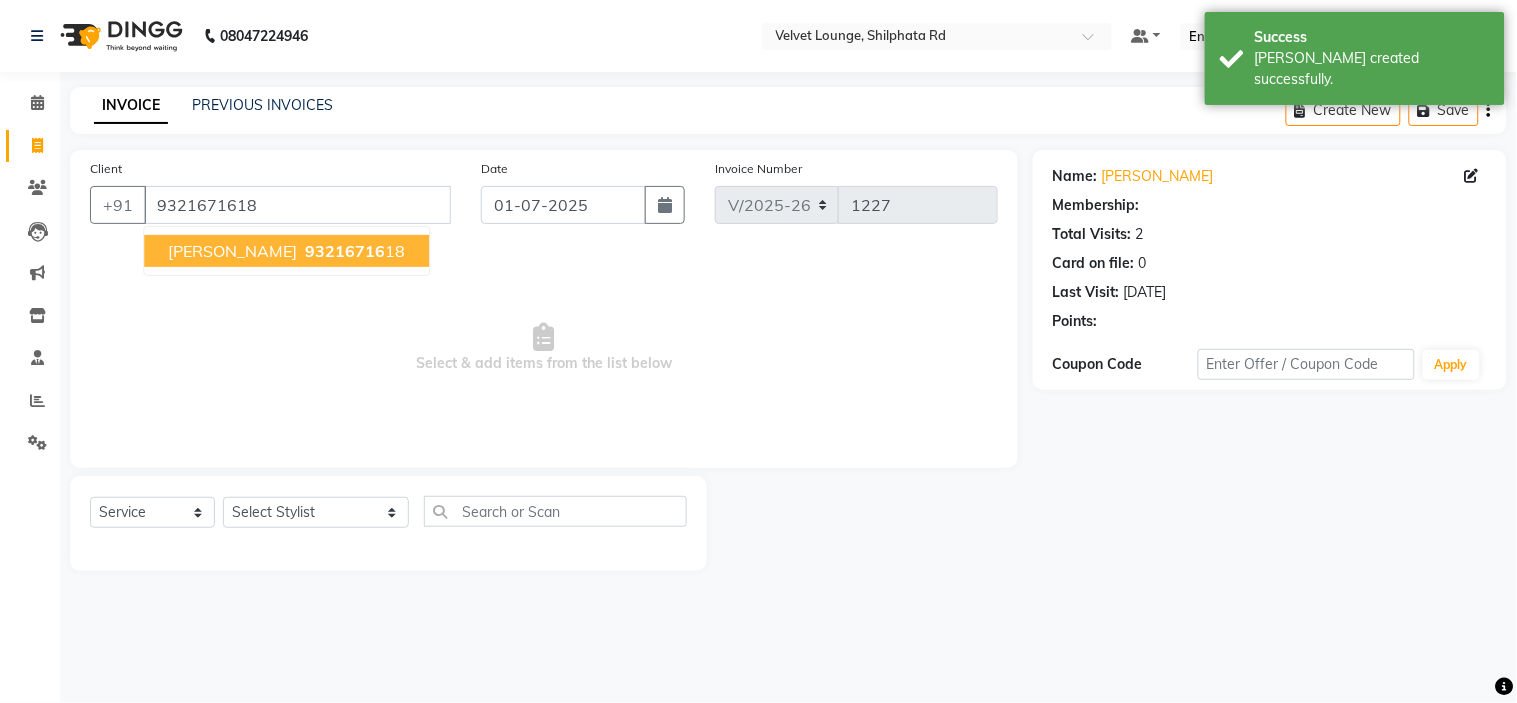 select on "1: Object" 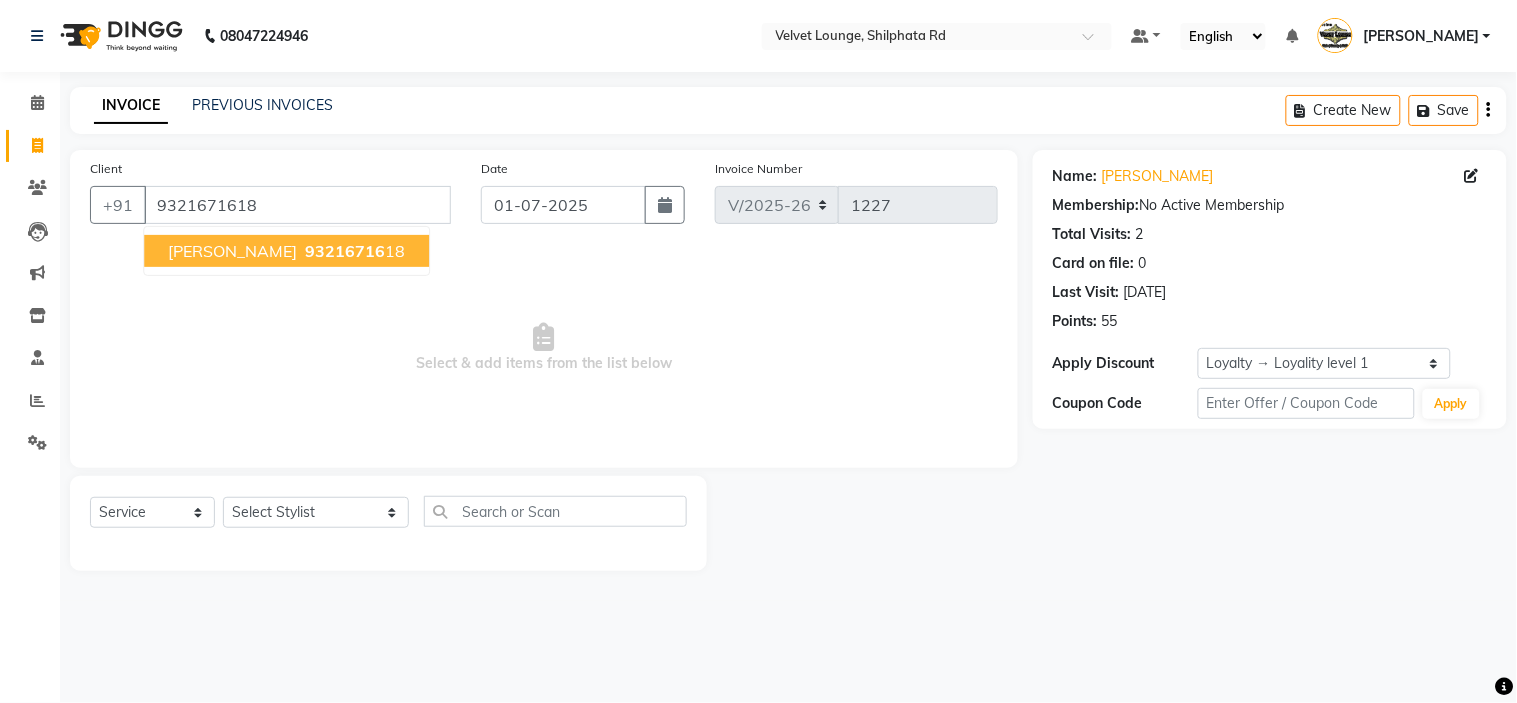 click on "93216716" at bounding box center (345, 251) 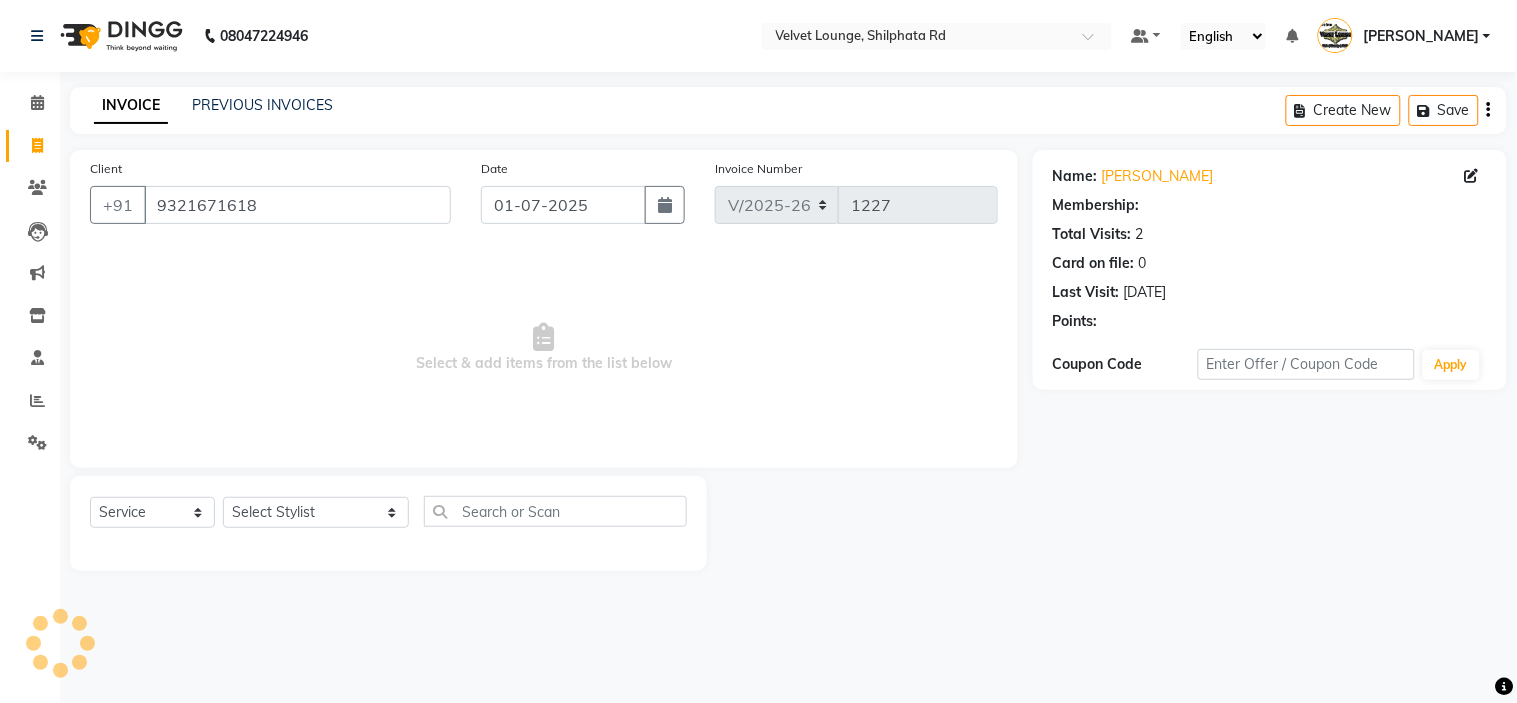 select on "1: Object" 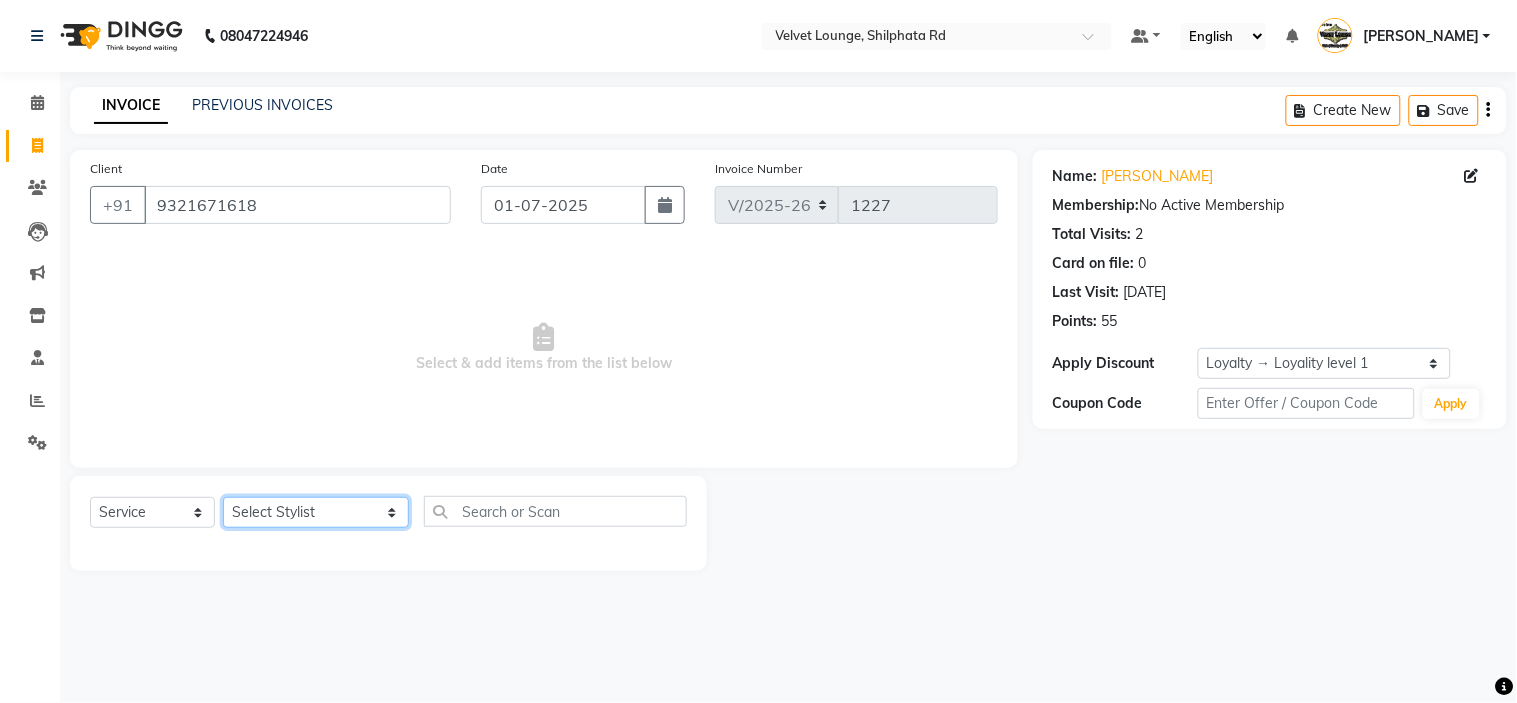 click on "Select Stylist aadil mohaMAD  aarif khan Abrar Ajay ajay jaishwal alam khan aman amit kumar  ANJALI SINGH Ashish singh ashwini palem  chandradeep DOLLY faizan siddique  fardeen shaikh Garima singh Gulshan jaya jyoti deepak chandaliya kalam karan  Madhu manish sir miraj khan  Mohmad Adnan Ansari mustakin neeta kumbhar neha tamatta pradnya rahul thakur RAZAK SALIM SAIKH rohit Rutuja SAHEER sahil khan salman mahomad imran  SALMA SHAIKH SAMEER KHAN sana santosh jaiswal saqib sayali shaddma  ansari shalu mehra shekhar bansode SHIVADURGA GANTAM shubham pal  shweta pandey varshita gurbani vishal shinde" 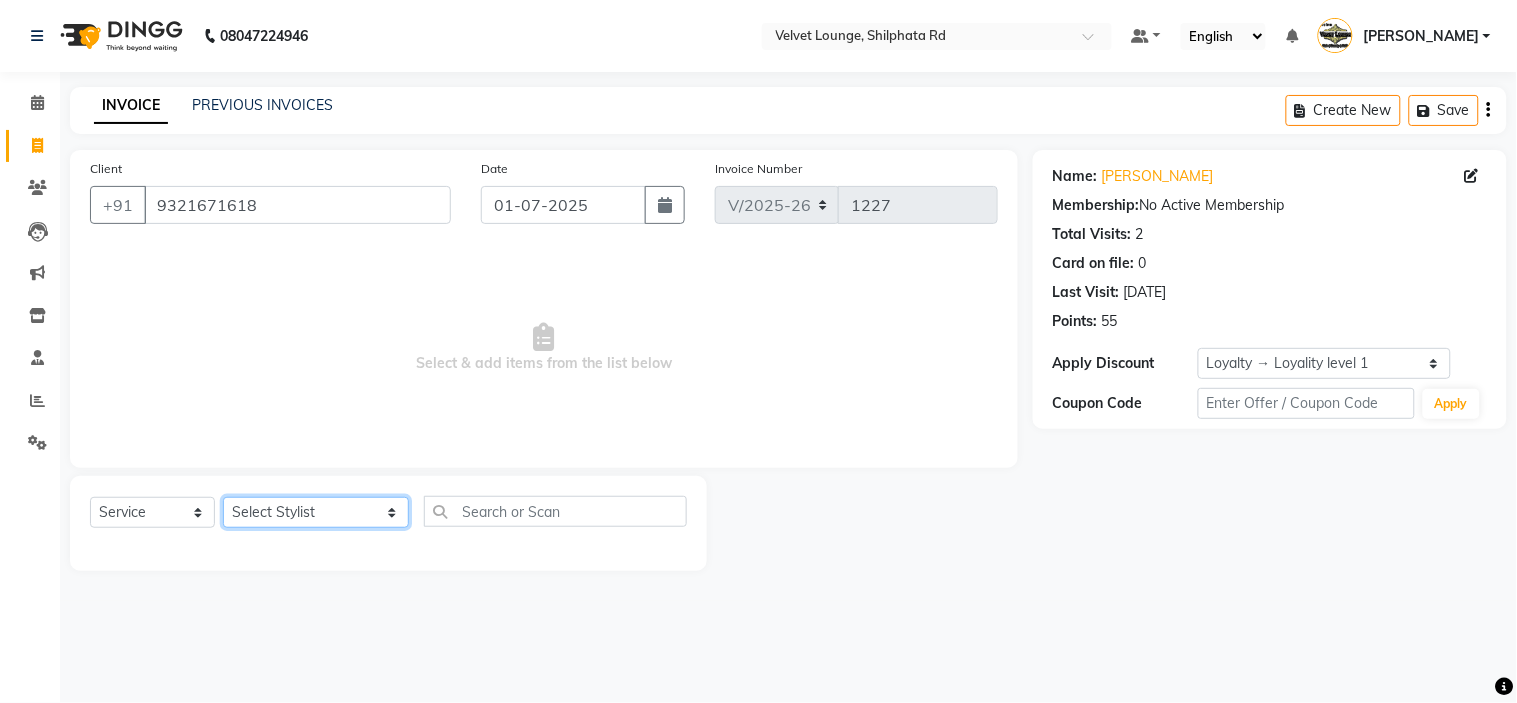 select on "83314" 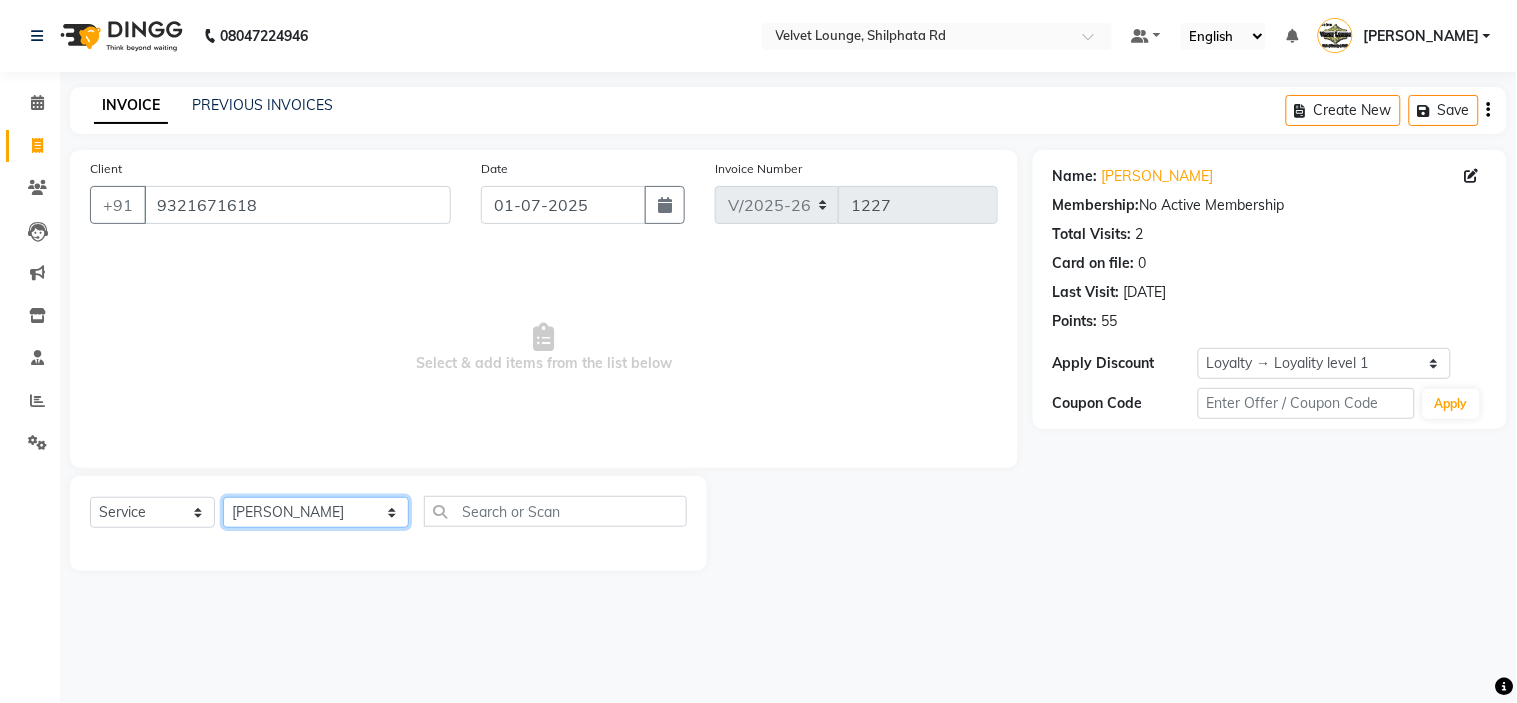 click on "Select Stylist aadil mohaMAD  aarif khan Abrar Ajay ajay jaishwal alam khan aman amit kumar  ANJALI SINGH Ashish singh ashwini palem  chandradeep DOLLY faizan siddique  fardeen shaikh Garima singh Gulshan jaya jyoti deepak chandaliya kalam karan  Madhu manish sir miraj khan  Mohmad Adnan Ansari mustakin neeta kumbhar neha tamatta pradnya rahul thakur RAZAK SALIM SAIKH rohit Rutuja SAHEER sahil khan salman mahomad imran  SALMA SHAIKH SAMEER KHAN sana santosh jaiswal saqib sayali shaddma  ansari shalu mehra shekhar bansode SHIVADURGA GANTAM shubham pal  shweta pandey varshita gurbani vishal shinde" 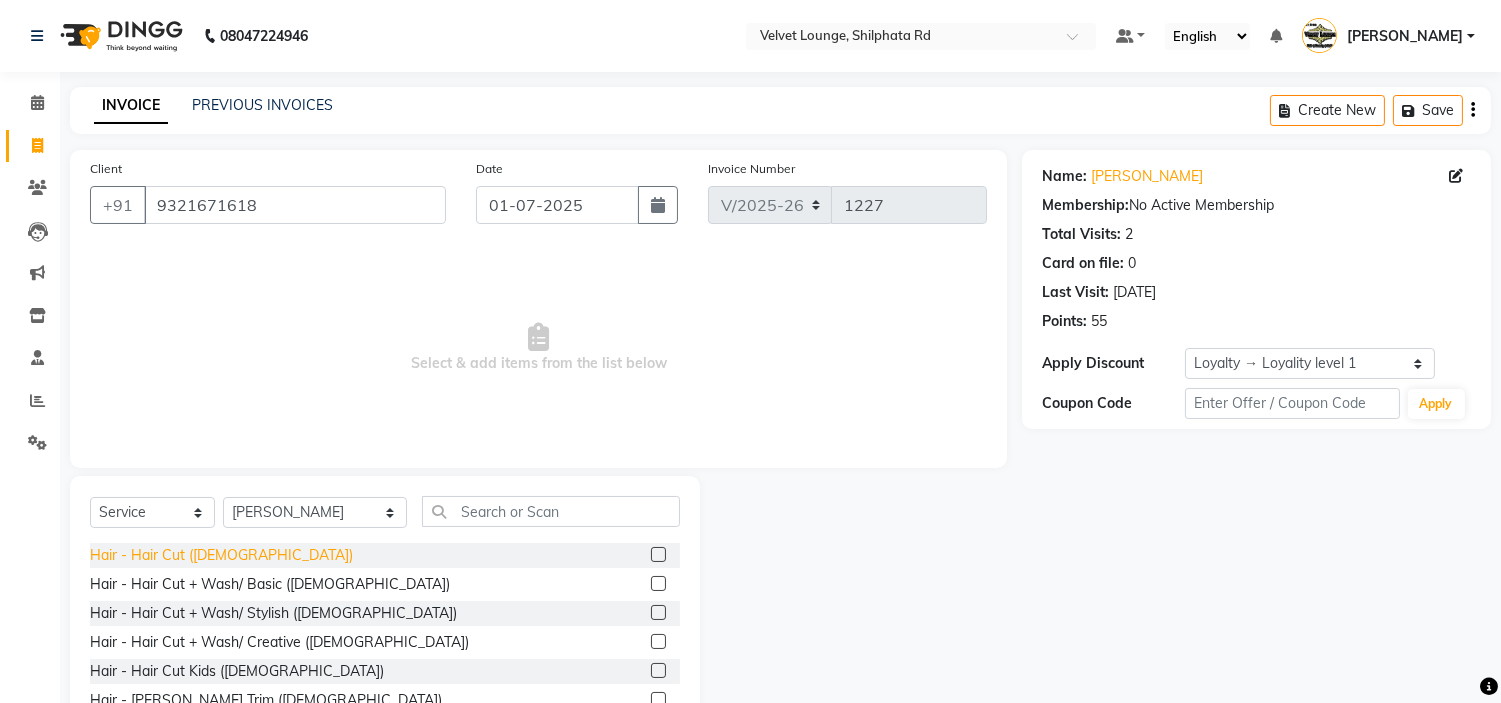 click on "Hair - Hair Cut (Male)" 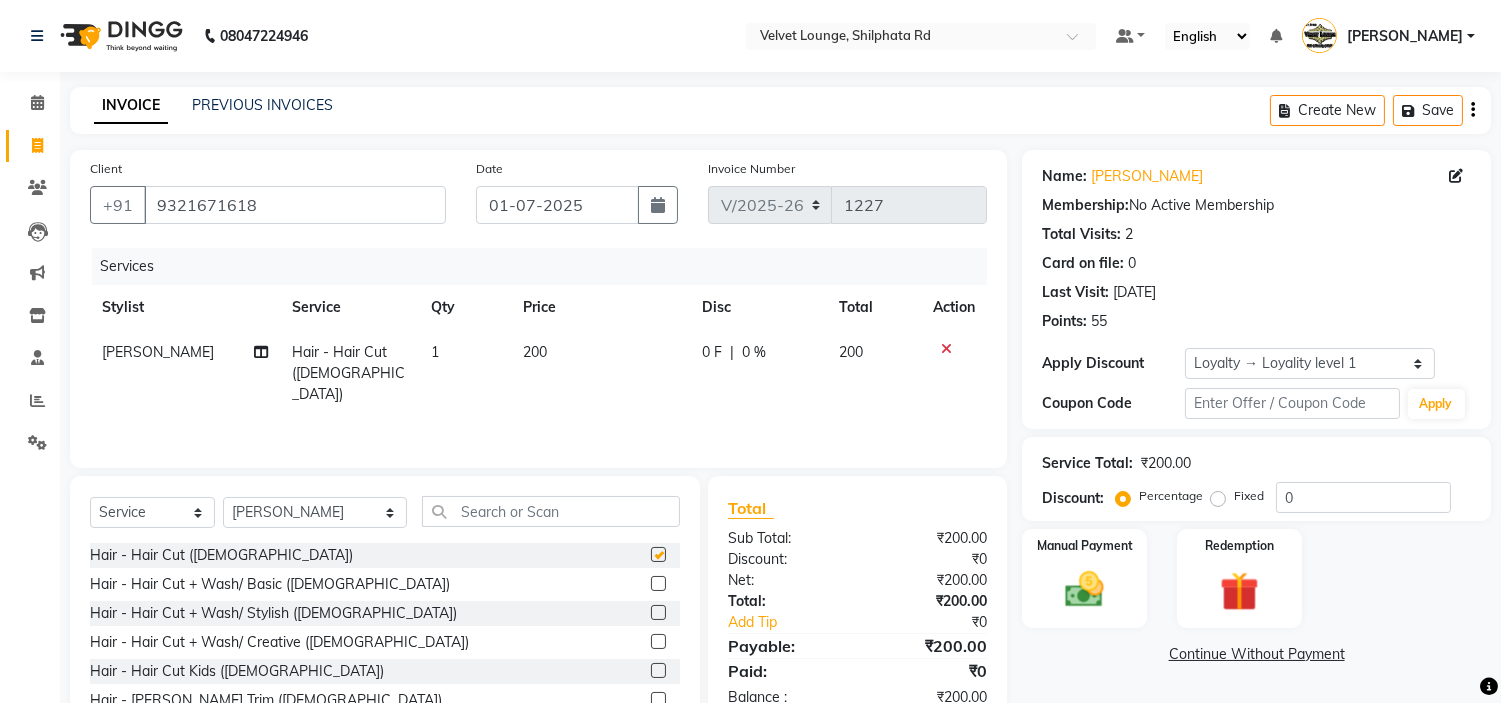 checkbox on "false" 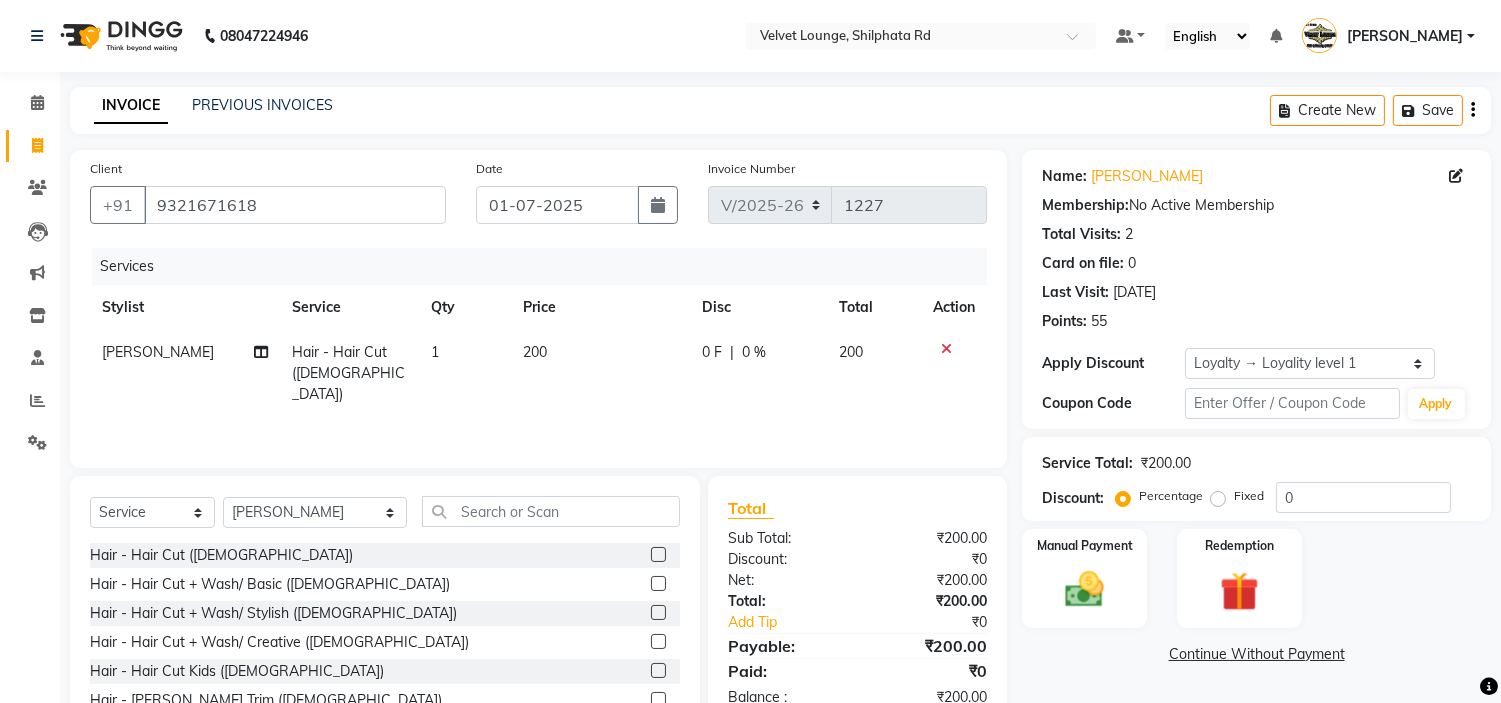 click on "0 F | 0 %" 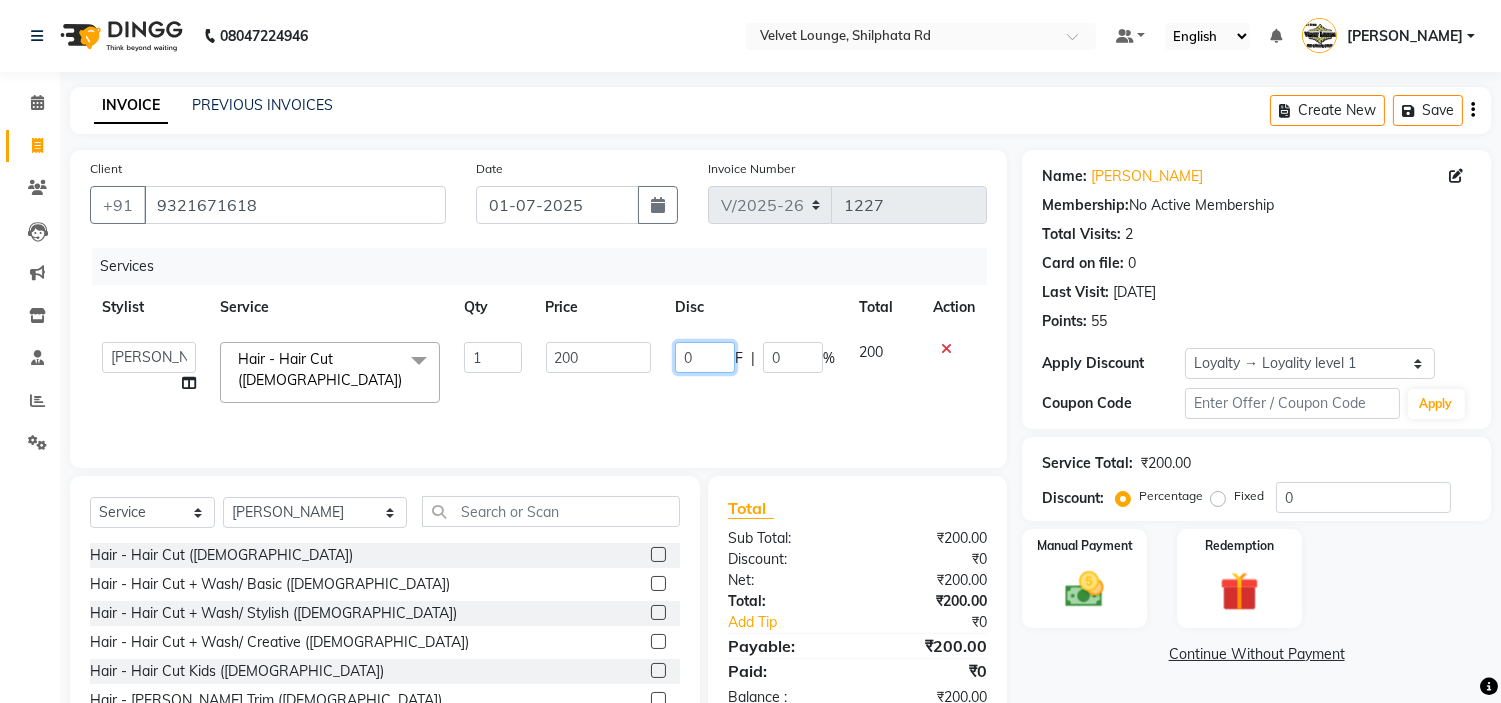 click on "0" 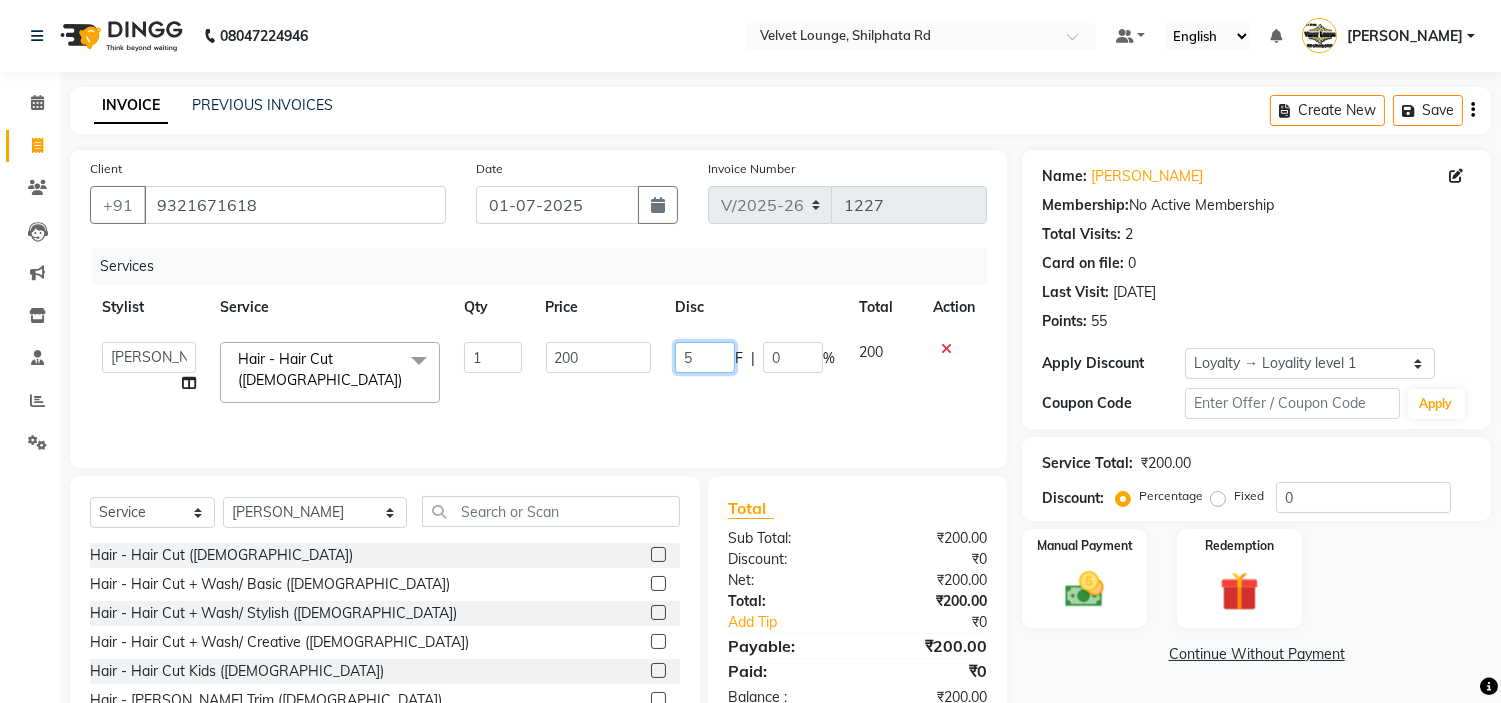 type on "50" 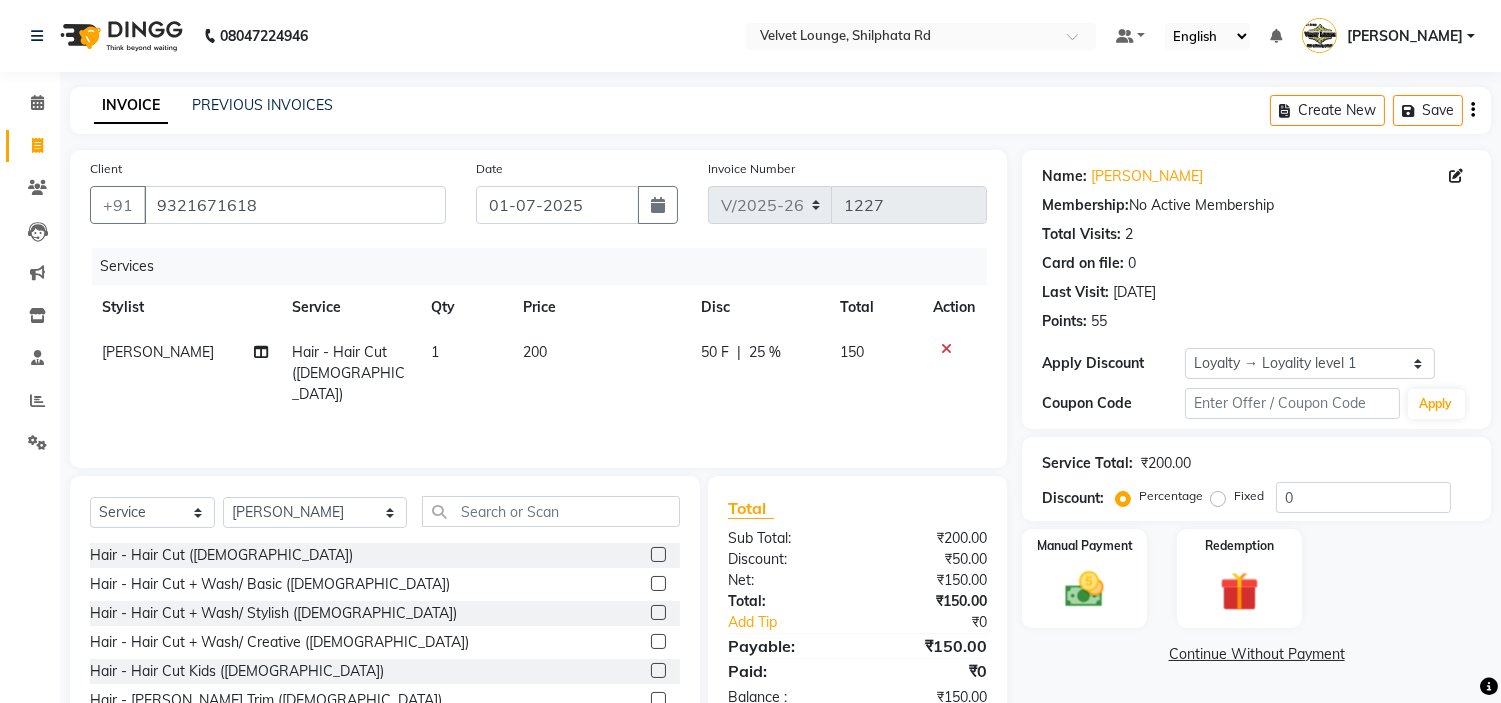 click on "Continue Without Payment" 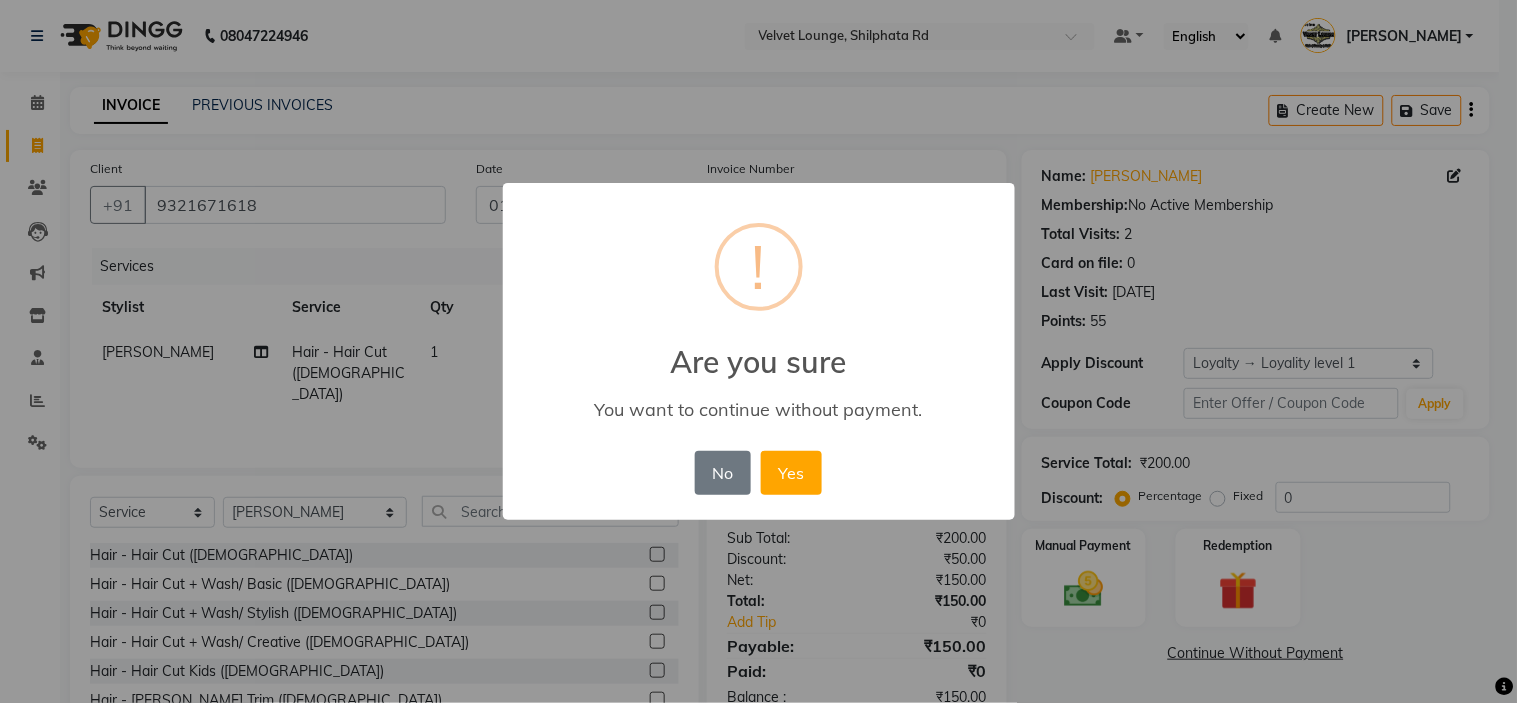 click on "× ! Are you sure You want to continue without payment. No No Yes" at bounding box center (758, 351) 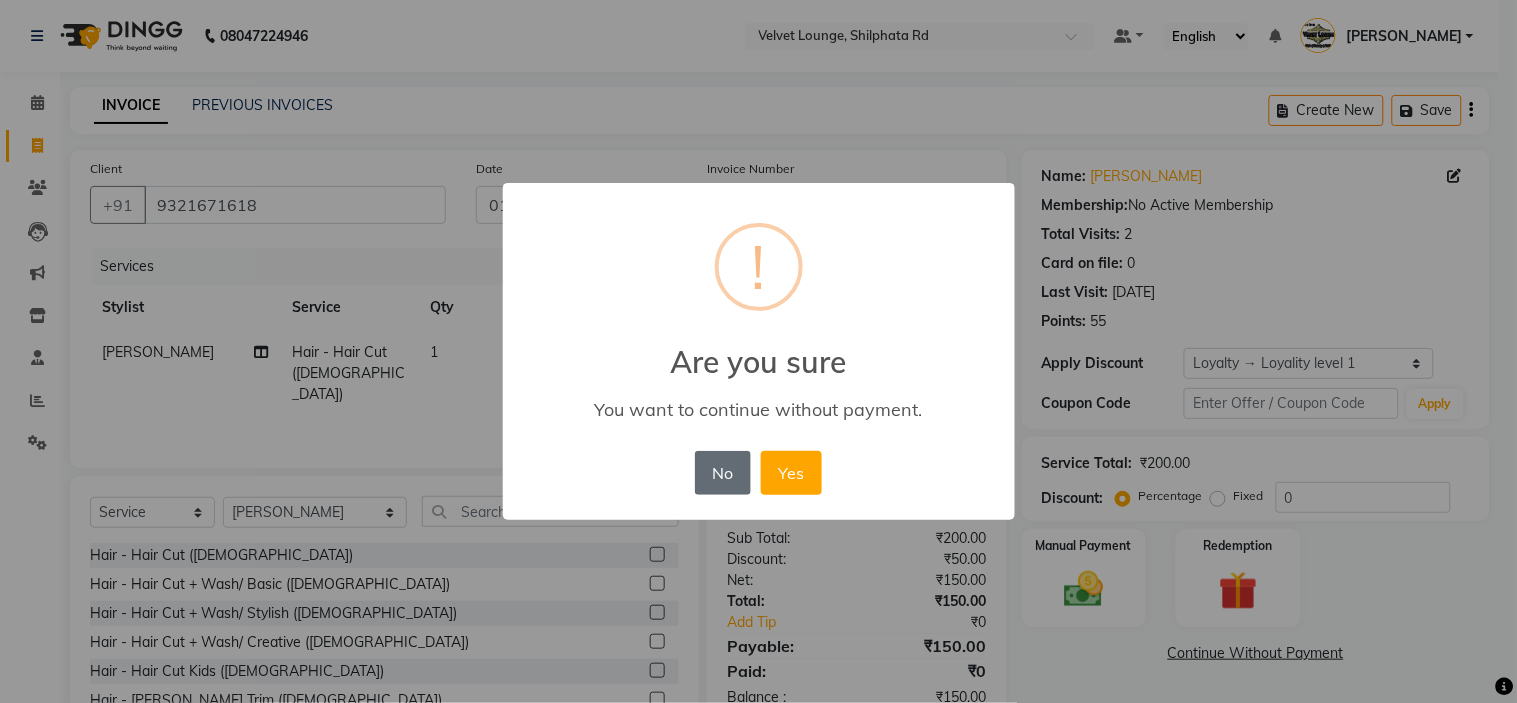 click on "No" at bounding box center [723, 473] 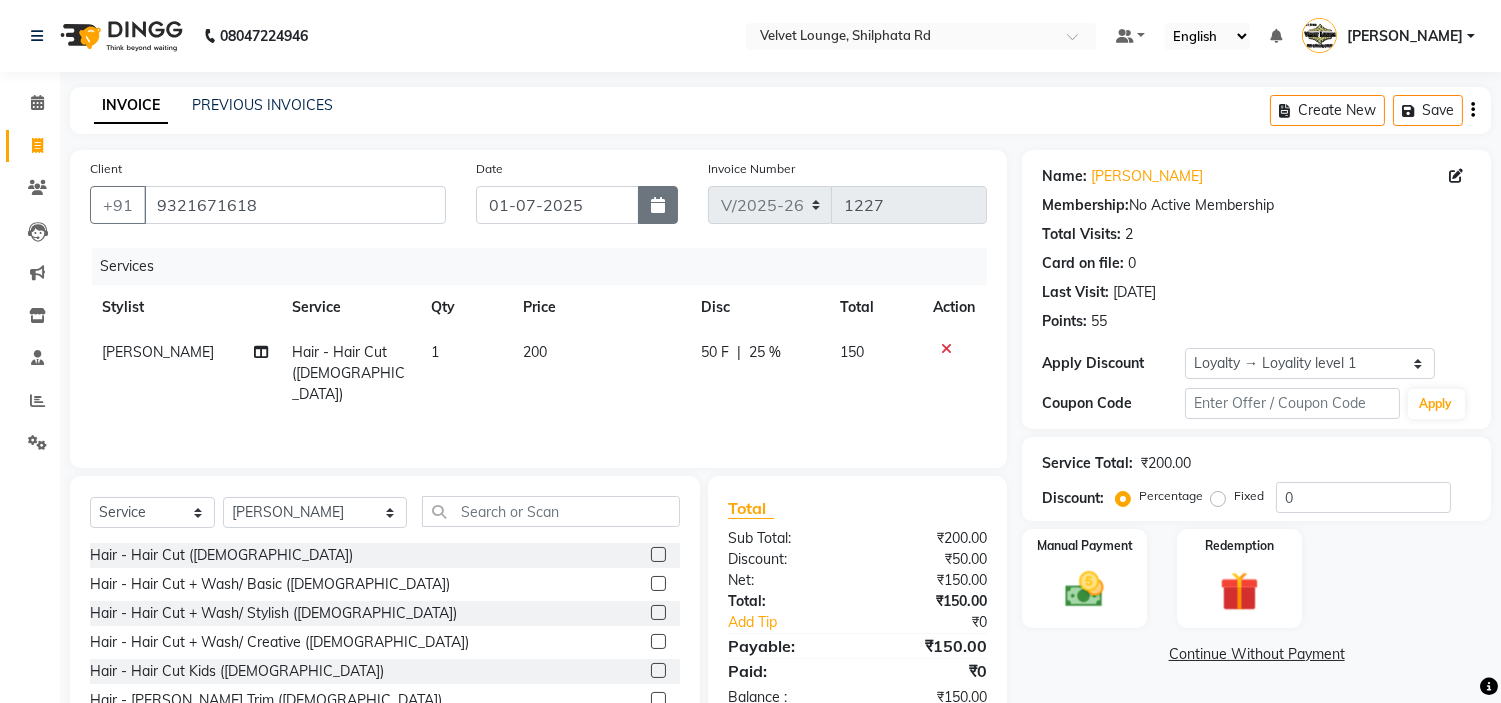 click 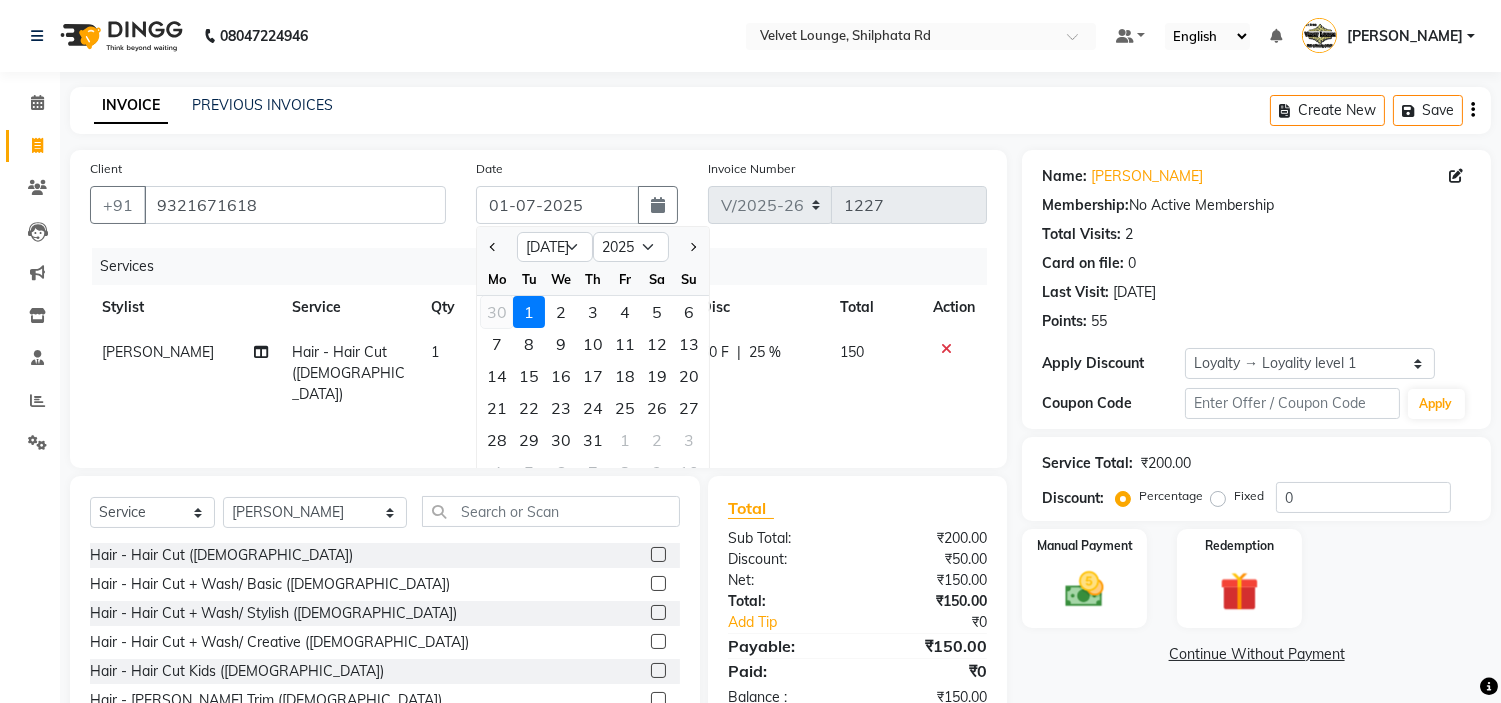 click on "30" 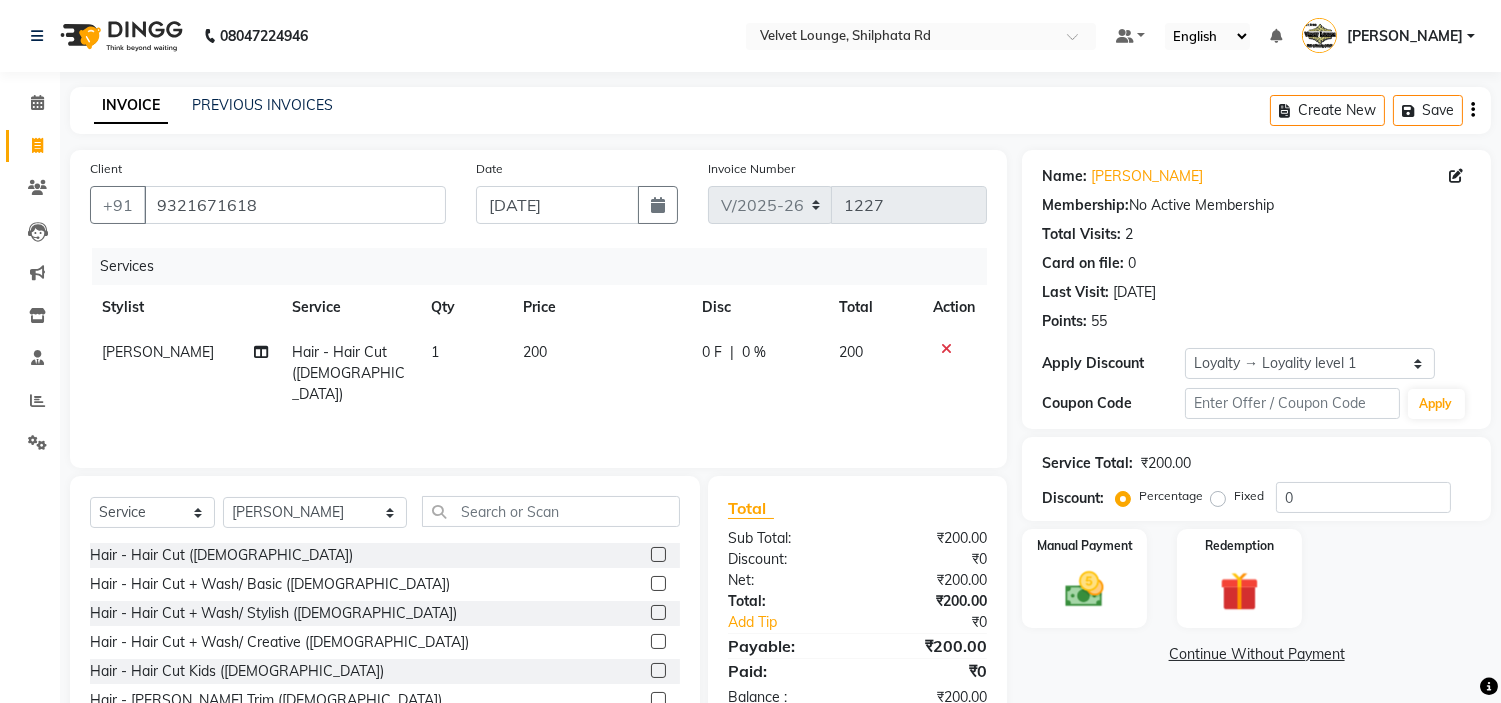click on "0 F | 0 %" 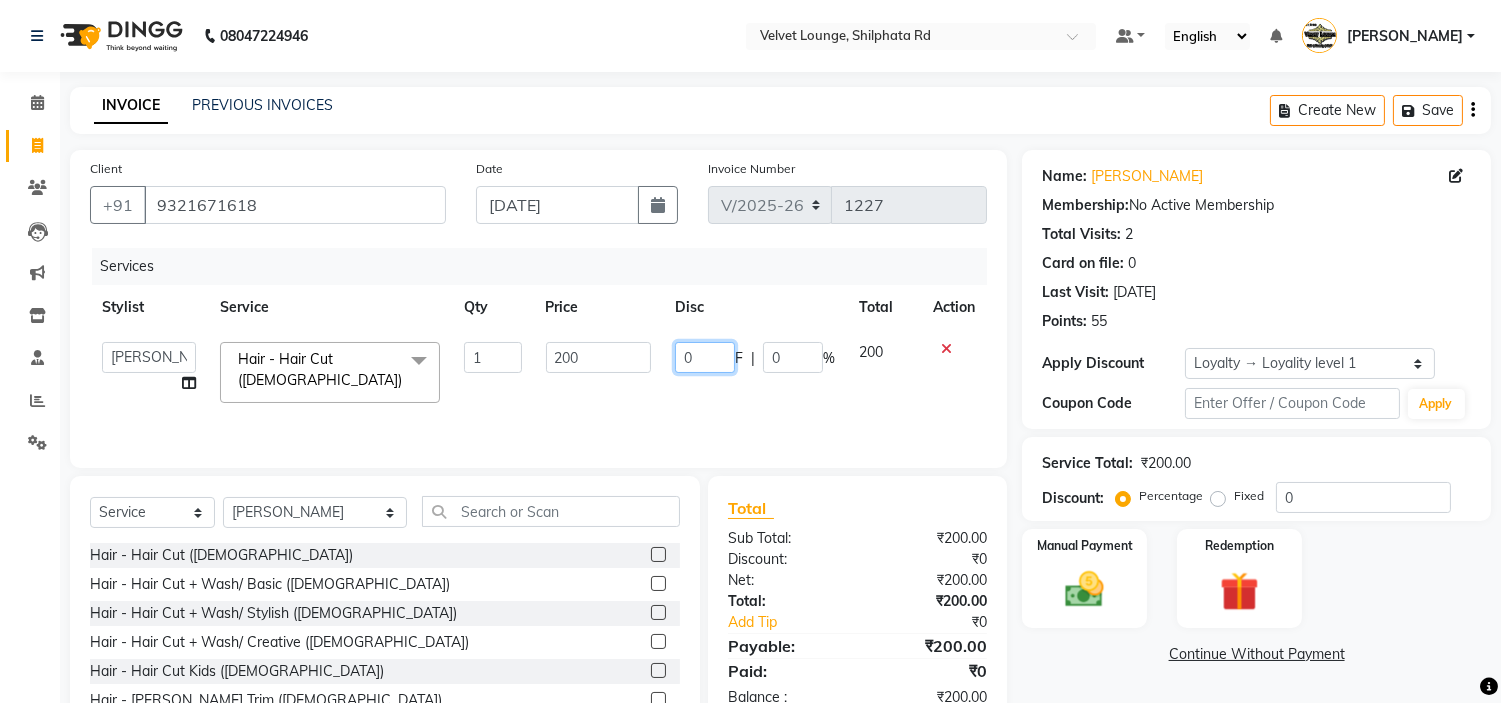 click on "0" 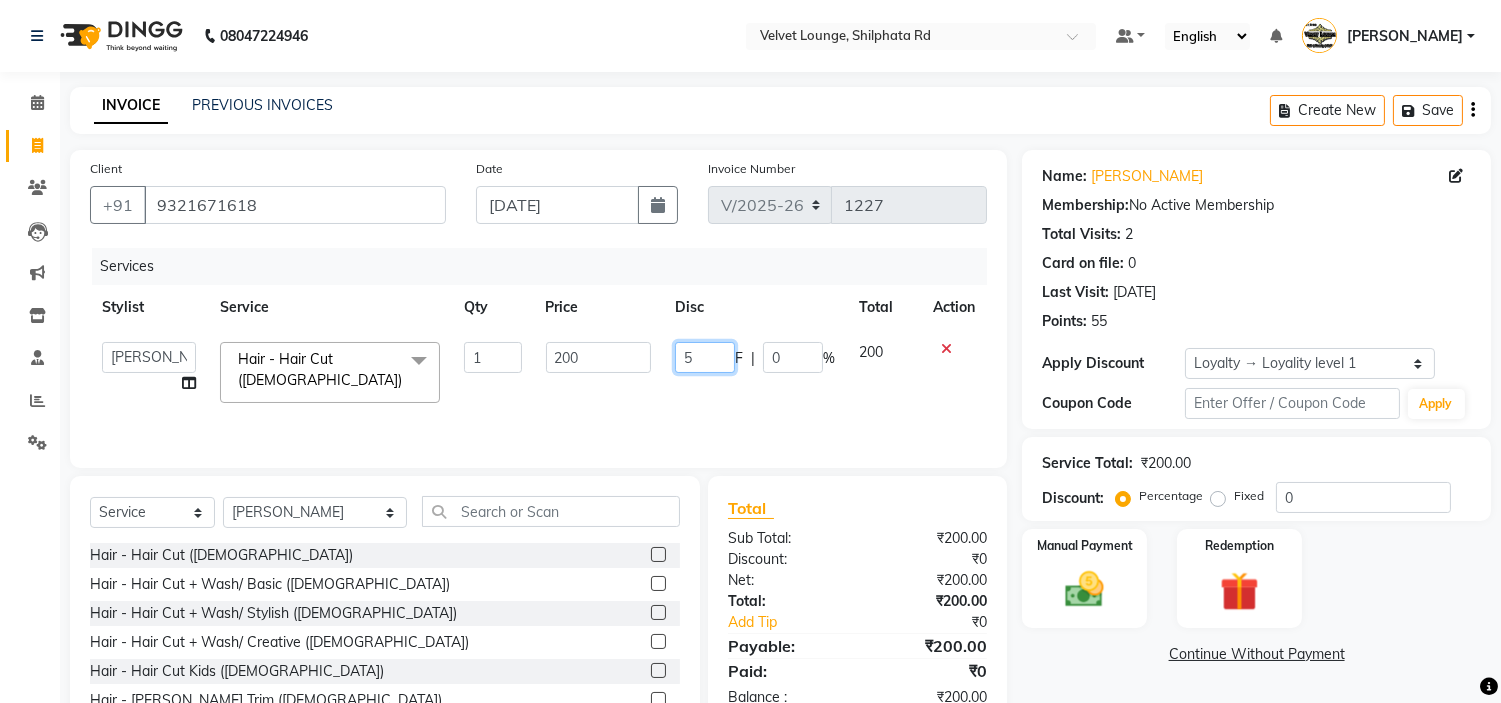 type on "50" 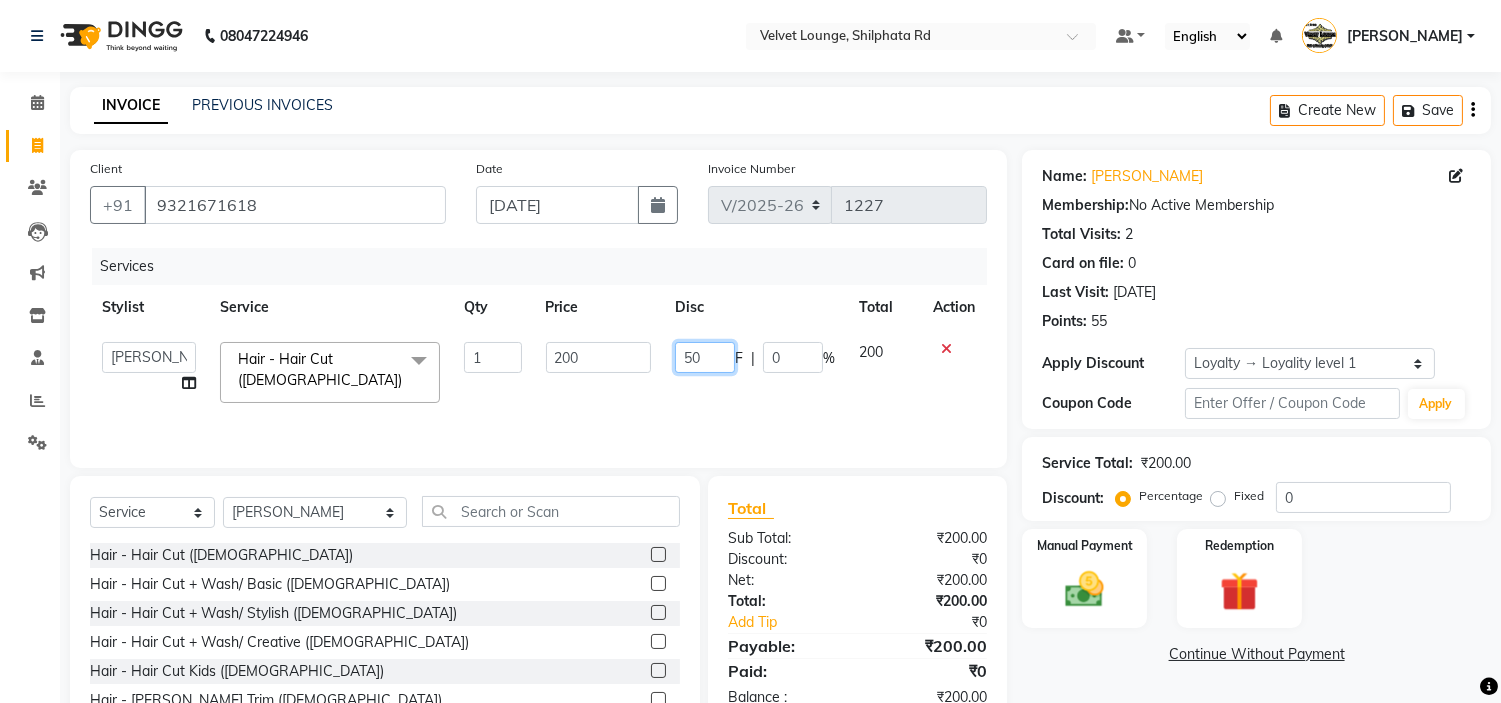 scroll, scrollTop: 97, scrollLeft: 0, axis: vertical 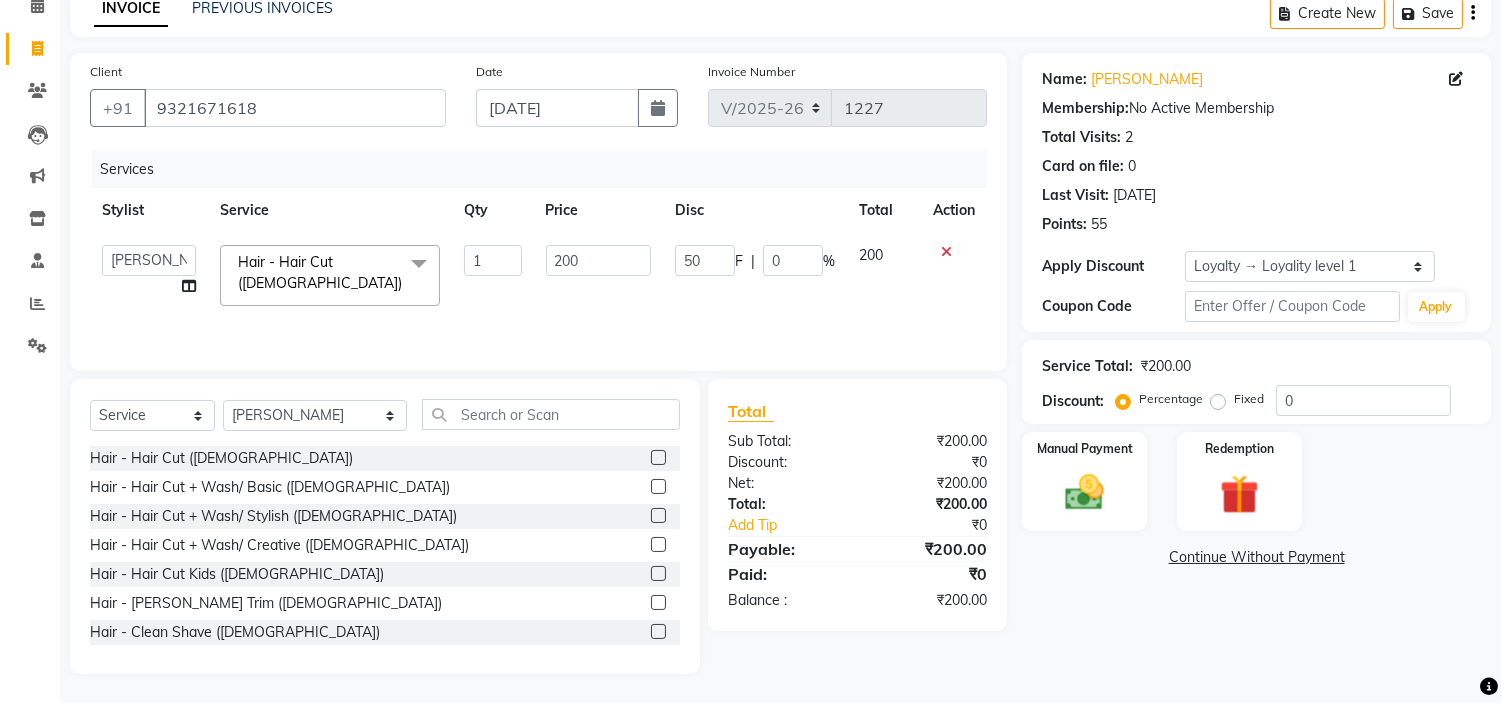 click on "Name: Alankar Lokhande Membership:  No Active Membership  Total Visits:  2 Card on file:  0 Last Visit:   30-06-2025 Points:   55  Apply Discount Select  Loyalty → Loyality level 1  Coupon Code Apply Service Total:  ₹200.00  Discount:  Percentage   Fixed  0 Manual Payment Redemption  Continue Without Payment" 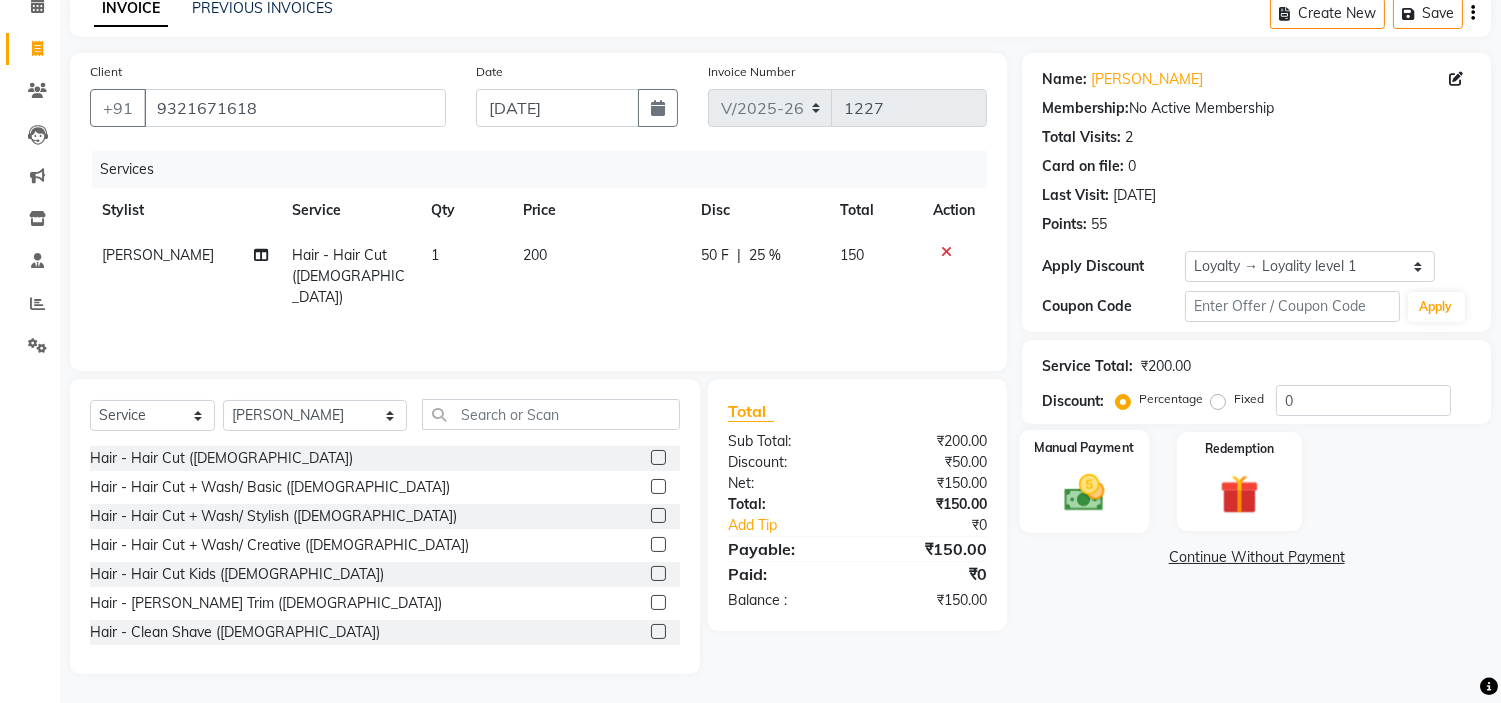 click 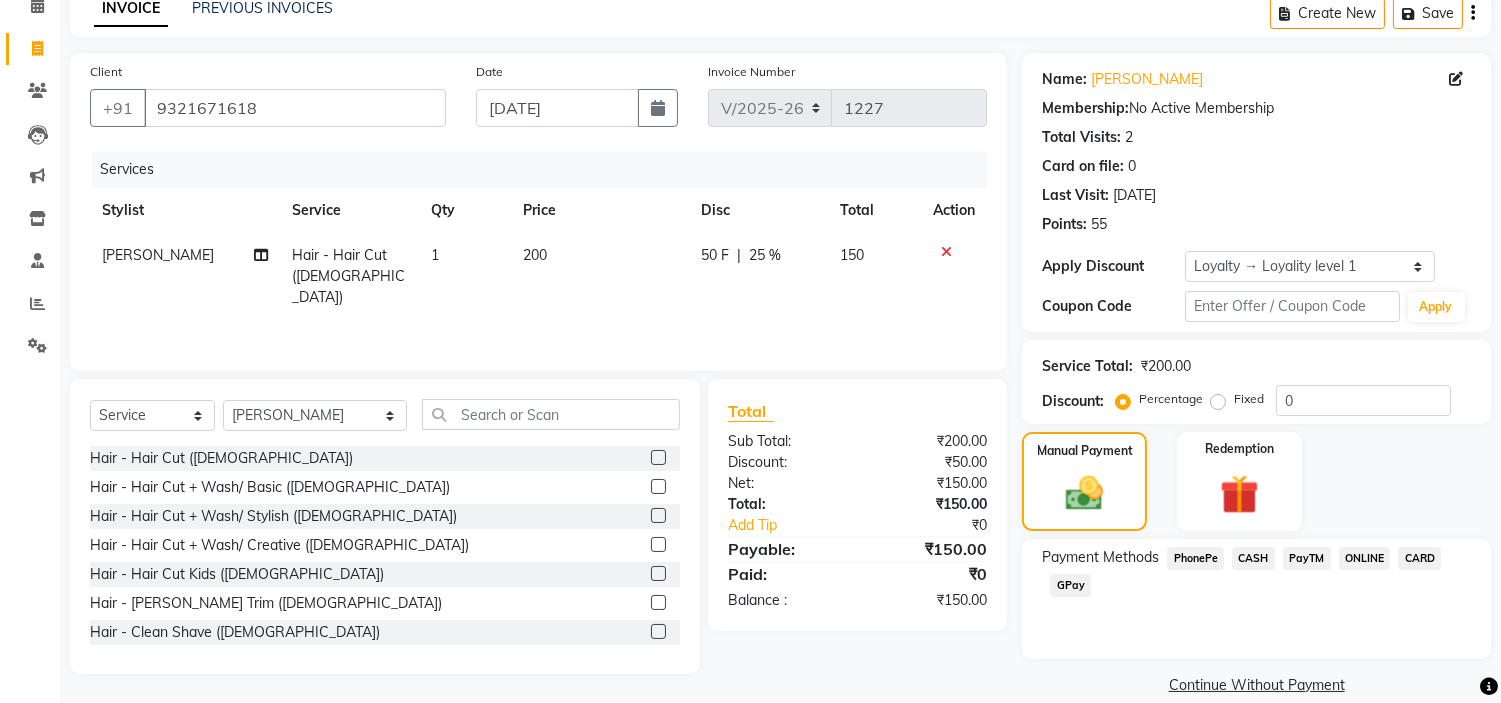 click on "PayTM" 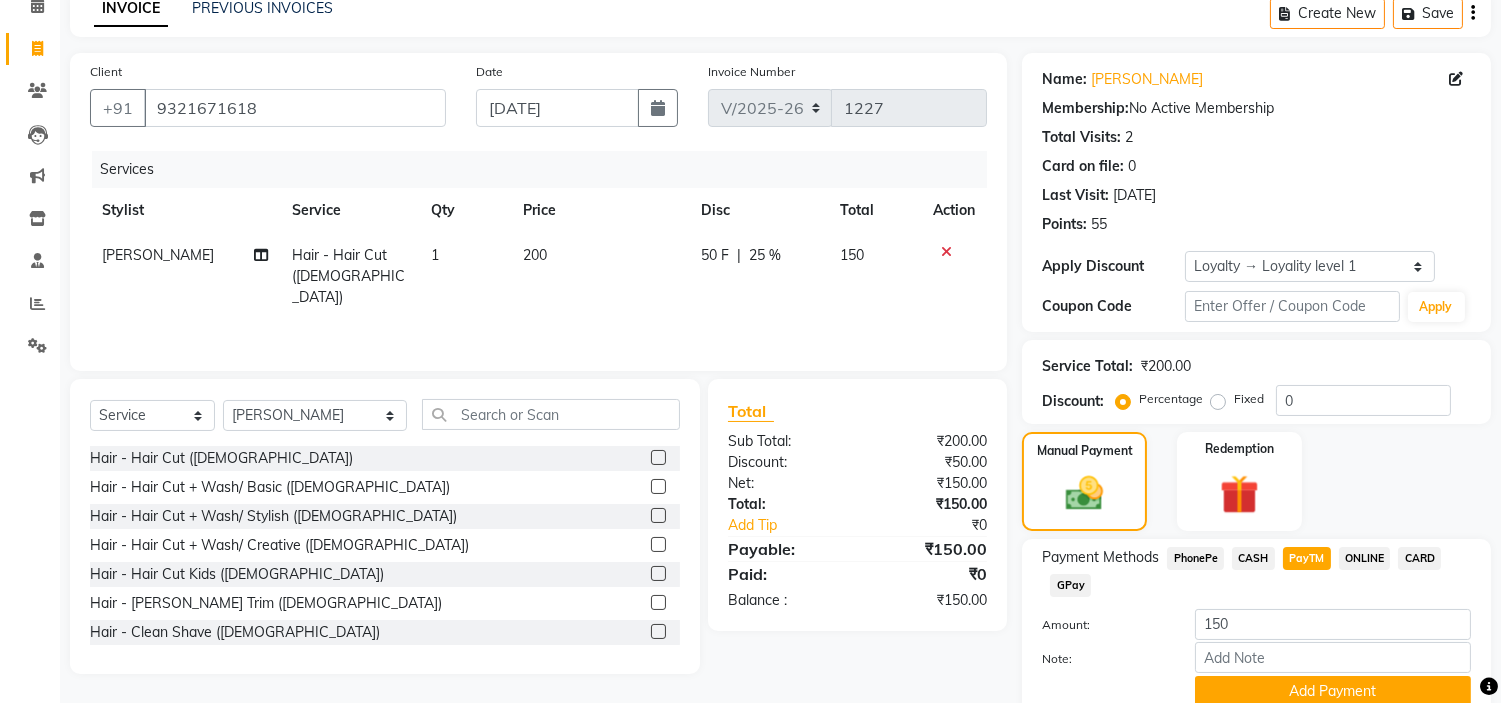 drag, startPoint x: 1285, startPoint y: 680, endPoint x: 1516, endPoint y: 452, distance: 324.56894 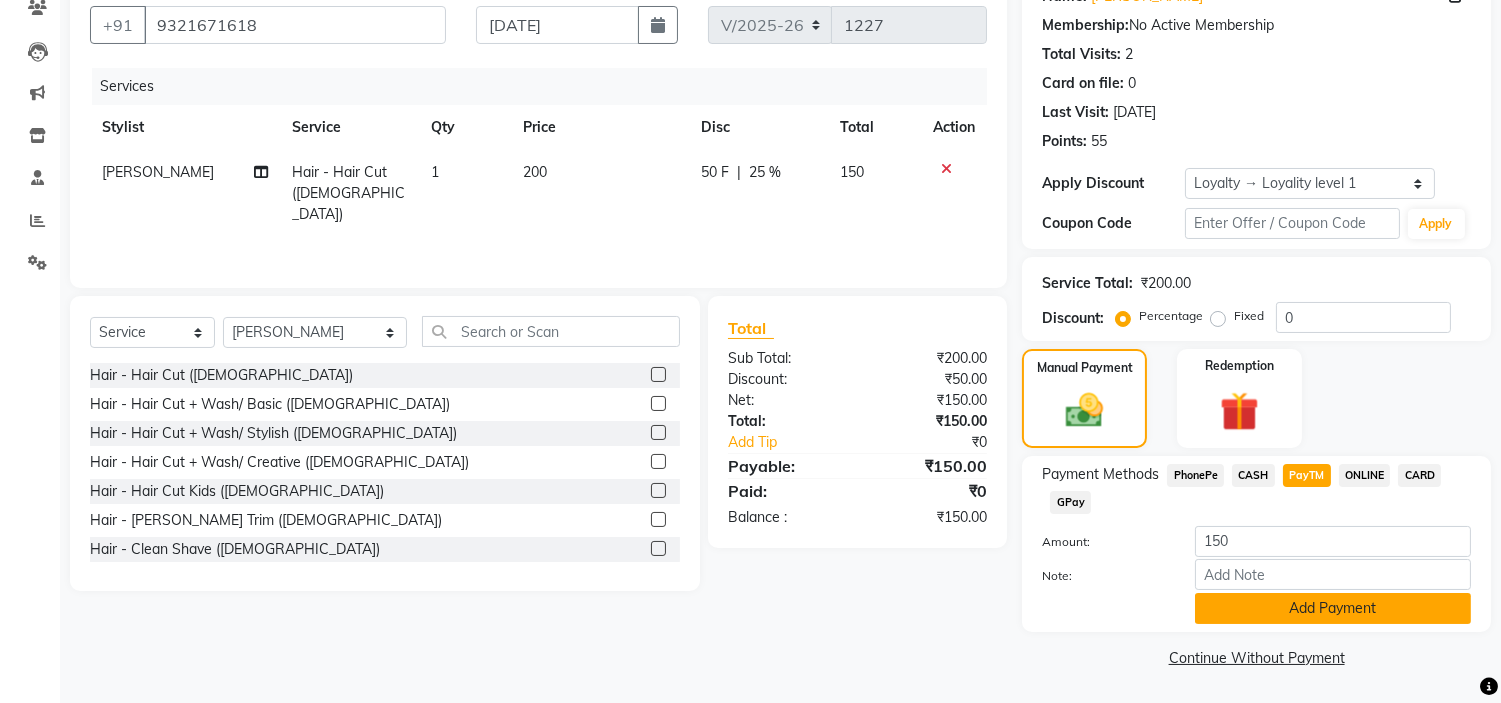 click on "Add Payment" 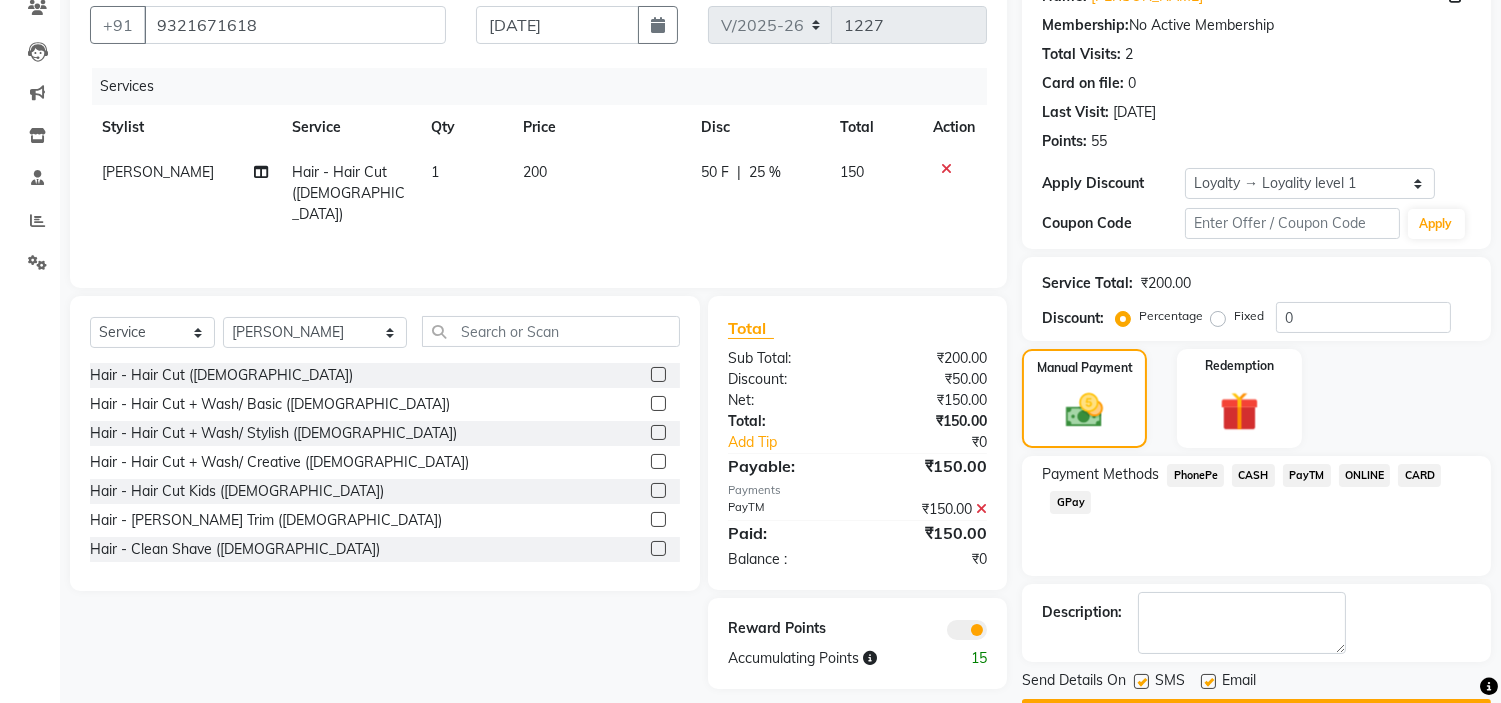 scroll, scrollTop: 236, scrollLeft: 0, axis: vertical 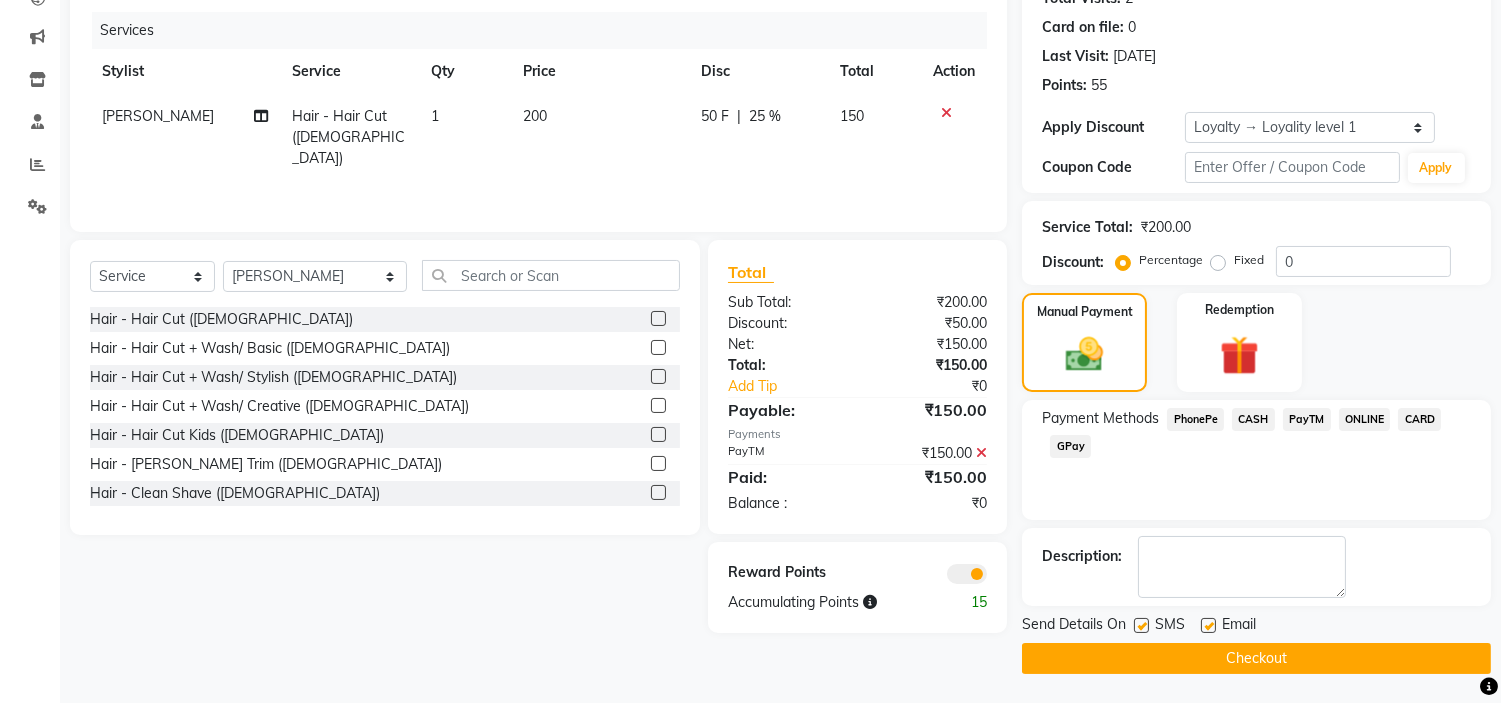 click on "Checkout" 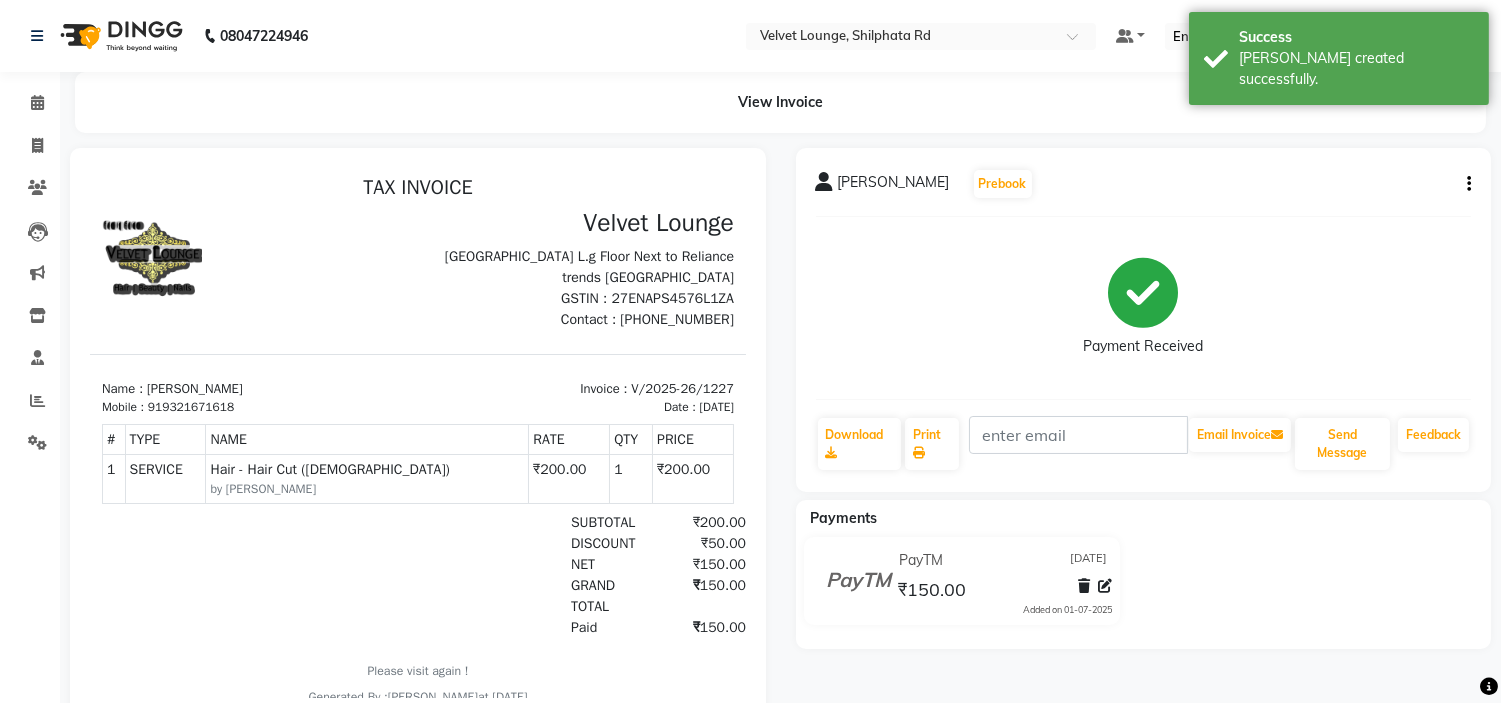 scroll, scrollTop: 0, scrollLeft: 0, axis: both 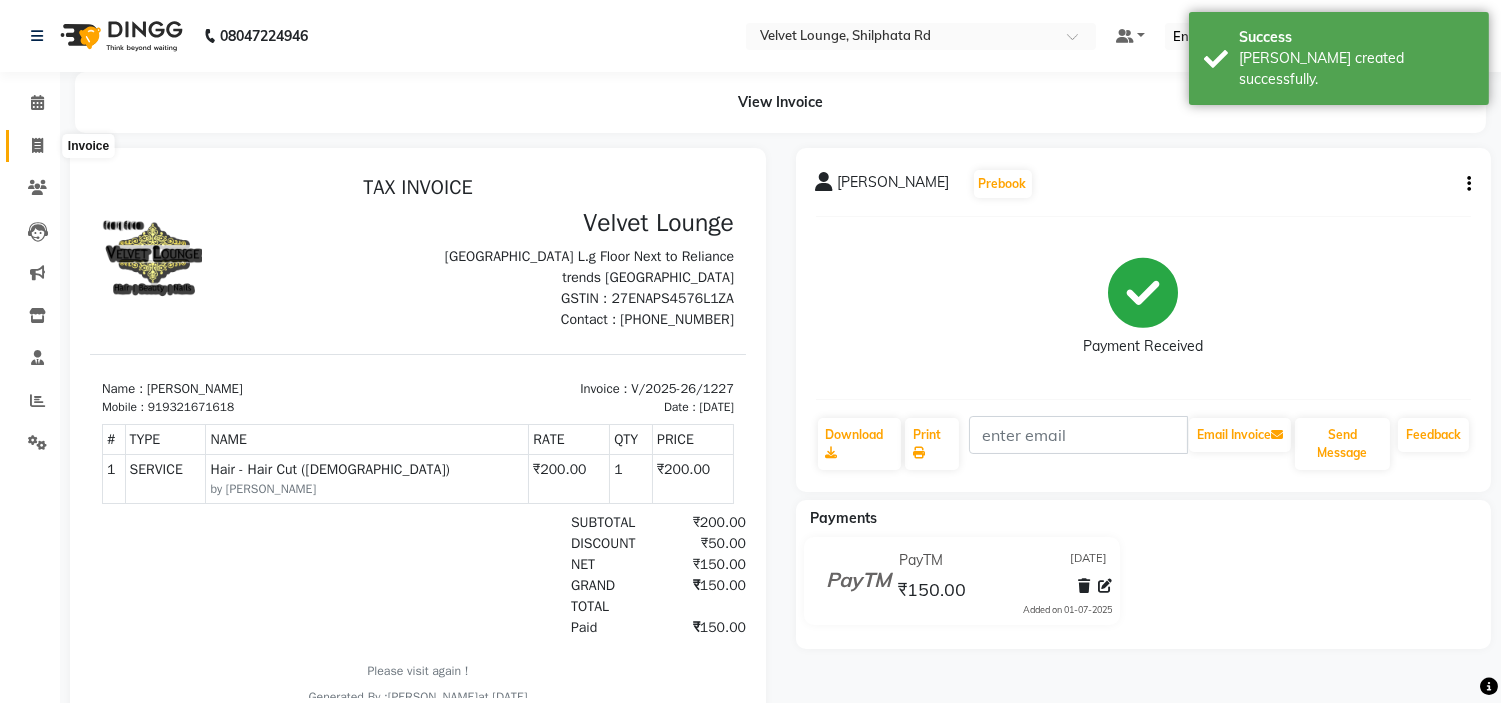 click 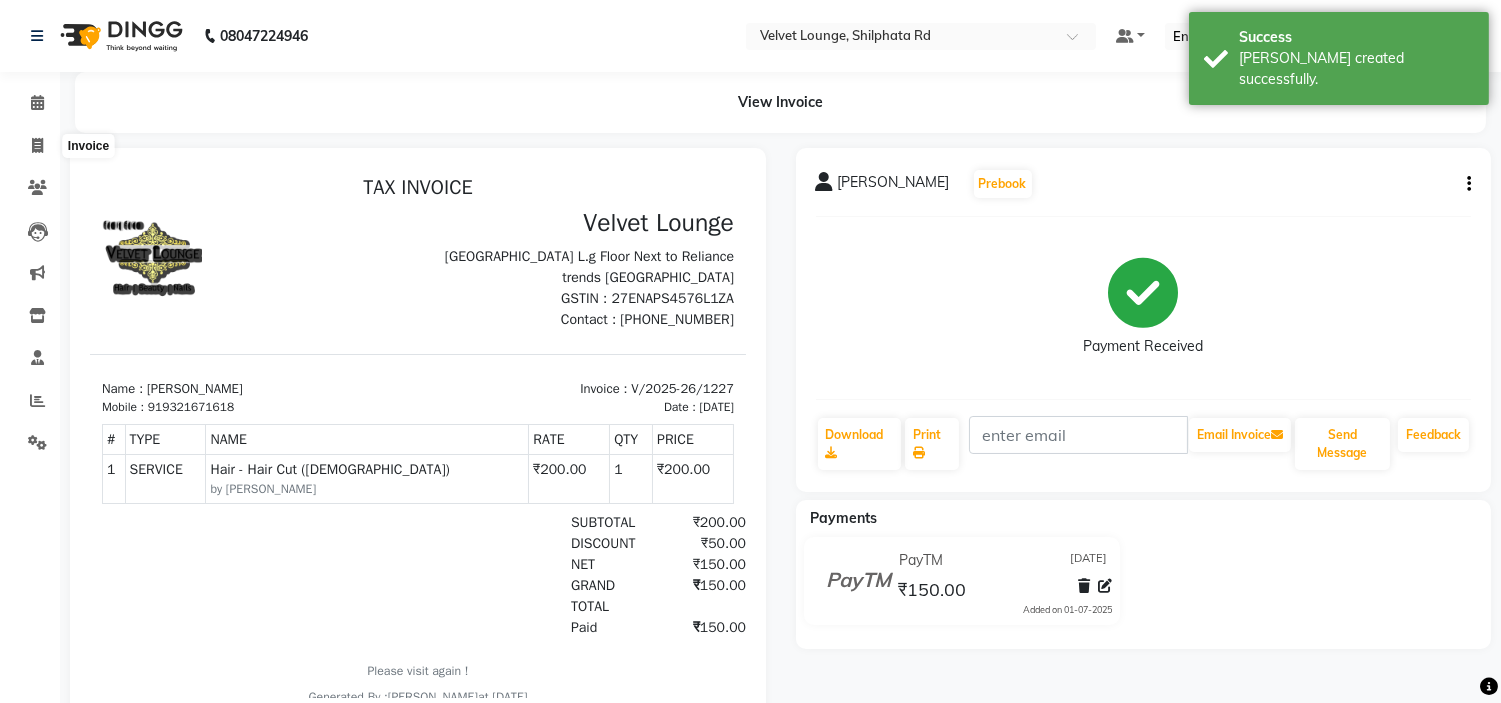 select on "122" 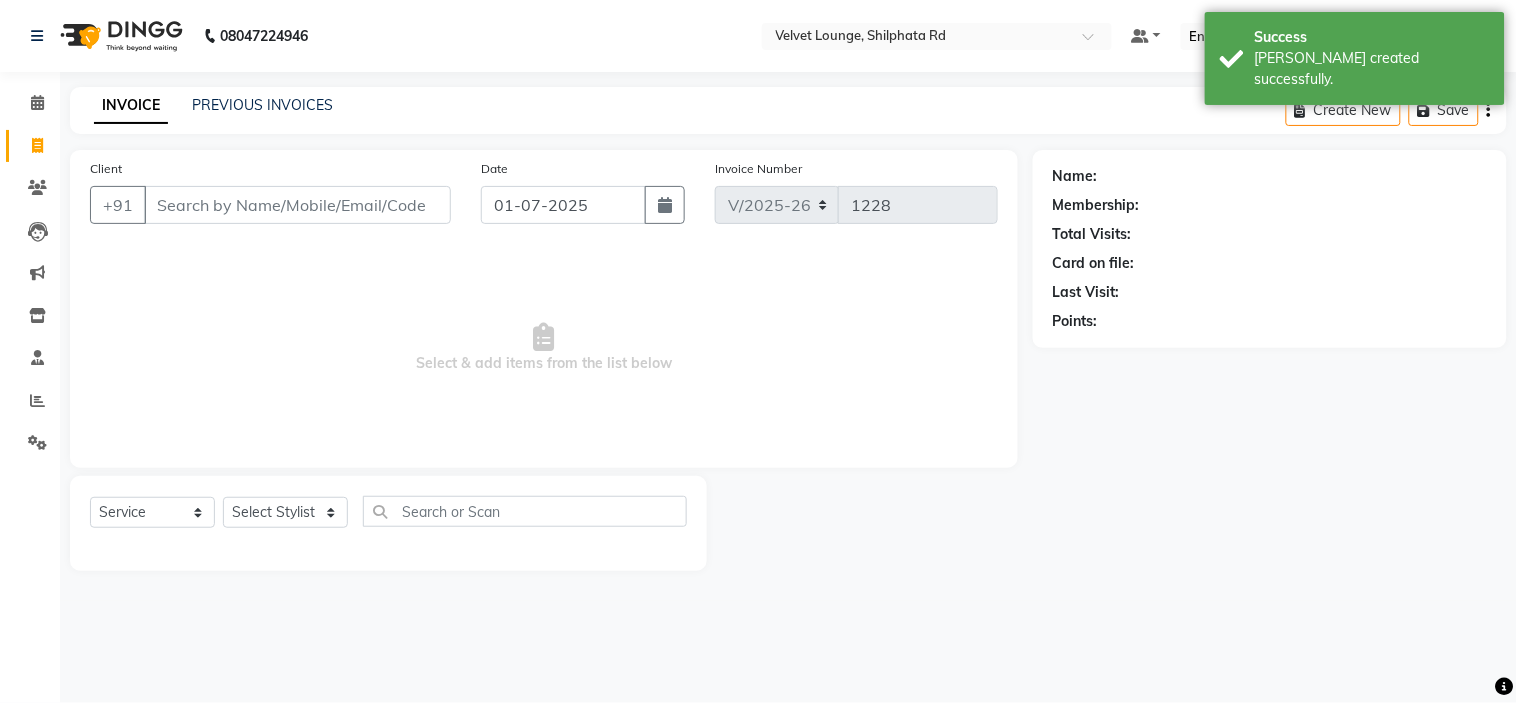 click on "Client" at bounding box center [297, 205] 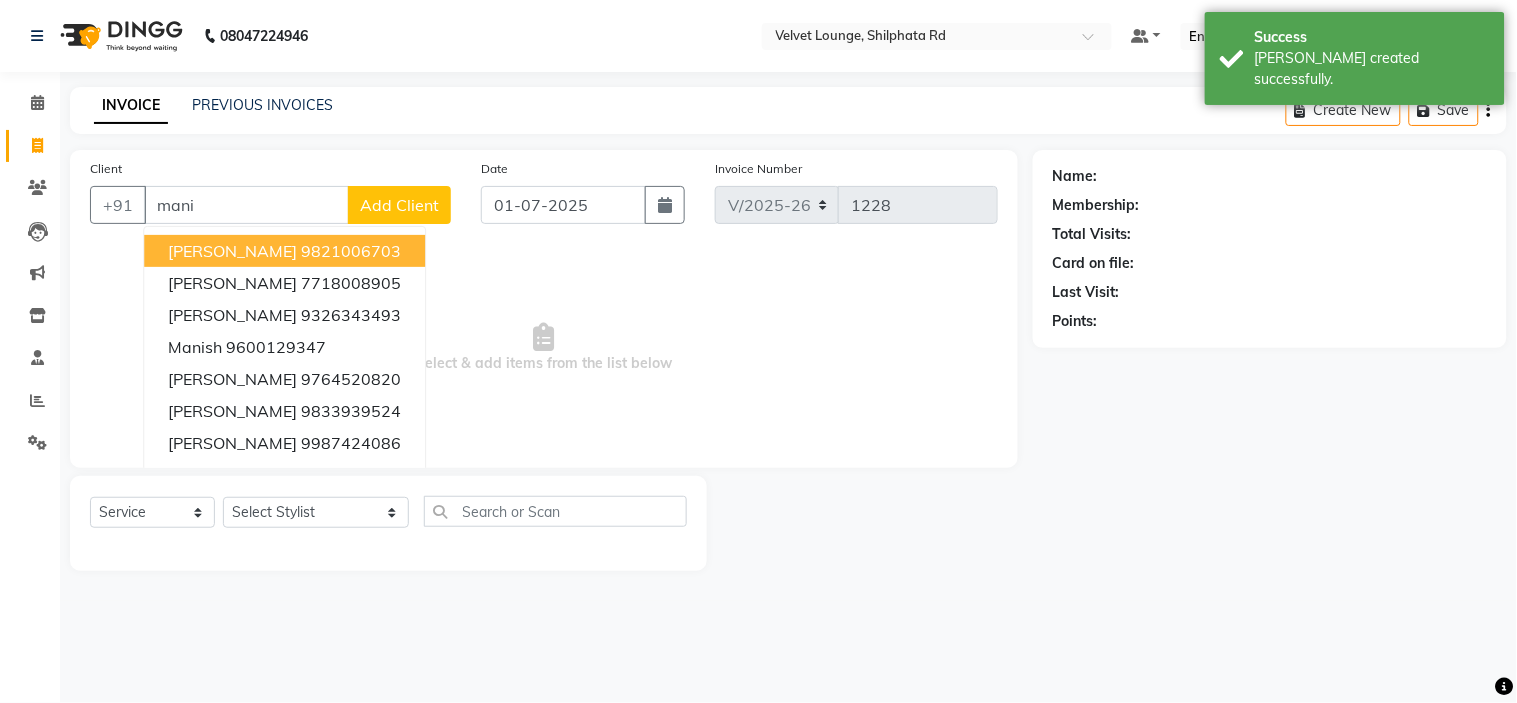 click on "Manish Singh" at bounding box center (232, 251) 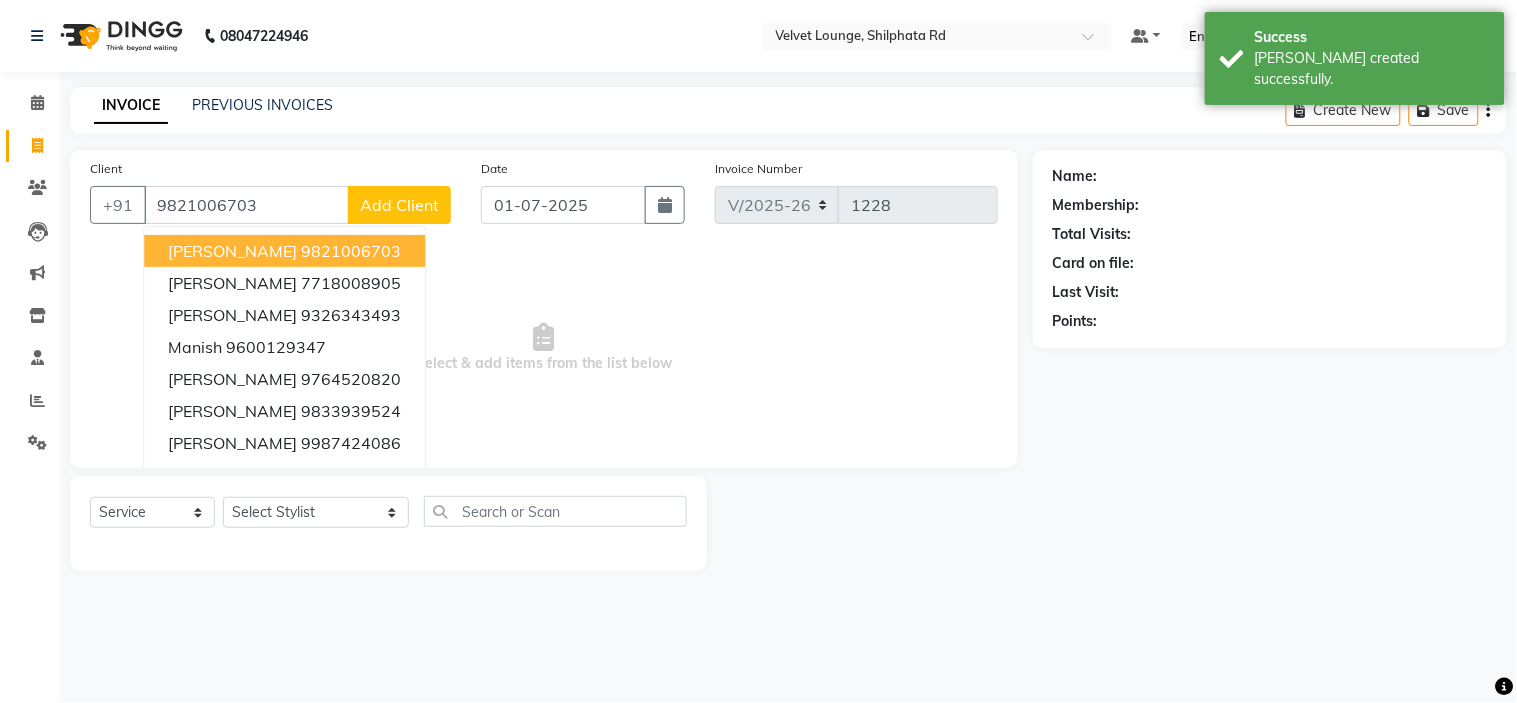 type on "9821006703" 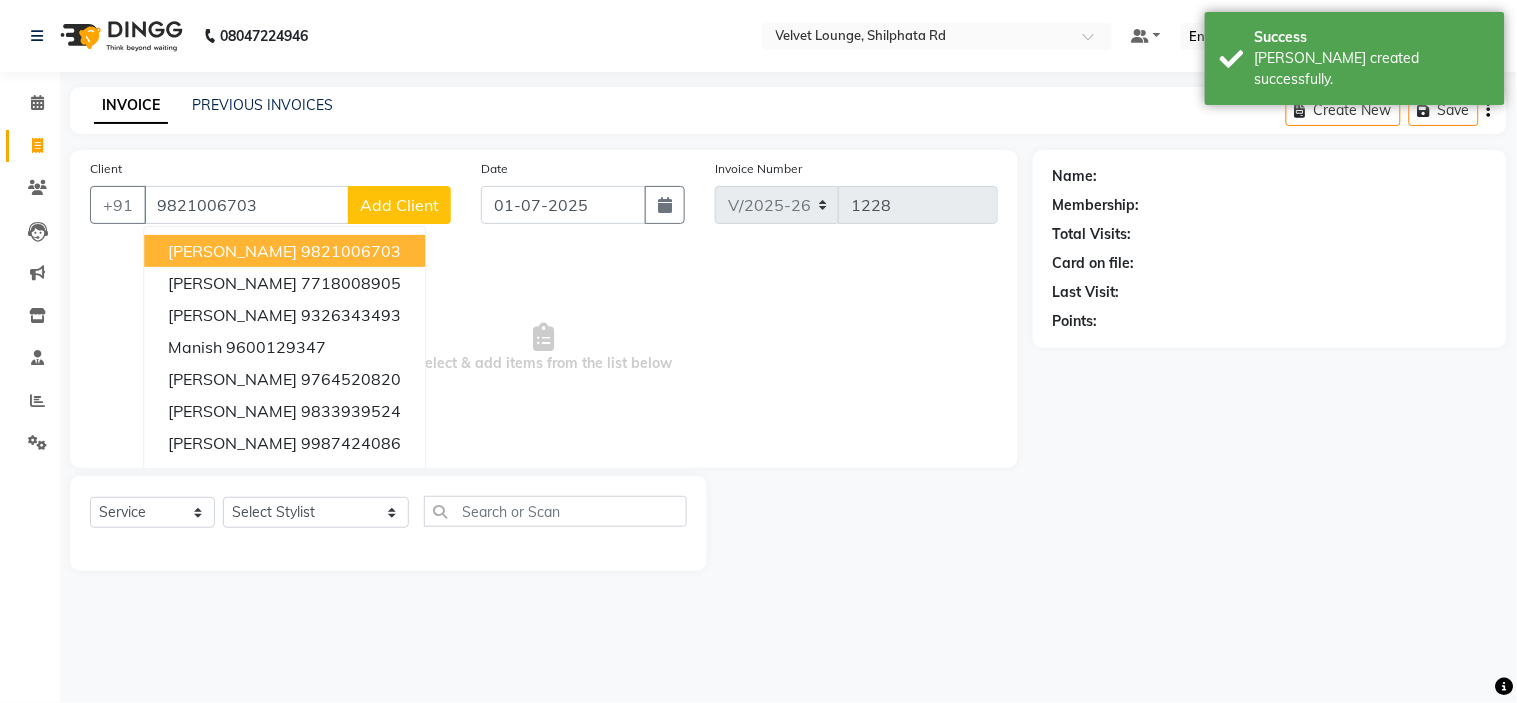 select on "1: Object" 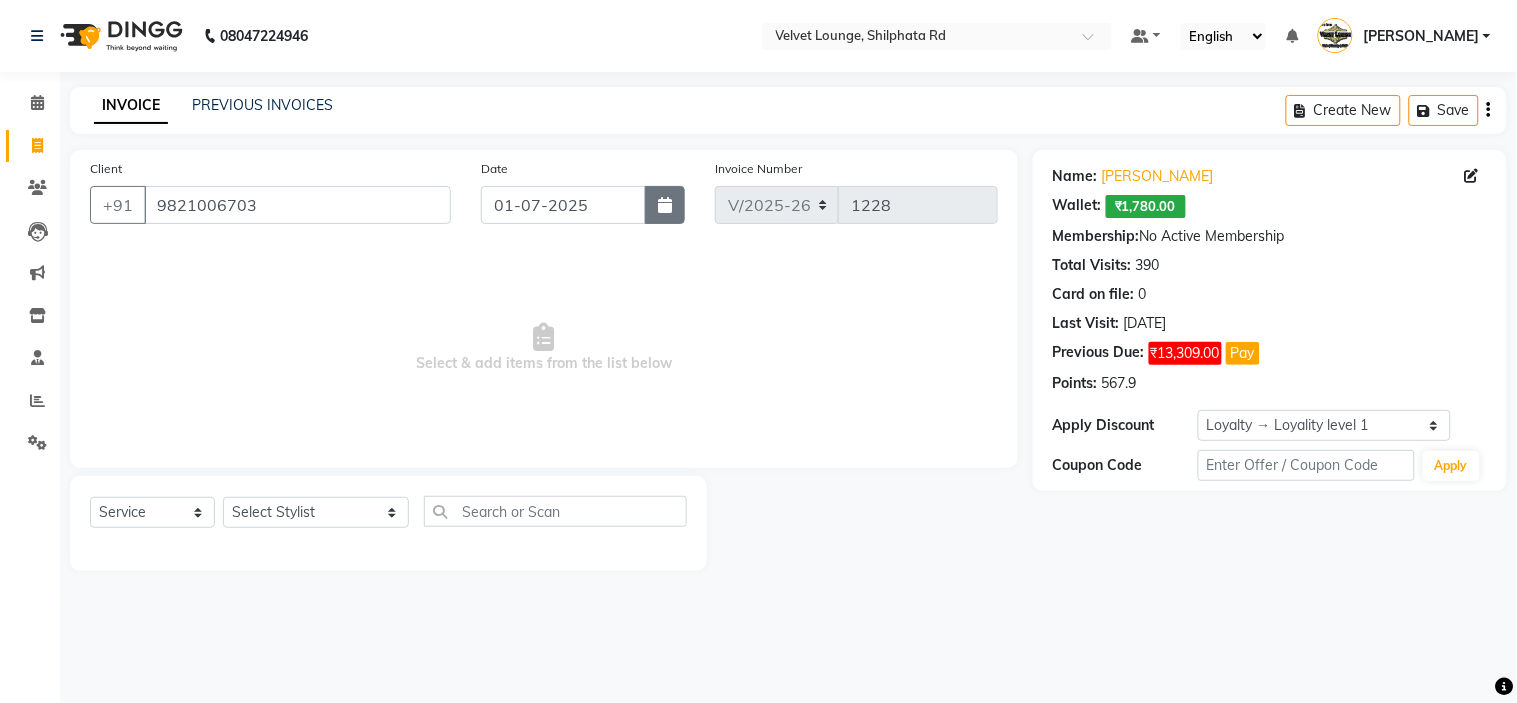 click 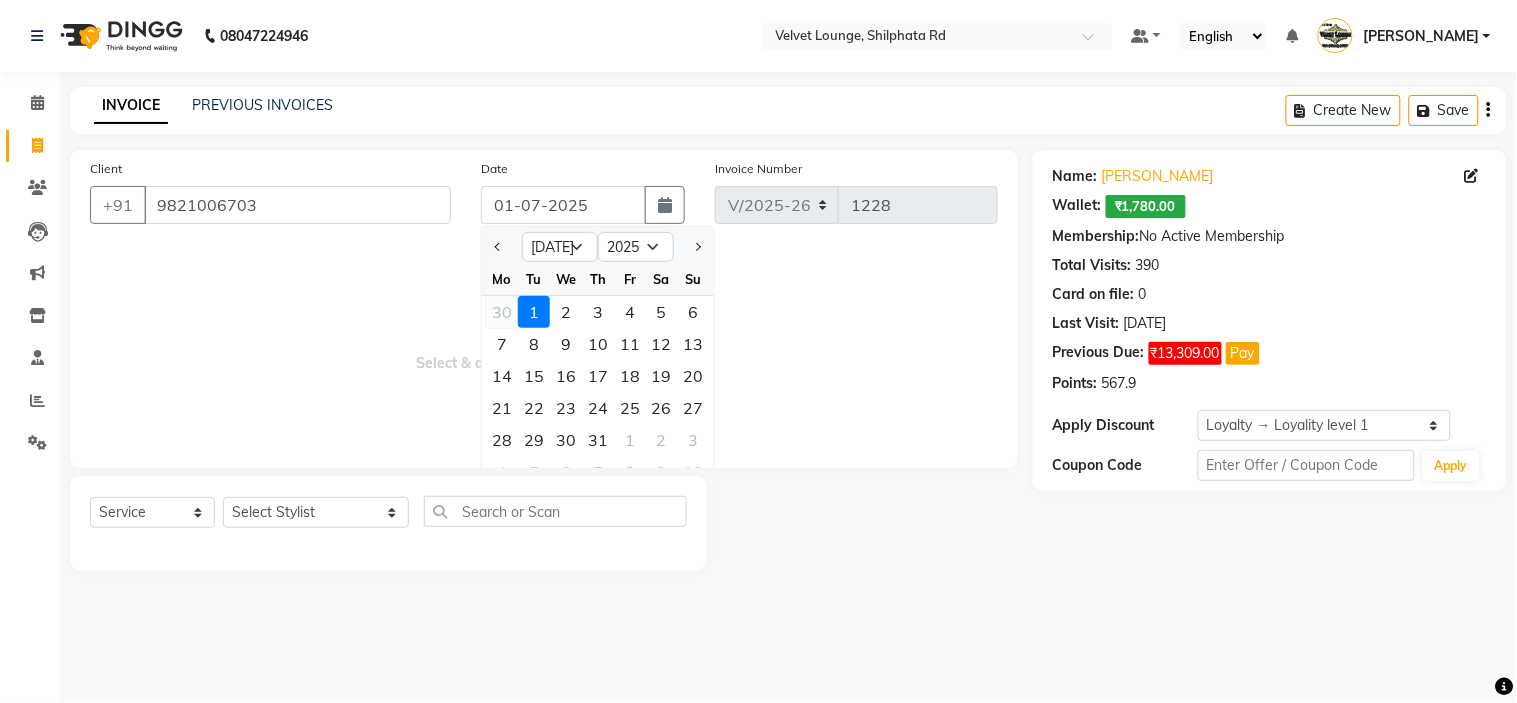 click on "30" 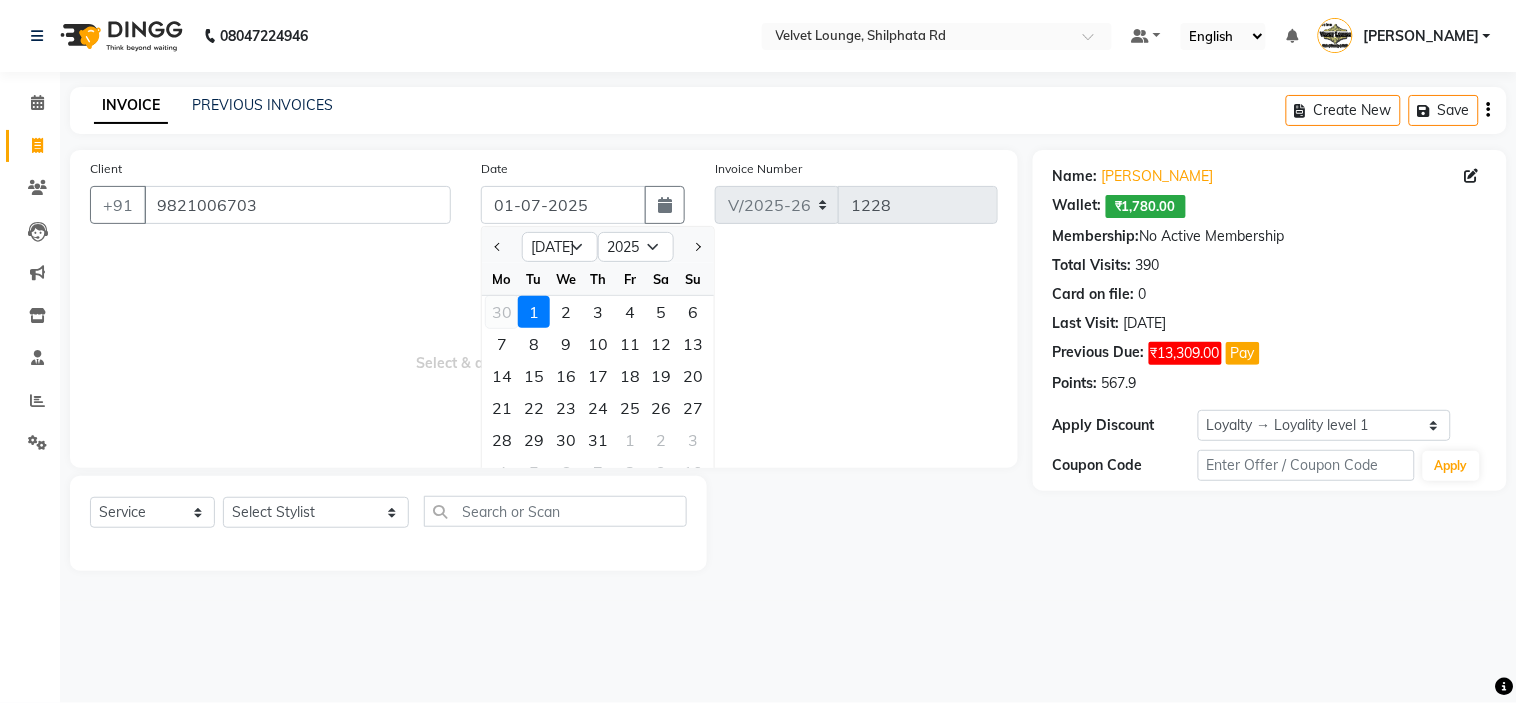 type on "30-06-2025" 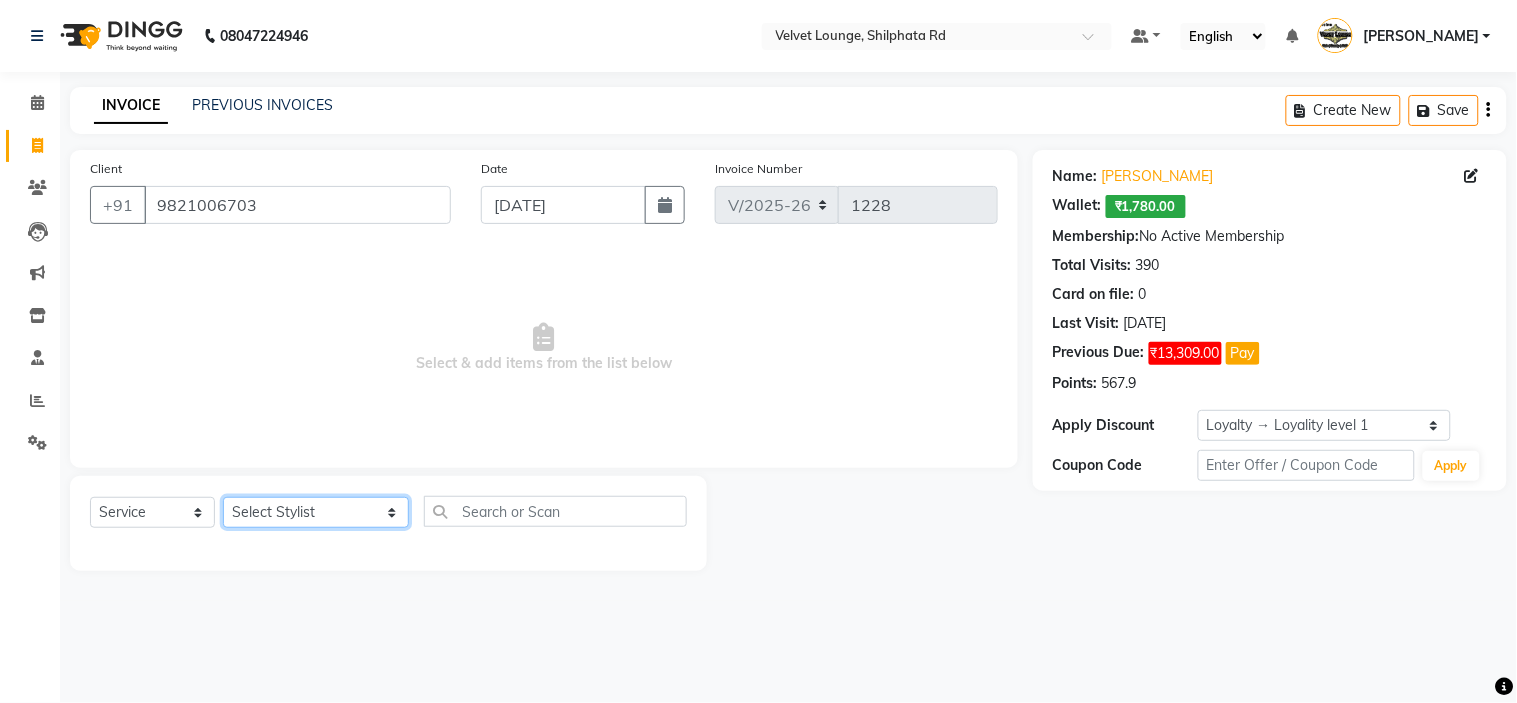 click on "Select Stylist aadil mohaMAD  aarif khan Abrar Ajay ajay jaishwal alam khan aman amit kumar  ANJALI SINGH Ashish singh ashwini palem  chandradeep DOLLY faizan siddique  fardeen shaikh Garima singh Gulshan jaya jyoti deepak chandaliya kalam karan  Madhu manish sir miraj khan  Mohmad Adnan Ansari mustakin neeta kumbhar neha tamatta pradnya rahul thakur RAZAK SALIM SAIKH rohit Rutuja SAHEER sahil khan salman mahomad imran  SALMA SHAIKH SAMEER KHAN sana santosh jaiswal saqib sayali shaddma  ansari shalu mehra shekhar bansode SHIVADURGA GANTAM shubham pal  shweta pandey varshita gurbani vishal shinde" 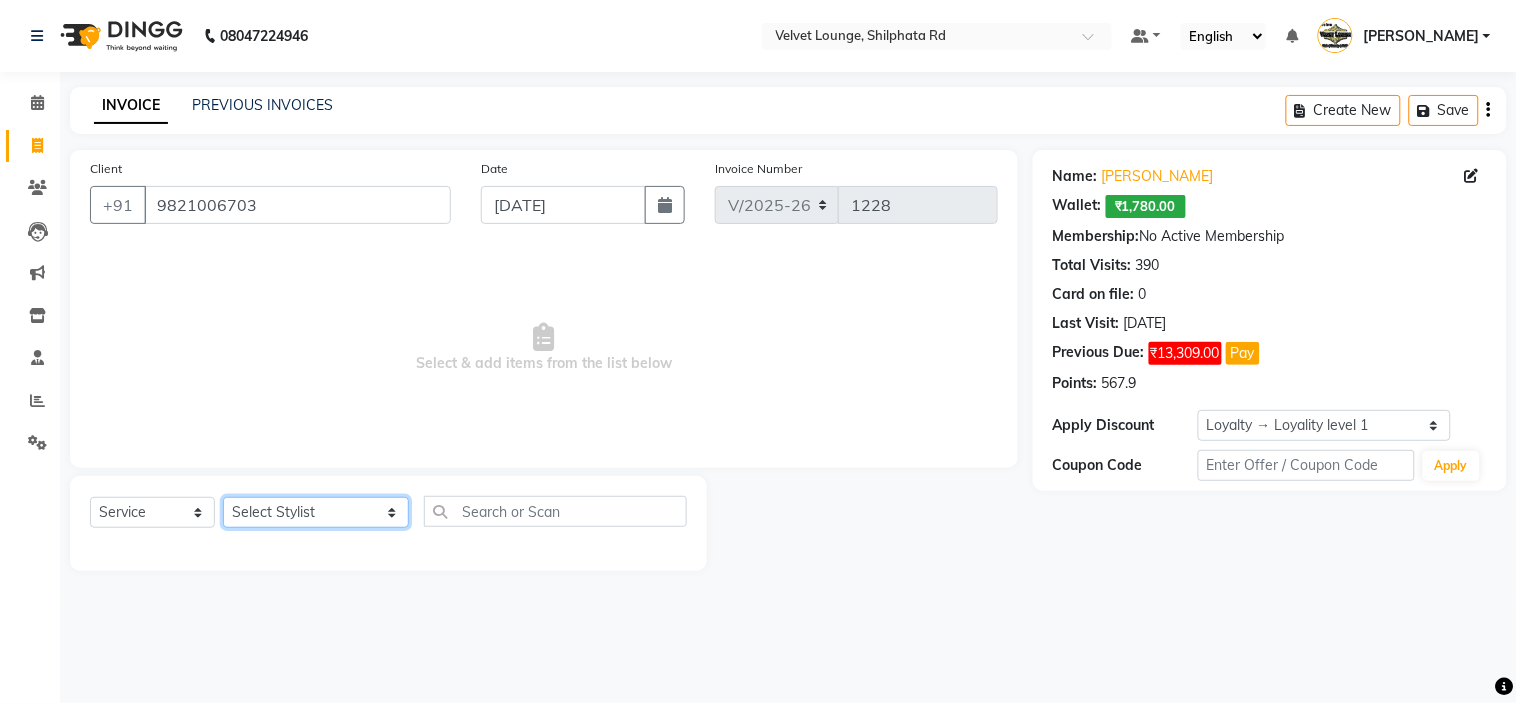 select on "48428" 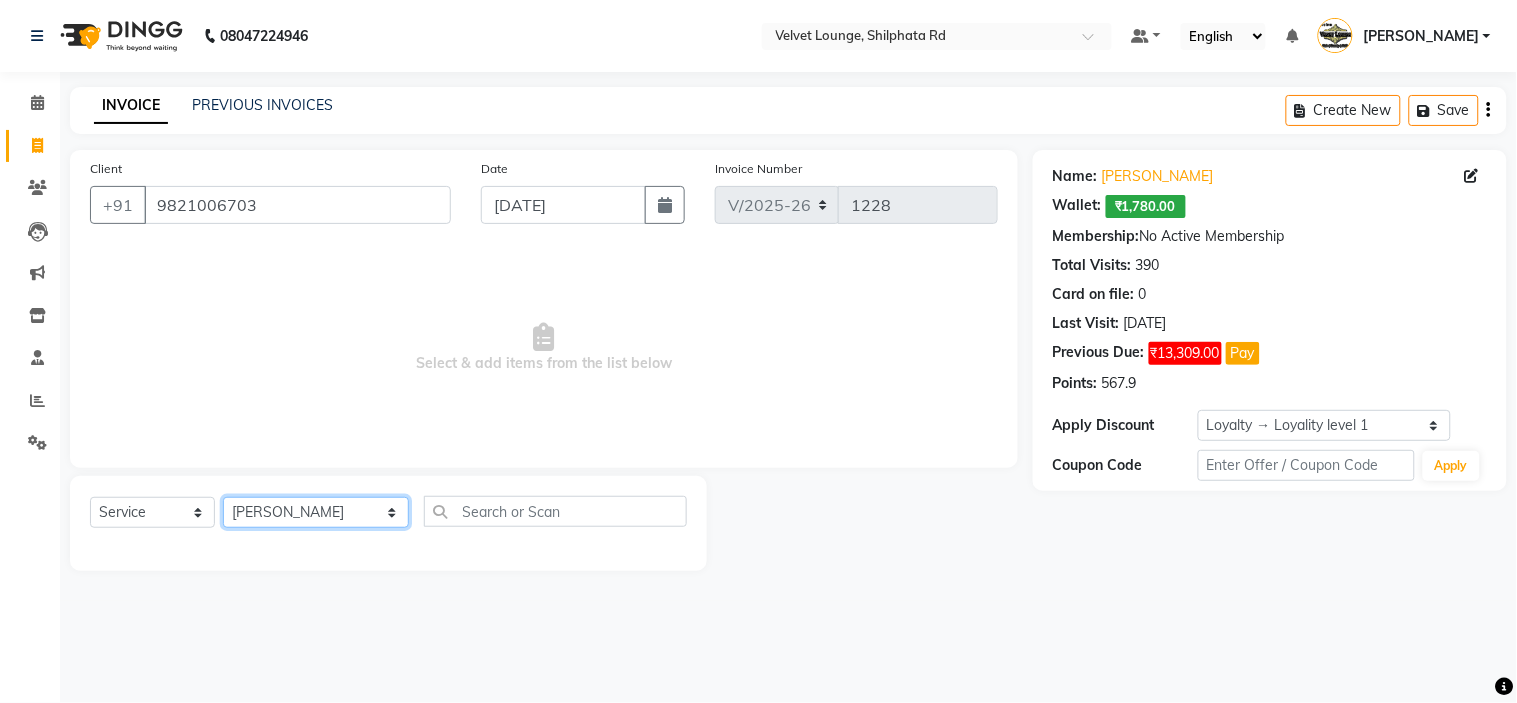 click on "Select Stylist aadil mohaMAD  aarif khan Abrar Ajay ajay jaishwal alam khan aman amit kumar  ANJALI SINGH Ashish singh ashwini palem  chandradeep DOLLY faizan siddique  fardeen shaikh Garima singh Gulshan jaya jyoti deepak chandaliya kalam karan  Madhu manish sir miraj khan  Mohmad Adnan Ansari mustakin neeta kumbhar neha tamatta pradnya rahul thakur RAZAK SALIM SAIKH rohit Rutuja SAHEER sahil khan salman mahomad imran  SALMA SHAIKH SAMEER KHAN sana santosh jaiswal saqib sayali shaddma  ansari shalu mehra shekhar bansode SHIVADURGA GANTAM shubham pal  shweta pandey varshita gurbani vishal shinde" 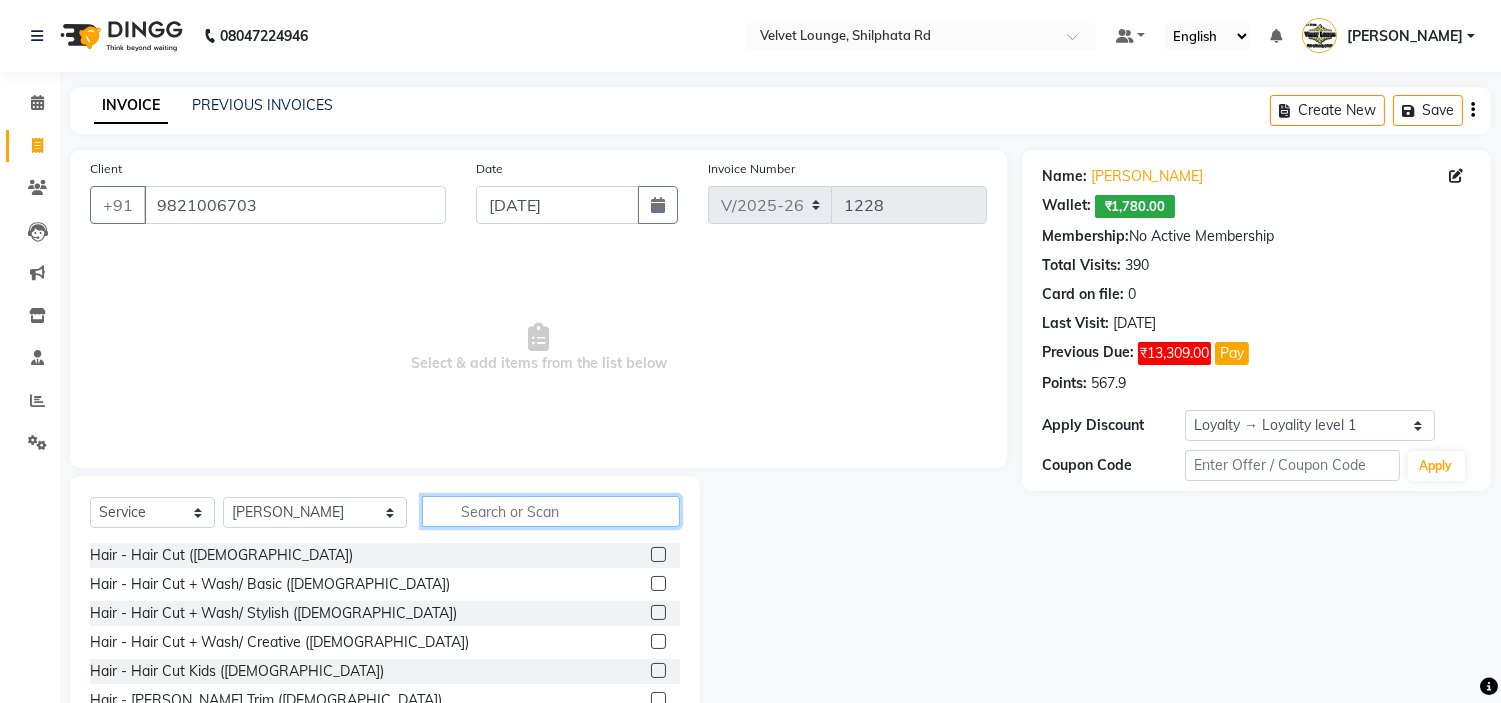 click 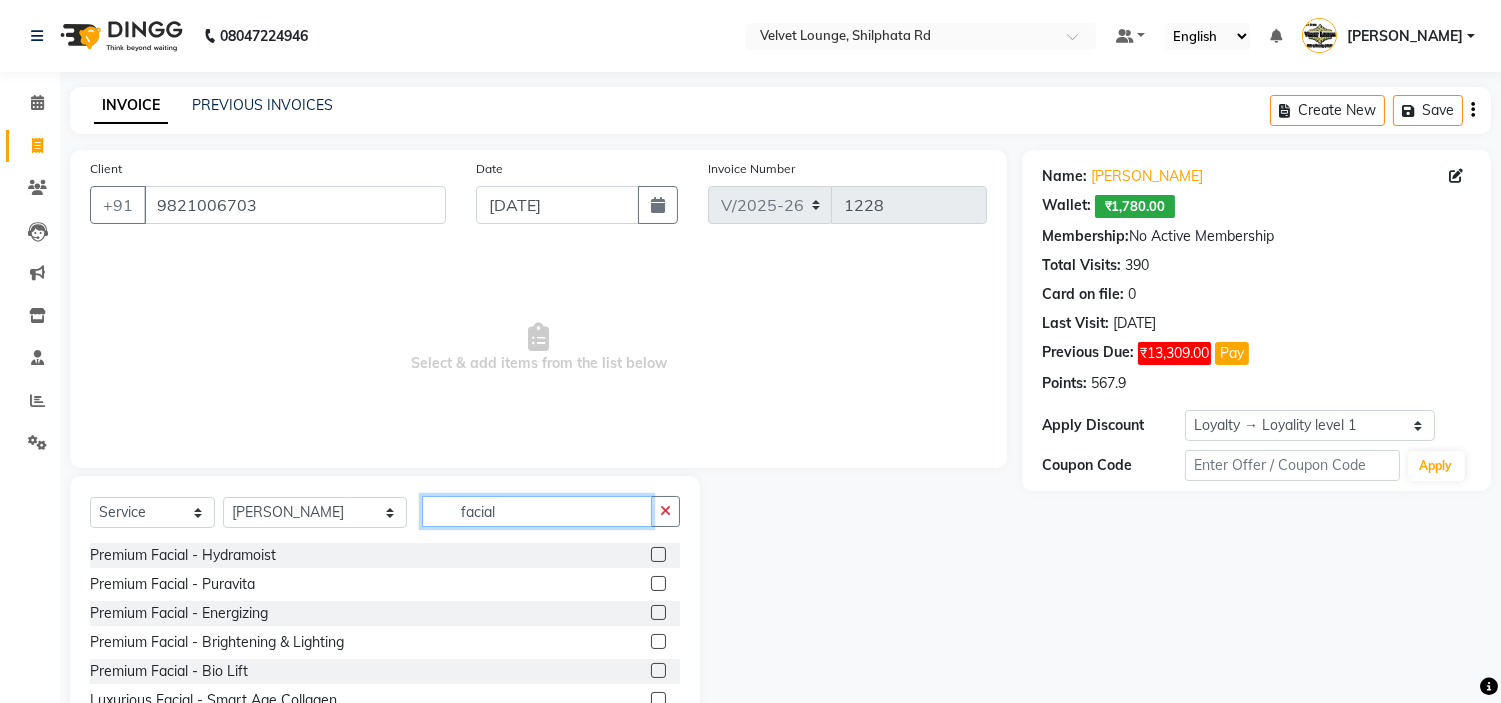 scroll, scrollTop: 97, scrollLeft: 0, axis: vertical 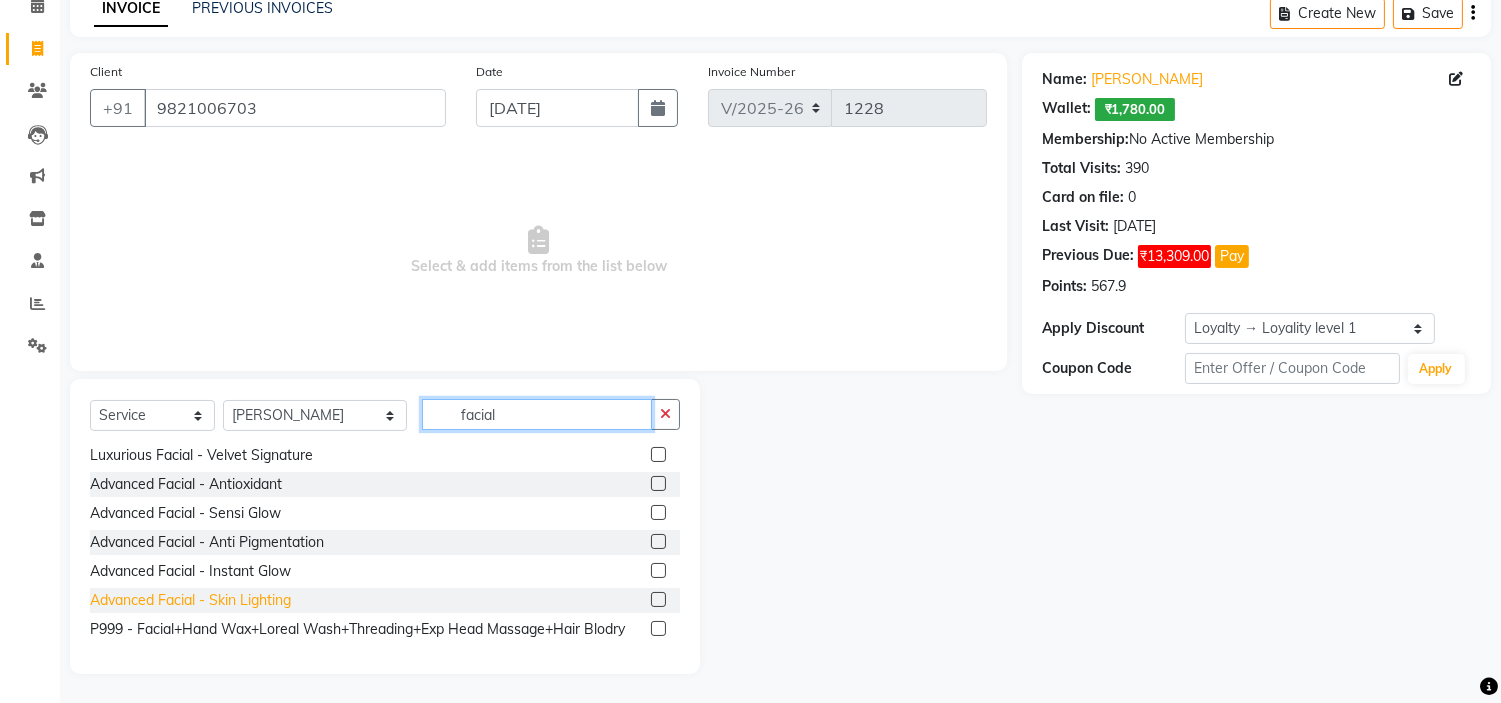 type on "facial" 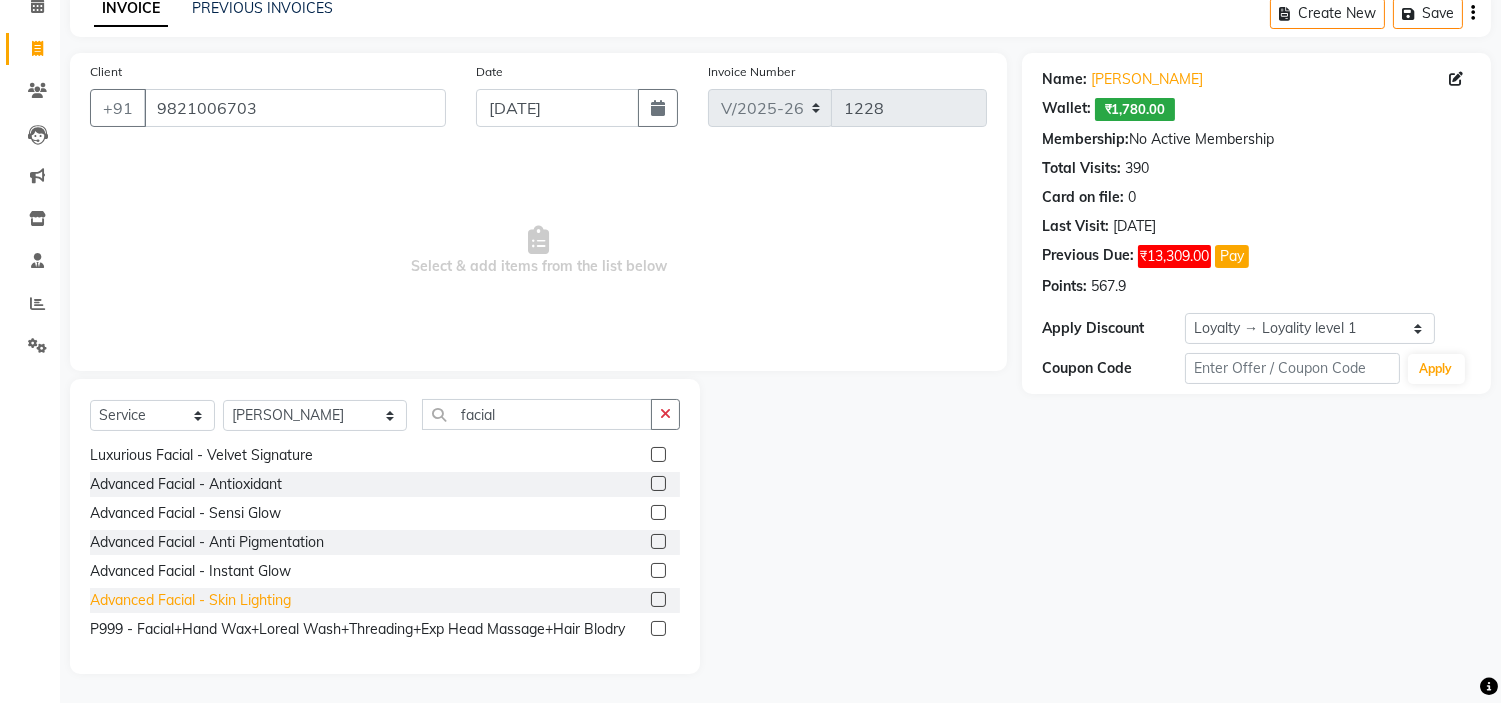 click on "Advanced Facial - Skin Lighting" 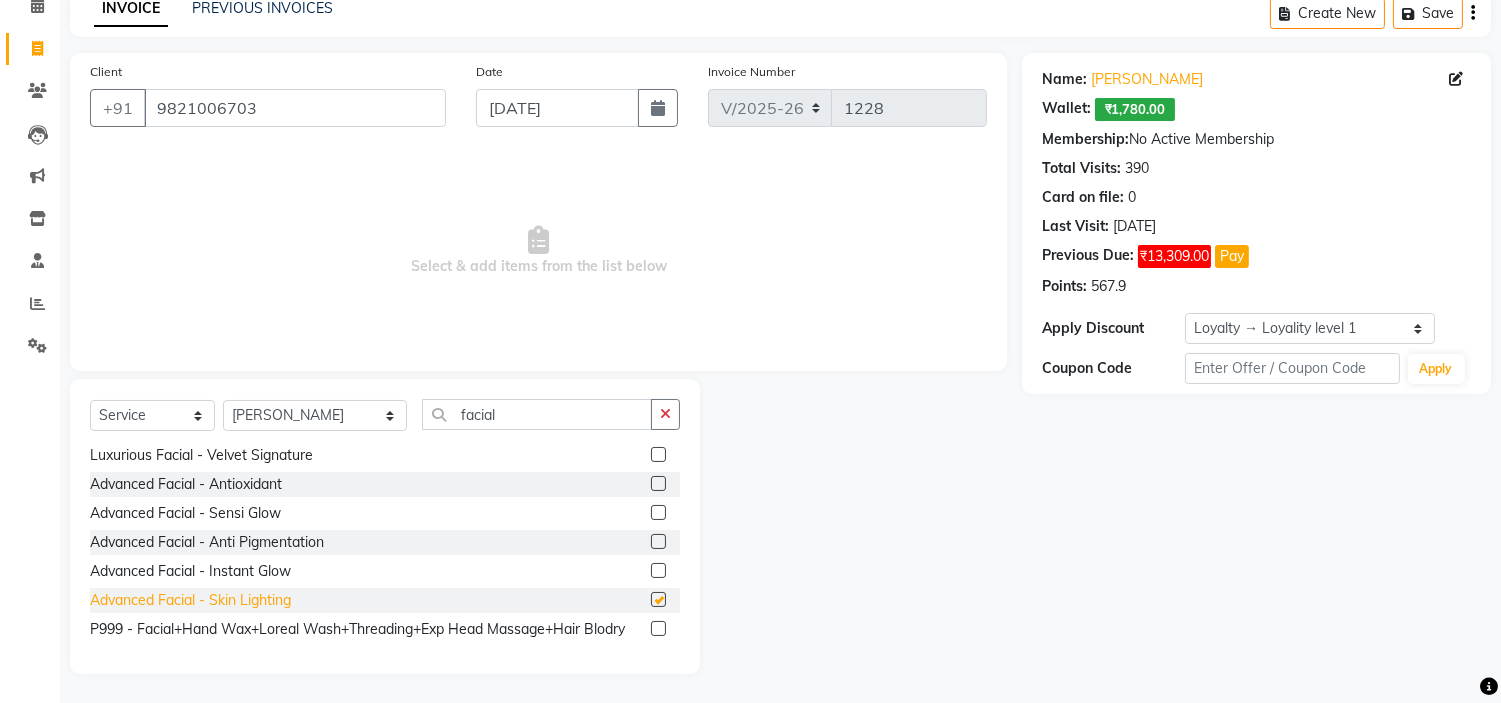 checkbox on "false" 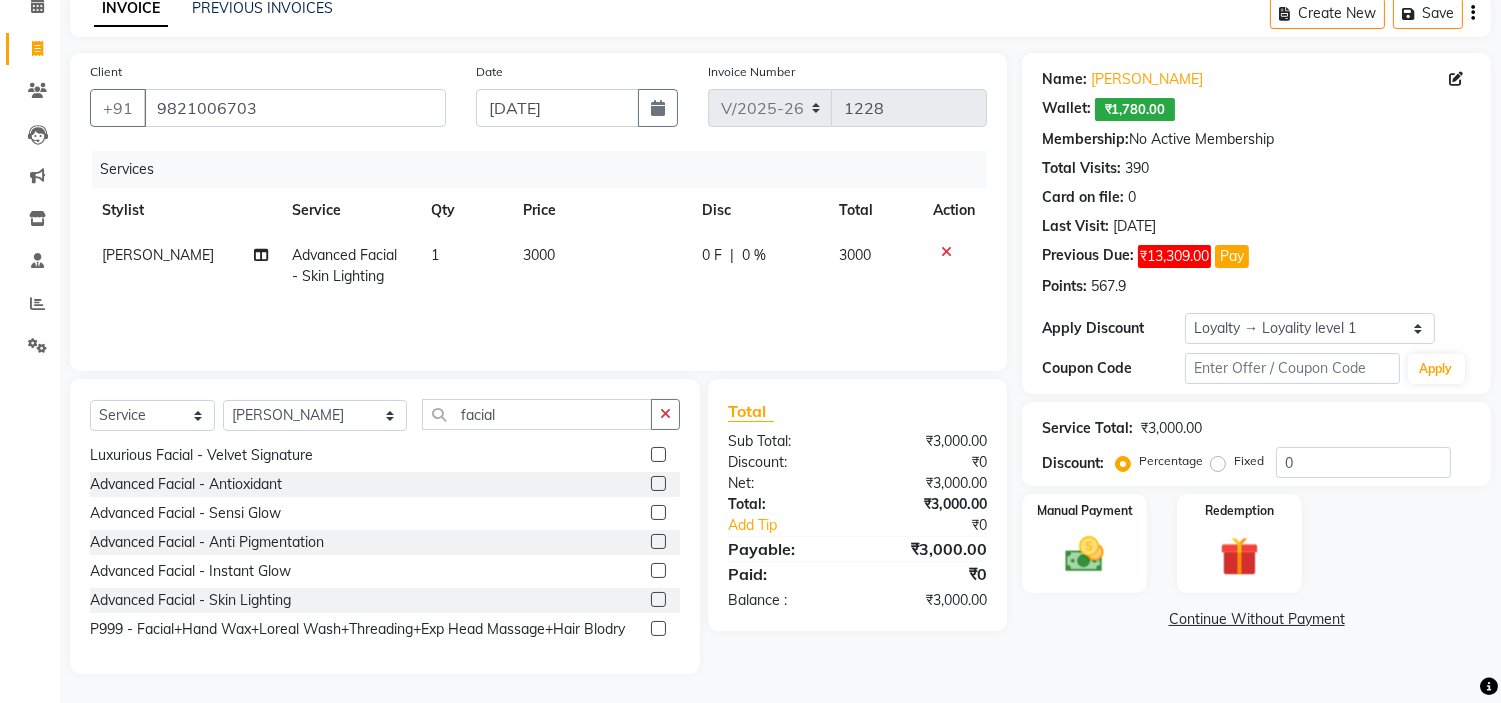 click on "Client +91 9821006703 Date 30-06-2025 Invoice Number V/2025 V/2025-26 1228 Services Stylist Service Qty Price Disc Total Action RAZAK SALIM SAIKH Advanced Facial - Skin Lighting 1 3000 0 F | 0 % 3000" 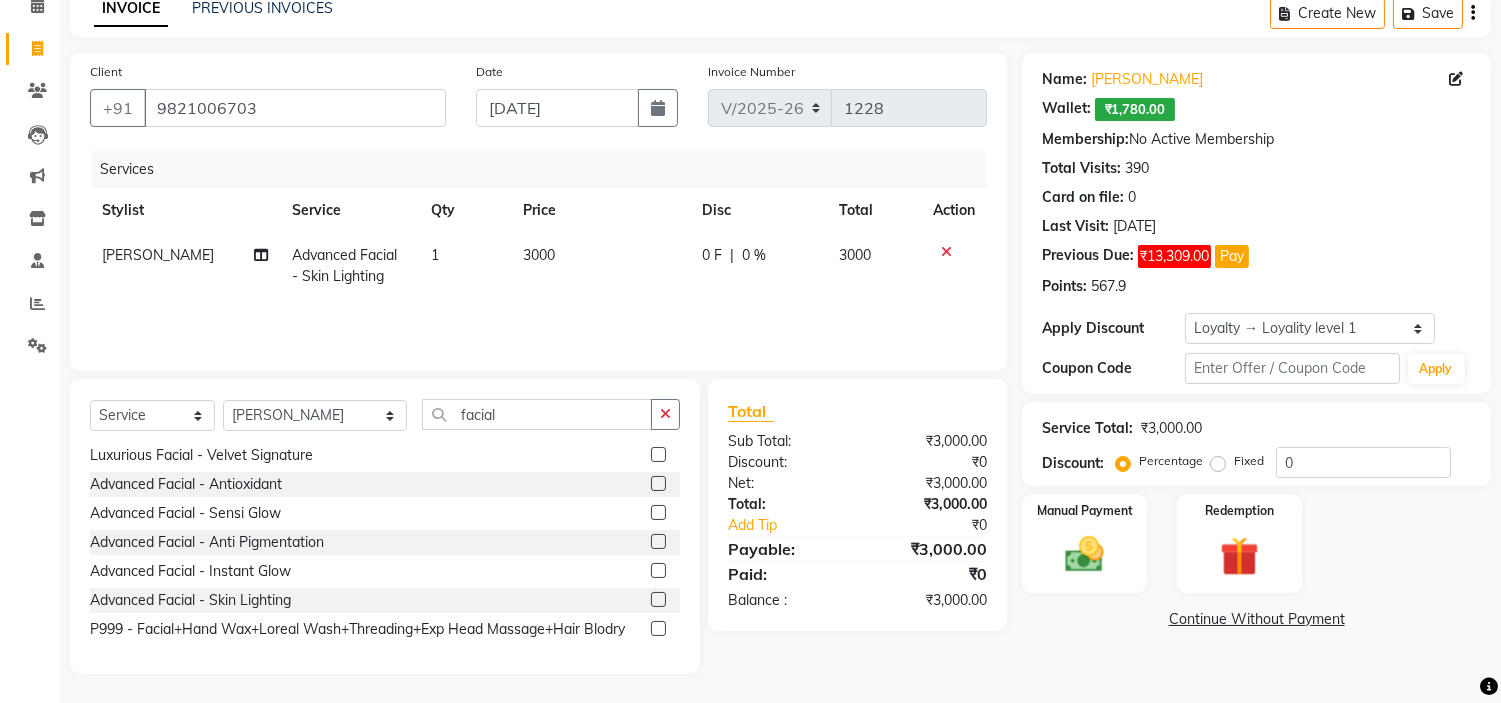 scroll, scrollTop: 236, scrollLeft: 0, axis: vertical 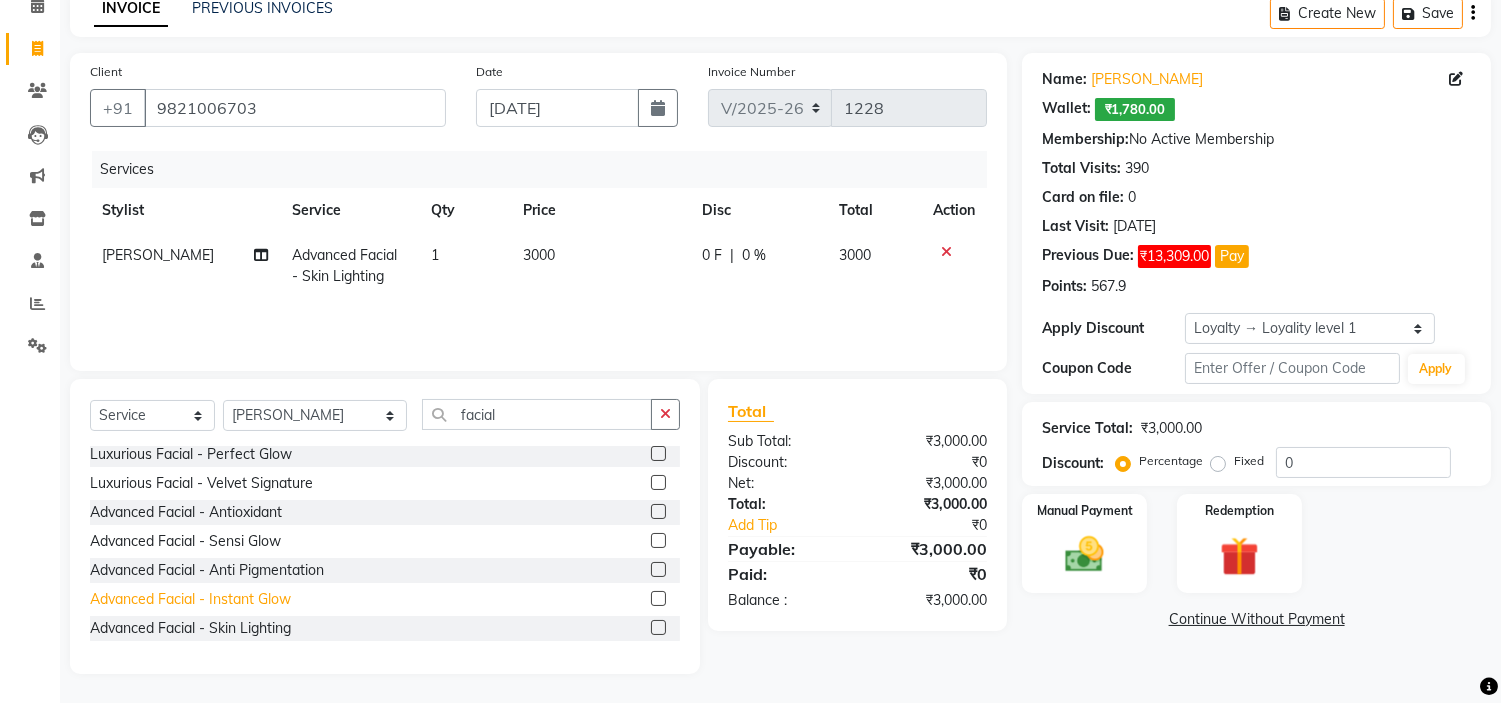 click on "Advanced Facial - Instant Glow" 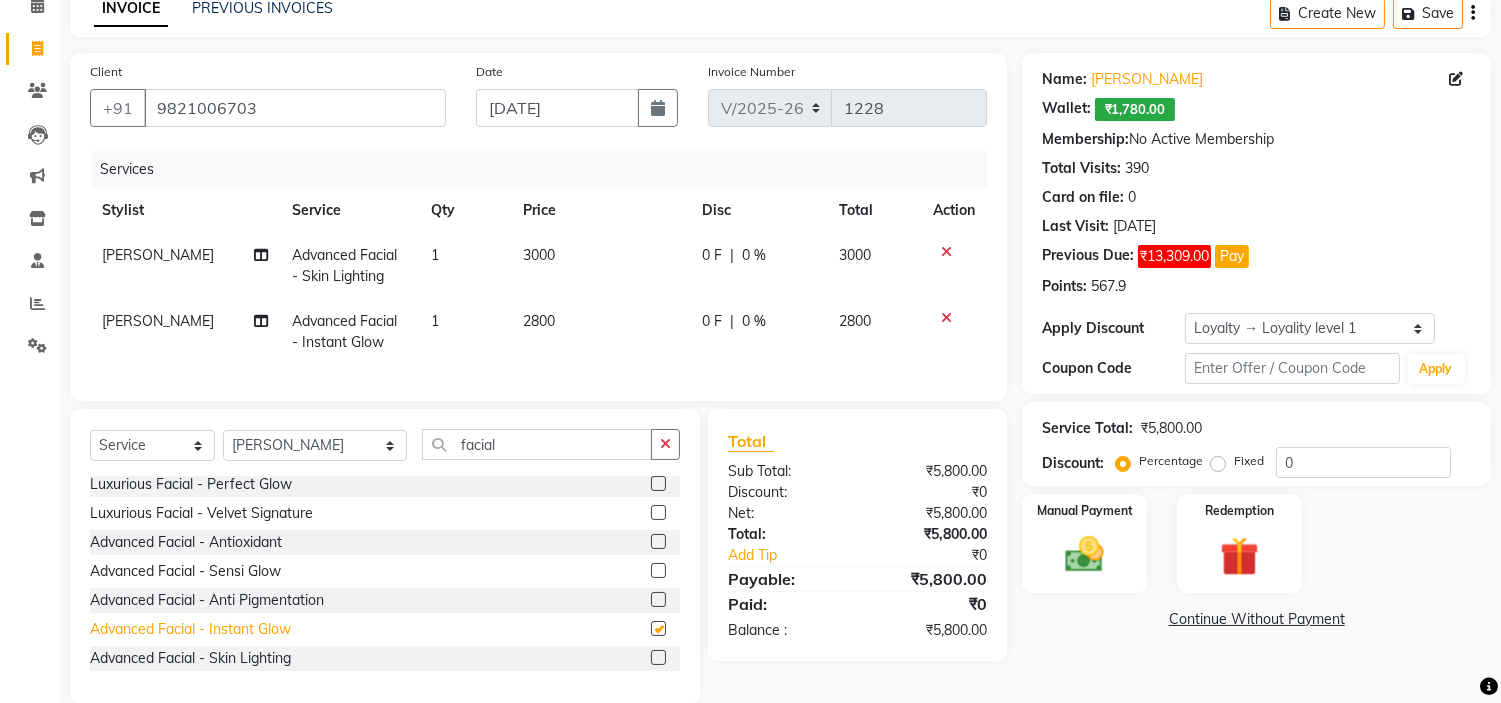 checkbox on "false" 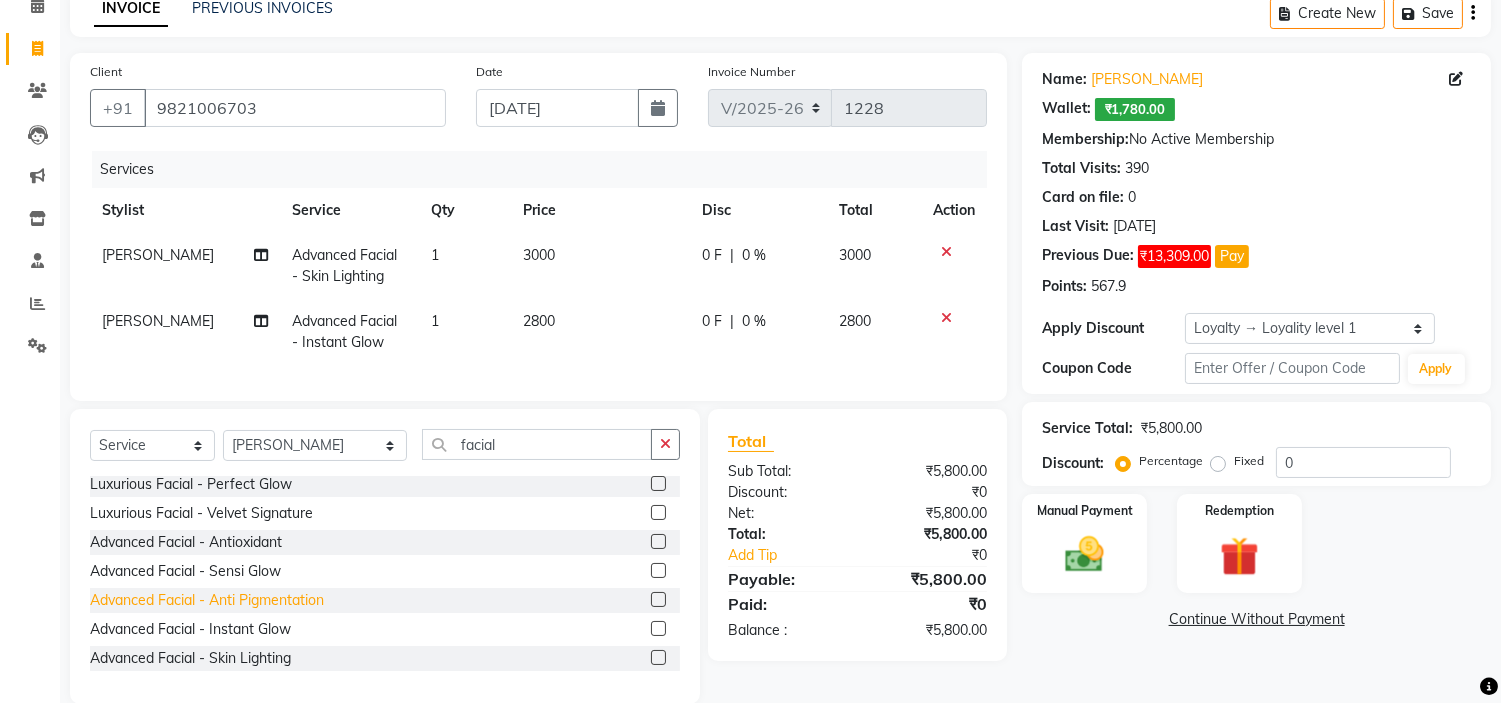click on "Advanced Facial - Anti Pigmentation" 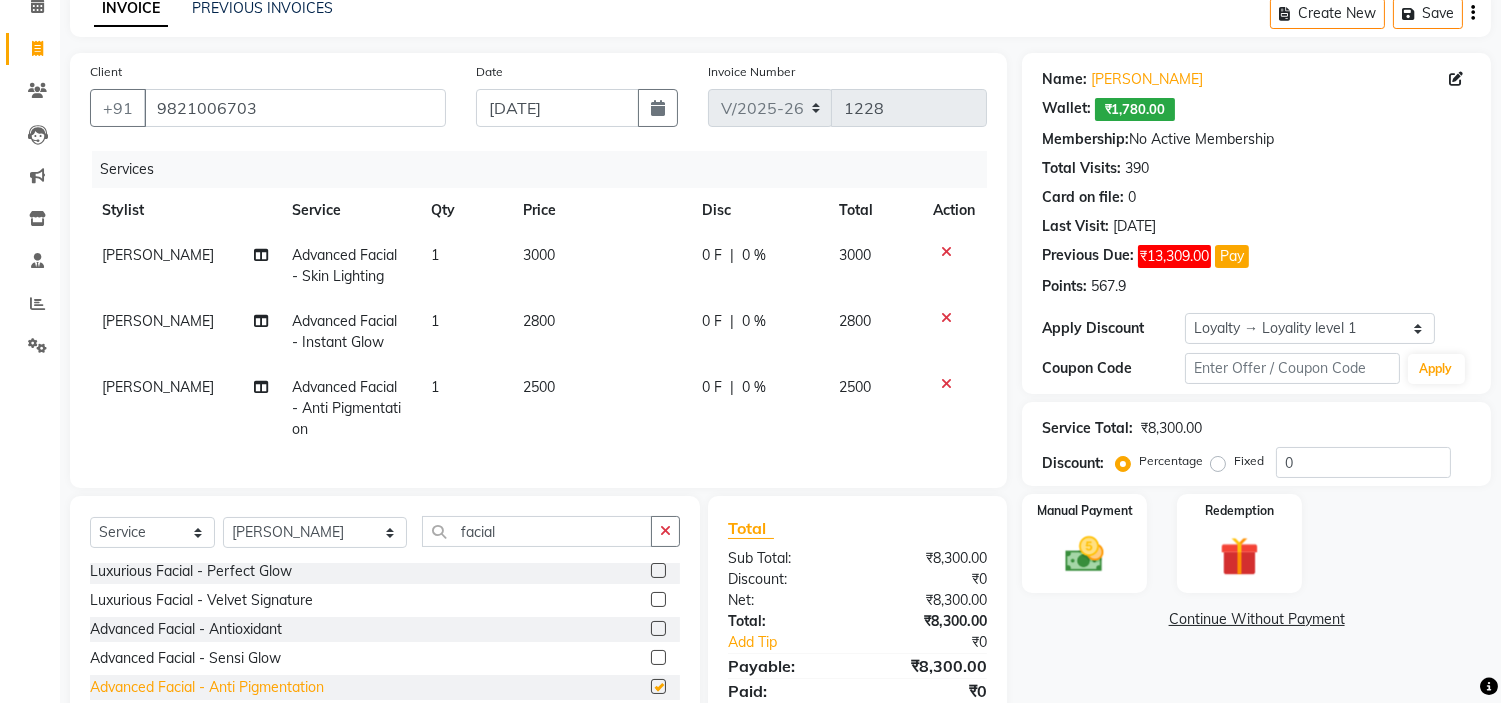 checkbox on "false" 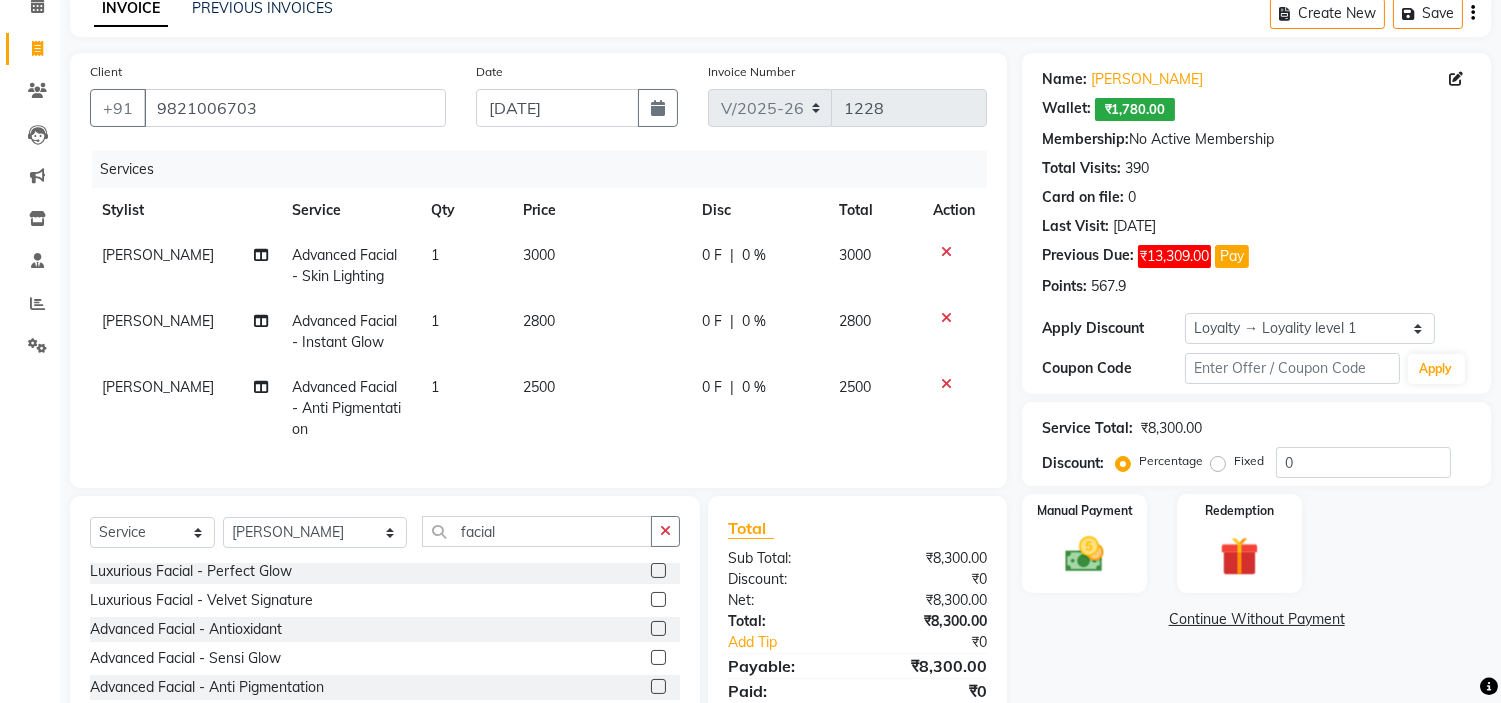 click 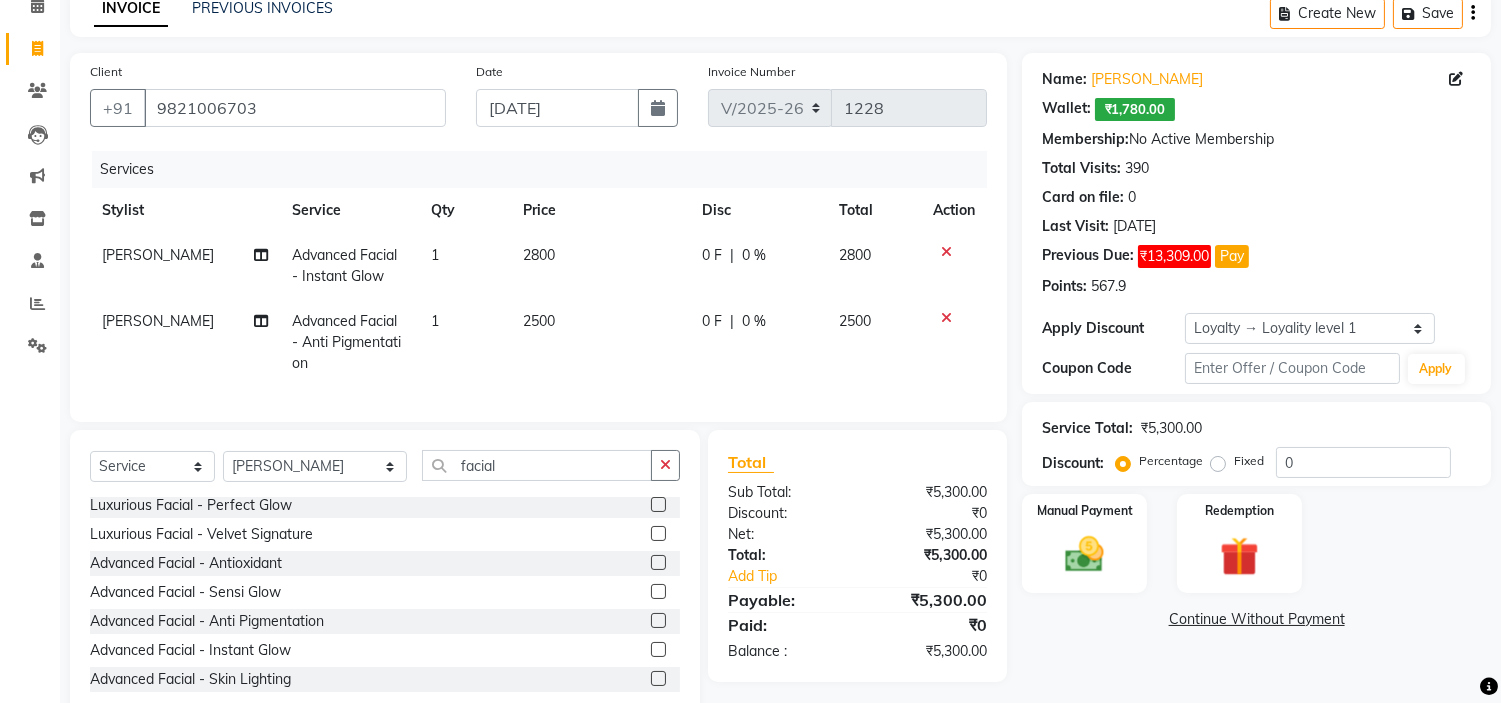 click 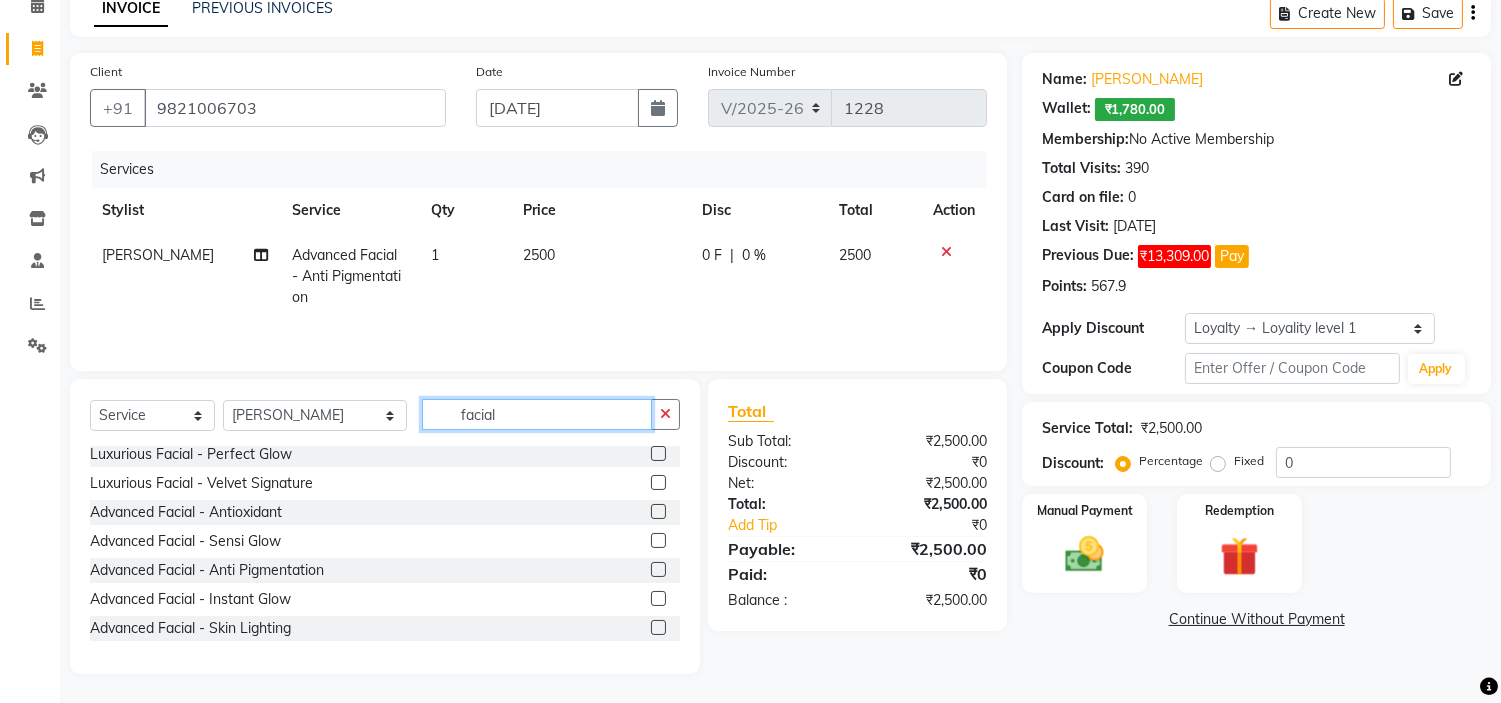 click on "facial" 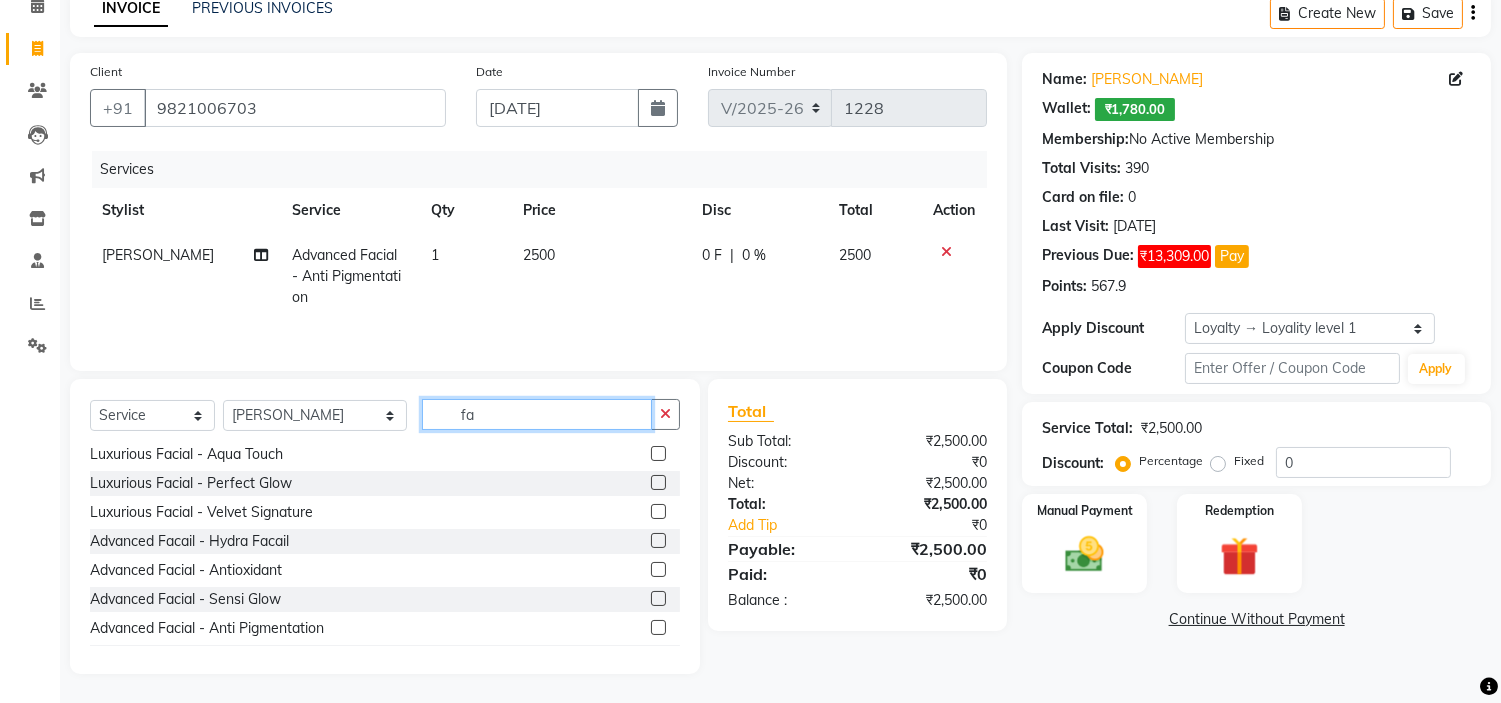 type on "f" 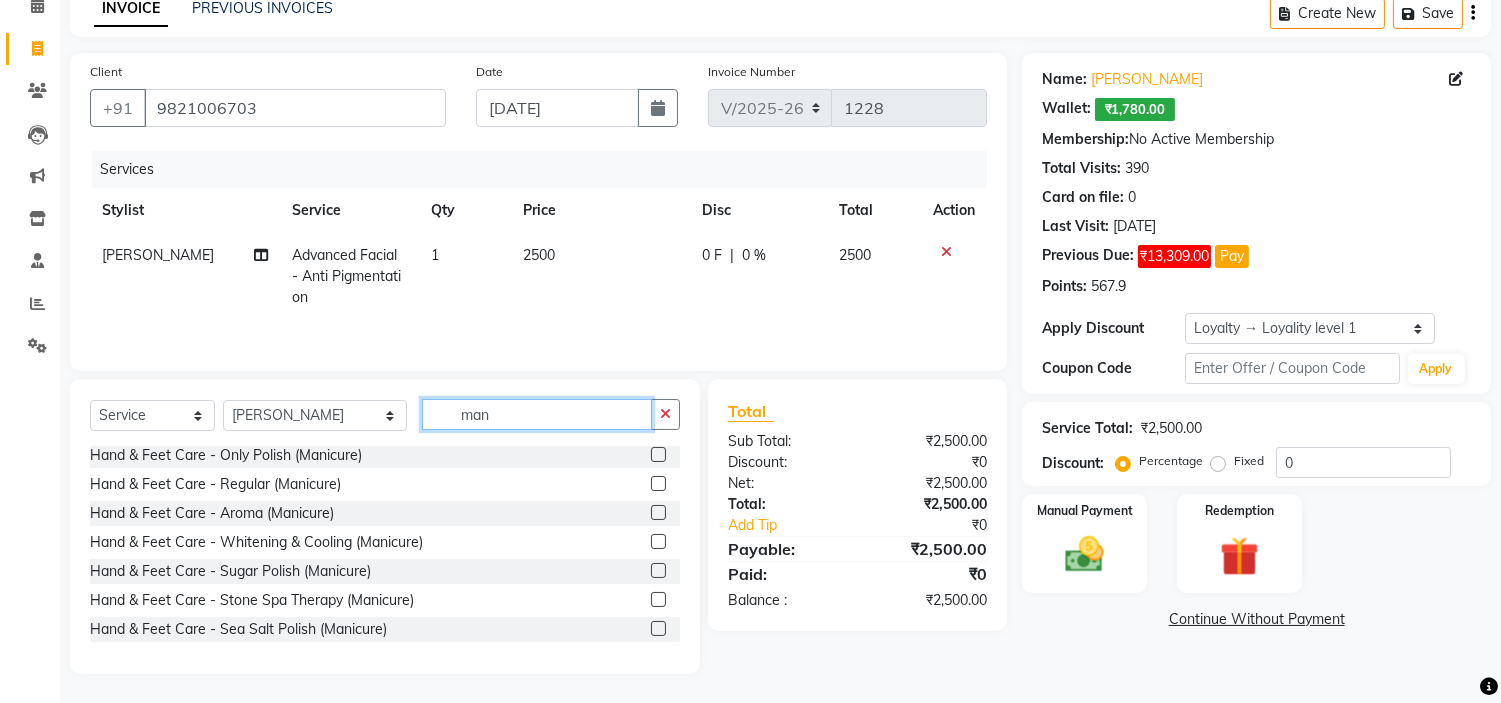 scroll, scrollTop: 61, scrollLeft: 0, axis: vertical 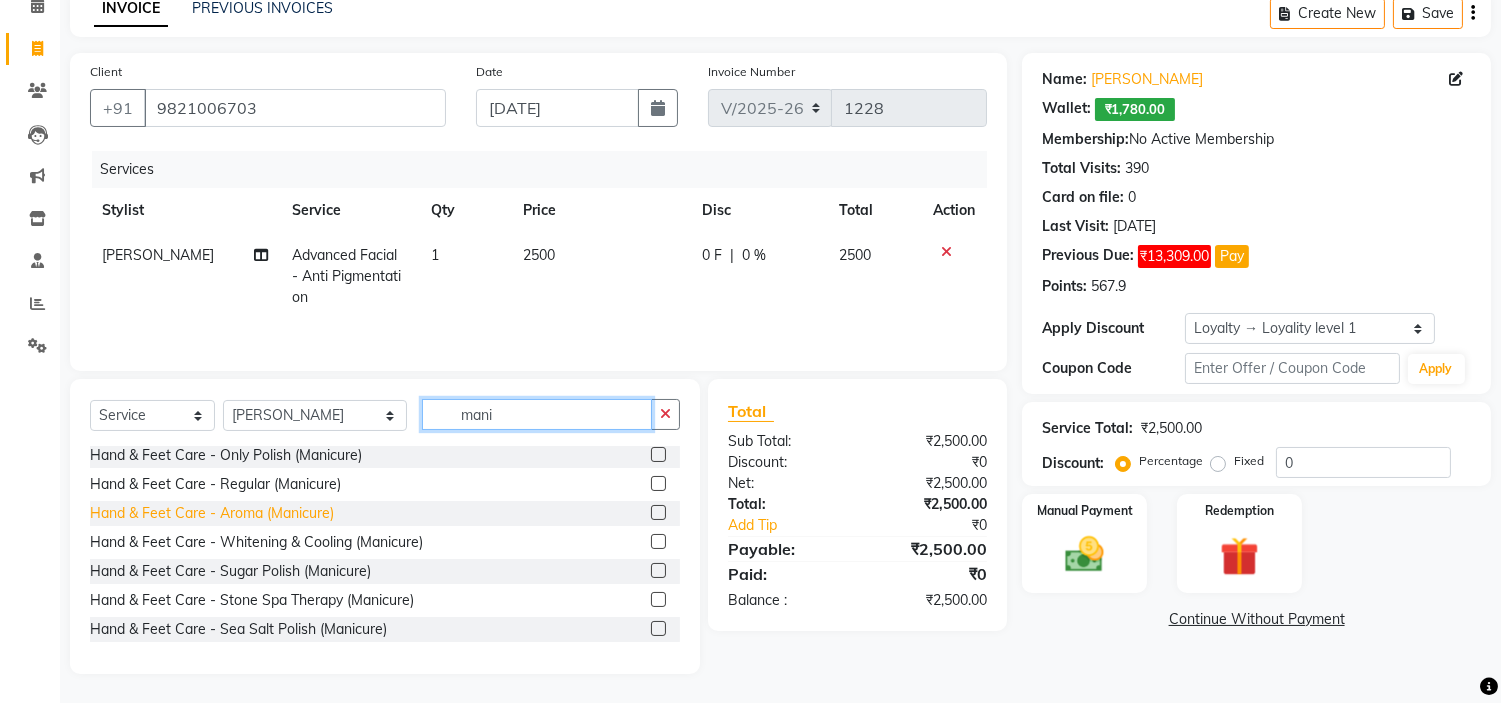 type on "mani" 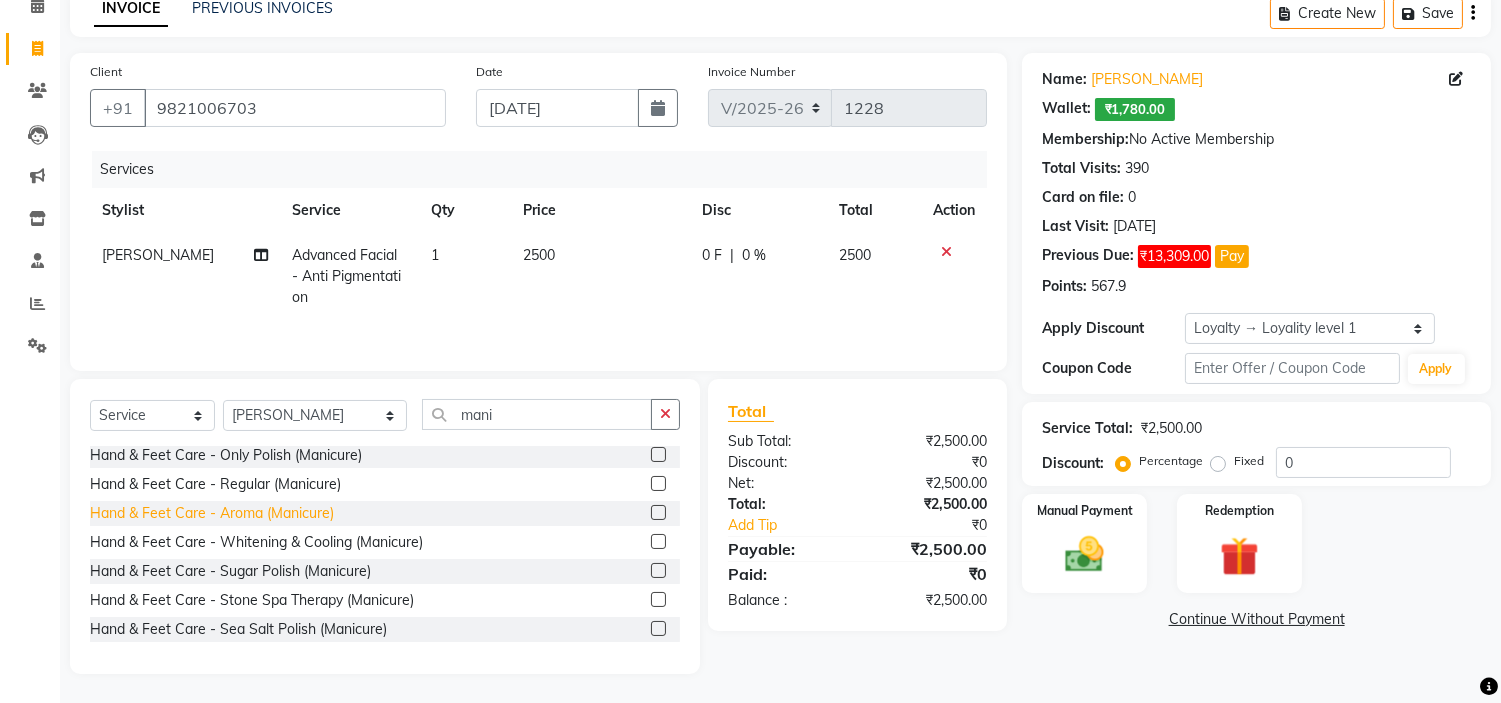 click on "Hand & Feet Care - Aroma (Manicure)" 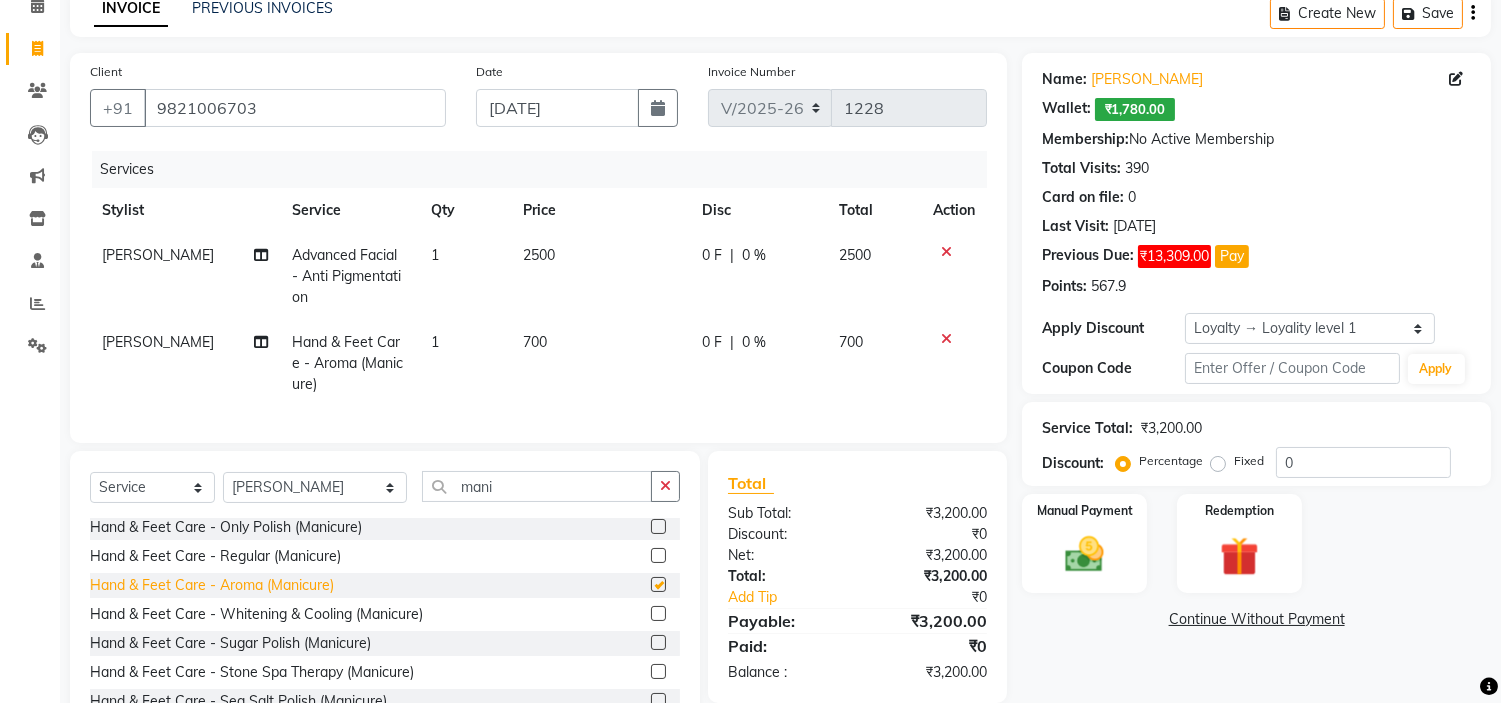 checkbox on "false" 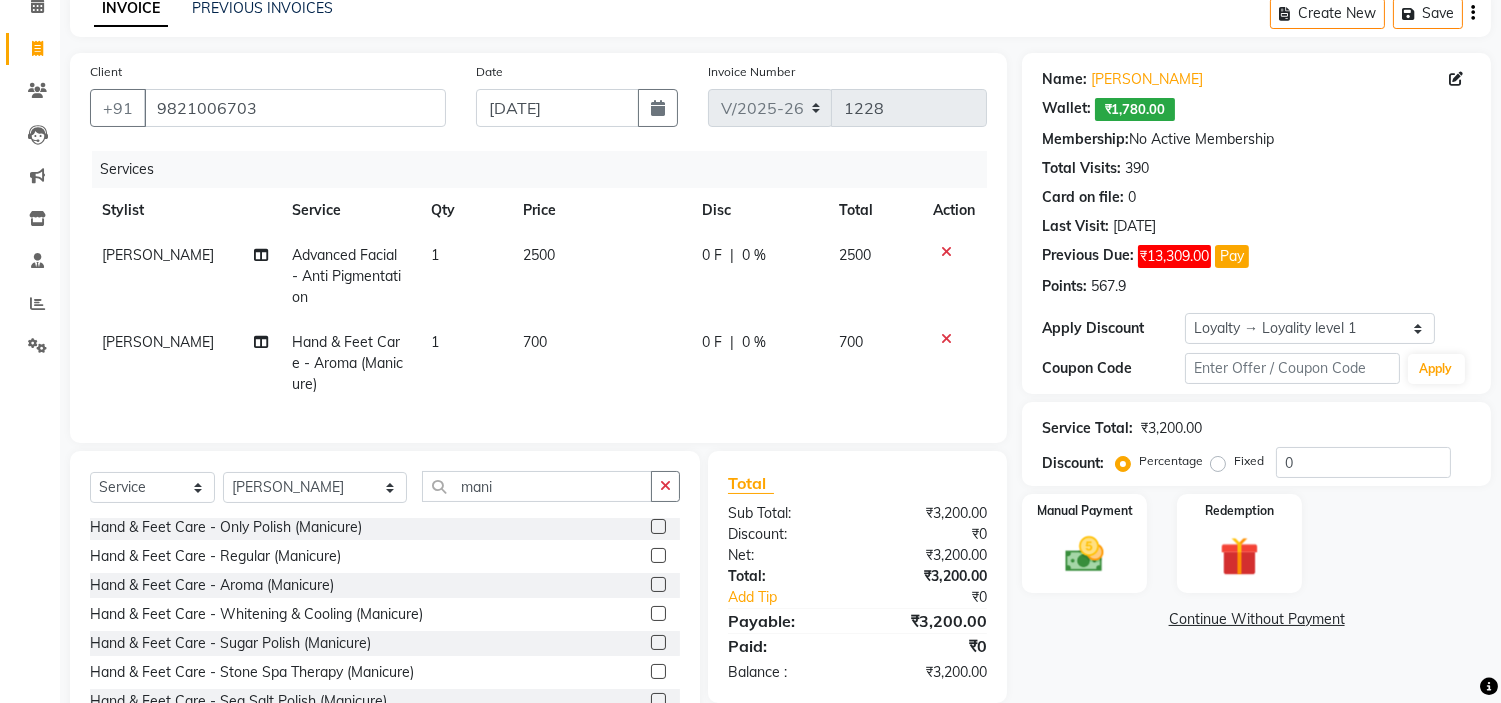 scroll, scrollTop: 186, scrollLeft: 0, axis: vertical 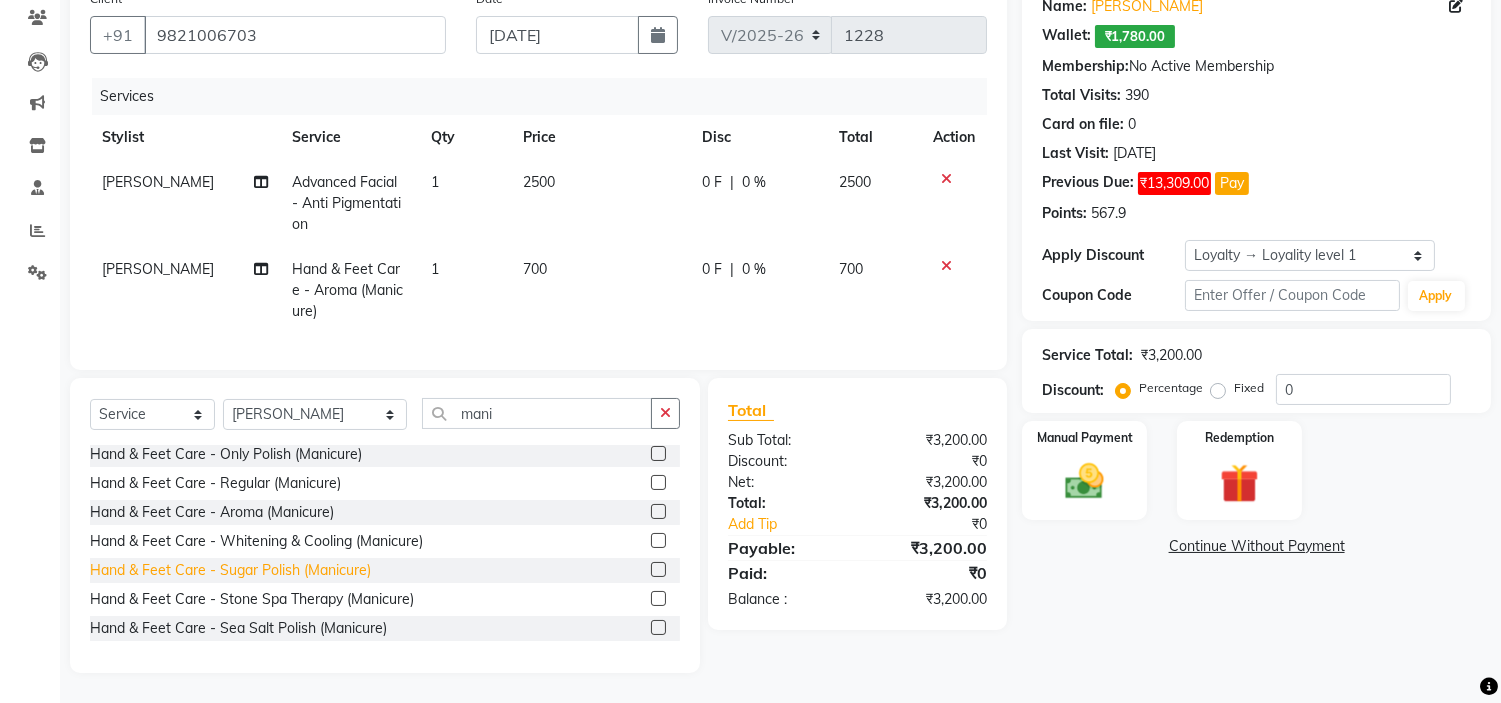 click on "Hand & Feet Care - Sugar Polish (Manicure)" 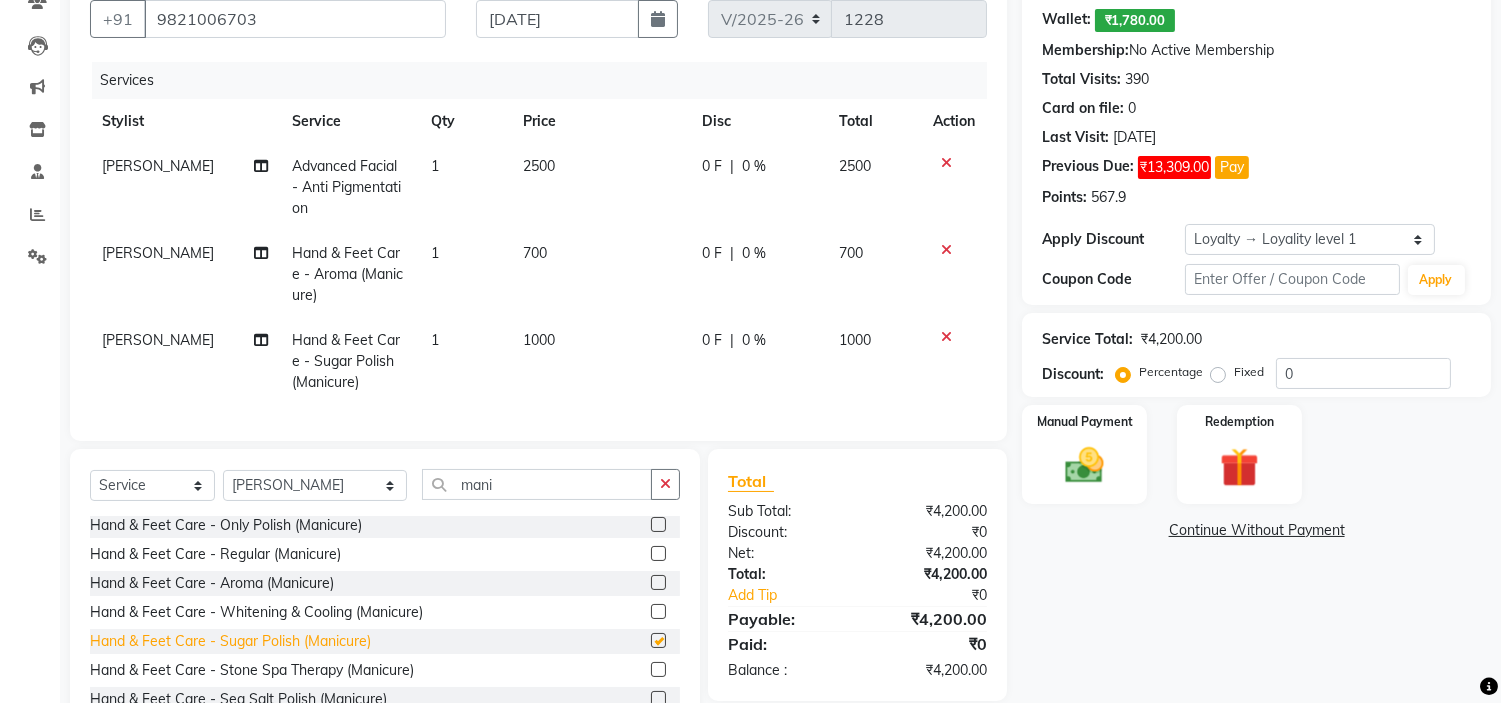 checkbox on "false" 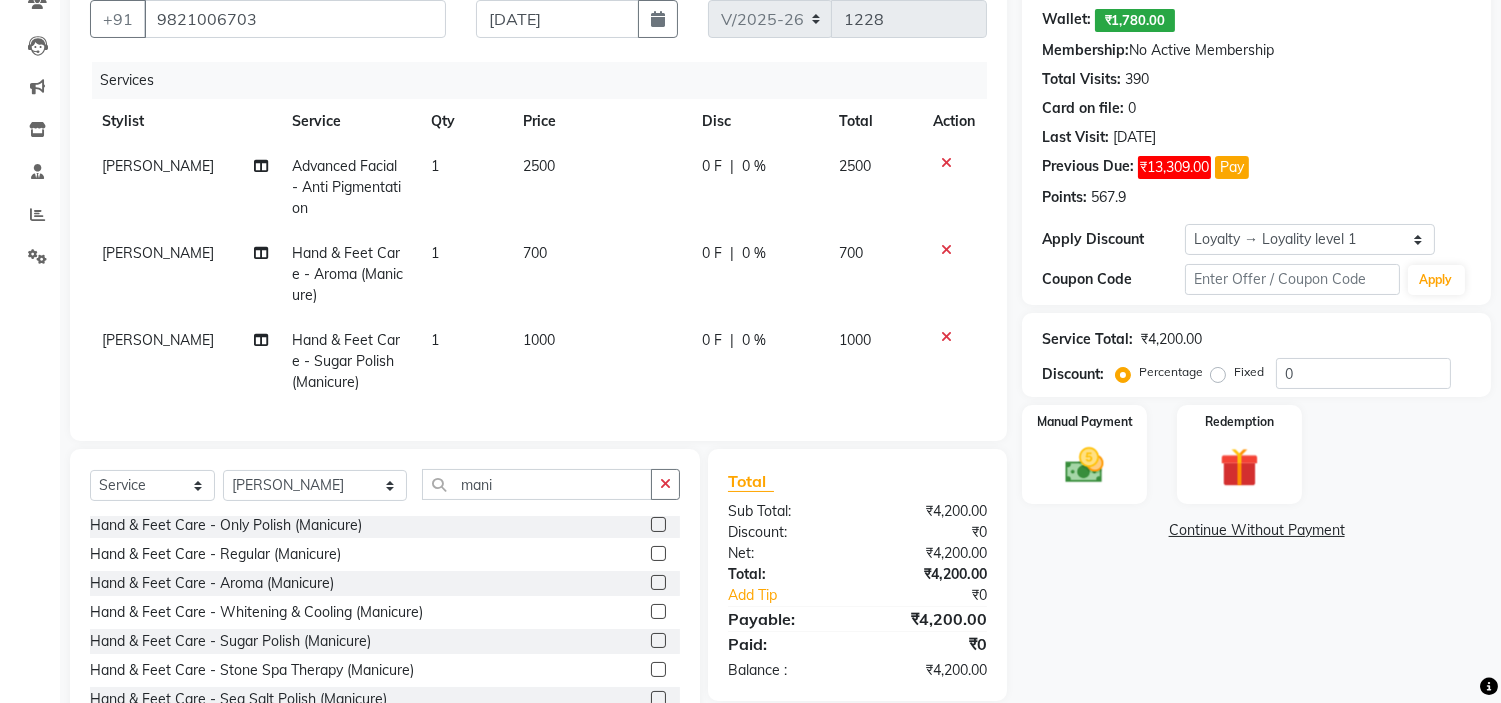 click 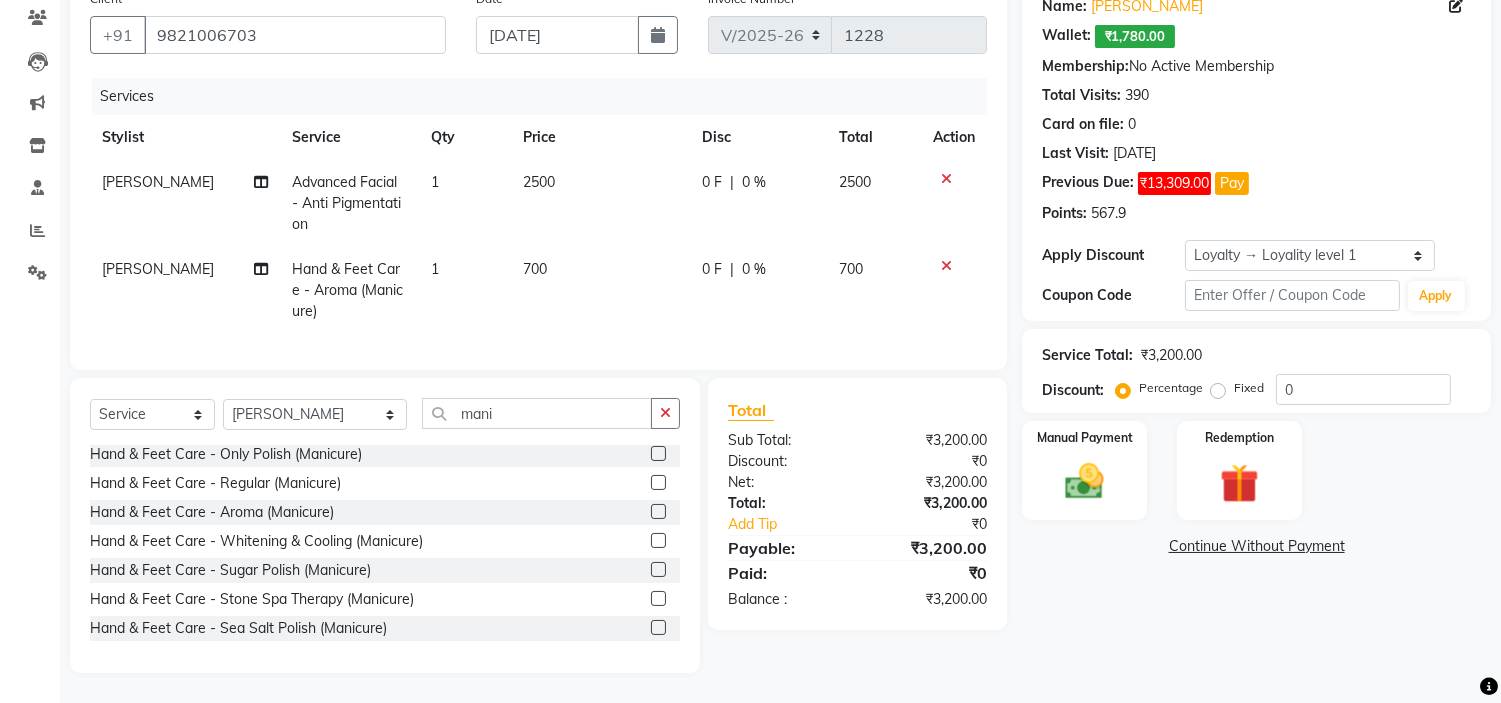 click on "0 F | 0 %" 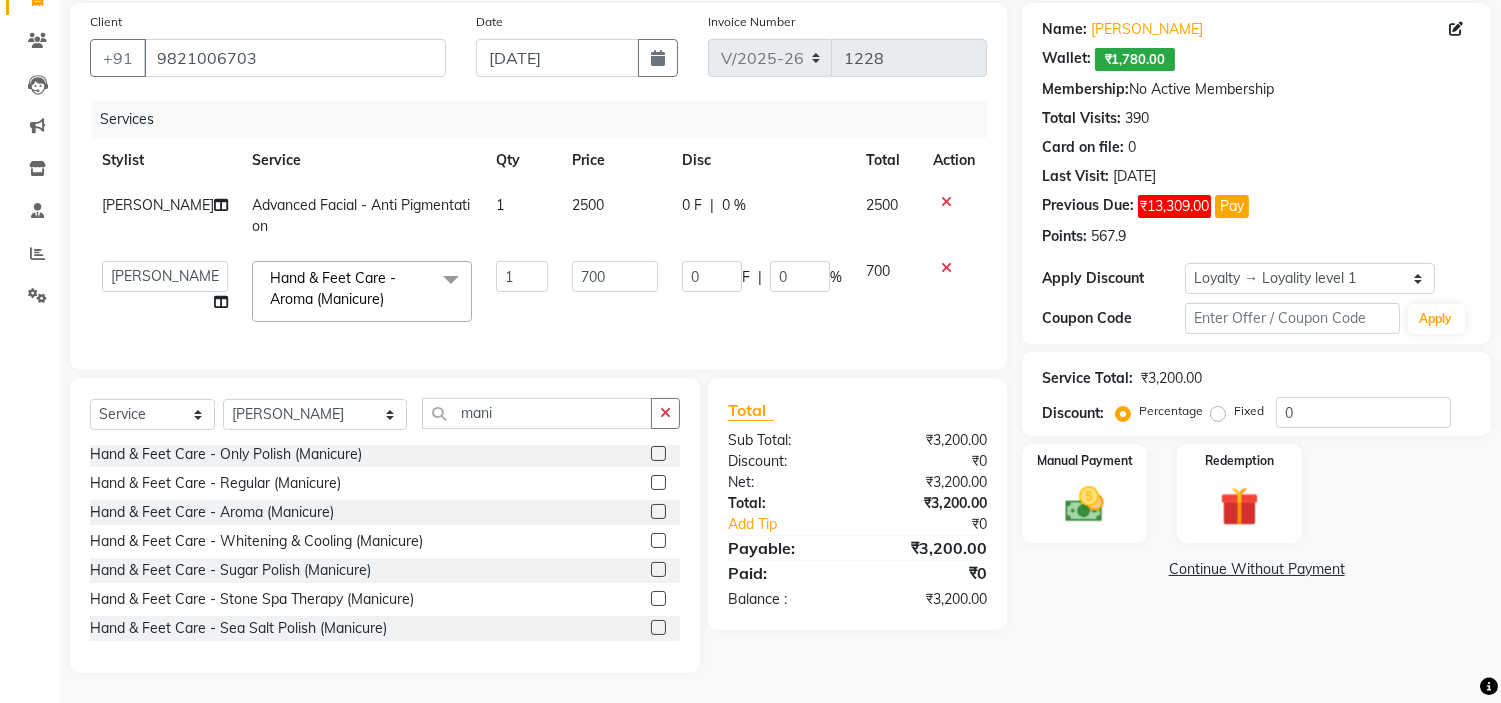 scroll, scrollTop: 163, scrollLeft: 0, axis: vertical 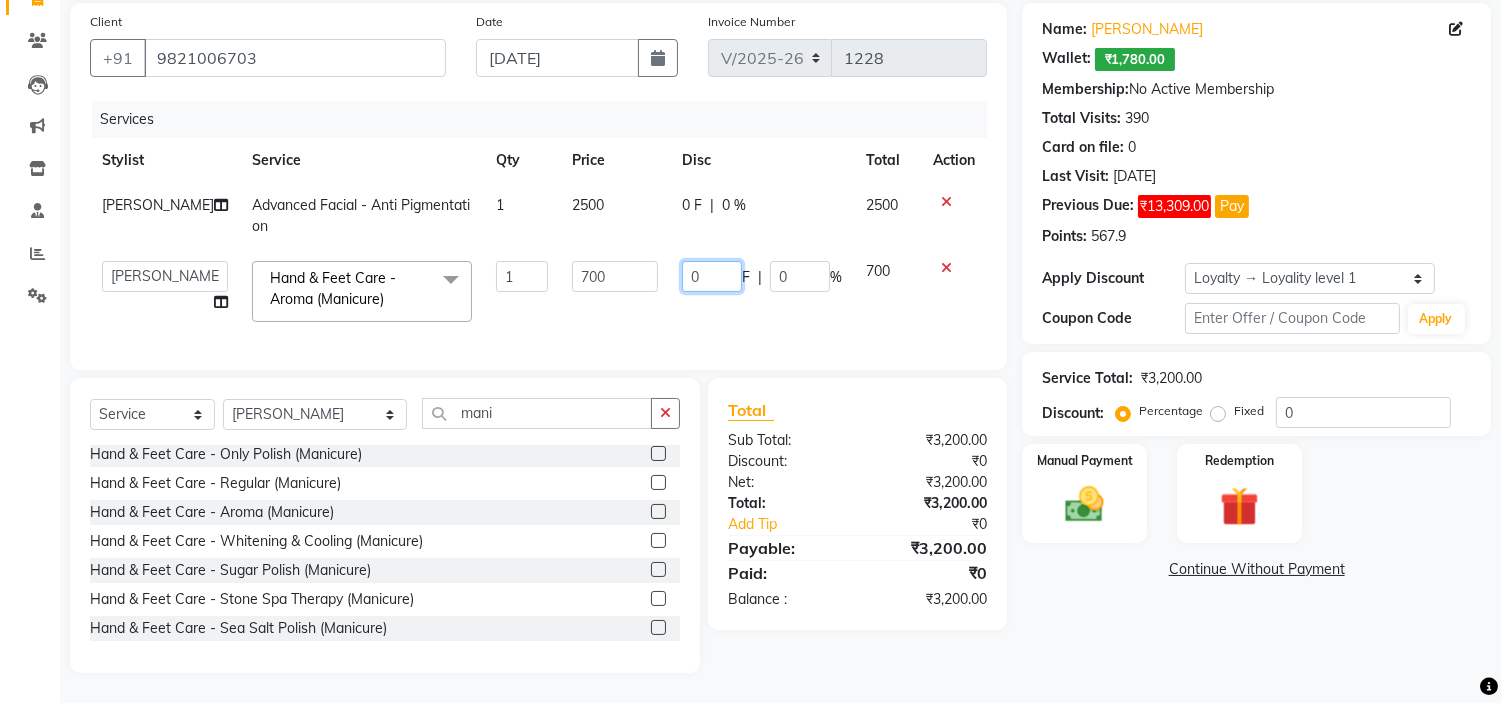 click on "0" 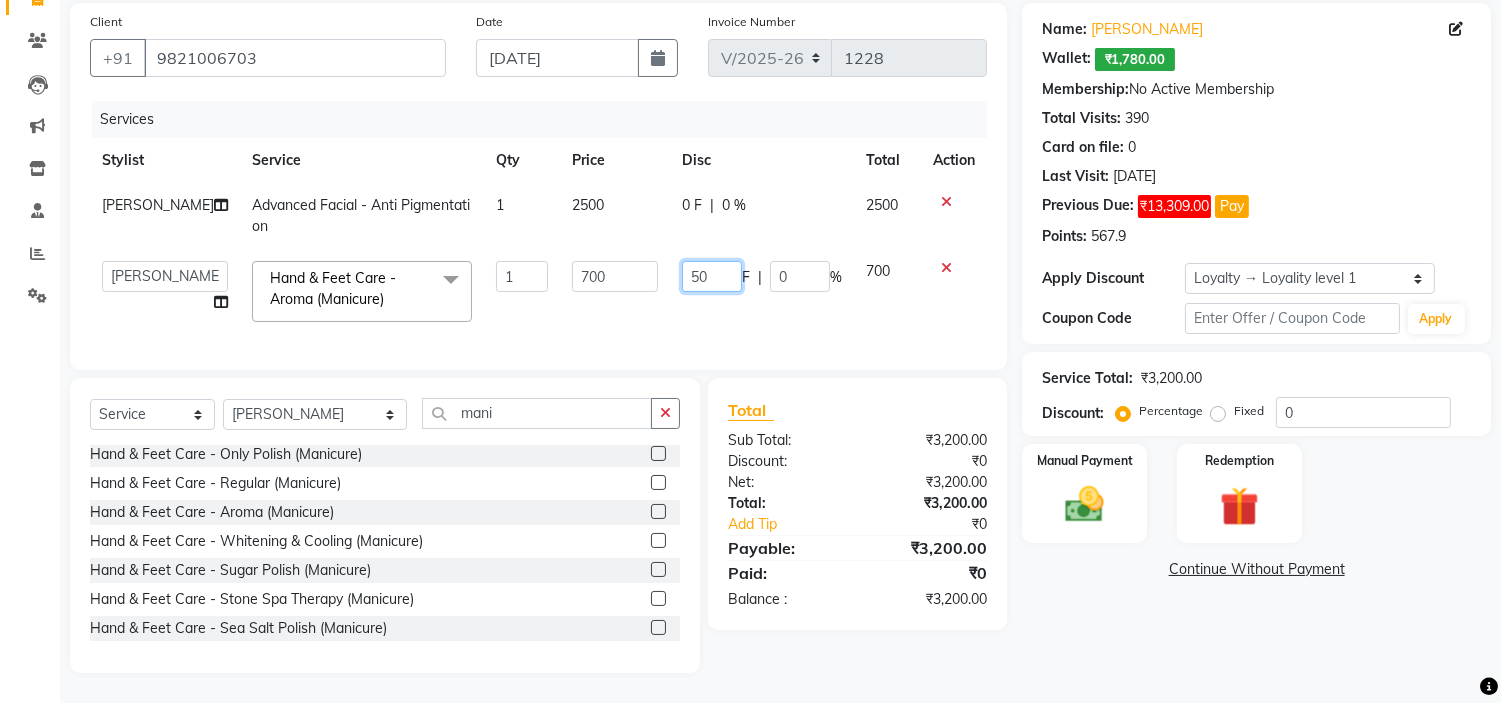 type on "5" 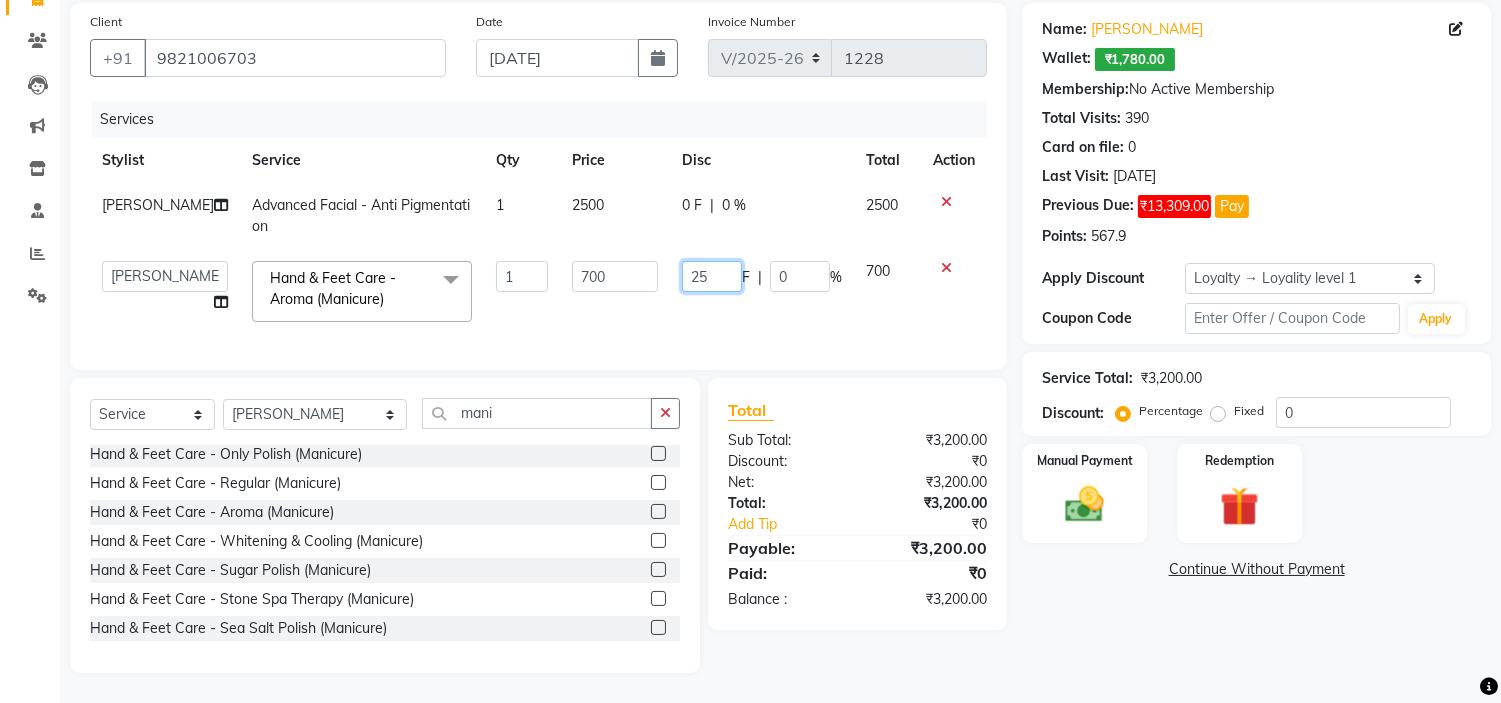 type on "2" 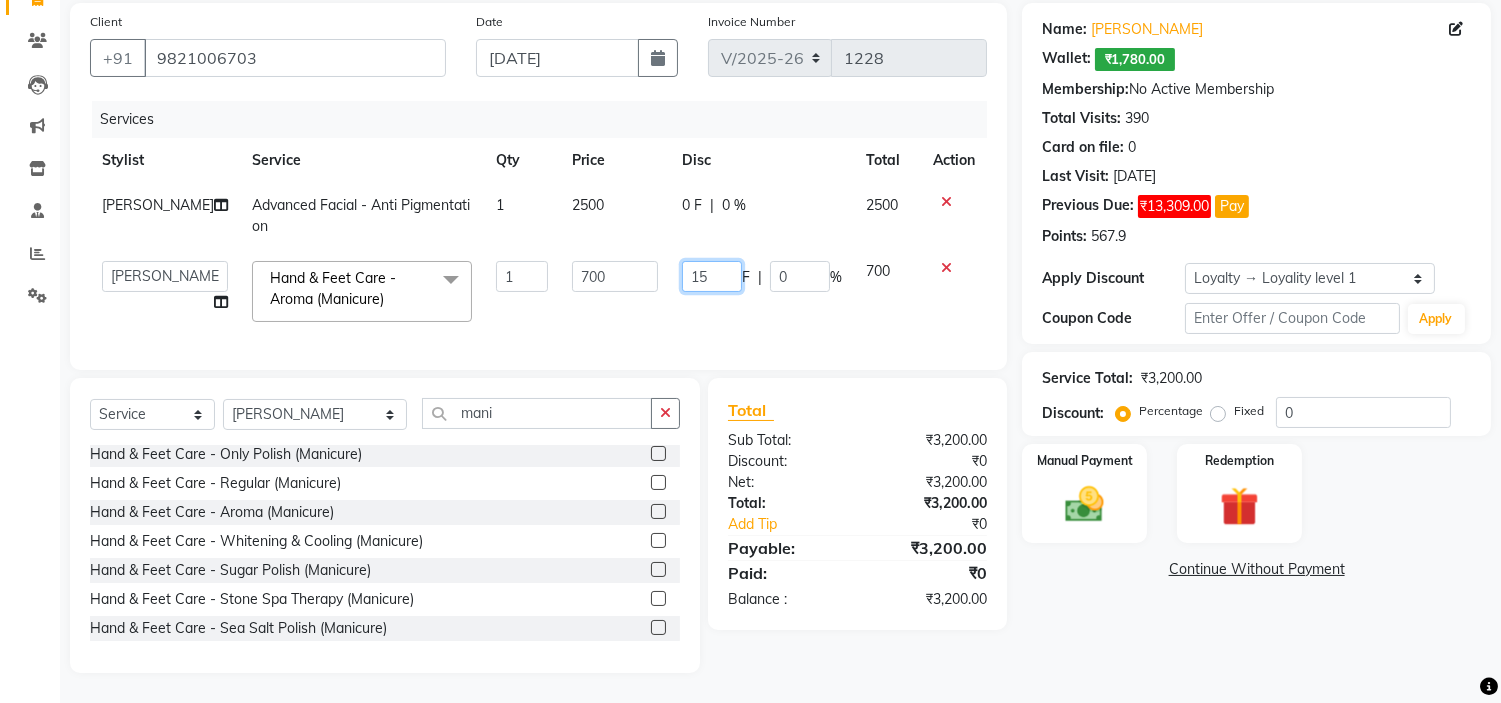 type on "150" 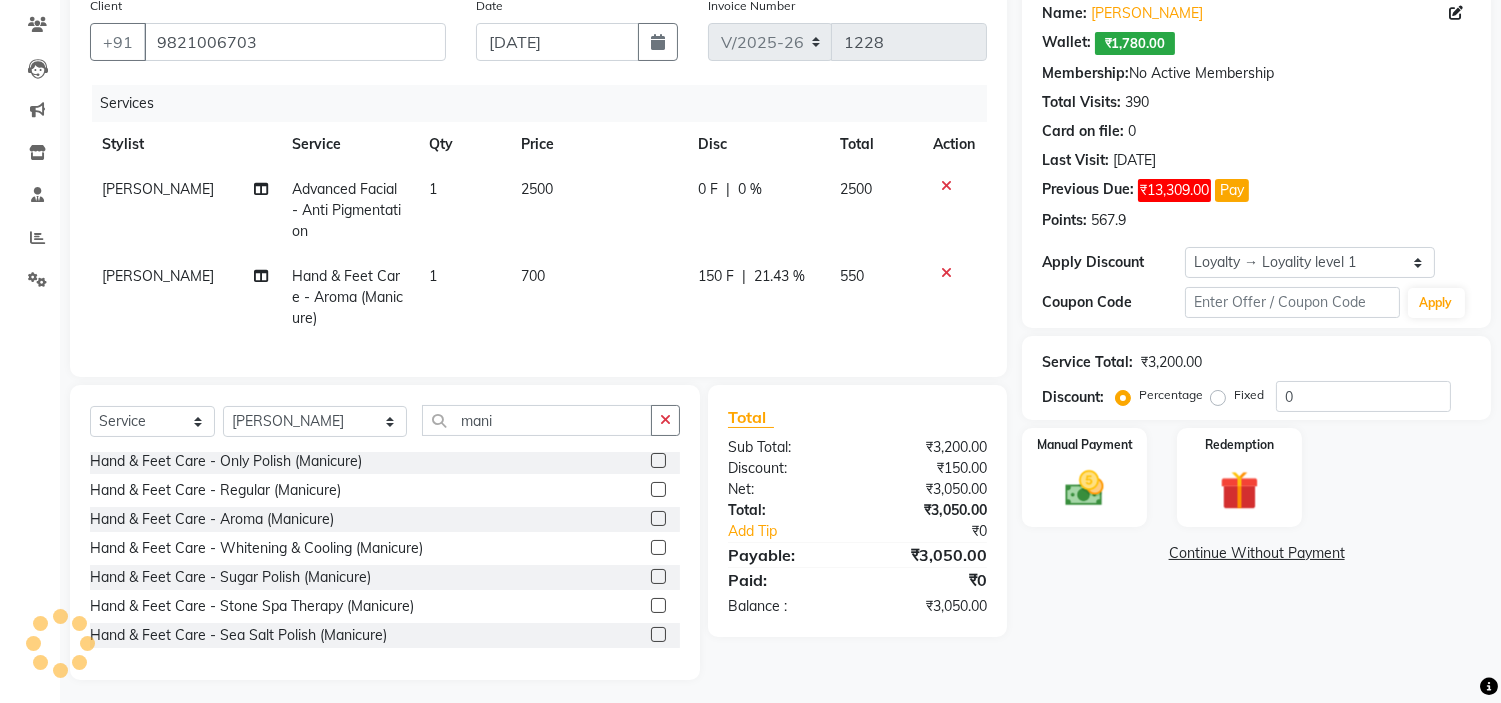 click on "150 F | 21.43 %" 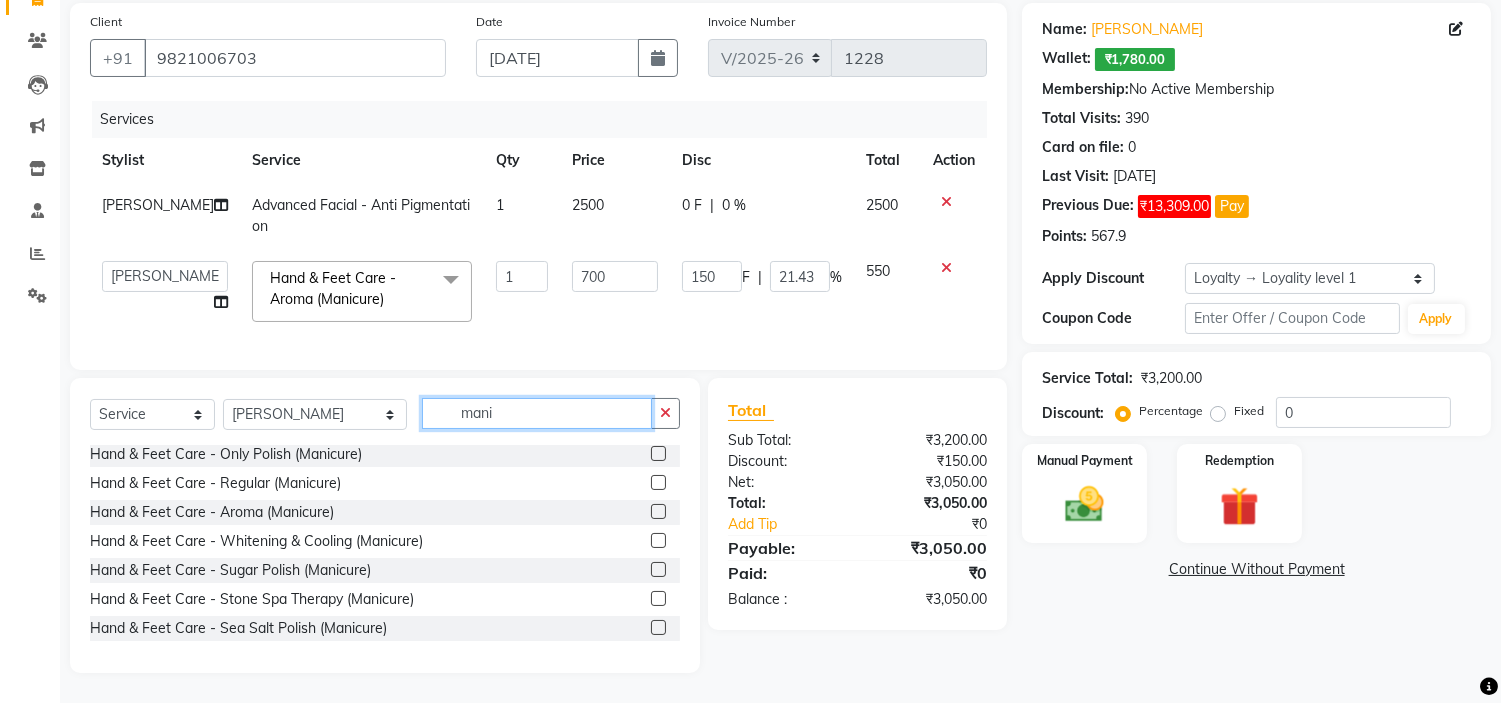 click on "mani" 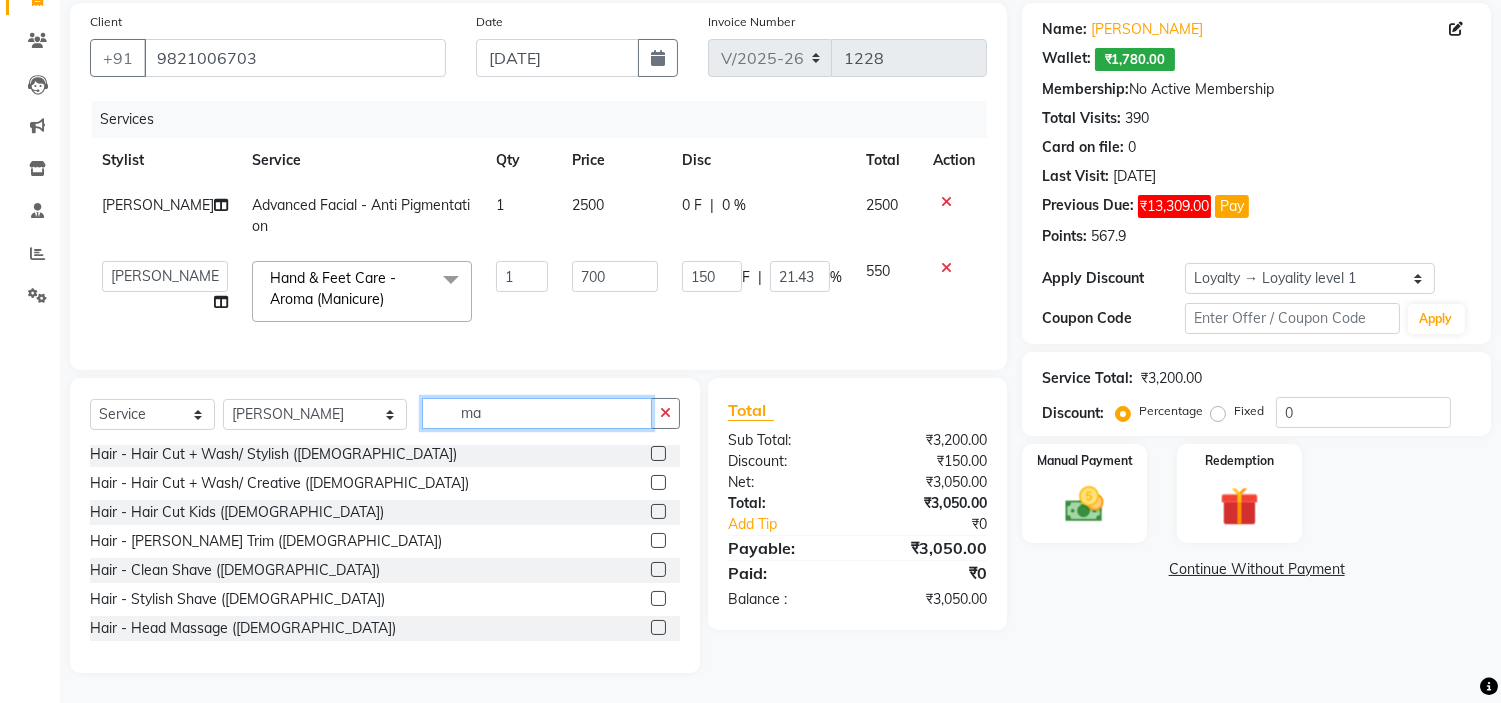 type on "m" 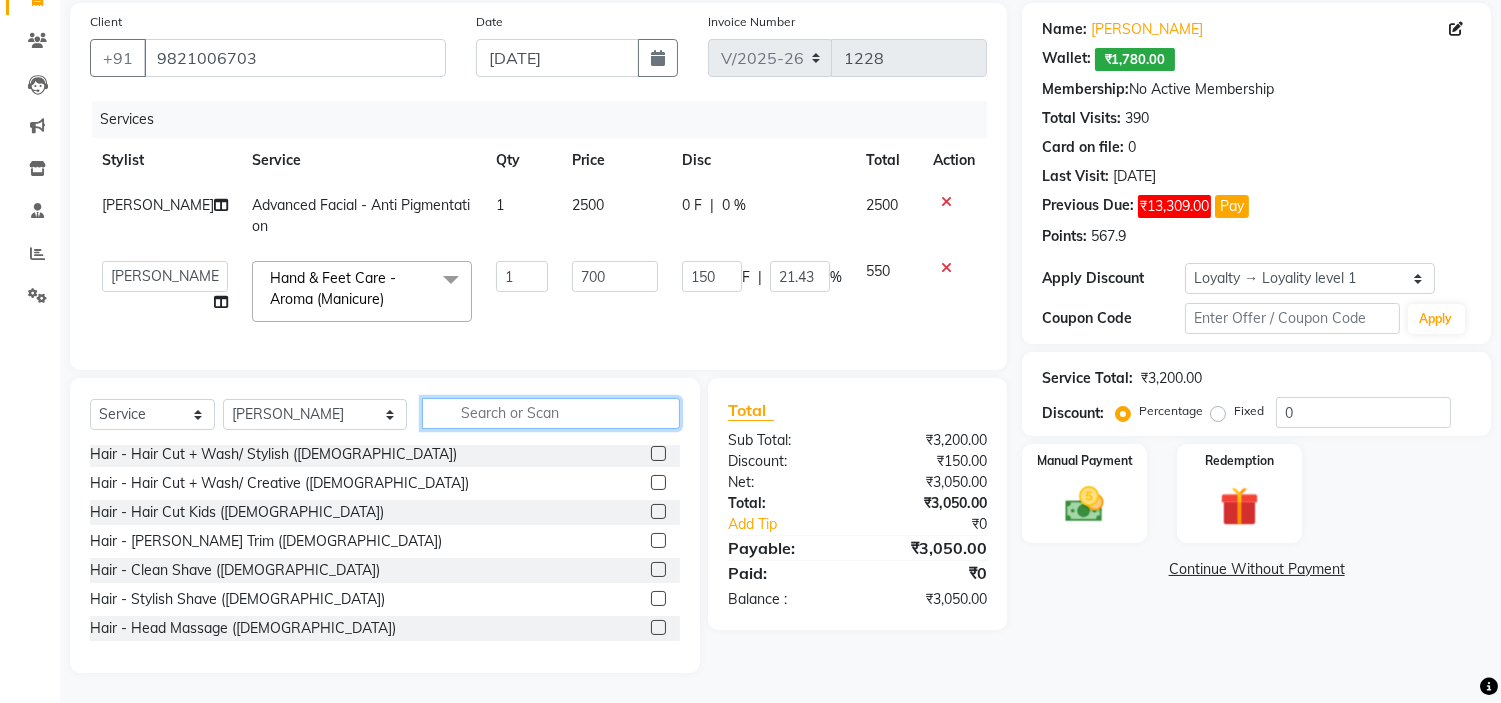 type 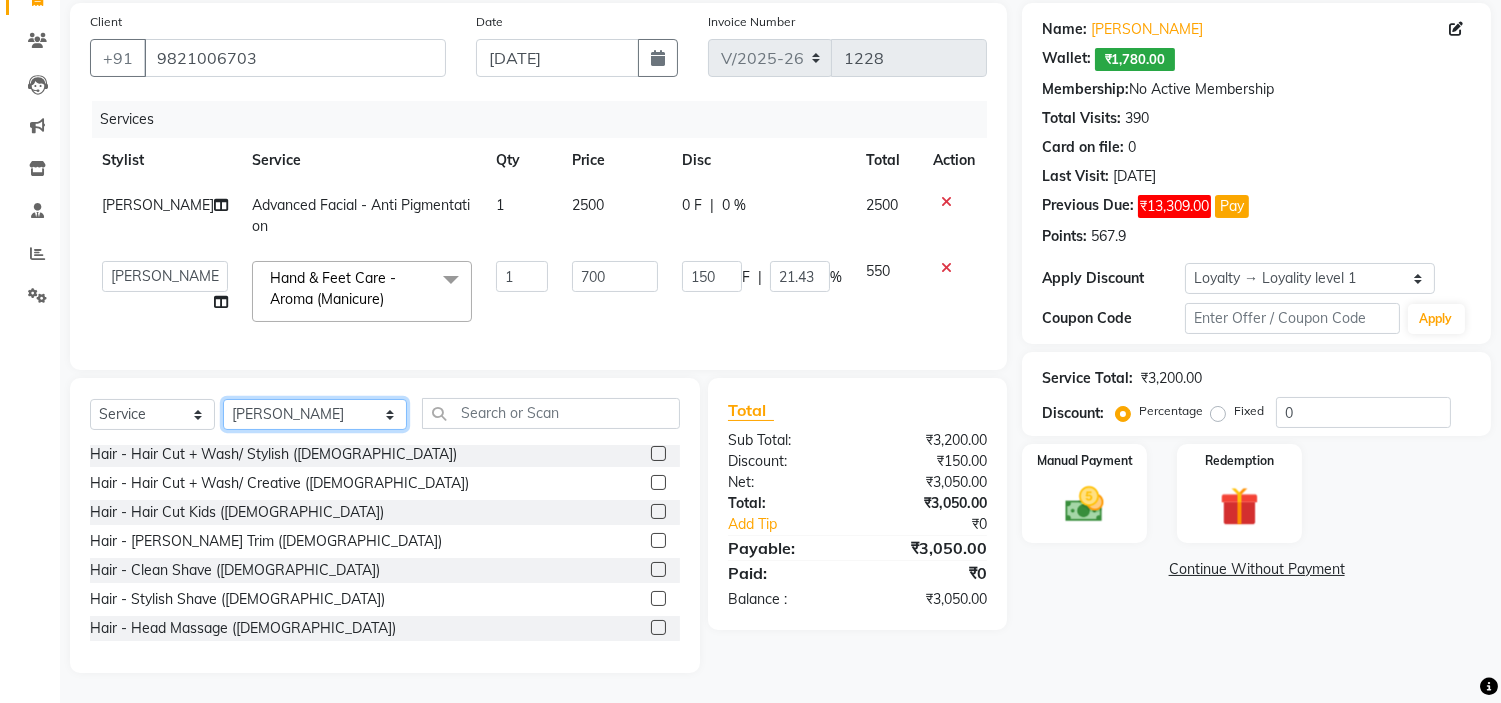 click on "Select Stylist aadil mohaMAD  aarif khan Abrar Ajay ajay jaishwal alam khan aman amit kumar  ANJALI SINGH Ashish singh ashwini palem  chandradeep DOLLY faizan siddique  fardeen shaikh Garima singh Gulshan jaya jyoti deepak chandaliya kalam karan  Madhu manish sir miraj khan  Mohmad Adnan Ansari mustakin neeta kumbhar neha tamatta pradnya rahul thakur RAZAK SALIM SAIKH rohit Rutuja SAHEER sahil khan salman mahomad imran  SALMA SHAIKH SAMEER KHAN sana santosh jaiswal saqib sayali shaddma  ansari shalu mehra shekhar bansode SHIVADURGA GANTAM shubham pal  shweta pandey varshita gurbani vishal shinde" 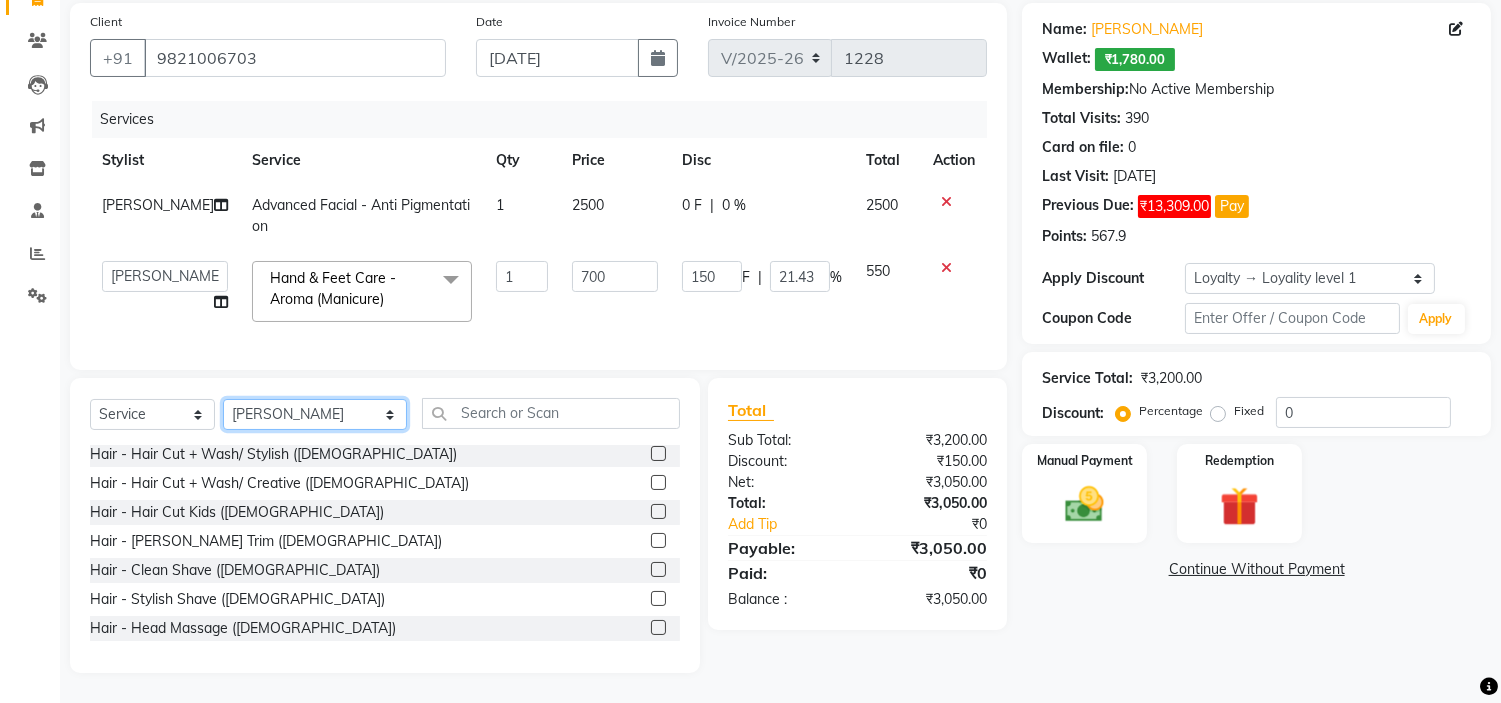 select on "83314" 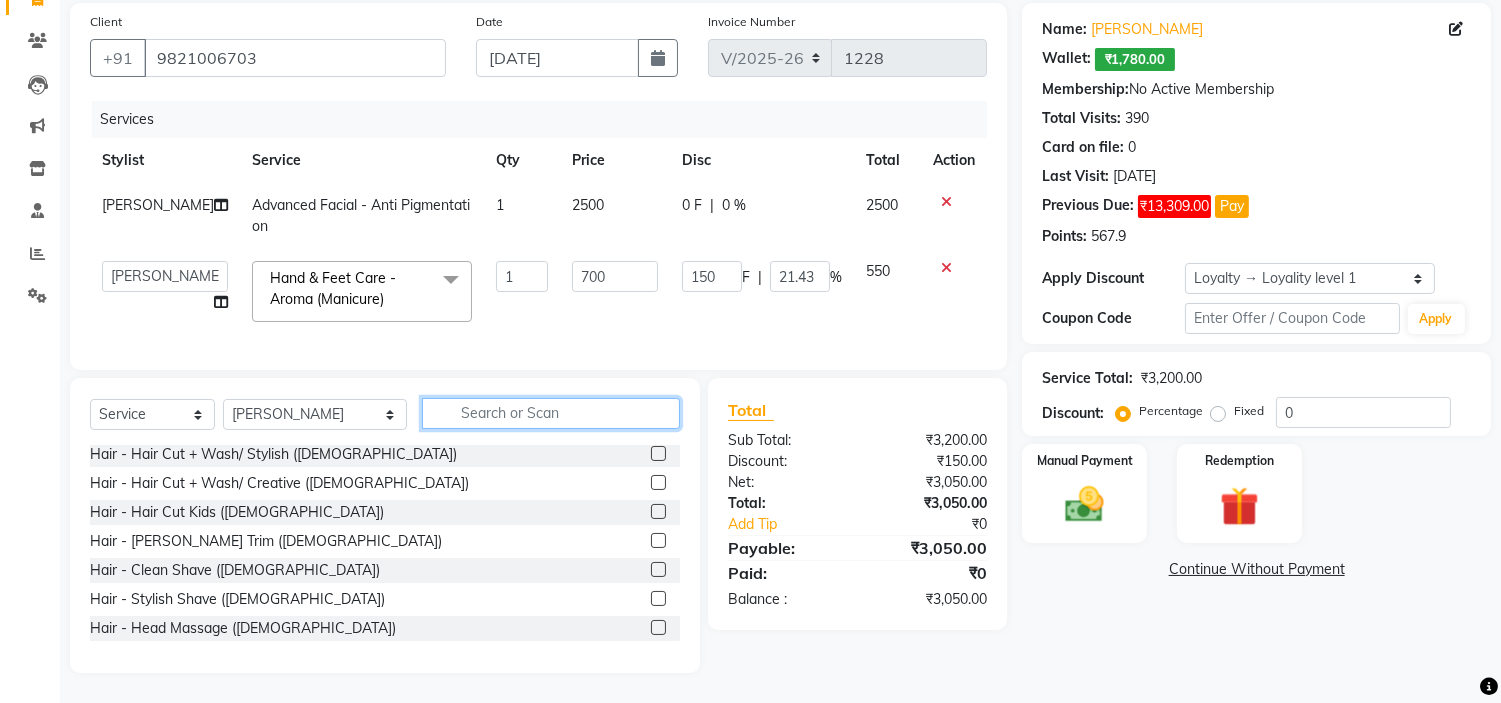 click 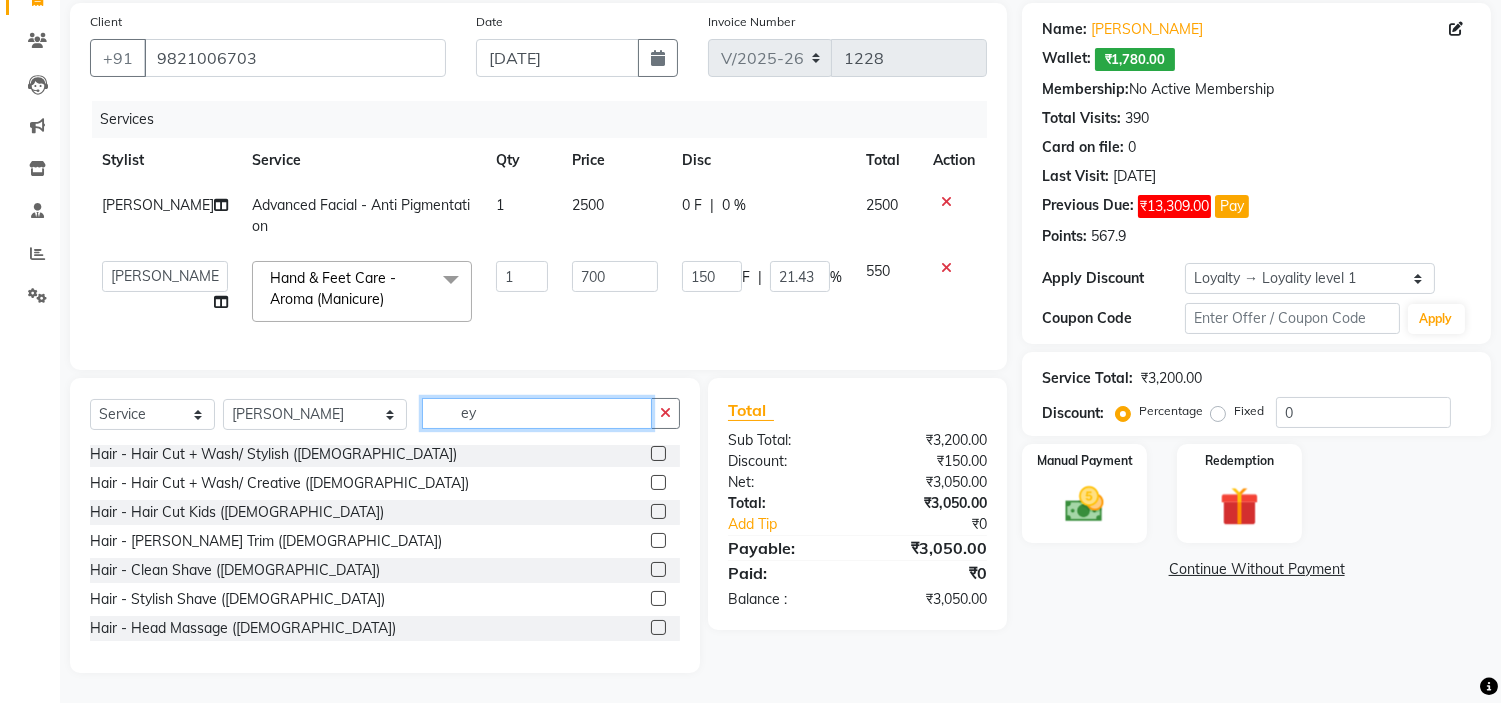 scroll, scrollTop: 137, scrollLeft: 0, axis: vertical 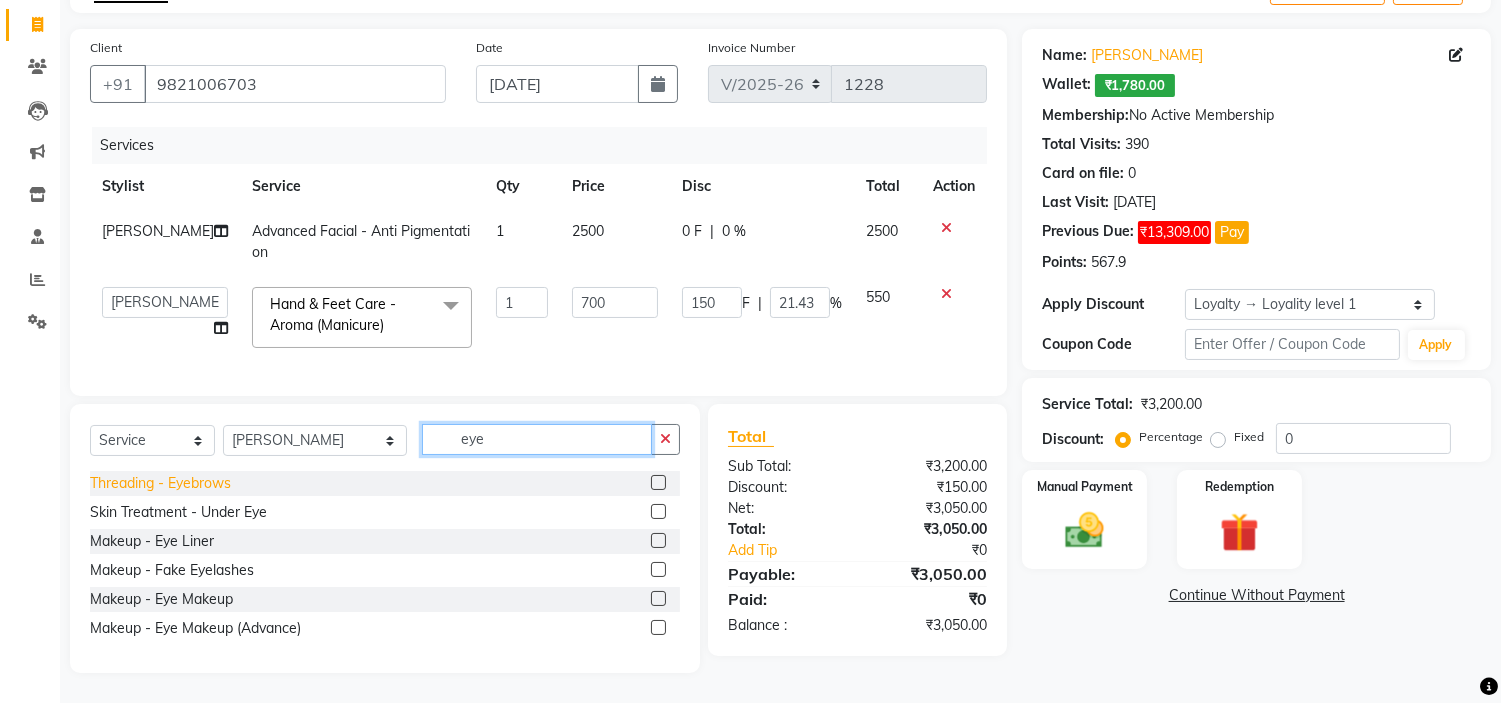 type on "eye" 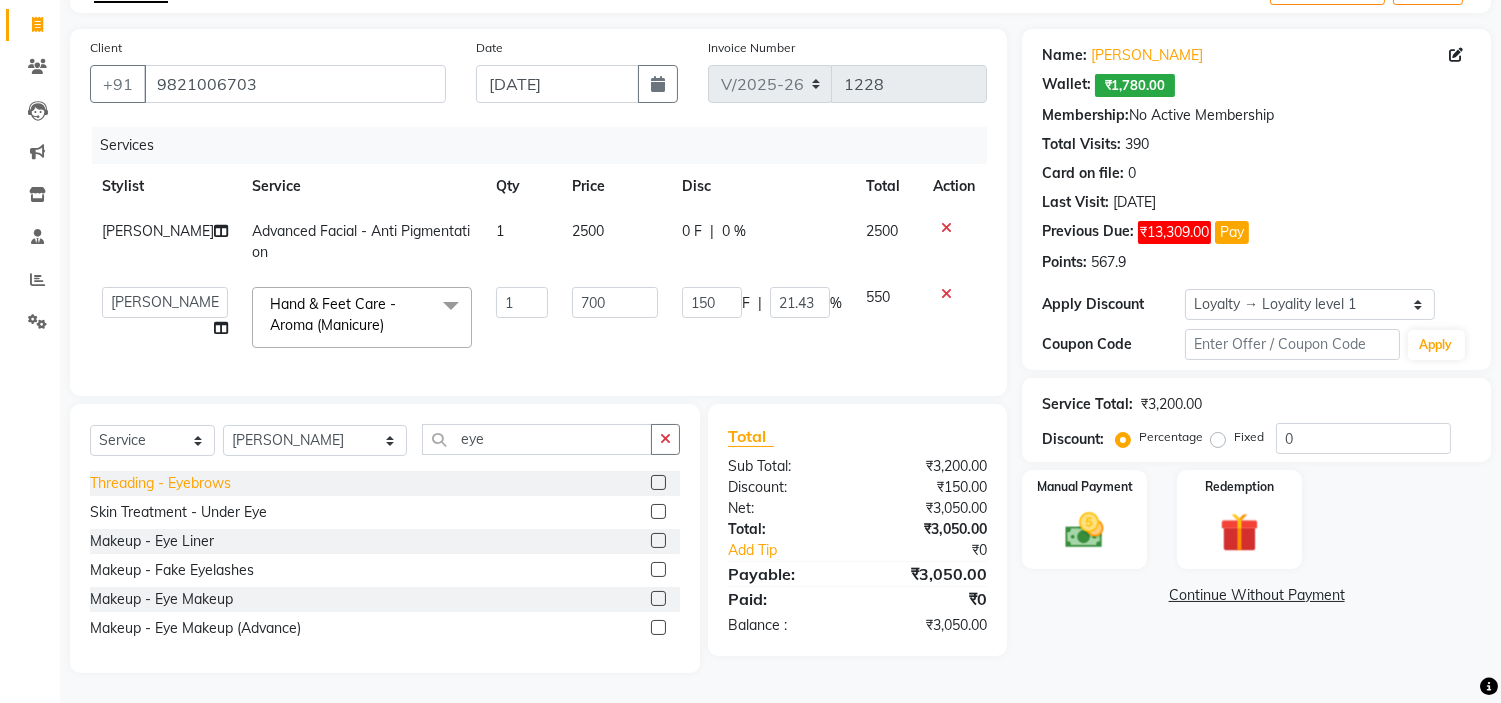 click on "Threading - Eyebrows" 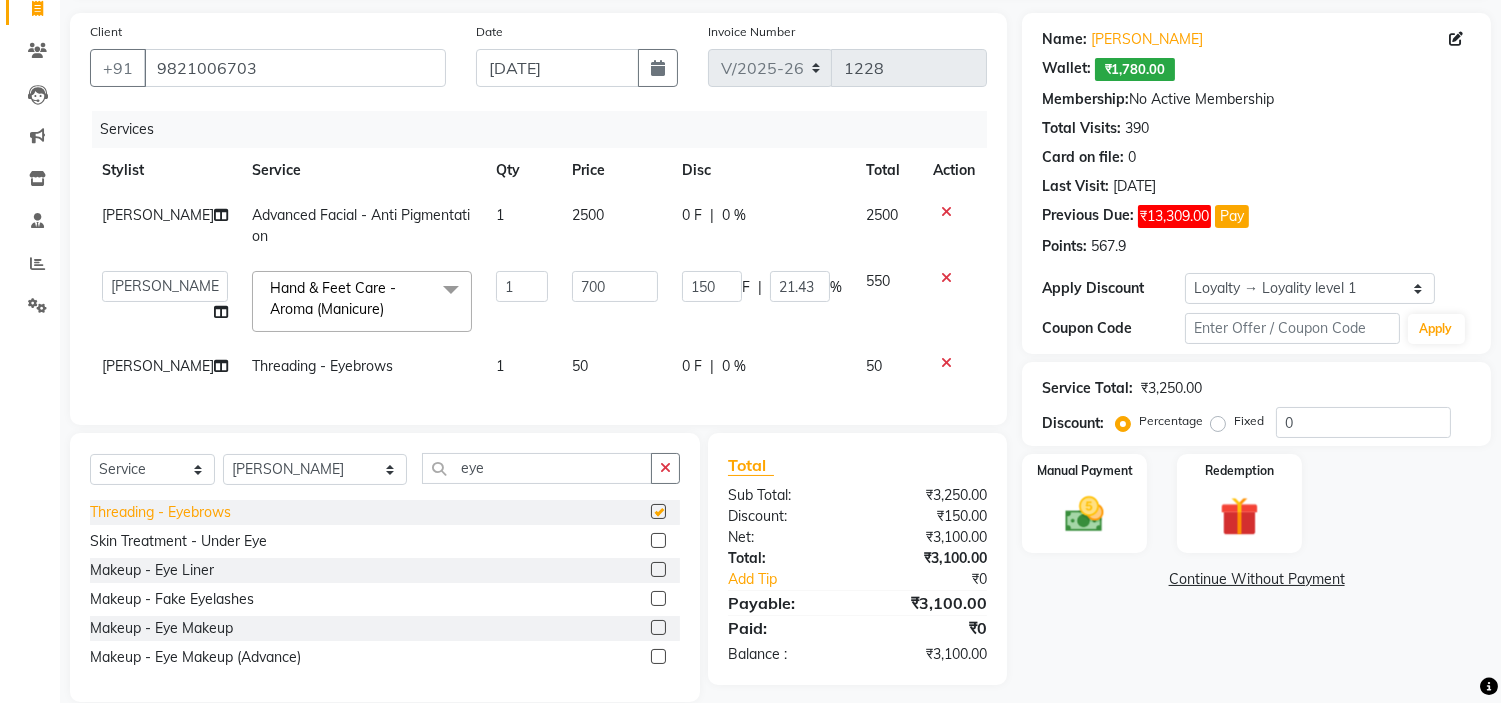 checkbox on "false" 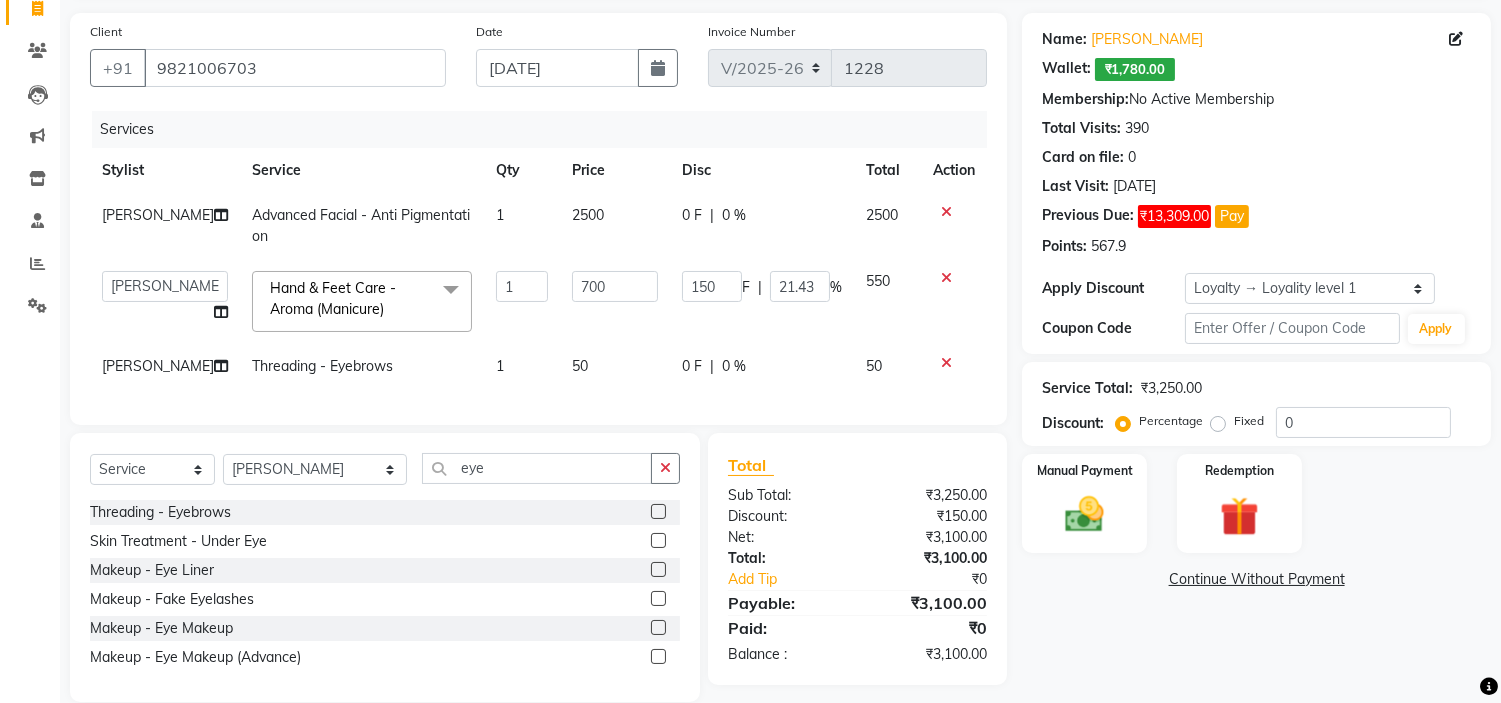 scroll, scrollTop: 203, scrollLeft: 0, axis: vertical 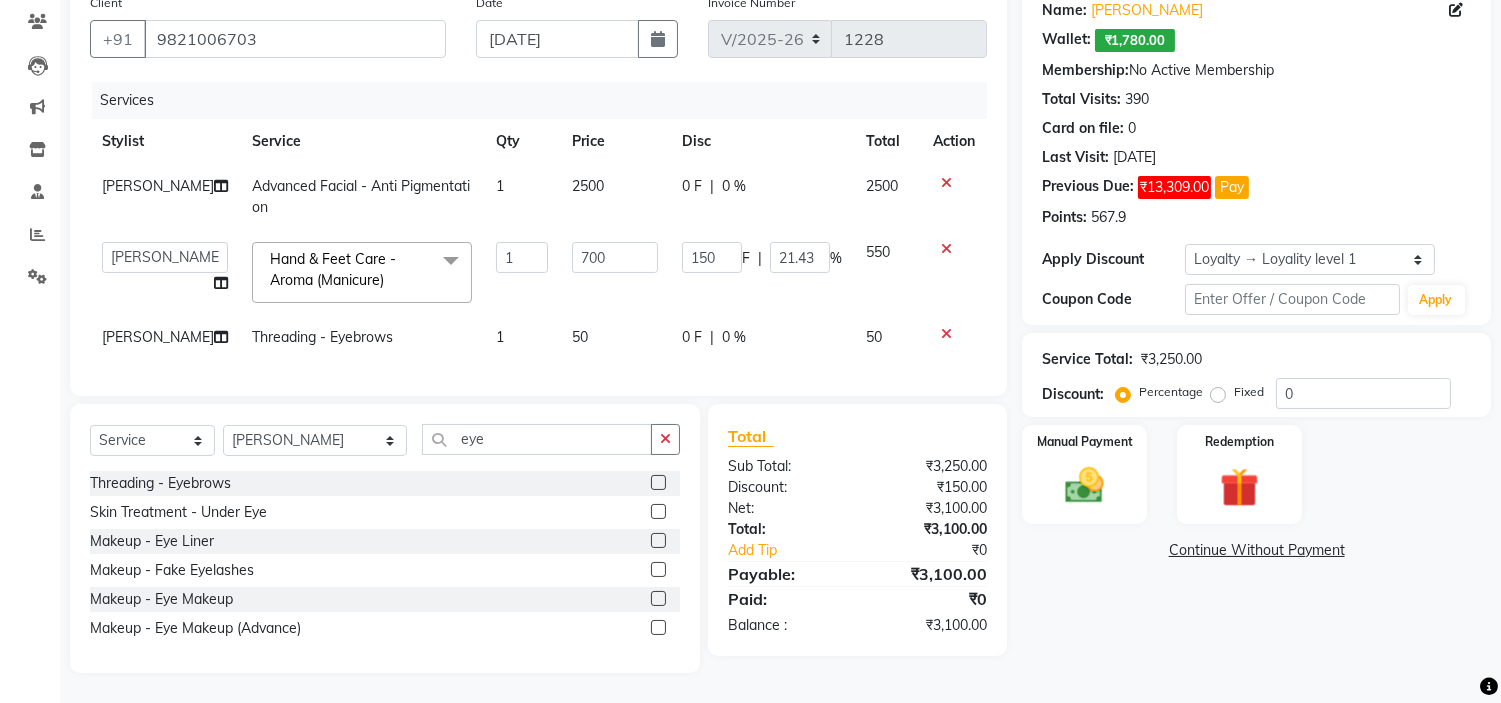 click 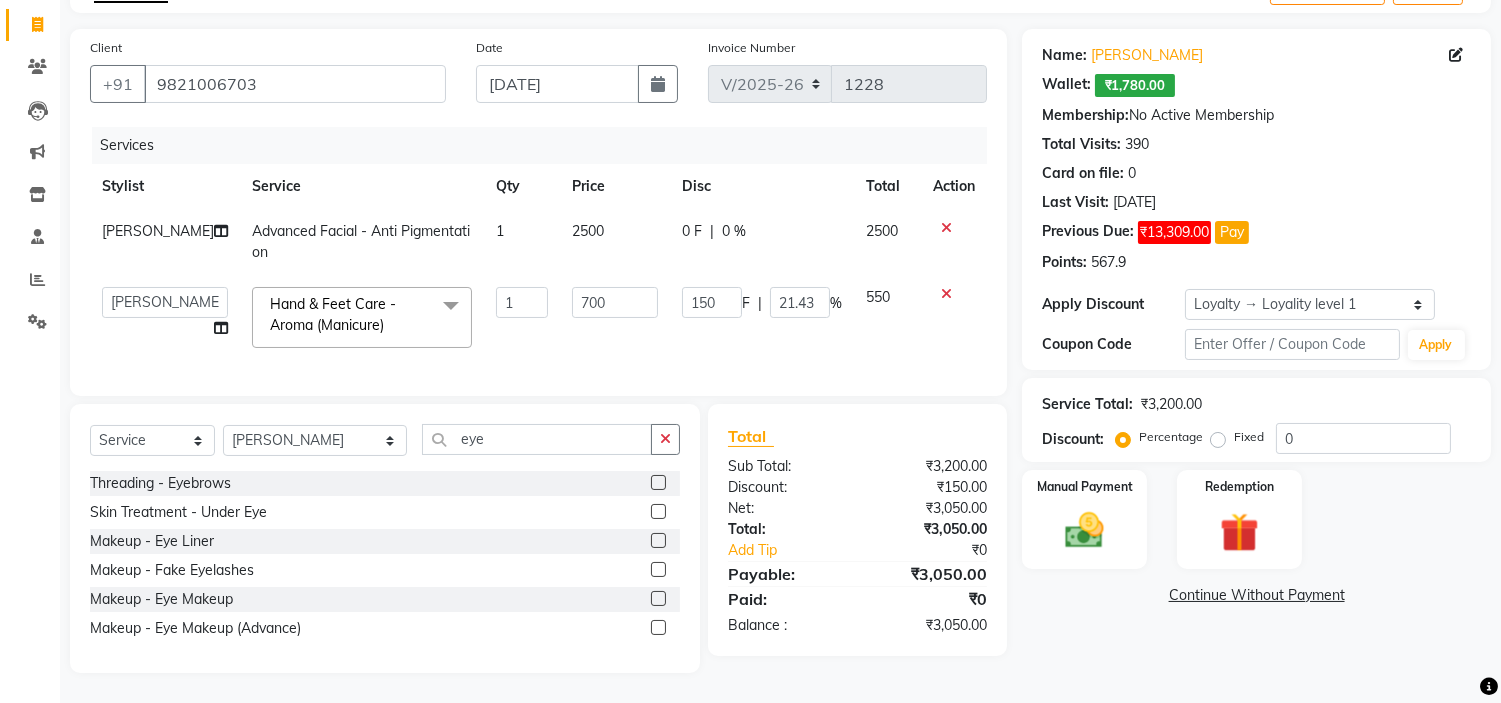scroll, scrollTop: 137, scrollLeft: 0, axis: vertical 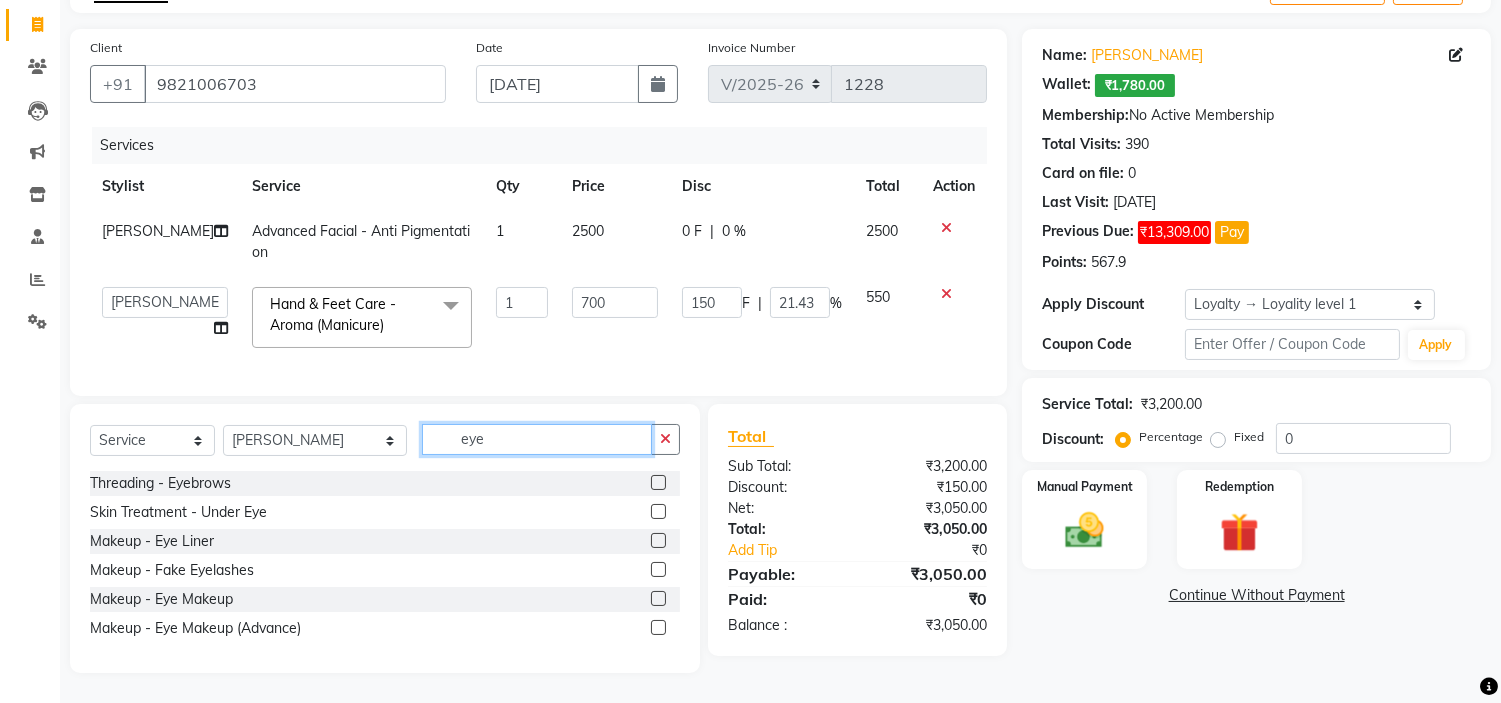 click on "eye" 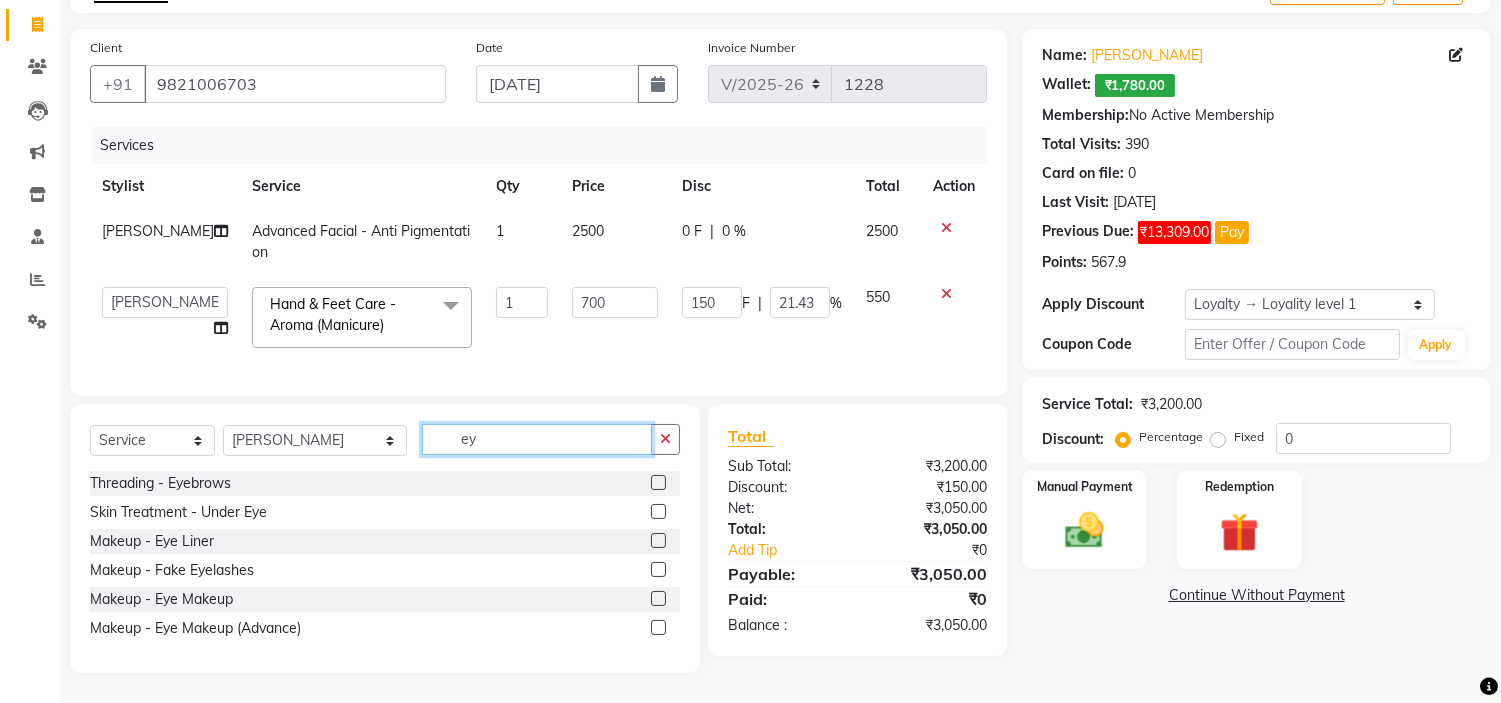 type on "e" 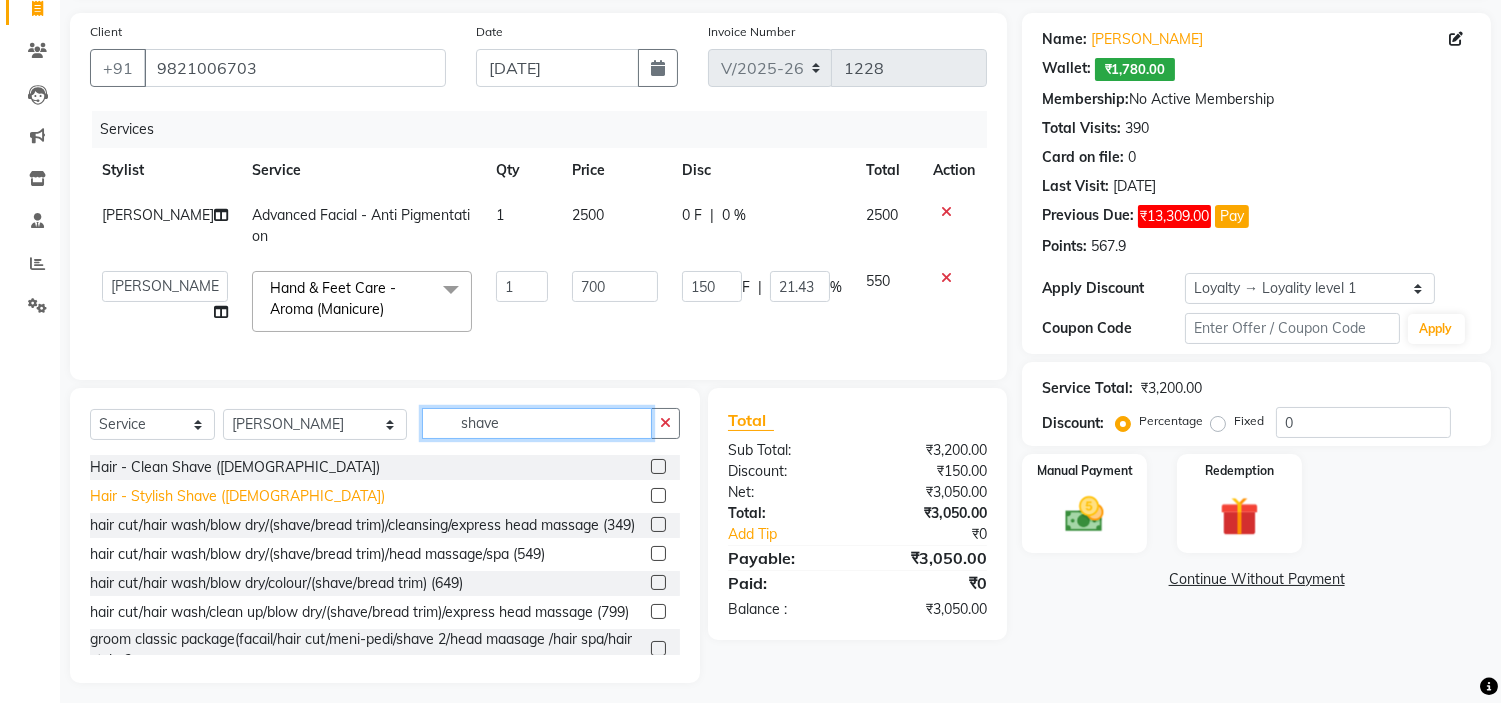 type on "shave" 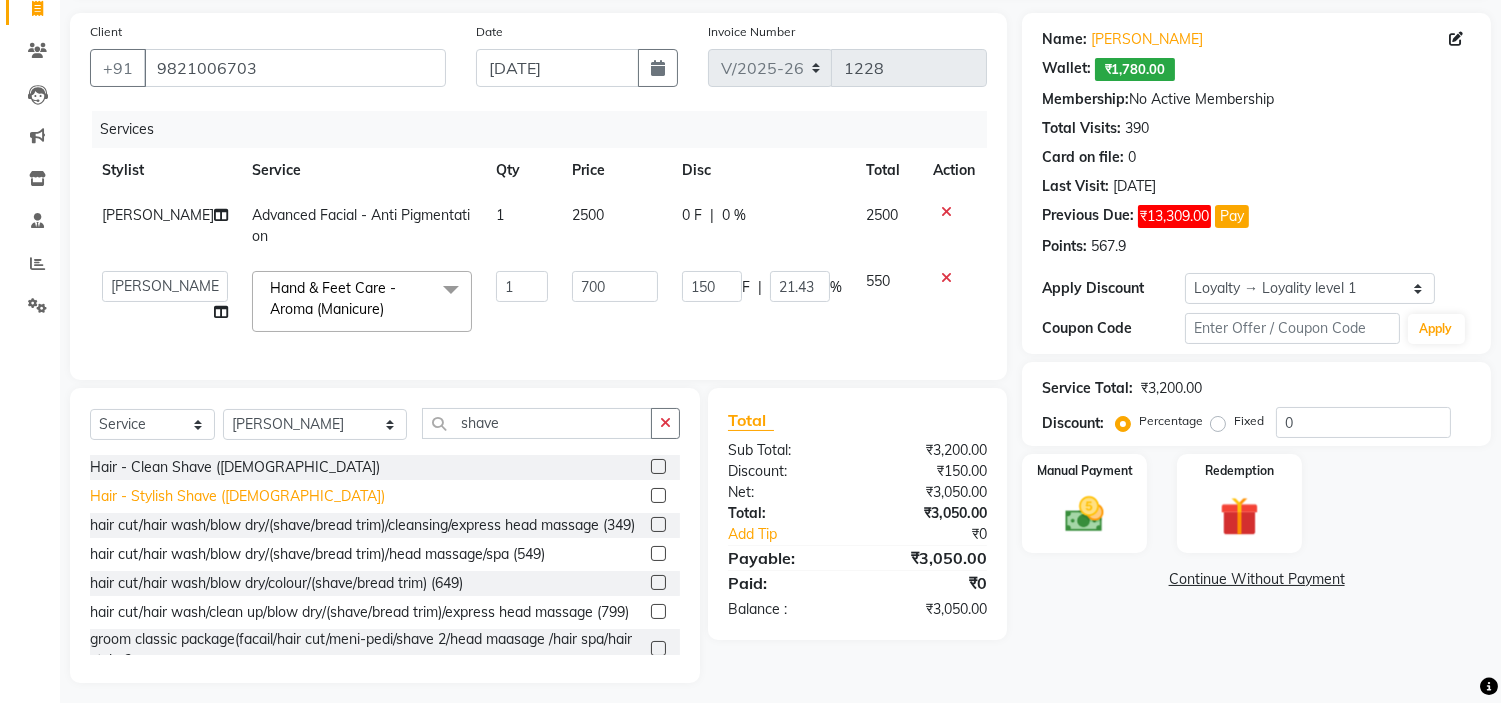 click on "Hair - Stylish Shave (Male)" 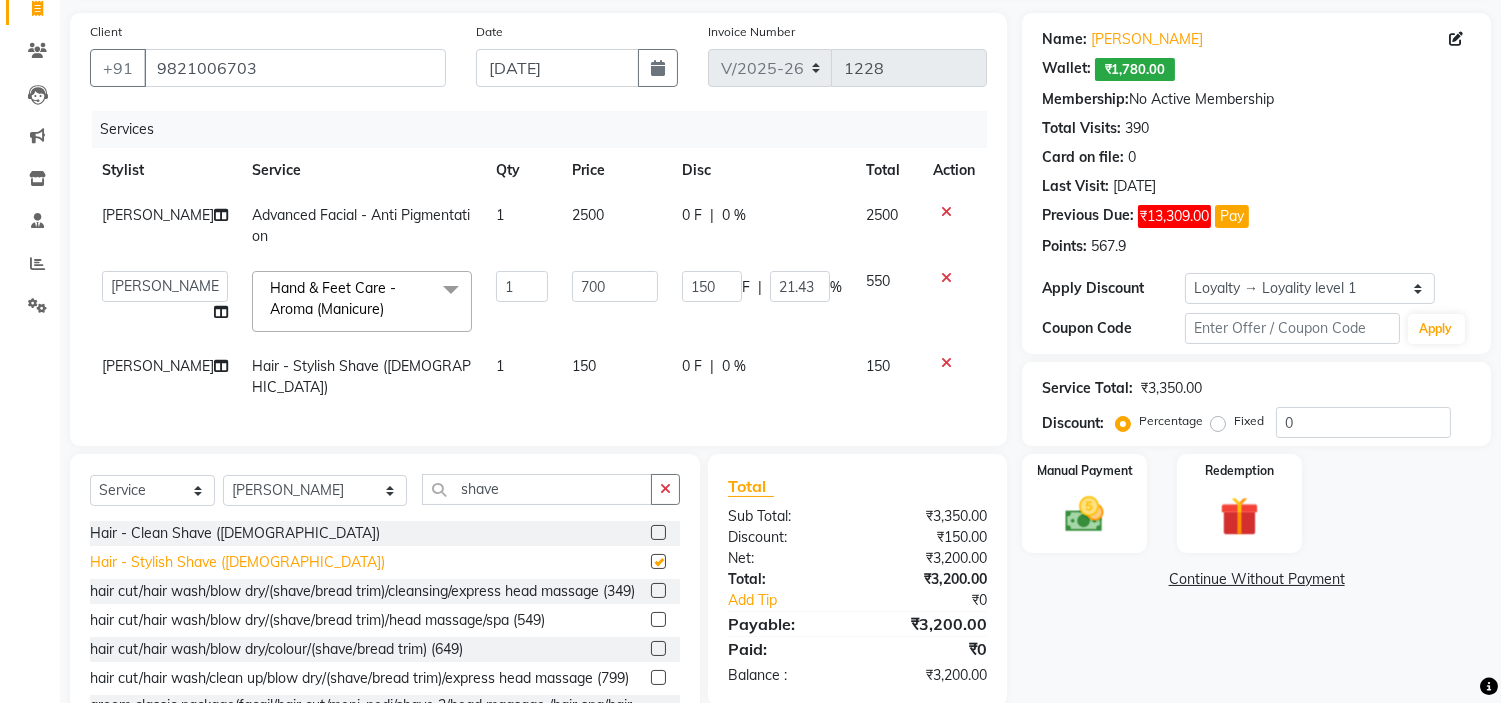 checkbox on "false" 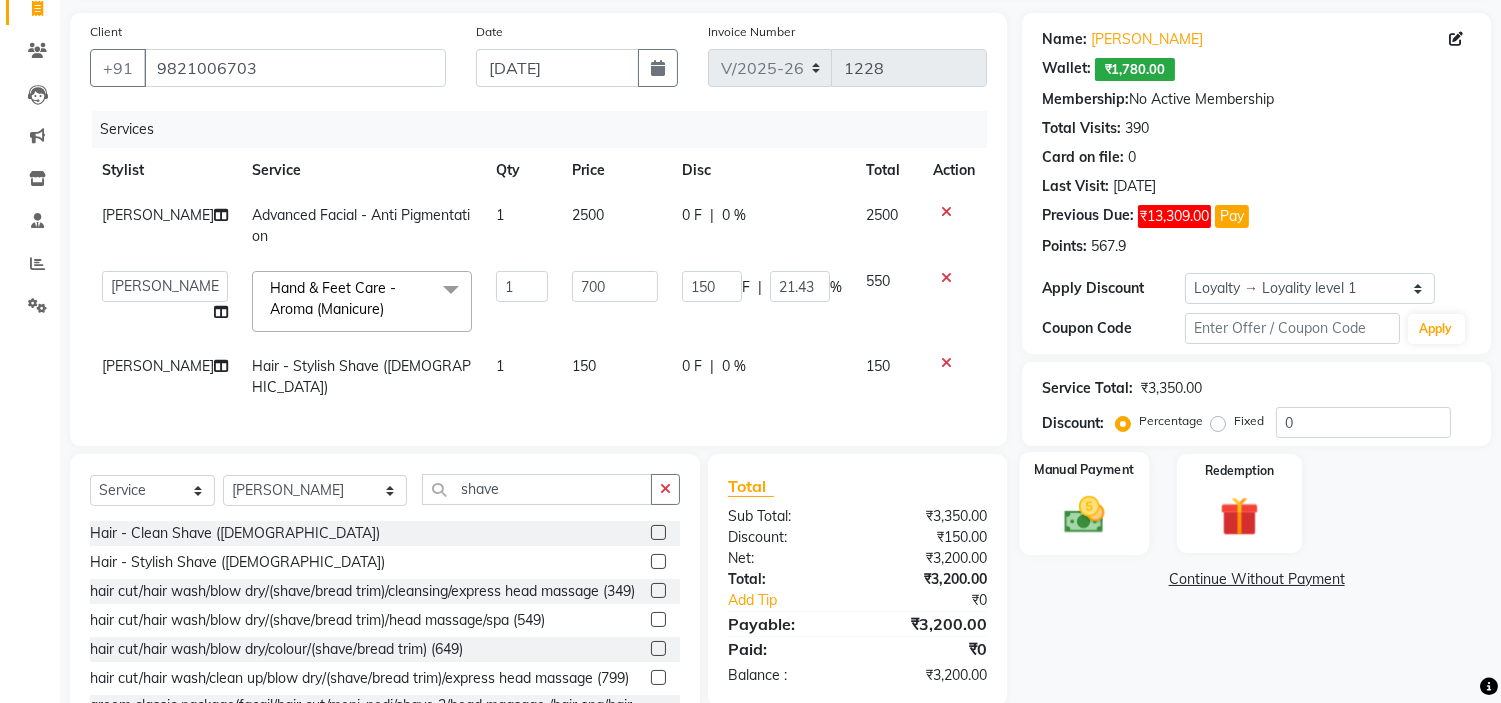 click on "Manual Payment" 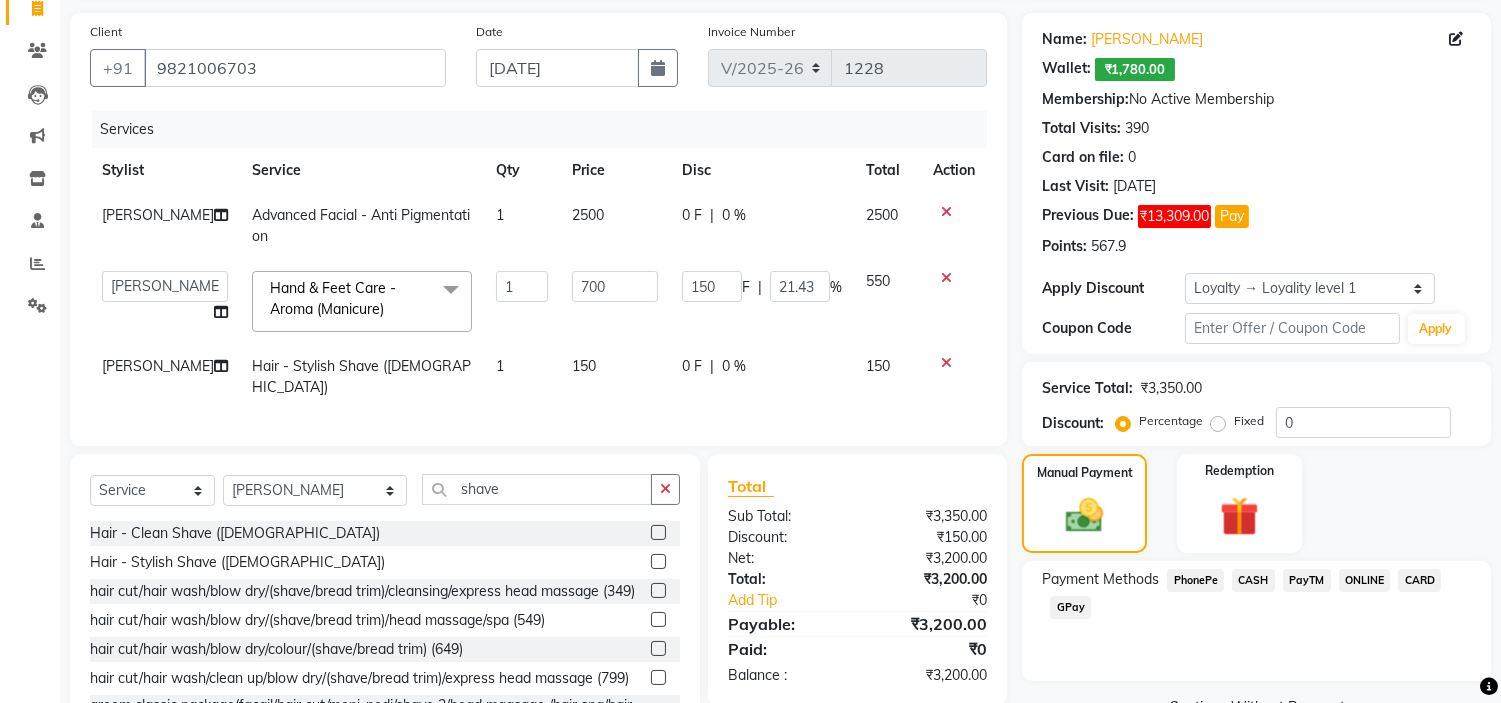 click on "PayTM" 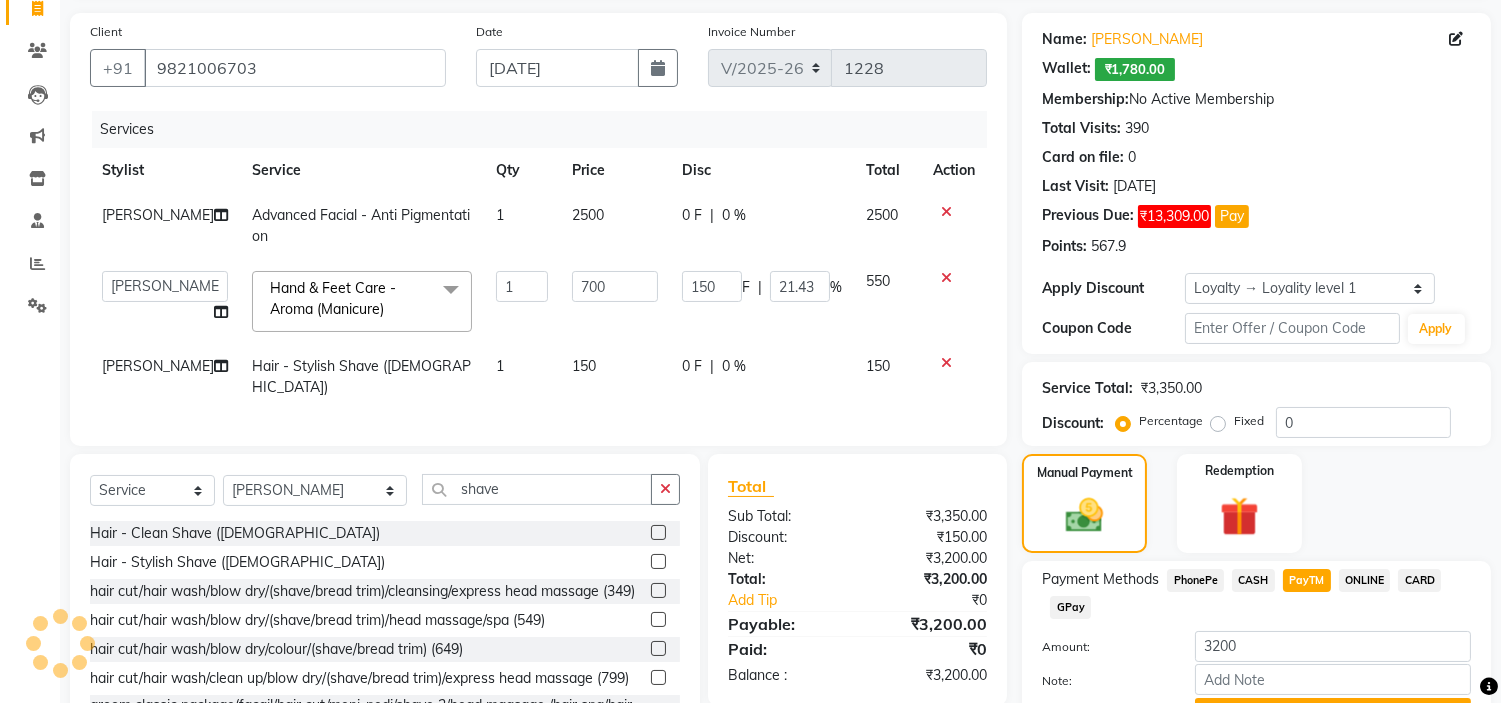 scroll, scrollTop: 242, scrollLeft: 0, axis: vertical 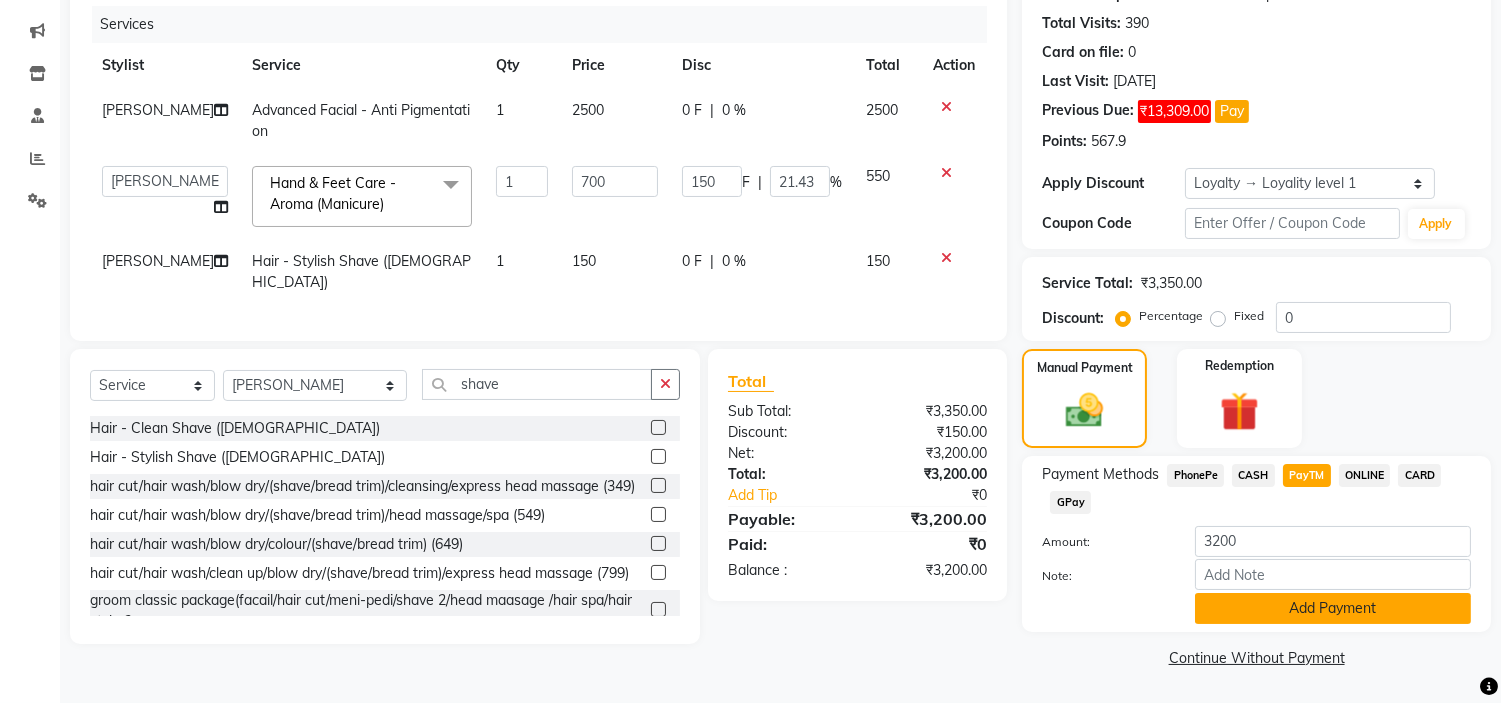 click on "Add Payment" 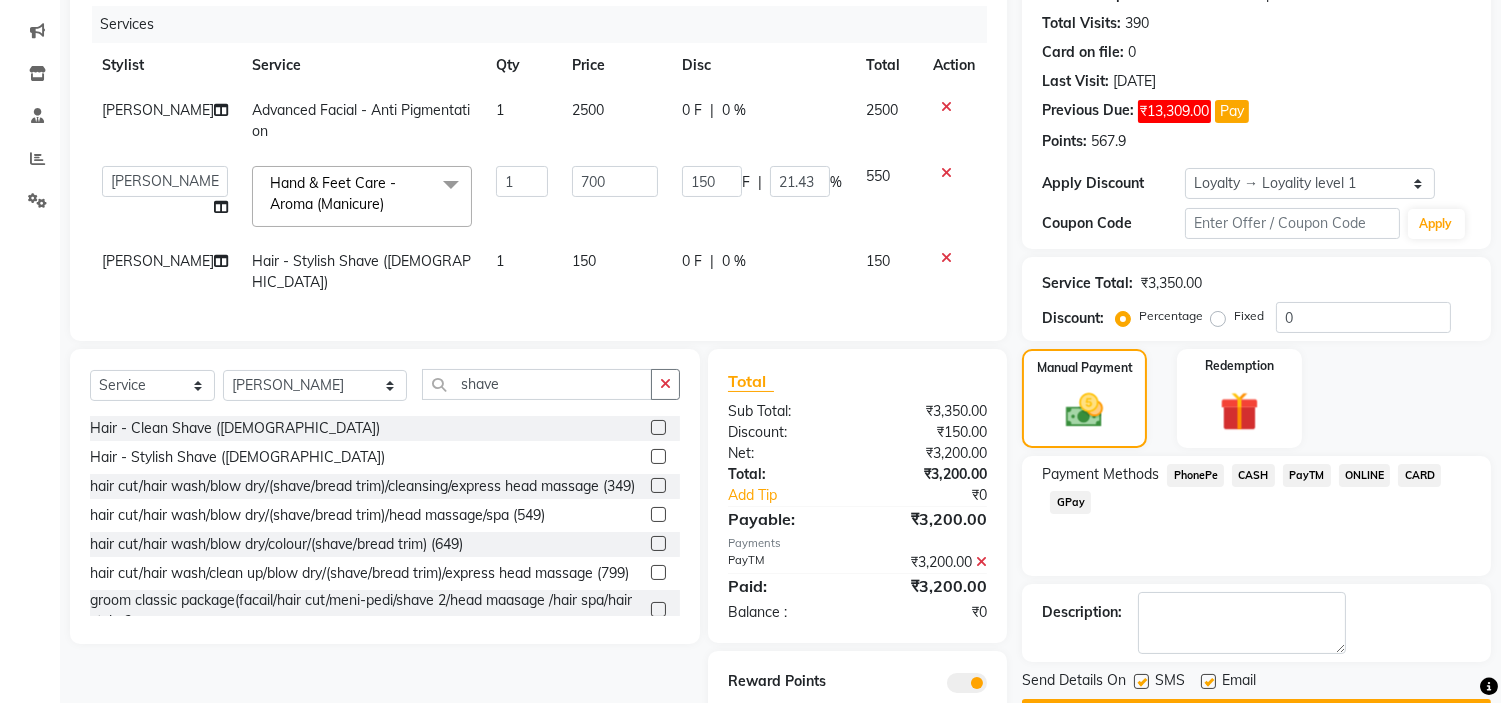 scroll, scrollTop: 327, scrollLeft: 0, axis: vertical 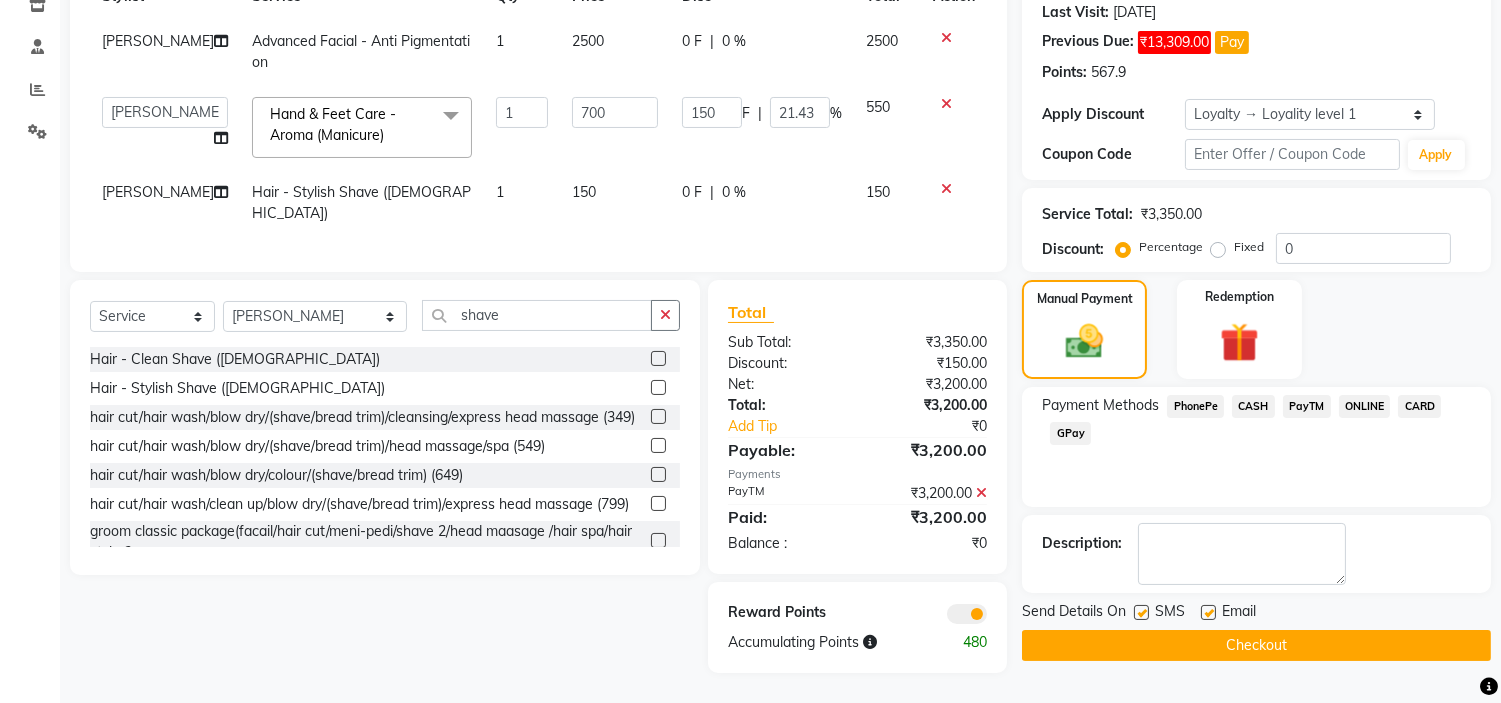click on "Checkout" 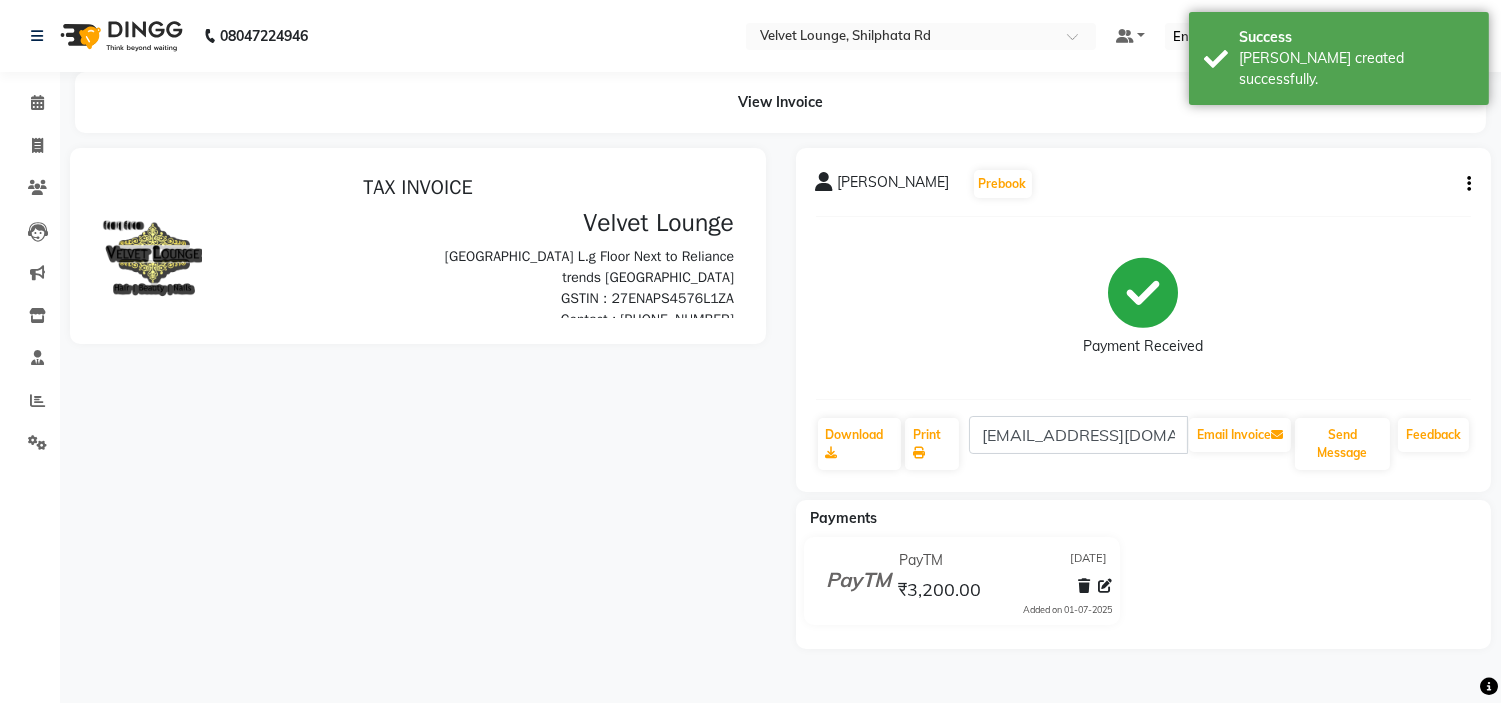 scroll, scrollTop: 0, scrollLeft: 0, axis: both 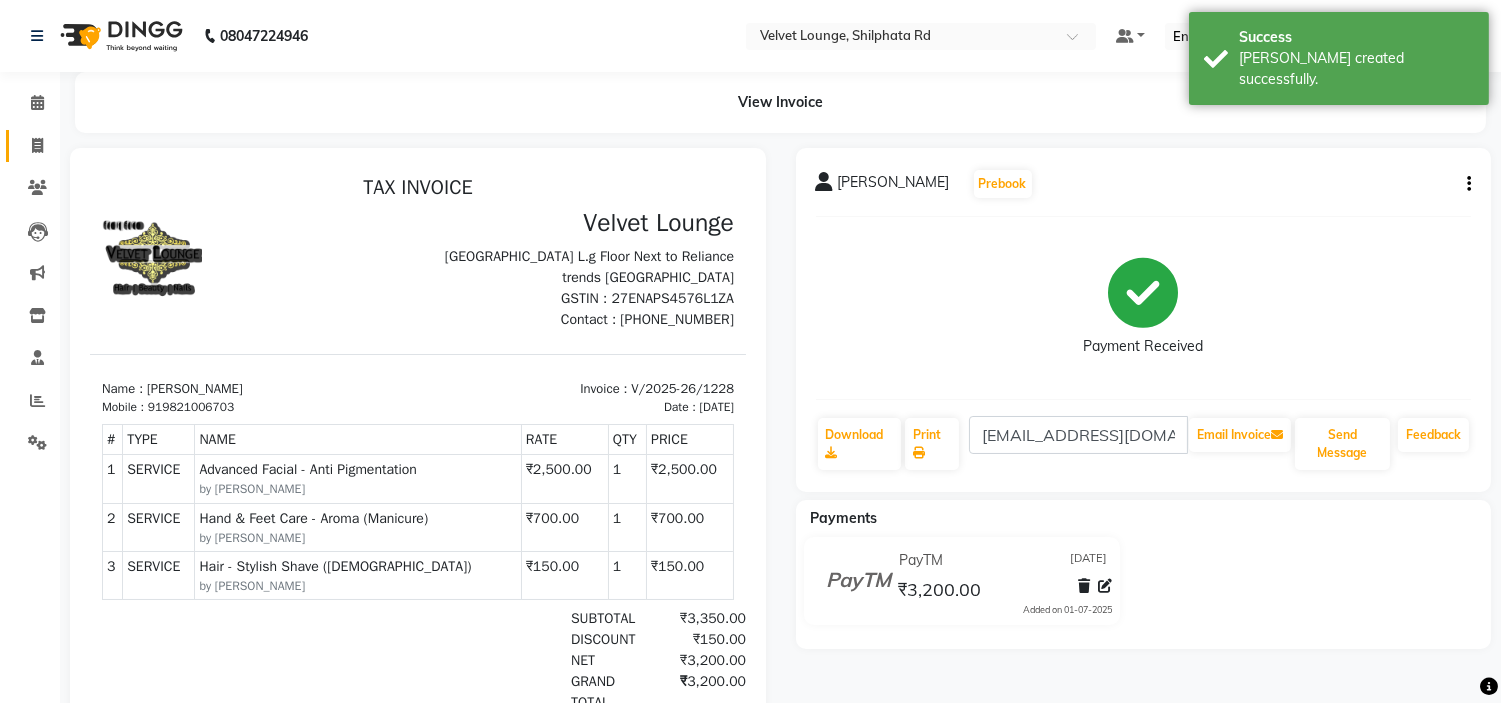 click on "Invoice" 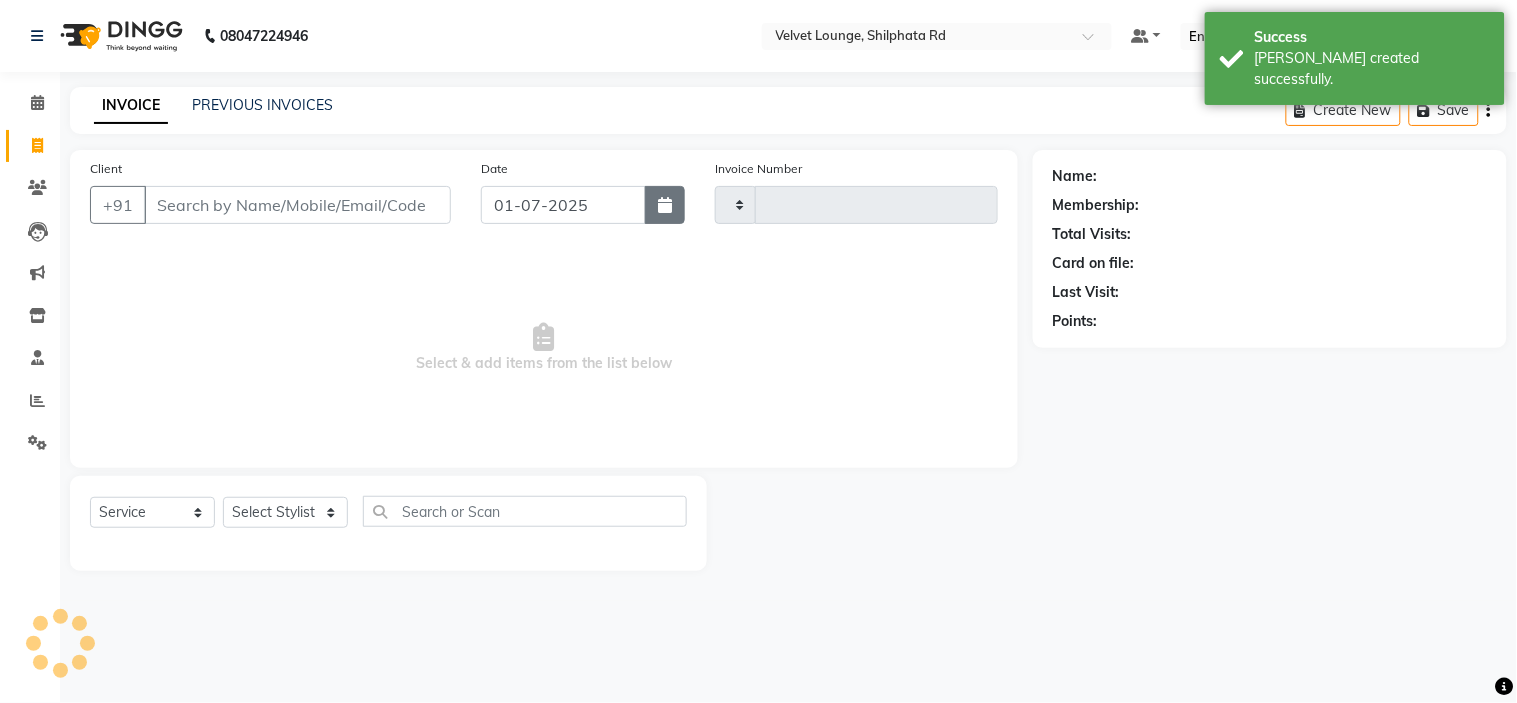 type on "1229" 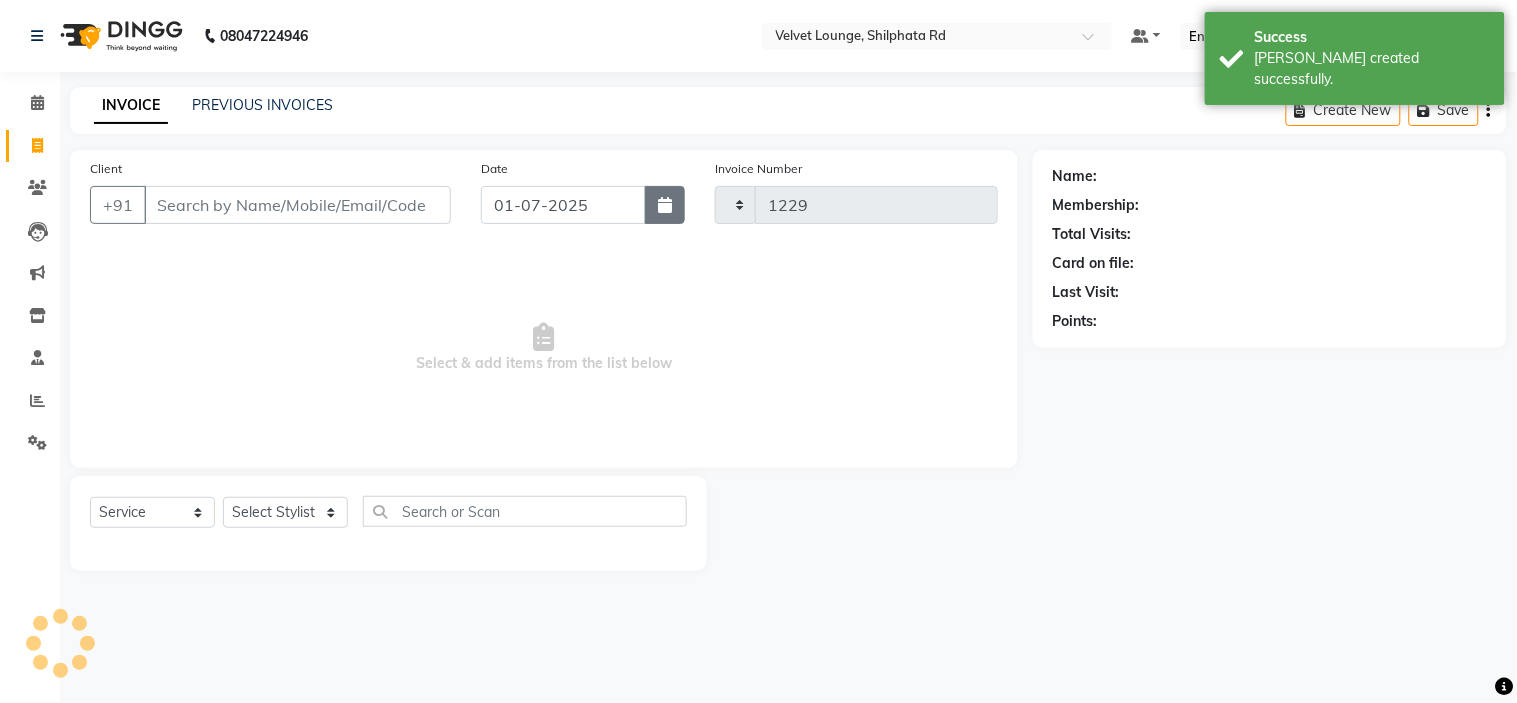 select on "122" 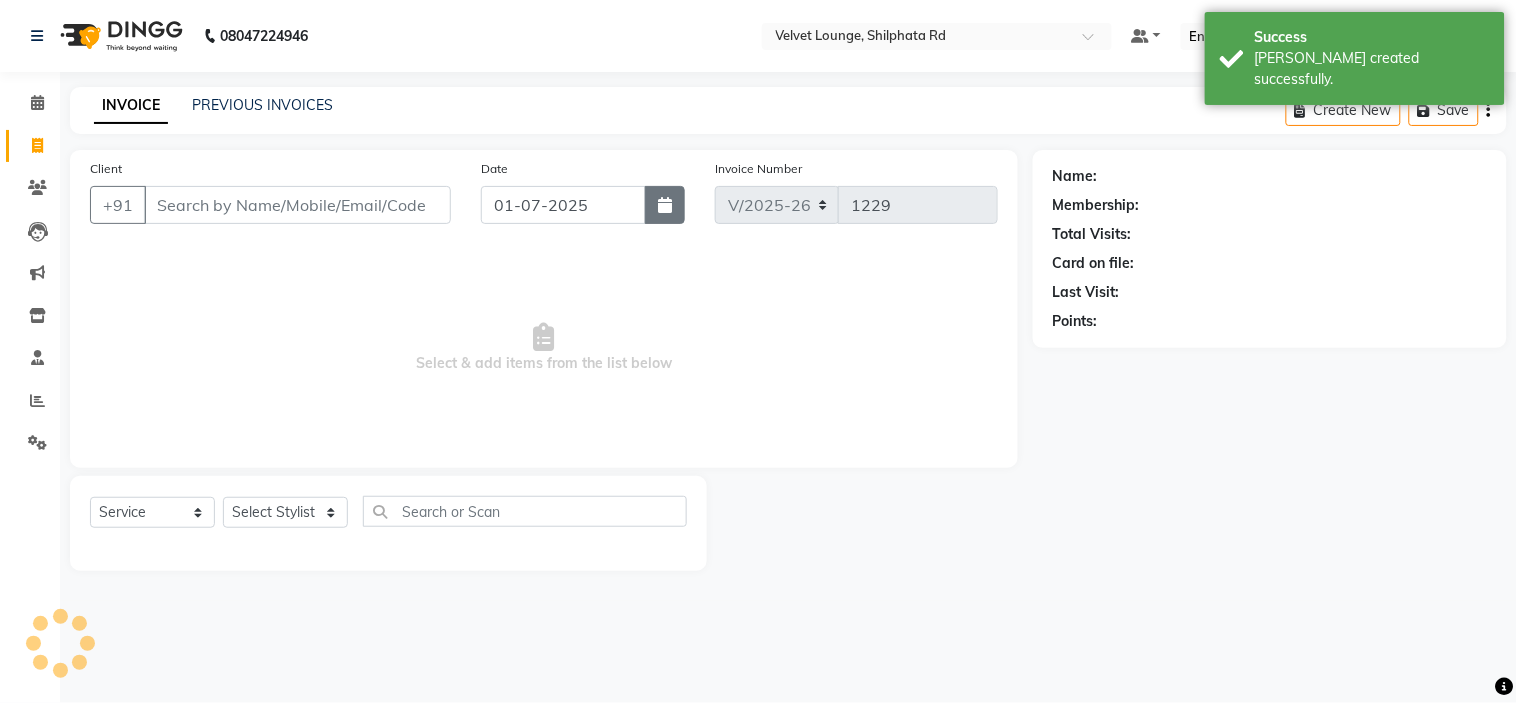 click 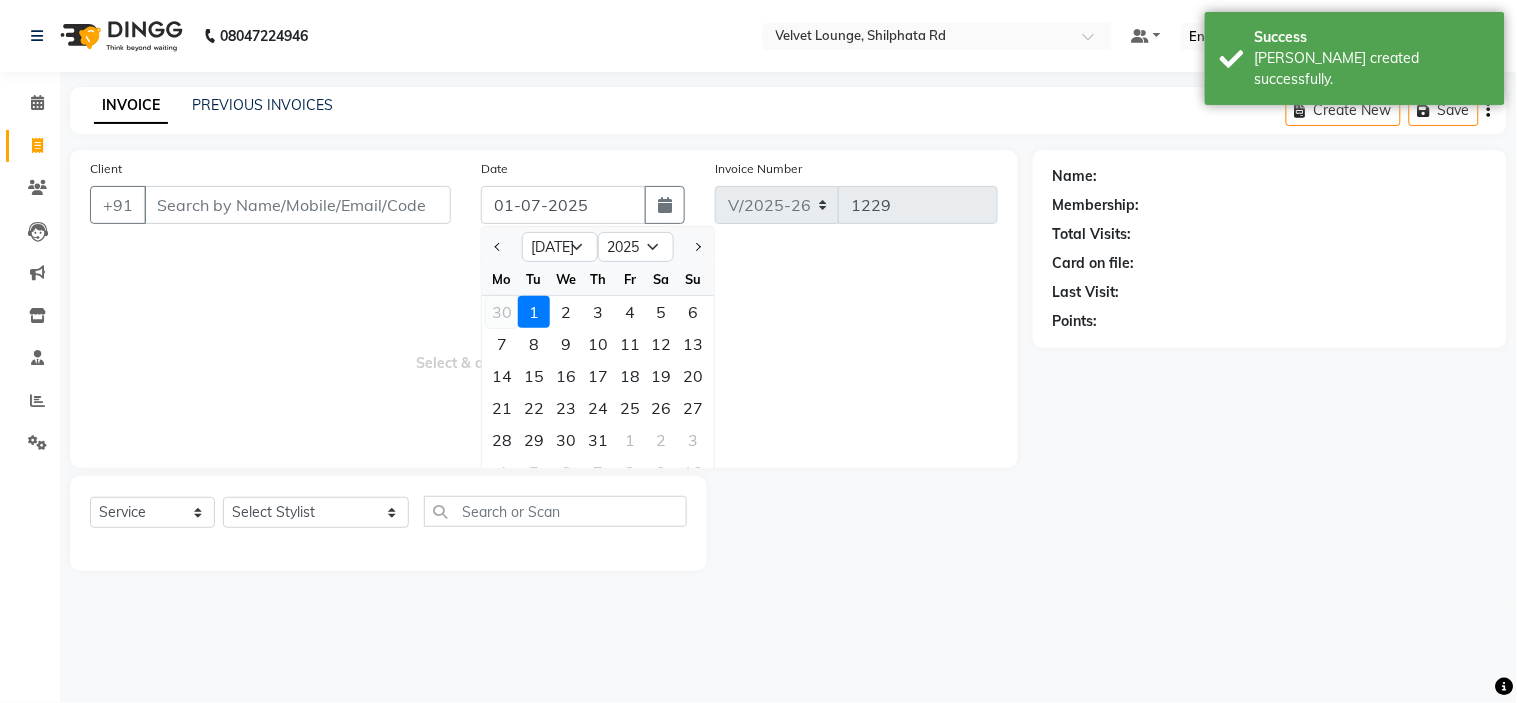 click on "30" 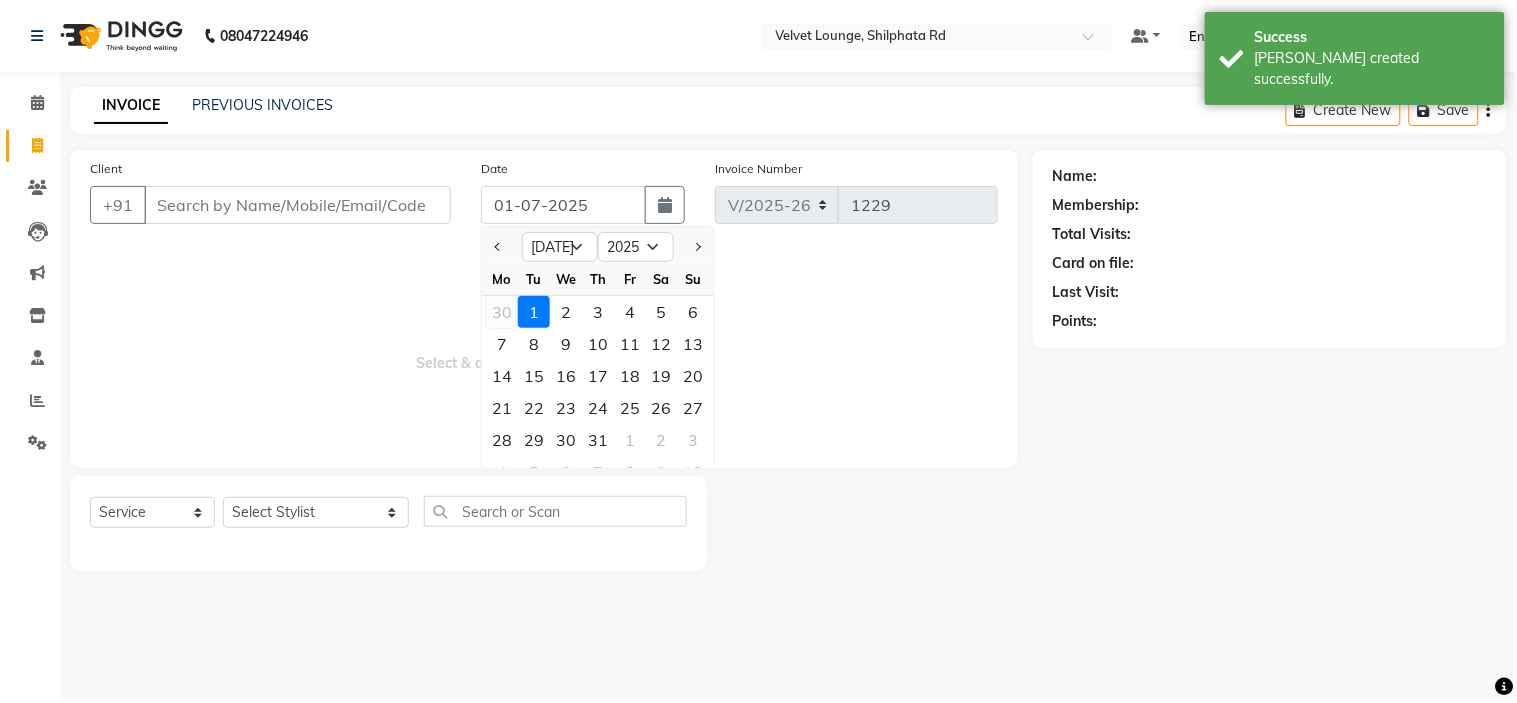 type on "30-06-2025" 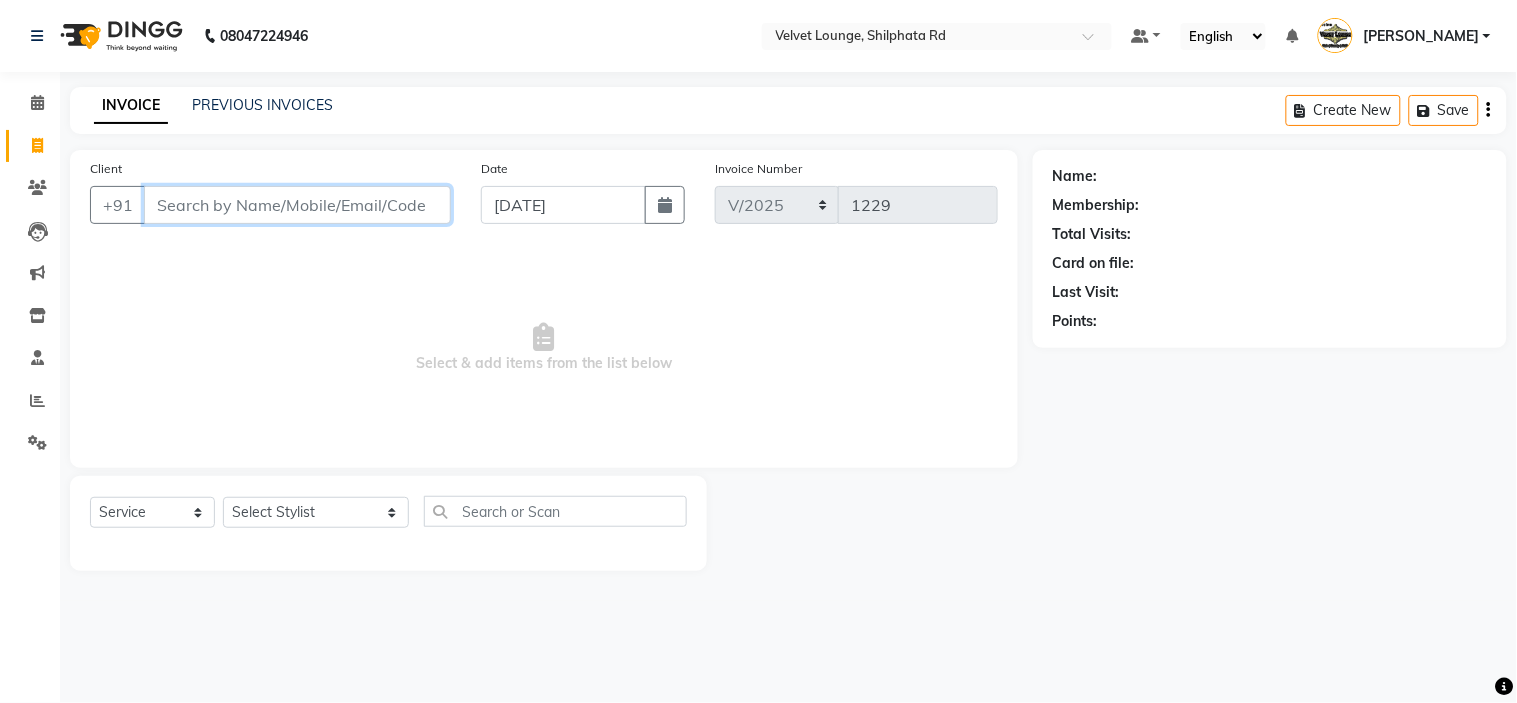click on "Client" at bounding box center (297, 205) 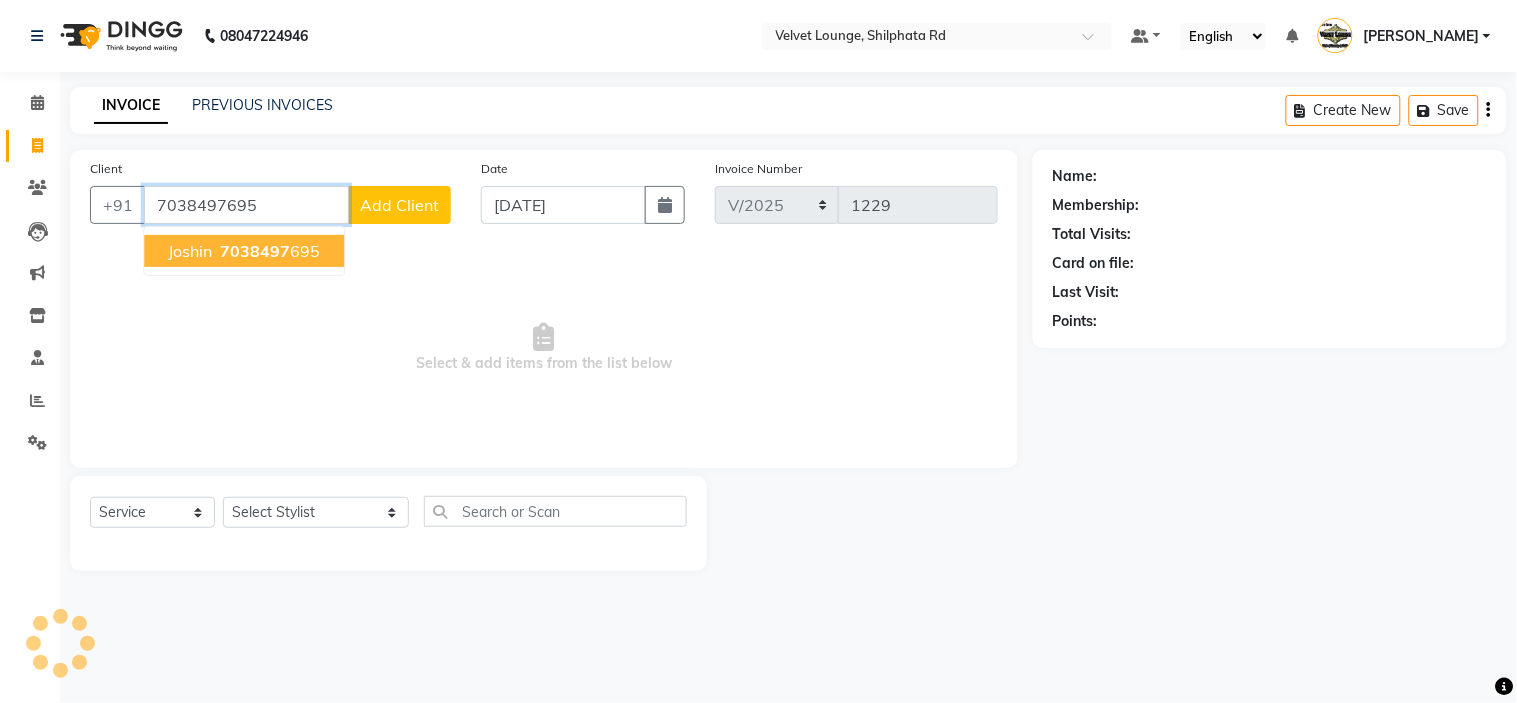 type on "7038497695" 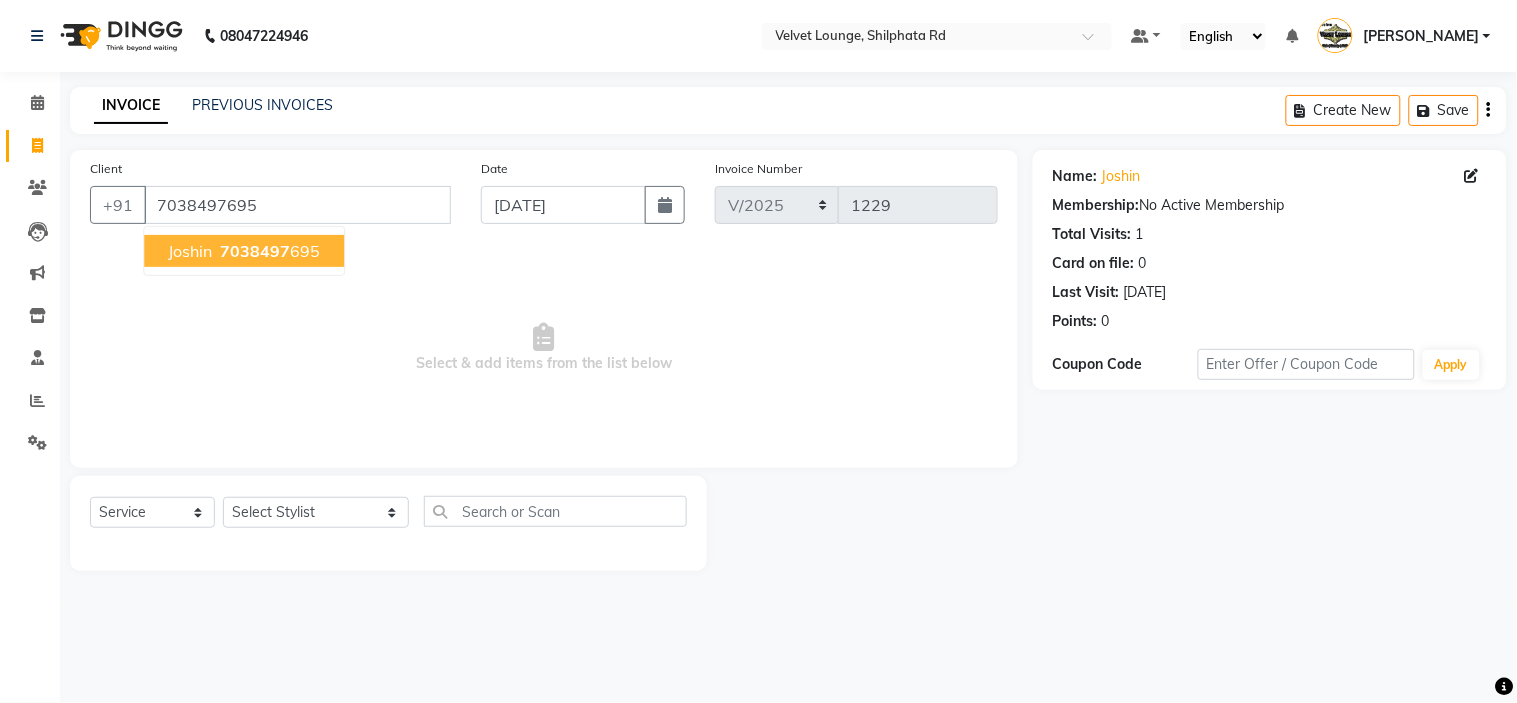 click on "joshin   7038497 695" at bounding box center [244, 251] 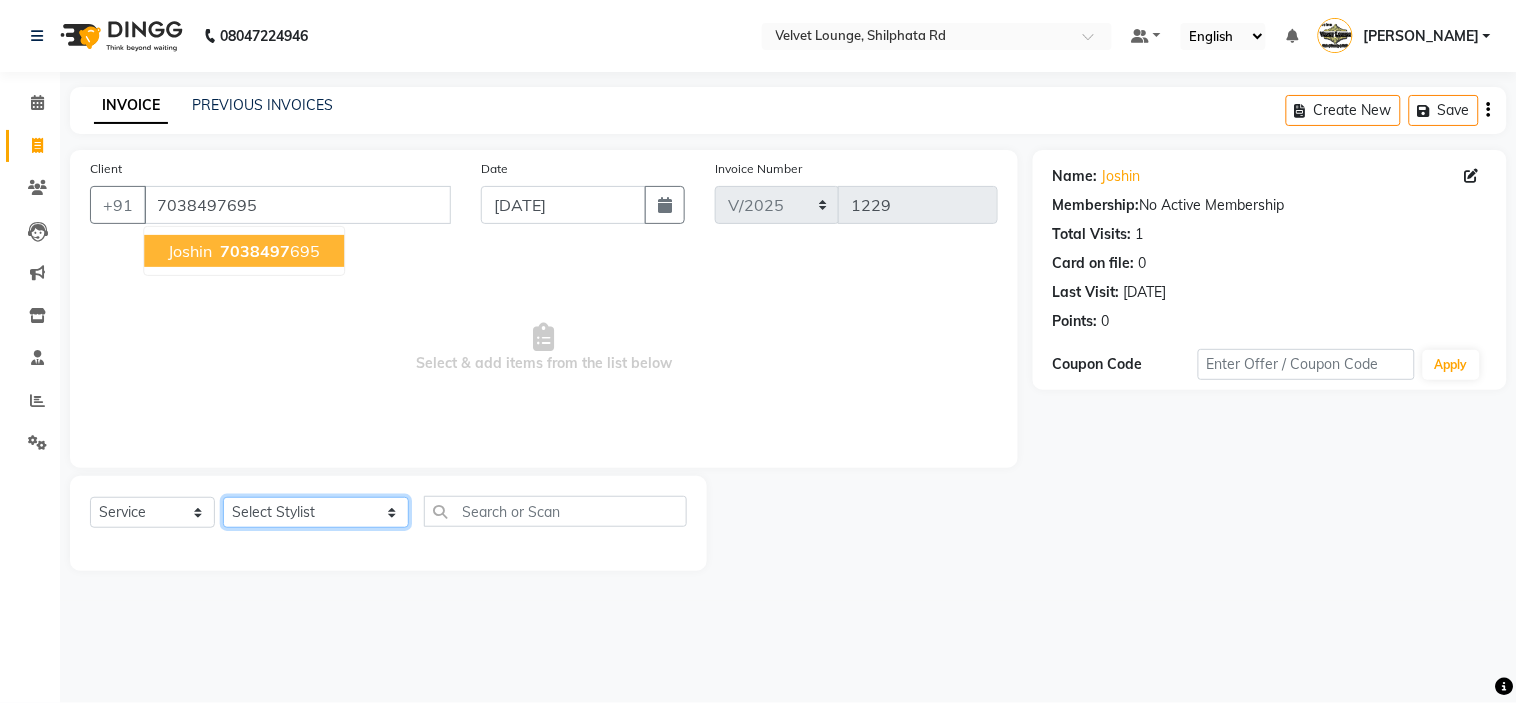 click on "Select Stylist aadil mohaMAD  aarif khan Abrar Ajay ajay jaishwal alam khan aman amit kumar  ANJALI SINGH Ashish singh ashwini palem  chandradeep DOLLY faizan siddique  fardeen shaikh Garima singh Gulshan jaya jyoti deepak chandaliya kalam karan  Madhu manish sir miraj khan  Mohmad Adnan Ansari mustakin neeta kumbhar neha tamatta pradnya rahul thakur RAZAK SALIM SAIKH rohit Rutuja SAHEER sahil khan salman mahomad imran  SALMA SHAIKH SAMEER KHAN sana santosh jaiswal saqib sayali shaddma  ansari shalu mehra shekhar bansode SHIVADURGA GANTAM shubham pal  shweta pandey varshita gurbani vishal shinde" 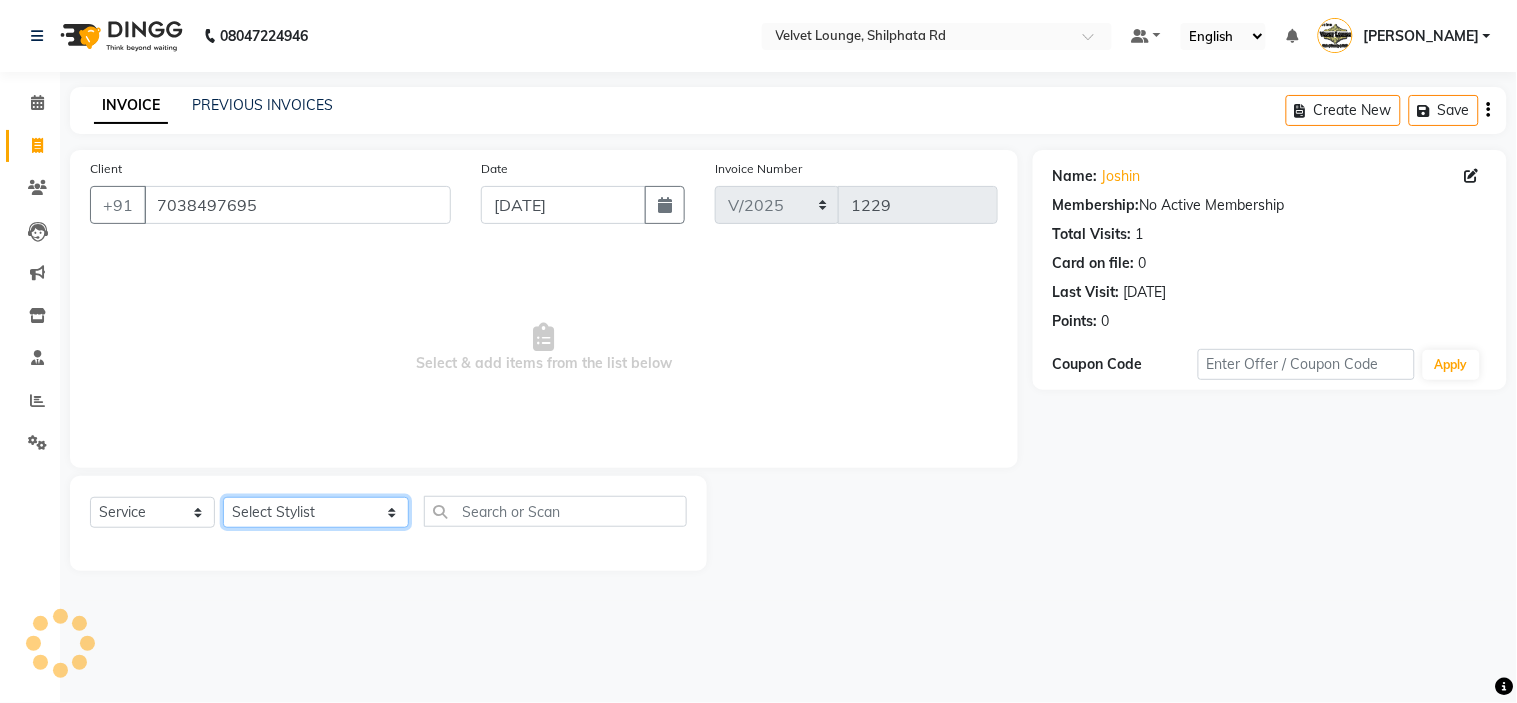 select on "54261" 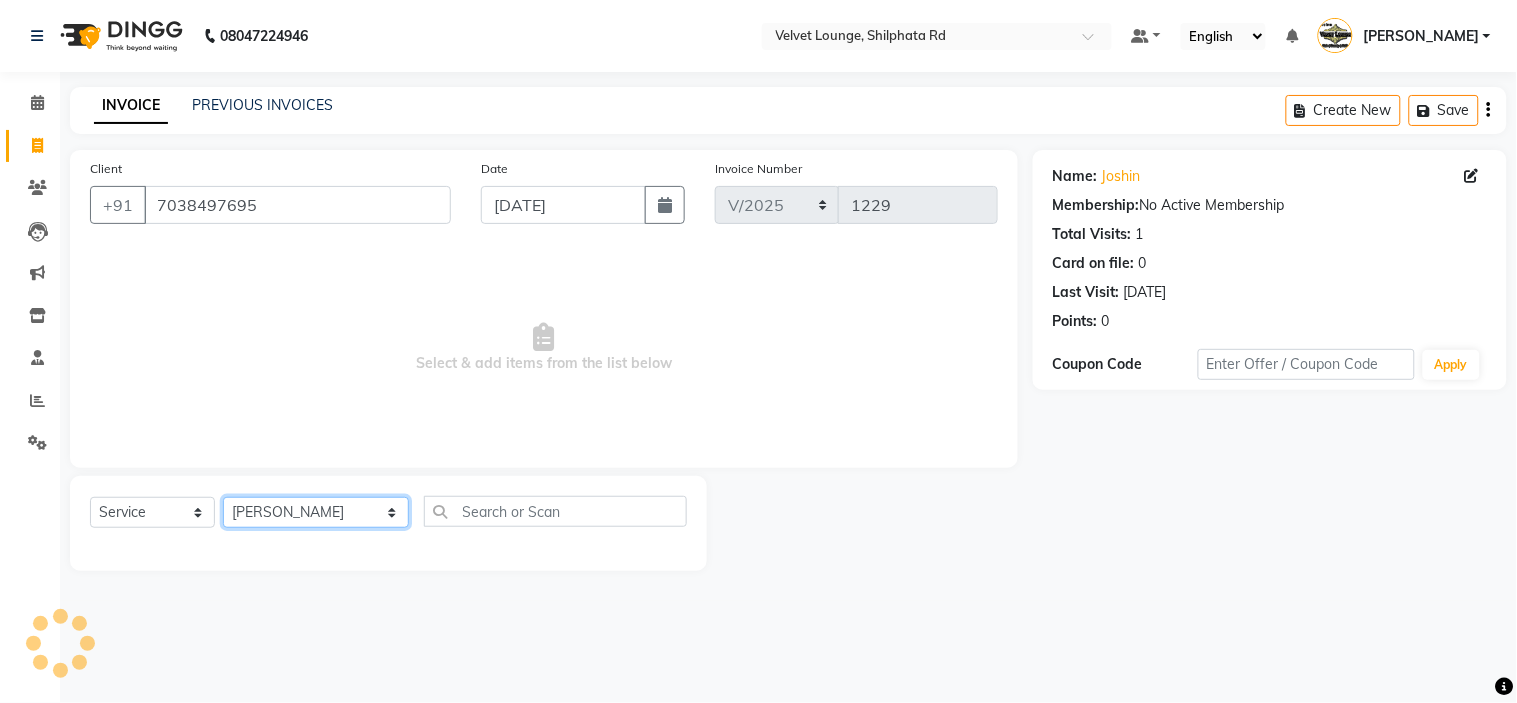 click on "Select Stylist aadil mohaMAD  aarif khan Abrar Ajay ajay jaishwal alam khan aman amit kumar  ANJALI SINGH Ashish singh ashwini palem  chandradeep DOLLY faizan siddique  fardeen shaikh Garima singh Gulshan jaya jyoti deepak chandaliya kalam karan  Madhu manish sir miraj khan  Mohmad Adnan Ansari mustakin neeta kumbhar neha tamatta pradnya rahul thakur RAZAK SALIM SAIKH rohit Rutuja SAHEER sahil khan salman mahomad imran  SALMA SHAIKH SAMEER KHAN sana santosh jaiswal saqib sayali shaddma  ansari shalu mehra shekhar bansode SHIVADURGA GANTAM shubham pal  shweta pandey varshita gurbani vishal shinde" 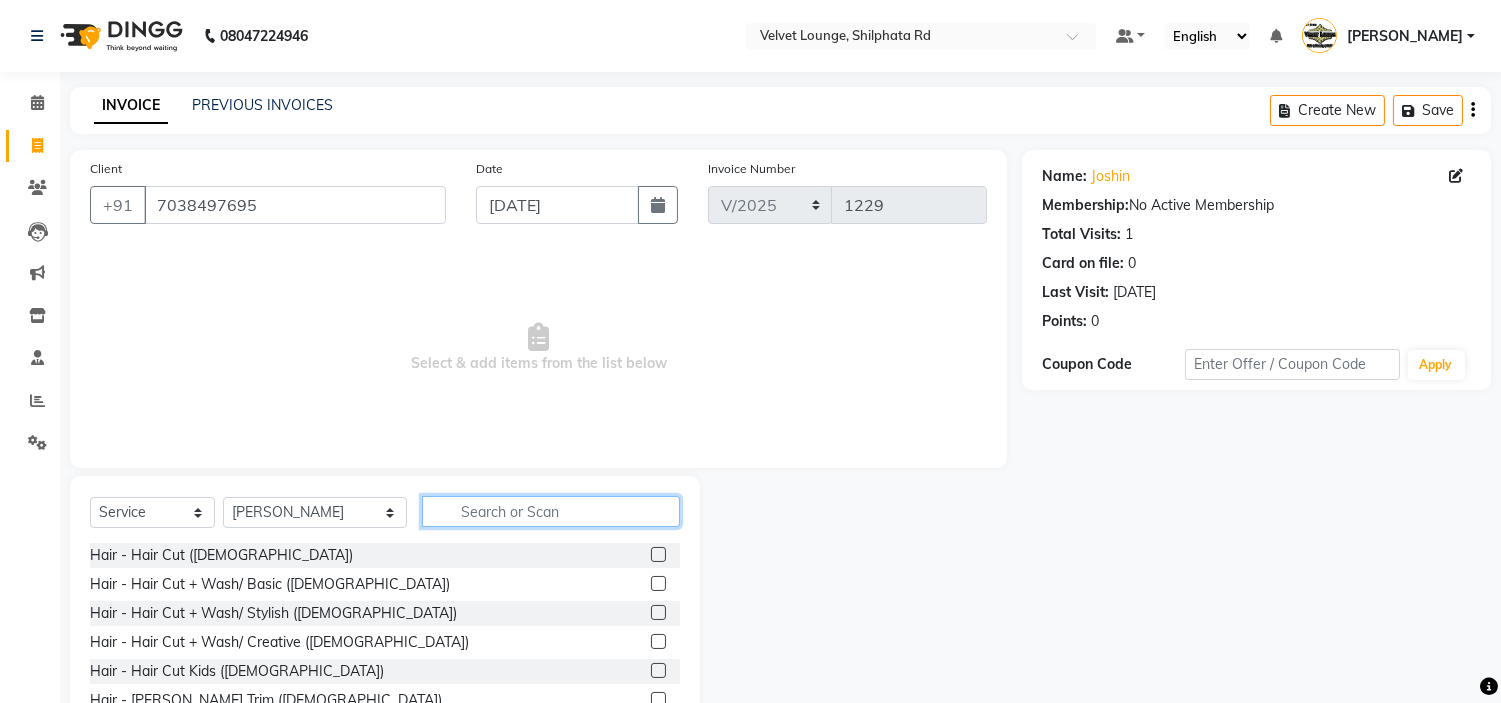 click 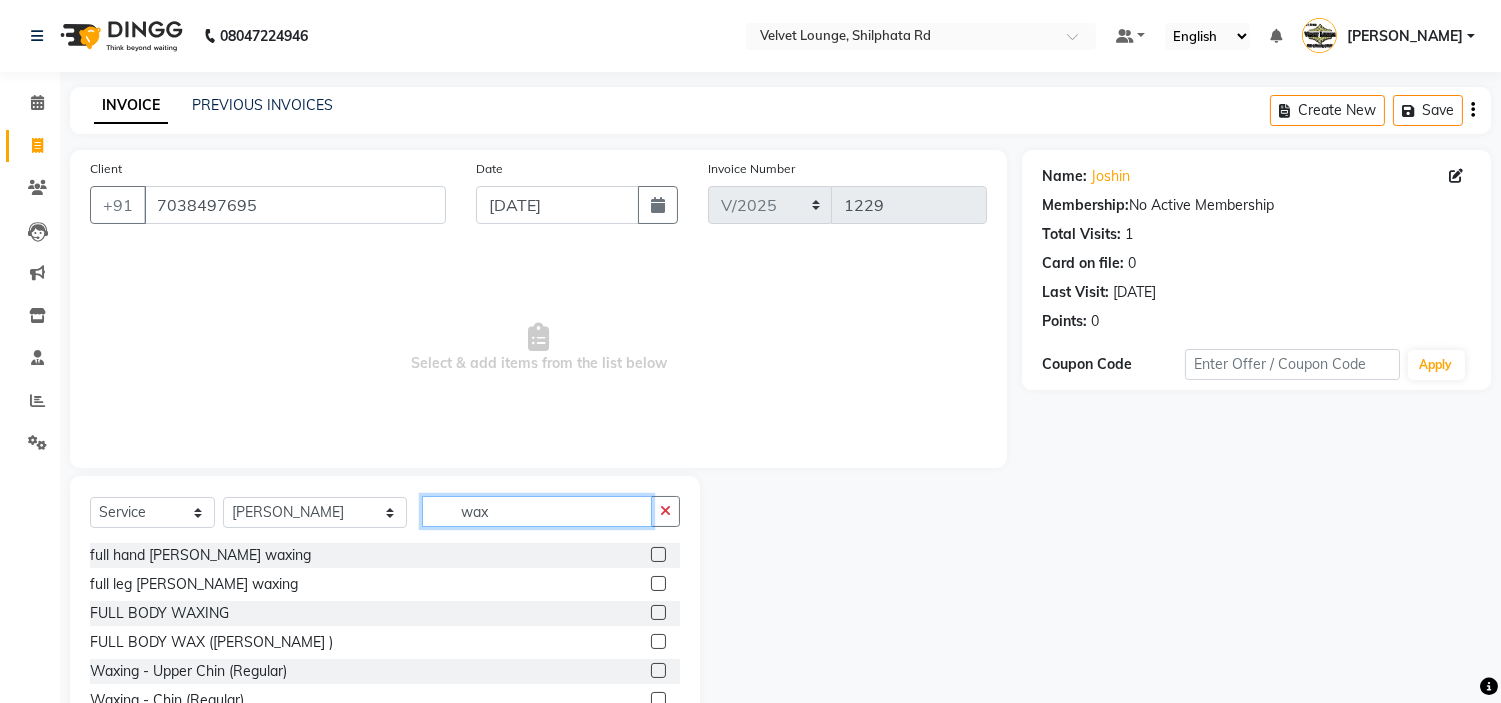 scroll, scrollTop: 97, scrollLeft: 0, axis: vertical 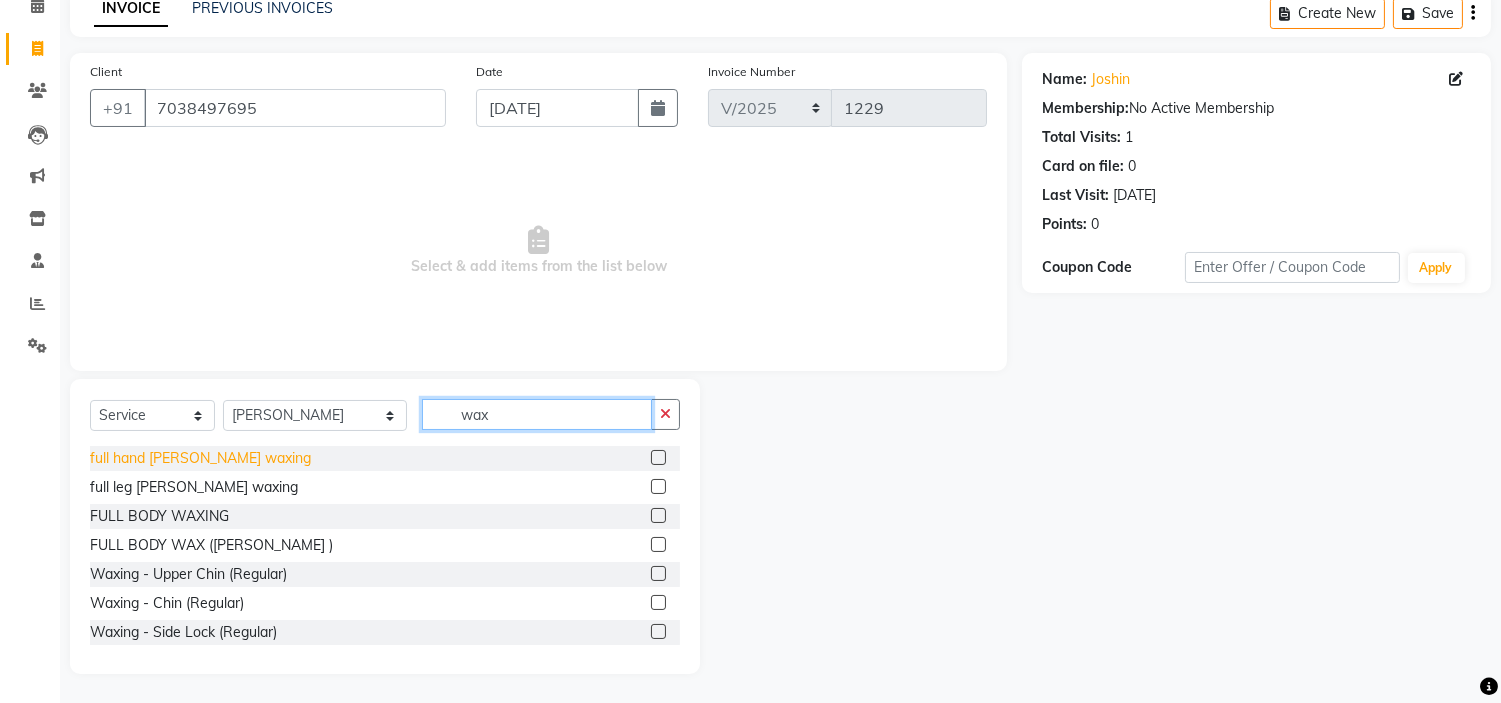 type on "wax" 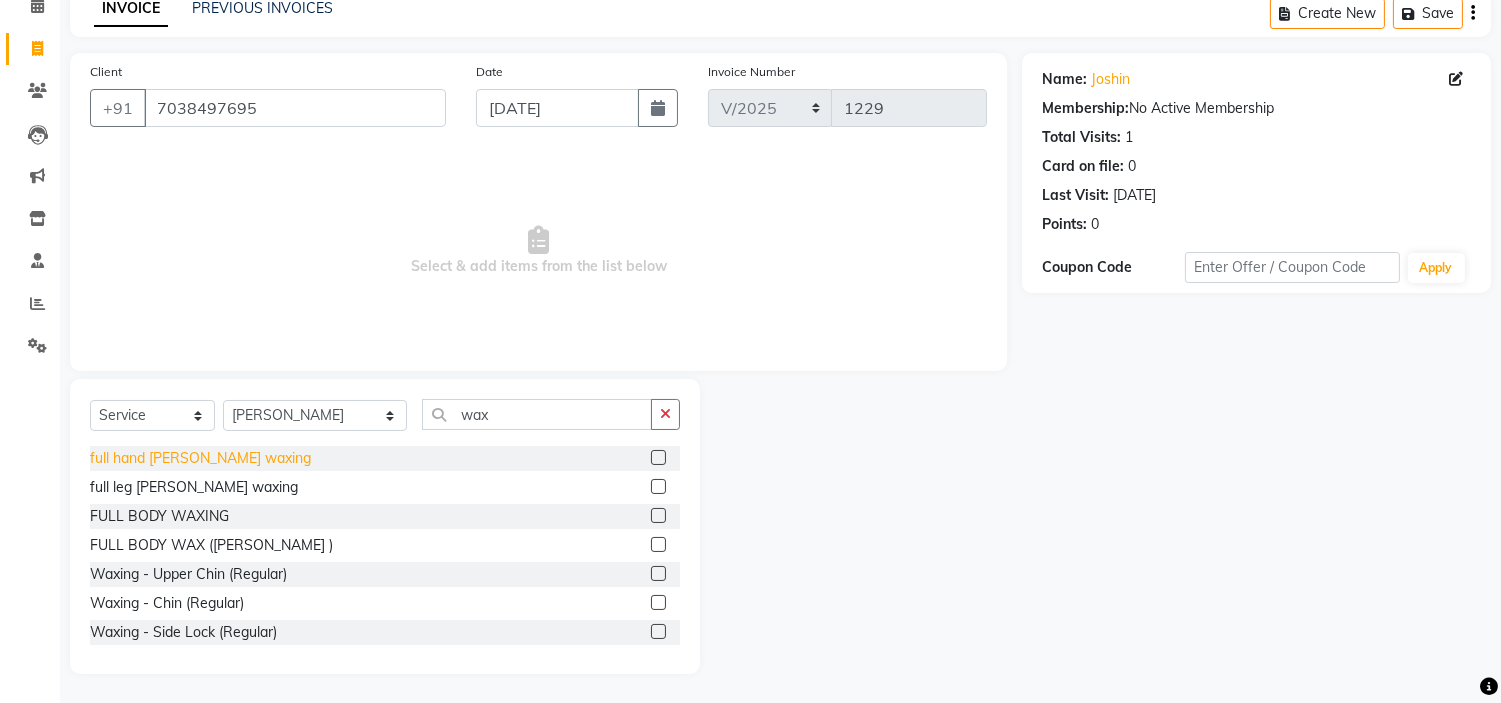 click on "full hand ricca waxing" 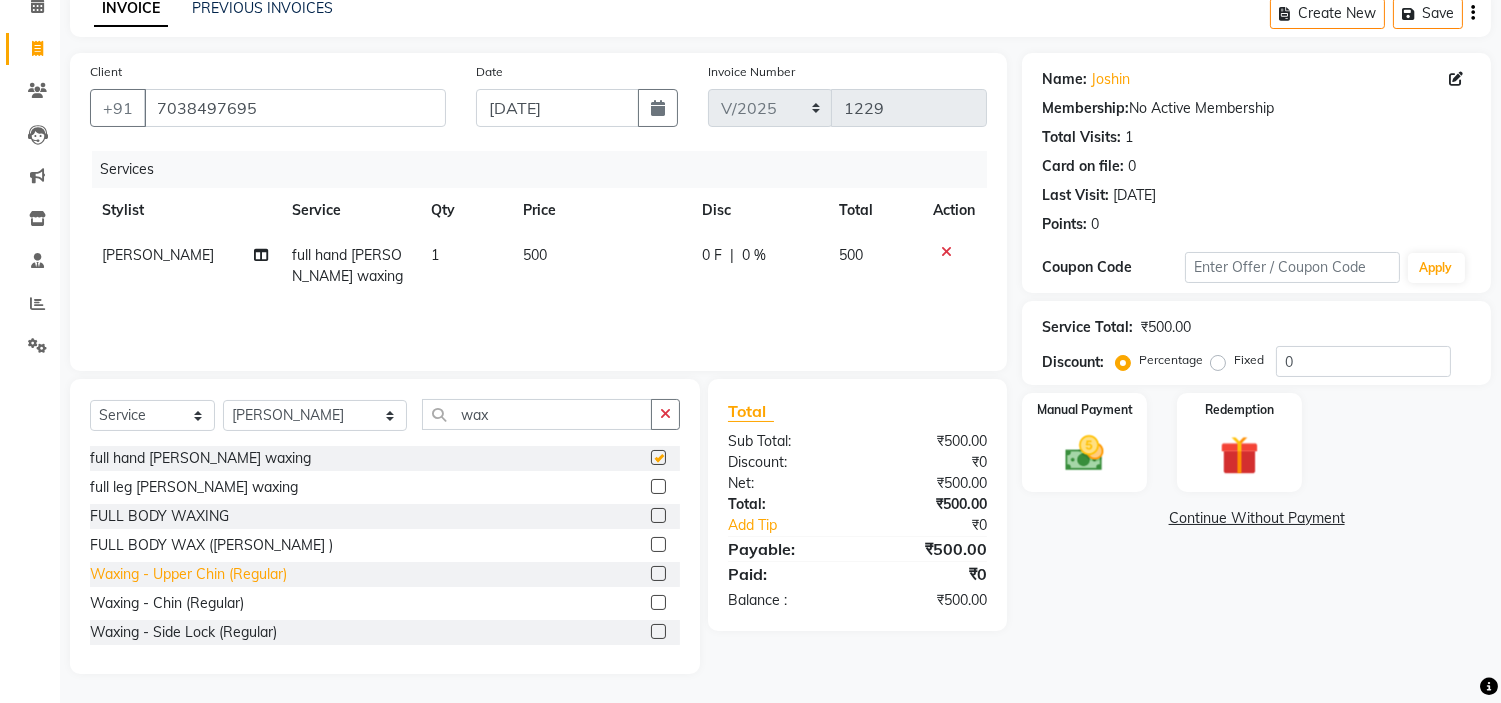 checkbox on "false" 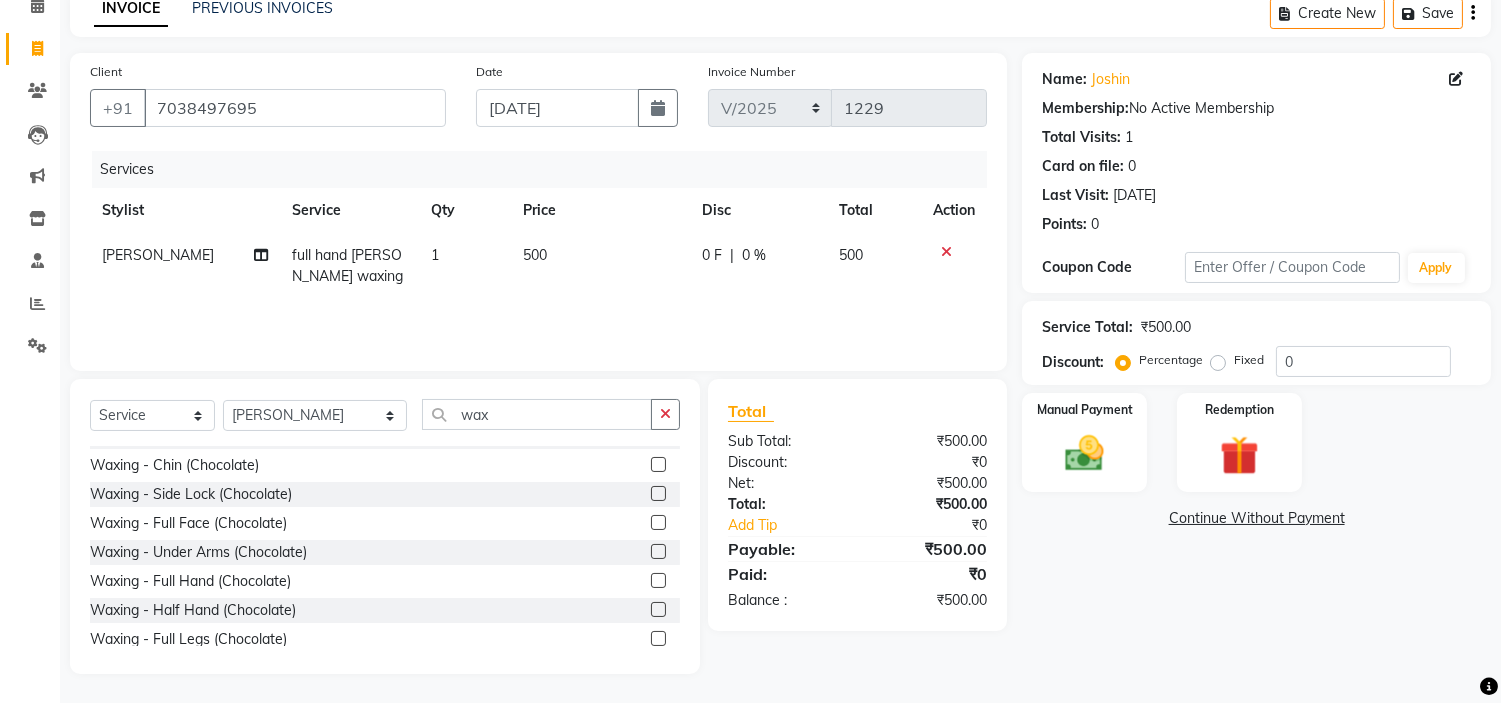 scroll, scrollTop: 622, scrollLeft: 0, axis: vertical 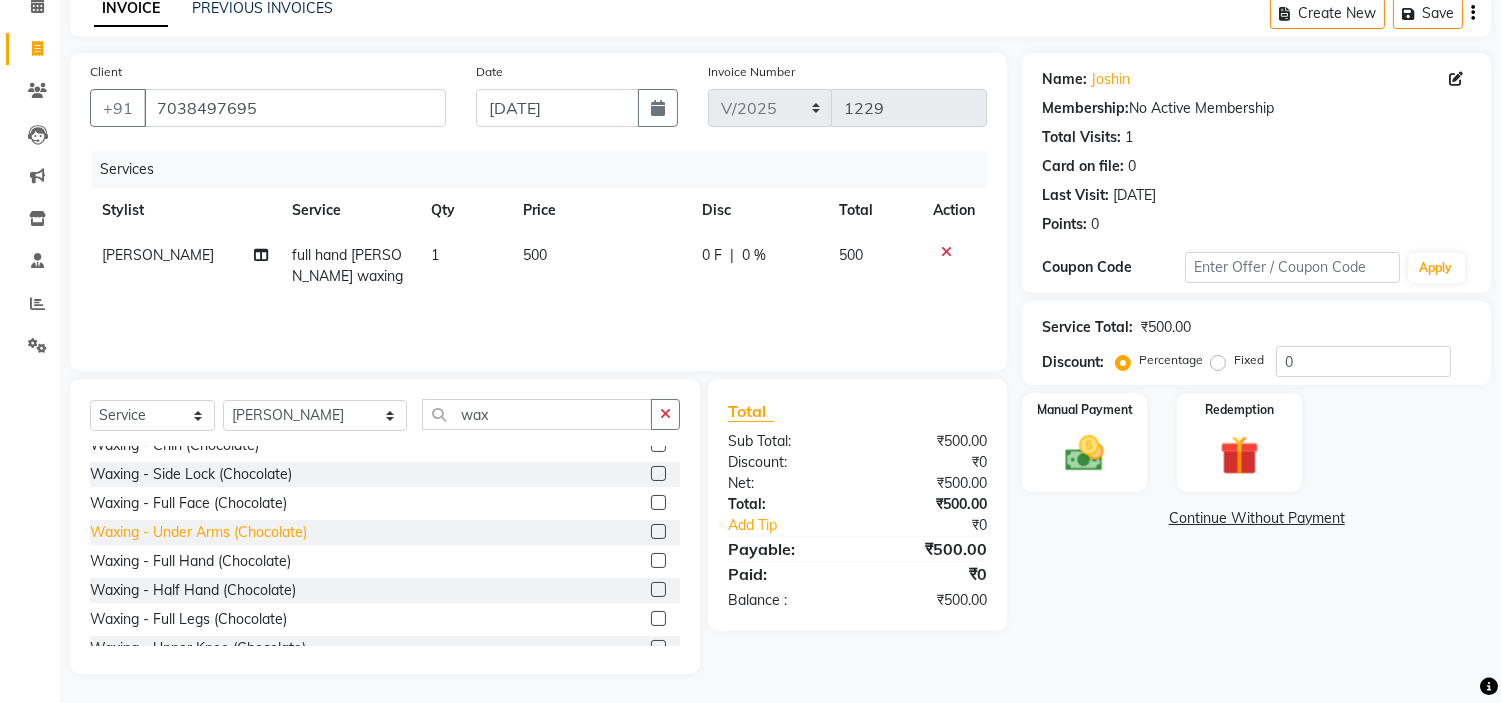 click on "Waxing - Under Arms (Chocolate)" 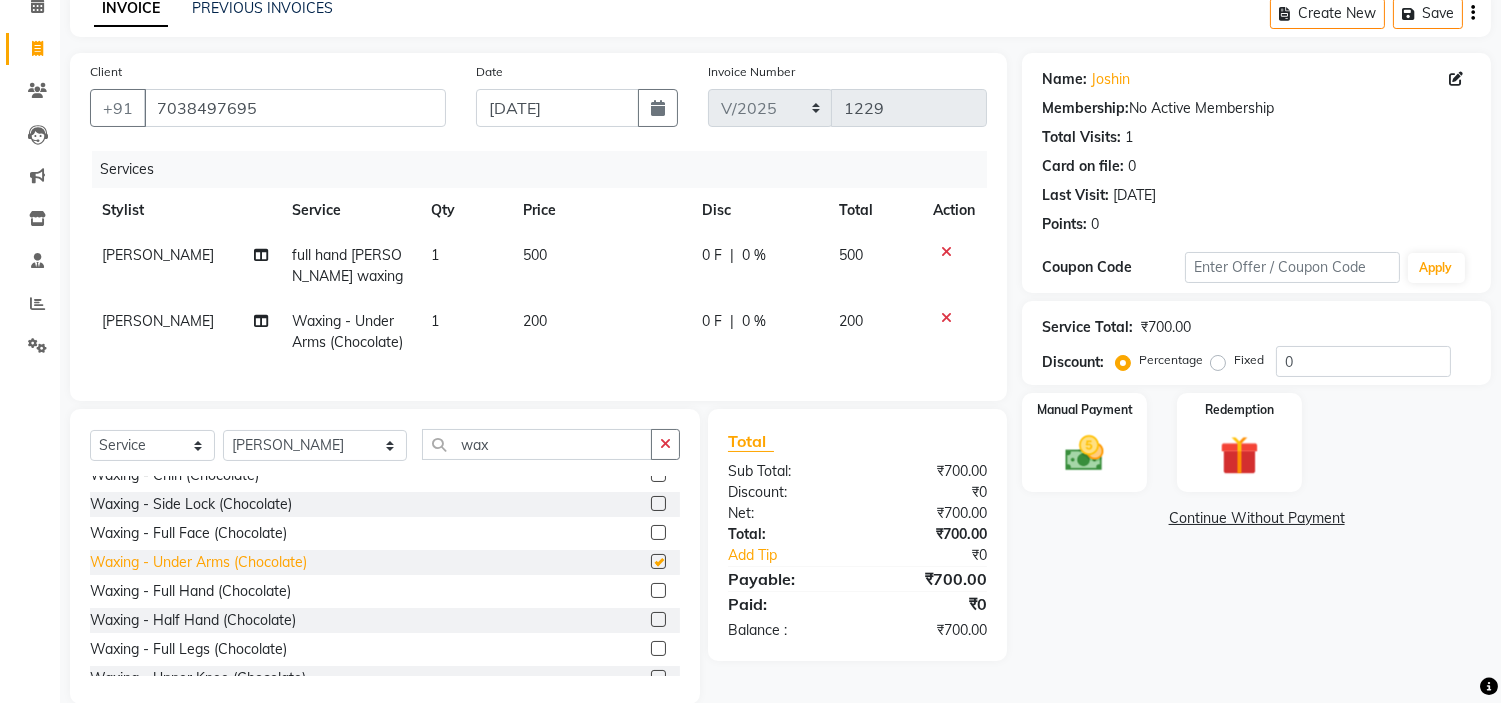 checkbox on "false" 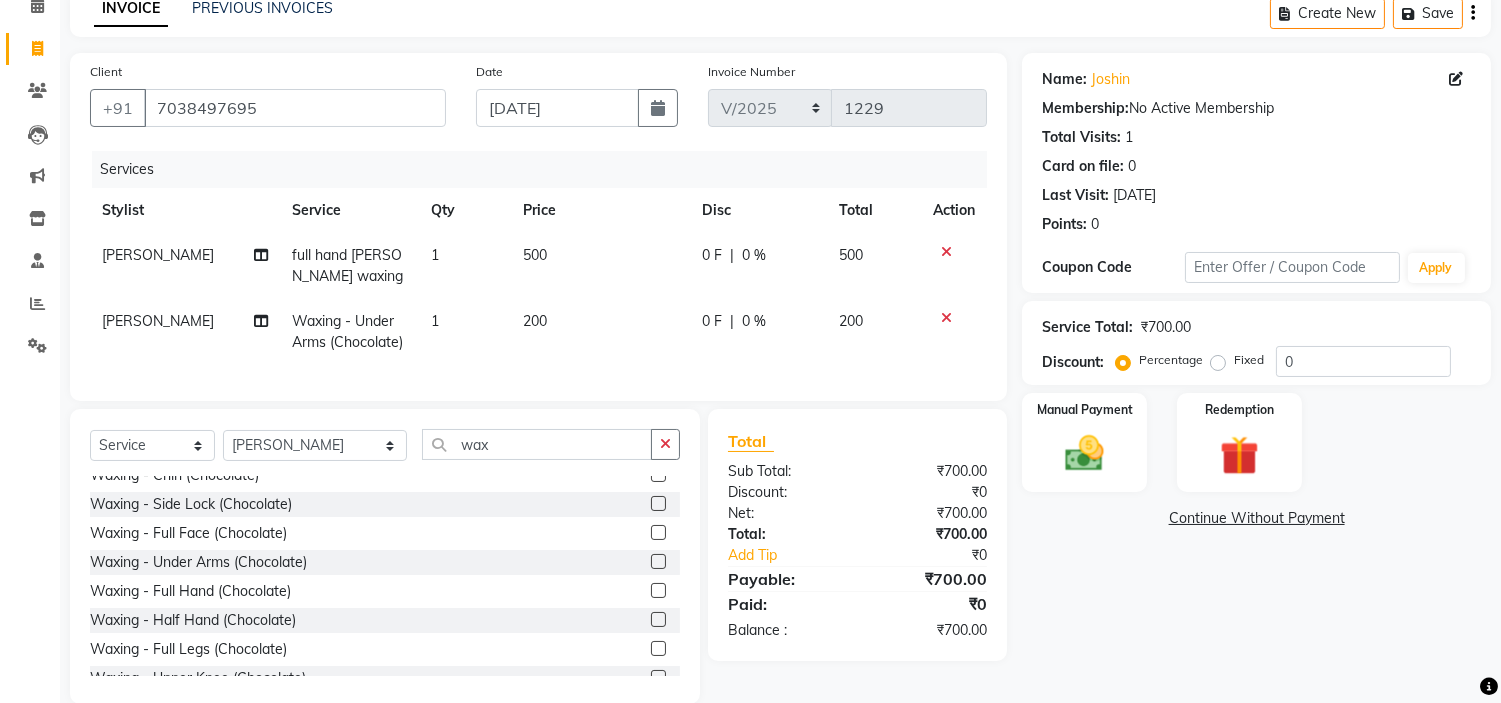 scroll, scrollTop: 144, scrollLeft: 0, axis: vertical 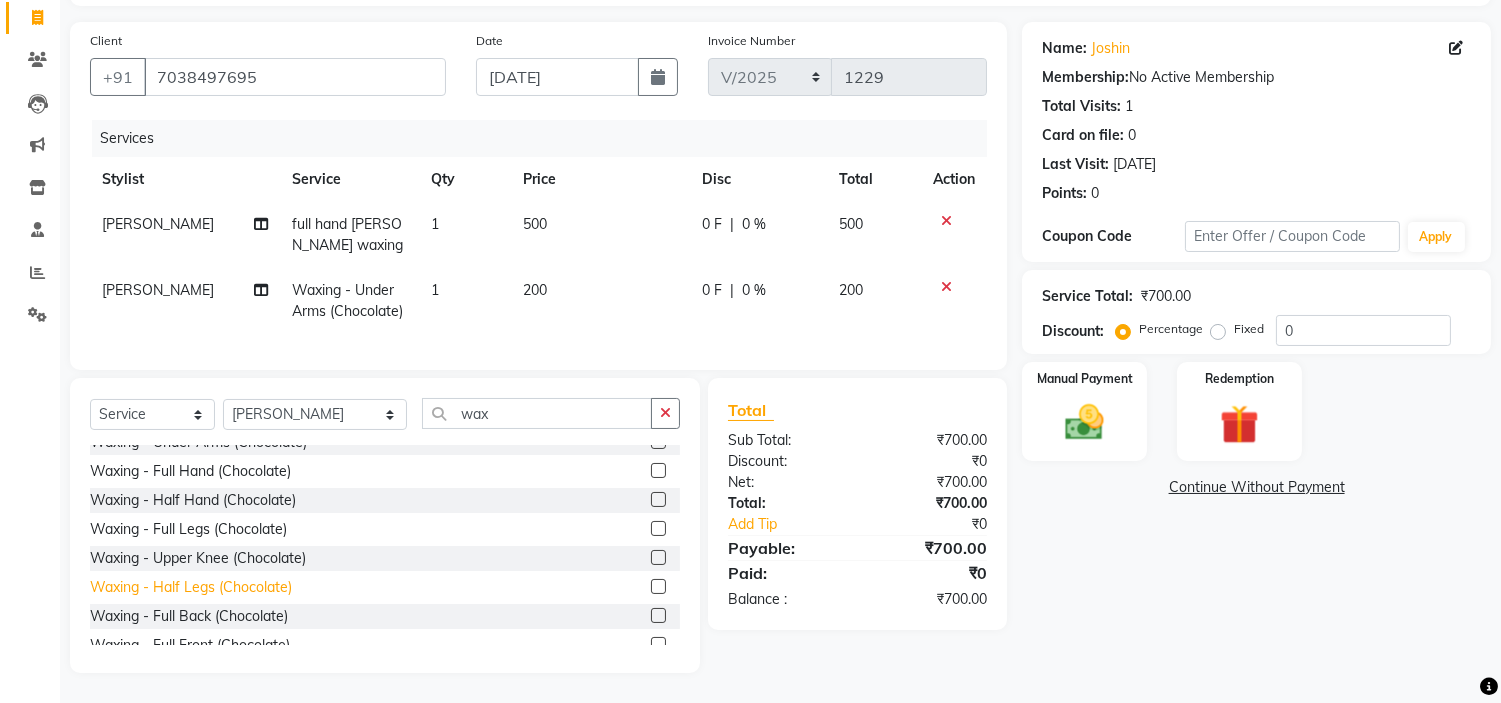 click on "Waxing - Half Legs (Chocolate)" 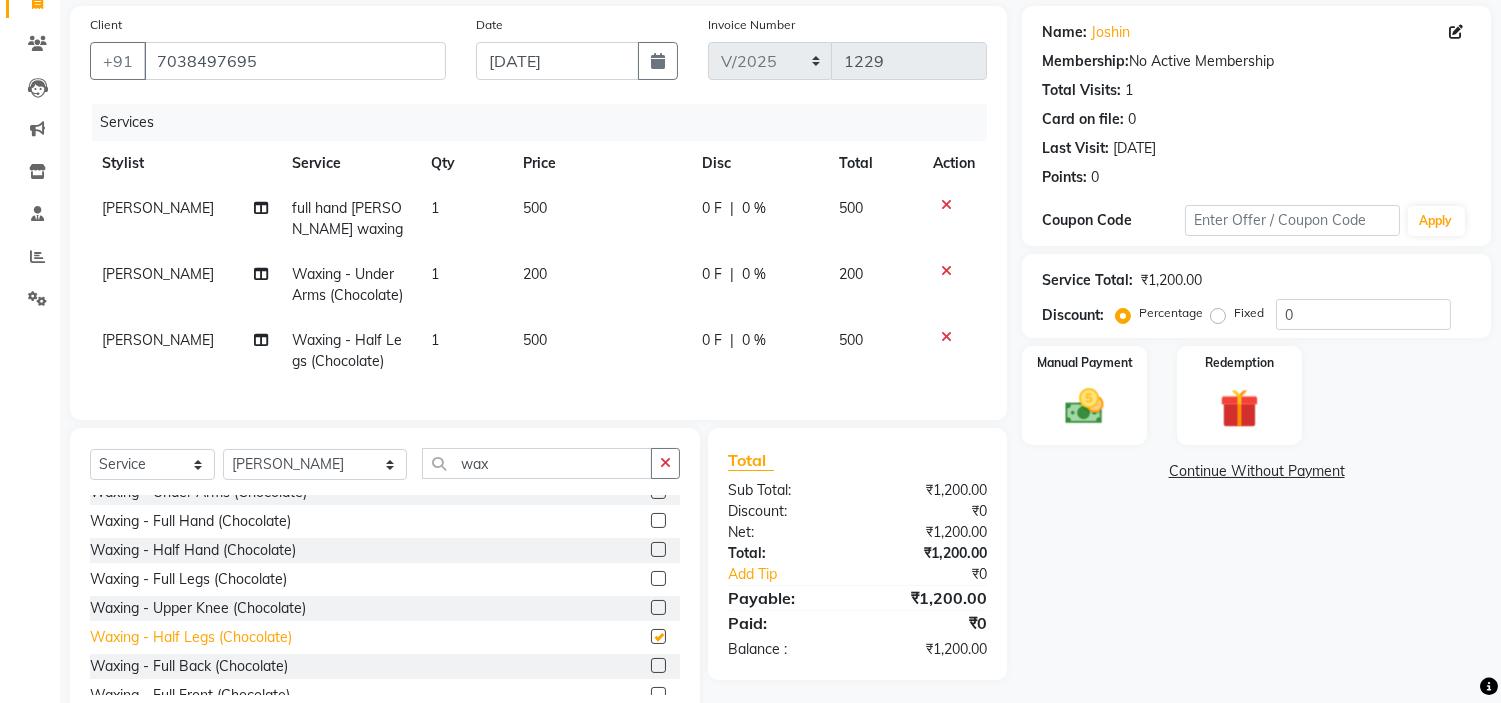 checkbox on "false" 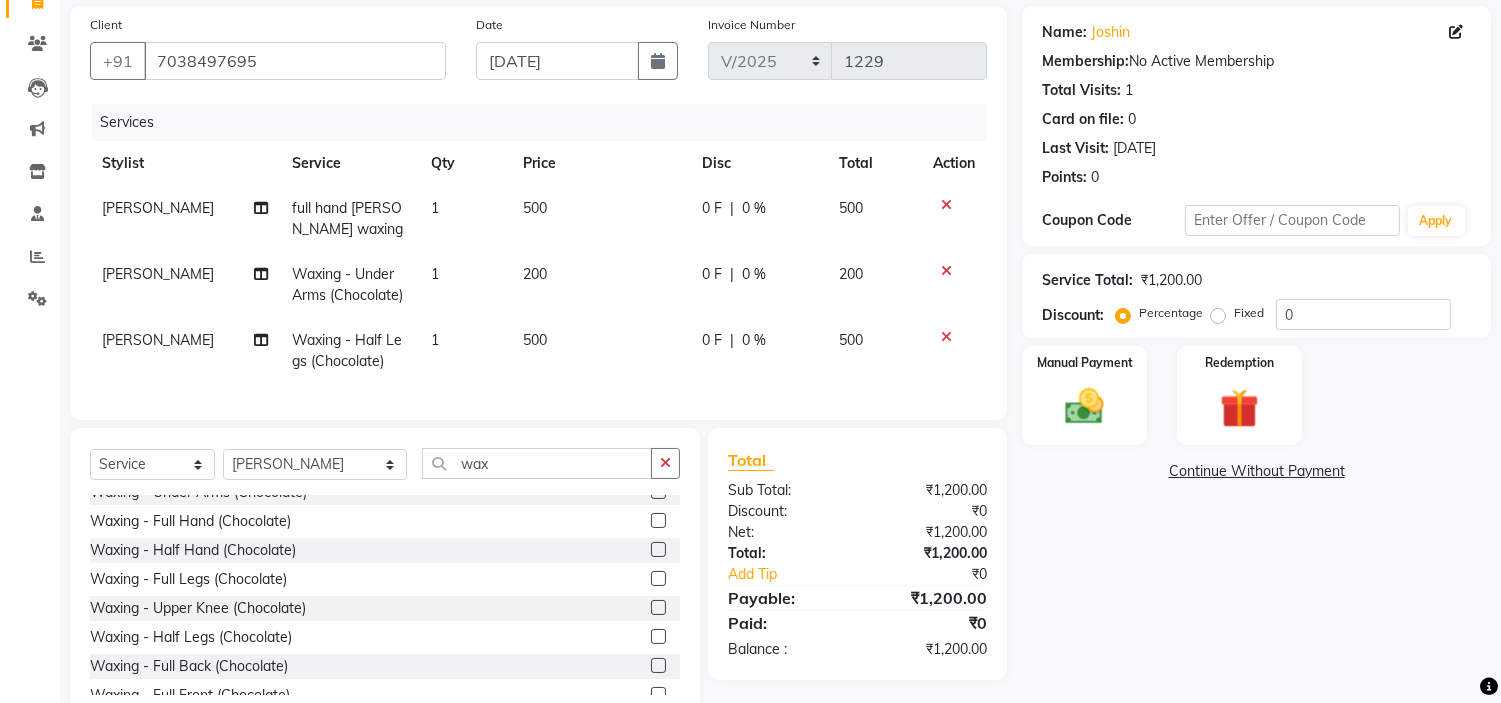 click on "0 F | 0 %" 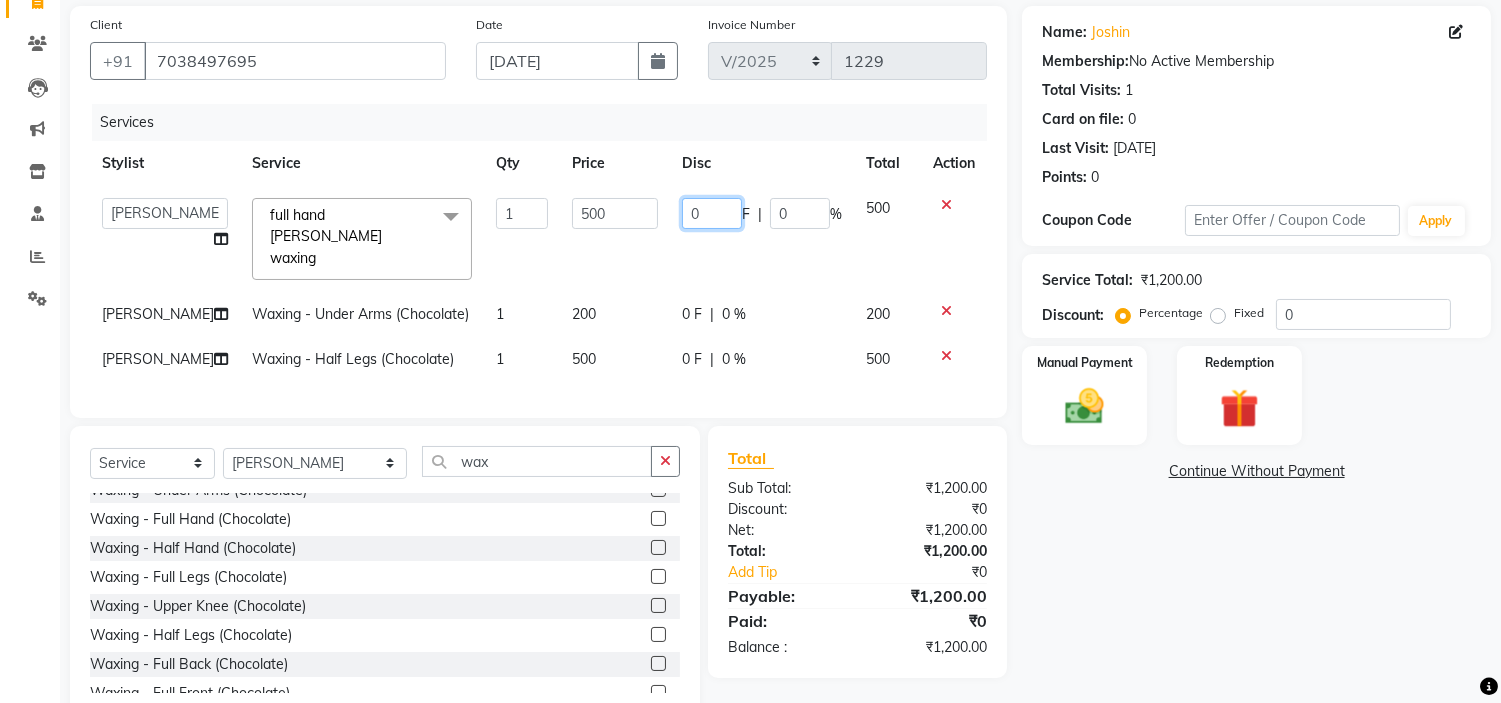 click on "0" 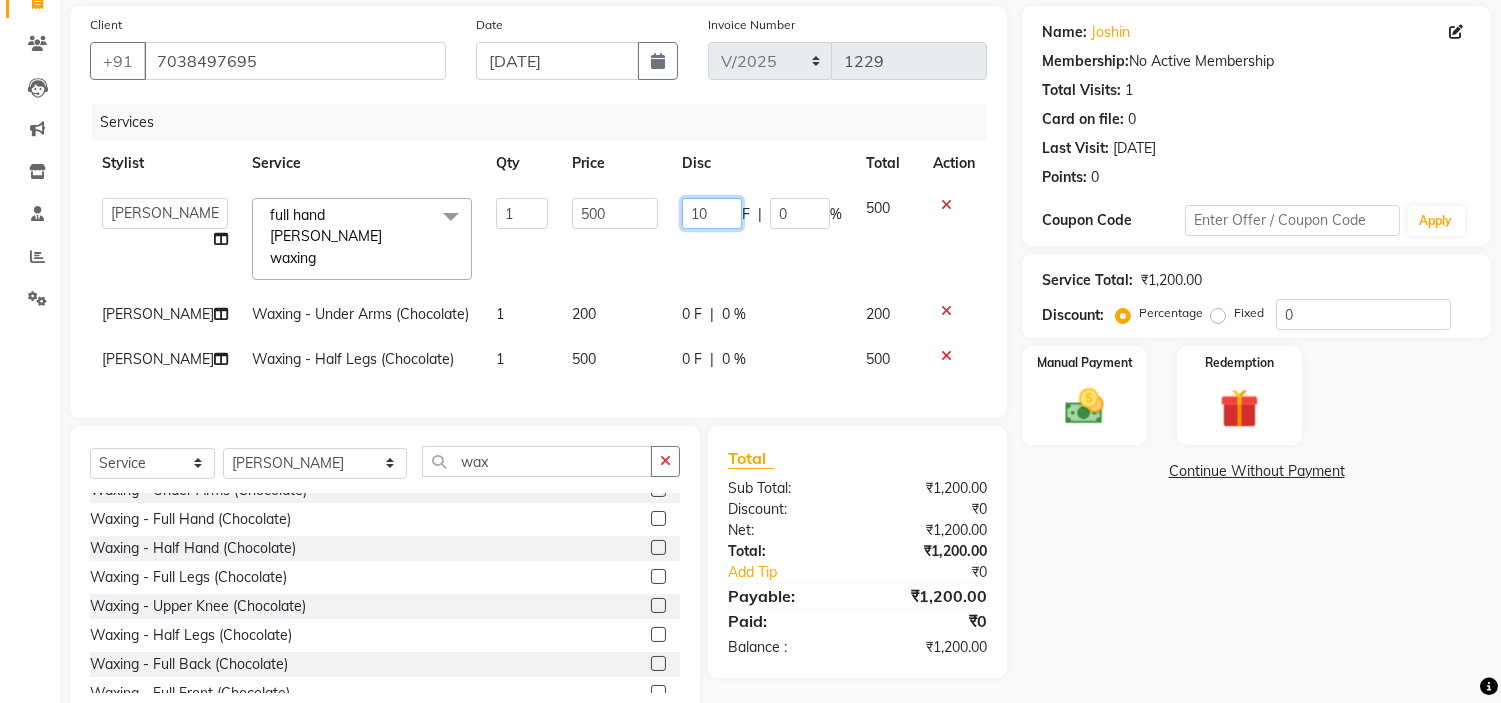 type on "100" 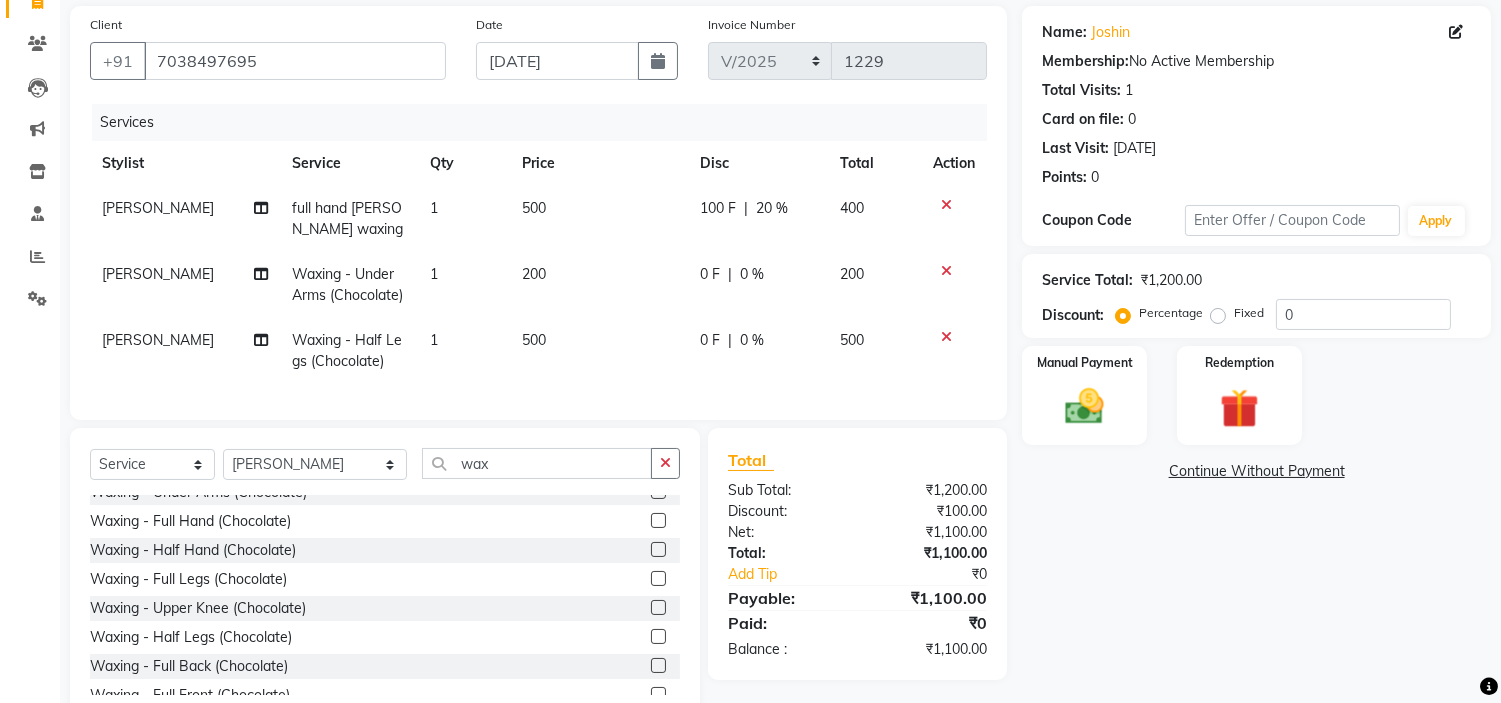 click on "jyoti deepak chandaliya Waxing - Half Legs (Chocolate) 1 500 0 F | 0 % 500" 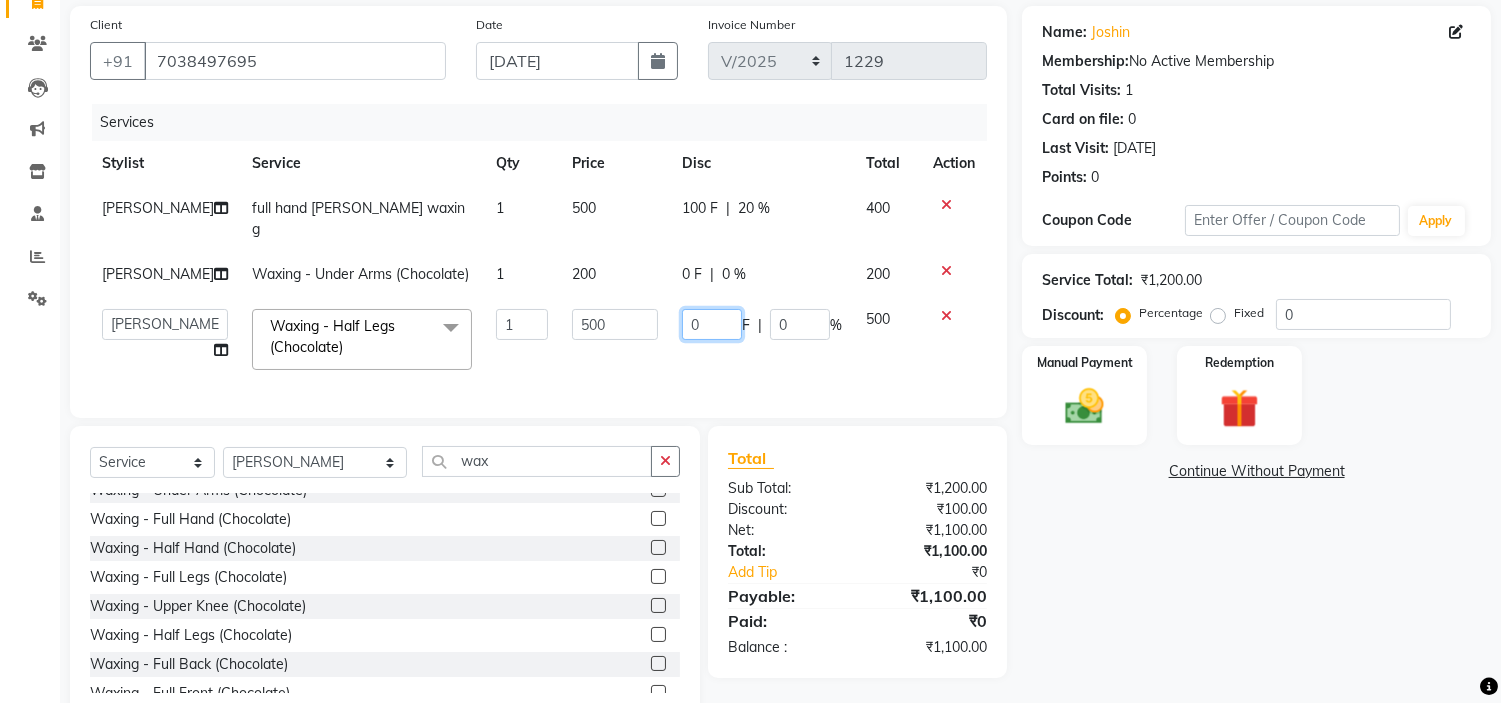 click on "0" 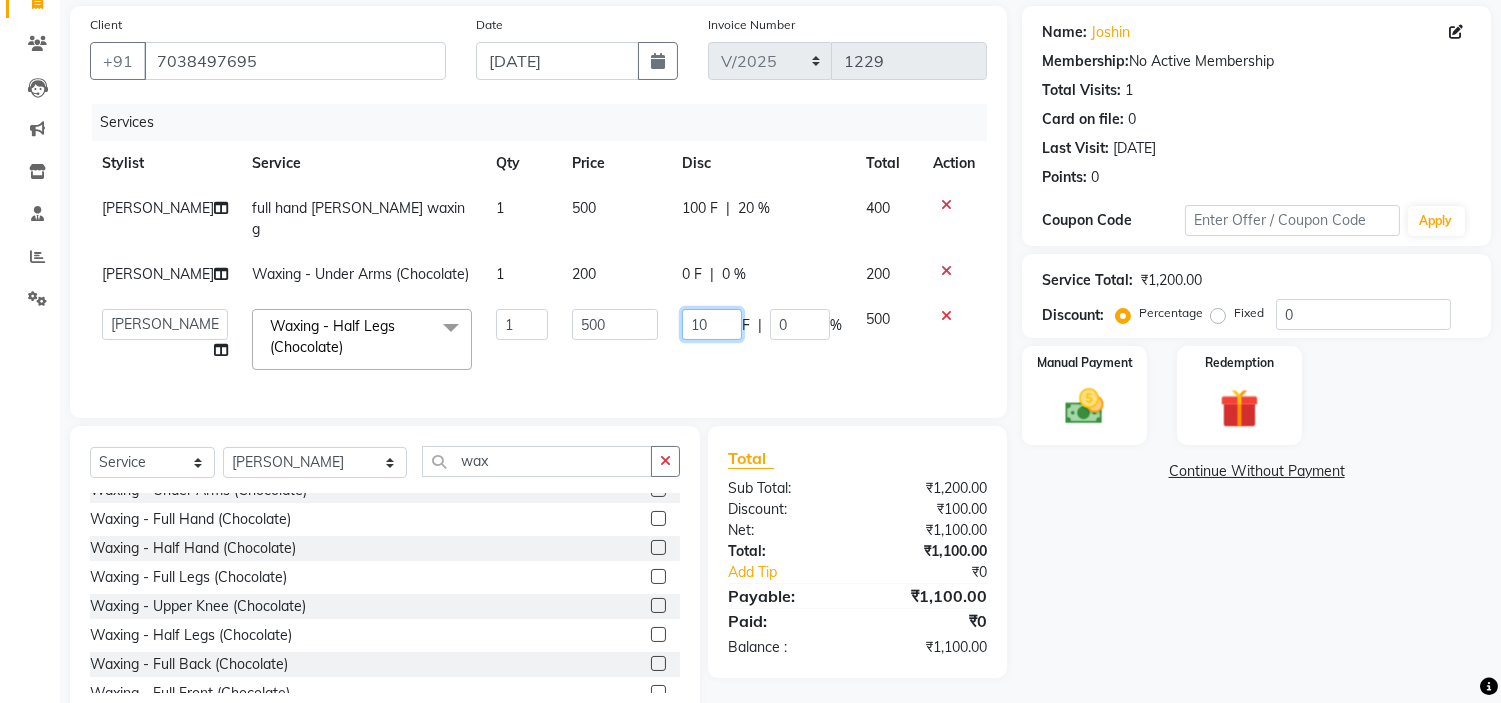 type on "100" 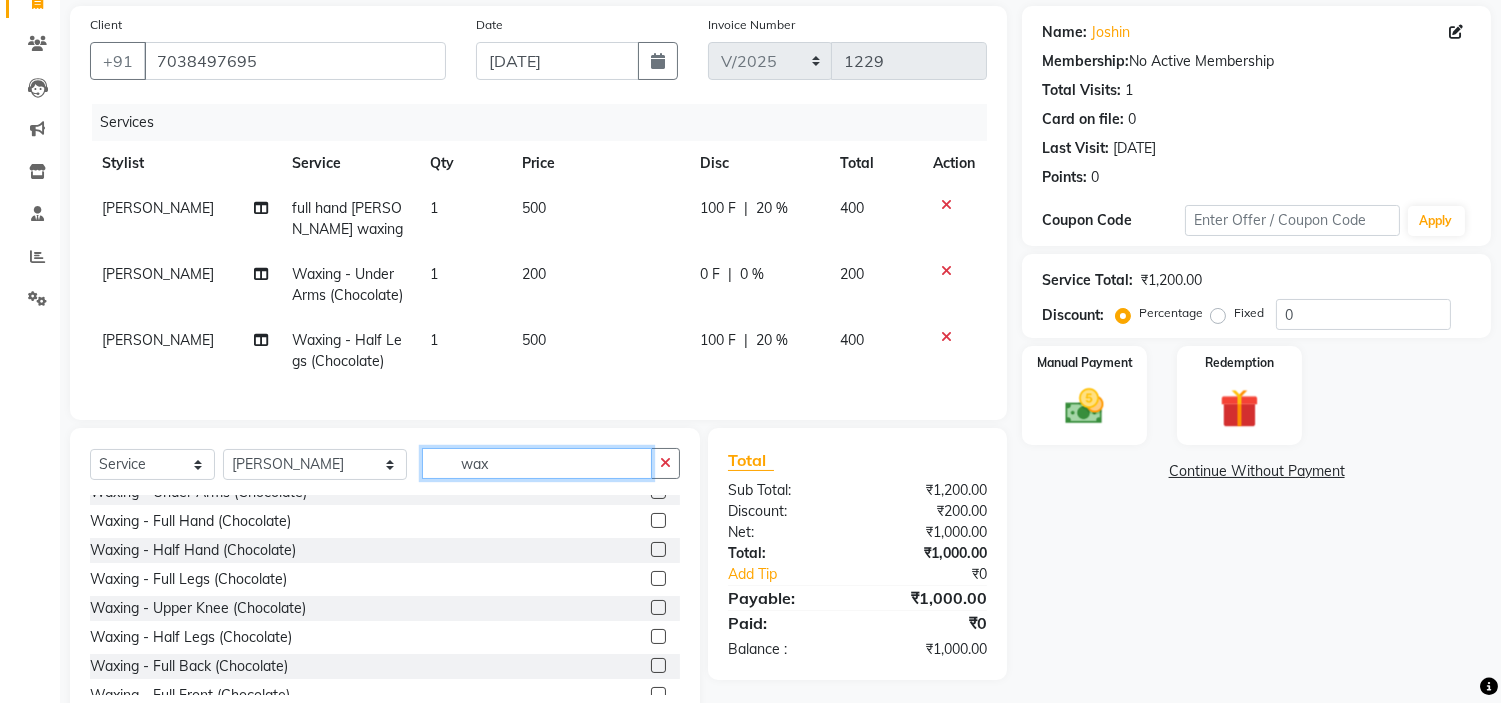 click on "wax" 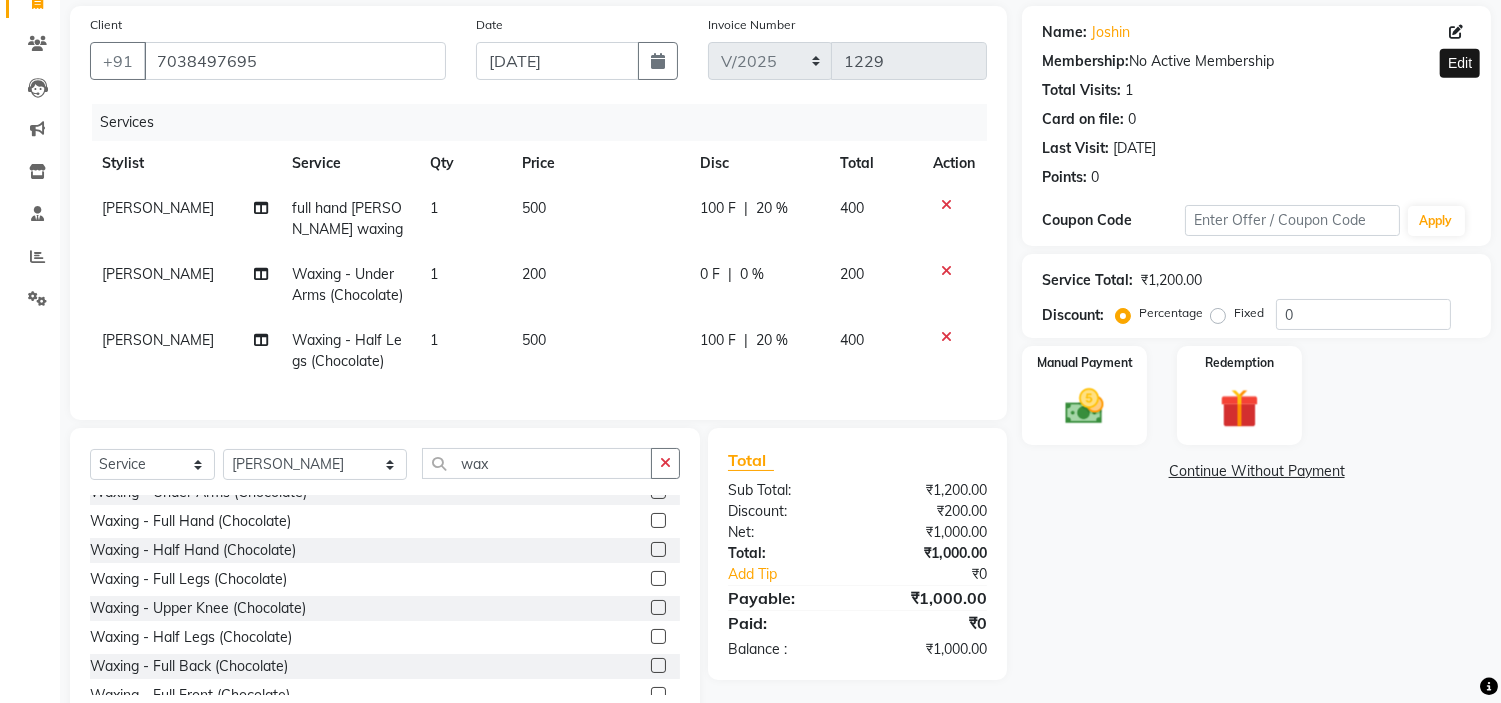 click 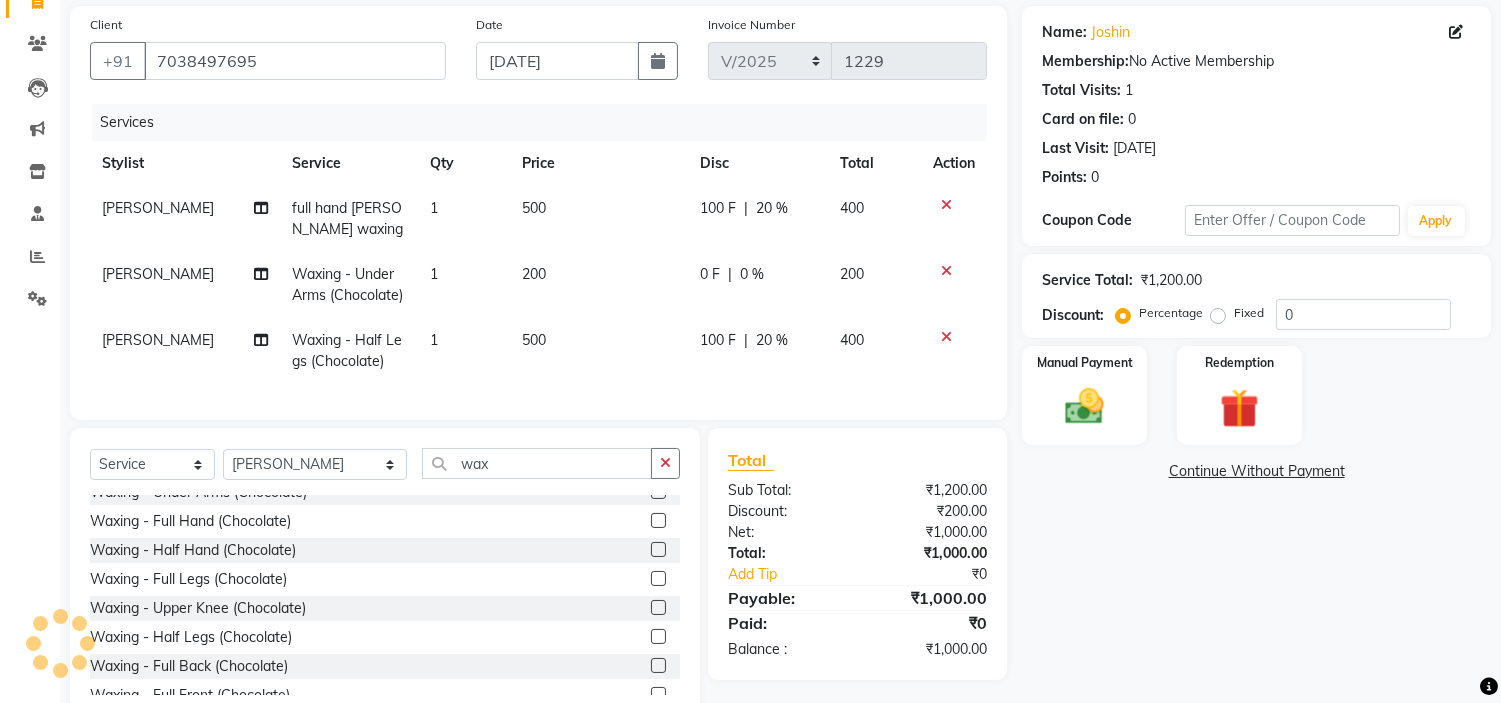 select on "22" 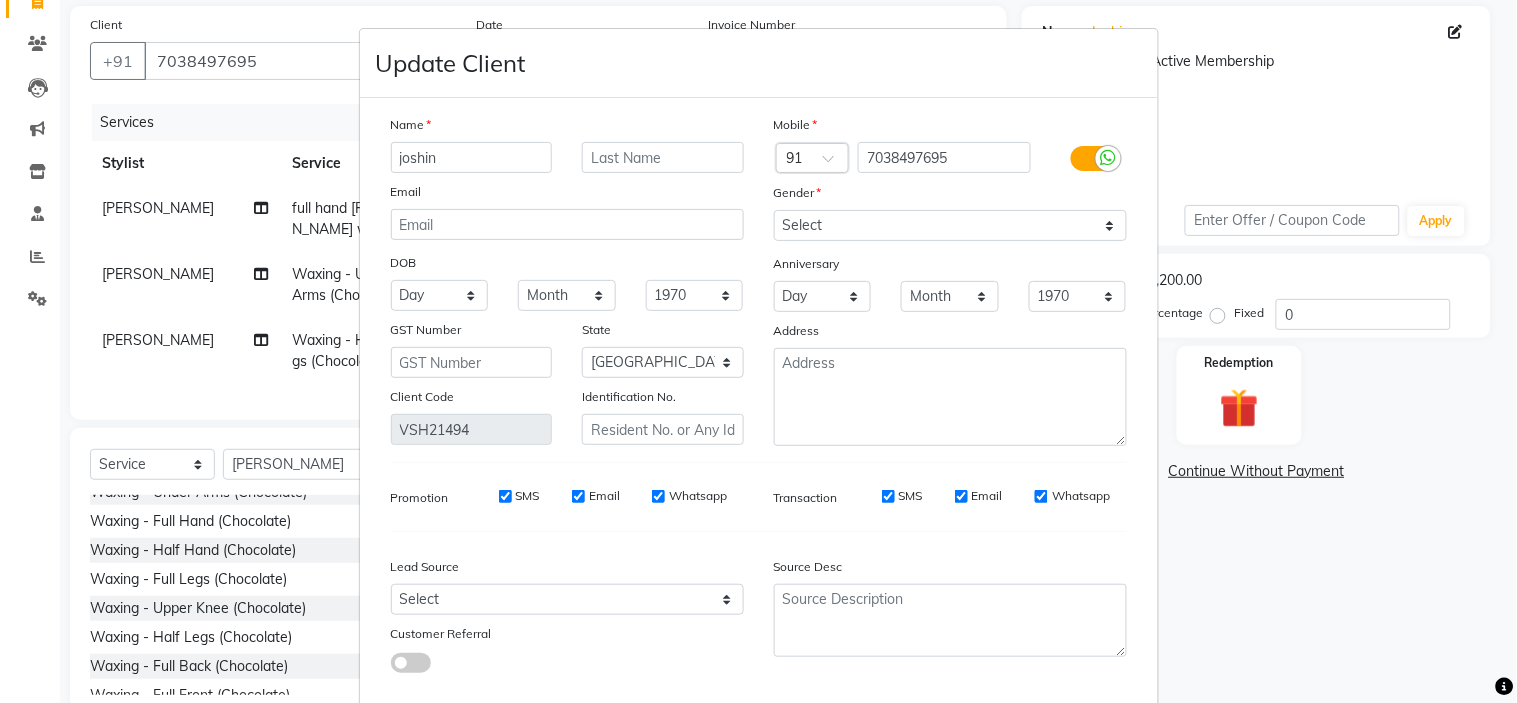 click on "joshin" at bounding box center (472, 157) 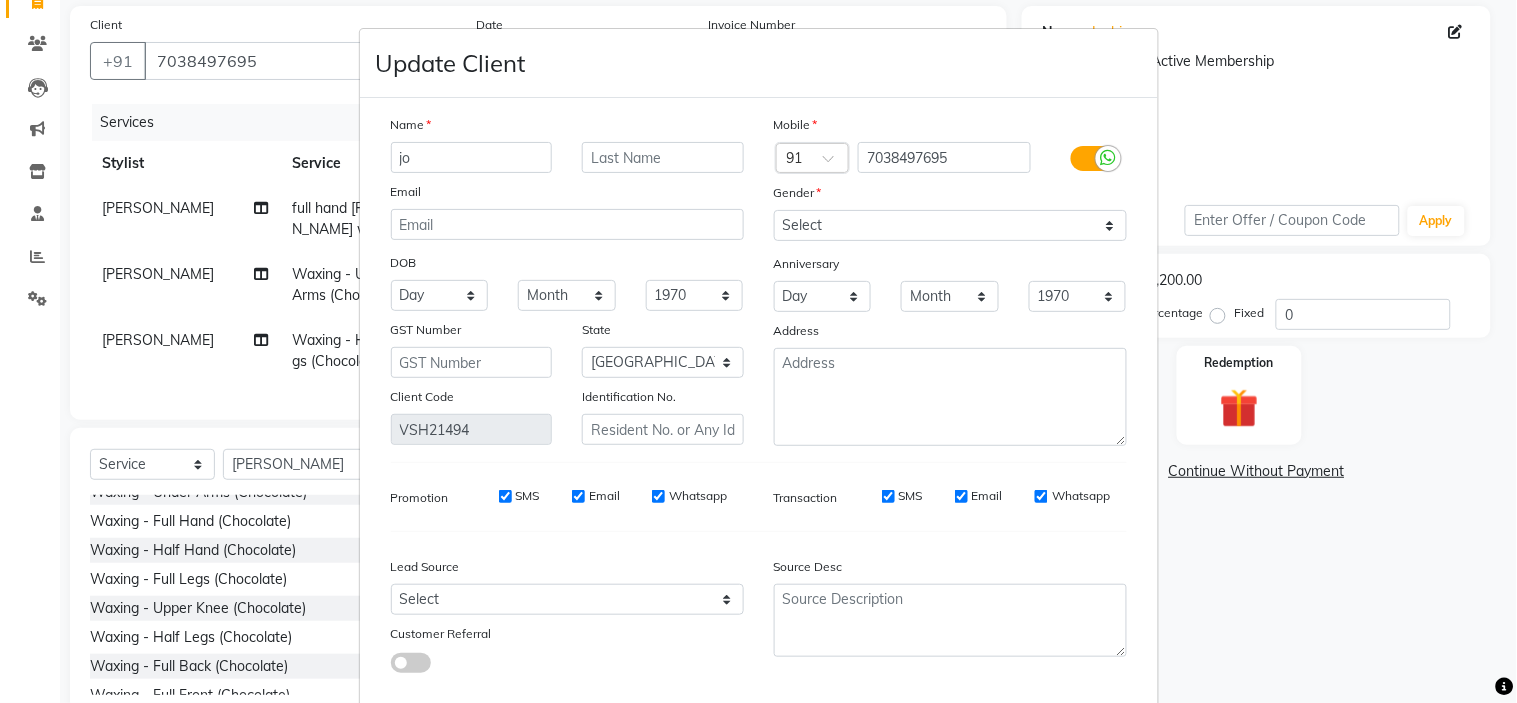 type on "j" 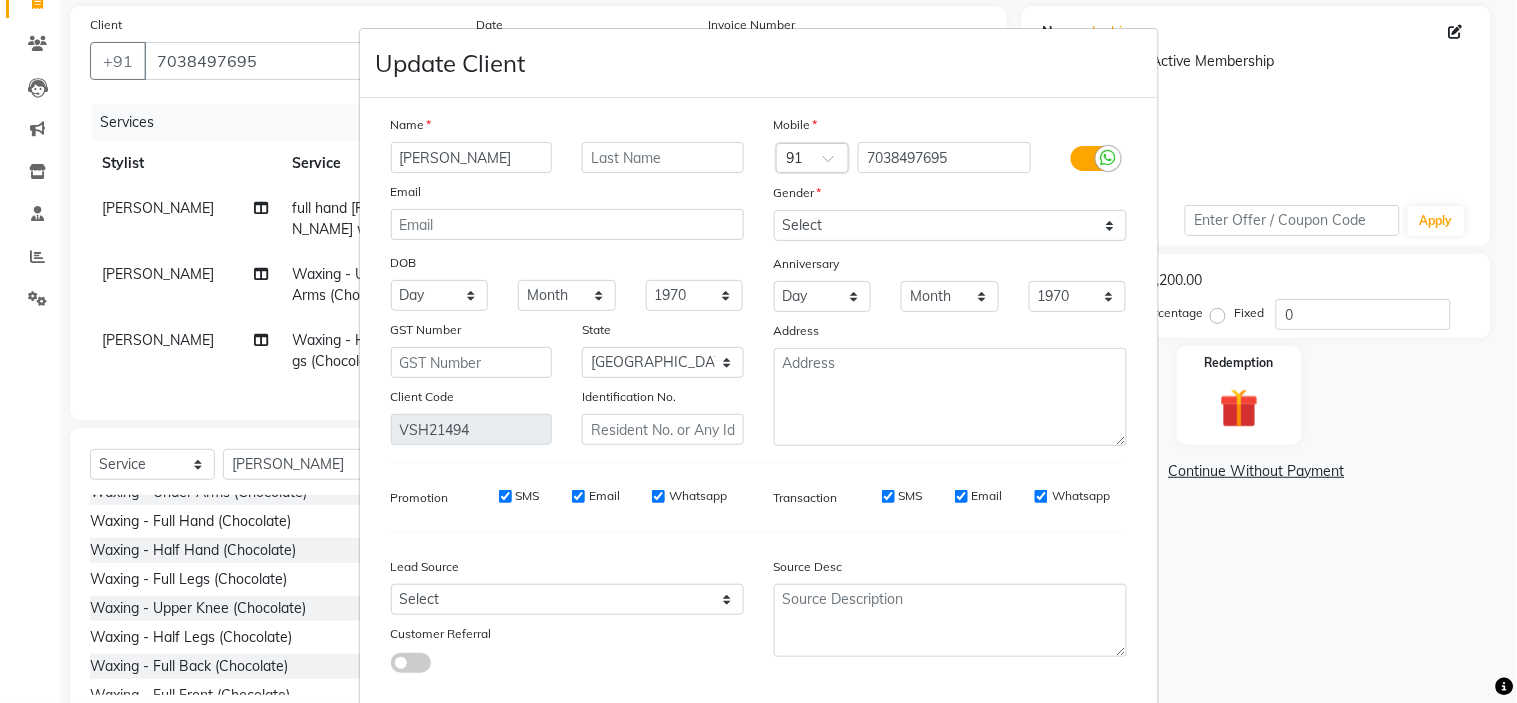 type on "dr joshi" 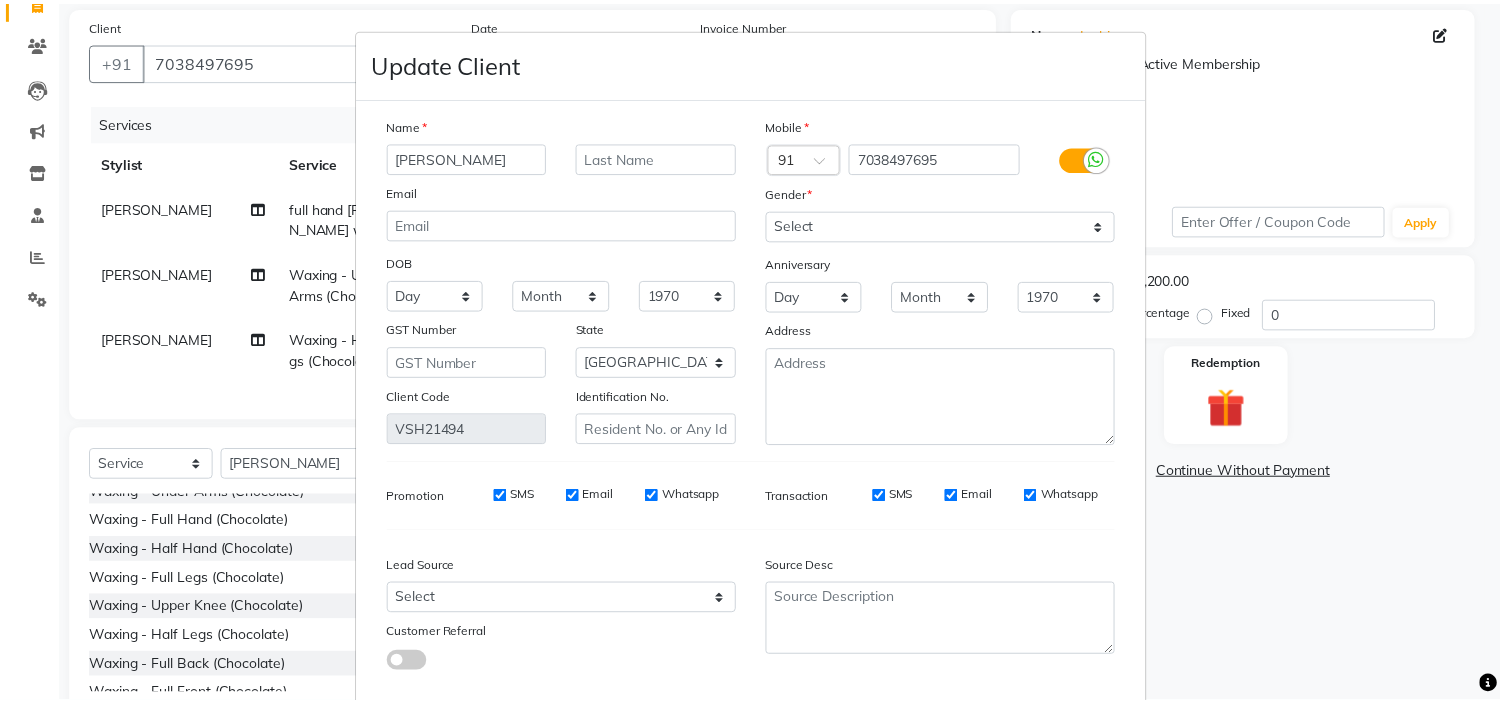 scroll, scrollTop: 112, scrollLeft: 0, axis: vertical 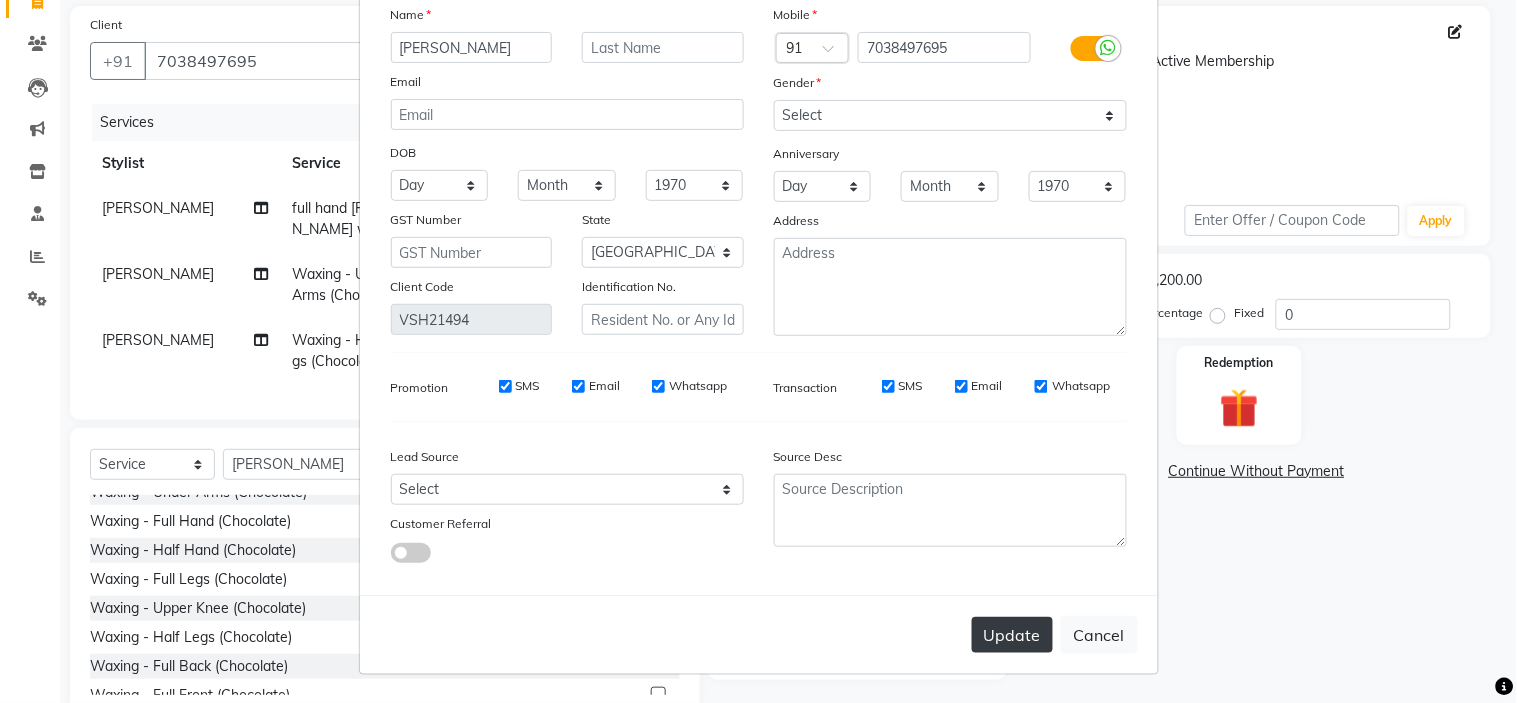click on "Update" at bounding box center (1012, 635) 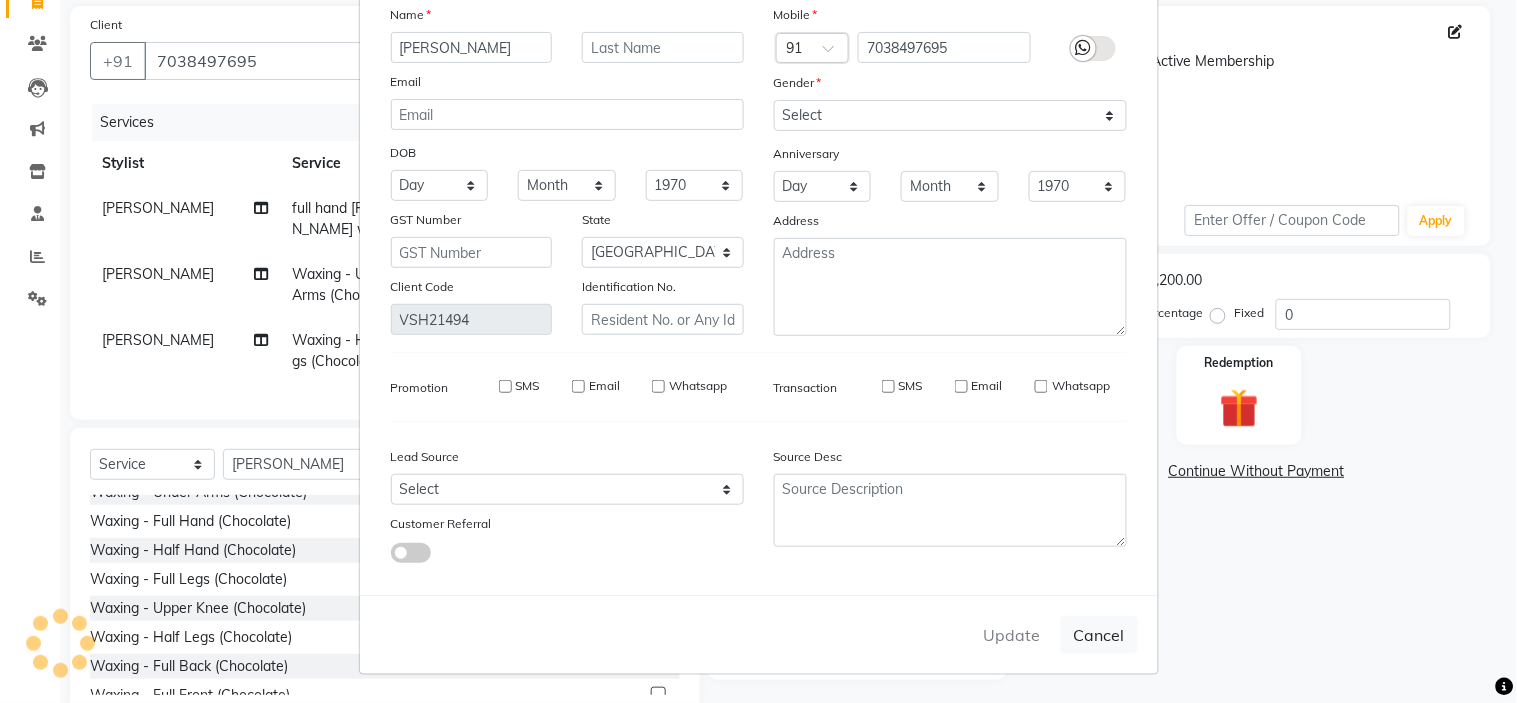 type 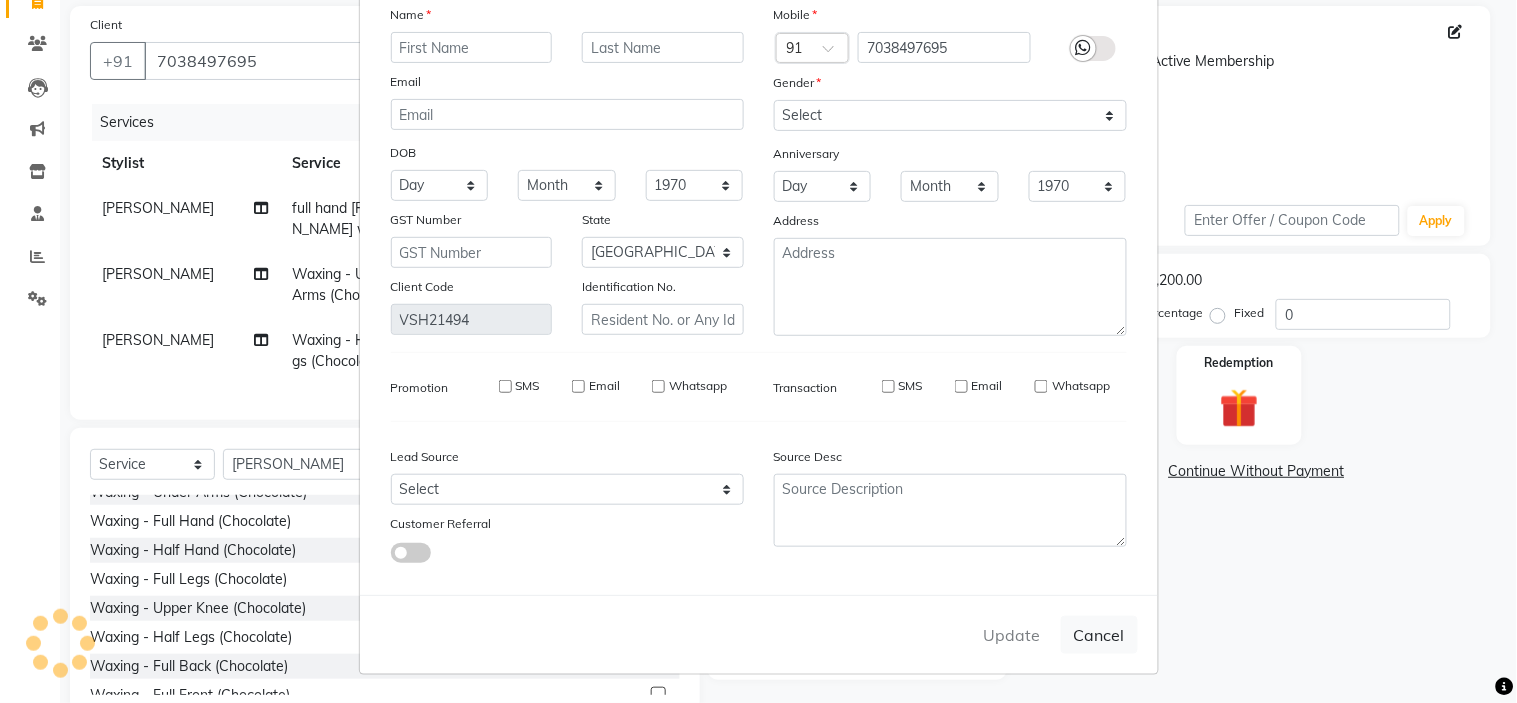 select 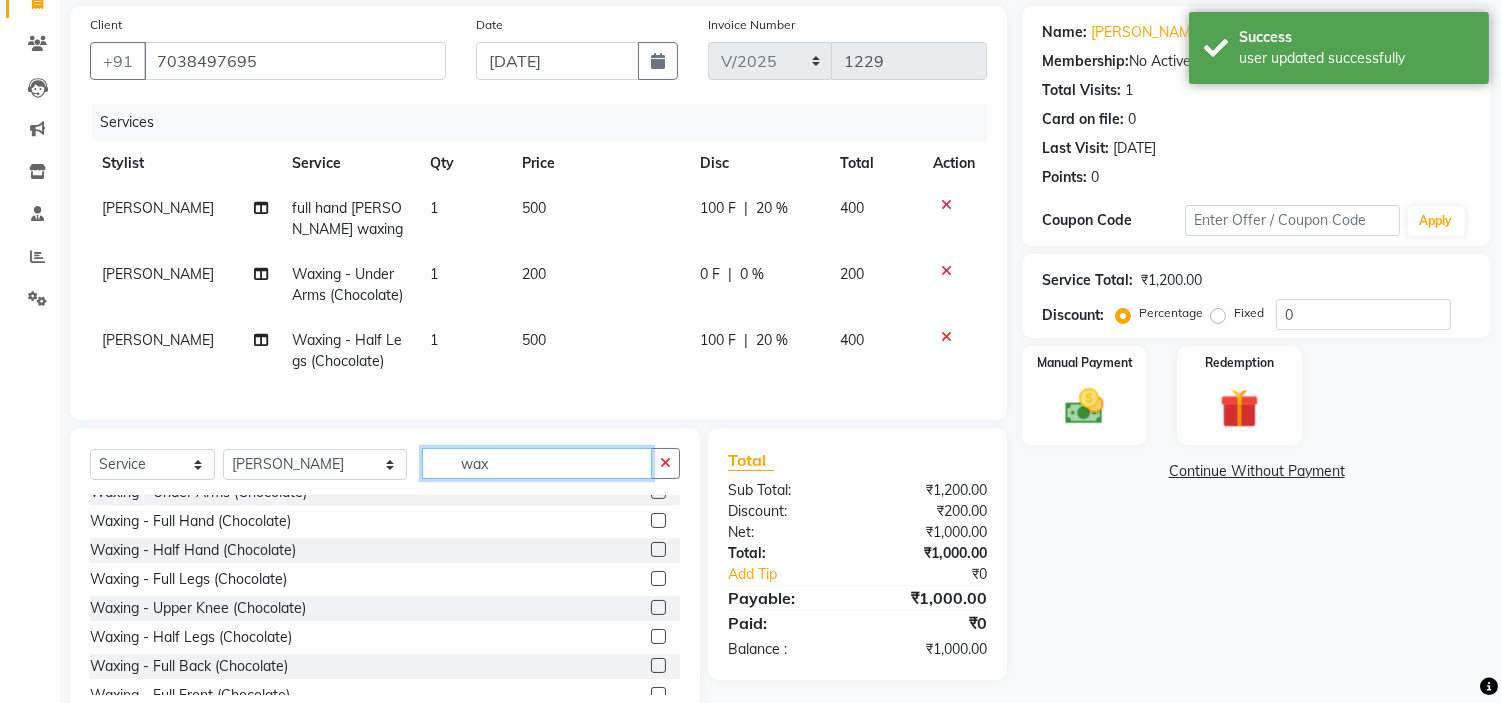 click on "wax" 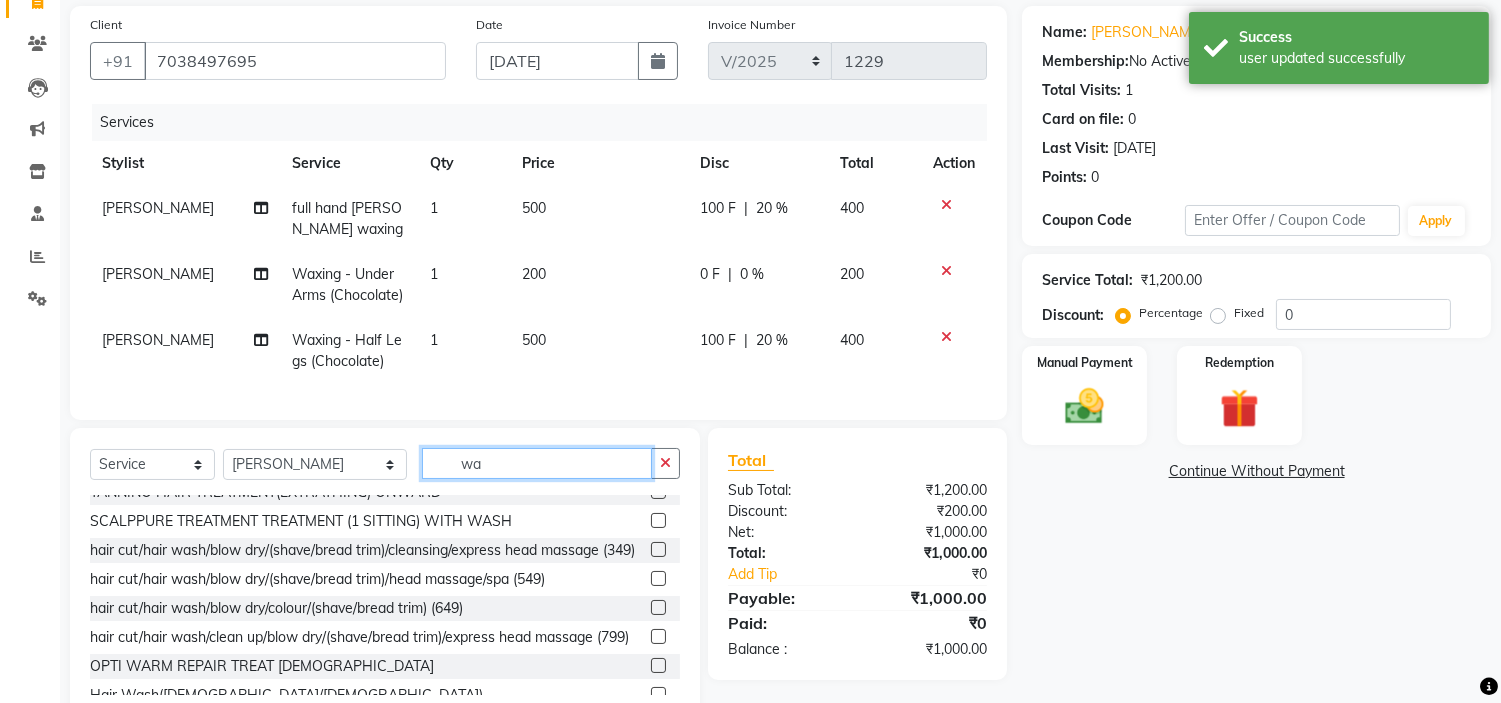 type on "w" 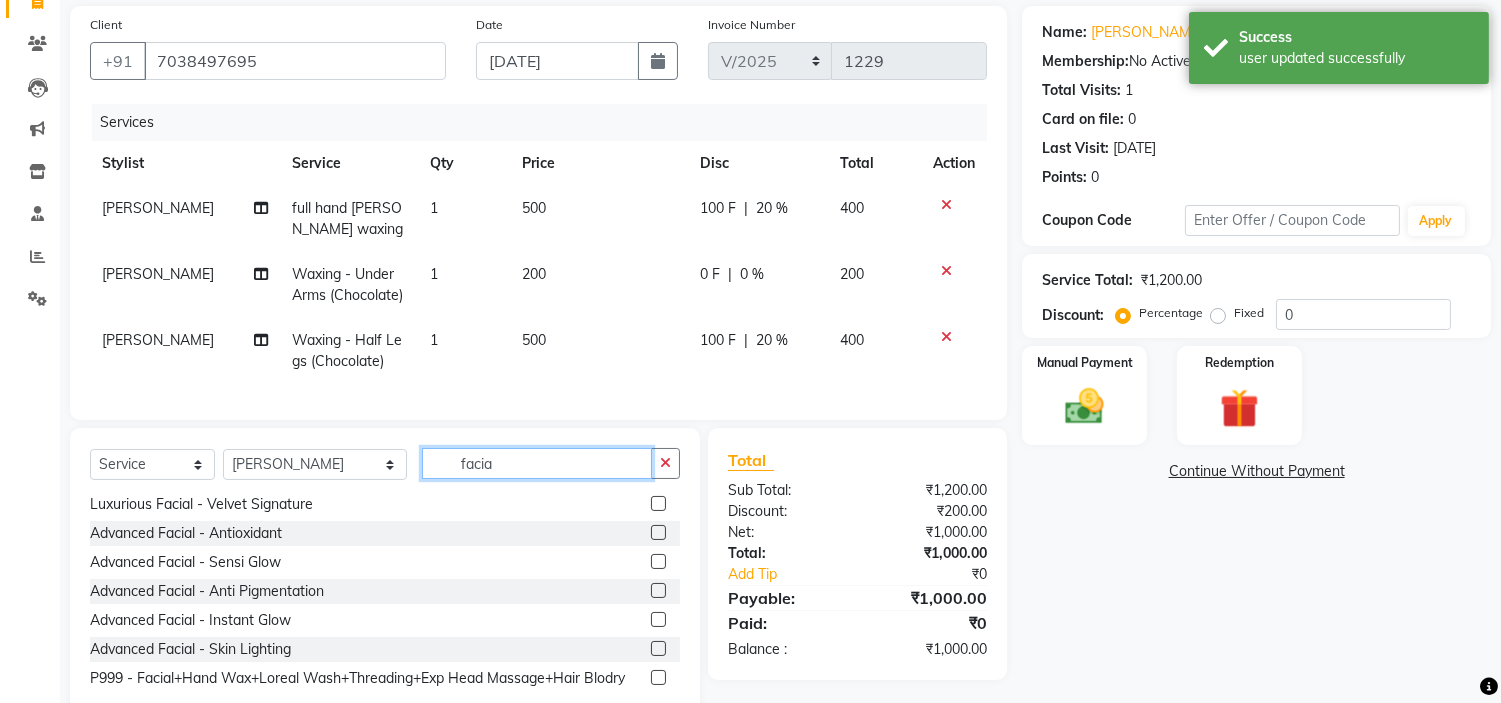 scroll, scrollTop: 160, scrollLeft: 0, axis: vertical 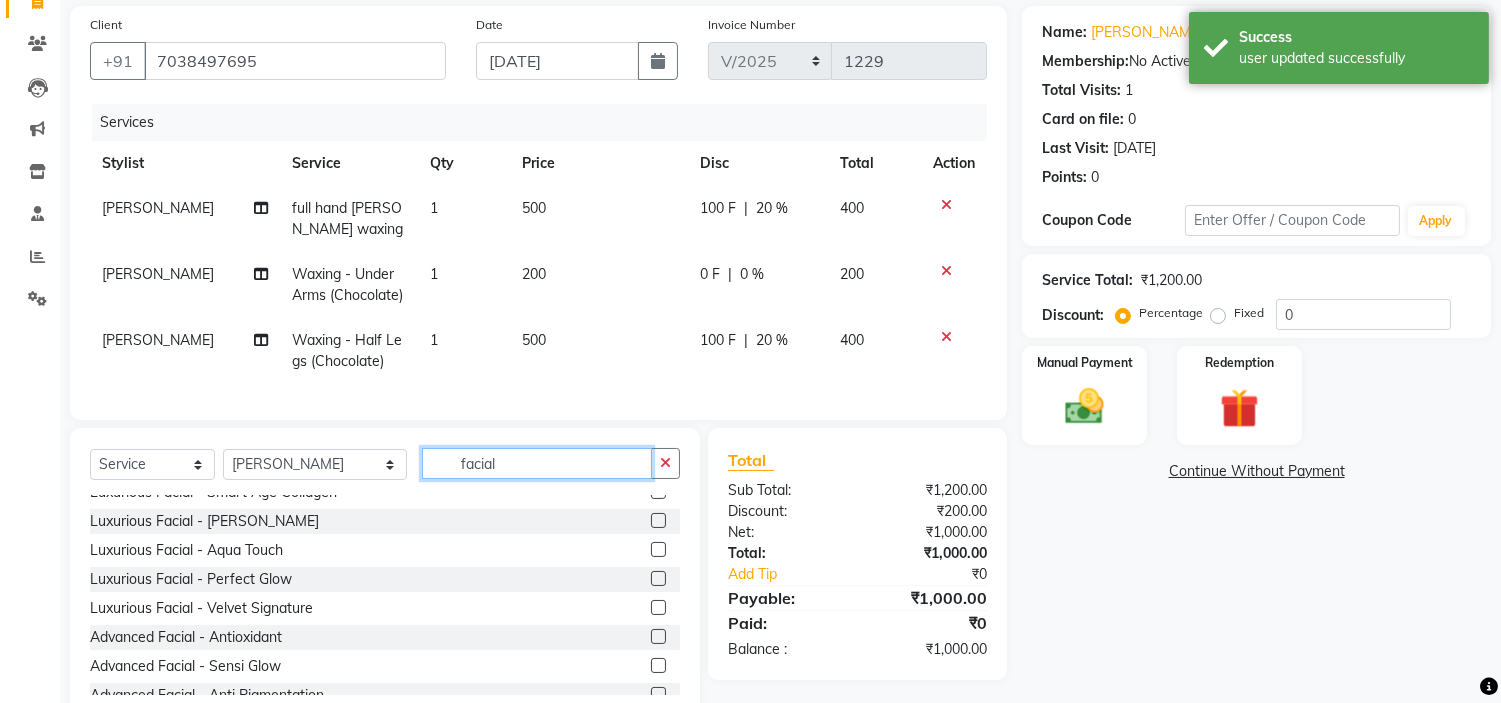 type on "facial" 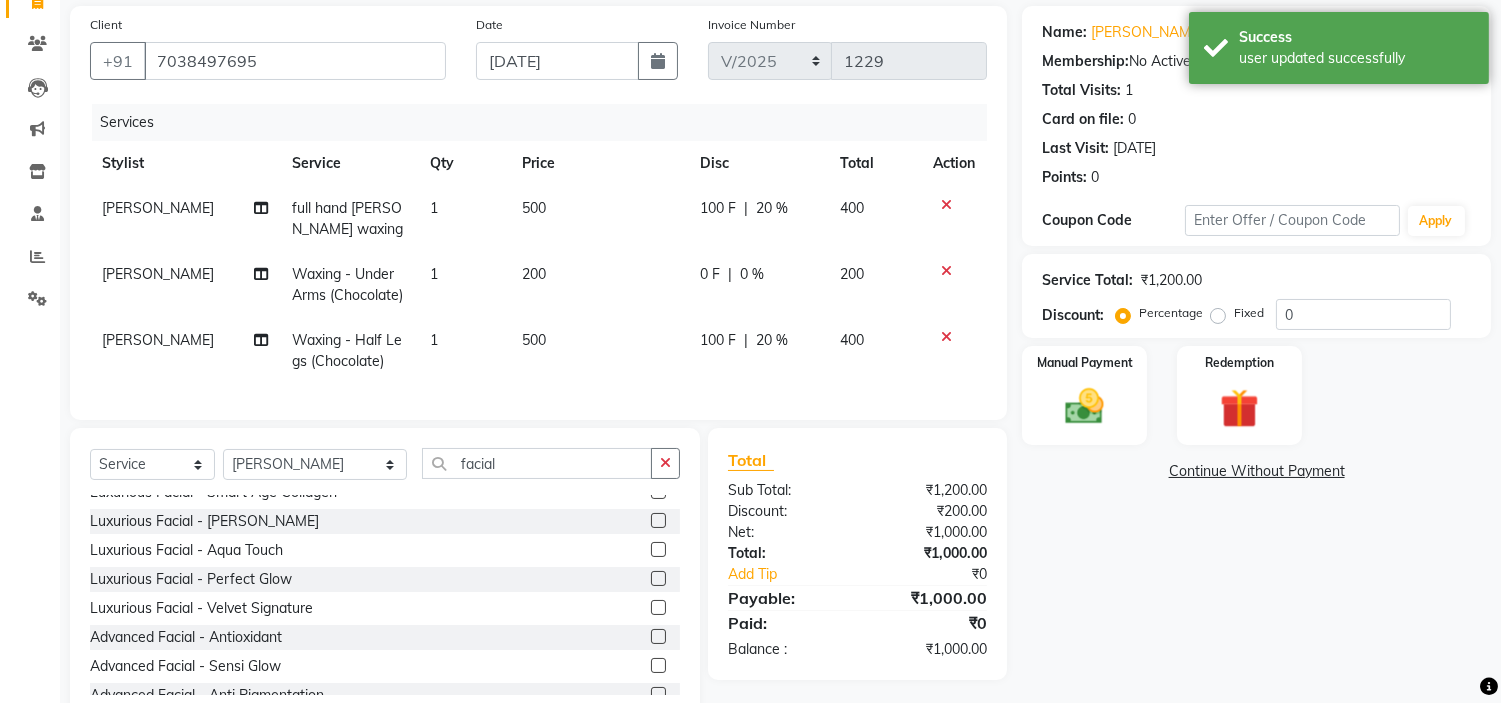 click on "Select  Service  Product  Membership  Package Voucher Prepaid Gift Card  Select Stylist aadil mohaMAD  aarif khan Abrar Ajay ajay jaishwal alam khan aman amit kumar  ANJALI SINGH Ashish singh ashwini palem  chandradeep DOLLY faizan siddique  fardeen shaikh Garima singh Gulshan jaya jyoti deepak chandaliya kalam karan  Madhu manish sir miraj khan  Mohmad Adnan Ansari mustakin neeta kumbhar neha tamatta pradnya rahul thakur RAZAK SALIM SAIKH rohit Rutuja SAHEER sahil khan salman mahomad imran  SALMA SHAIKH SAMEER KHAN sana santosh jaiswal saqib sayali shaddma  ansari shalu mehra shekhar bansode SHIVADURGA GANTAM shubham pal  shweta pandey varshita gurbani vishal shinde facial" 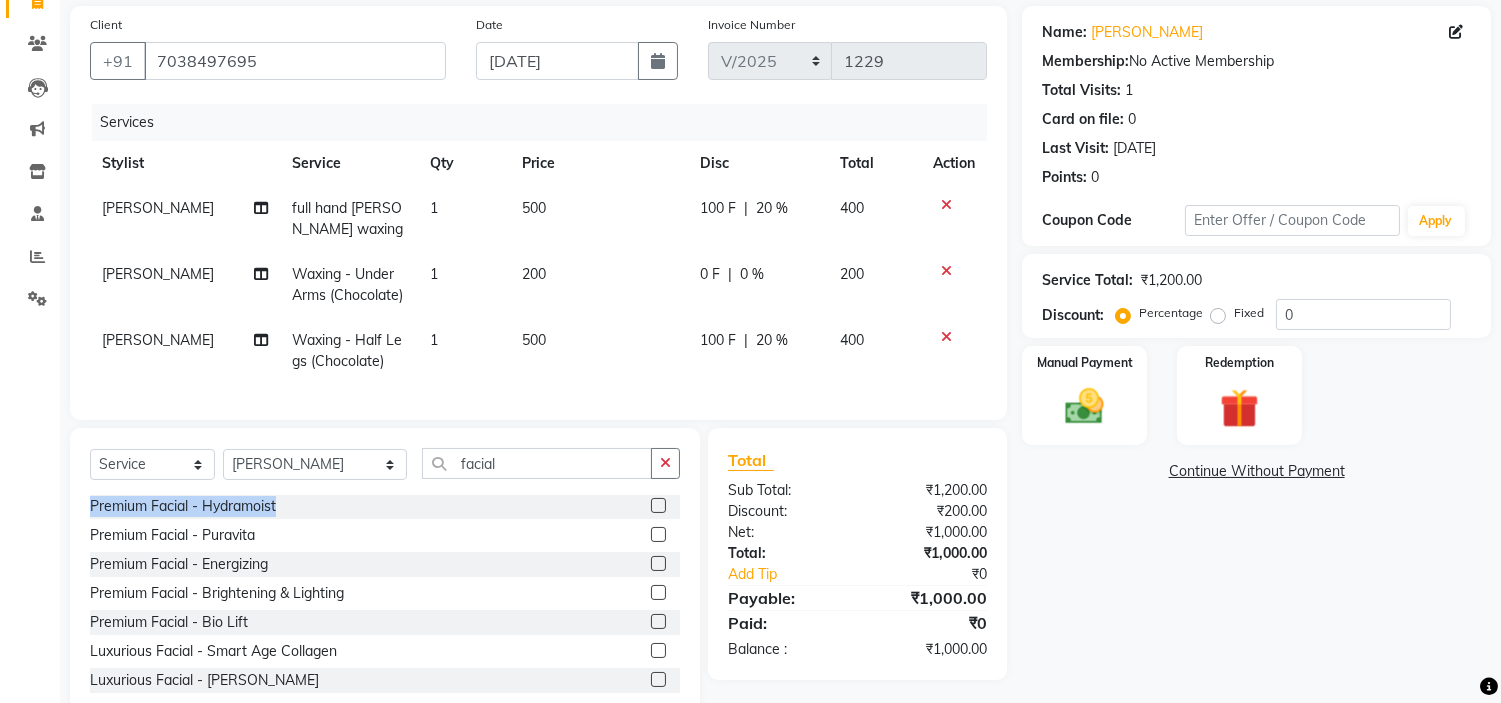 scroll, scrollTop: 0, scrollLeft: 0, axis: both 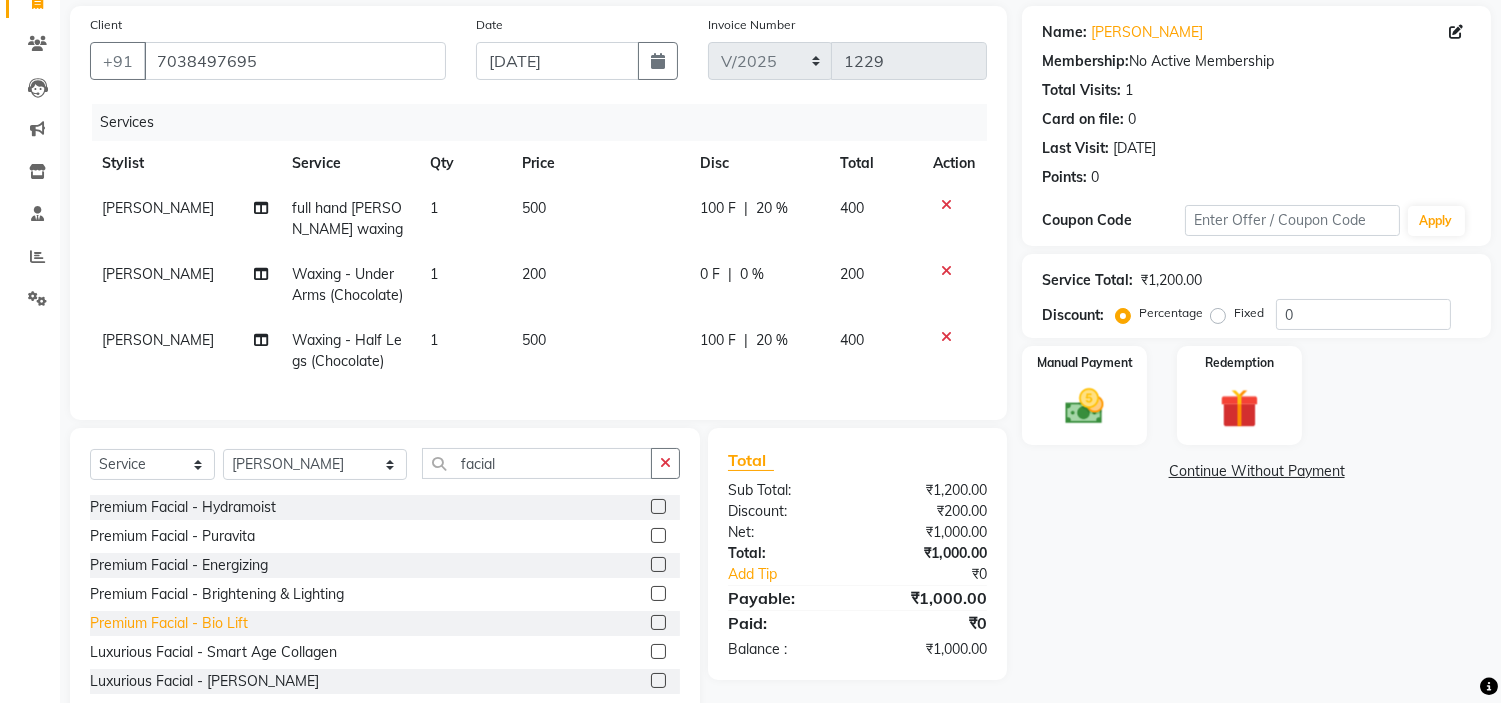 click on "Premium Facial - Bio Lift" 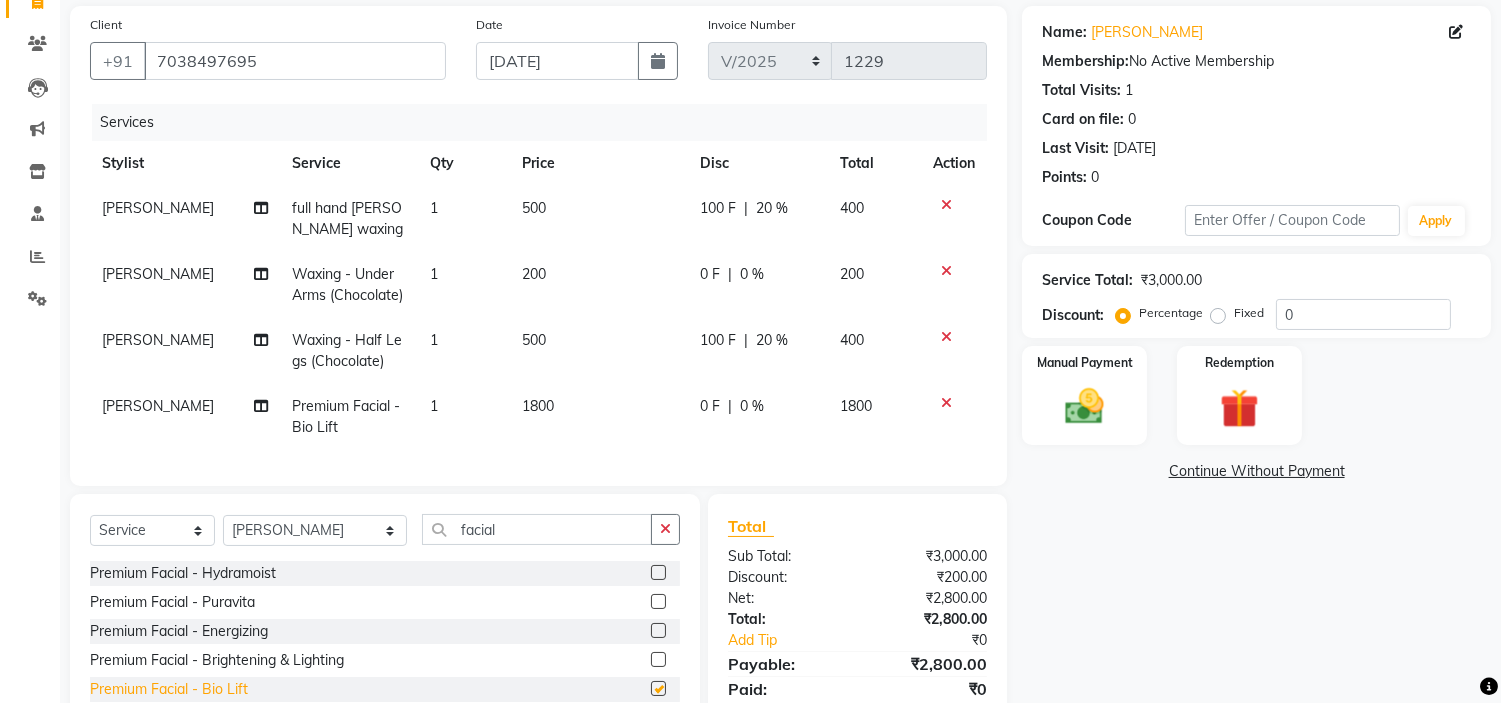 checkbox on "false" 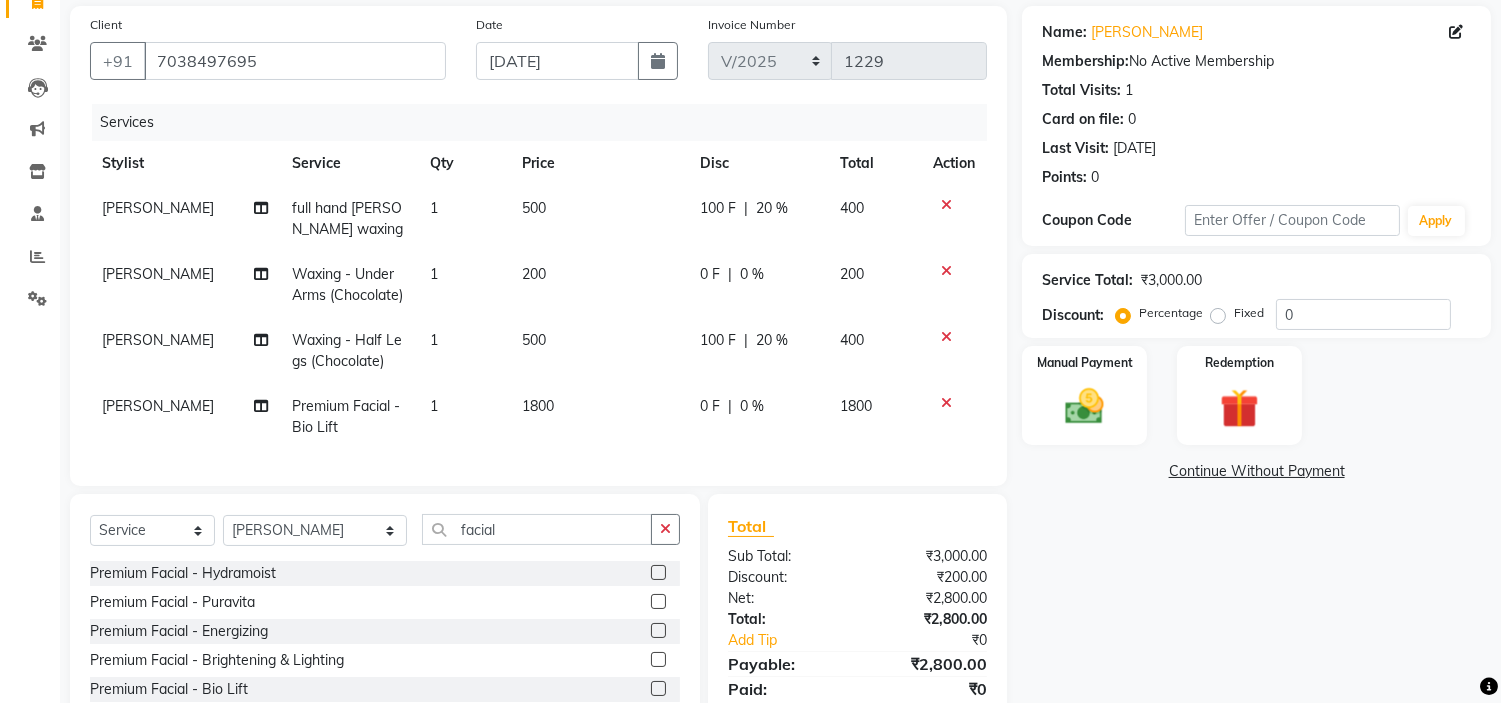 scroll, scrollTop: 276, scrollLeft: 0, axis: vertical 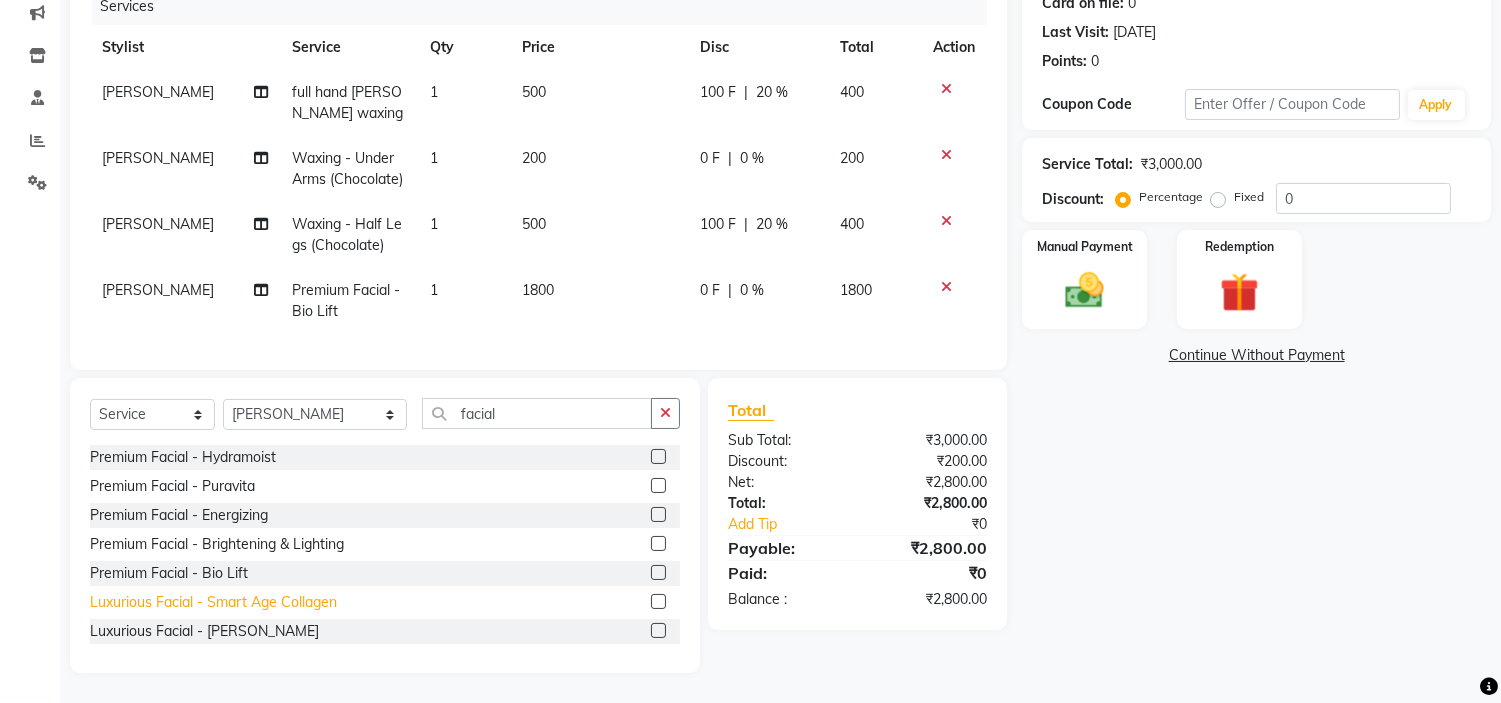 click on "Luxurious Facial - Smart Age Collagen" 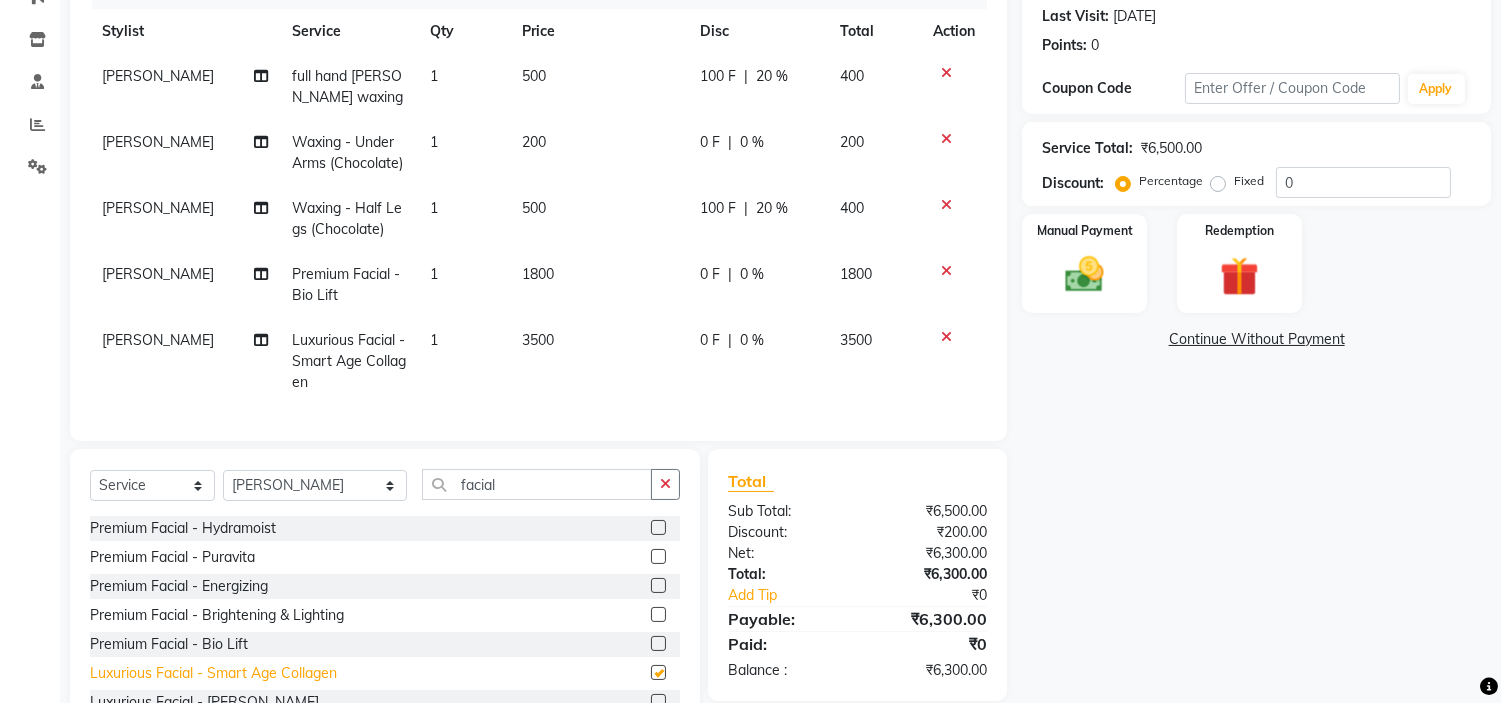 checkbox on "false" 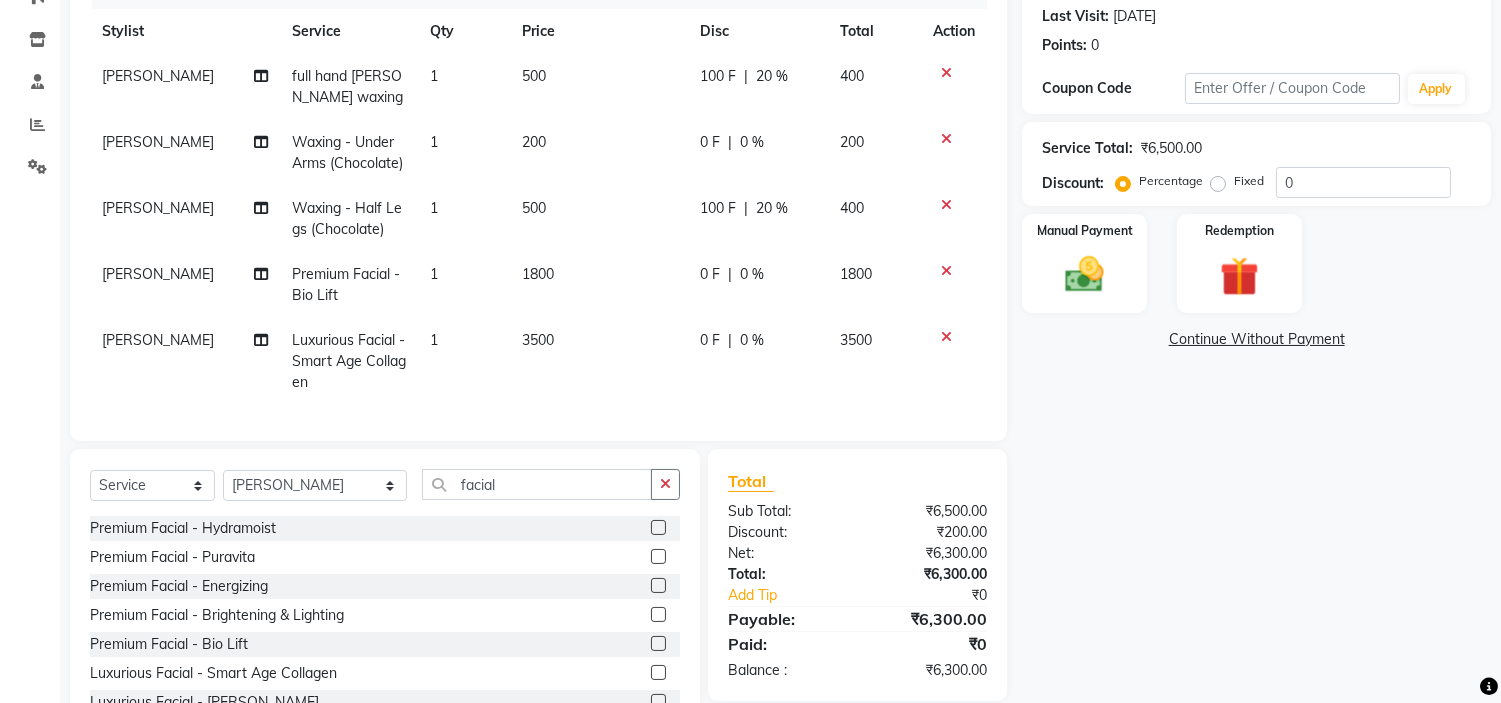 scroll, scrollTop: 363, scrollLeft: 0, axis: vertical 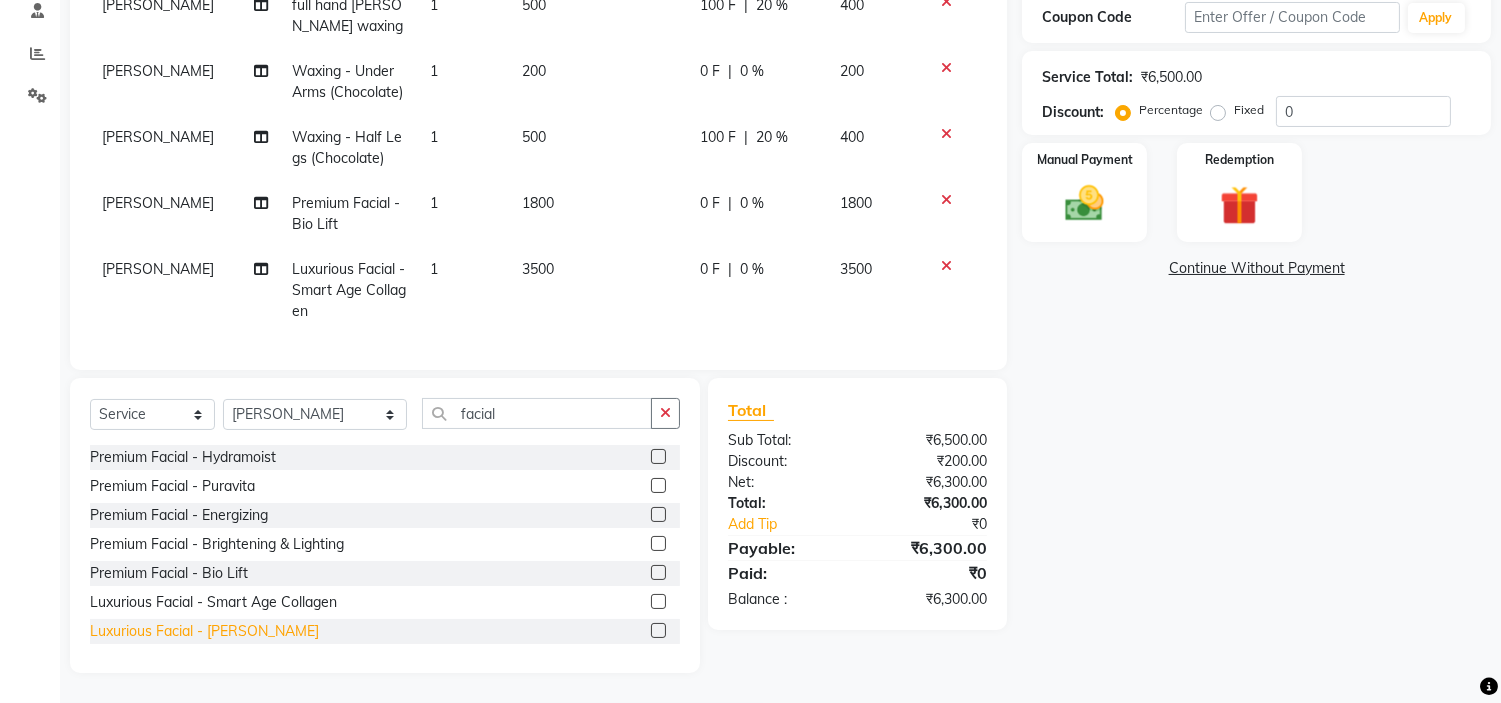click on "Luxurious Facial - Seawood" 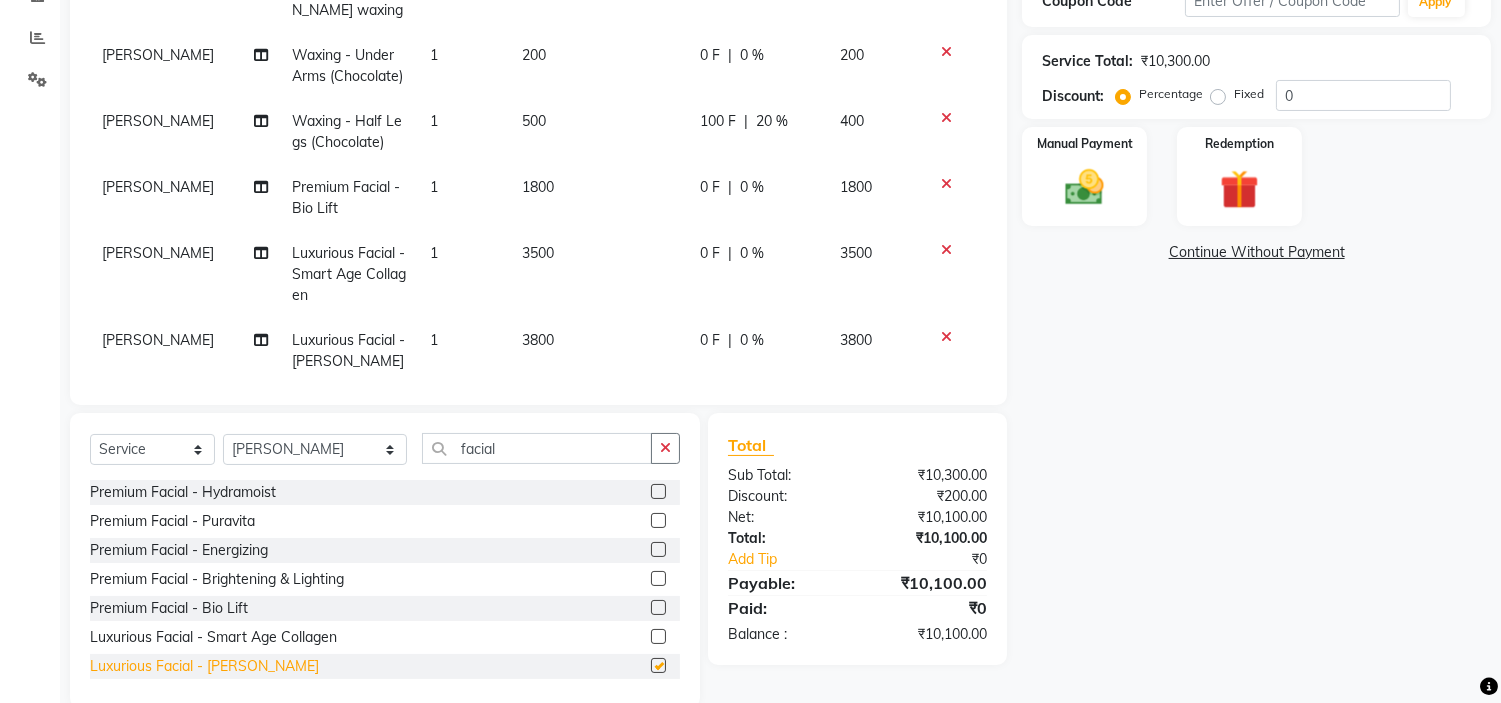 checkbox on "false" 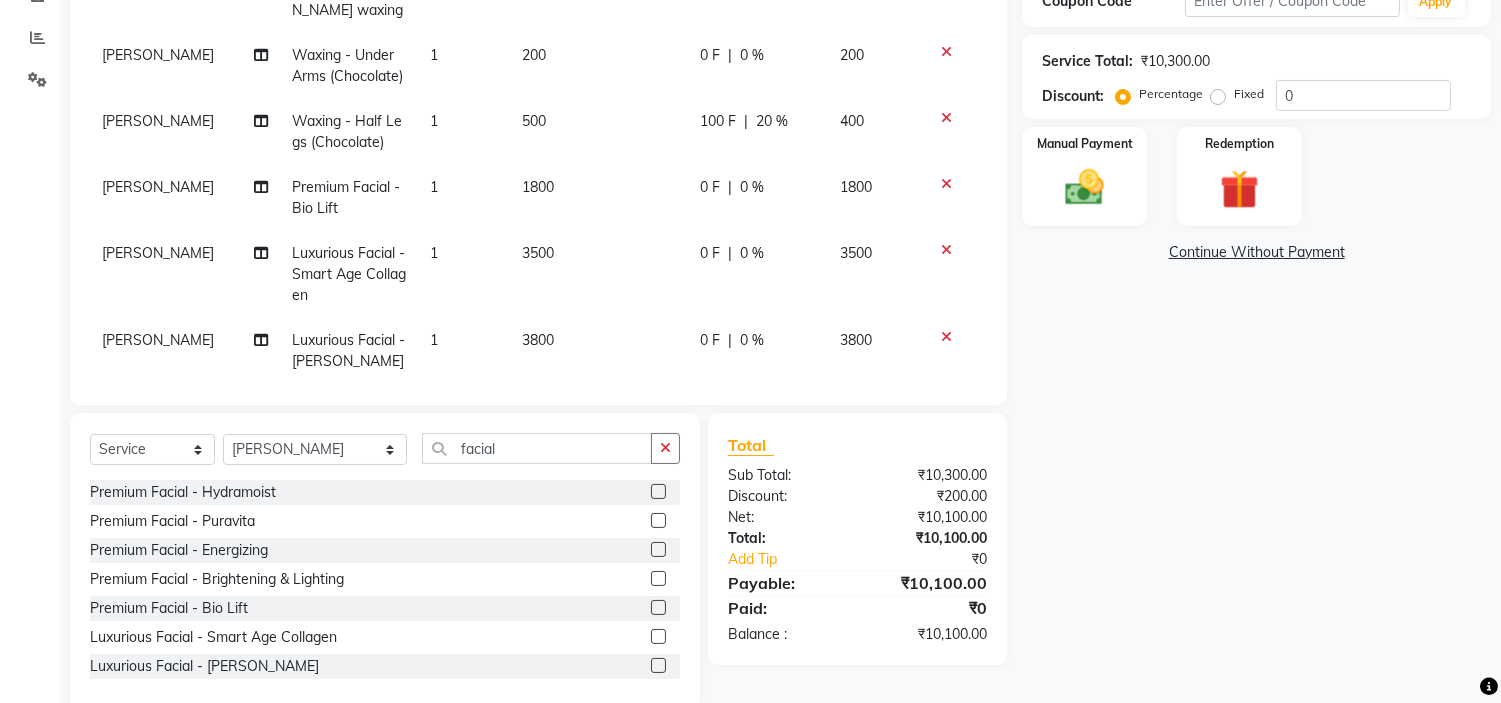 click 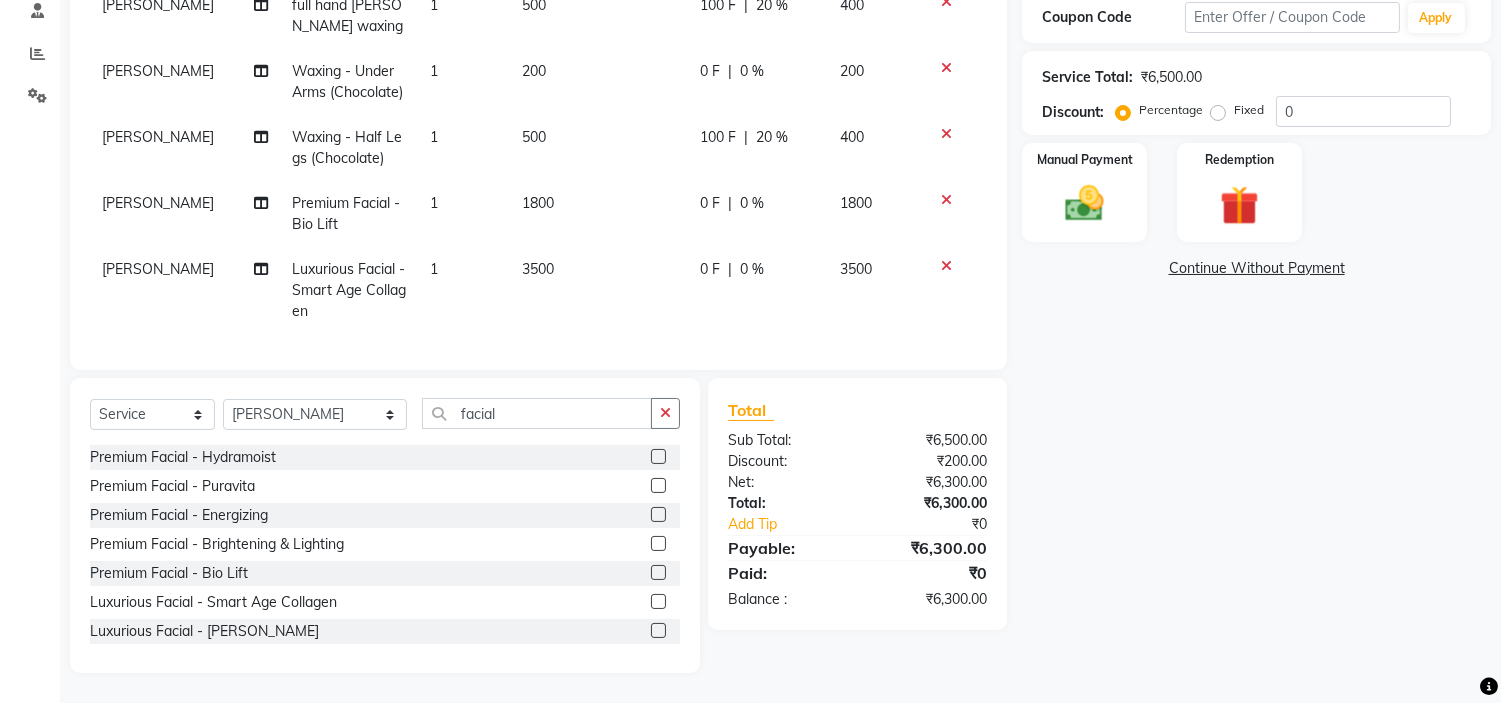 scroll, scrollTop: 346, scrollLeft: 0, axis: vertical 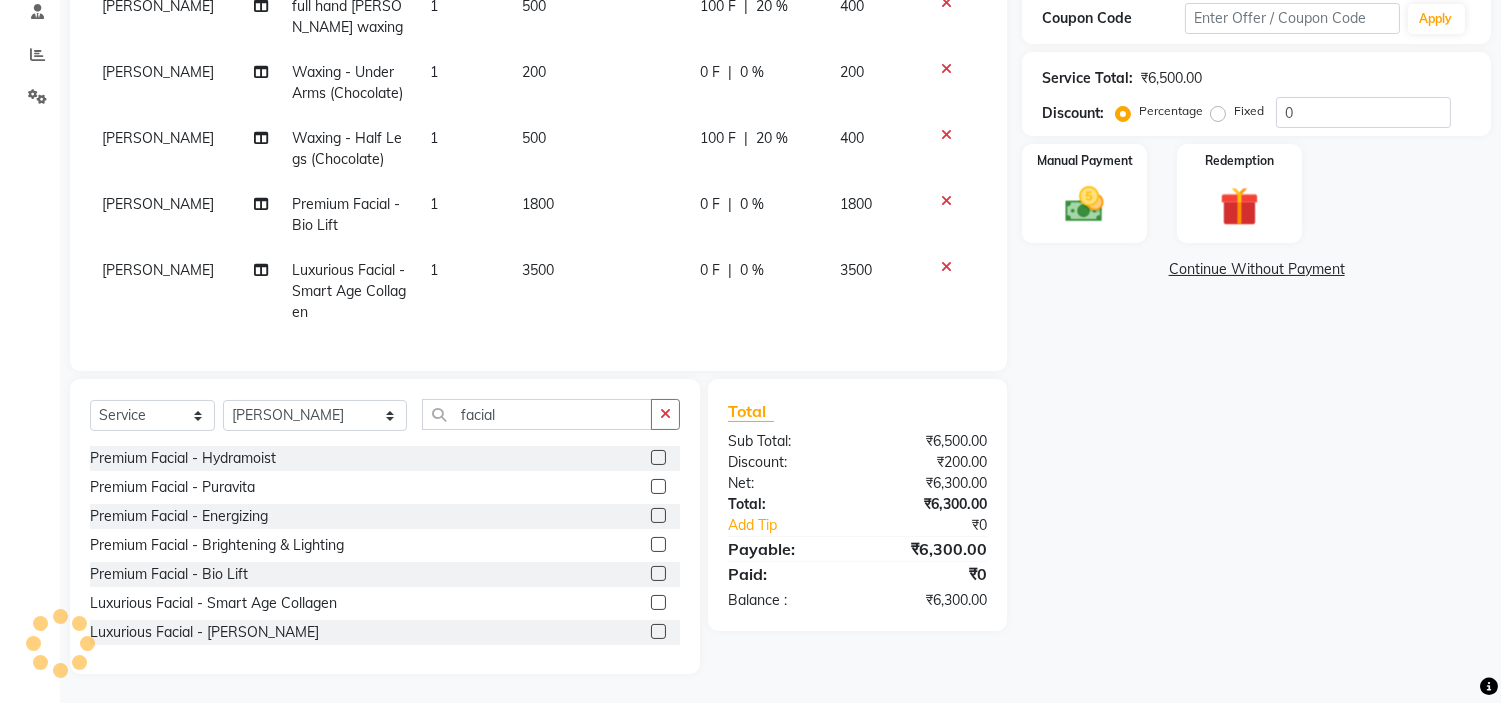 click 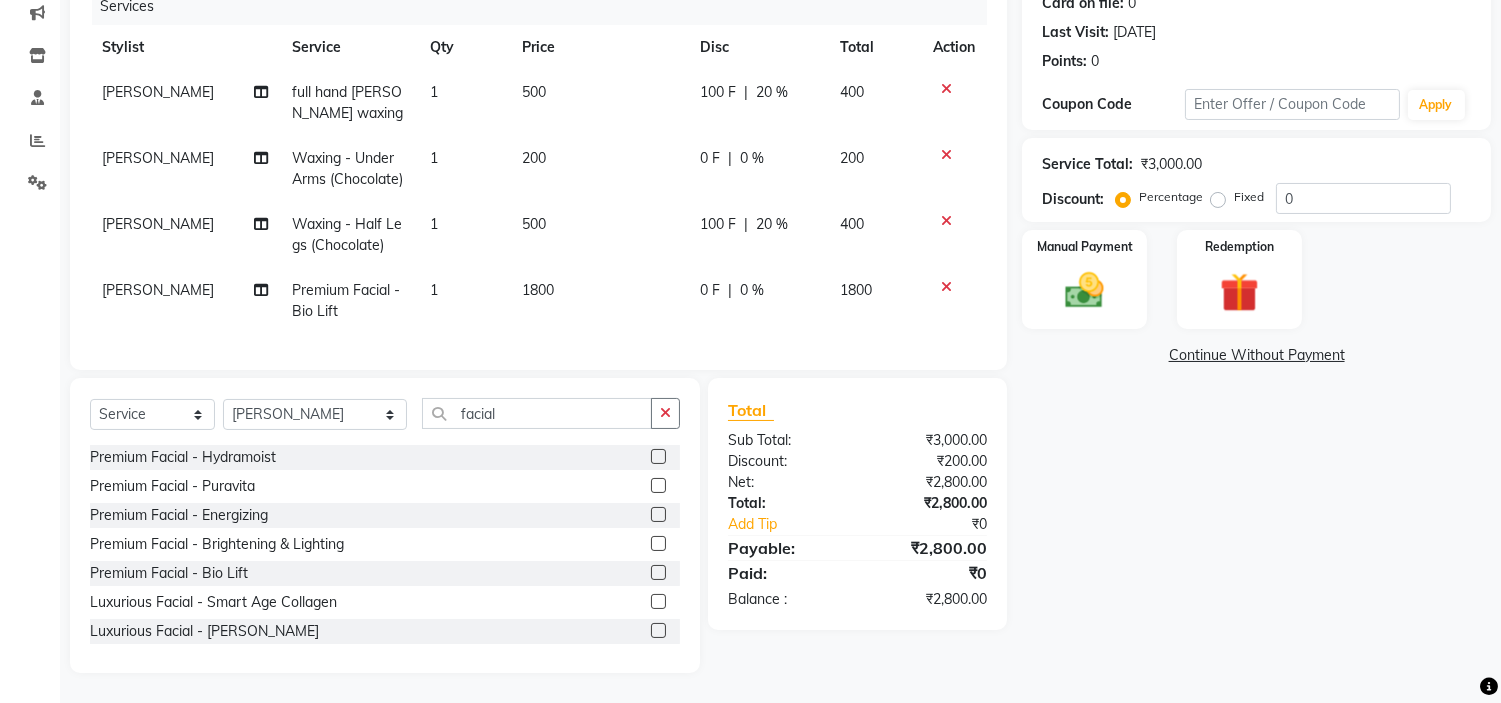 scroll, scrollTop: 276, scrollLeft: 0, axis: vertical 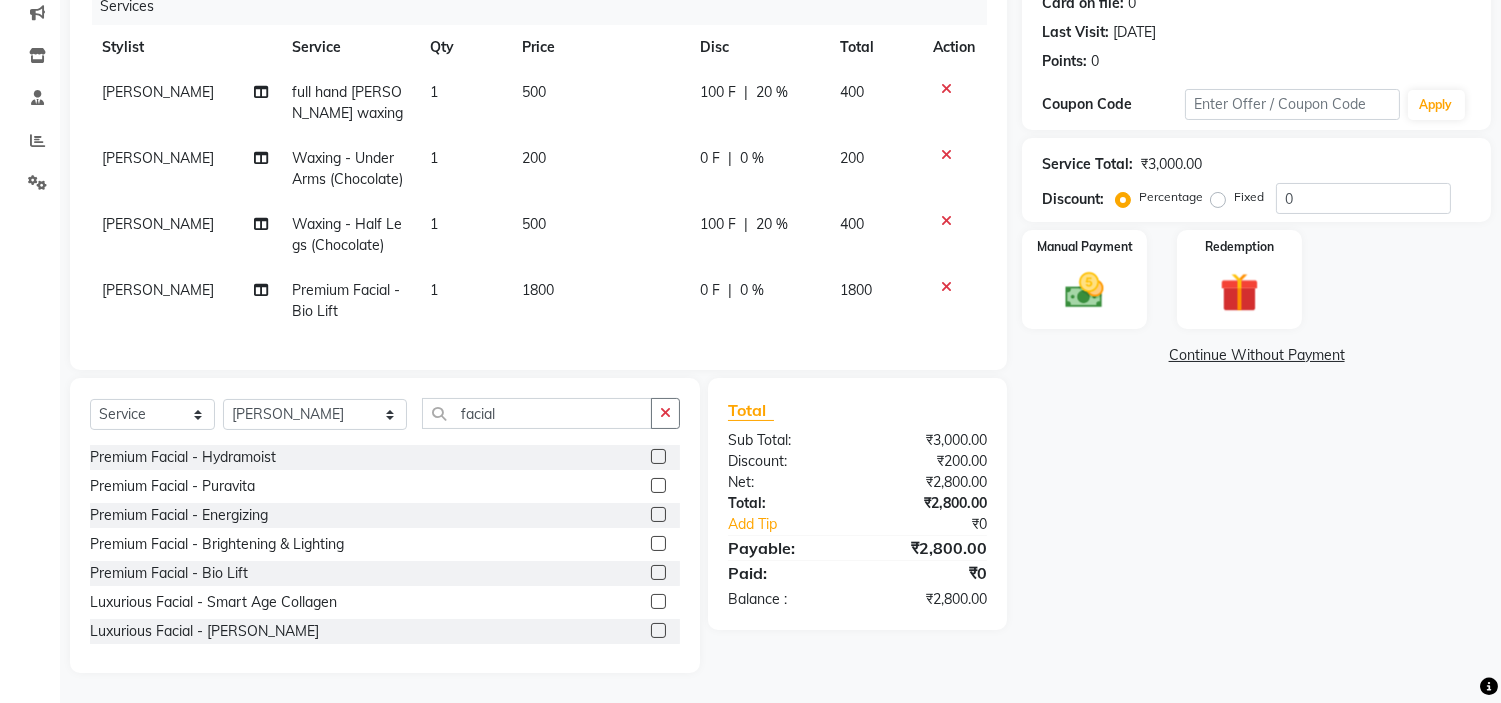 click 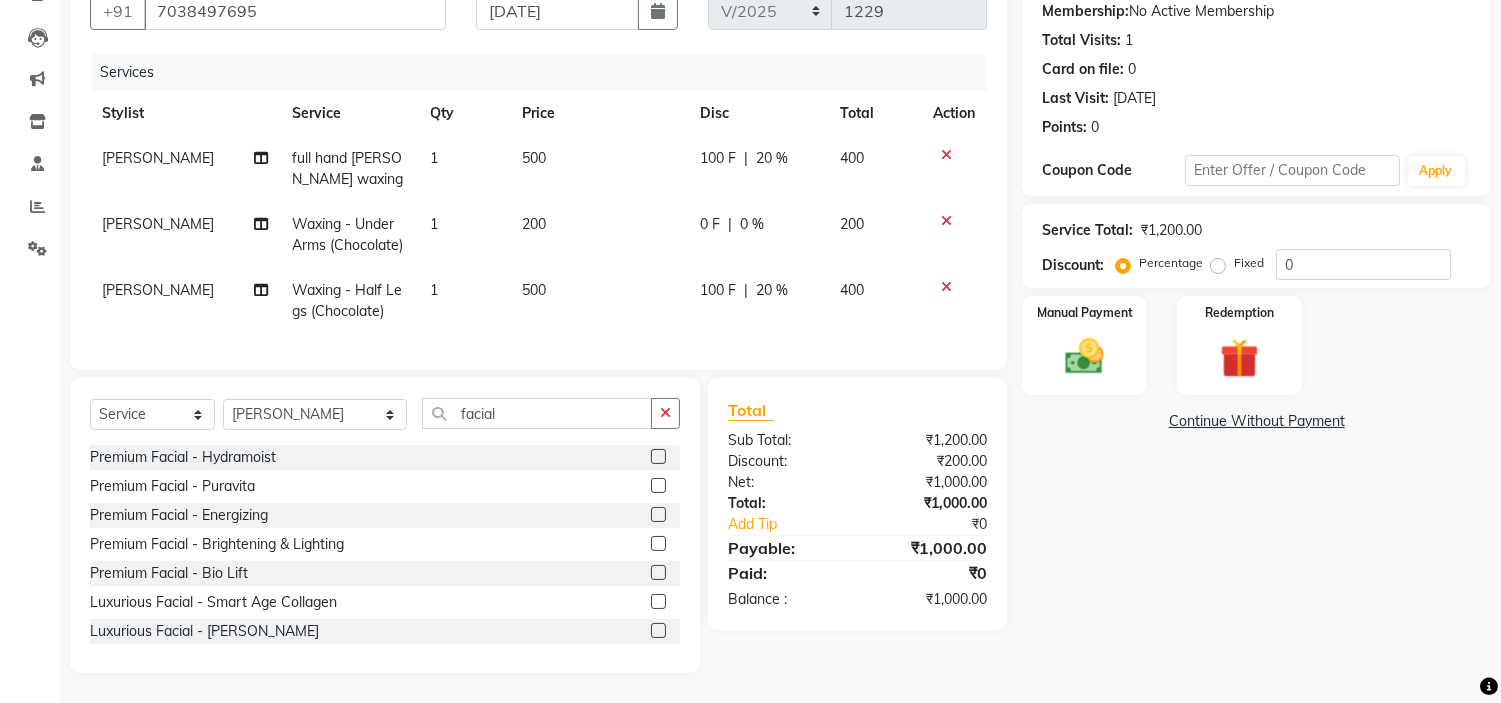 scroll, scrollTop: 211, scrollLeft: 0, axis: vertical 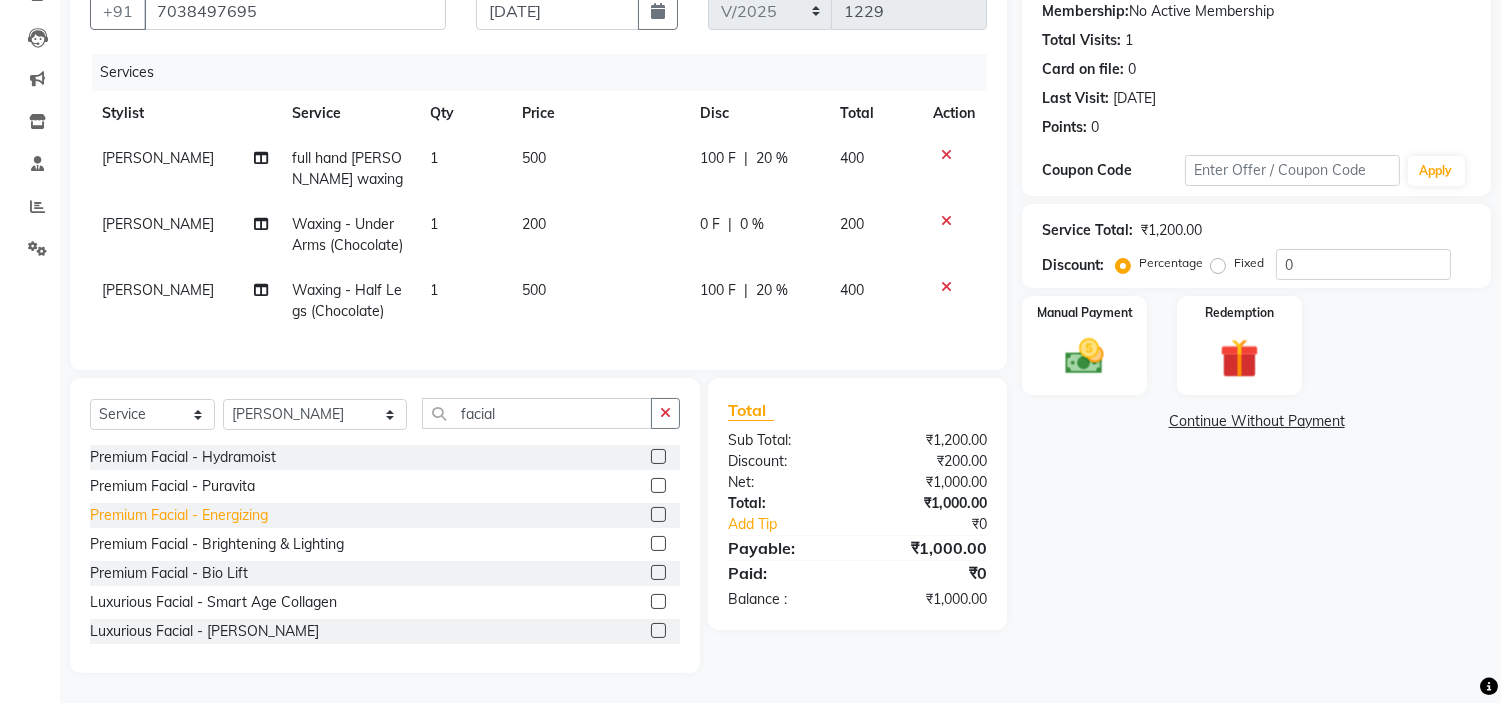 click on "Premium Facial - Energizing" 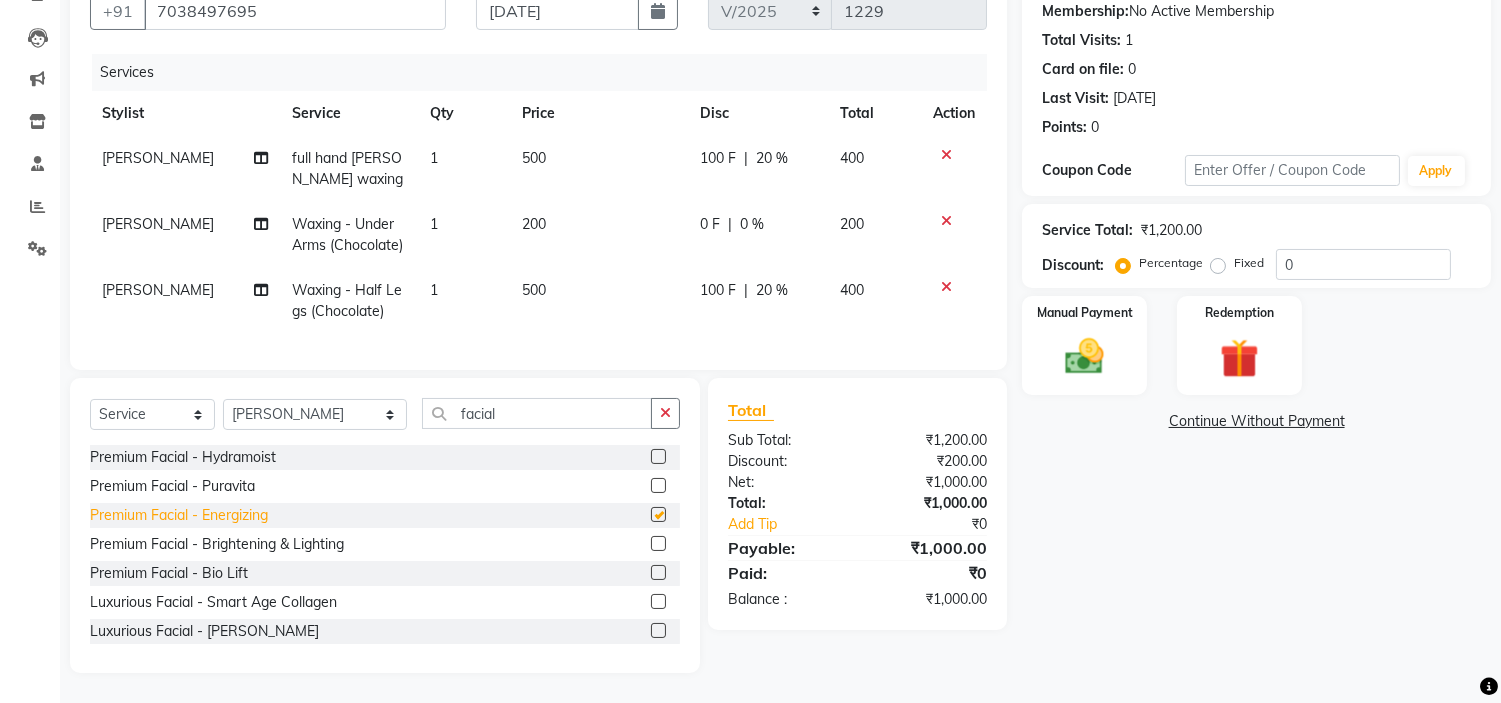 scroll, scrollTop: 276, scrollLeft: 0, axis: vertical 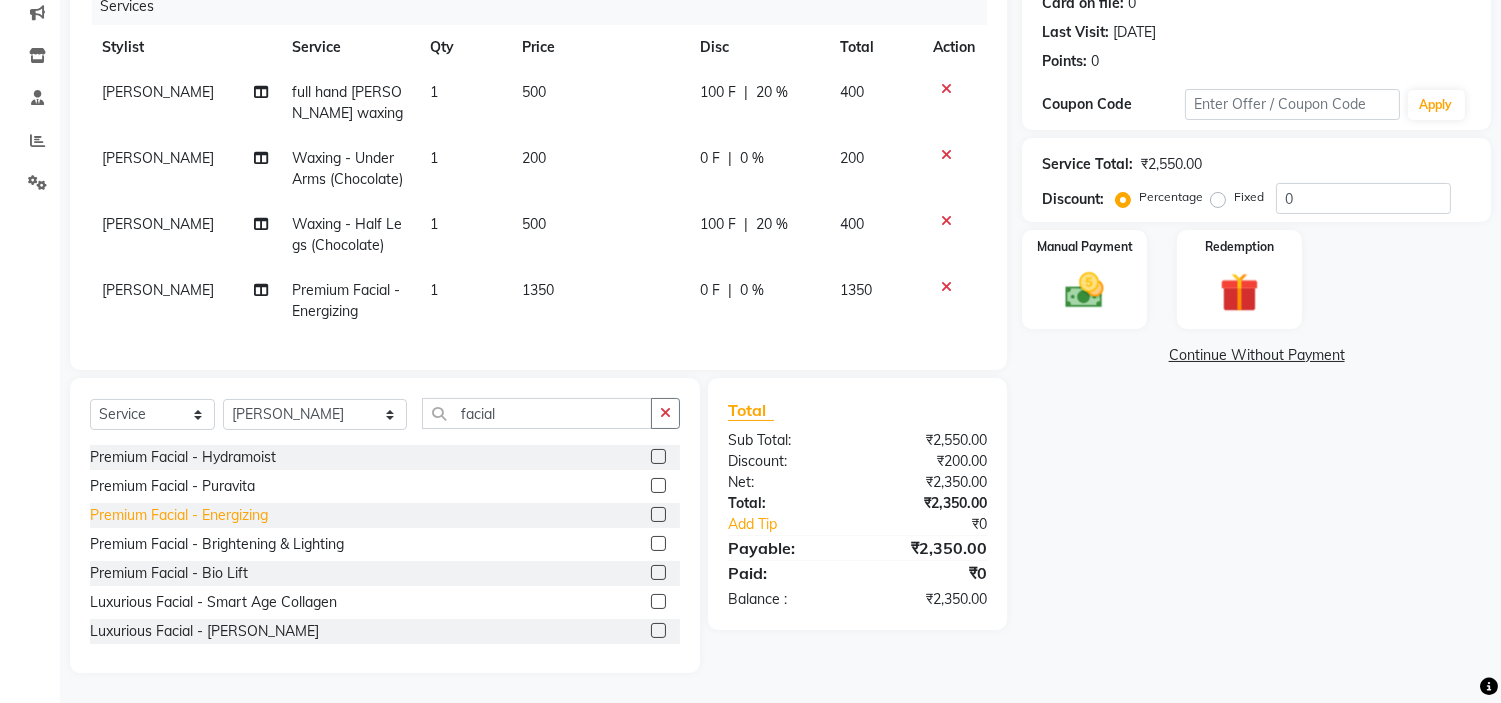 checkbox on "false" 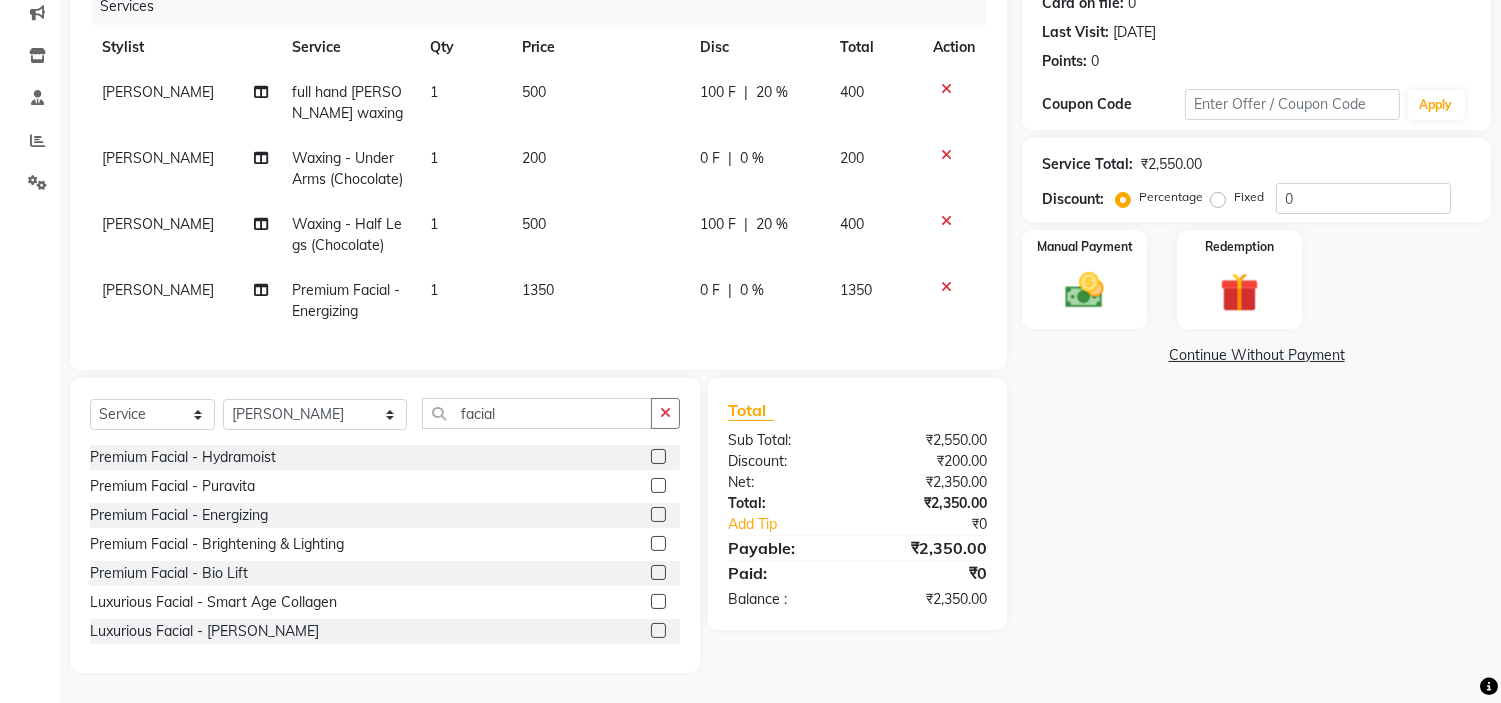 click 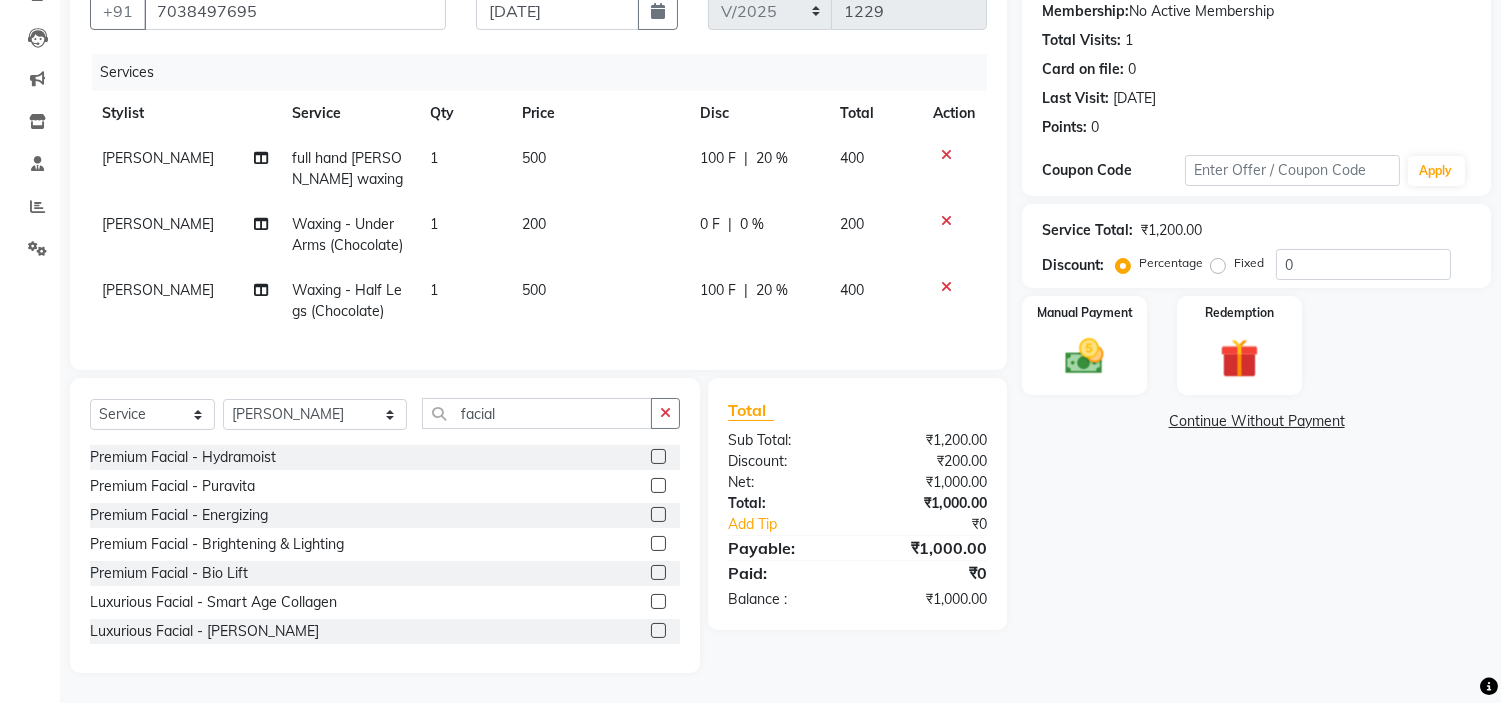 scroll, scrollTop: 211, scrollLeft: 0, axis: vertical 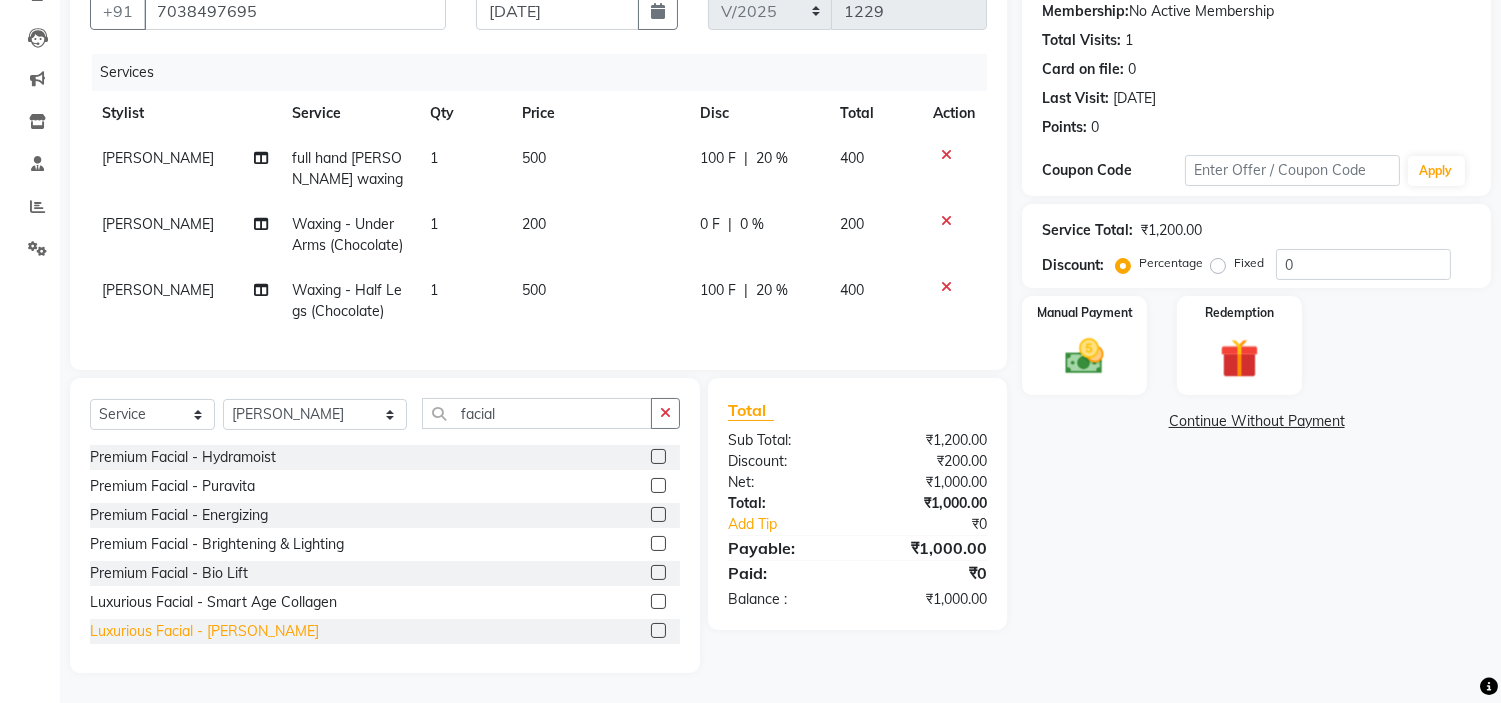 click on "Luxurious Facial - Seawood" 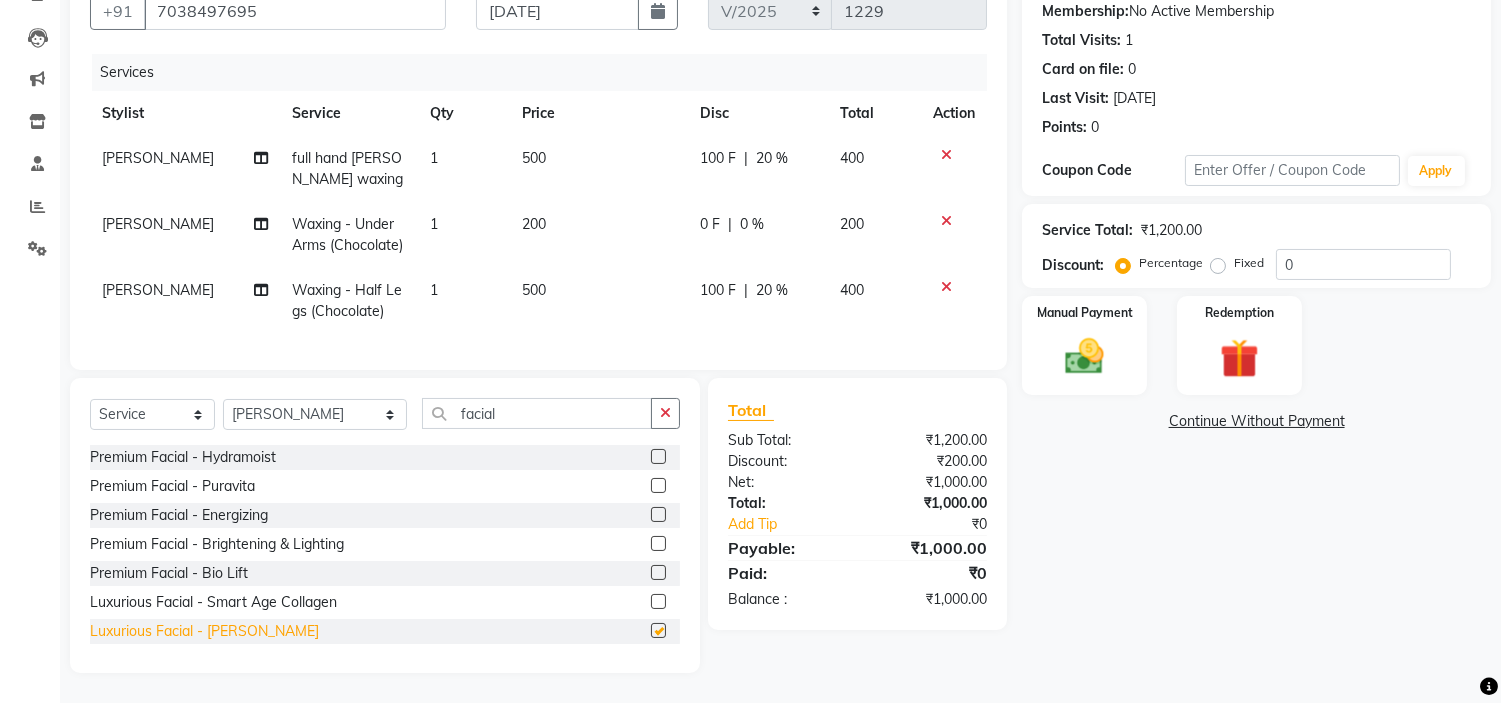 scroll, scrollTop: 276, scrollLeft: 0, axis: vertical 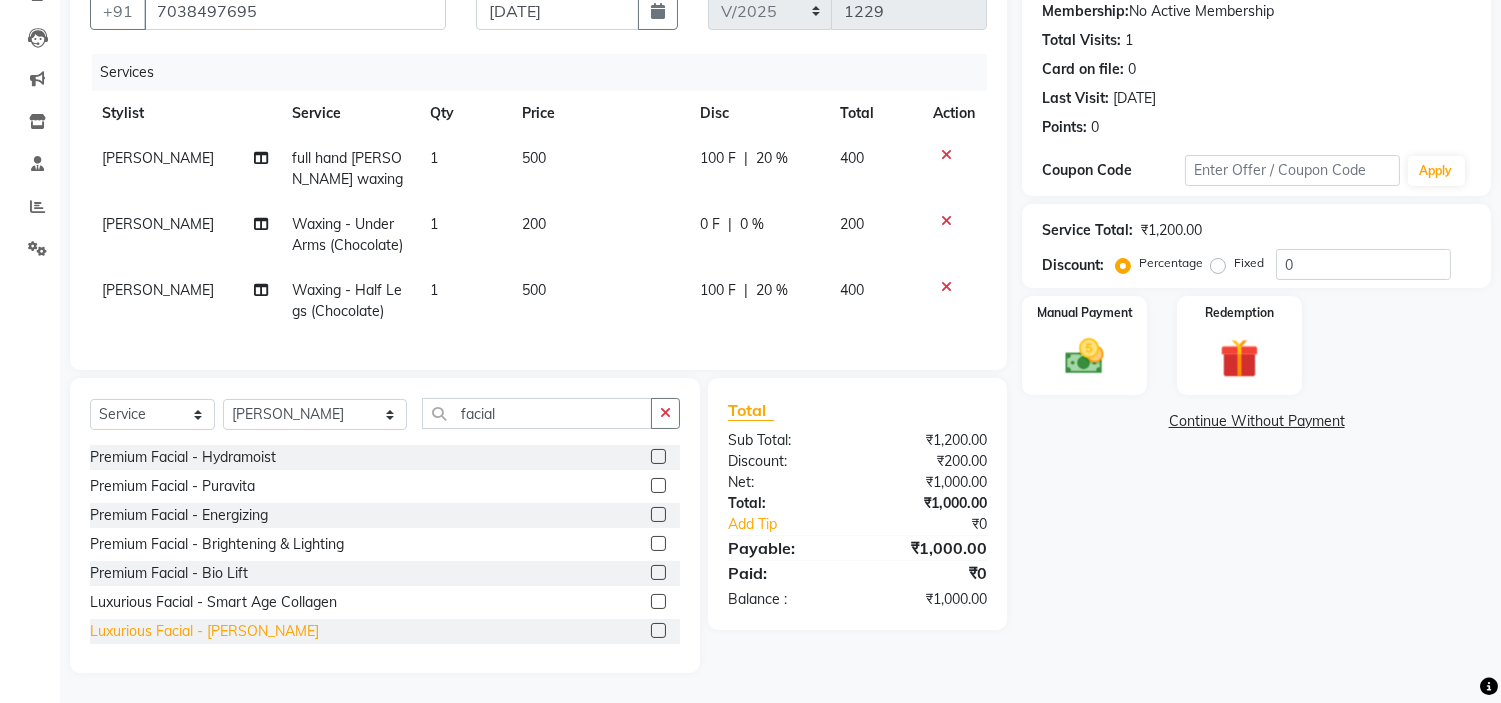 checkbox on "false" 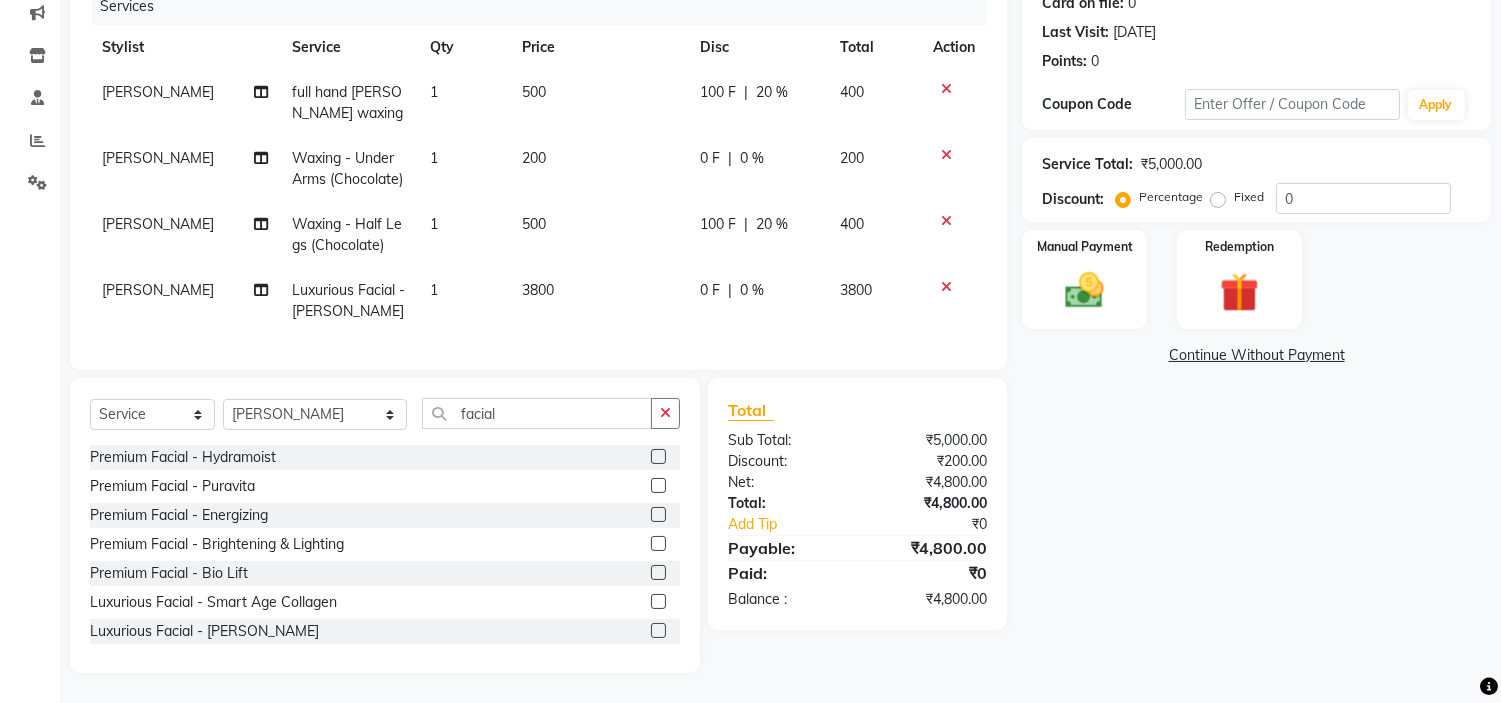 click 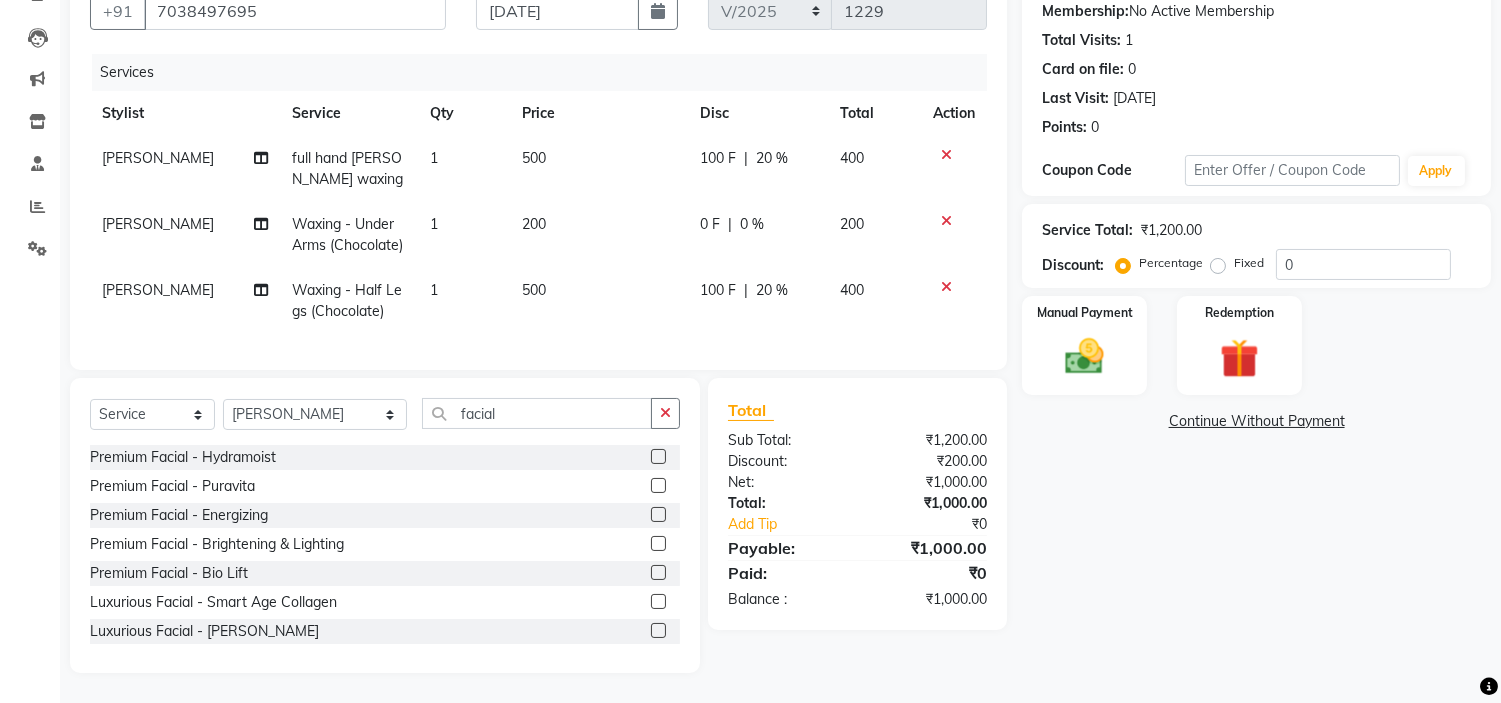 scroll, scrollTop: 211, scrollLeft: 0, axis: vertical 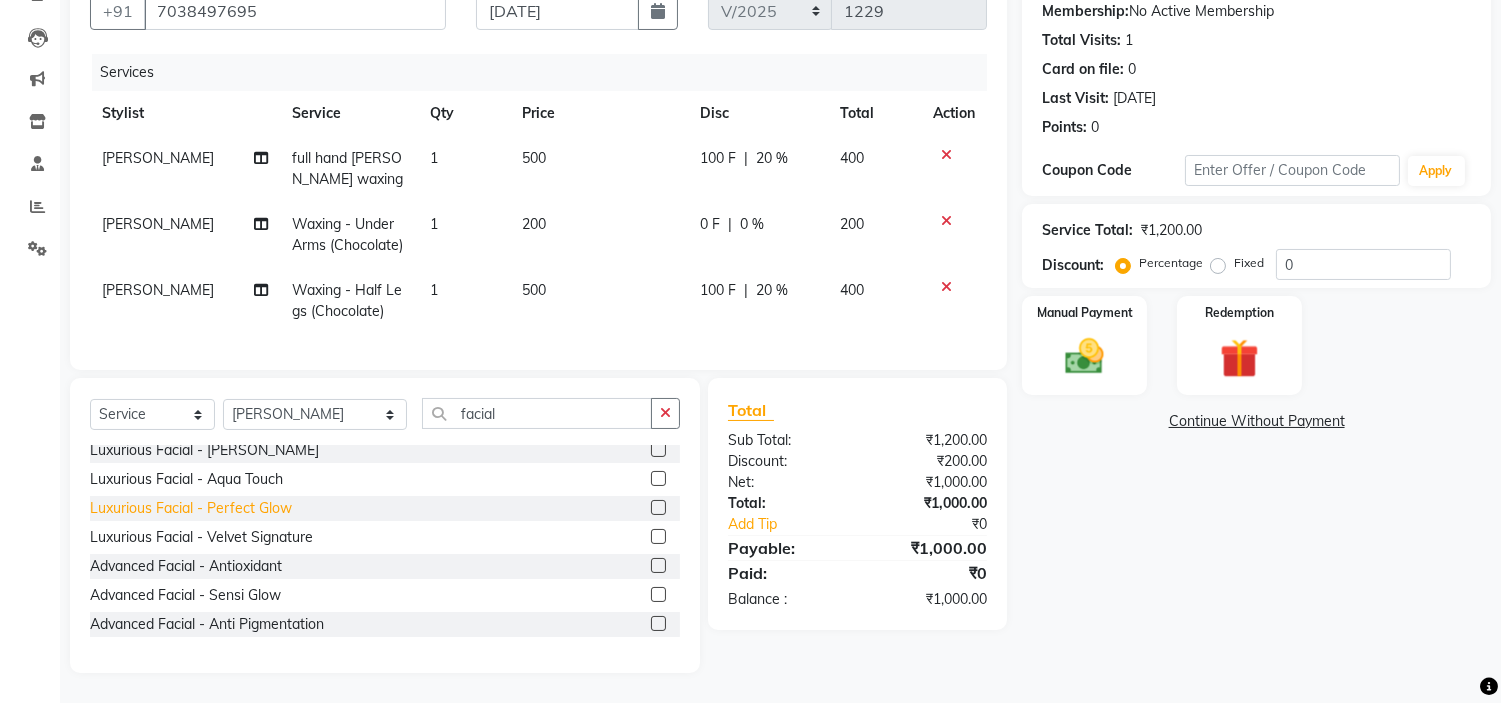click on "Luxurious Facial - Perfect Glow" 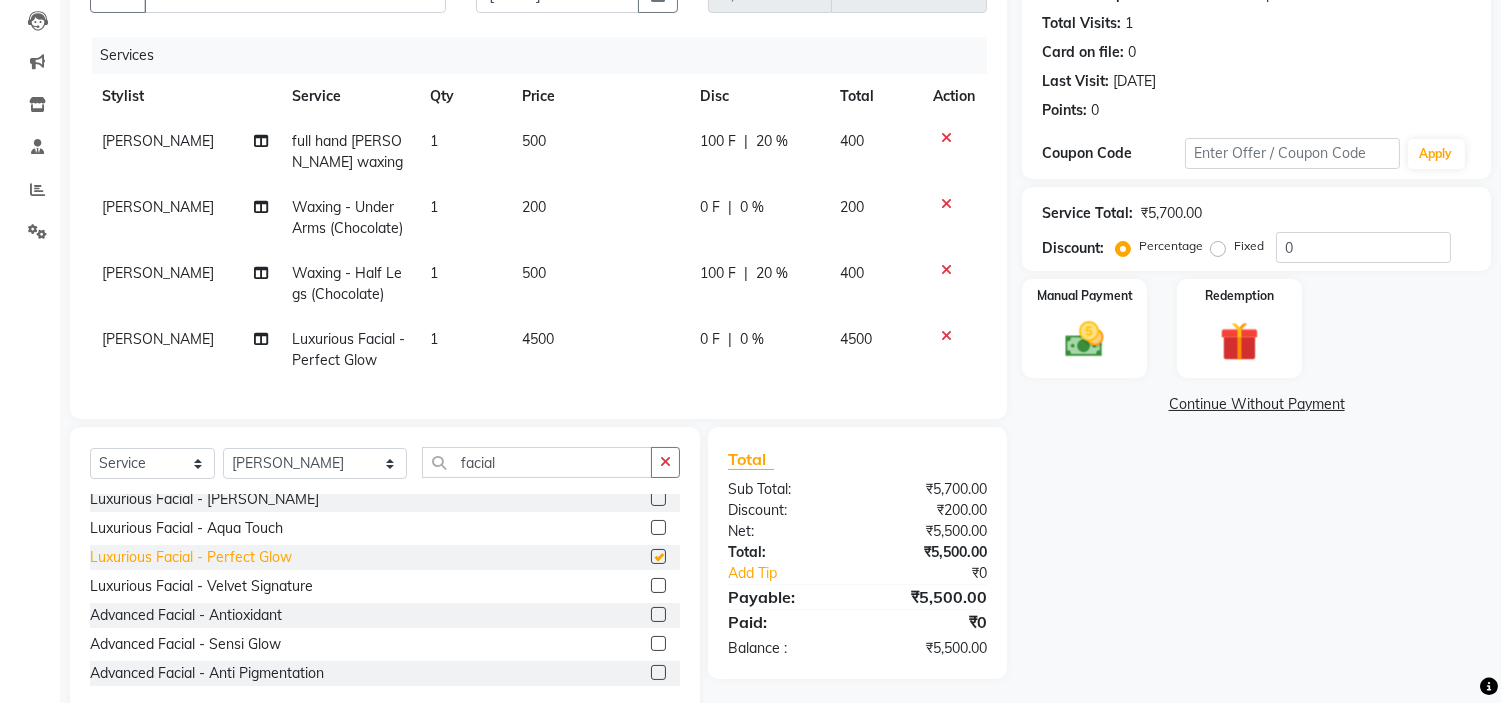 checkbox on "false" 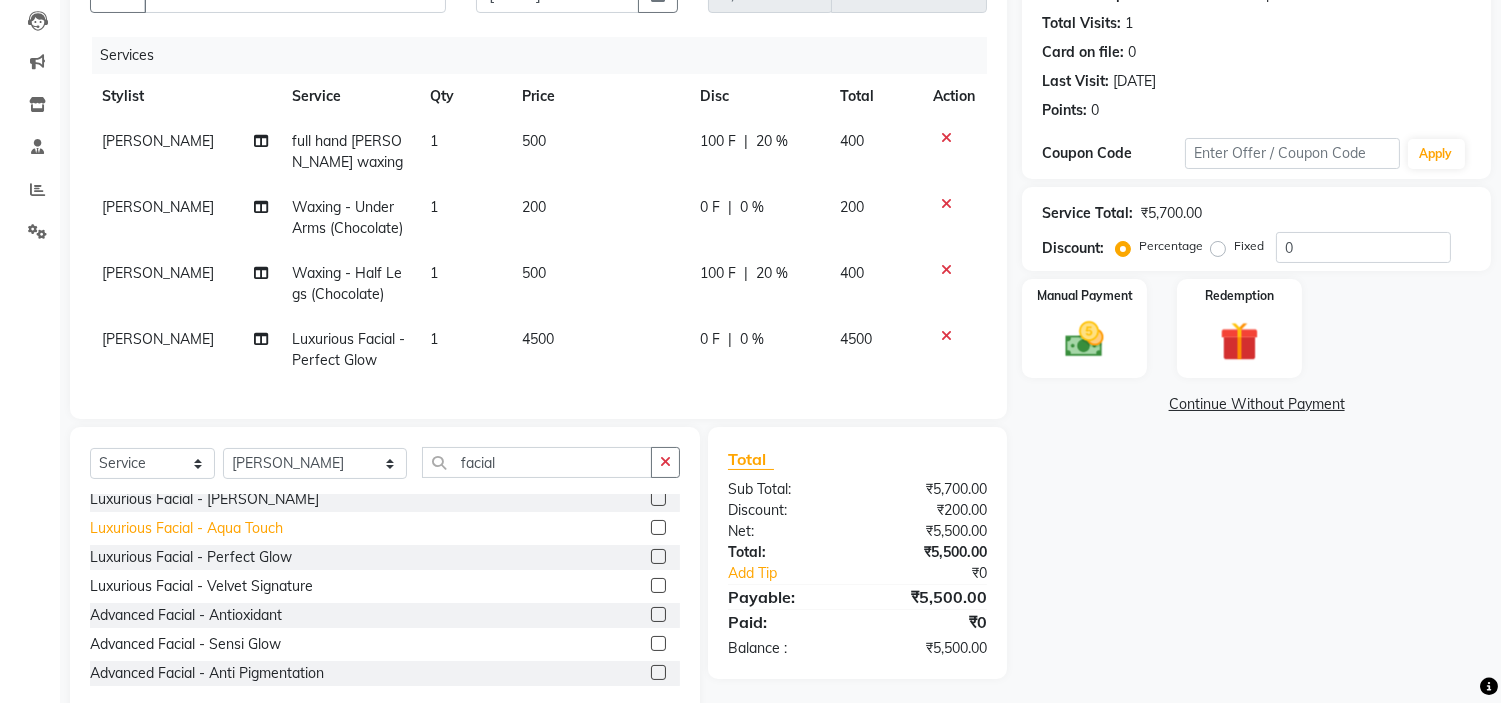 click on "Luxurious Facial - Aqua Touch" 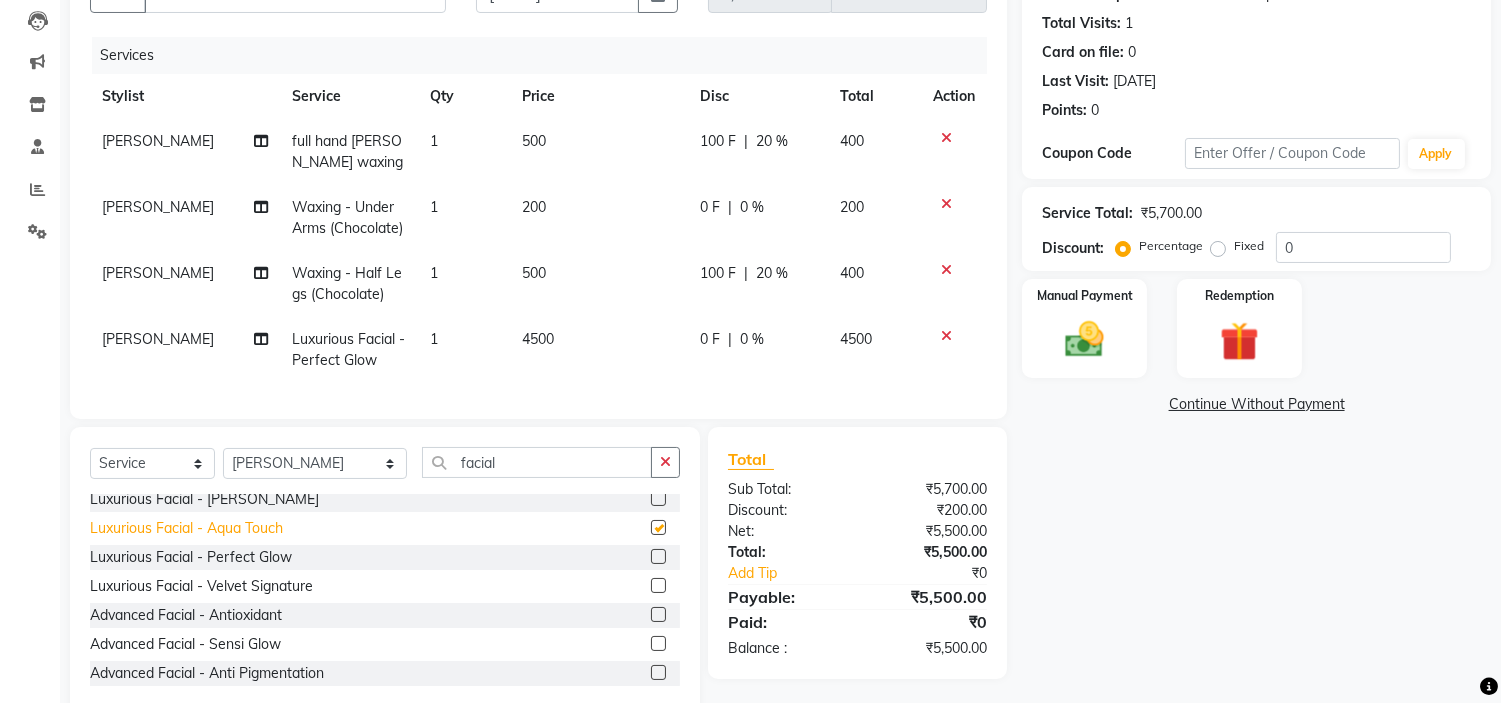 checkbox on "false" 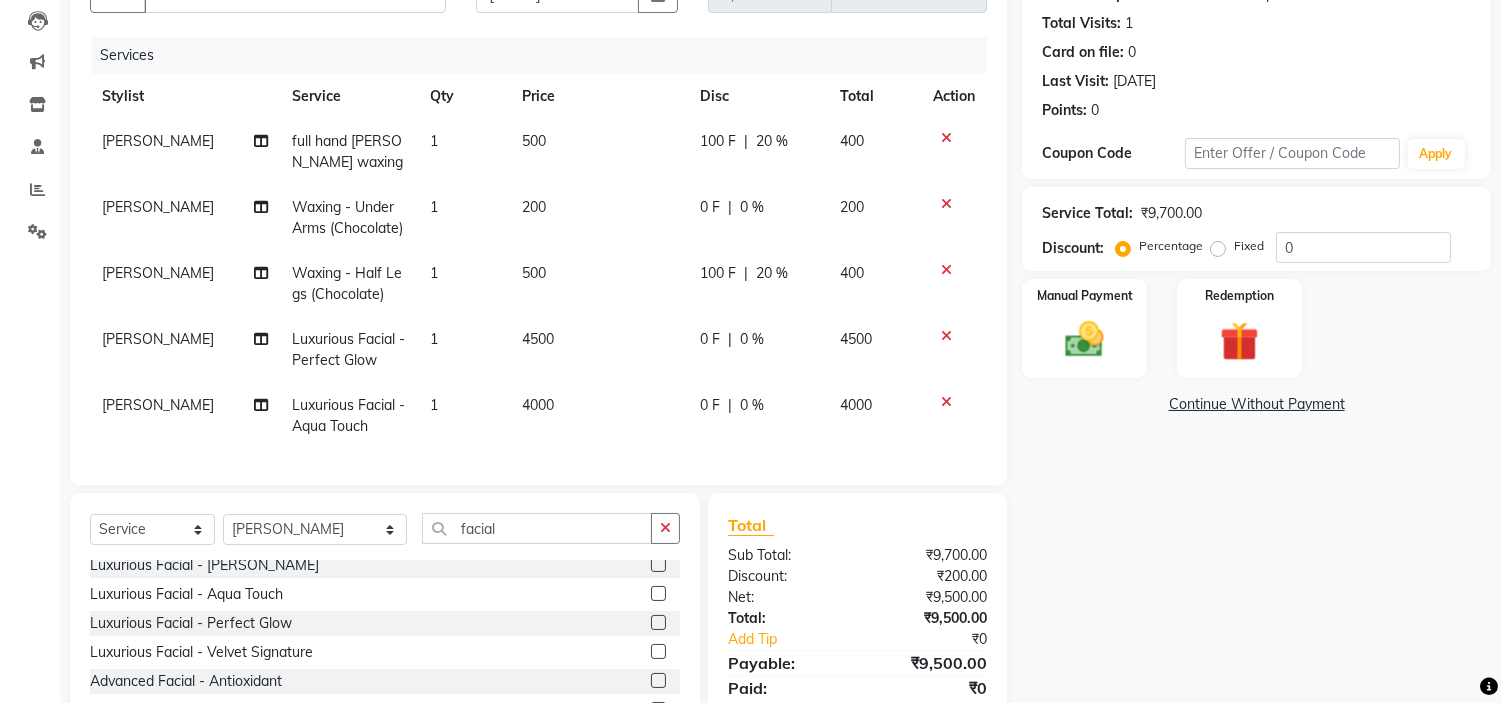click 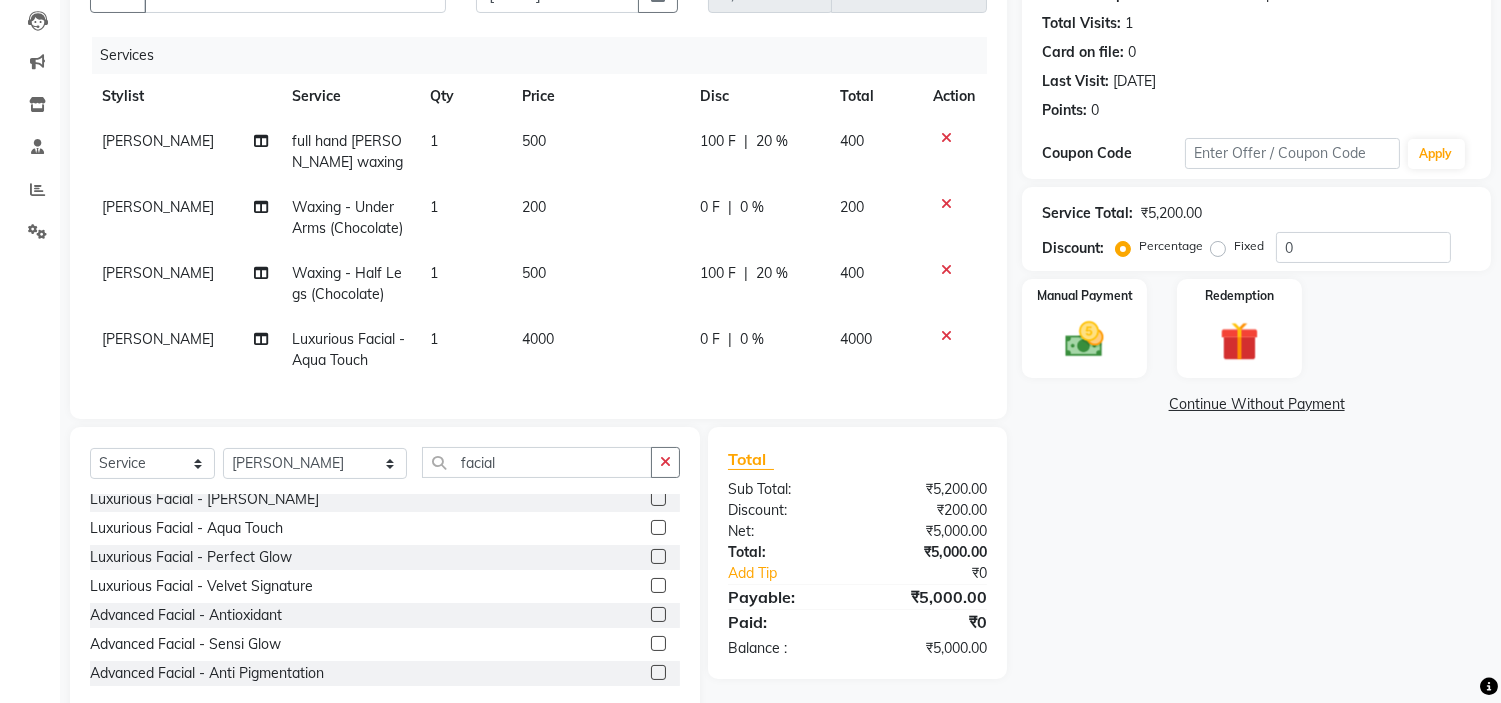click 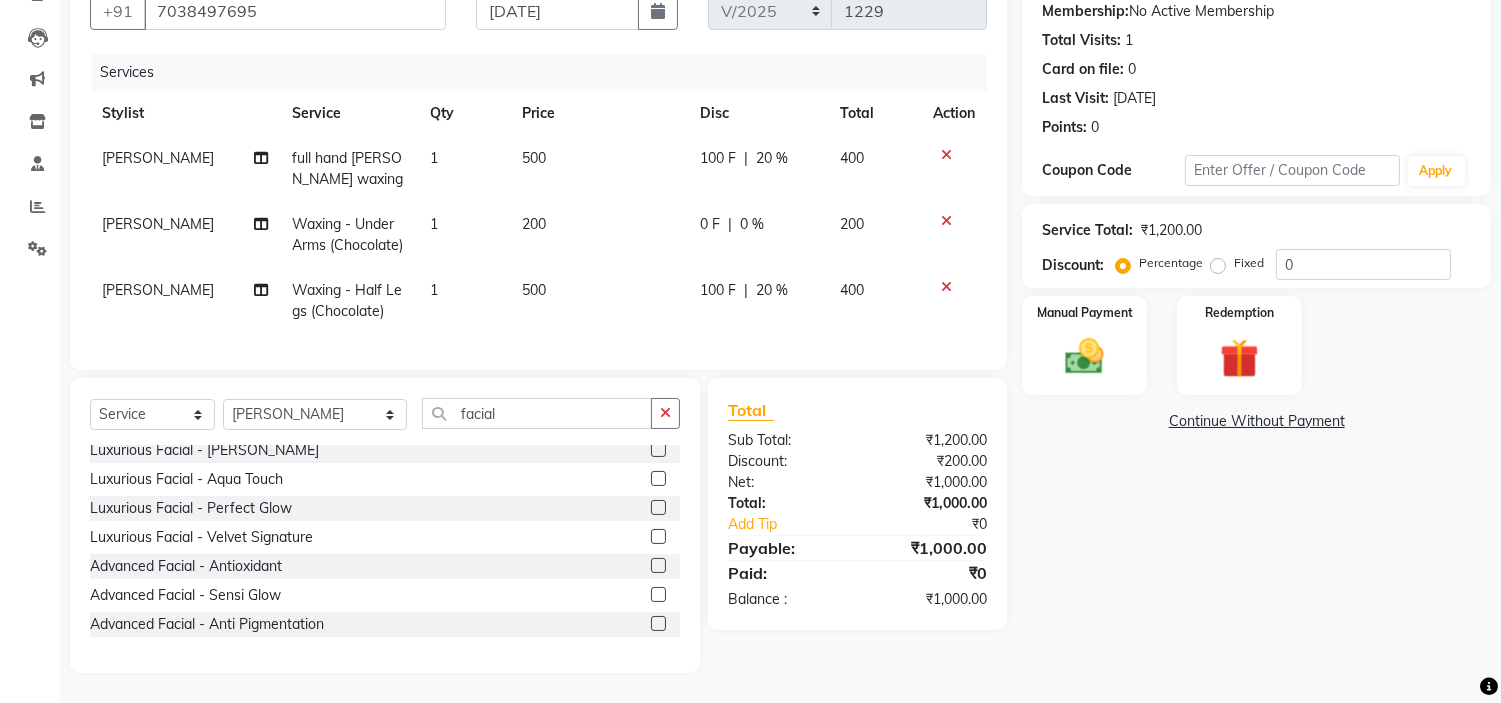 scroll, scrollTop: 281, scrollLeft: 0, axis: vertical 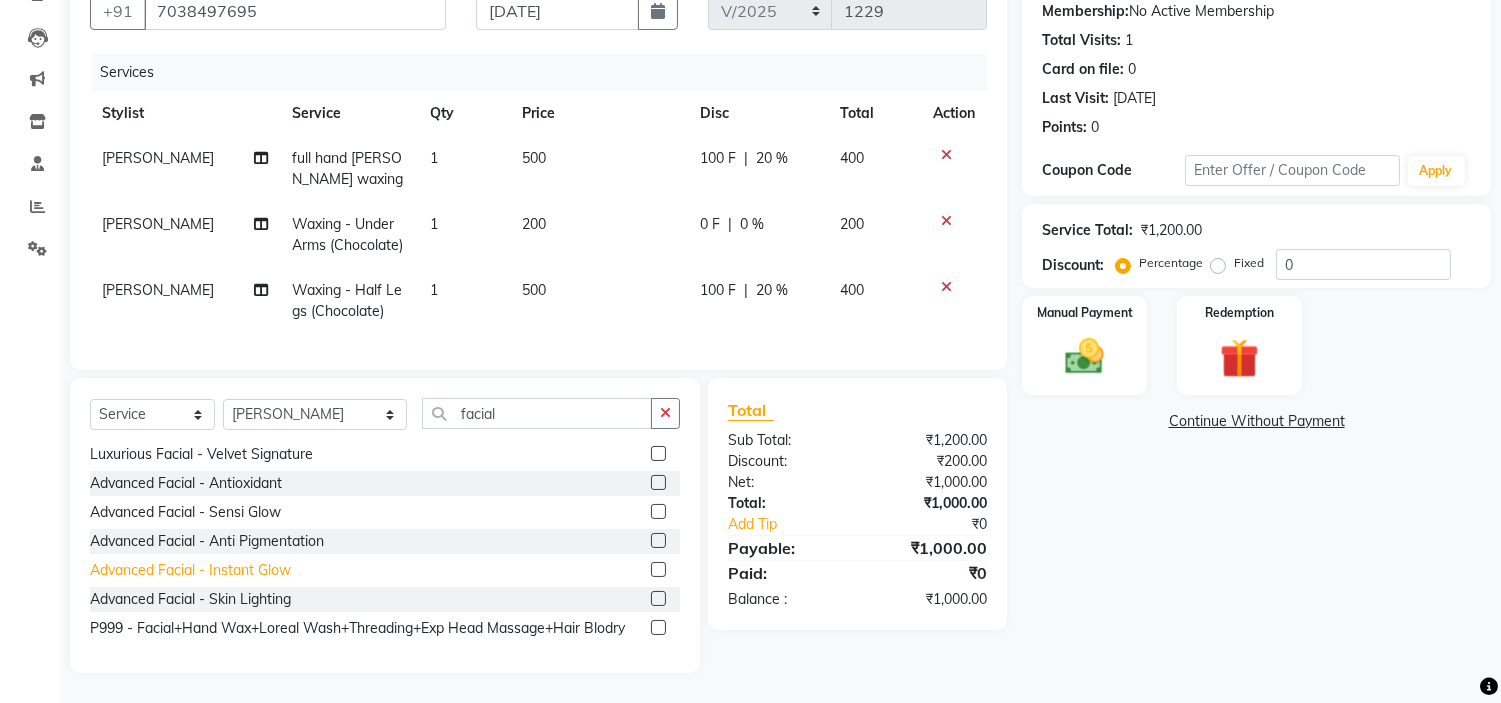 click on "Advanced Facial - Instant Glow" 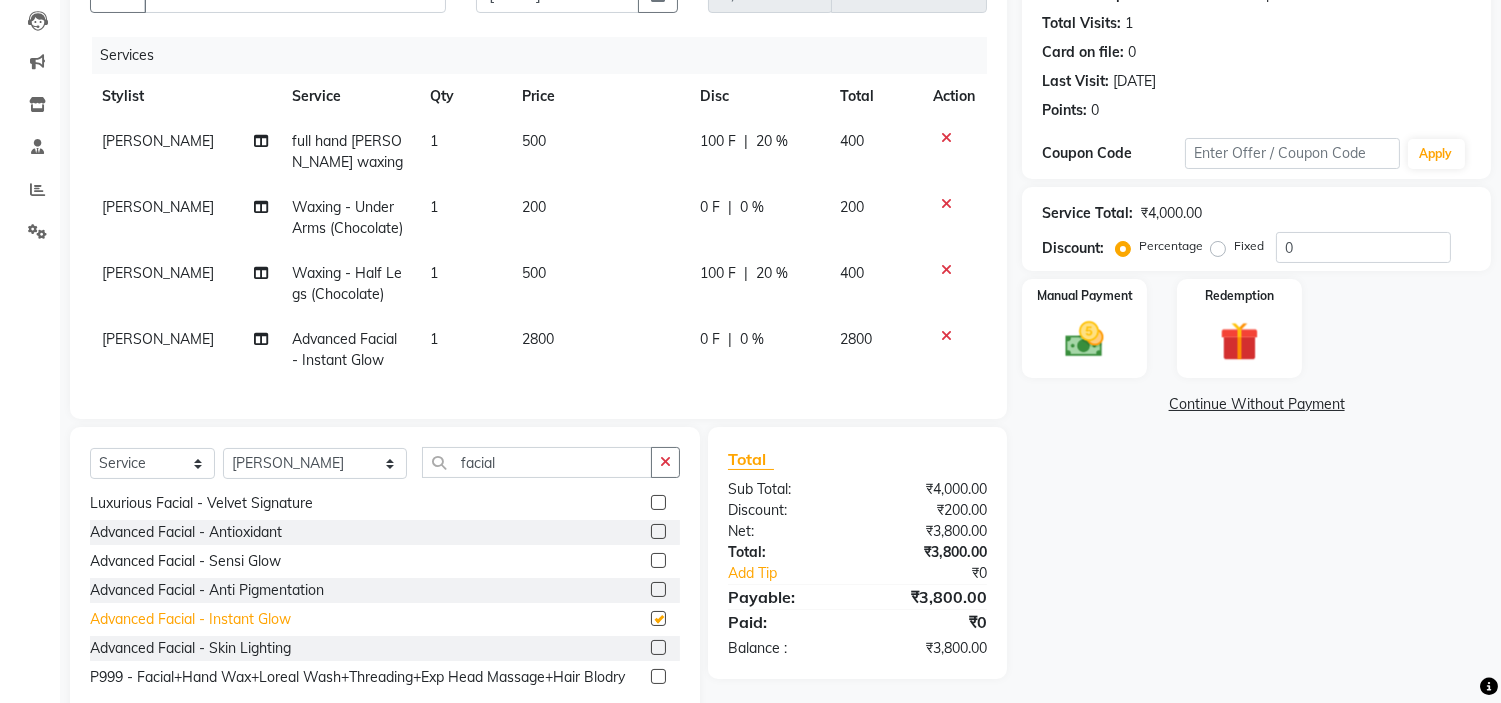checkbox on "false" 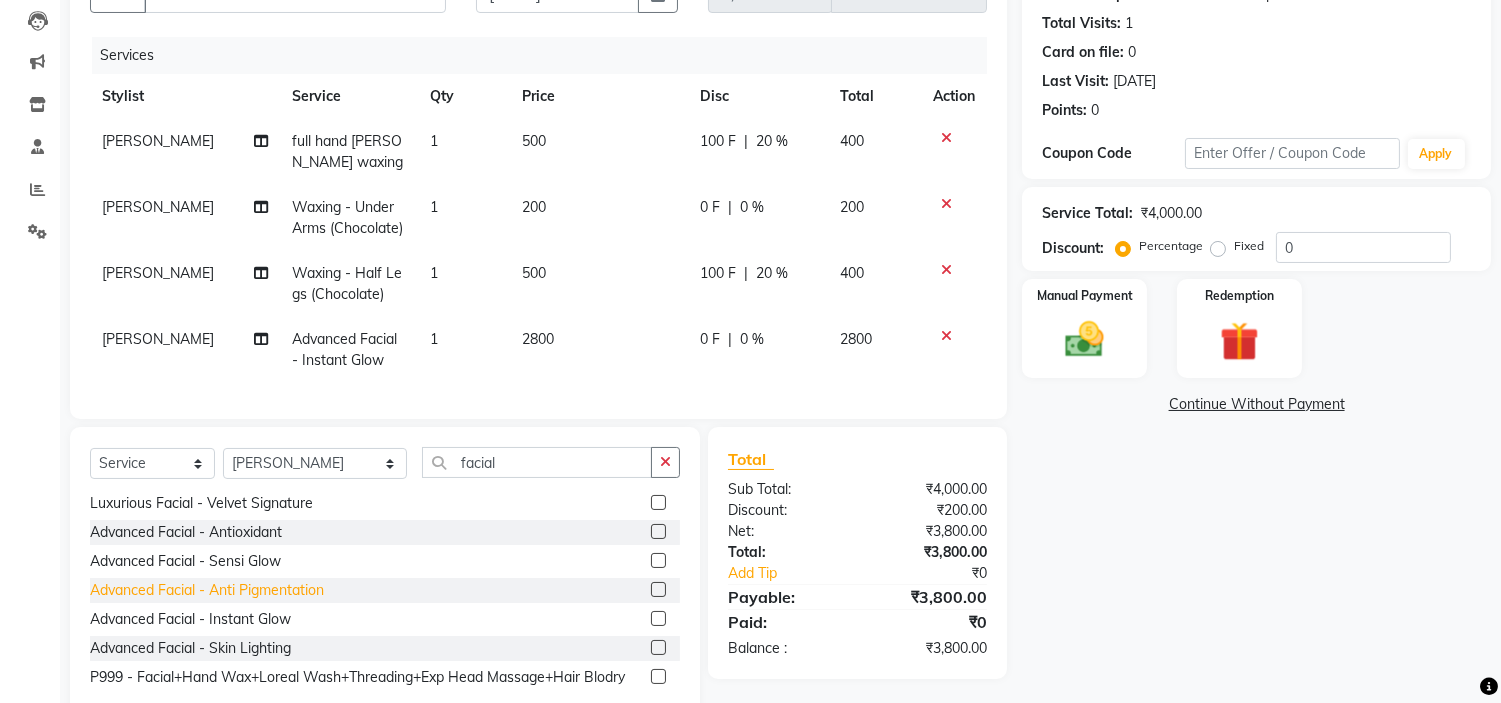 click on "Advanced Facial - Anti Pigmentation" 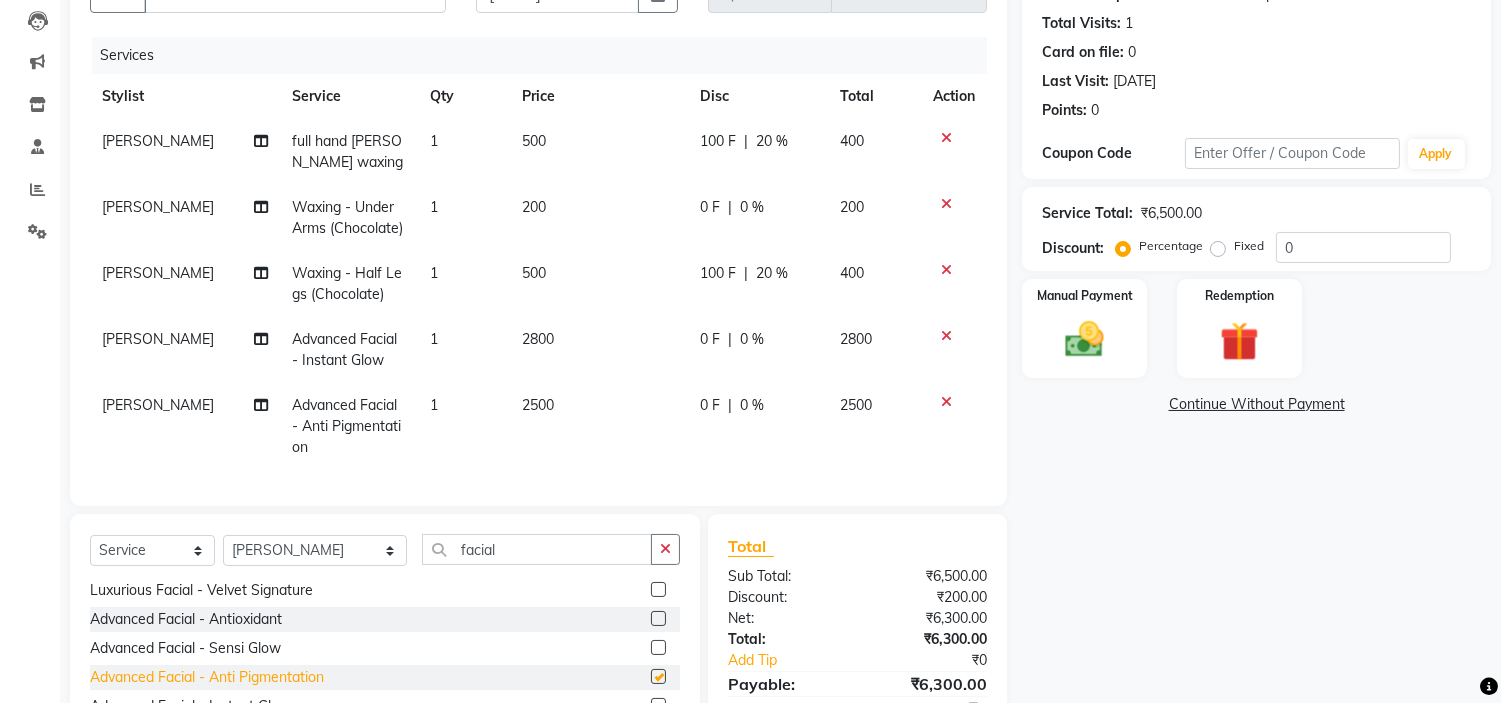 checkbox on "false" 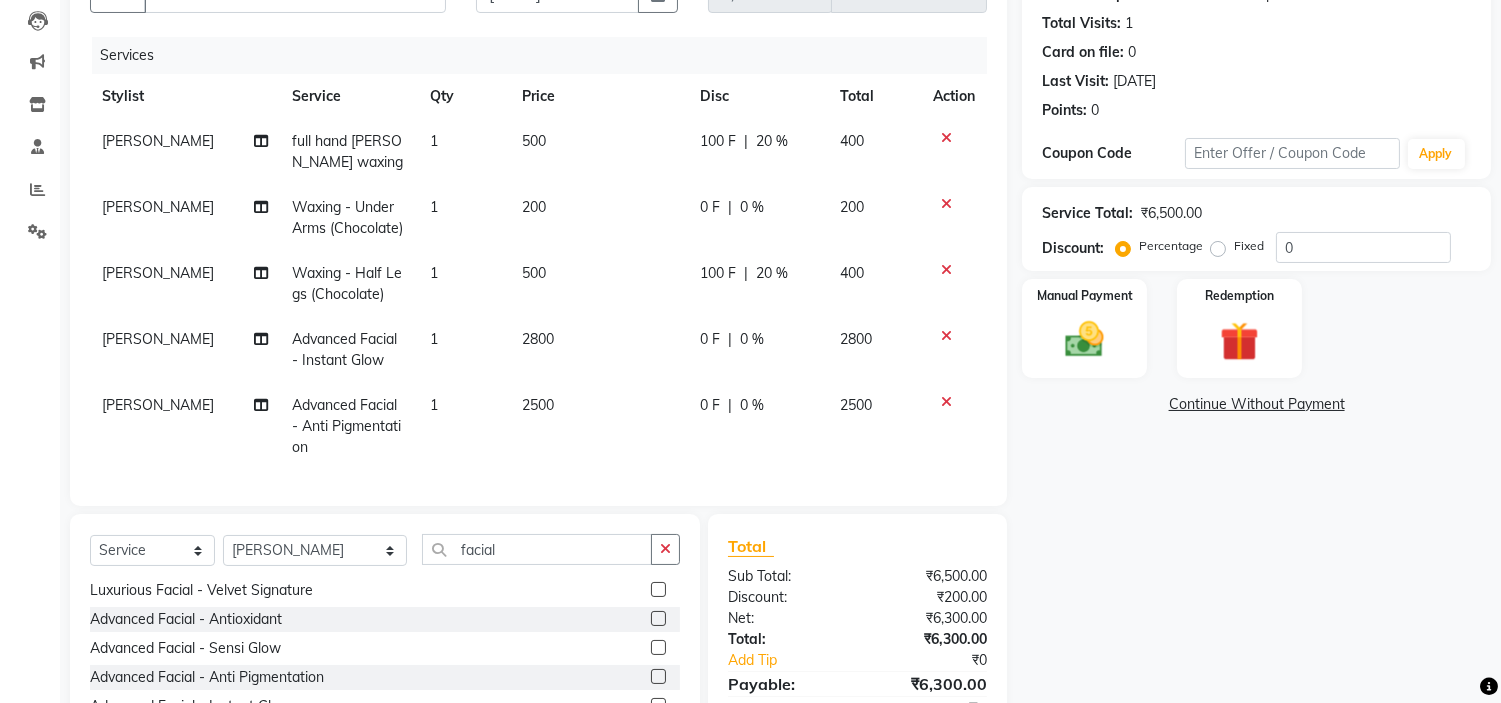 click on "Advanced Facial - Sensi Glow" 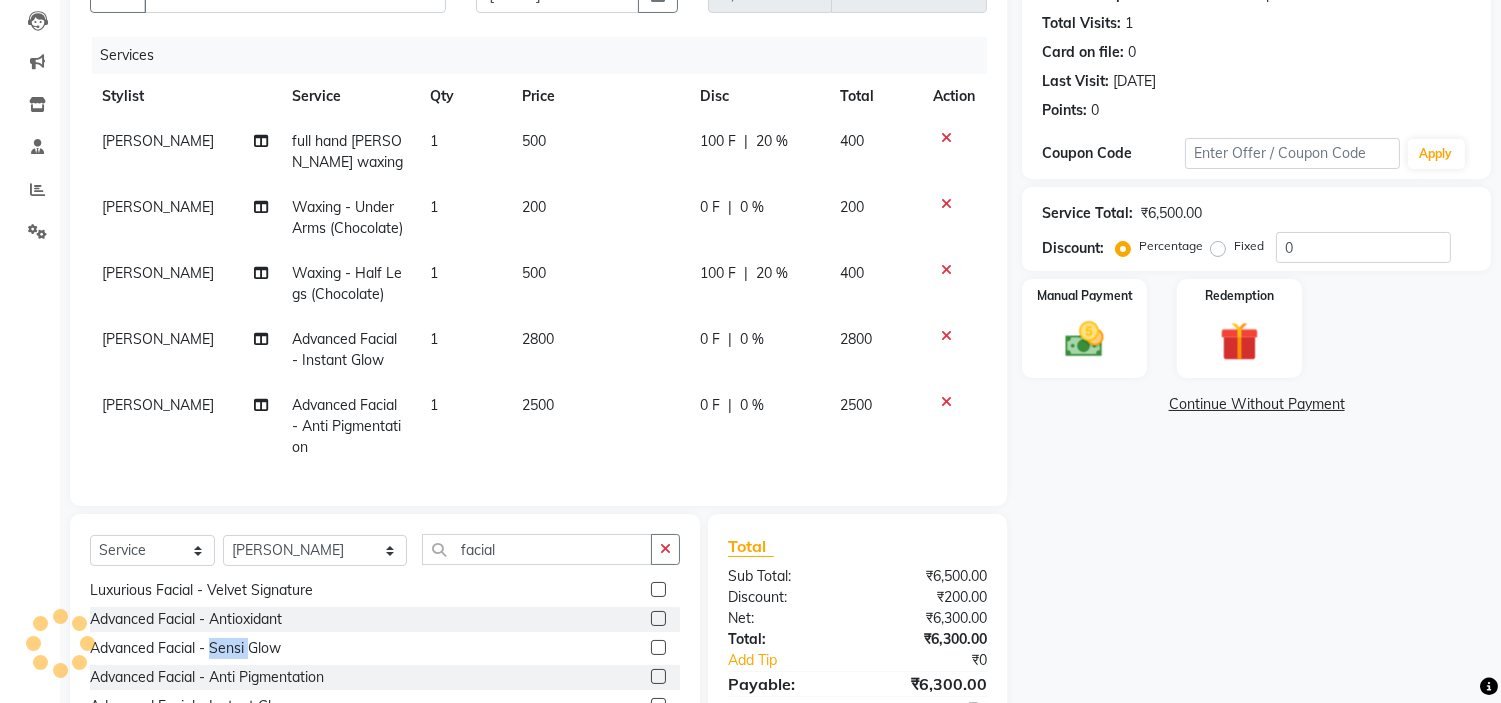 click on "Advanced Facial - Sensi Glow" 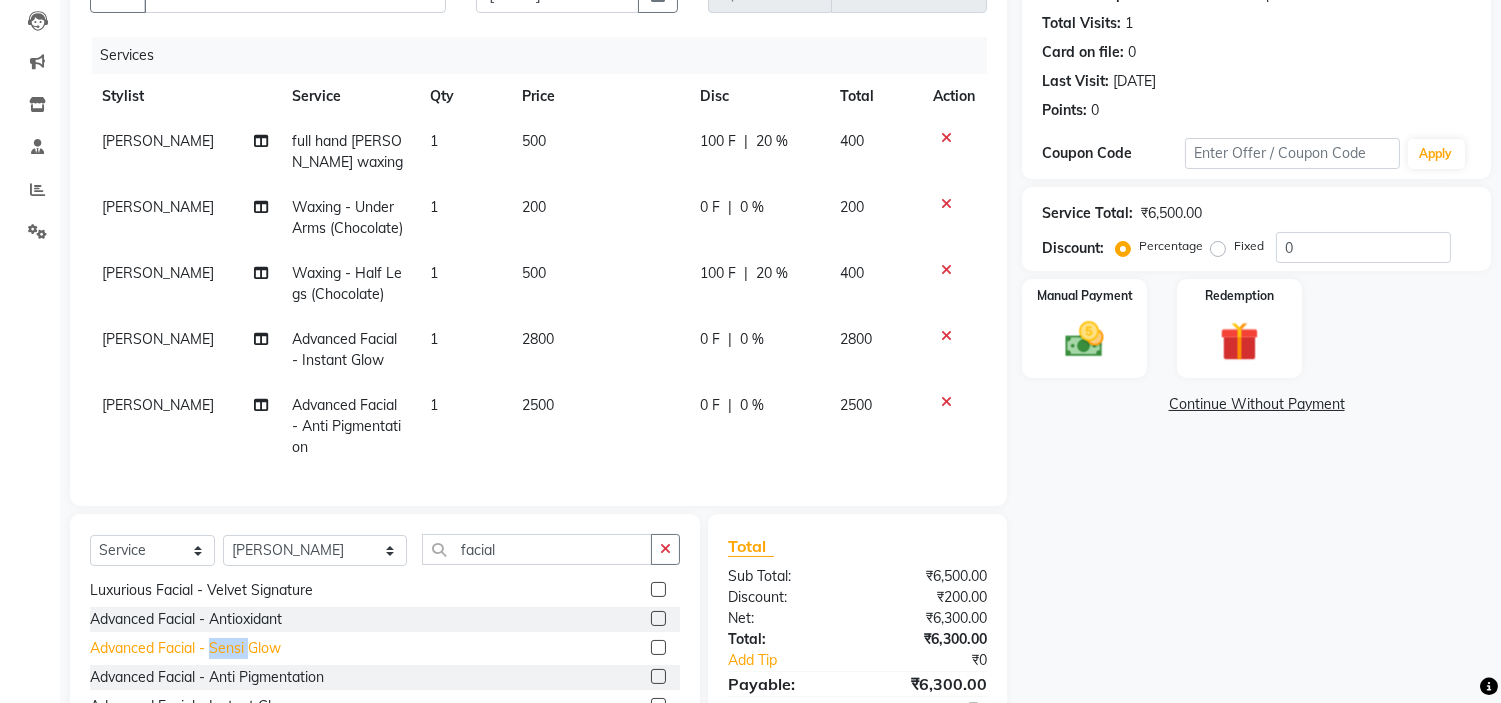 click on "Advanced Facial - Sensi Glow" 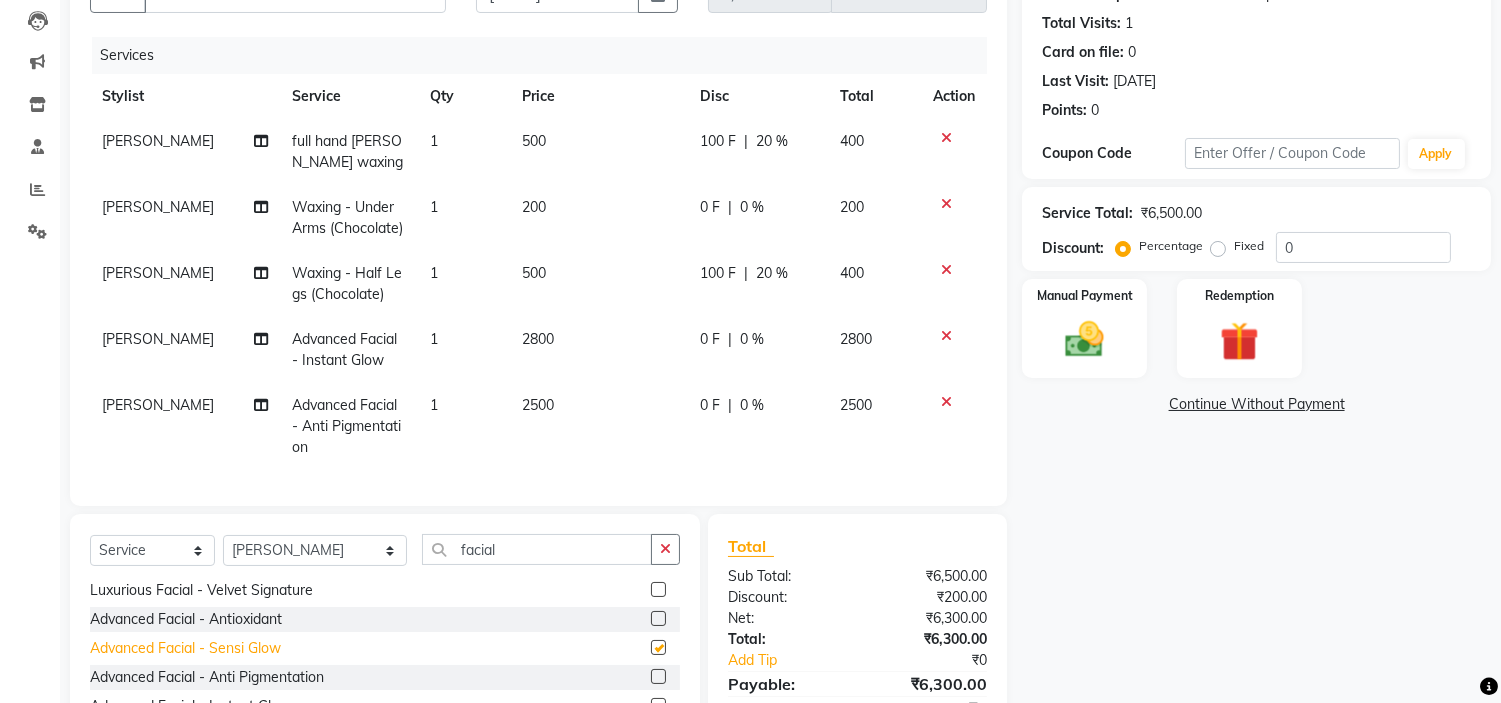checkbox on "false" 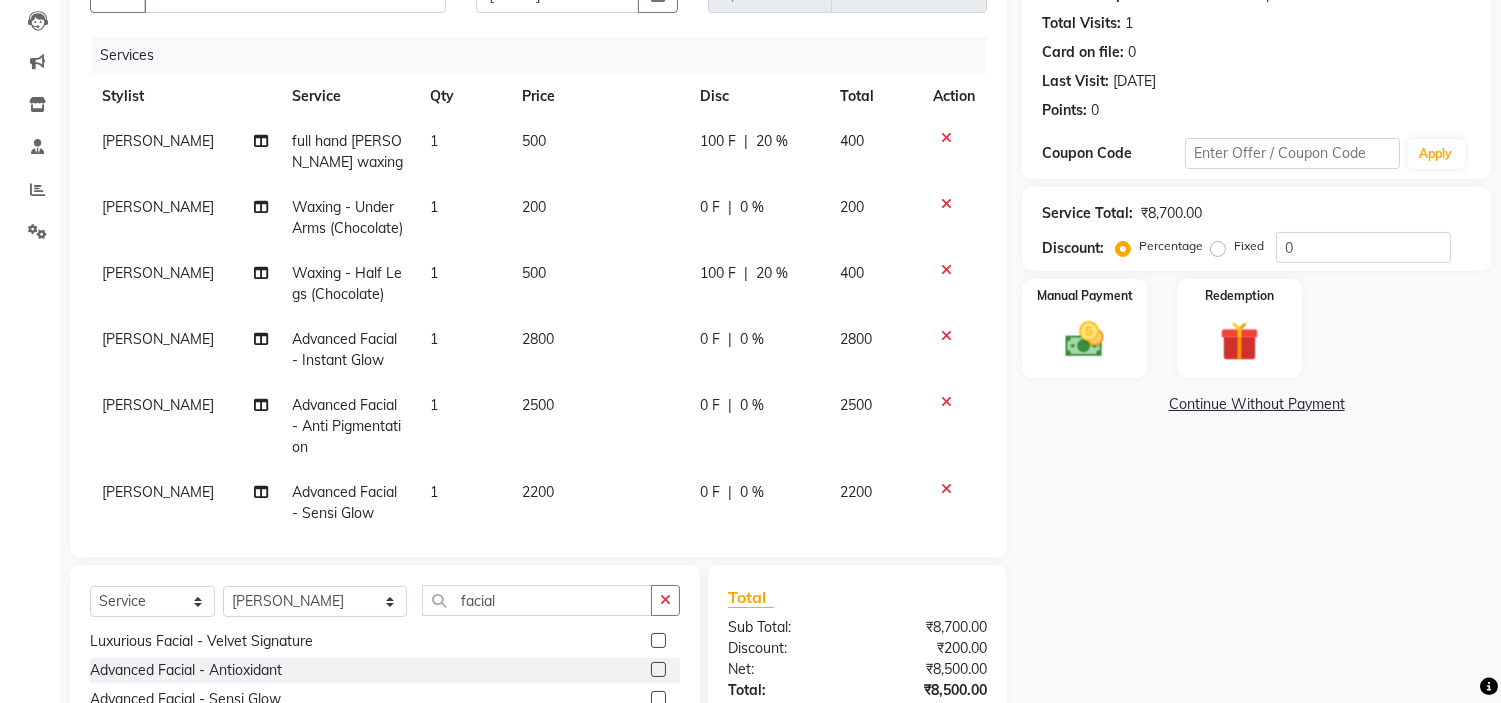 scroll, scrollTop: 31, scrollLeft: 0, axis: vertical 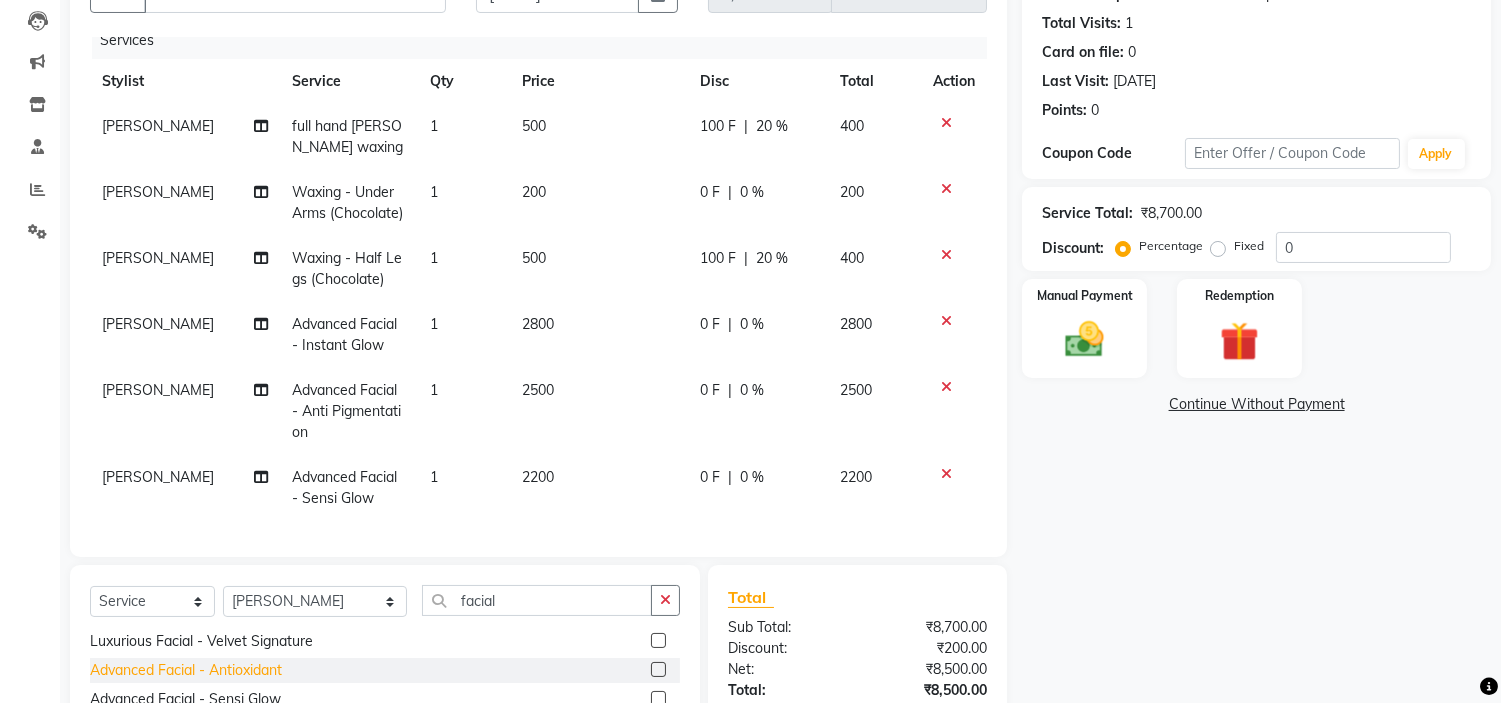 click on "Advanced Facial - Antioxidant" 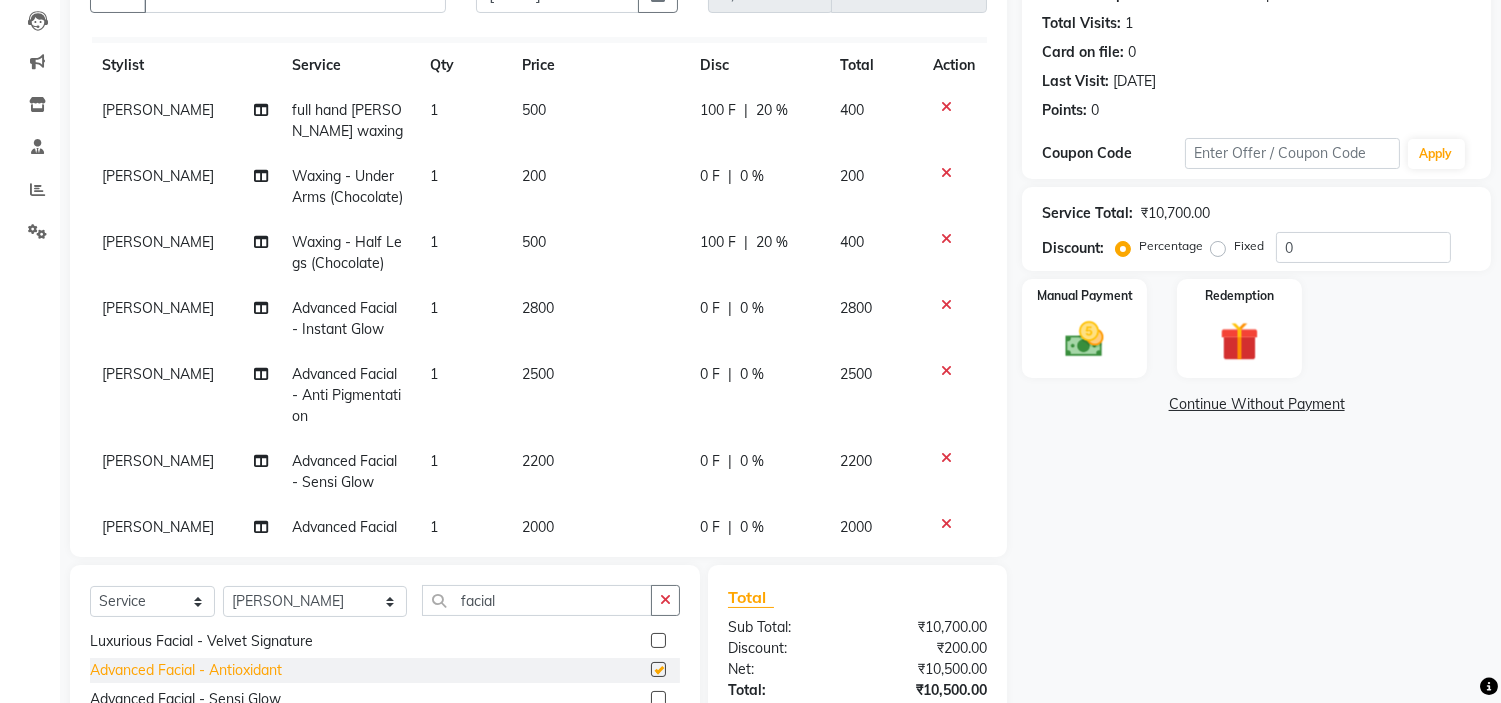 checkbox on "false" 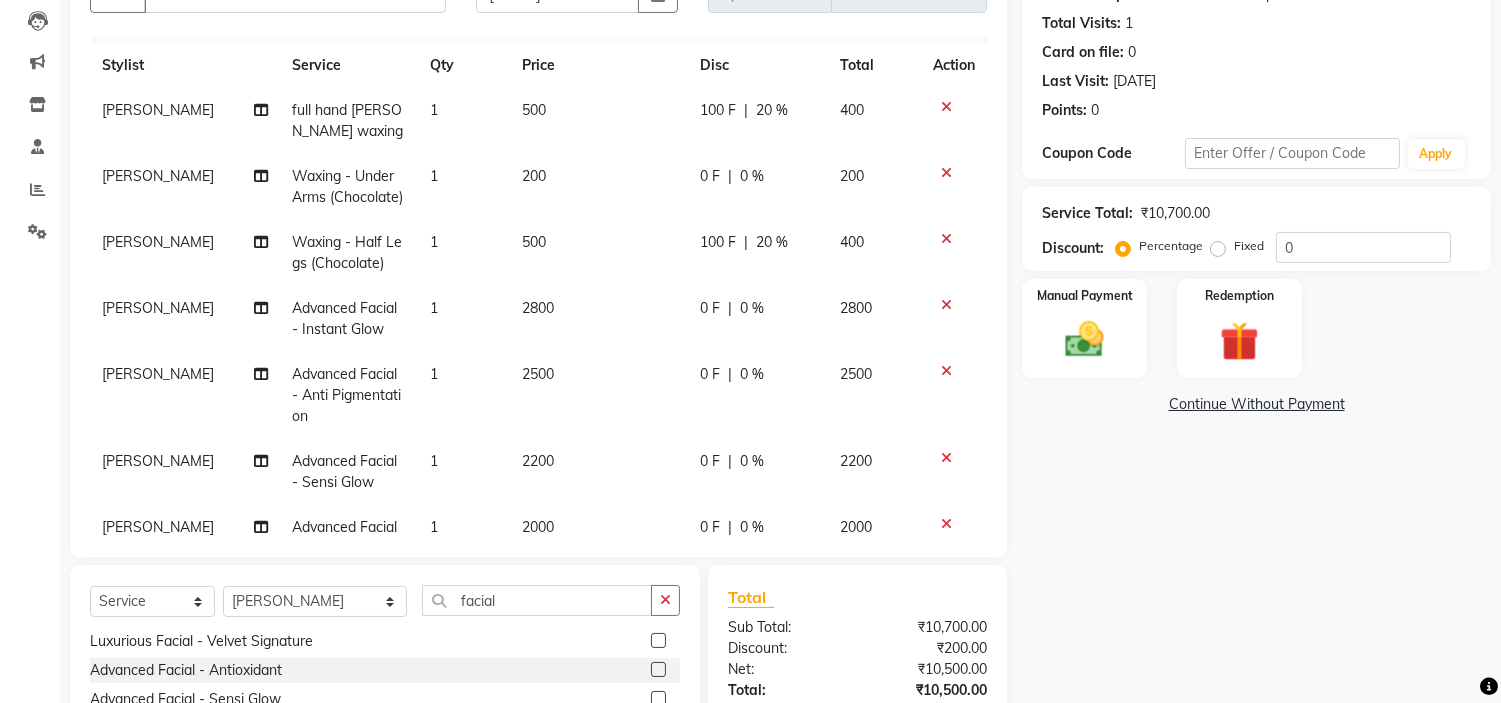scroll, scrollTop: 97, scrollLeft: 0, axis: vertical 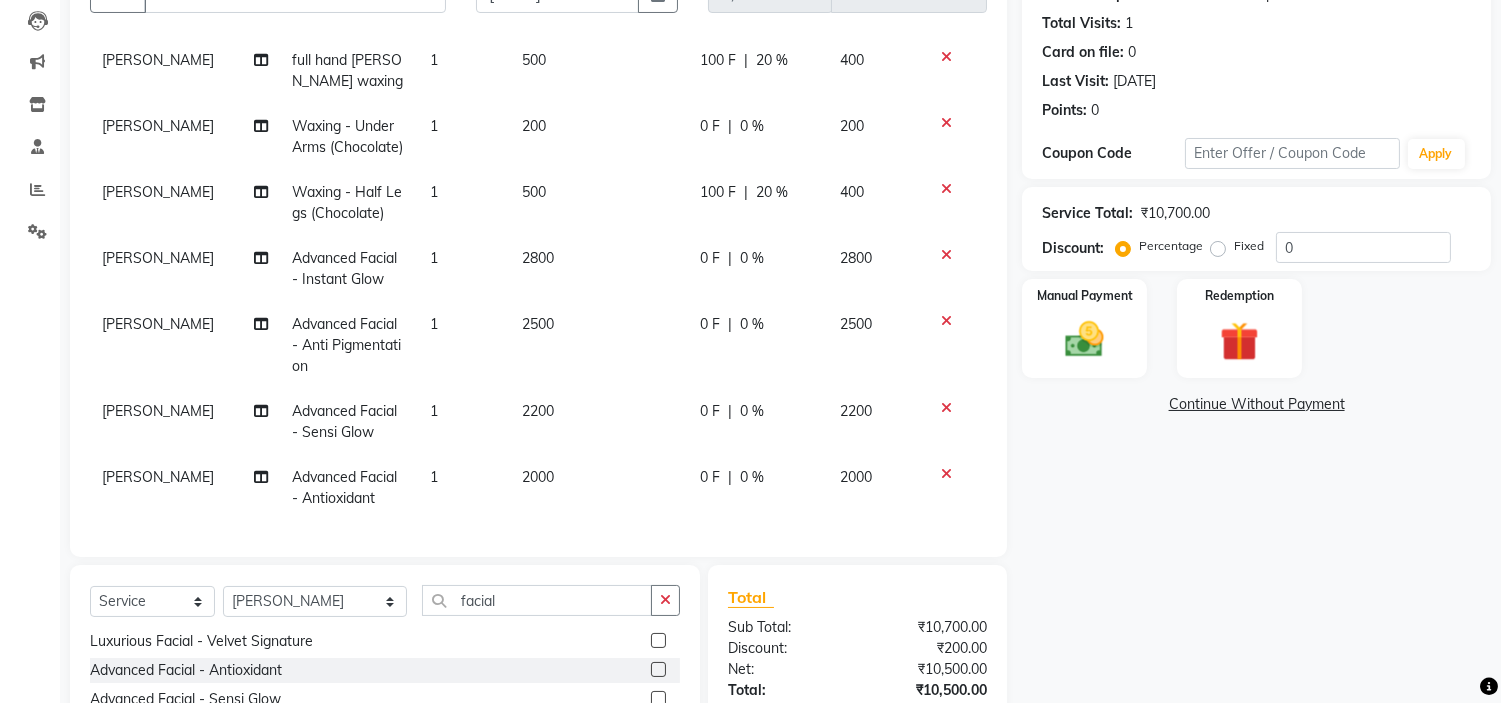 click 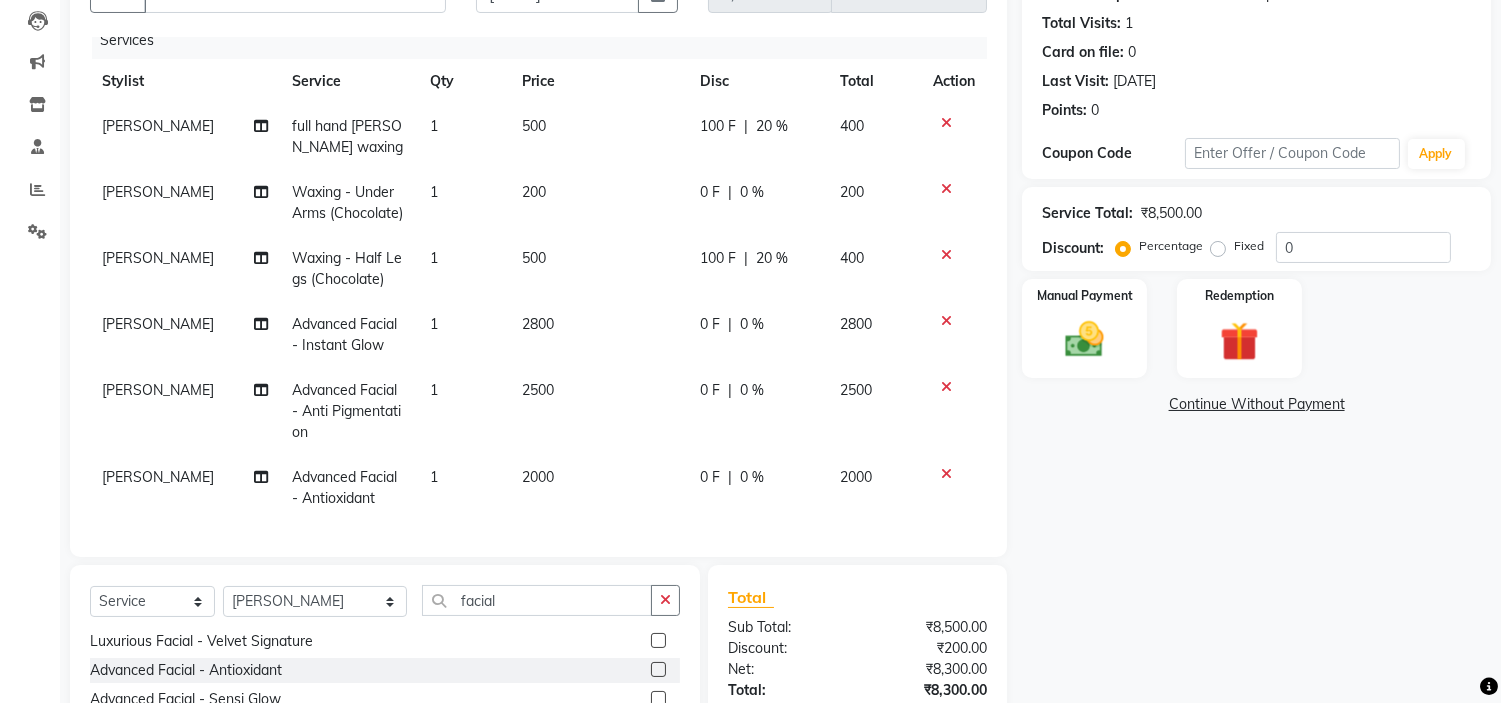 click 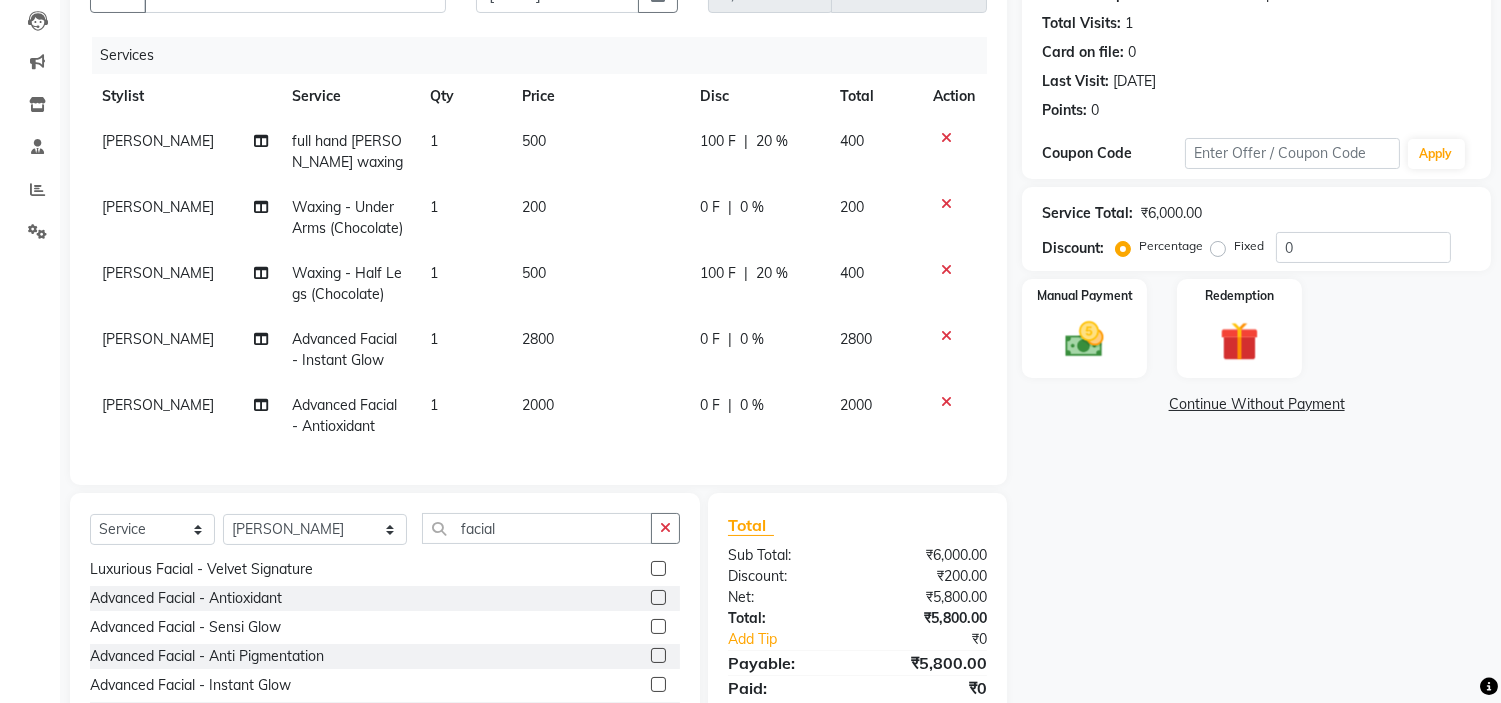 scroll, scrollTop: 0, scrollLeft: 0, axis: both 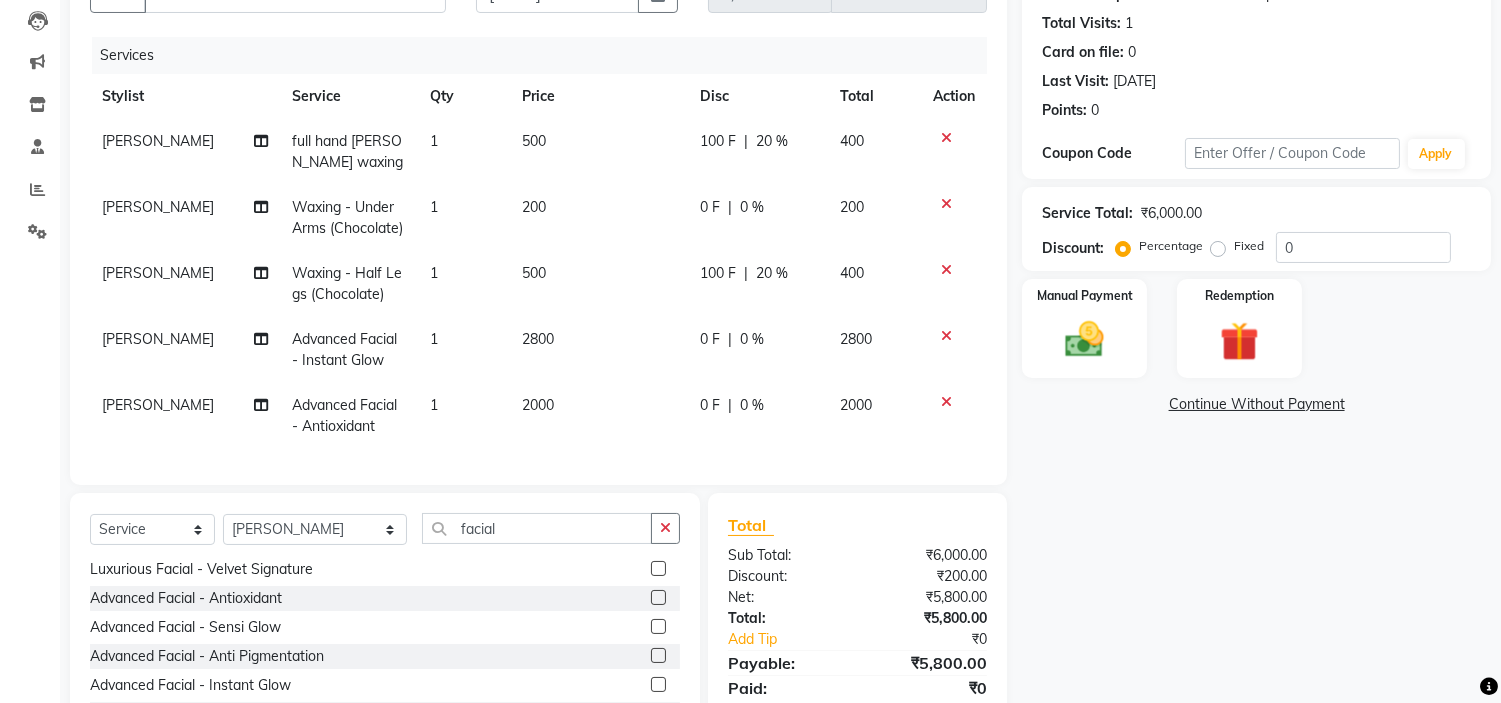 click 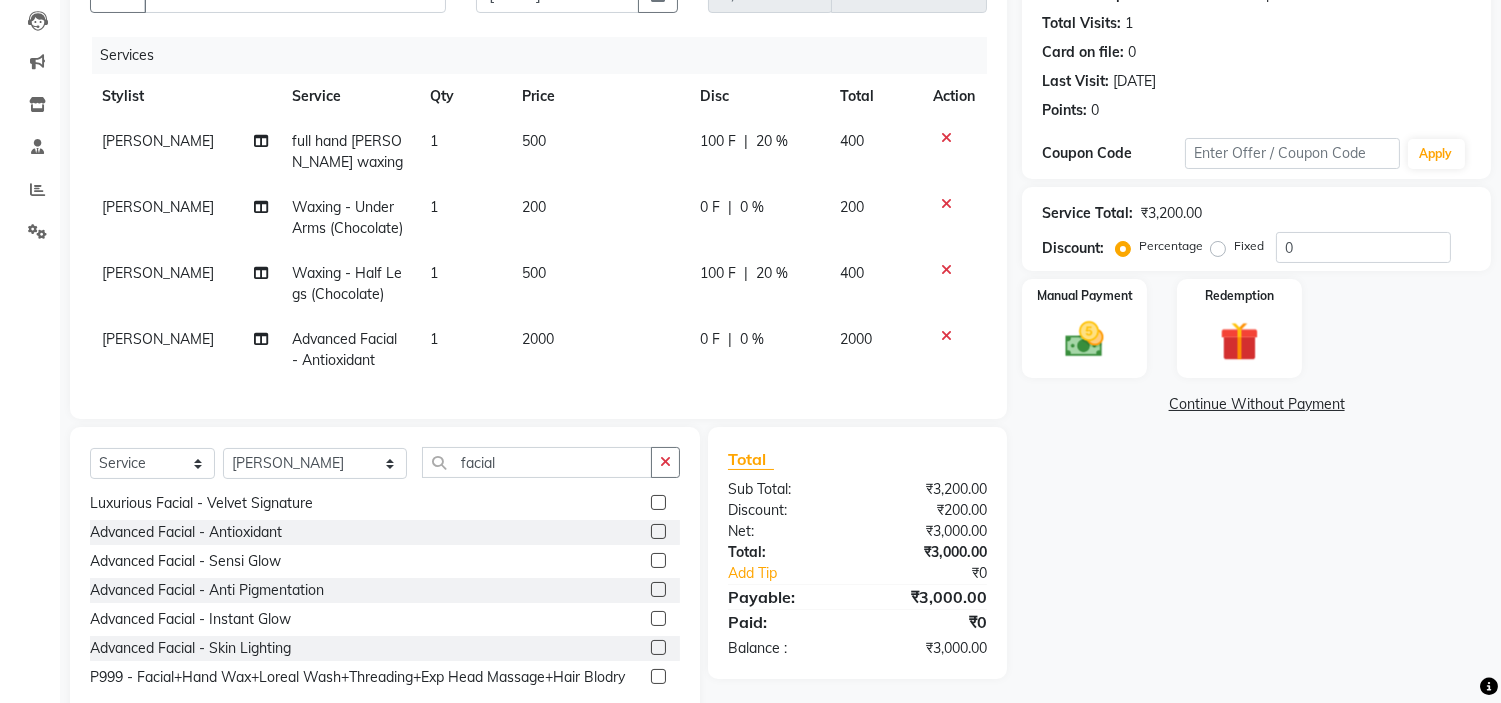 click 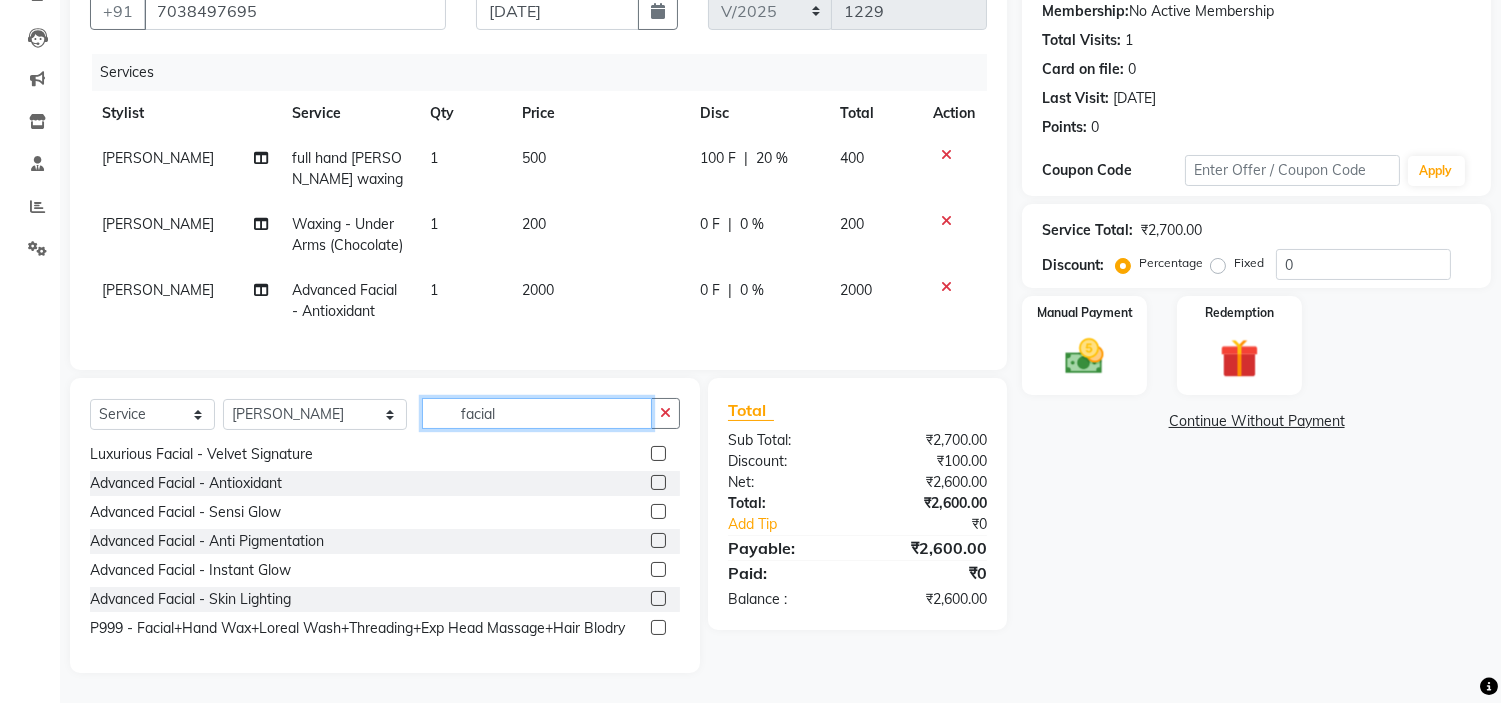 click on "facial" 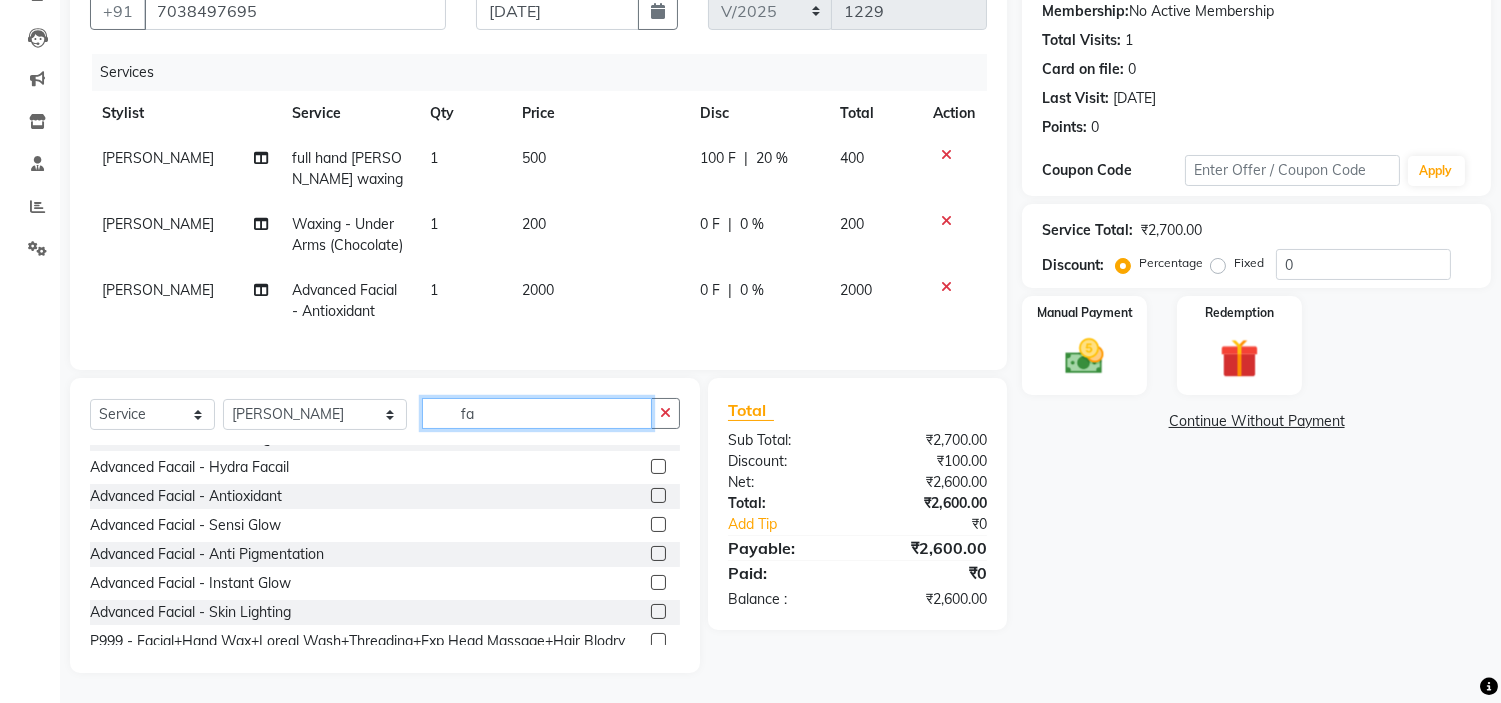 type on "f" 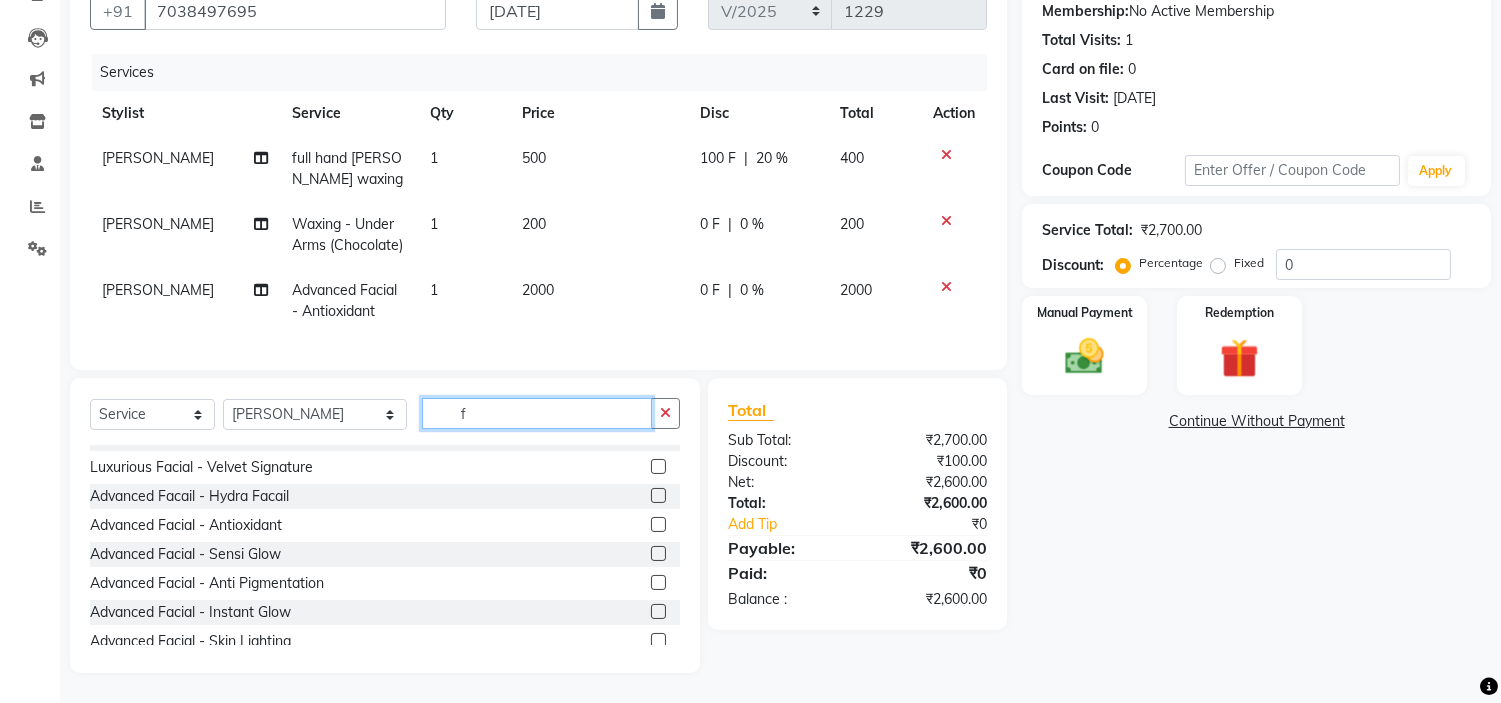 scroll, scrollTop: 570, scrollLeft: 0, axis: vertical 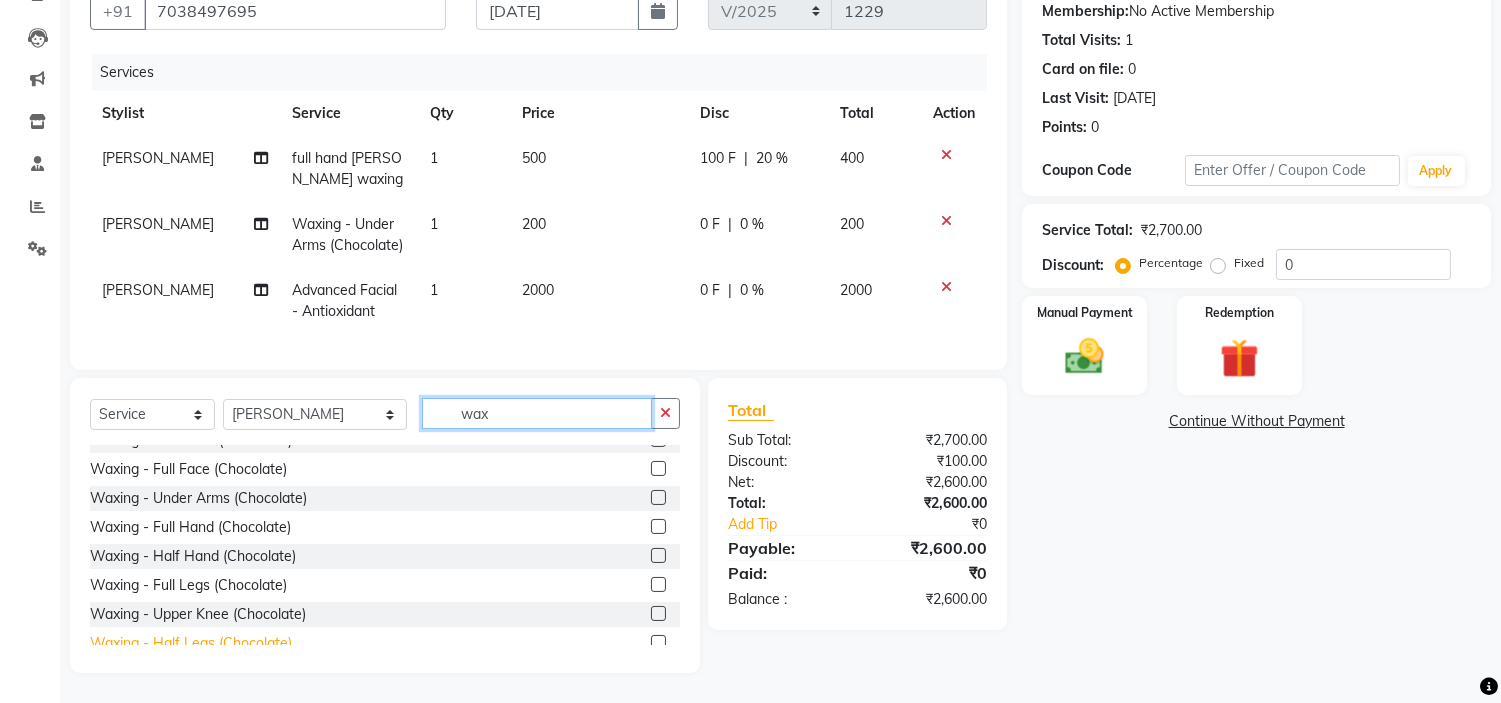 type on "wax" 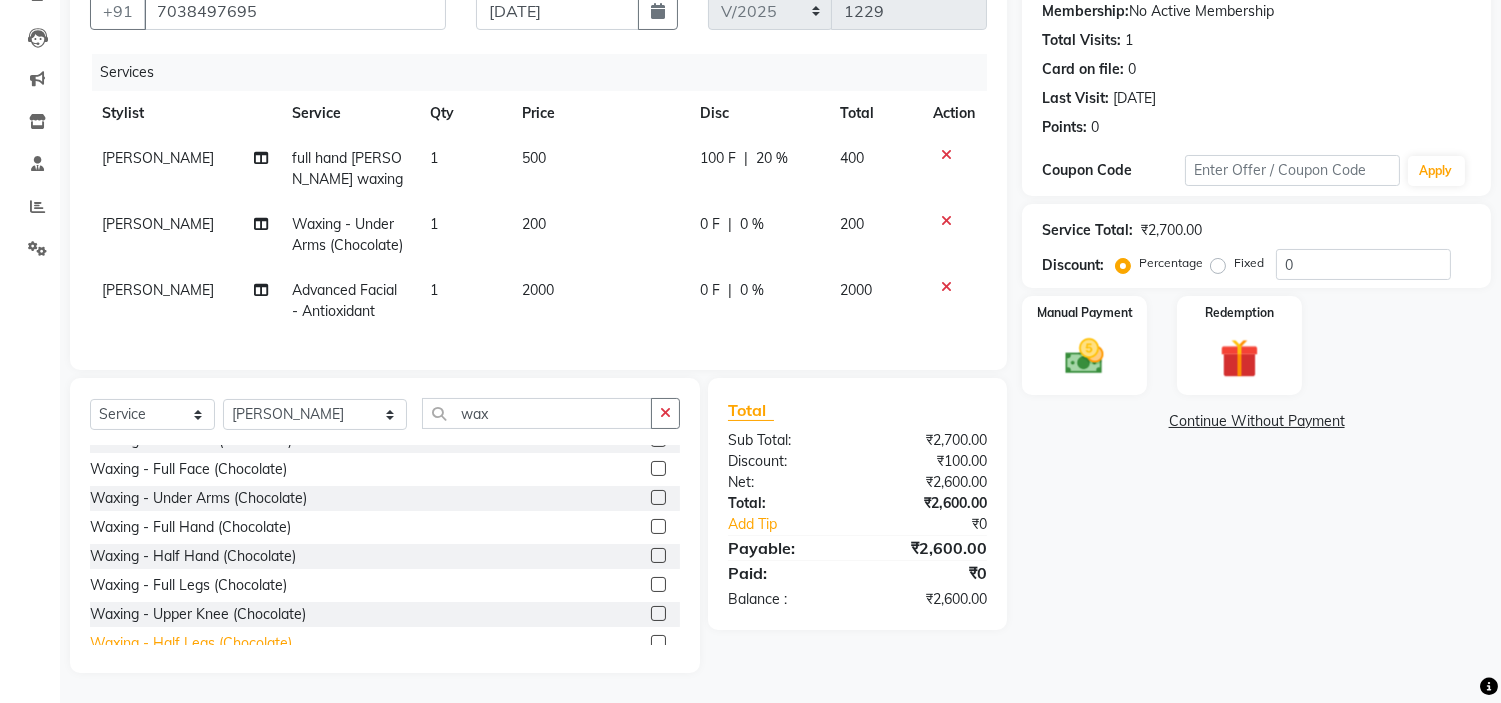 click on "Waxing - Half Legs (Chocolate)" 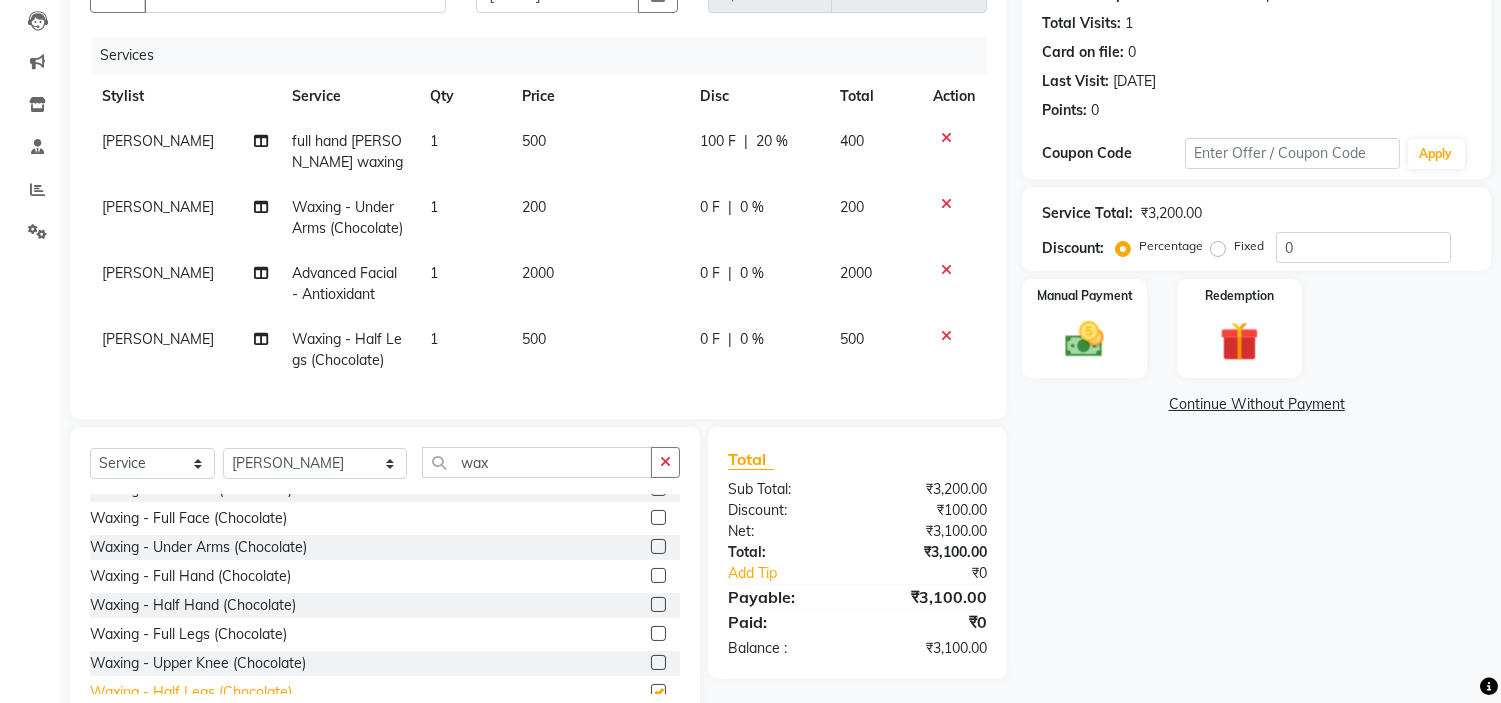 checkbox on "false" 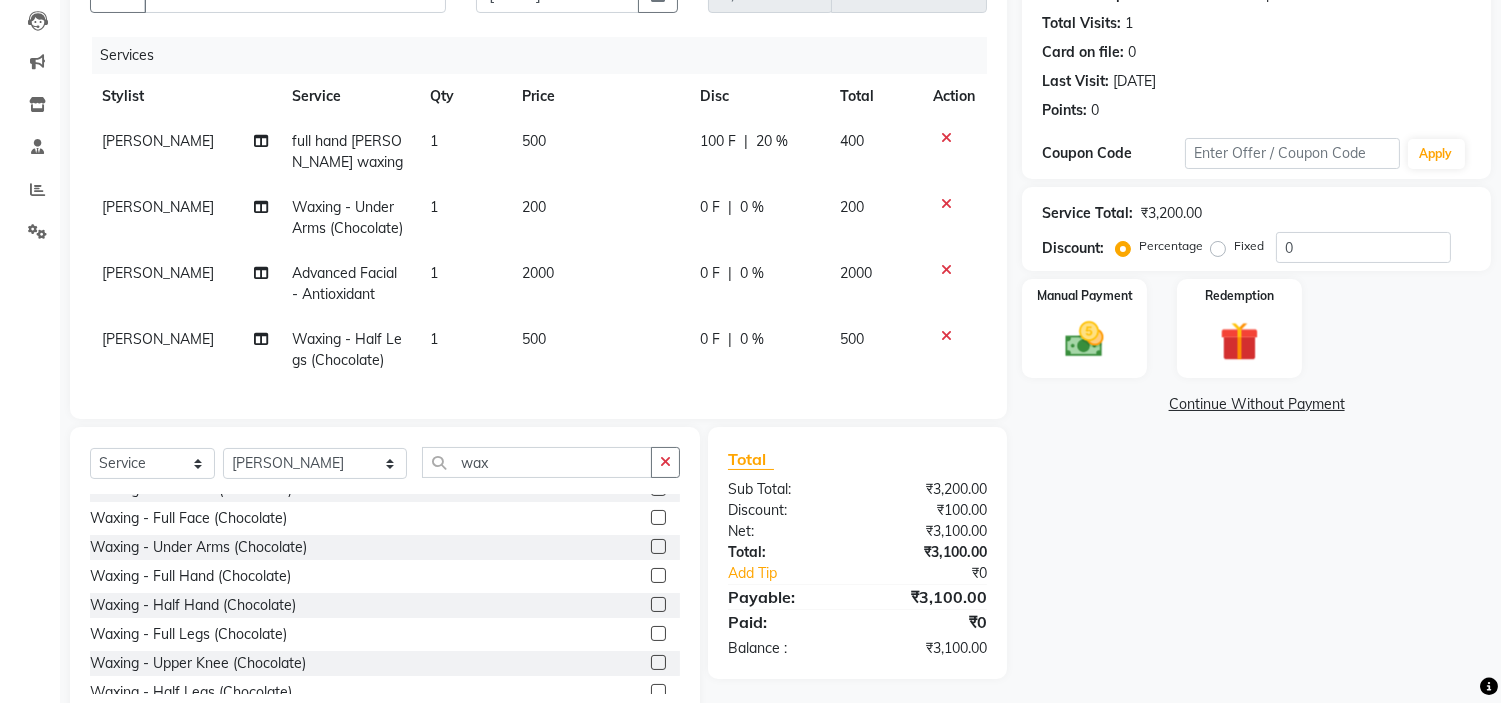 click on "500" 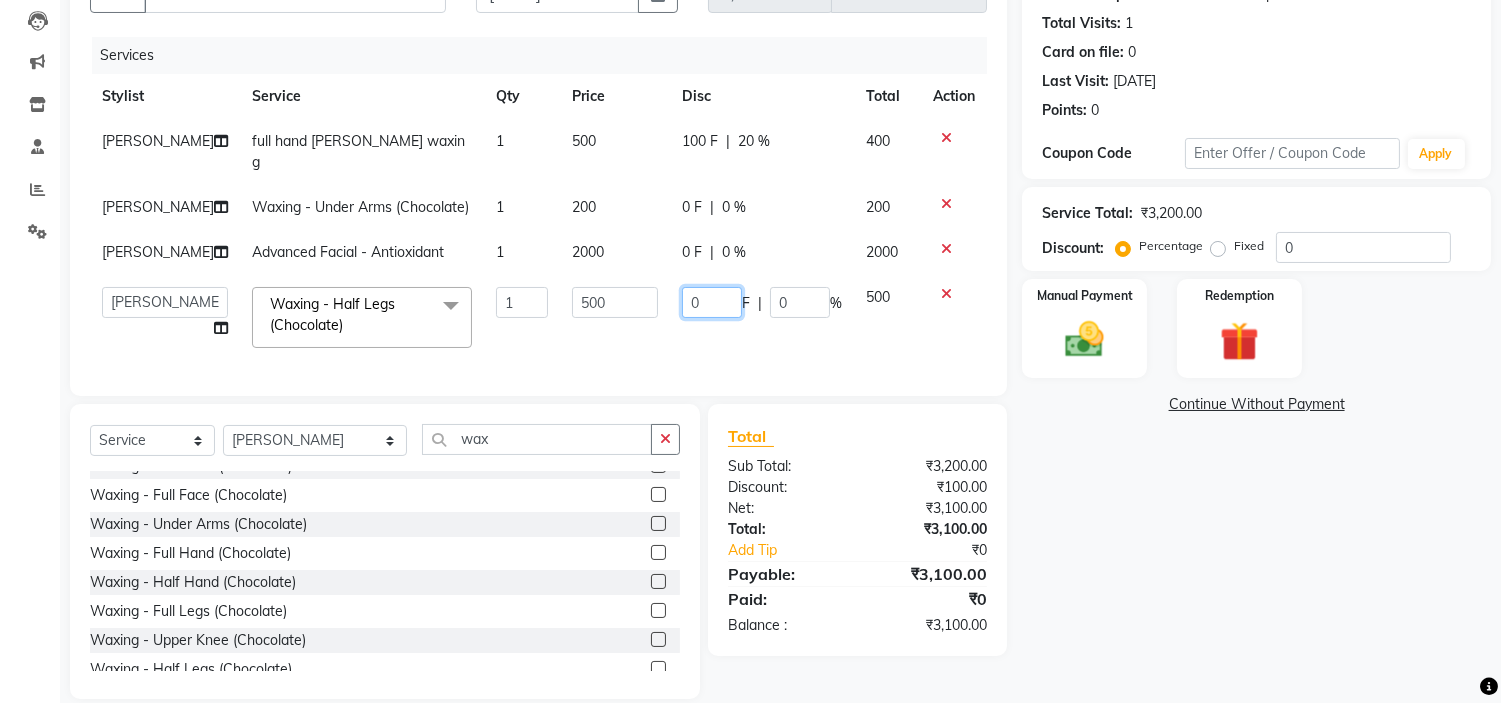 click on "0" 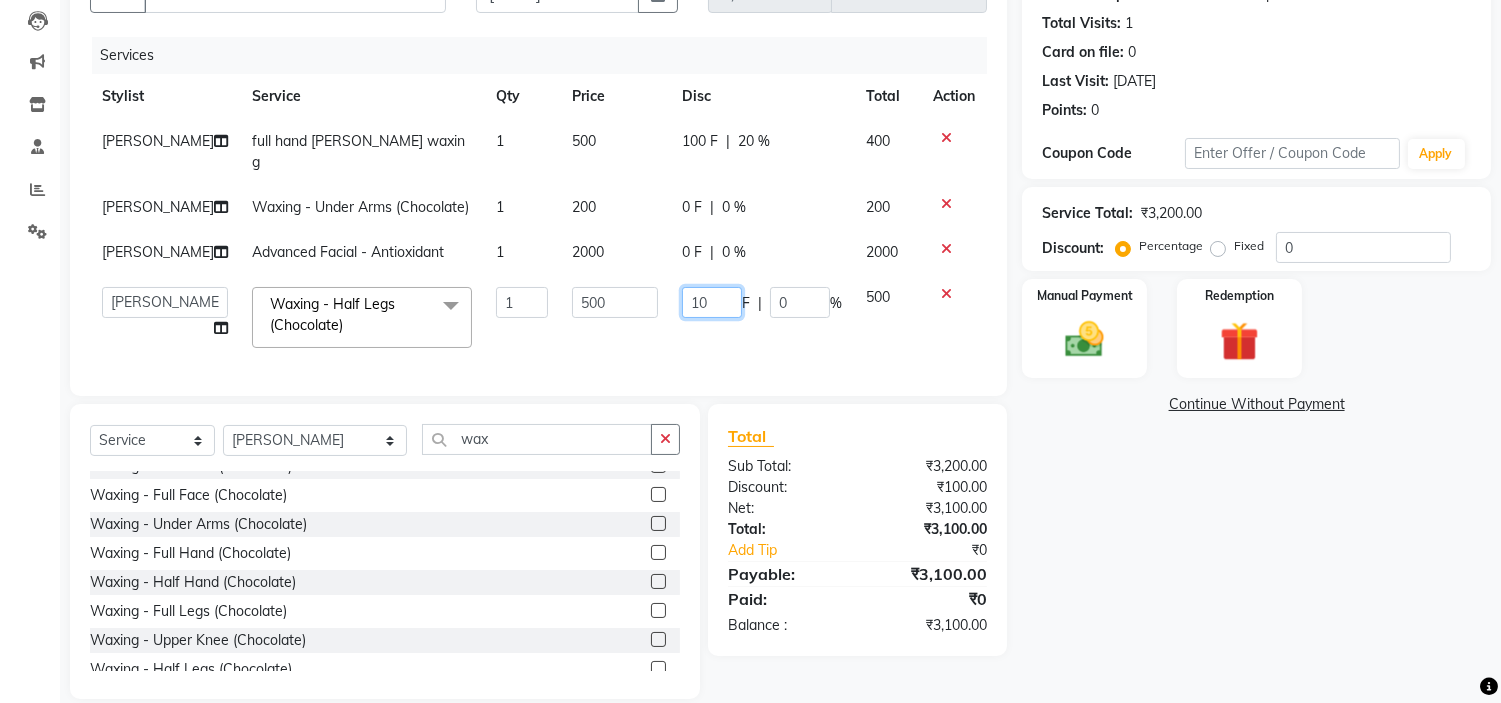 type on "100" 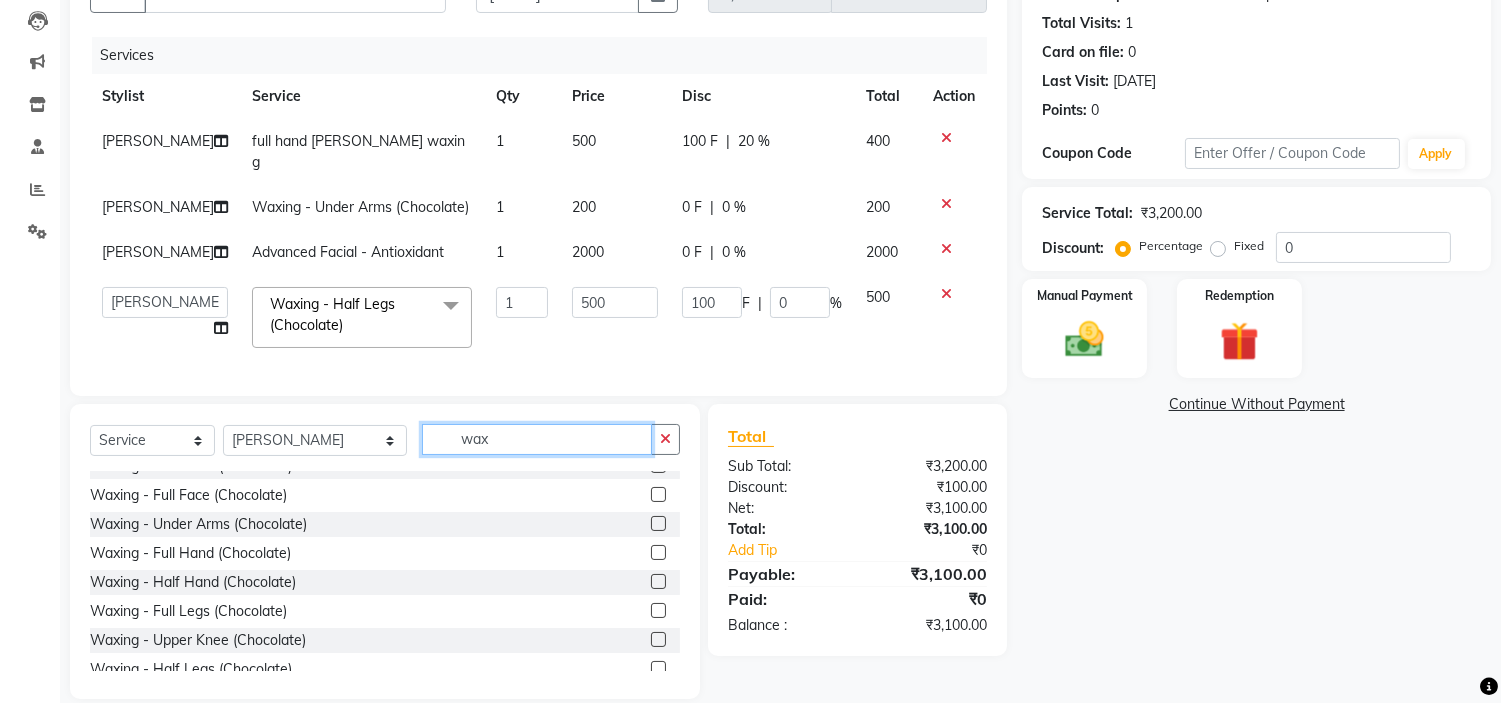 click on "wax" 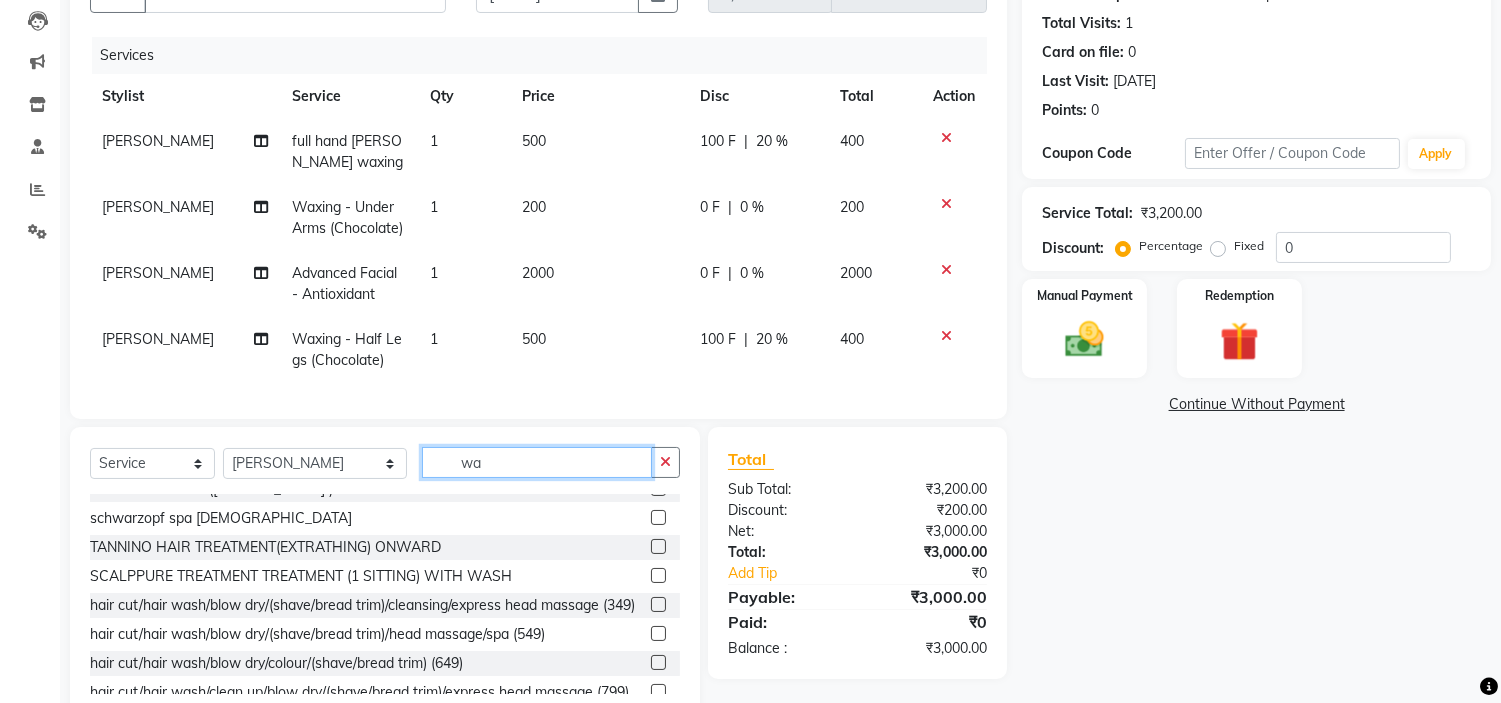 type on "w" 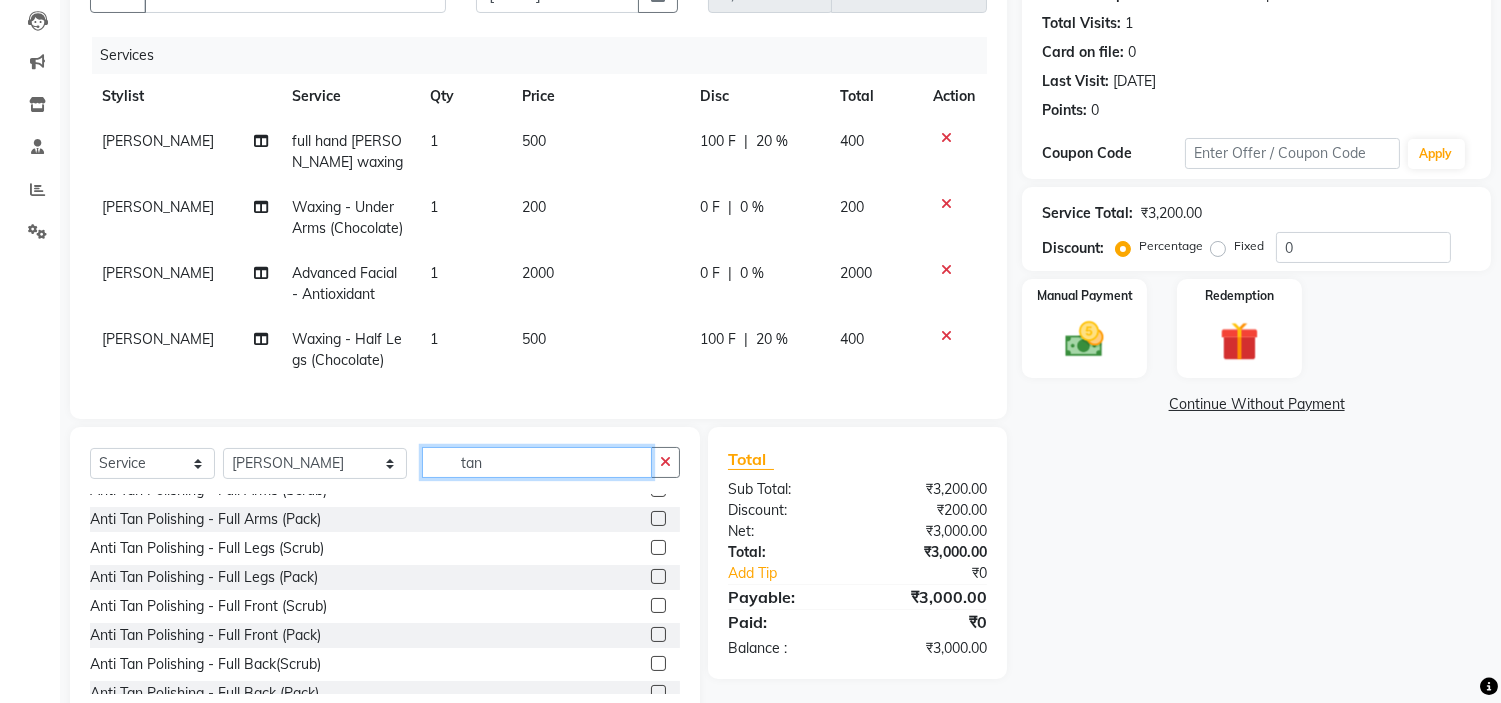 scroll, scrollTop: 451, scrollLeft: 0, axis: vertical 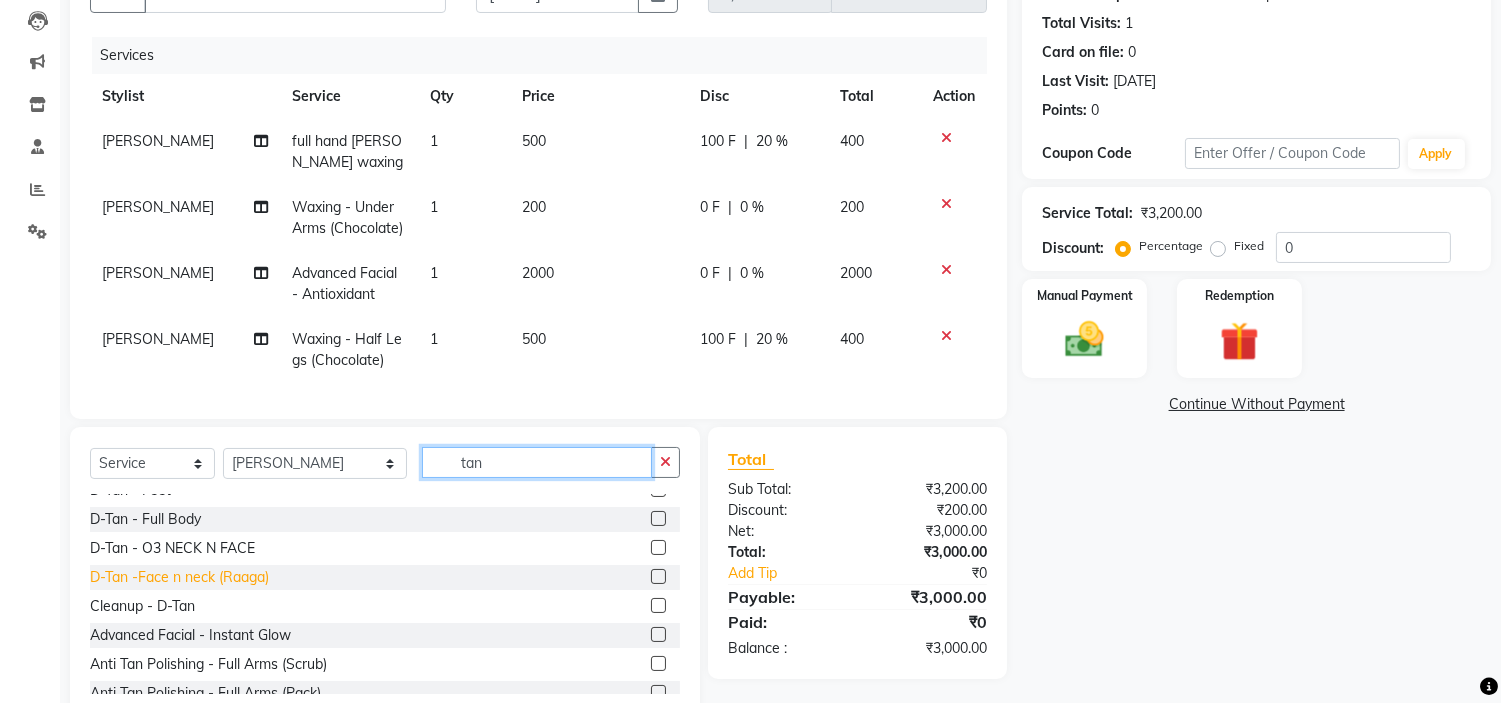 type on "tan" 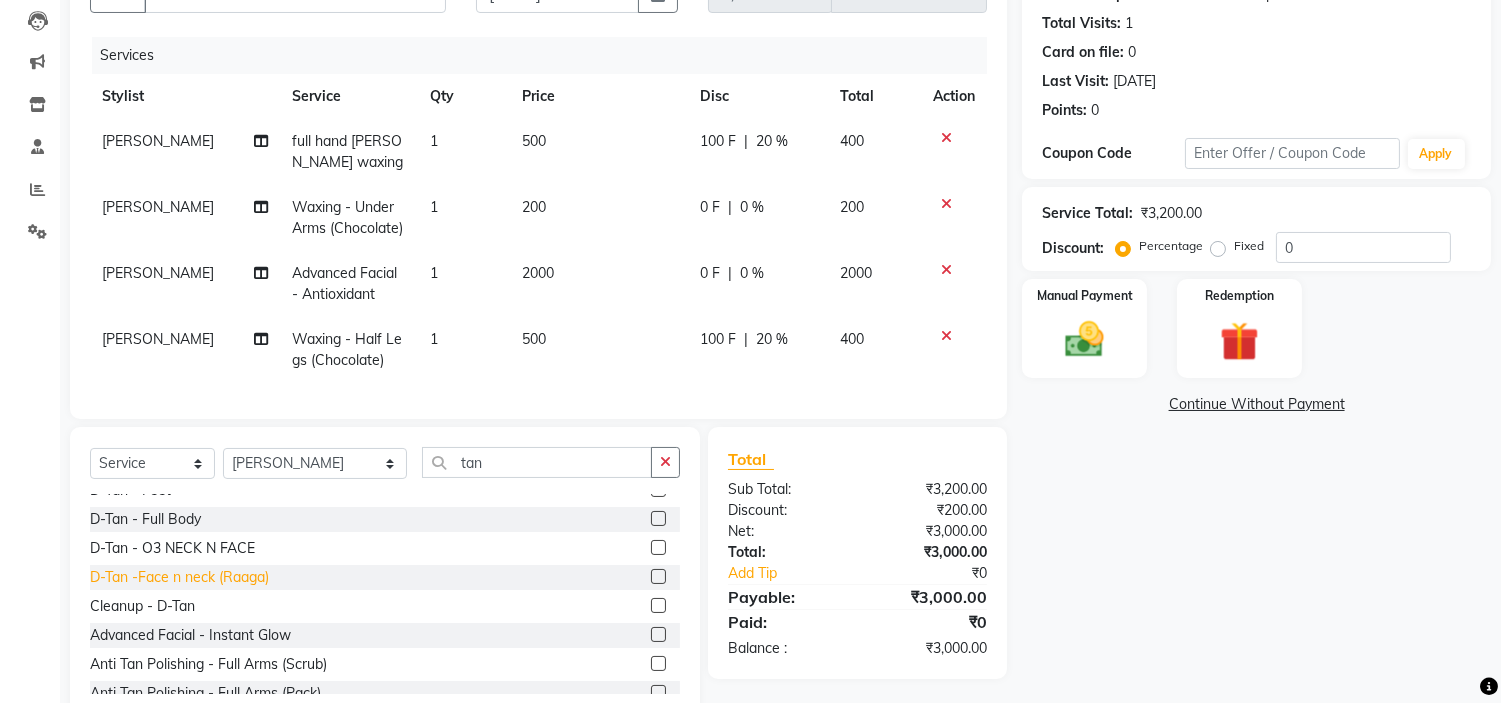 click on "D-Tan -Face n neck (Raaga)" 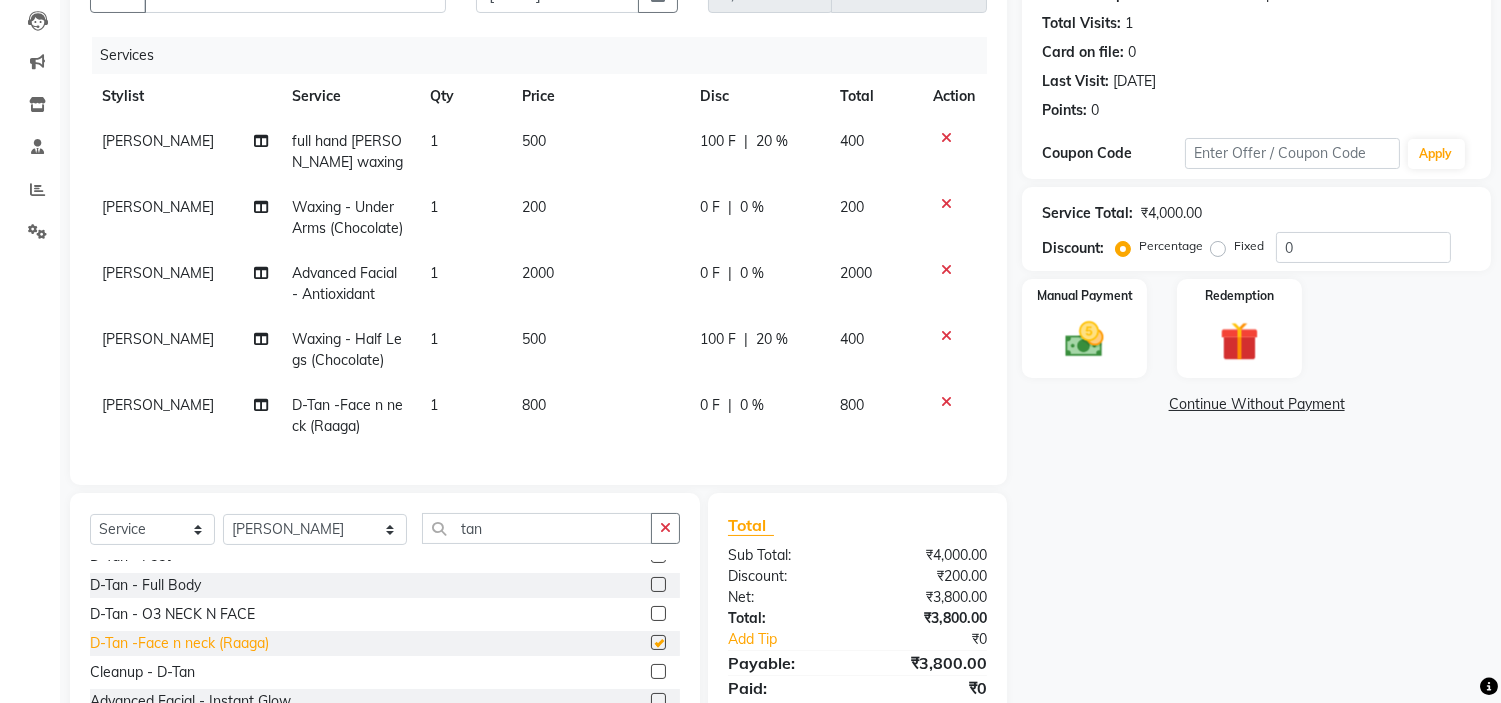 checkbox on "false" 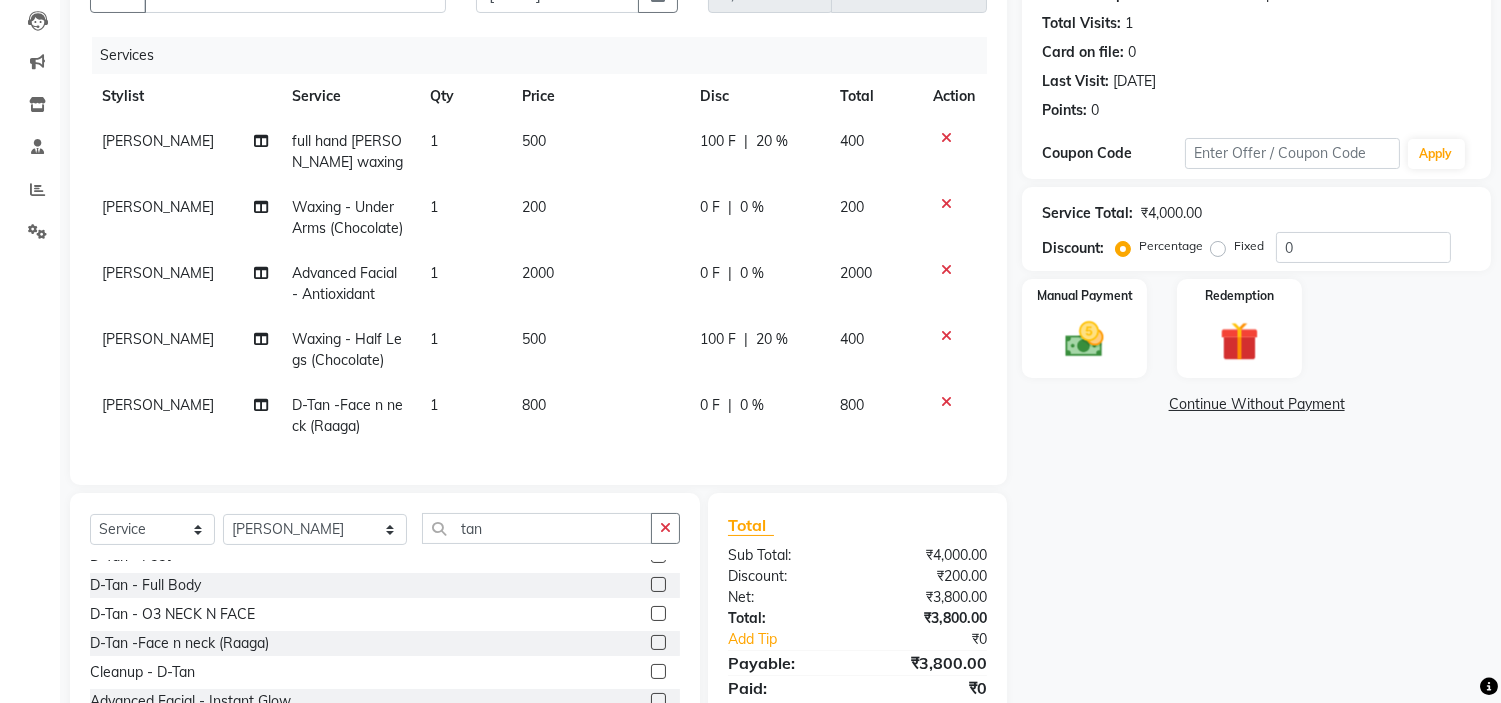 click on "800" 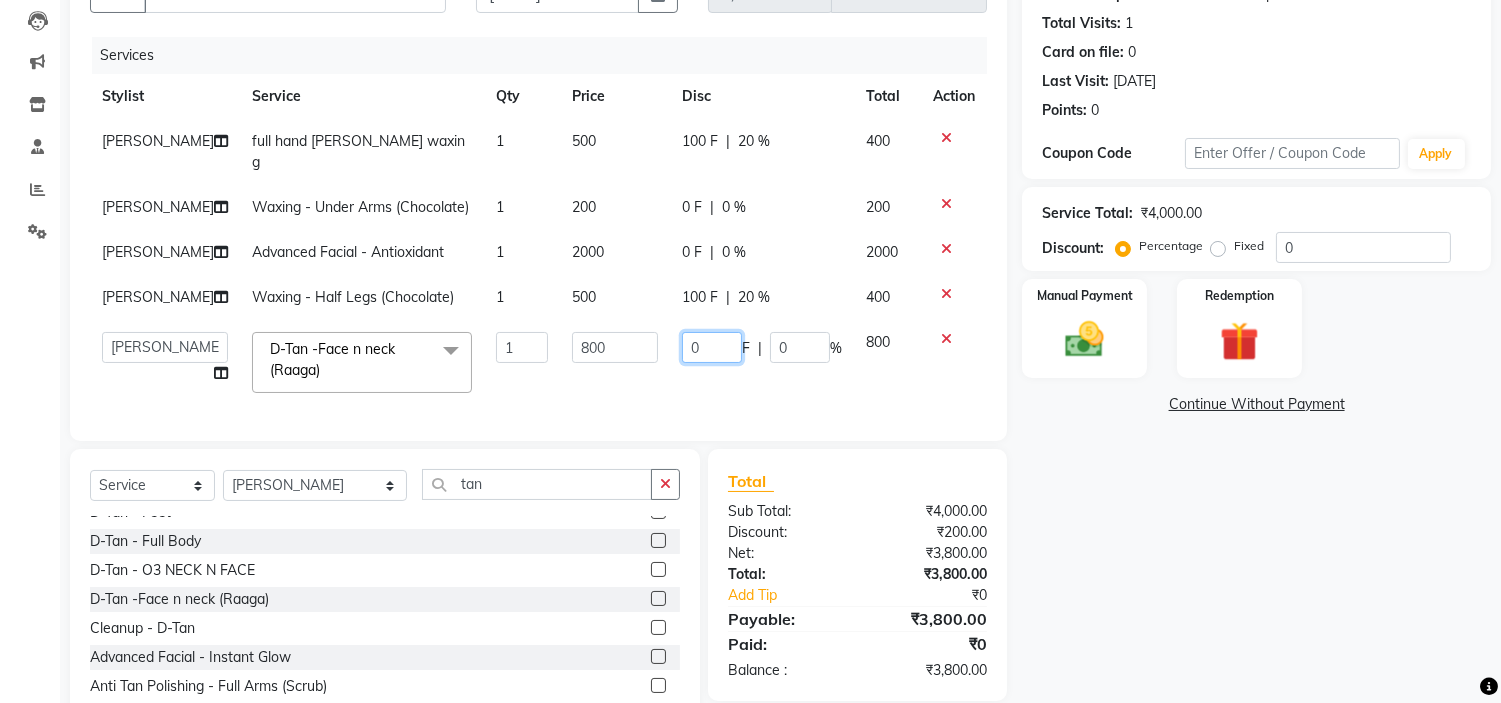 click on "0" 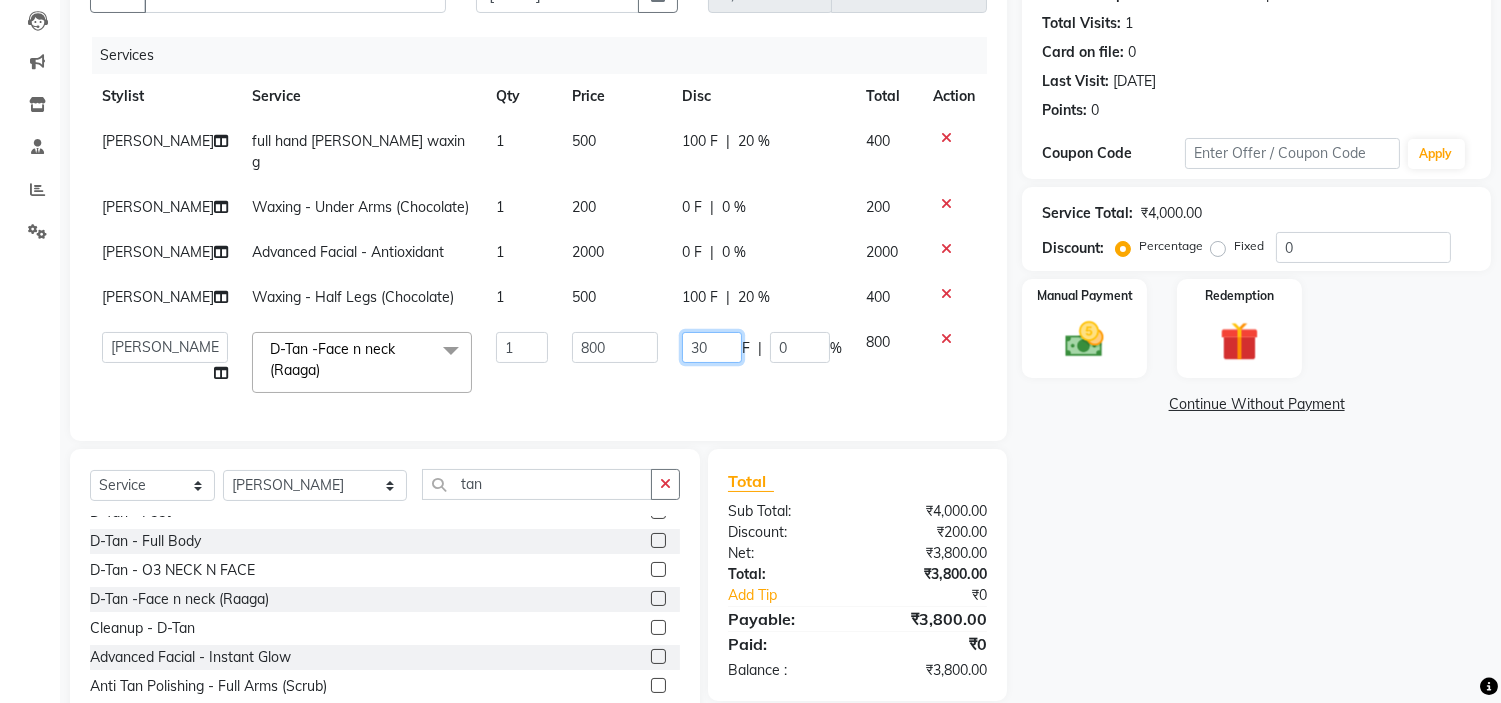 type on "300" 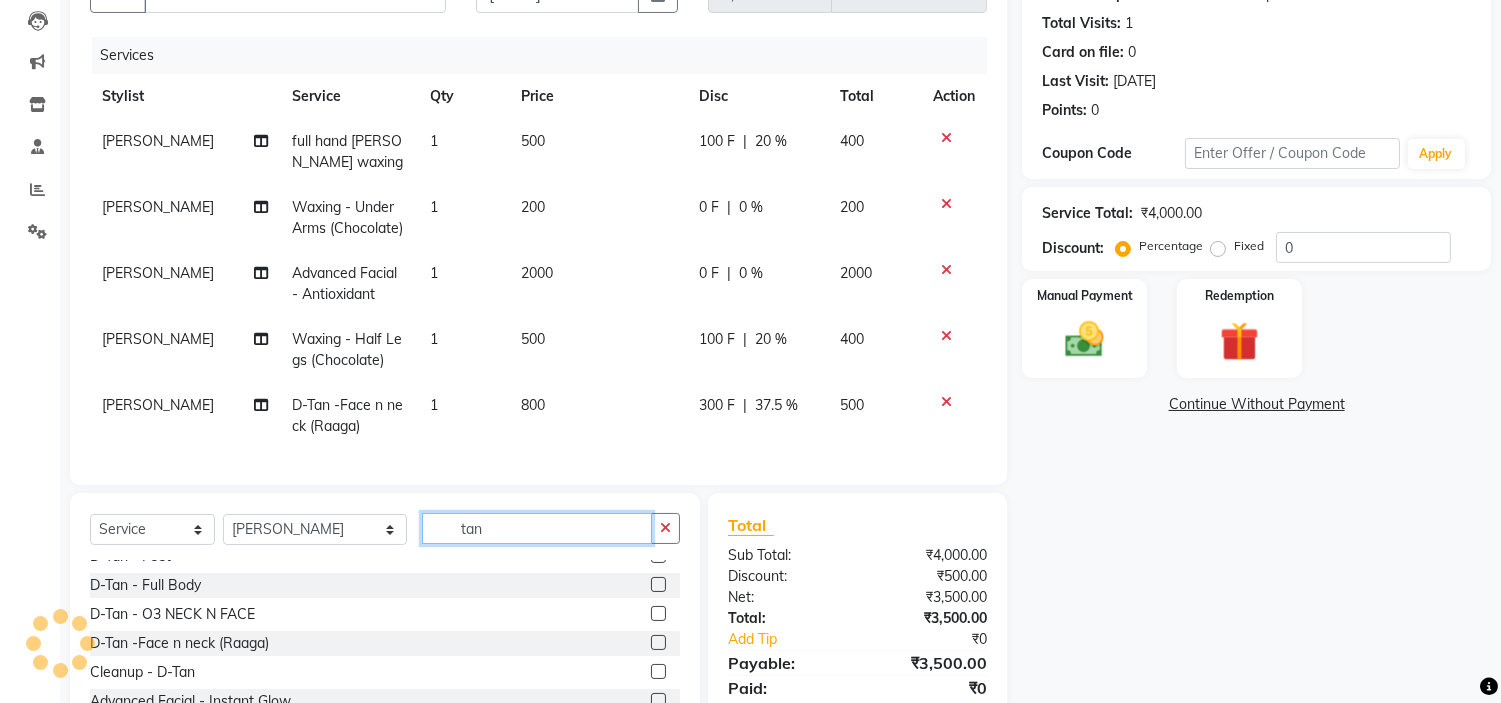 click on "Select  Service  Product  Membership  Package Voucher Prepaid Gift Card  Select Stylist aadil mohaMAD  aarif khan Abrar Ajay ajay jaishwal alam khan aman amit kumar  ANJALI SINGH Ashish singh ashwini palem  chandradeep DOLLY faizan siddique  fardeen shaikh Garima singh Gulshan jaya jyoti deepak chandaliya kalam karan  Madhu manish sir miraj khan  Mohmad Adnan Ansari mustakin neeta kumbhar neha tamatta pradnya rahul thakur RAZAK SALIM SAIKH rohit Rutuja SAHEER sahil khan salman mahomad imran  SALMA SHAIKH SAMEER KHAN sana santosh jaiswal saqib sayali shaddma  ansari shalu mehra shekhar bansode SHIVADURGA GANTAM shubham pal  shweta pandey varshita gurbani vishal shinde tan" 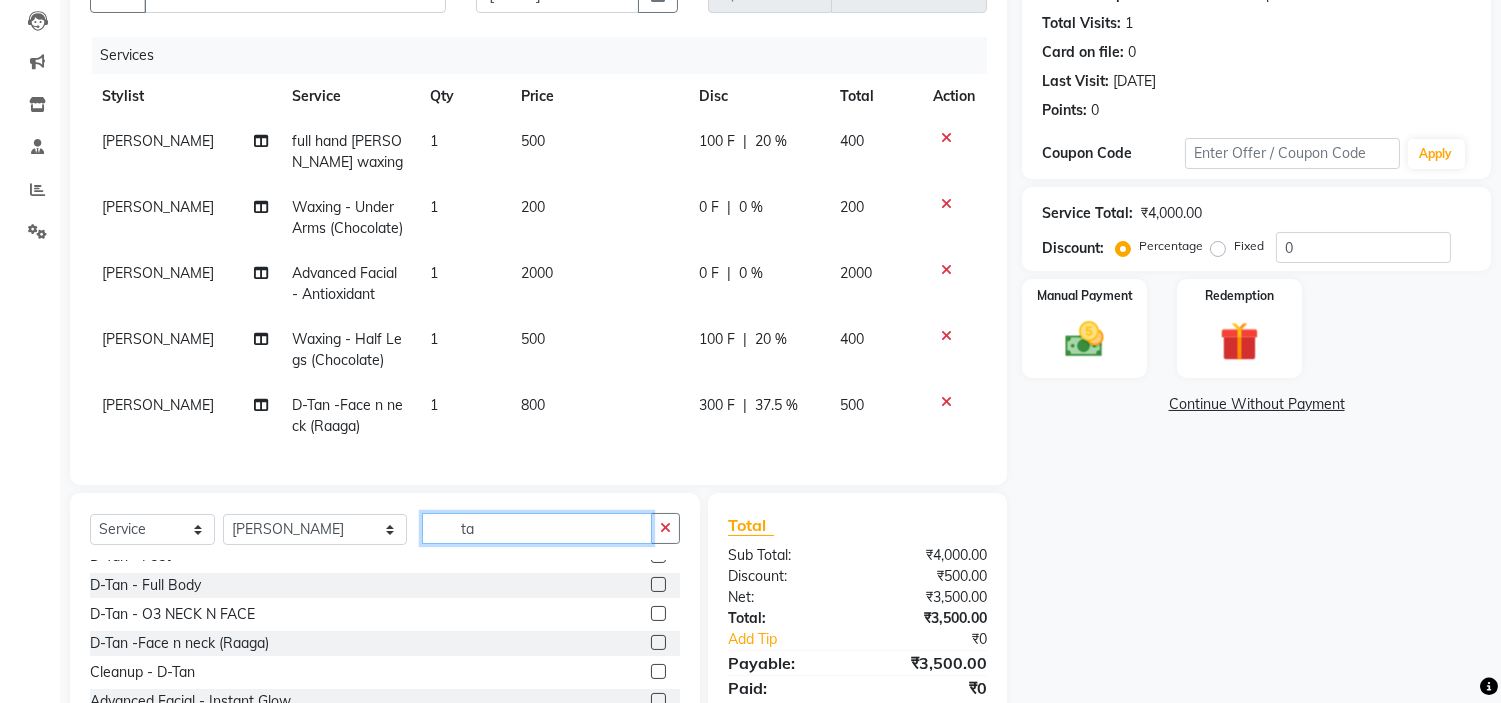 type on "t" 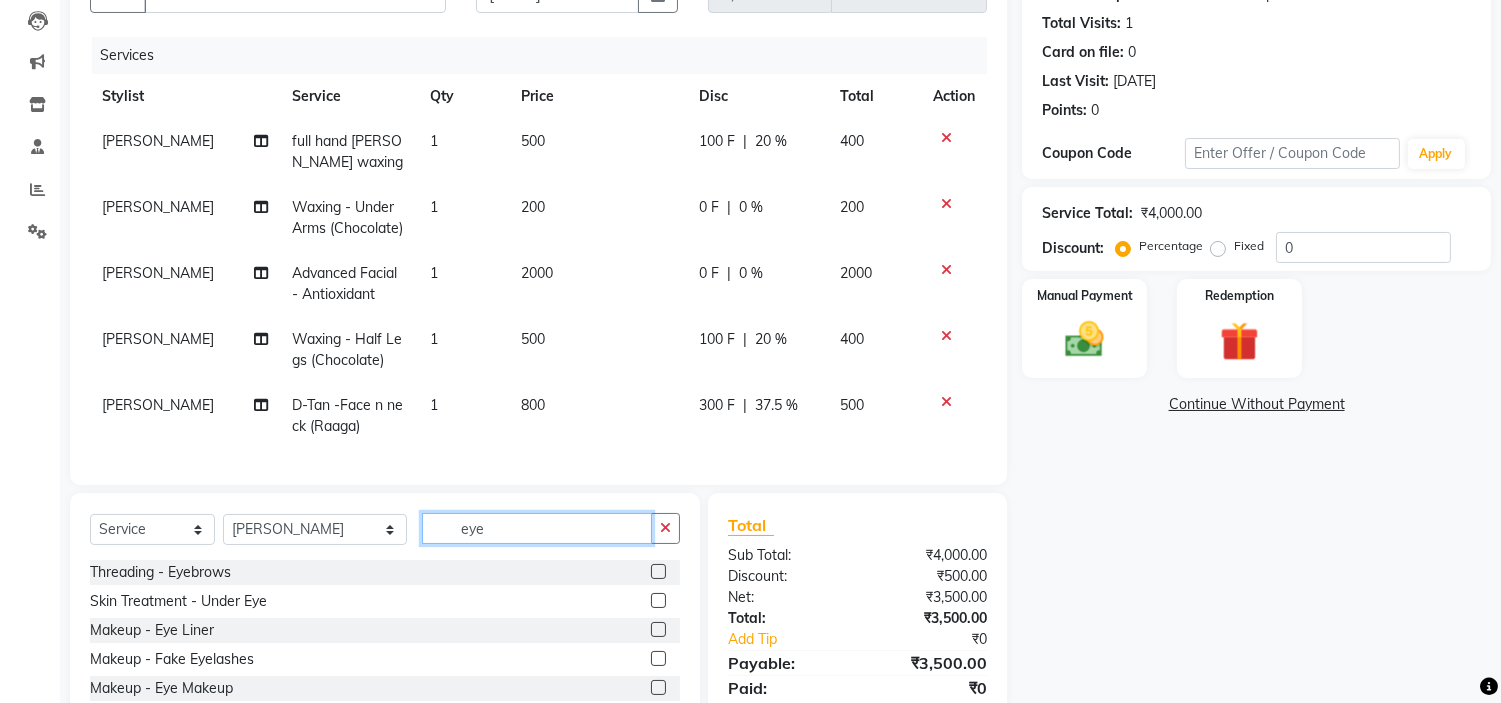 scroll, scrollTop: 0, scrollLeft: 0, axis: both 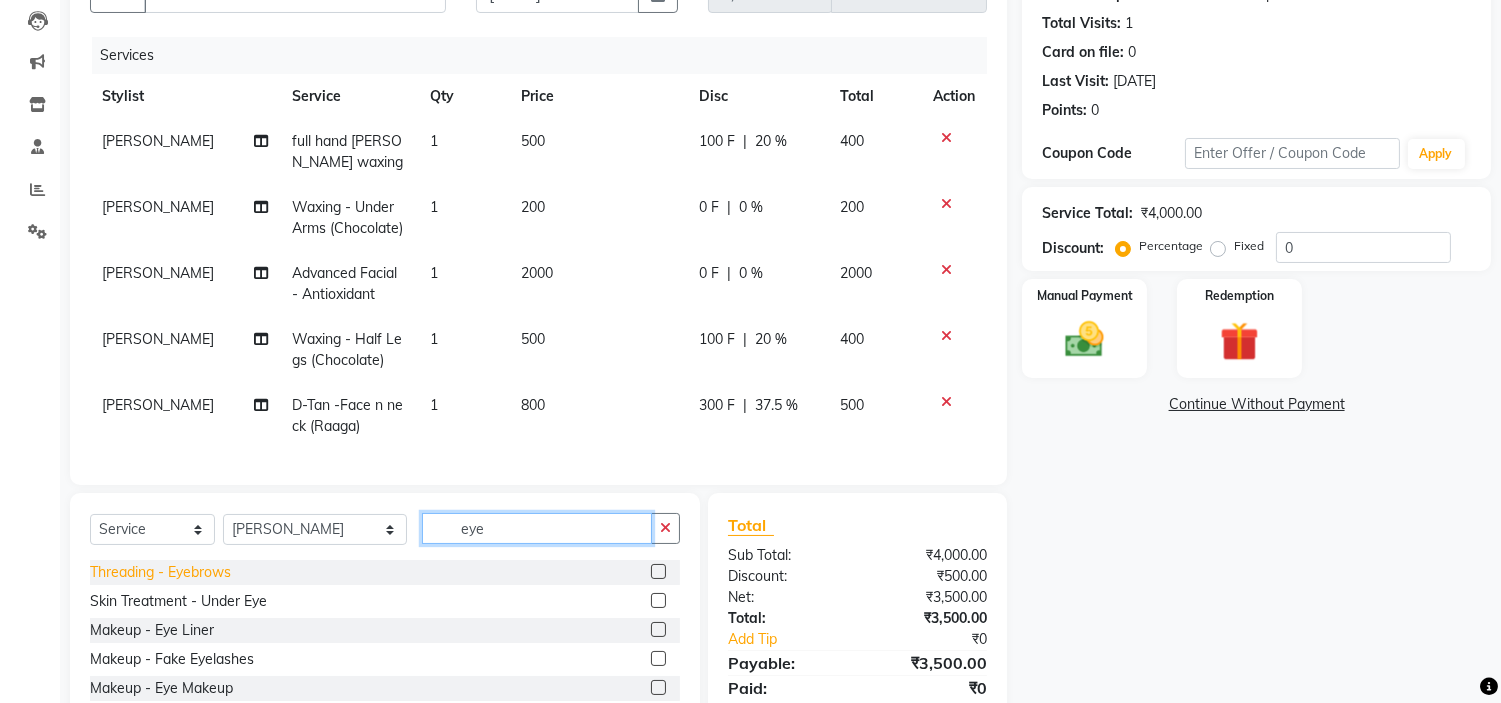 type on "eye" 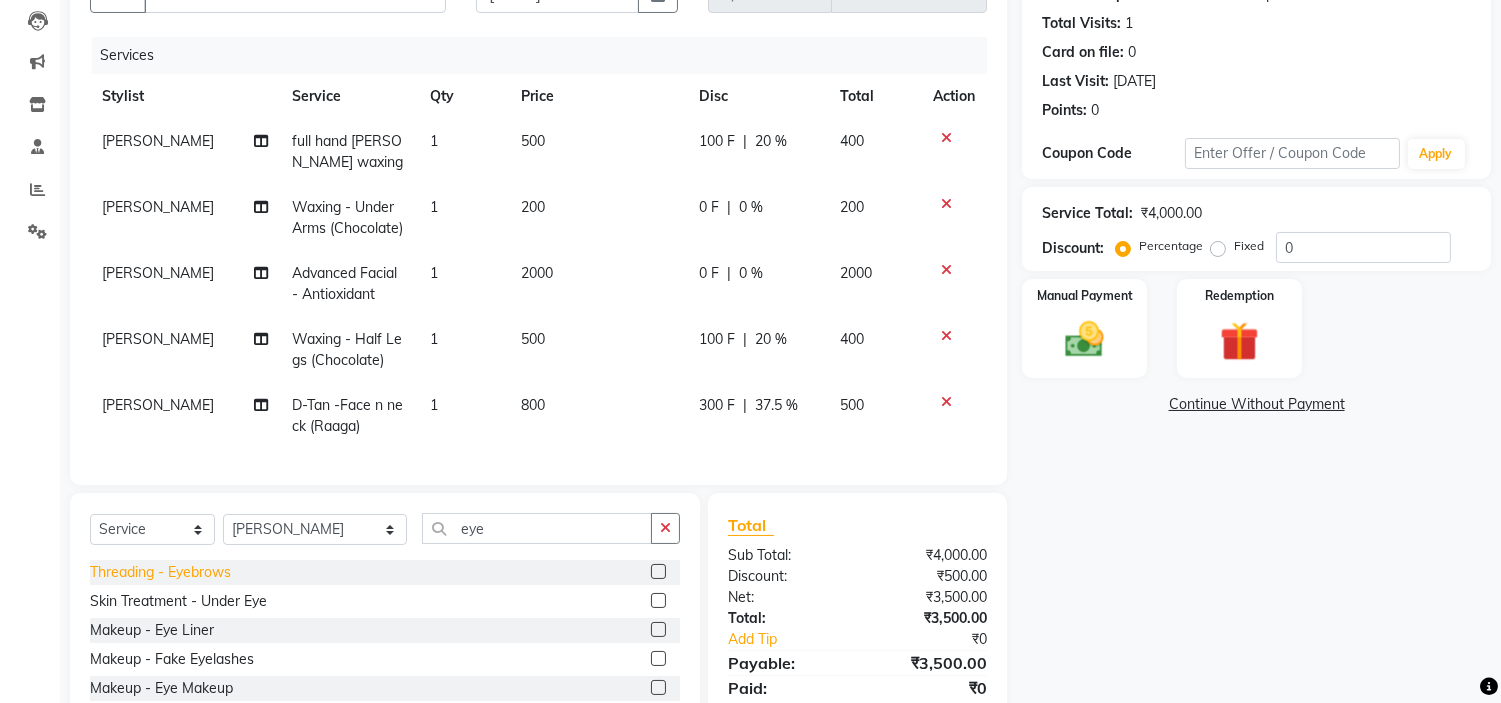 click on "Threading - Eyebrows" 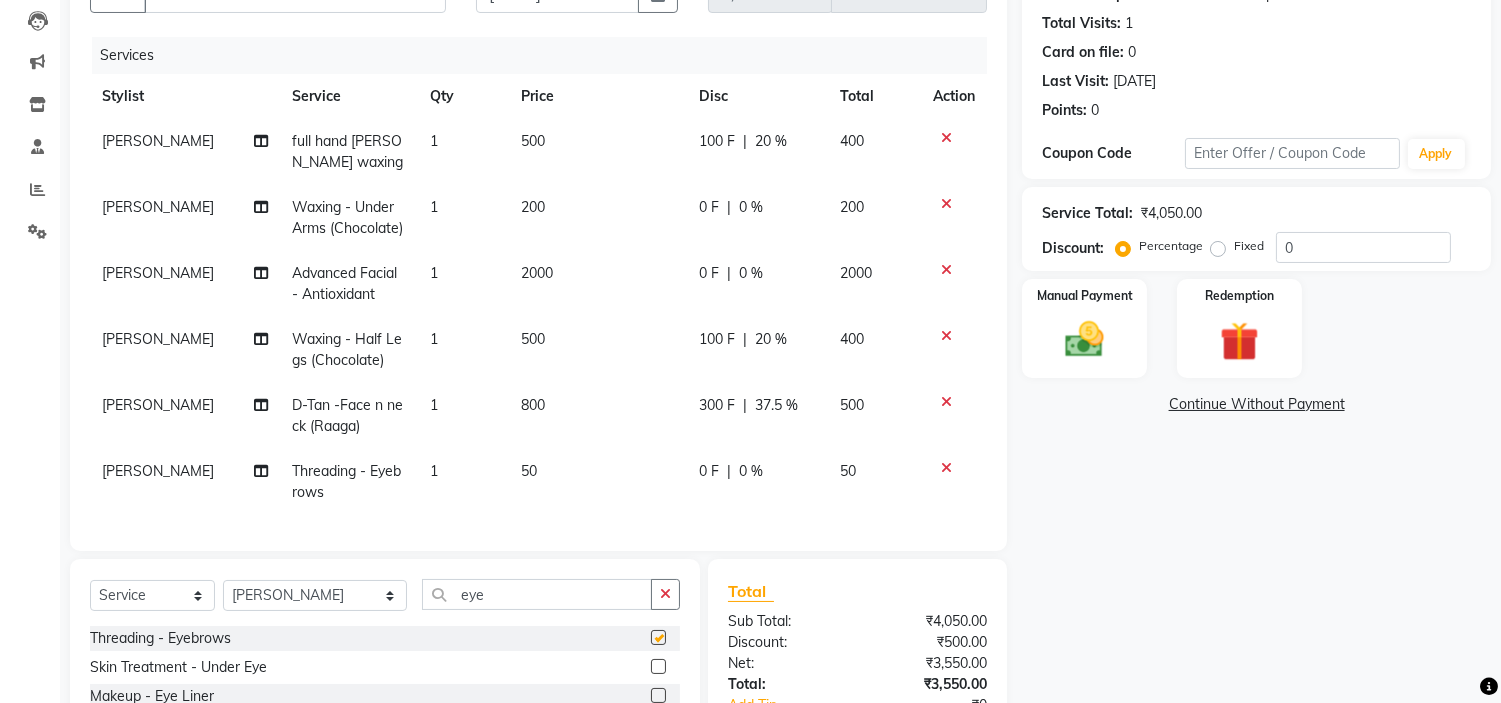 checkbox on "false" 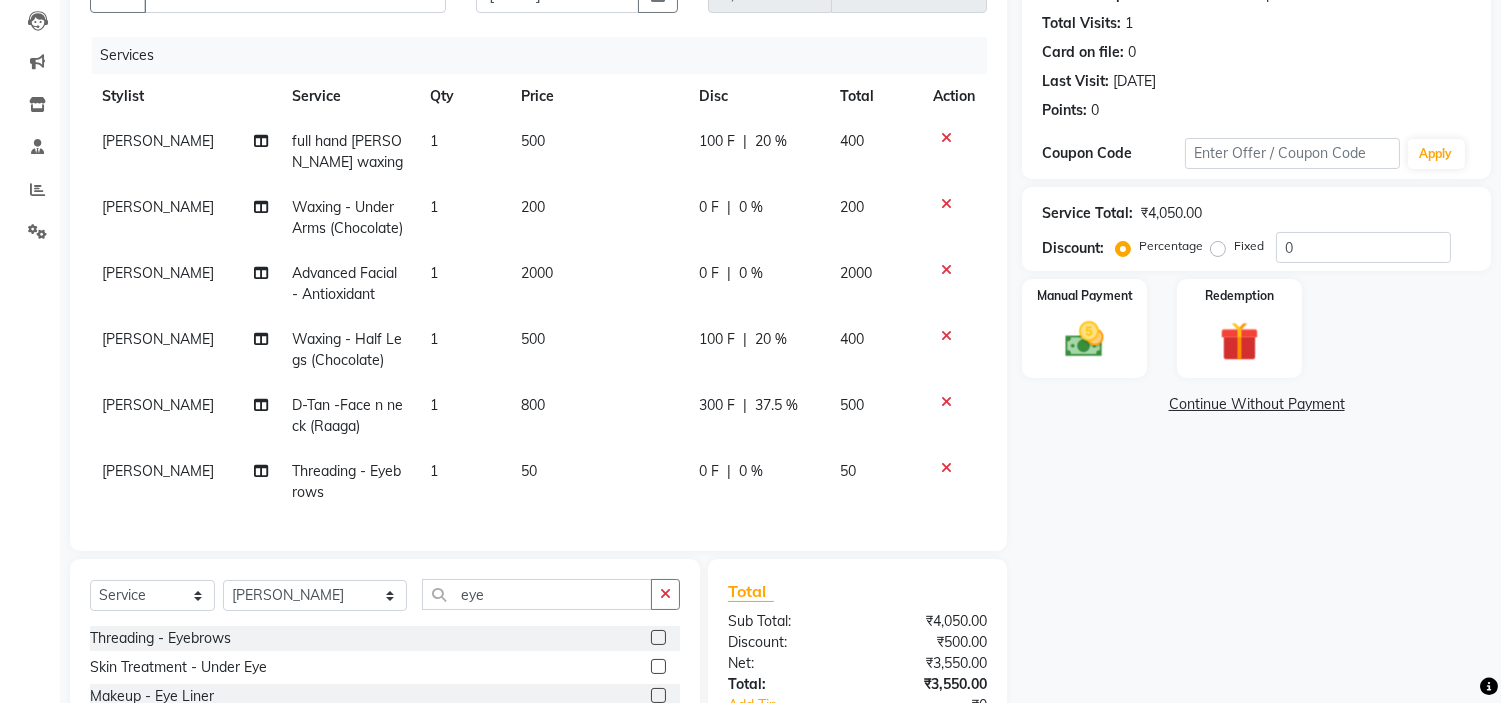 scroll, scrollTop: 372, scrollLeft: 0, axis: vertical 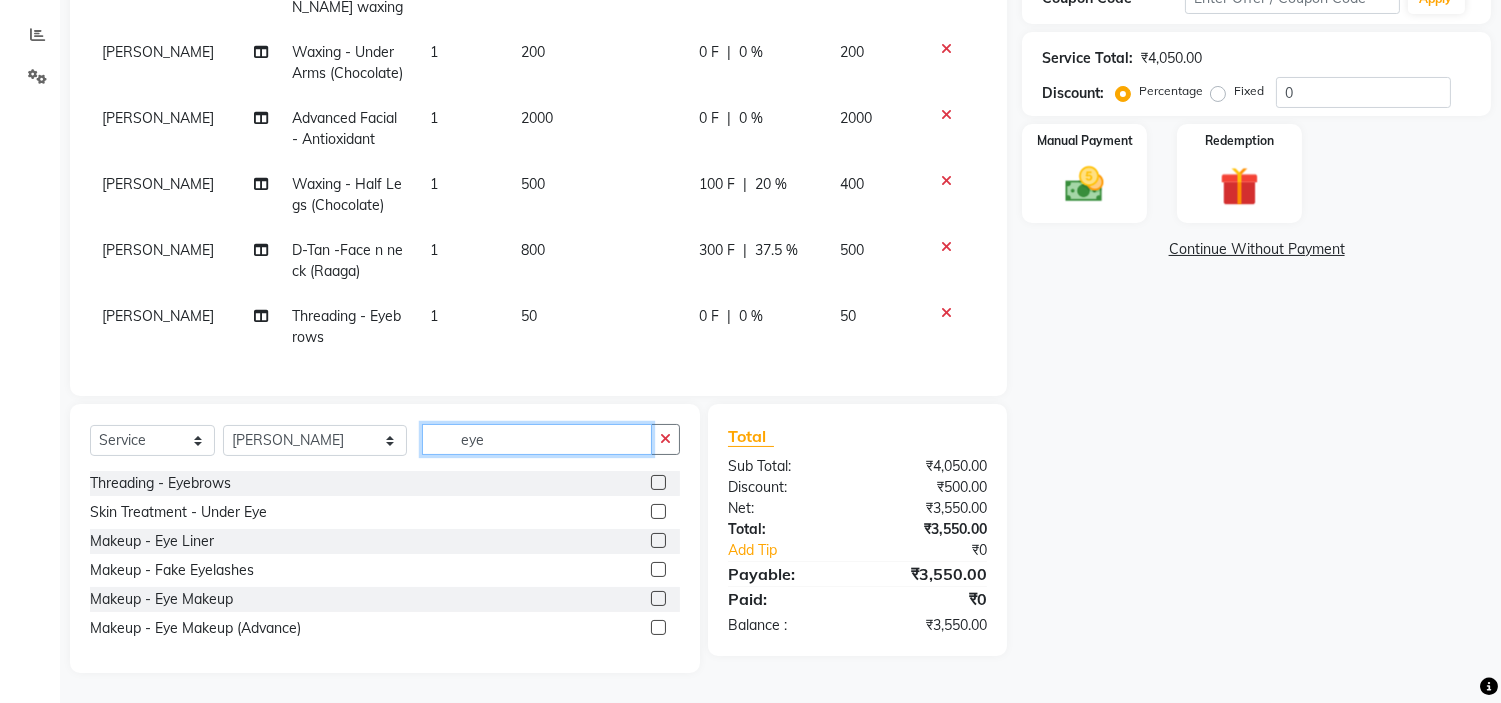 click on "eye" 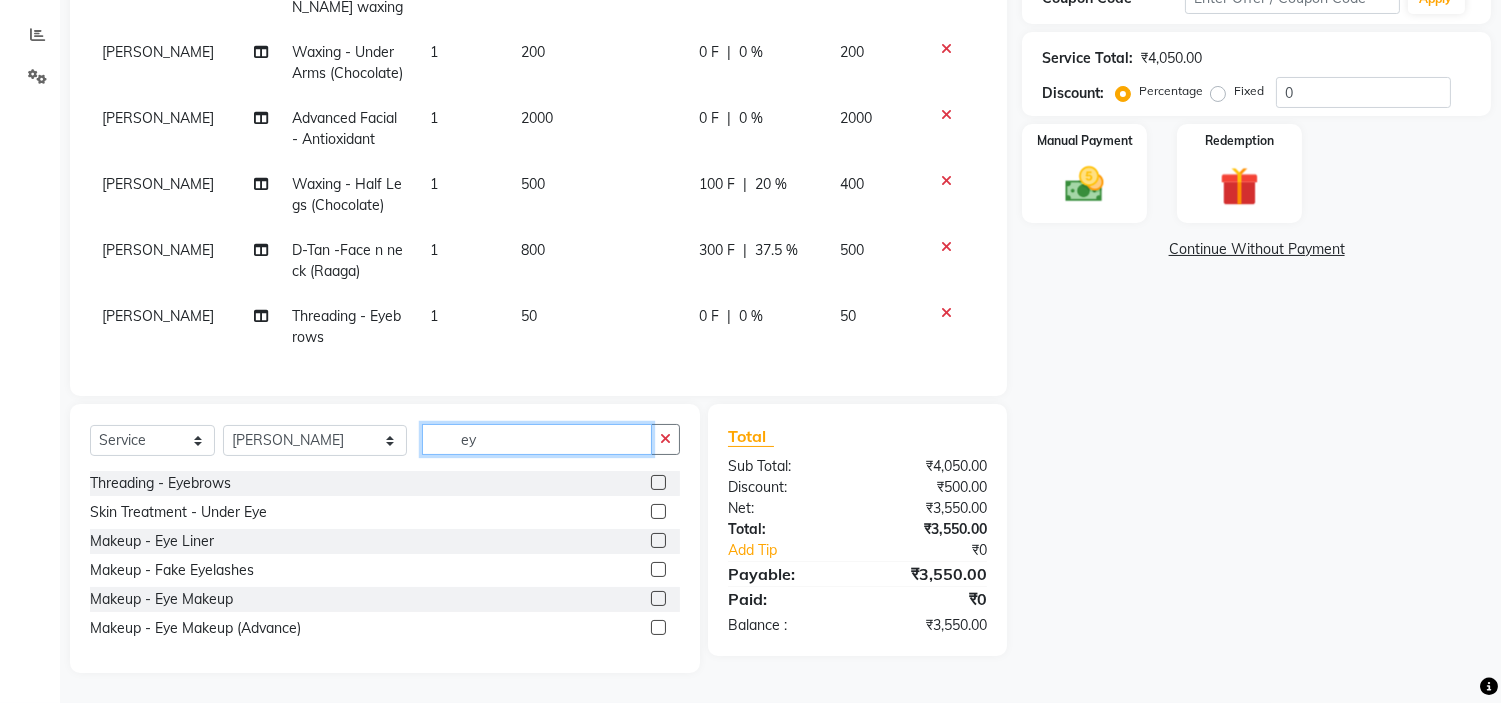 type on "e" 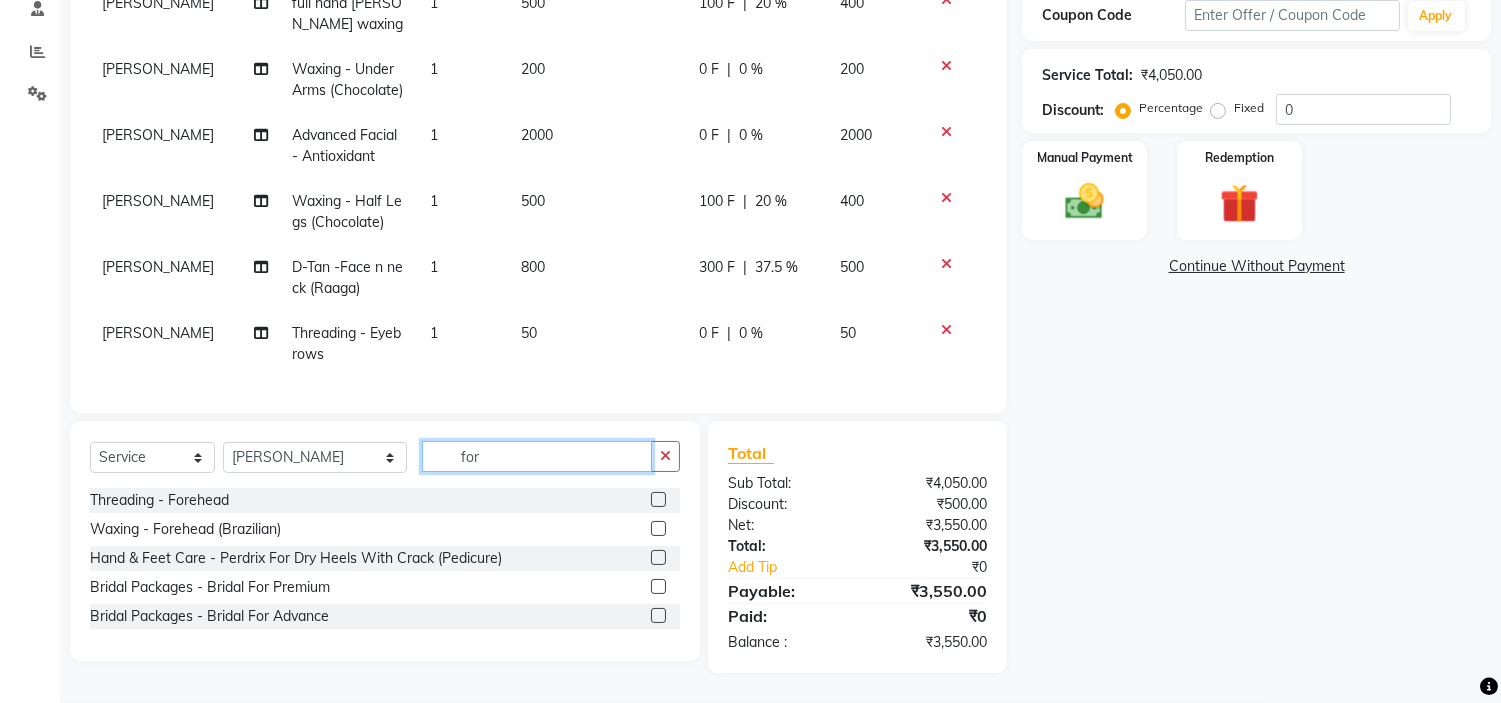 scroll, scrollTop: 355, scrollLeft: 0, axis: vertical 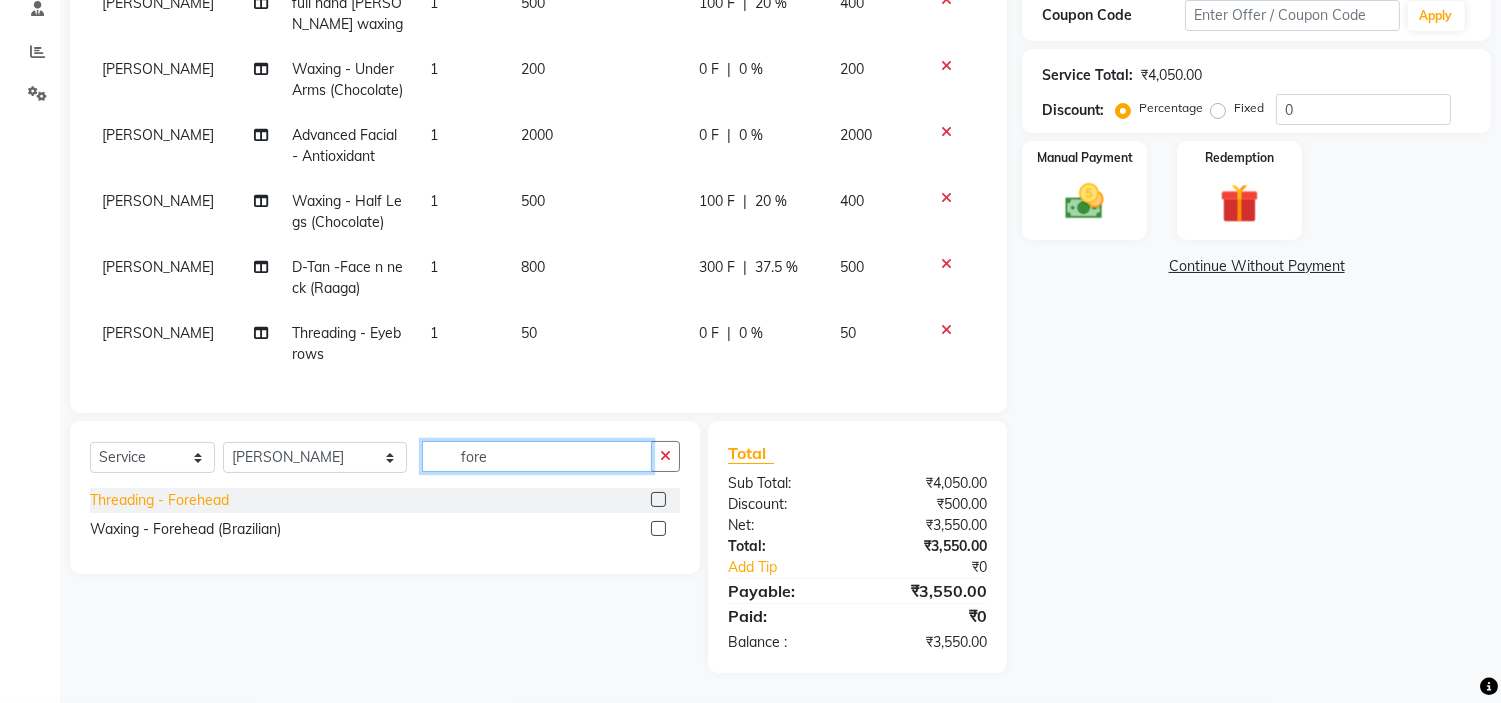 type on "fore" 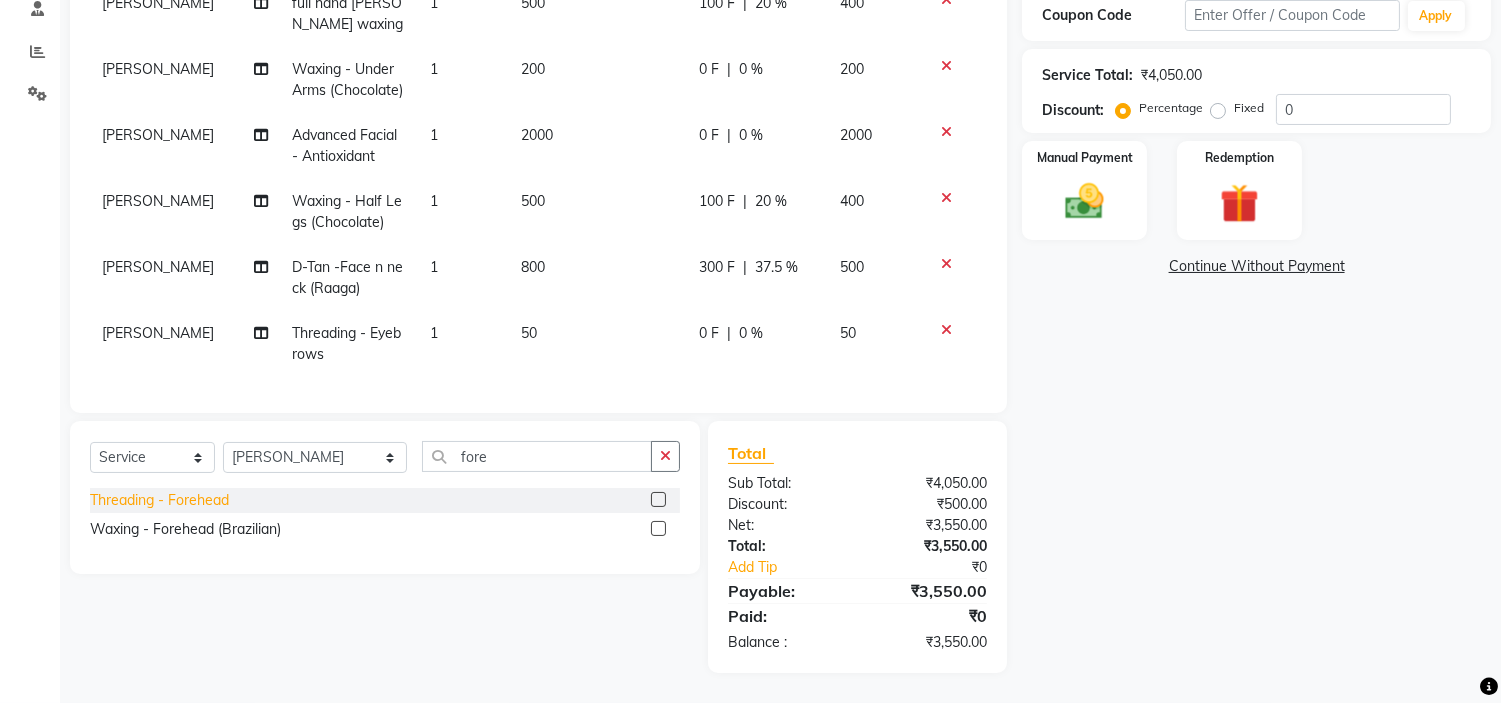 click on "Threading - Forehead" 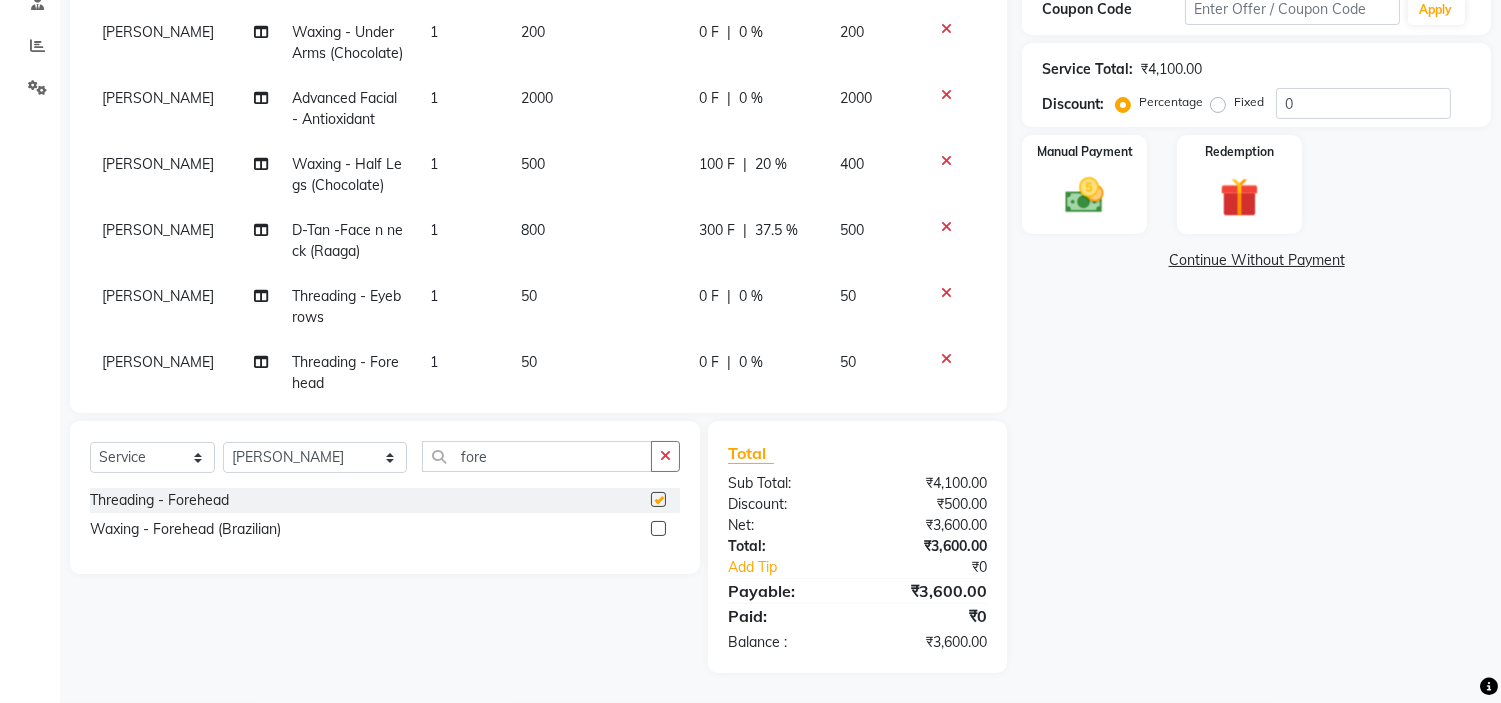 checkbox on "false" 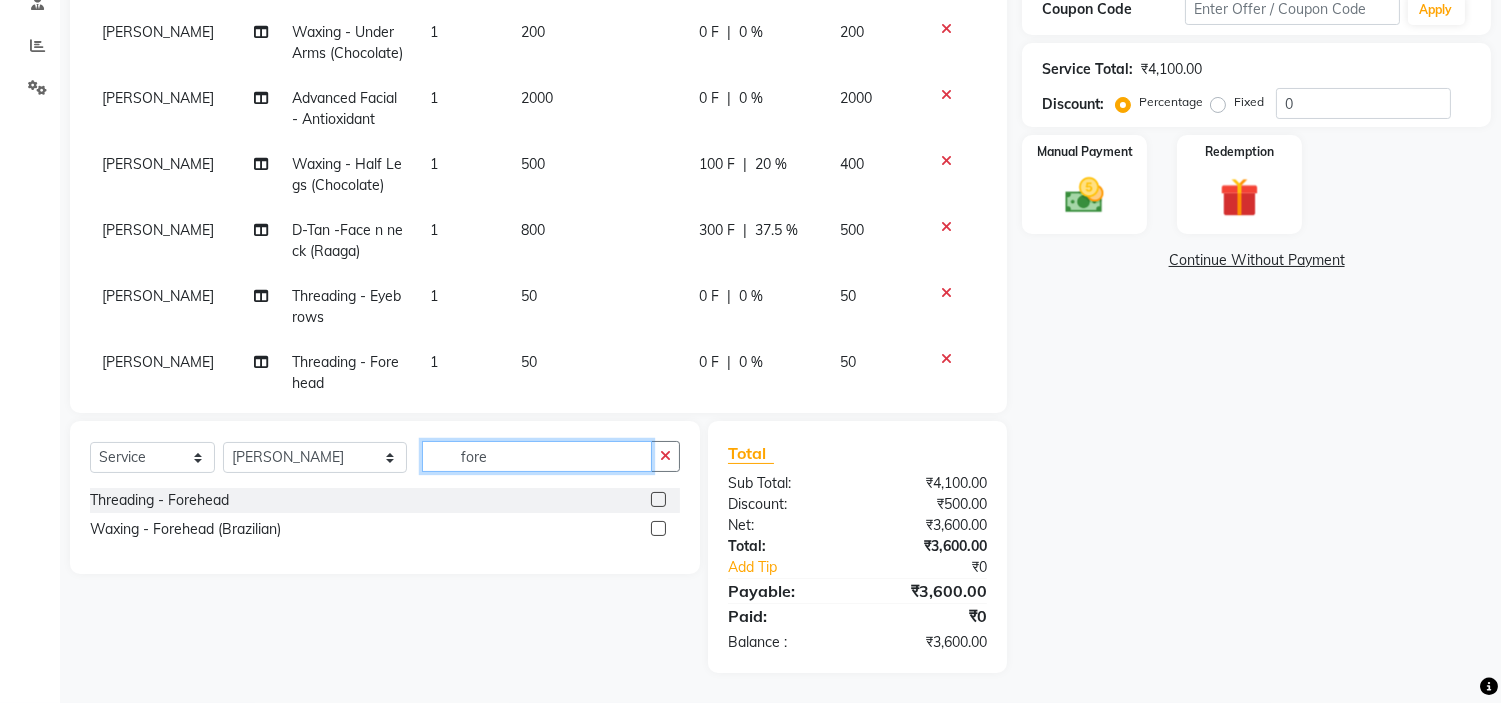 click on "fore" 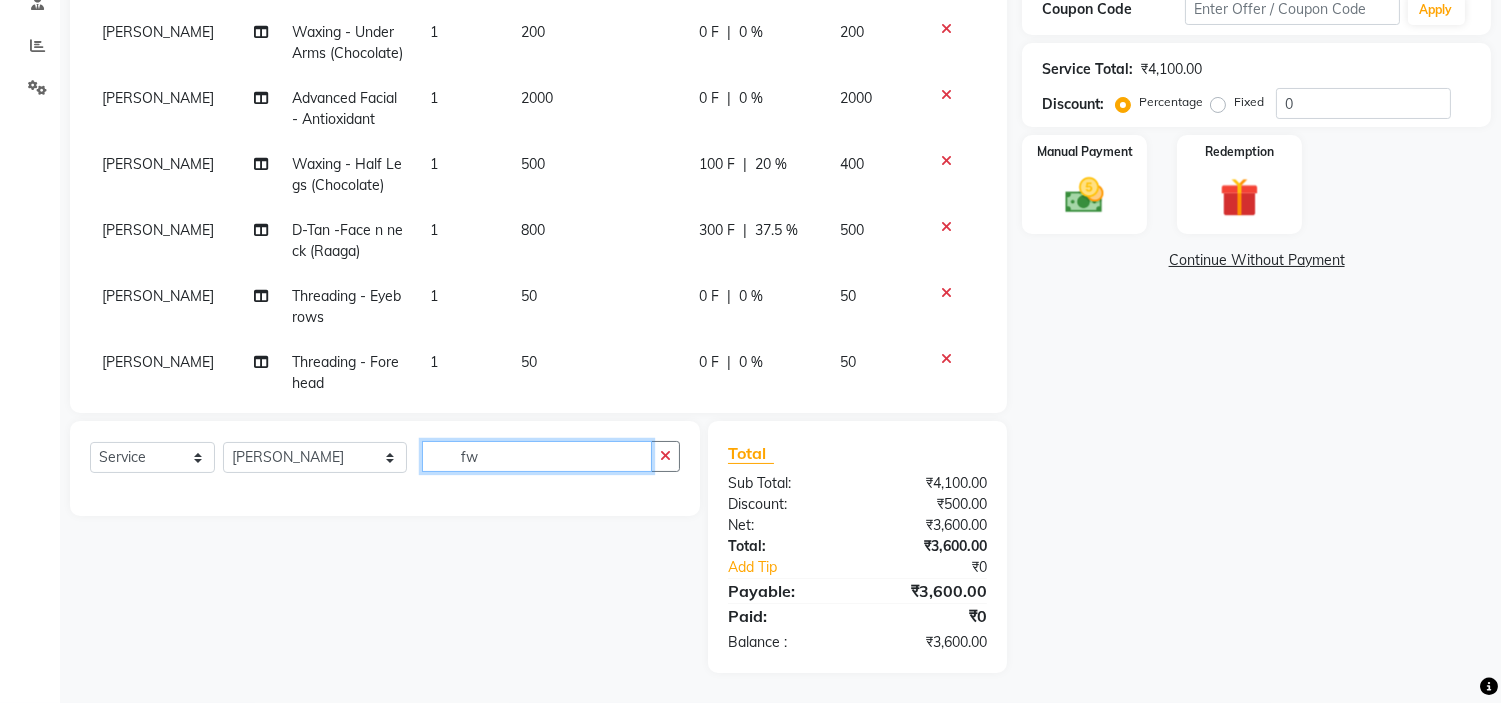 type on "f" 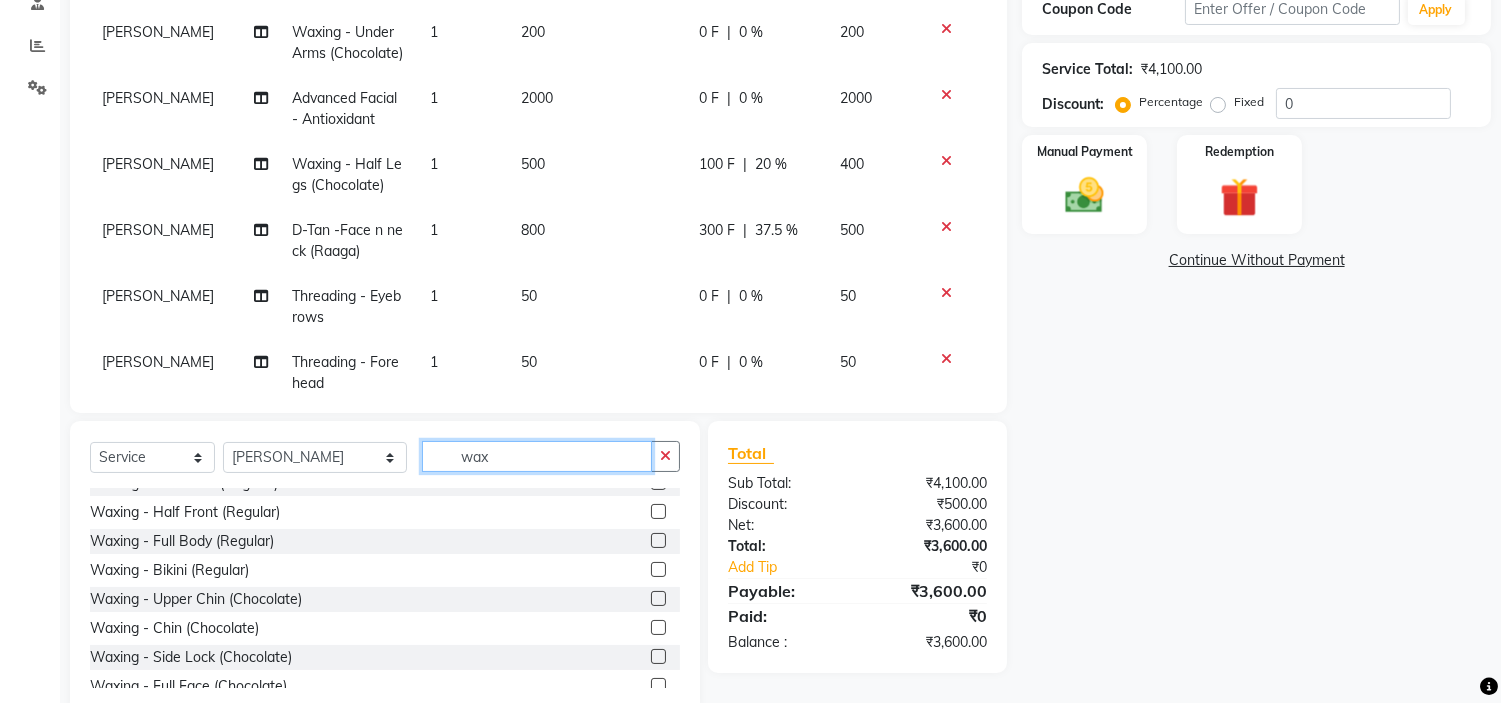 scroll, scrollTop: 488, scrollLeft: 0, axis: vertical 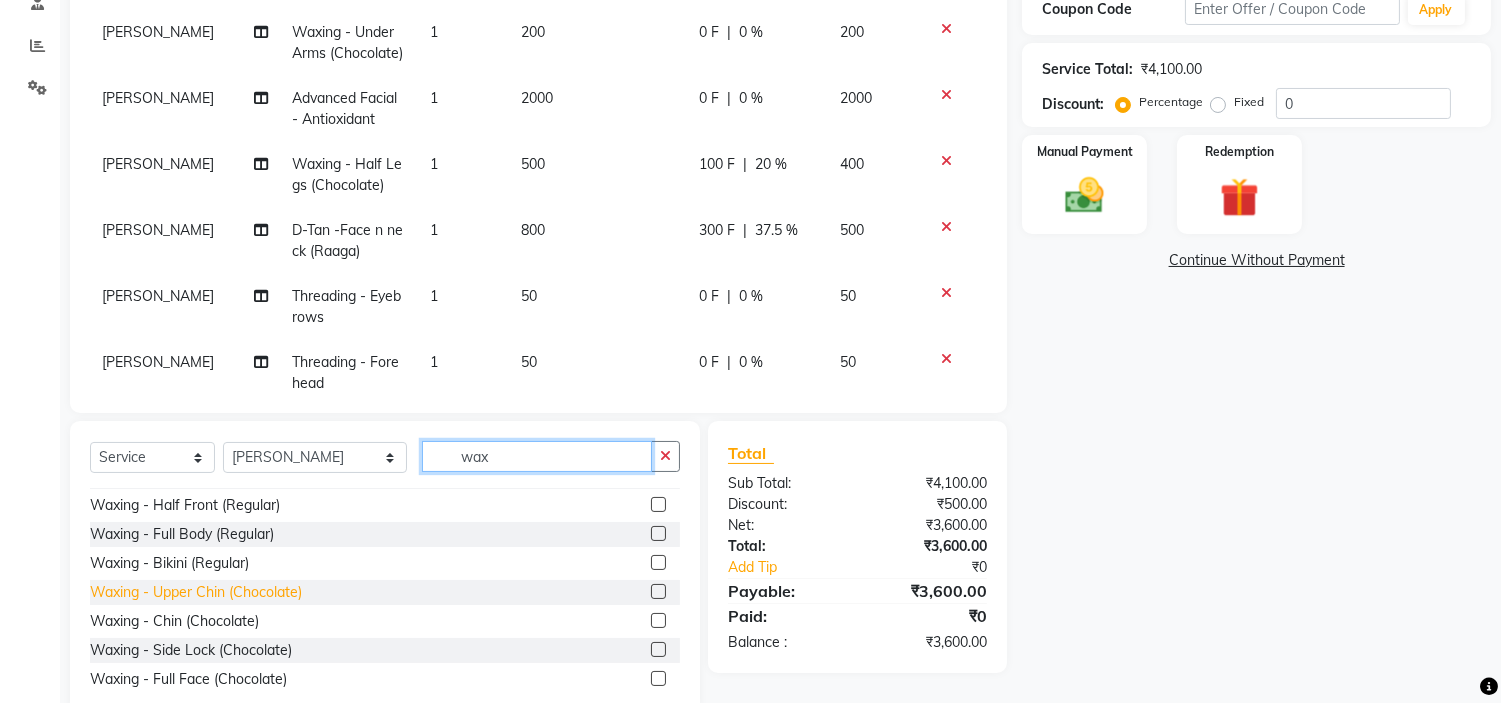 type on "wax" 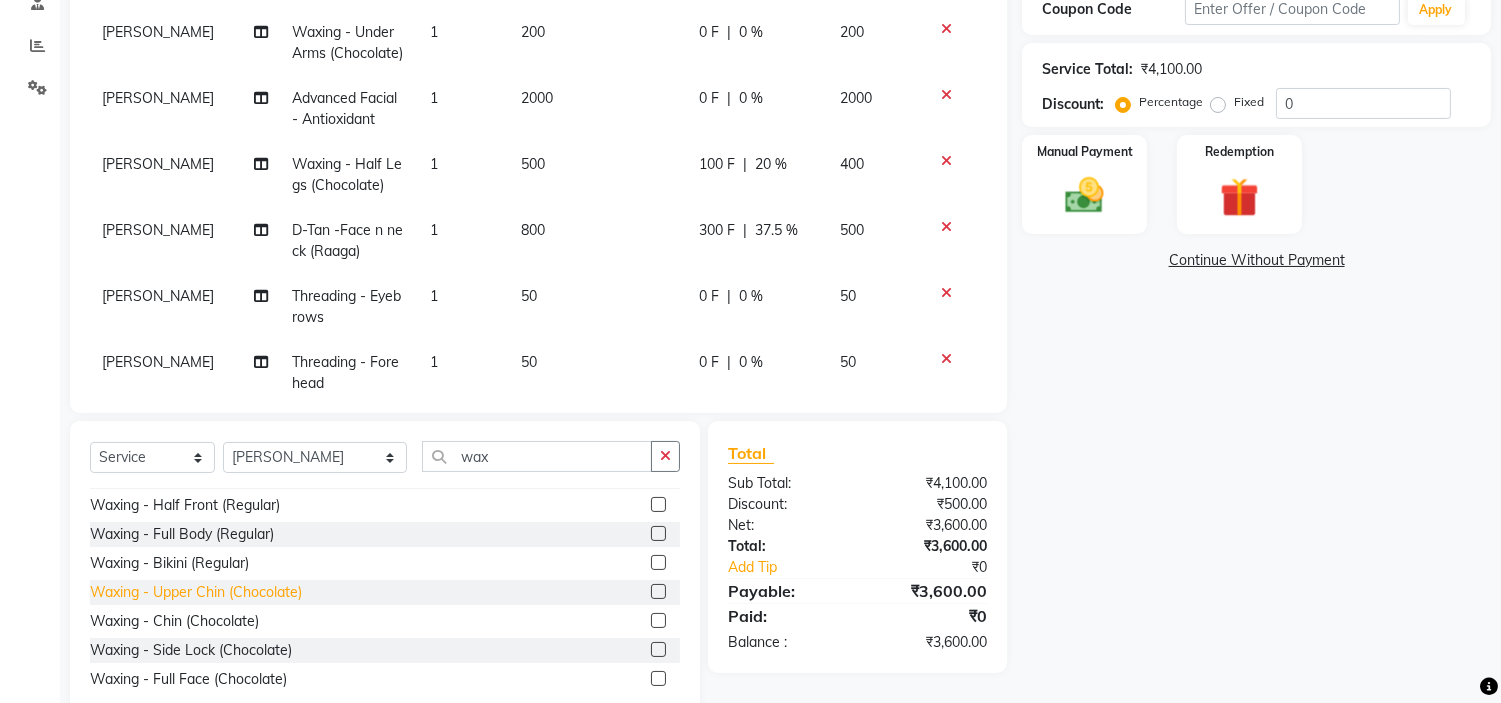 click on "Waxing - Upper Chin (Chocolate)" 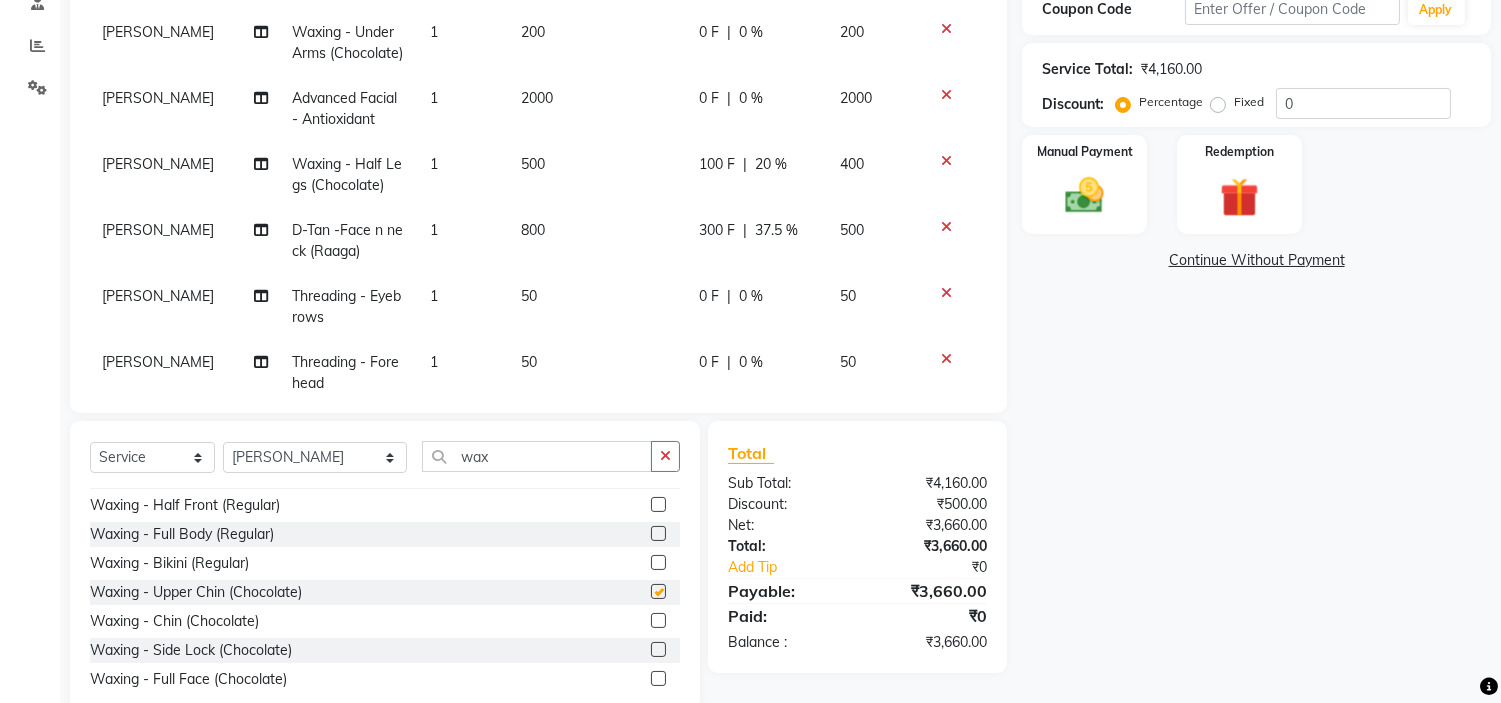 checkbox on "false" 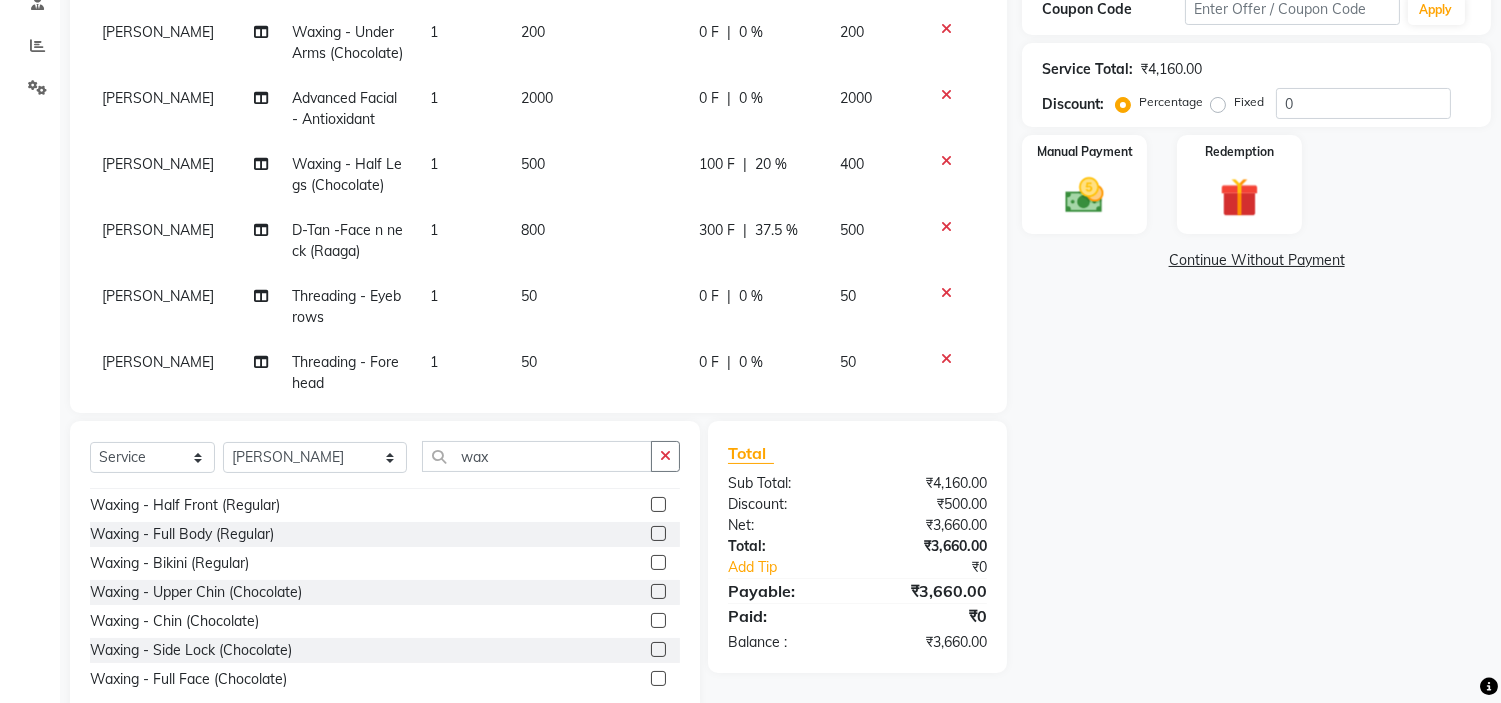 scroll, scrollTop: 163, scrollLeft: 0, axis: vertical 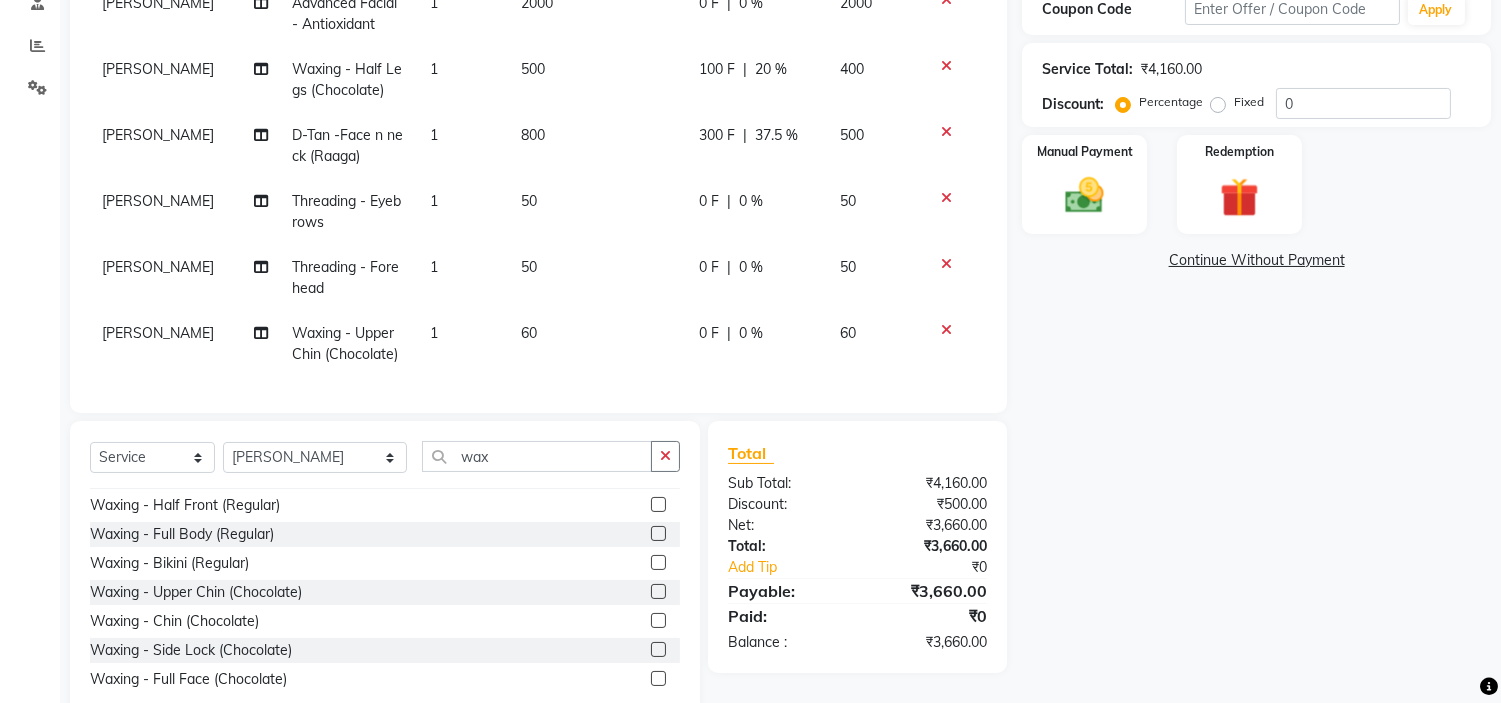 click on "60" 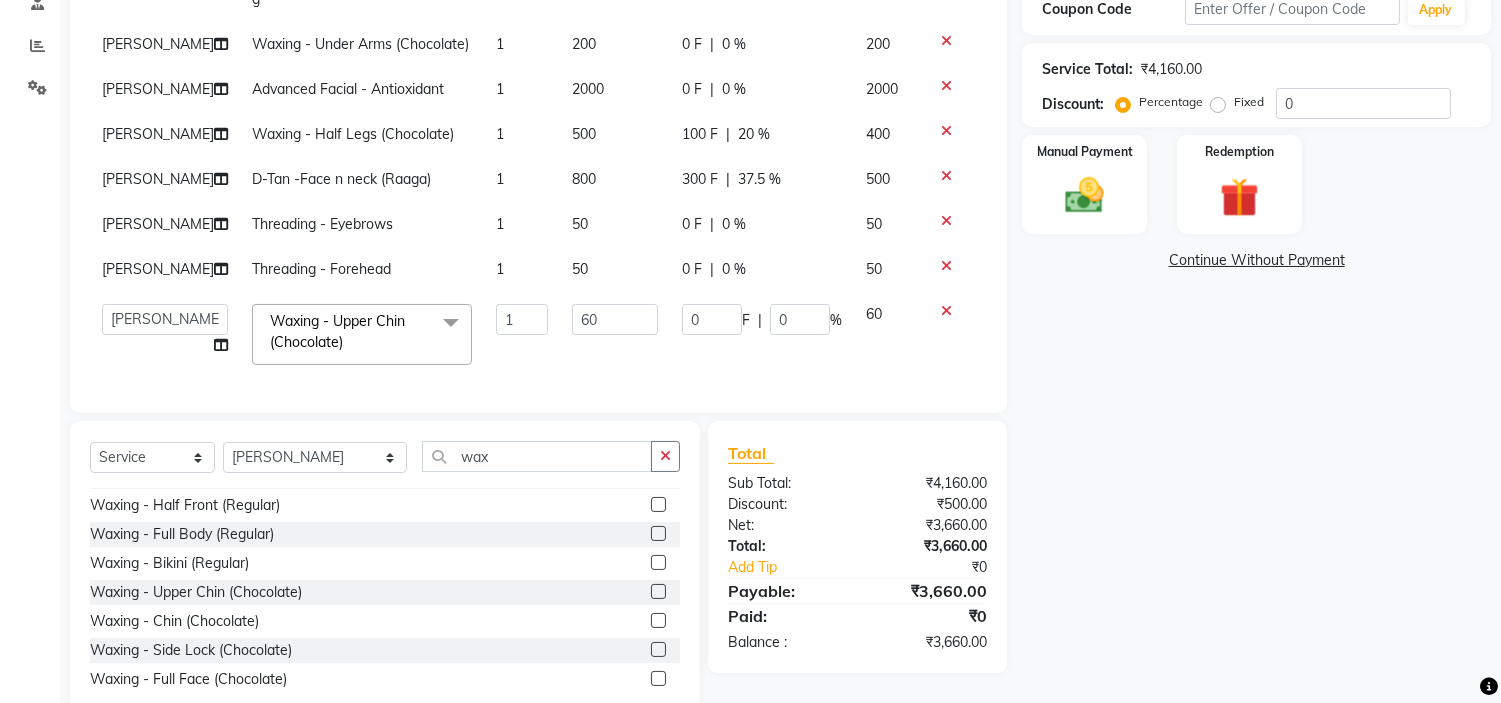 scroll, scrollTop: 161, scrollLeft: 0, axis: vertical 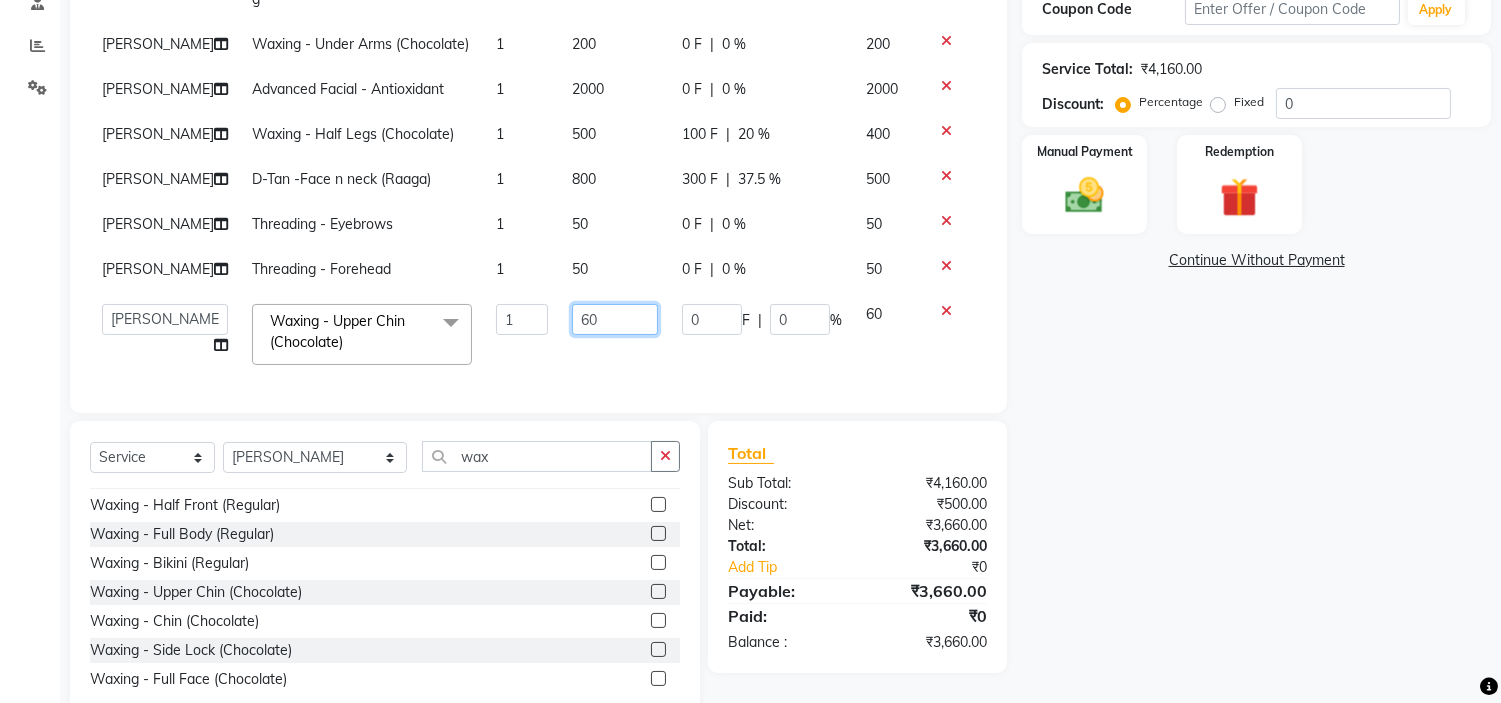click on "60" 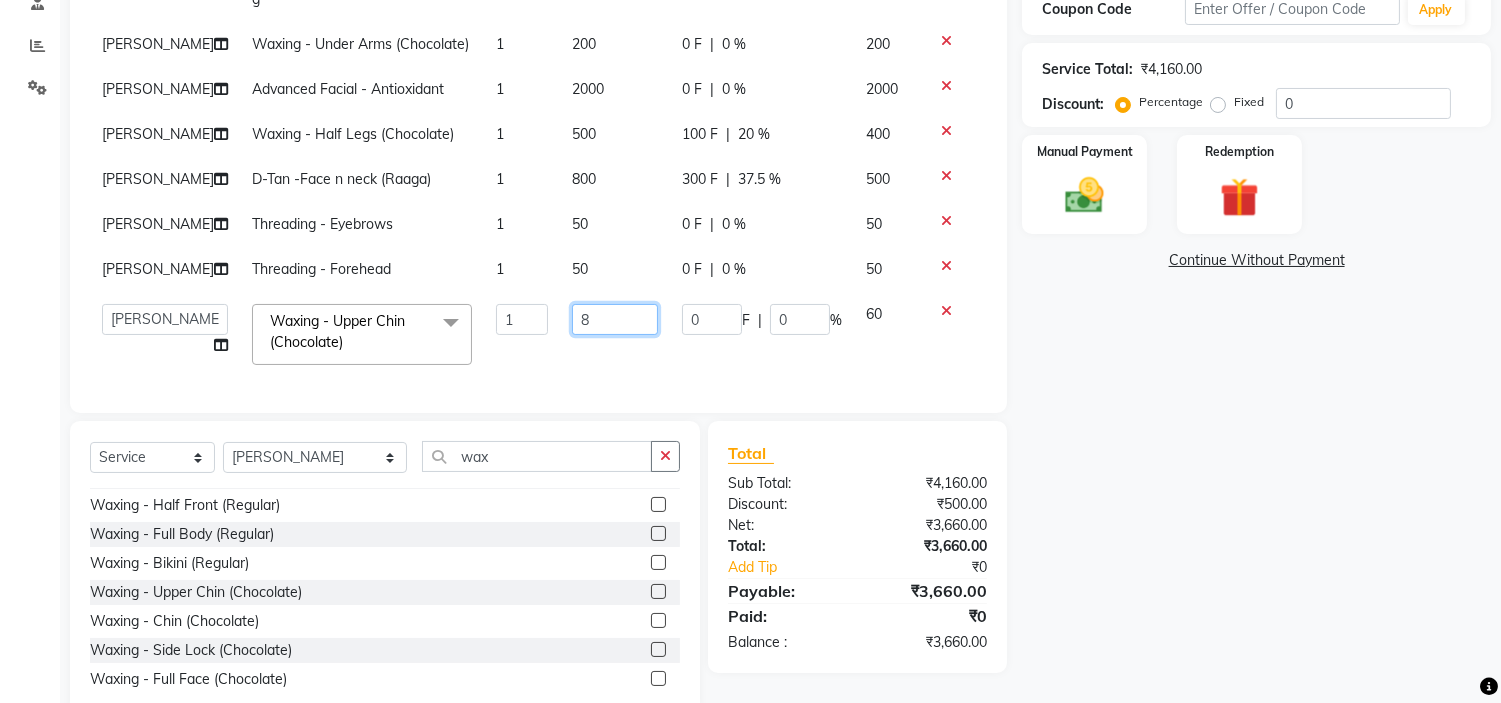 type on "80" 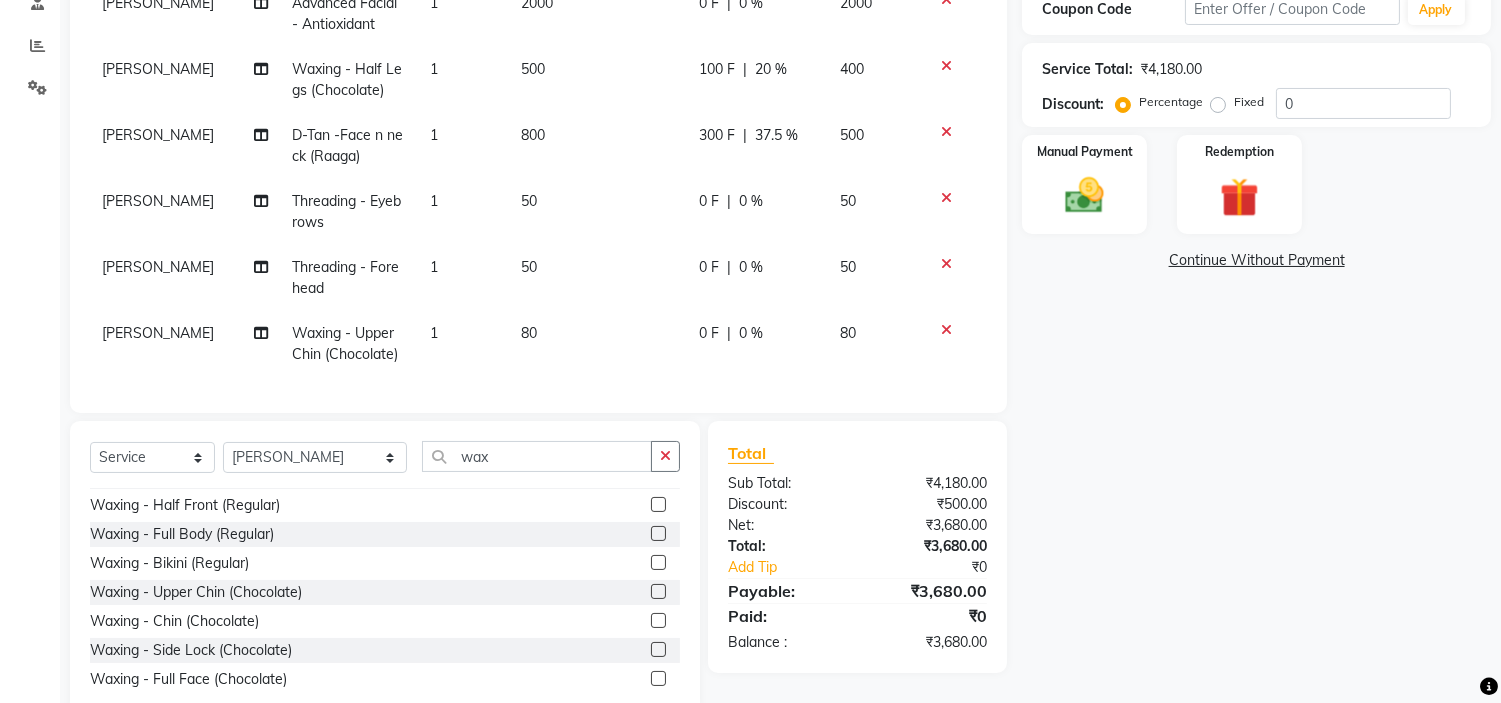 click on "Name: Dr Joshi  Membership:  No Active Membership  Total Visits:  1 Card on file:  0 Last Visit:   04-03-2025 Points:   0  Coupon Code Apply Service Total:  ₹4,180.00  Discount:  Percentage   Fixed  0 Manual Payment Redemption  Continue Without Payment" 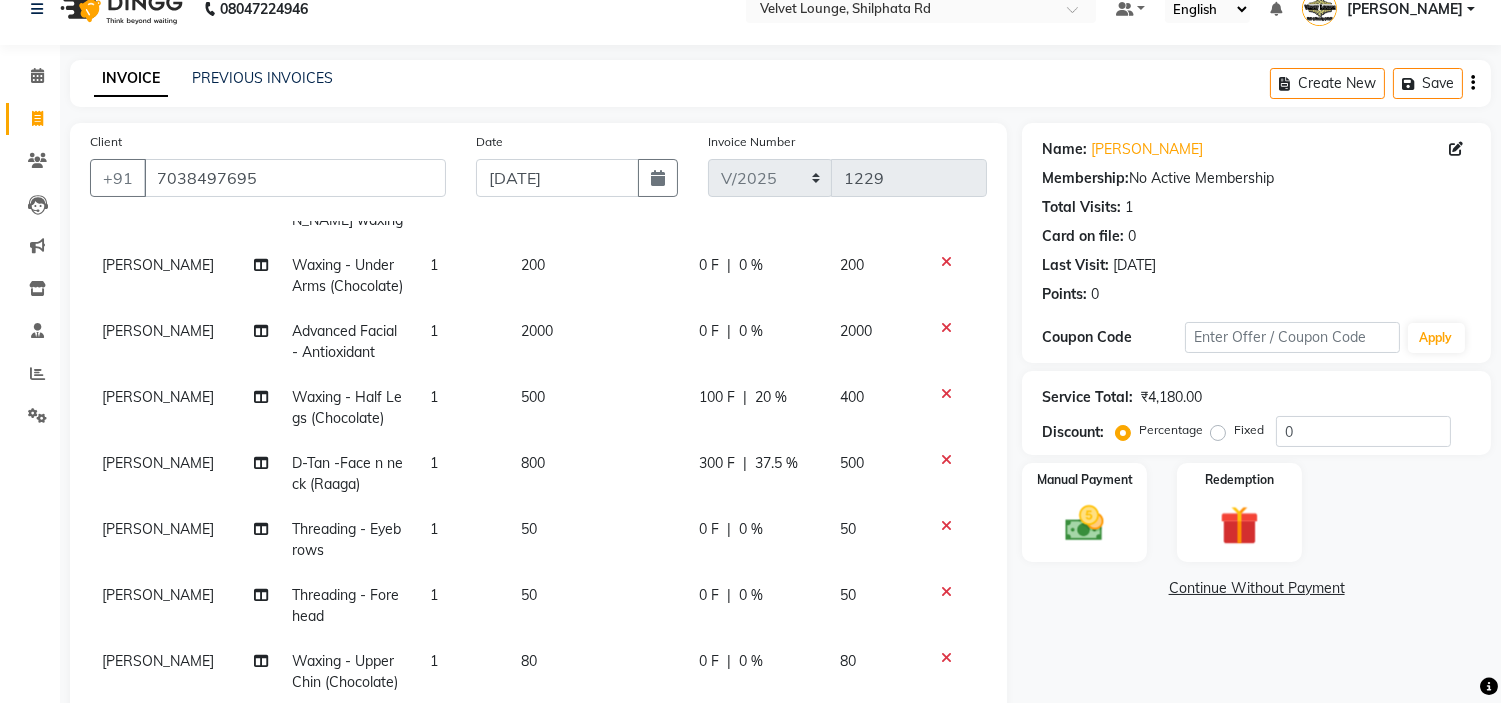 scroll, scrollTop: 344, scrollLeft: 0, axis: vertical 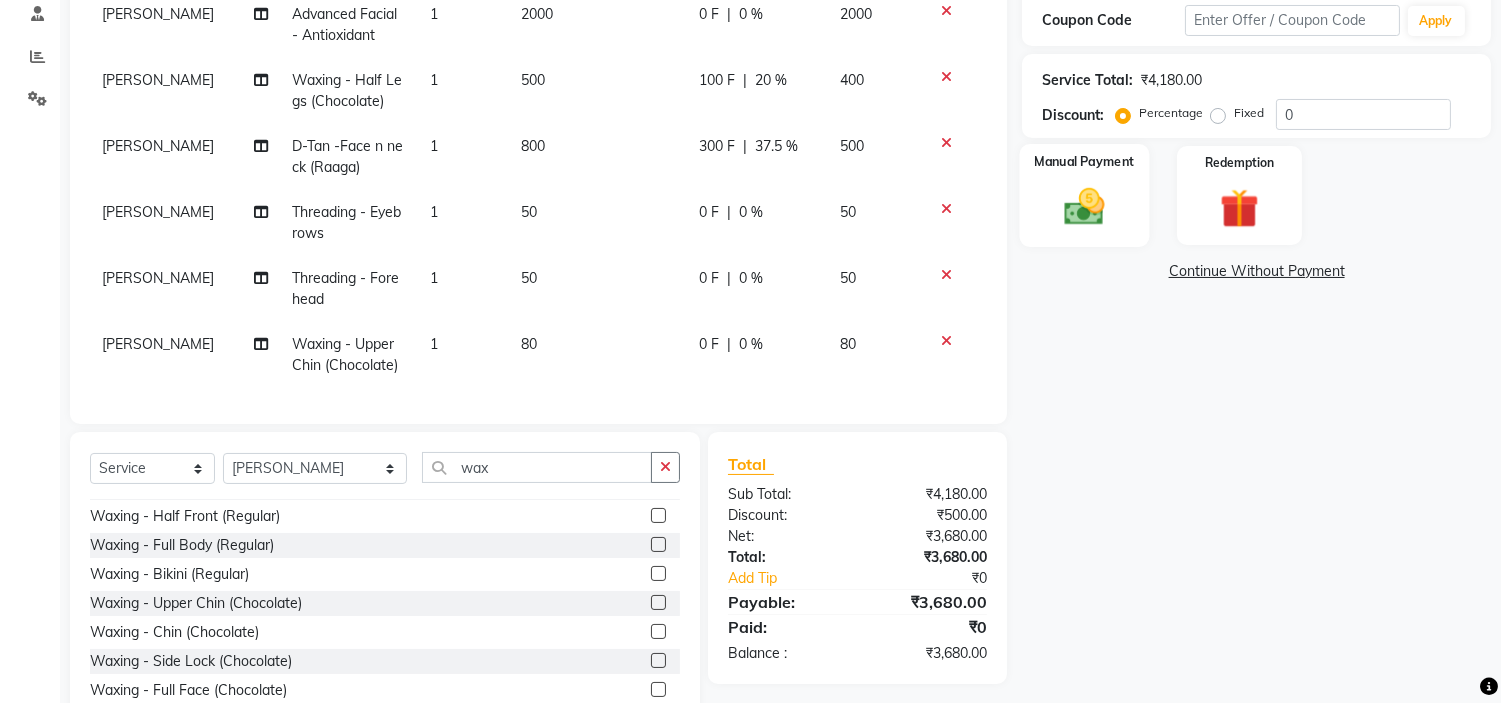 click 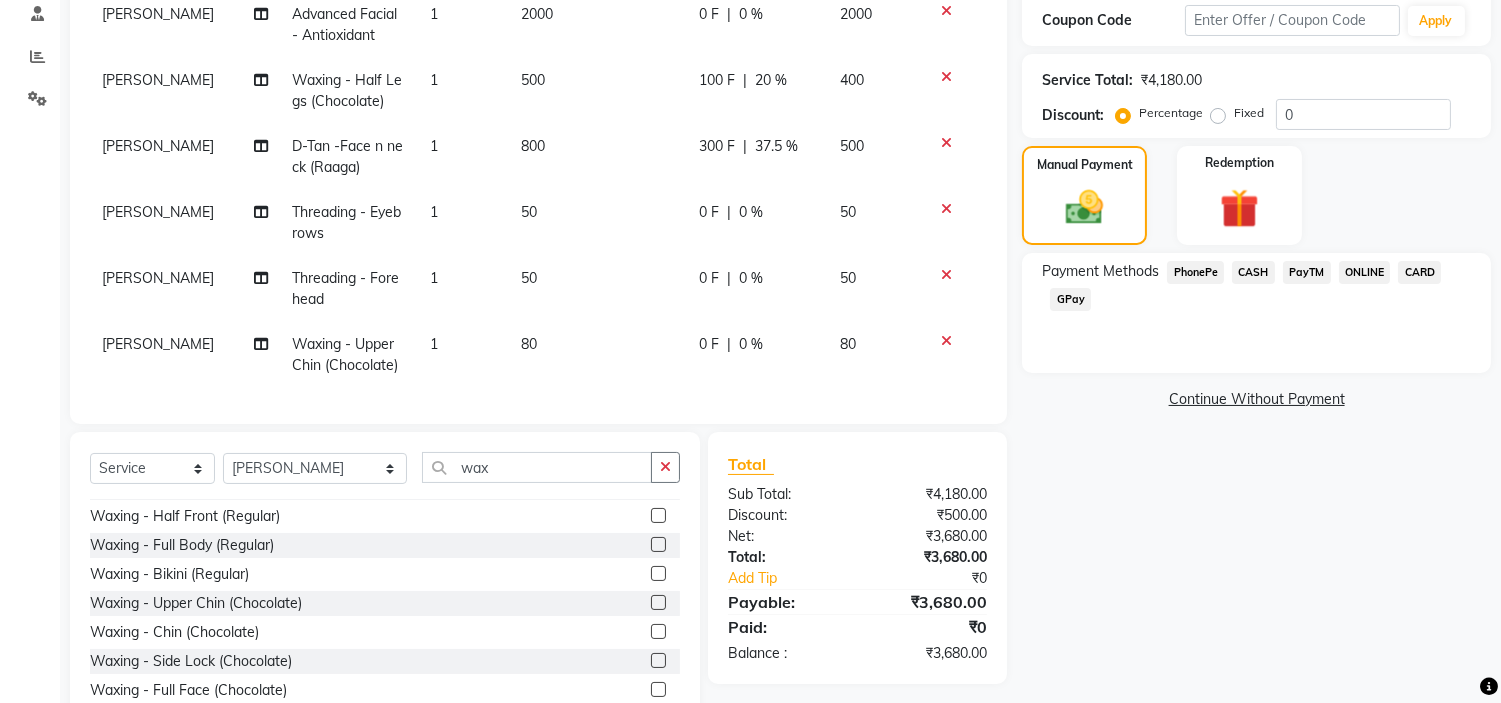 click on "PayTM" 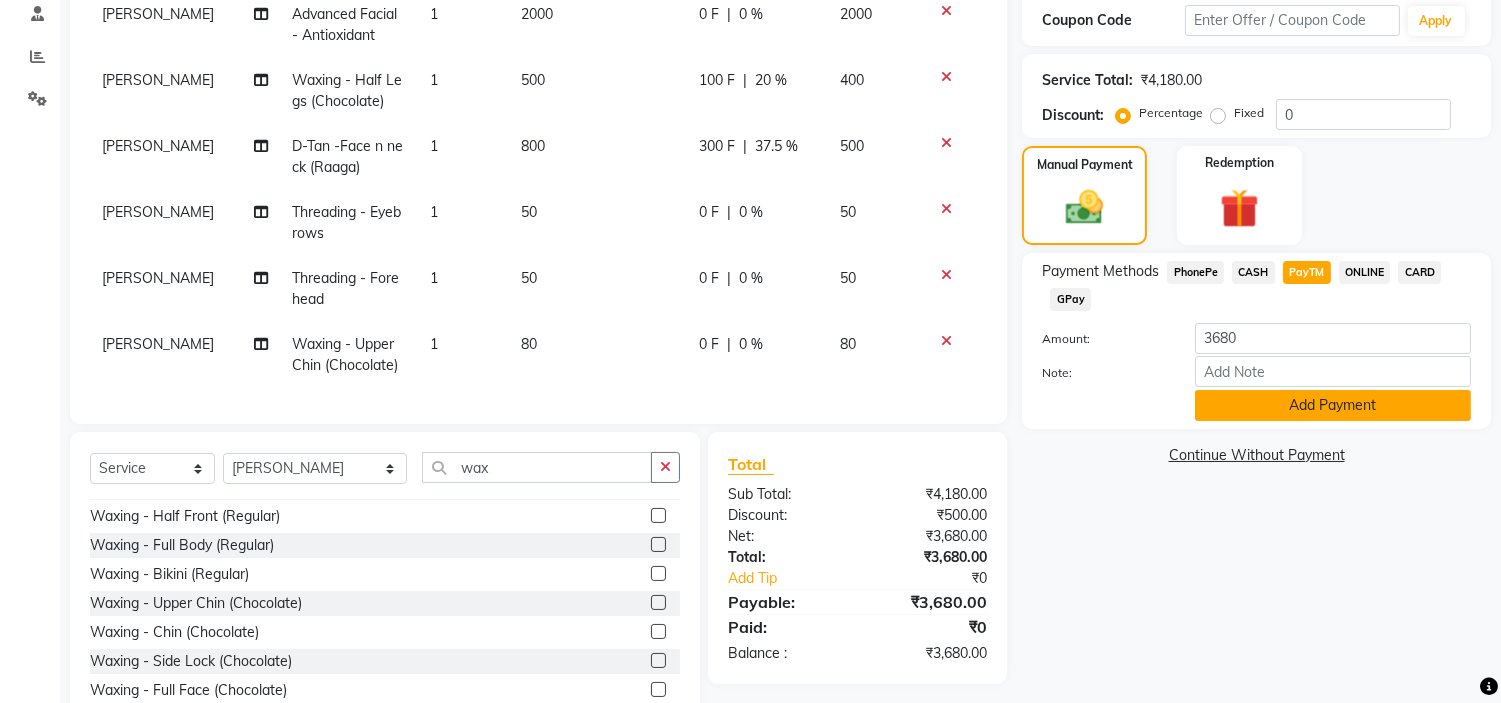 click on "Add Payment" 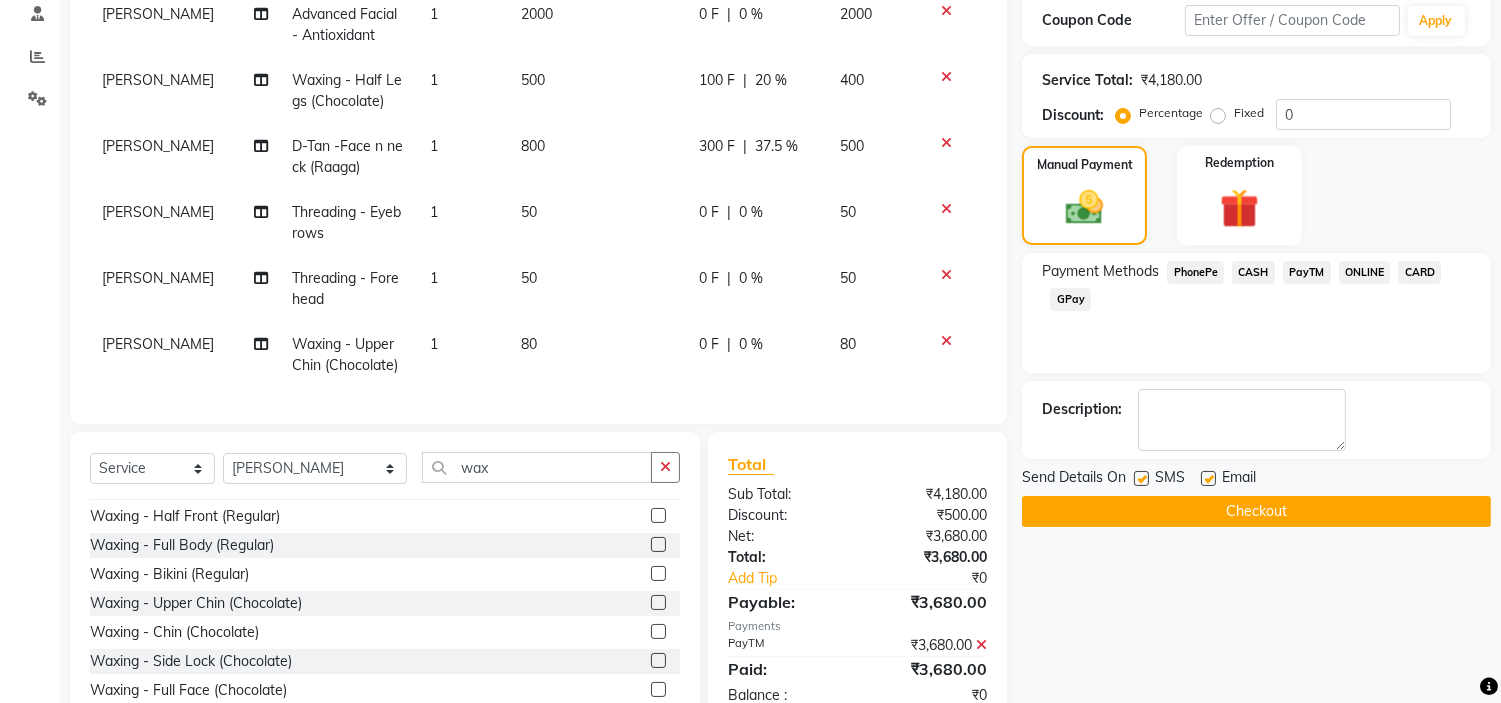 scroll, scrollTop: 397, scrollLeft: 0, axis: vertical 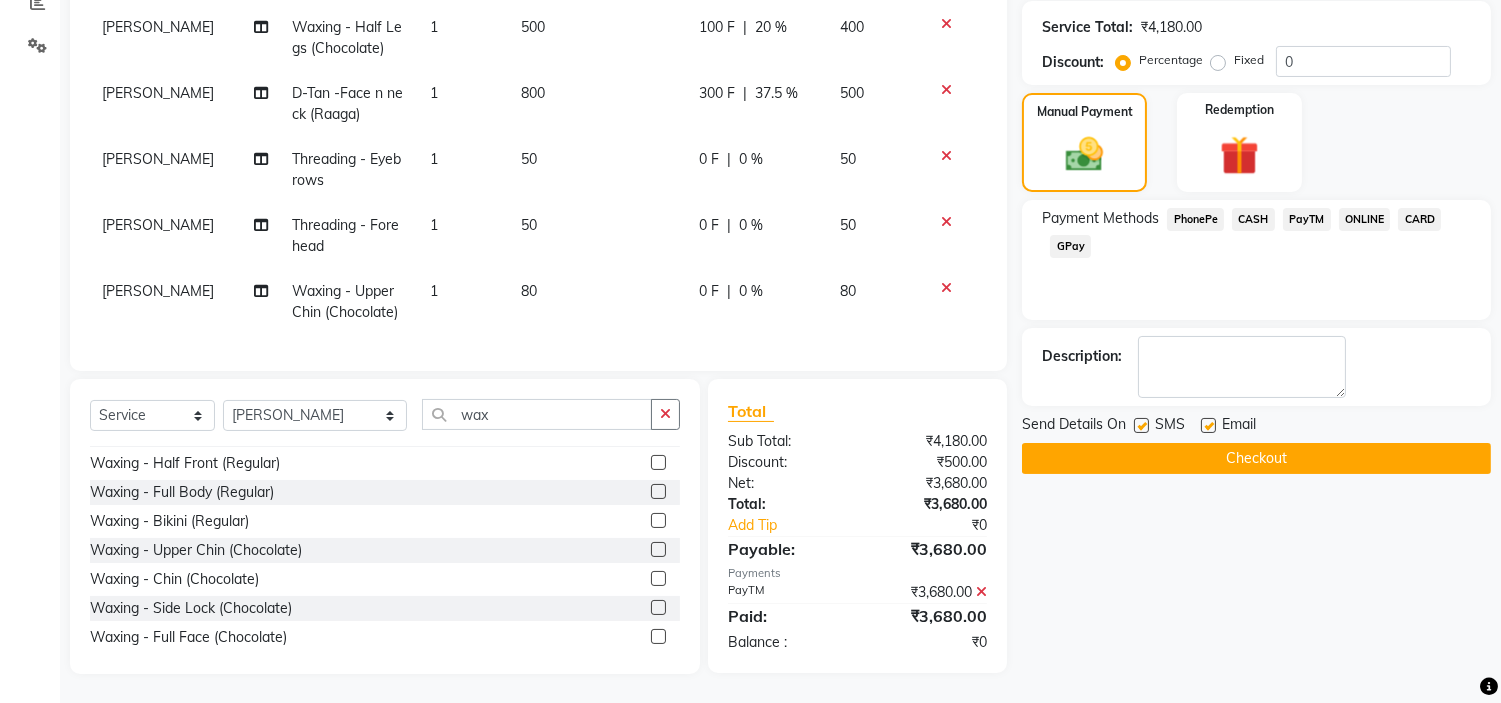 click on "Checkout" 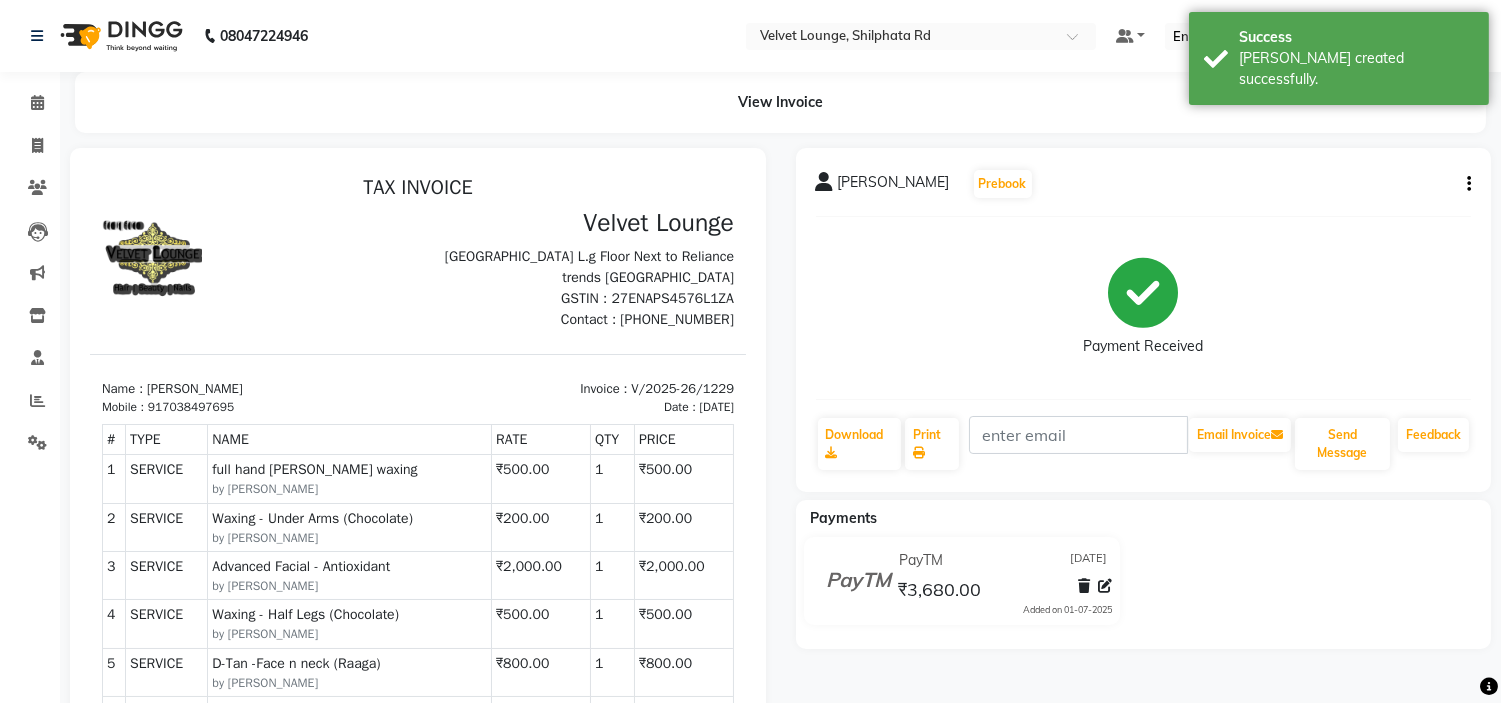 scroll, scrollTop: 0, scrollLeft: 0, axis: both 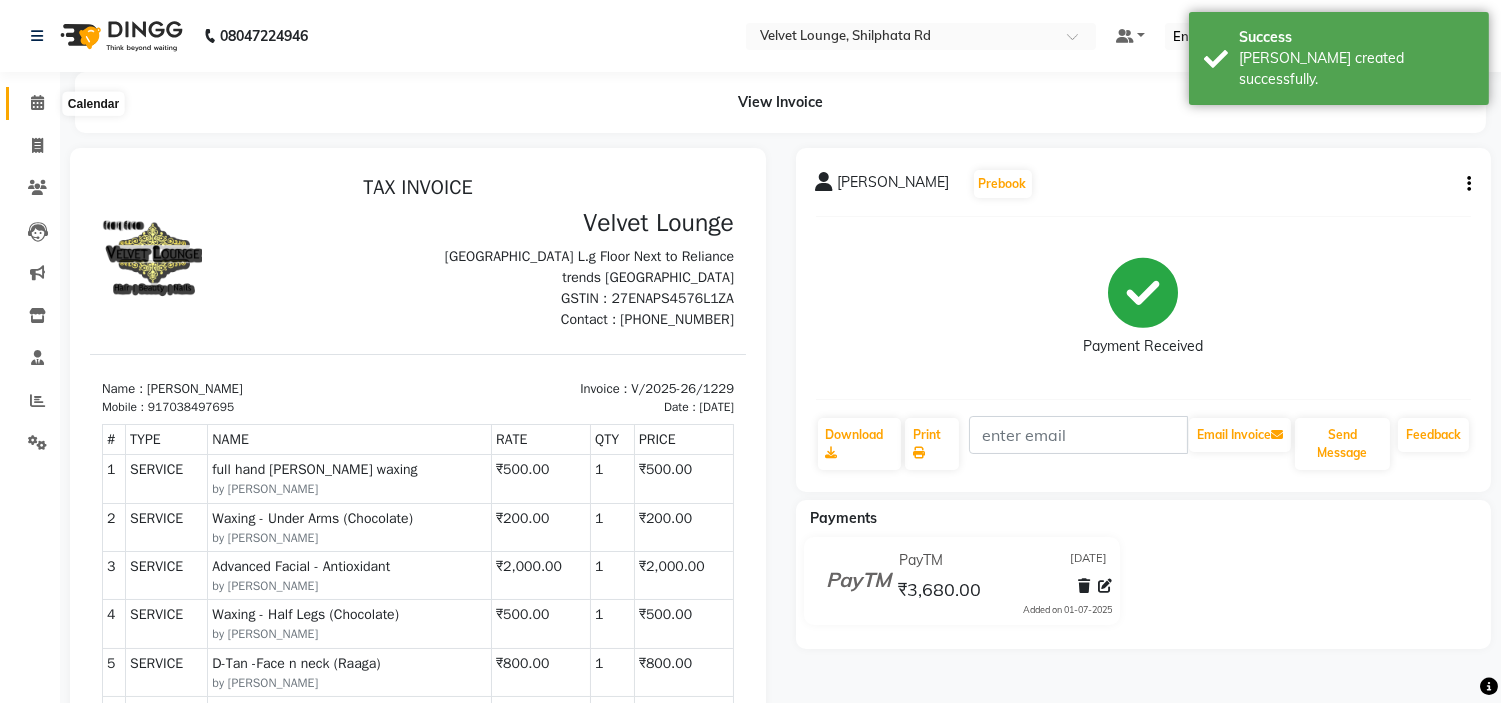 click 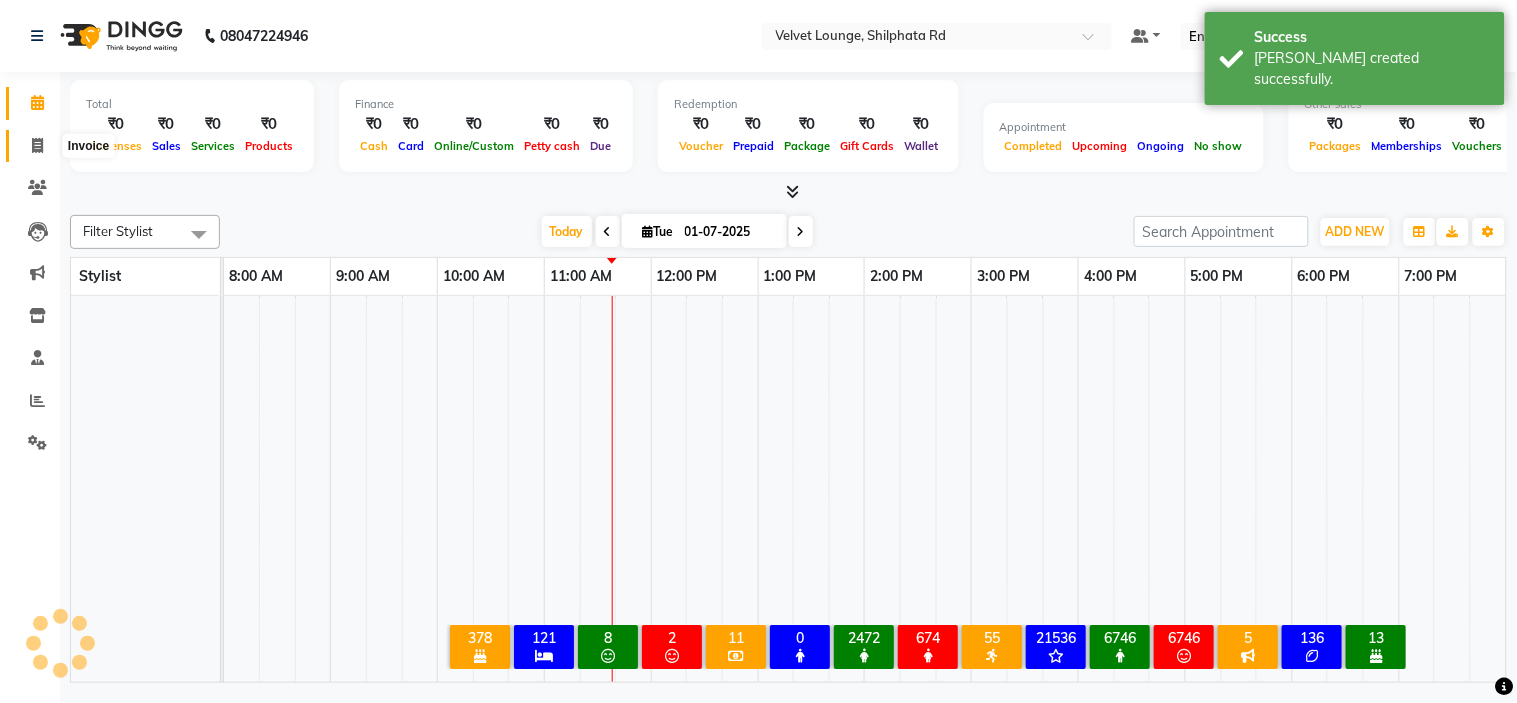 click 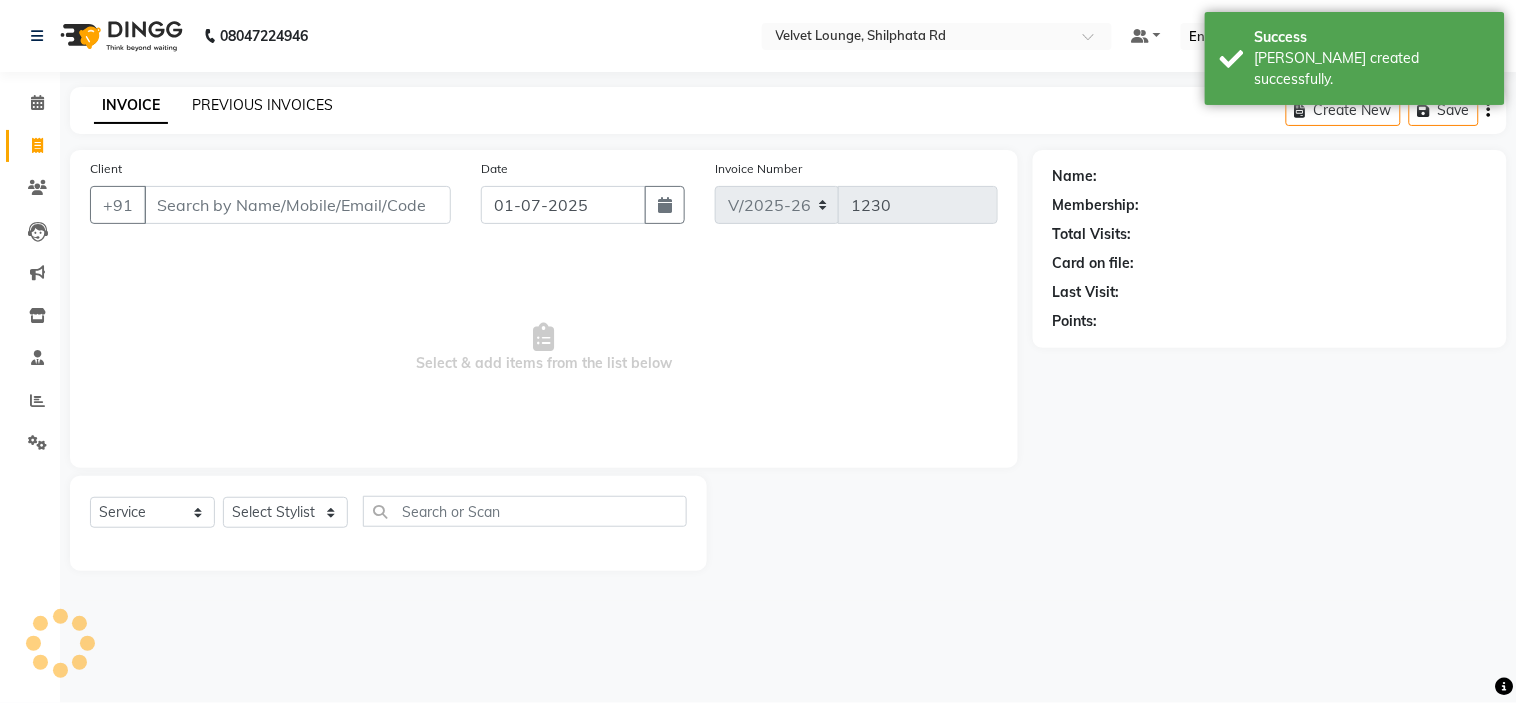 click on "PREVIOUS INVOICES" 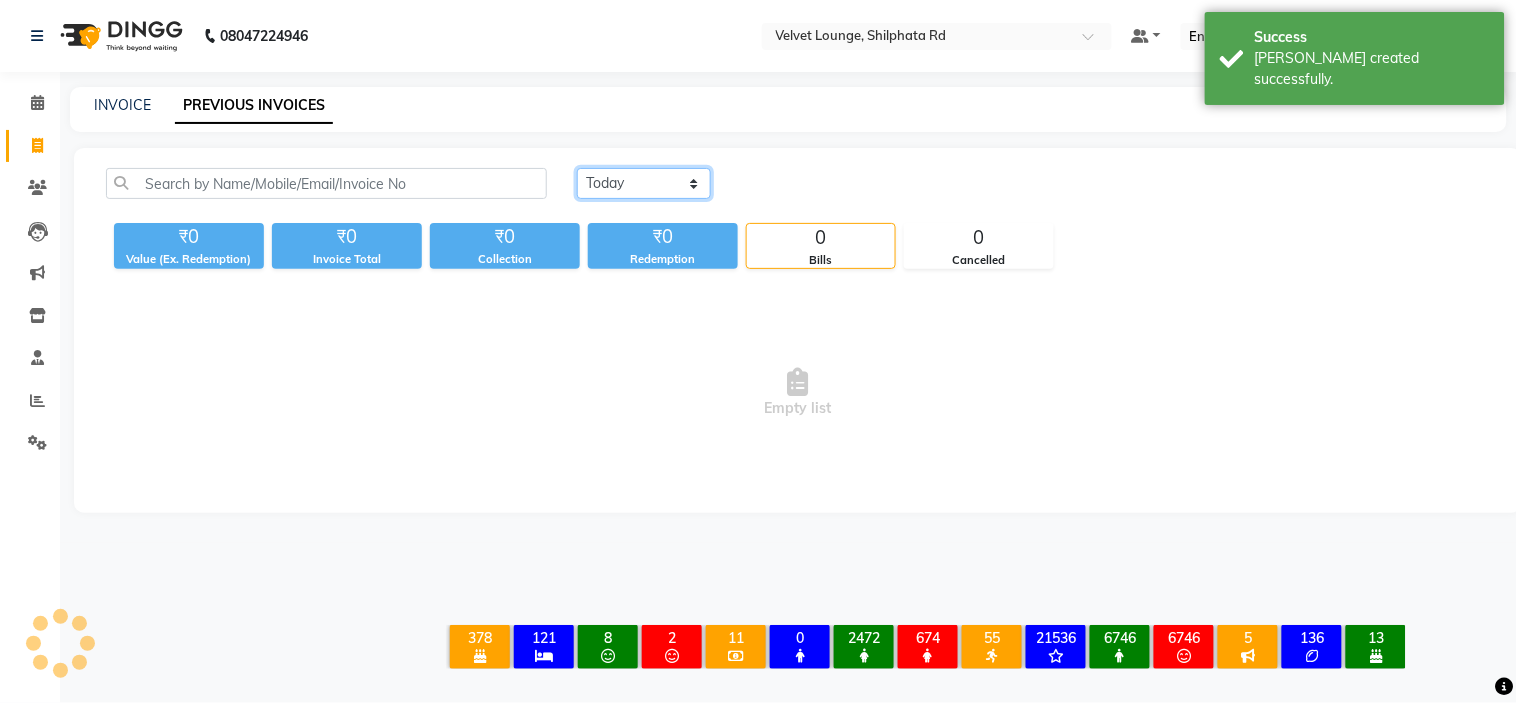 click on "Today Yesterday Custom Range" 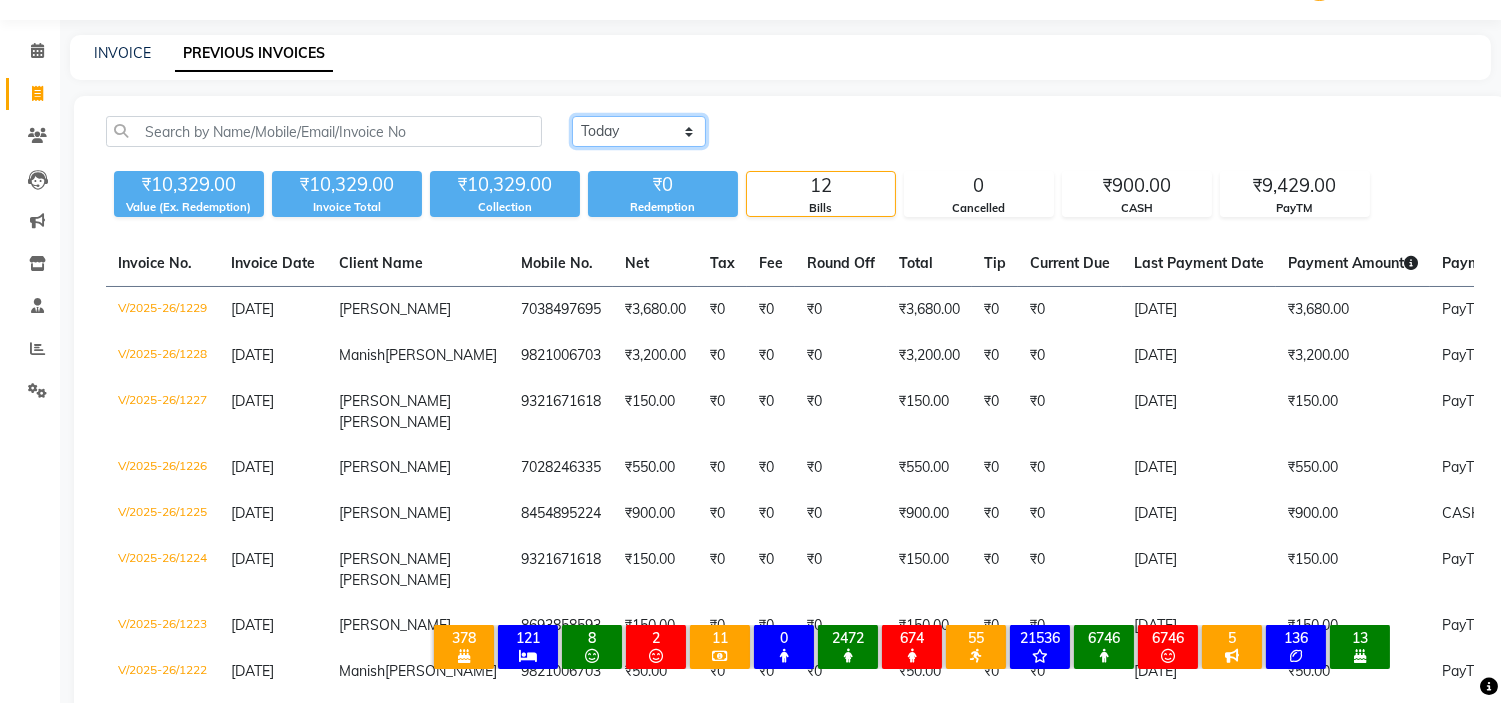 scroll, scrollTop: 0, scrollLeft: 0, axis: both 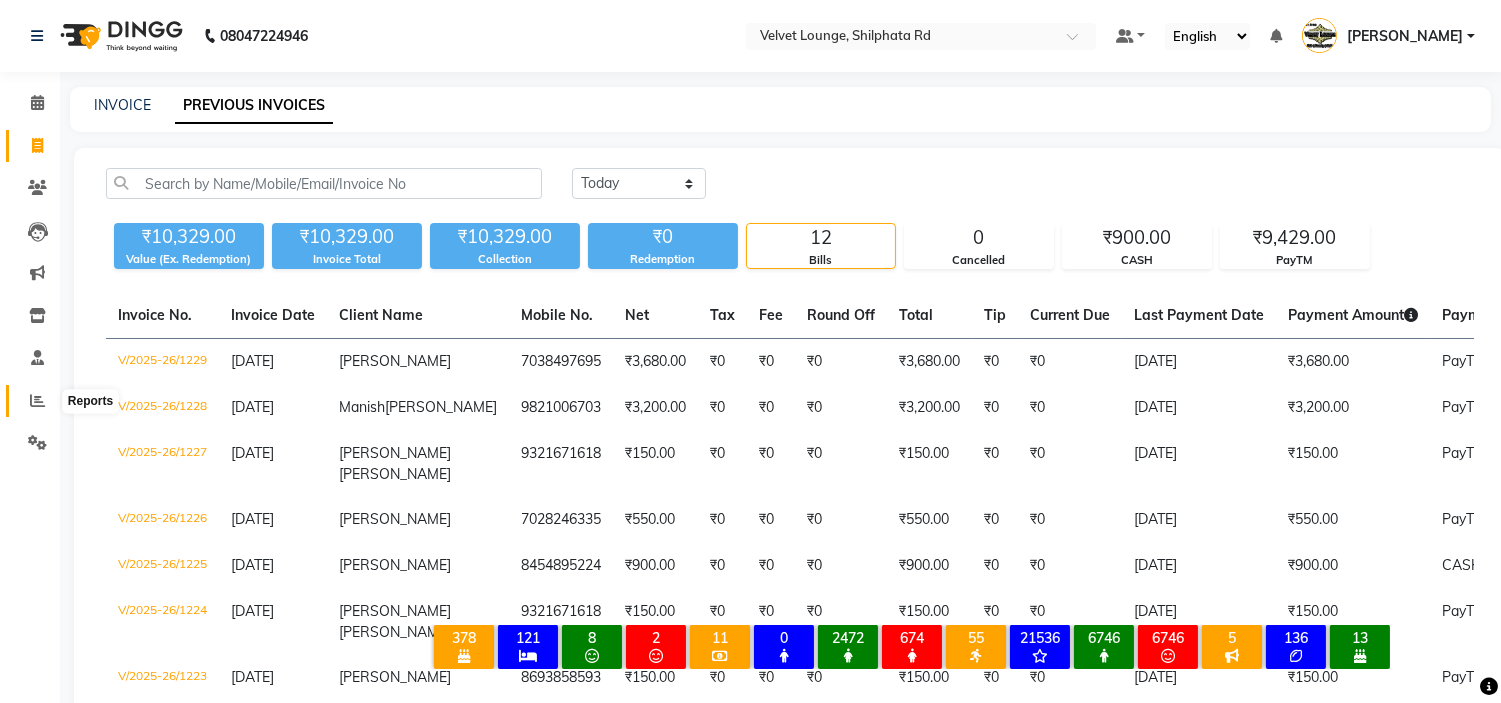 click 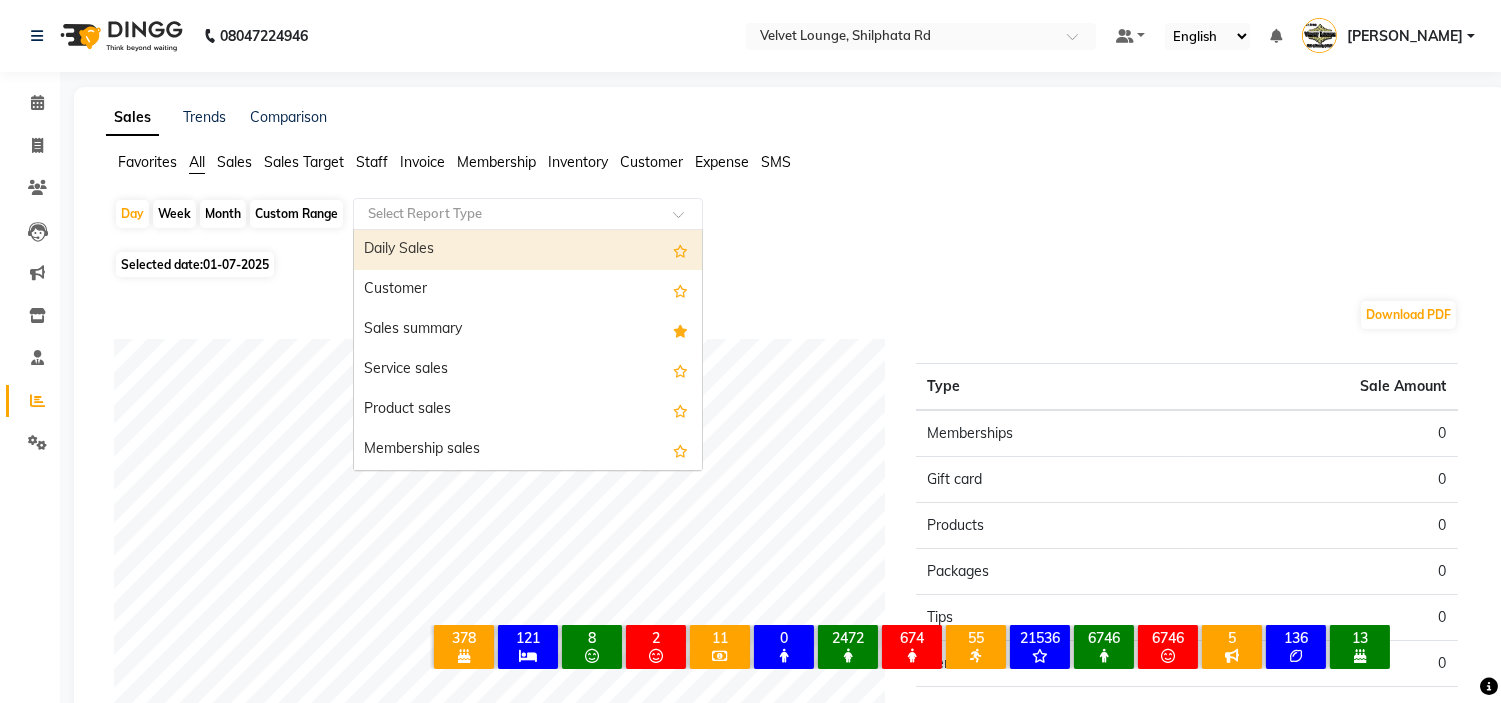 click 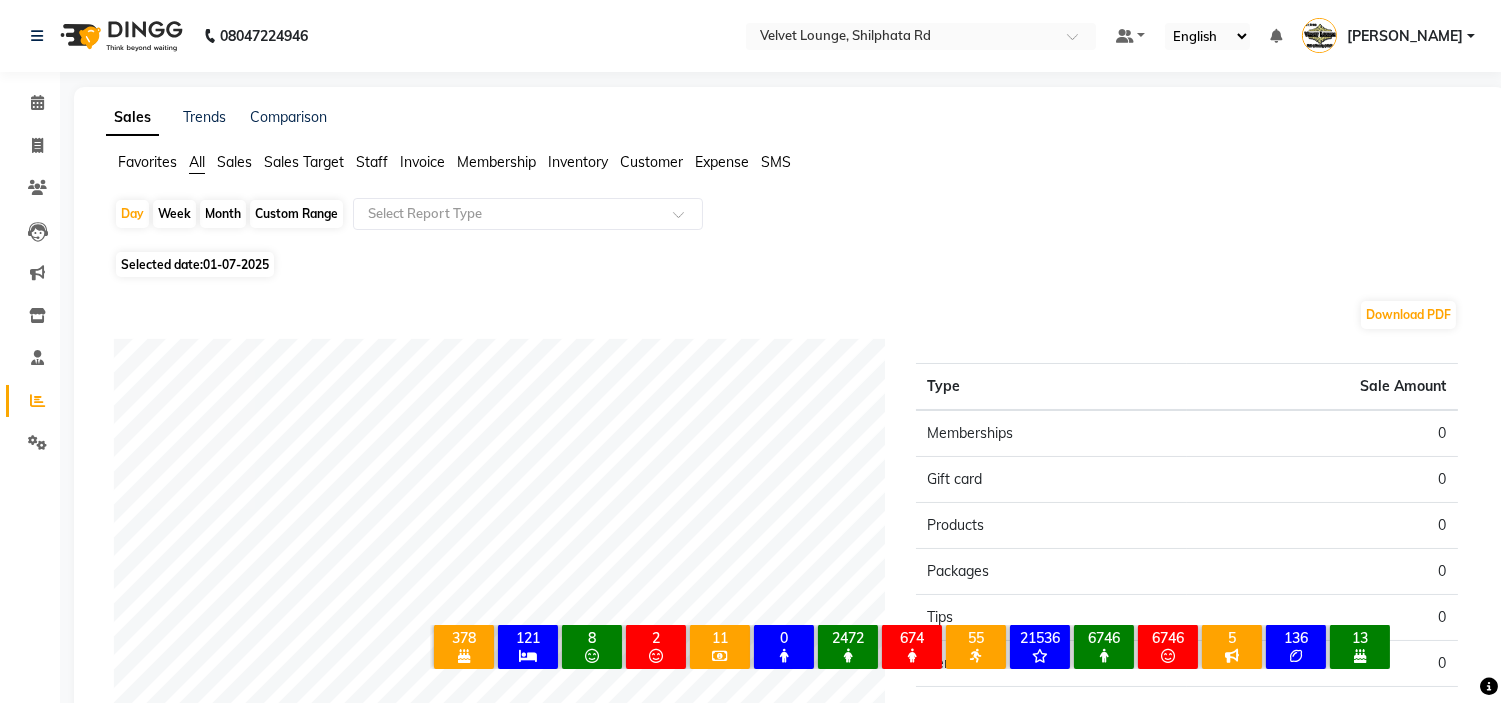 click on "Favorites All Sales Sales Target Staff Invoice Membership Inventory Customer Expense SMS  Day   Week   Month   Custom Range  Select Report Type Selected date:  01-07-2025  Download PDF Sales summary Type Sale Amount Memberships 0 Gift card 0 Products 0 Packages 0 Tips 0 Services 0 Prepaid 0 Vouchers 0 Fee 0 Total 0 ★ Mark as Favorite  Choose how you'd like to save "" report to favorites  Save to Personal Favorites:   Only you can see this report in your favorites tab. Share with Organization:   Everyone in your organization can see this report in their favorites tab.  Save to Favorites" 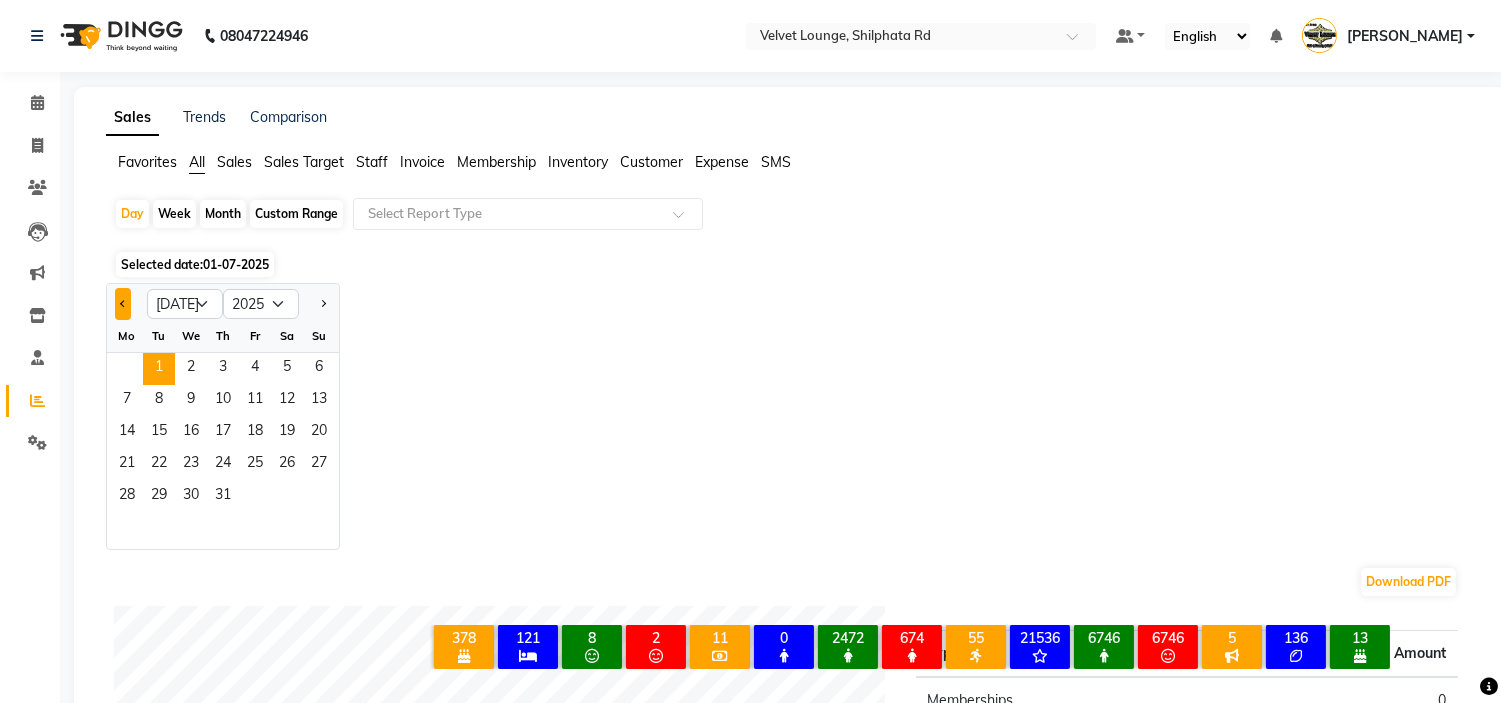click 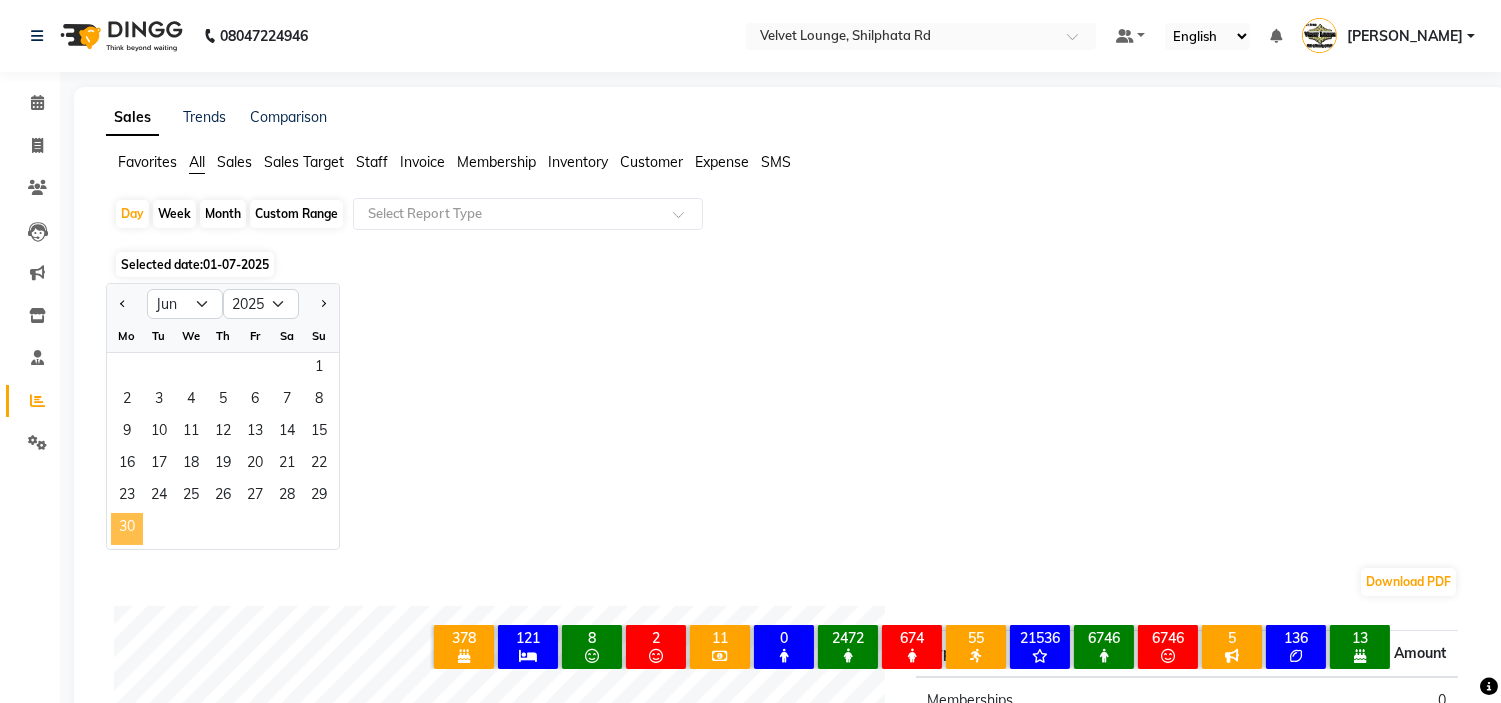 click on "30" 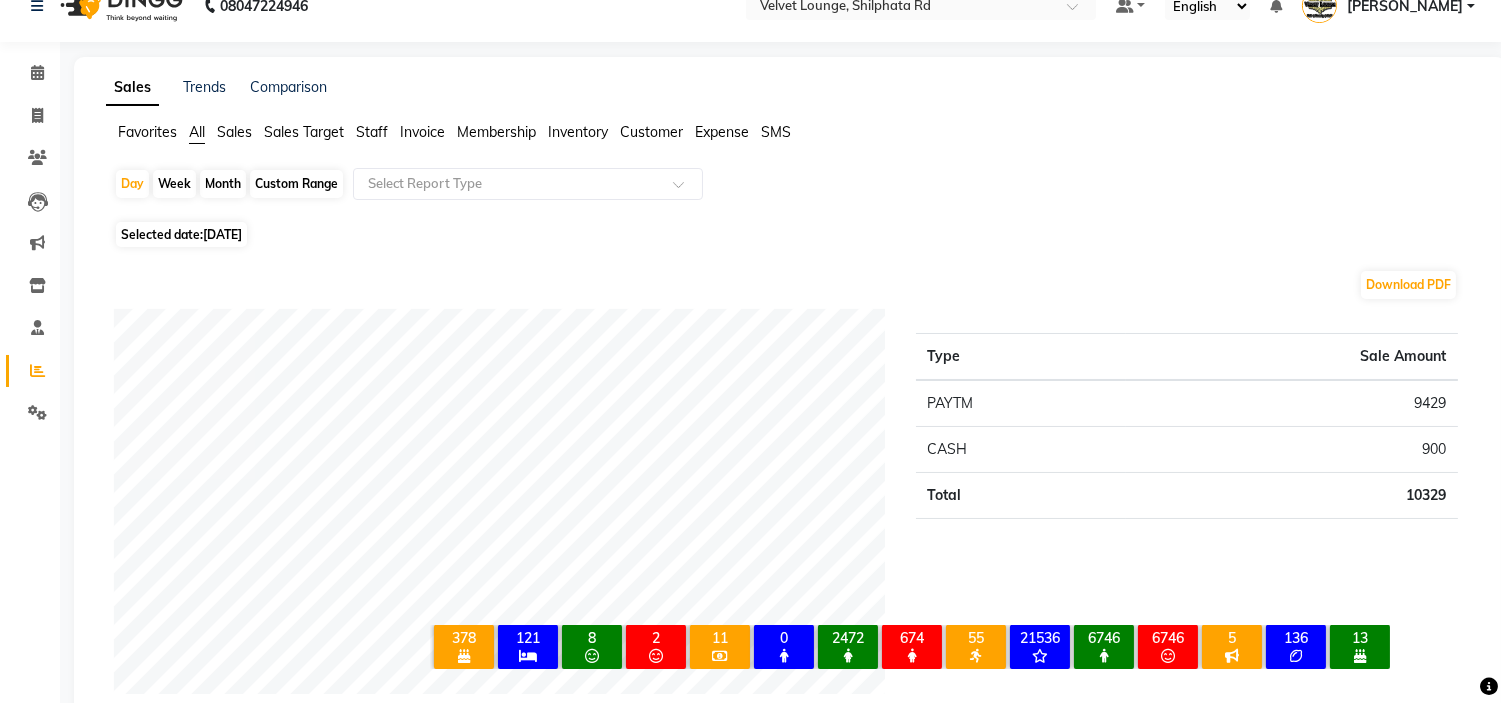 scroll, scrollTop: 61, scrollLeft: 0, axis: vertical 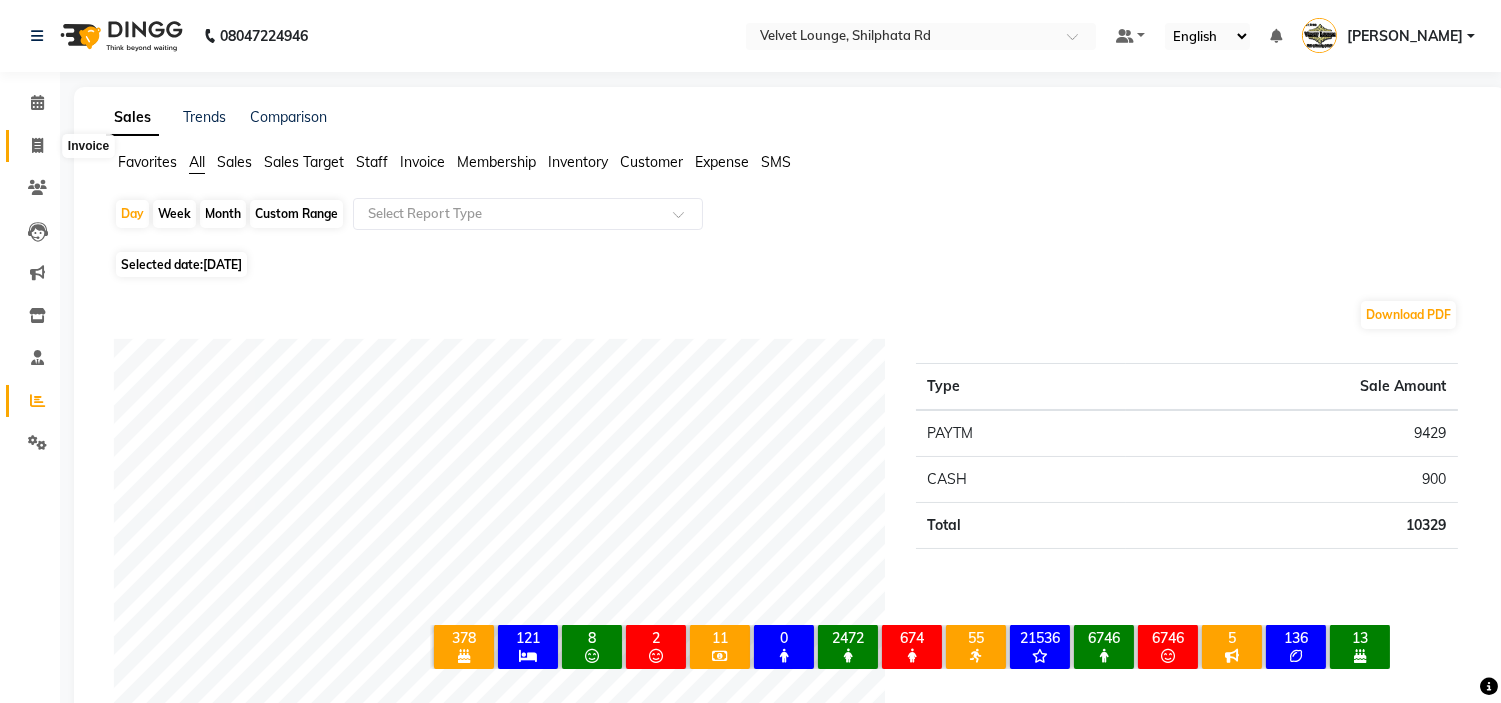 click 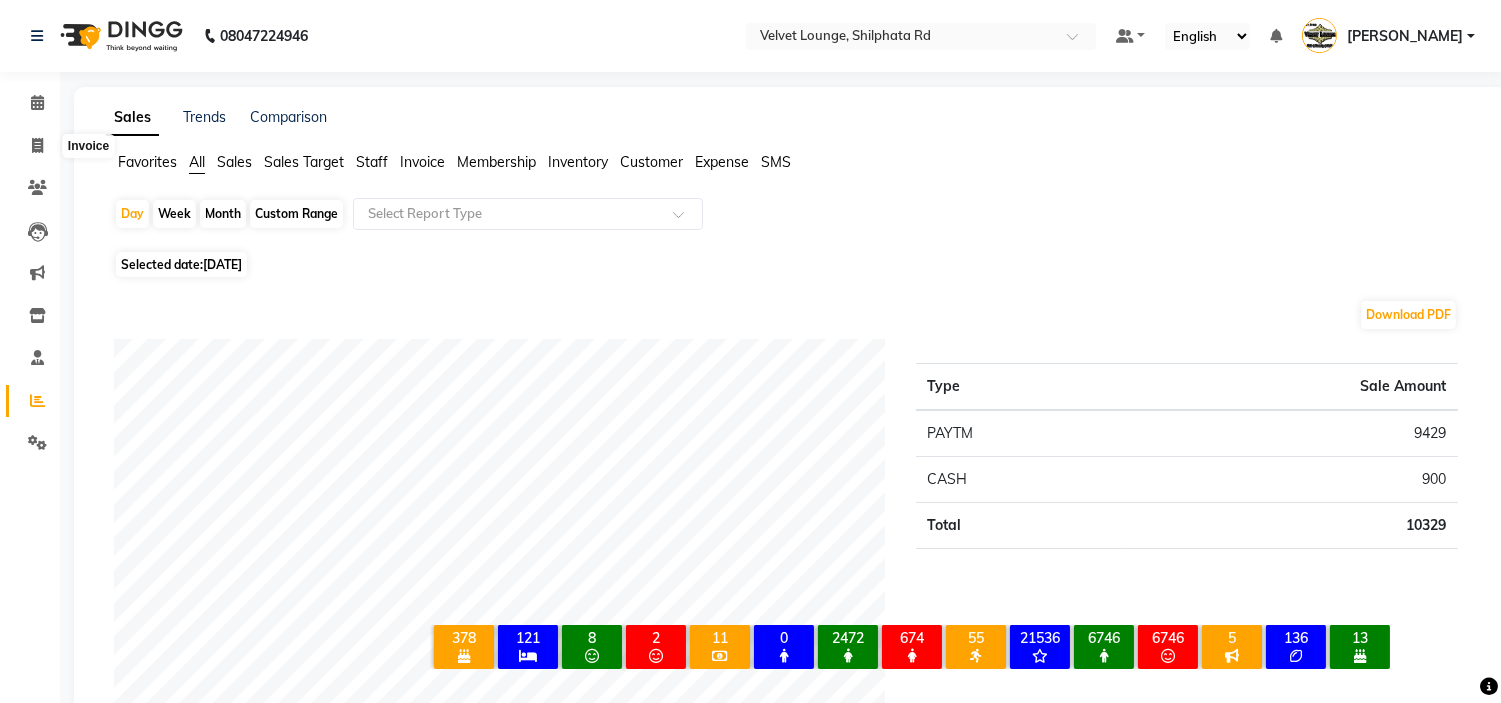 select on "122" 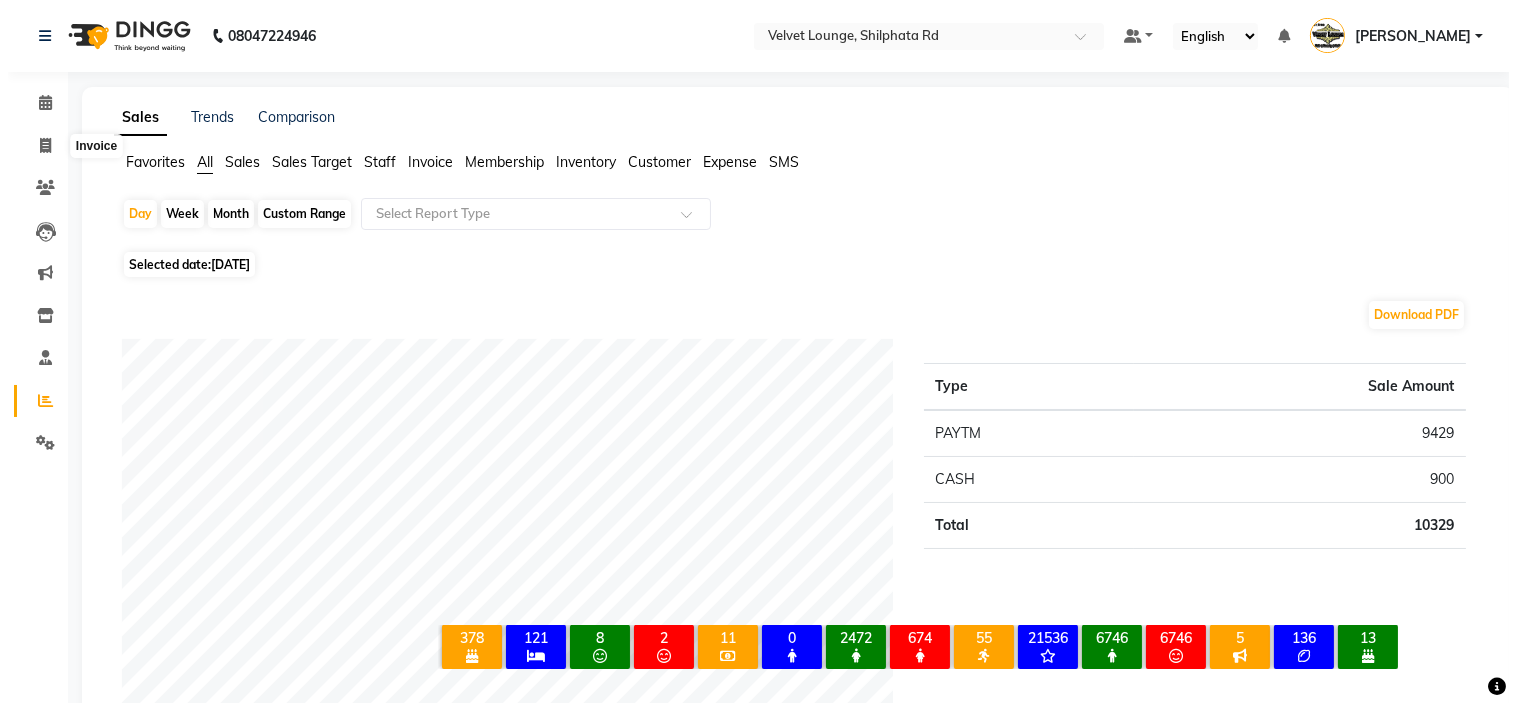type 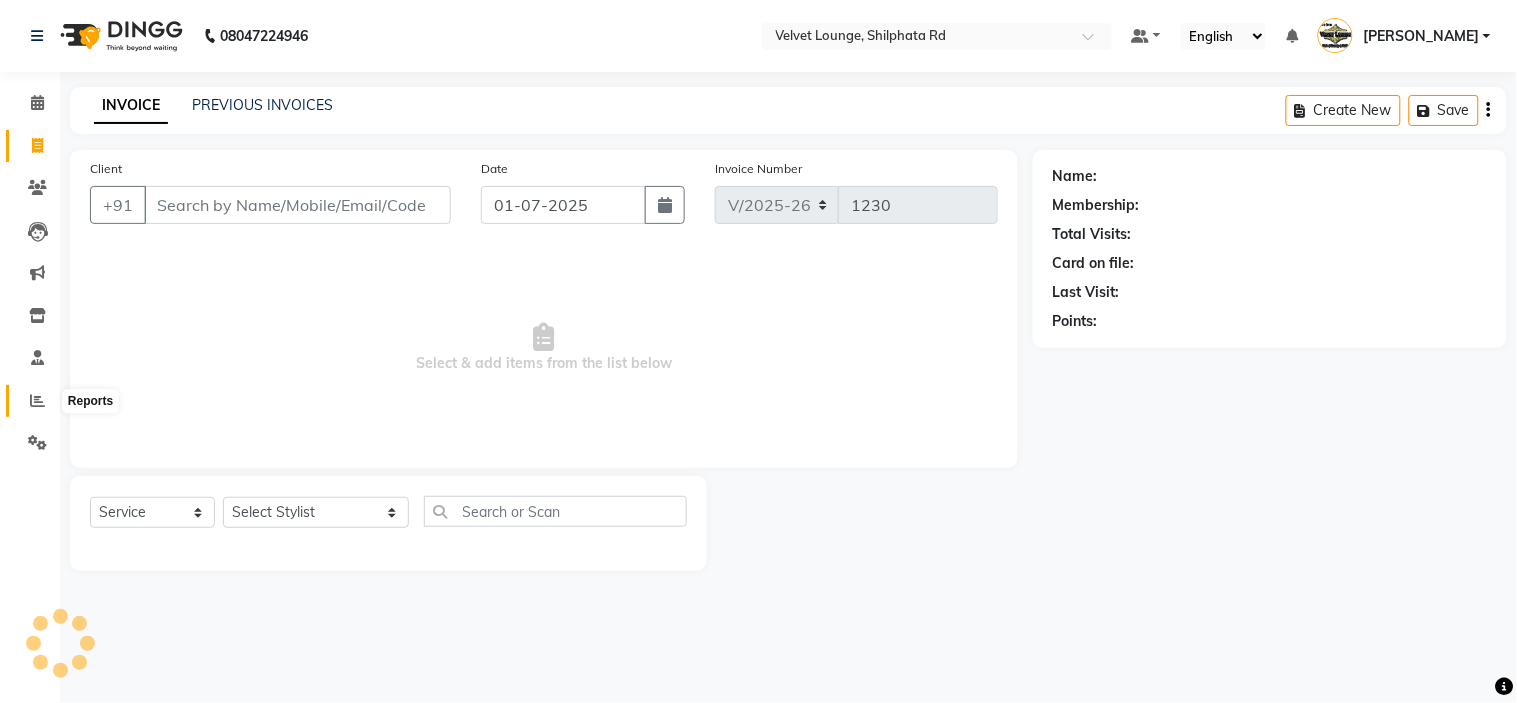 click 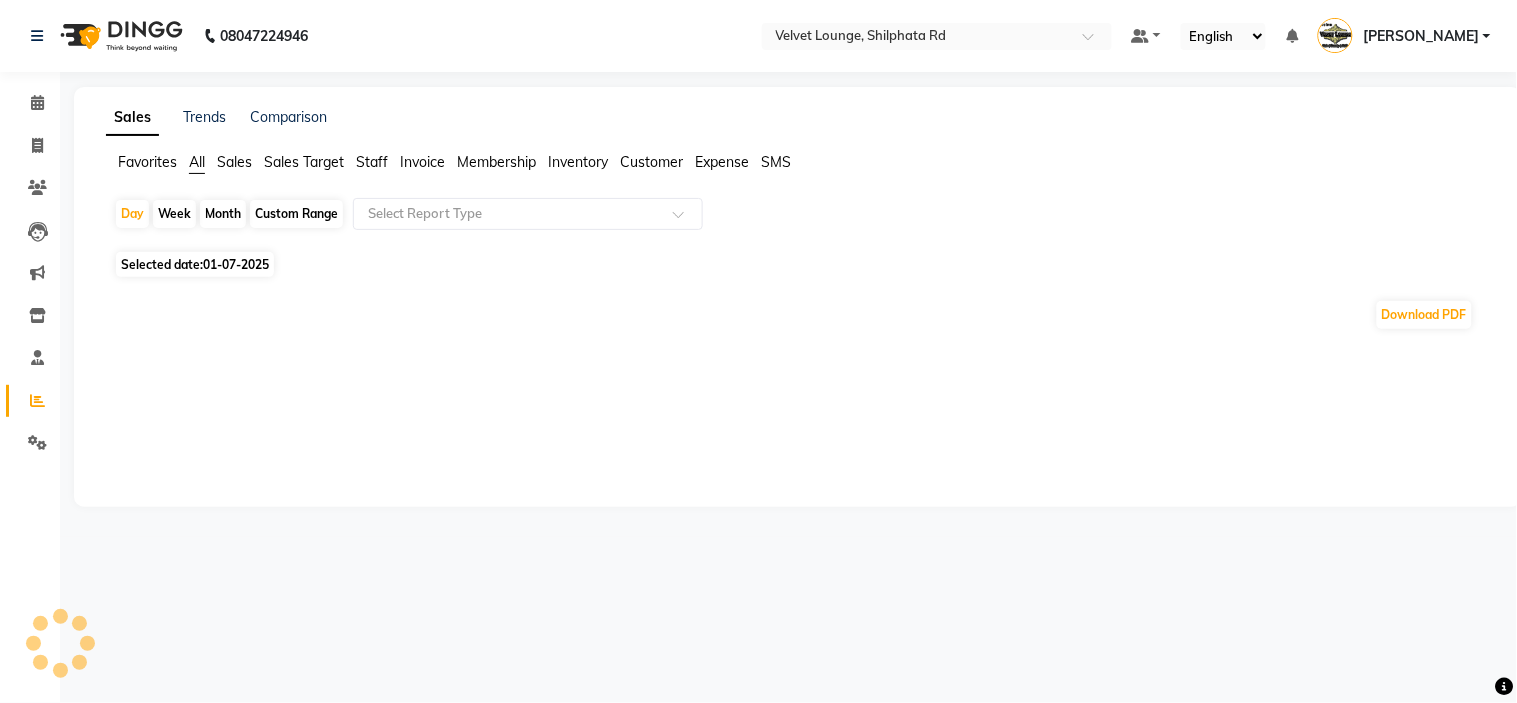 click on "Custom Range" 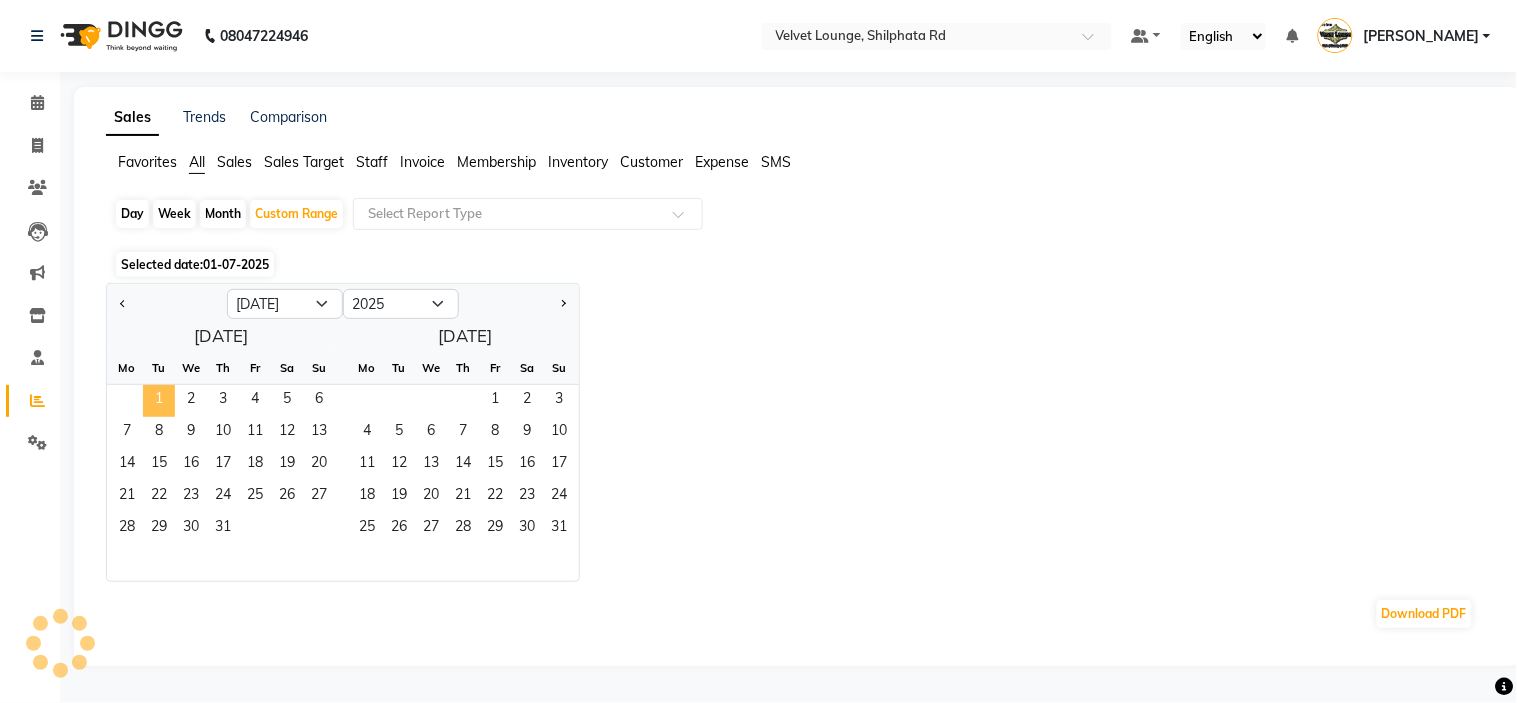 click on "1" 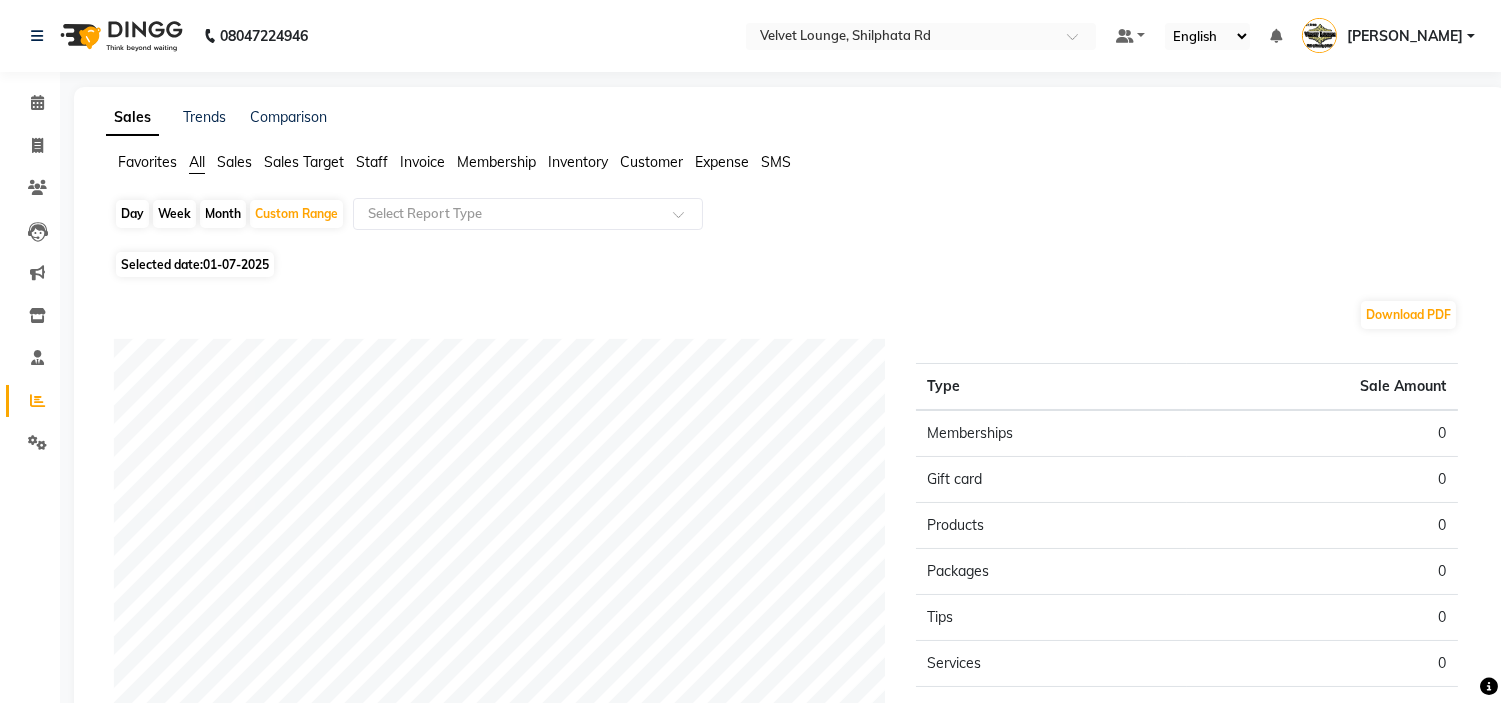 click on "01-07-2025" 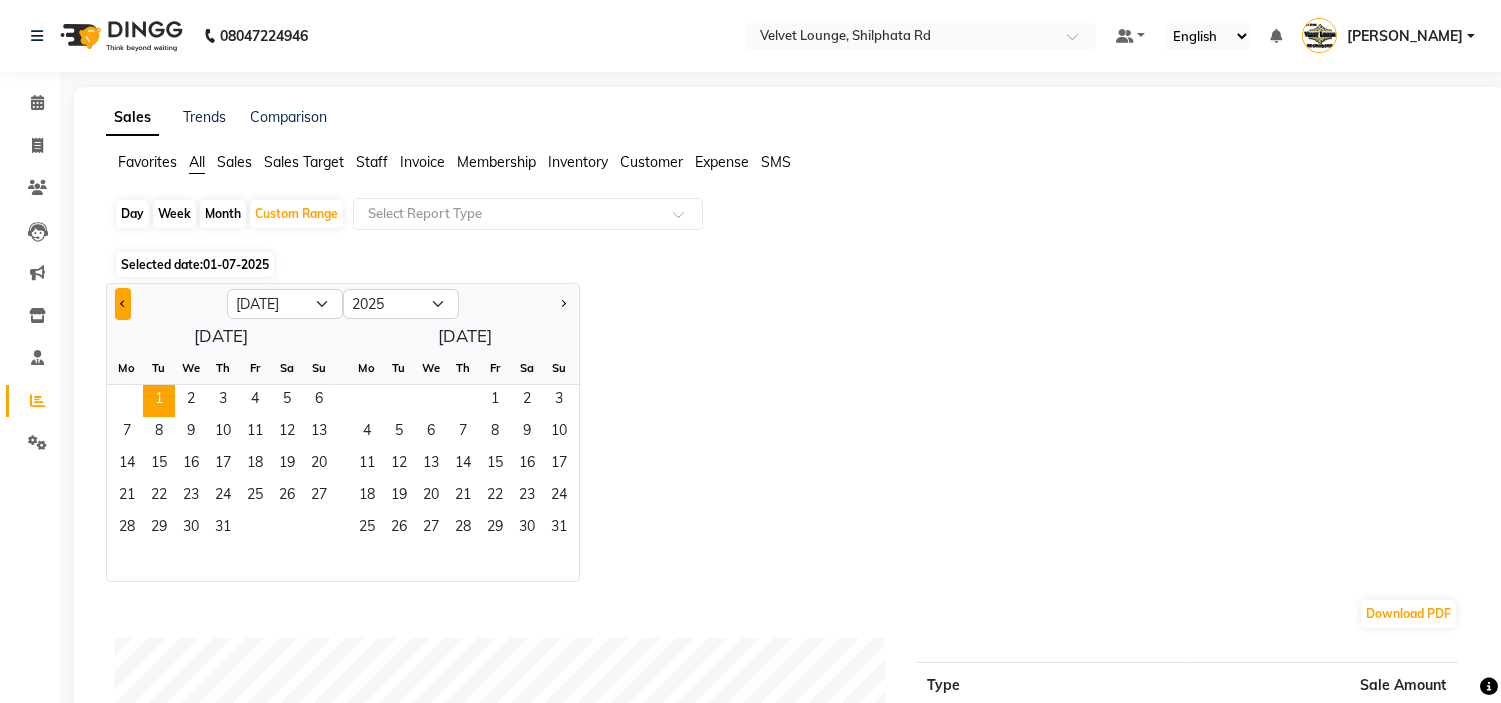 click 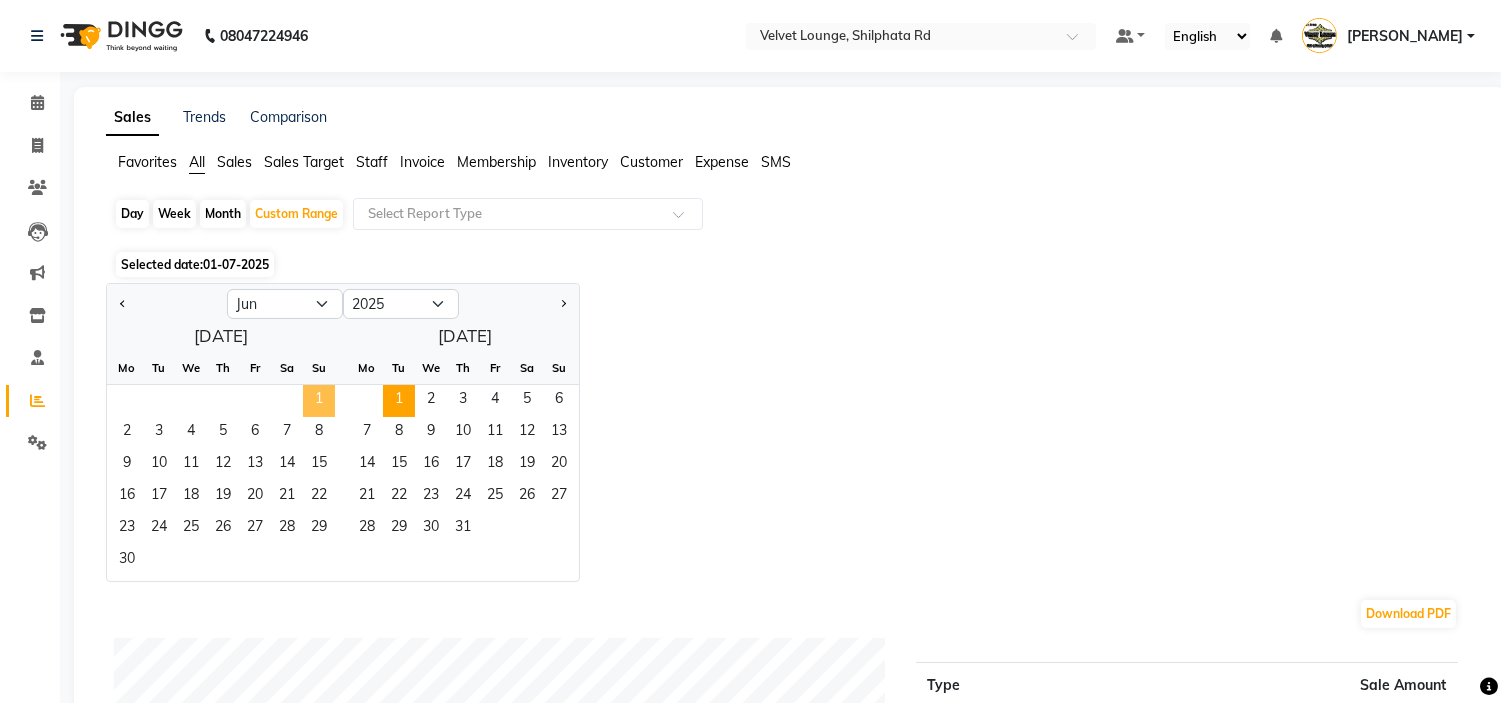 click on "1" 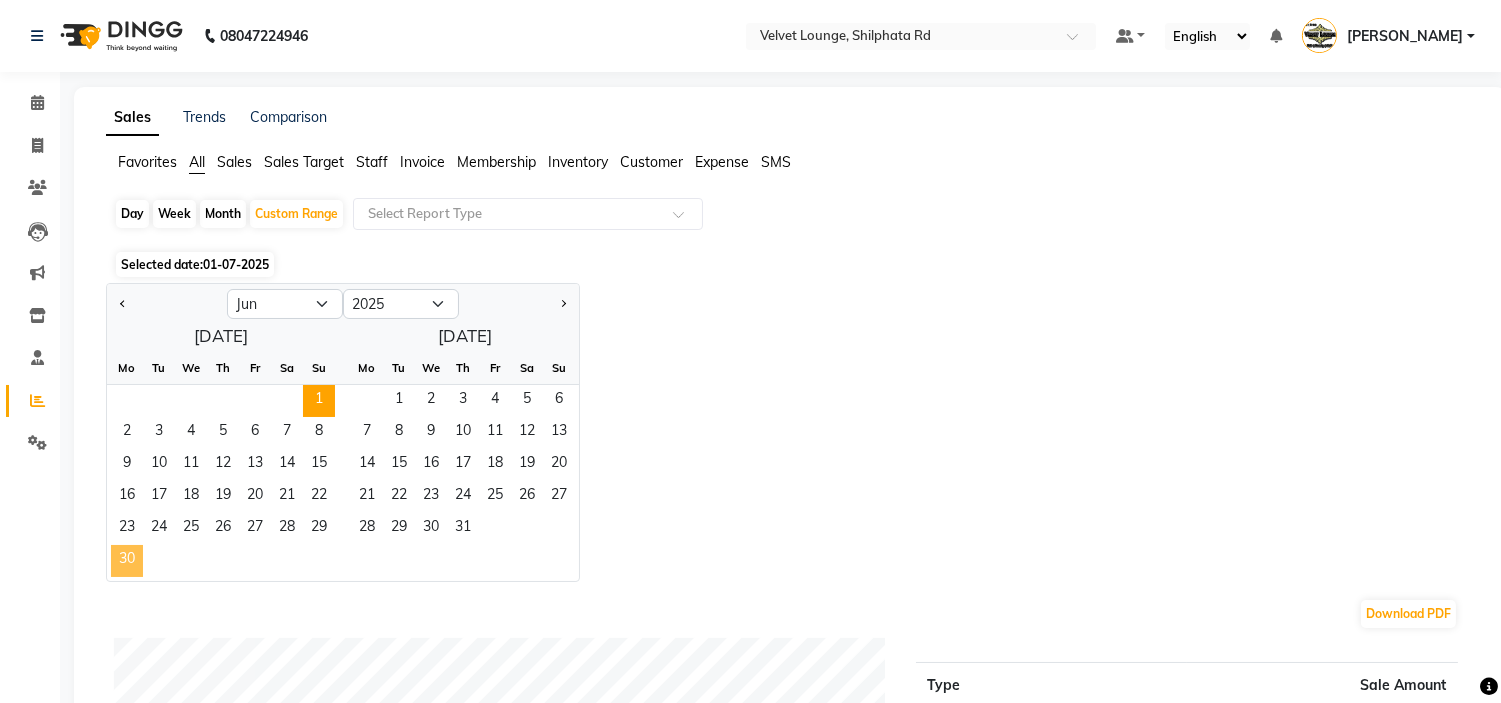click on "30" 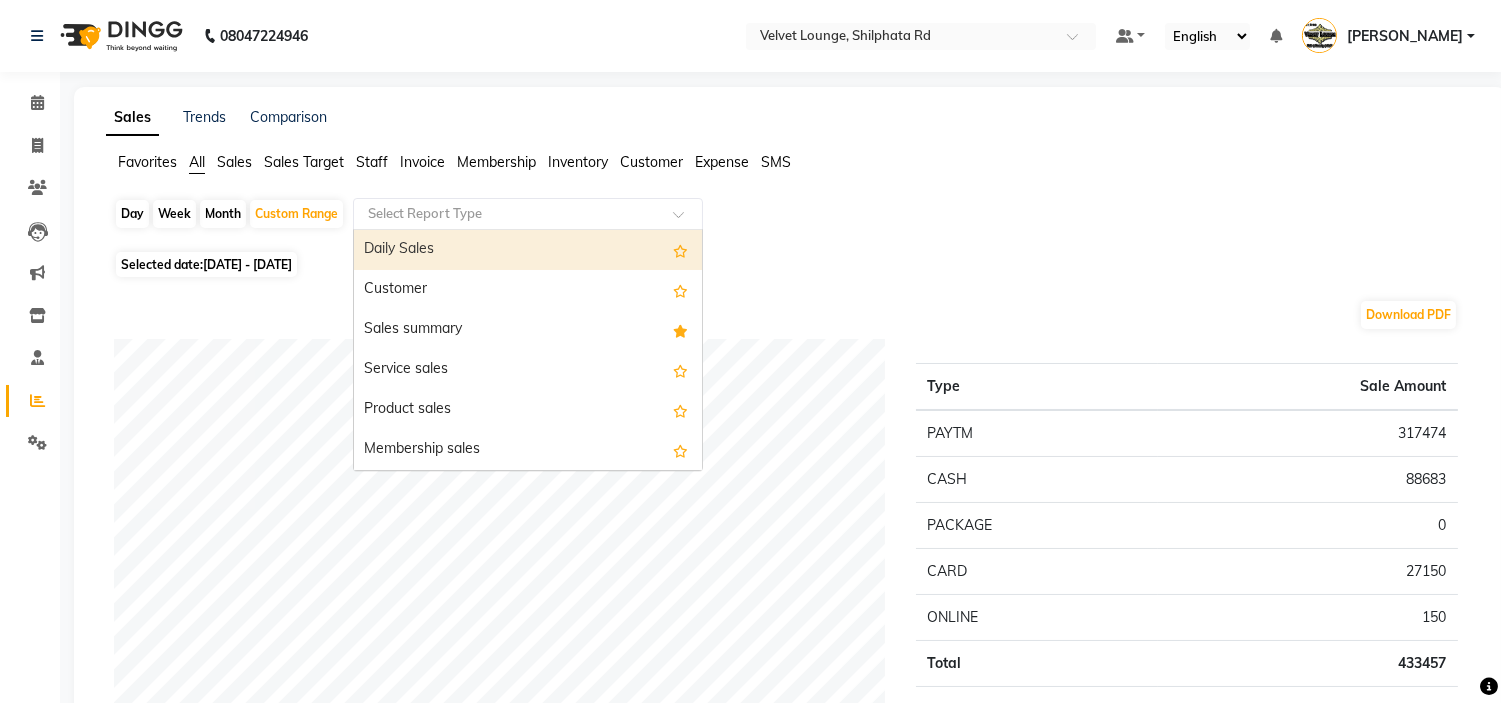 click on "Select Report Type" 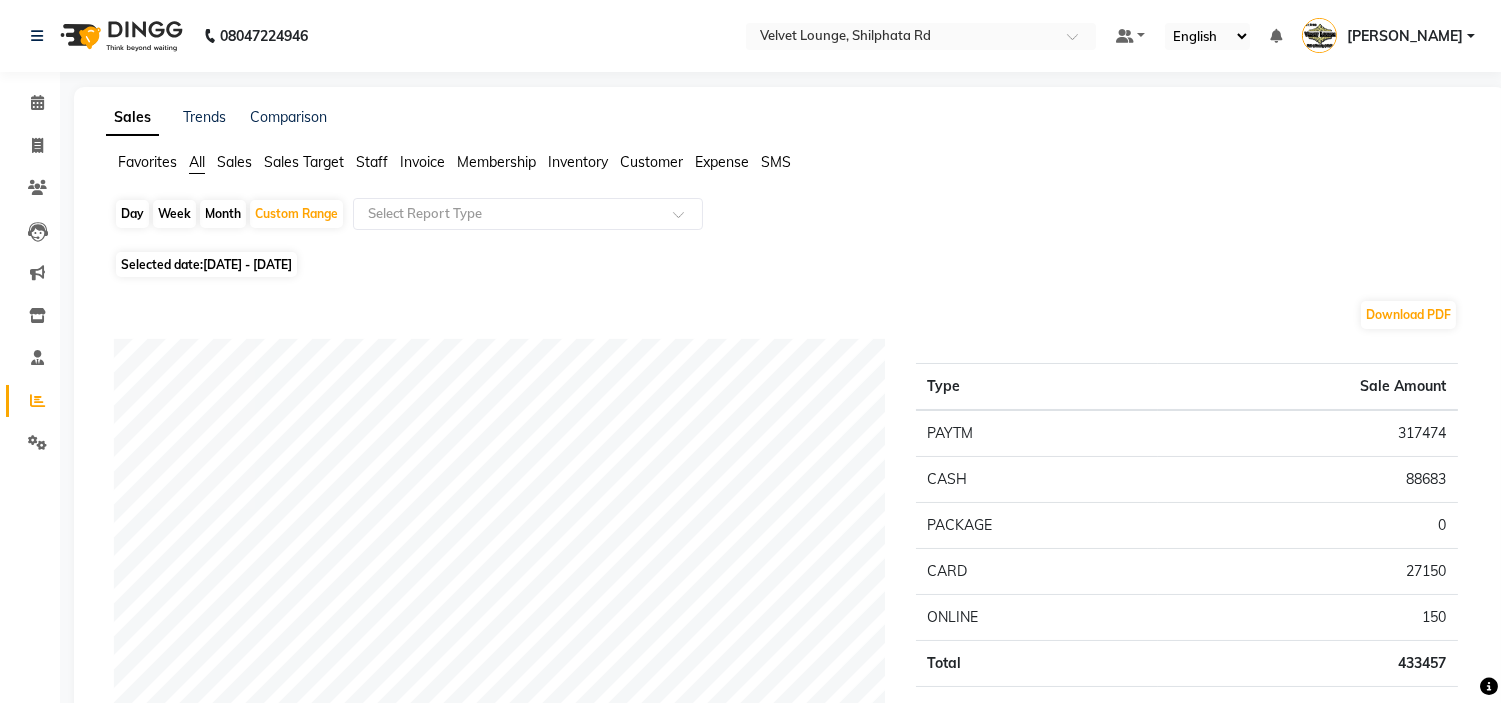 click on "Staff" 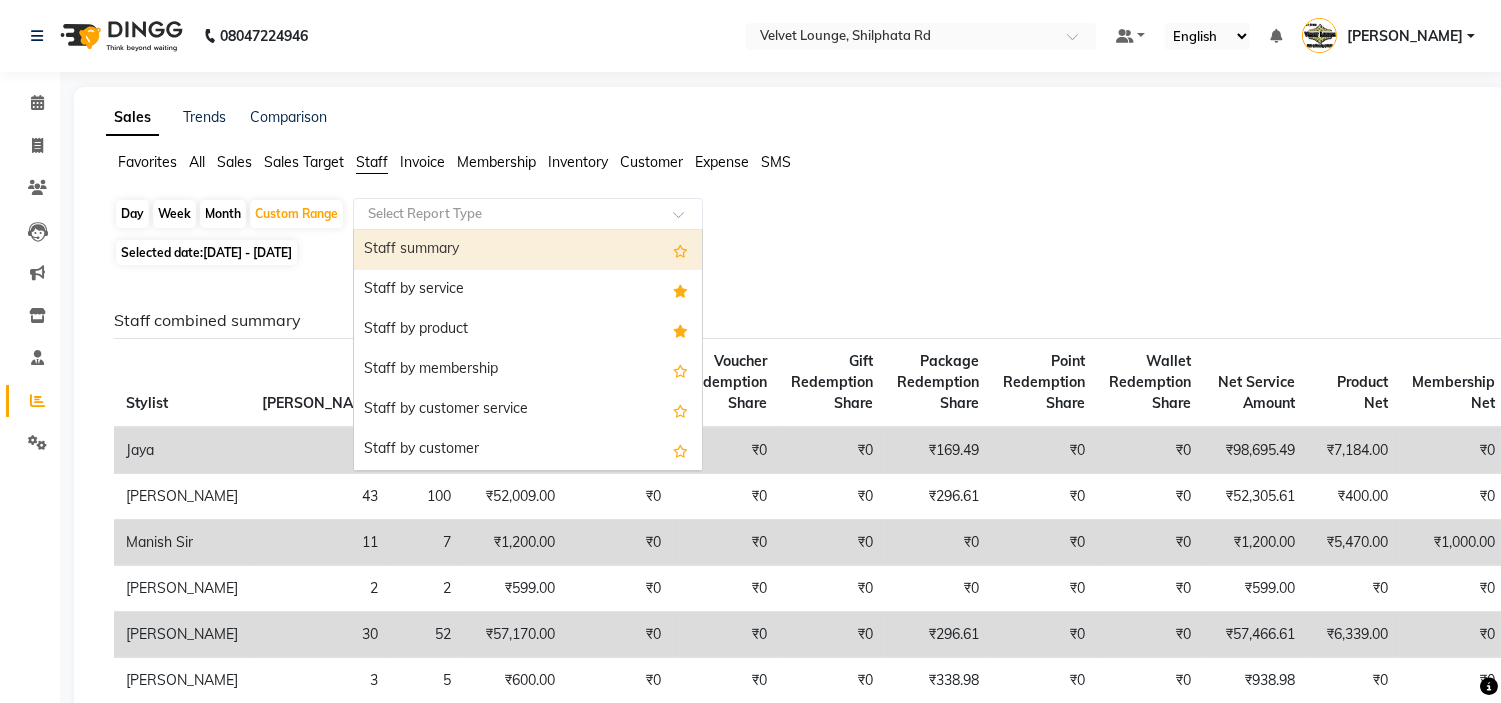 click 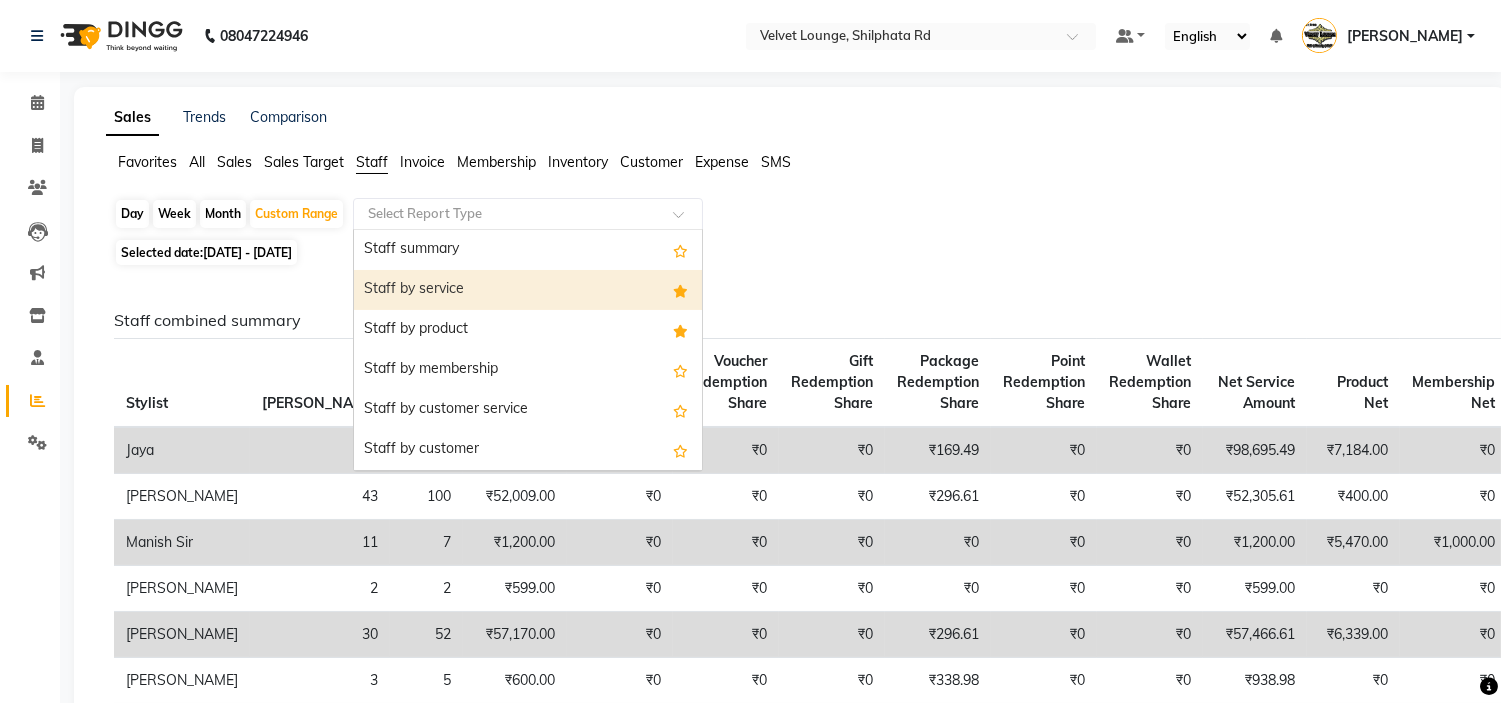 click on "Selected date:  01-06-2025 - 30-06-2025" 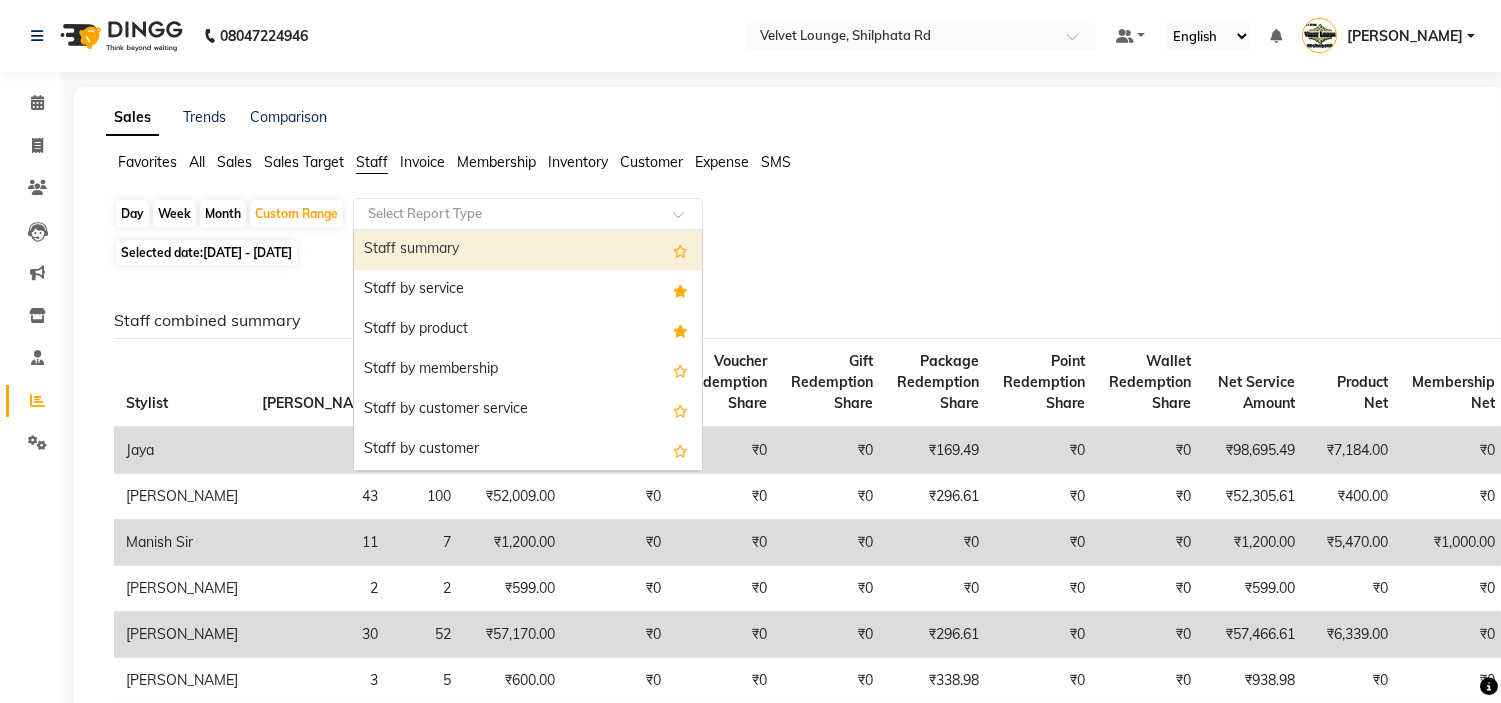 click 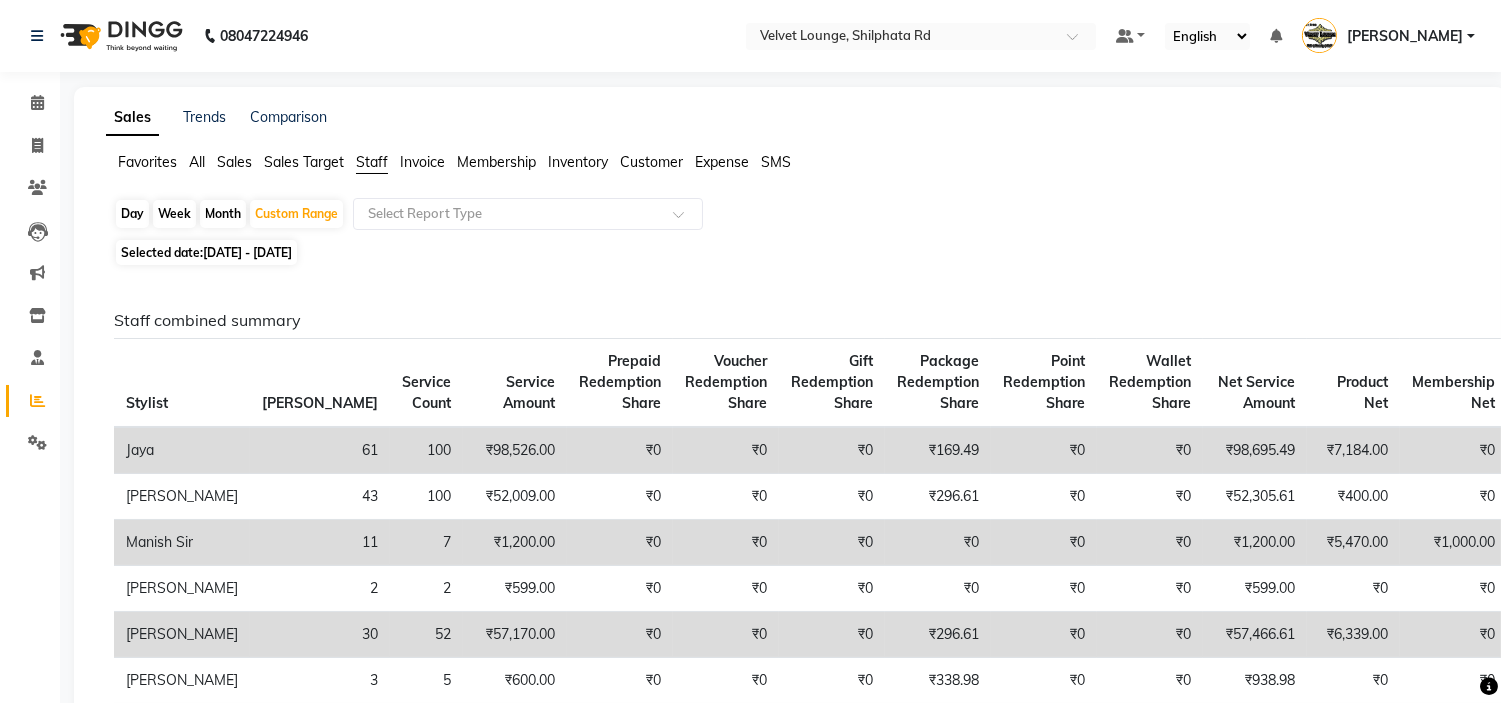 click on "Staff combined summary Stylist Bill Count Service Count Service Amount Prepaid Redemption Share Voucher Redemption Share Gift Redemption Share Package Redemption Share Point Redemption Share Wallet Redemption Share Net Service Amount Product Net Membership Net Prepaid Net Voucher Net Gift Net Package Net  Jaya 61 100 ₹98,526.00 ₹0 ₹0 ₹0 ₹169.49 ₹0 ₹0 ₹98,695.49 ₹7,184.00 ₹0 ₹0 ₹0 ₹0 ₹0  Jyoti Deepak Chandaliya 43 100 ₹52,009.00 ₹0 ₹0 ₹0 ₹296.61 ₹0 ₹0 ₹52,305.61 ₹400.00 ₹0 ₹0 ₹0 ₹0 ₹0  Manish Sir 11 7 ₹1,200.00 ₹0 ₹0 ₹0 ₹0 ₹0 ₹0 ₹1,200.00 ₹5,470.00 ₹1,000.00 ₹0 ₹0 ₹0 ₹0  Mustakin 2 2 ₹599.00 ₹0 ₹0 ₹0 ₹0 ₹0 ₹0 ₹599.00 ₹0 ₹0 ₹0 ₹0 ₹0 ₹0  Pradnya 30 52 ₹57,170.00 ₹0 ₹0 ₹0 ₹296.61 ₹0 ₹0 ₹57,466.61 ₹6,339.00 ₹0 ₹0 ₹0 ₹0 ₹0  Rahul Thakur 3 5 ₹600.00 ₹0 ₹0 ₹0 ₹338.98 ₹0 ₹0 ₹938.98 ₹0 ₹0 ₹0 ₹0 ₹0 ₹0  Razak Salim Saikh 87 131 ₹1,11,539.00 ₹0 ₹0 1 2" 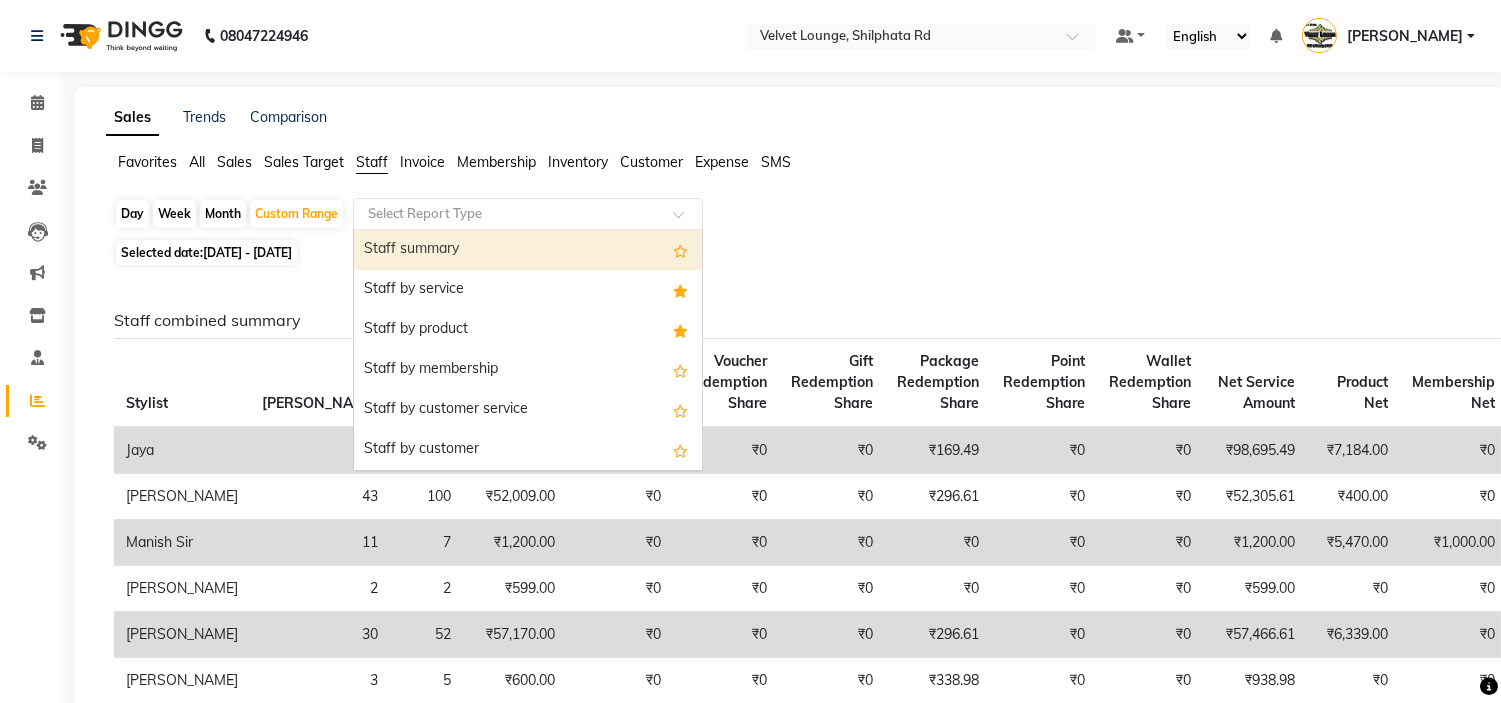 click on "Select Report Type" 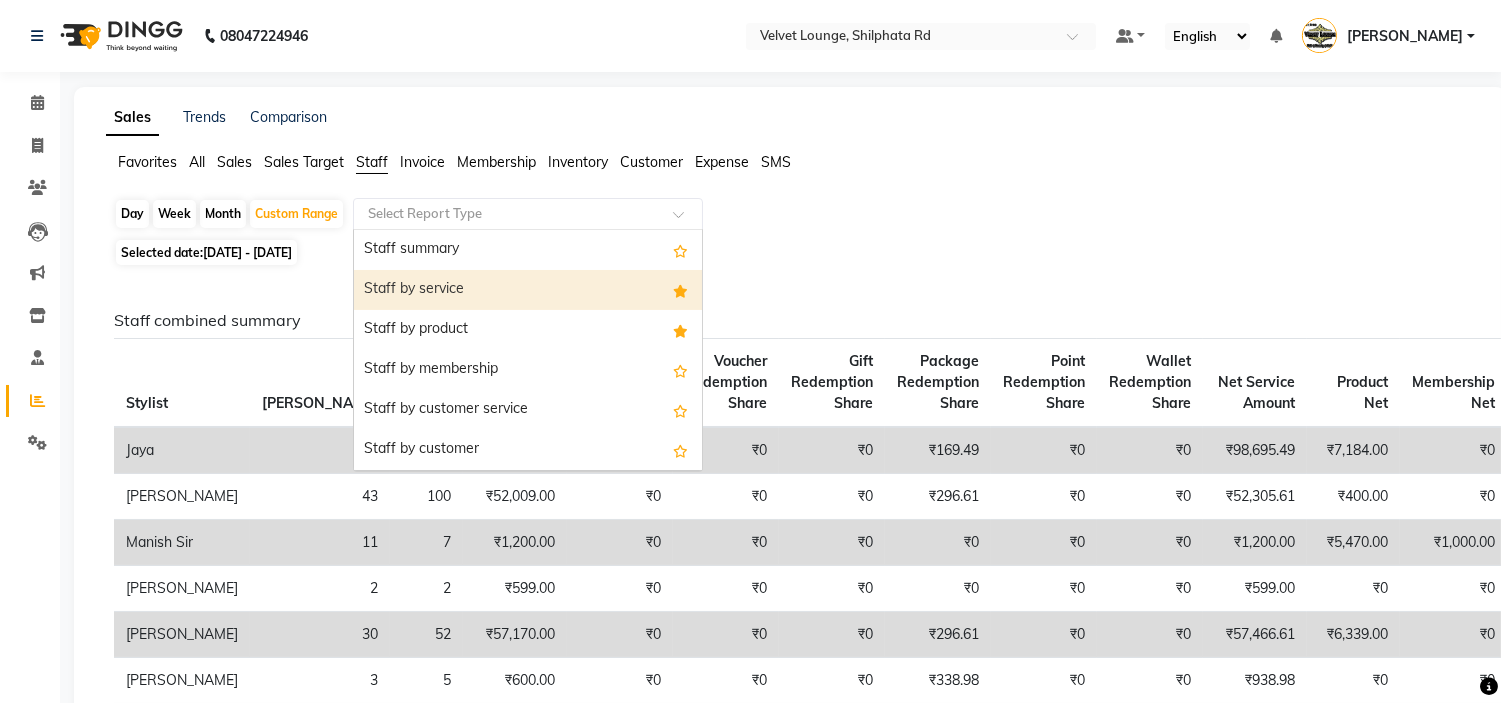 click on "Staff by service" at bounding box center (528, 290) 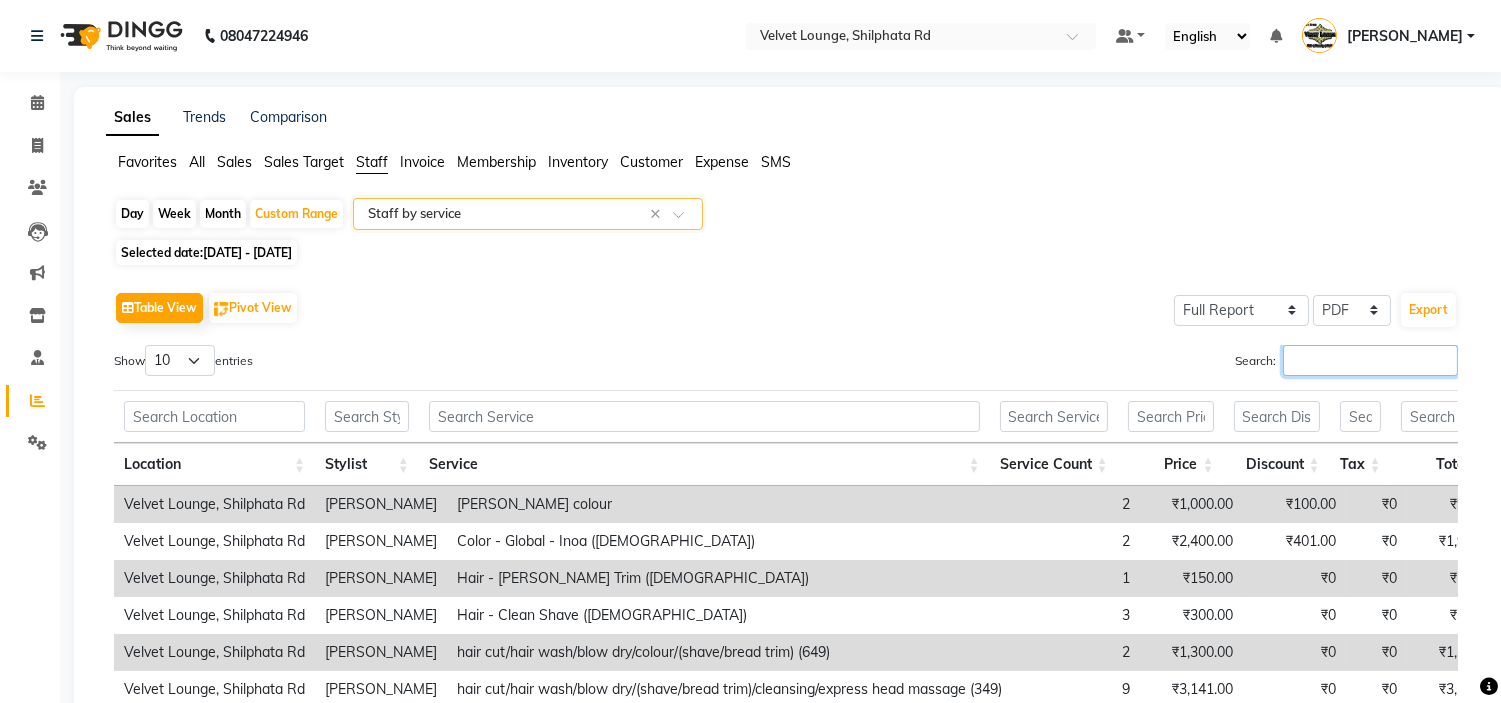 click on "Search:" at bounding box center (1370, 360) 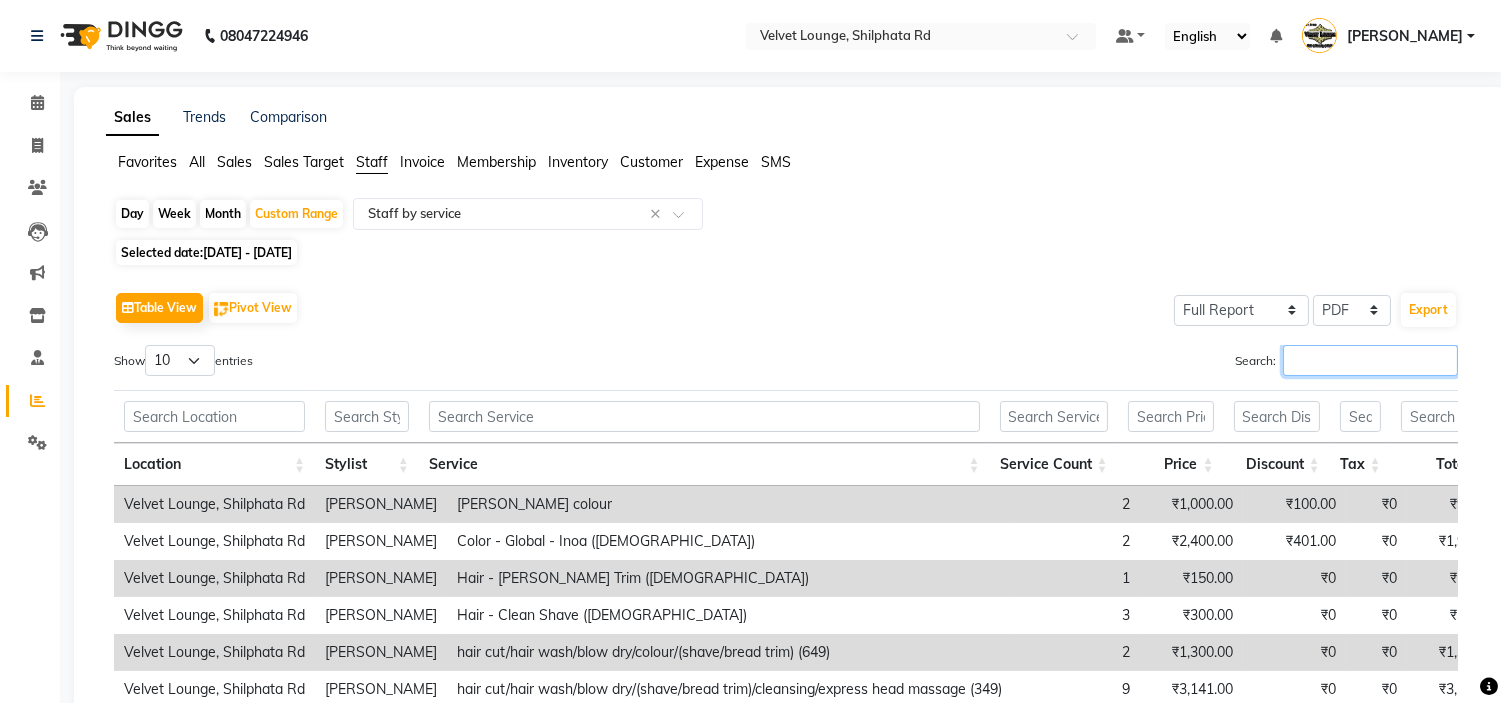 click on "Search:" at bounding box center [1370, 360] 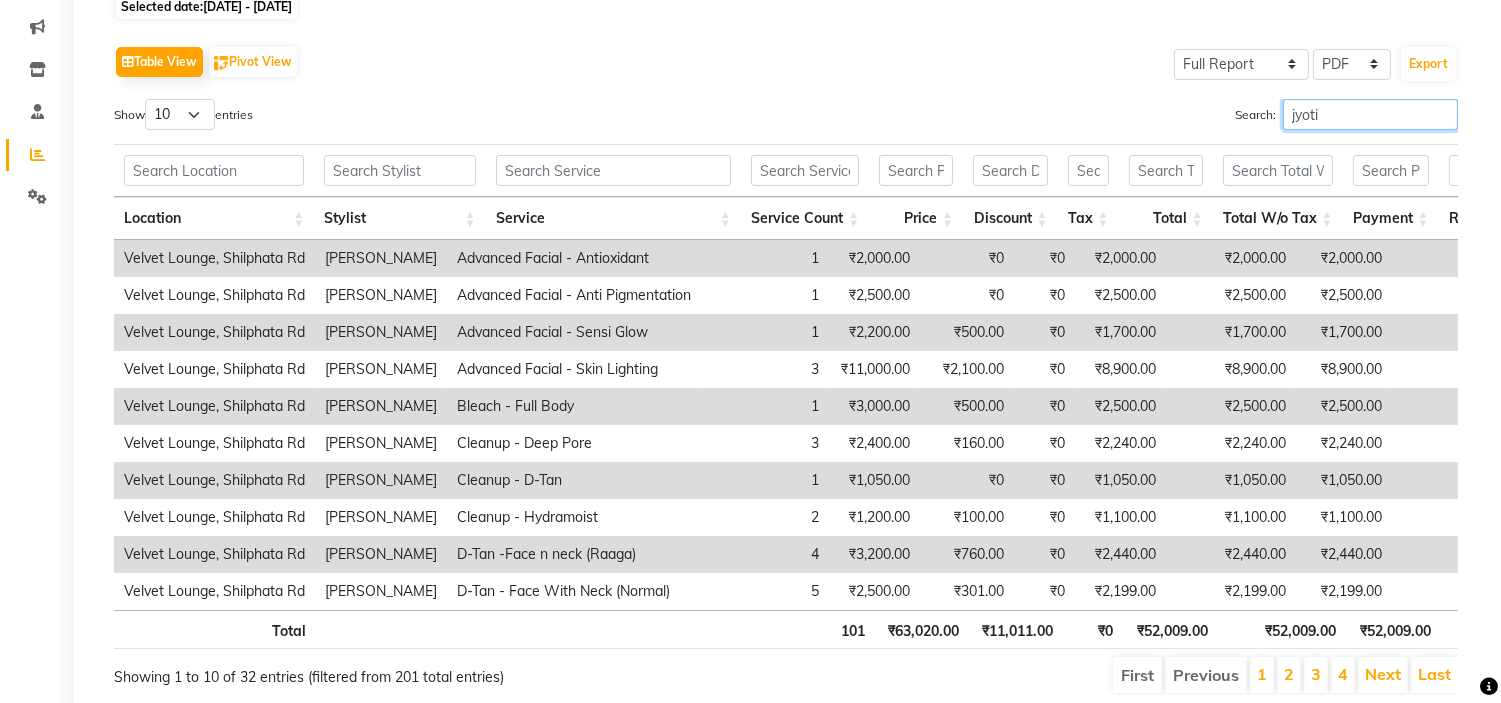 scroll, scrollTop: 338, scrollLeft: 0, axis: vertical 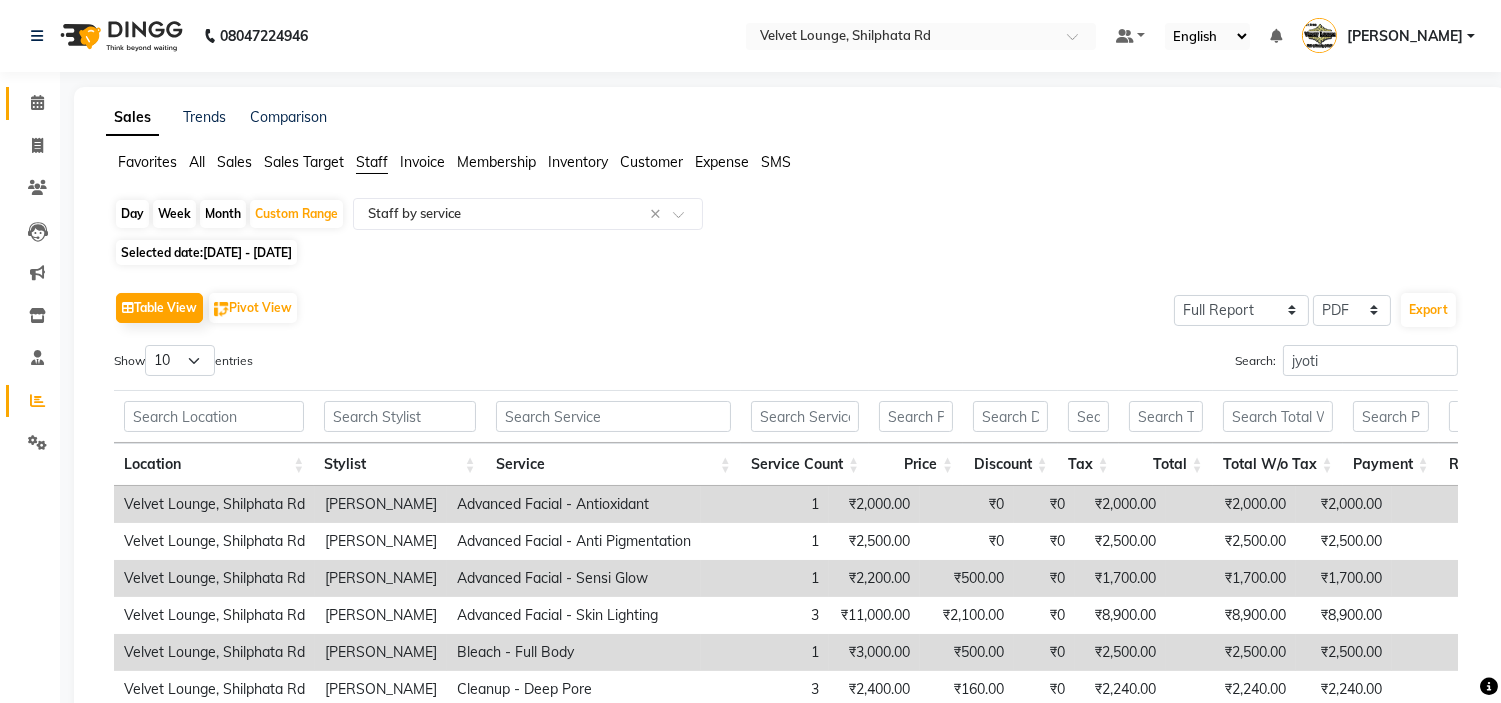 click on "Calendar" 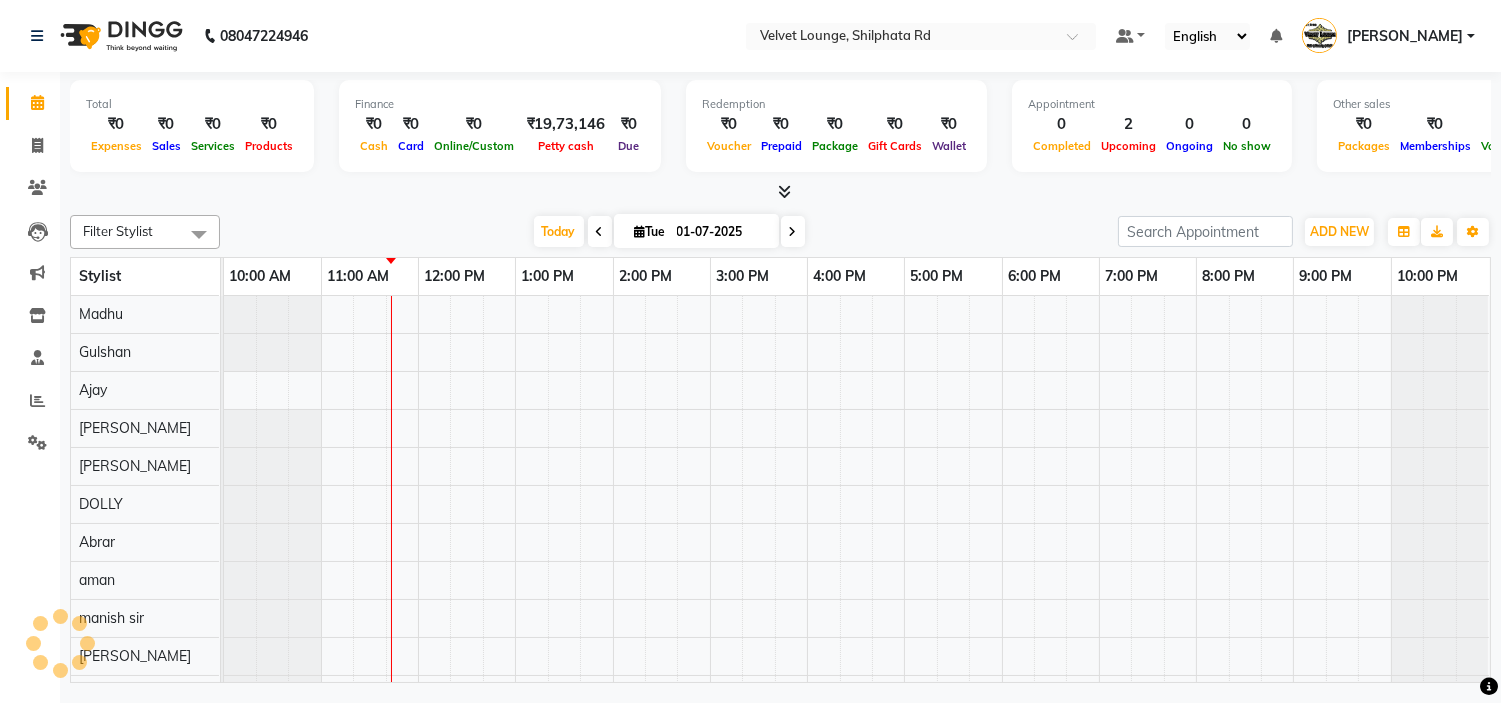 click on "Today  Tue 01-07-2025" at bounding box center (669, 232) 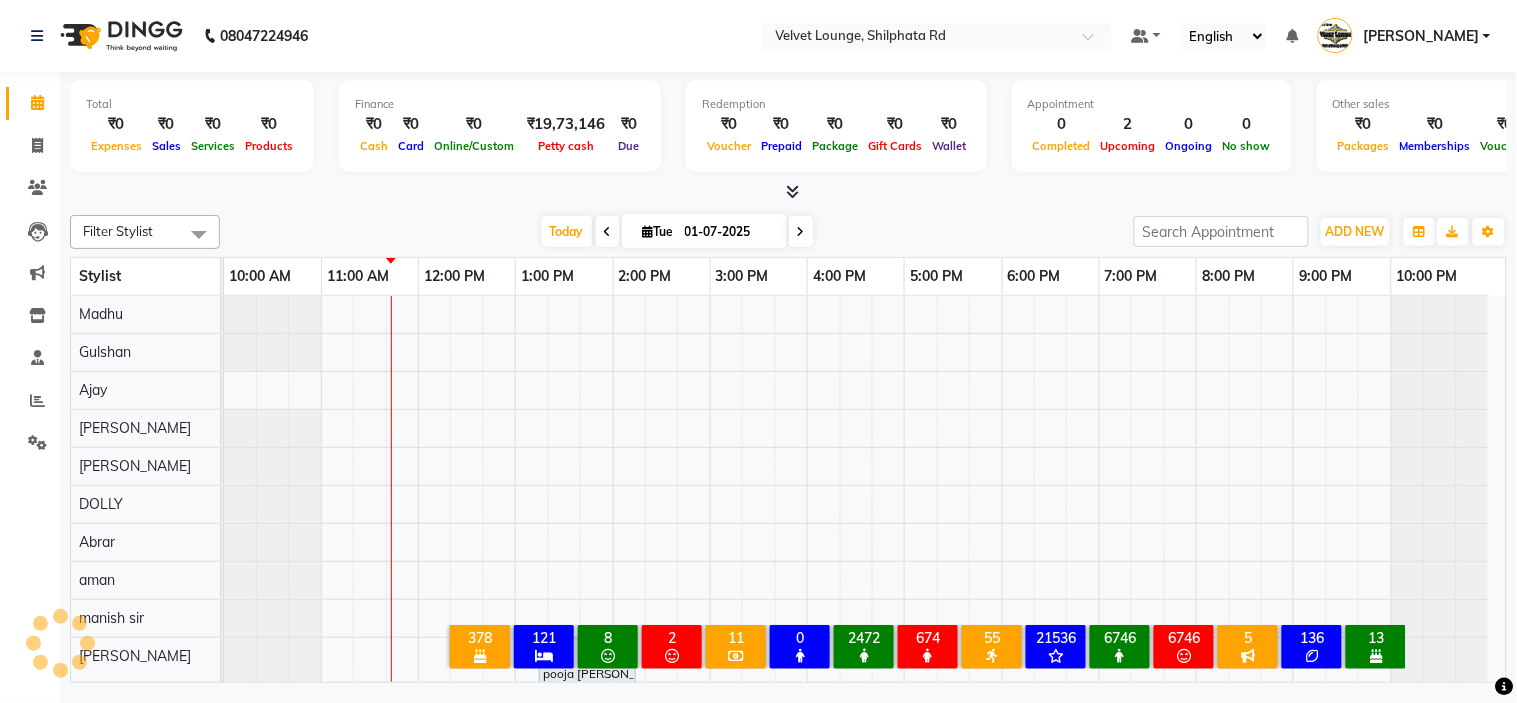scroll, scrollTop: 26, scrollLeft: 0, axis: vertical 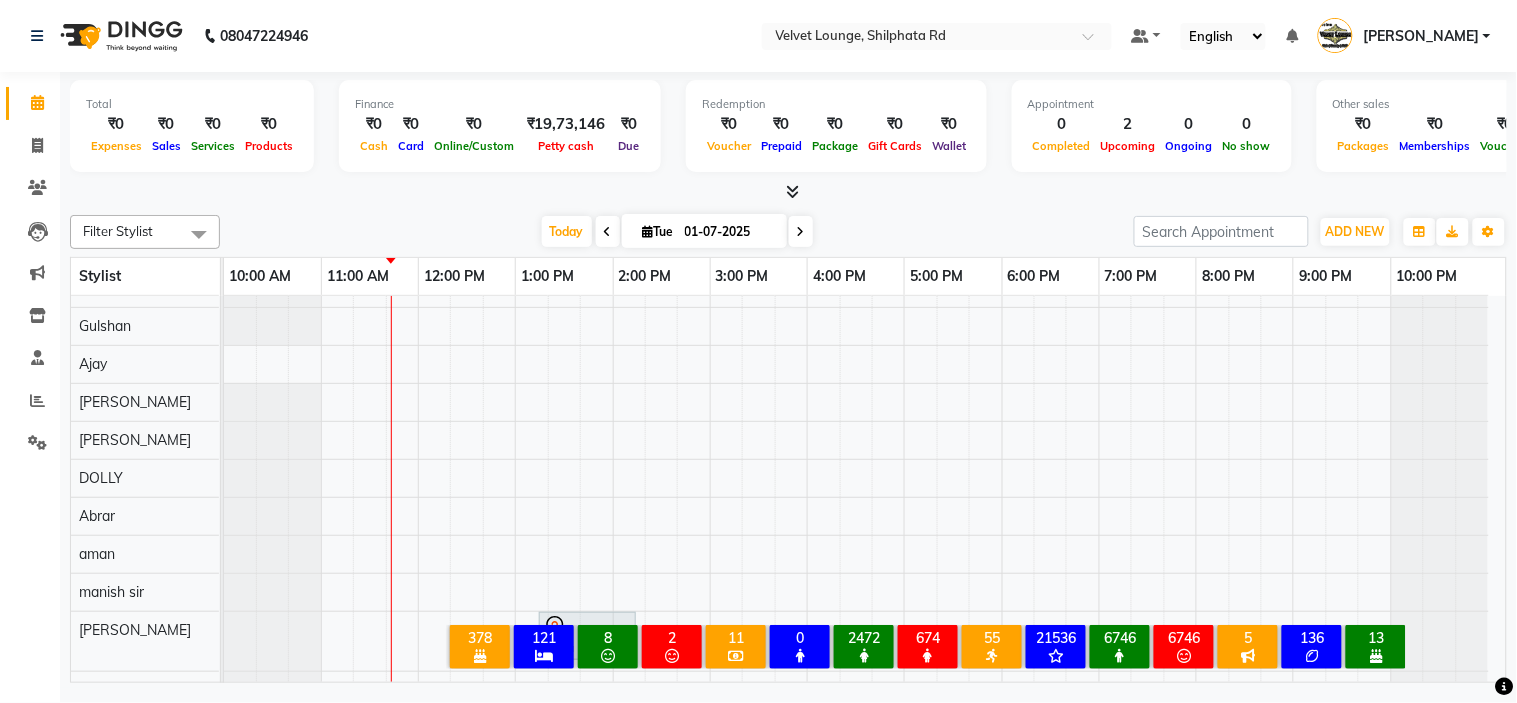 click at bounding box center [788, 192] 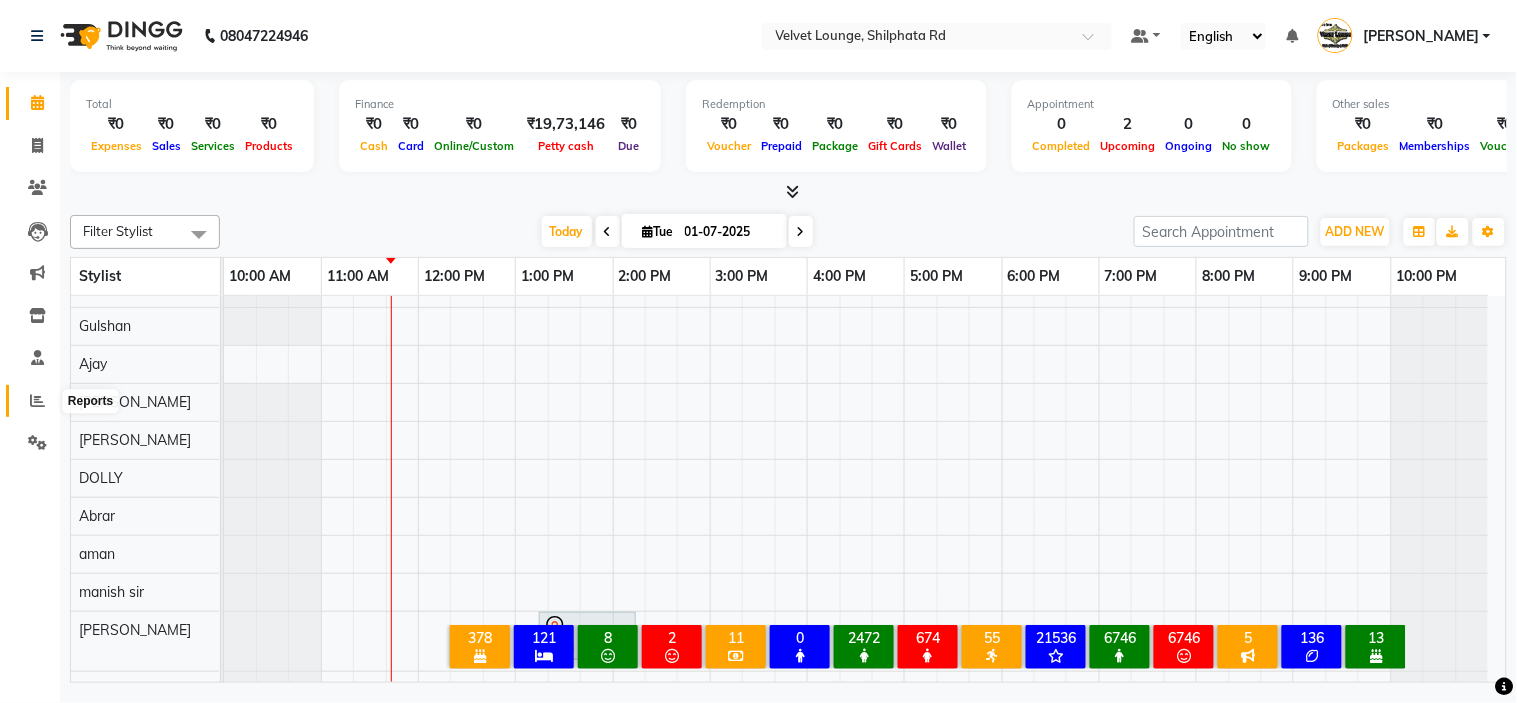 click 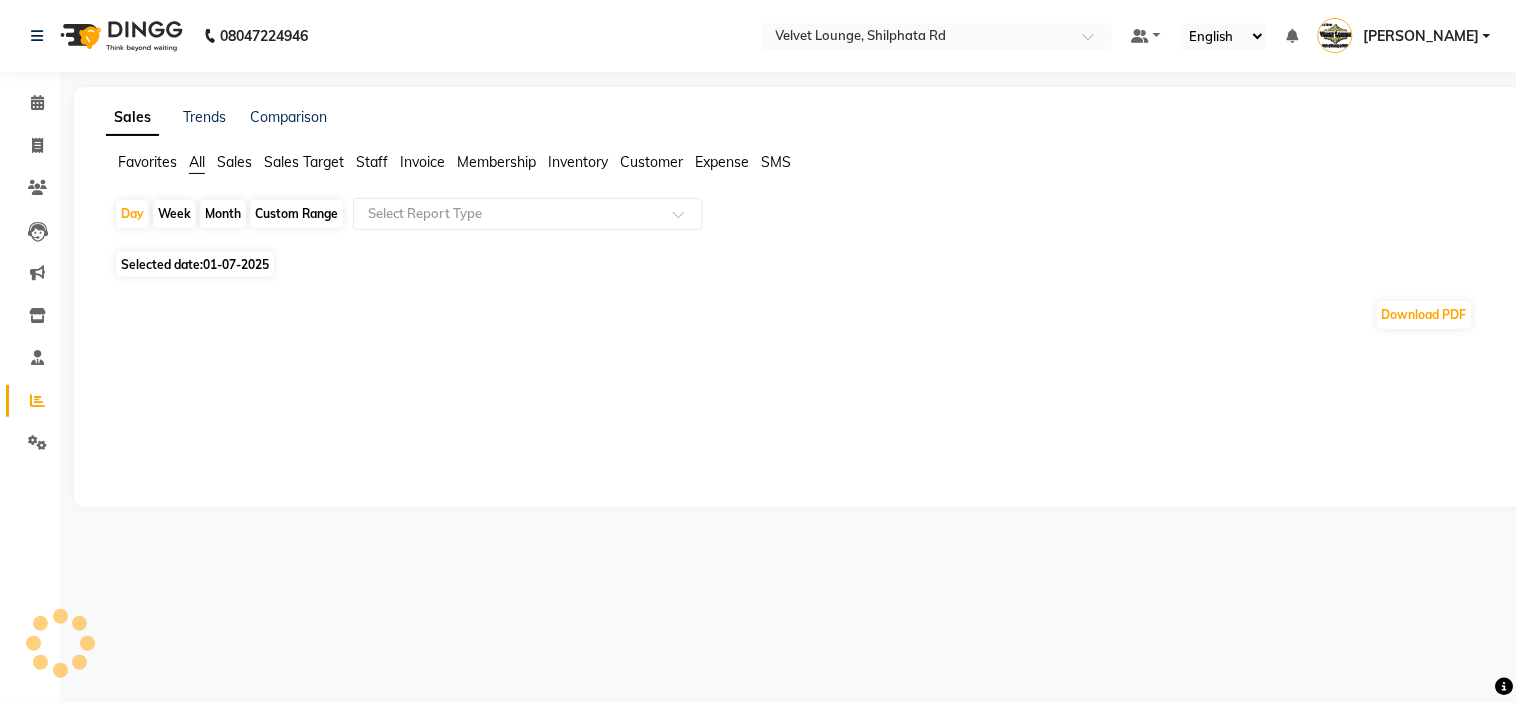 click on "Custom Range" 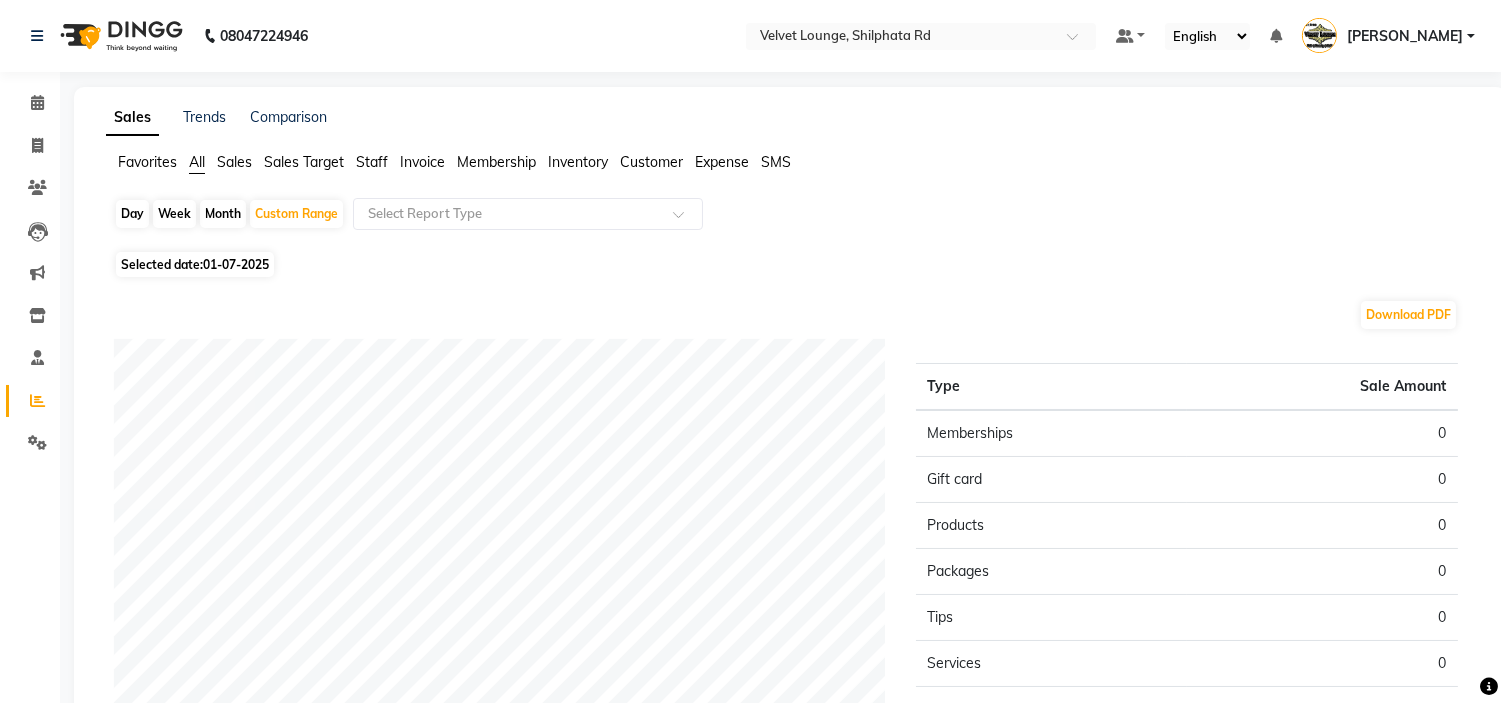 click on "01-07-2025" 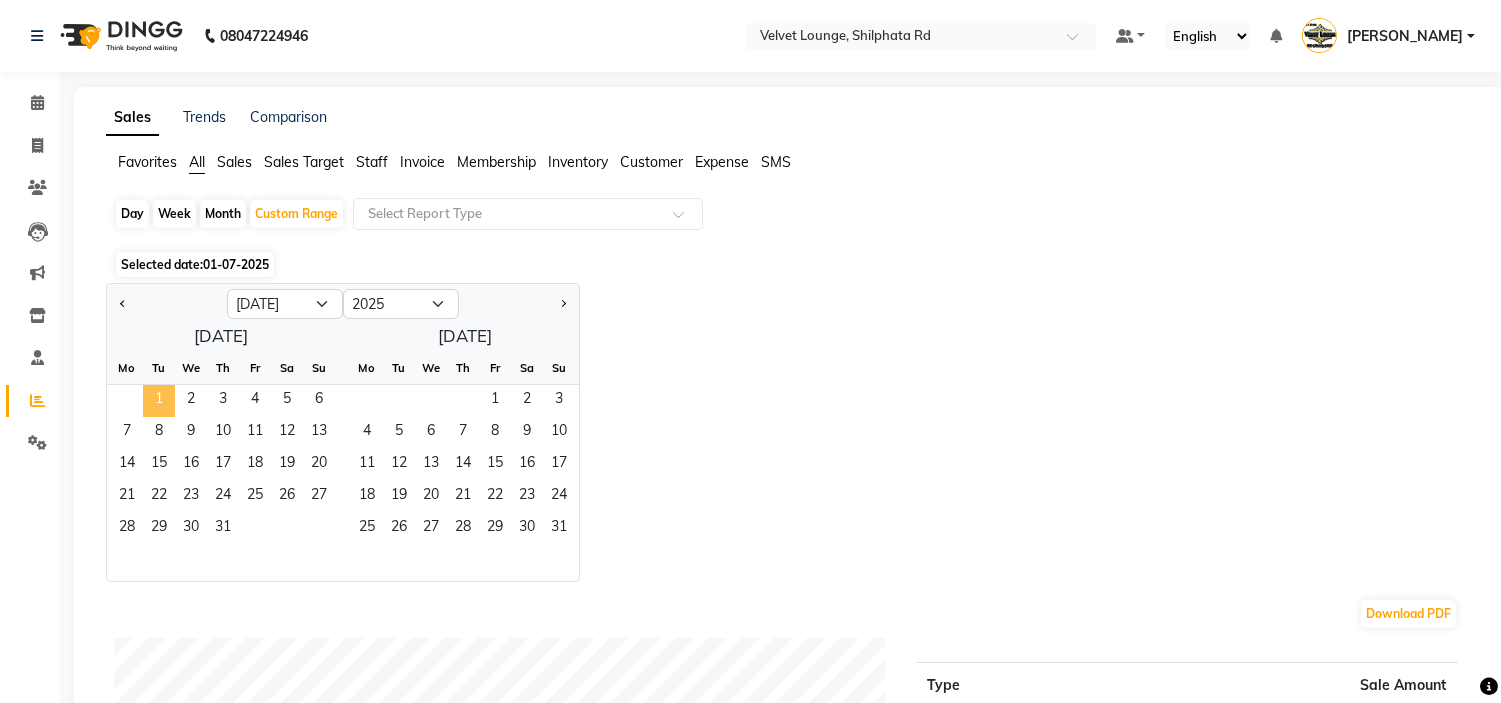 click on "1" 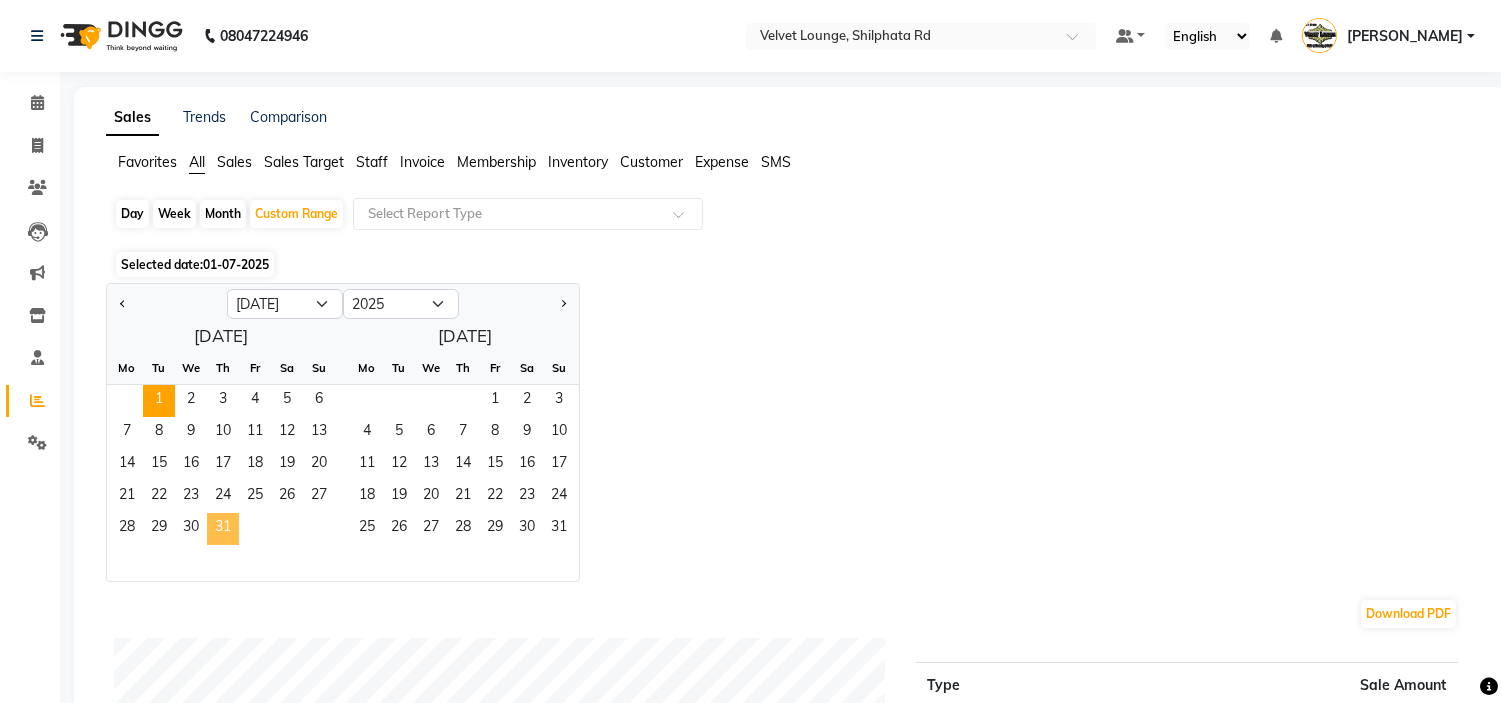 click on "31" 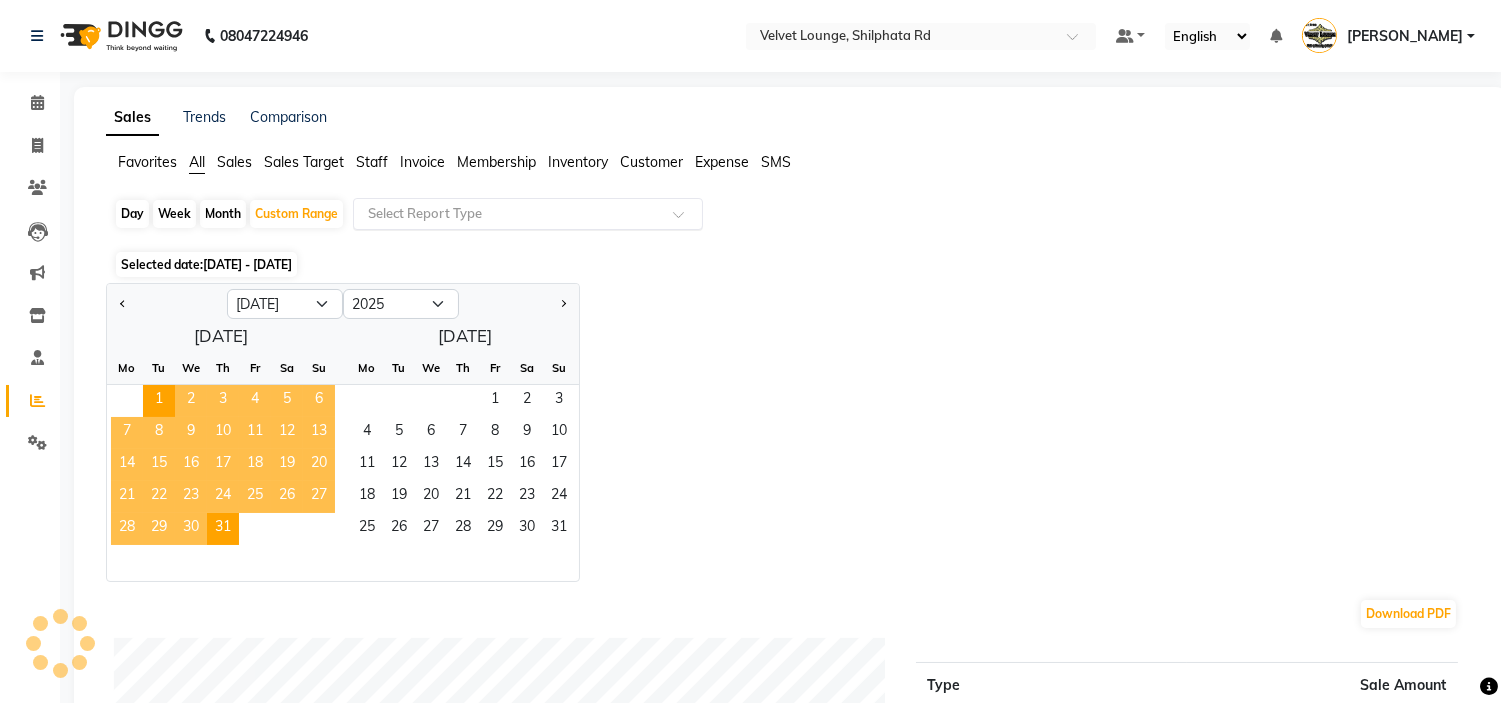 click 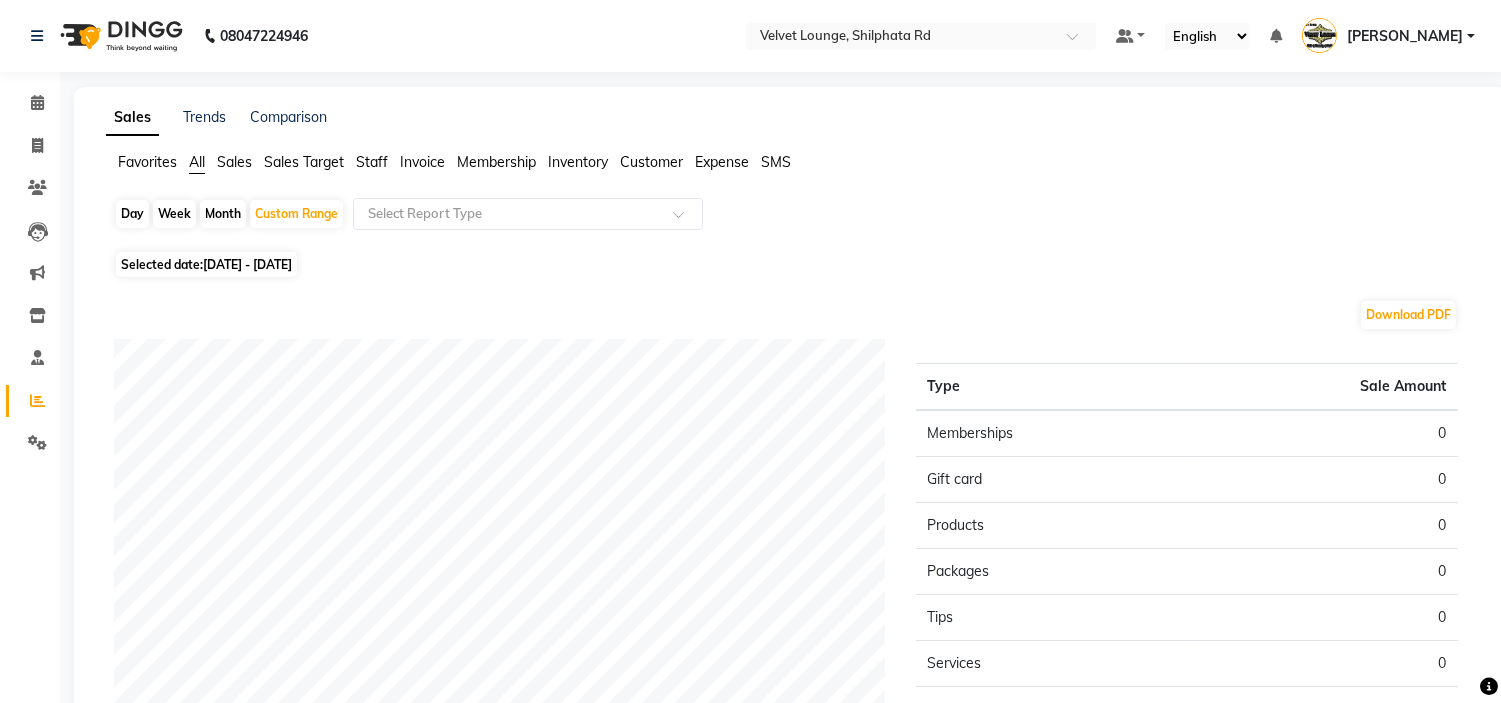 click on "Download PDF" 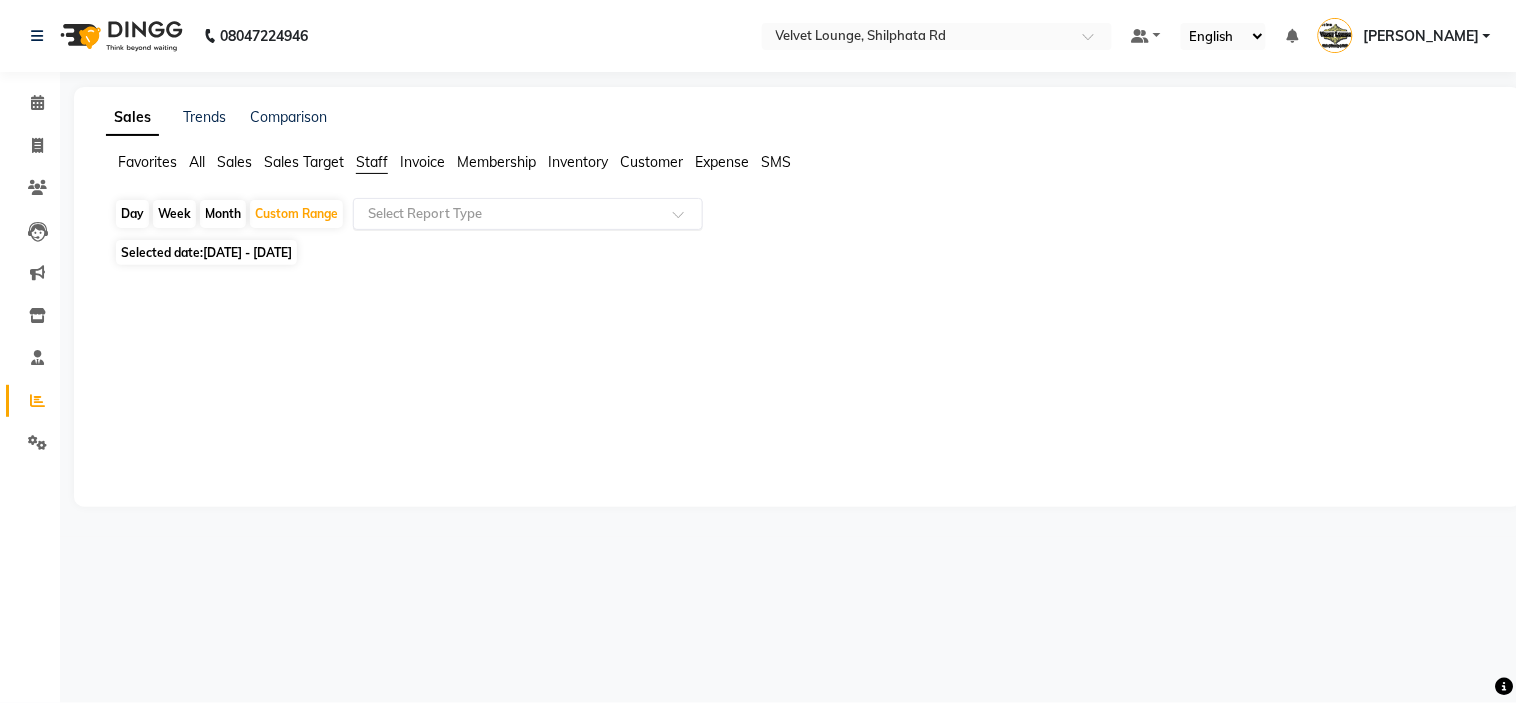 click on "Select Report Type" 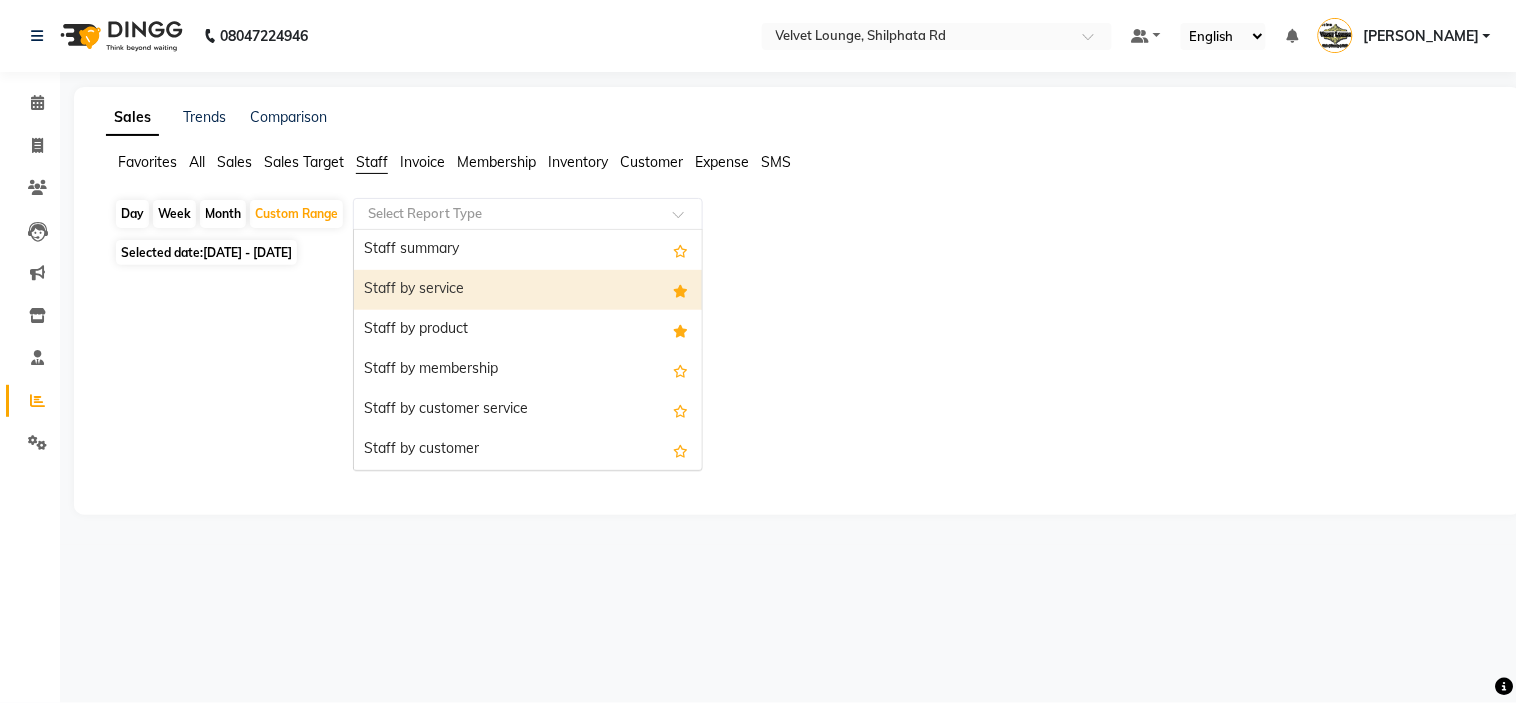 click on "Staff by service" at bounding box center (528, 290) 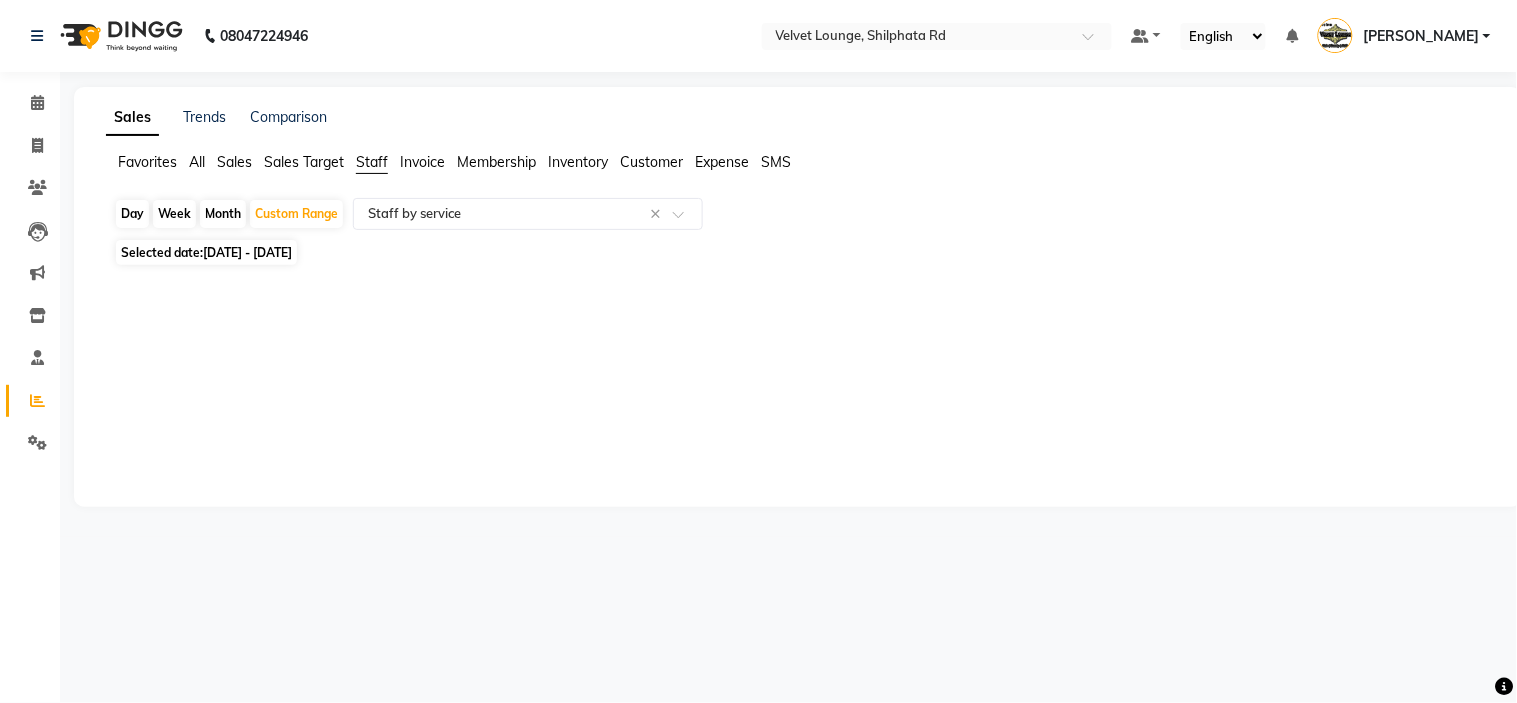 click on "01-07-2025 - 31-07-2025" 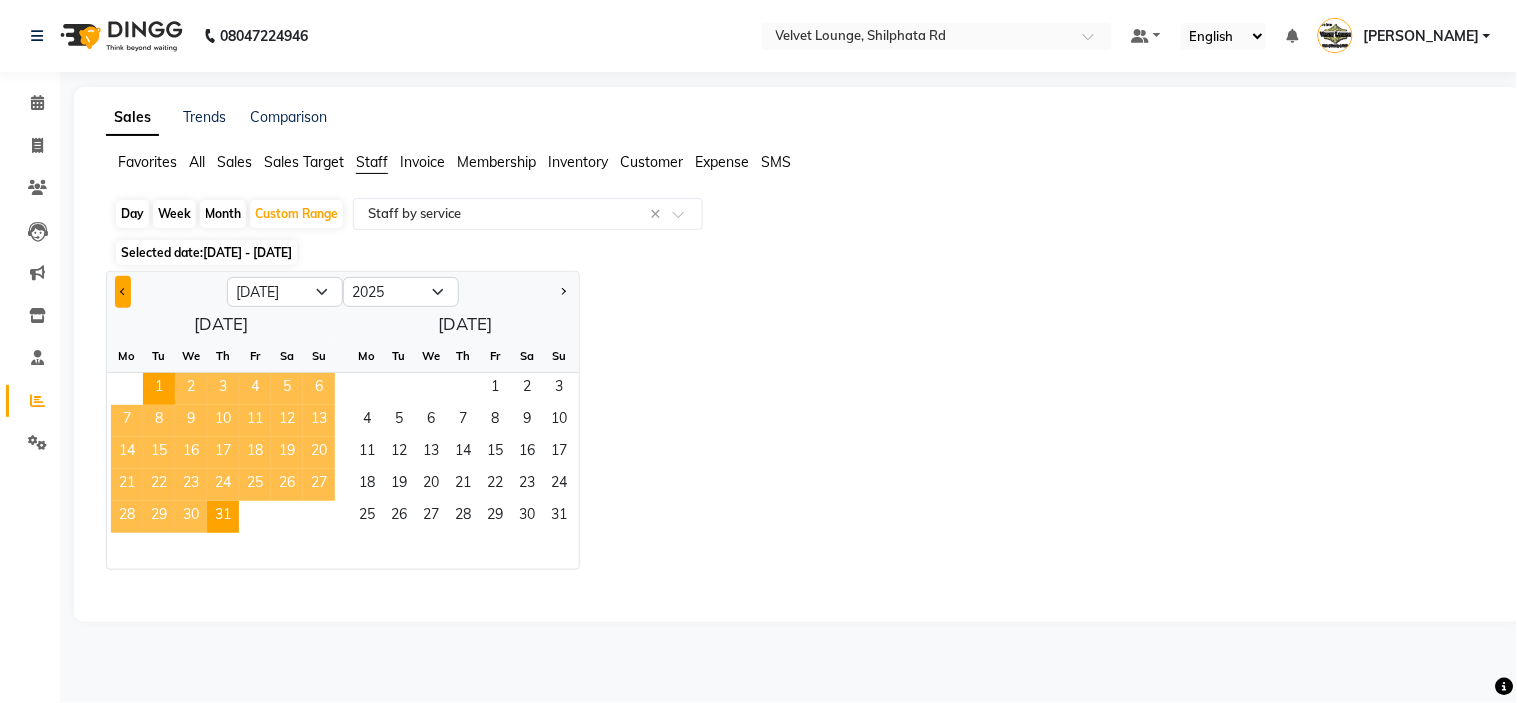 click 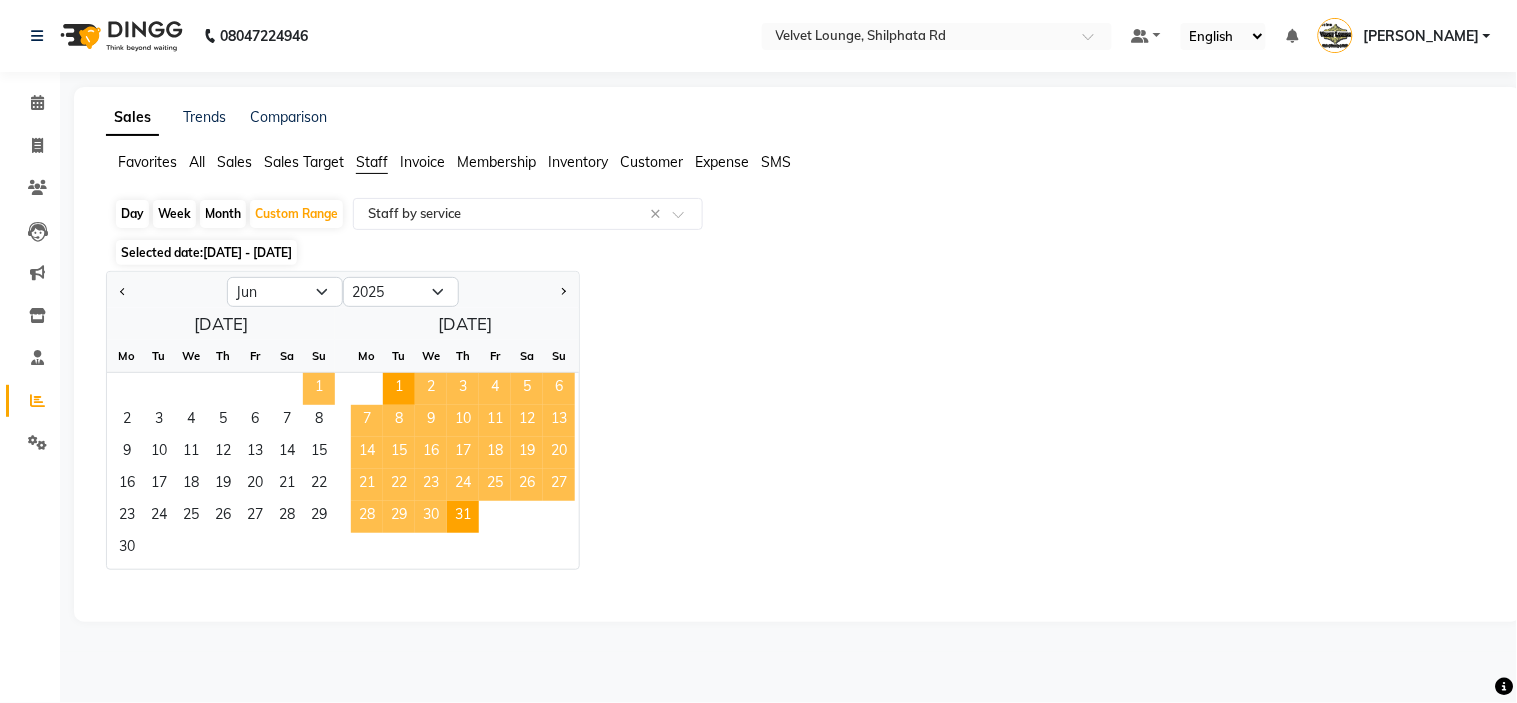 click on "1" 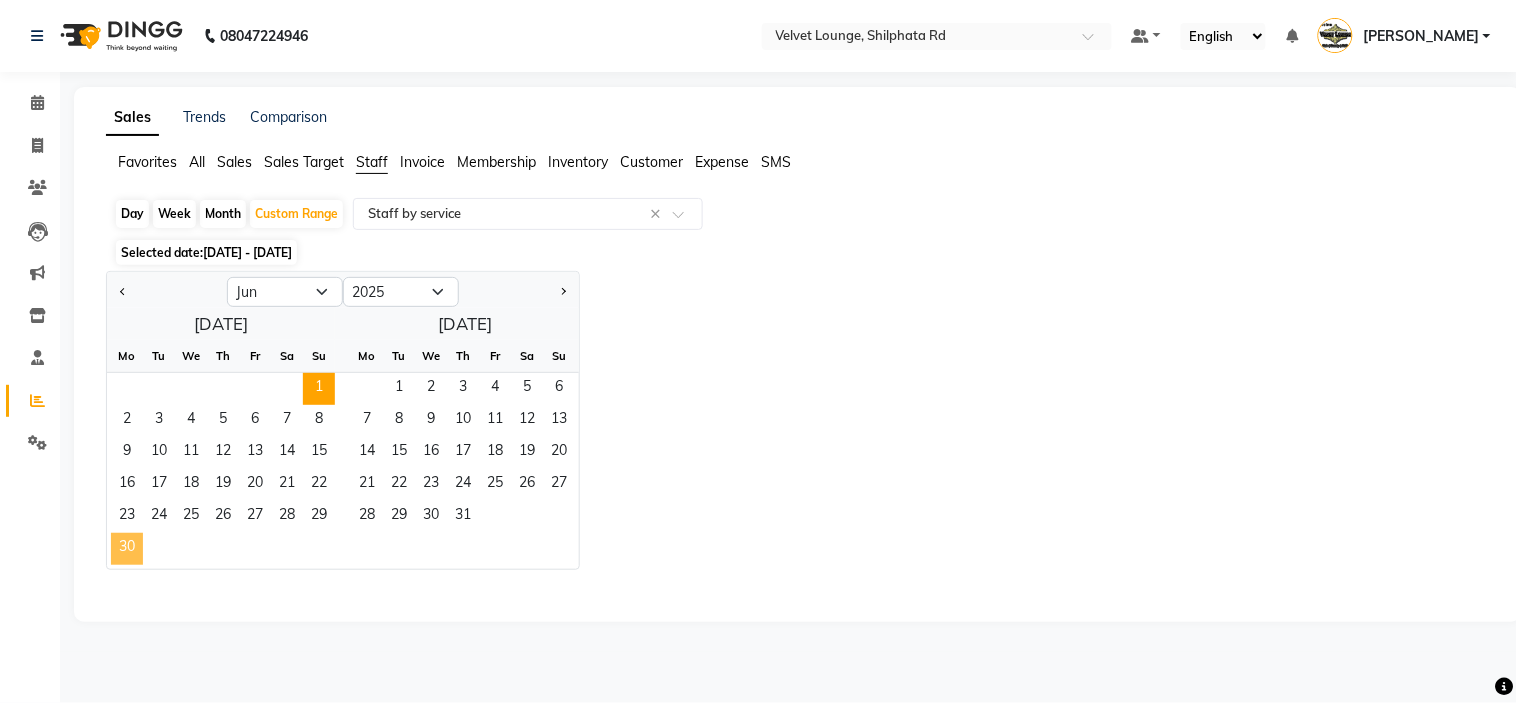 click on "30" 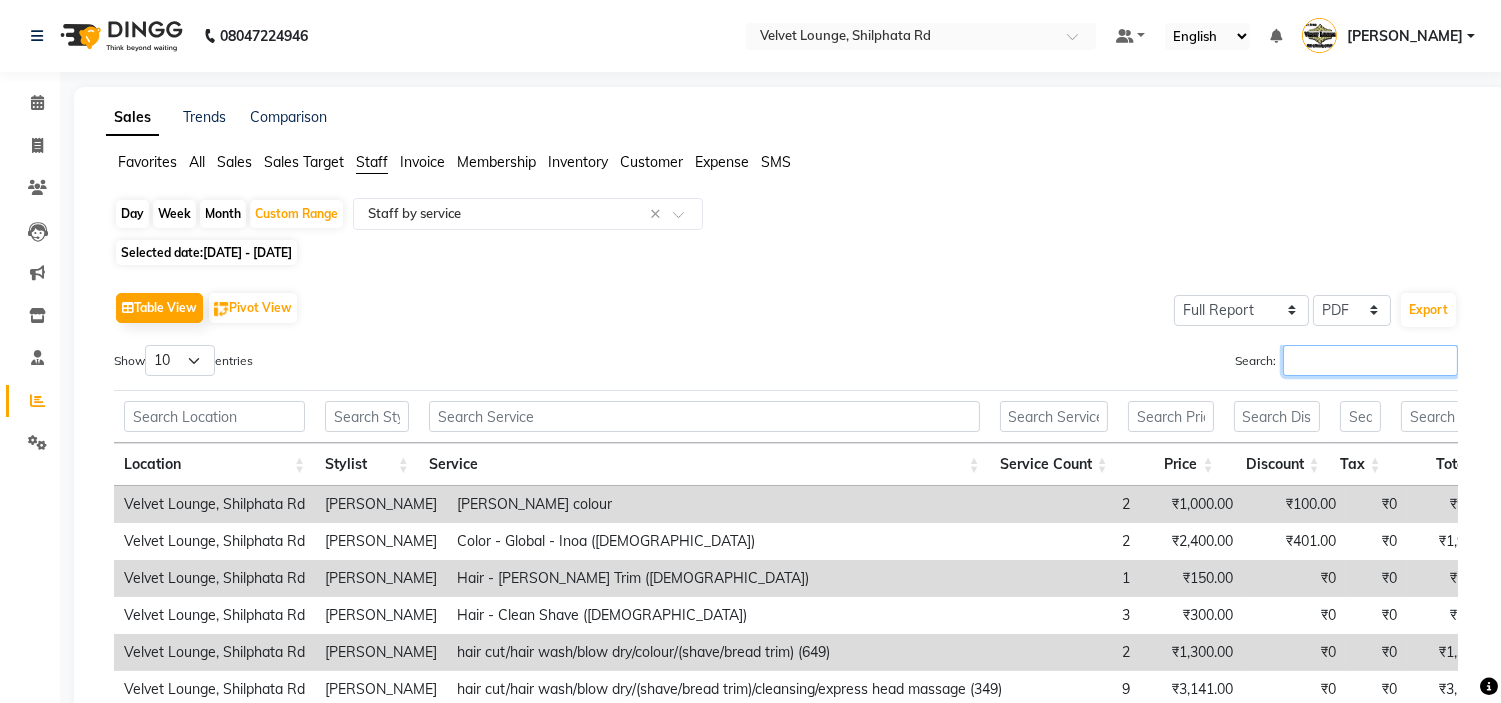 click on "Search:" at bounding box center (1370, 360) 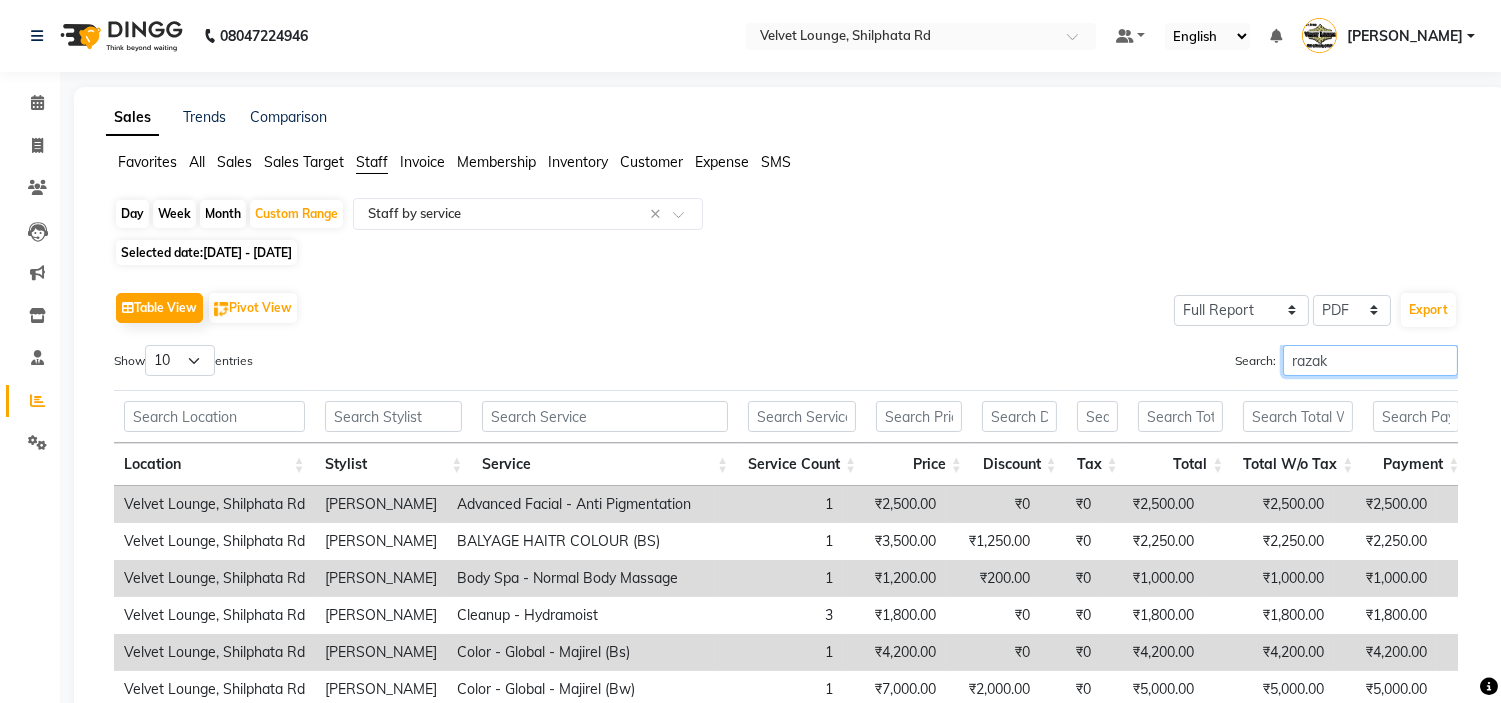 scroll, scrollTop: 338, scrollLeft: 0, axis: vertical 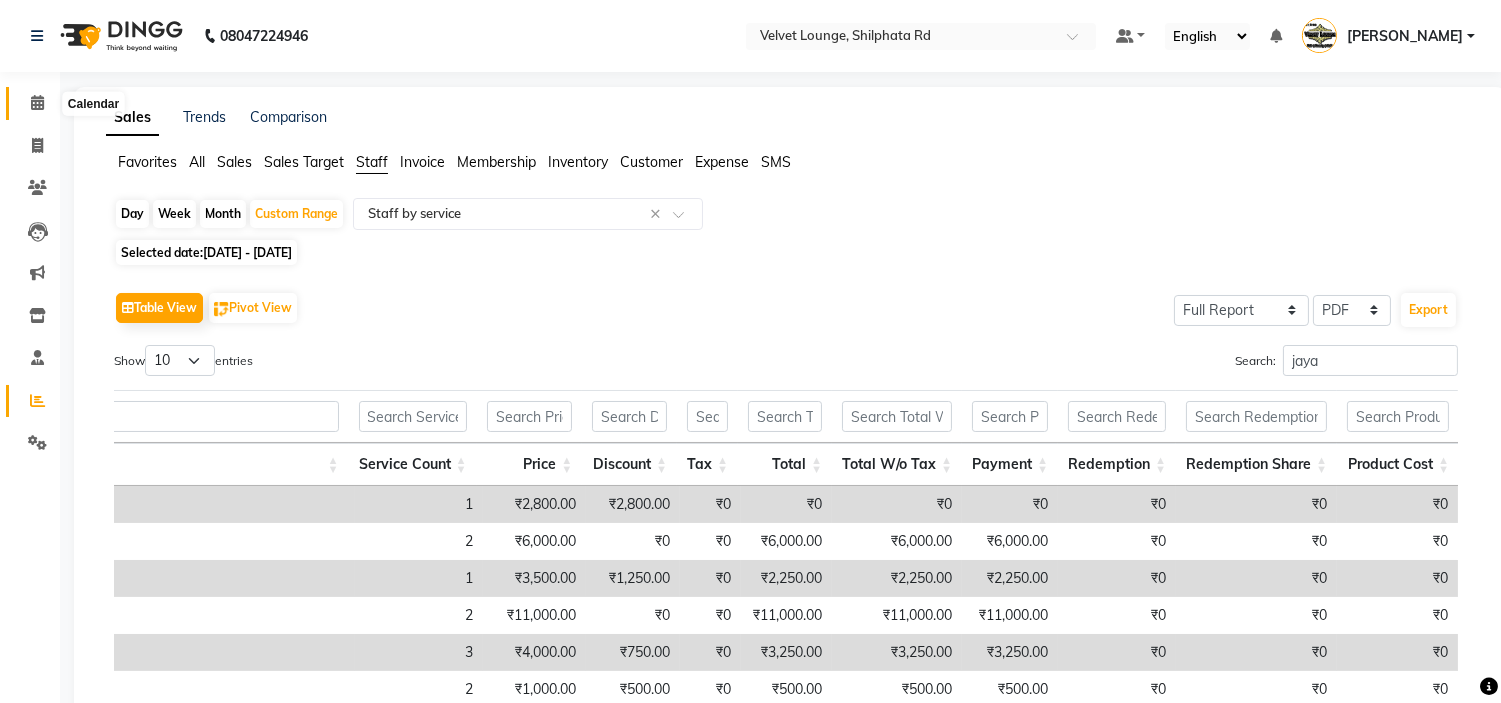 click 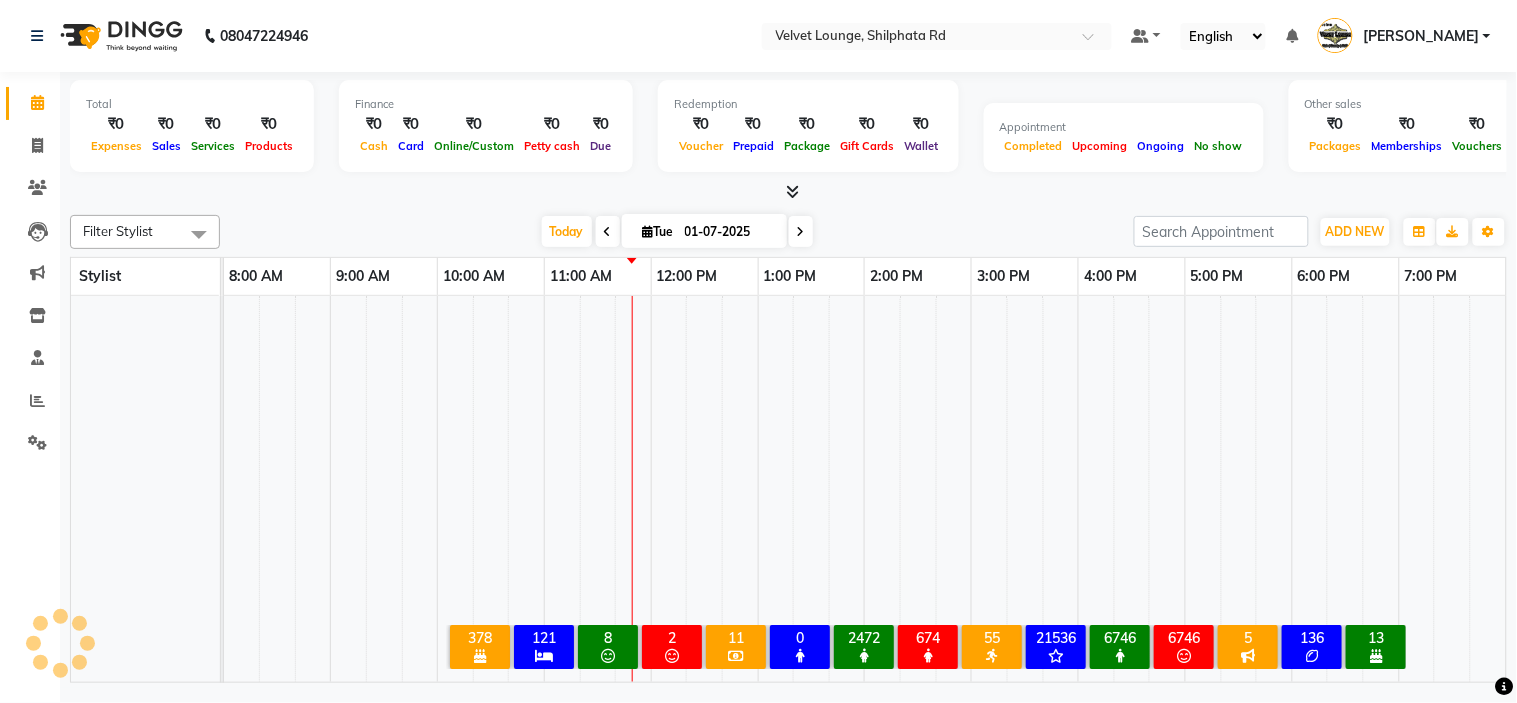 click on "Today  Tue 01-07-2025" at bounding box center (677, 232) 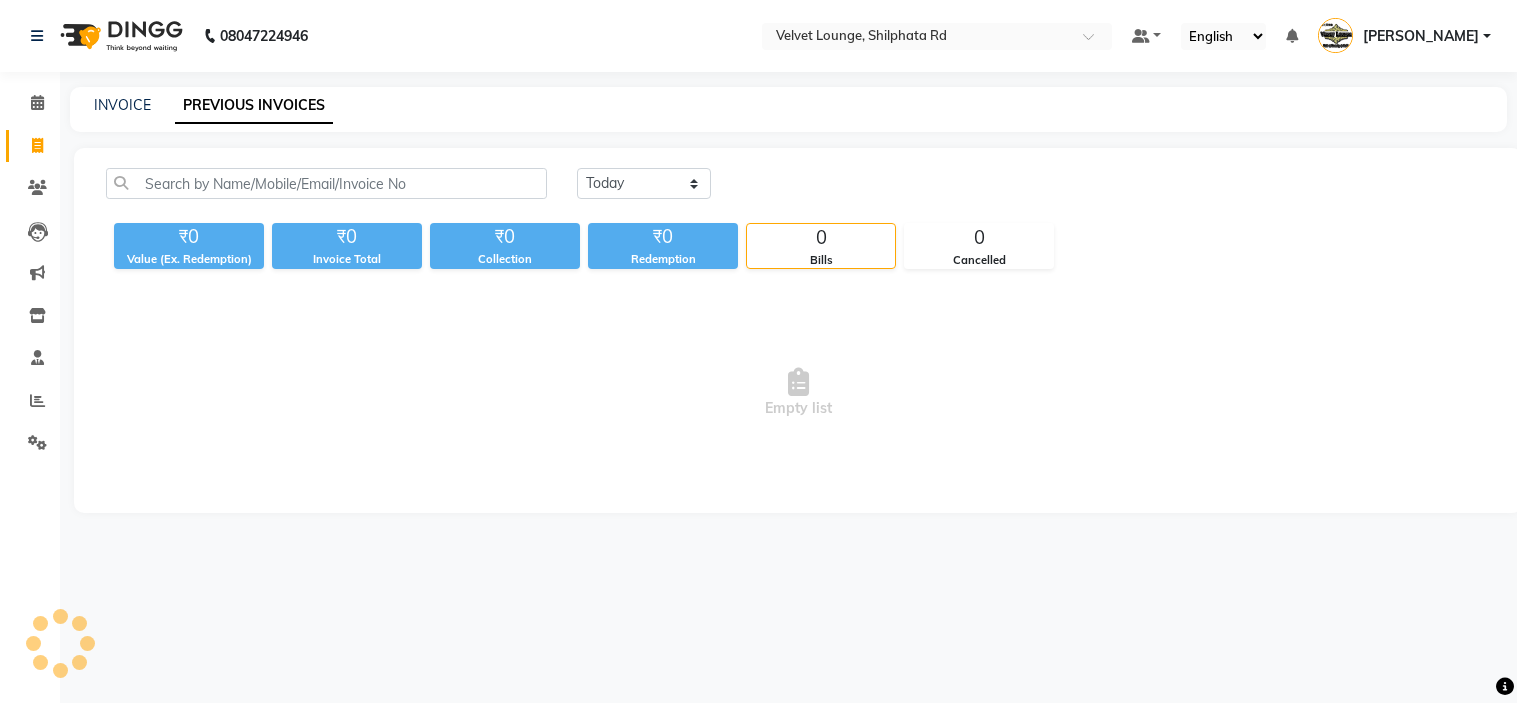 select on "[DATE]" 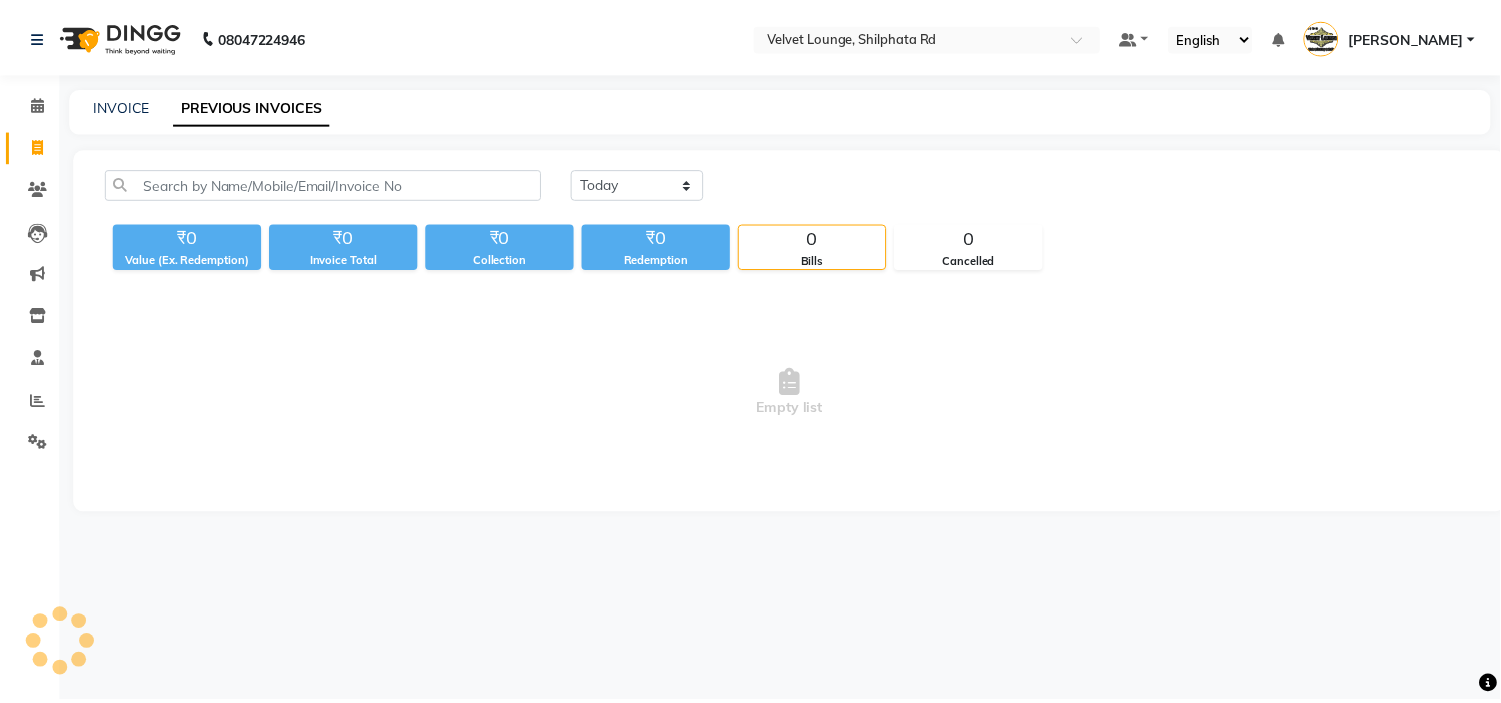 scroll, scrollTop: 0, scrollLeft: 0, axis: both 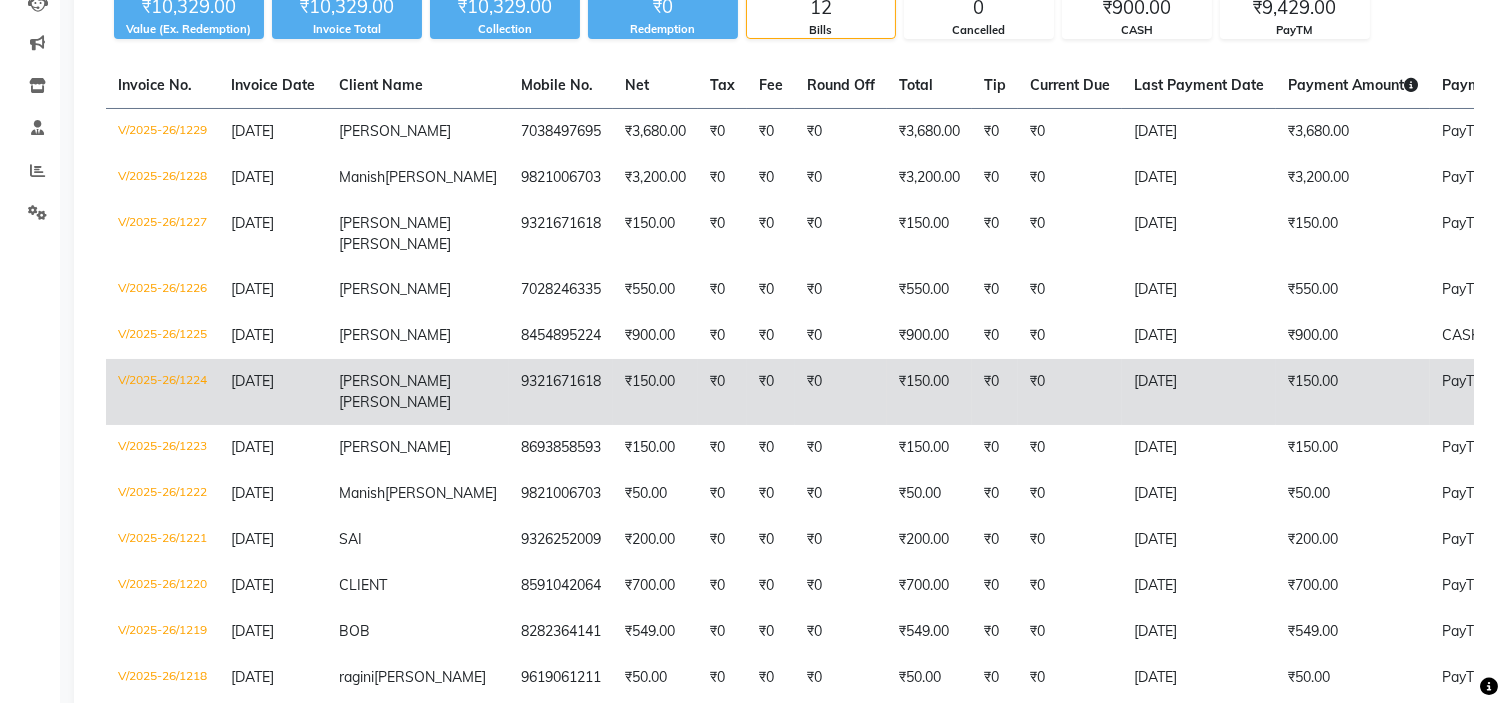 click on "₹150.00" 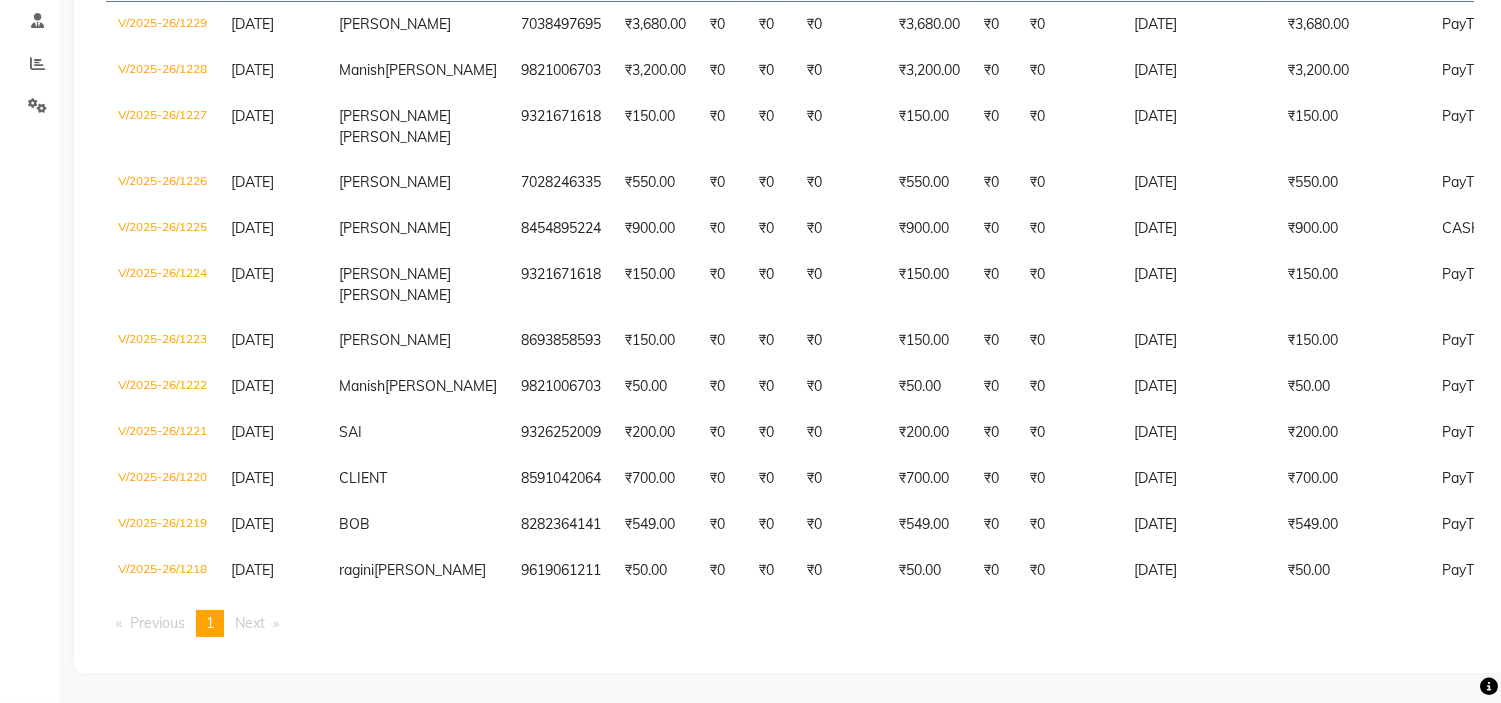 scroll, scrollTop: 397, scrollLeft: 0, axis: vertical 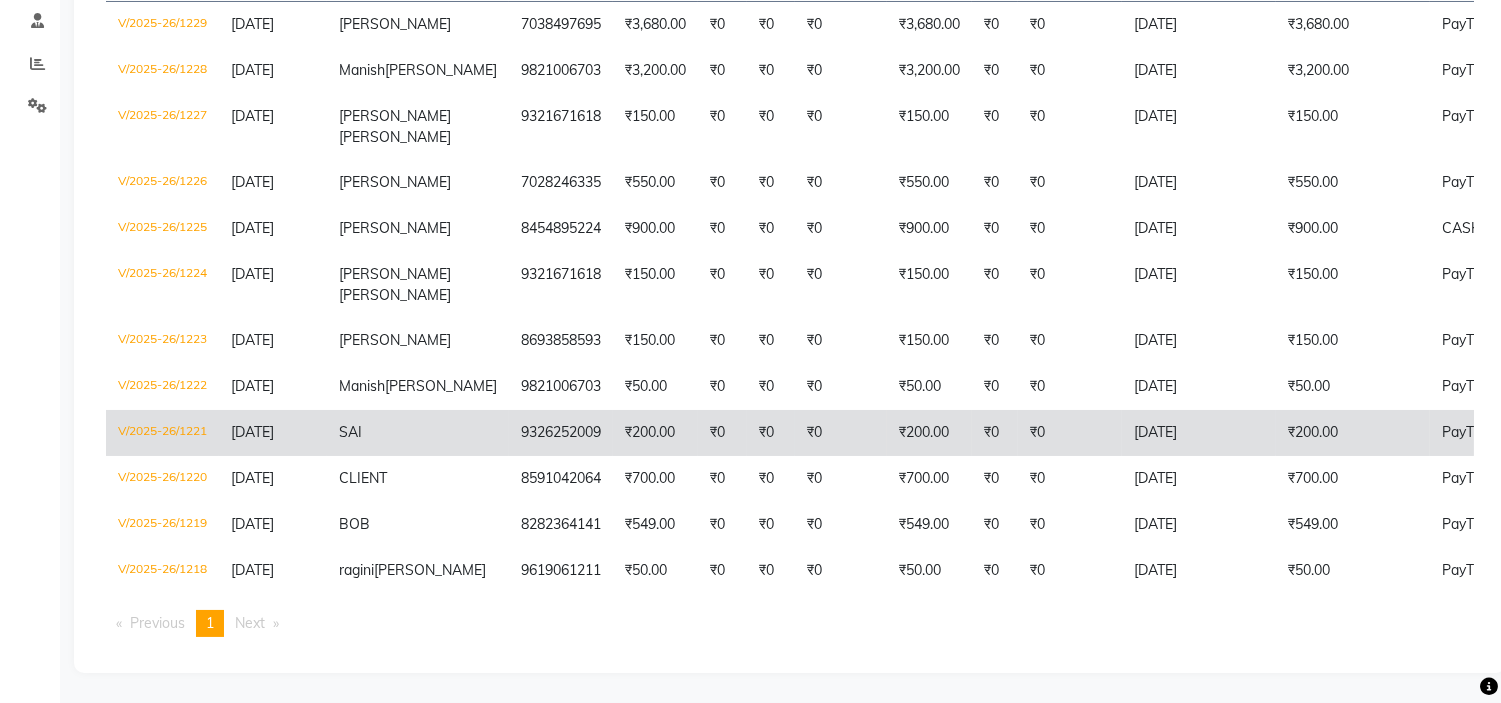 click on "₹200.00" 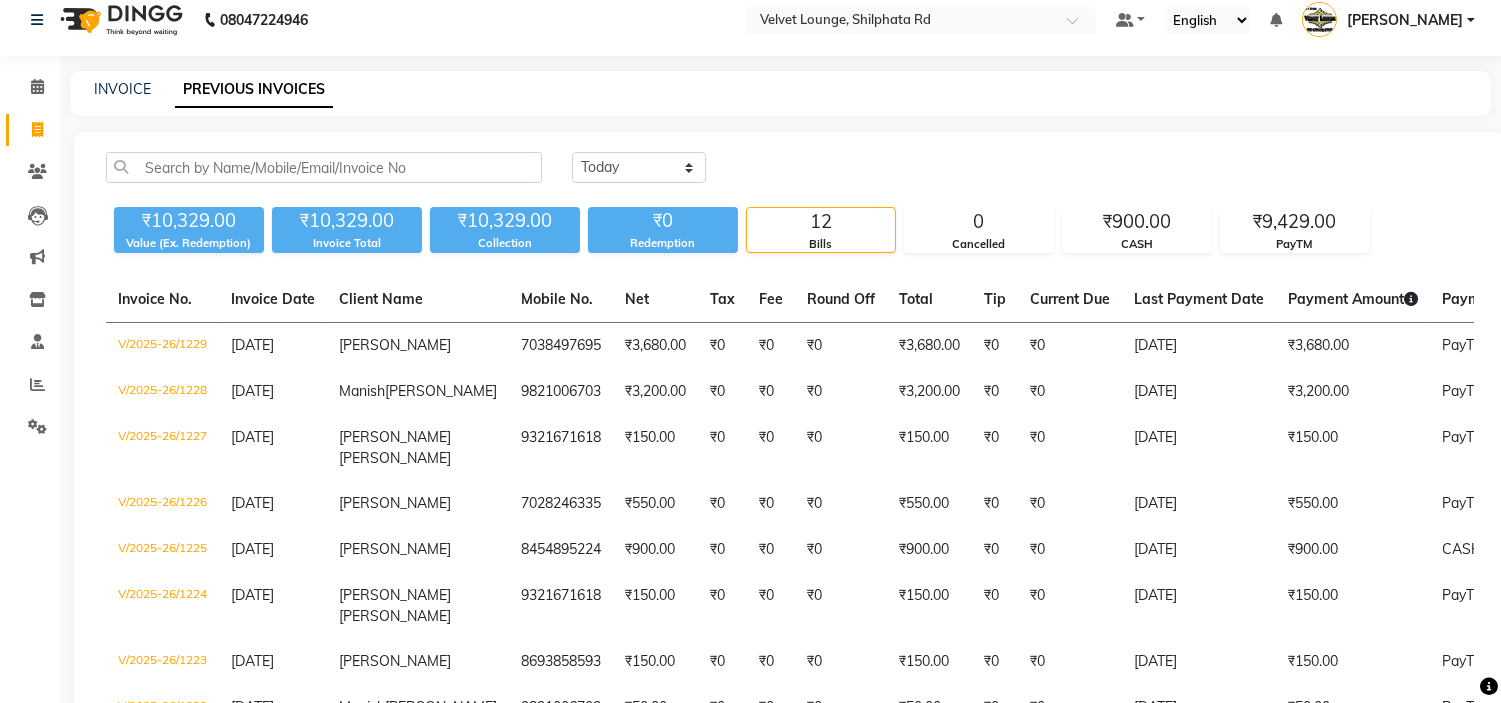 scroll, scrollTop: 3, scrollLeft: 0, axis: vertical 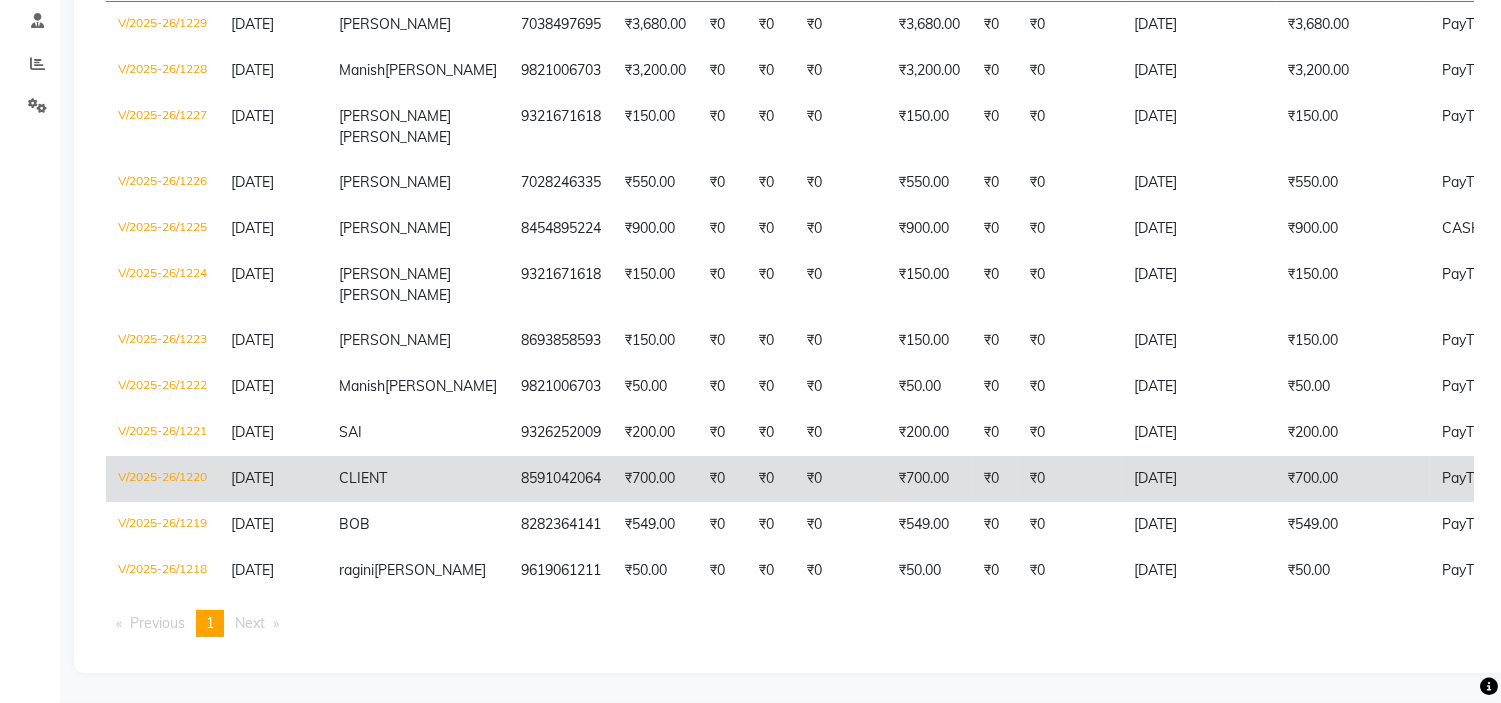 click on "₹700.00" 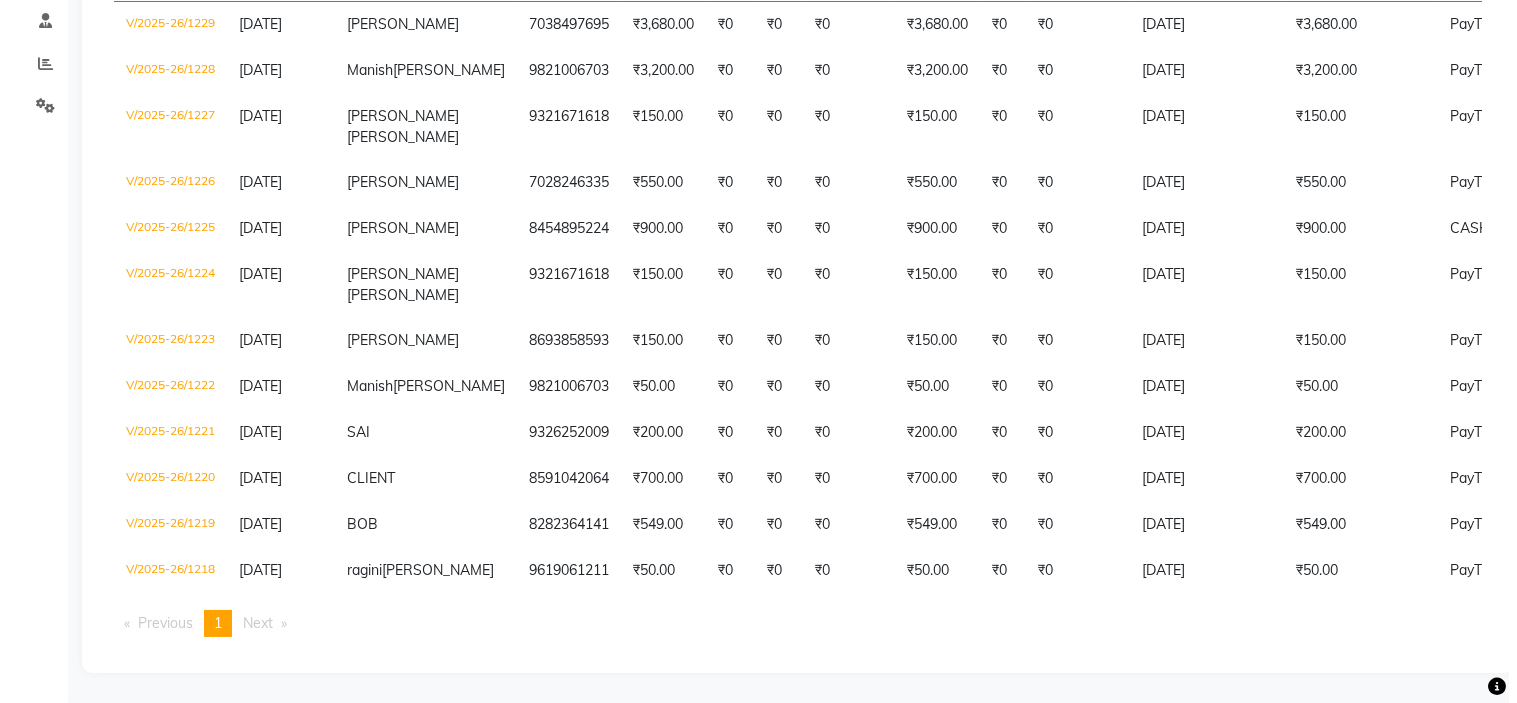 scroll, scrollTop: 0, scrollLeft: 0, axis: both 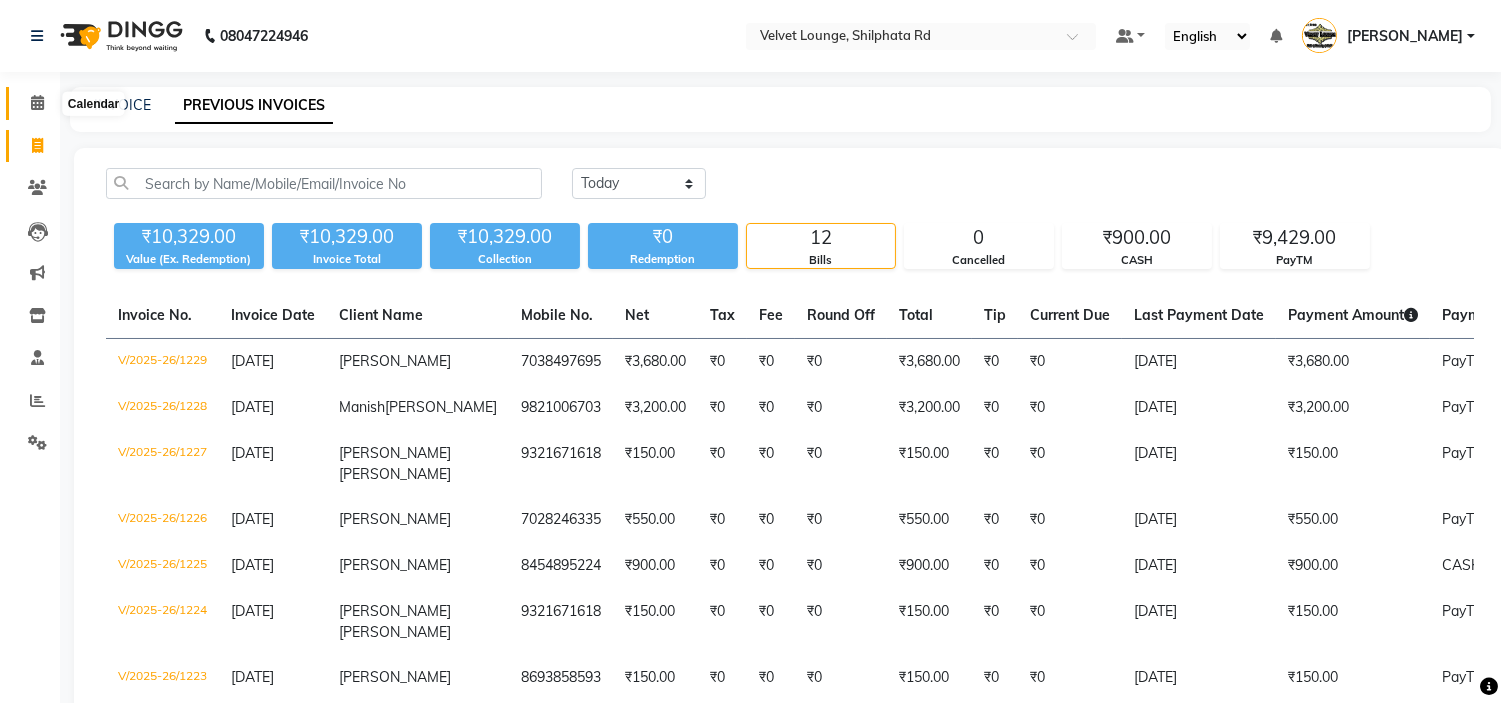 click 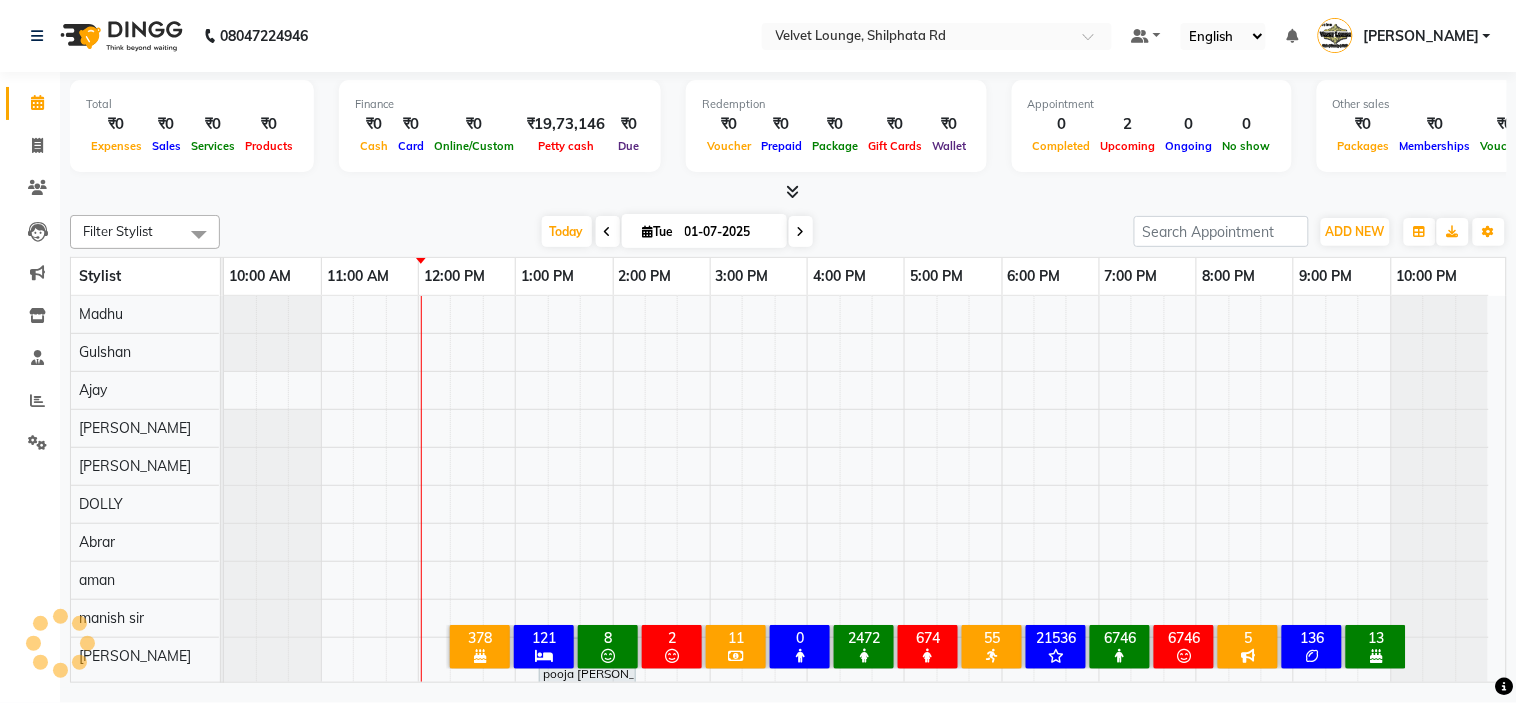 scroll, scrollTop: 26, scrollLeft: 0, axis: vertical 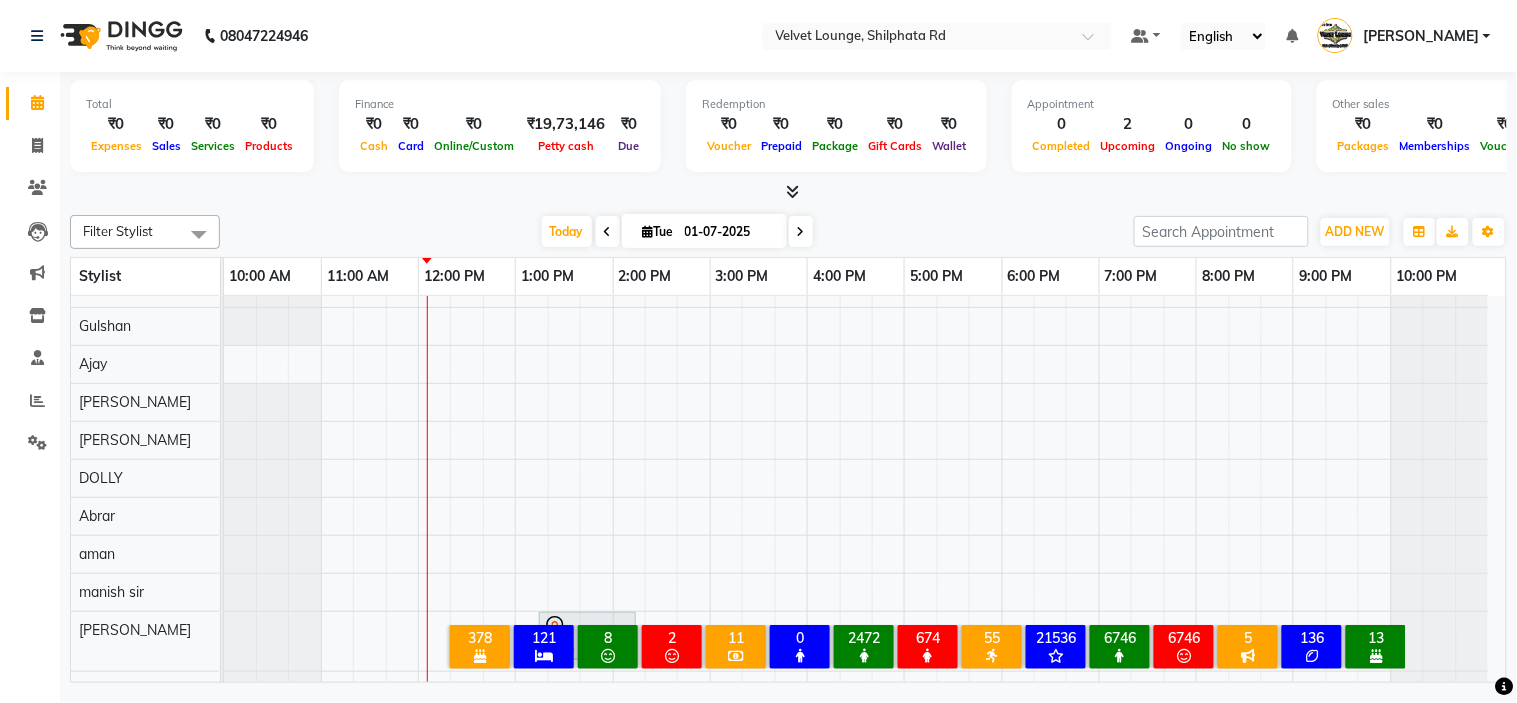 click on "Total  ₹0  Expenses ₹0  Sales ₹0  Services ₹0  Products" at bounding box center (192, 126) 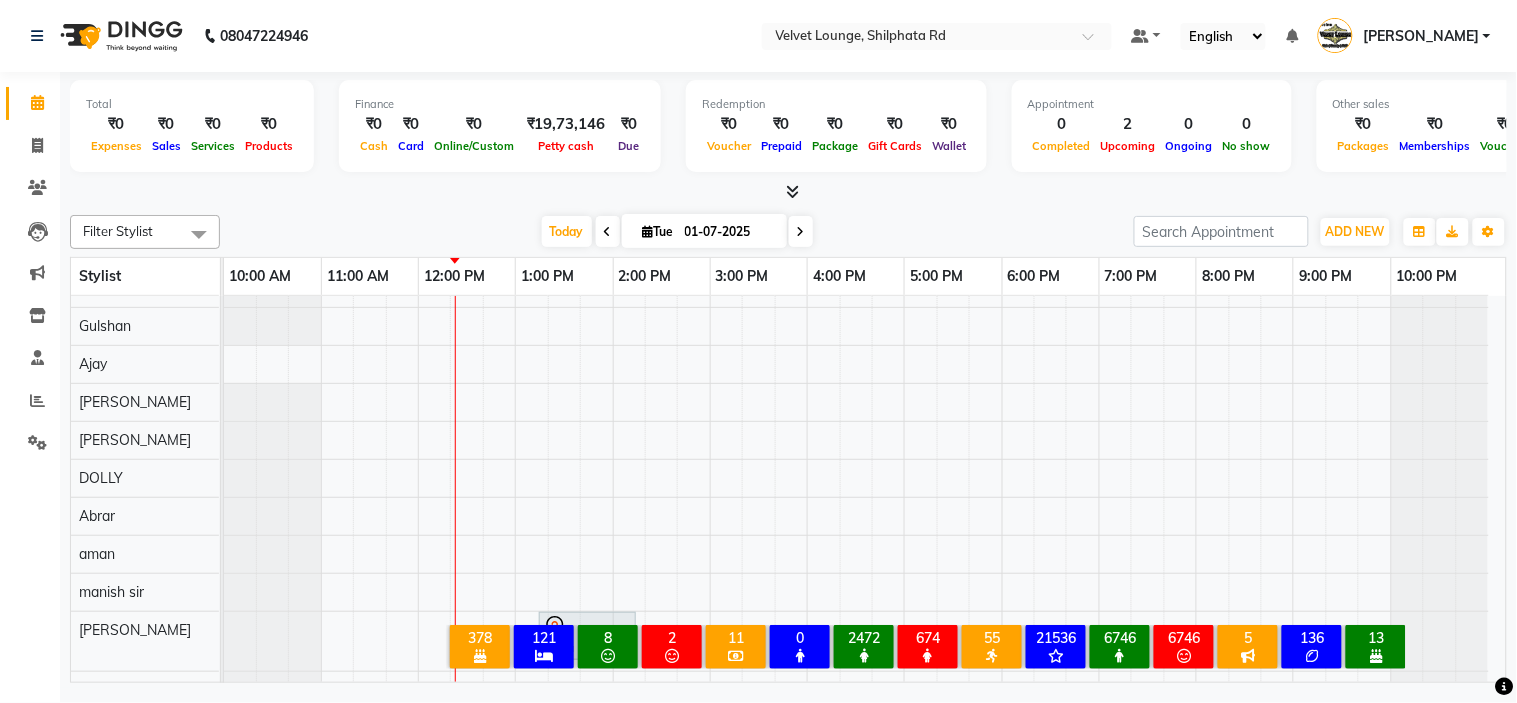 click on "1:00 PM" at bounding box center (547, 276) 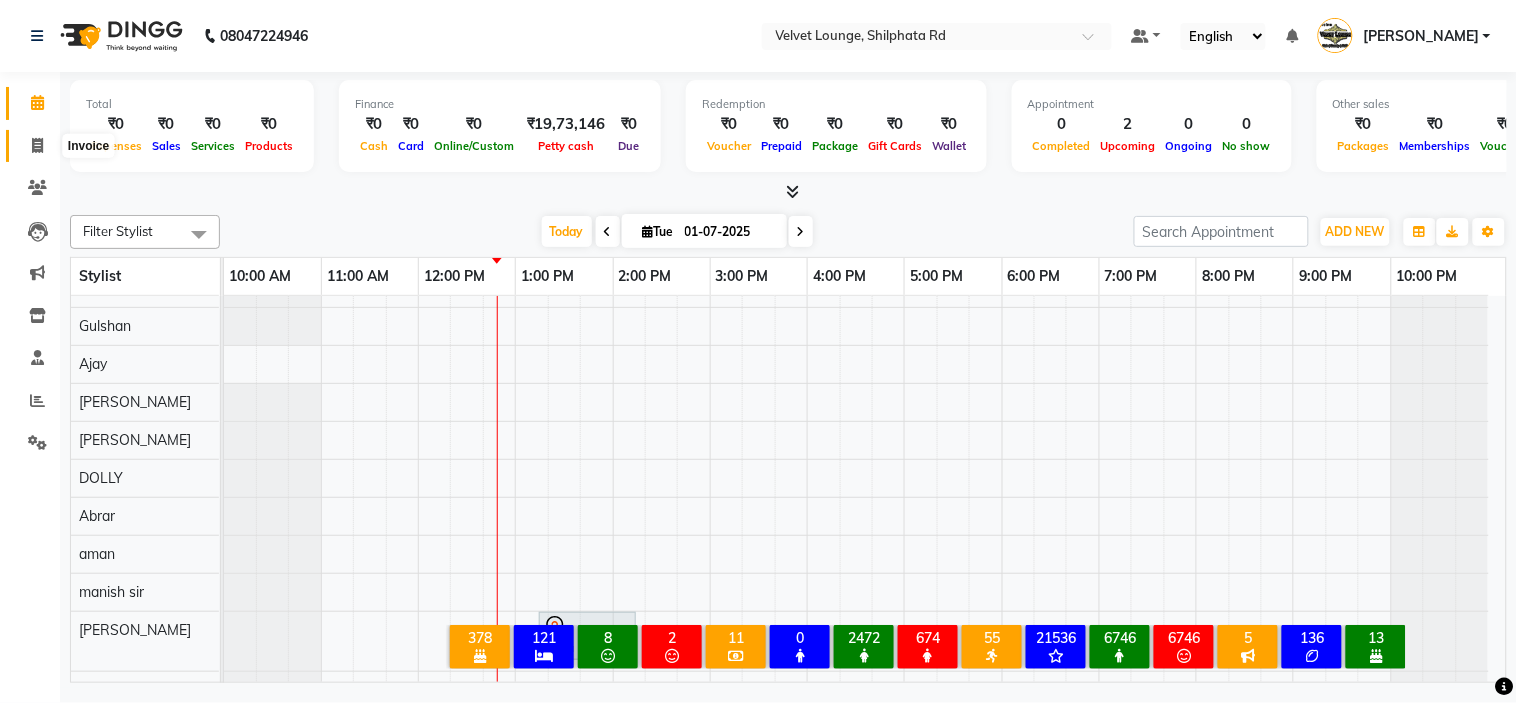 click 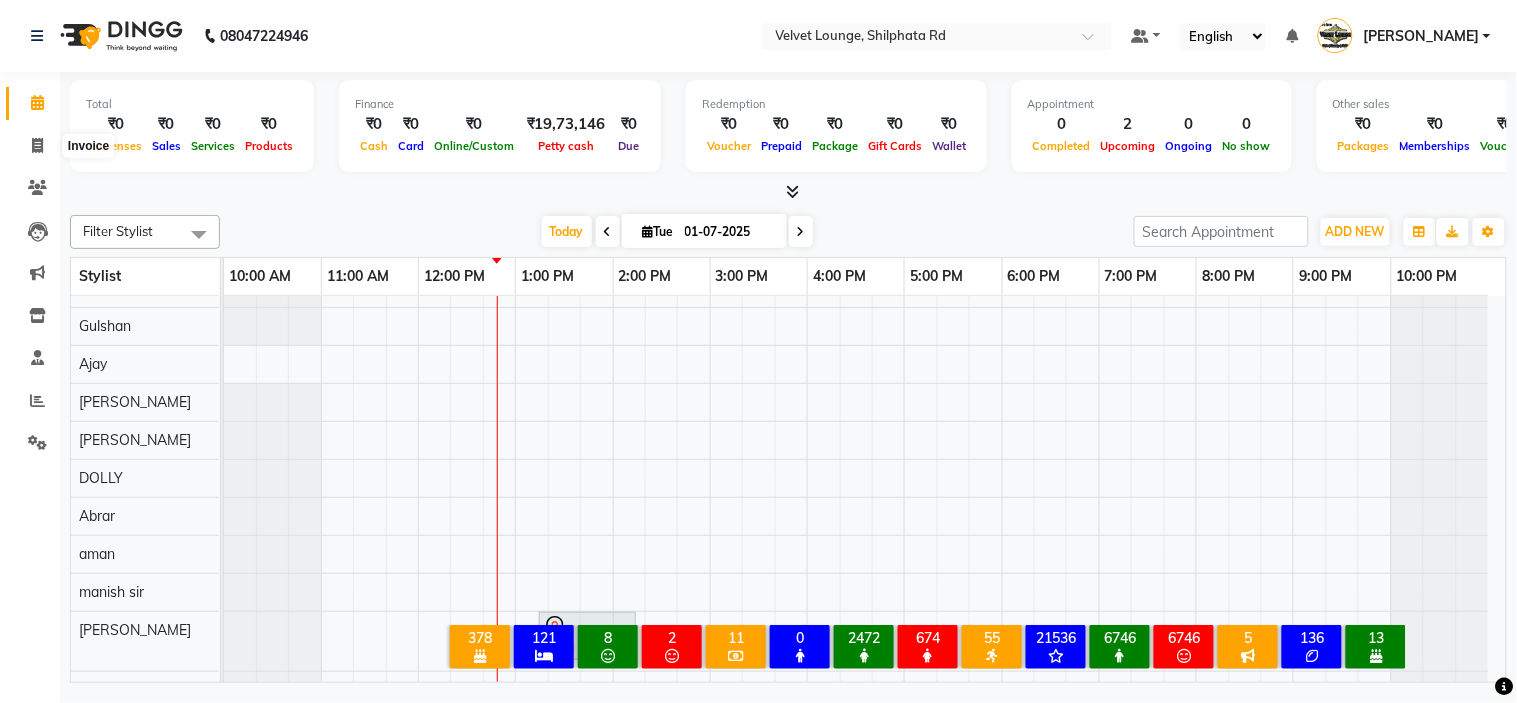 select on "service" 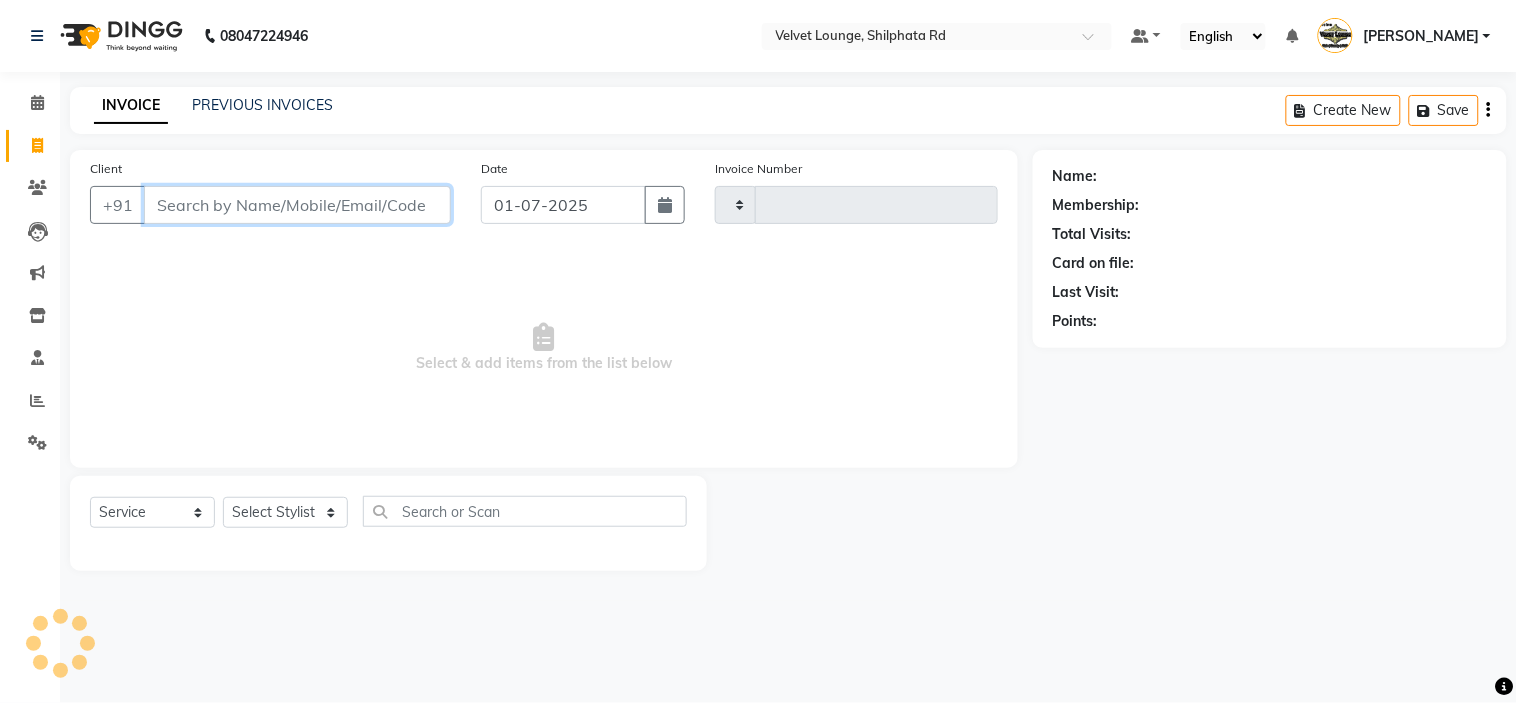 click on "Client" at bounding box center [297, 205] 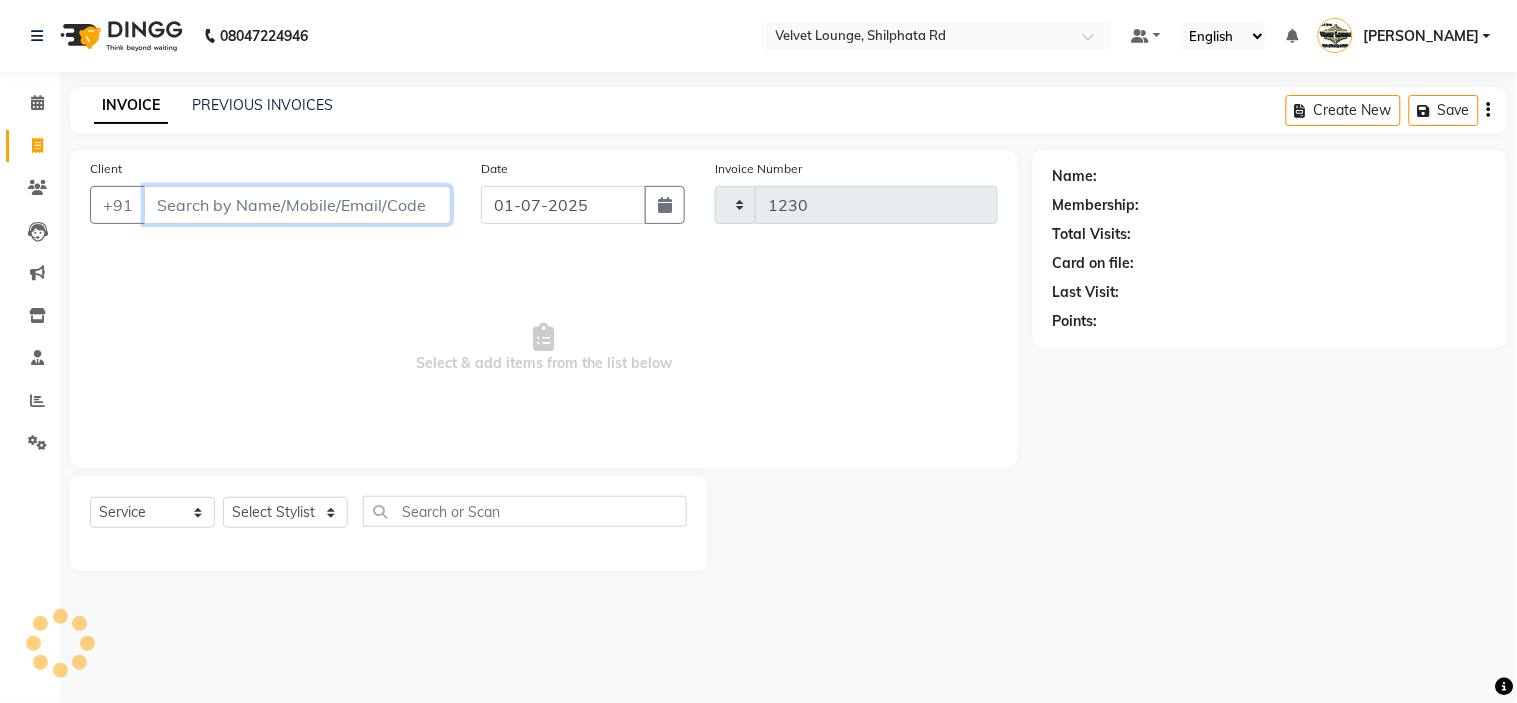 select on "122" 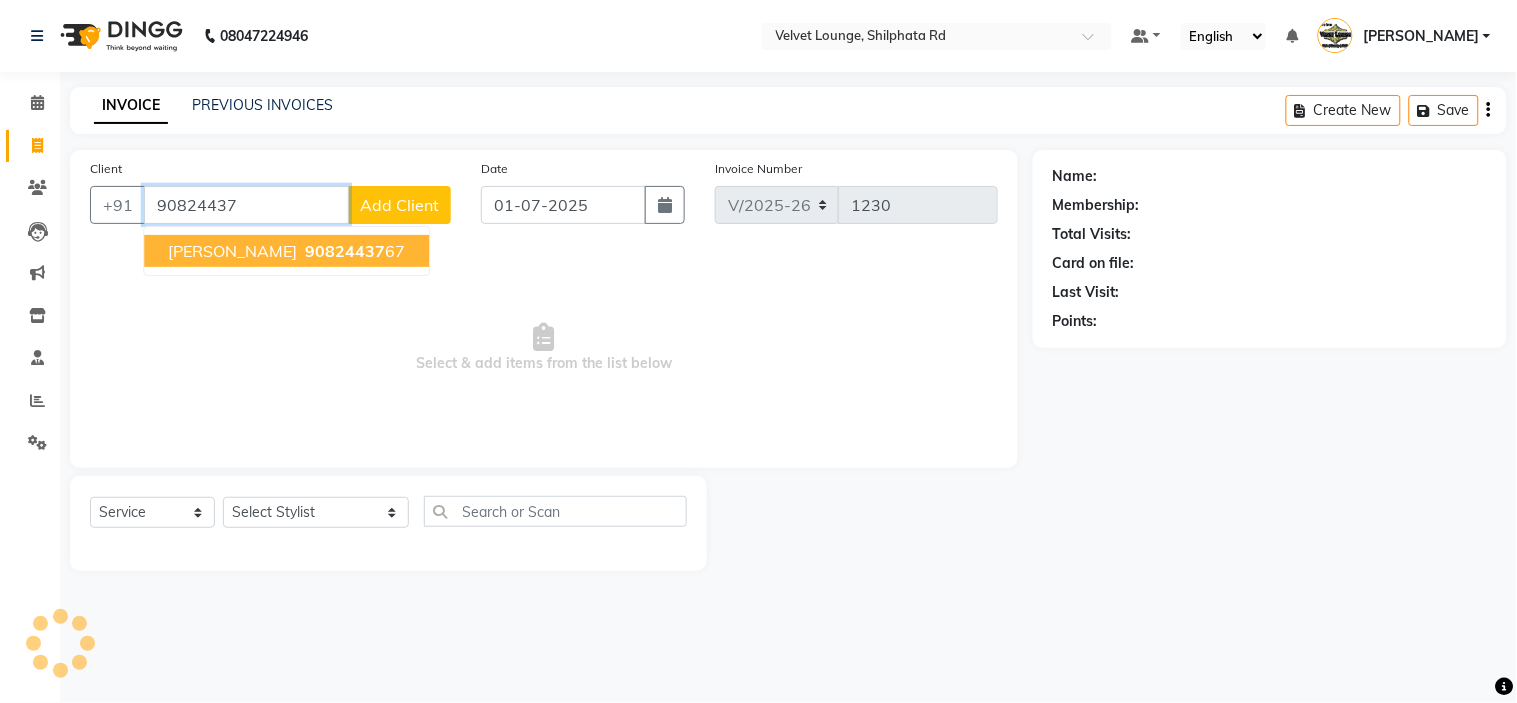 click on "90824437" at bounding box center [345, 251] 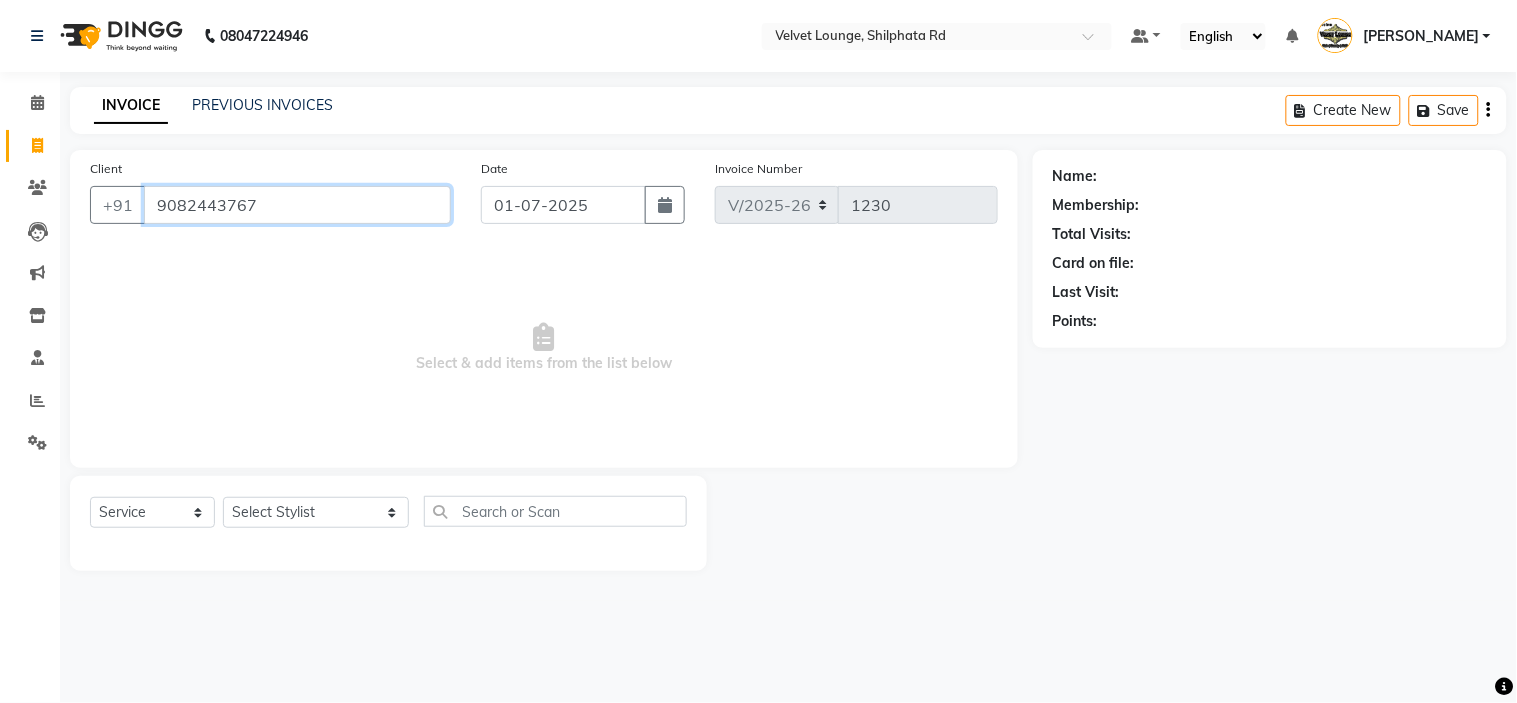 type on "9082443767" 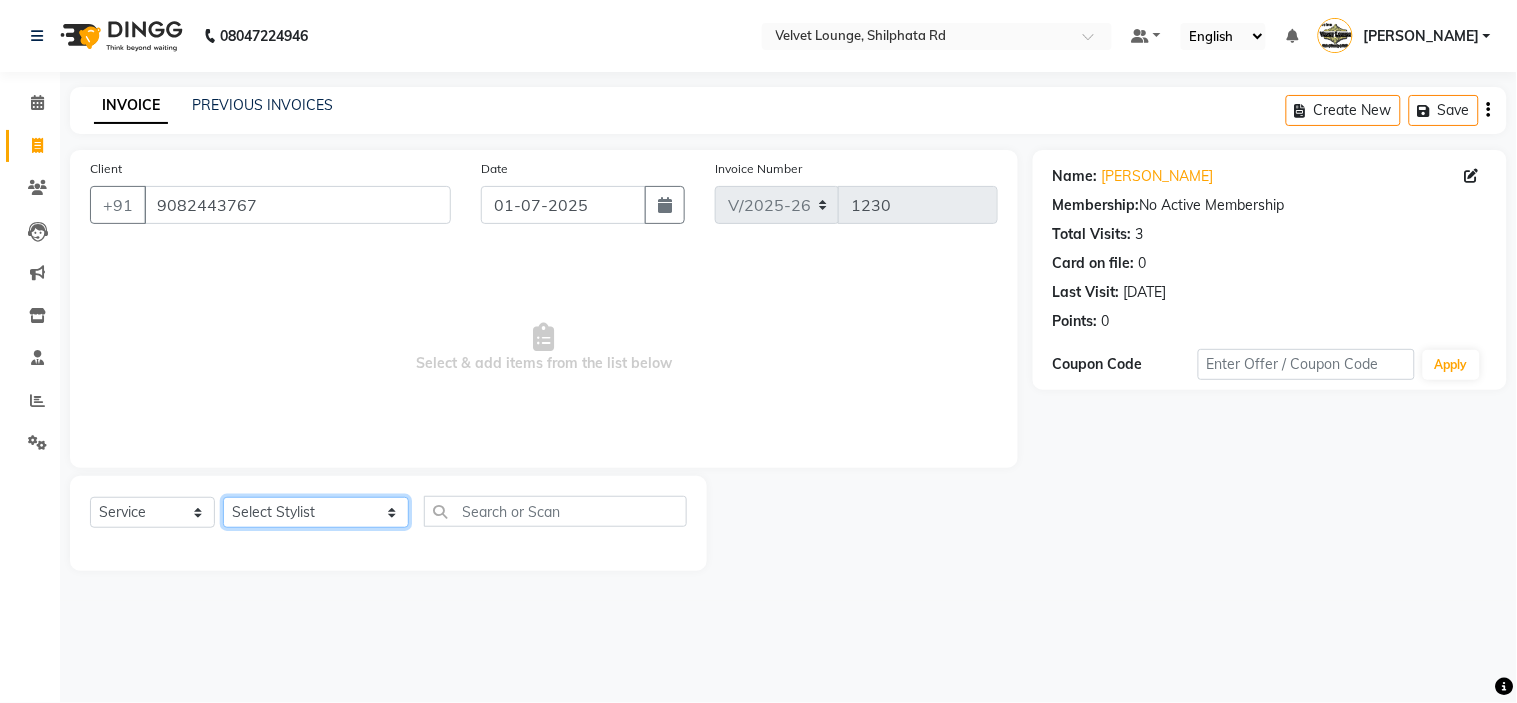 click on "Select Stylist aadil mohaMAD  aarif khan Abrar Ajay ajay jaishwal alam khan aman amit kumar  ANJALI SINGH Ashish singh ashwini palem  chandradeep DOLLY faizan siddique  fardeen shaikh Garima singh Gulshan jaya jyoti deepak chandaliya kalam karan  Madhu manish sir miraj khan  Mohmad Adnan Ansari mustakin neeta kumbhar neha tamatta pradnya rahul thakur RAZAK SALIM SAIKH rohit Rutuja SAHEER sahil khan salman mahomad imran  SALMA SHAIKH SAMEER KHAN sana santosh jaiswal saqib sayali shaddma  ansari shalu mehra shekhar bansode SHIVADURGA GANTAM shubham pal  shweta pandey varshita gurbani vishal shinde" 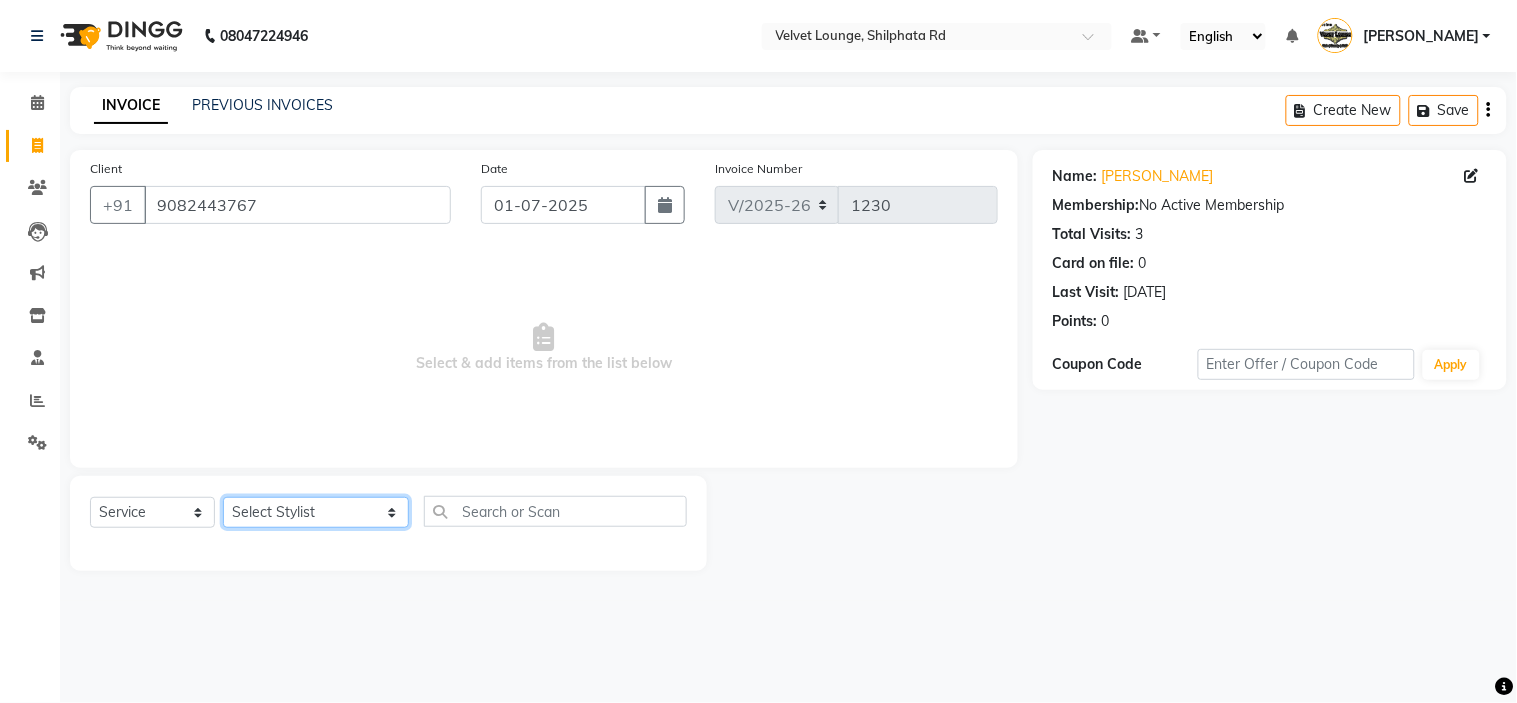 select on "11812" 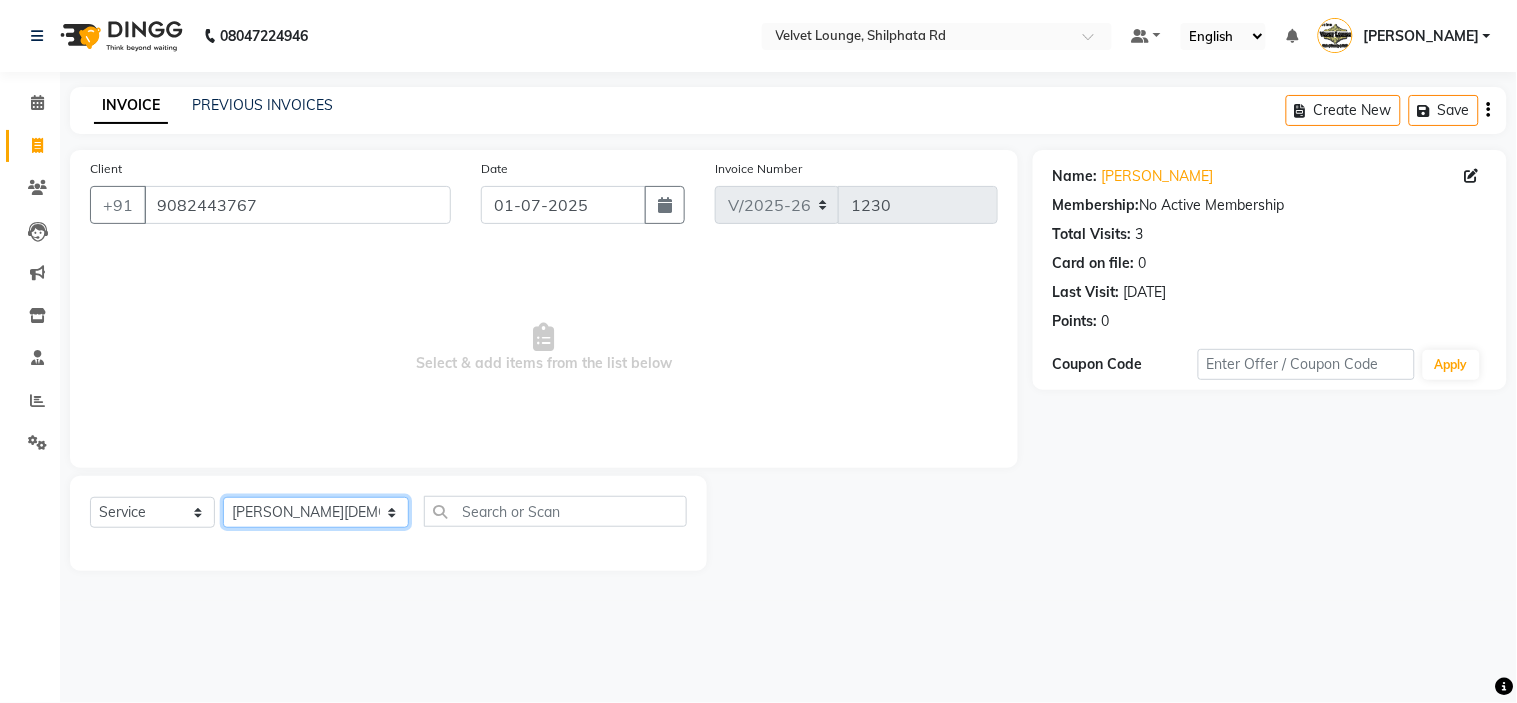 click on "Select Stylist aadil mohaMAD  aarif khan Abrar Ajay ajay jaishwal alam khan aman amit kumar  ANJALI SINGH Ashish singh ashwini palem  chandradeep DOLLY faizan siddique  fardeen shaikh Garima singh Gulshan jaya jyoti deepak chandaliya kalam karan  Madhu manish sir miraj khan  Mohmad Adnan Ansari mustakin neeta kumbhar neha tamatta pradnya rahul thakur RAZAK SALIM SAIKH rohit Rutuja SAHEER sahil khan salman mahomad imran  SALMA SHAIKH SAMEER KHAN sana santosh jaiswal saqib sayali shaddma  ansari shalu mehra shekhar bansode SHIVADURGA GANTAM shubham pal  shweta pandey varshita gurbani vishal shinde" 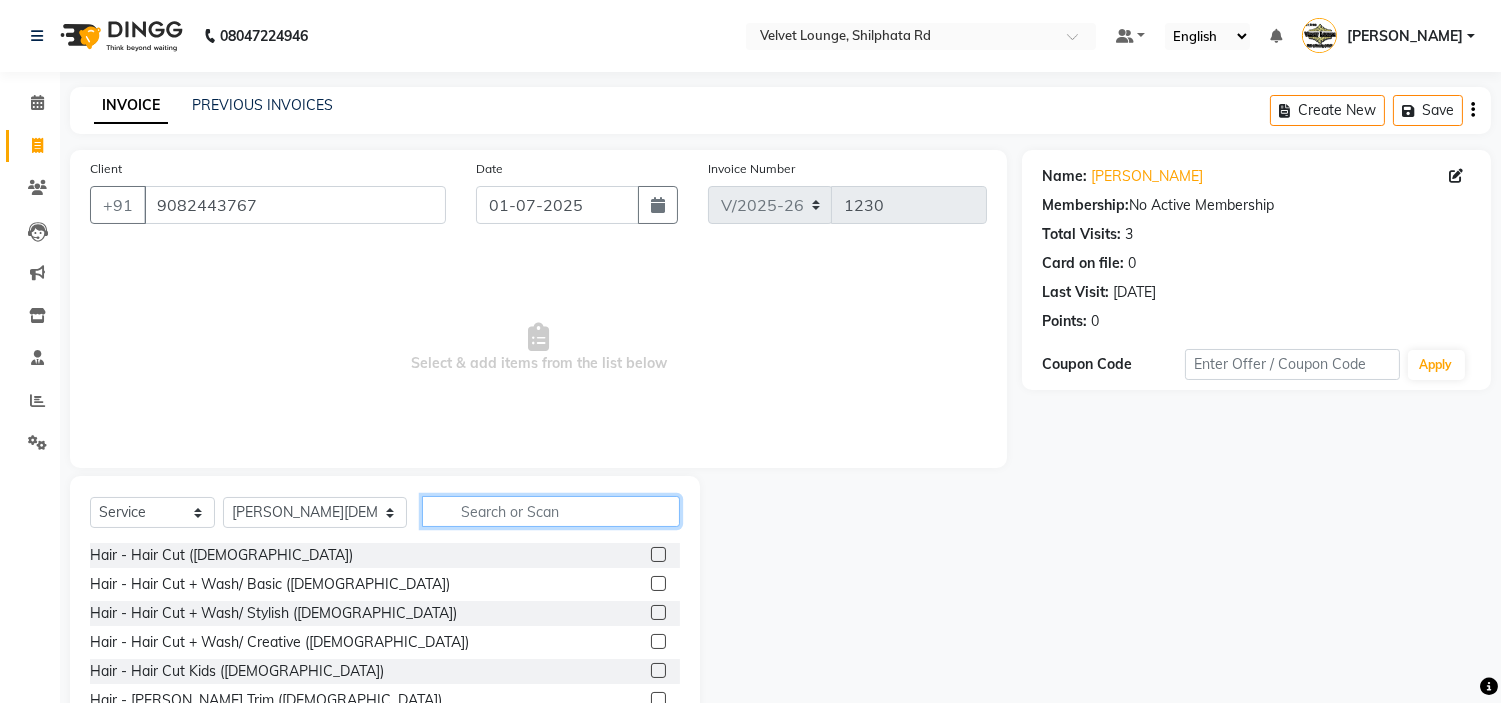 click 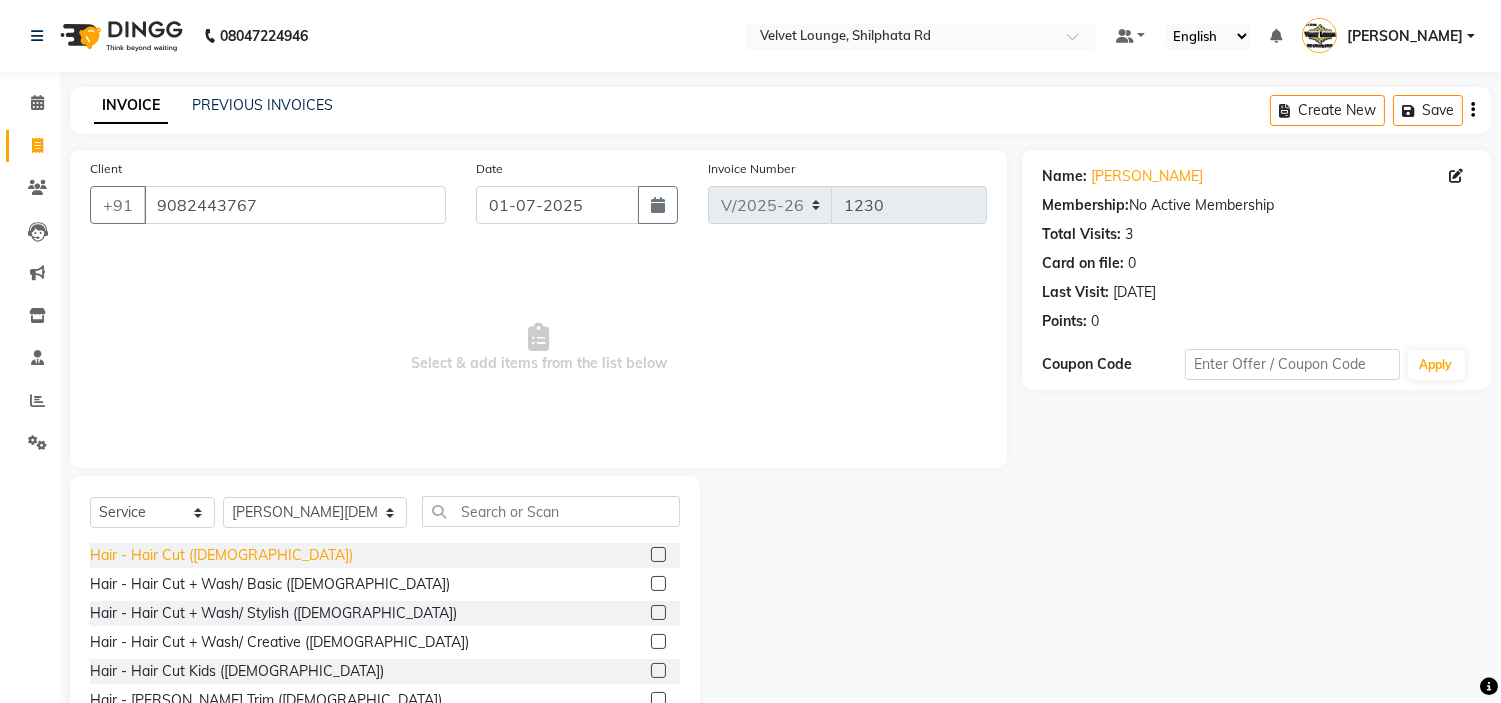 click on "Hair - Hair Cut (Male)" 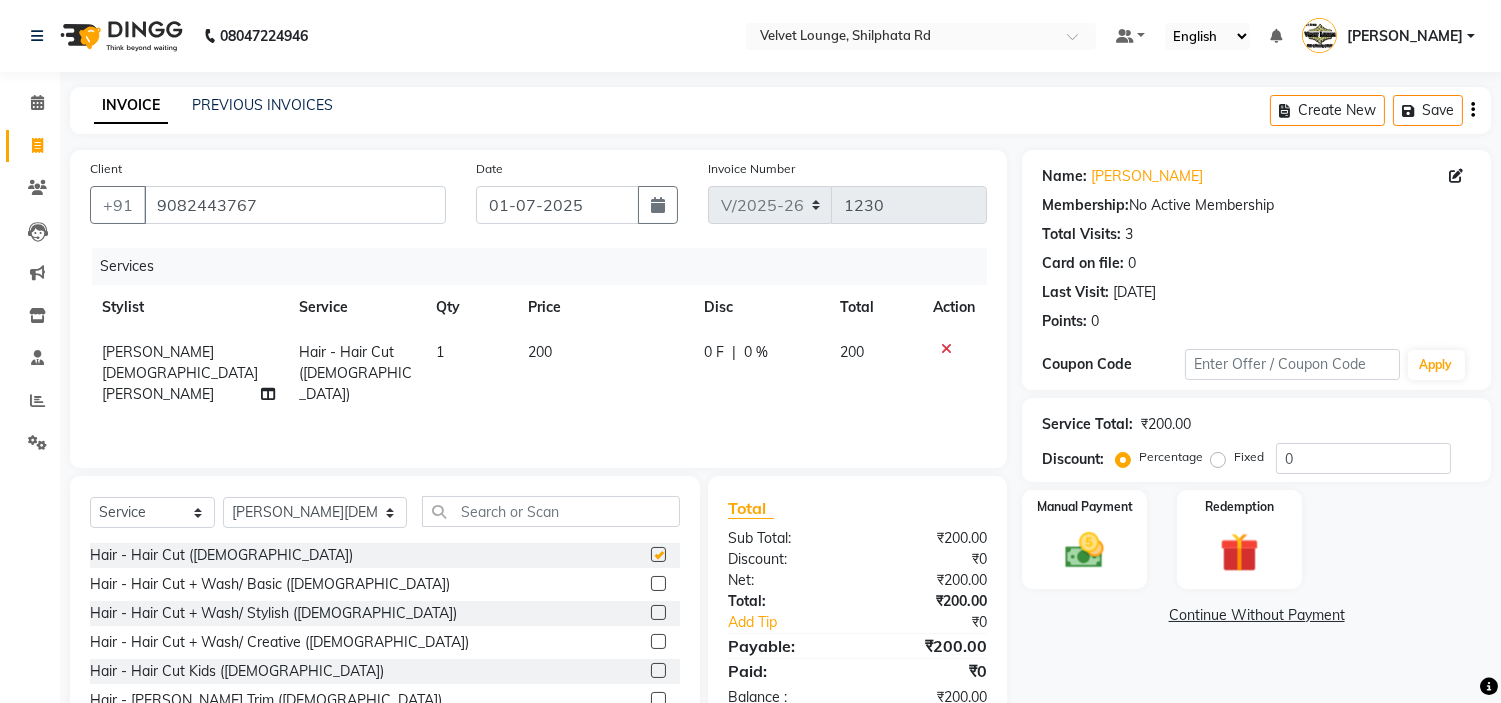 checkbox on "false" 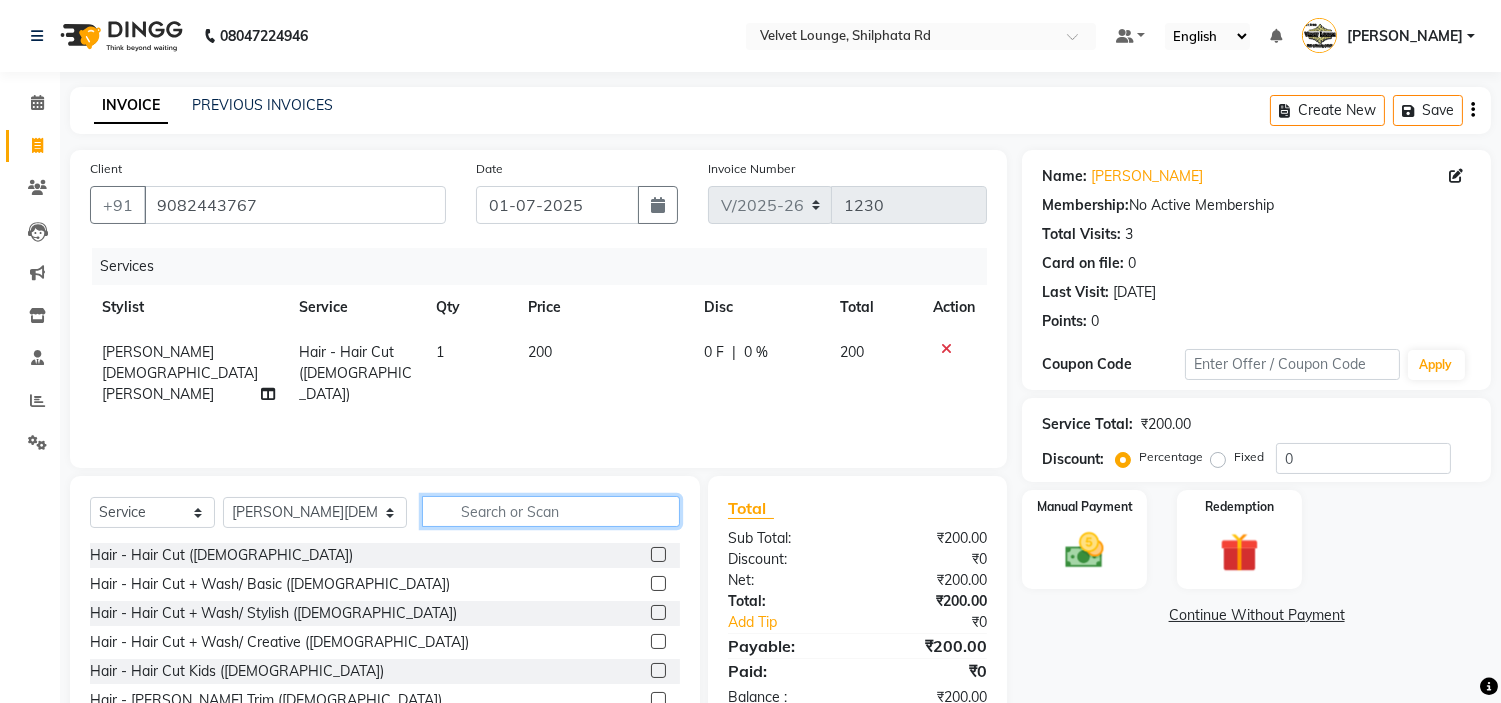 click 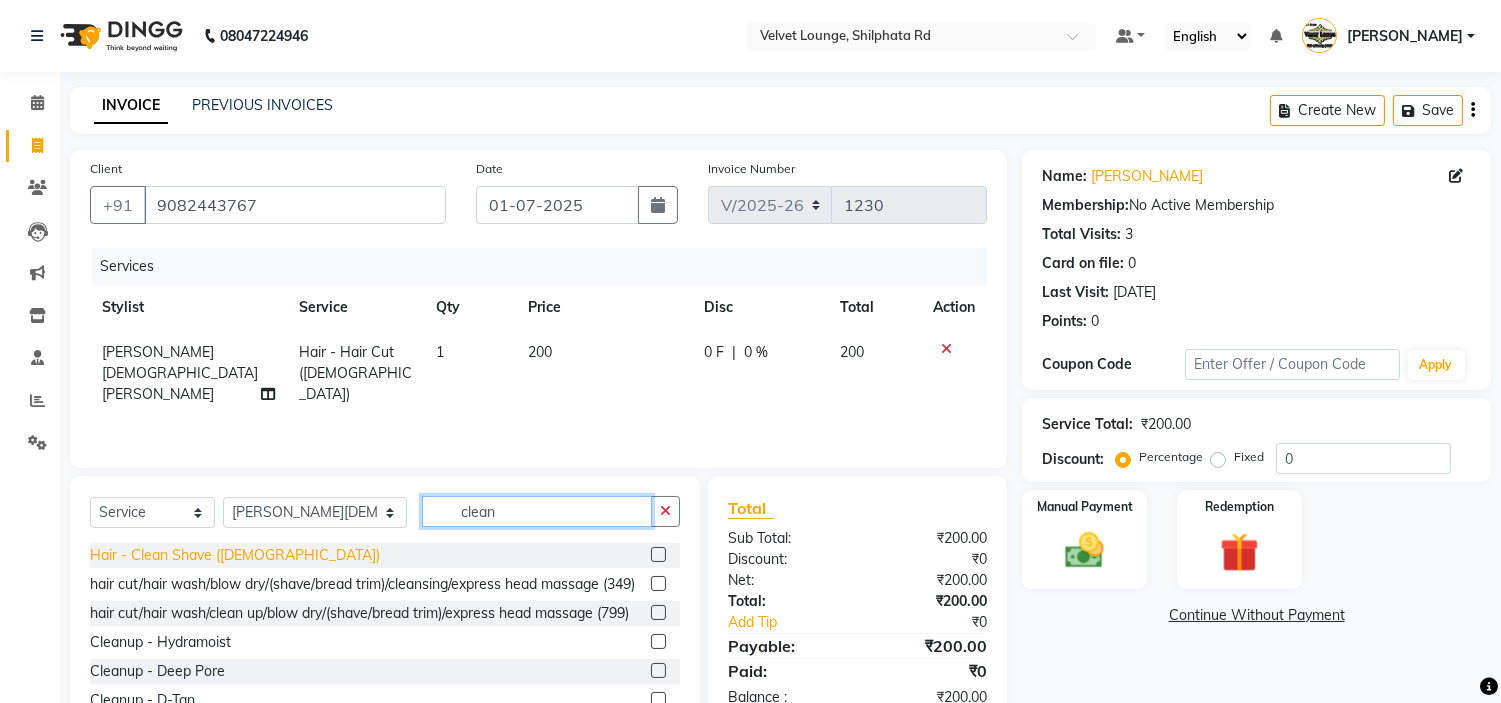 type on "clean" 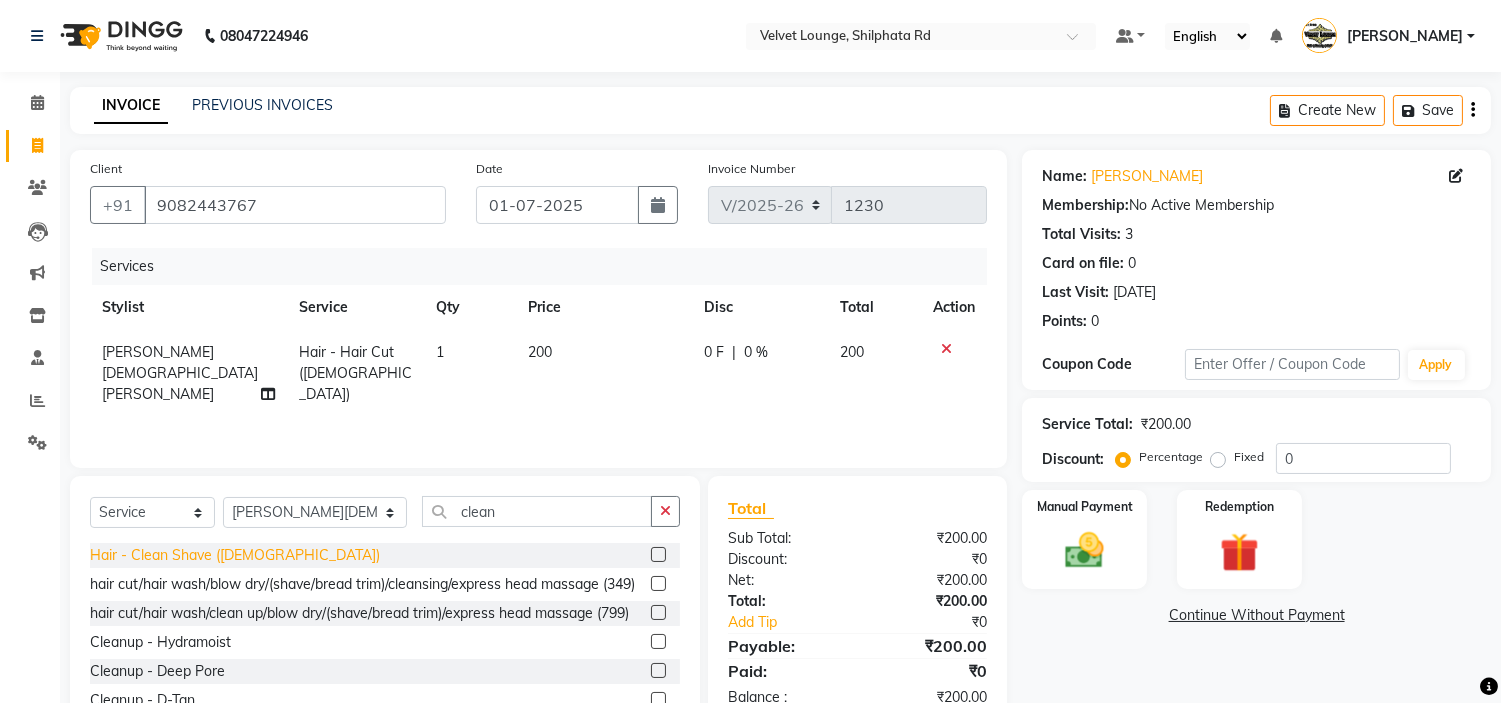 click on "Hair - Clean Shave (Male)" 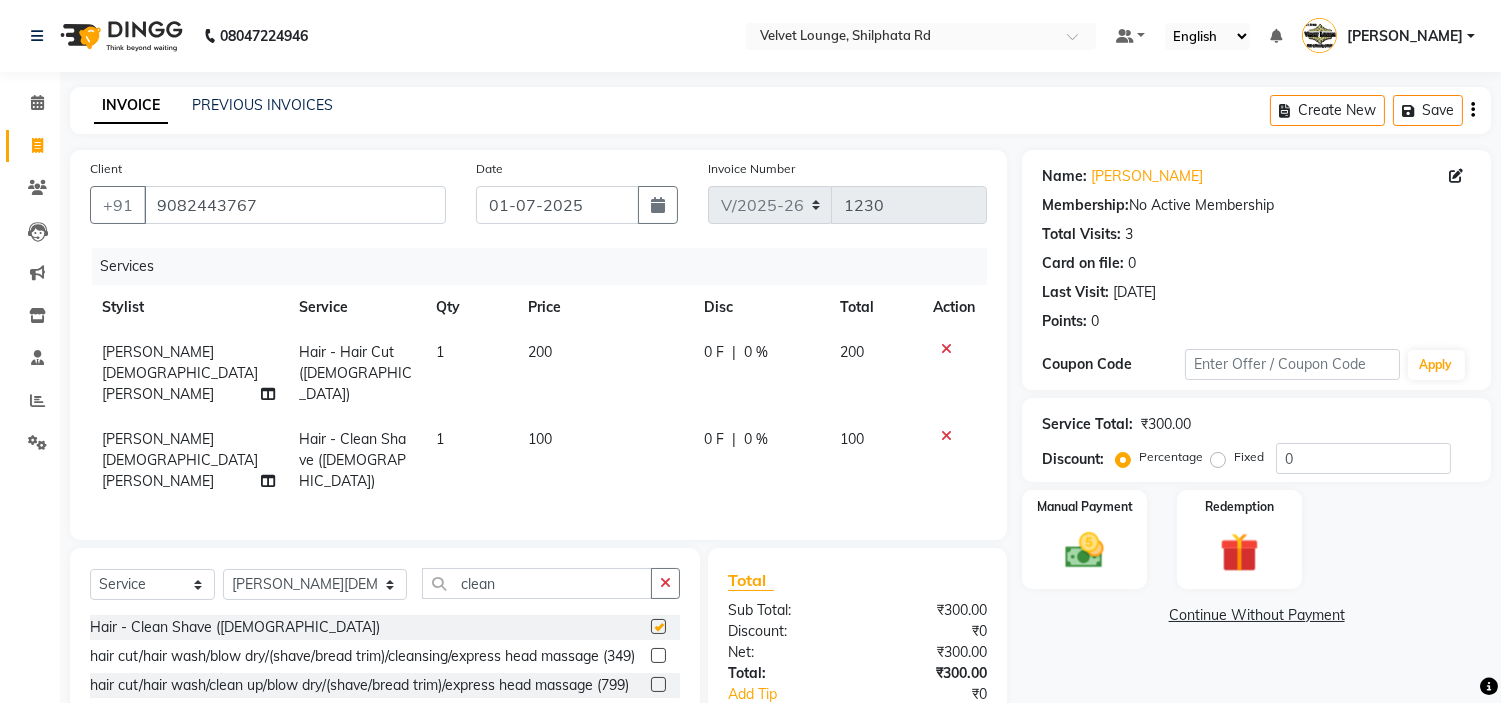 checkbox on "false" 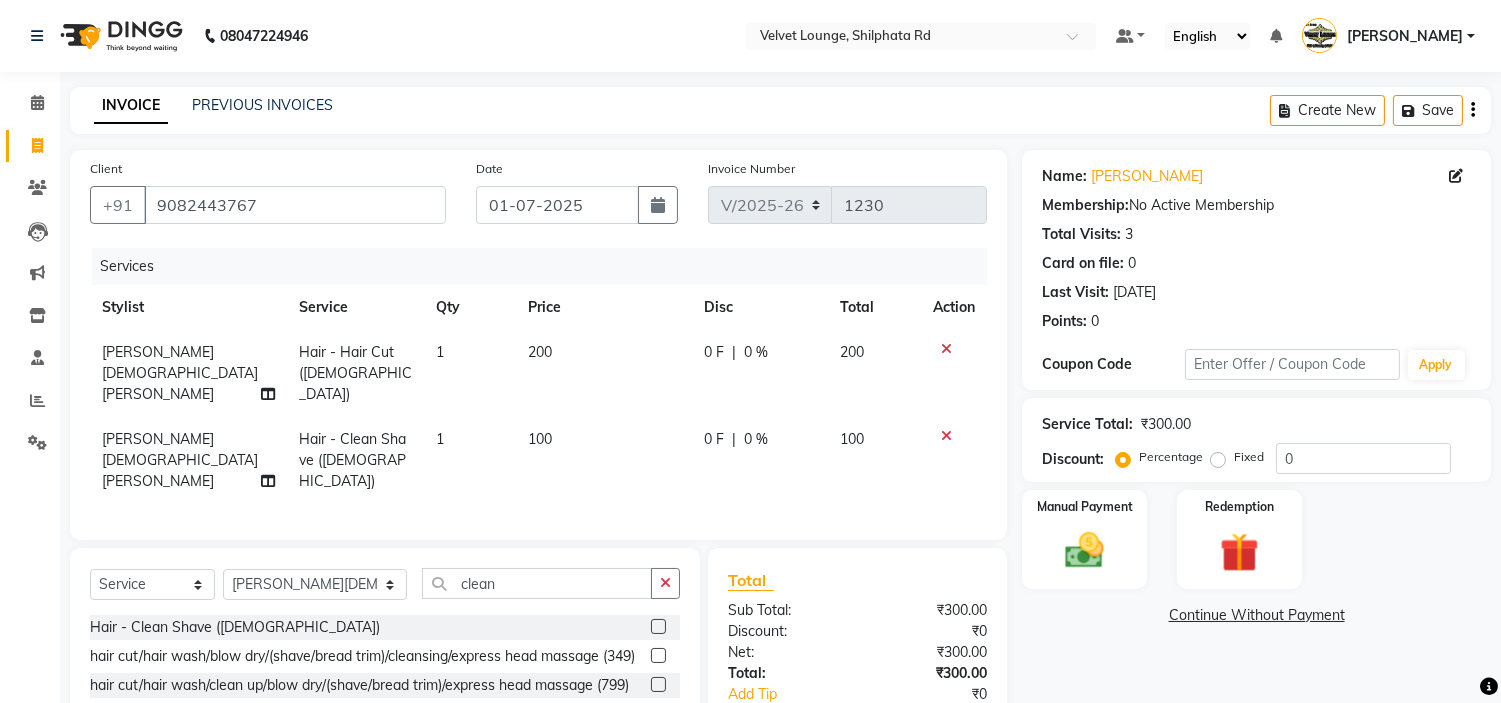 click on "0 F" 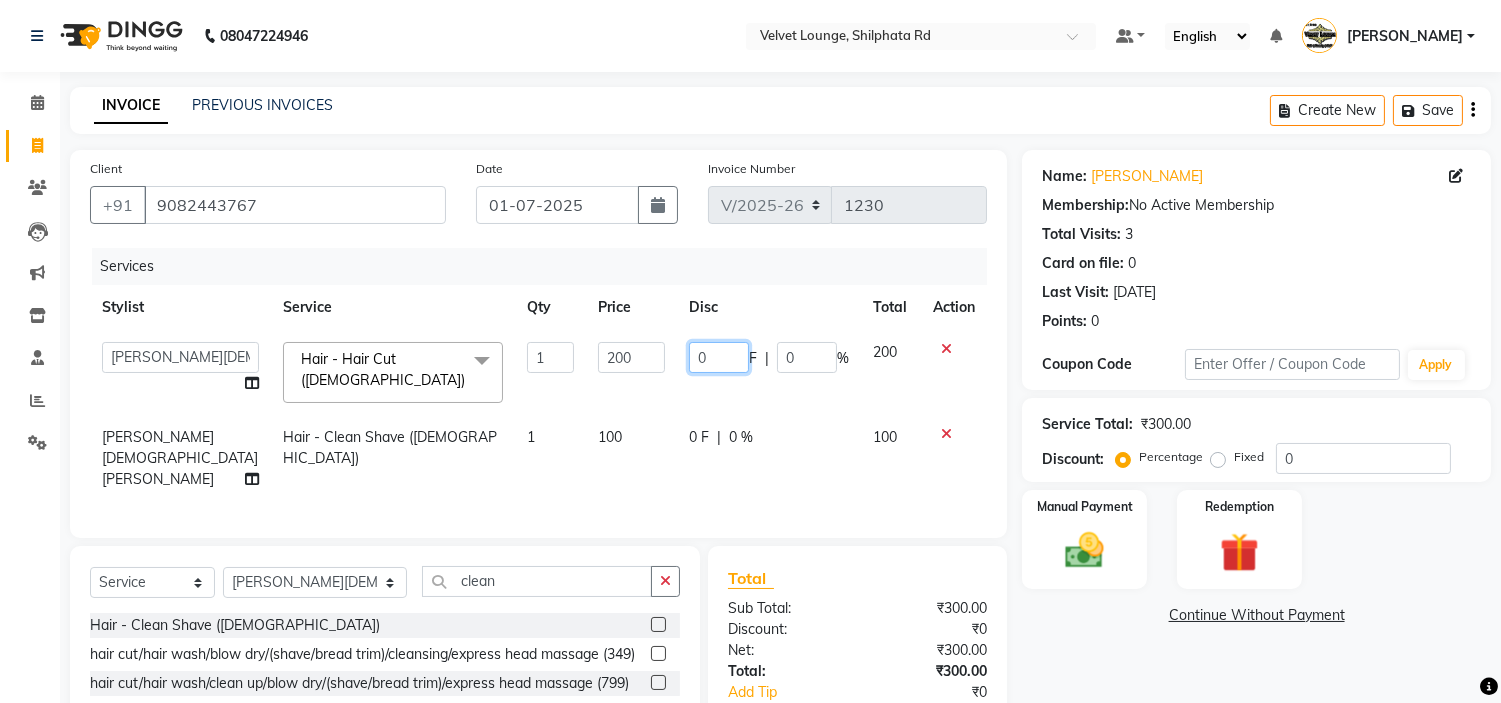 click on "0" 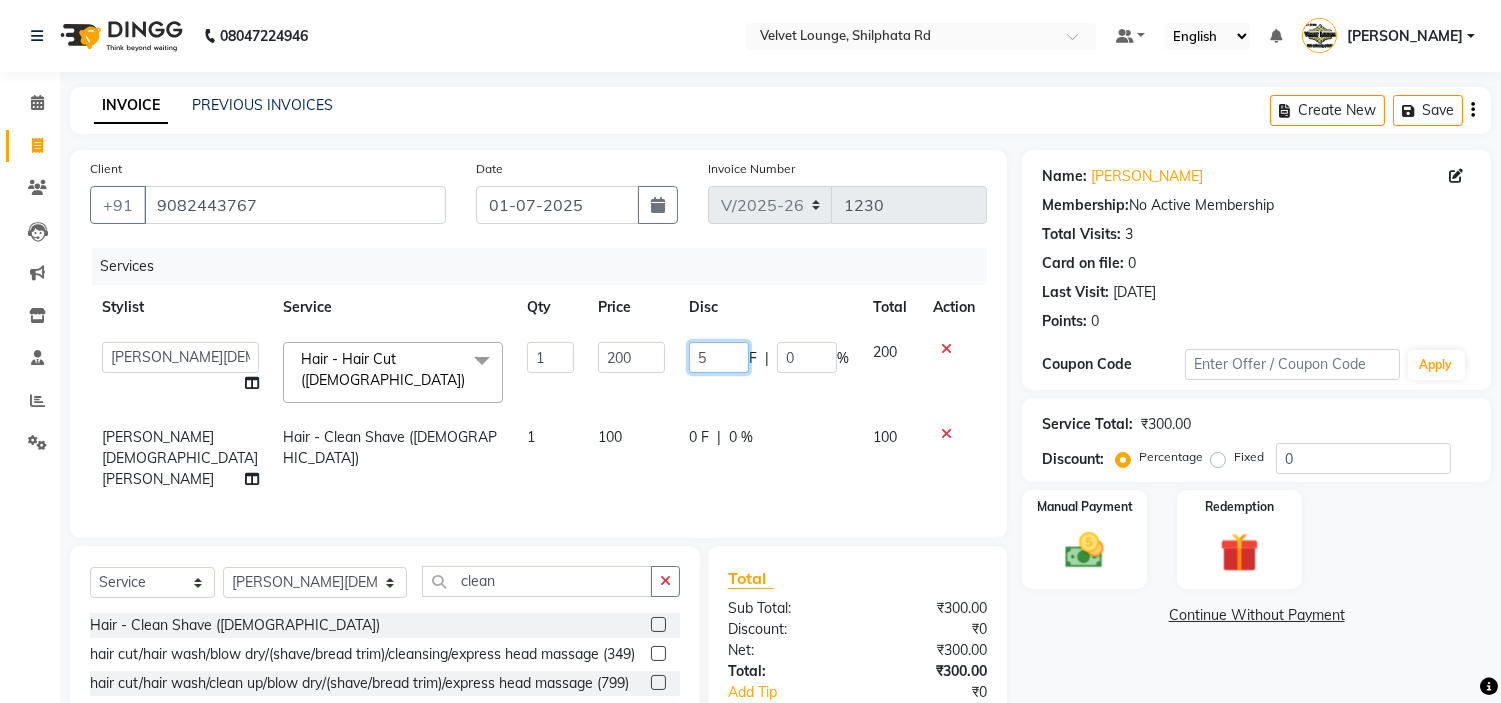 type on "50" 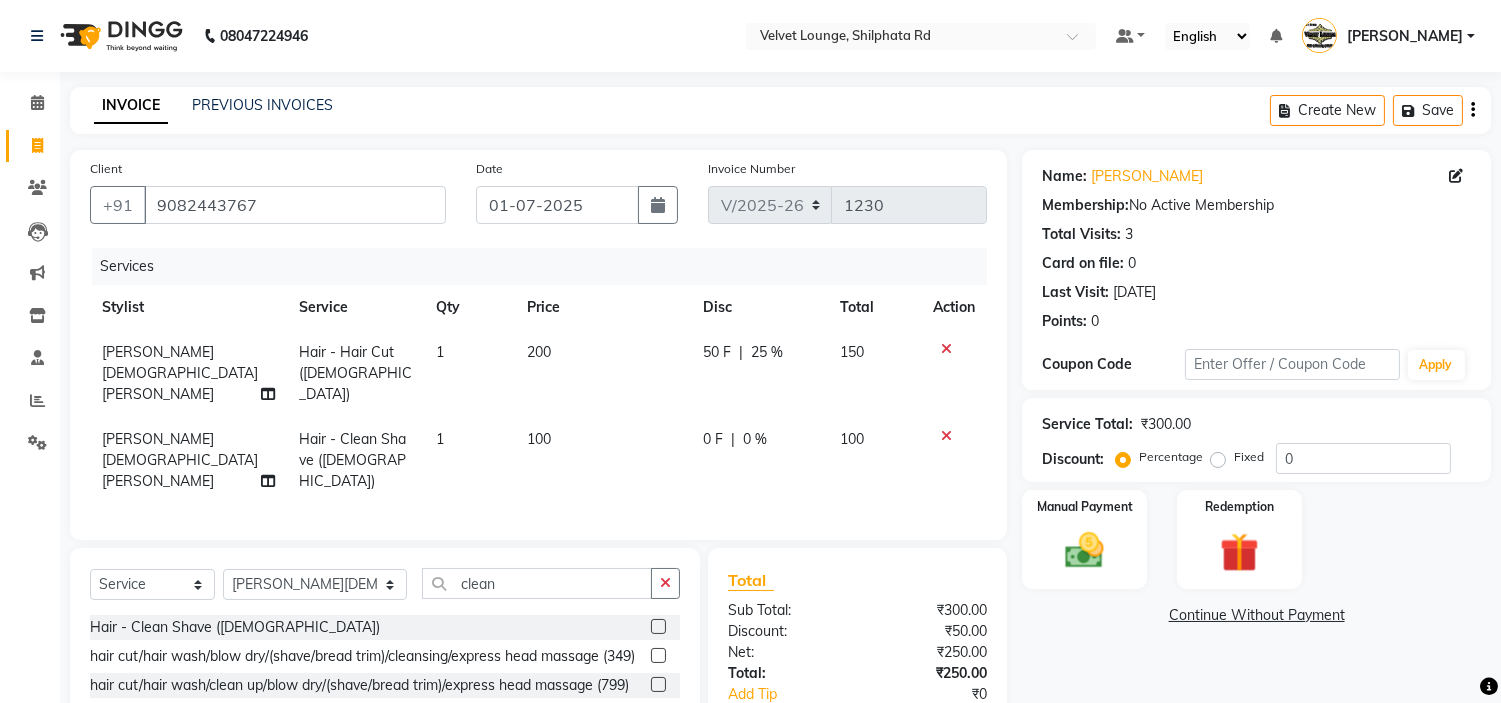 click on "0 F | 0 %" 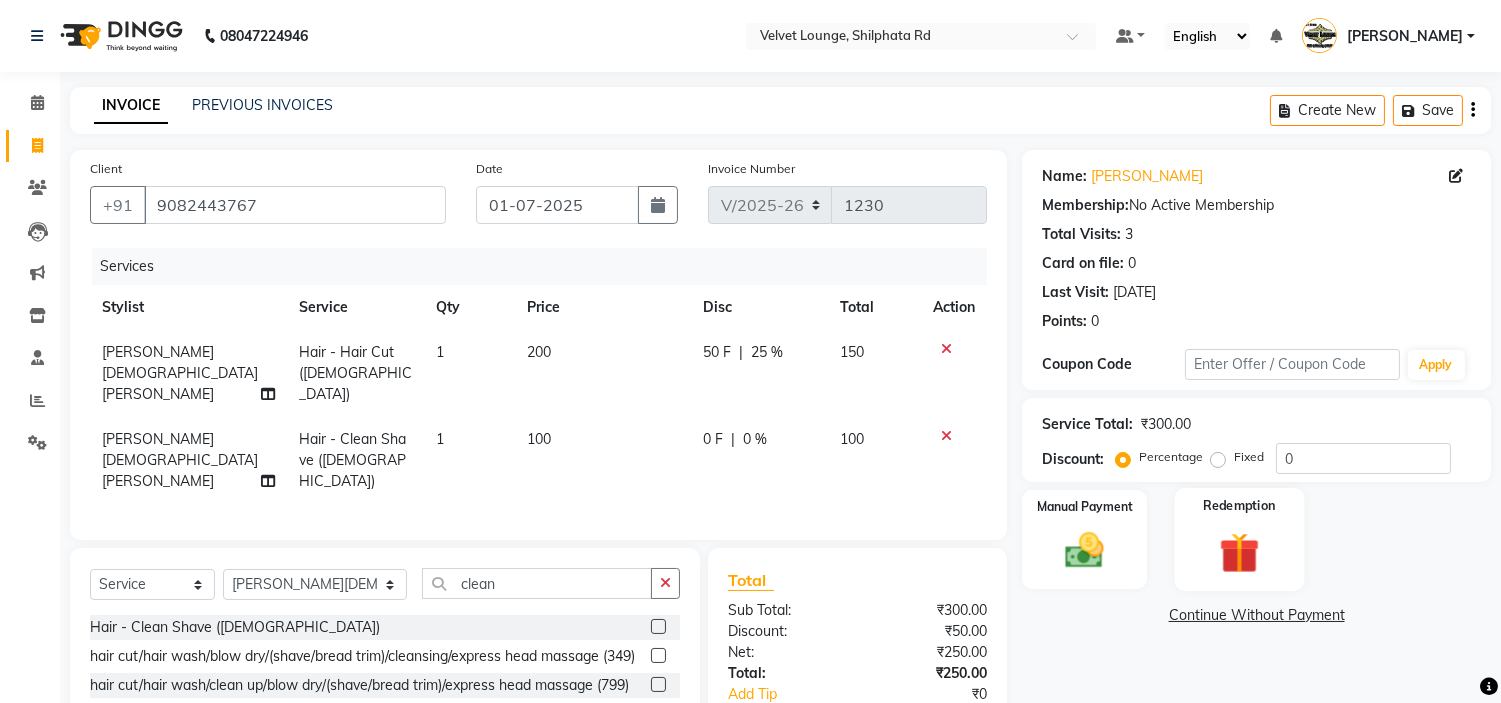 select on "11812" 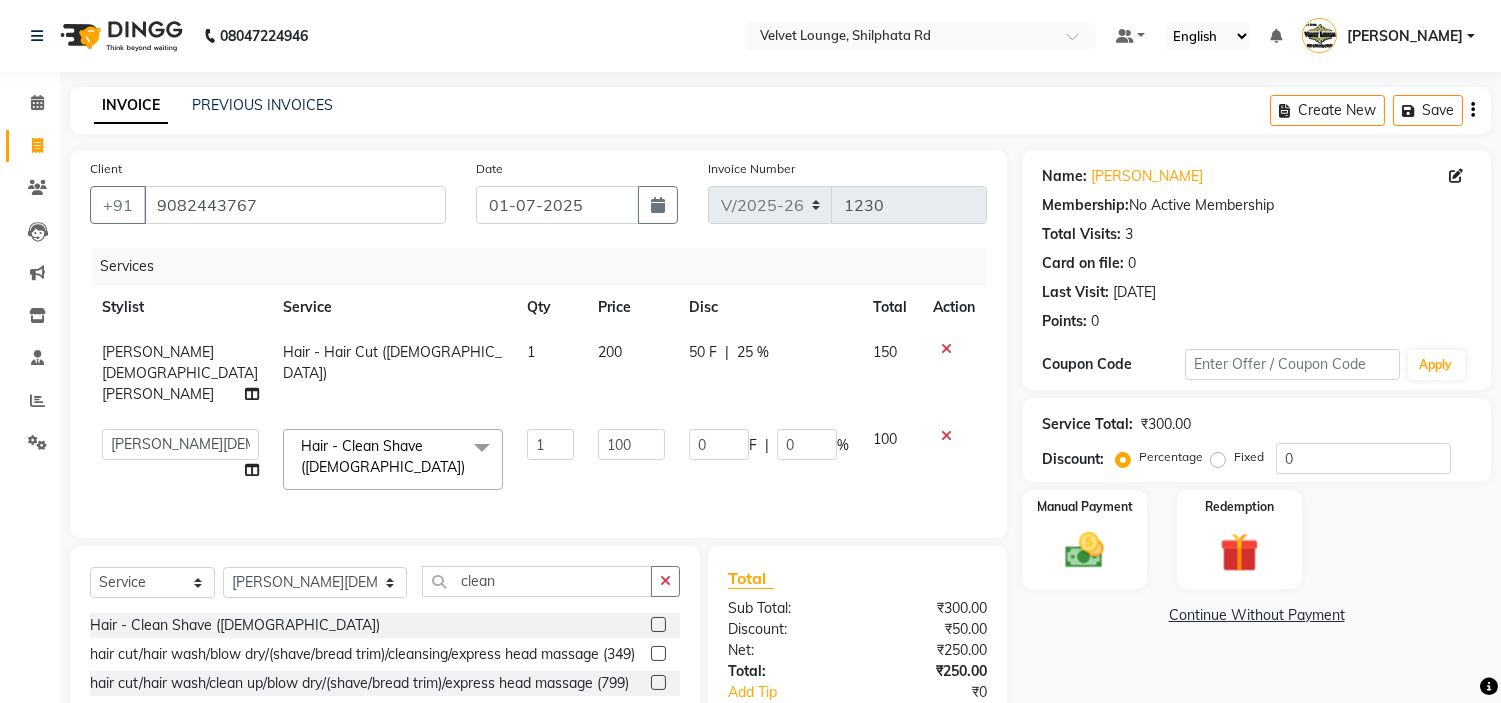 scroll, scrollTop: 184, scrollLeft: 0, axis: vertical 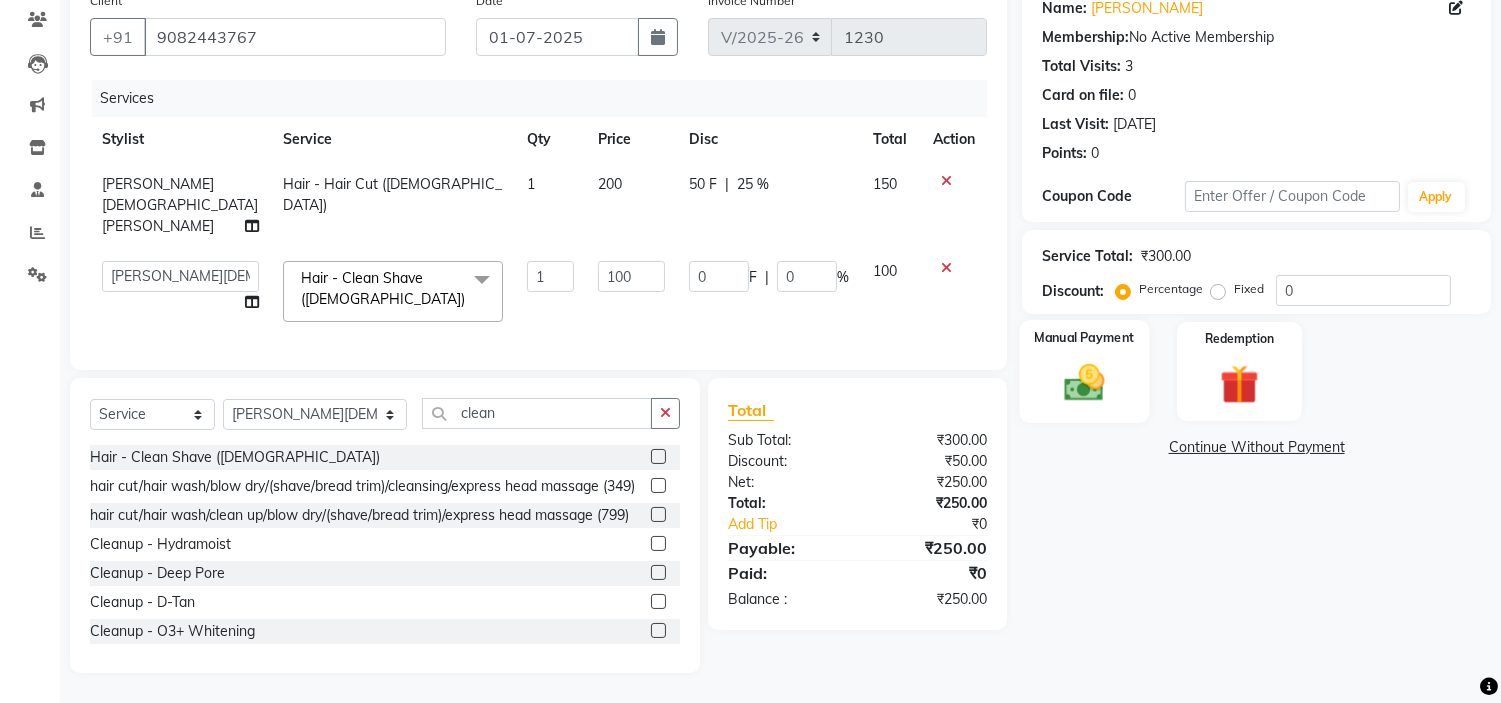 click on "Manual Payment" 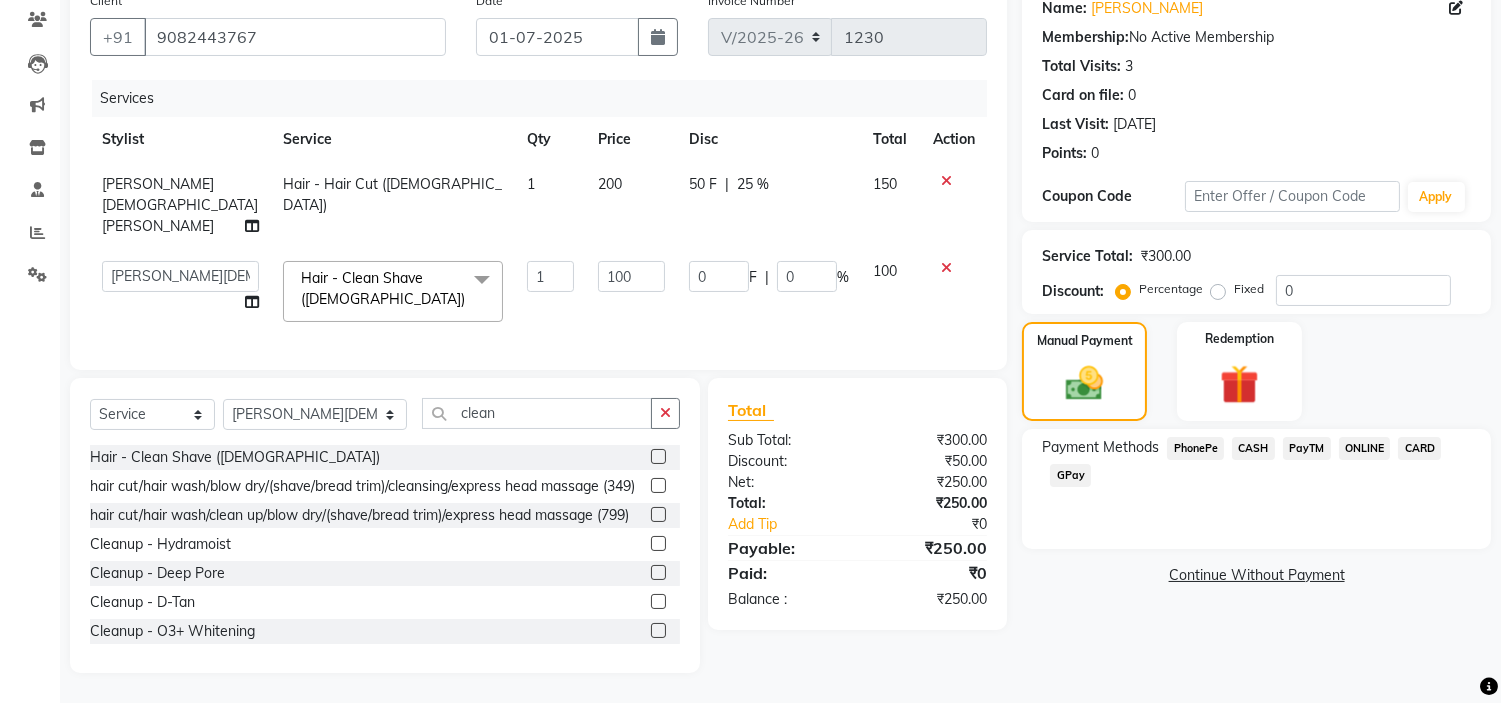 click on "PayTM" 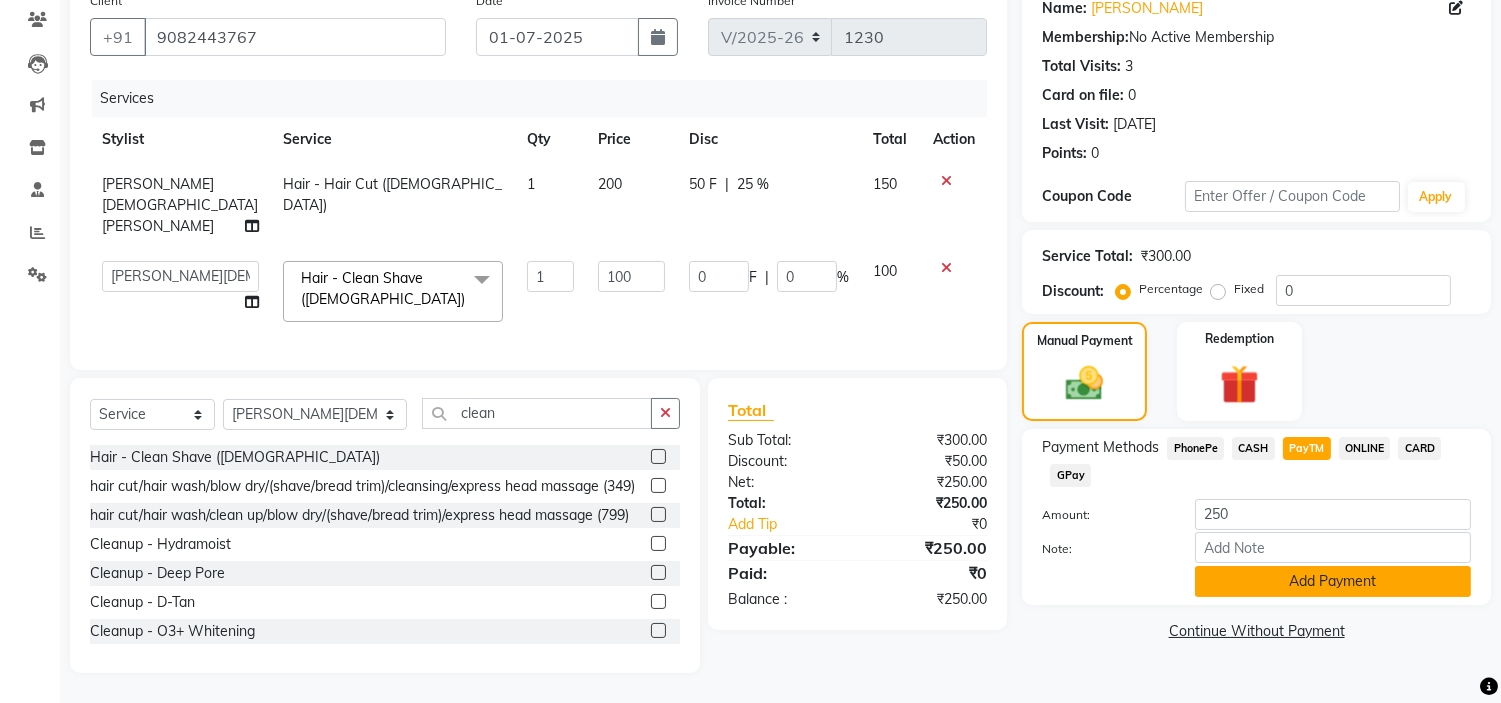 click on "Add Payment" 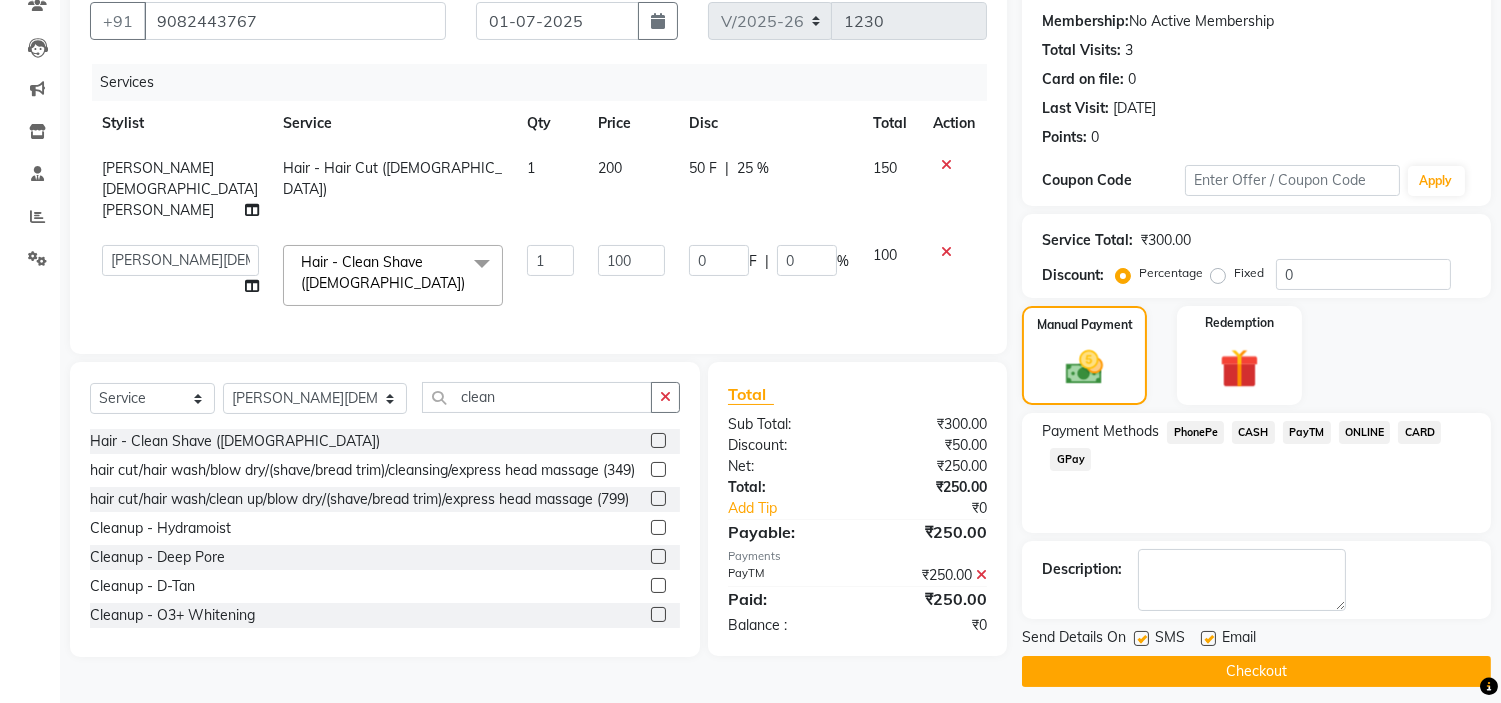 scroll, scrollTop: 196, scrollLeft: 0, axis: vertical 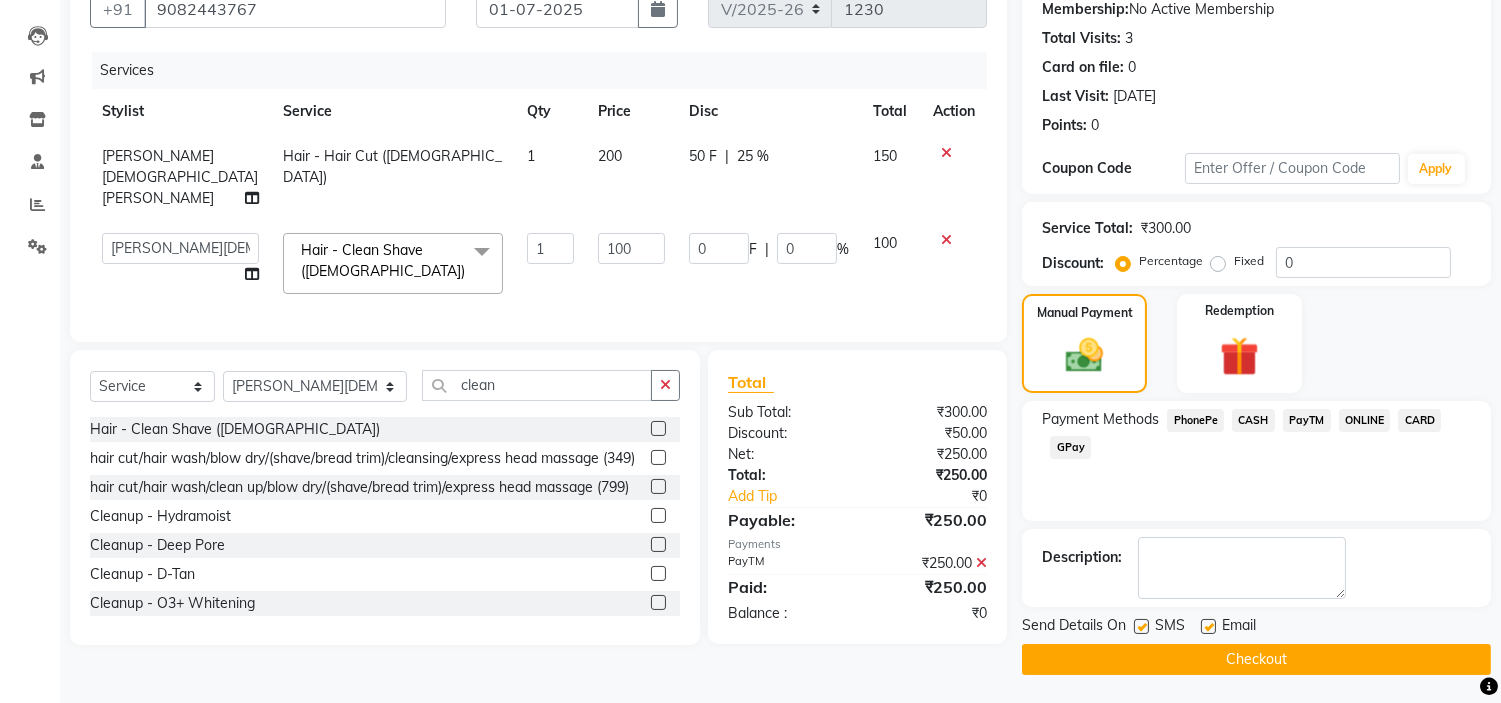 click on "Checkout" 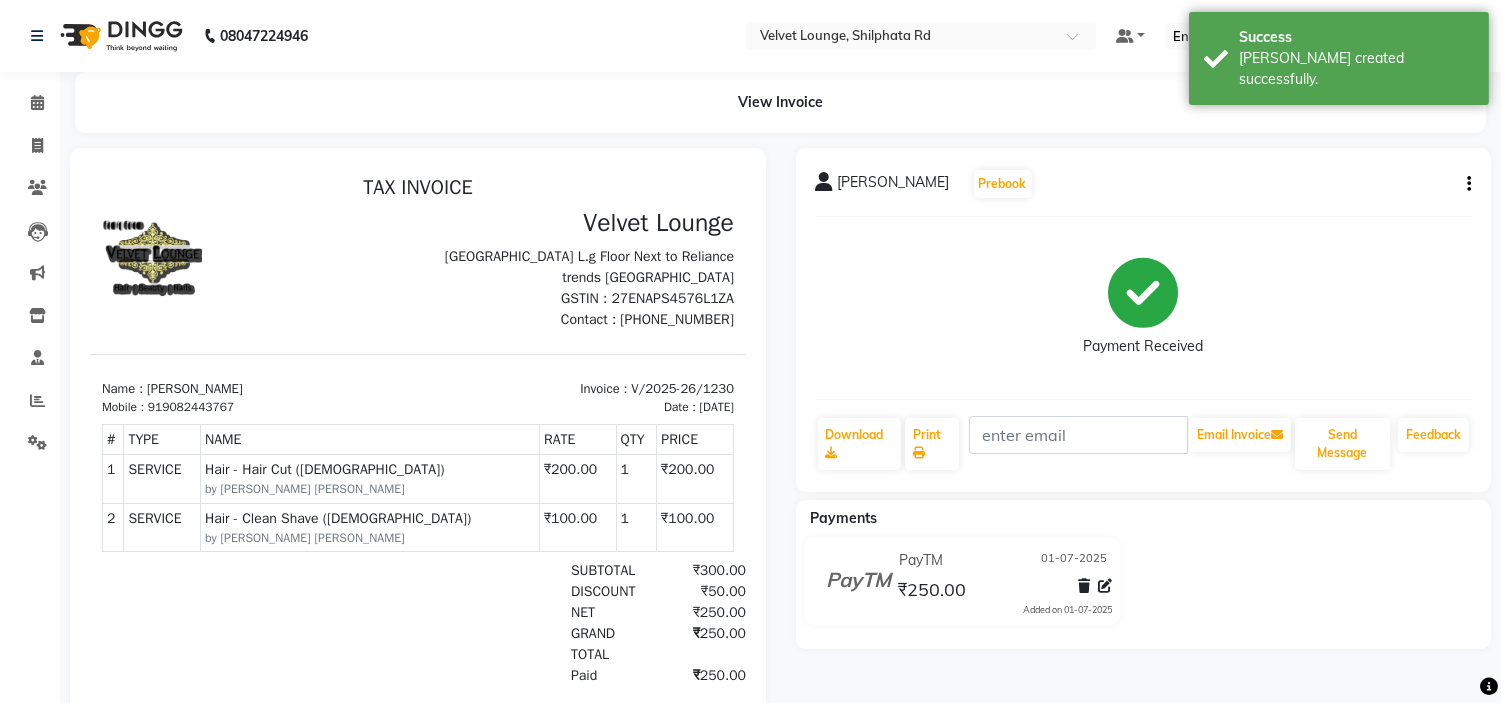 scroll, scrollTop: 0, scrollLeft: 0, axis: both 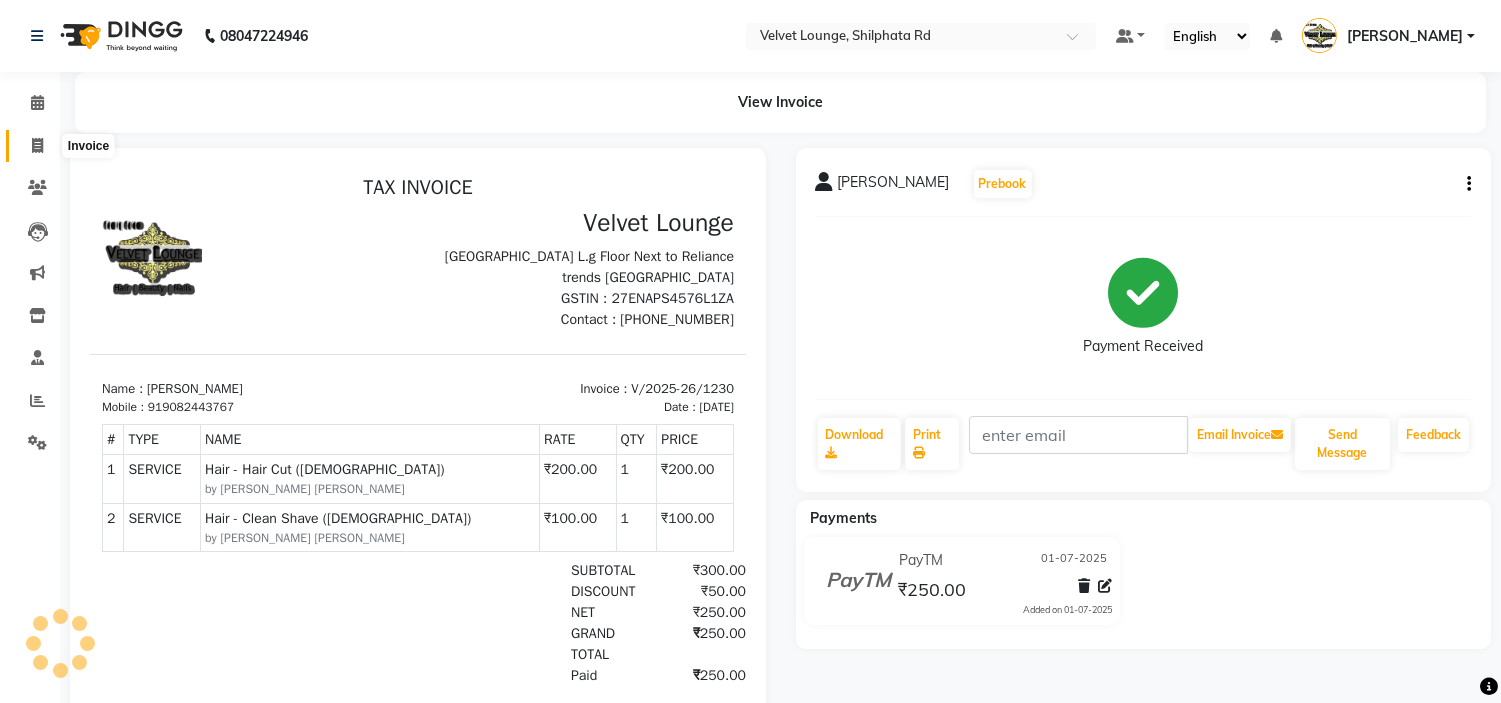 click 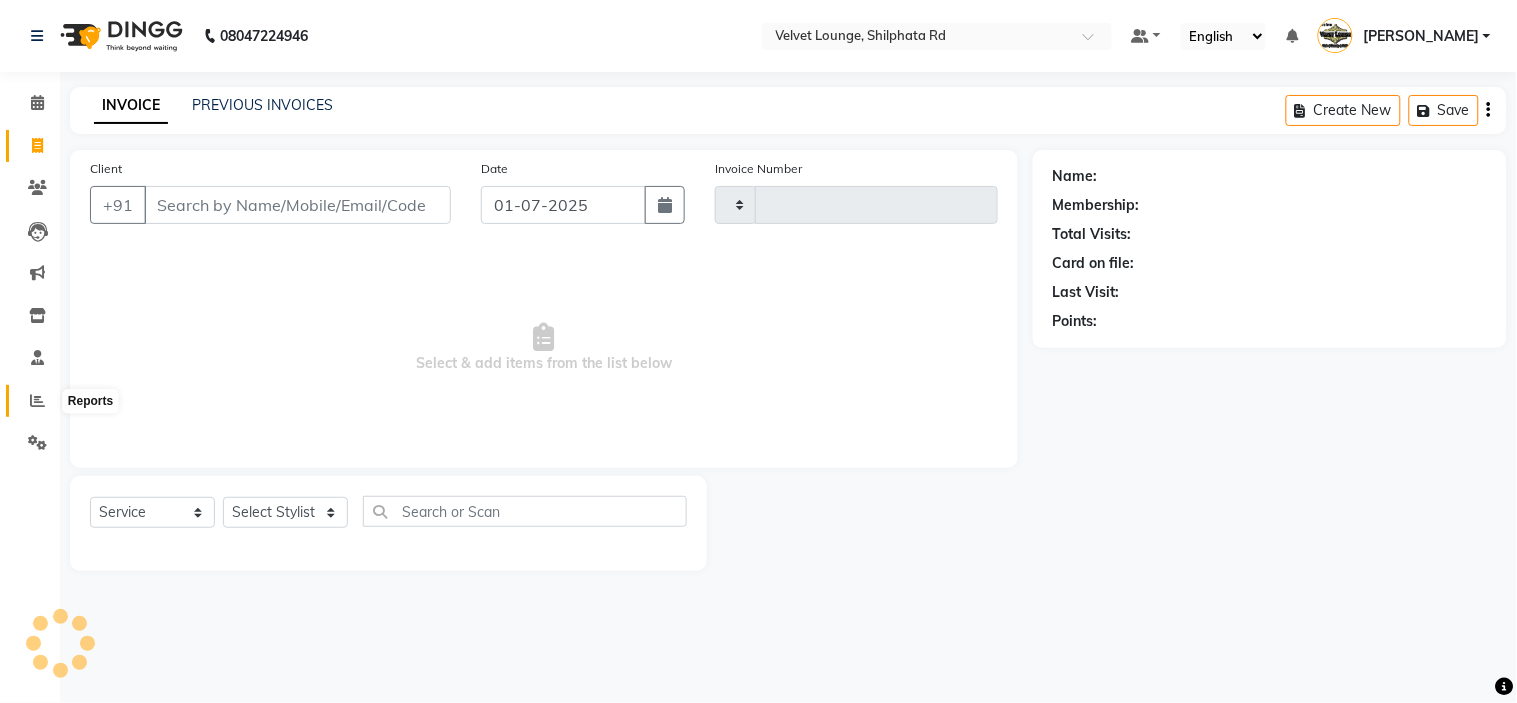 click 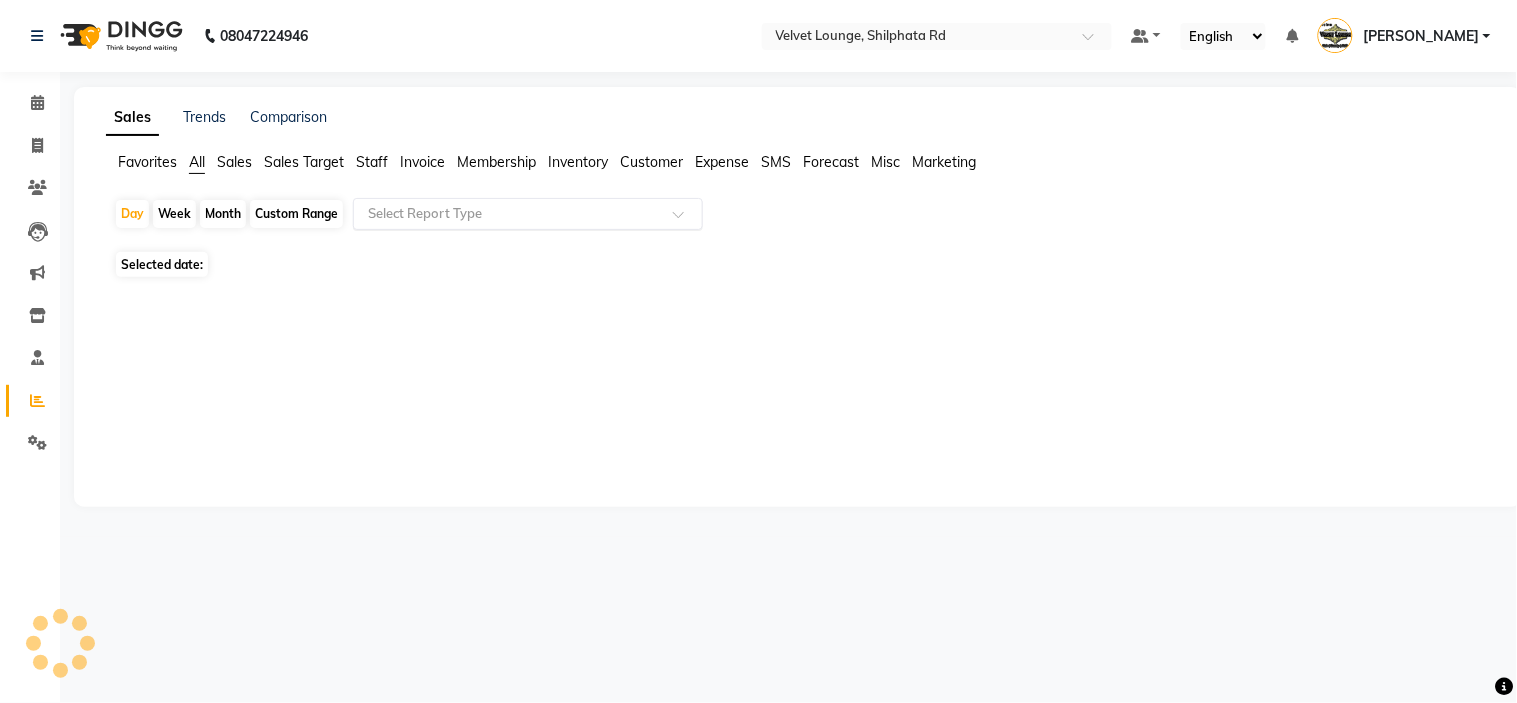 click 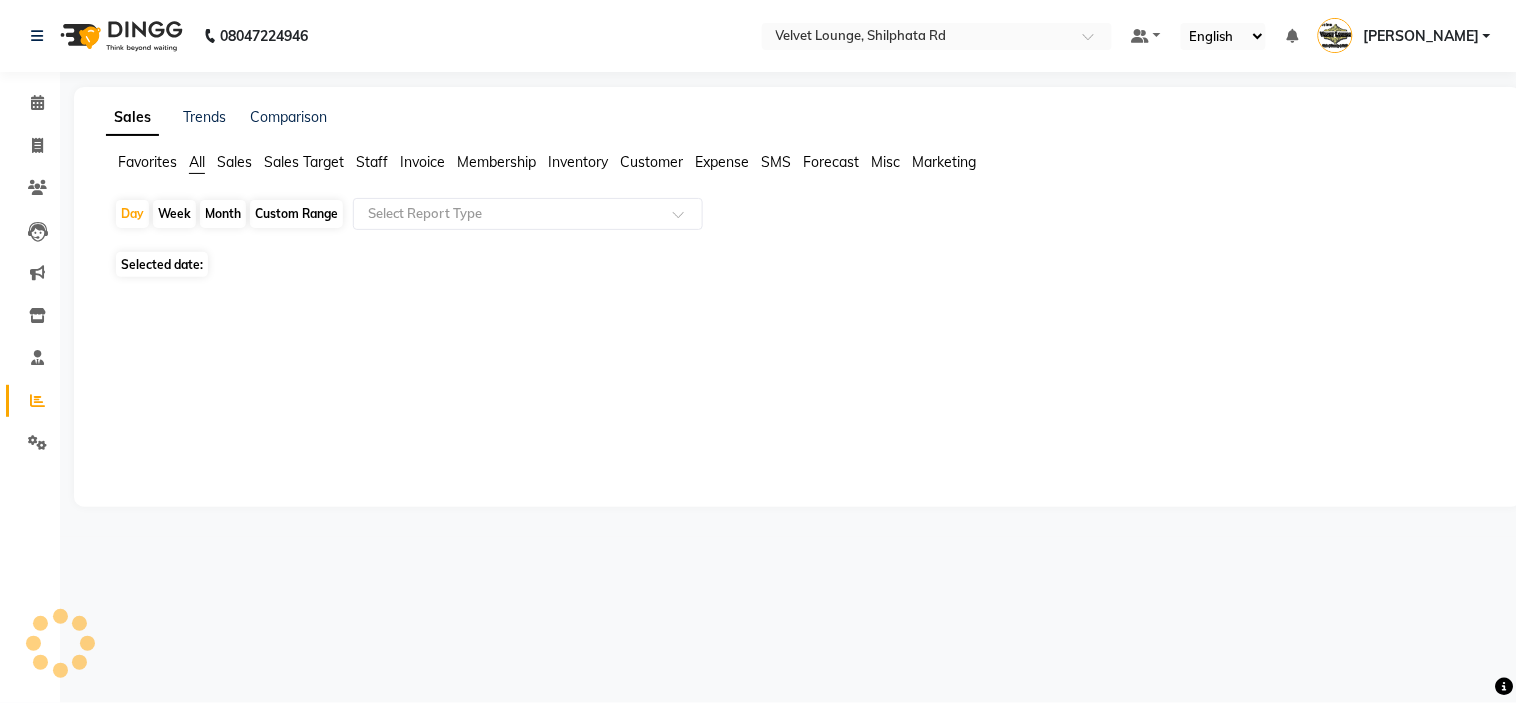 click on "Staff" 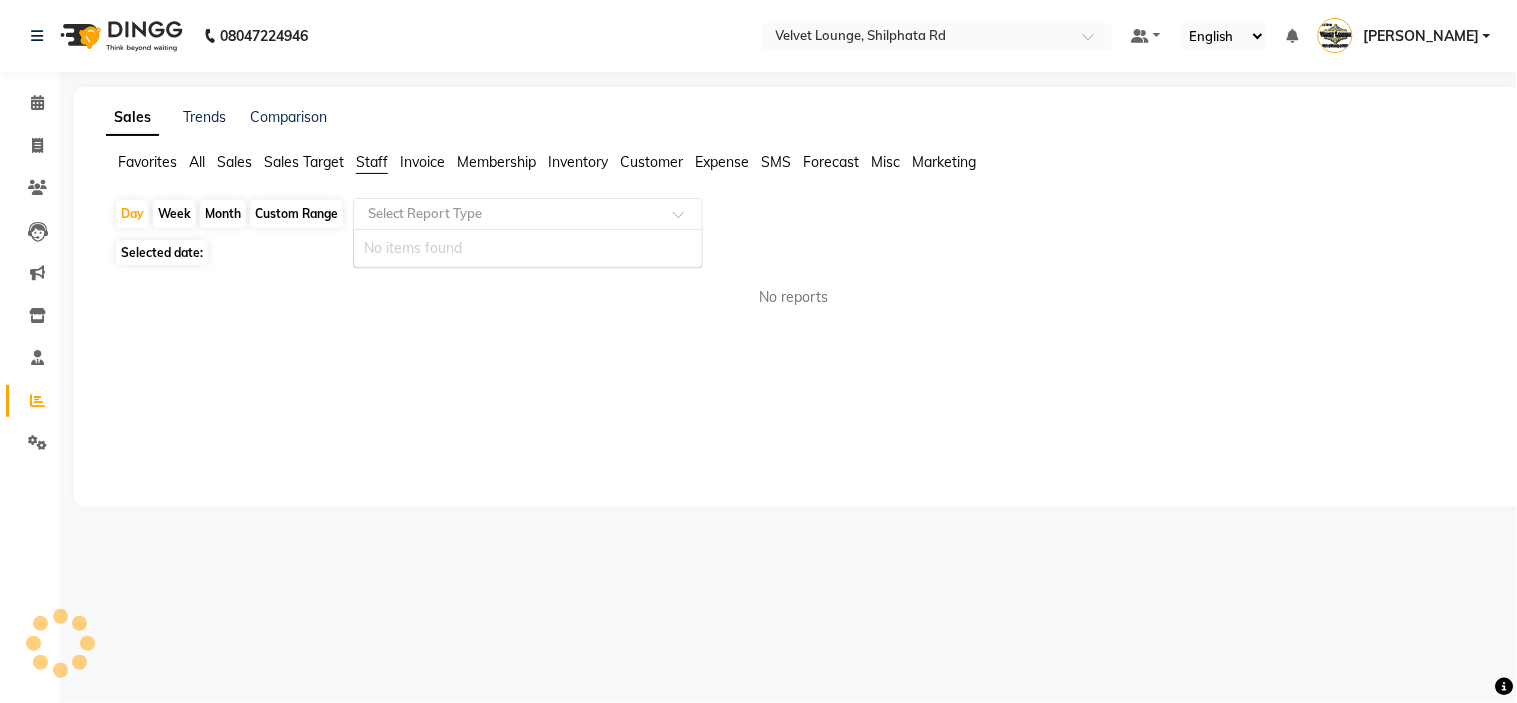 click on "Select Report Type" 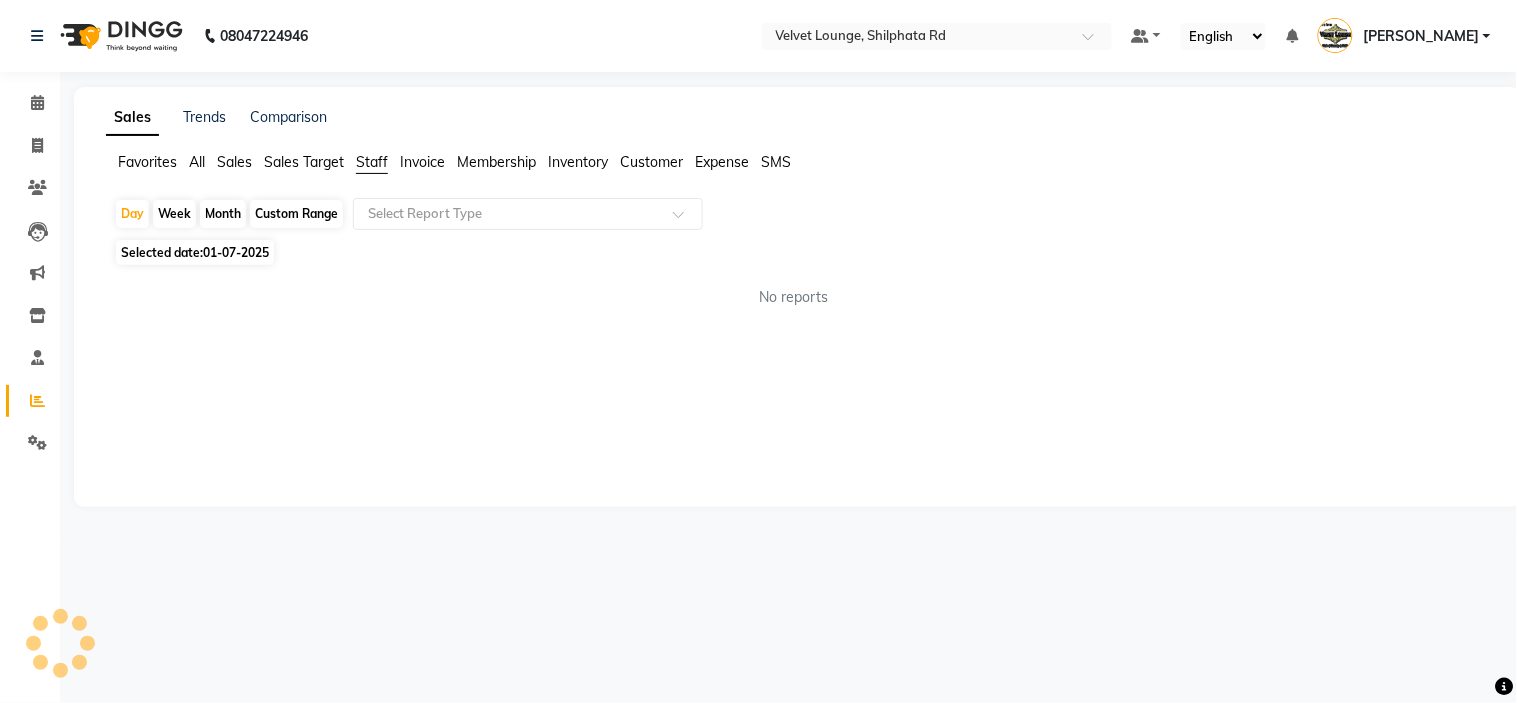click on "Custom Range" 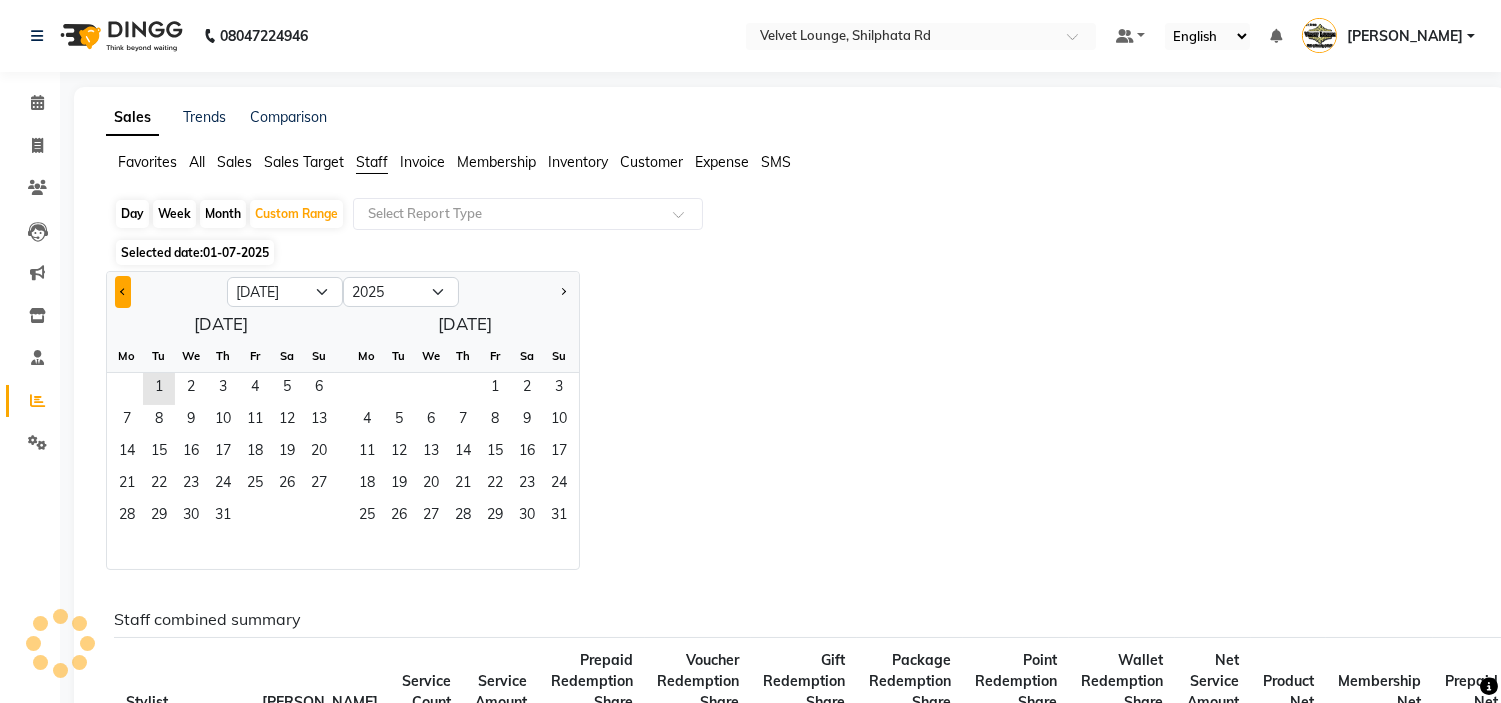 click 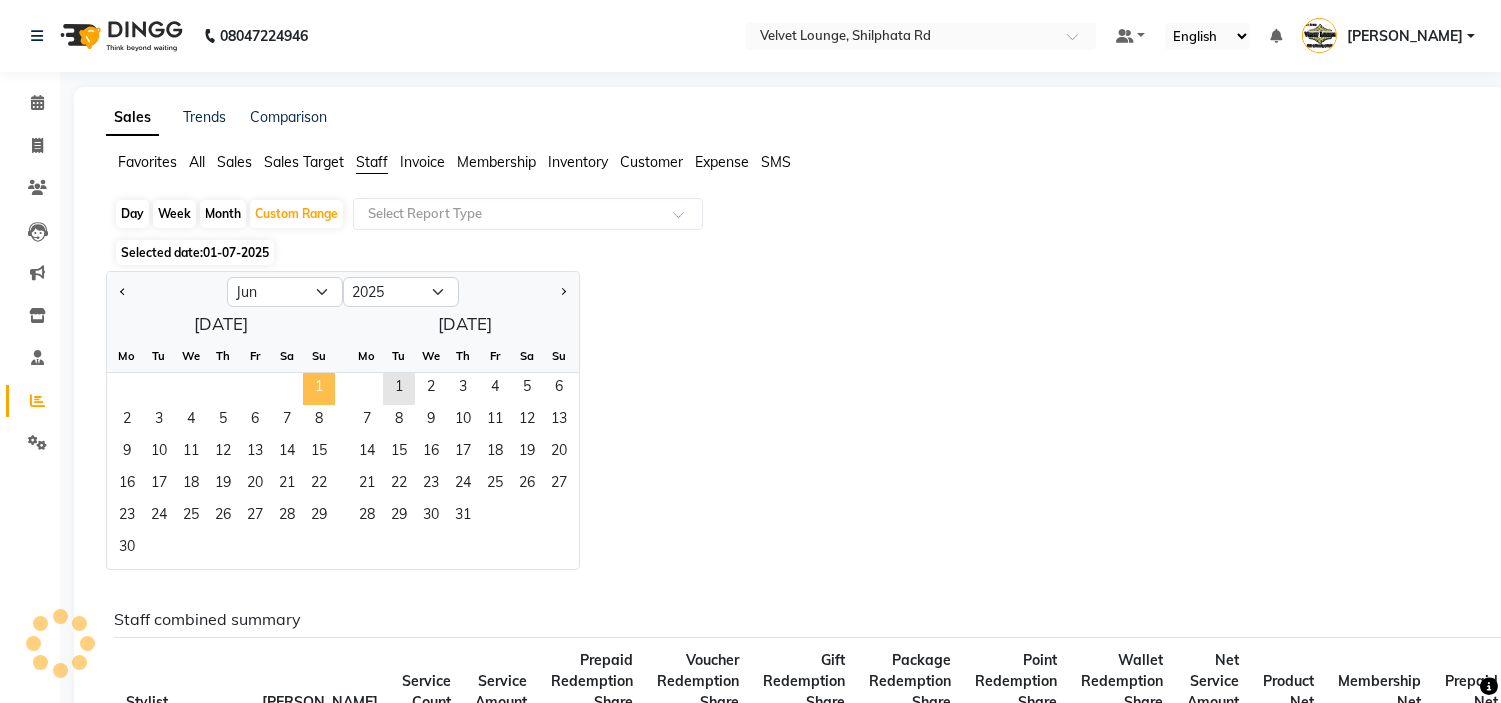 click on "1" 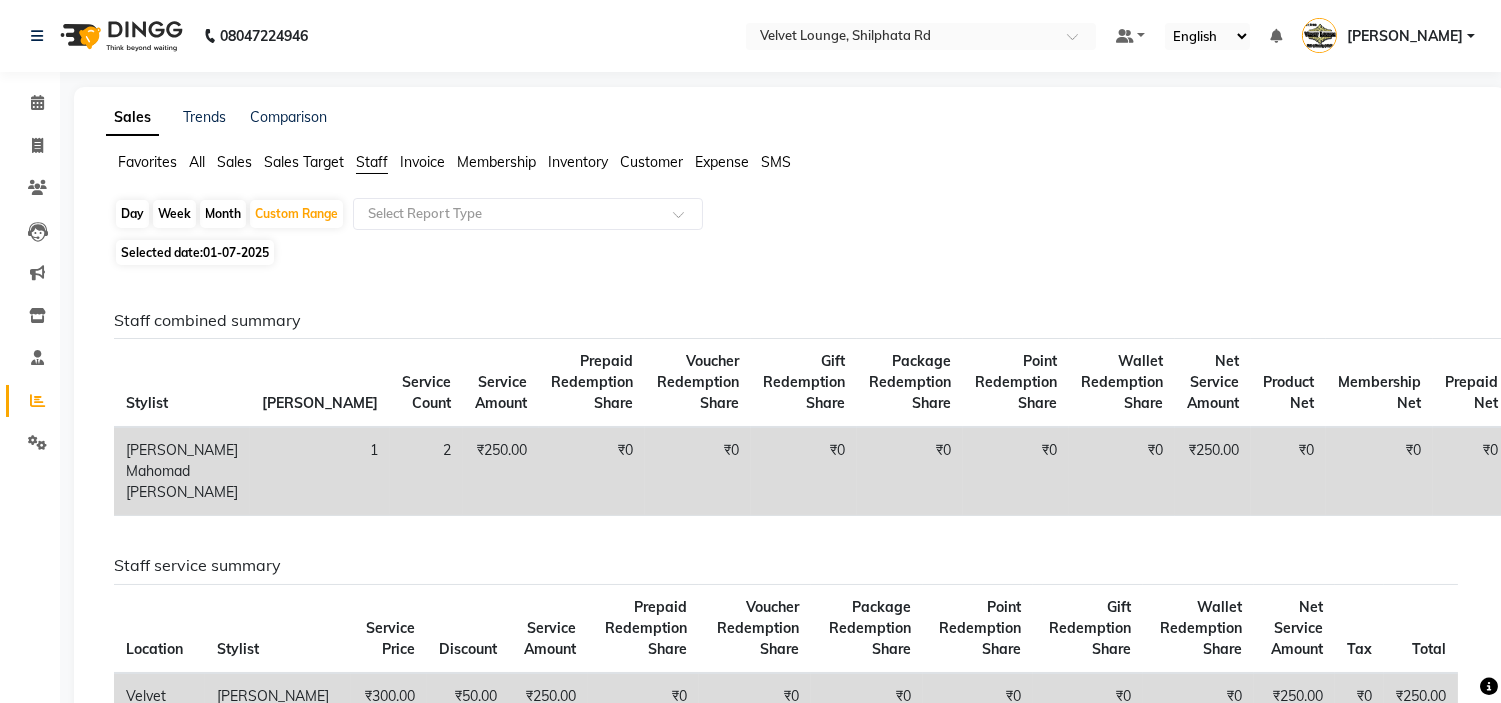 click on "Staff combined summary Stylist Bill Count Service Count Service Amount Prepaid Redemption Share Voucher Redemption Share Gift Redemption Share Package Redemption Share Point Redemption Share Wallet Redemption Share Net Service Amount Product Net Membership Net Prepaid Net Voucher Net Gift Net Package Net  Salman Mahomad Imran  1 2 ₹250.00 ₹0 ₹0 ₹0 ₹0 ₹0 ₹0 ₹250.00 ₹0 ₹0 ₹0 ₹0 ₹0 ₹0 Staff service summary Location Stylist Service Price Discount Service Amount Prepaid Redemption Share Voucher Redemption Share Package Redemption Share Point Redemption Share Gift Redemption Share Wallet Redemption Share Net Service Amount Tax Total  Velvet Lounge, Shilphata Rd  Salman Mahomad Imran  ₹300.00 ₹50.00 ₹250.00 ₹0 ₹0 ₹0 ₹0 ₹0 ₹0 ₹250.00 ₹0 ₹250.00" 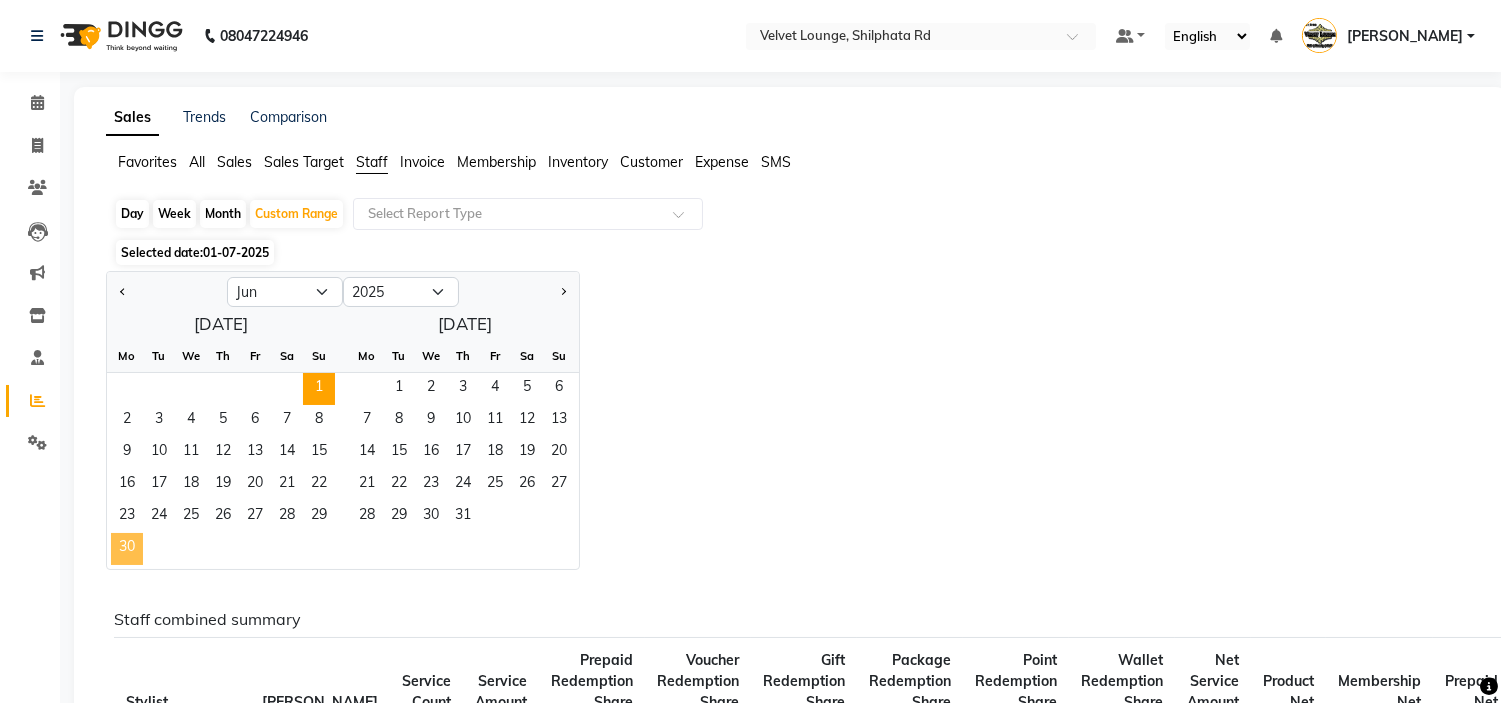 click on "30" 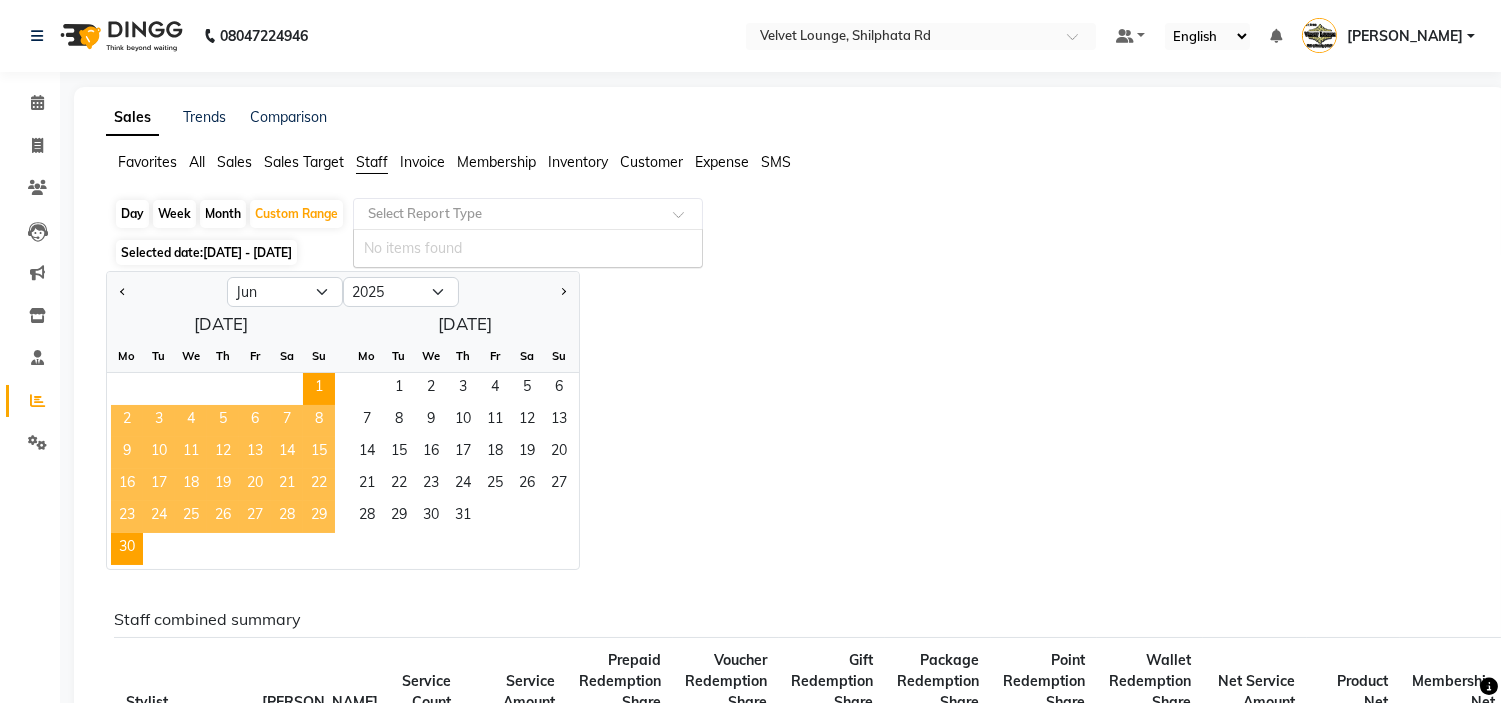 click 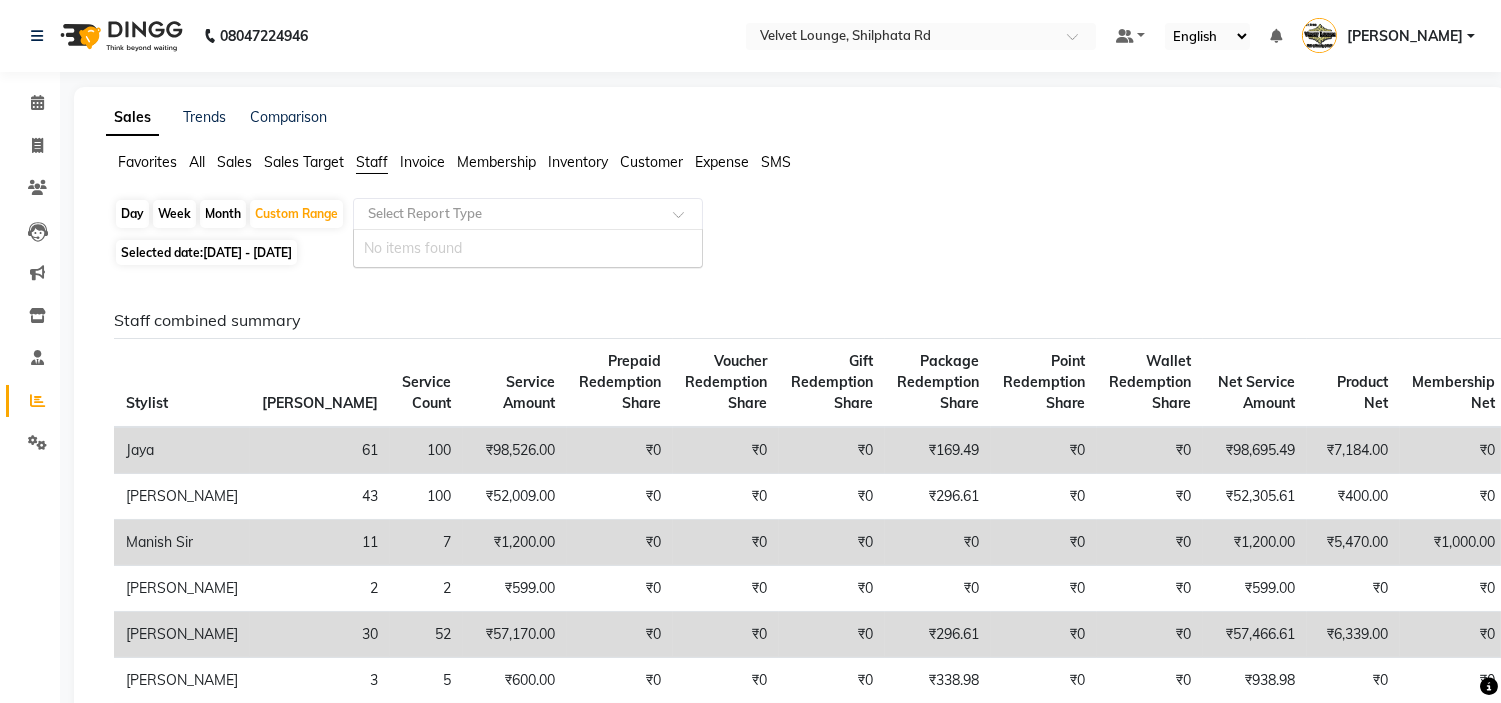 click on "No items found" at bounding box center (528, 248) 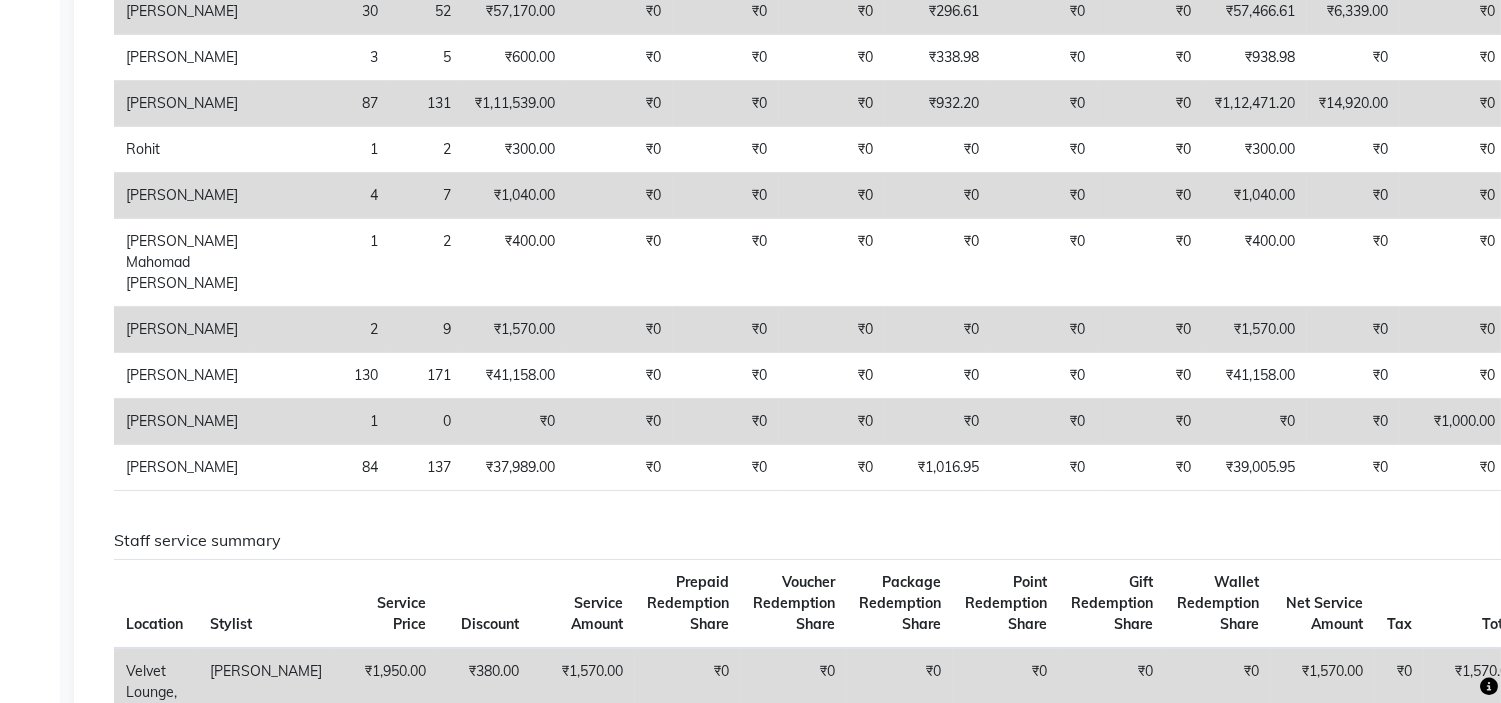 scroll, scrollTop: 0, scrollLeft: 0, axis: both 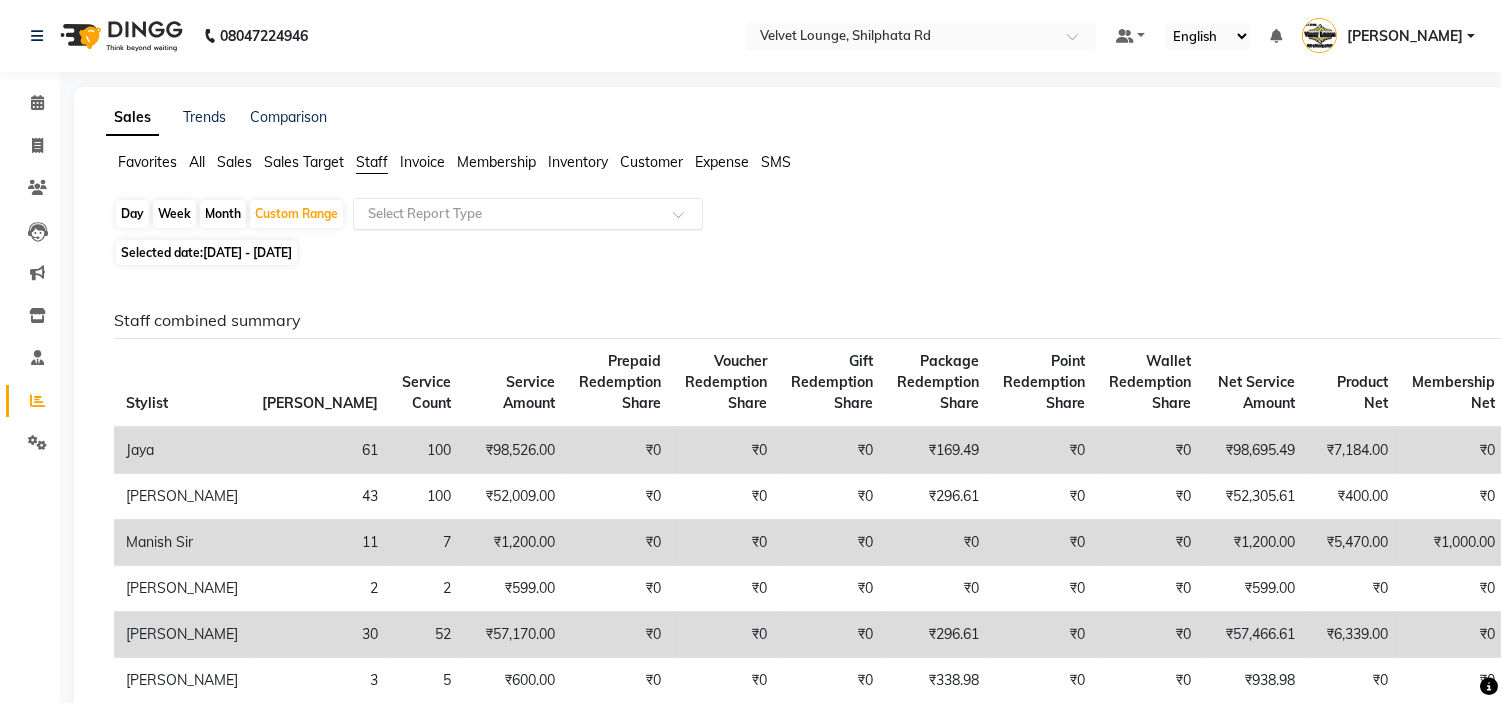 click 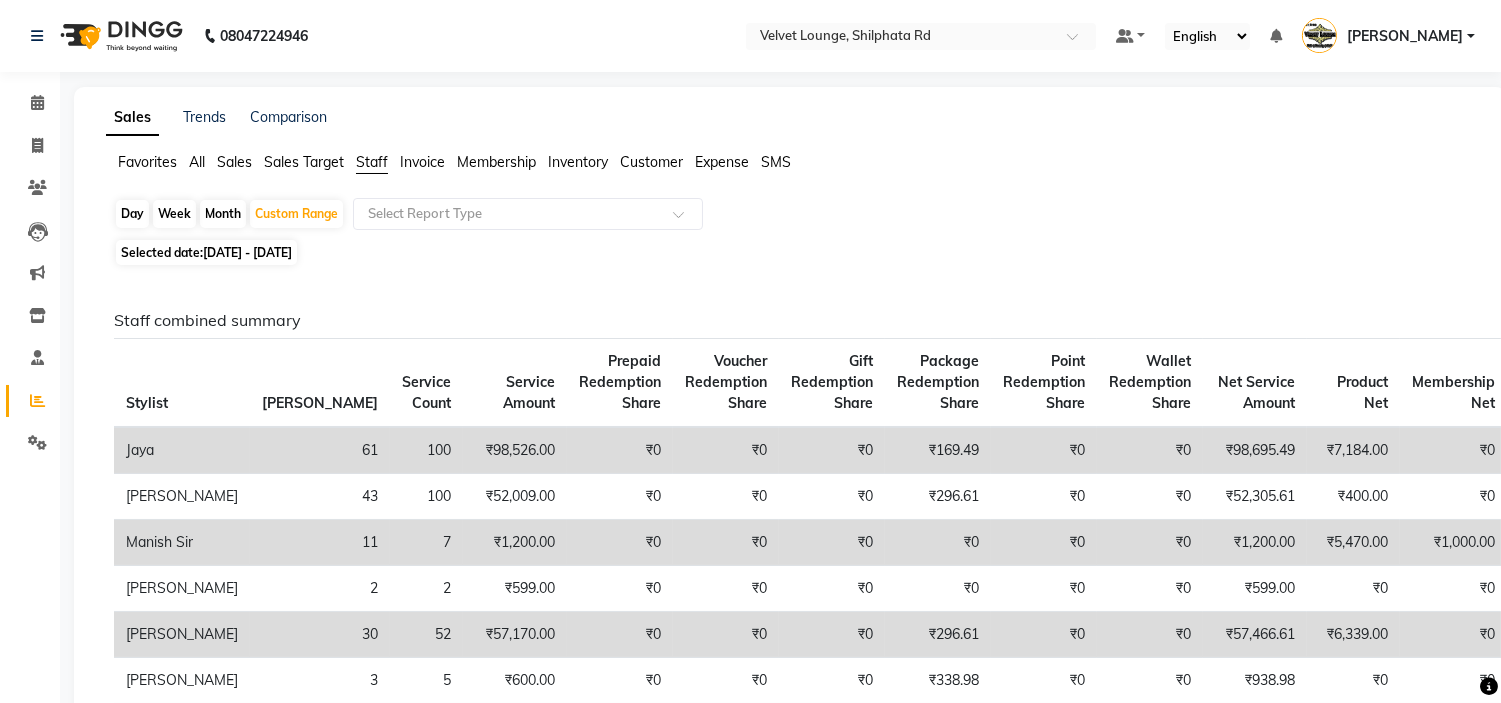 click on "Invoice" 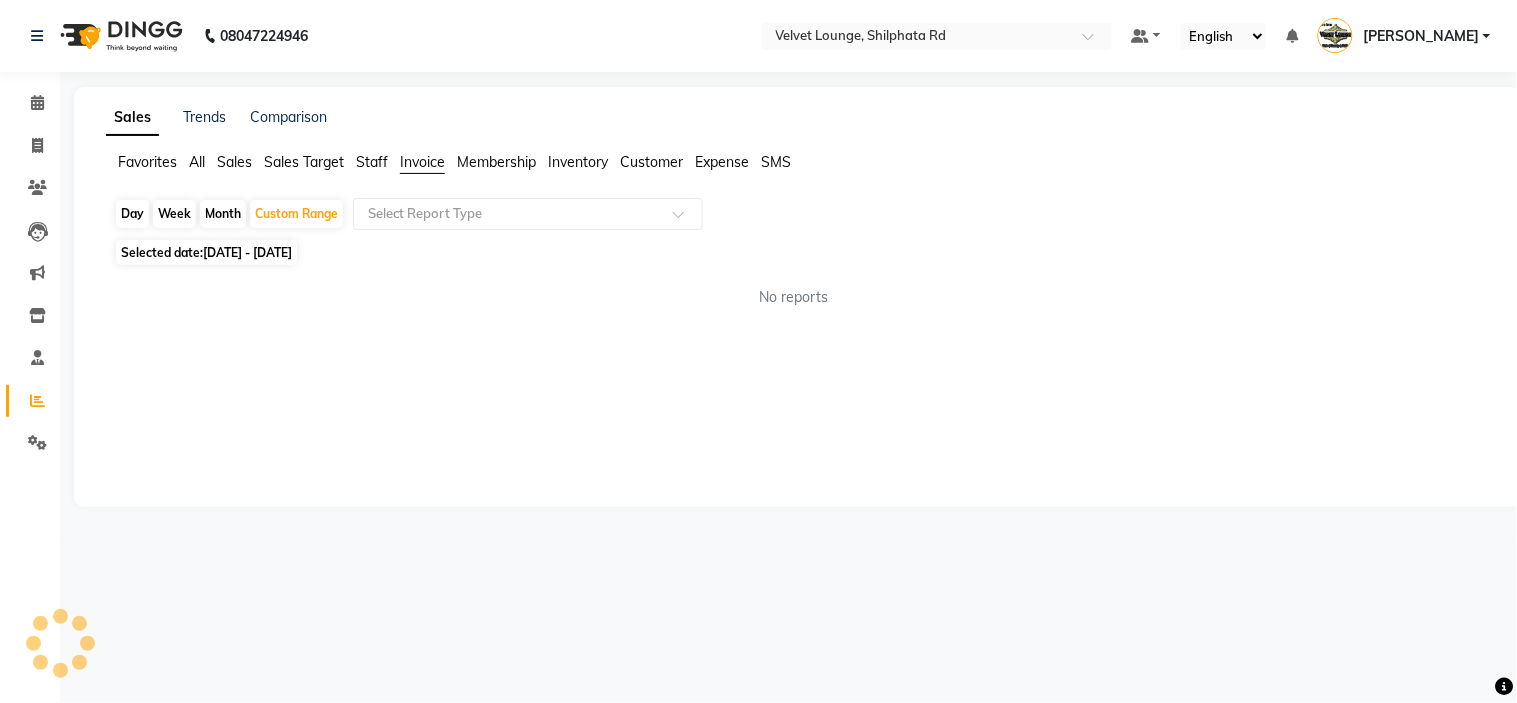 click on "Staff" 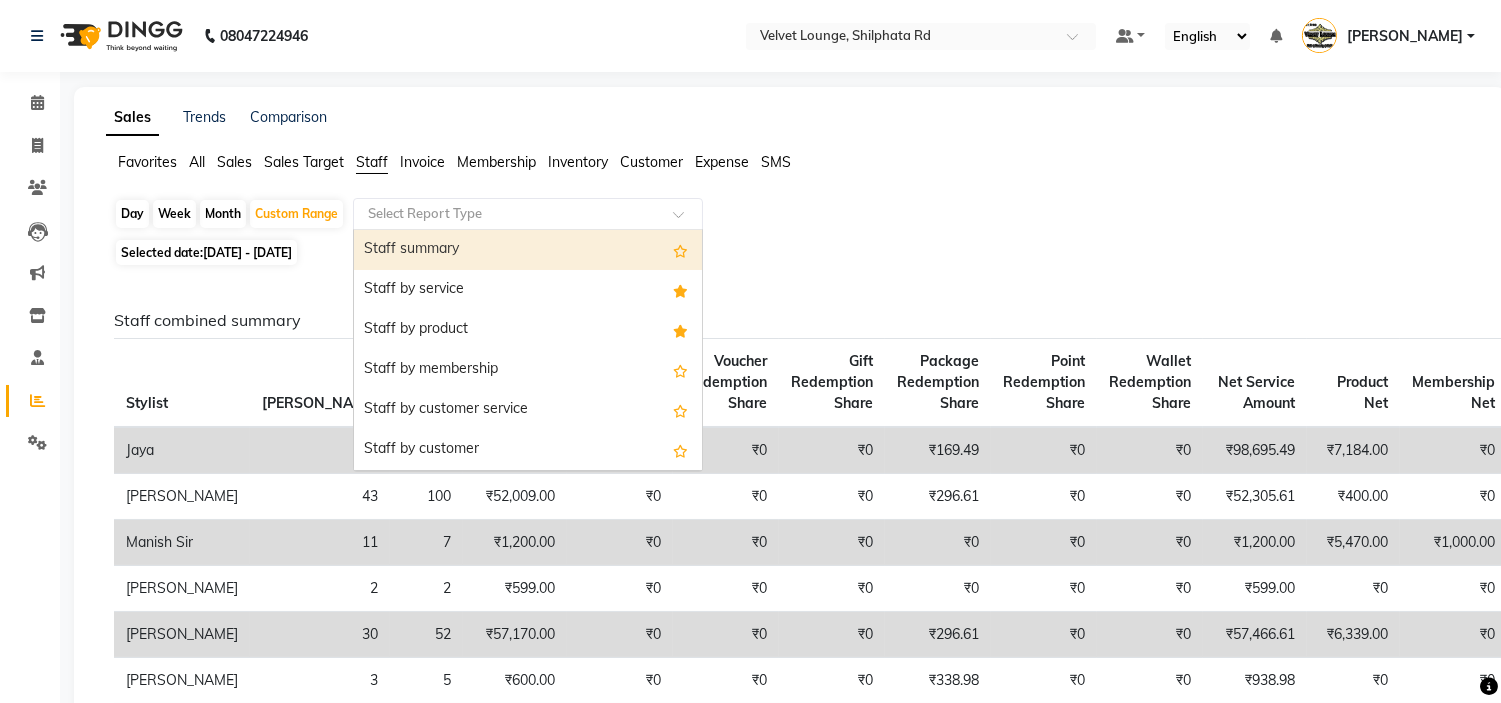 click 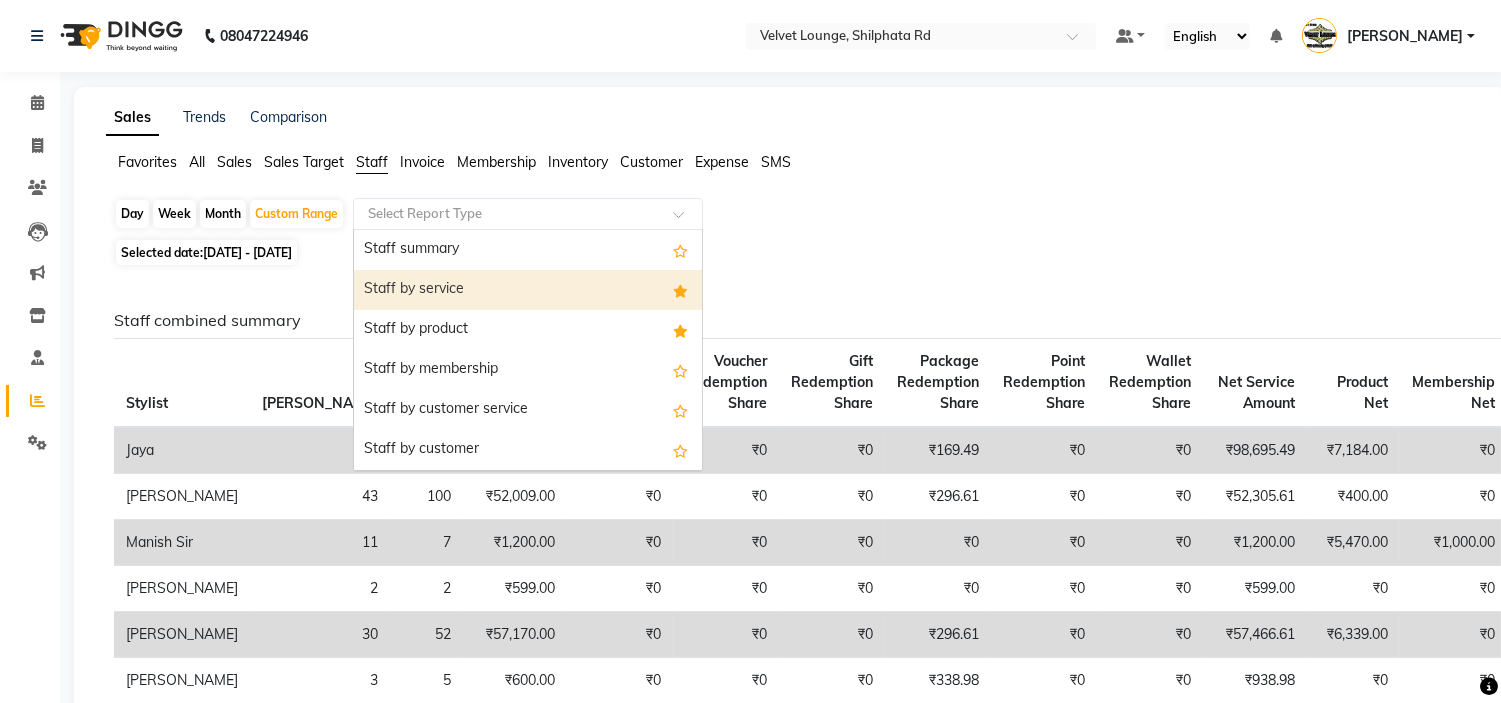 click on "Staff by service" at bounding box center [528, 290] 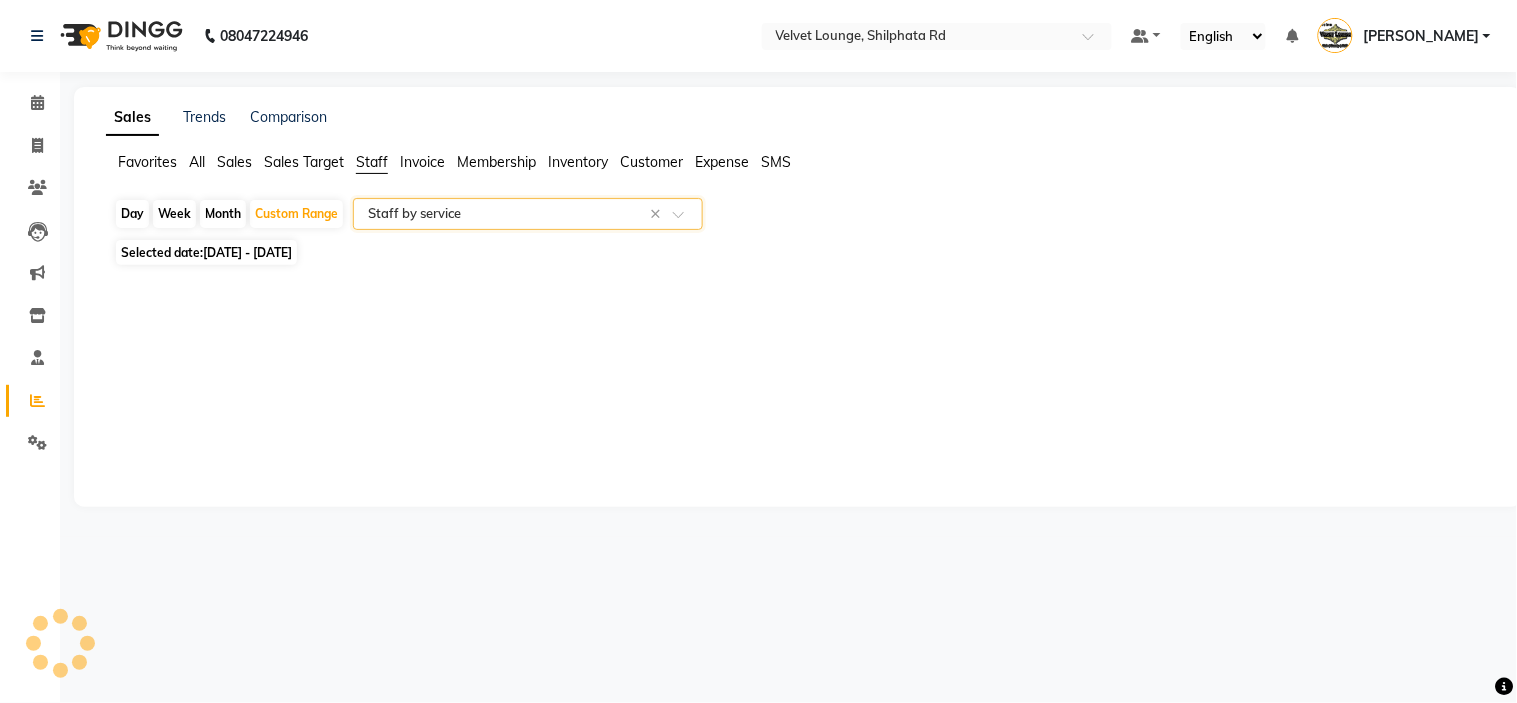 select on "full_report" 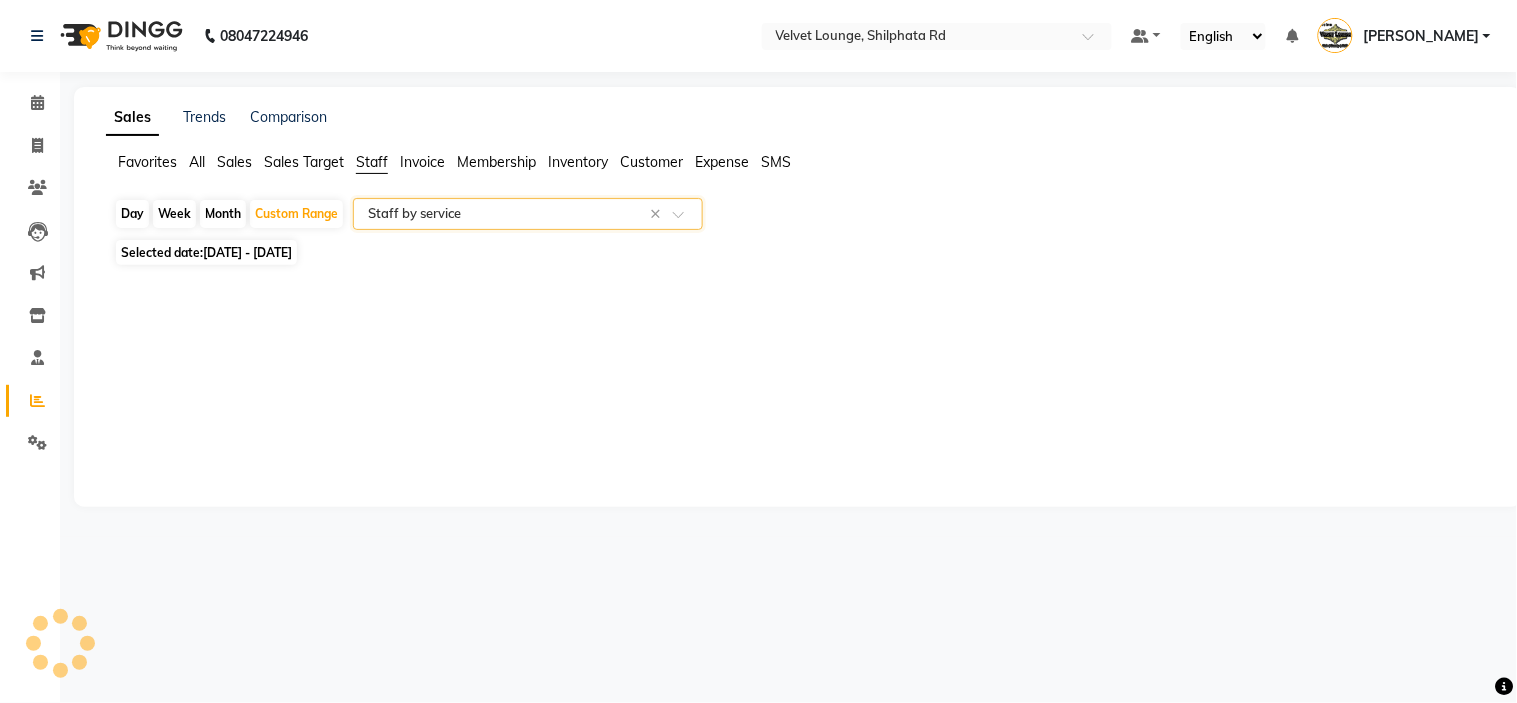 select on "pdf" 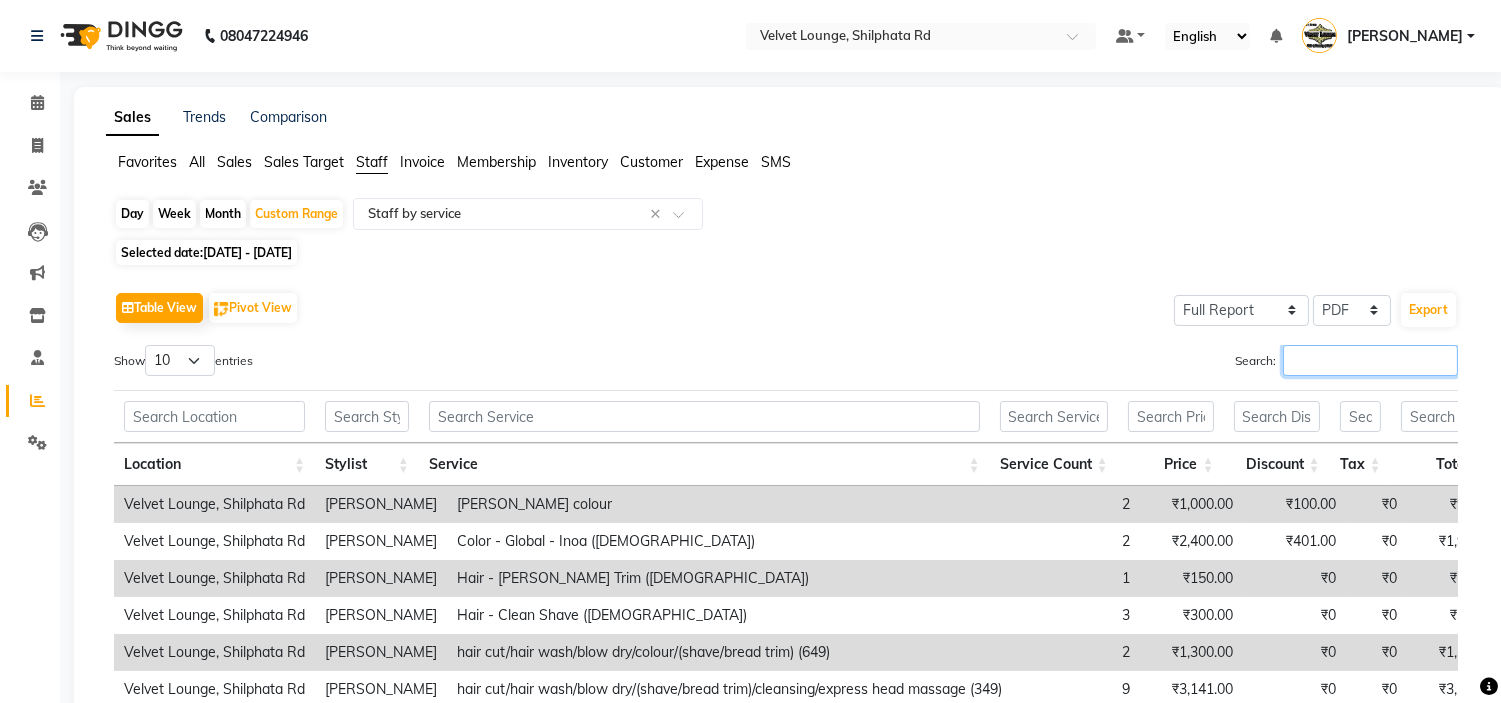 click on "Search:" at bounding box center [1370, 360] 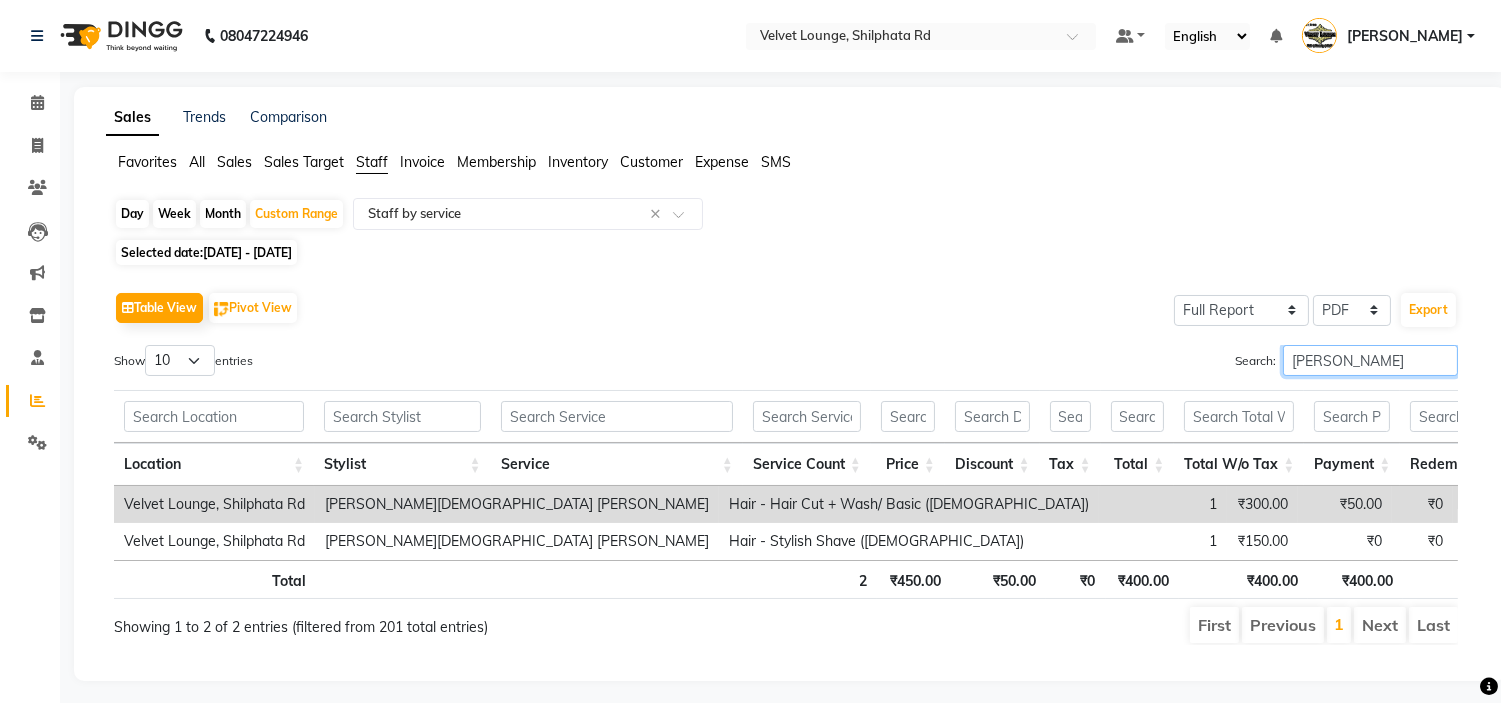 type on "salman" 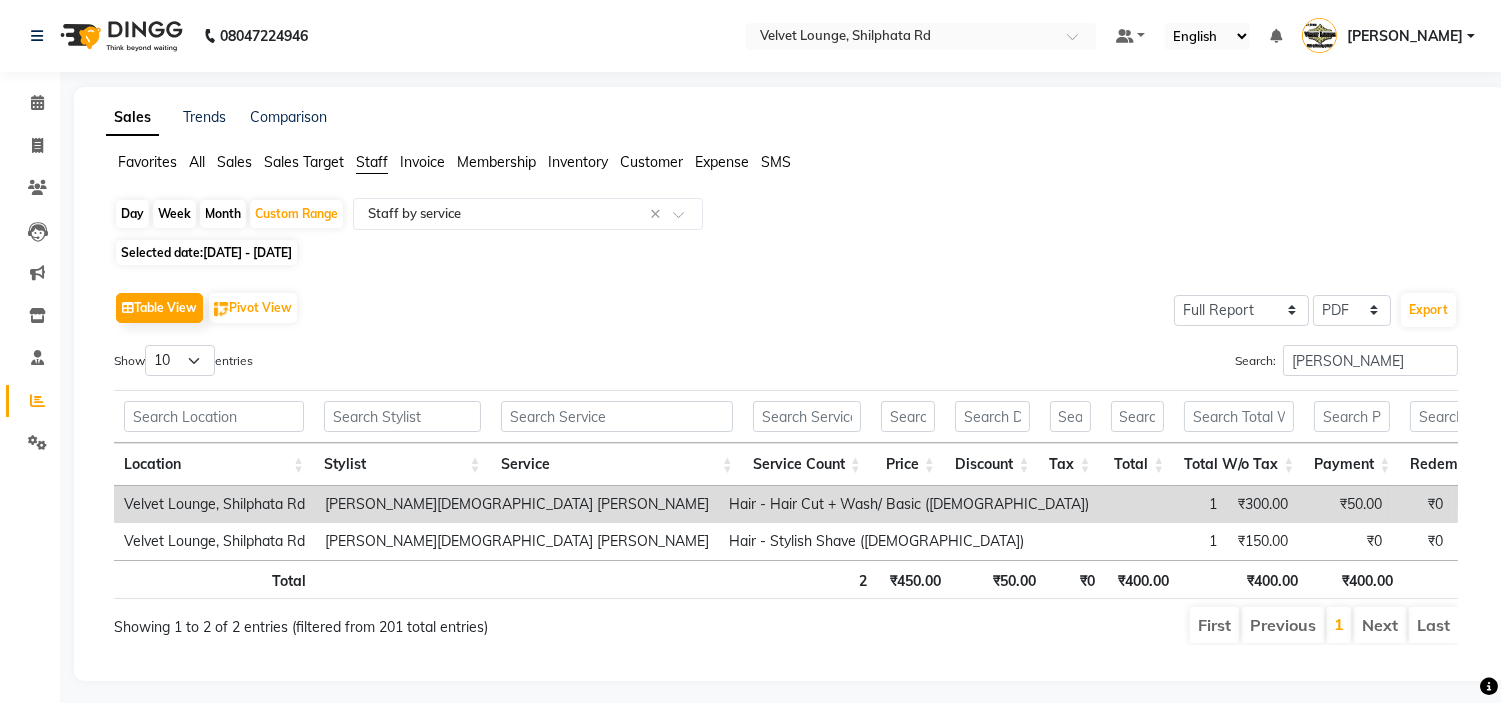 click on "01-06-2025 - 30-06-2025" 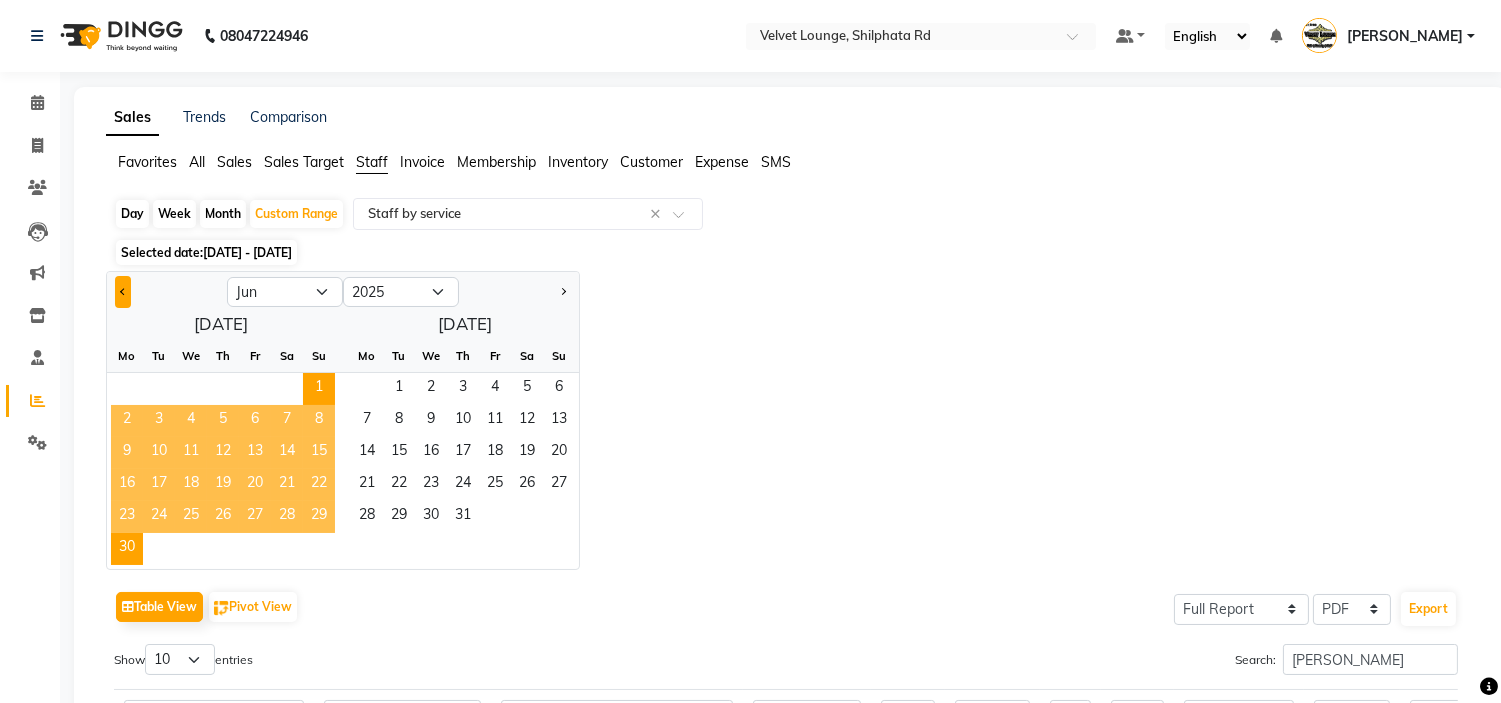 click 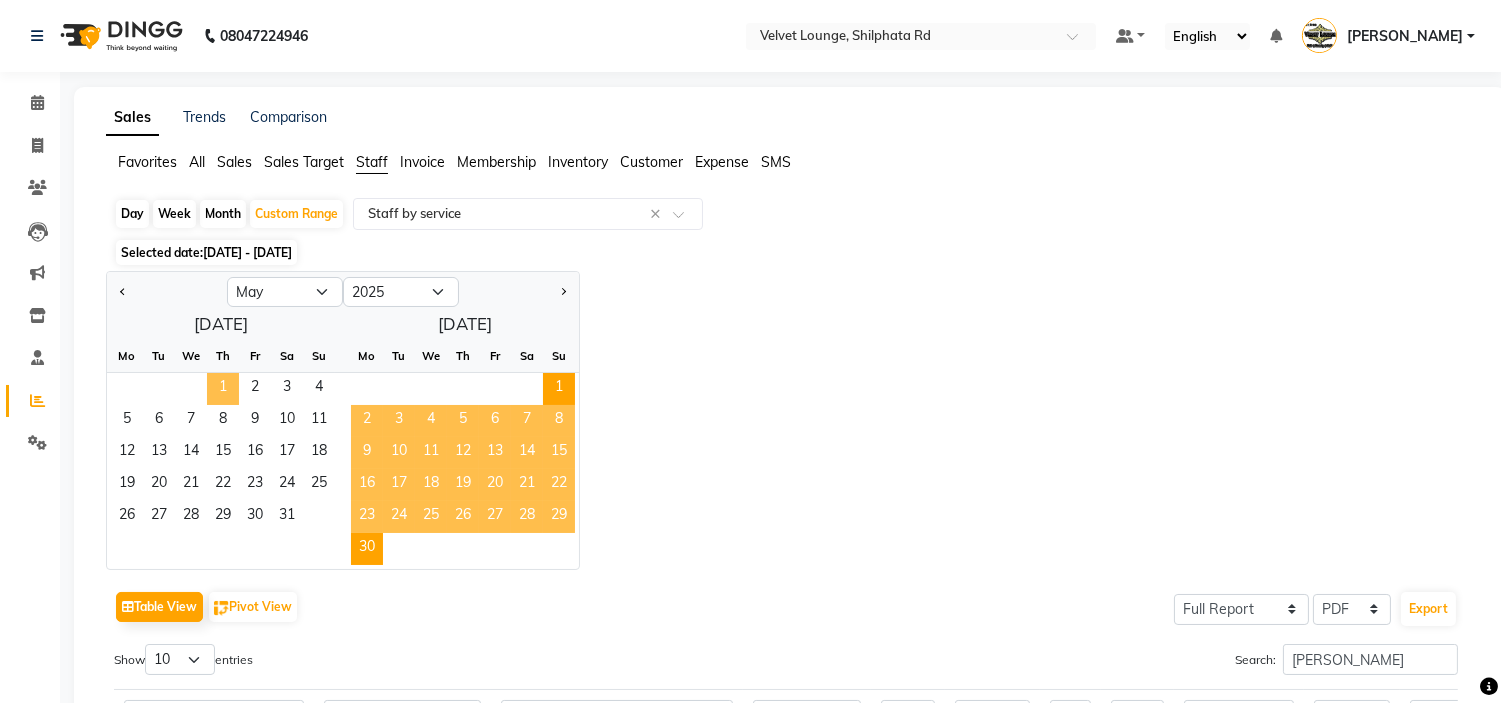 click on "1" 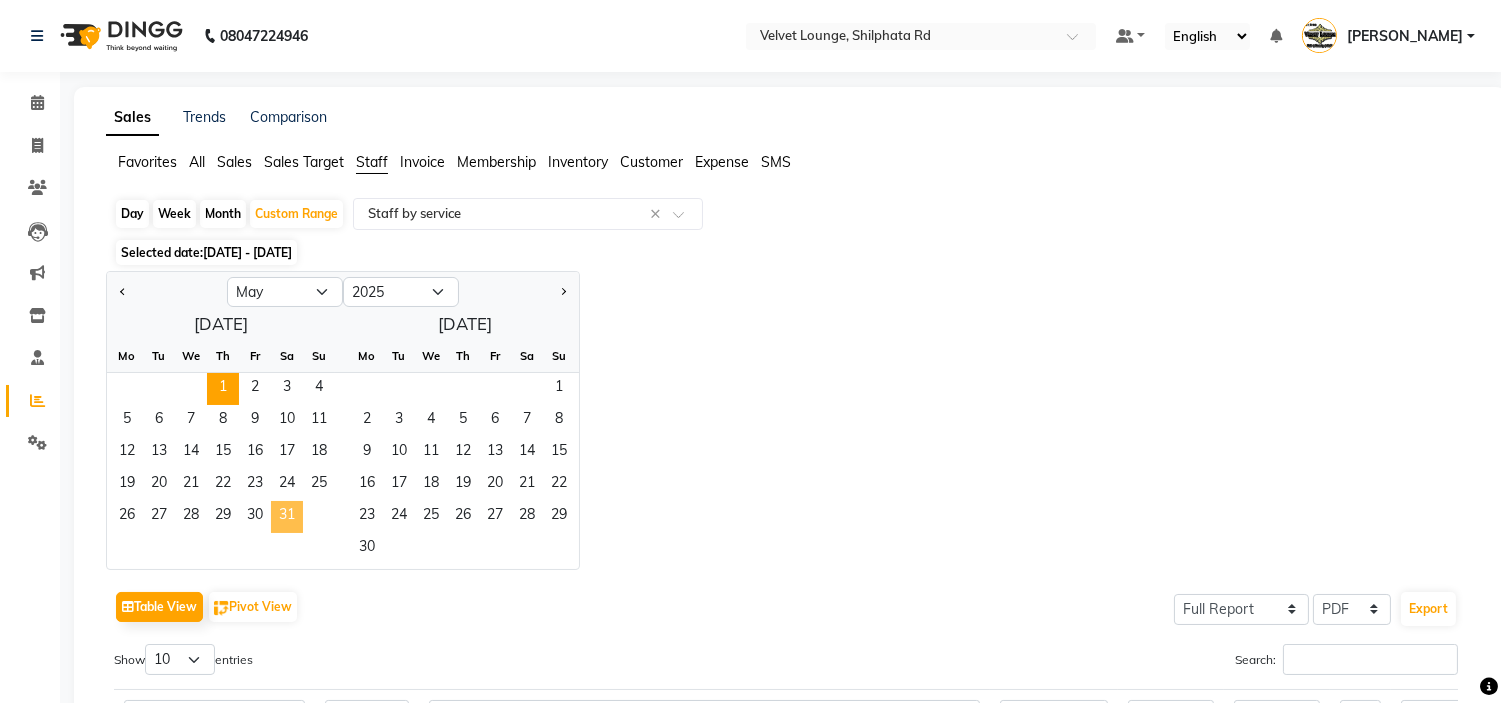 click on "31" 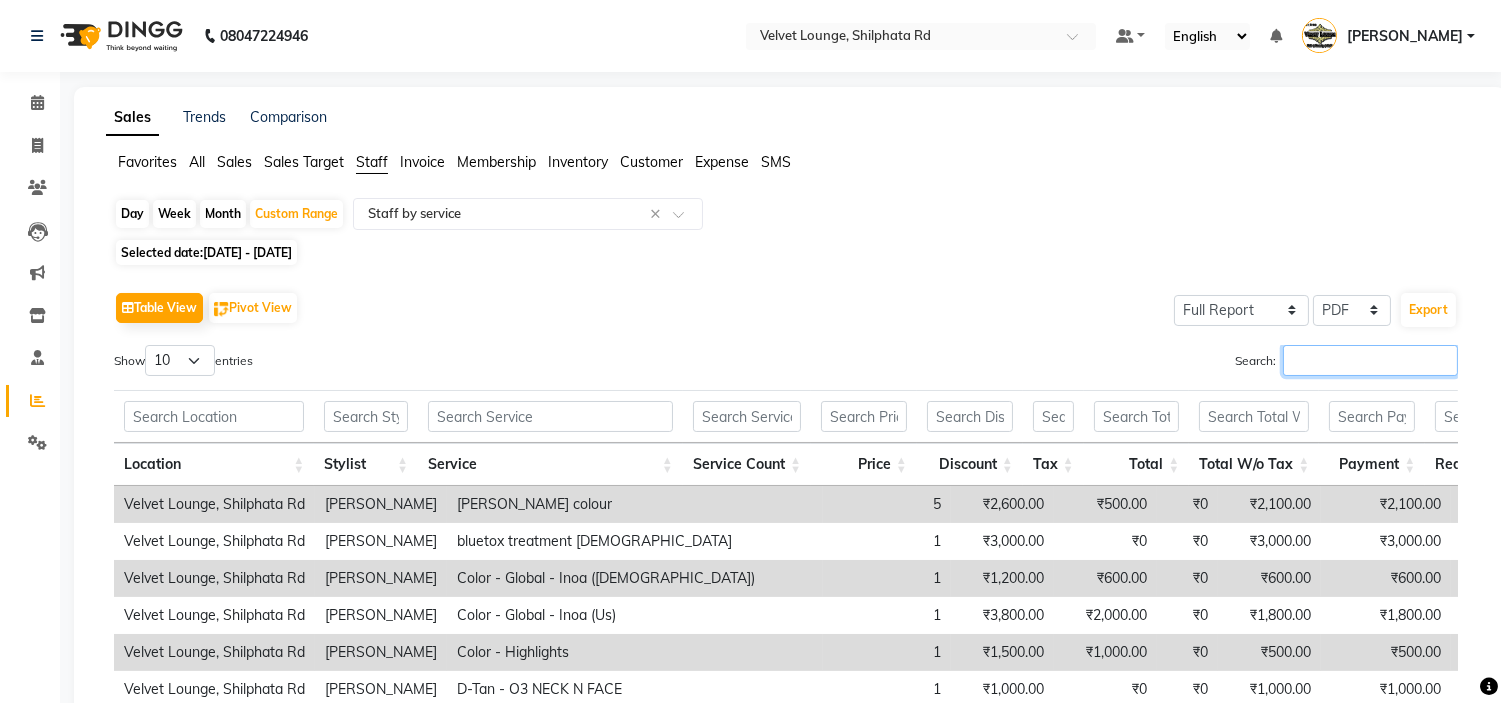 click on "Search:" at bounding box center (1370, 360) 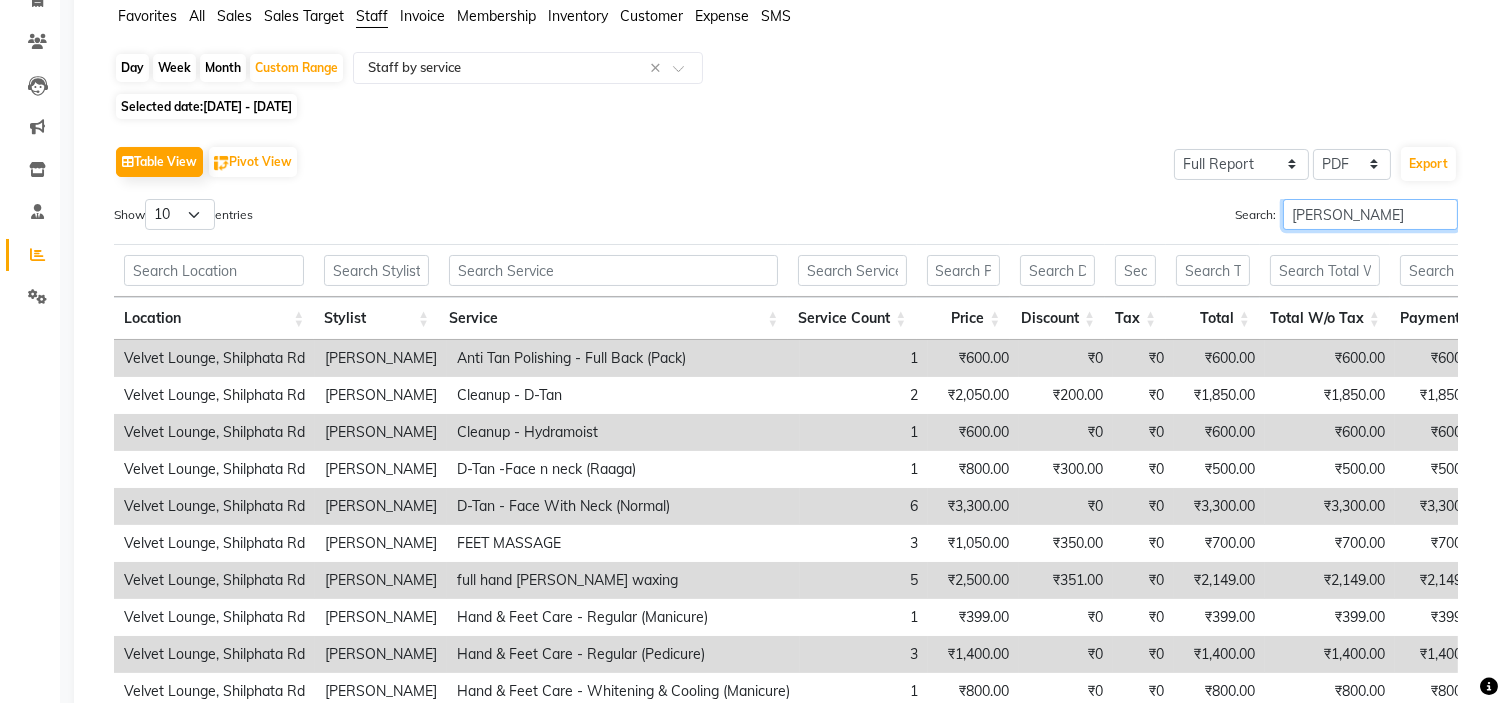 scroll, scrollTop: 137, scrollLeft: 0, axis: vertical 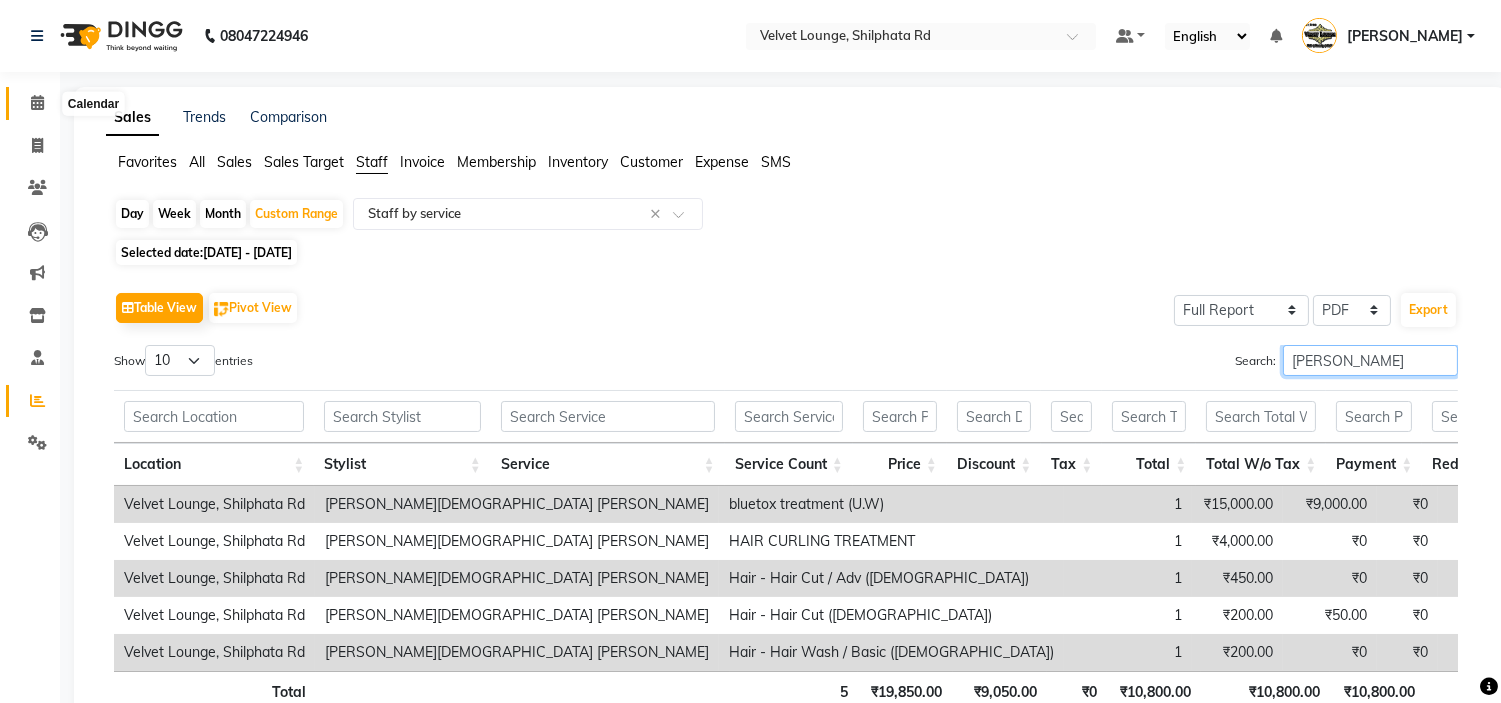 type on "salman" 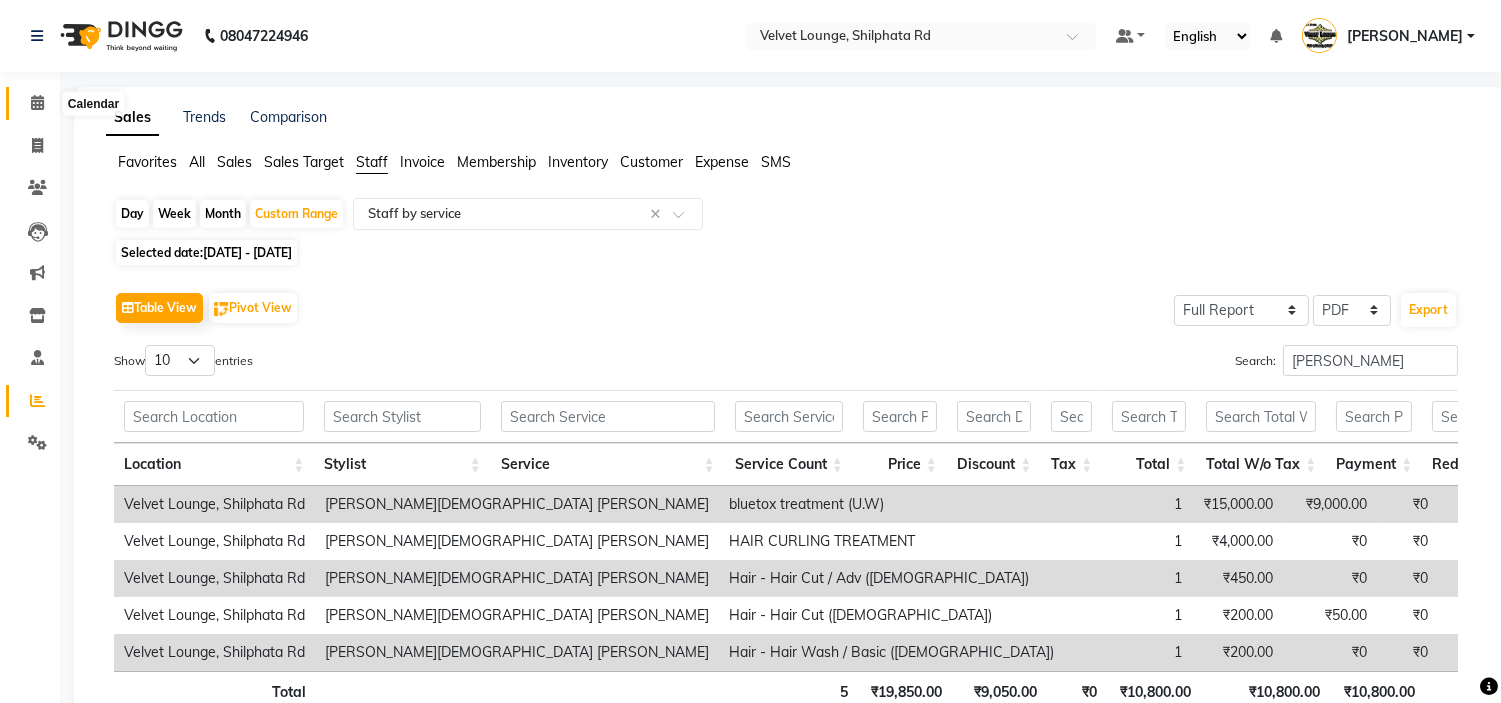click 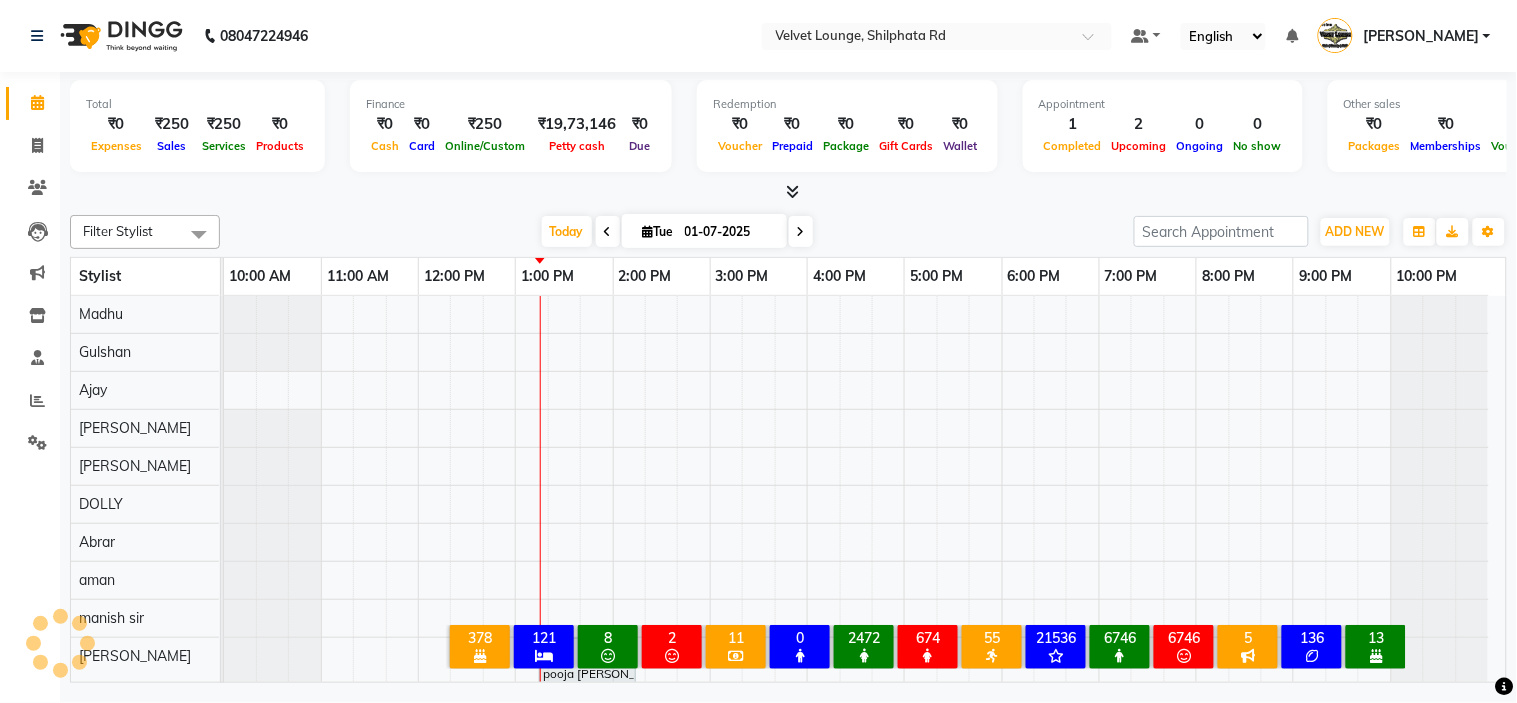 scroll, scrollTop: 26, scrollLeft: 0, axis: vertical 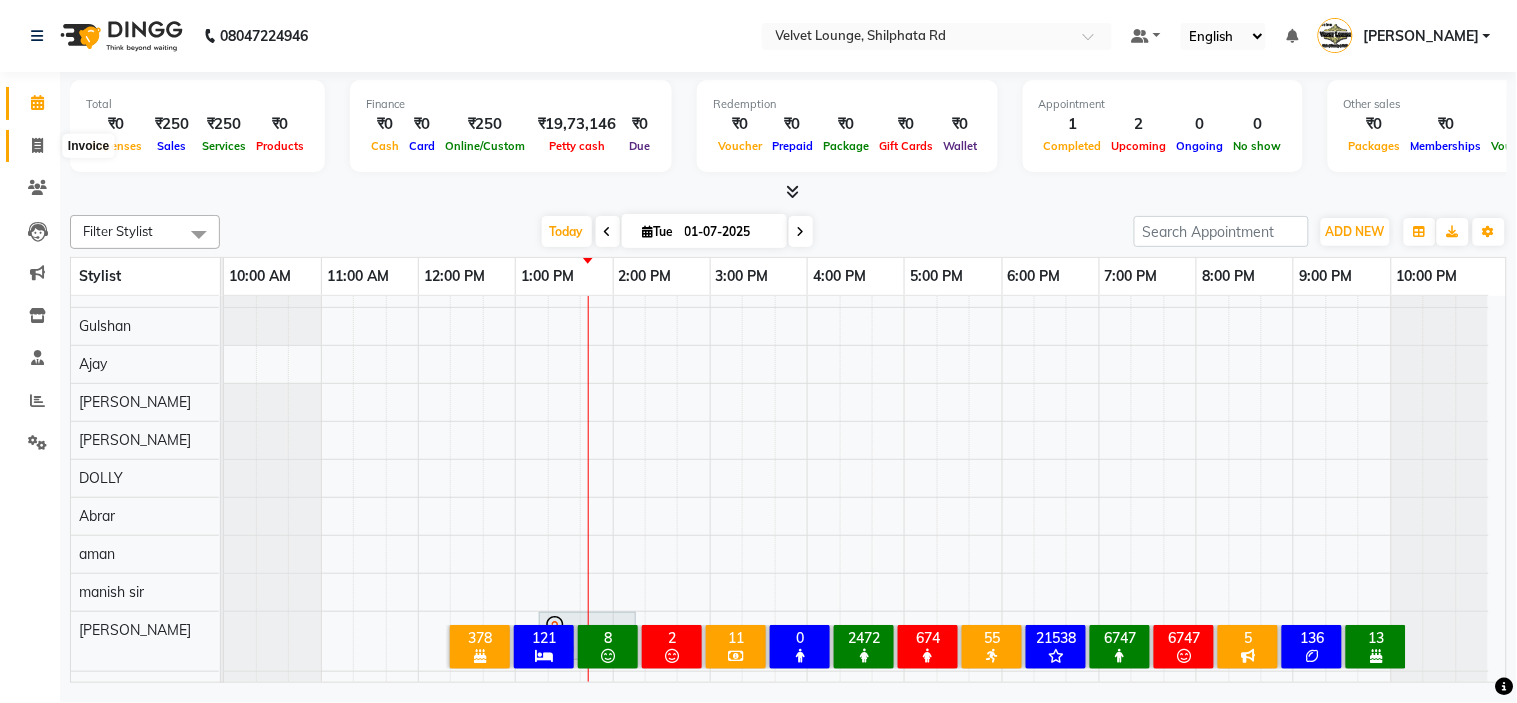 click 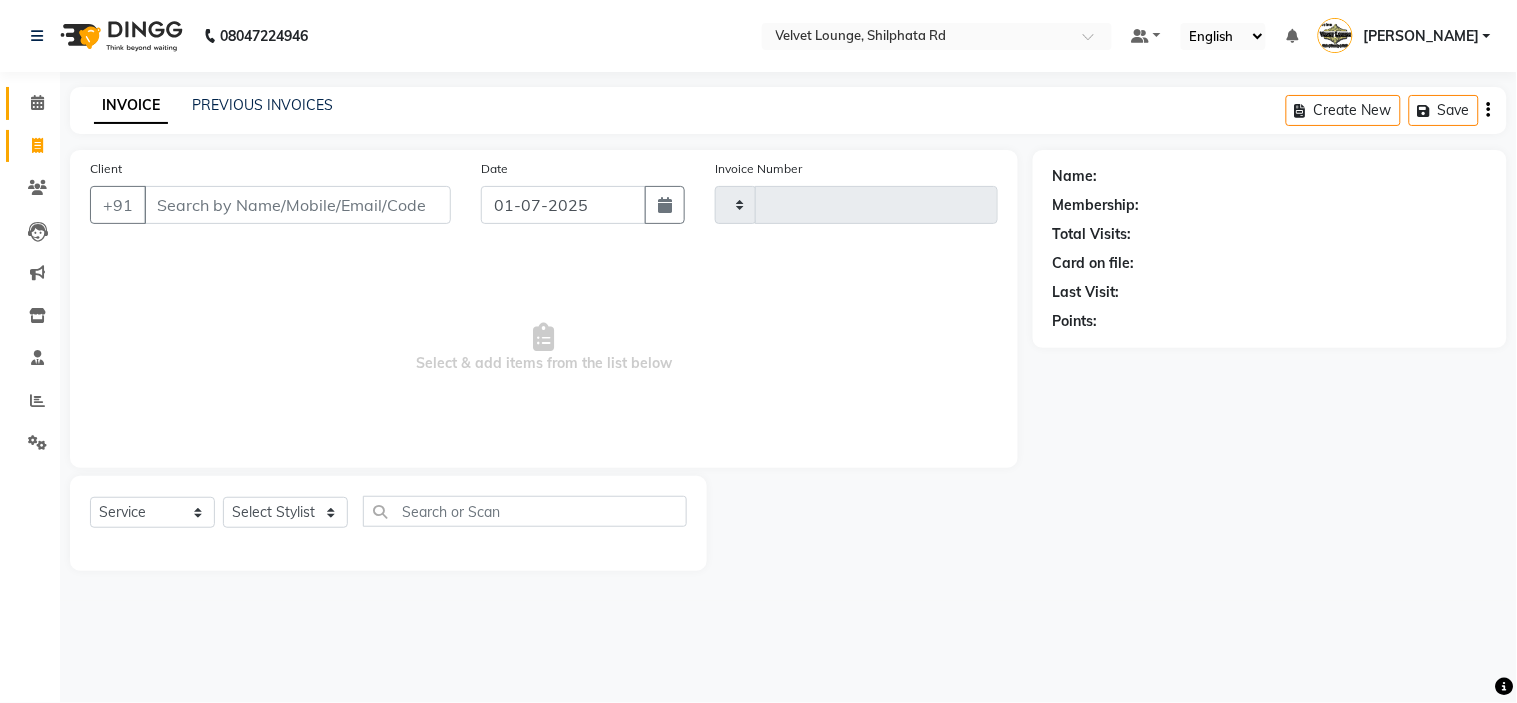 type on "1231" 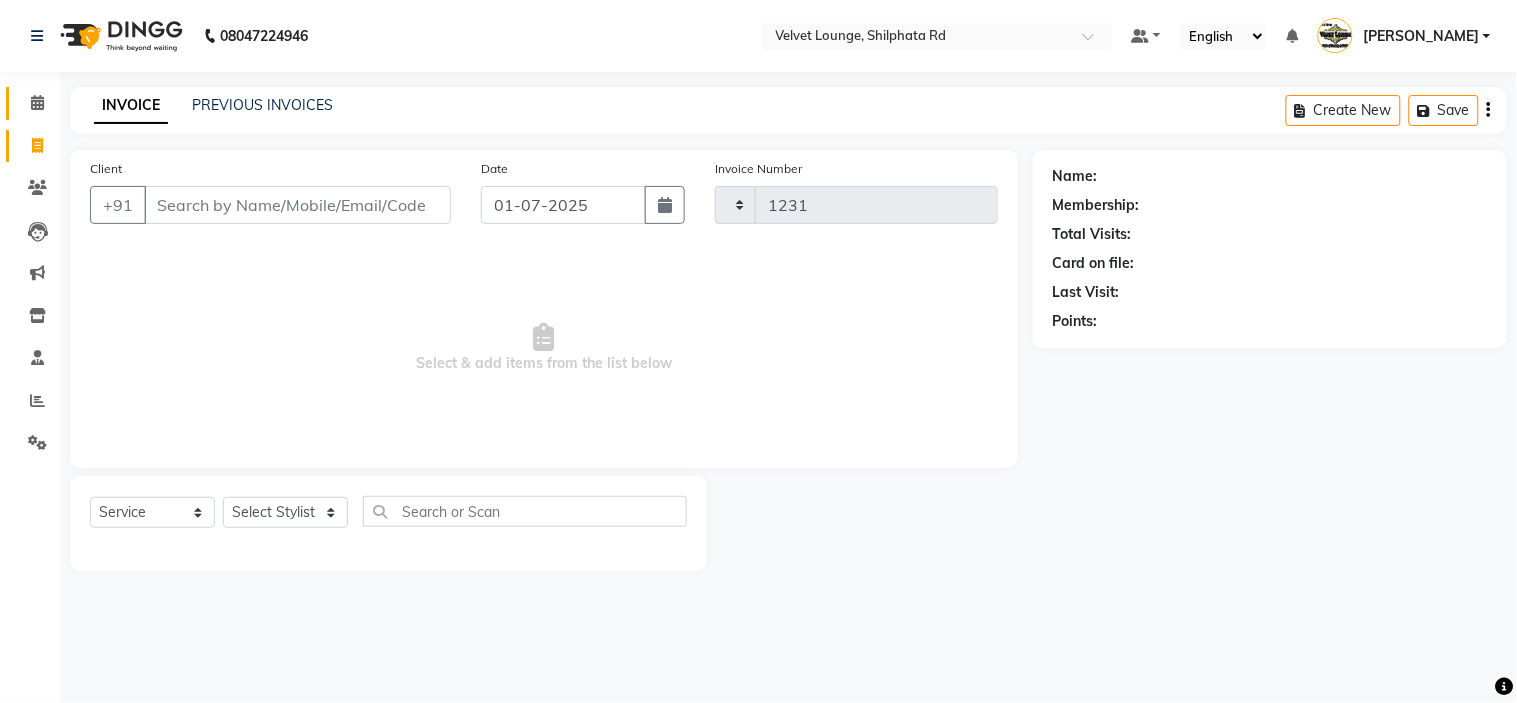 select on "122" 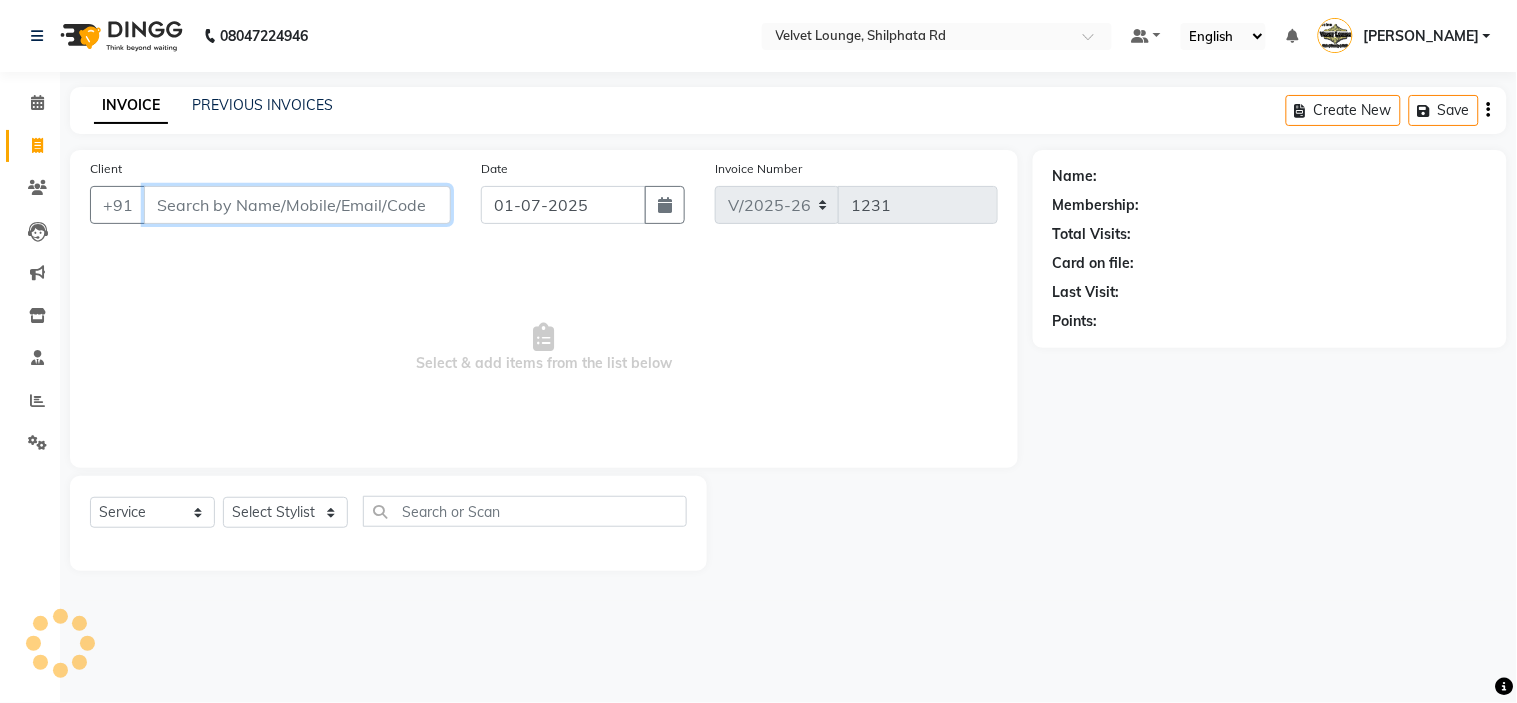 click on "Client" at bounding box center (297, 205) 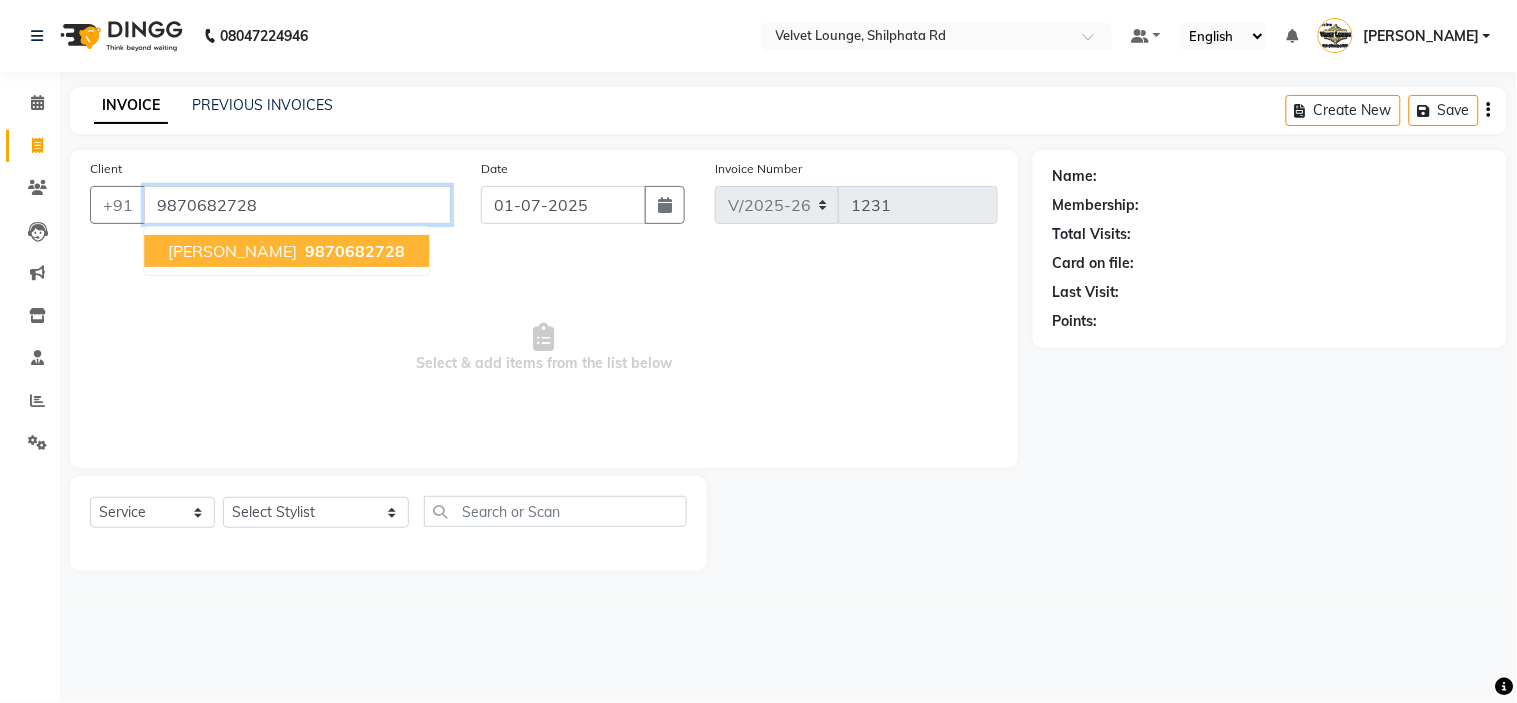 type on "9870682728" 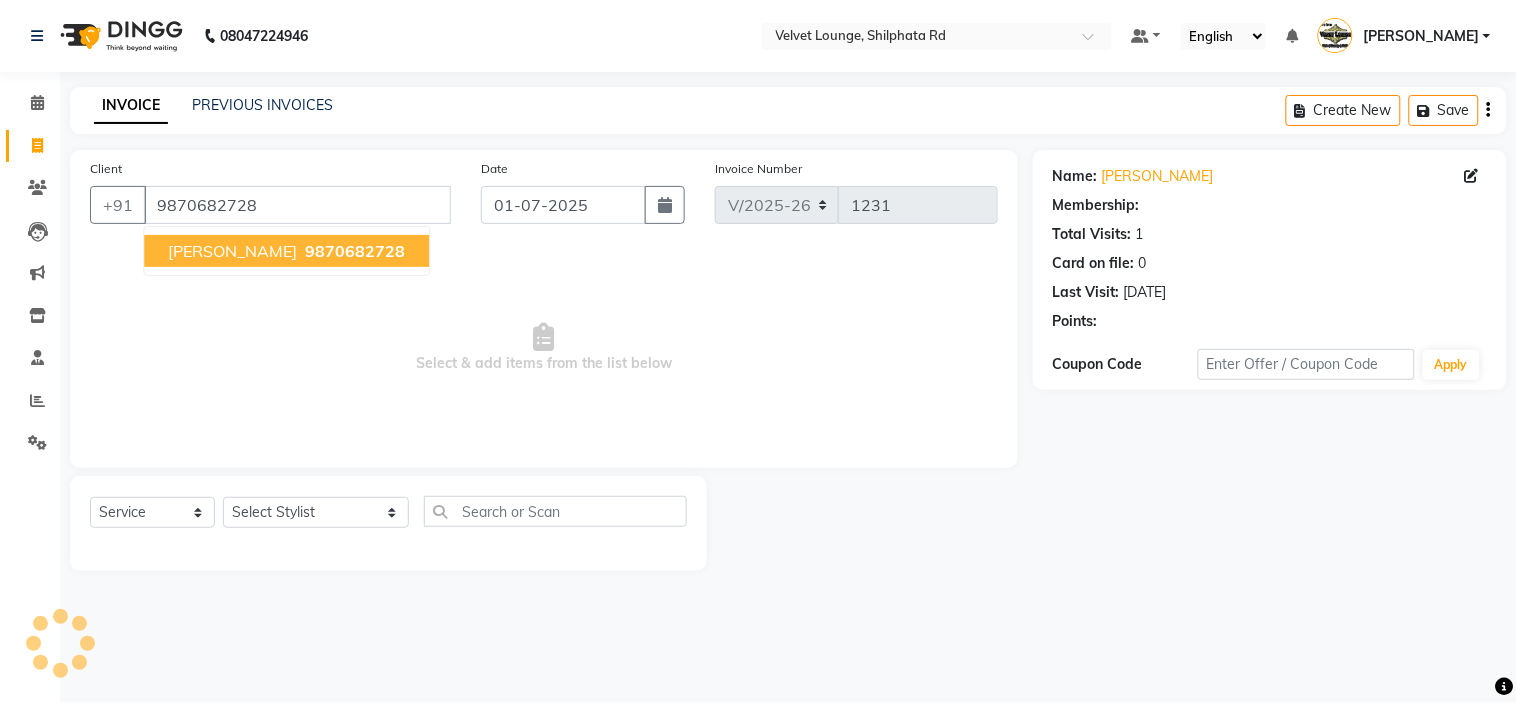 click on "9870682728" at bounding box center [355, 251] 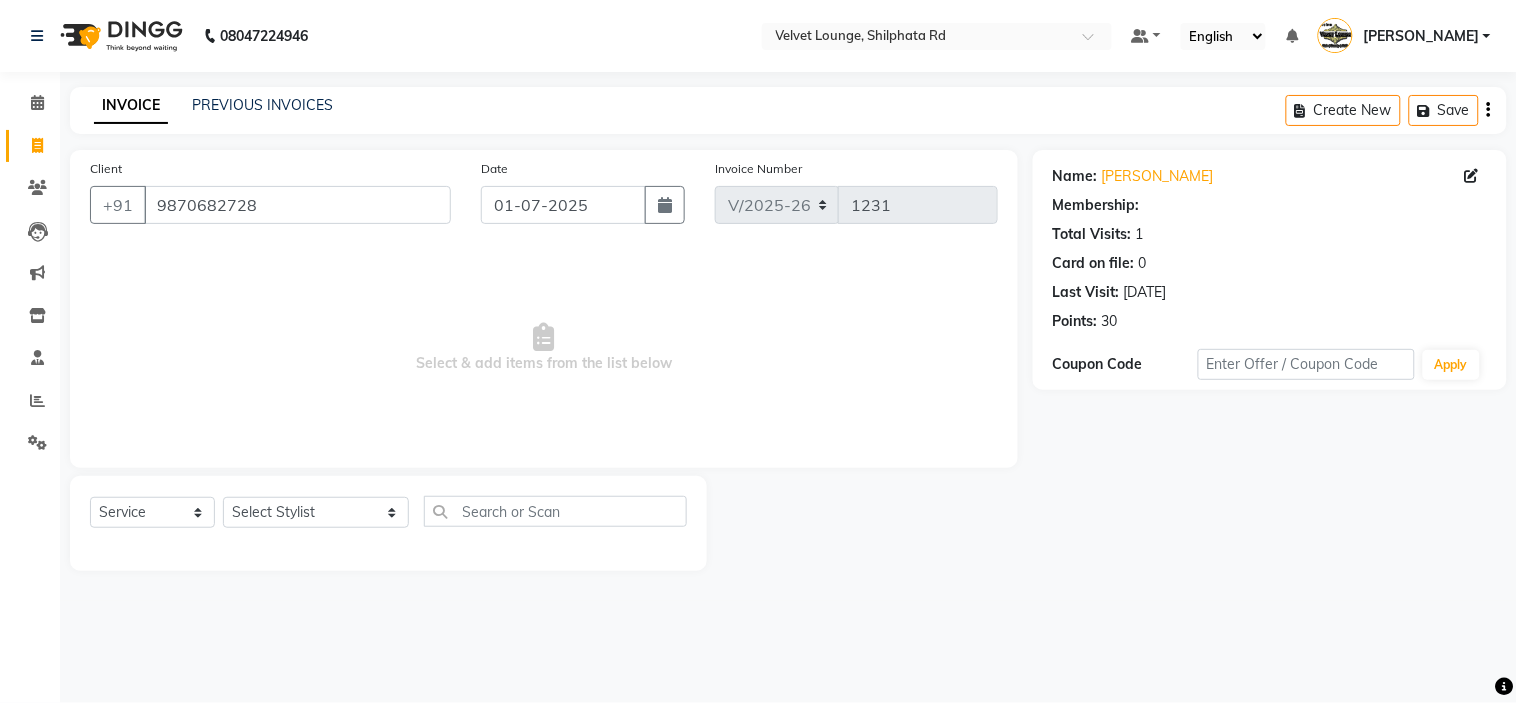 select on "1: Object" 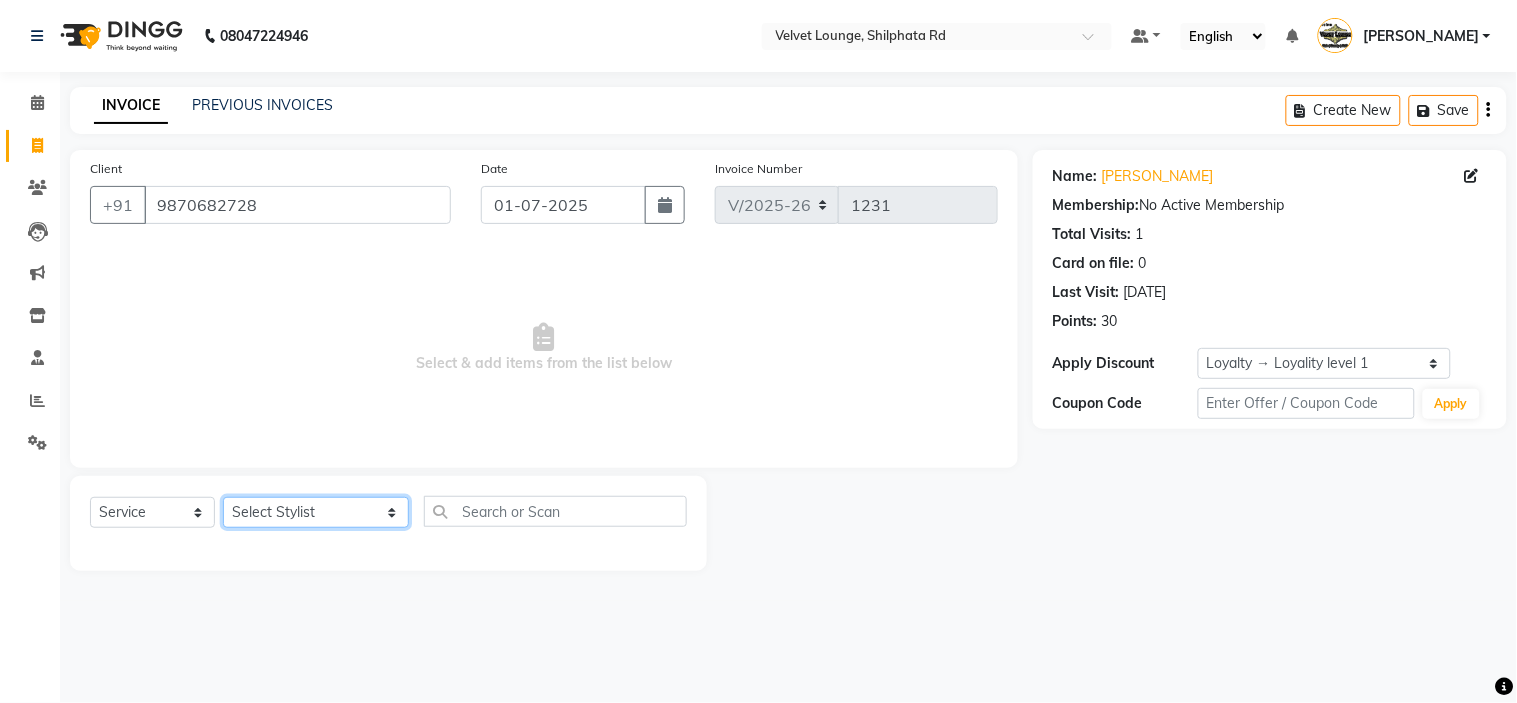 click on "Select Stylist aadil mohaMAD  aarif khan Abrar Ajay ajay jaishwal alam khan aman amit kumar  ANJALI SINGH Ashish singh ashwini palem  chandradeep DOLLY faizan siddique  fardeen shaikh Garima singh Gulshan jaya jyoti deepak chandaliya kalam karan  Madhu manish sir miraj khan  Mohmad Adnan Ansari mustakin neeta kumbhar neha tamatta pradnya rahul thakur RAZAK SALIM SAIKH rohit Rutuja SAHEER sahil khan salman mahomad imran  SALMA SHAIKH SAMEER KHAN sana santosh jaiswal saqib sayali shaddma  ansari shalu mehra shekhar bansode SHIVADURGA GANTAM shubham pal  shweta pandey varshita gurbani vishal shinde" 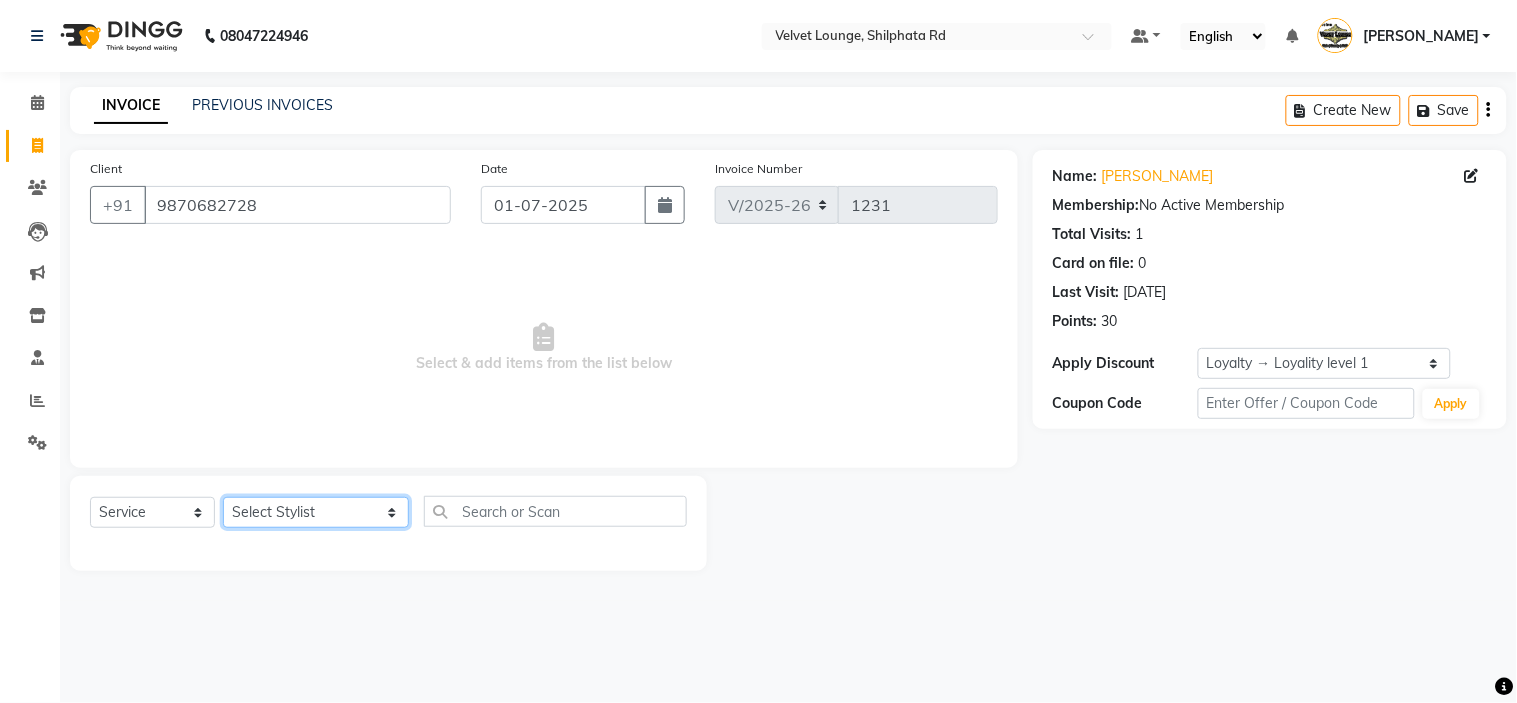 select on "11812" 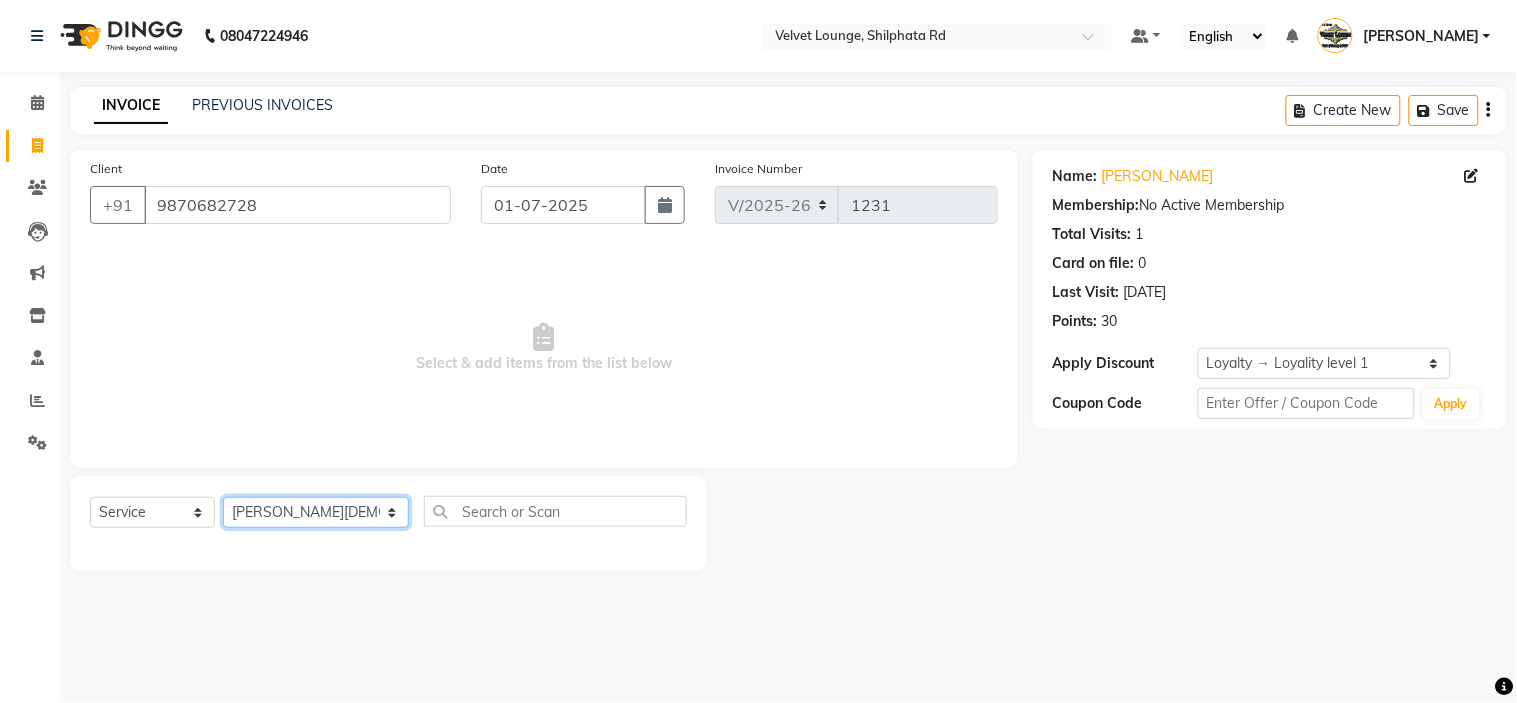 click on "Select Stylist aadil mohaMAD  aarif khan Abrar Ajay ajay jaishwal alam khan aman amit kumar  ANJALI SINGH Ashish singh ashwini palem  chandradeep DOLLY faizan siddique  fardeen shaikh Garima singh Gulshan jaya jyoti deepak chandaliya kalam karan  Madhu manish sir miraj khan  Mohmad Adnan Ansari mustakin neeta kumbhar neha tamatta pradnya rahul thakur RAZAK SALIM SAIKH rohit Rutuja SAHEER sahil khan salman mahomad imran  SALMA SHAIKH SAMEER KHAN sana santosh jaiswal saqib sayali shaddma  ansari shalu mehra shekhar bansode SHIVADURGA GANTAM shubham pal  shweta pandey varshita gurbani vishal shinde" 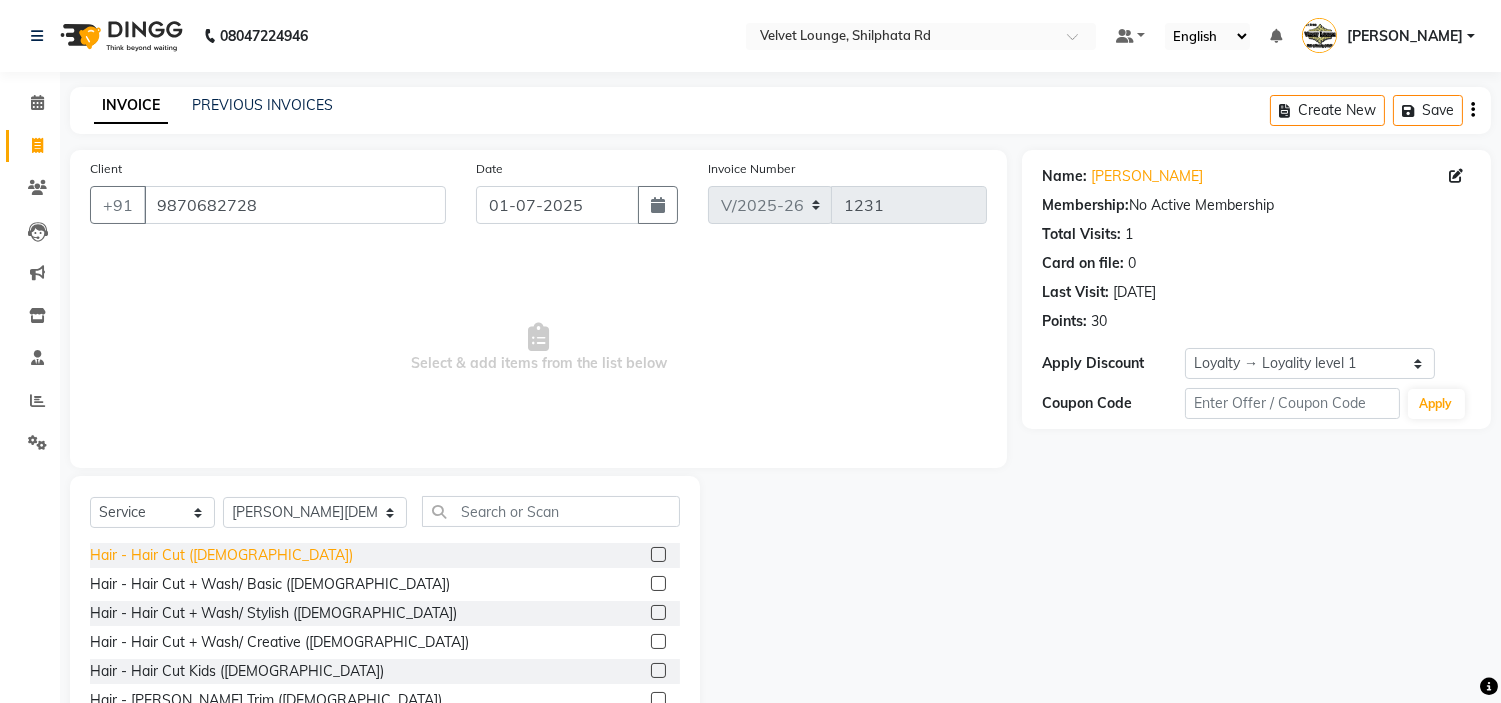 click on "Hair - Hair Cut (Male)" 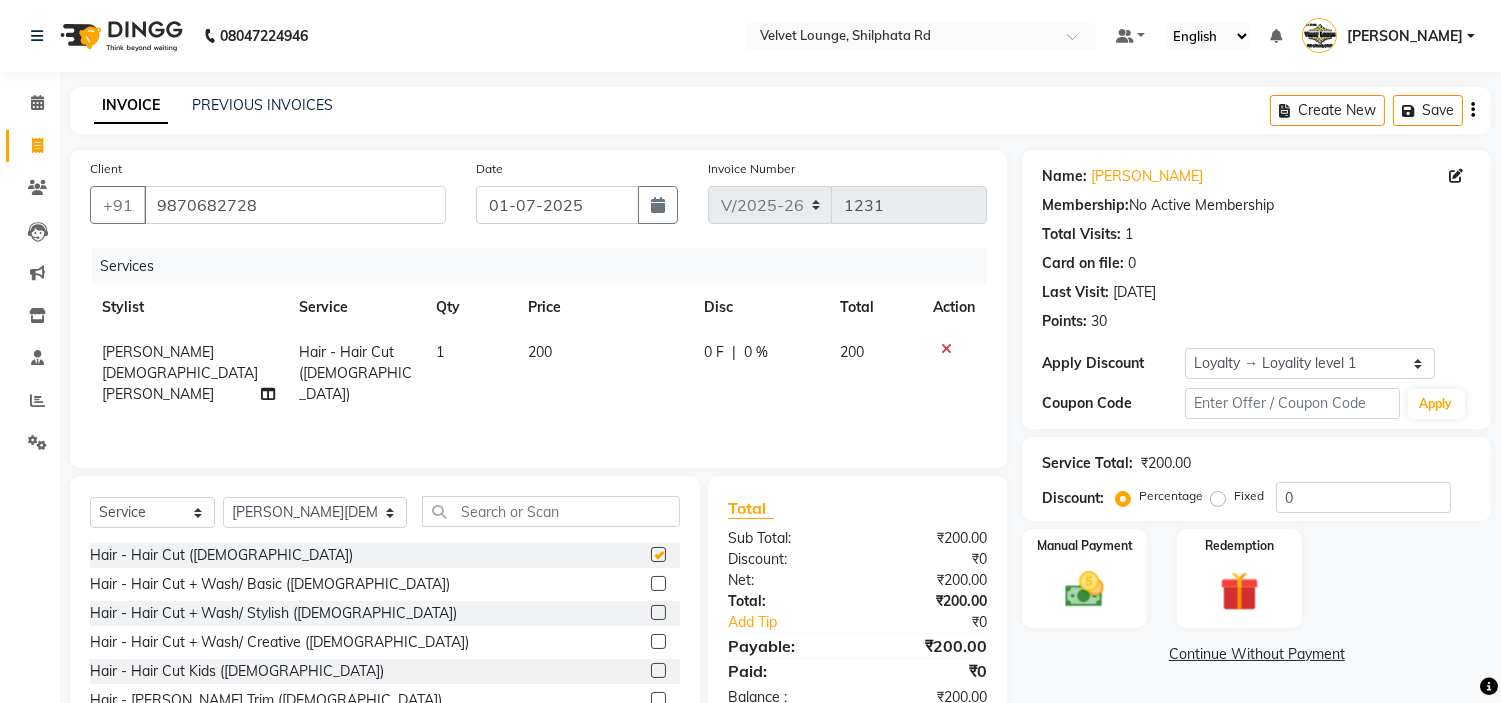 checkbox on "false" 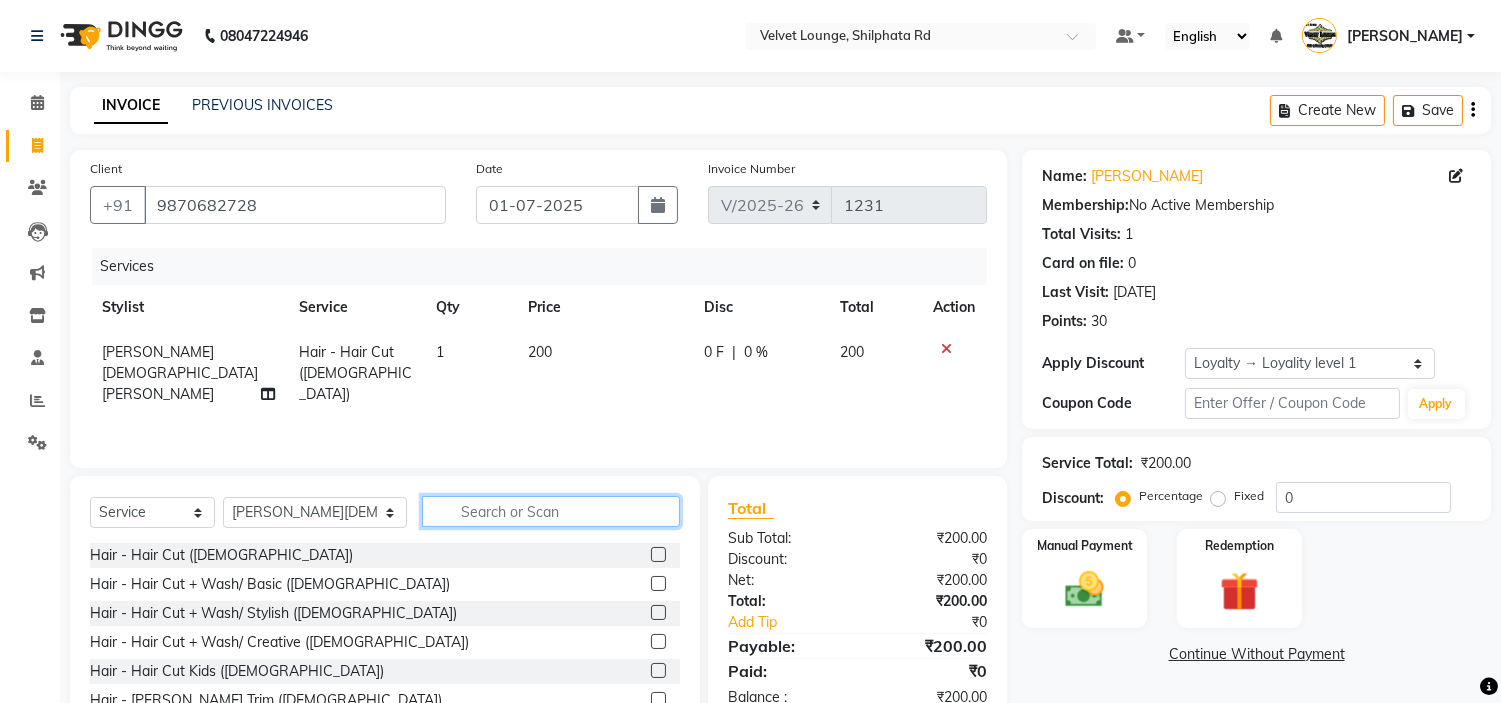 click 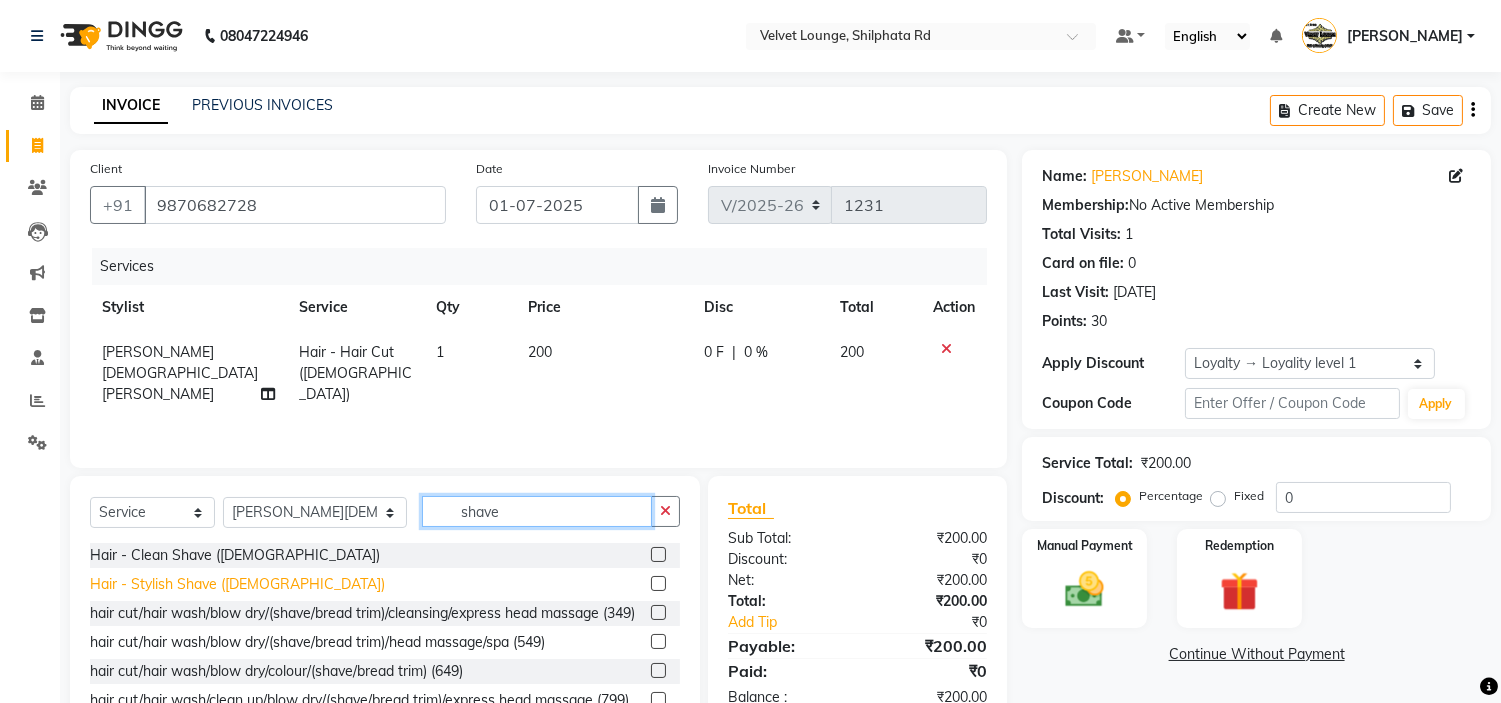 type on "shave" 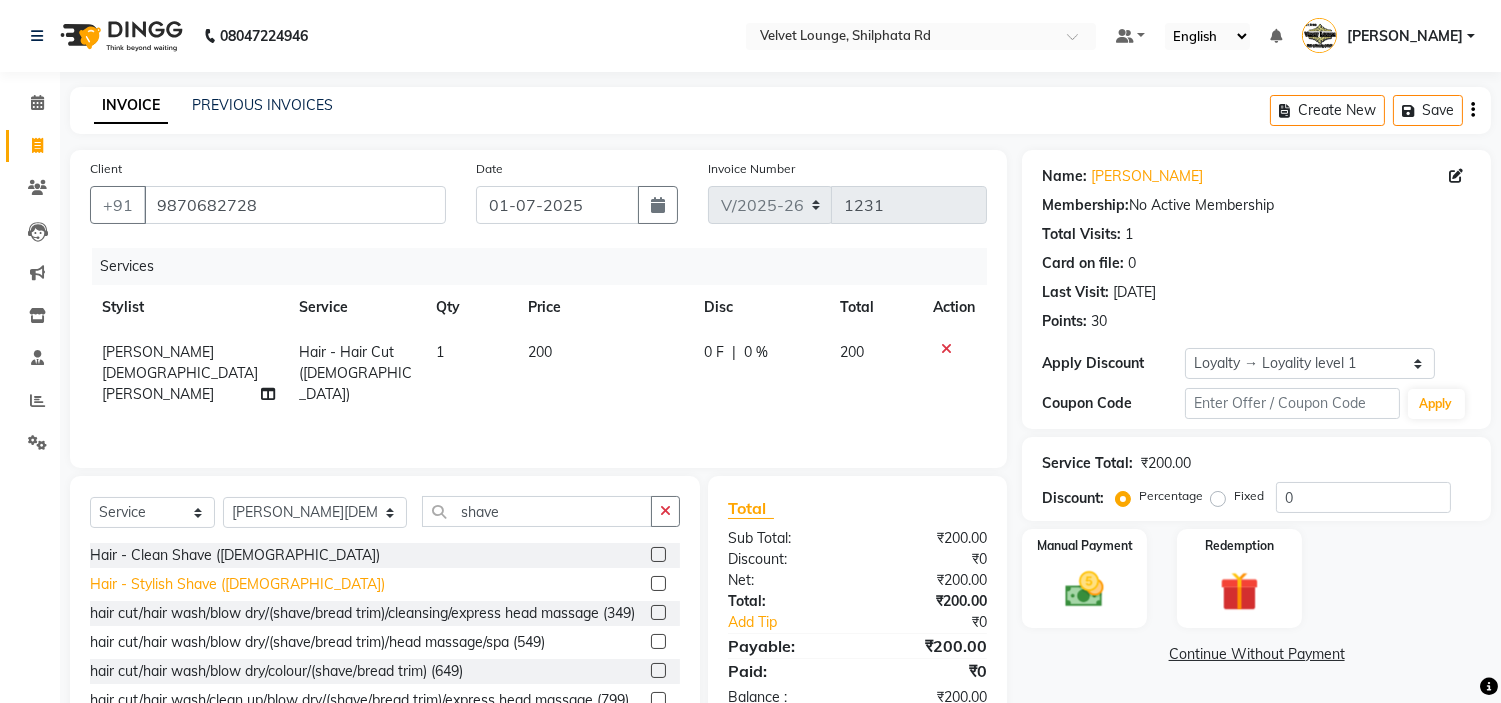 click on "Hair - Stylish Shave (Male)" 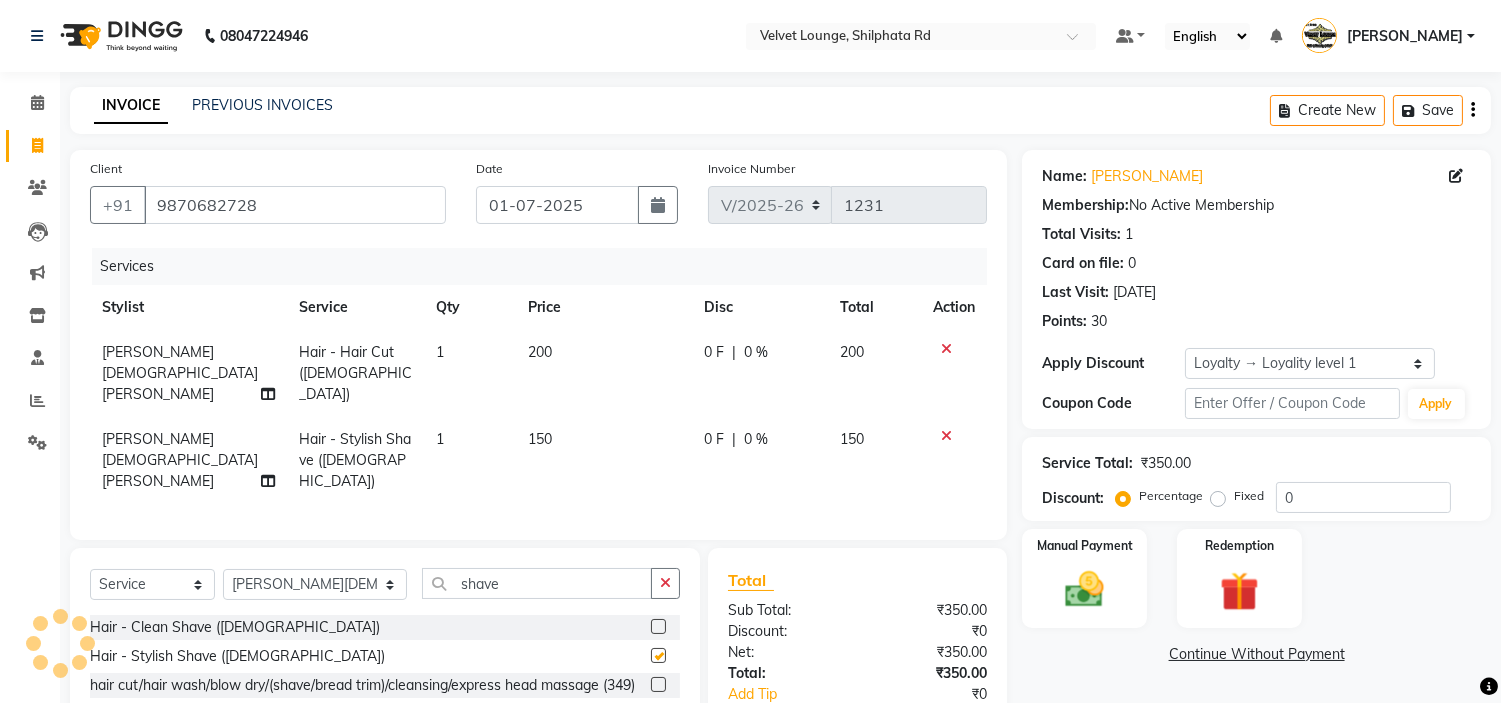 checkbox on "false" 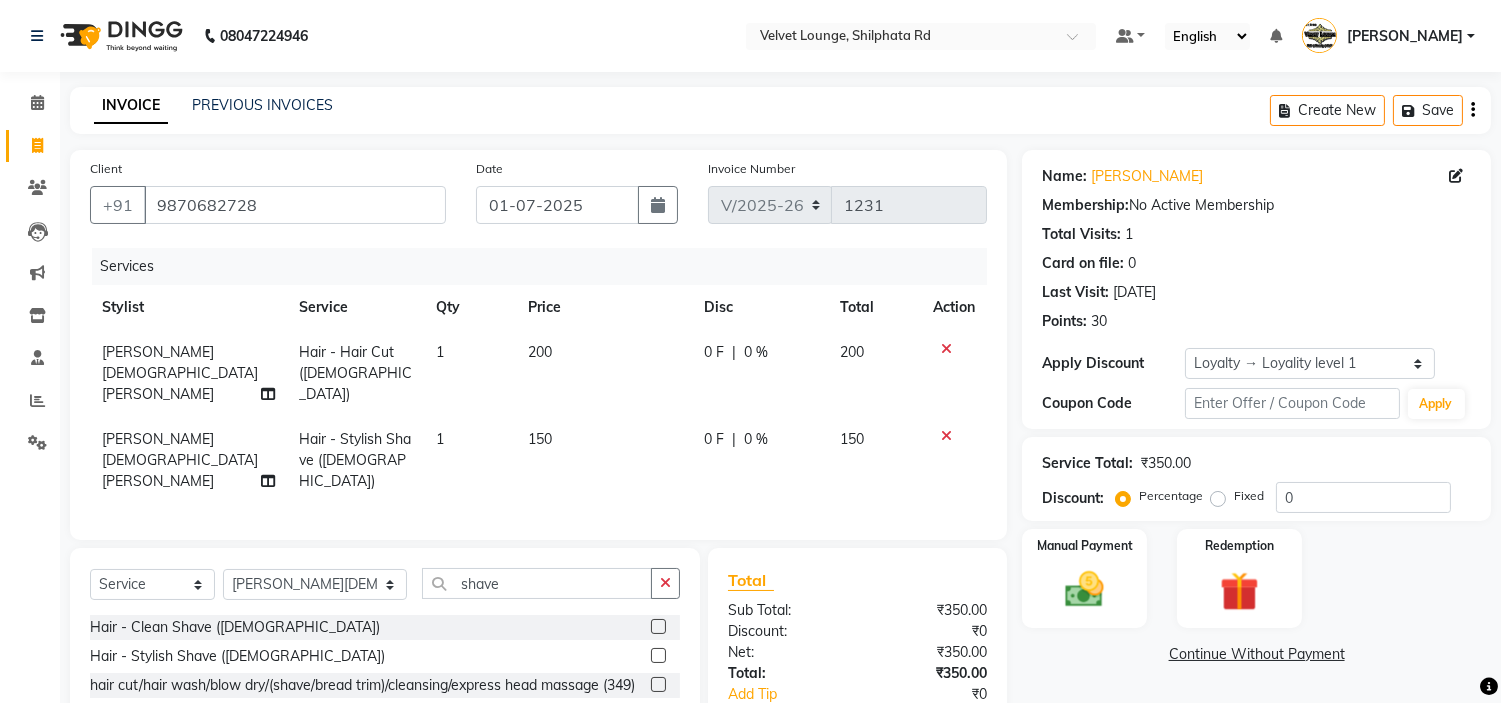 click on "|" 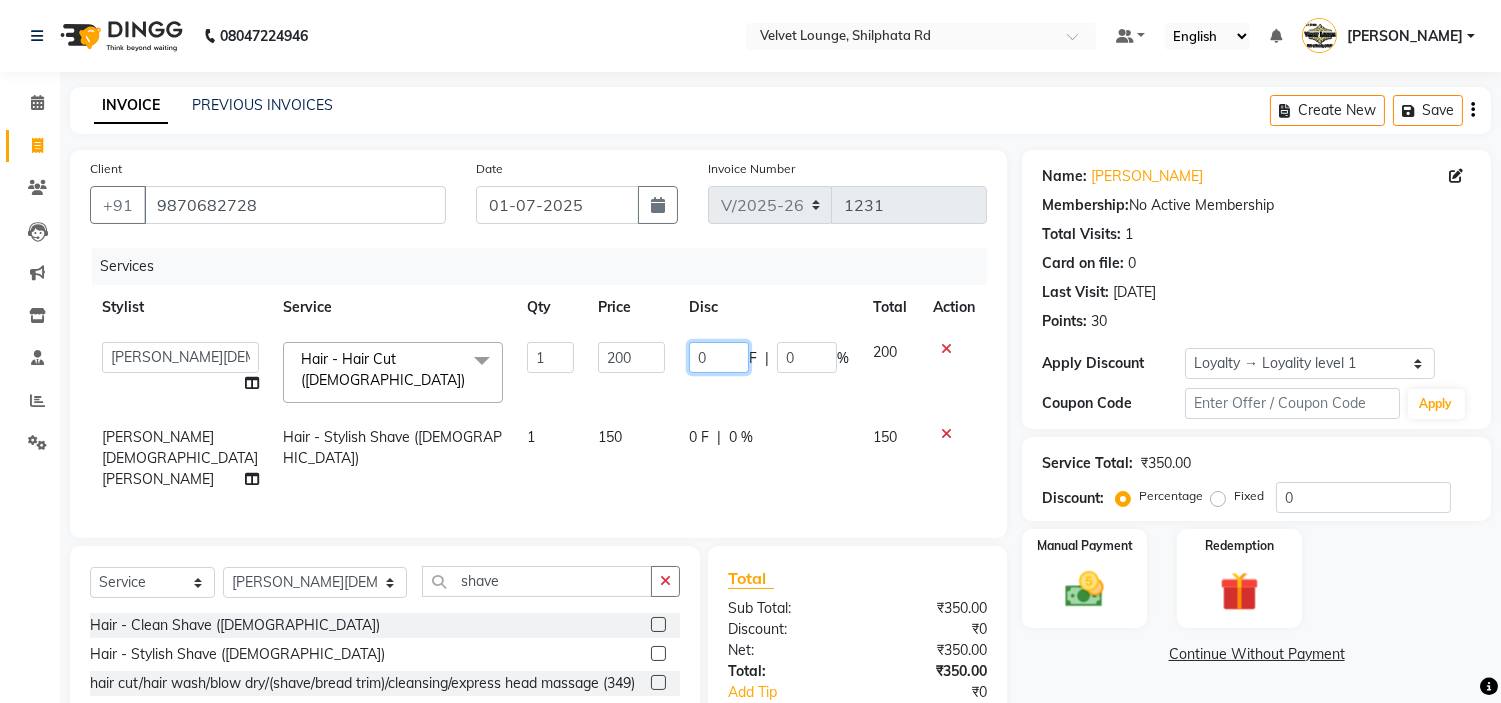 click on "0" 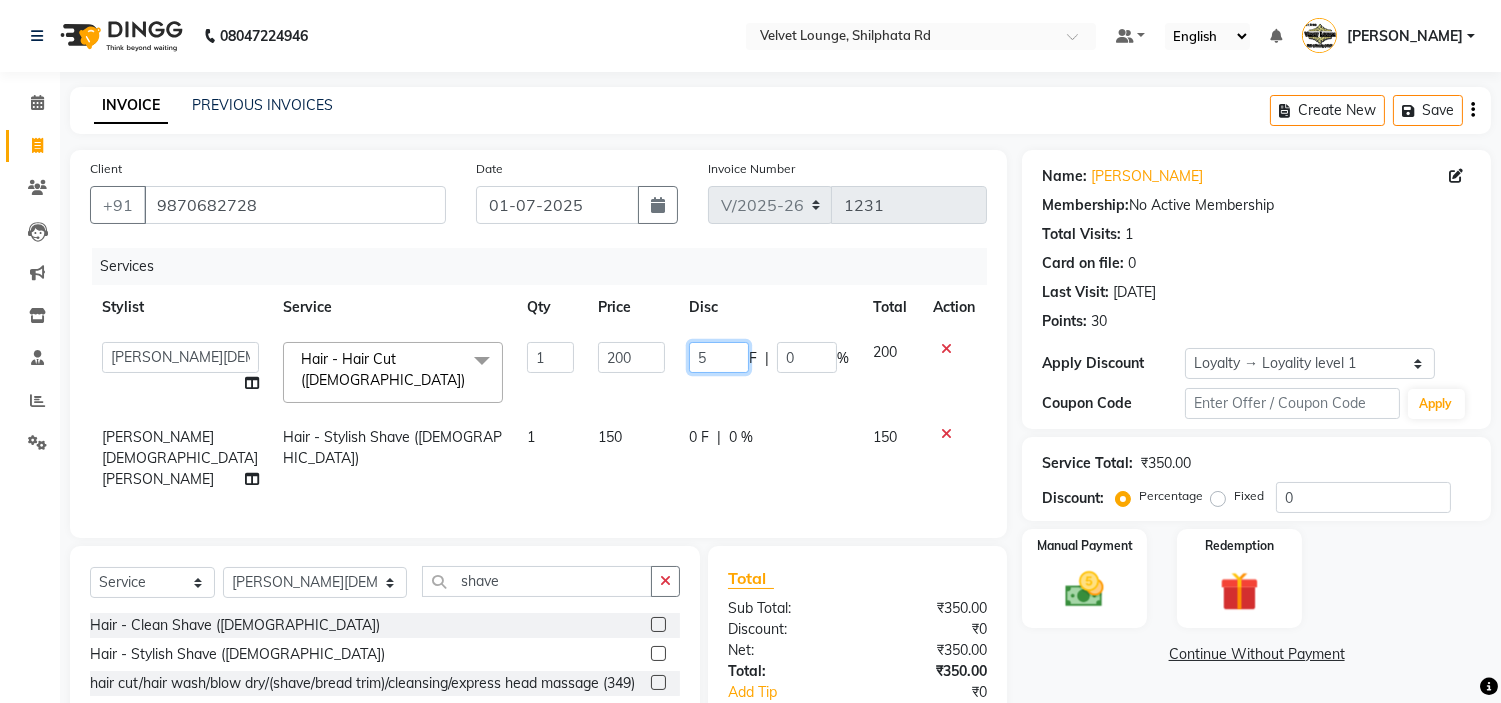 type on "50" 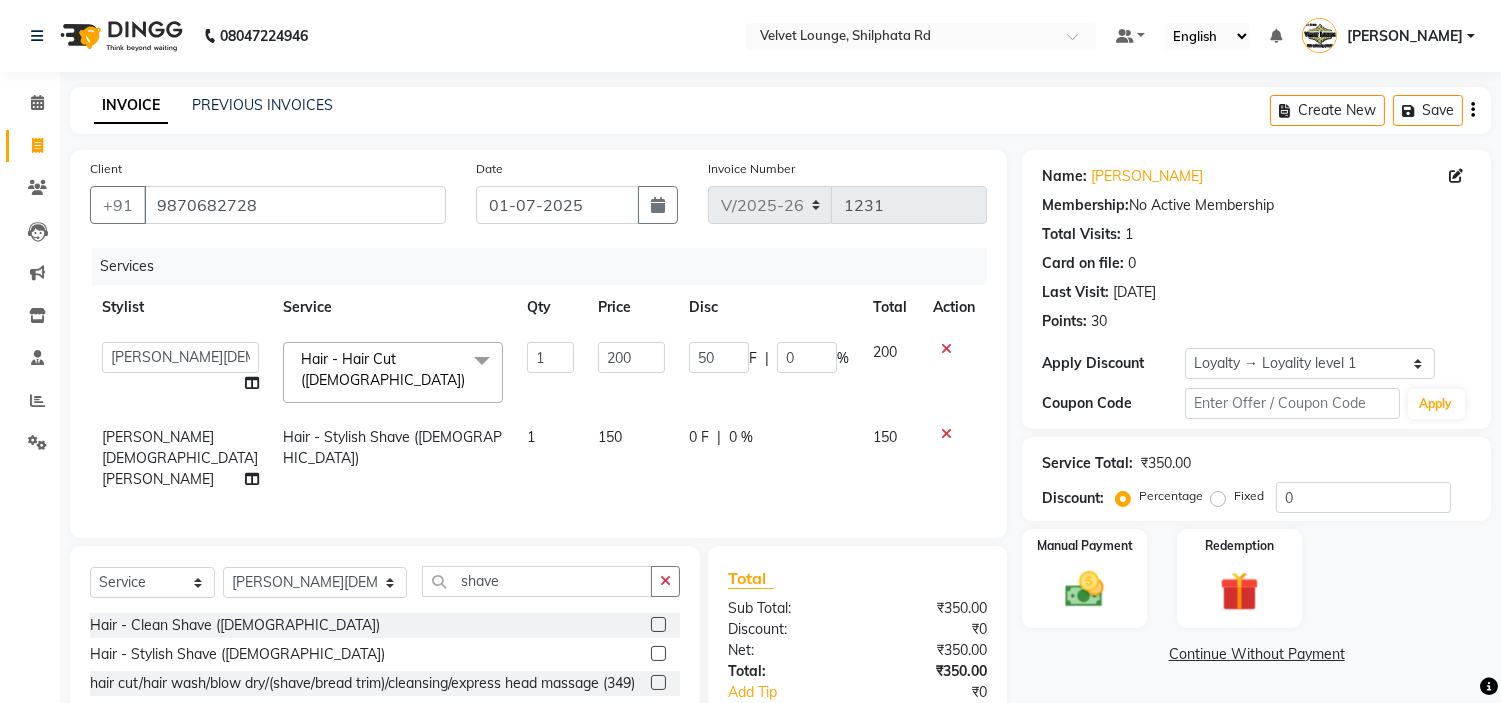 click on "aadil mohaMAD    aarif khan   Abrar   Ajay   ajay jaishwal   alam khan   aman   amit kumar    ANJALI SINGH   Ashish singh   ashwini palem    chandradeep   DOLLY   faizan siddique    fardeen shaikh   Garima singh   Gulshan   jaya   jyoti deepak chandaliya   kalam   karan    Madhu   manish sir   miraj khan    Mohmad Adnan Ansari   mustakin   neeta kumbhar   neha tamatta   pradnya   rahul thakur   RAZAK SALIM SAIKH   rohit   Rutuja   SAHEER   sahil khan   salman mahomad imran    SALMA SHAIKH   SAMEER KHAN   sana   santosh jaiswal   saqib   sayali   shaddma  ansari   shalu mehra   shekhar bansode   SHIVADURGA GANTAM   shubham pal    shweta pandey   varshita gurbani   vishal shinde  Hair - Hair Cut (Male)  x Hair - Hair Cut (Male) Hair - Hair Cut + Wash/ Basic (Male) Hair - Hair Cut + Wash/ Stylish (Male) Hair - Hair Cut + Wash/ Creative (Male) Hair - Hair Cut Kids (Male) Hair - Beard Trim (Male) Hair - Clean Shave (Male) Hair - Stylish Shave (Male) Hair - Head Massage (Male) Hair - Head Massage + Wash (Male) 1" 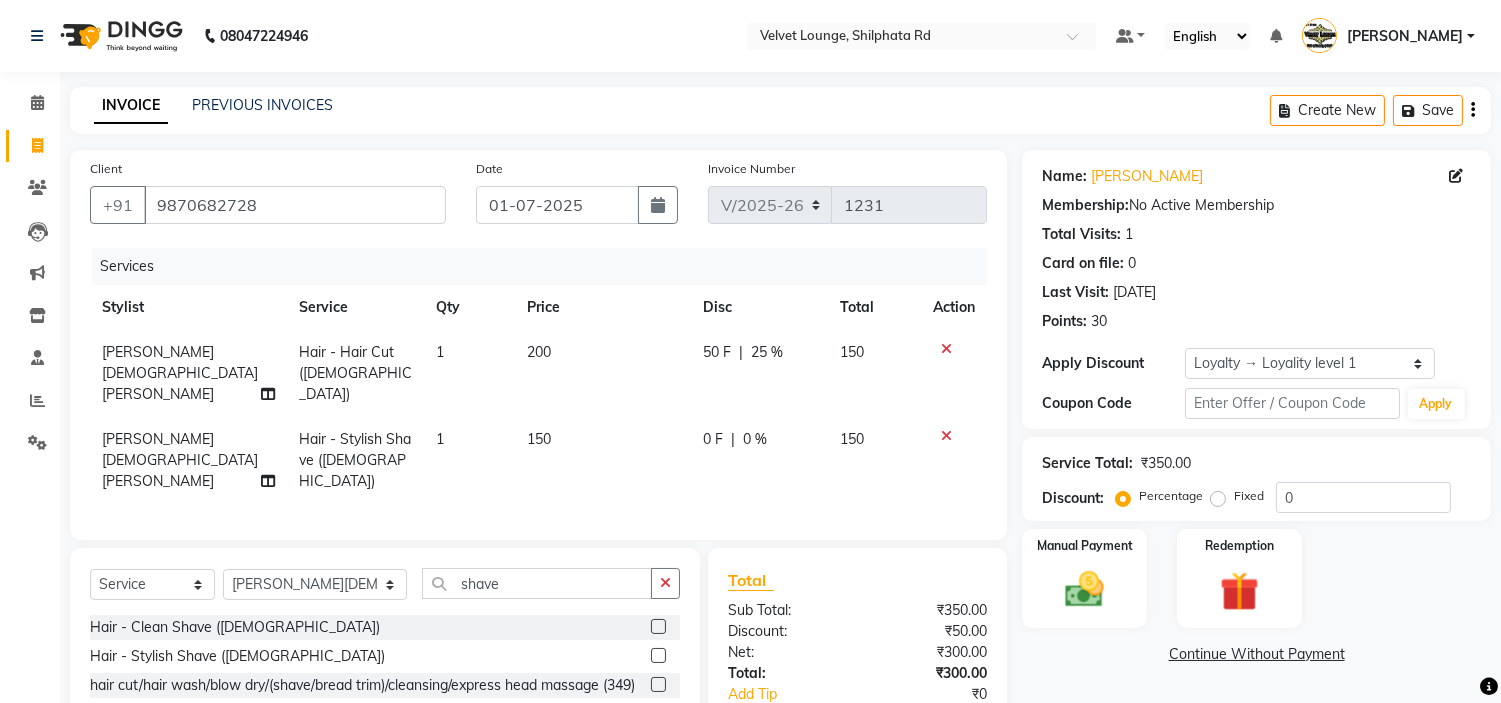 scroll, scrollTop: 144, scrollLeft: 0, axis: vertical 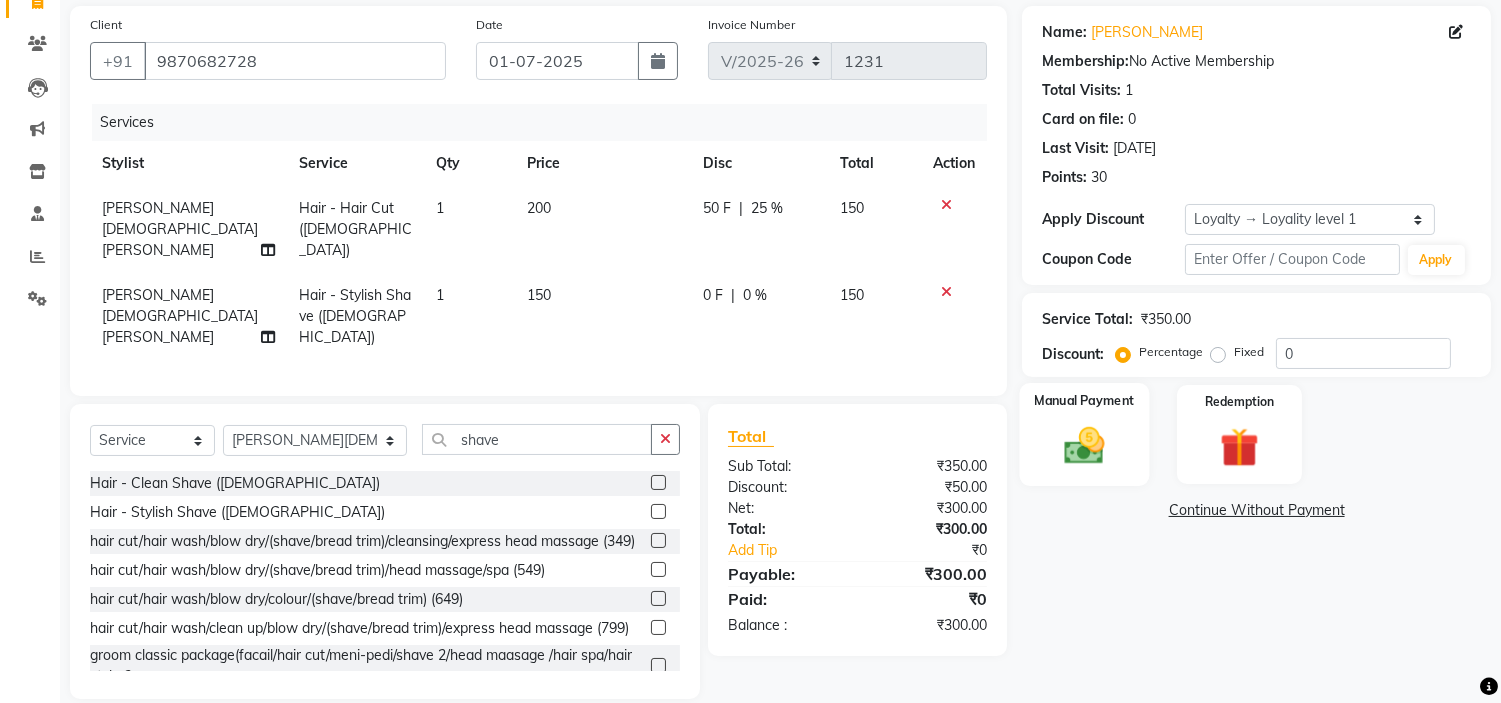click 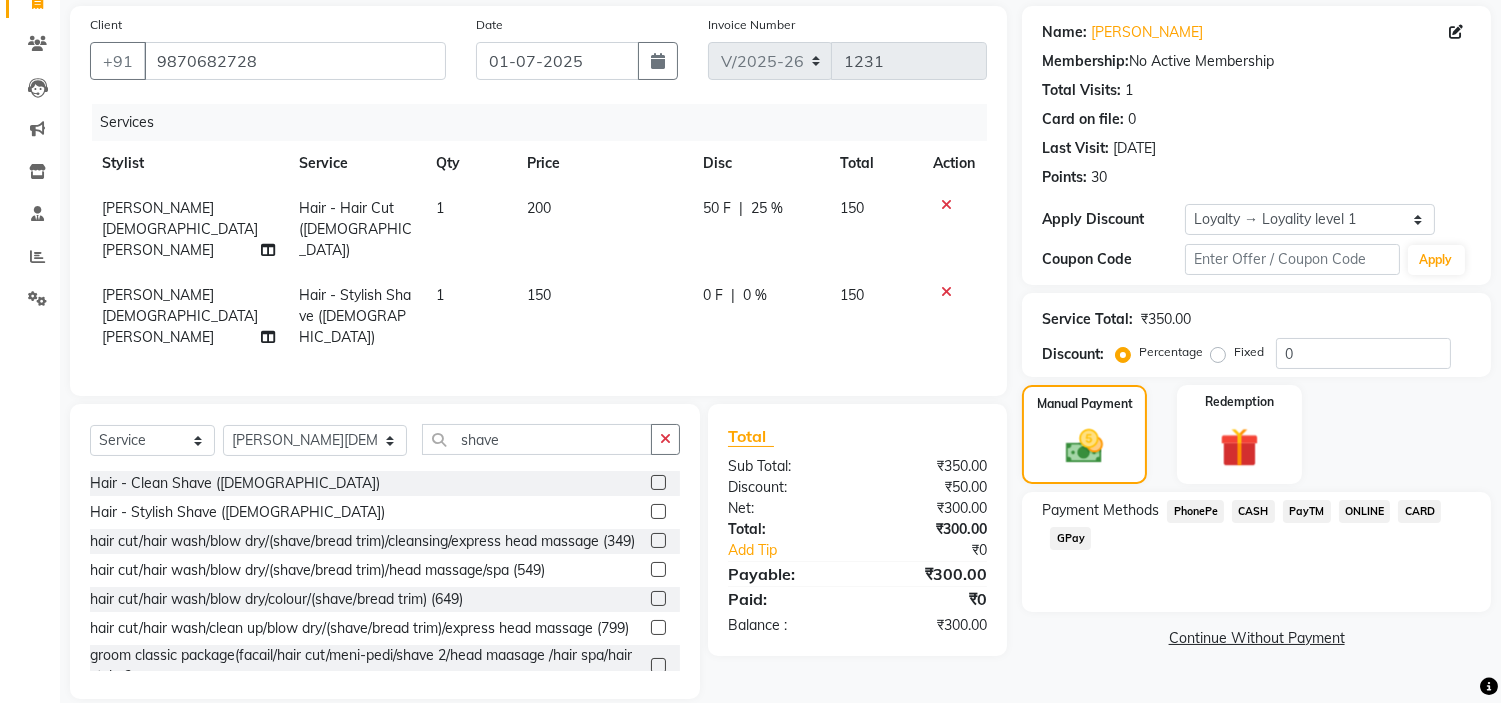 click on "PayTM" 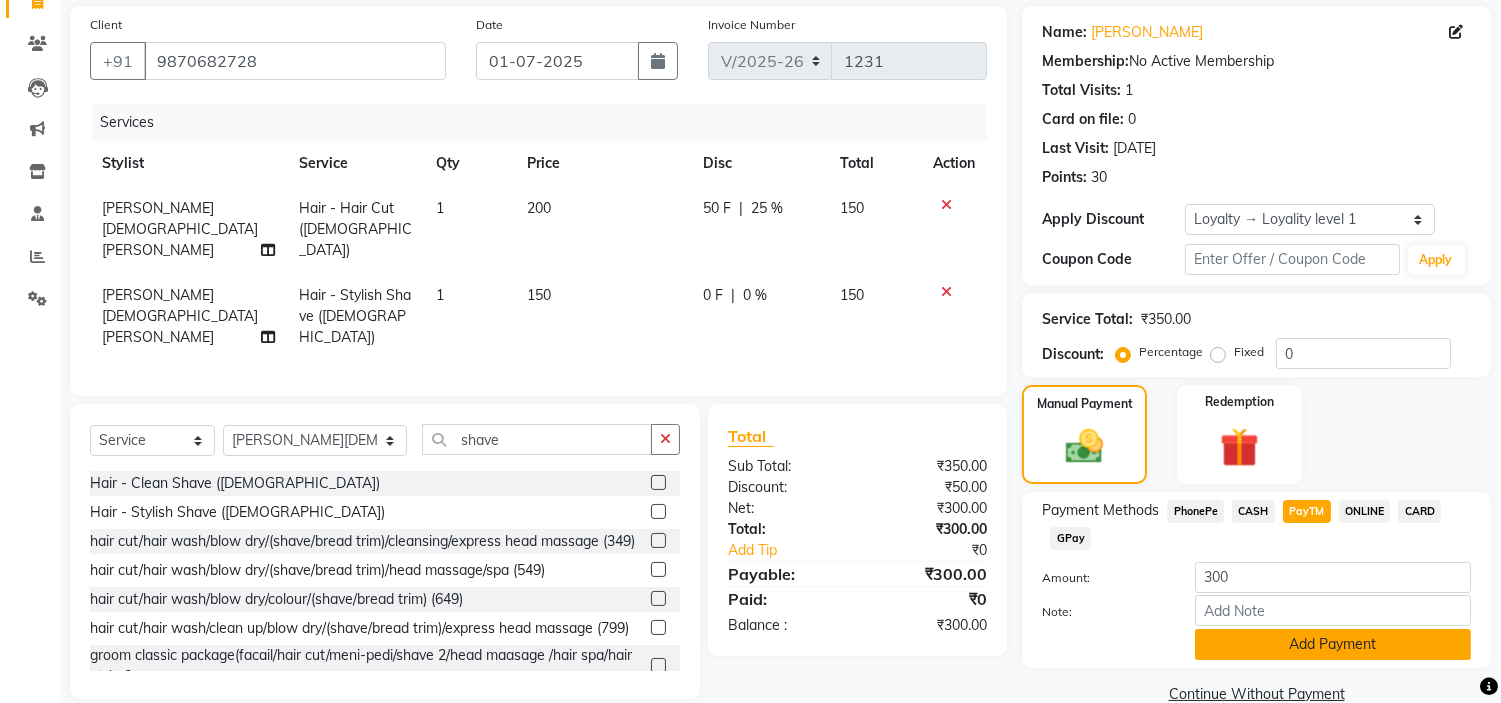 click on "Add Payment" 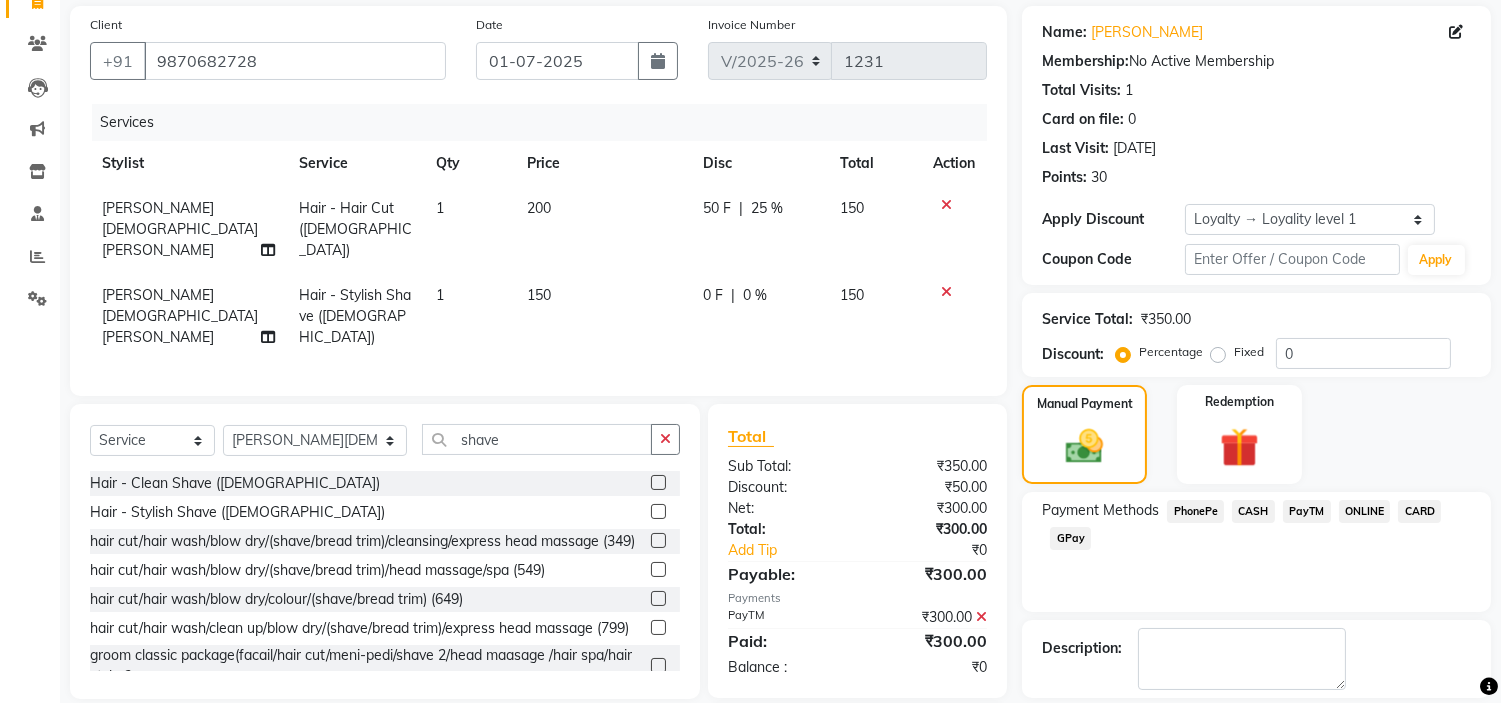 scroll, scrollTop: 242, scrollLeft: 0, axis: vertical 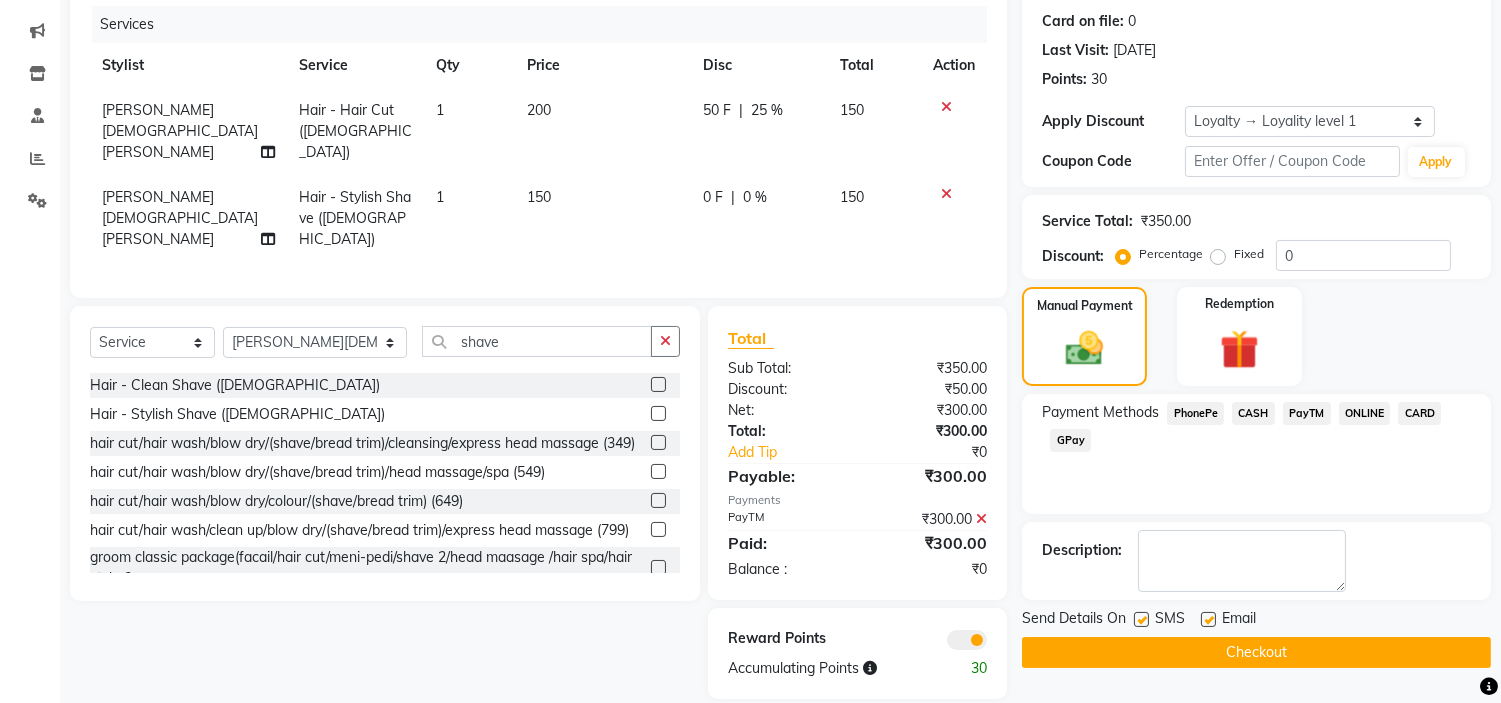 click on "Checkout" 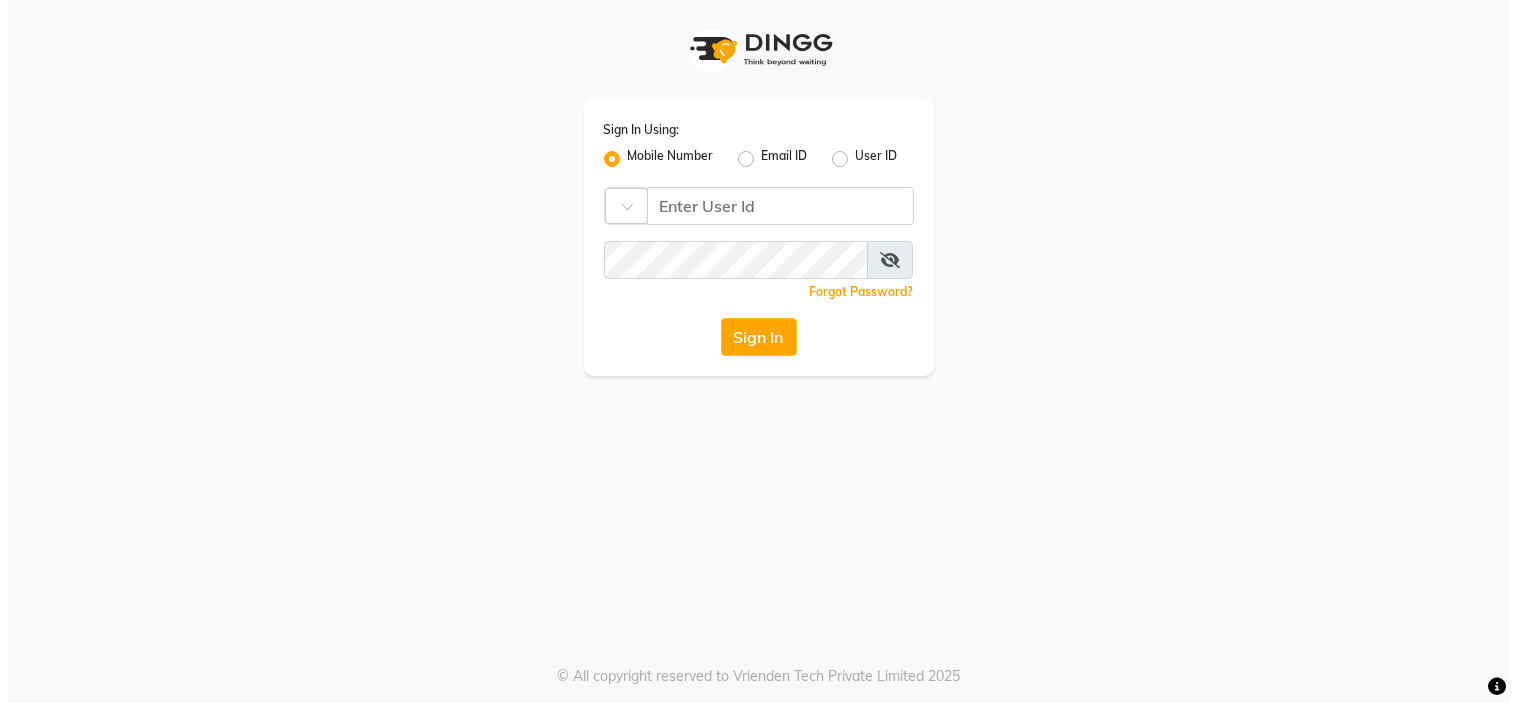 scroll, scrollTop: 0, scrollLeft: 0, axis: both 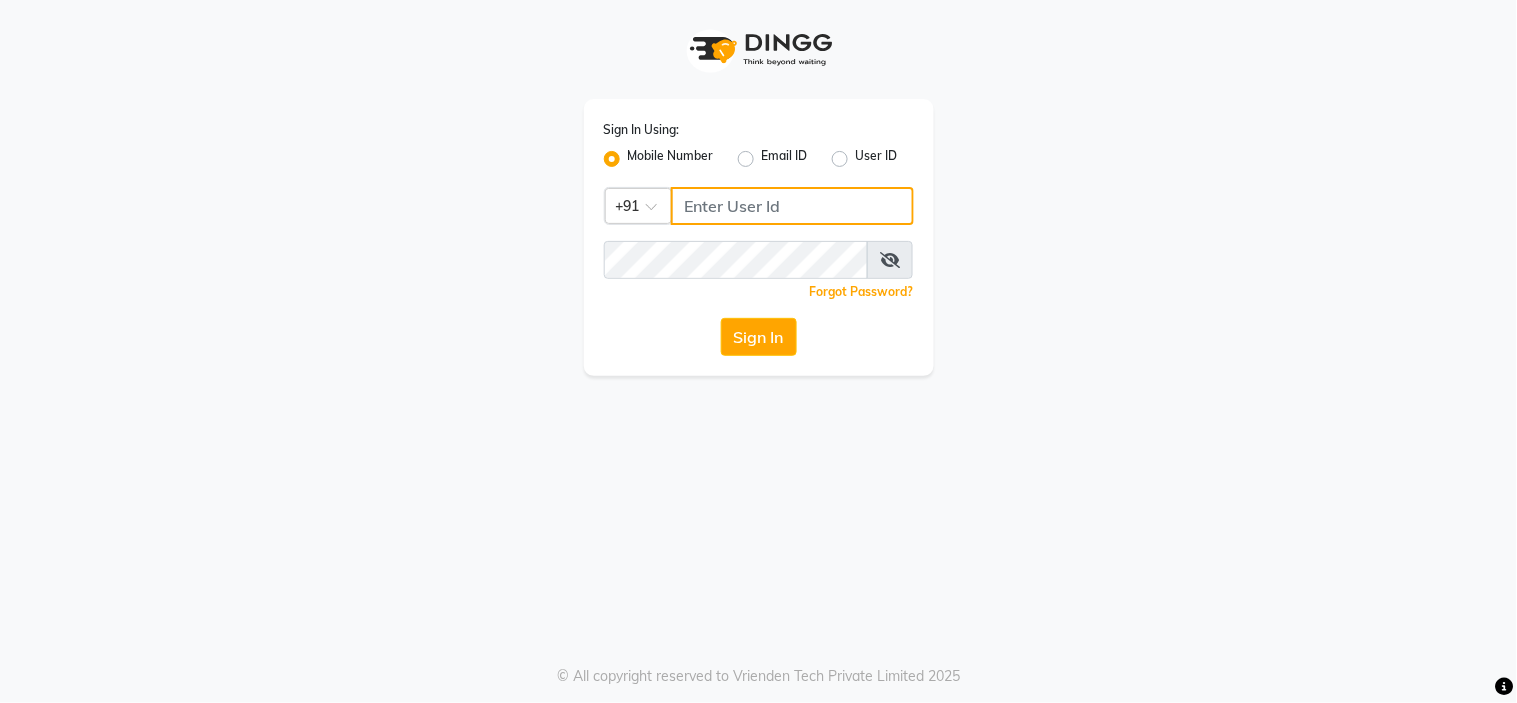 click 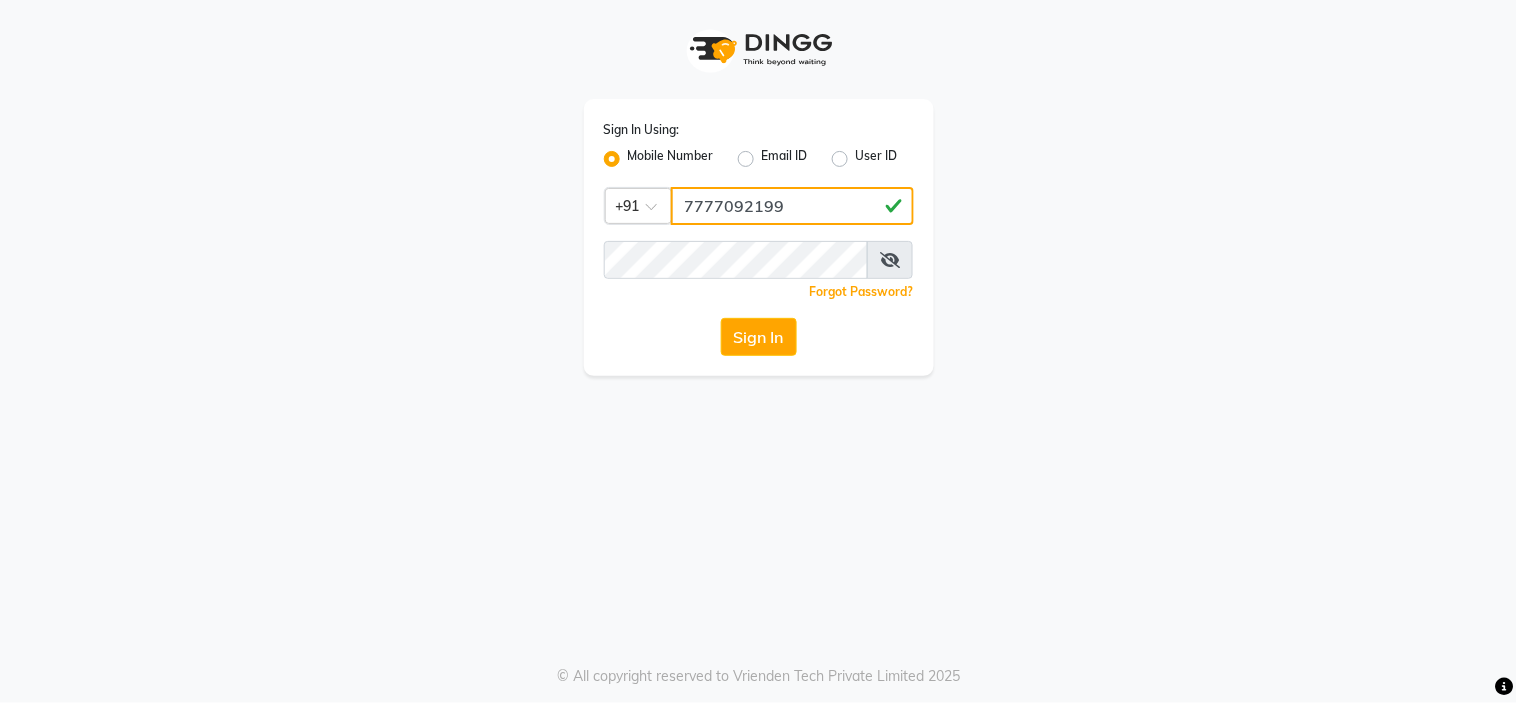 type on "7777092199" 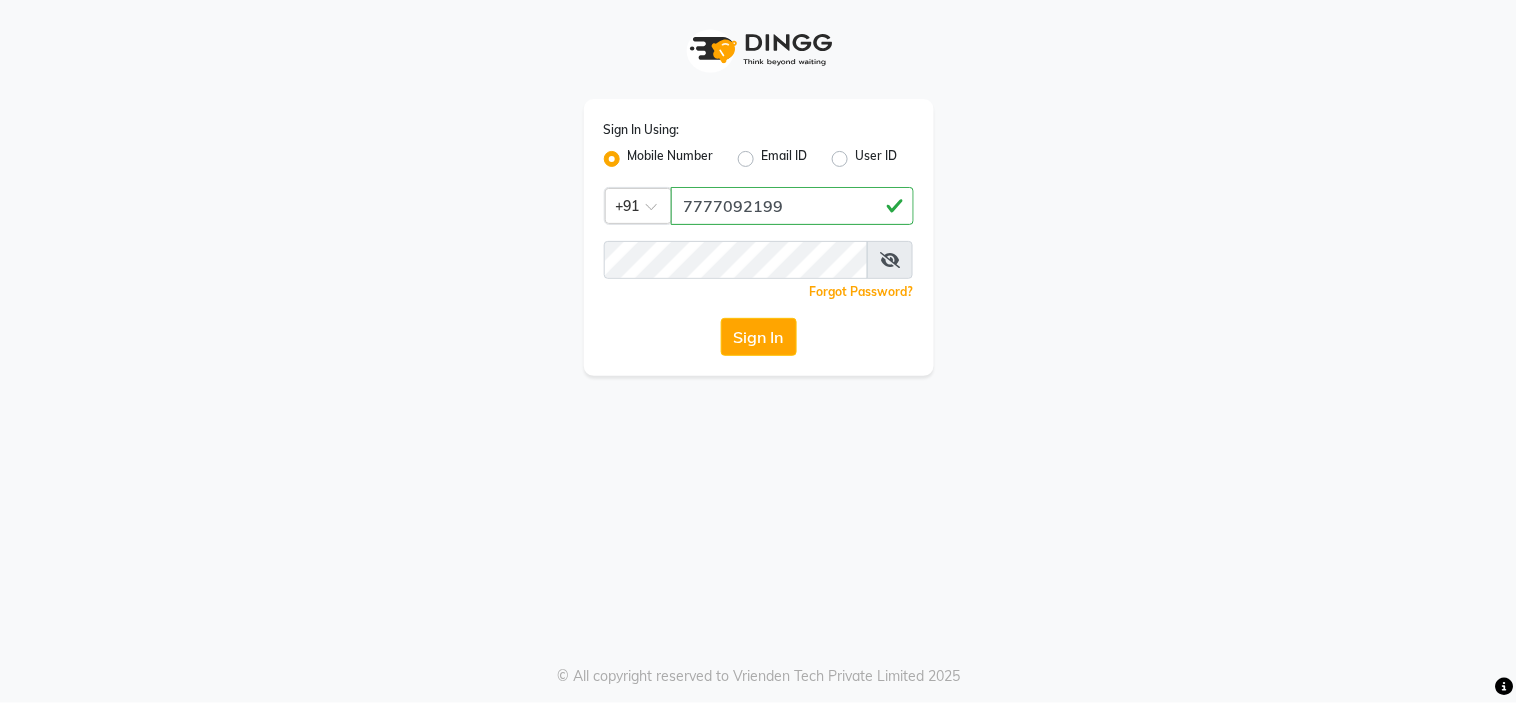 click at bounding box center [890, 260] 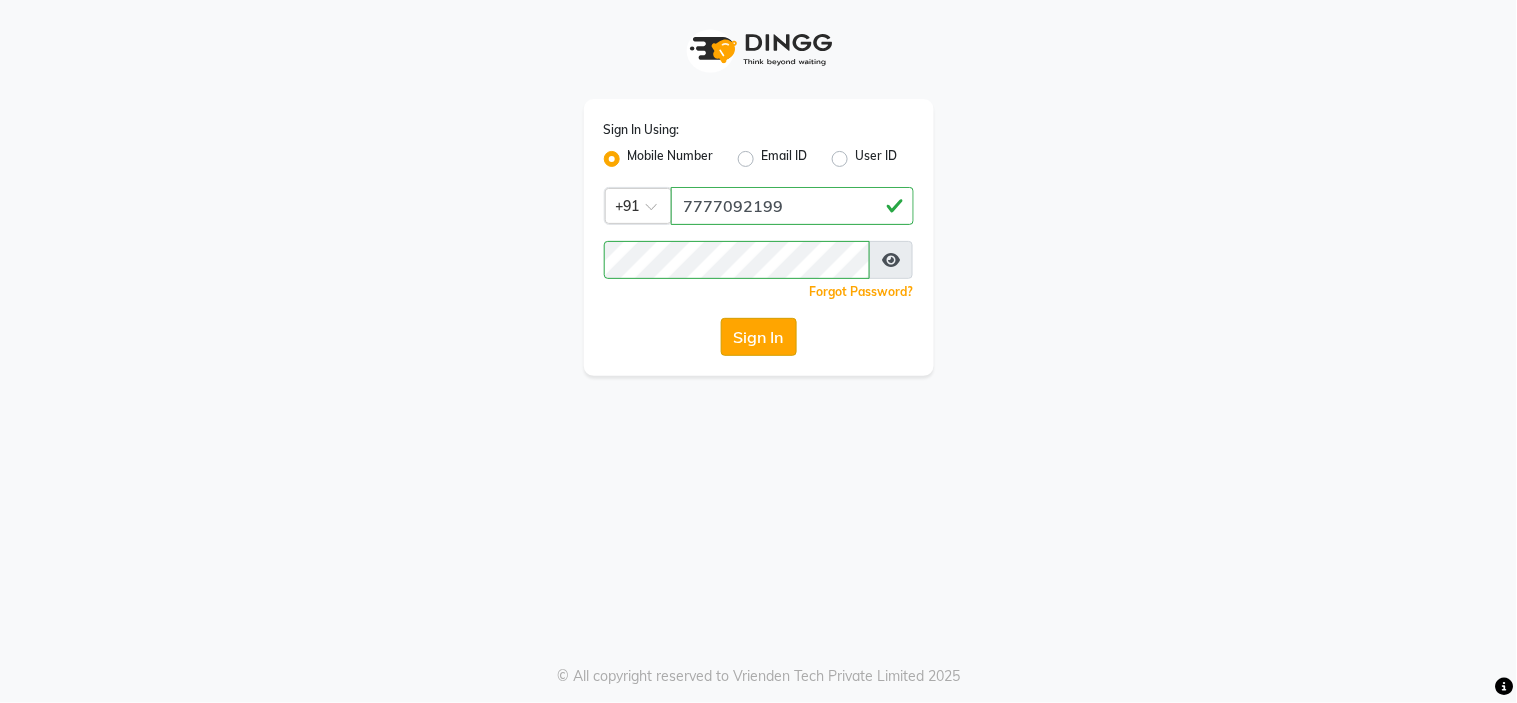 click on "Sign In" 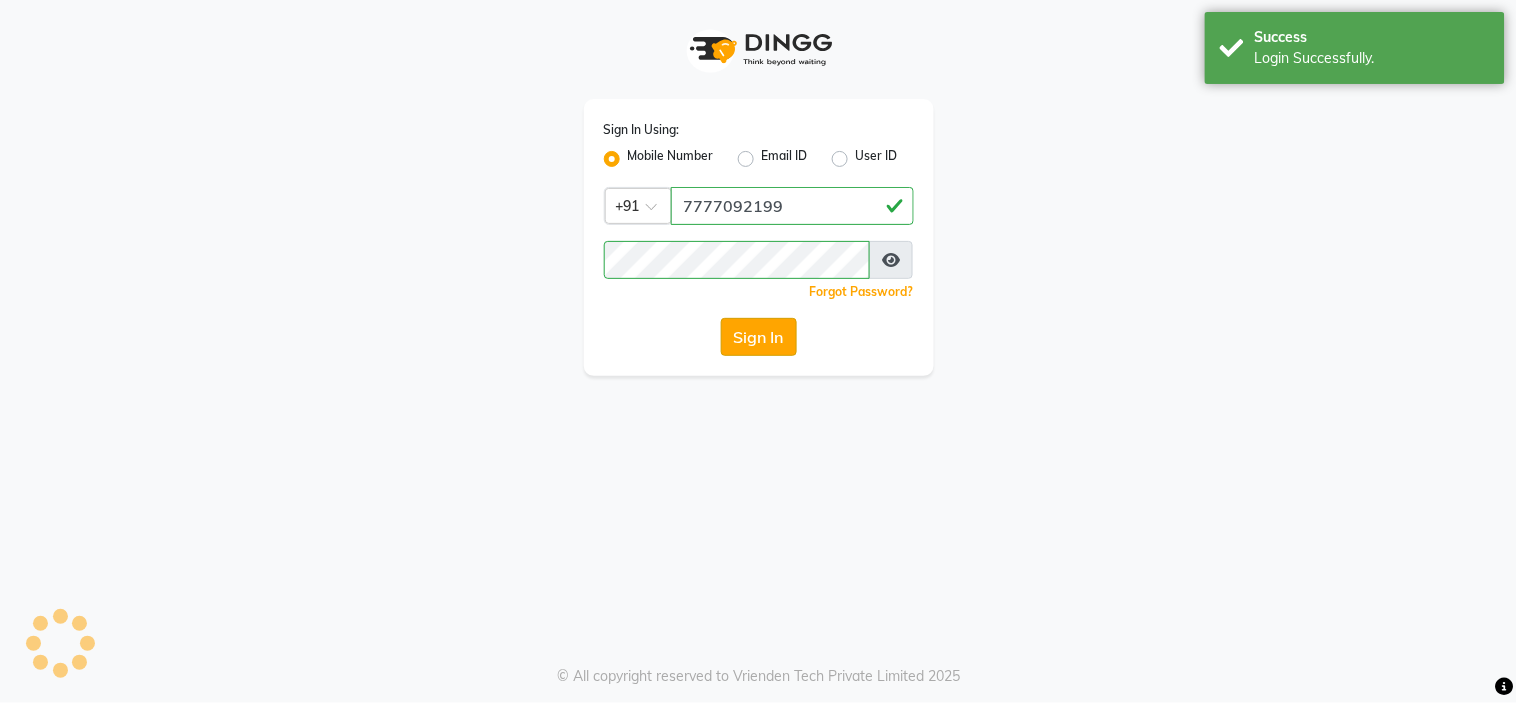 click on "Sign In" 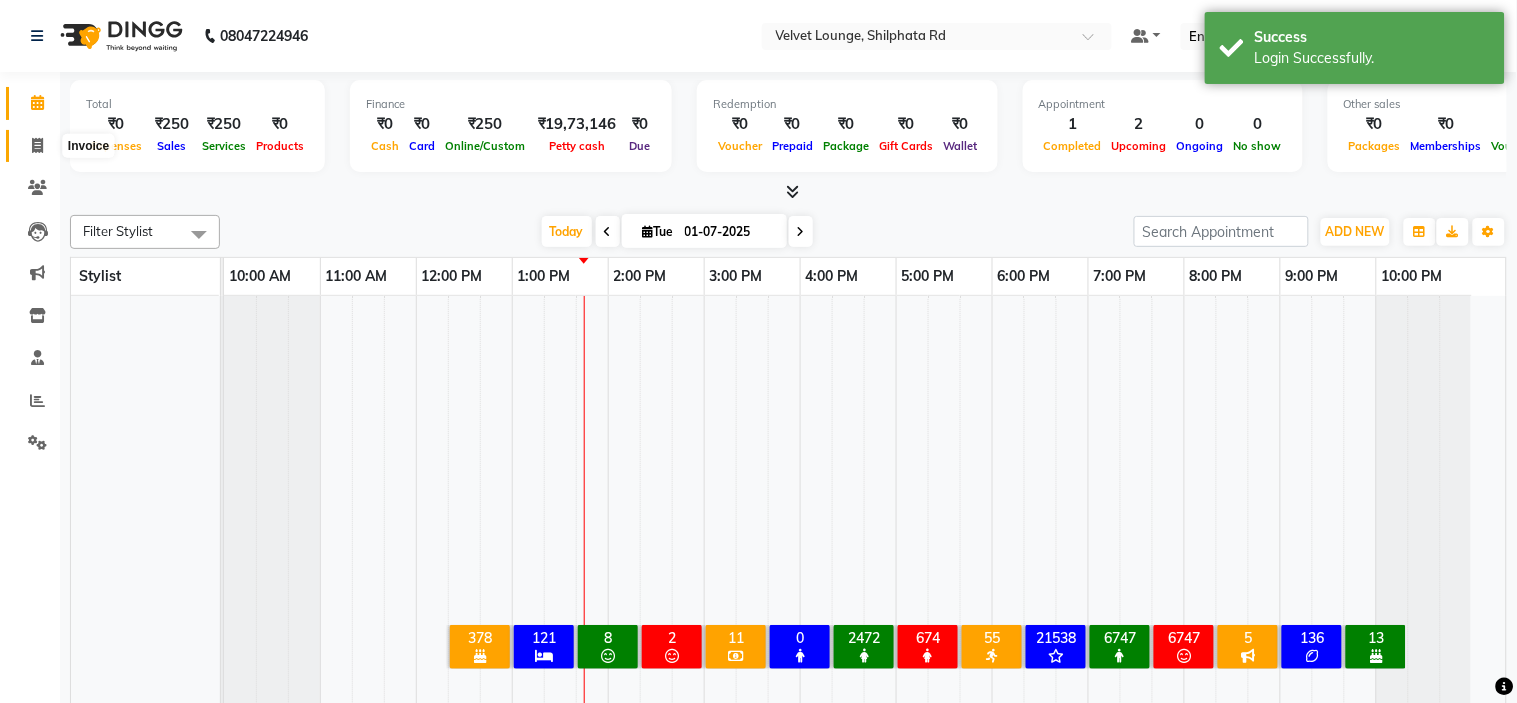 click 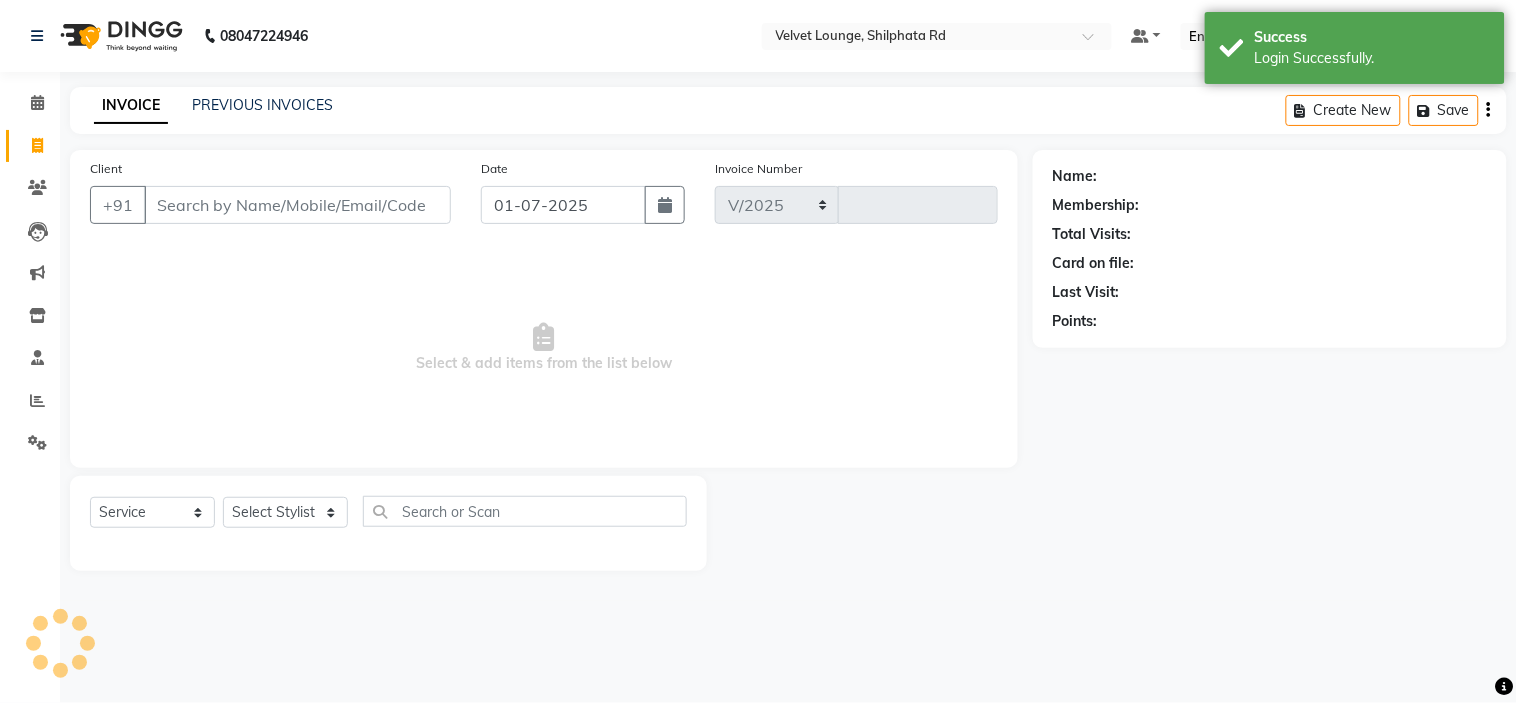 select on "122" 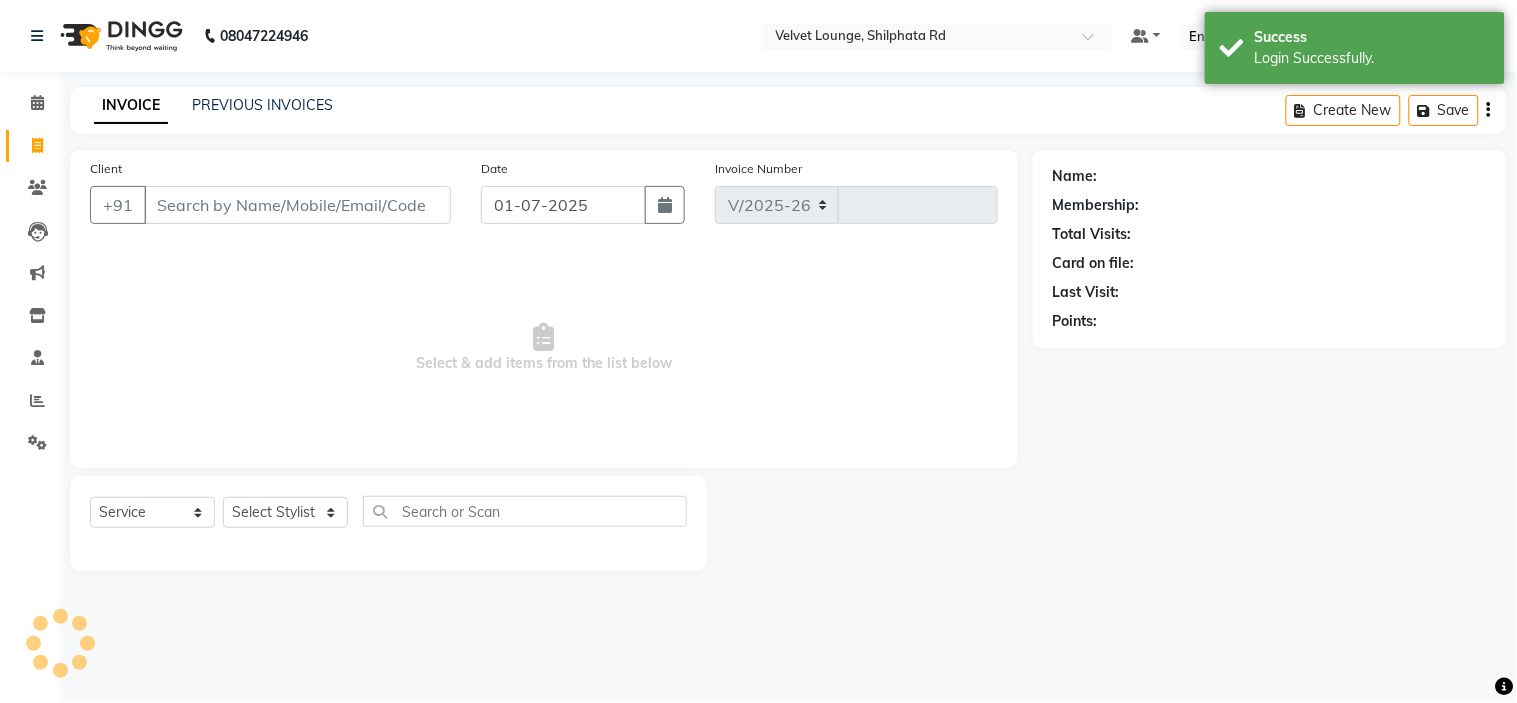 type on "1231" 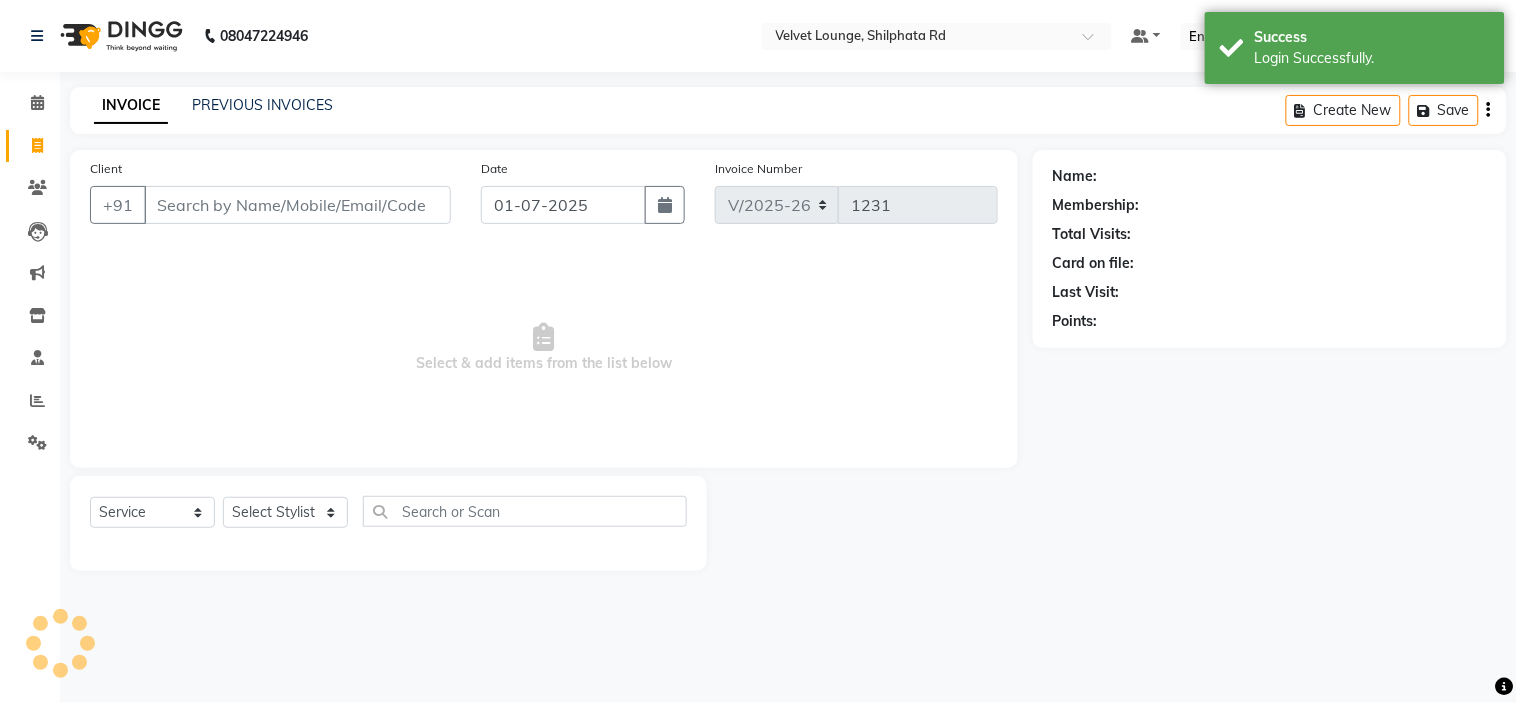 click on "Client" at bounding box center [297, 205] 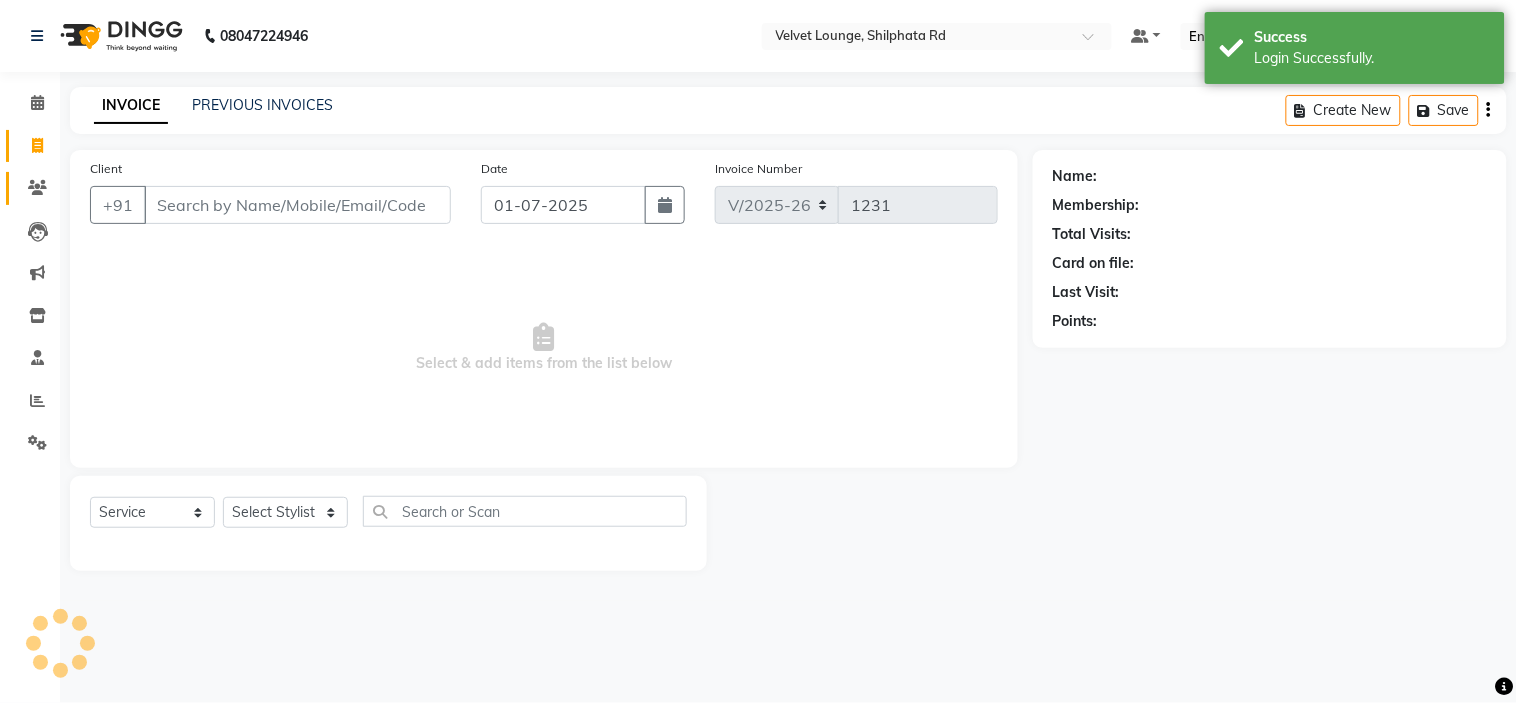 click on "Clients" 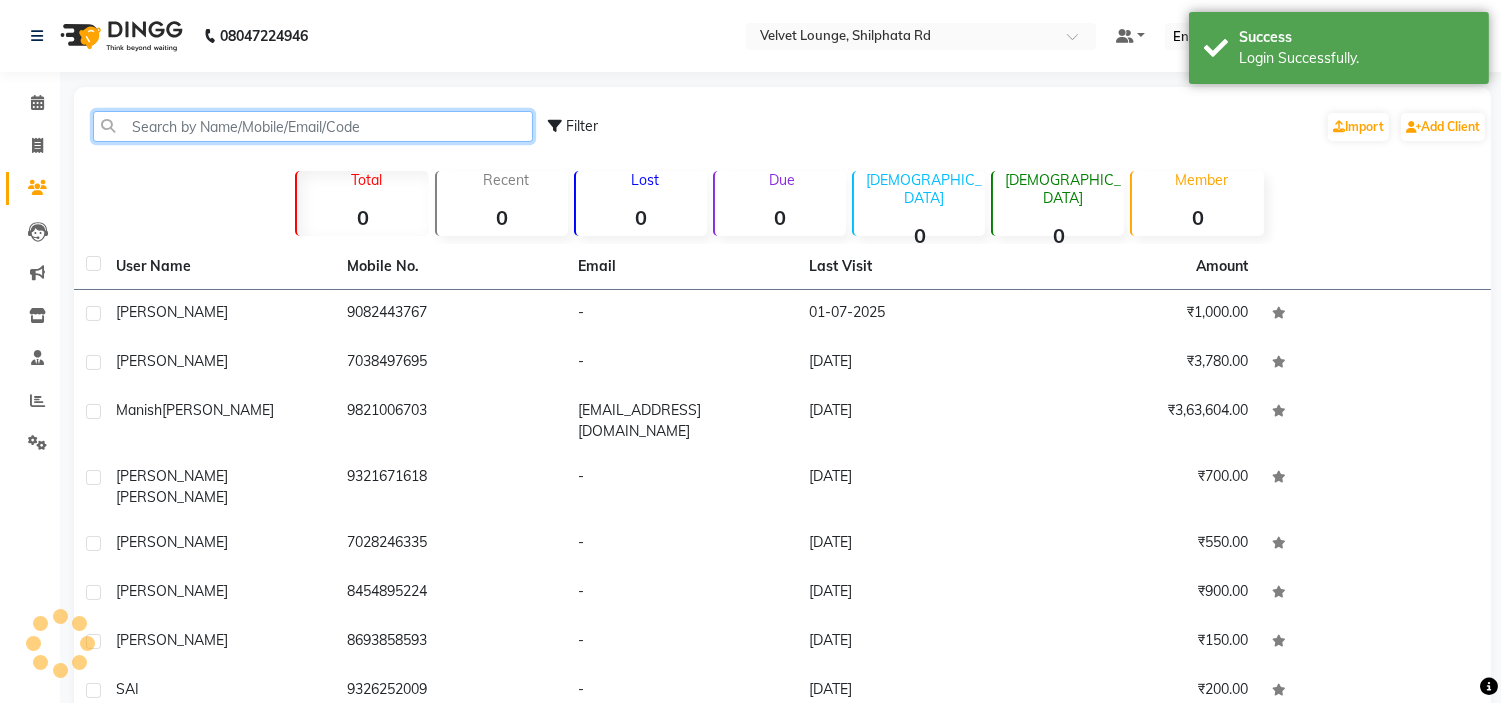 click 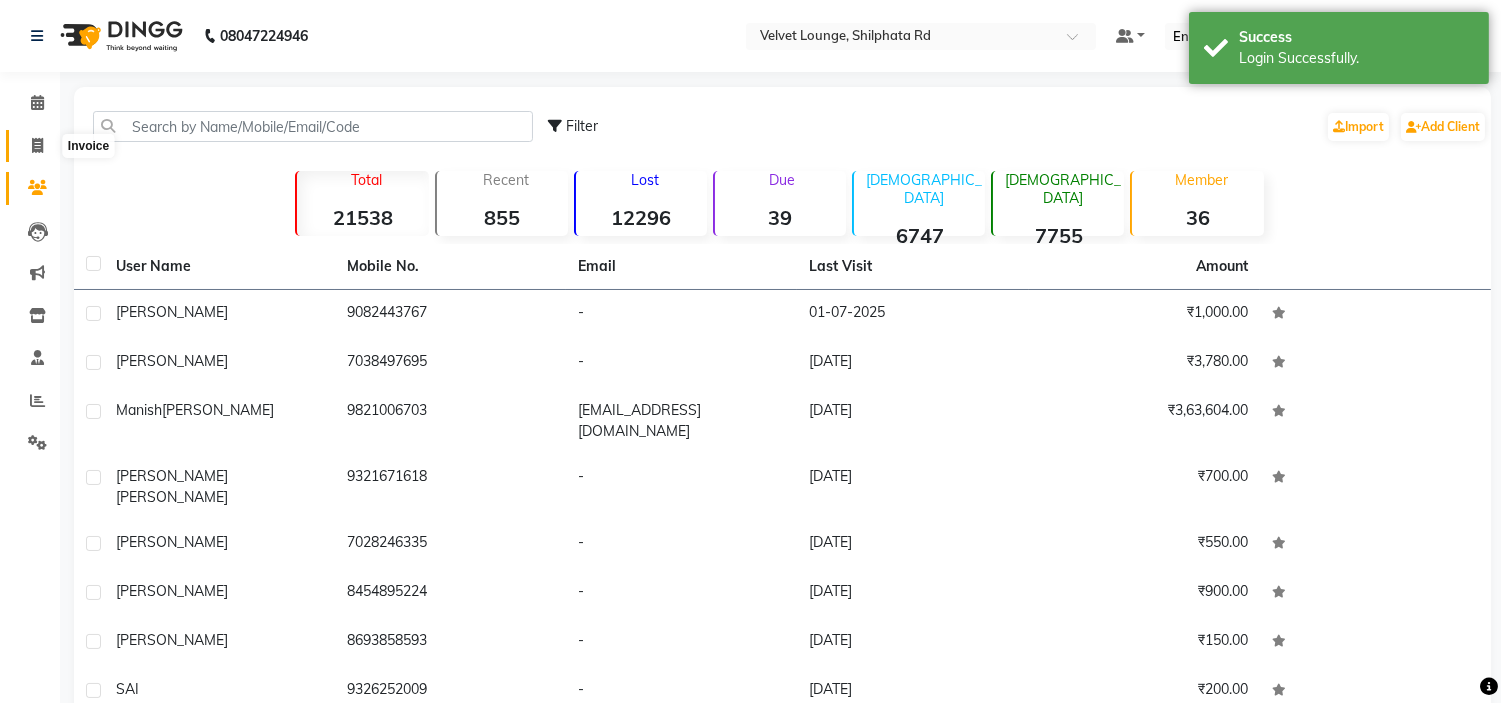 click 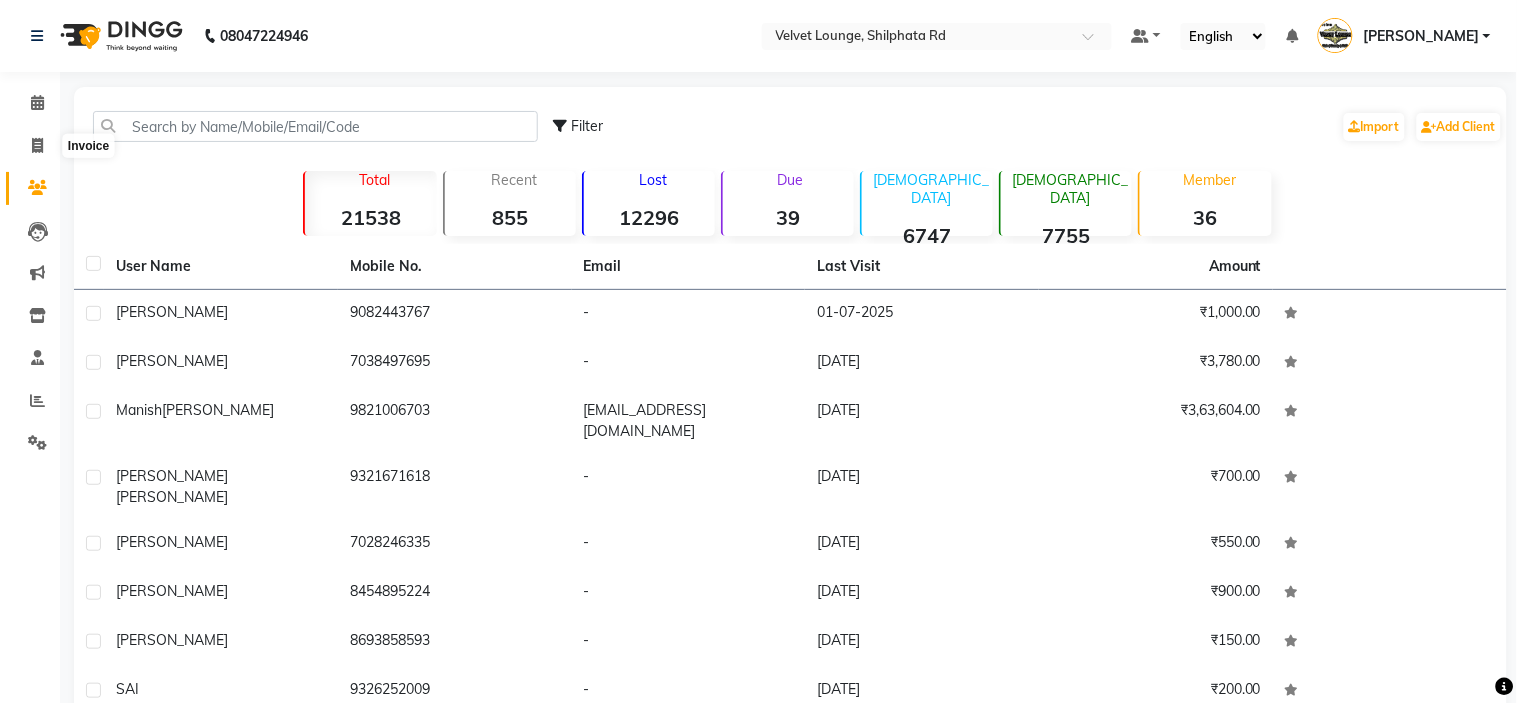 select on "service" 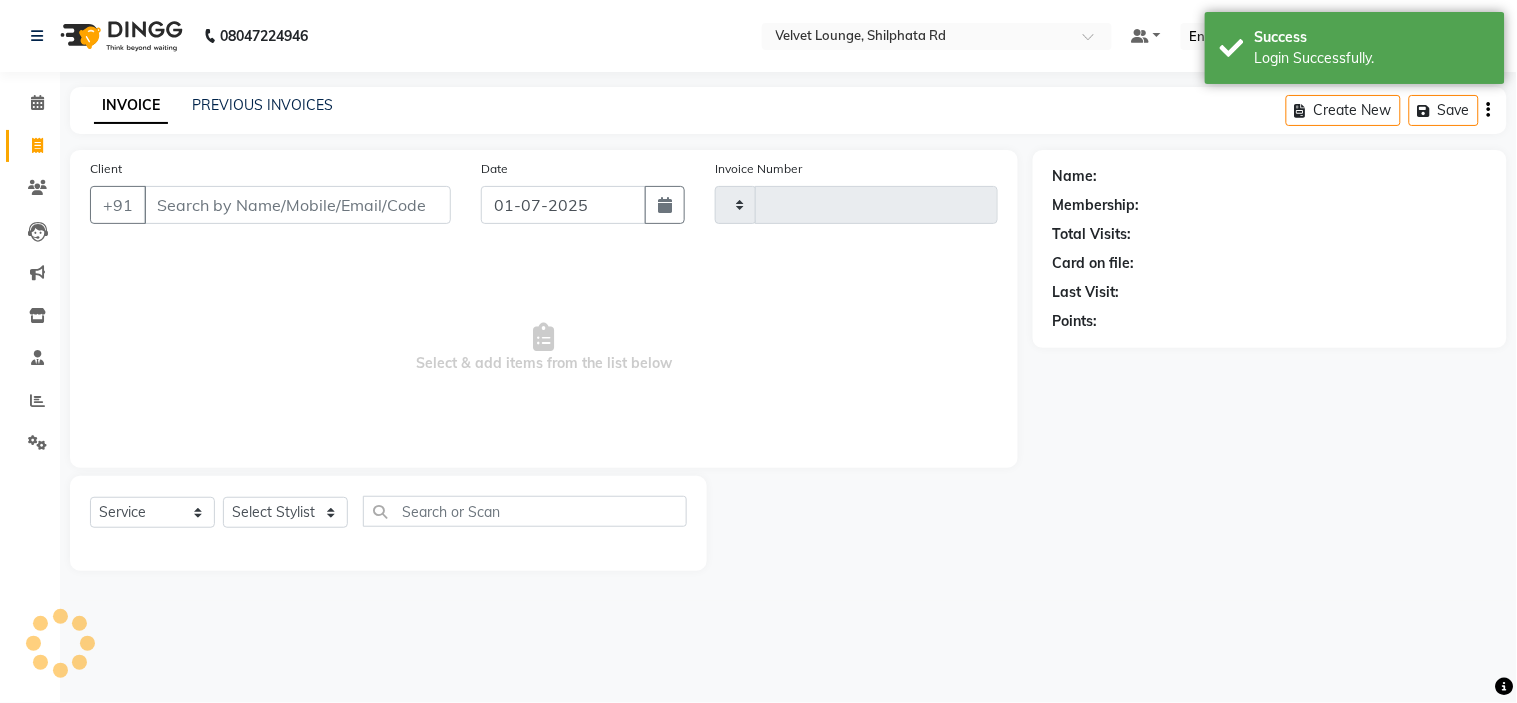 type on "1231" 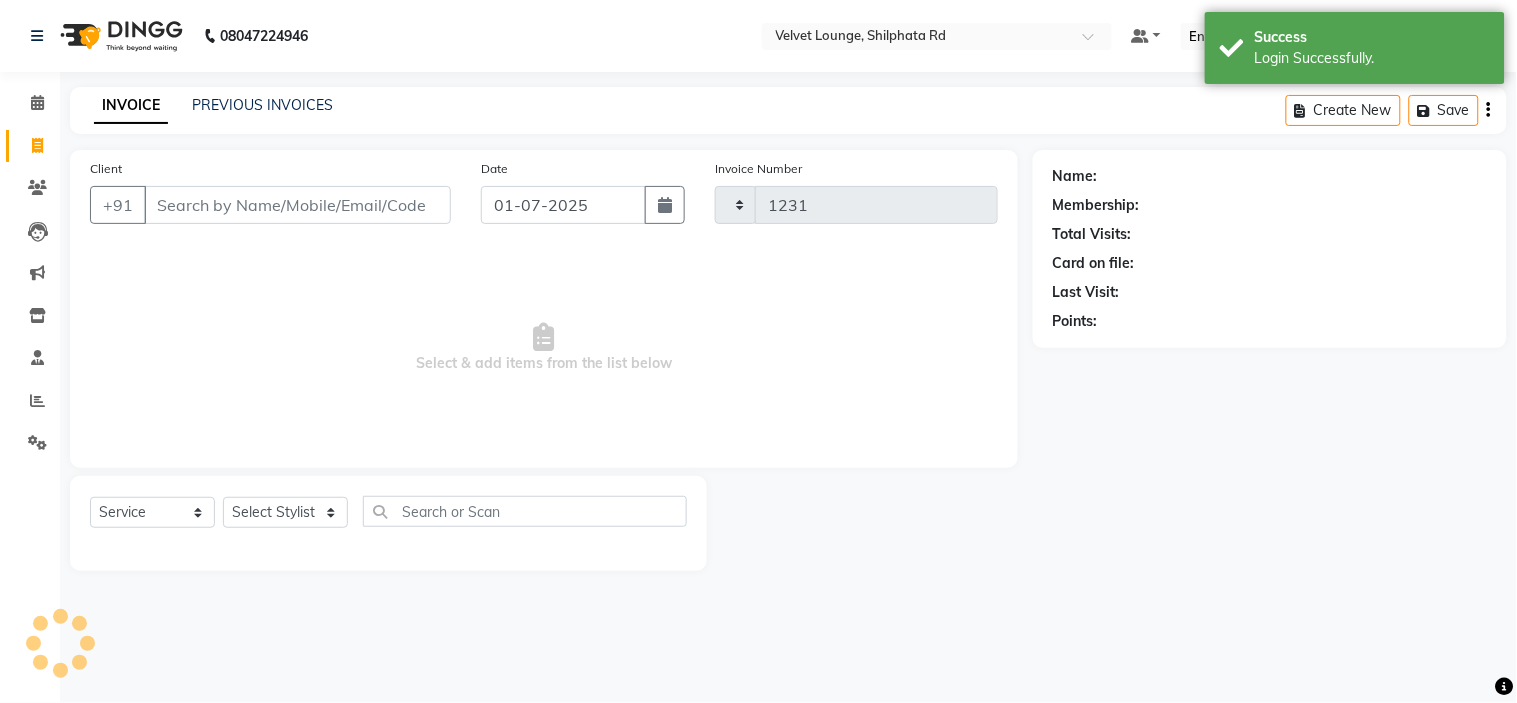 select on "122" 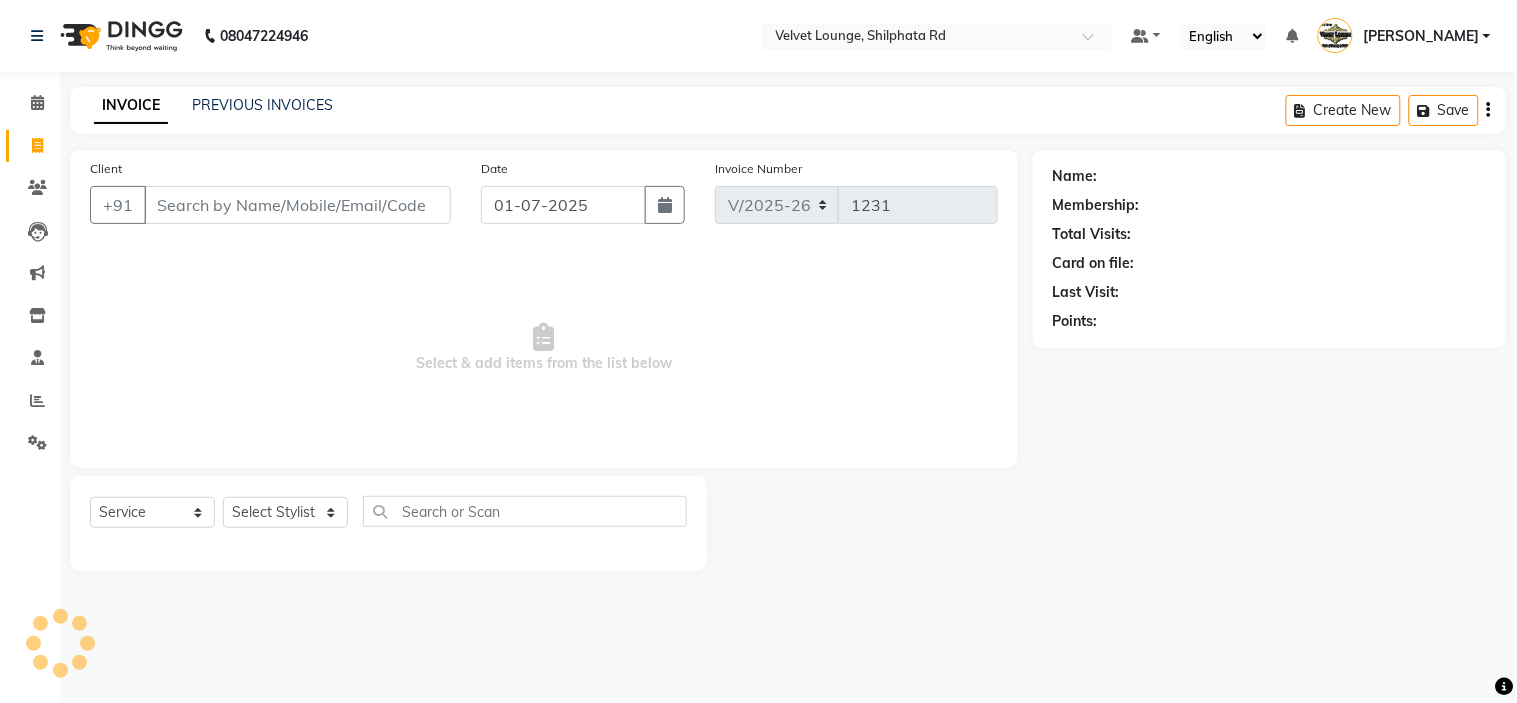 click on "Client" at bounding box center [297, 205] 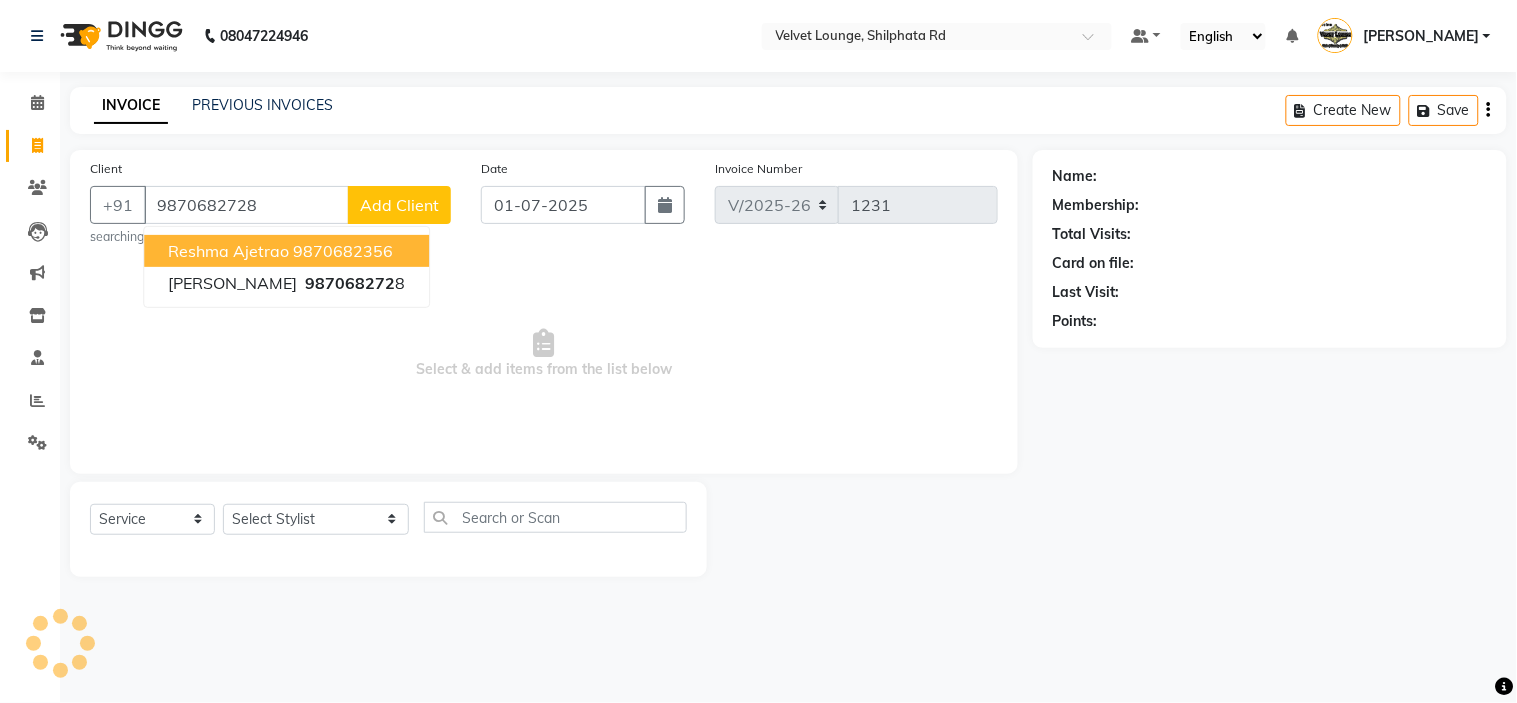 type on "9870682728" 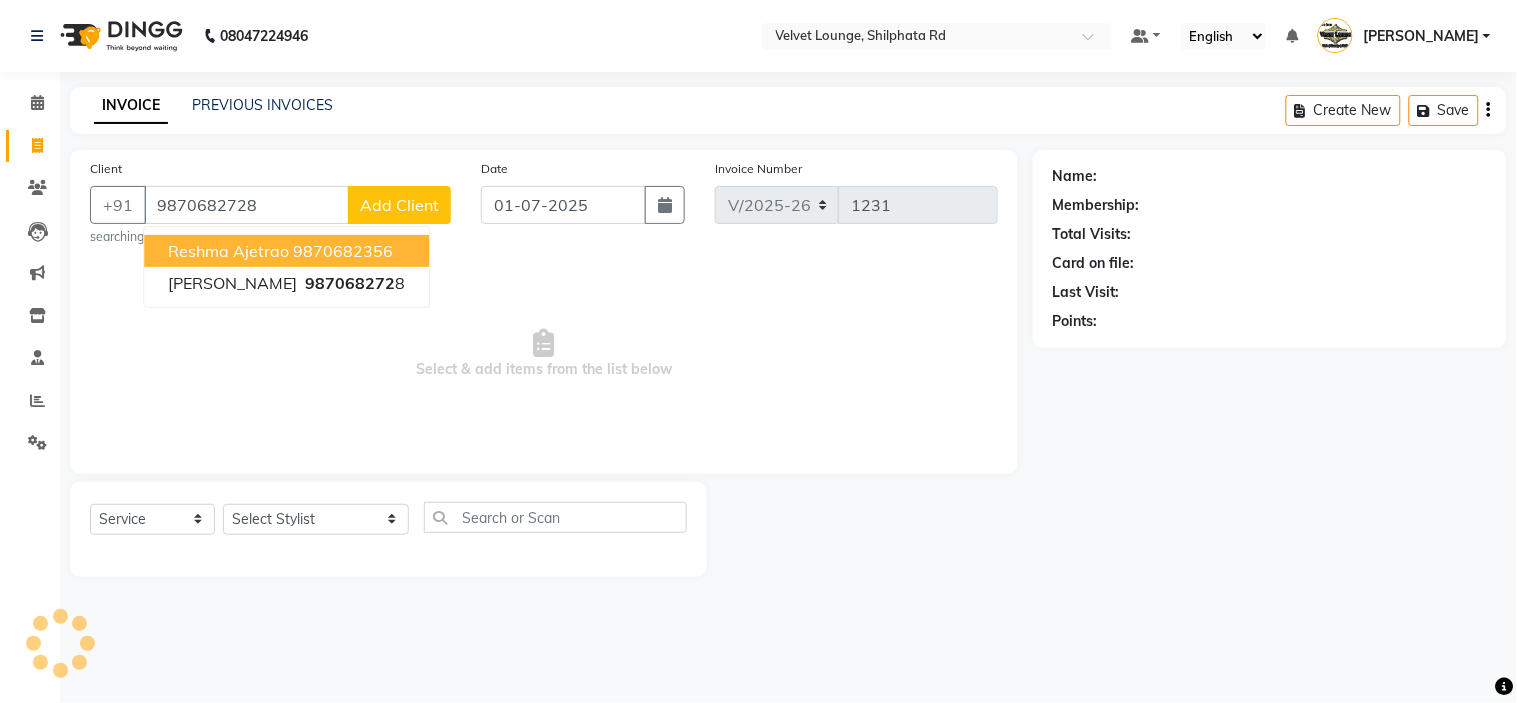 select on "1: Object" 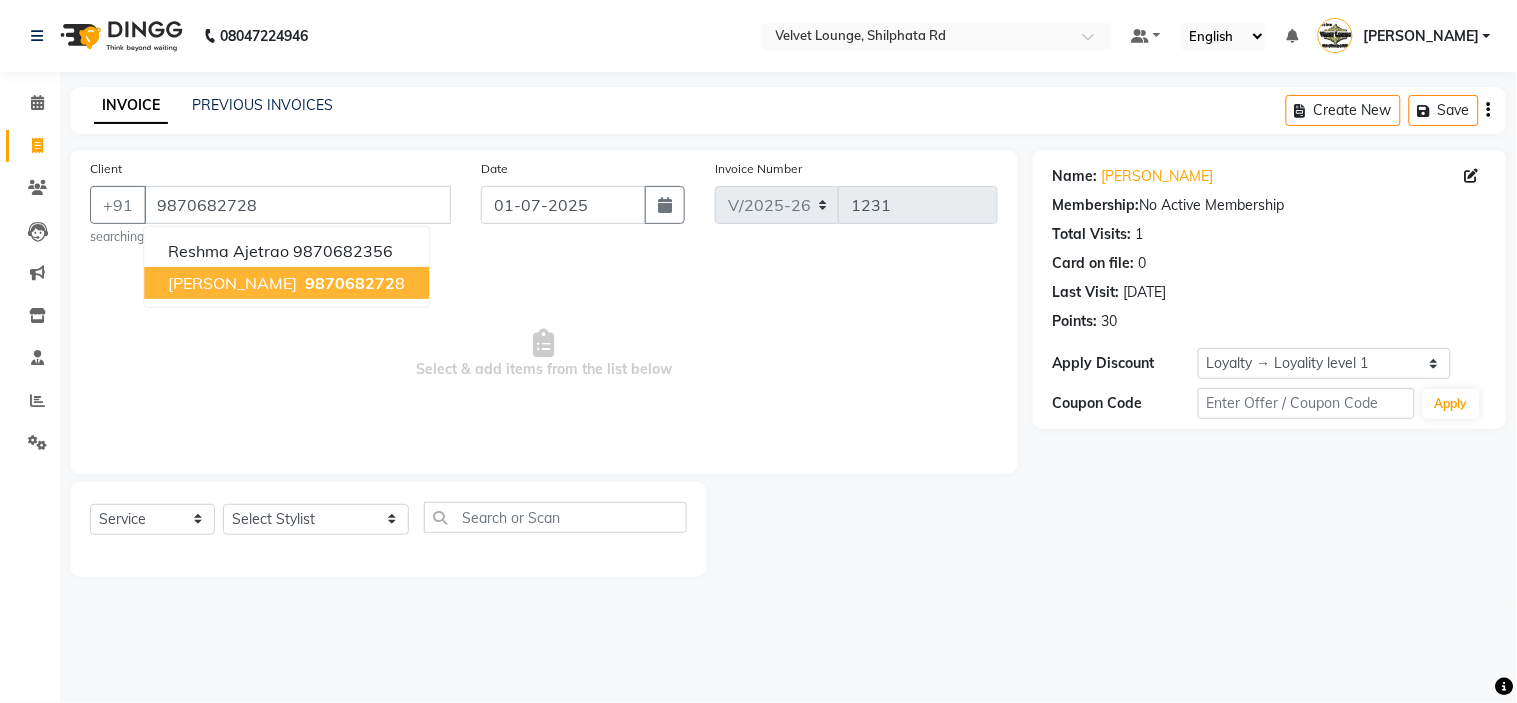 click on "boby bagli   987068272 8" at bounding box center (286, 283) 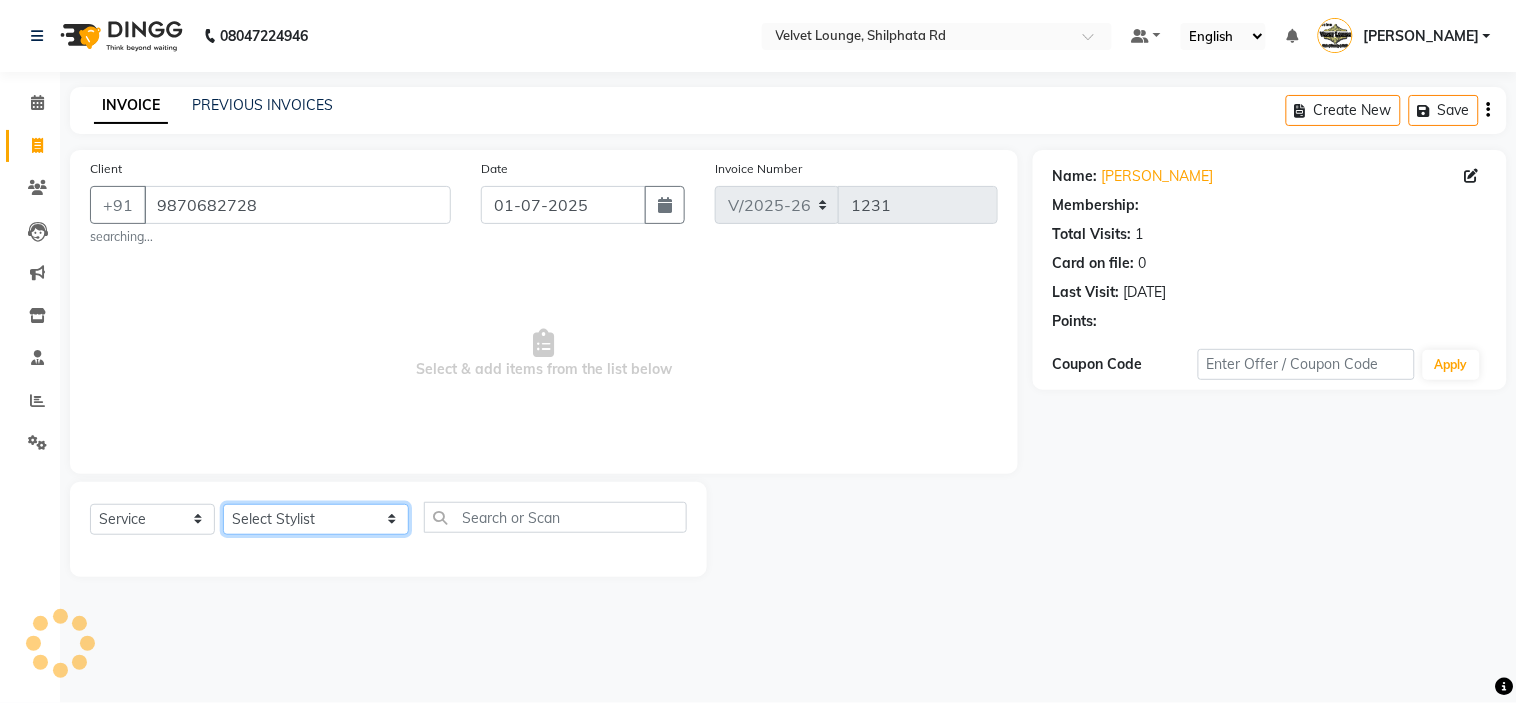 click on "Select Stylist aadil mohaMAD  aarif khan Abrar Ajay ajay jaishwal alam khan aman amit kumar  ANJALI SINGH Ashish singh ashwini palem  chandradeep DOLLY faizan siddique  fardeen shaikh Garima singh Gulshan jaya jyoti deepak chandaliya kalam karan  Madhu manish sir miraj khan  Mohmad Adnan Ansari mustakin neeta kumbhar neha tamatta pradnya rahul thakur RAZAK SALIM SAIKH rohit Rutuja SAHEER sahil khan salman mahomad imran  SALMA SHAIKH SAMEER KHAN sana santosh jaiswal saqib sayali shaddma  ansari shalu mehra shekhar bansode SHIVADURGA GANTAM shubham pal  shweta pandey varshita gurbani vishal shinde" 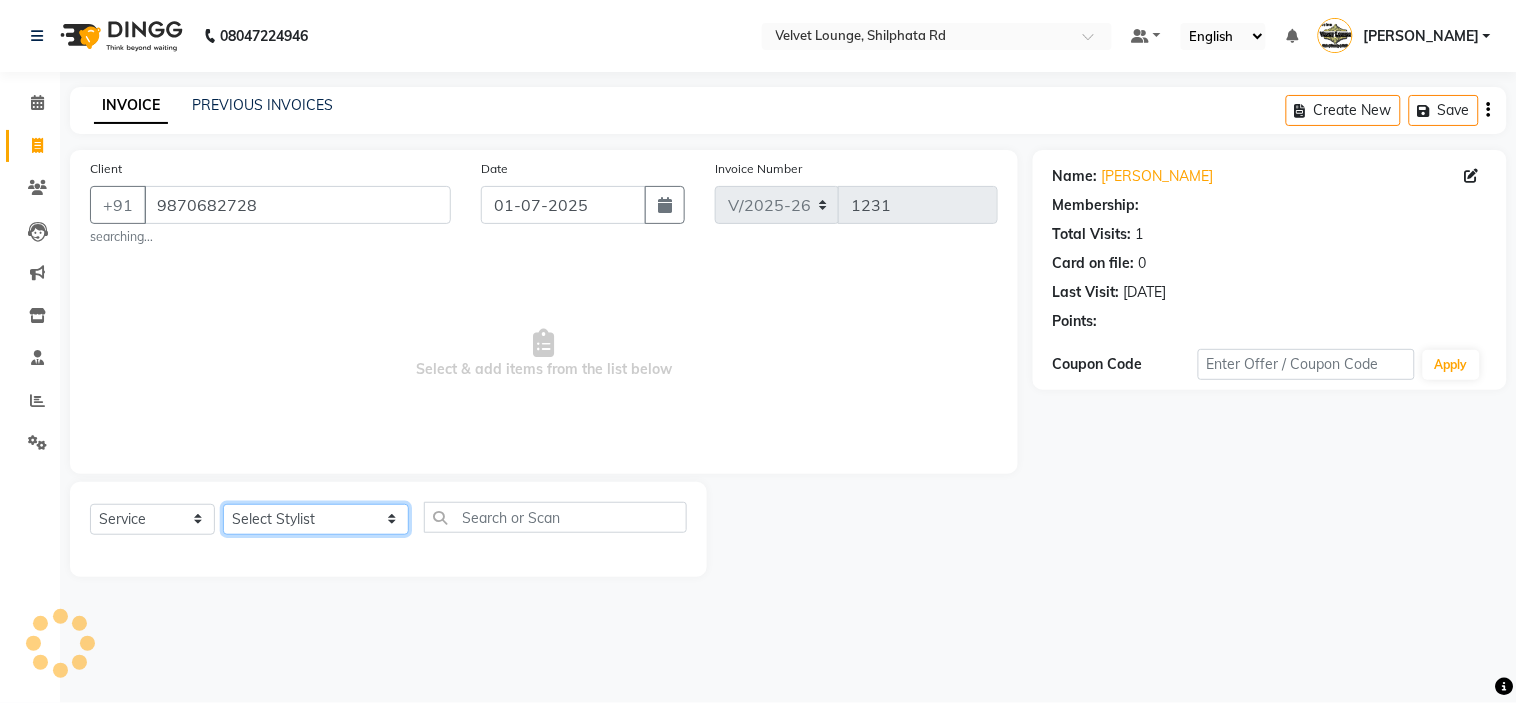select on "1: Object" 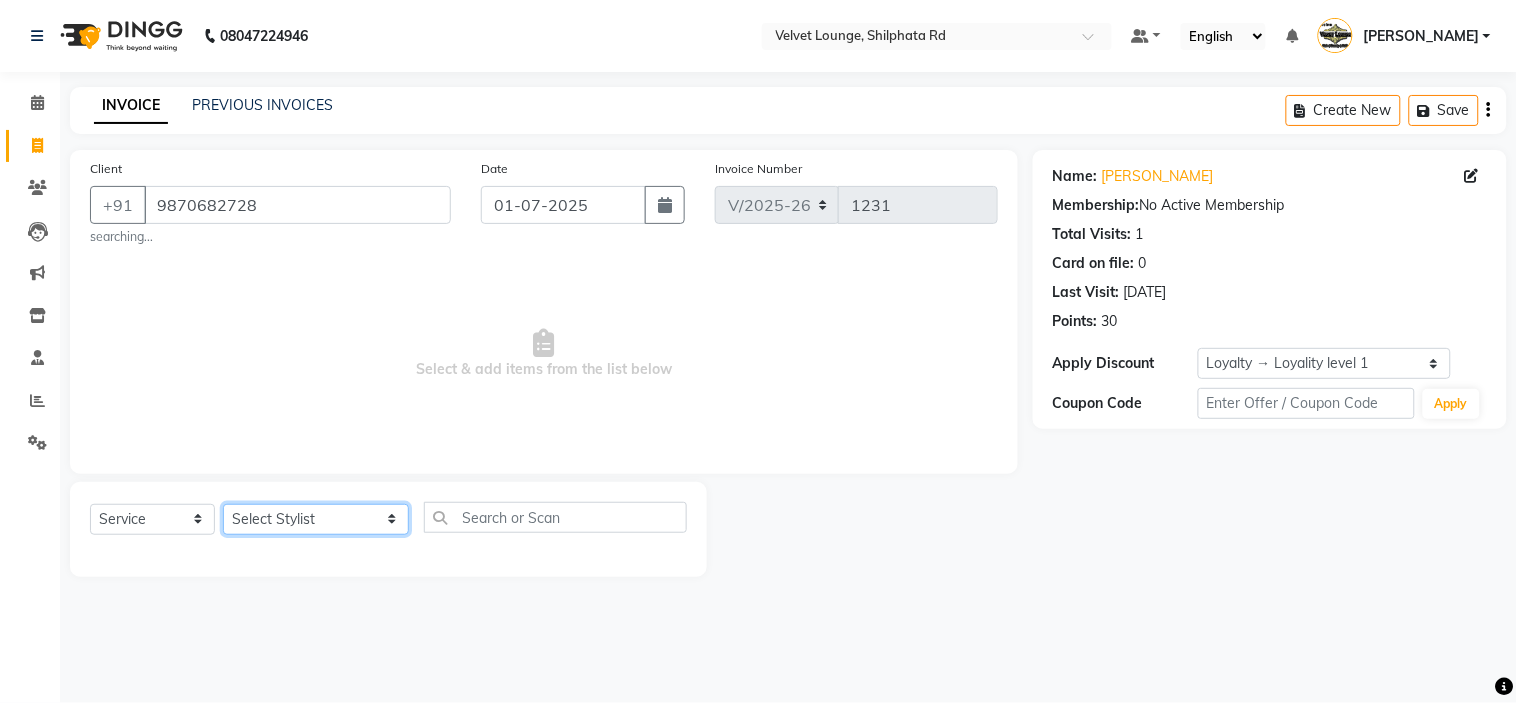 select on "11812" 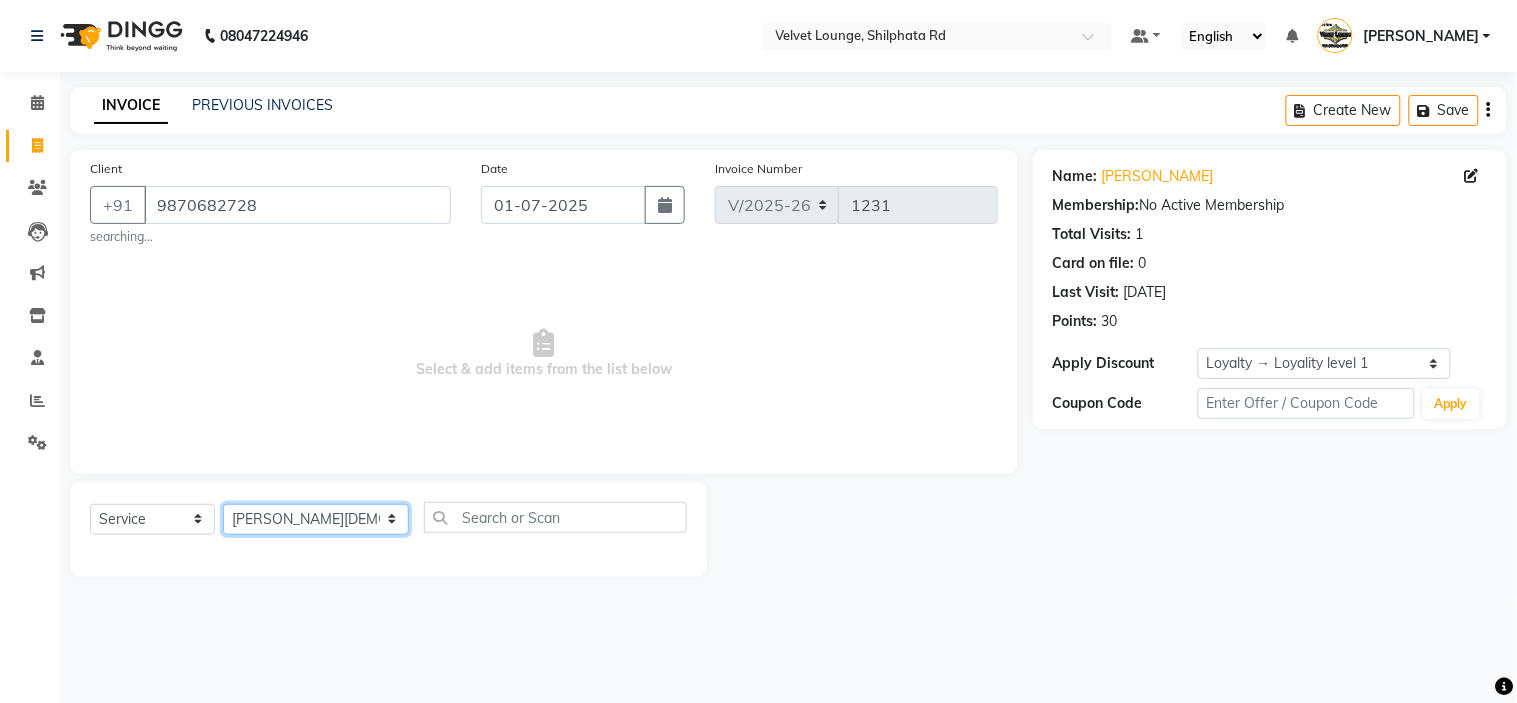 click on "Select Stylist aadil mohaMAD  aarif khan Abrar Ajay ajay jaishwal alam khan aman amit kumar  ANJALI SINGH Ashish singh ashwini palem  chandradeep DOLLY faizan siddique  fardeen shaikh Garima singh Gulshan jaya jyoti deepak chandaliya kalam karan  Madhu manish sir miraj khan  Mohmad Adnan Ansari mustakin neeta kumbhar neha tamatta pradnya rahul thakur RAZAK SALIM SAIKH rohit Rutuja SAHEER sahil khan salman mahomad imran  SALMA SHAIKH SAMEER KHAN sana santosh jaiswal saqib sayali shaddma  ansari shalu mehra shekhar bansode SHIVADURGA GANTAM shubham pal  shweta pandey varshita gurbani vishal shinde" 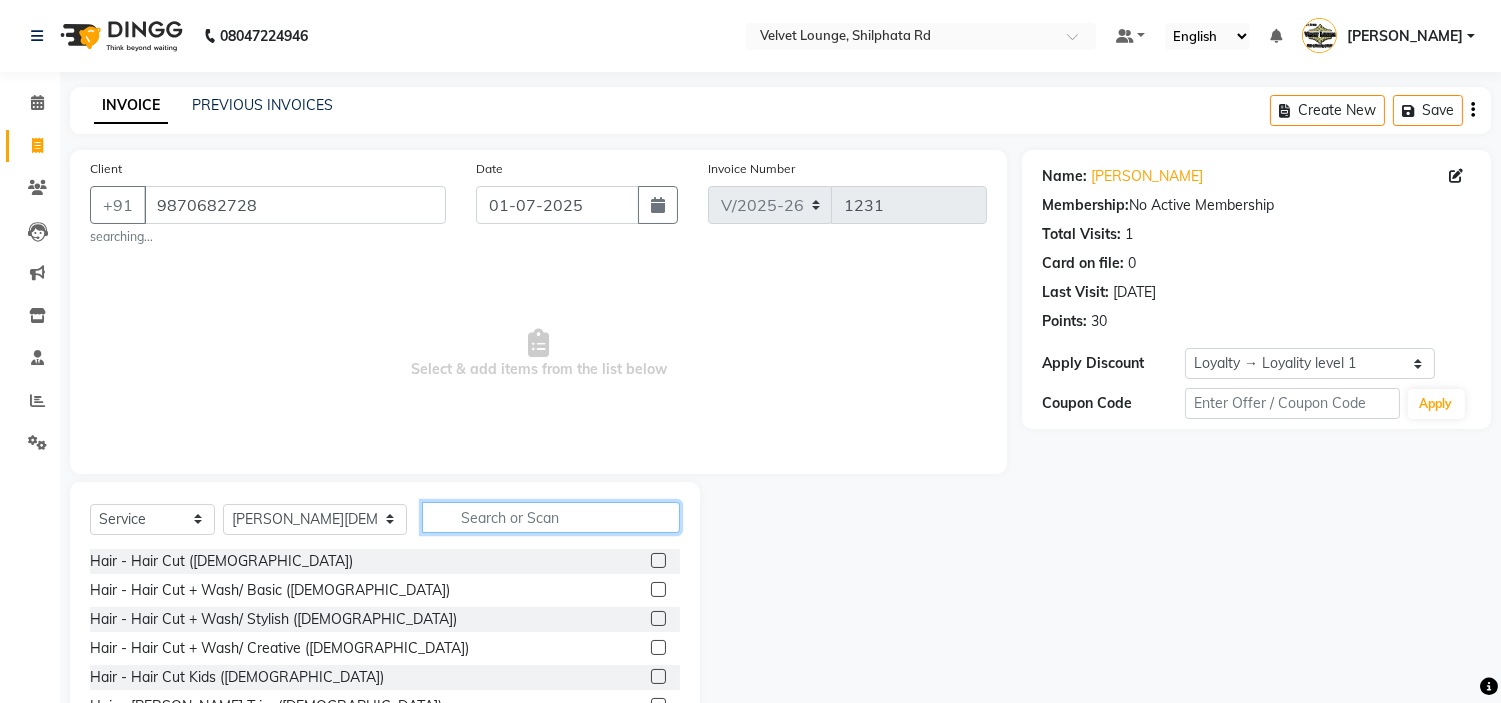 click 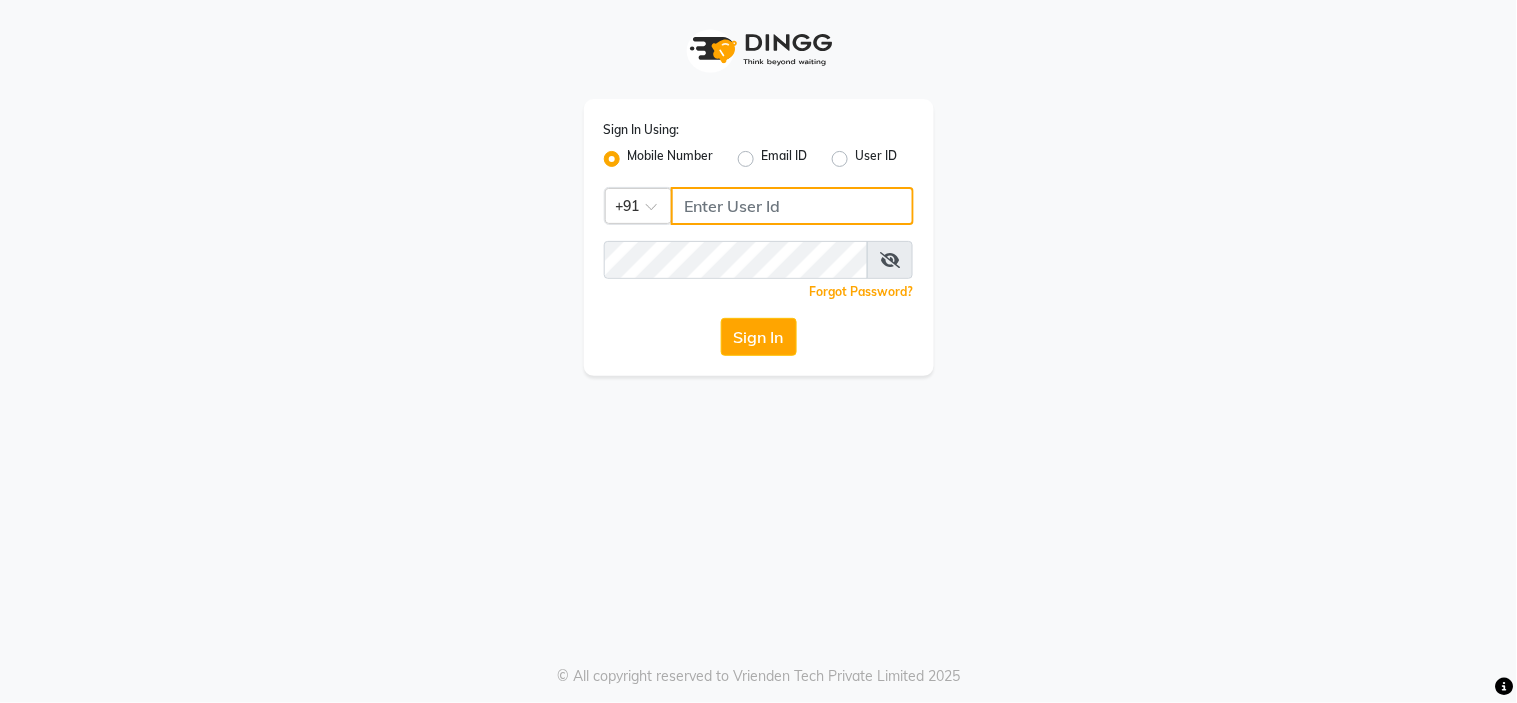 click 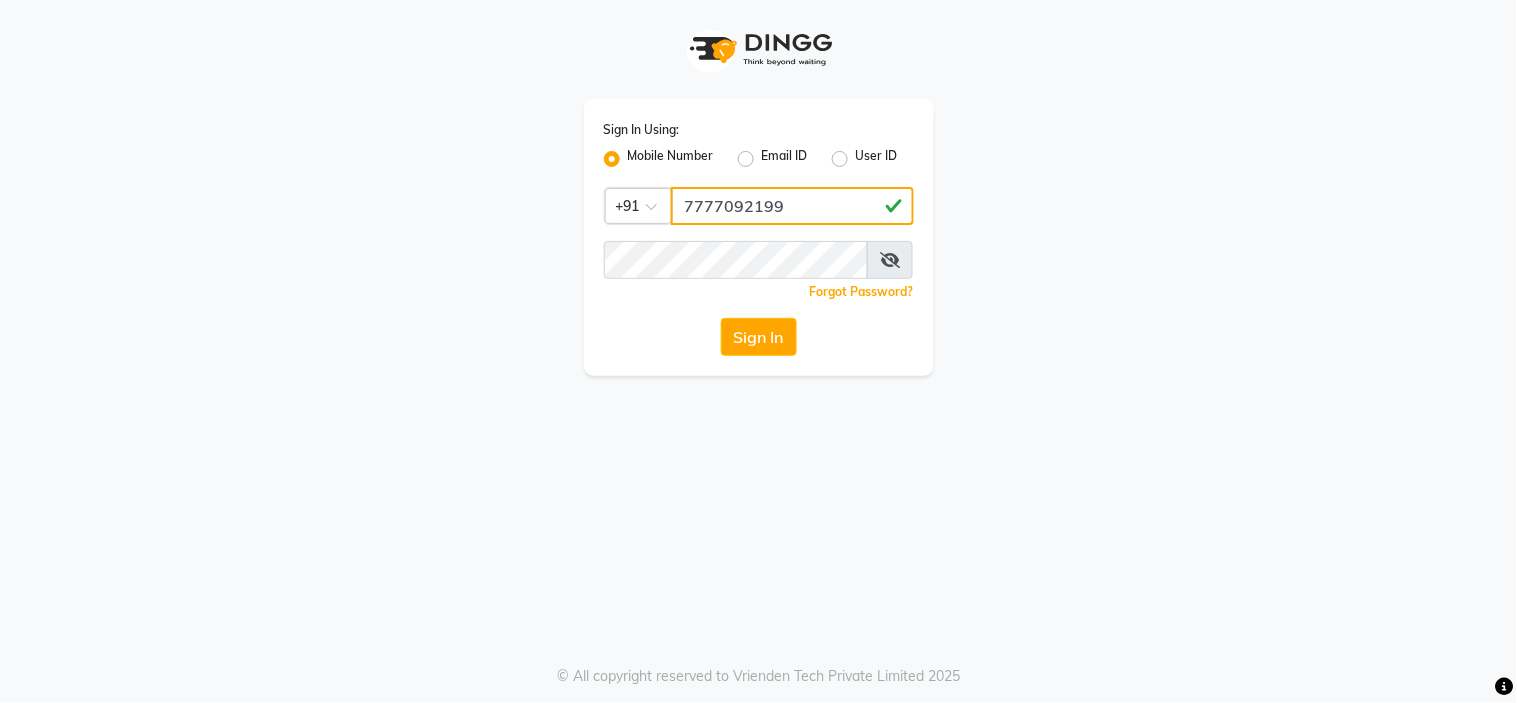 type on "7777092199" 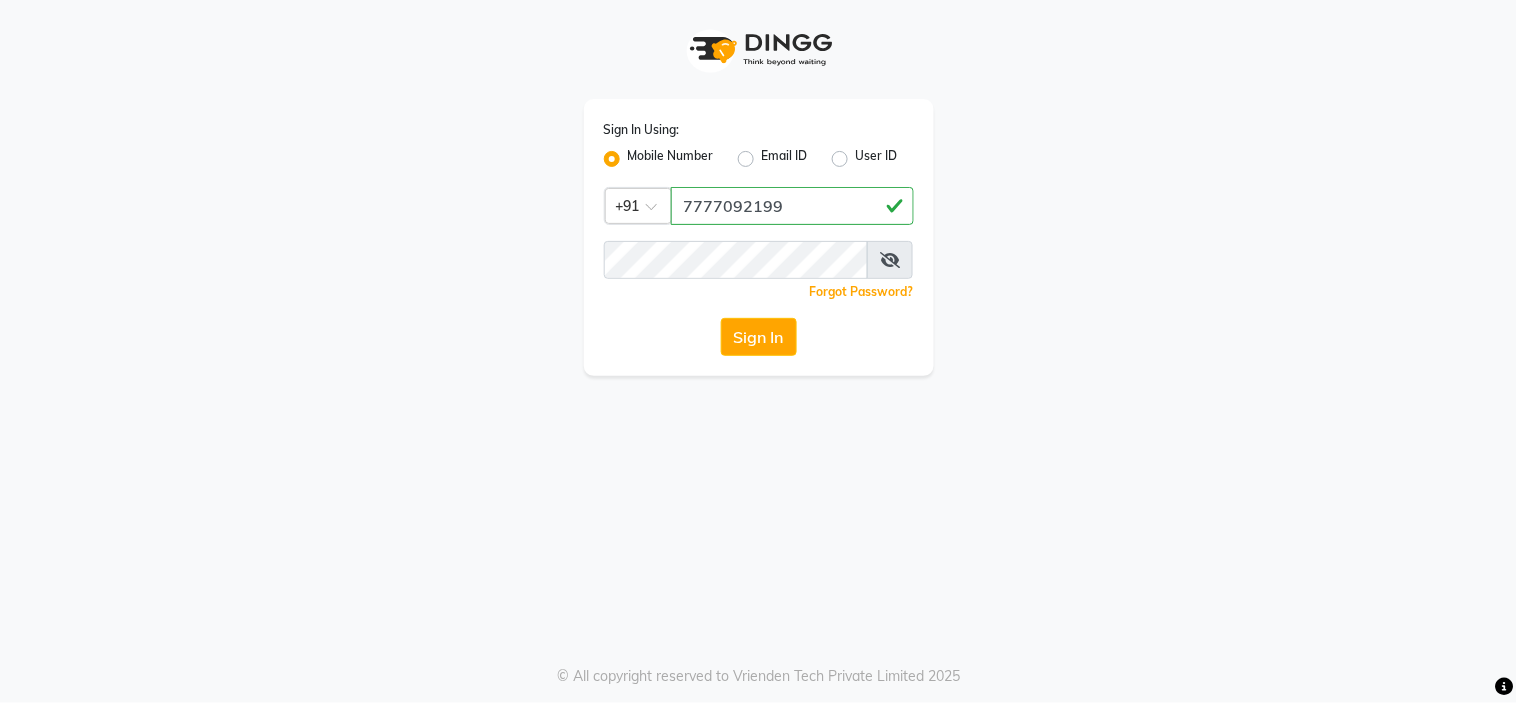 click at bounding box center [890, 260] 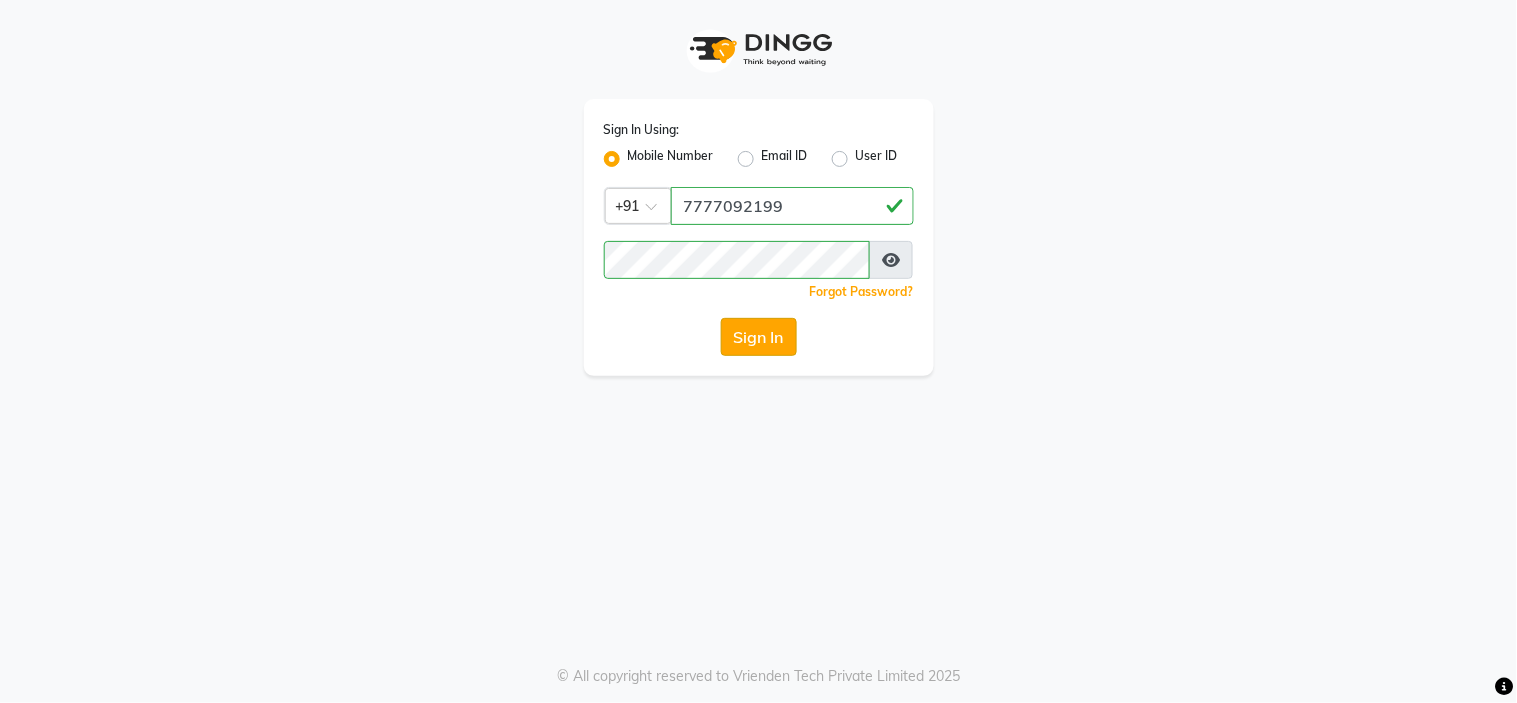 click on "Sign In" 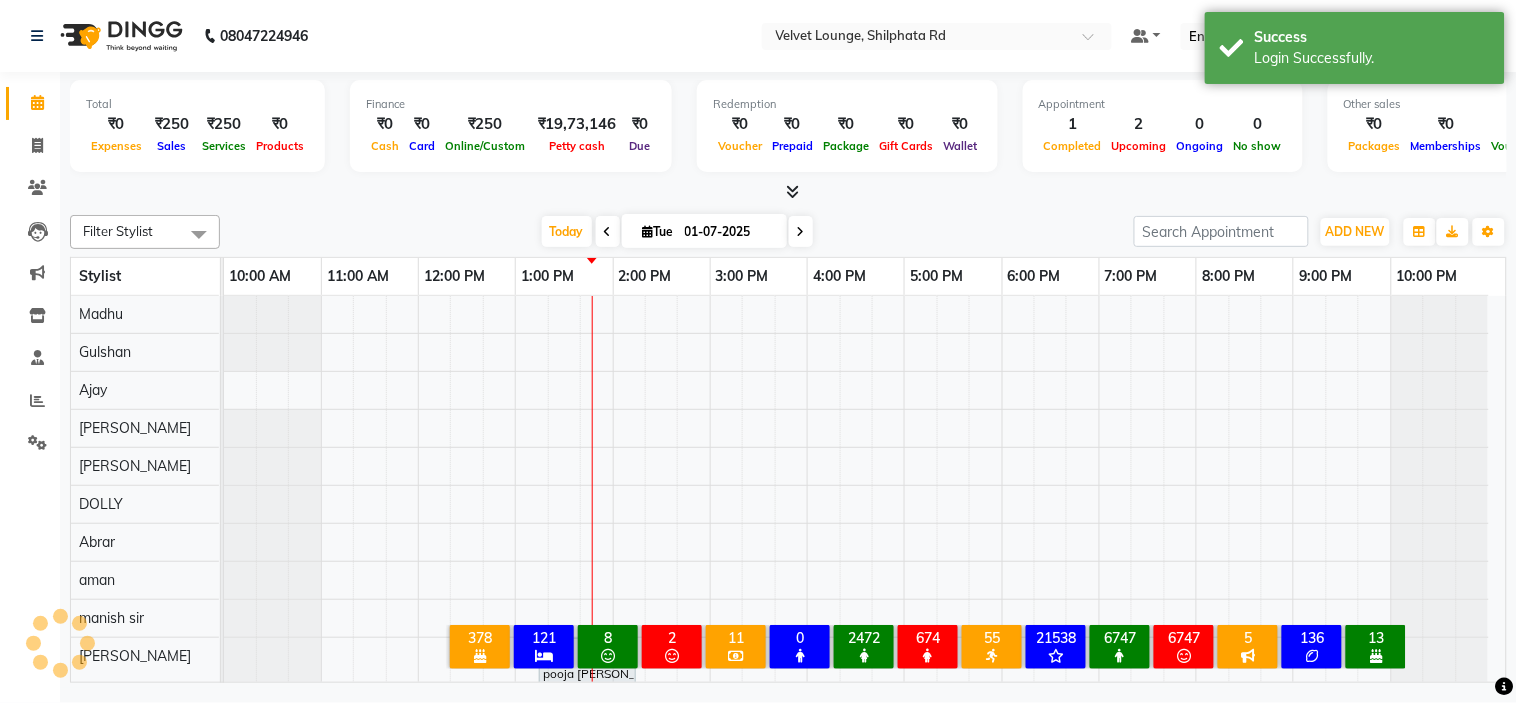 scroll, scrollTop: 26, scrollLeft: 0, axis: vertical 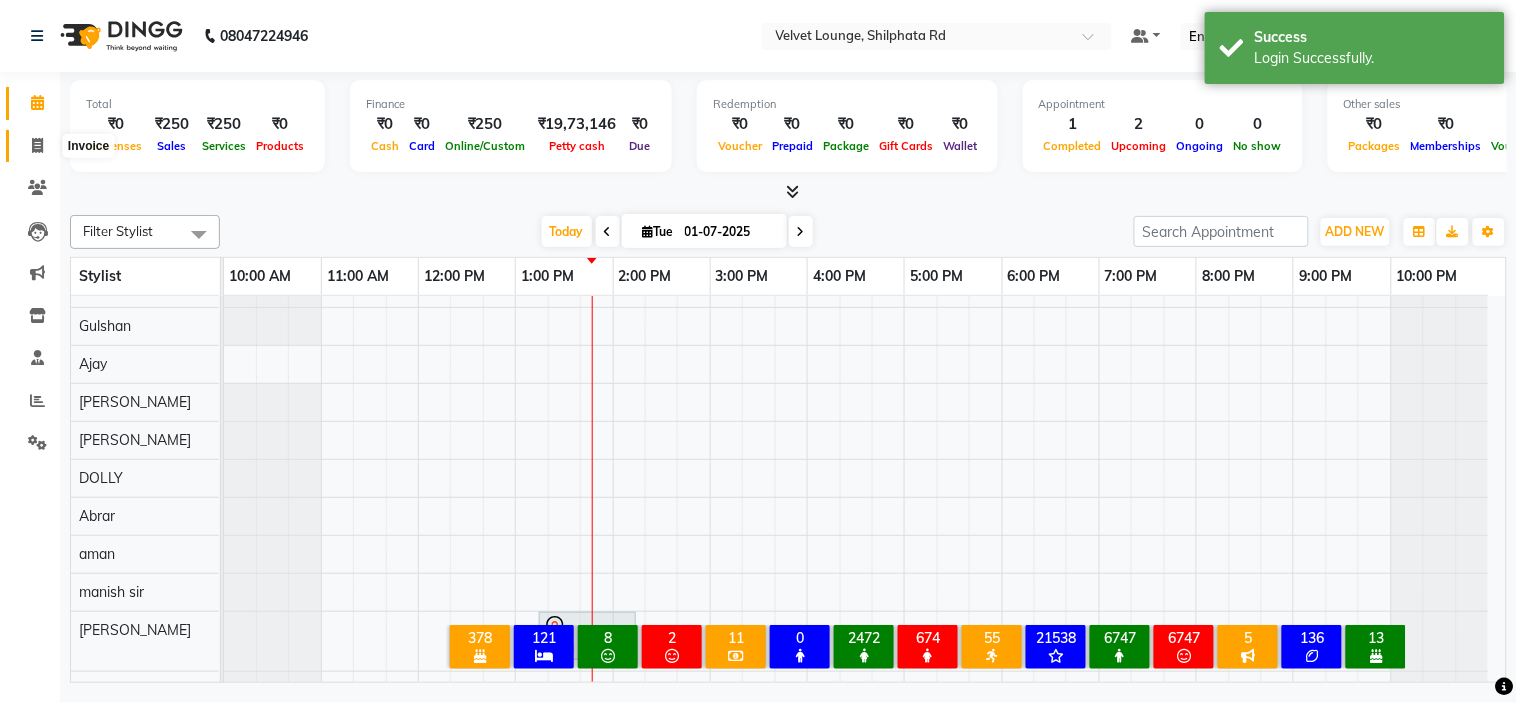 click 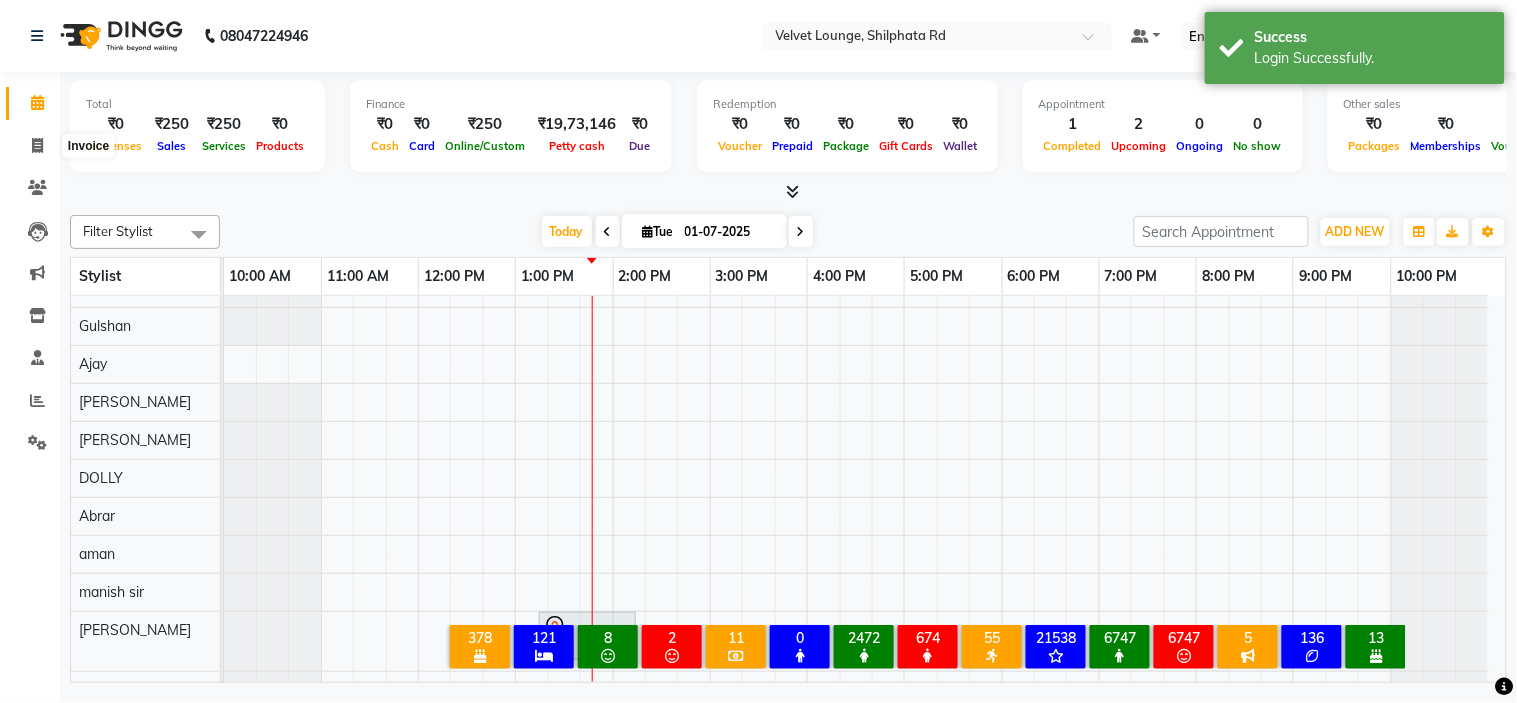select on "service" 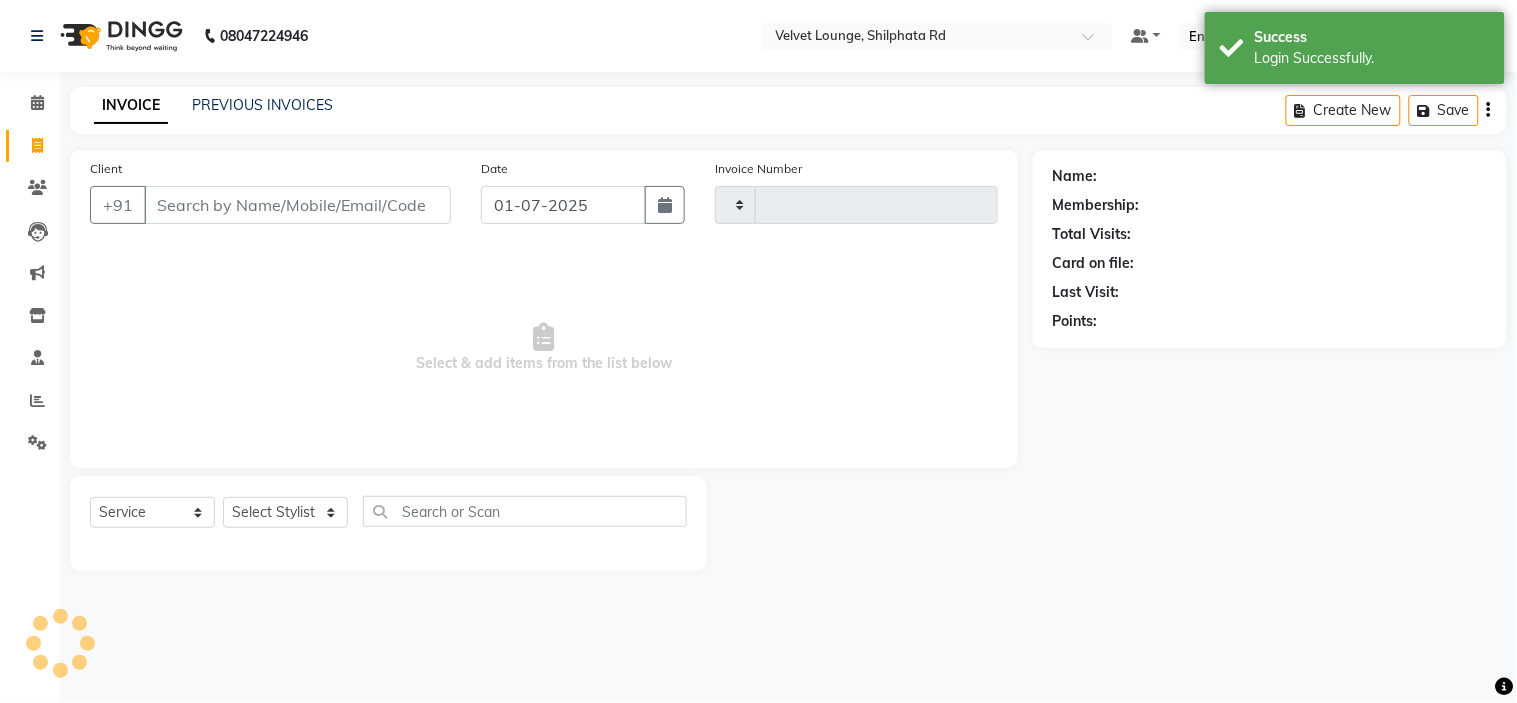 click on "Client" at bounding box center [297, 205] 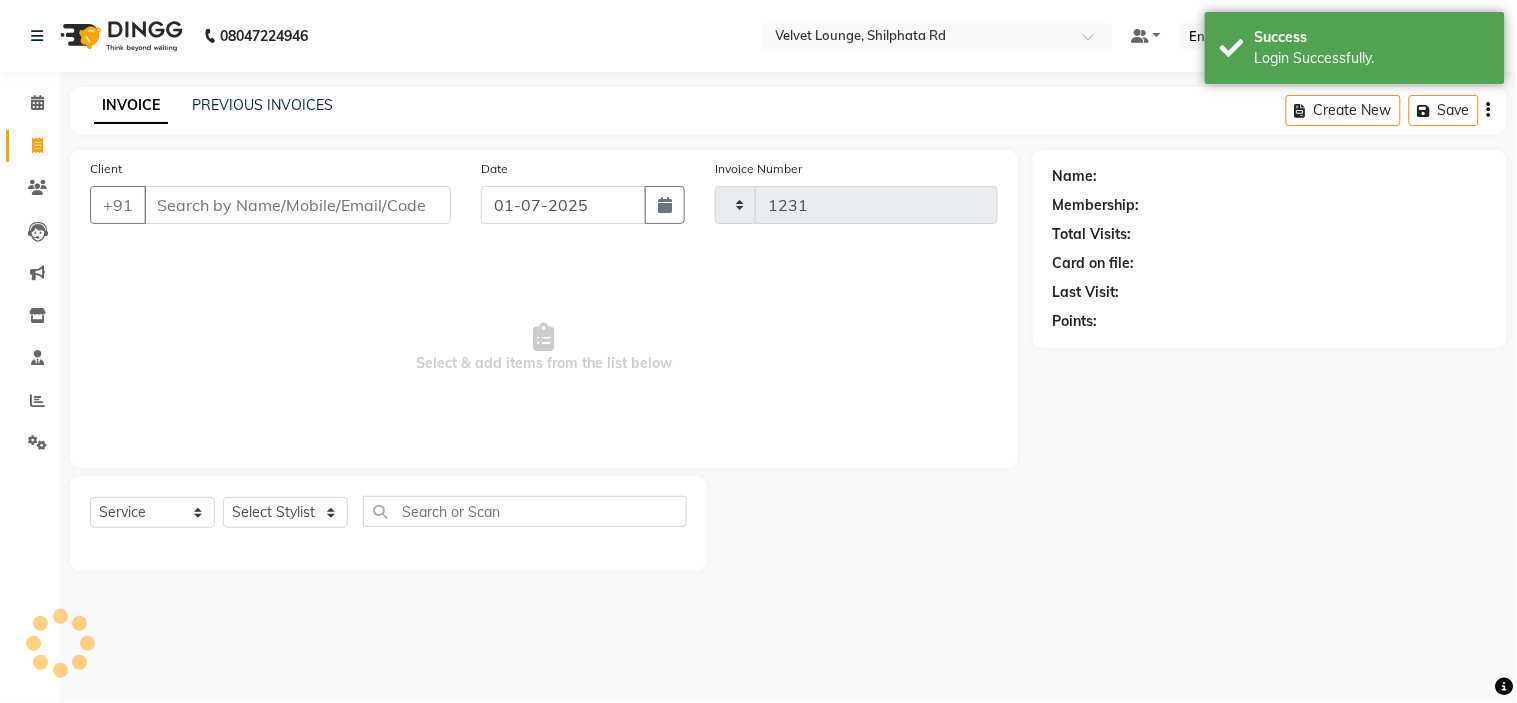 select on "122" 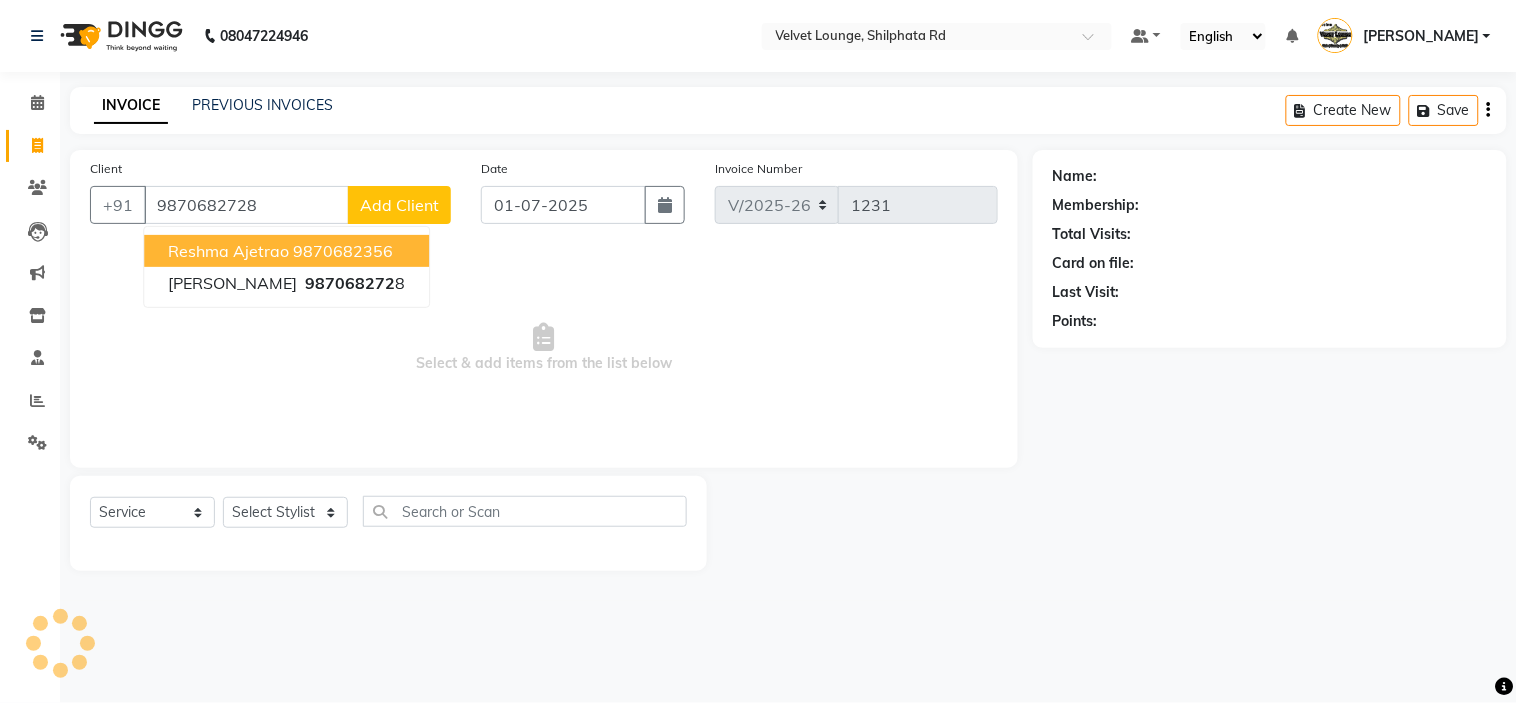 type on "9870682728" 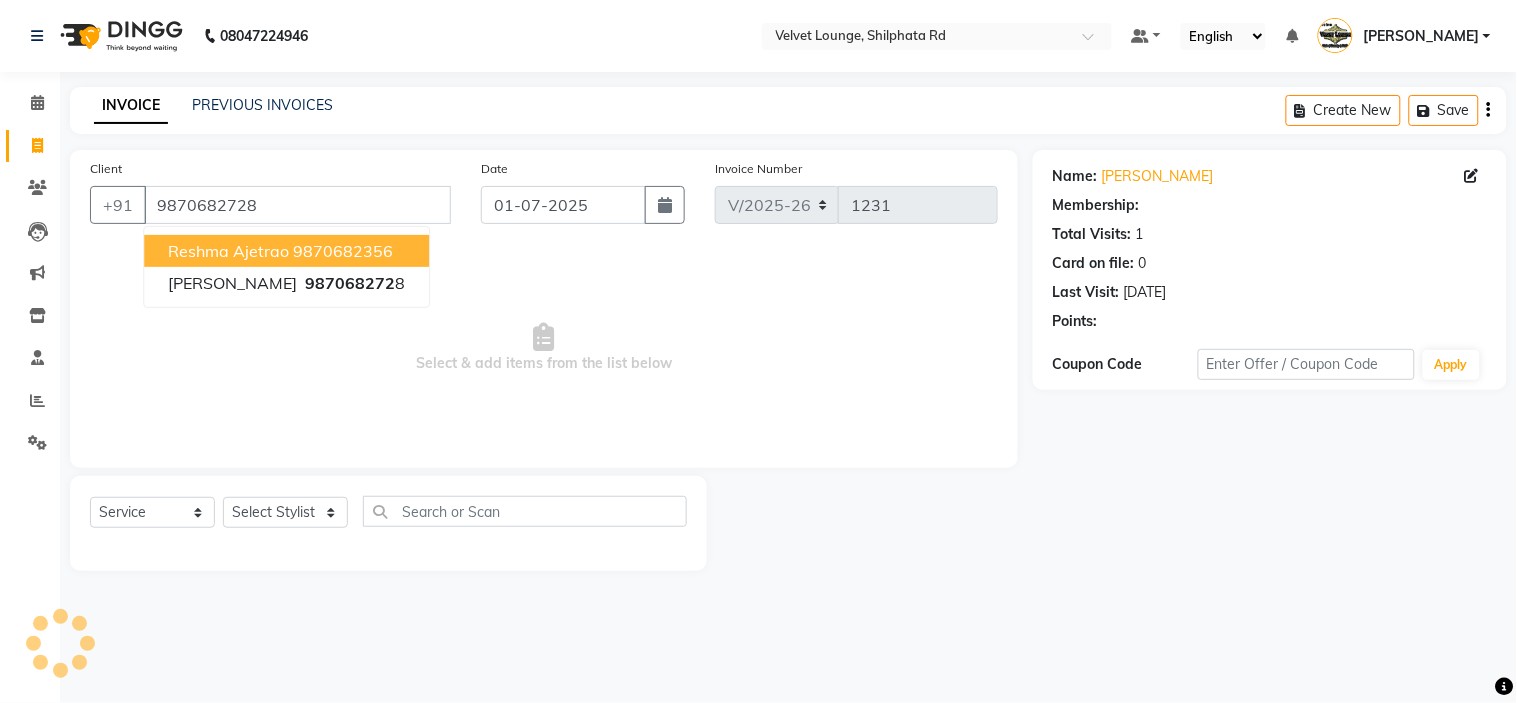 select on "1: Object" 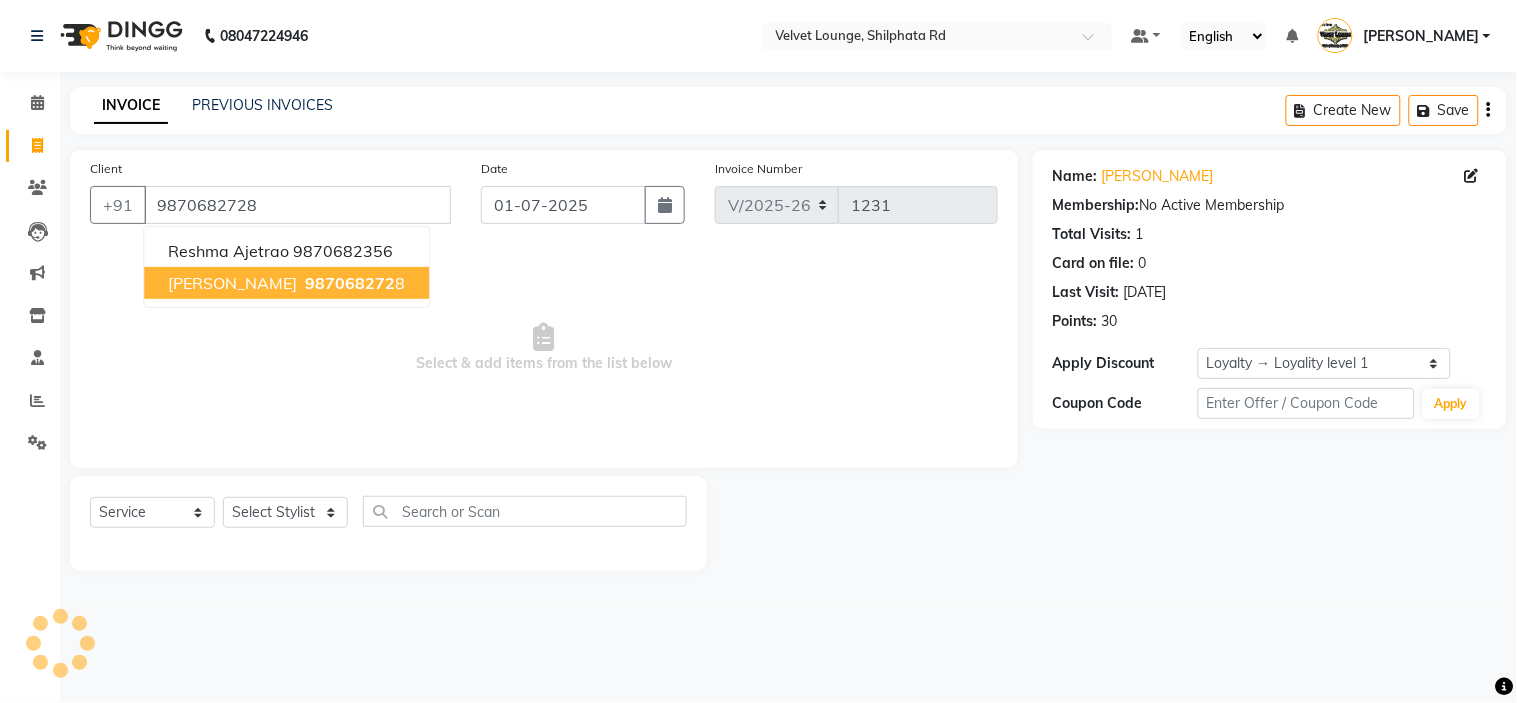 click on "boby bagli   987068272 8" at bounding box center (286, 283) 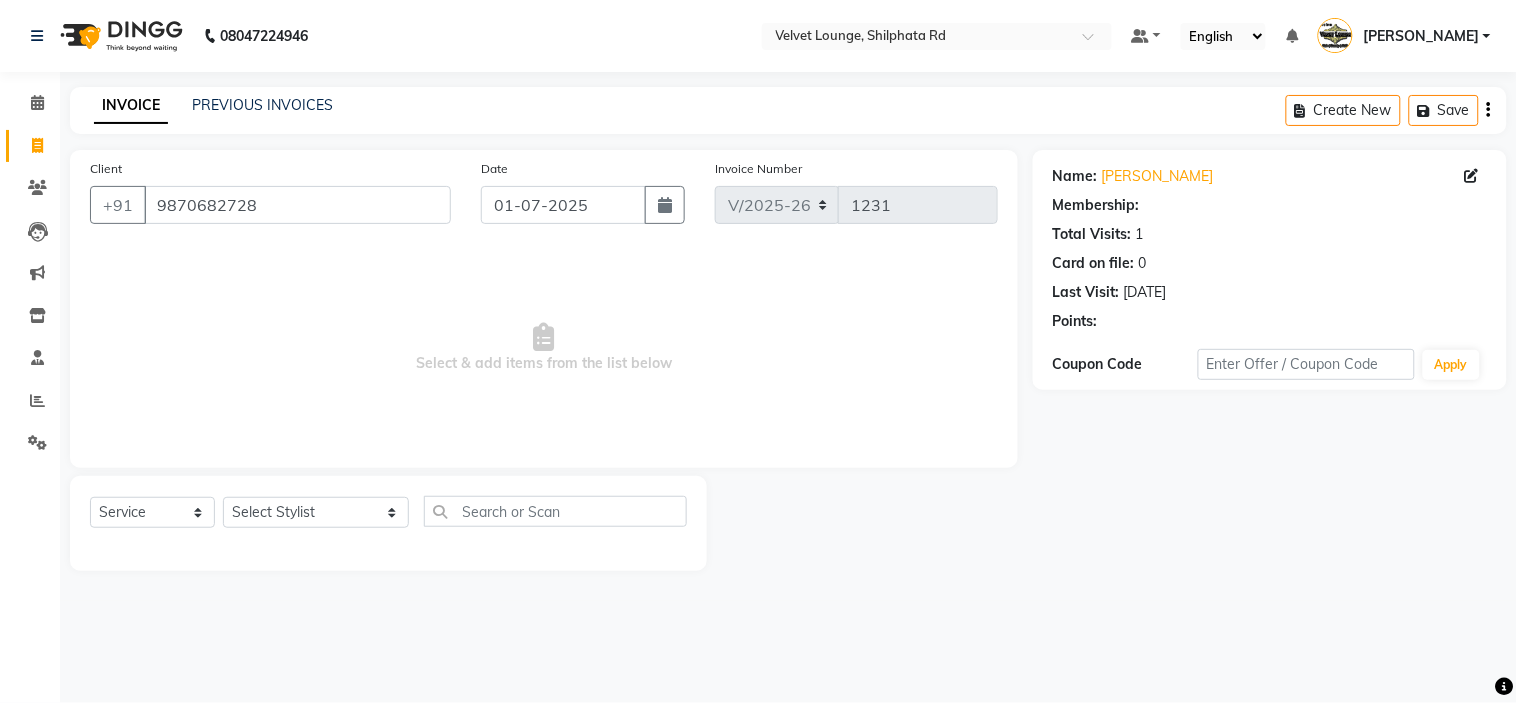 select on "1: Object" 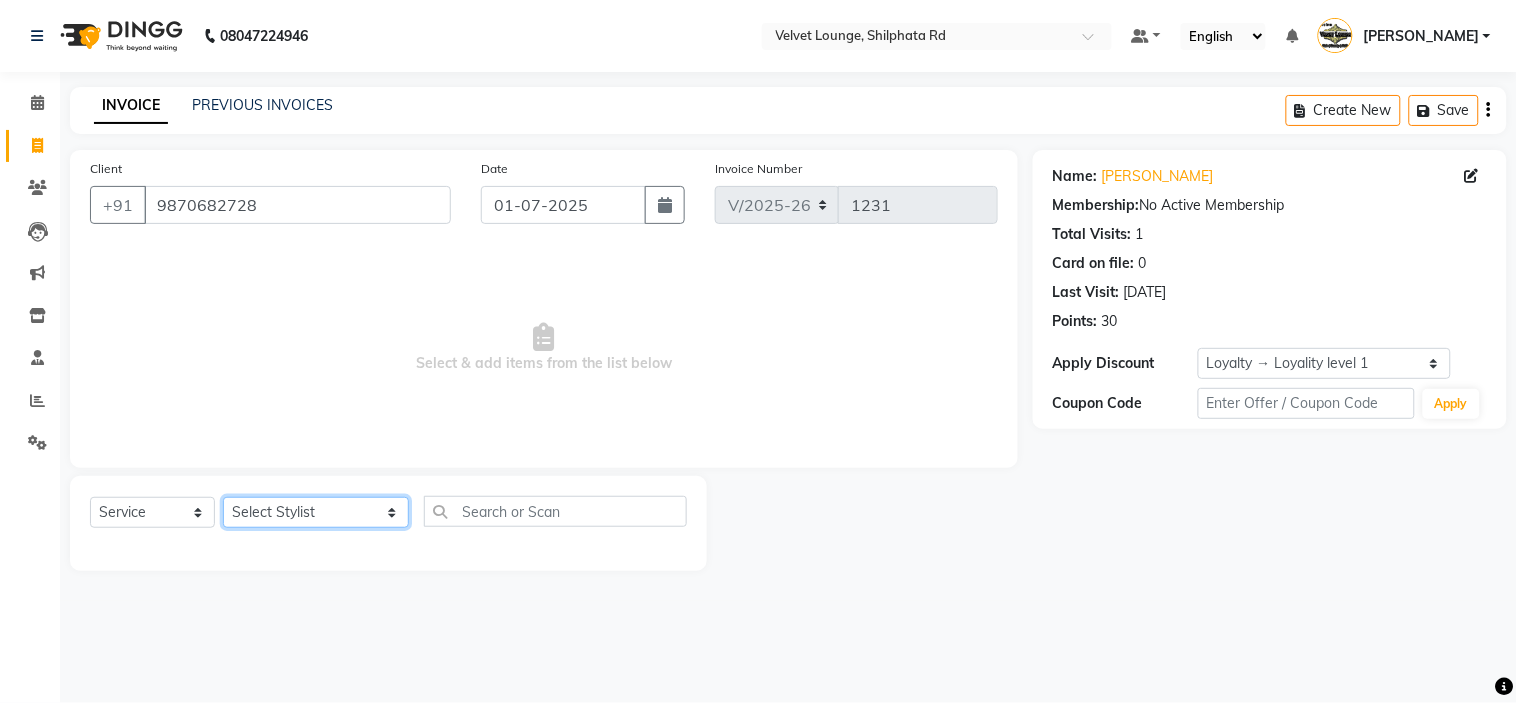 click on "Select Stylist aadil mohaMAD  aarif khan Abrar Ajay ajay jaishwal alam khan aman amit kumar  ANJALI SINGH Ashish singh ashwini palem  chandradeep DOLLY faizan siddique  fardeen shaikh Garima singh Gulshan jaya jyoti deepak chandaliya kalam karan  Madhu manish sir miraj khan  Mohmad Adnan Ansari mustakin neeta kumbhar neha tamatta pradnya rahul thakur RAZAK SALIM SAIKH rohit Rutuja SAHEER sahil khan salman mahomad imran  SALMA SHAIKH SAMEER KHAN sana santosh jaiswal saqib sayali shaddma  ansari shalu mehra shekhar bansode SHIVADURGA GANTAM shubham pal  shweta pandey varshita gurbani vishal shinde" 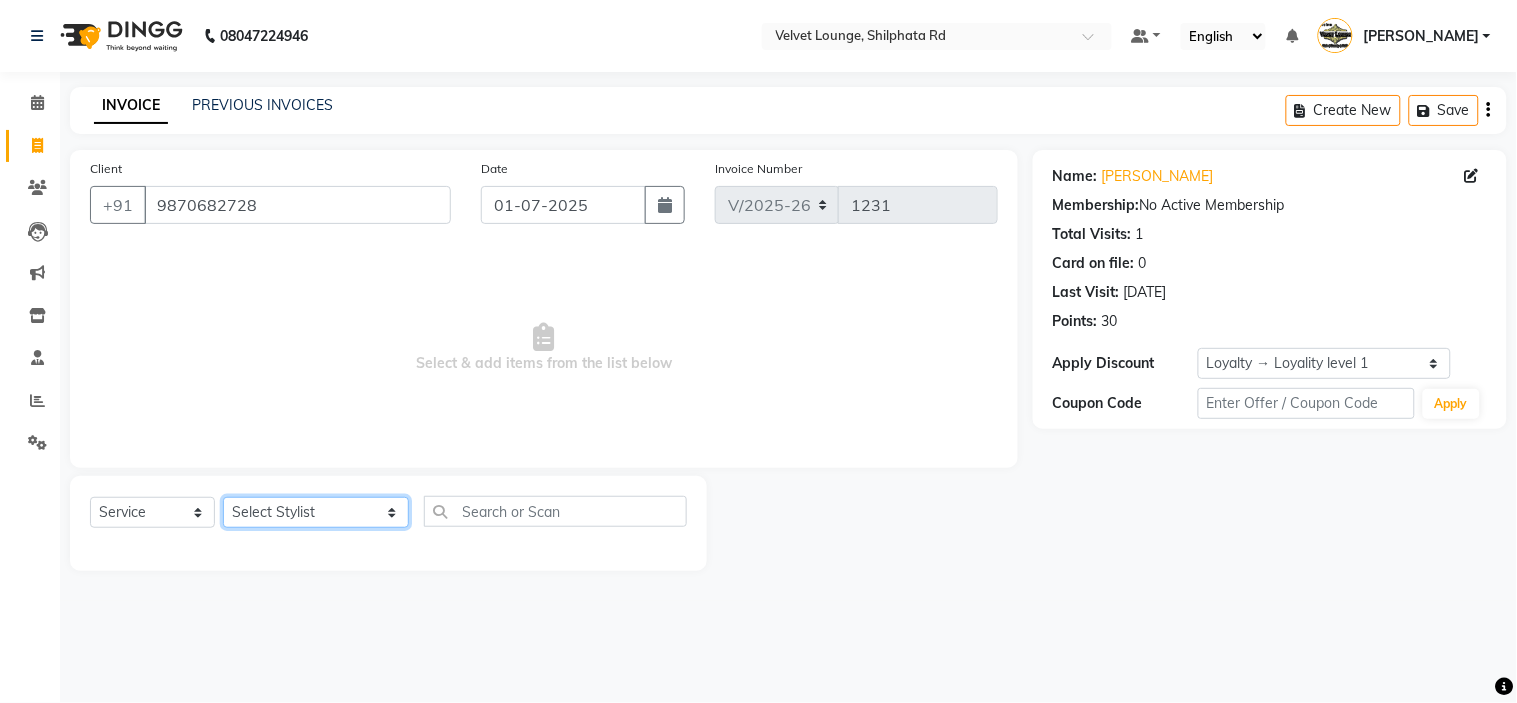select on "11812" 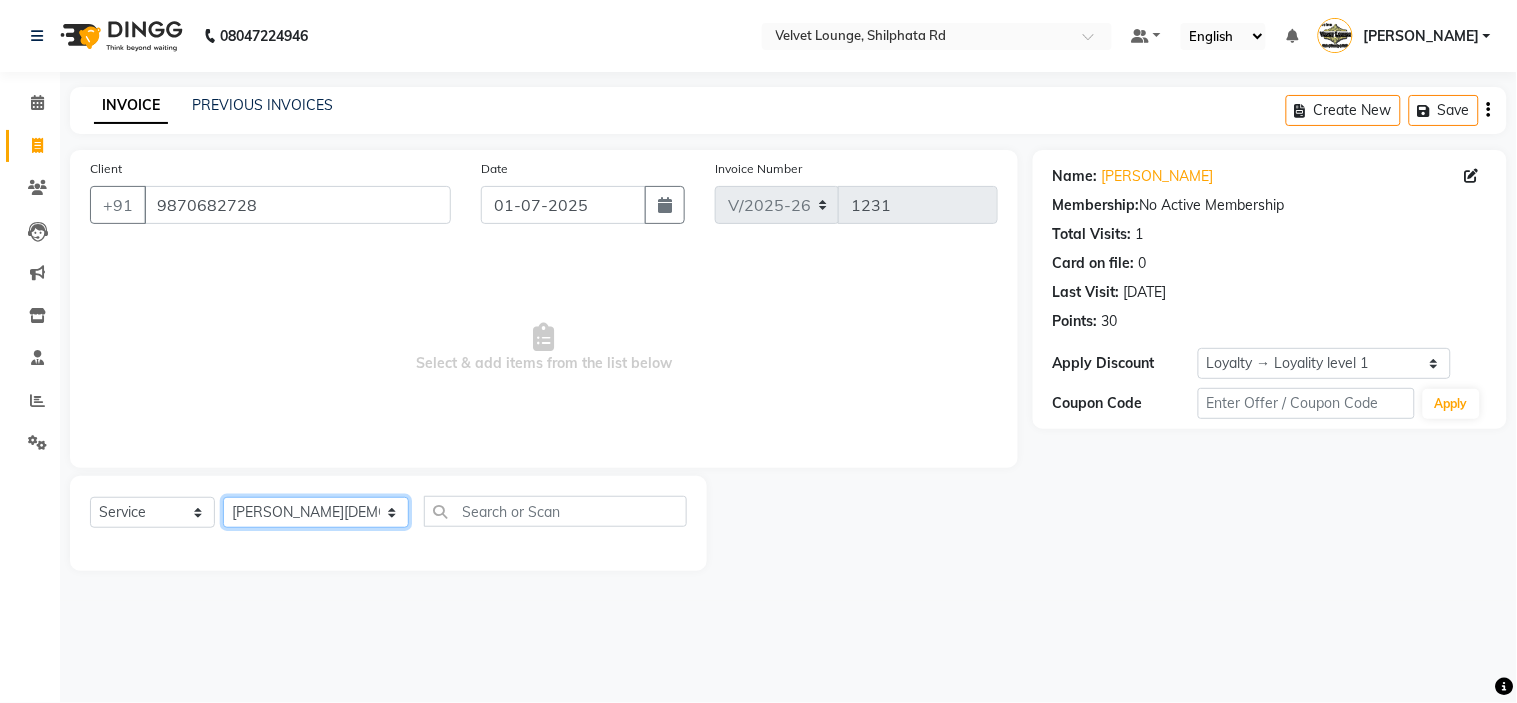 click on "Select Stylist aadil mohaMAD  aarif khan Abrar Ajay ajay jaishwal alam khan aman amit kumar  ANJALI SINGH Ashish singh ashwini palem  chandradeep DOLLY faizan siddique  fardeen shaikh Garima singh Gulshan jaya jyoti deepak chandaliya kalam karan  Madhu manish sir miraj khan  Mohmad Adnan Ansari mustakin neeta kumbhar neha tamatta pradnya rahul thakur RAZAK SALIM SAIKH rohit Rutuja SAHEER sahil khan salman mahomad imran  SALMA SHAIKH SAMEER KHAN sana santosh jaiswal saqib sayali shaddma  ansari shalu mehra shekhar bansode SHIVADURGA GANTAM shubham pal  shweta pandey varshita gurbani vishal shinde" 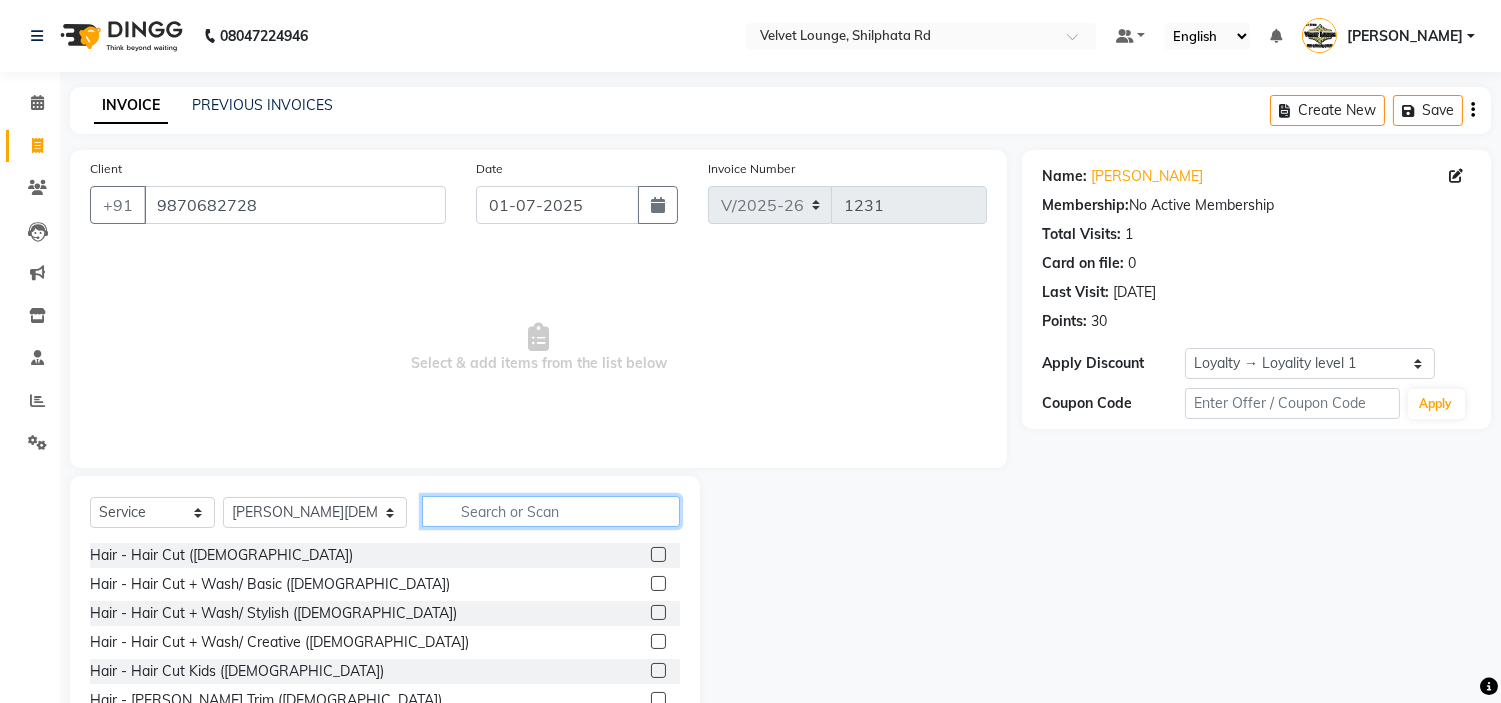 click 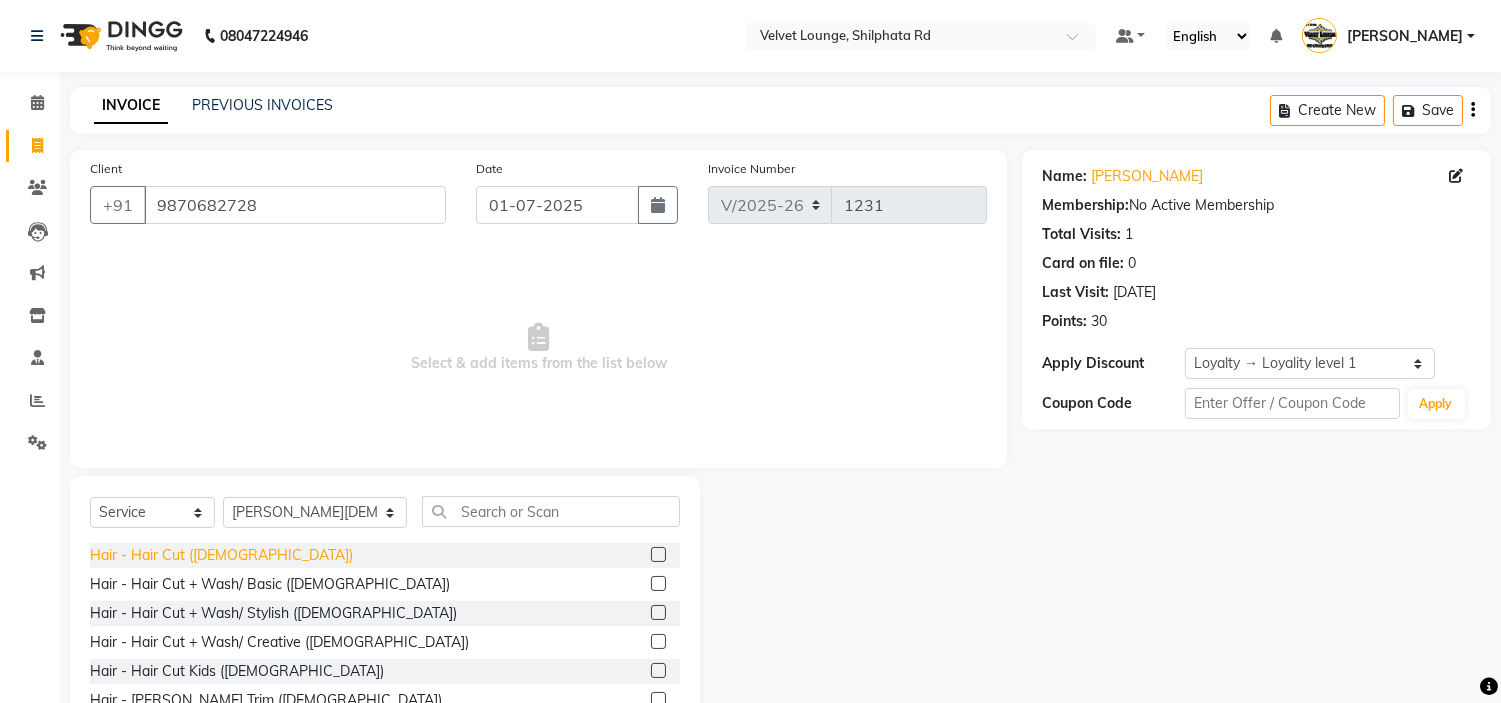 click on "Hair - Hair Cut (Male)" 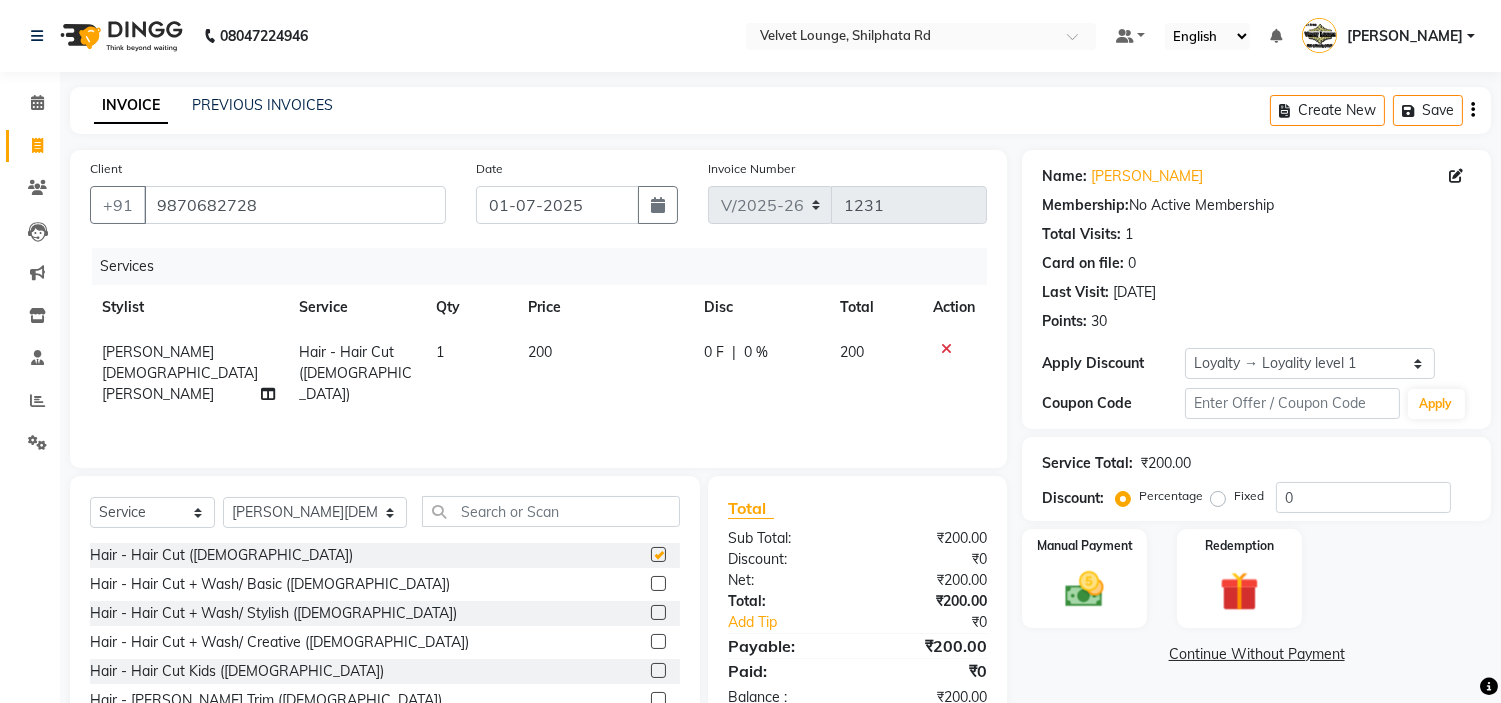 checkbox on "false" 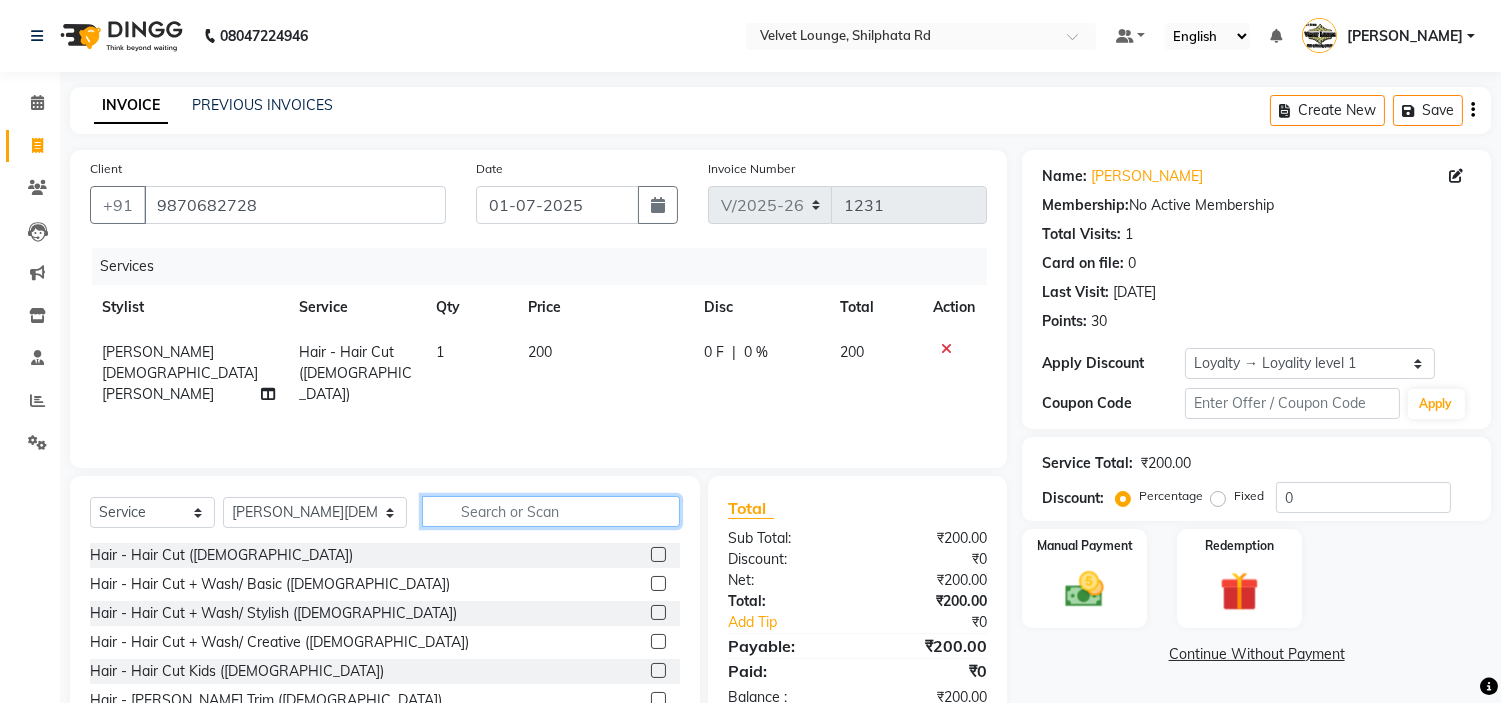 click 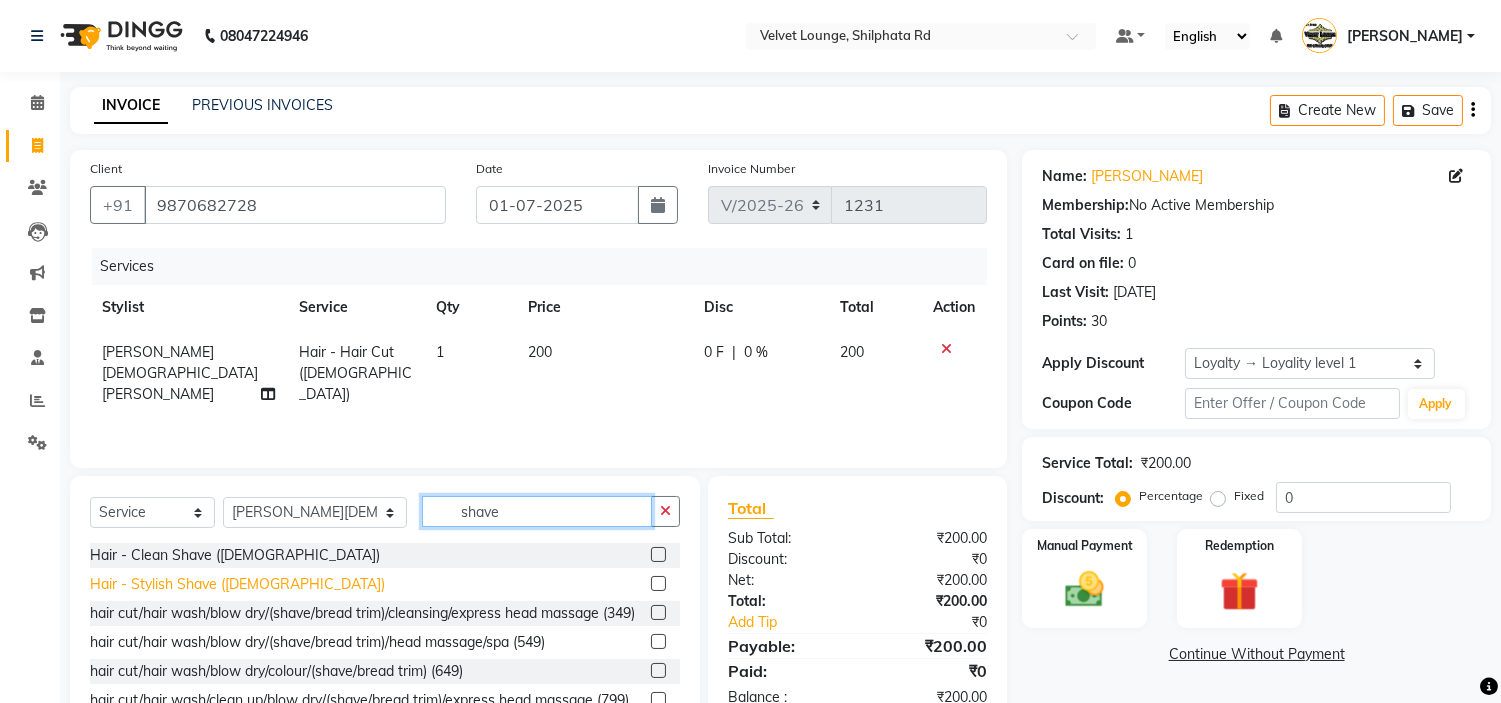 type on "shave" 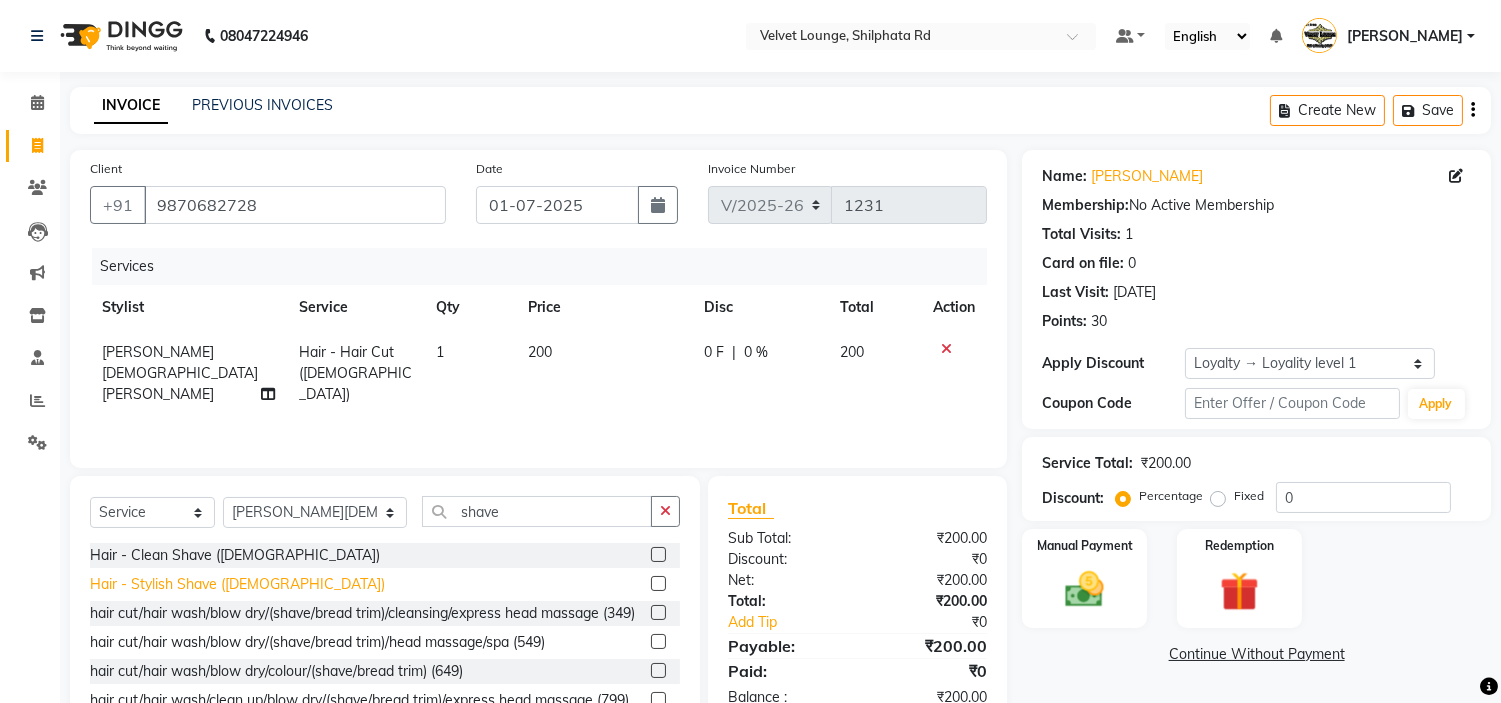 click on "Hair - Stylish Shave (Male)" 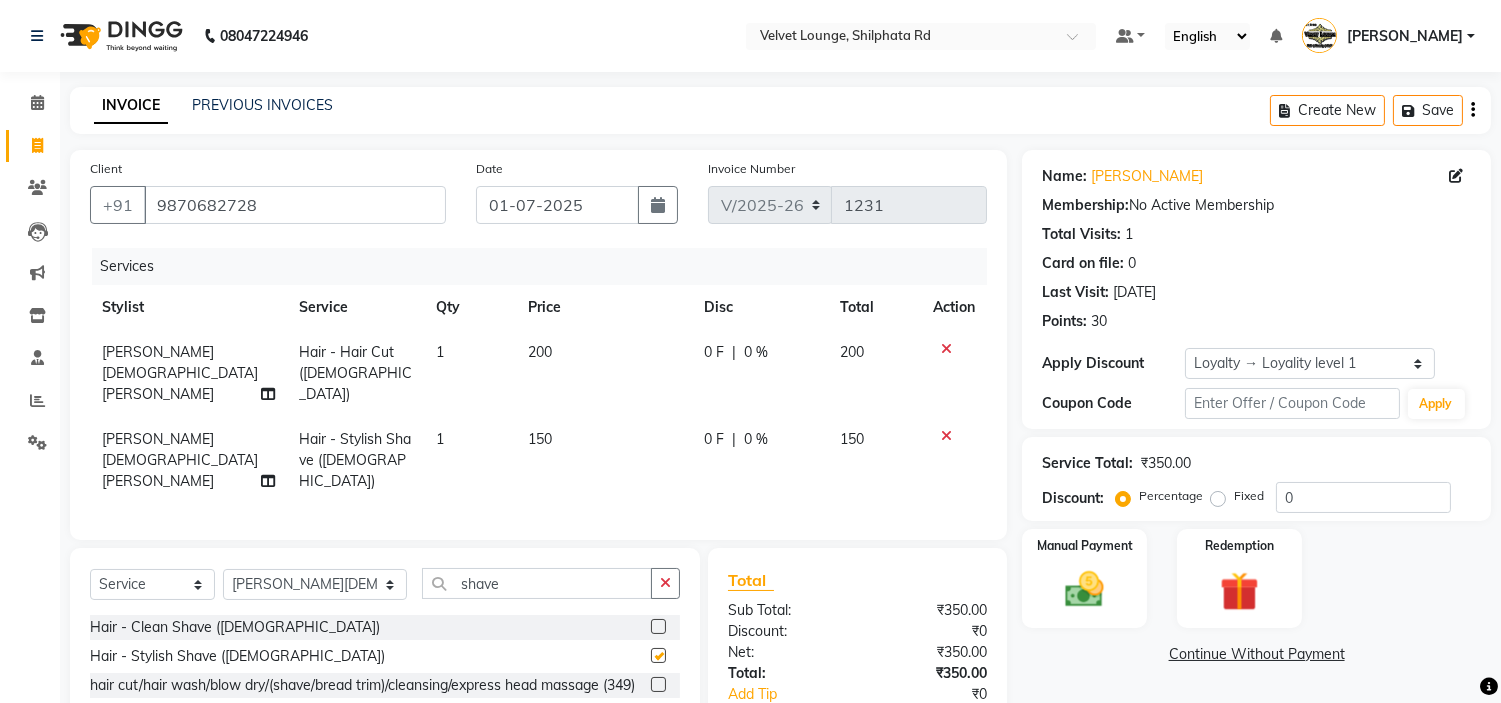 checkbox on "false" 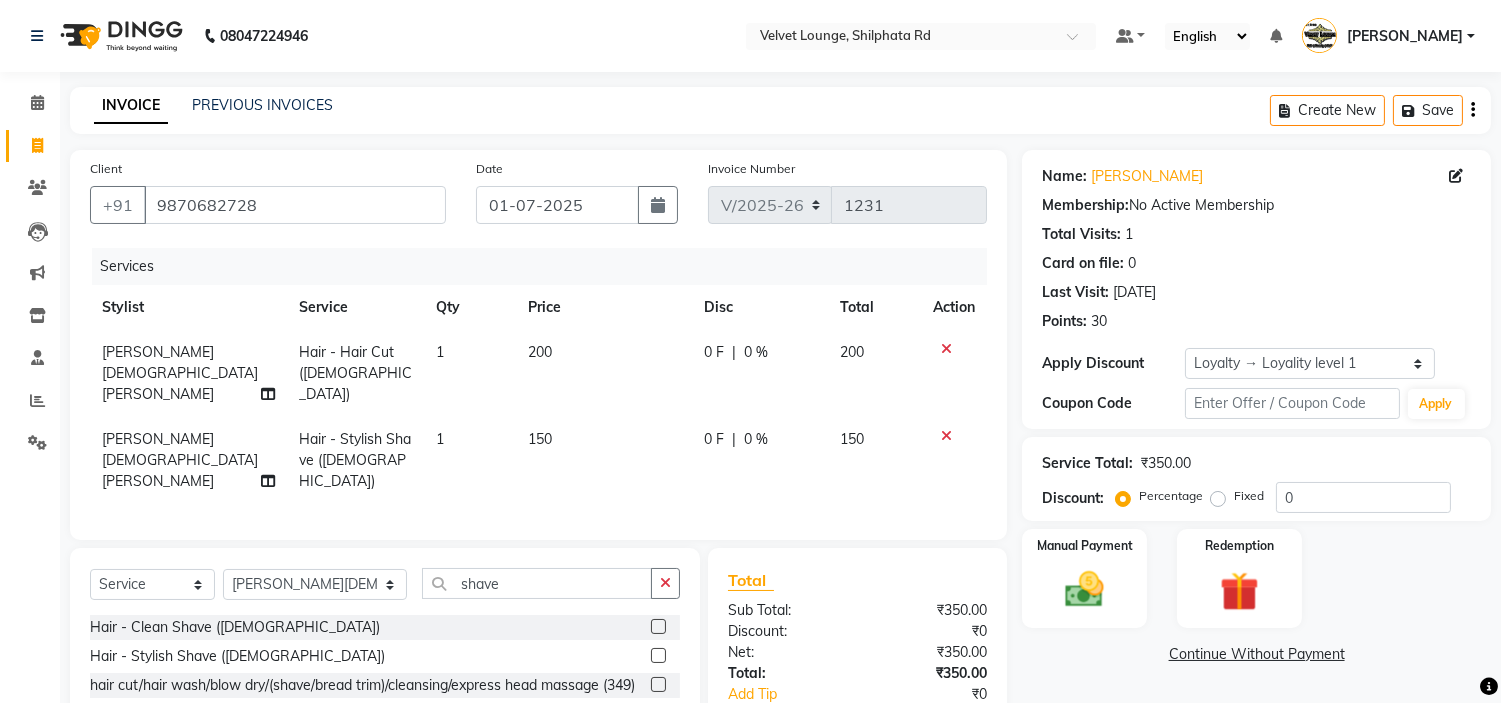 click on "0 F | 0 %" 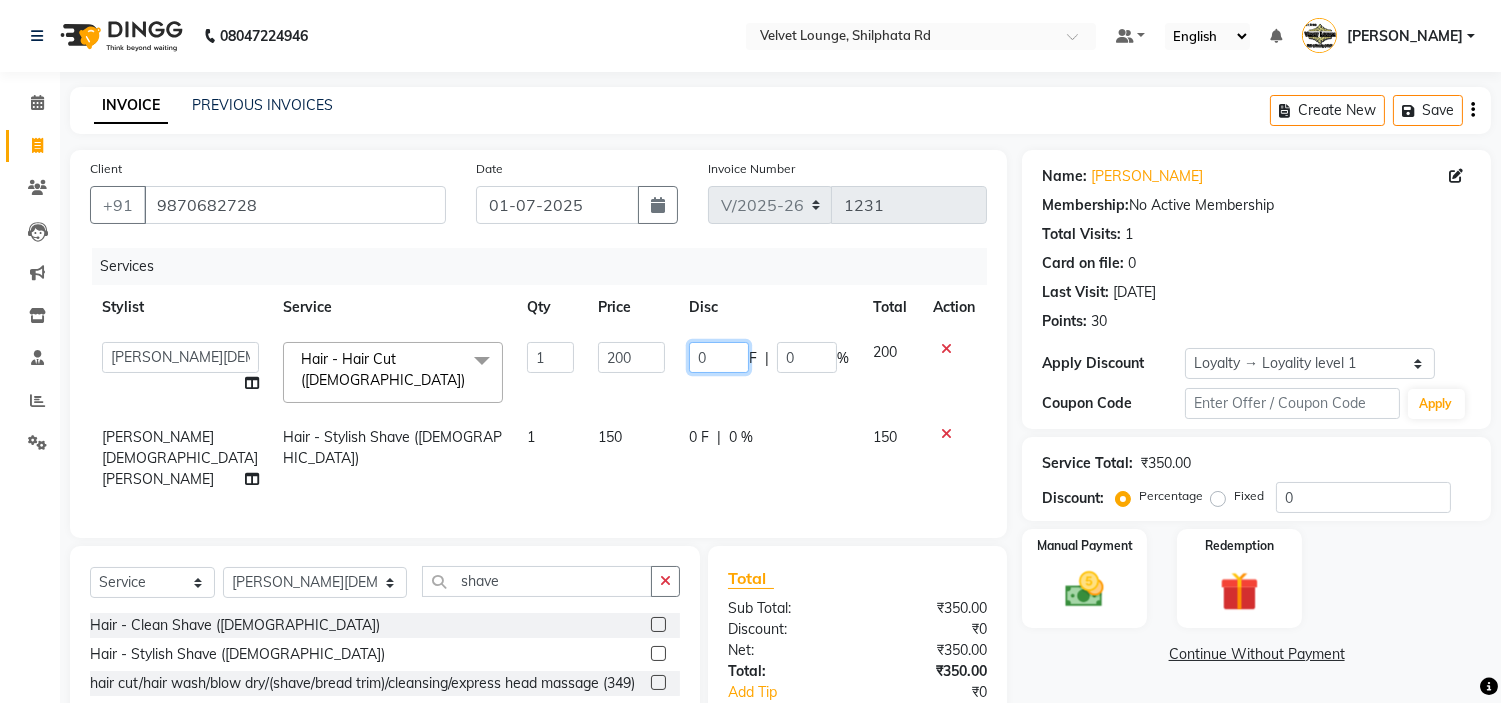 click on "0" 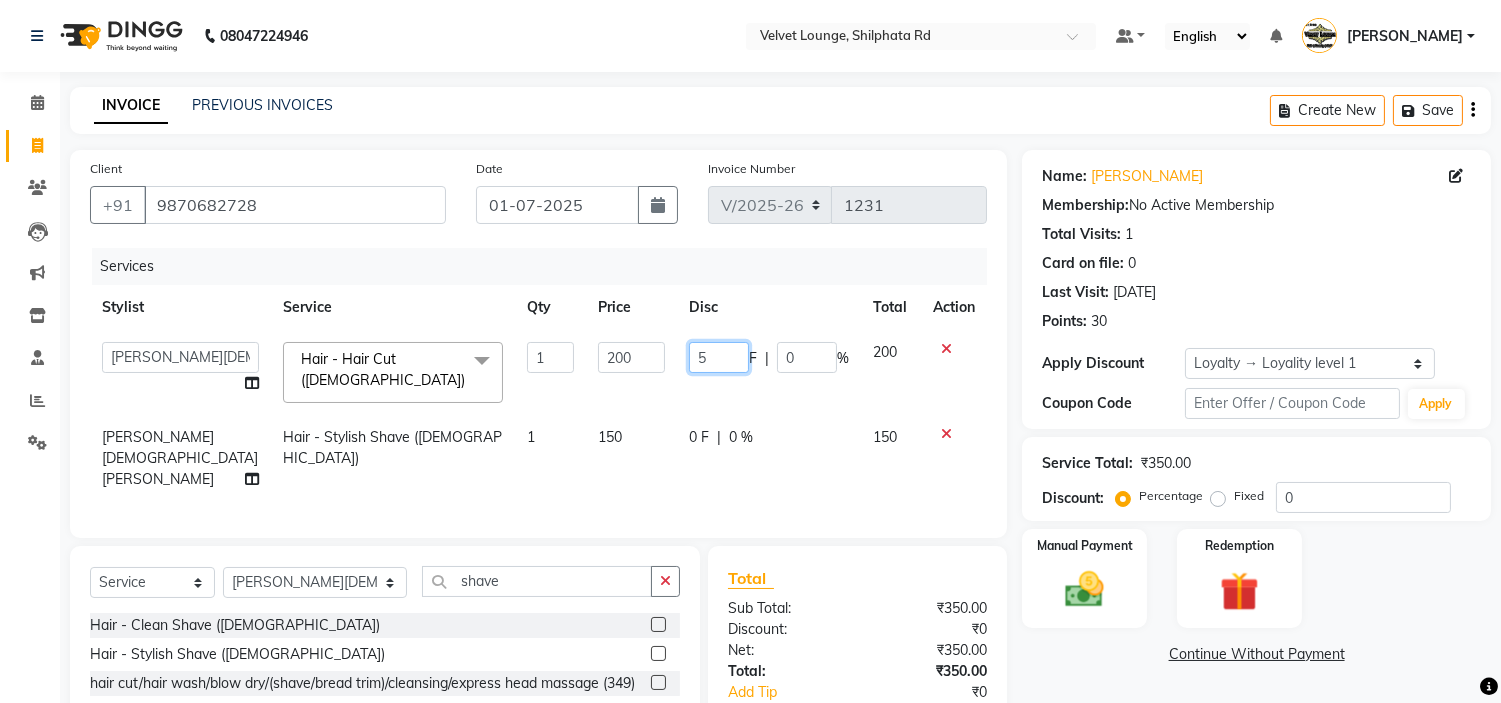 type on "50" 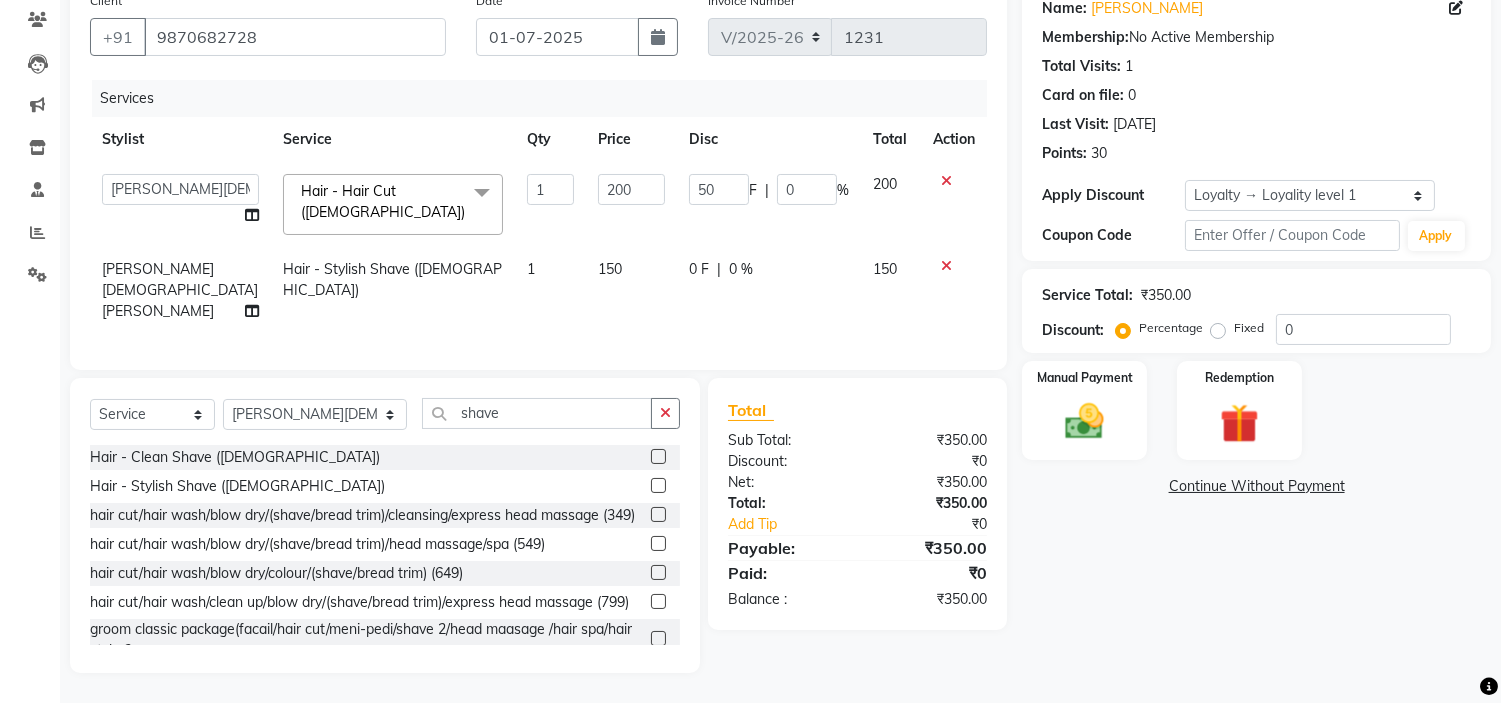 scroll, scrollTop: 144, scrollLeft: 0, axis: vertical 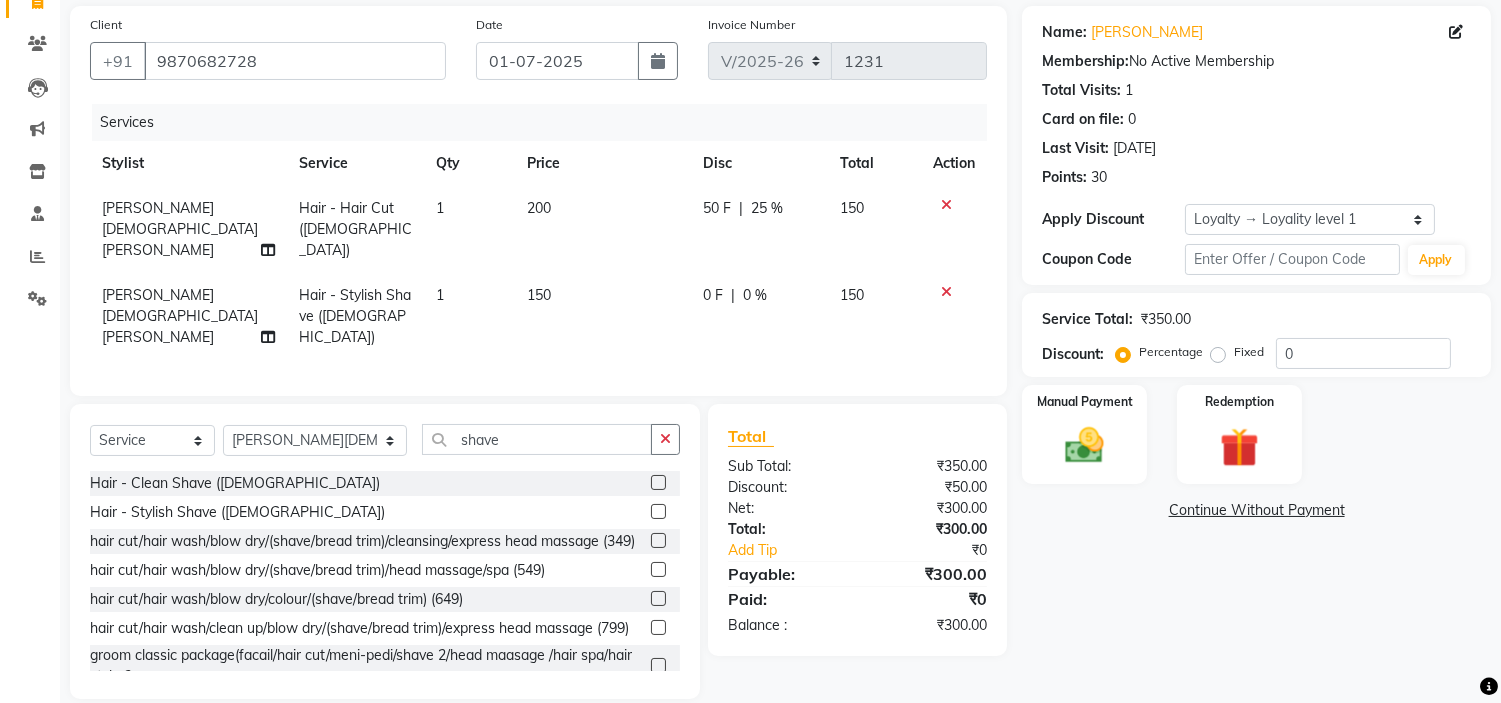 click on "INVOICE PREVIOUS INVOICES Create New   Save  Client +91 9870682728 Date 01-07-2025 Invoice Number V/2025 V/2025-26 1231 Services Stylist Service Qty Price Disc Total Action salman mahomad imran  Hair - Hair Cut (Male) 1 200 50 F | 25 % 150 salman mahomad imran  Hair - Stylish Shave (Male) 1 150 0 F | 0 % 150 Select  Service  Product  Membership  Package Voucher Prepaid Gift Card  Select Stylist aadil mohaMAD  aarif khan Abrar Ajay ajay jaishwal alam khan aman amit kumar  ANJALI SINGH Ashish singh ashwini palem  chandradeep DOLLY faizan siddique  fardeen shaikh Garima singh Gulshan jaya jyoti deepak chandaliya kalam karan  Madhu manish sir miraj khan  Mohmad Adnan Ansari mustakin neeta kumbhar neha tamatta pradnya rahul thakur RAZAK SALIM SAIKH rohit Rutuja SAHEER sahil khan salman mahomad imran  SALMA SHAIKH SAMEER KHAN sana santosh jaiswal saqib sayali shaddma  ansari shalu mehra shekhar bansode SHIVADURGA GANTAM shubham pal  shweta pandey varshita gurbani vishal shinde shave Hair - Clean Shave (Male)  Total" 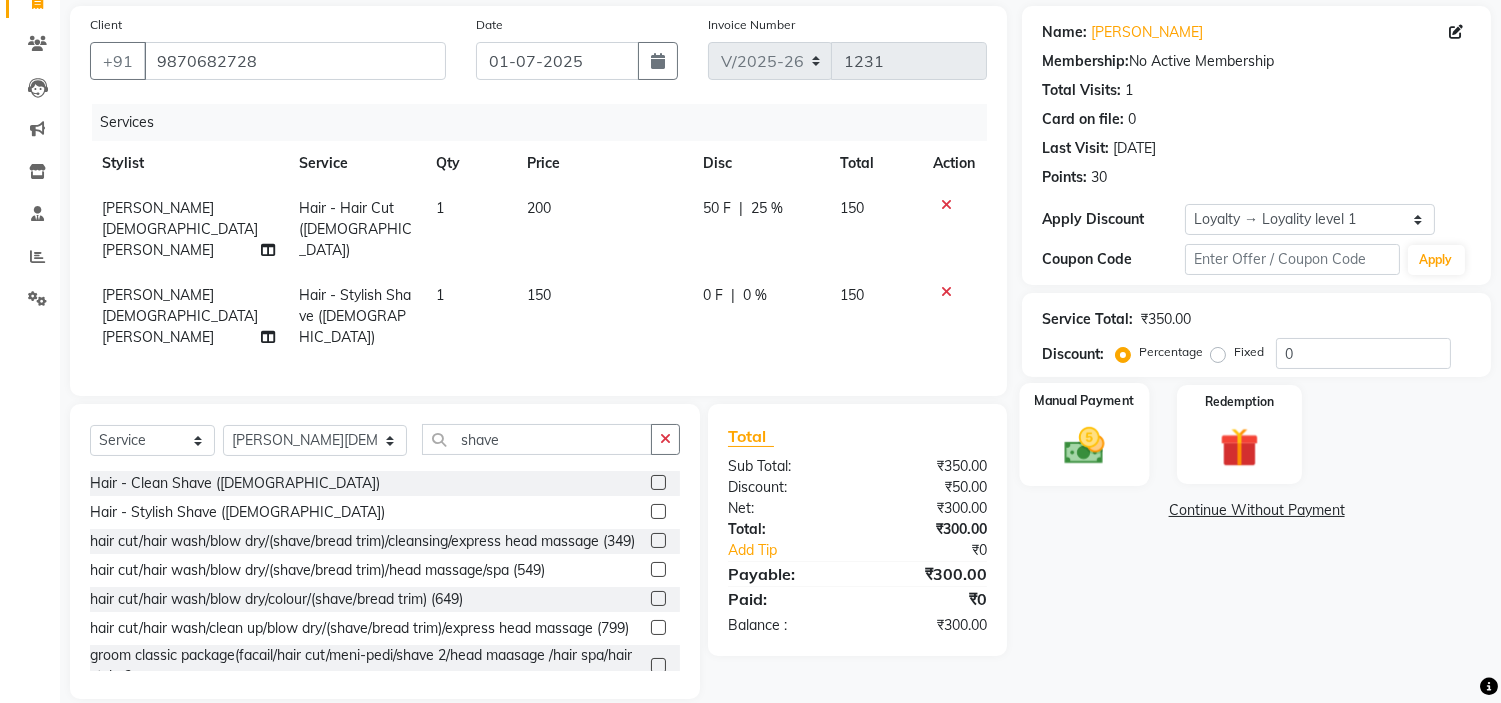 click on "Manual Payment" 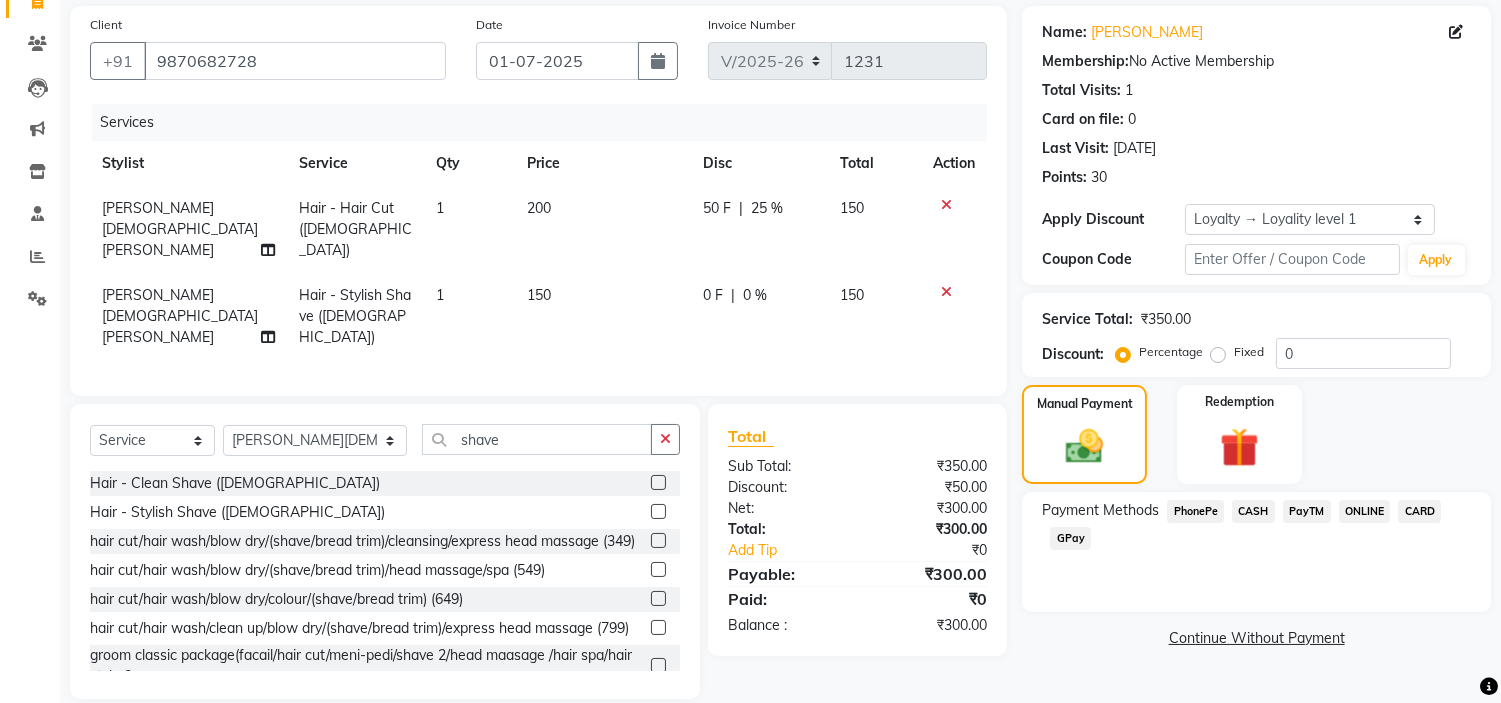 click on "PayTM" 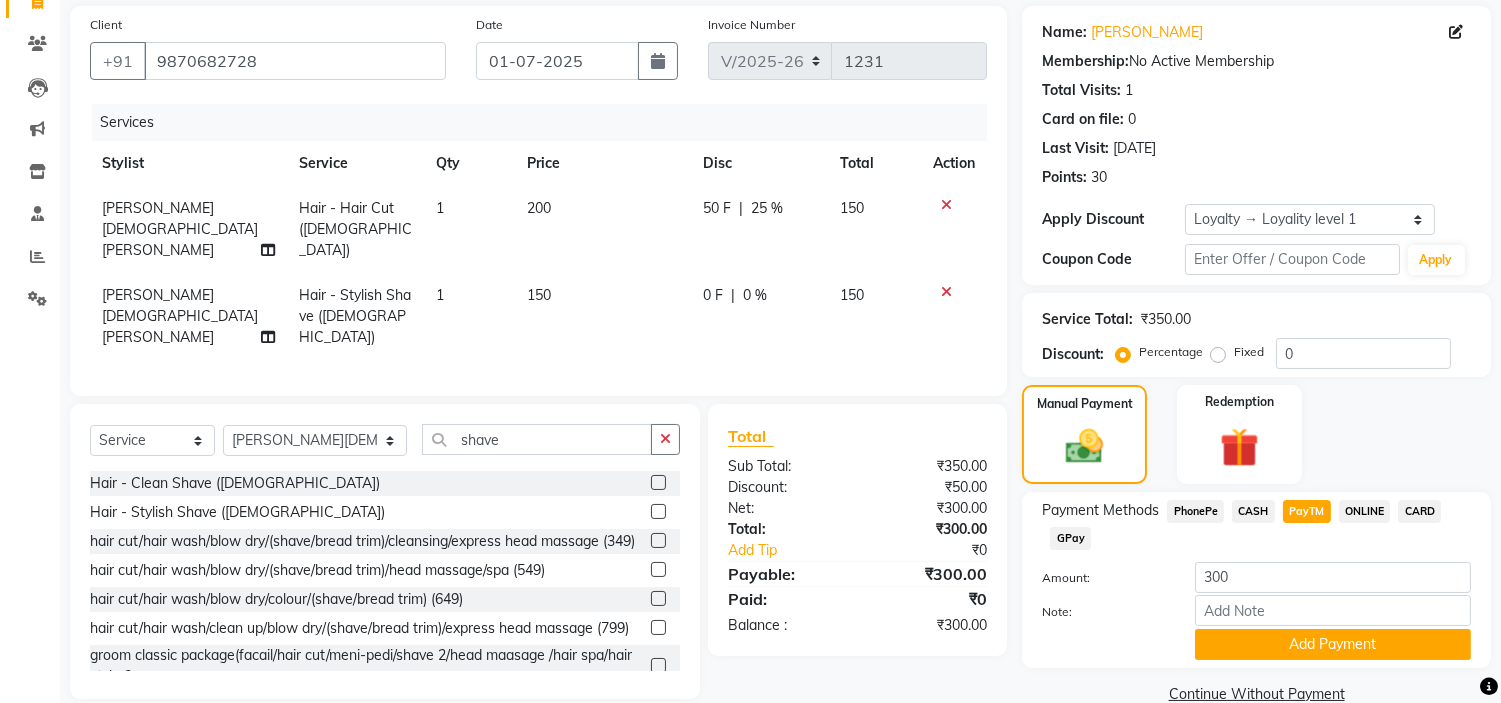 scroll, scrollTop: 171, scrollLeft: 0, axis: vertical 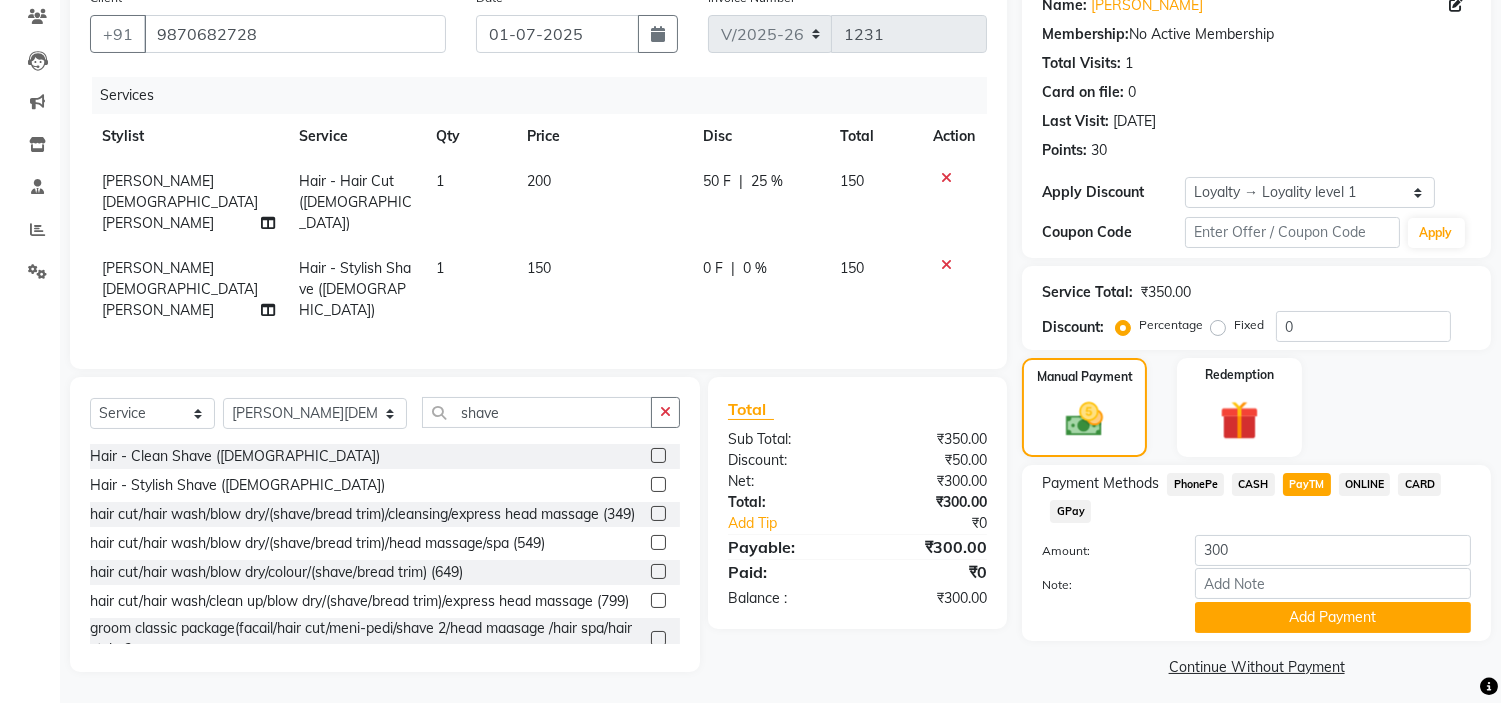 click on "Payment Methods  PhonePe   CASH   PayTM   ONLINE   CARD   GPay" 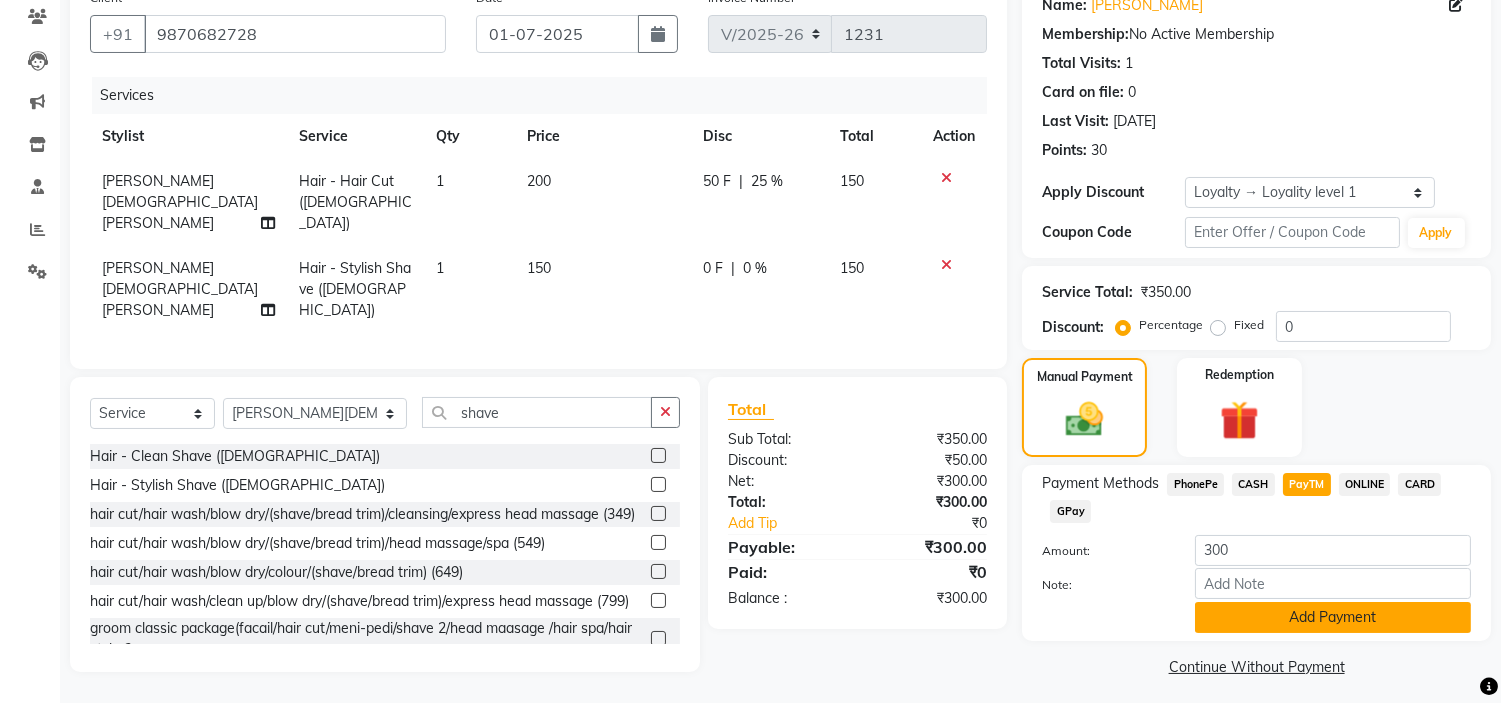 click on "Add Payment" 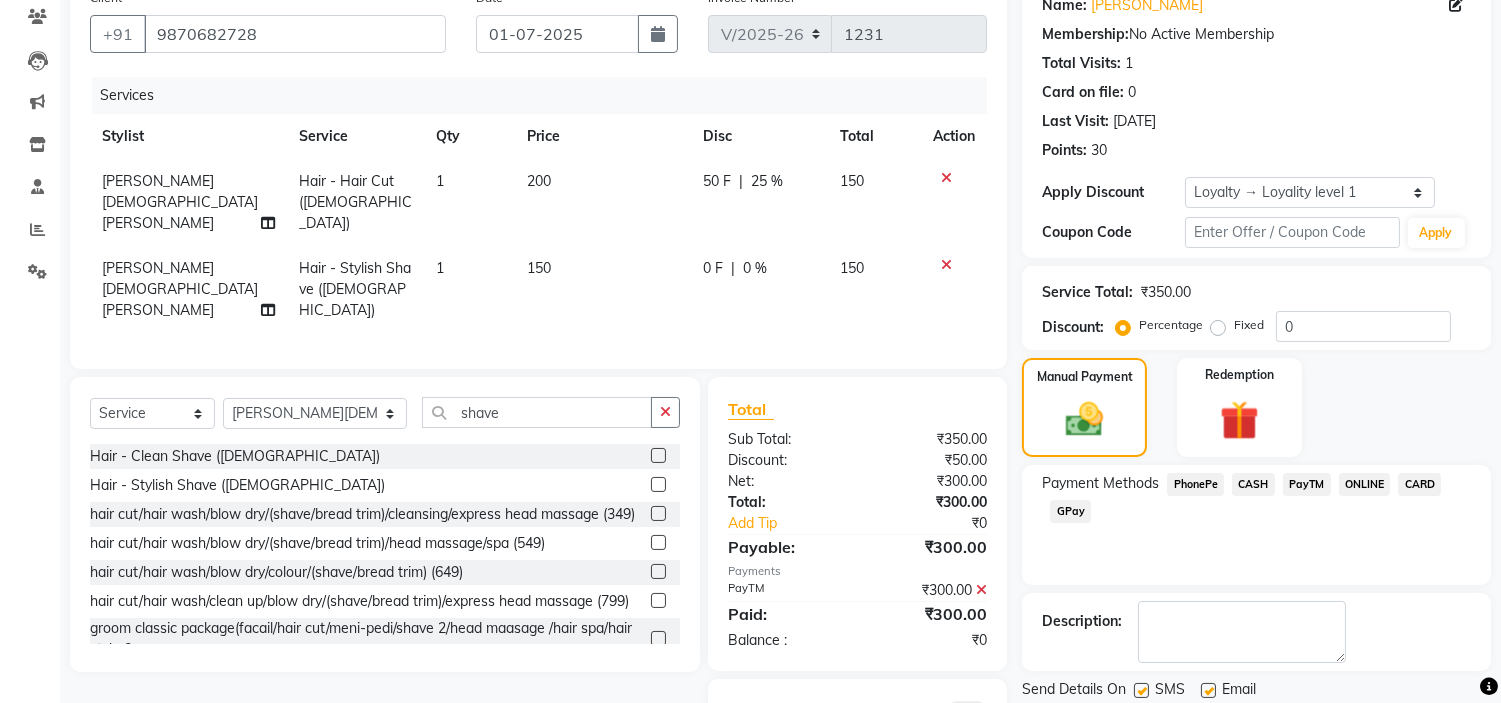 scroll, scrollTop: 242, scrollLeft: 0, axis: vertical 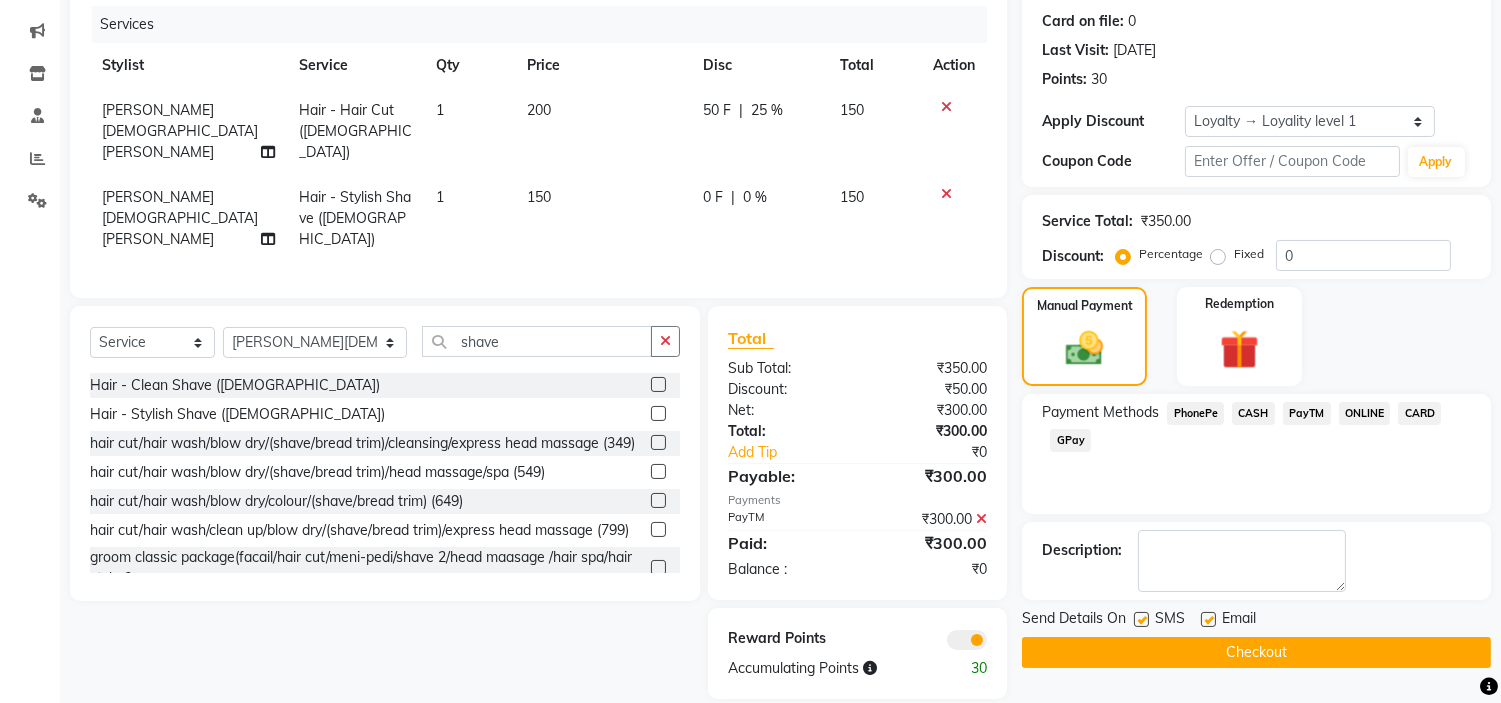 click on "Checkout" 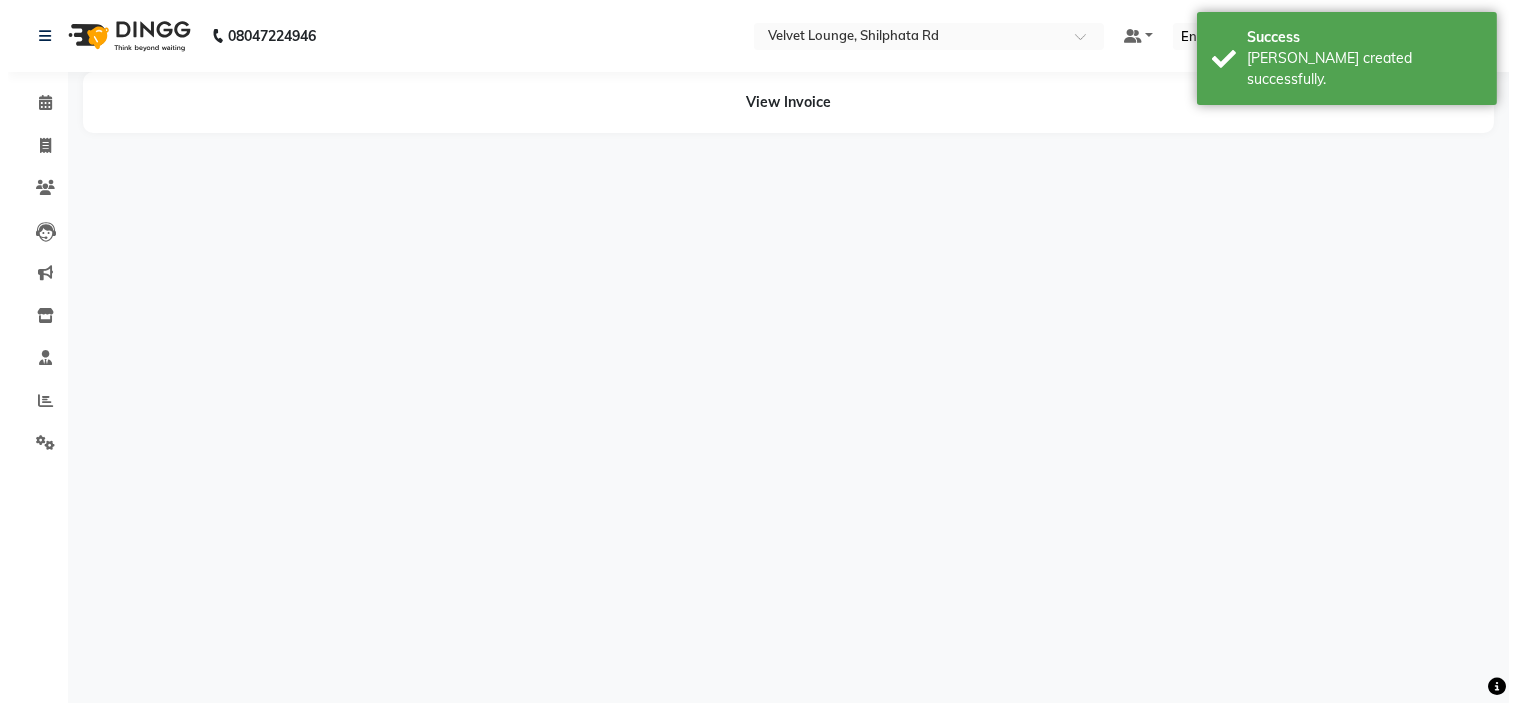 scroll, scrollTop: 0, scrollLeft: 0, axis: both 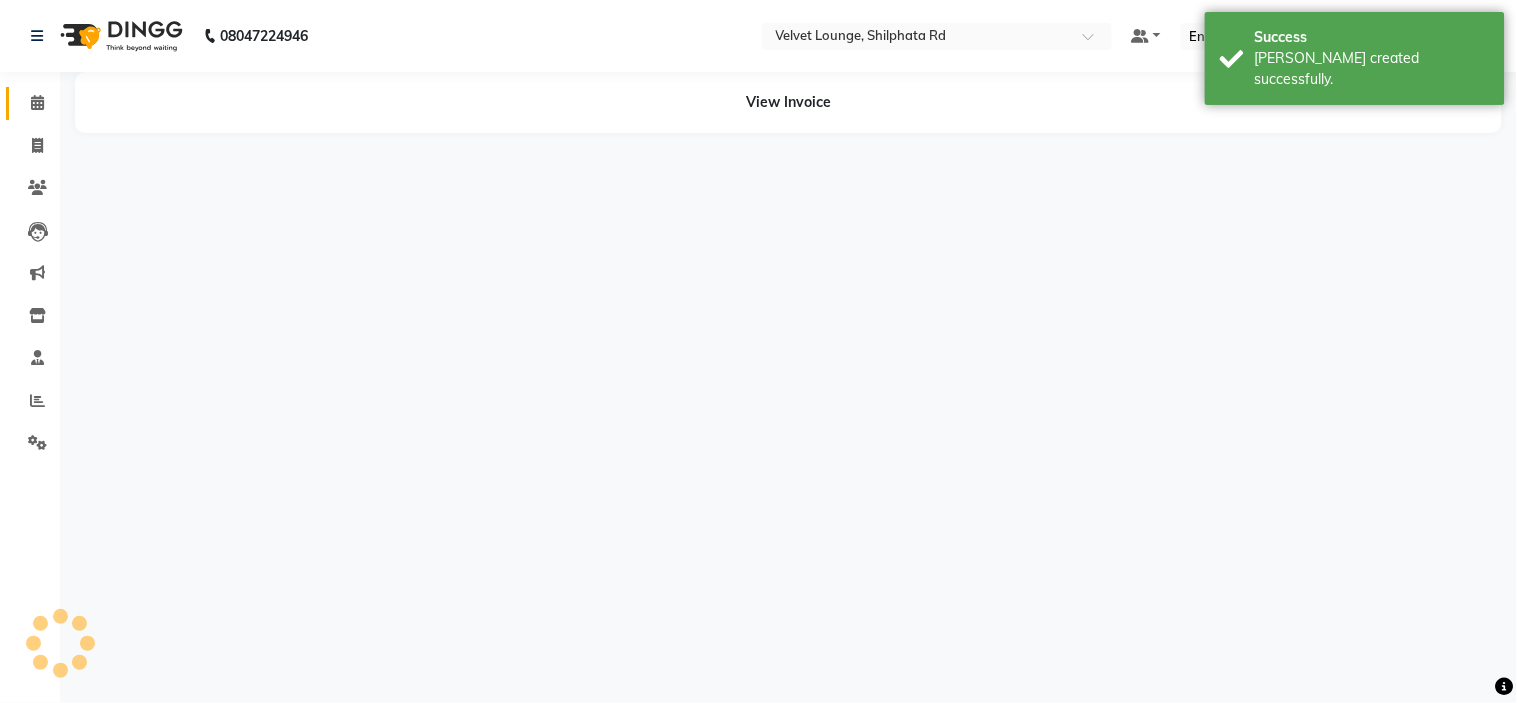 click on "Calendar" 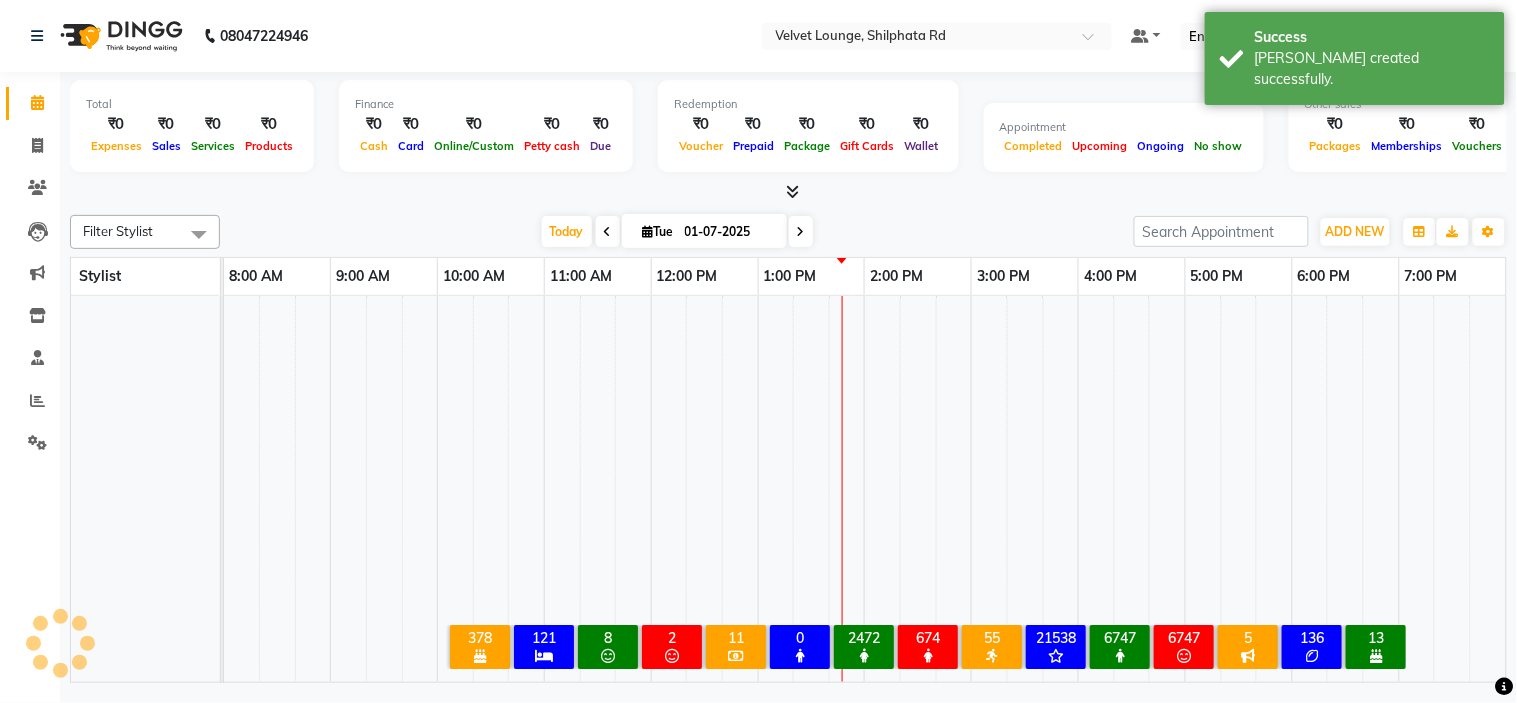 click on "Total  ₹0  Expenses ₹0  Sales ₹0  Services ₹0  Products" at bounding box center [192, 126] 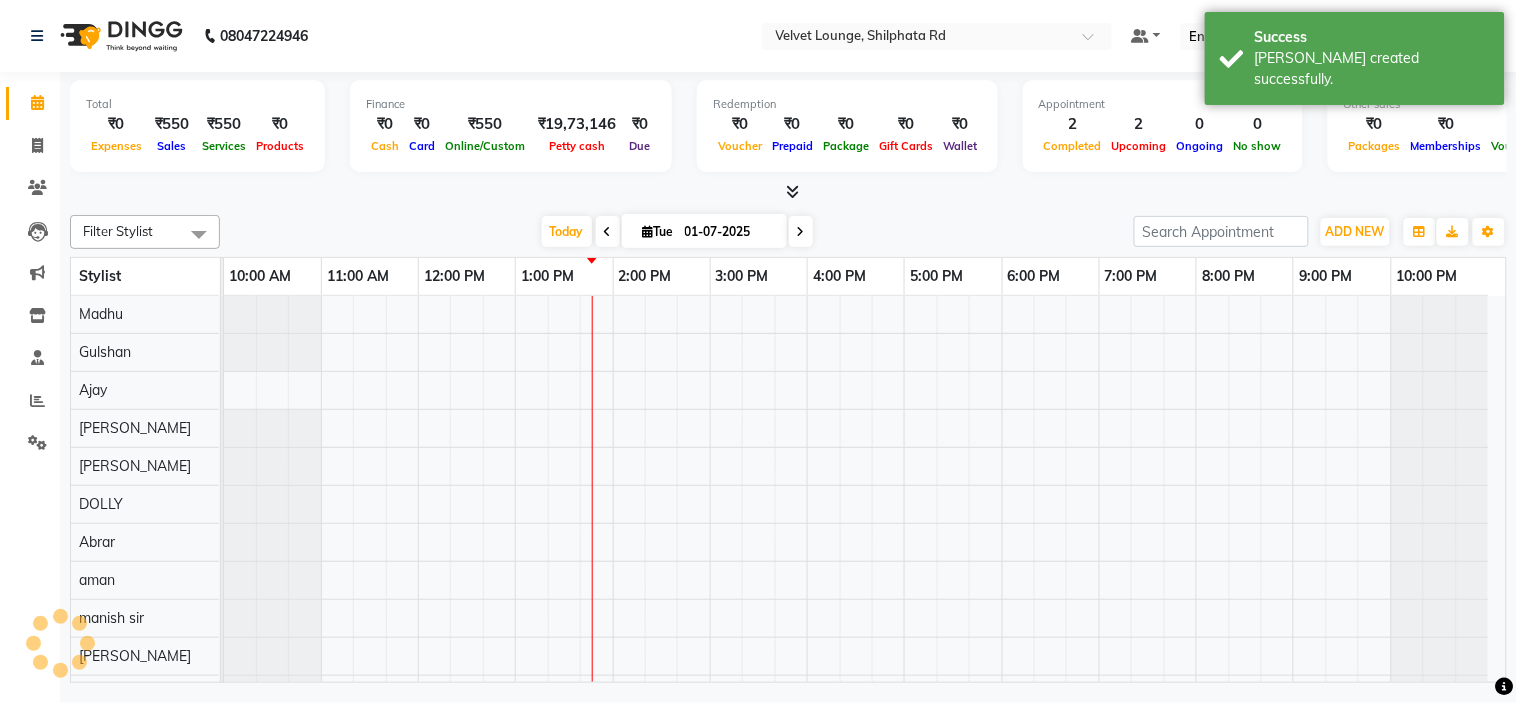 click on "Filter Stylist Select All  Mohmad Adnan Ansari aadil mohaMAD  aarif khan Abrar Ajay ajay jaishwal alam khan aman amit kumar  ANJALI SINGH Ashish singh ashwini palem  chandradeep DOLLY faizan siddique  fardeen shaikh Garima singh Gulshan jaya jyoti deepak chandaliya kalam karan  Madhu manish sir miraj khan mustakin neeta kumbhar neha tamatta pradnya rahul thakur RAZAK SALIM SAIKH rohit Rutuja SAHEER sahil khan SALMA SHAIKH salman mahomad imran  SAMEER KHAN sana santosh jaiswal saqib sayali shaddma  ansari shalu mehra shekhar bansode SHIVADURGA GANTAM shubham pal  shweta pandey varshita gurbani vishal shinde Today  Tue 01-07-2025 Toggle Dropdown Add Appointment Add Invoice Add Expense Add Attendance Add Client Toggle Dropdown Add Appointment Add Invoice Add Expense Add Attendance Add Client ADD NEW Toggle Dropdown Add Appointment Add Invoice Add Expense Add Attendance Add Client Filter Stylist Select All  Mohmad Adnan Ansari aadil mohaMAD  aarif khan Abrar Ajay ajay jaishwal alam khan aman amit kumar  DOLLY 75%" 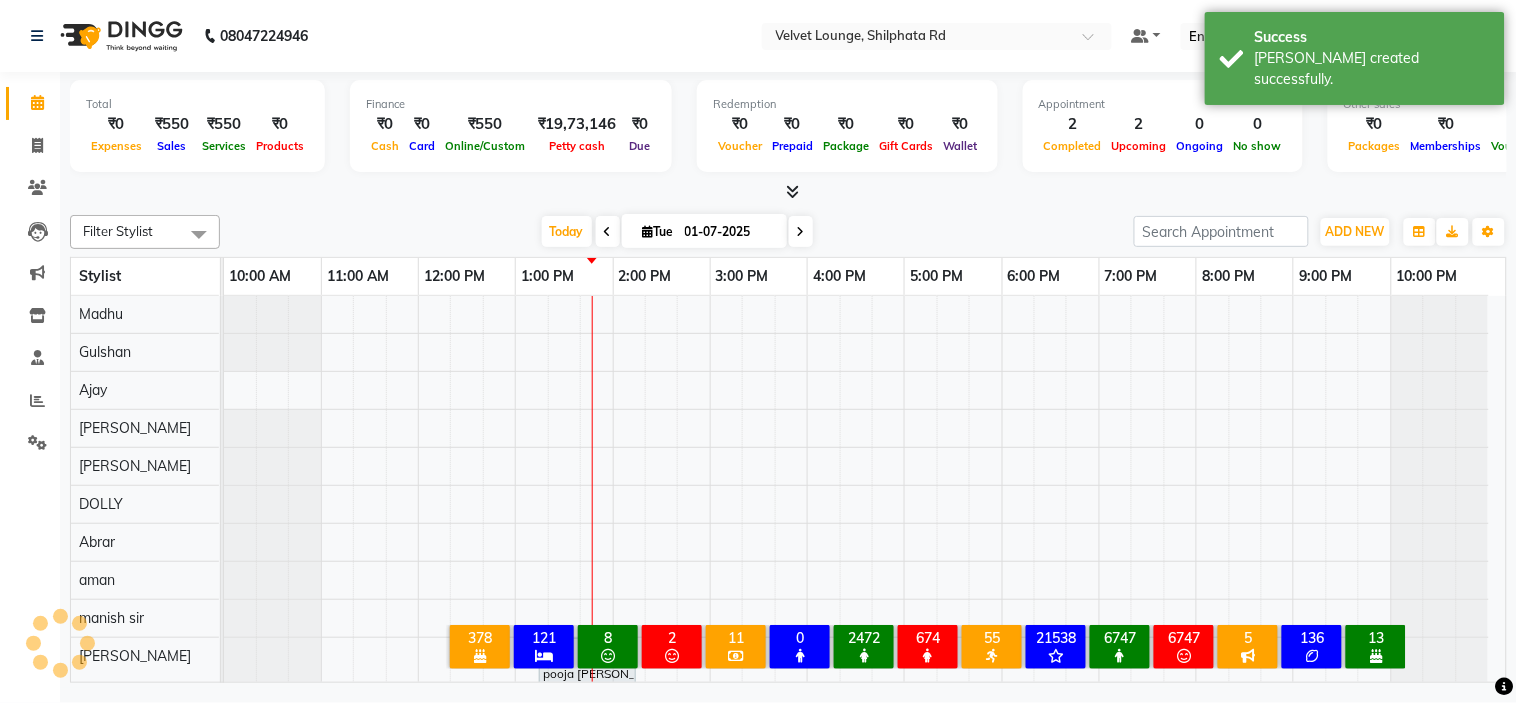 scroll, scrollTop: 26, scrollLeft: 0, axis: vertical 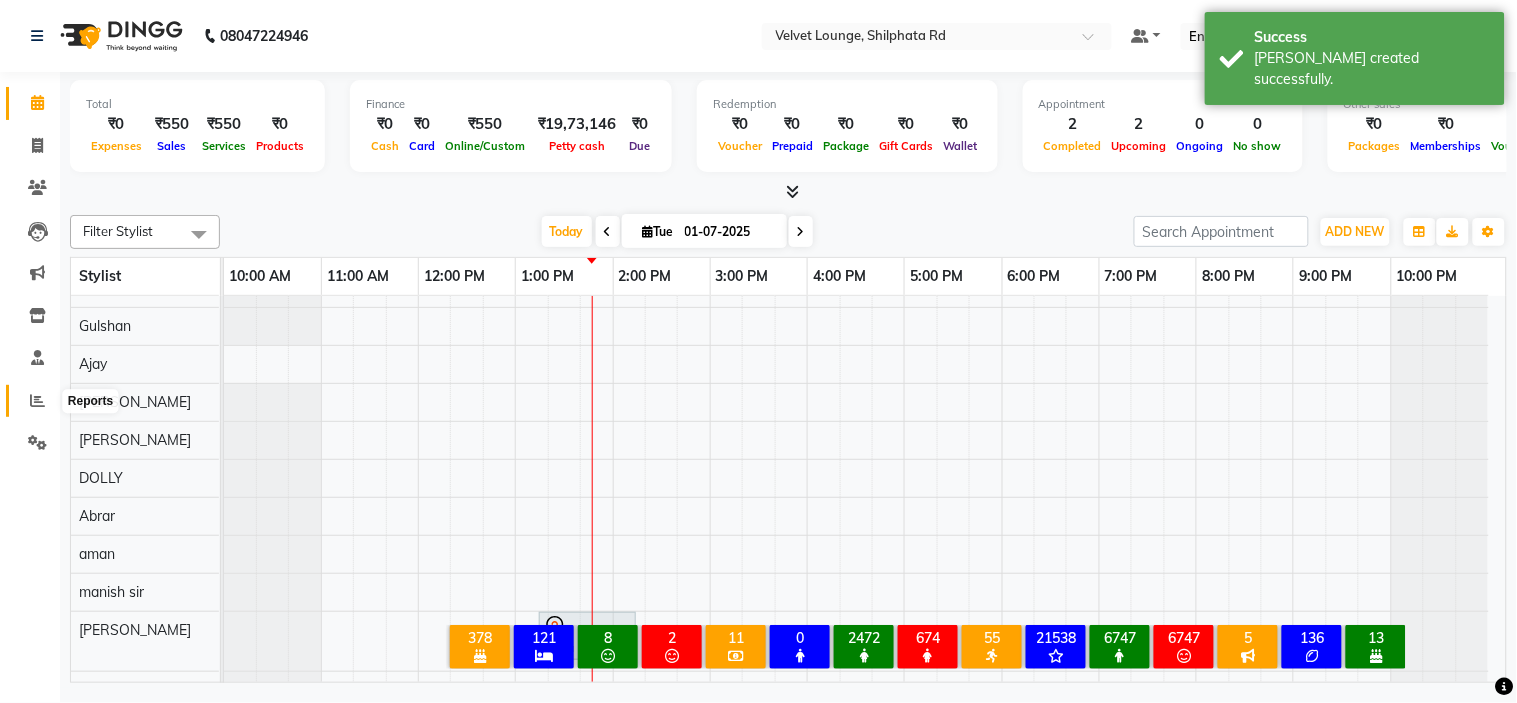 click 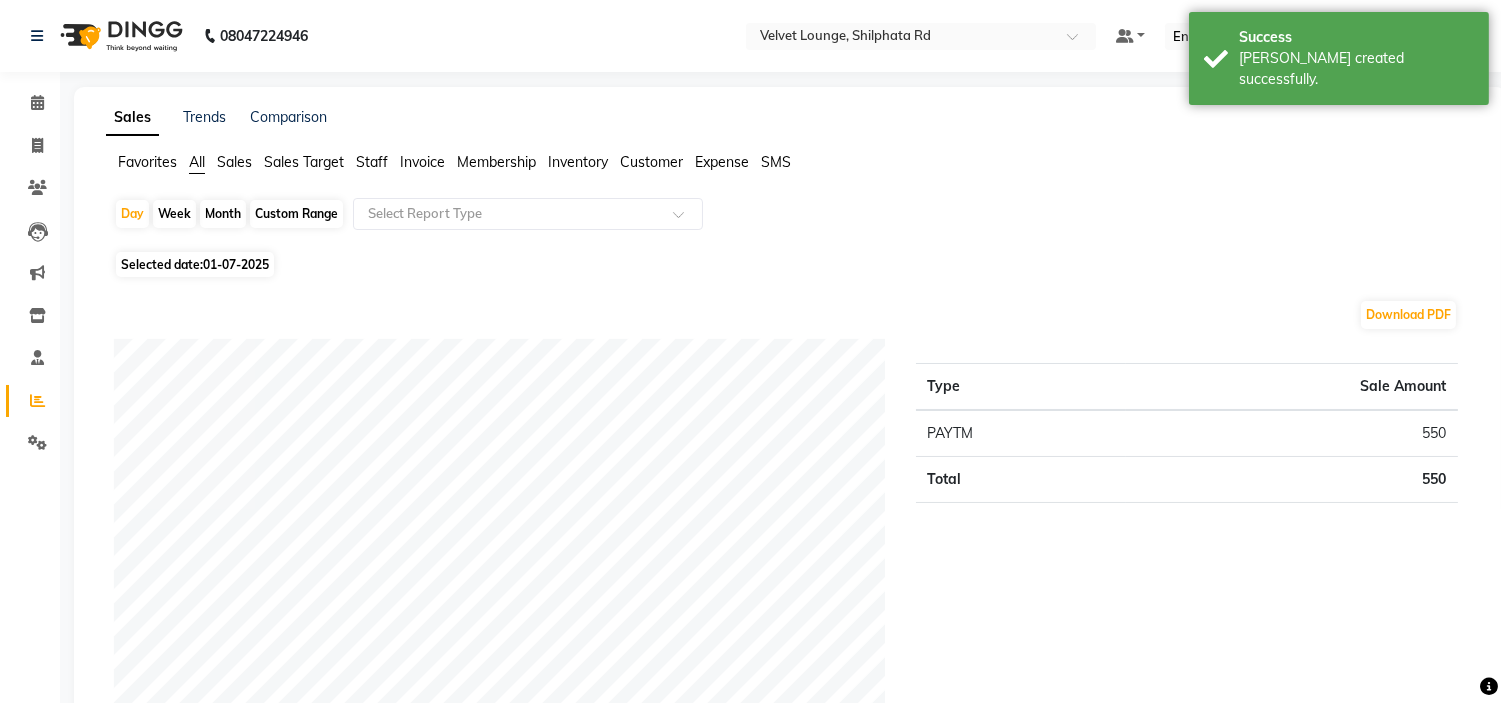 click on "Staff" 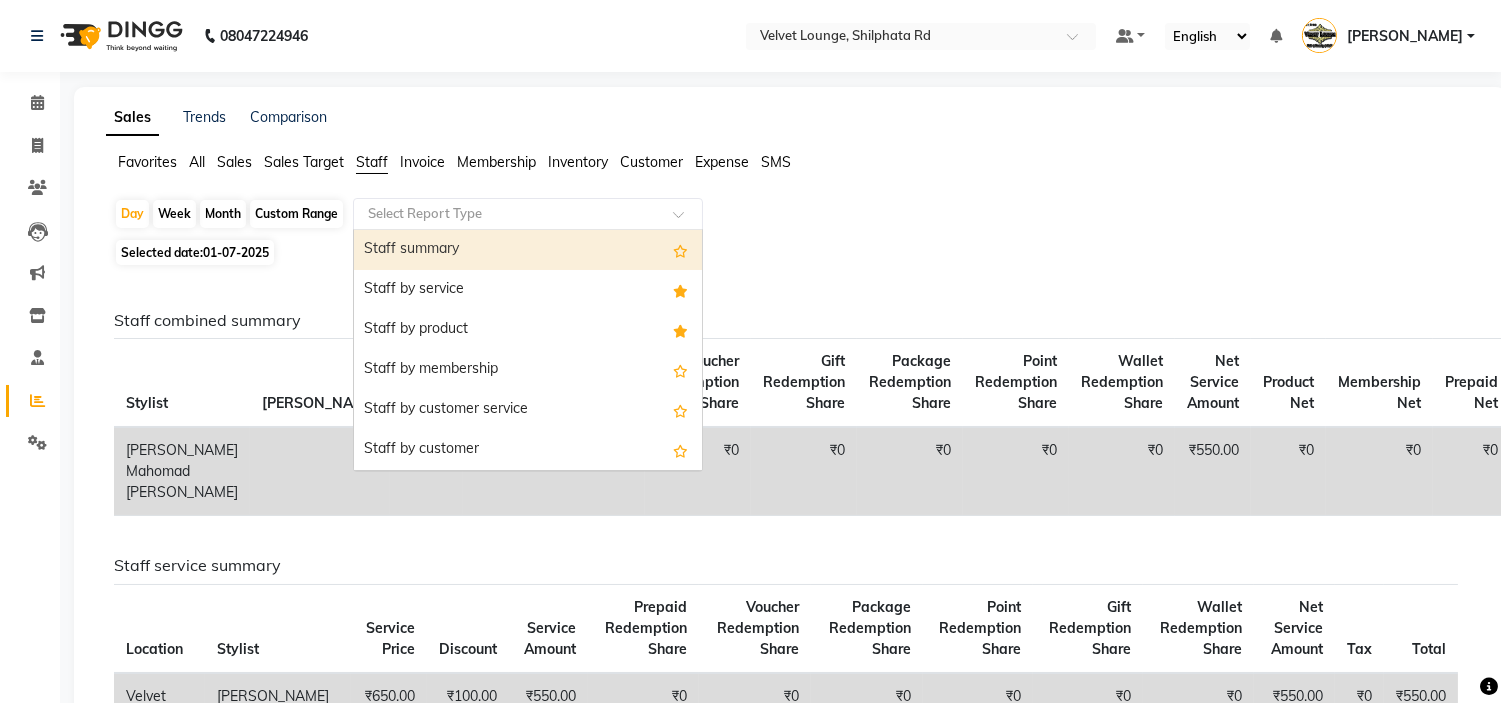 click 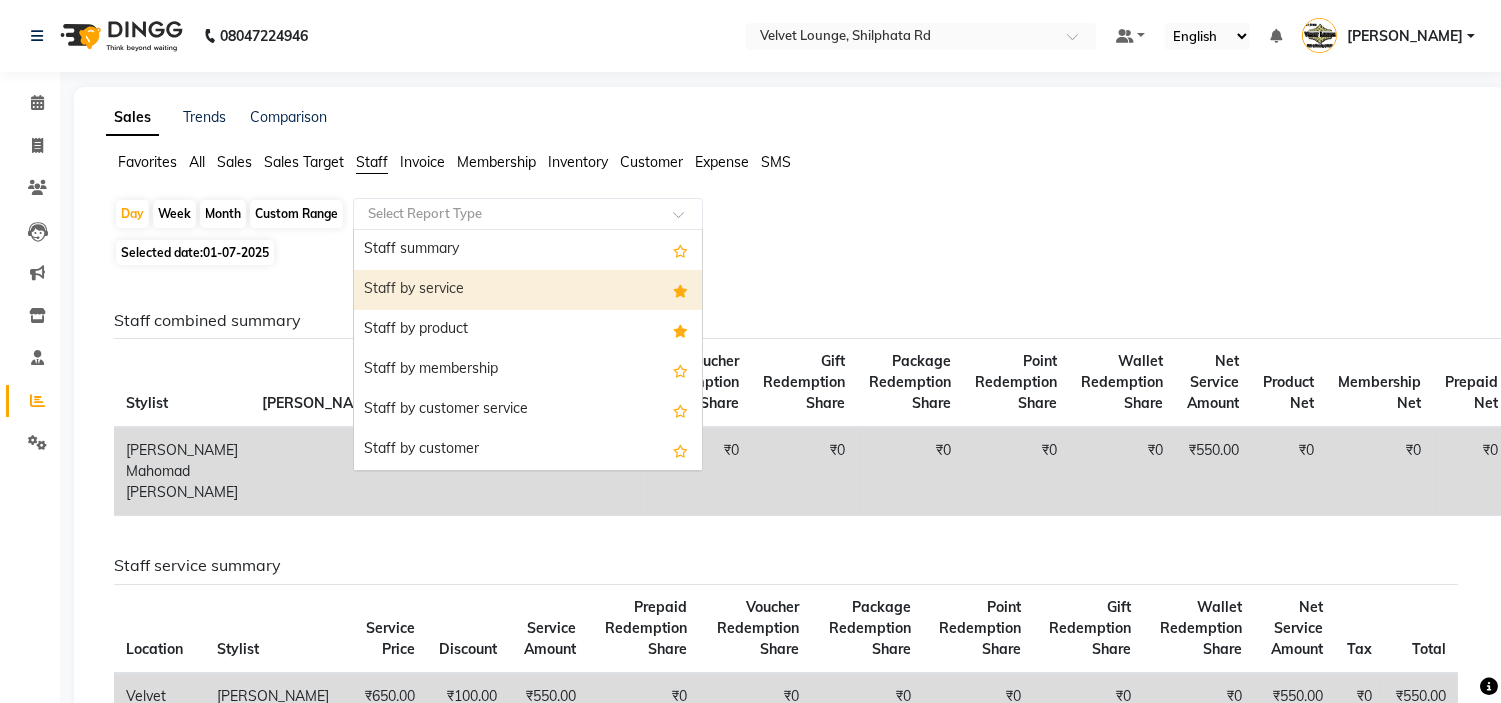click on "Staff by service" at bounding box center [528, 290] 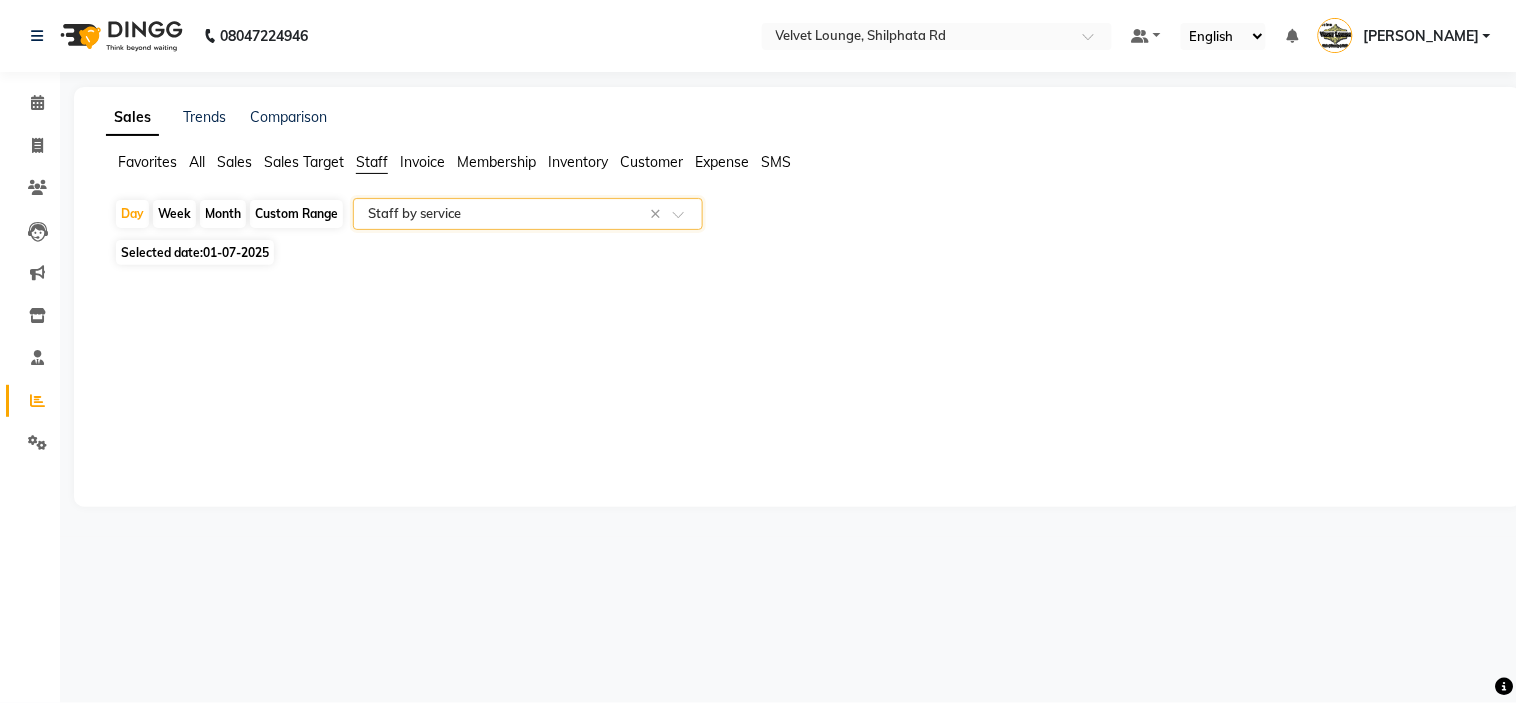 select on "full_report" 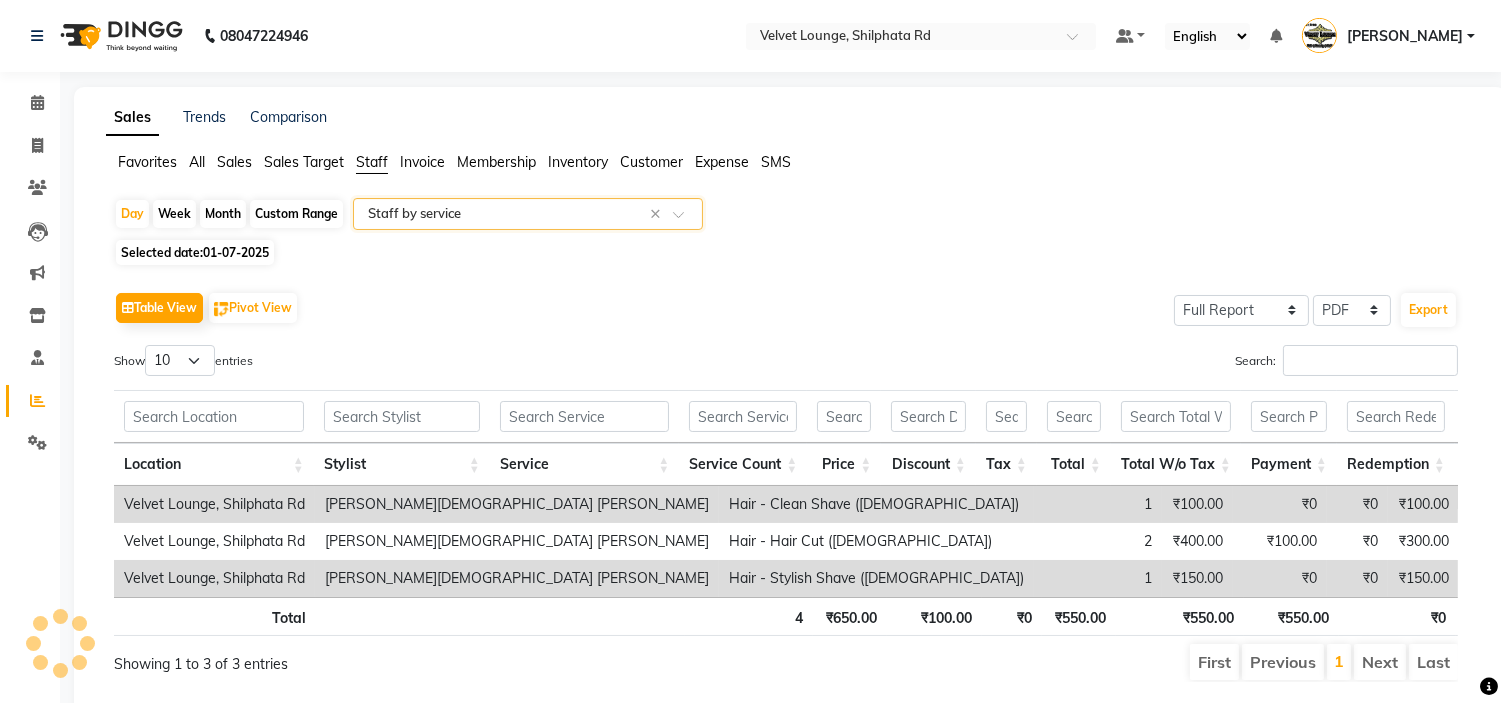 click on "01-07-2025" 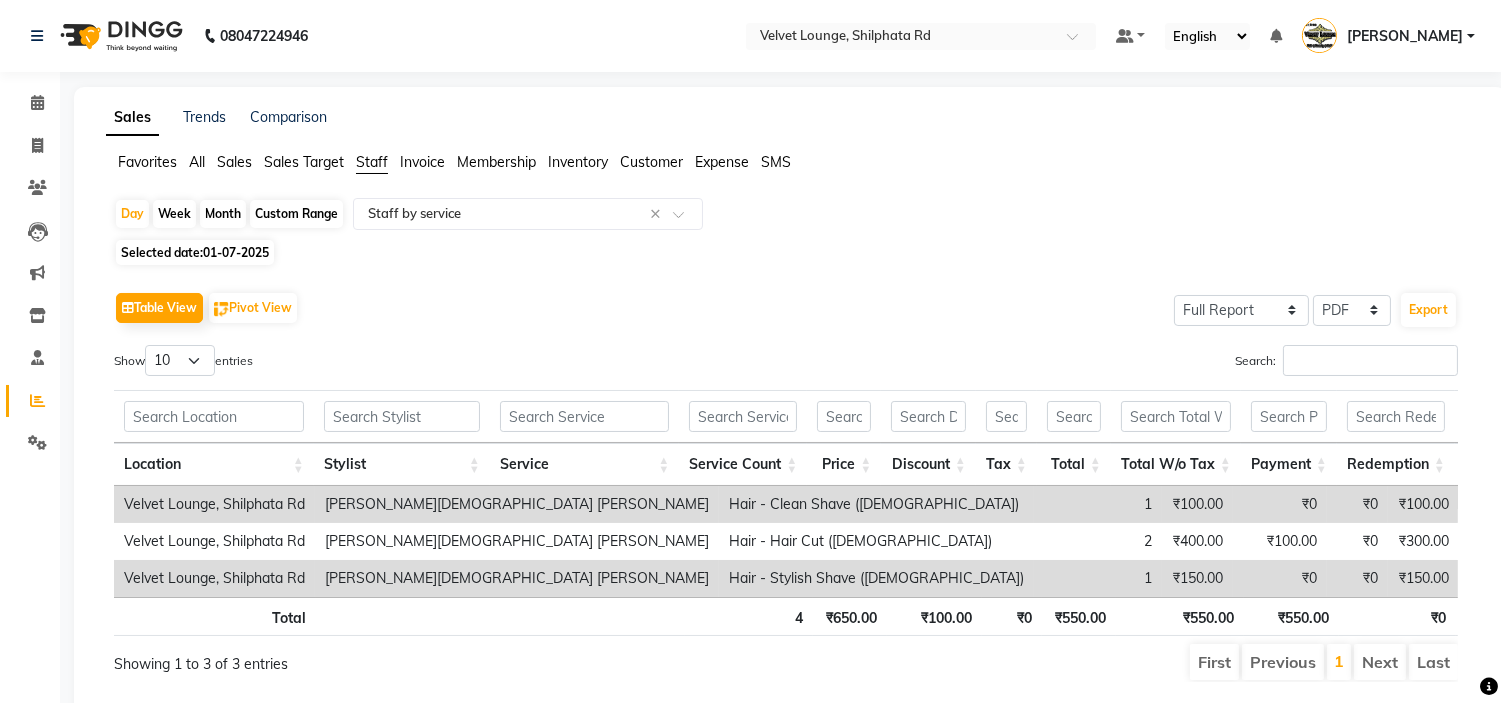click on "Custom Range" 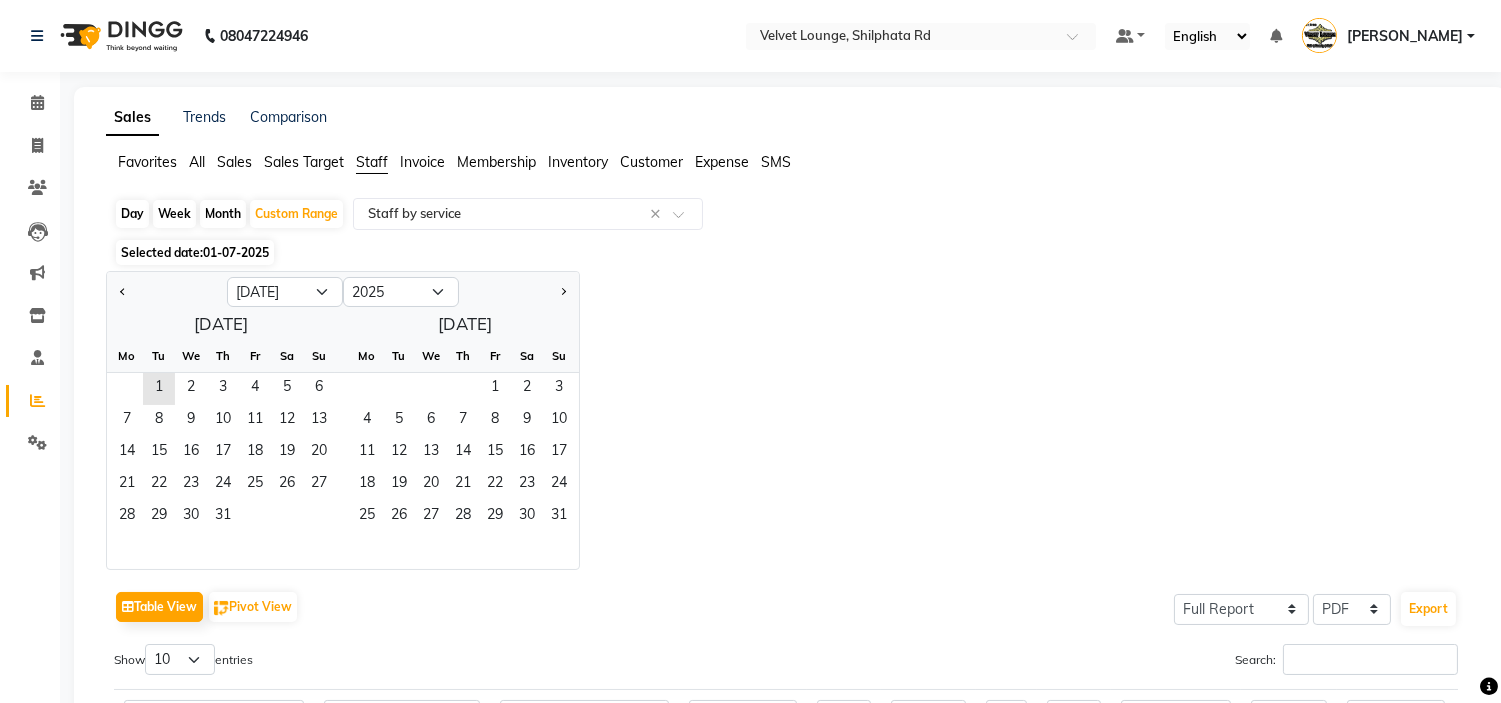 click on "All" 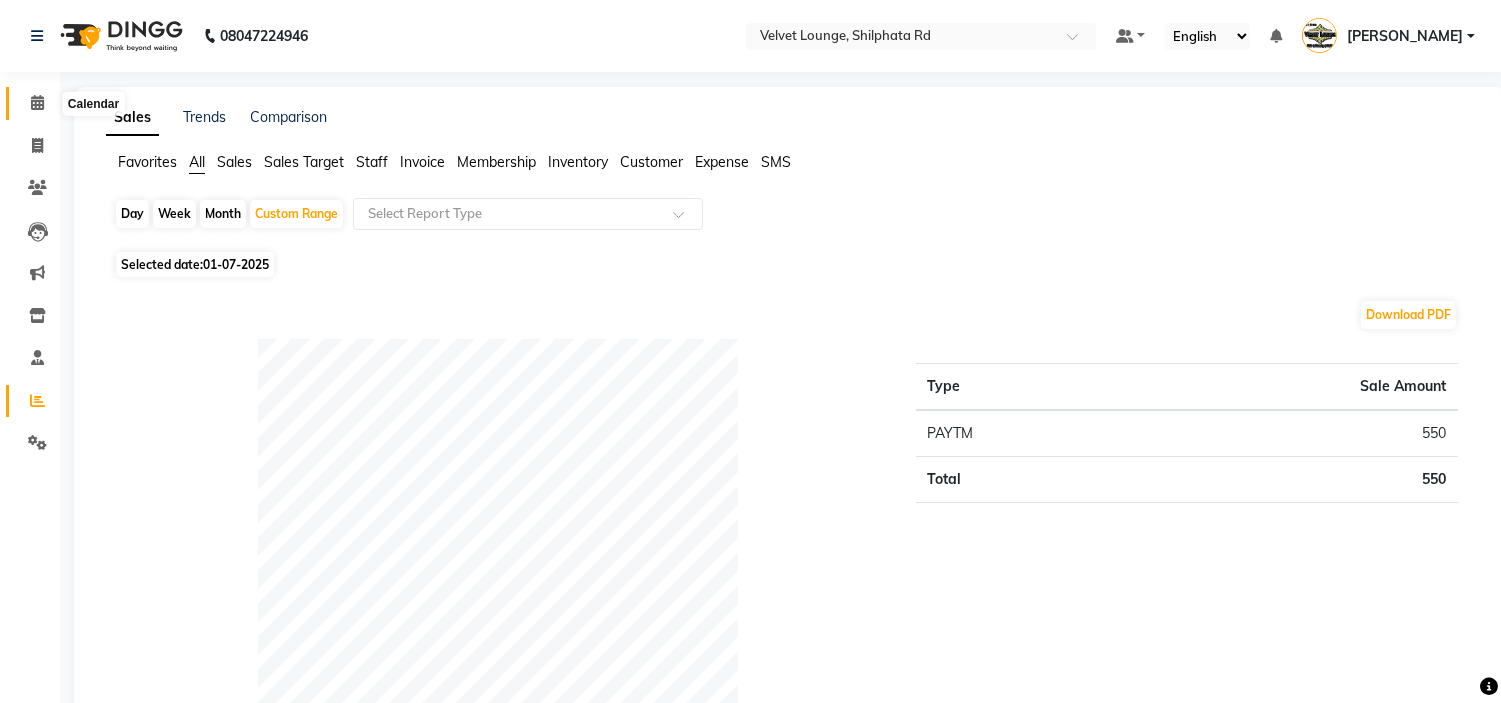 click 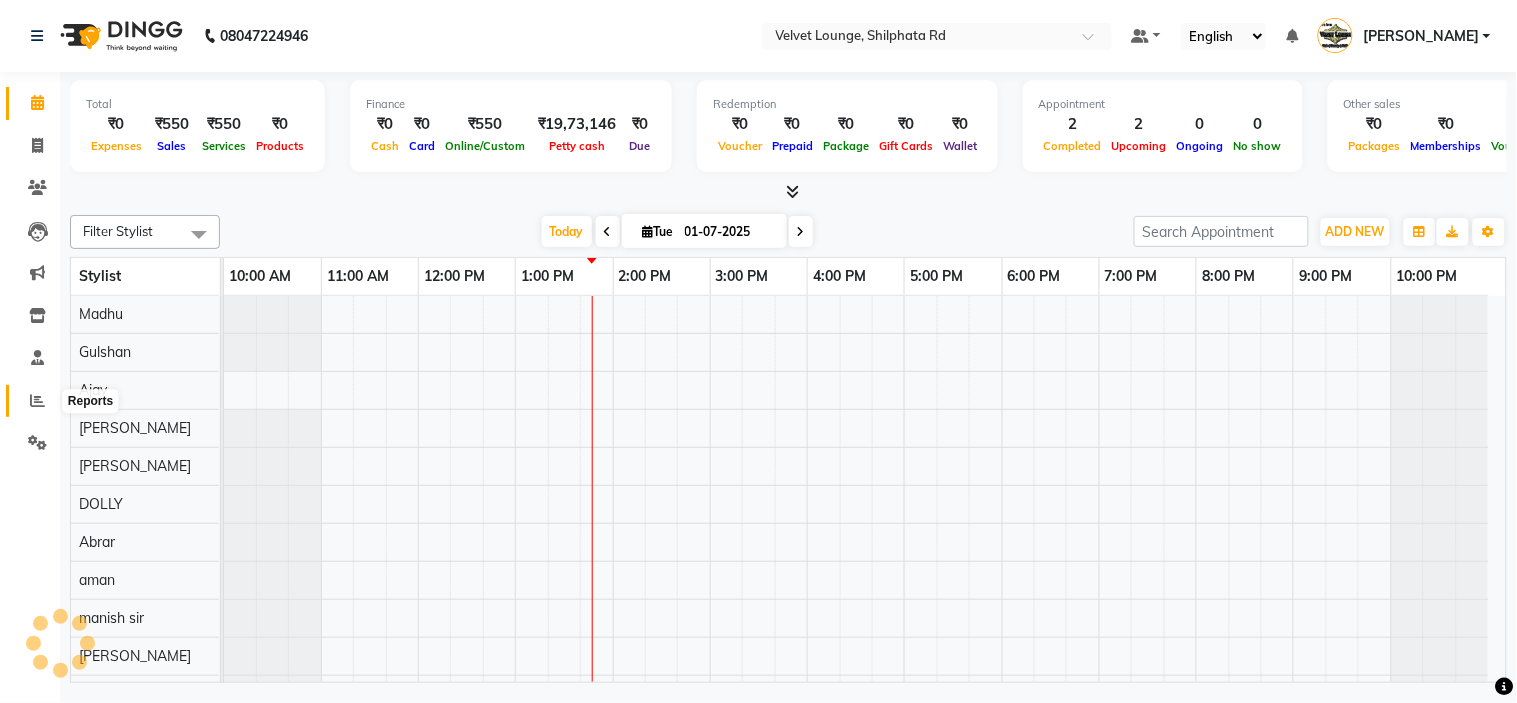 scroll, scrollTop: 26, scrollLeft: 0, axis: vertical 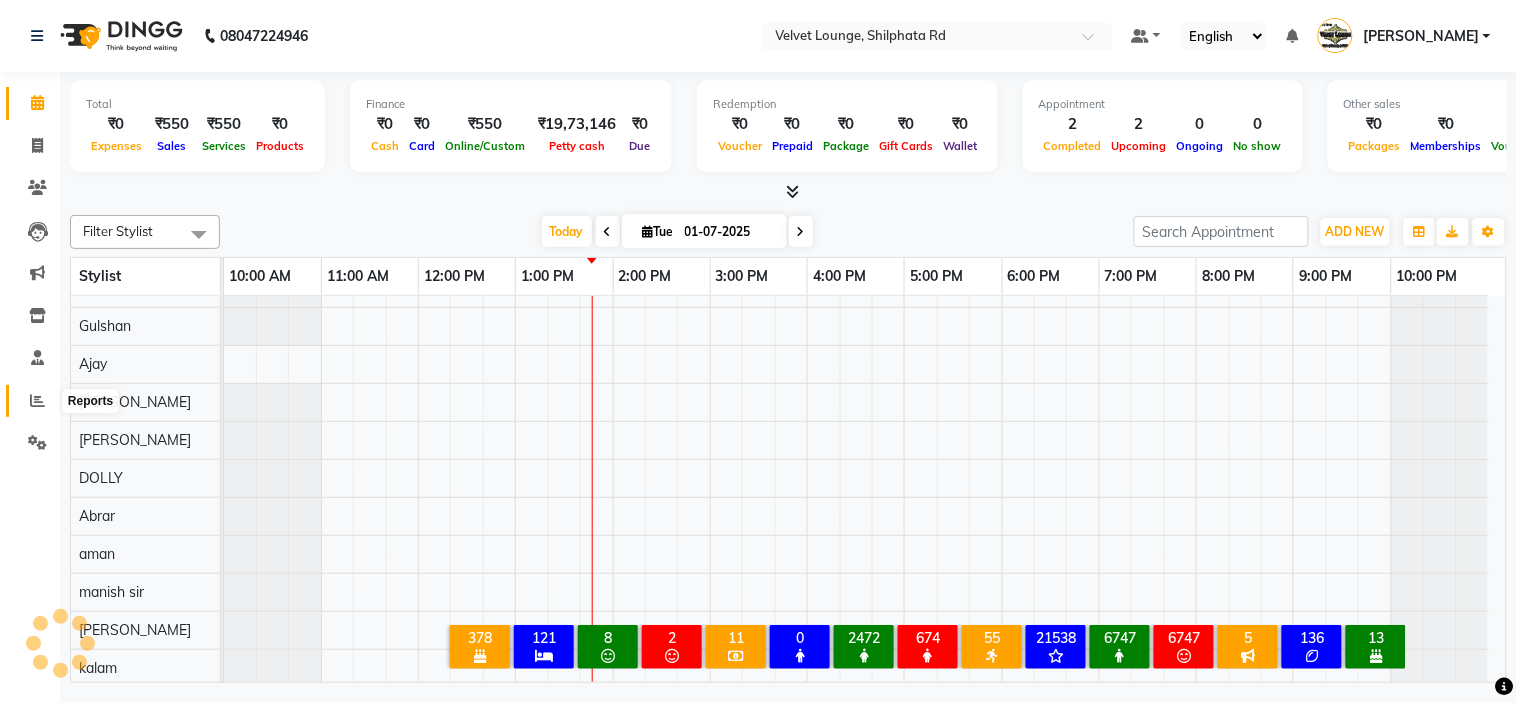 click 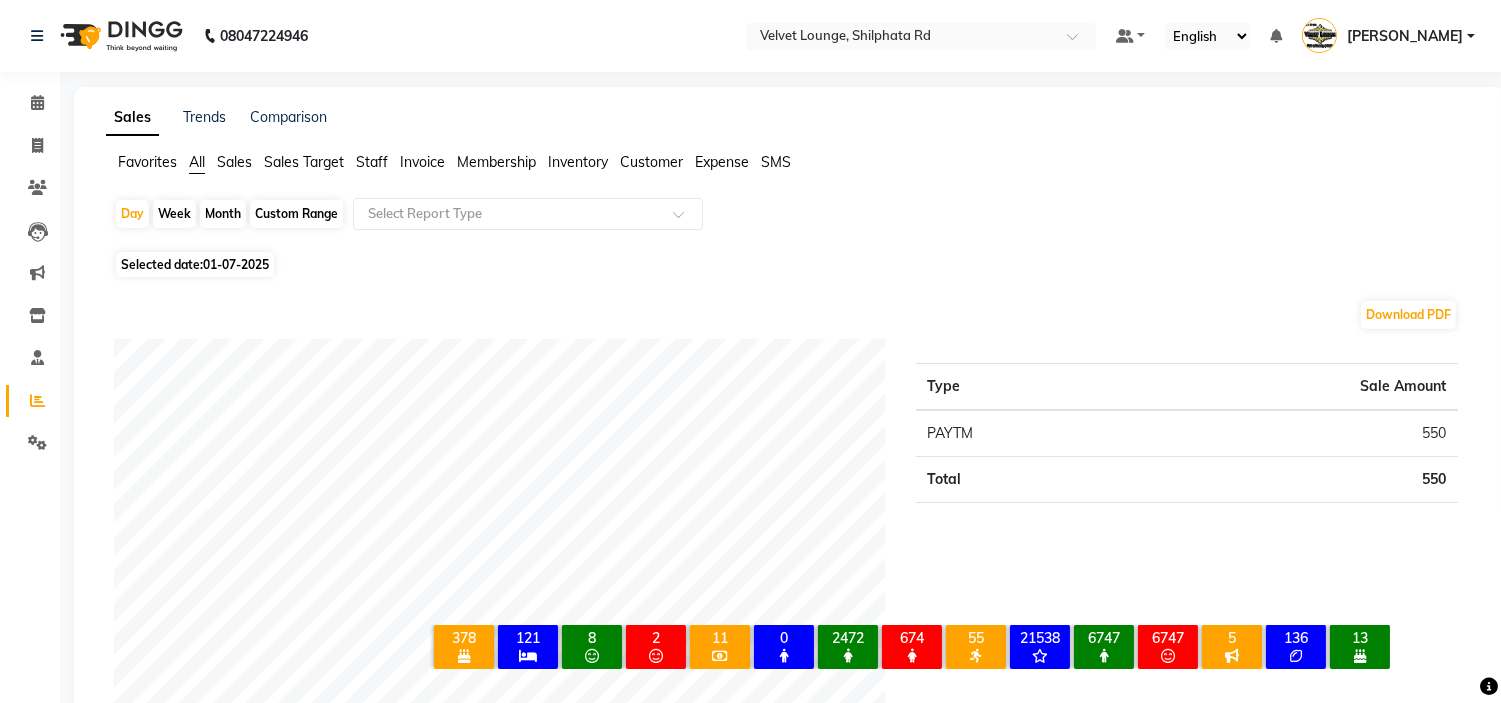 click on "Custom Range" 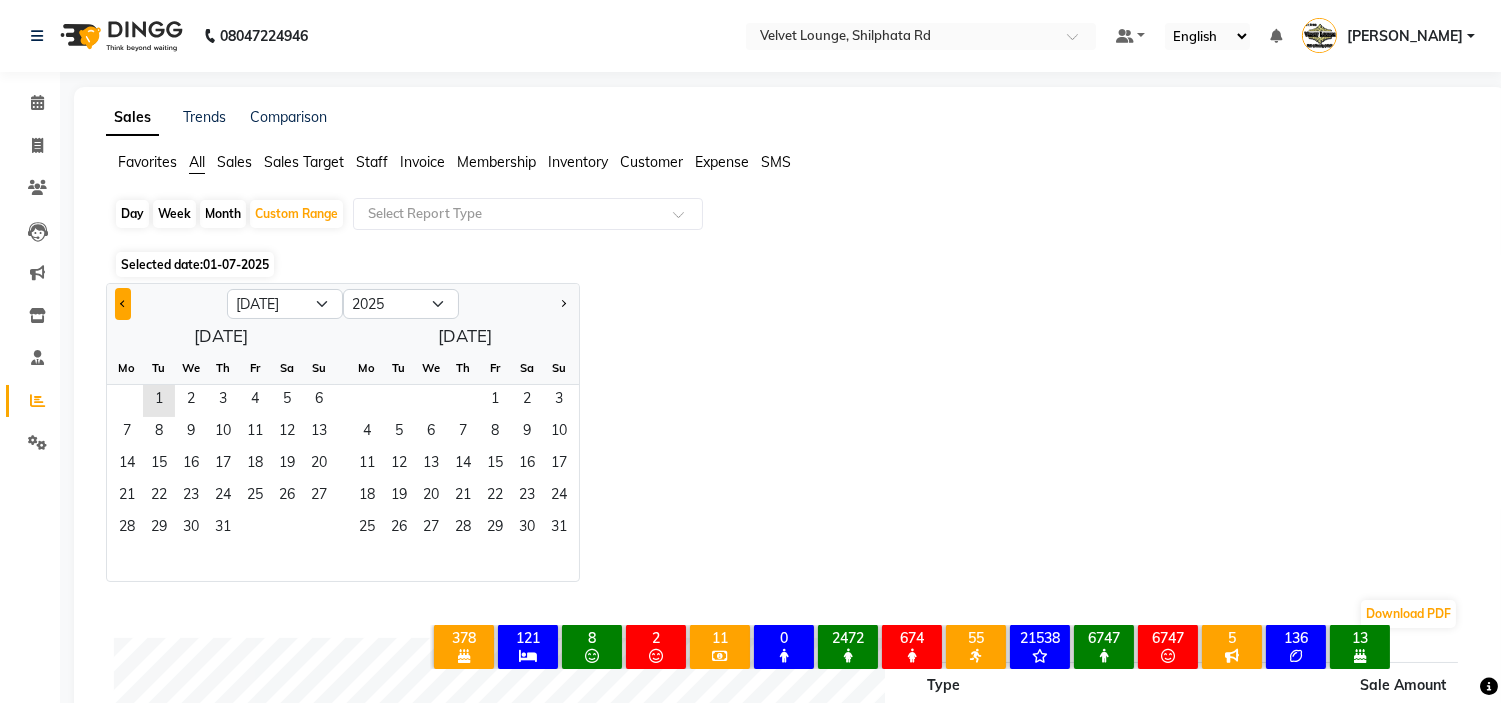click 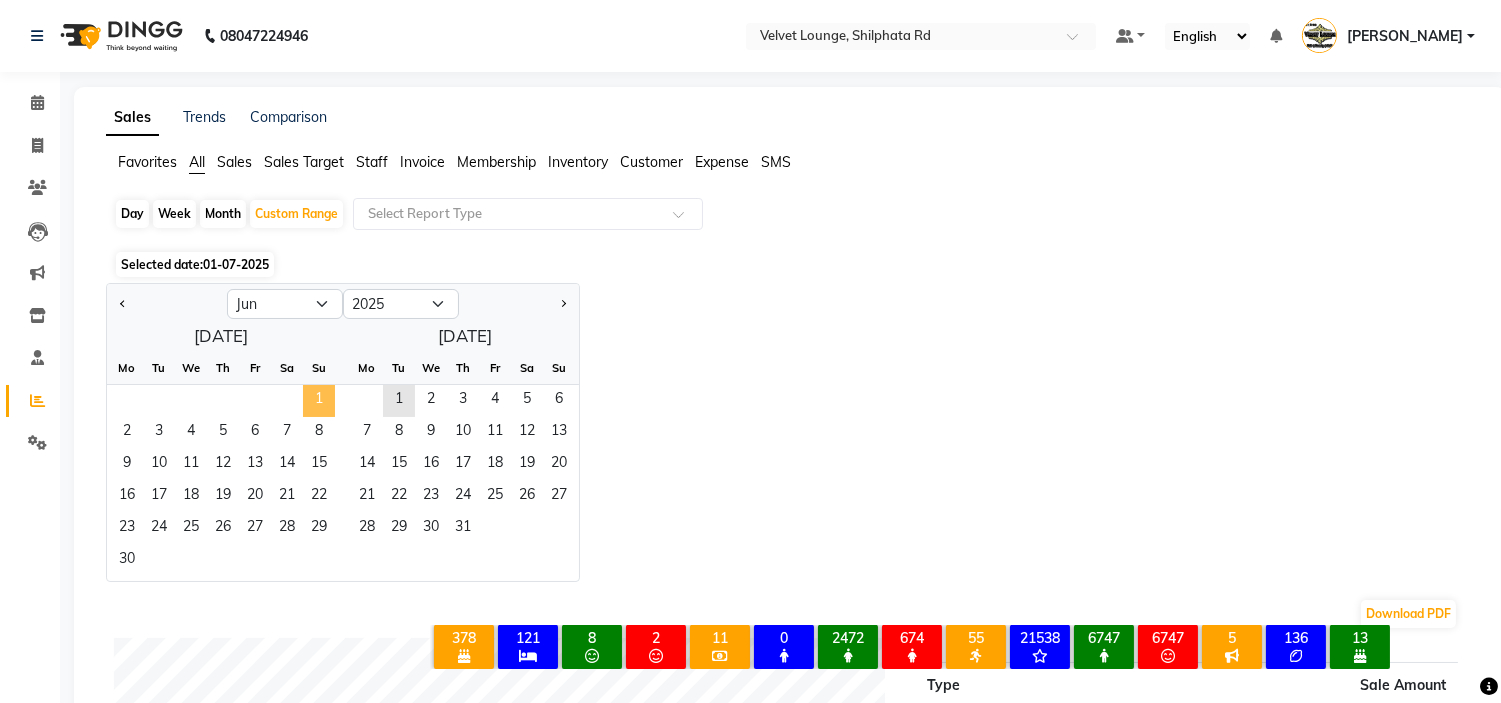 click on "1" 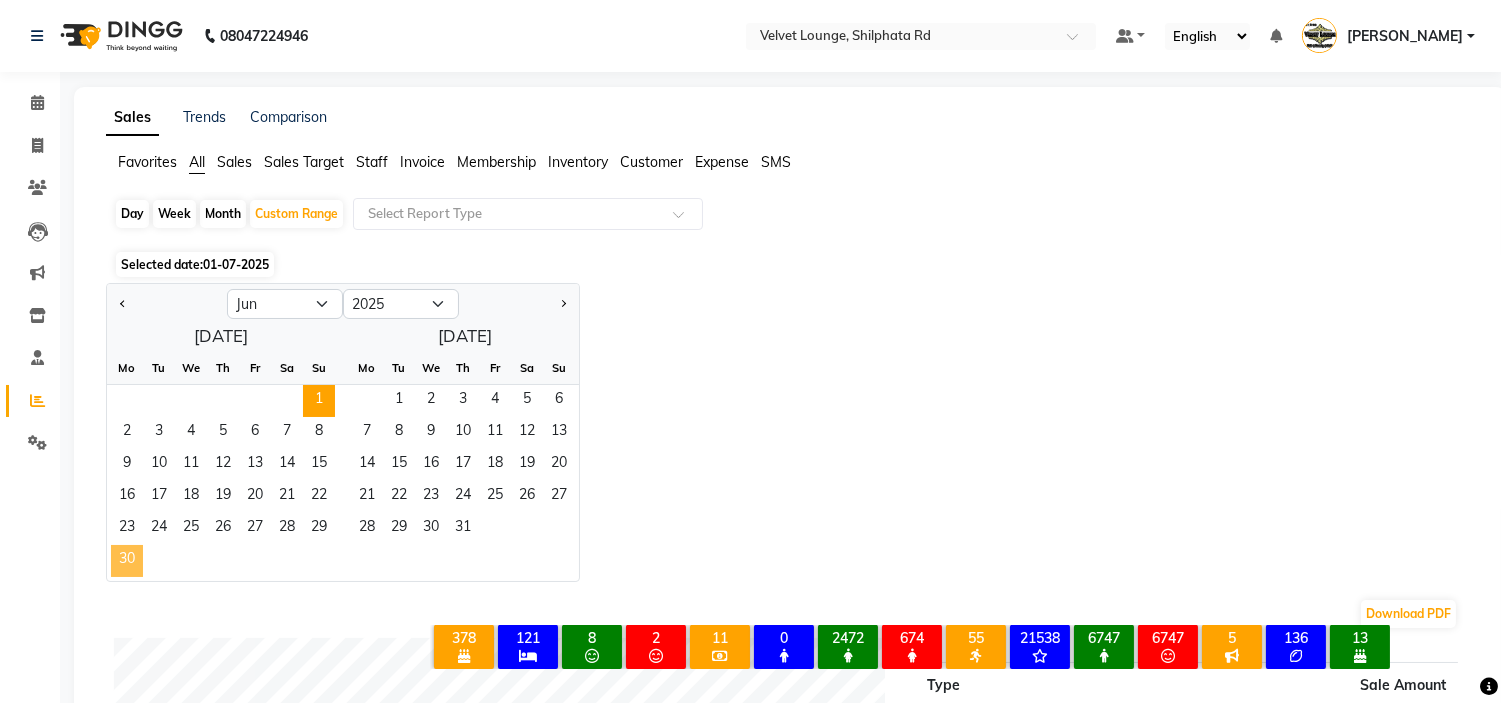 click on "30" 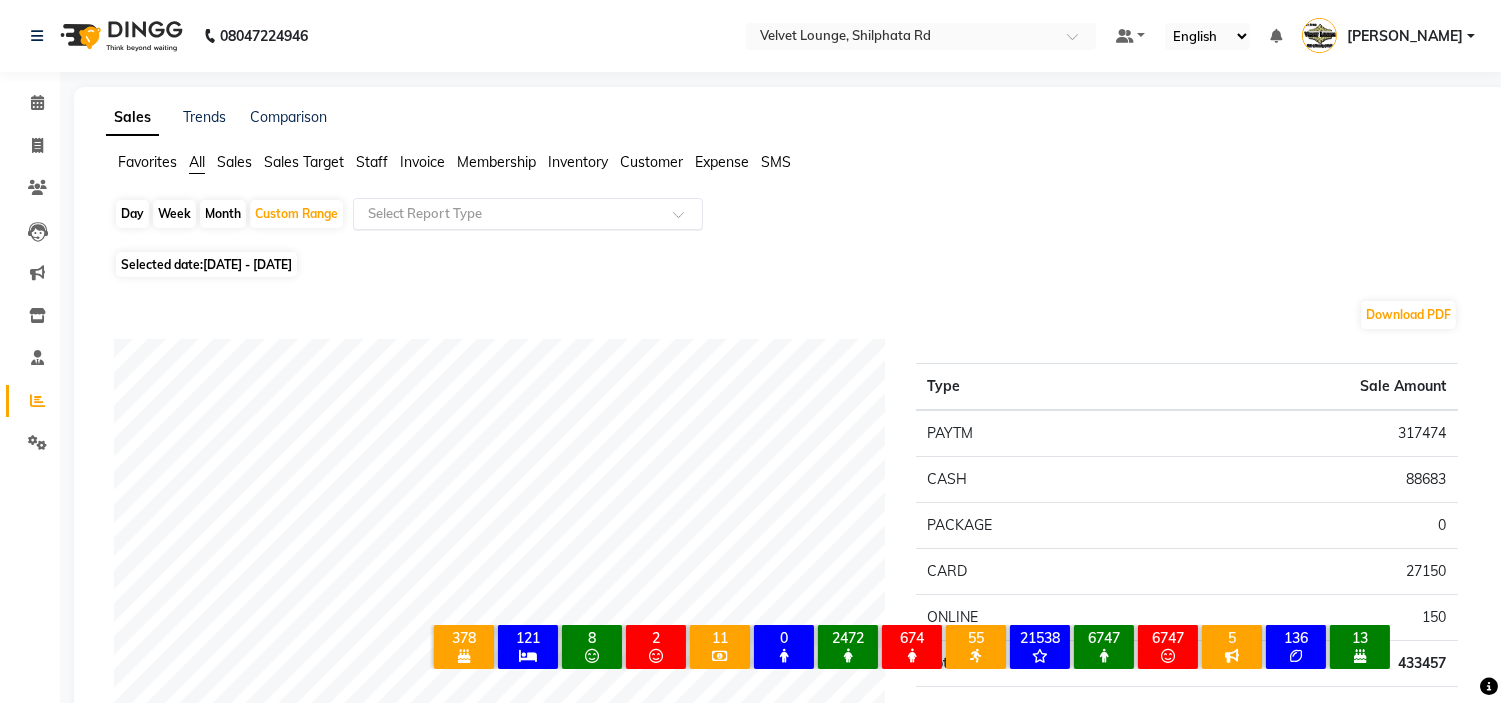click 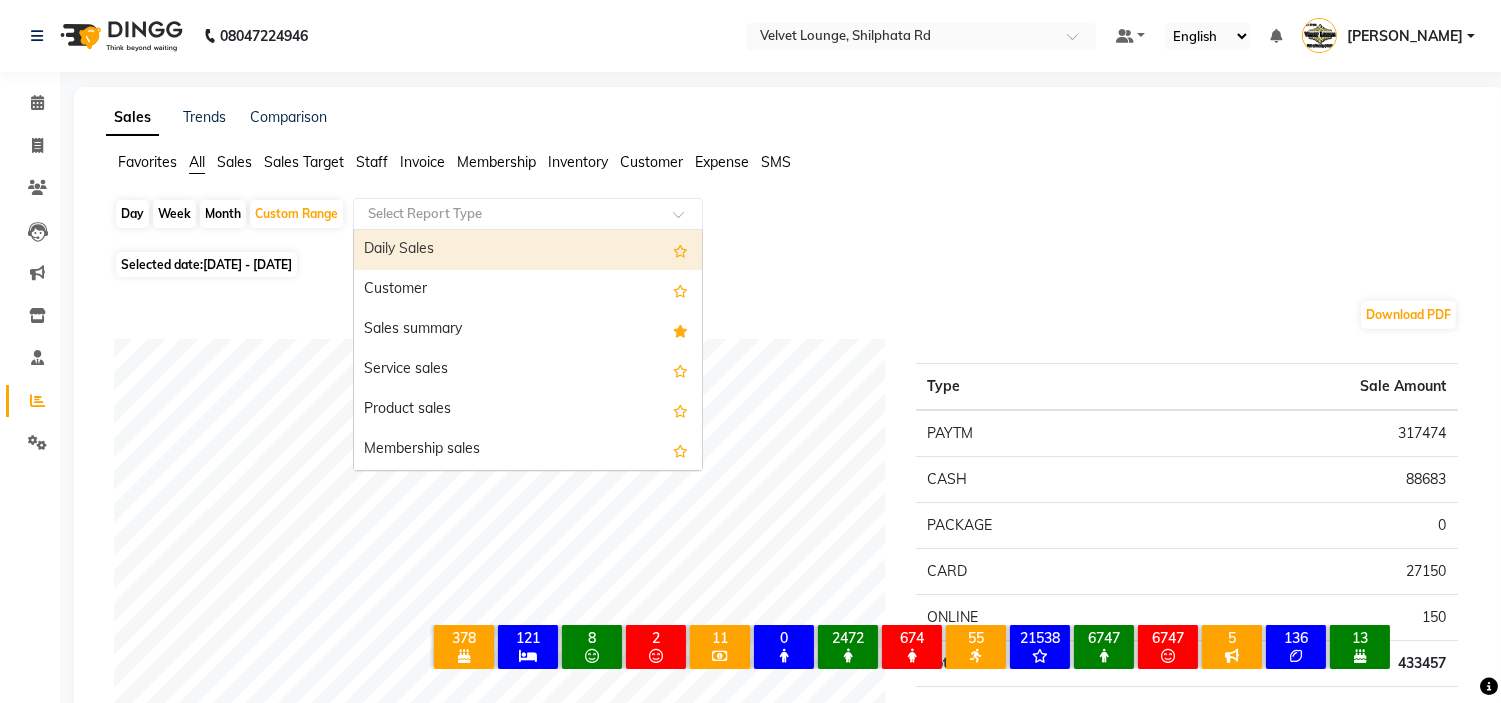 click on "Favorites All Sales Sales Target Staff Invoice Membership Inventory Customer Expense SMS  Day   Week   Month   Custom Range  Select Report Type  Daily Sales   Customer   Sales summary   Service sales   Product sales   Membership sales   Package sales   Prepaid sales   Voucher sales   Payment mode   Sales by center   Staff summary   Staff by service   Staff by product   Staff by membership   Staff by customer service   Staff by customer   Staff attendance   Staff attendance logs   Staff performance   Staff performance service   Staff performance product   Staff combined summary   Staff service summary   Staff product summary   Staff membership summary   Staff prepaid summary   Staff voucher summary   Staff package summary   Invoice   Tax invoice   Tax detail invoice   Invoice unpaid(balance due)   Invoice tax report (Products only)   Invoice discount summary   Active memberships   Active packages   Active prepaid's / vouchers   Expired memberships   Expired packages   Expired prepaid's   Expired vouchers  Type" 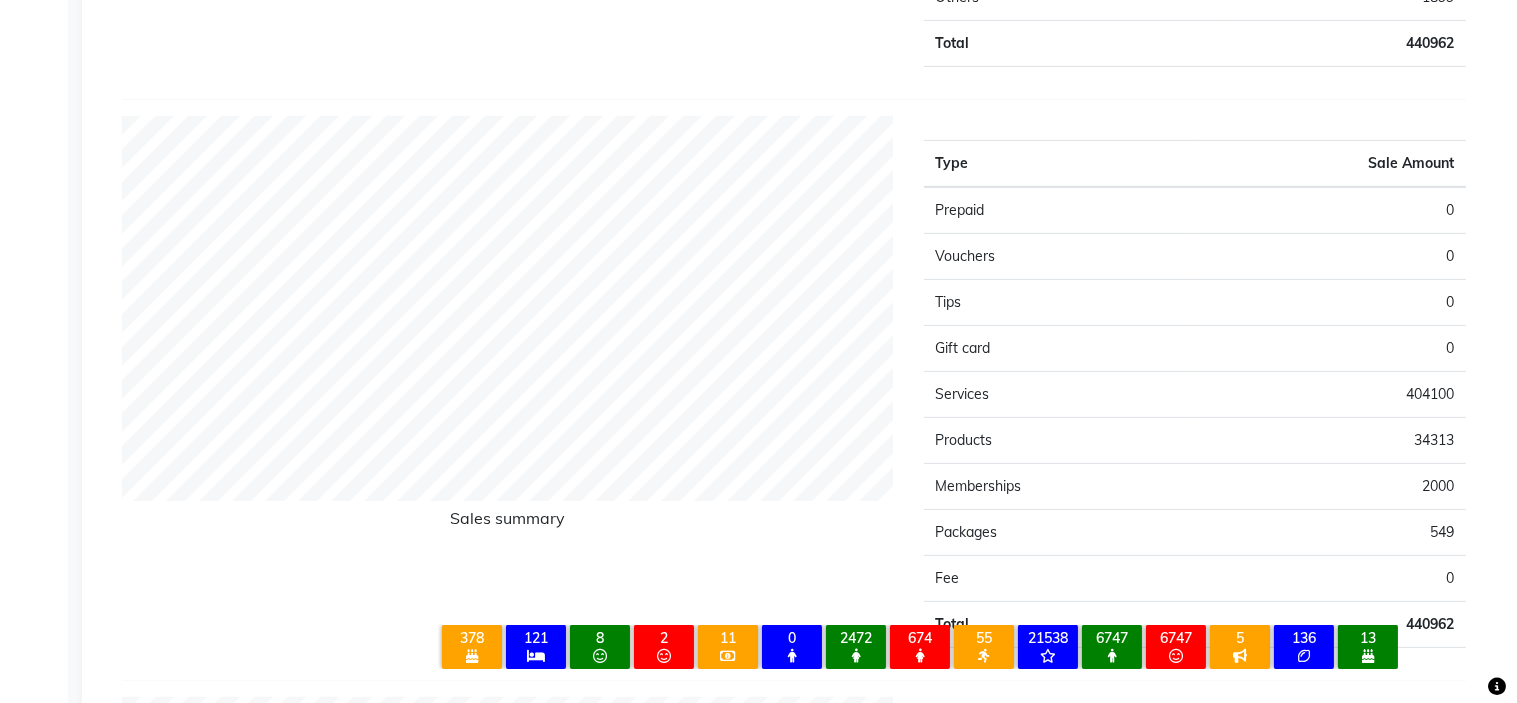scroll, scrollTop: 0, scrollLeft: 0, axis: both 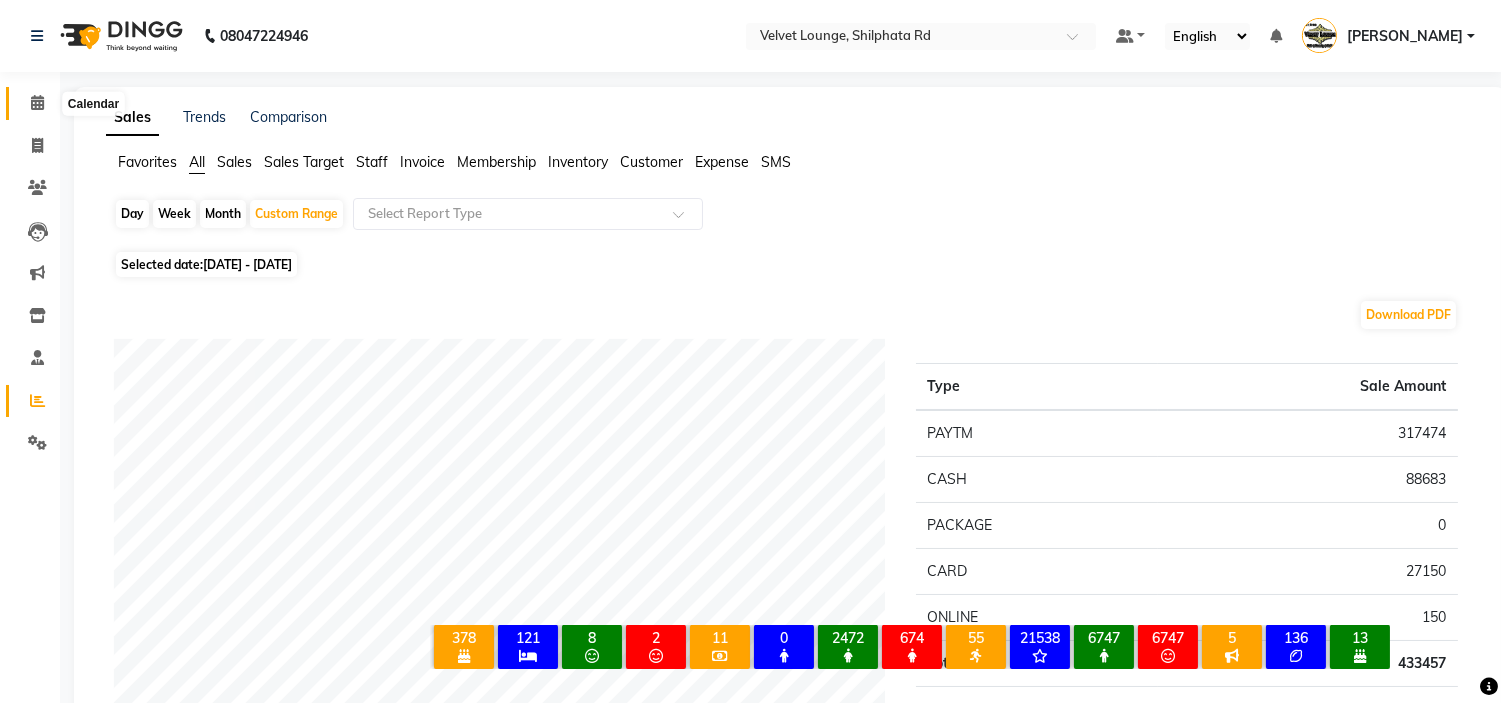click 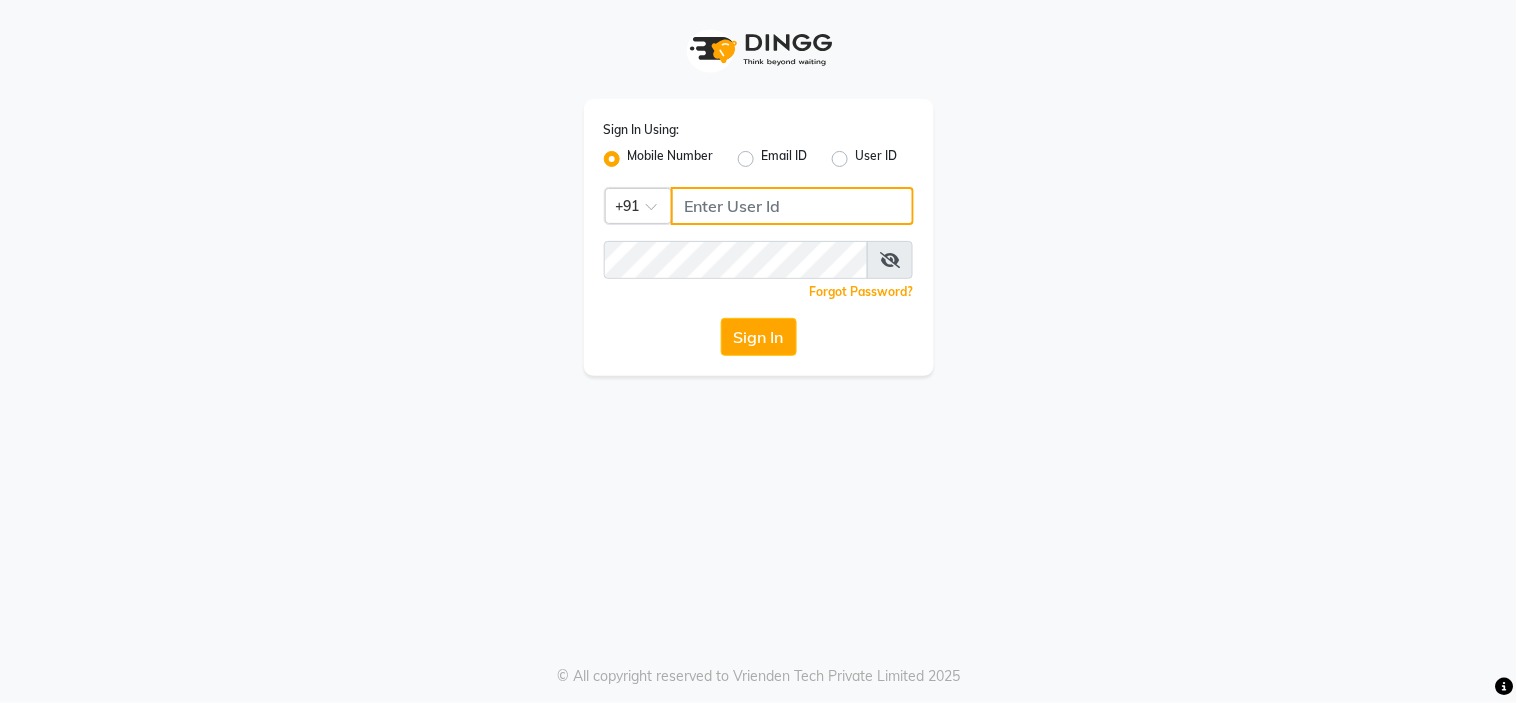 click 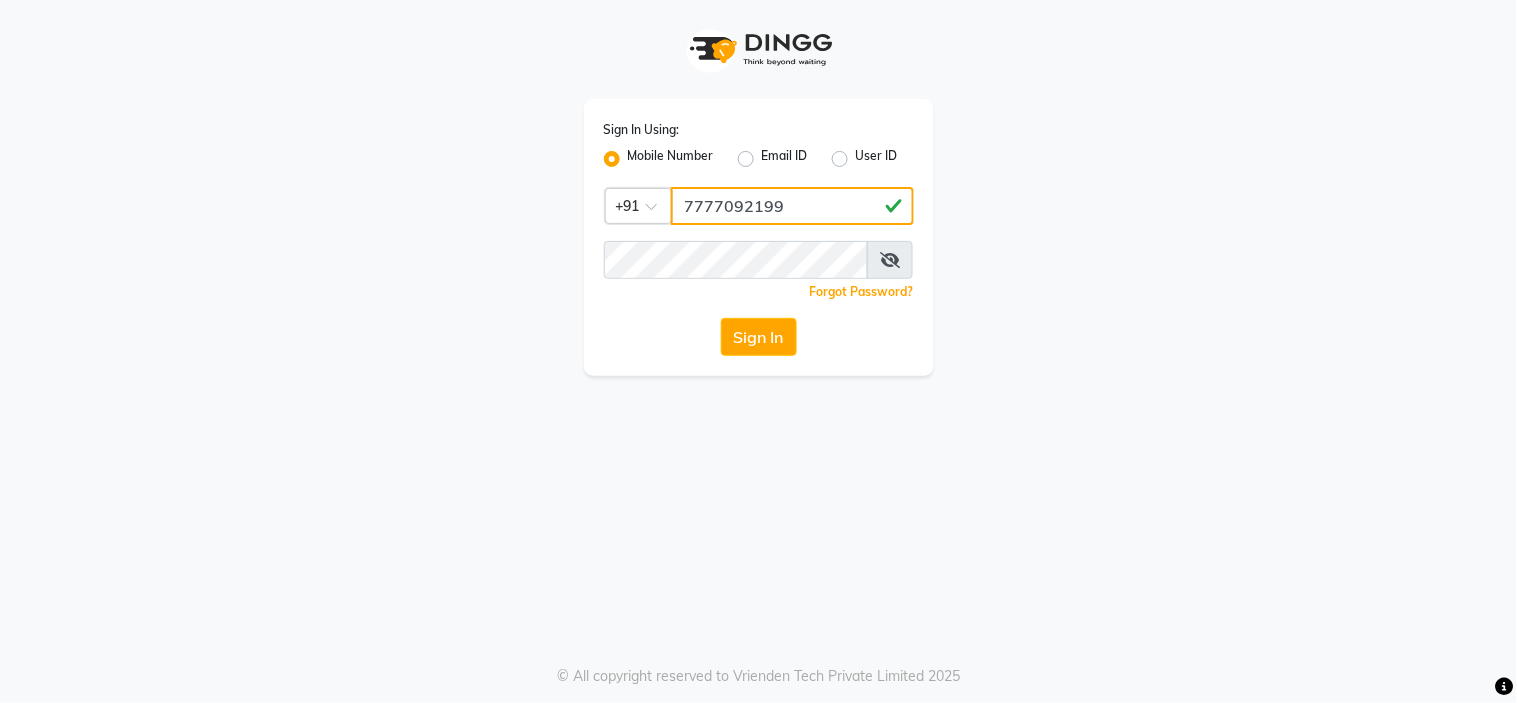 type on "7777092199" 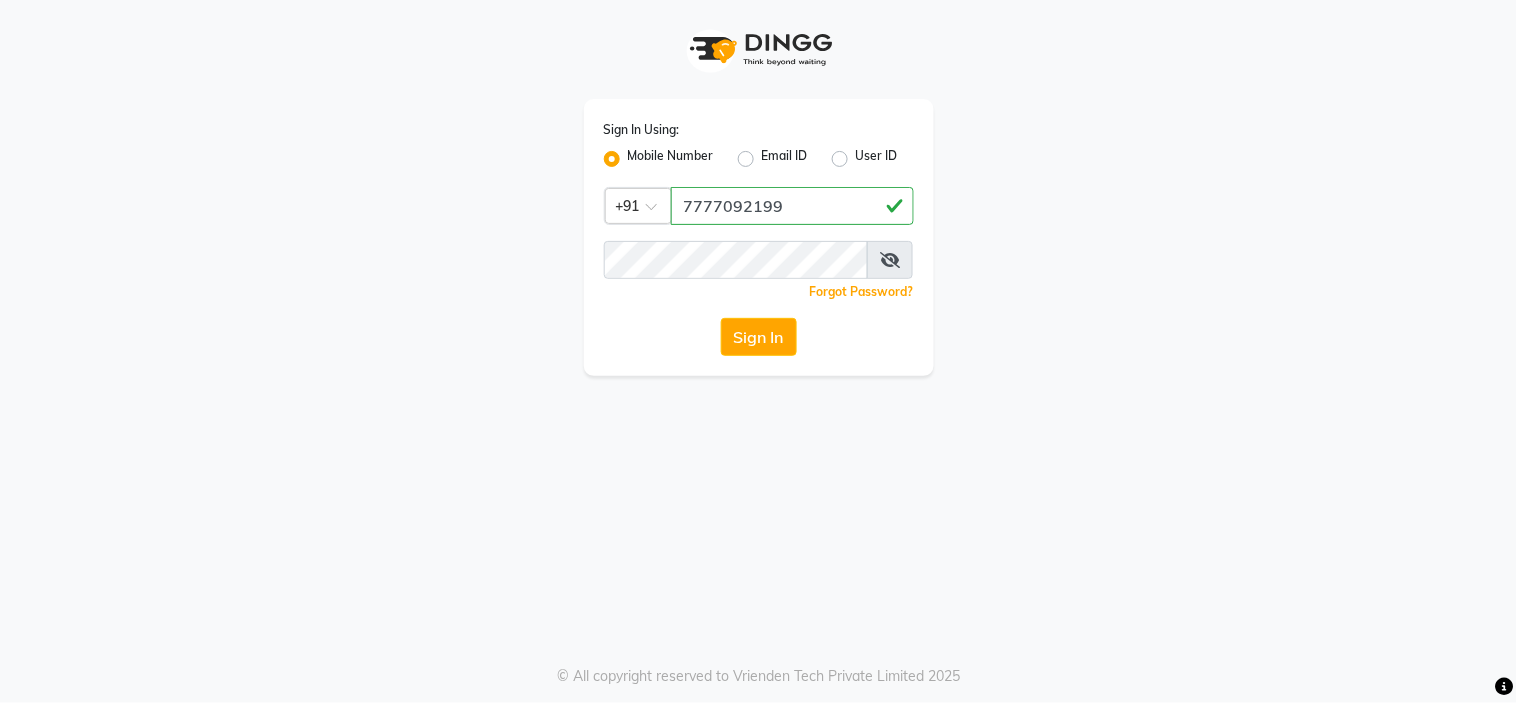 click at bounding box center [890, 260] 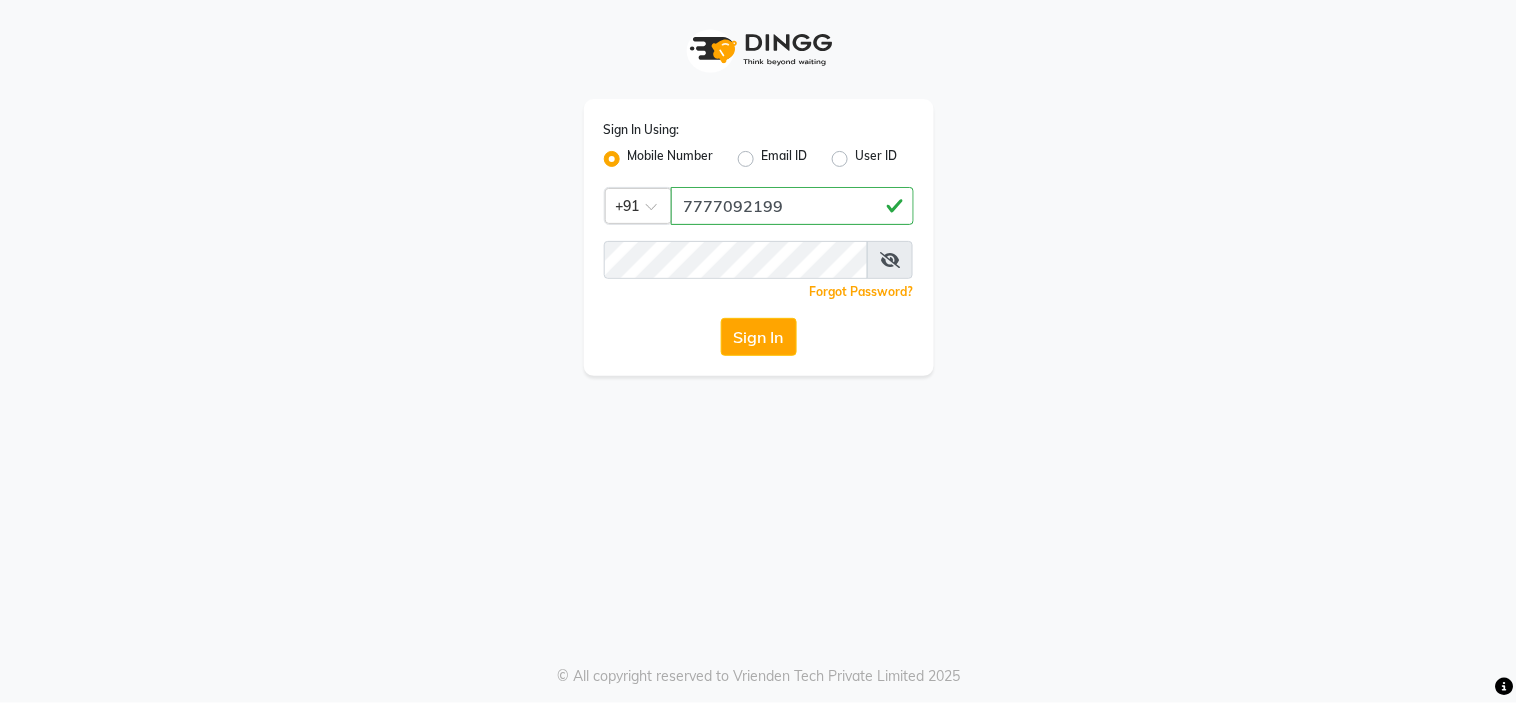 click at bounding box center [890, 260] 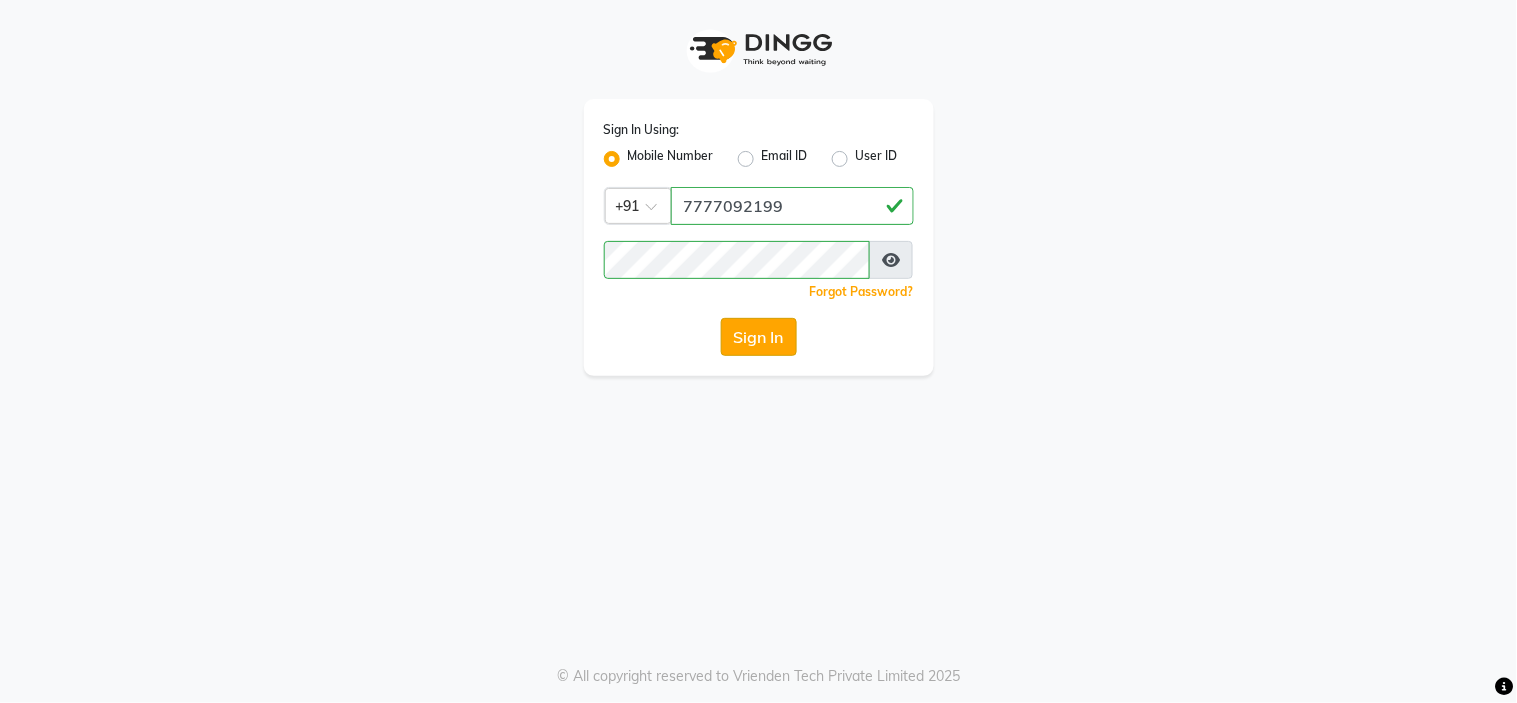 click on "Sign In" 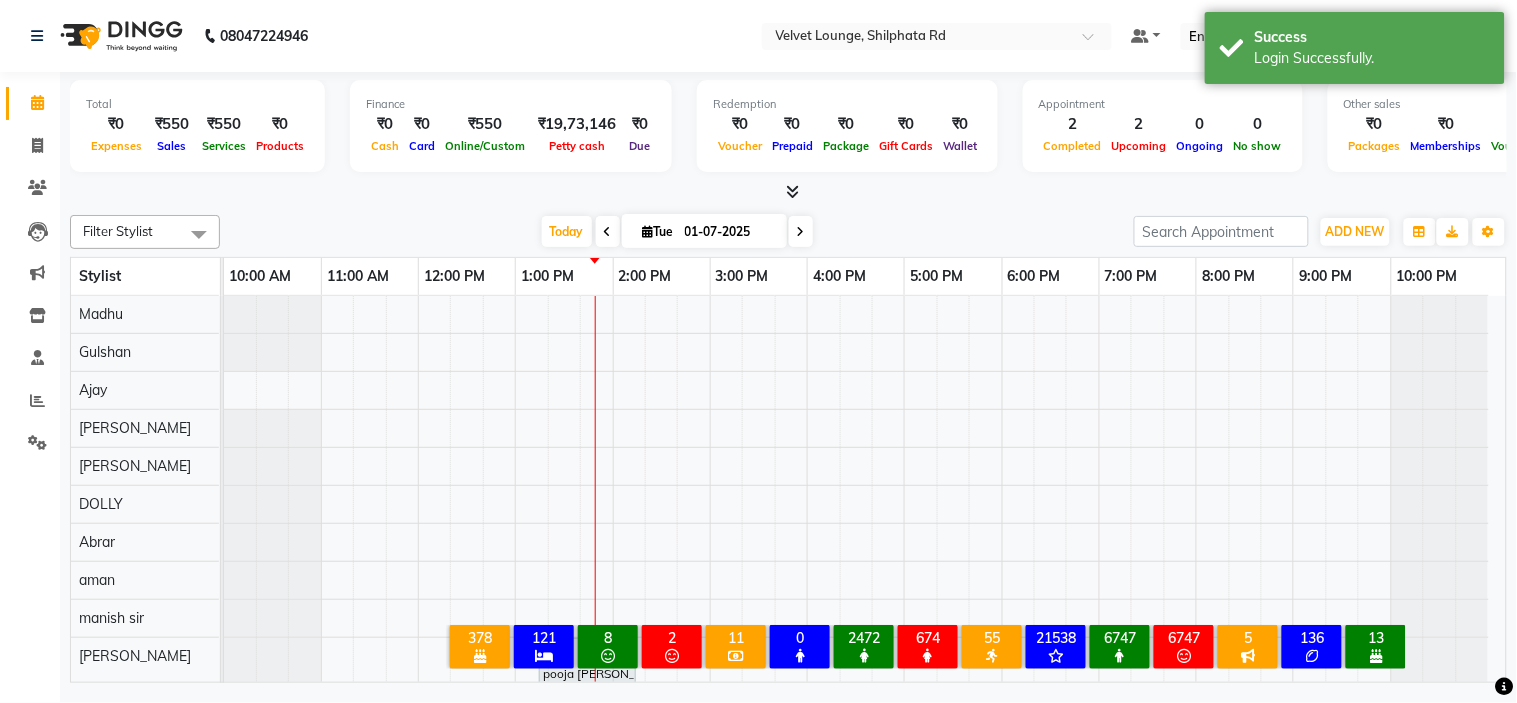 scroll, scrollTop: 26, scrollLeft: 0, axis: vertical 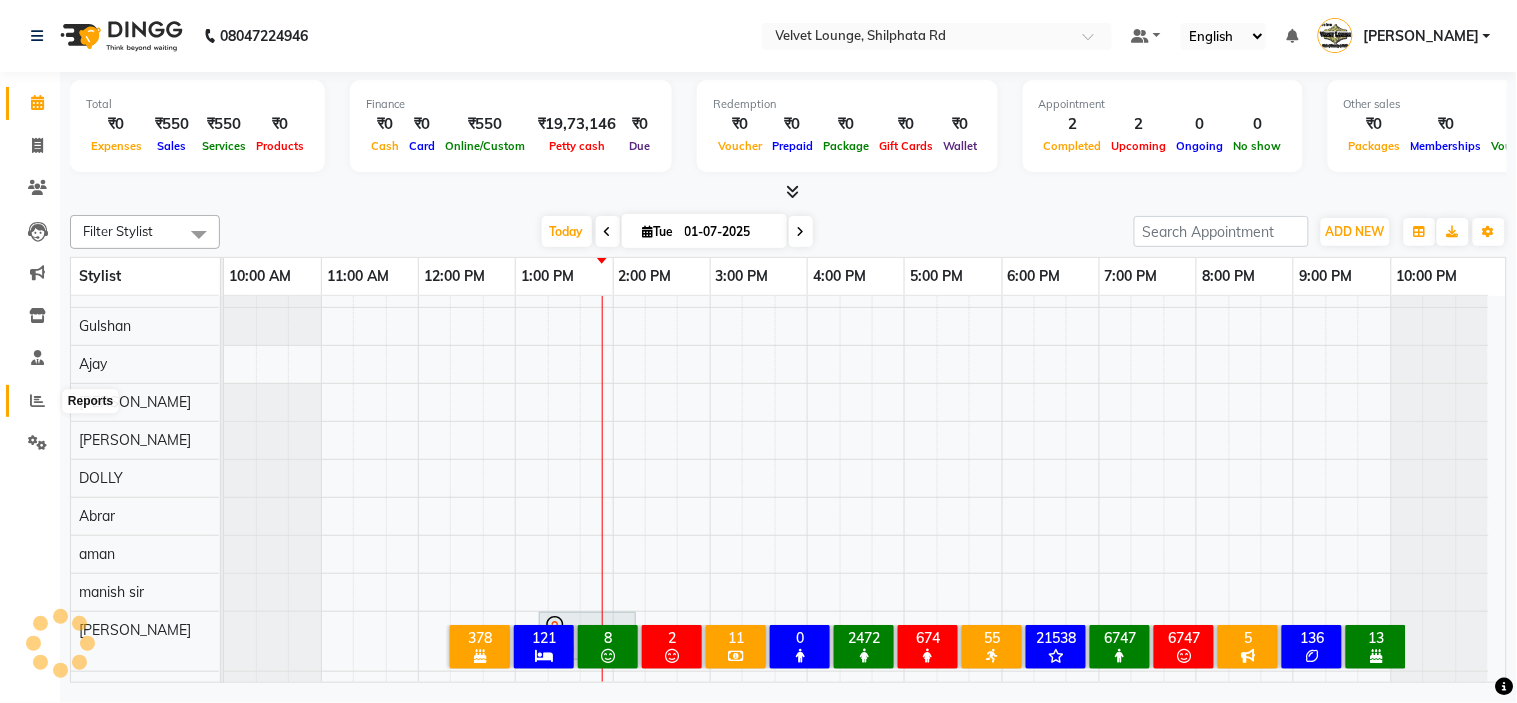 click 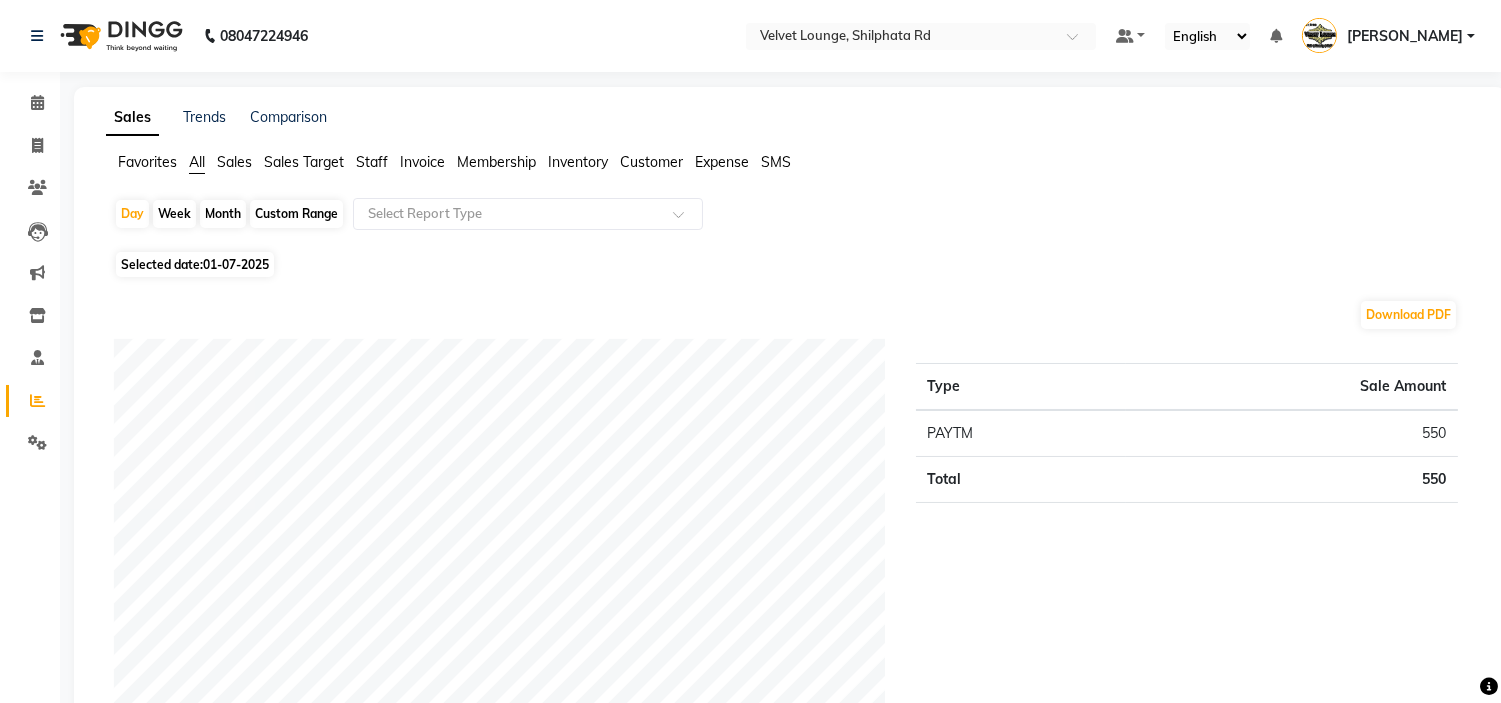 click on "Custom Range" 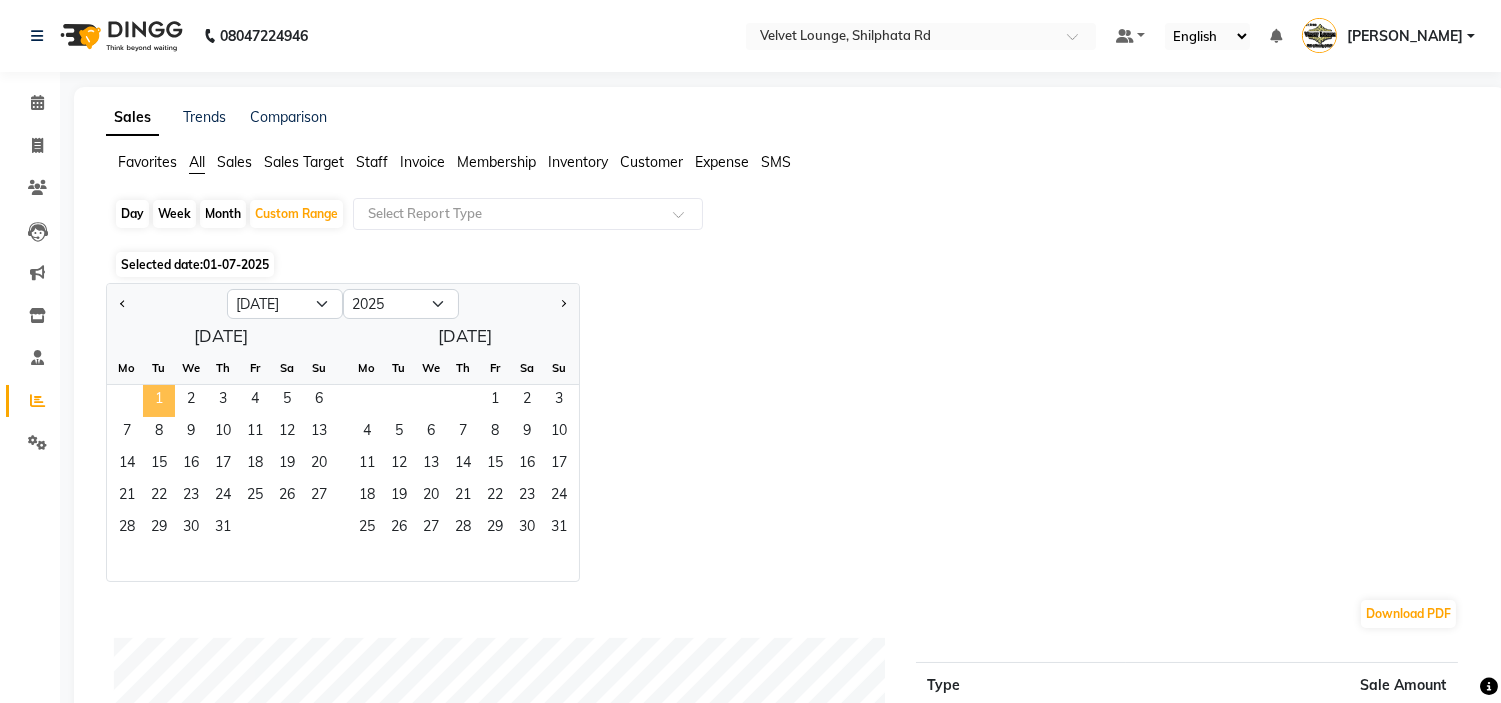 click on "1" 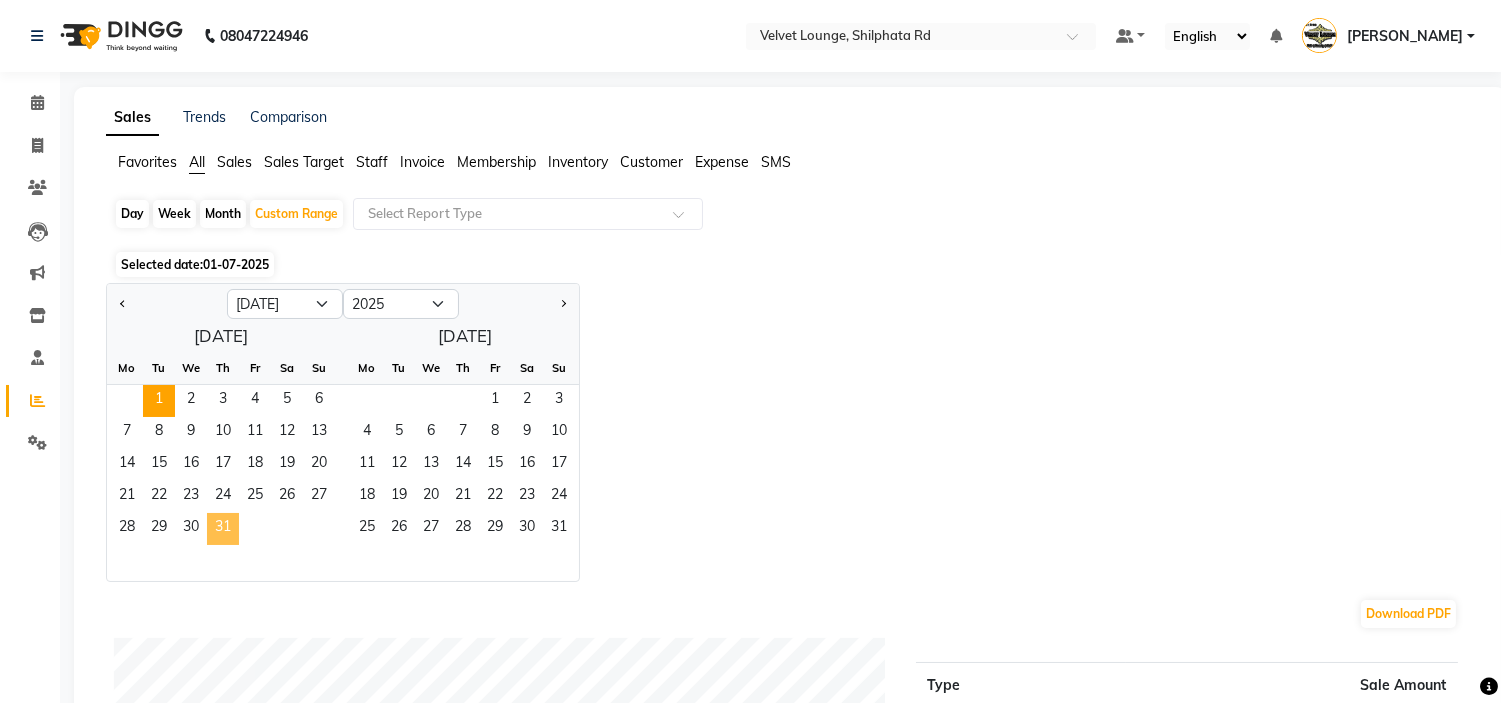 click on "31" 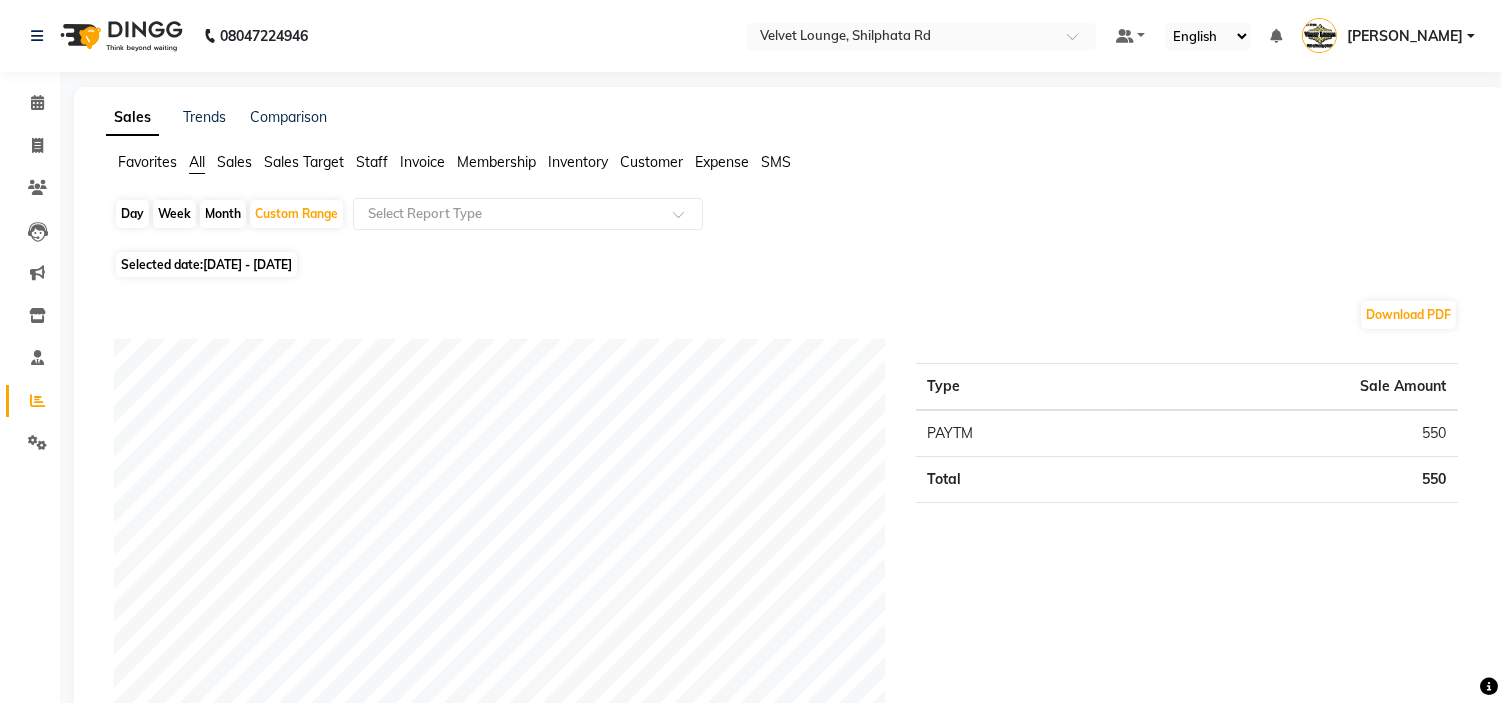 click on "Selected date:  01-07-2025 - 31-07-2025" 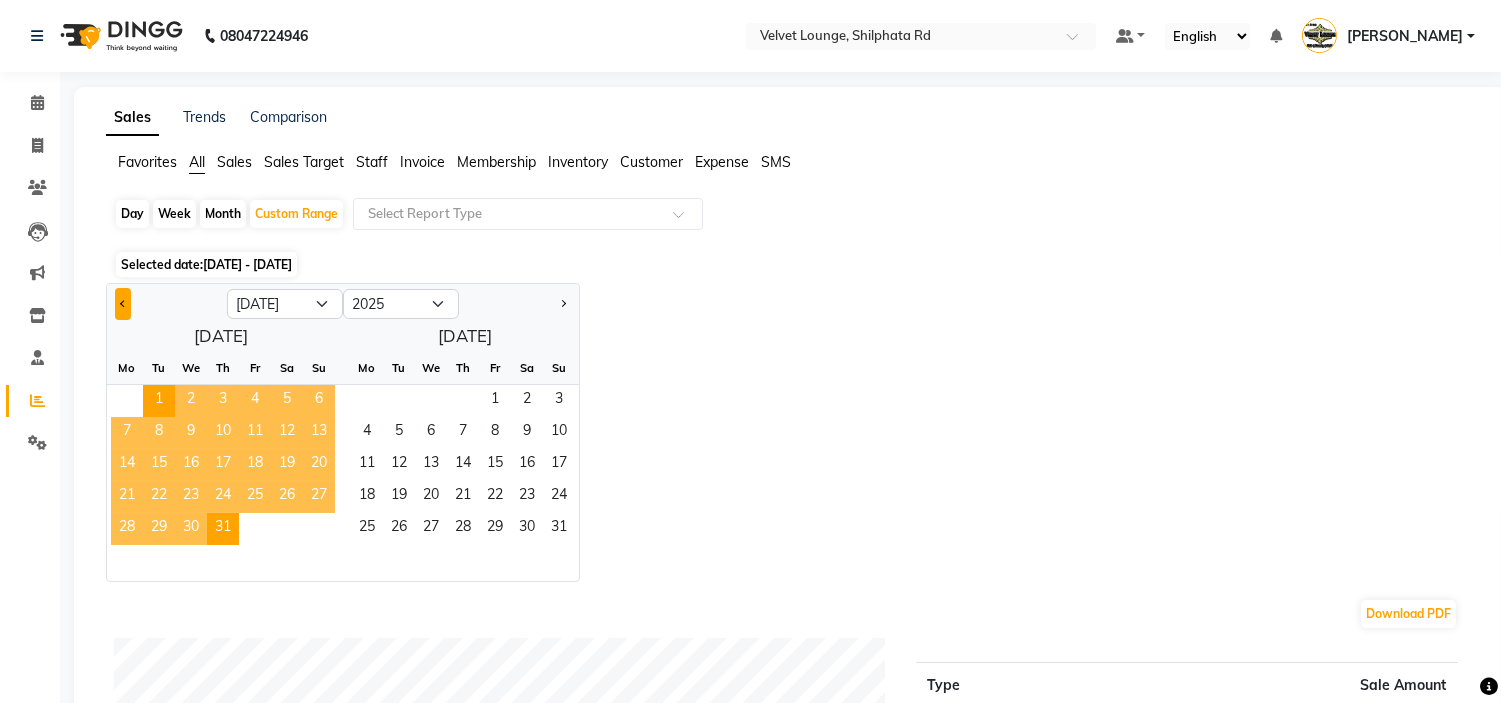 click 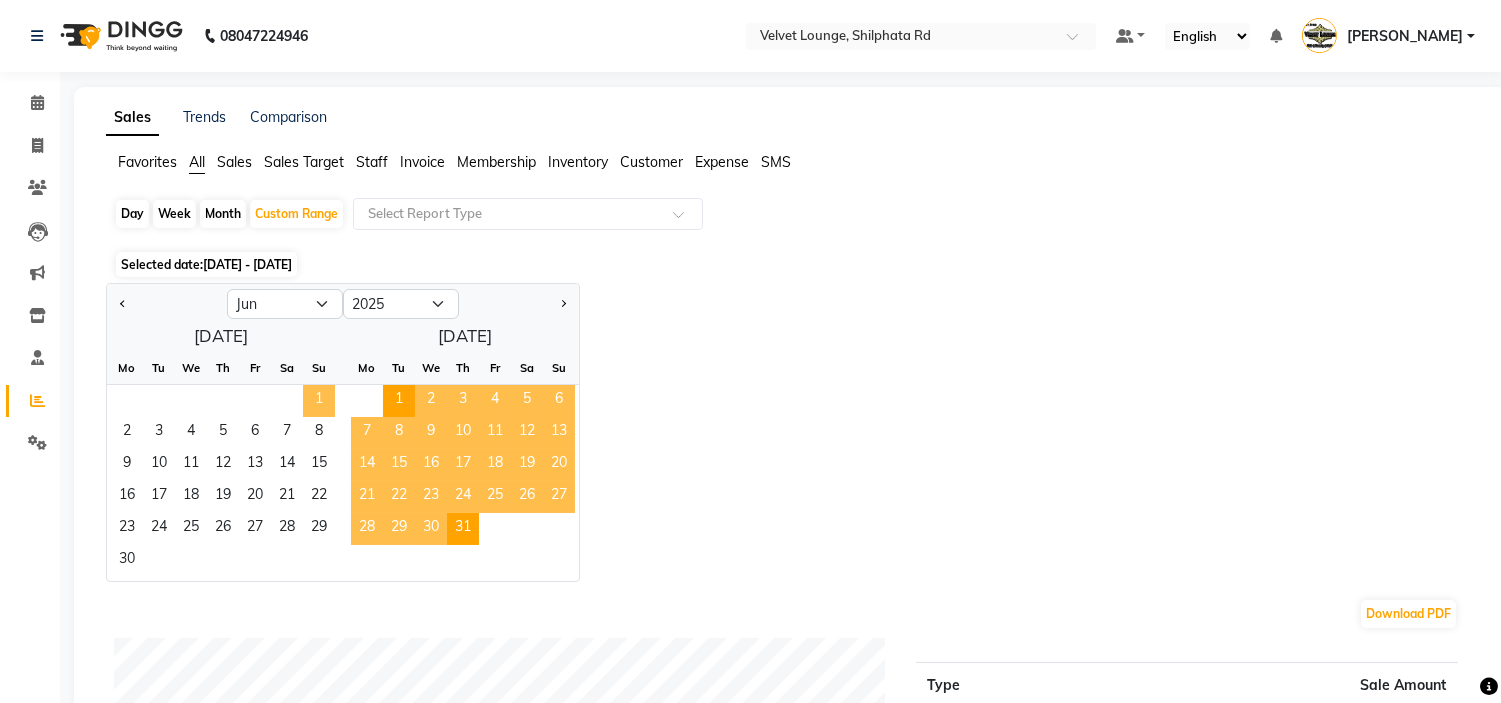 click on "1" 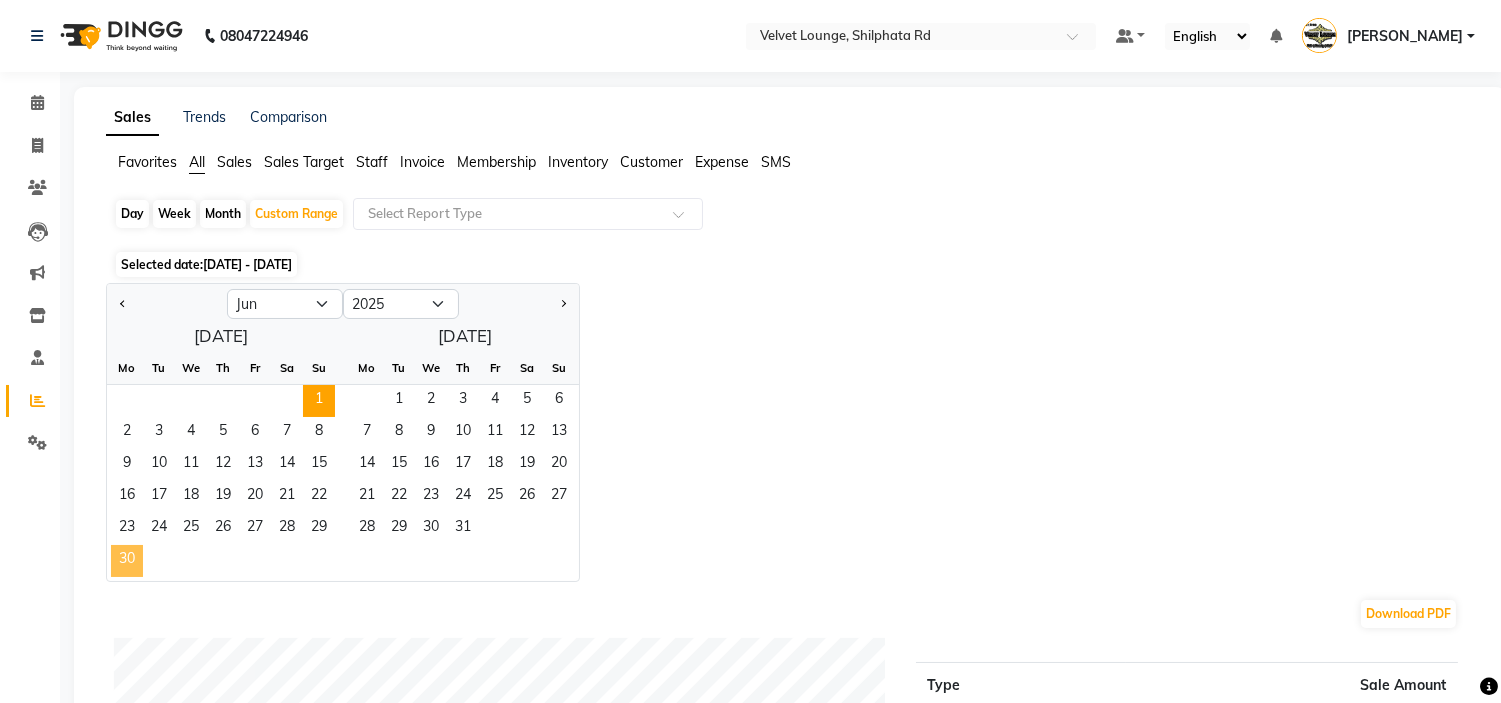 click on "30" 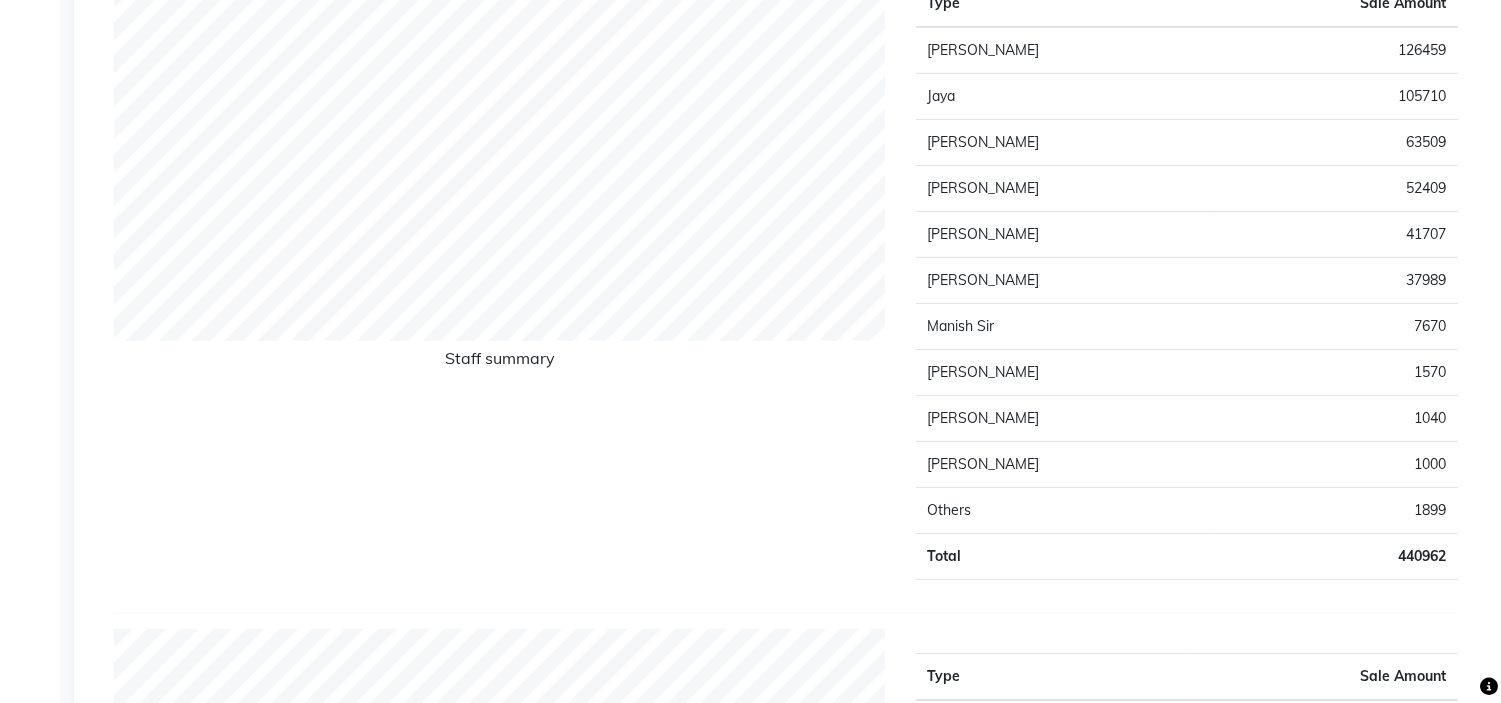 scroll, scrollTop: 0, scrollLeft: 0, axis: both 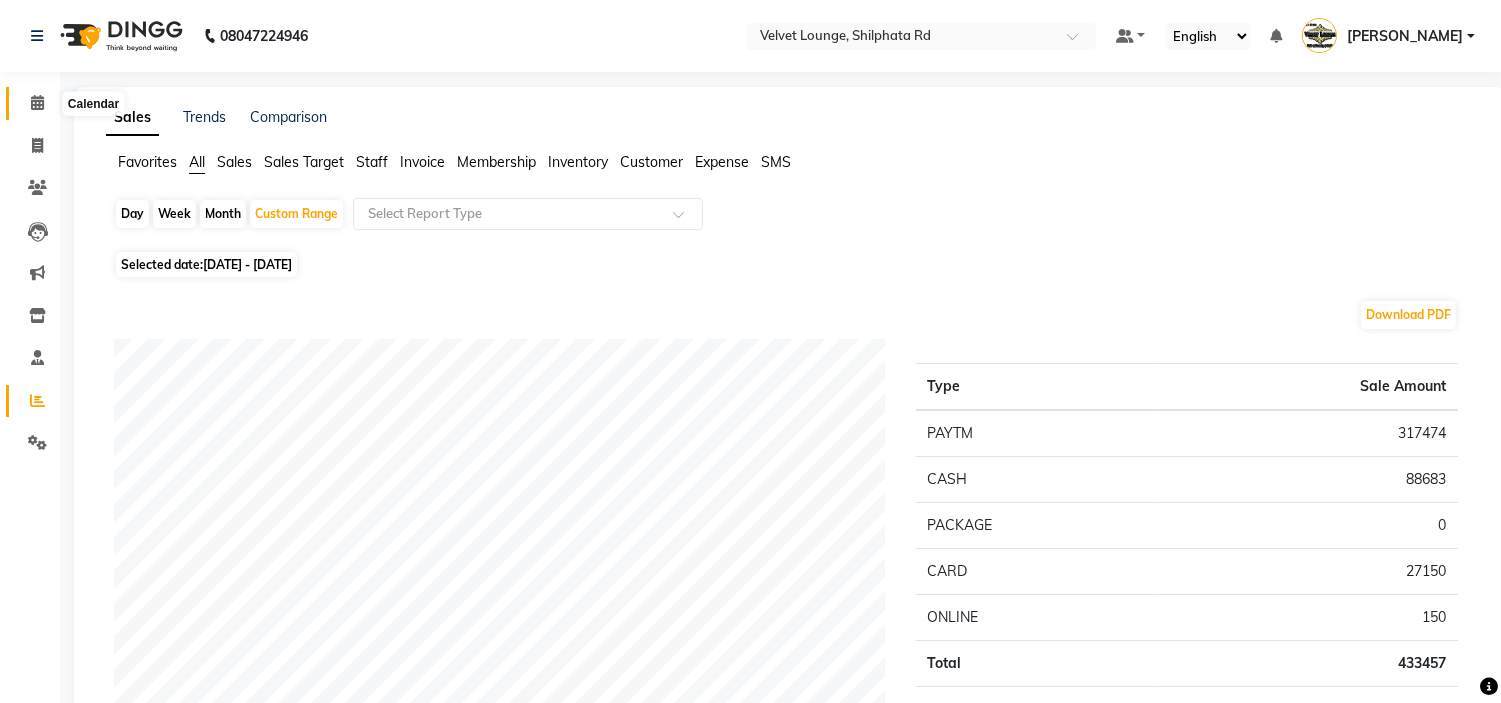 click 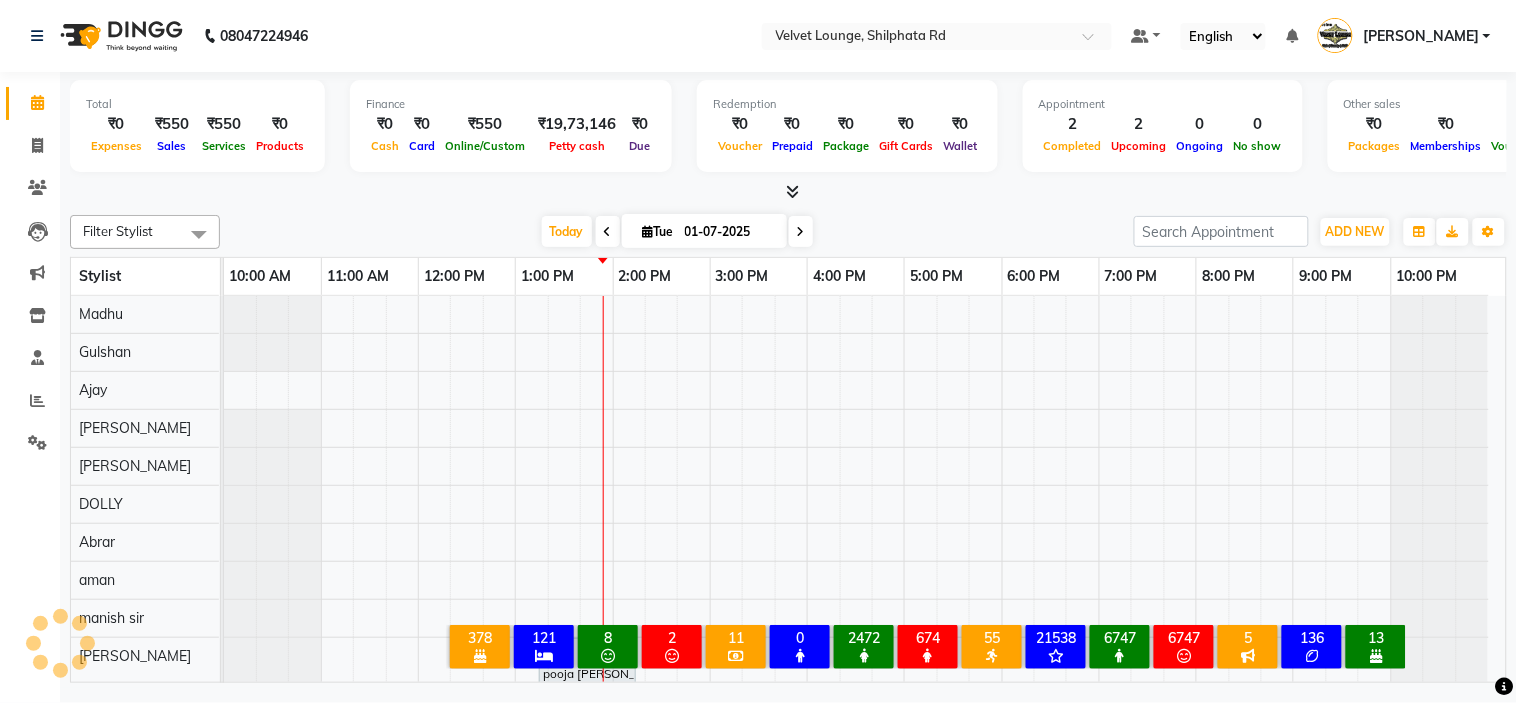 scroll, scrollTop: 26, scrollLeft: 0, axis: vertical 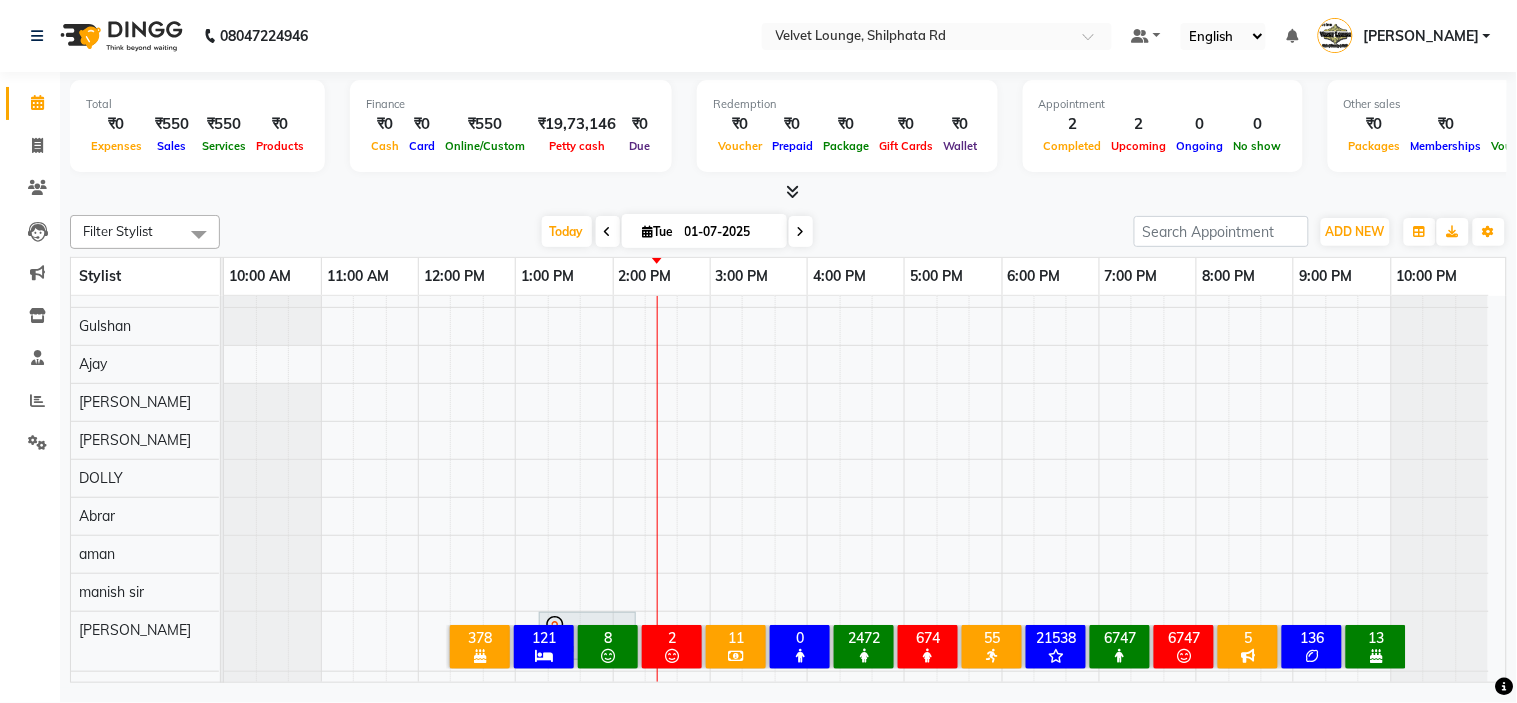 click at bounding box center [788, 192] 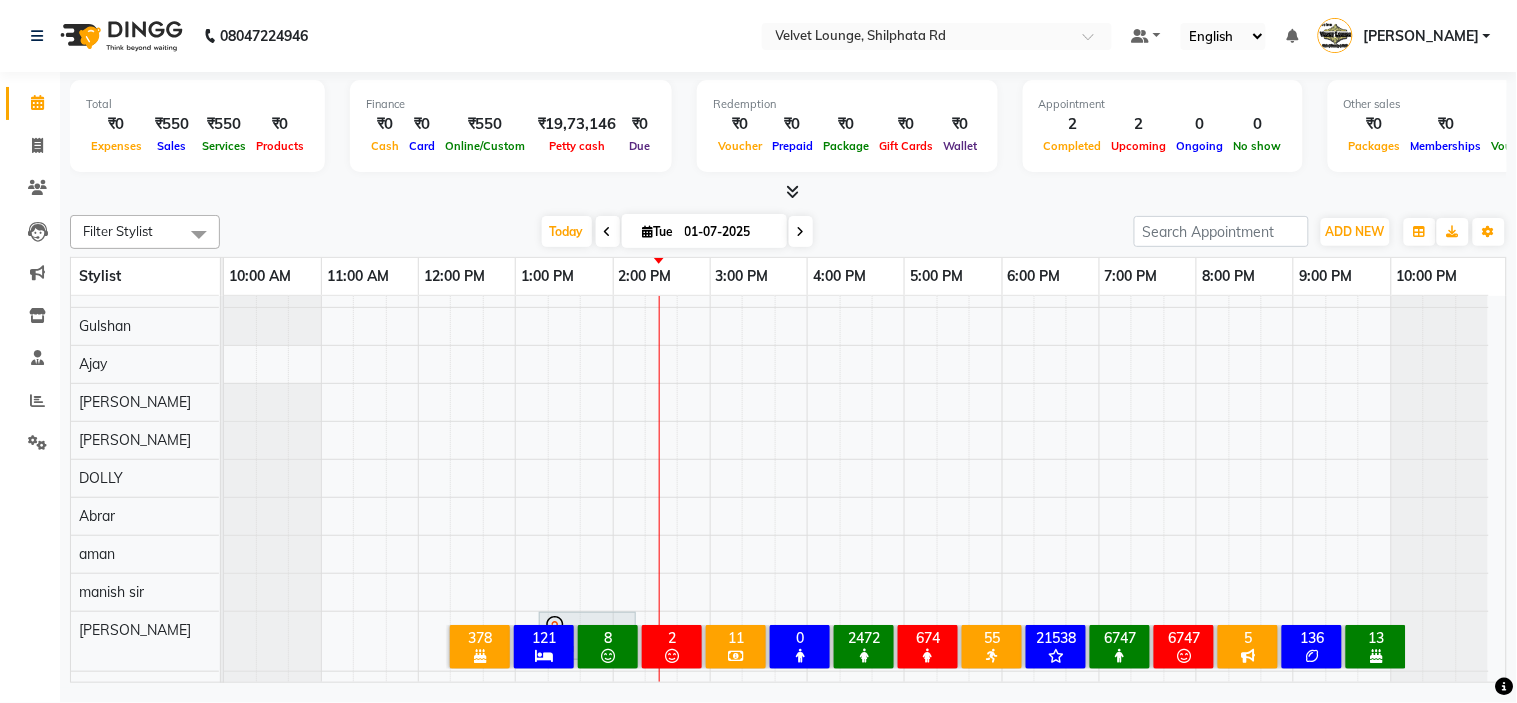 click on "08047224946 Select Location × Velvet Lounge, Shilphata Rd Default Panel My Panel English ENGLISH Español العربية मराठी हिंदी ગુજરાતી தமிழ் 中文 Notifications nothing to show pradnya Manage Profile Change Password Sign out  Version:3.14.0  ☀ Velvet Lounge, Shilphata Rd  Calendar  Invoice  Clients  Leads   Marketing  Inventory  Staff  Reports  Settings Completed InProgress Upcoming Dropped Tentative Check-In Confirm Bookings Segments Page Builder Total  ₹0  Expenses ₹550  Sales ₹550  Services ₹0  Products Finance  ₹0  Cash ₹0  Card ₹550  Online/Custom ₹19,73,146 Petty cash ₹0 Due  Redemption  ₹0 Voucher ₹0 Prepaid ₹0 Package ₹0  Gift Cards ₹0  Wallet  Appointment  2 Completed 2 Upcoming 0 Ongoing 0 No show  Other sales  ₹0  Packages ₹0  Memberships ₹0  Vouchers ₹0  Prepaids ₹0  Gift Cards Filter Stylist Select All  Mohmad Adnan Ansari aadil mohaMAD  aarif khan Abrar Ajay ajay jaishwal alam khan aman amit kumar" at bounding box center (758, 351) 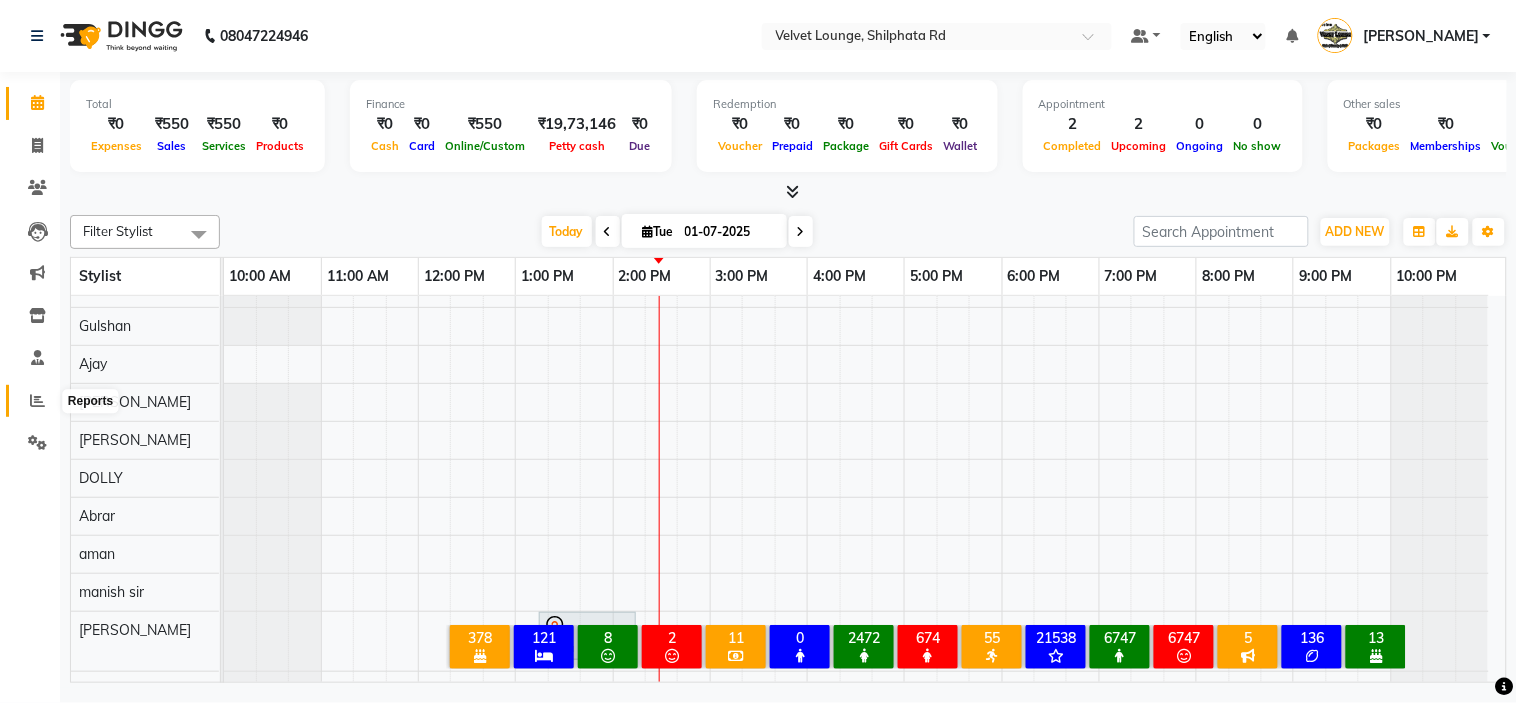 click 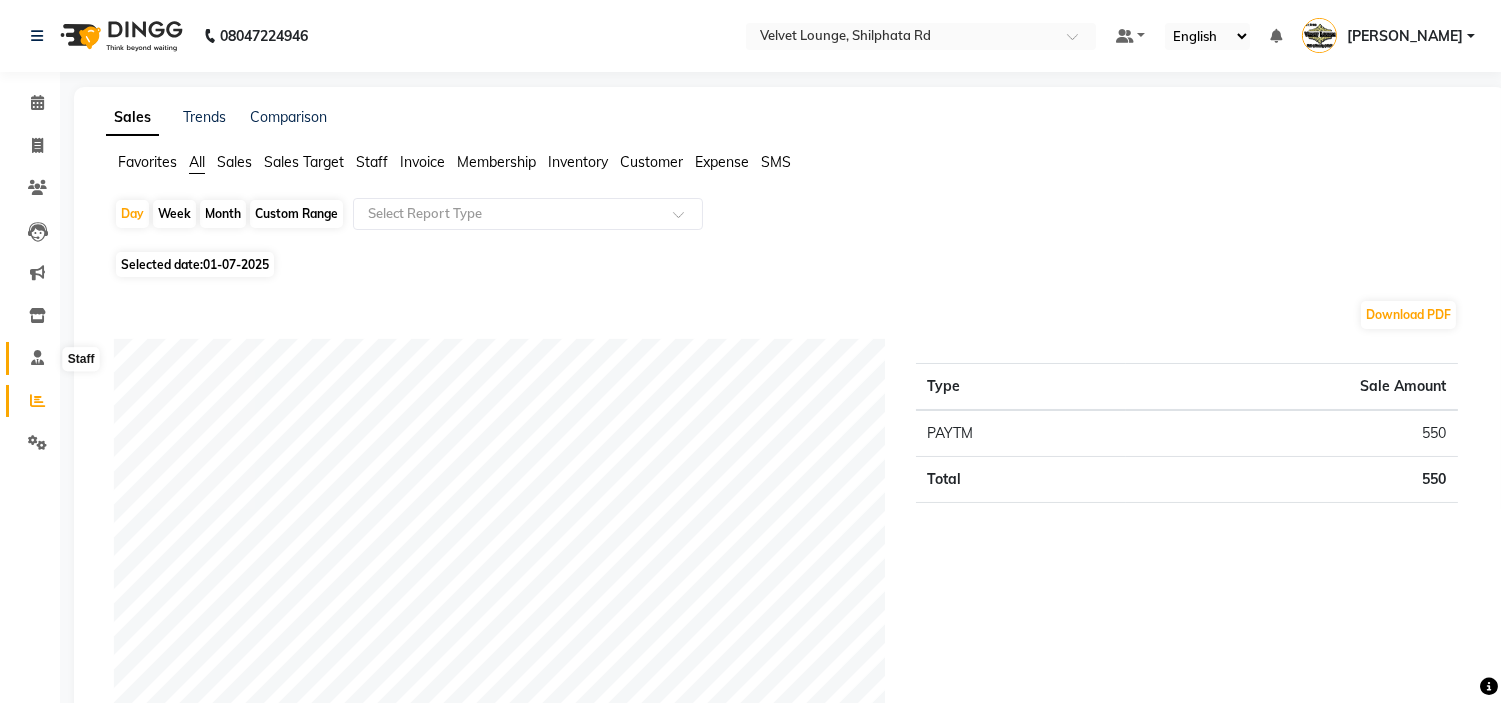 click 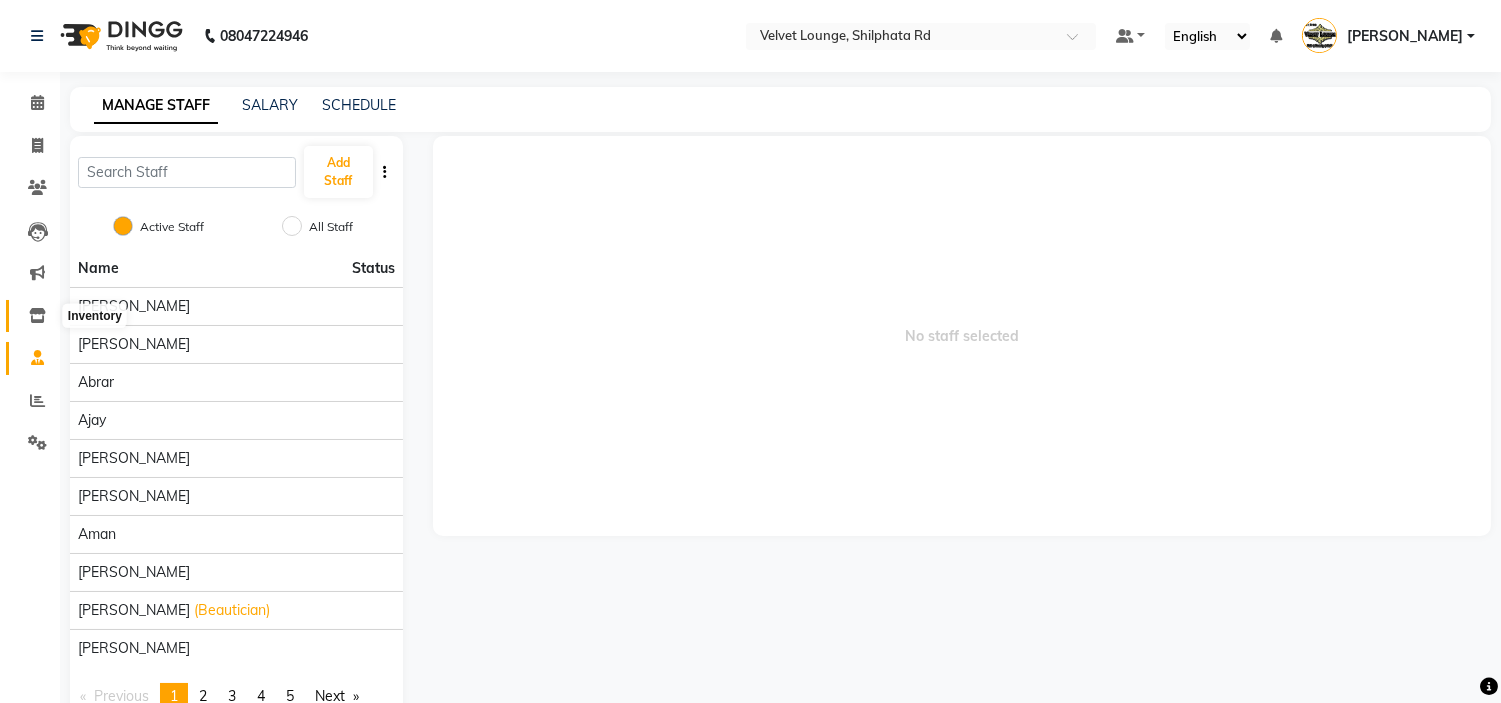 click 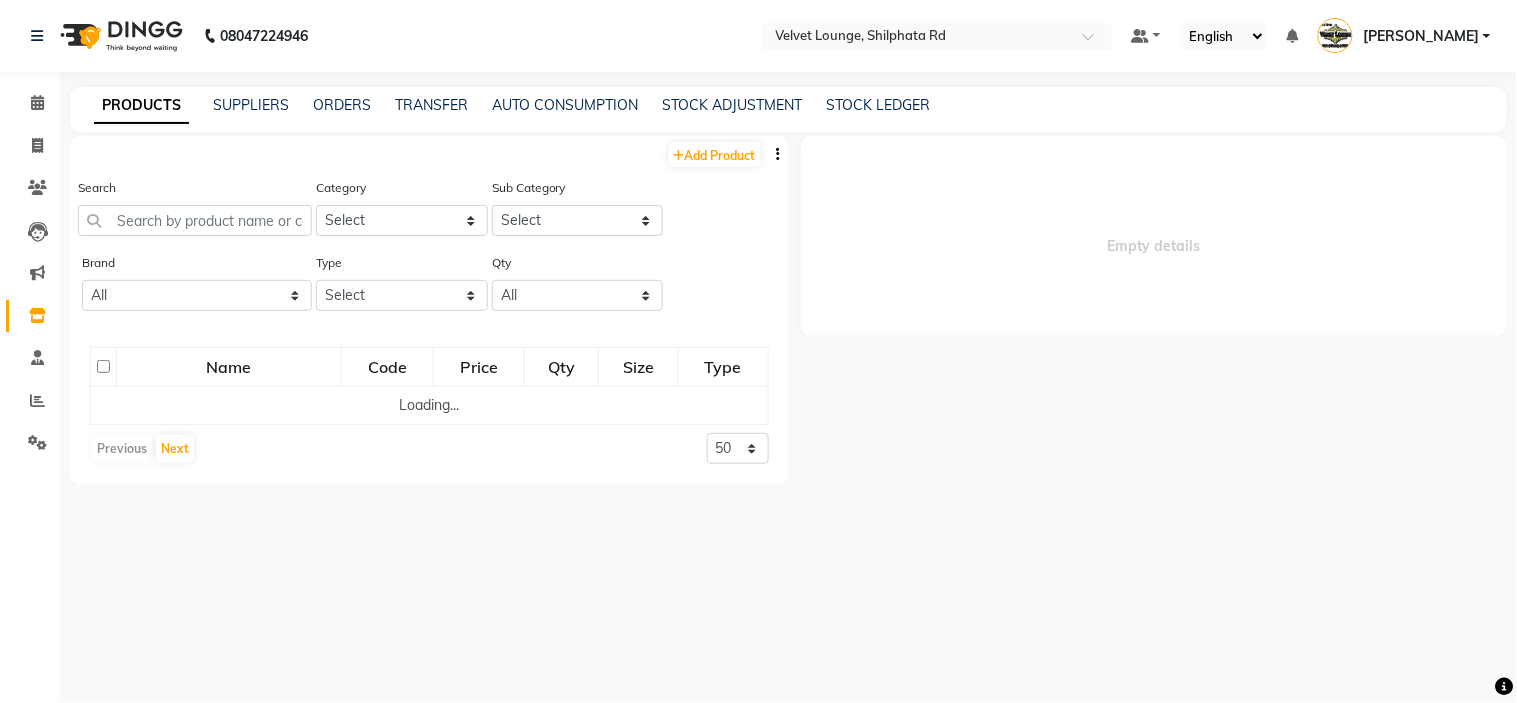 select 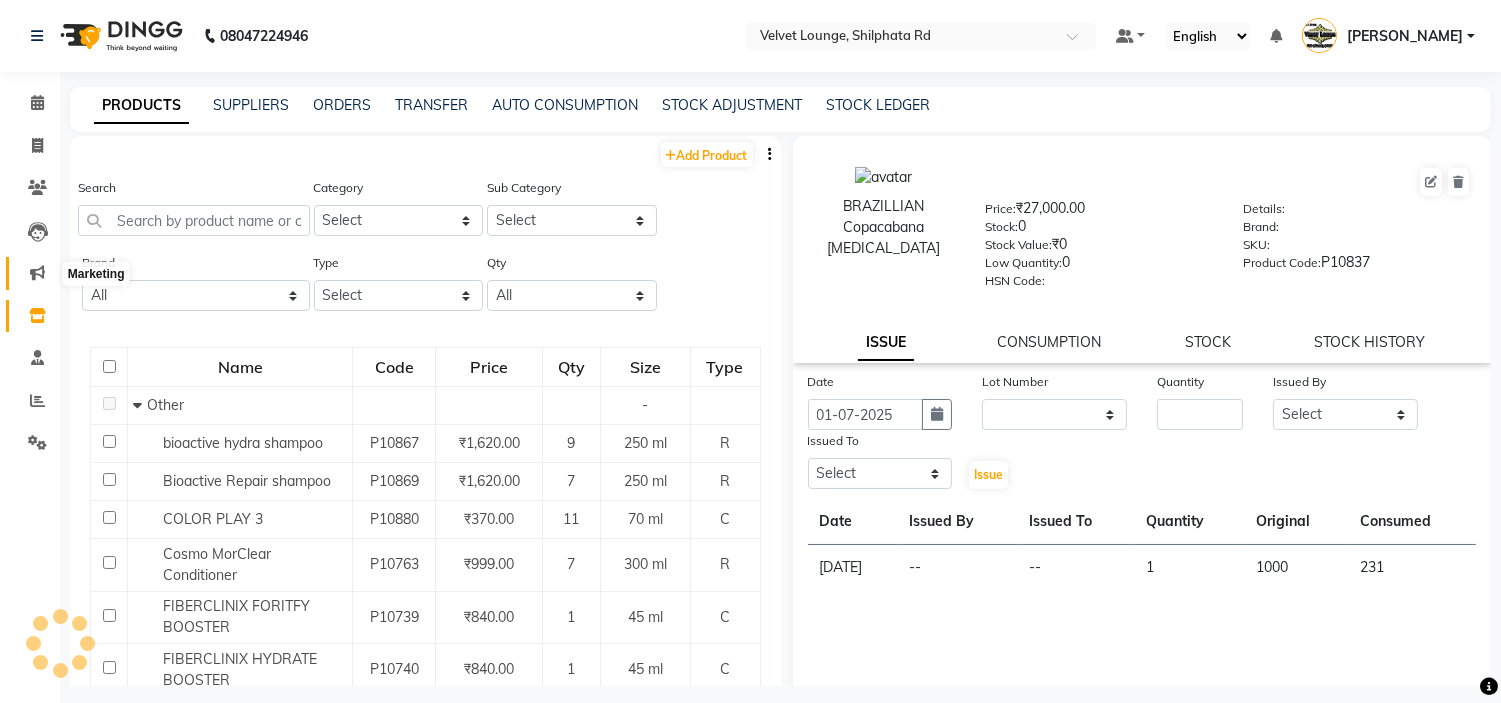 click 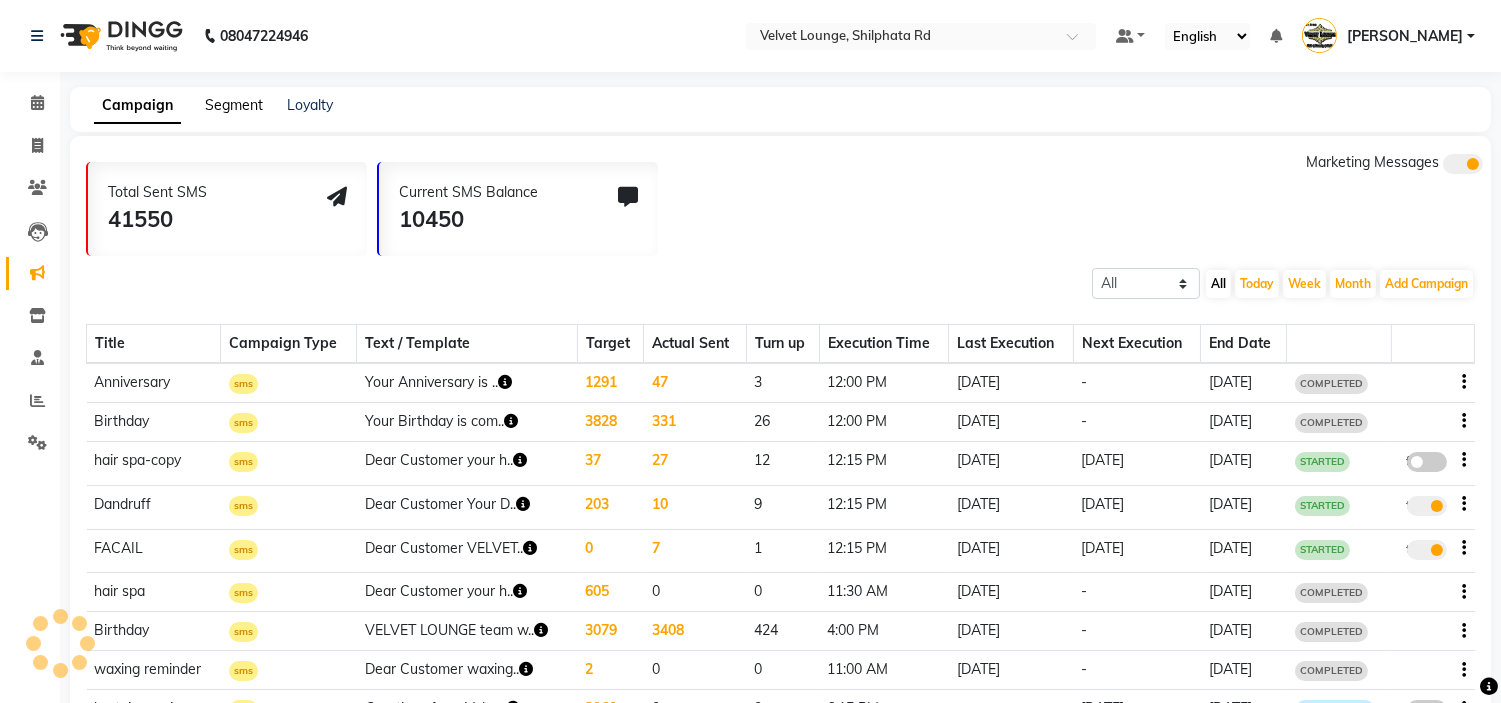 click on "Segment" 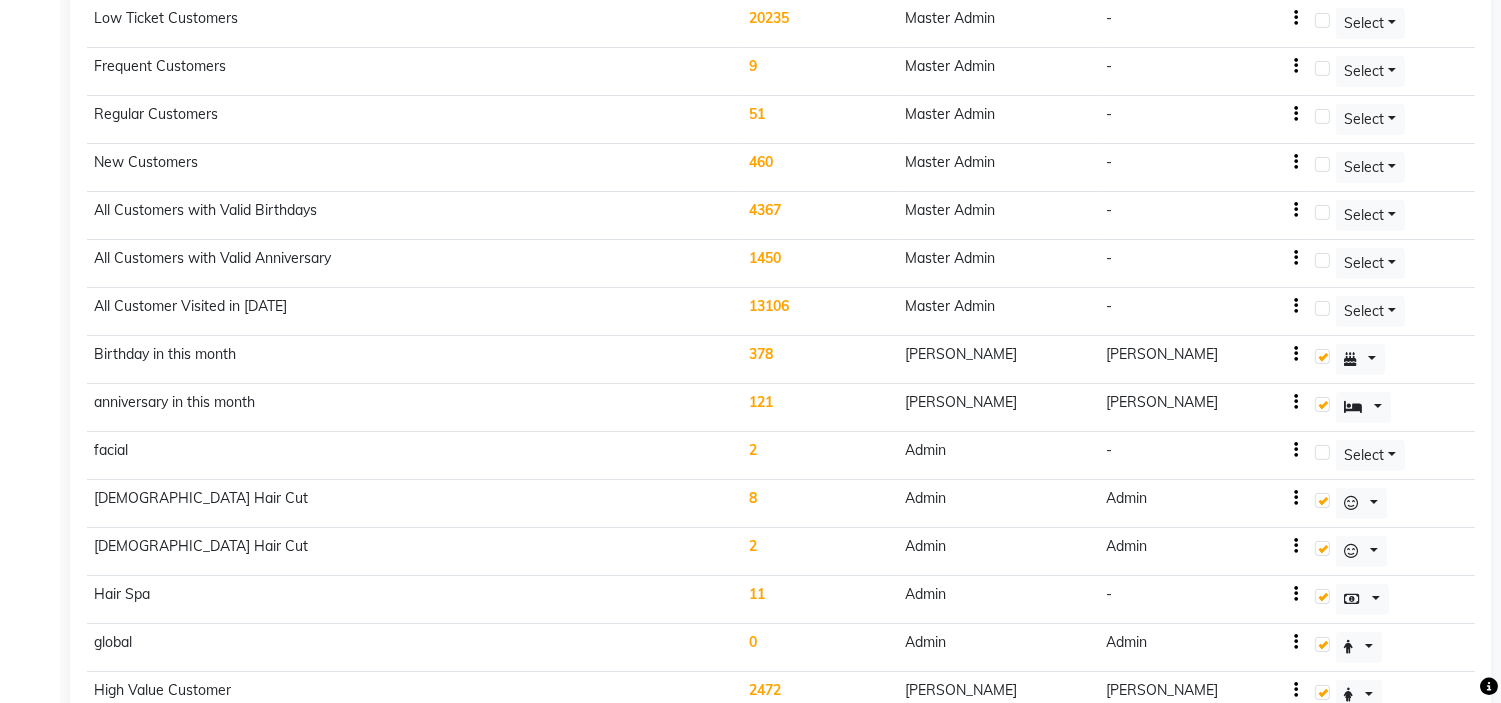 scroll, scrollTop: 624, scrollLeft: 0, axis: vertical 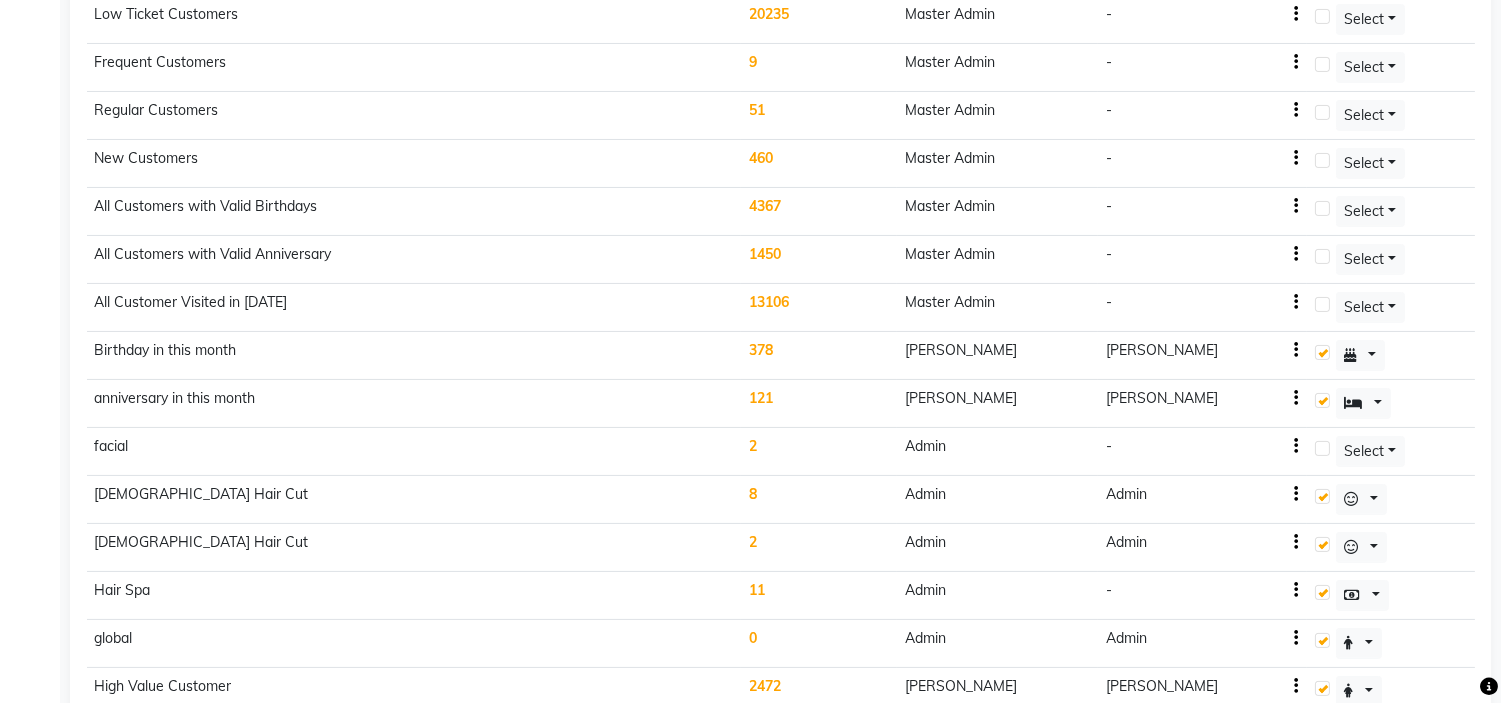 click on "378" 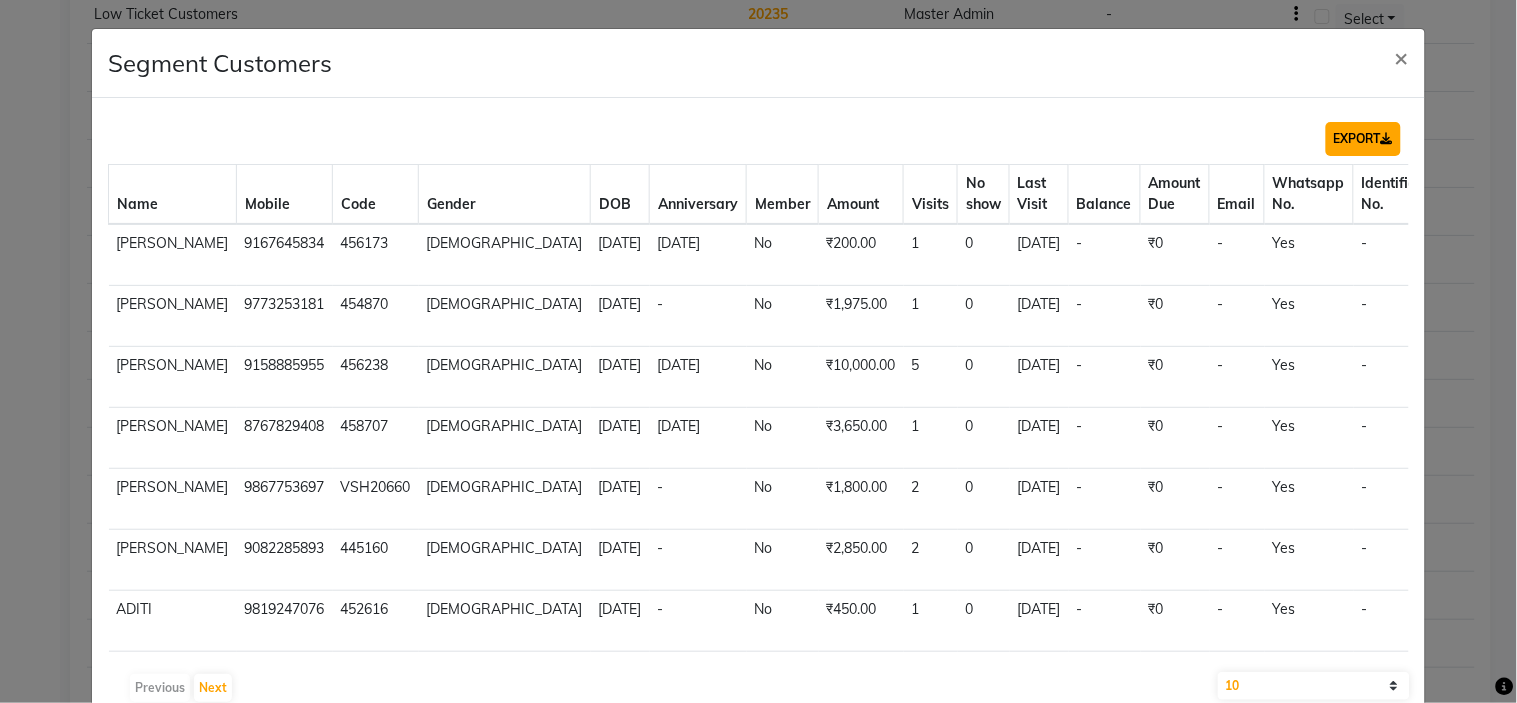 click on "EXPORT" 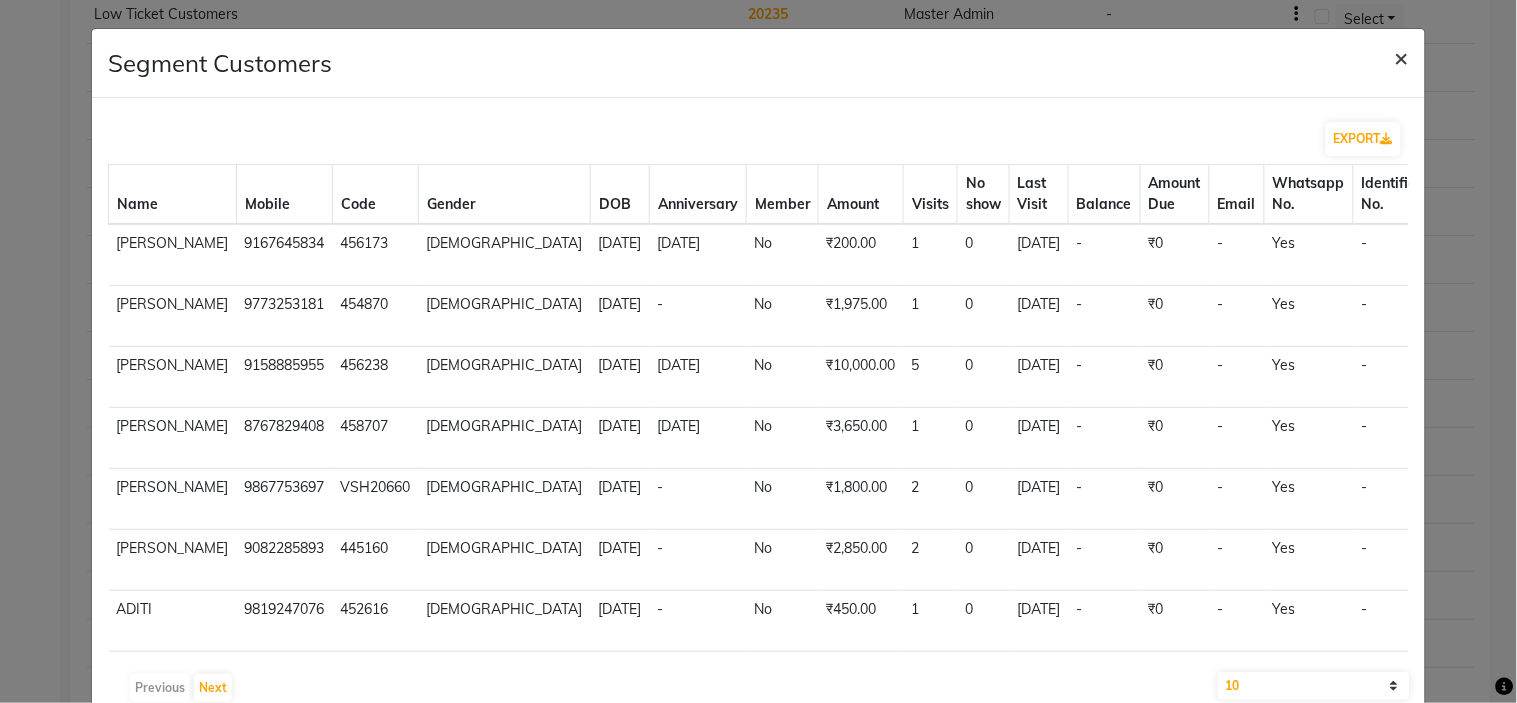 click on "×" 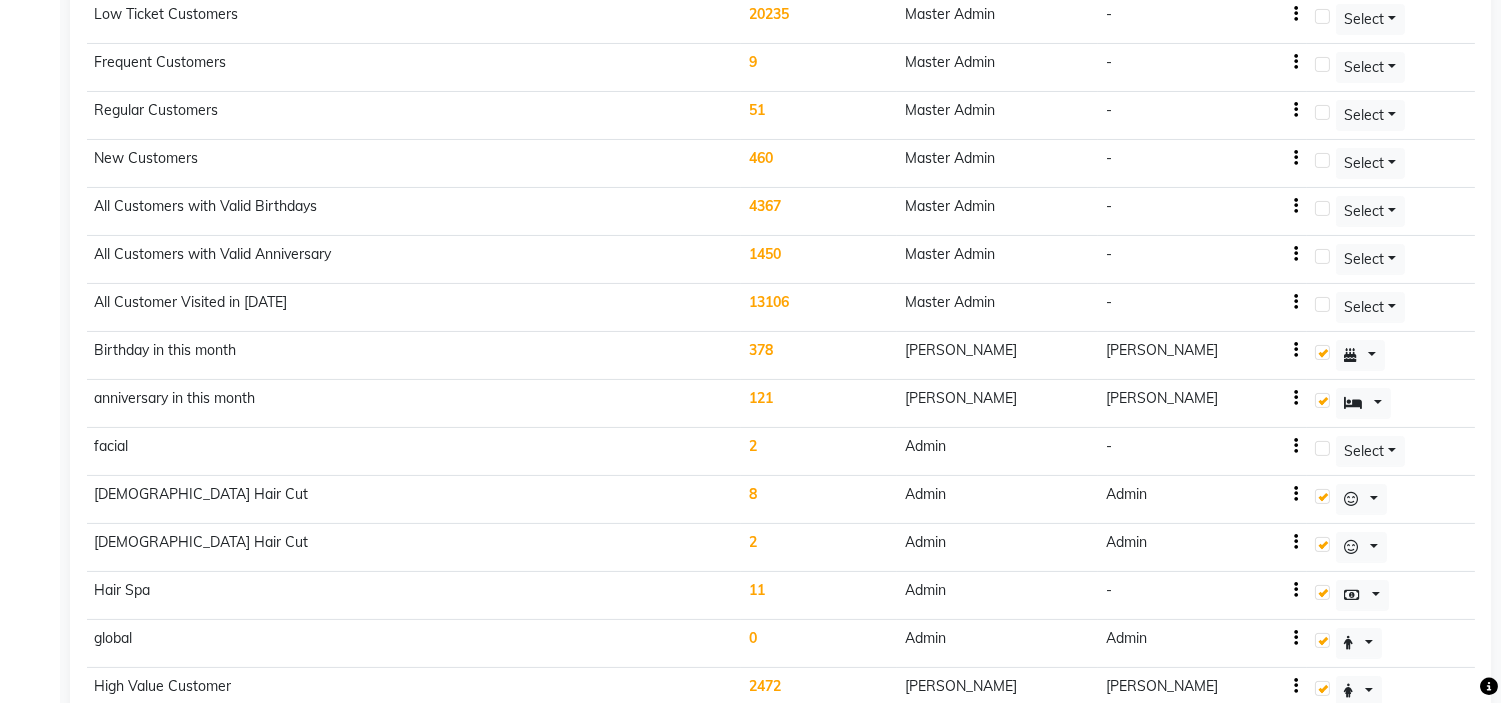 click on "121" 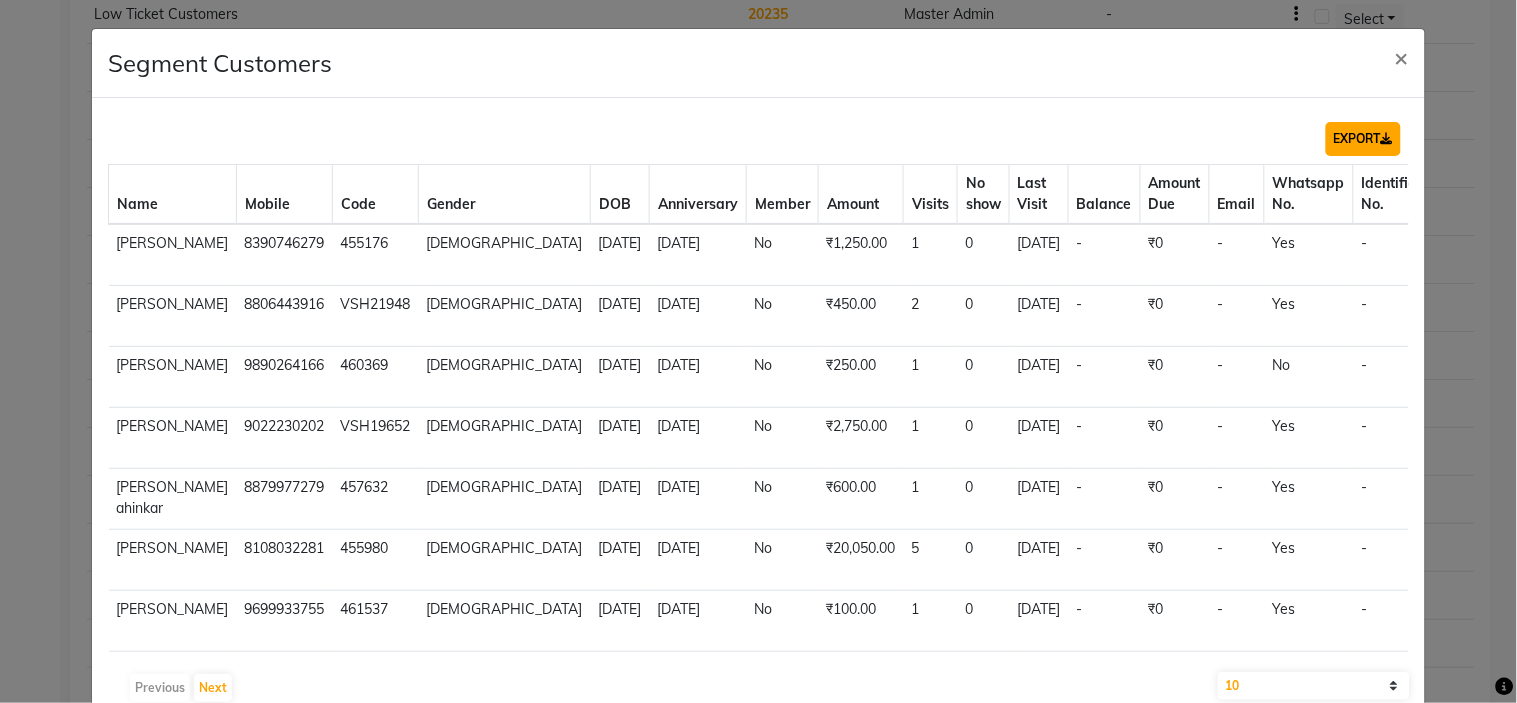 click on "EXPORT" 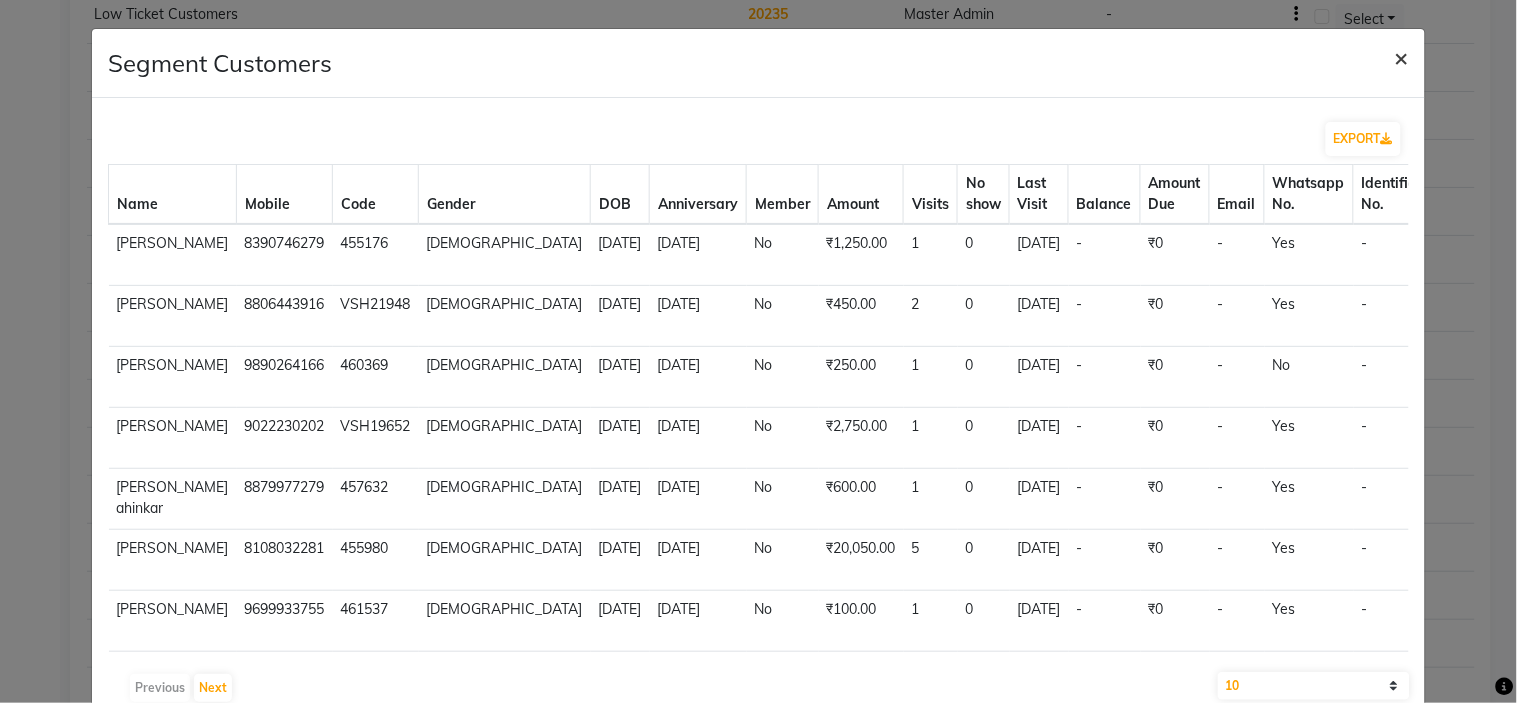 click on "×" 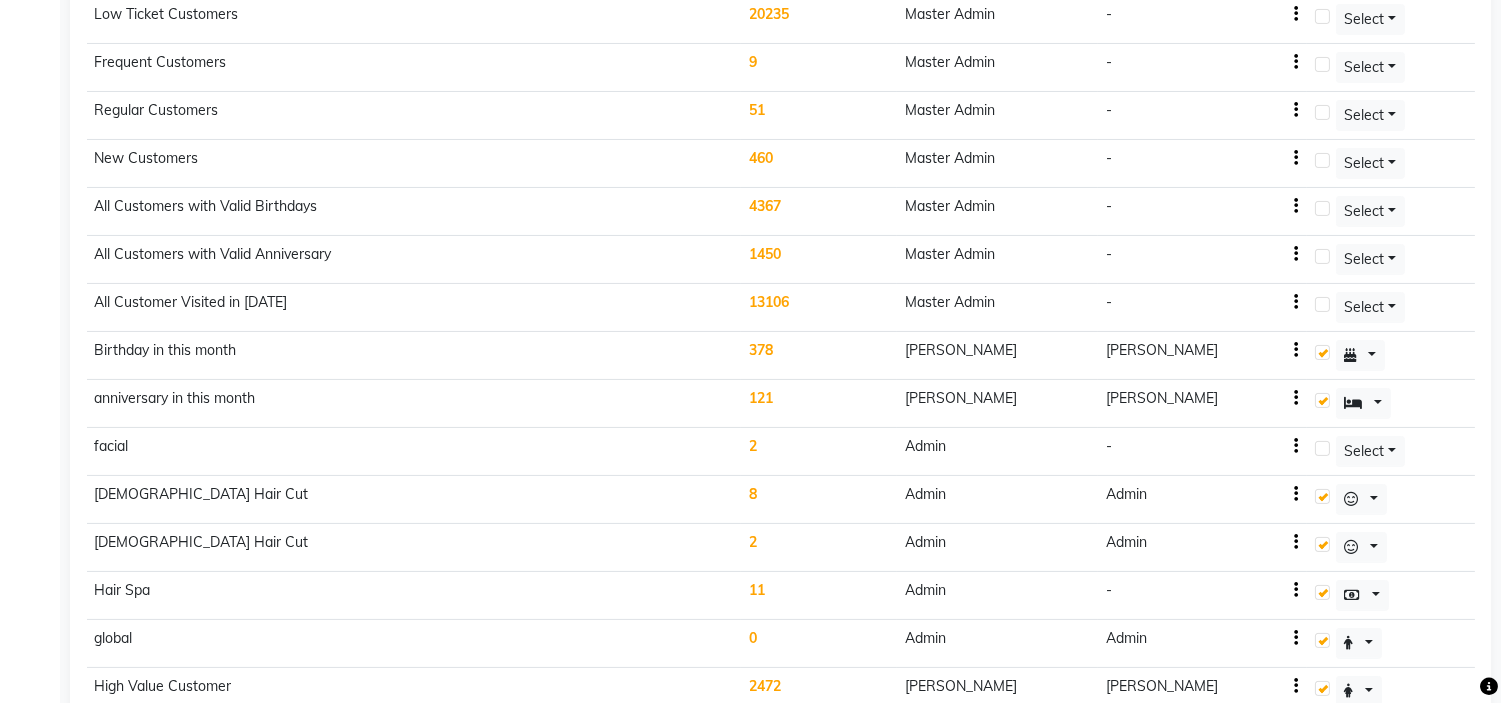 scroll, scrollTop: 0, scrollLeft: 0, axis: both 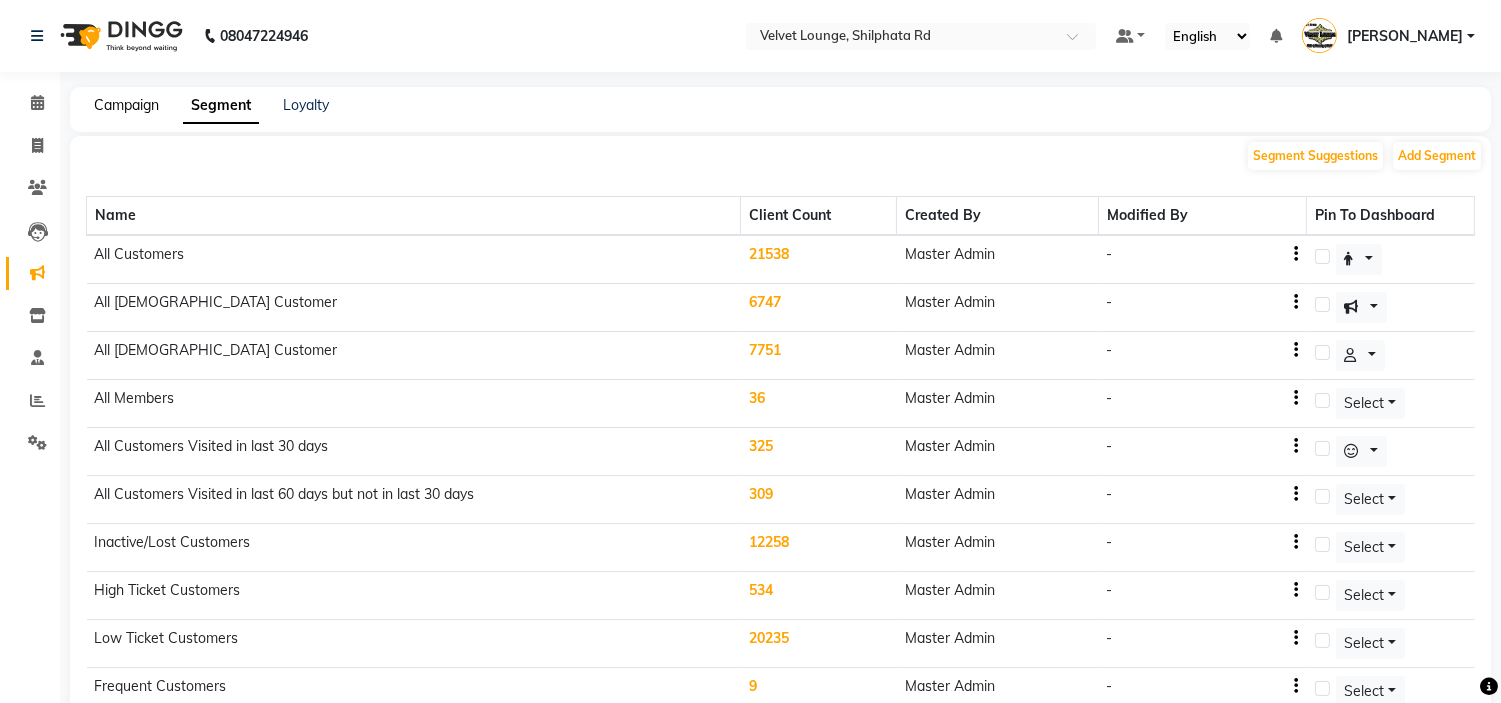 click on "Campaign" 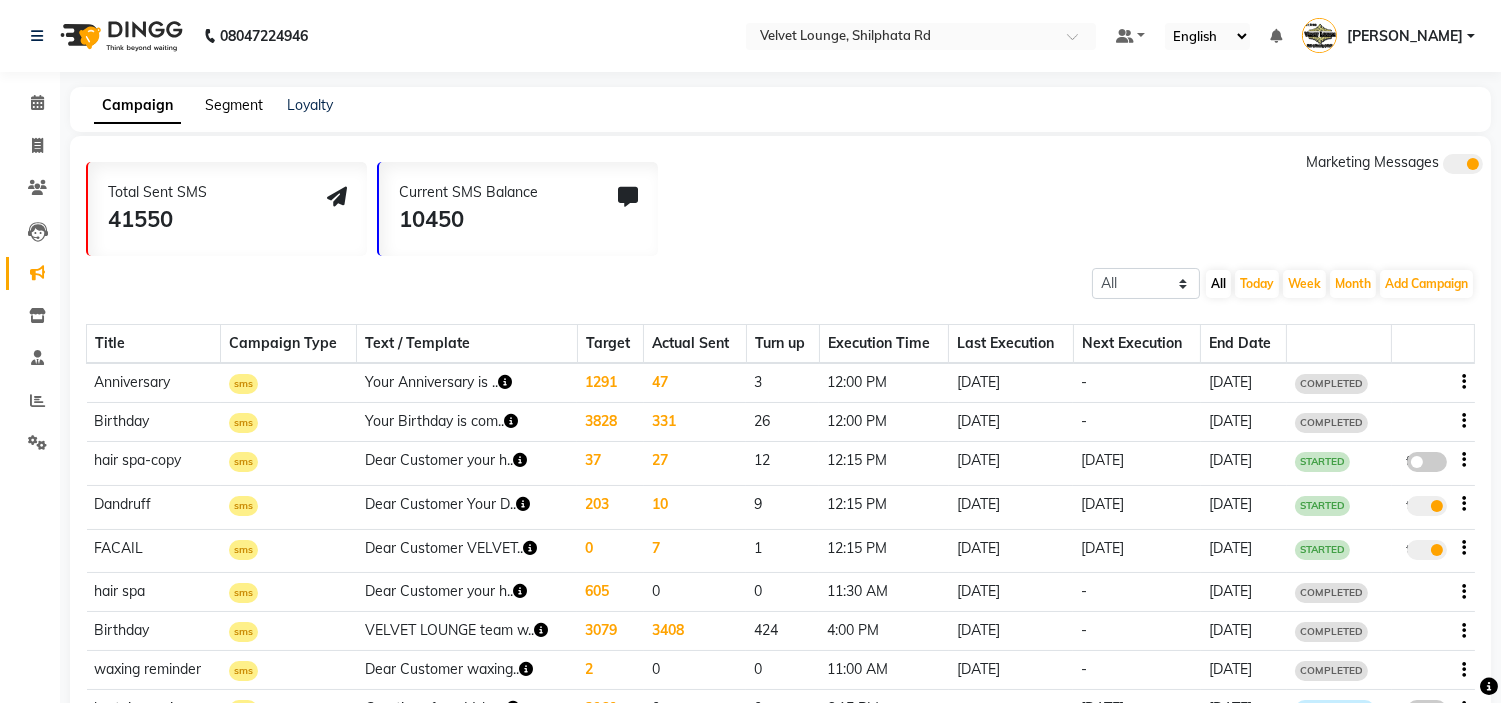 click on "Segment" 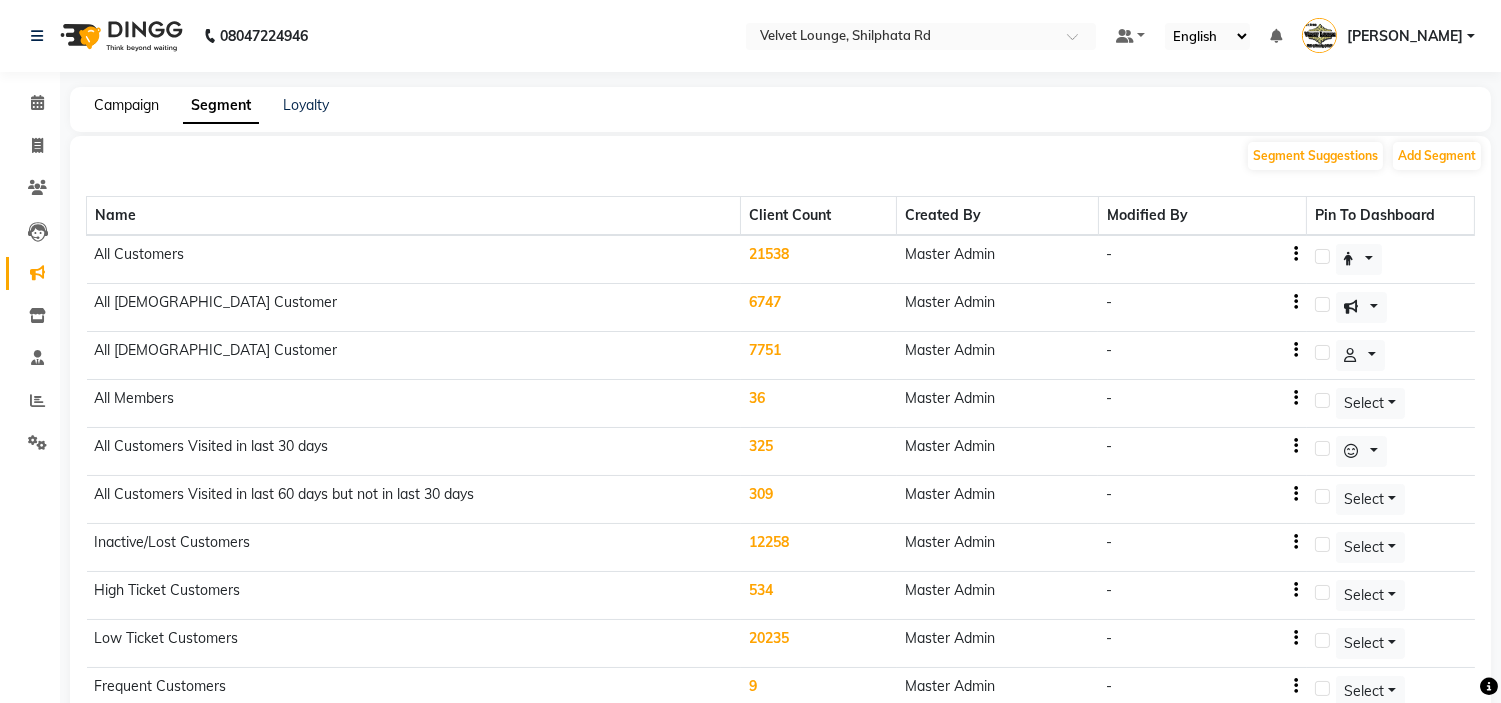 click on "Campaign" 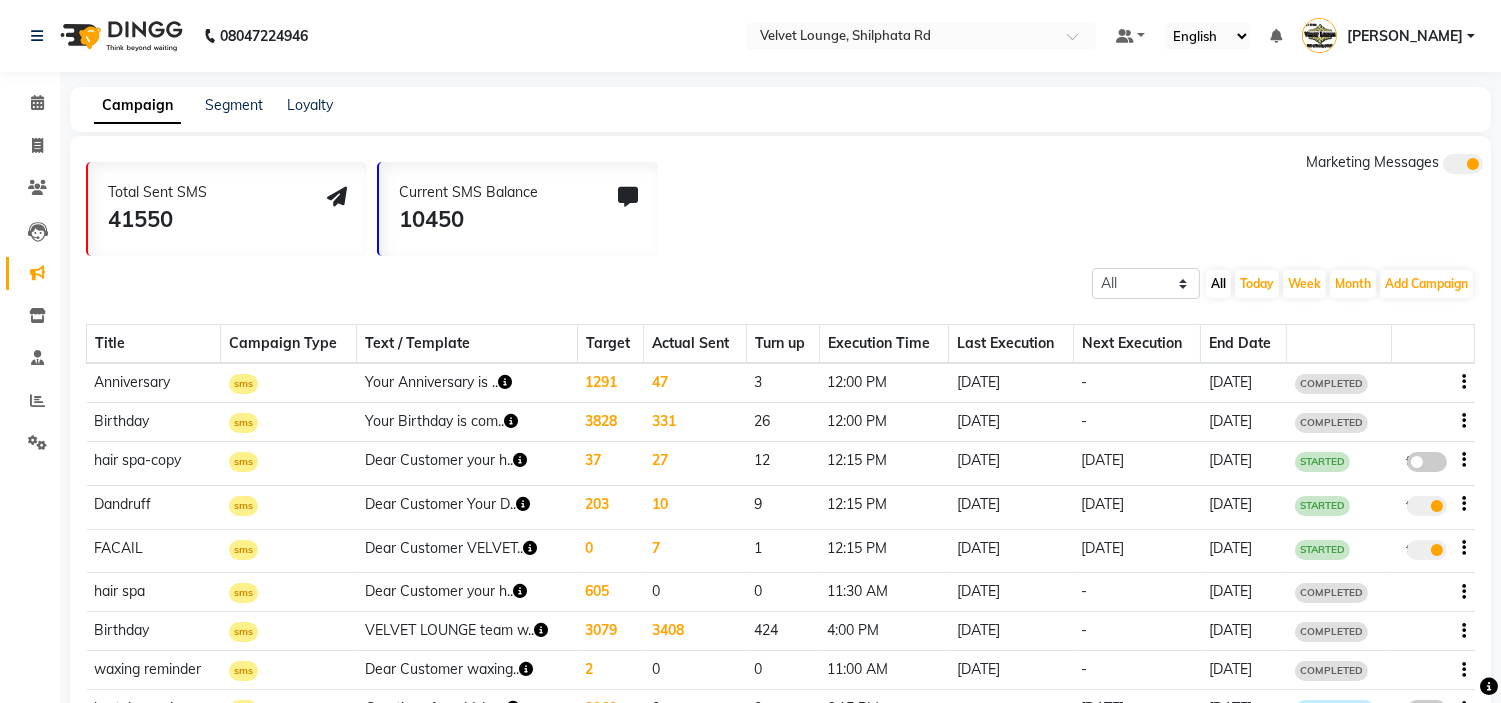 click on "1291" 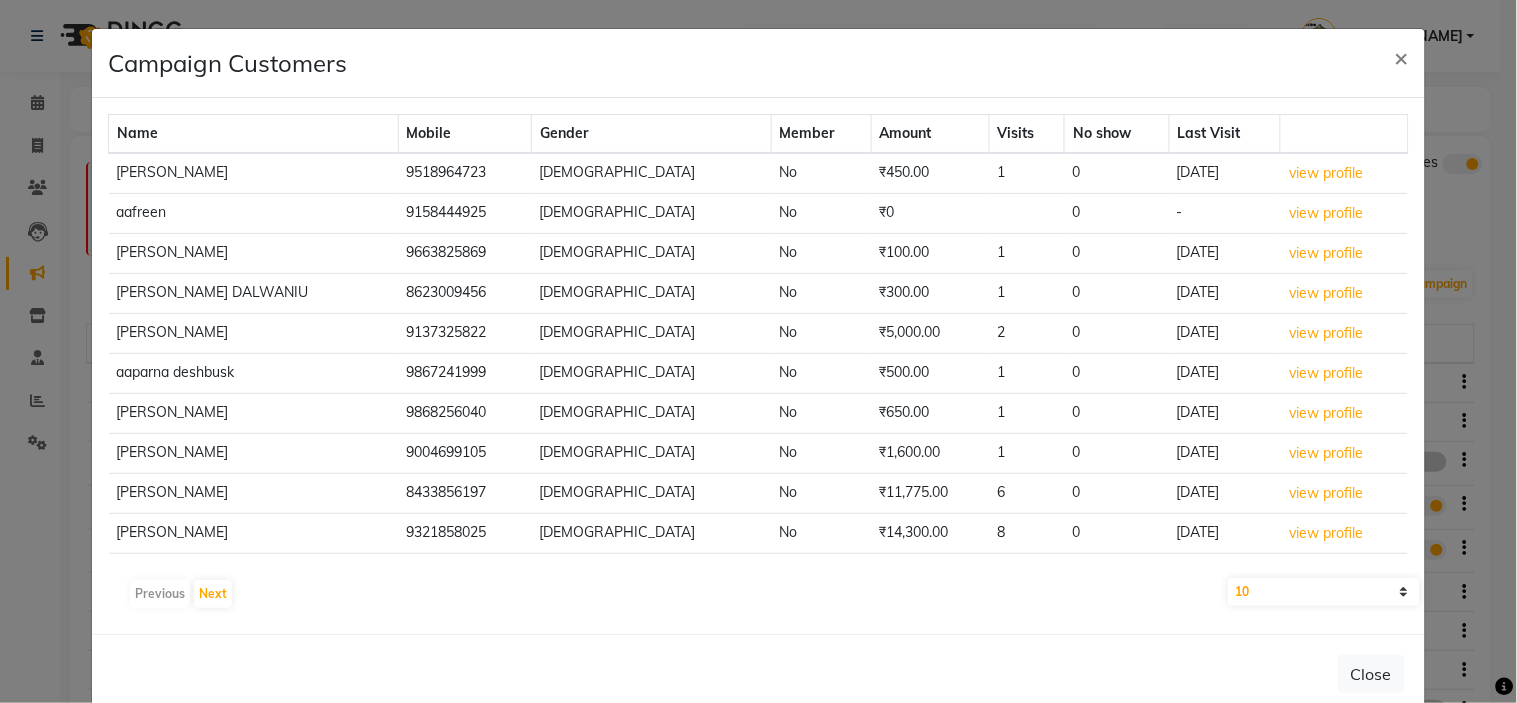 drag, startPoint x: 415, startPoint y: 443, endPoint x: 435, endPoint y: 422, distance: 29 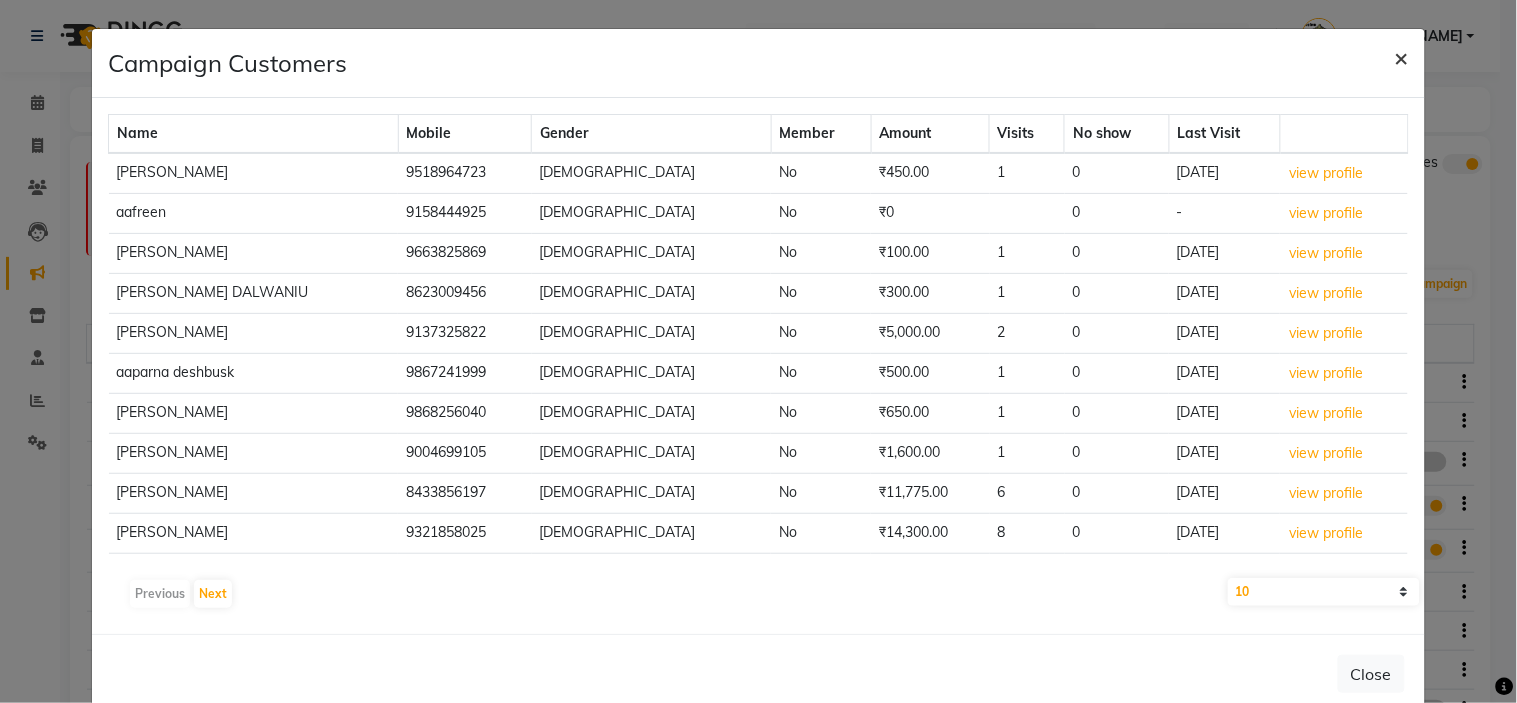 click on "×" 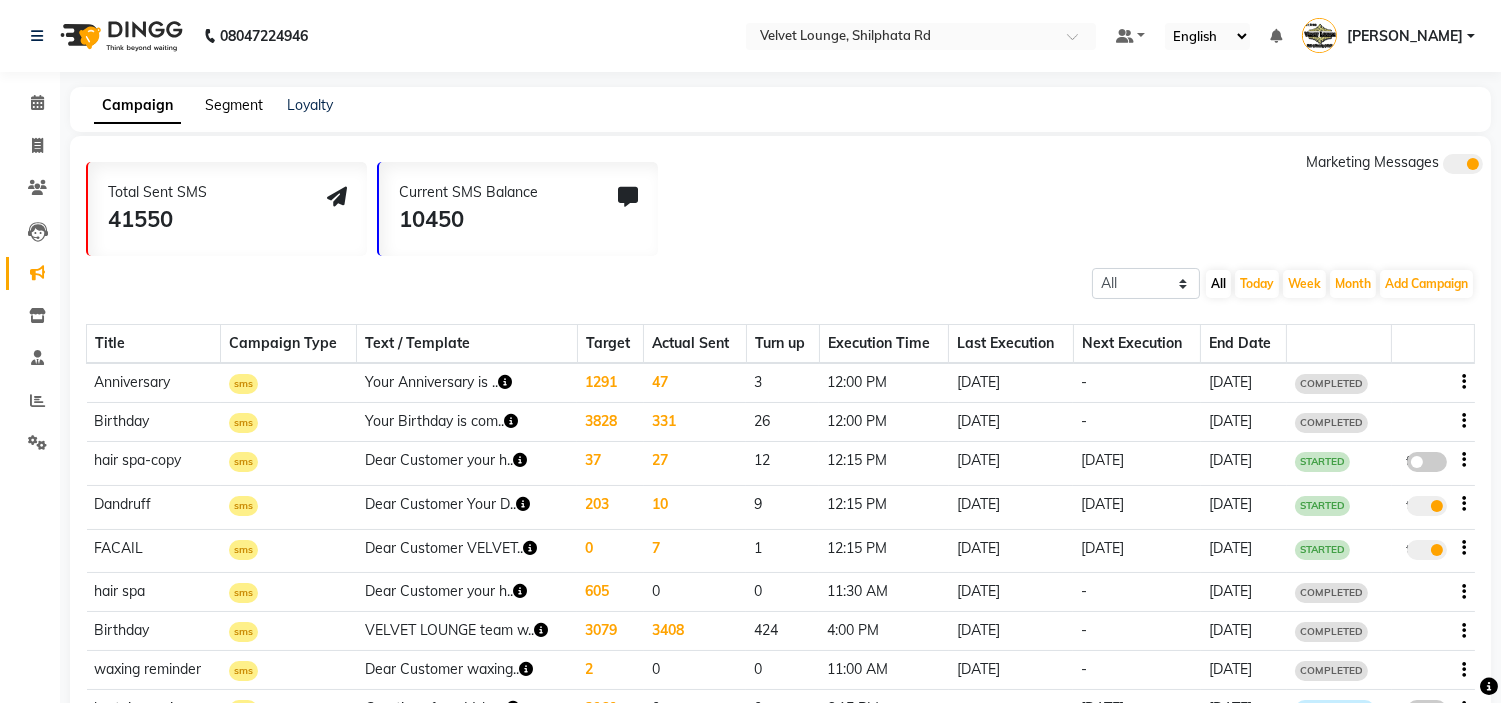 click on "Segment" 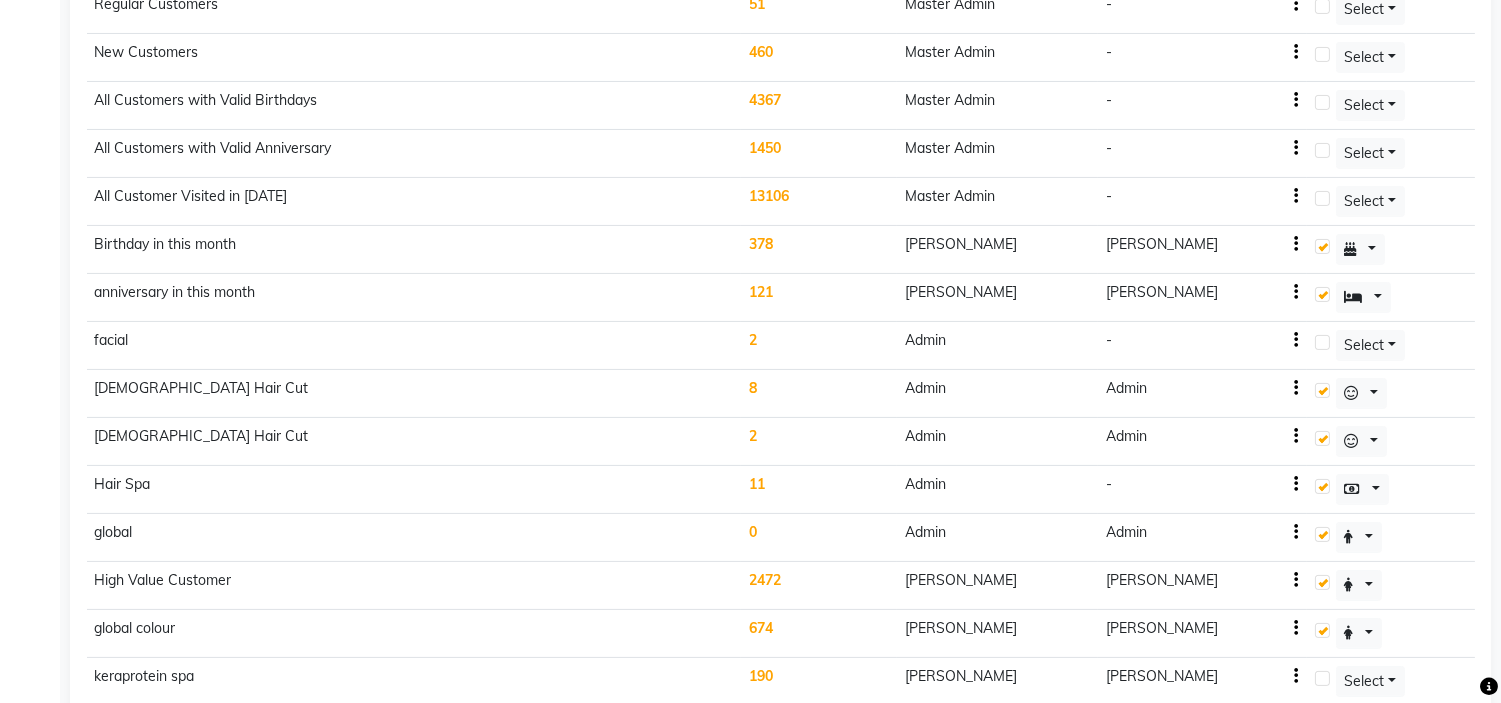 scroll, scrollTop: 735, scrollLeft: 0, axis: vertical 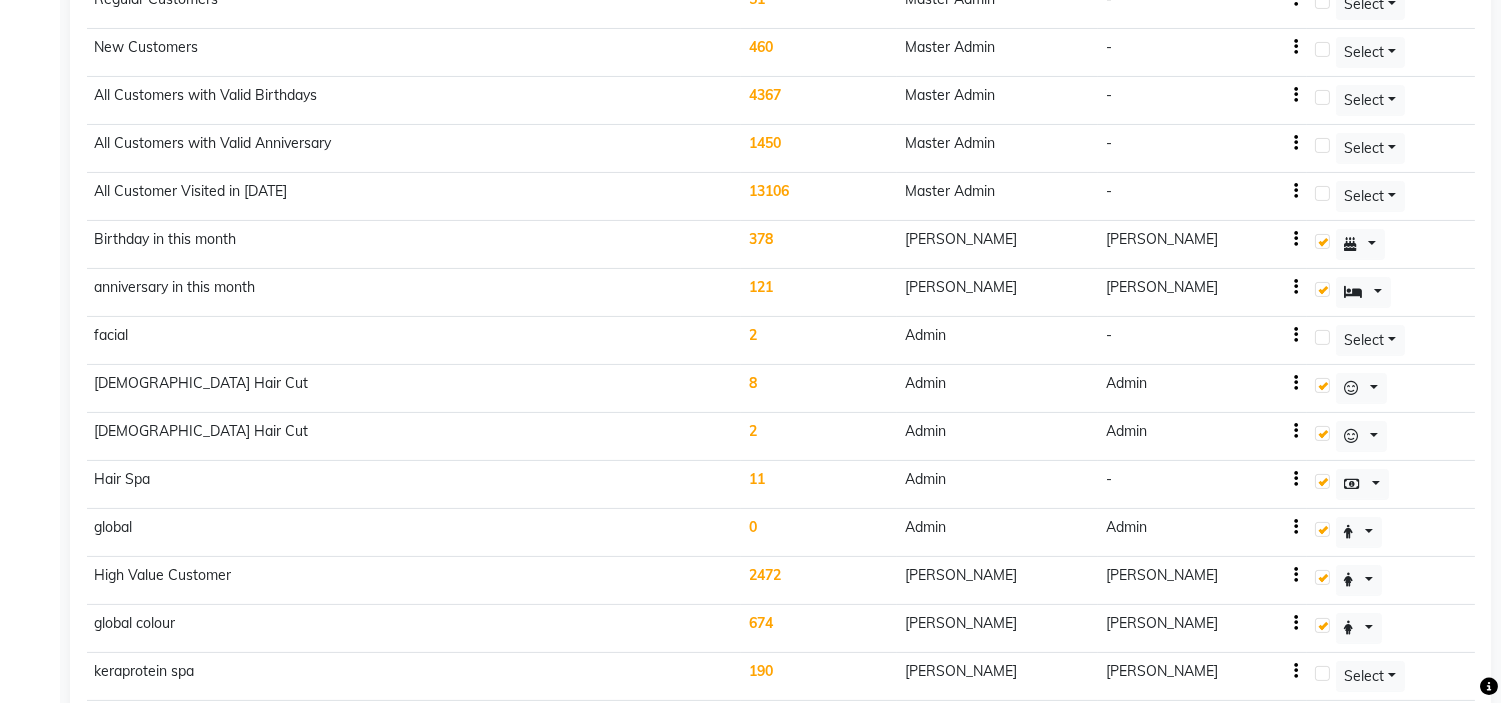 click on "121" 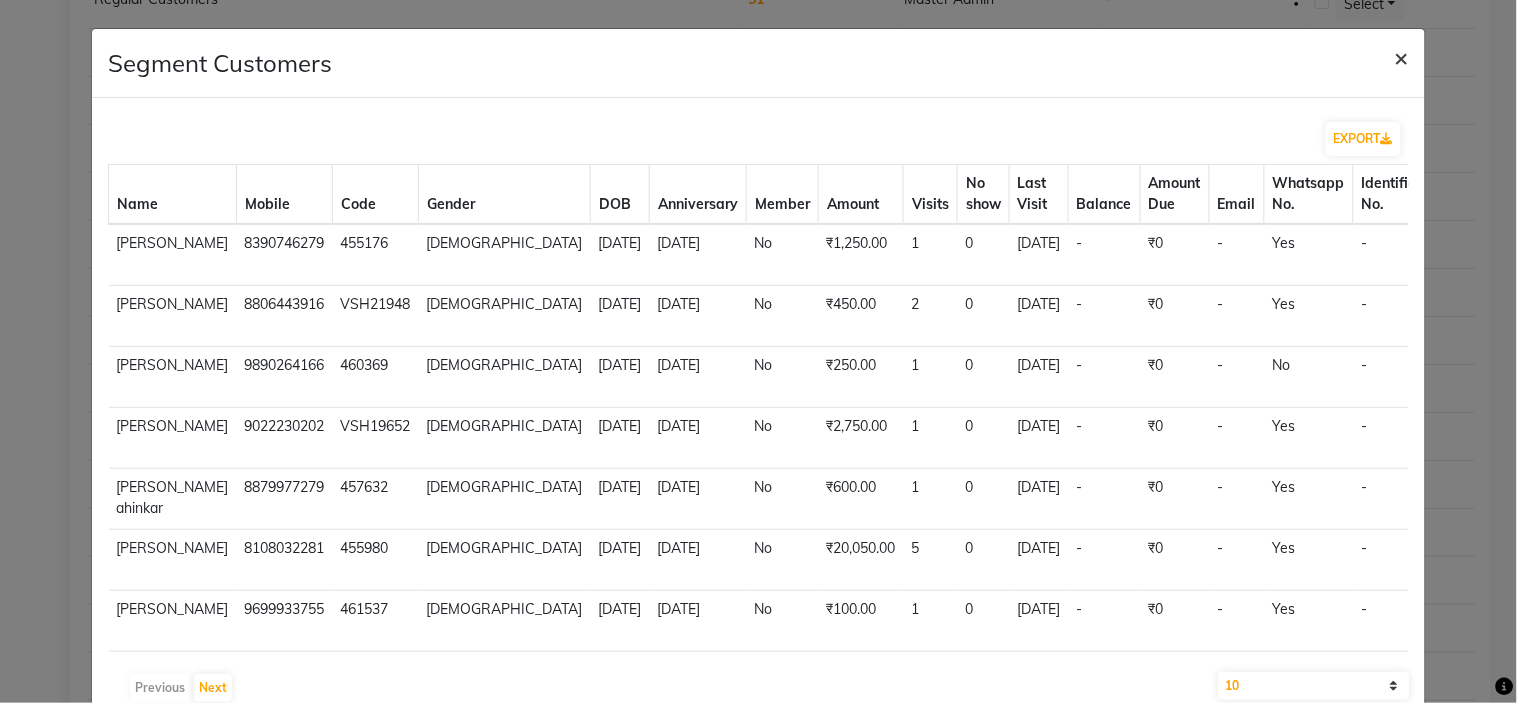 click on "×" 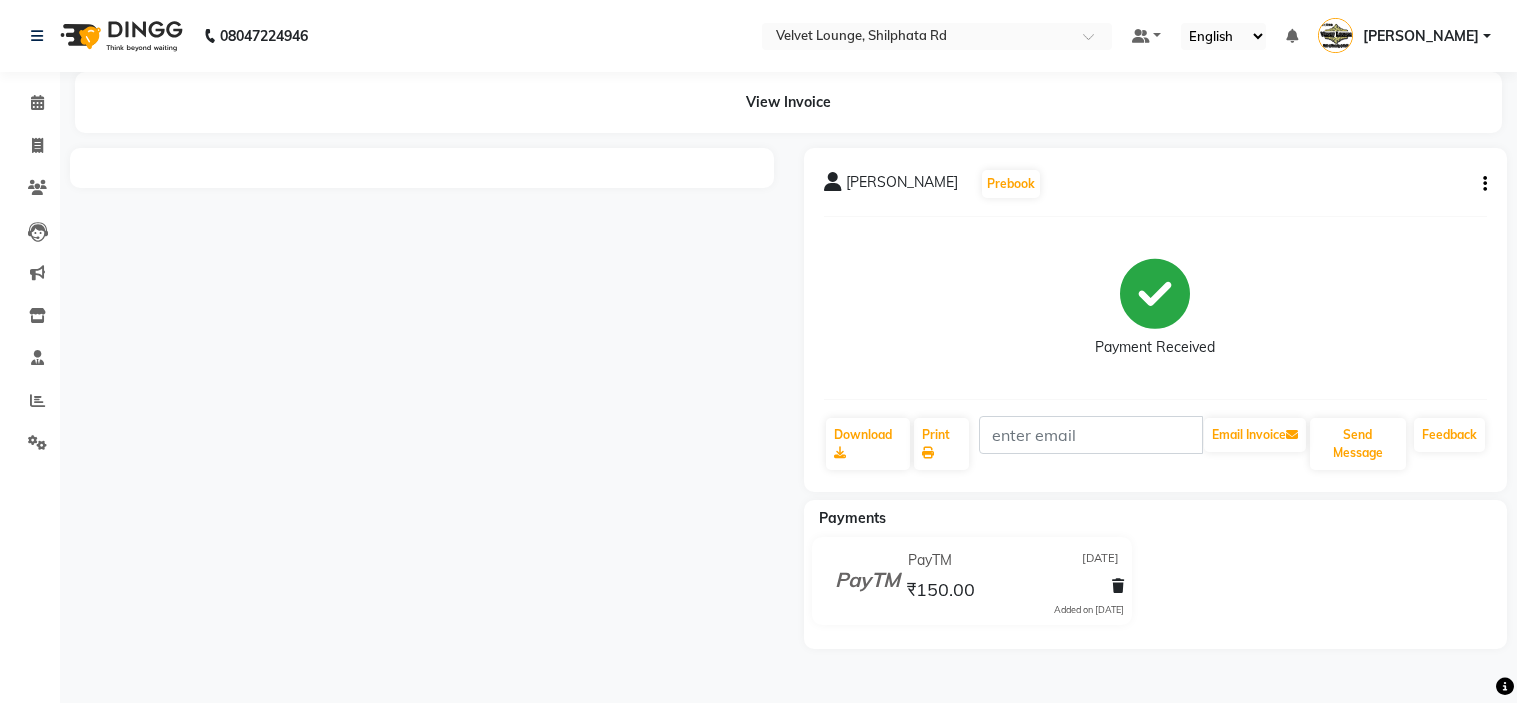 scroll, scrollTop: 0, scrollLeft: 0, axis: both 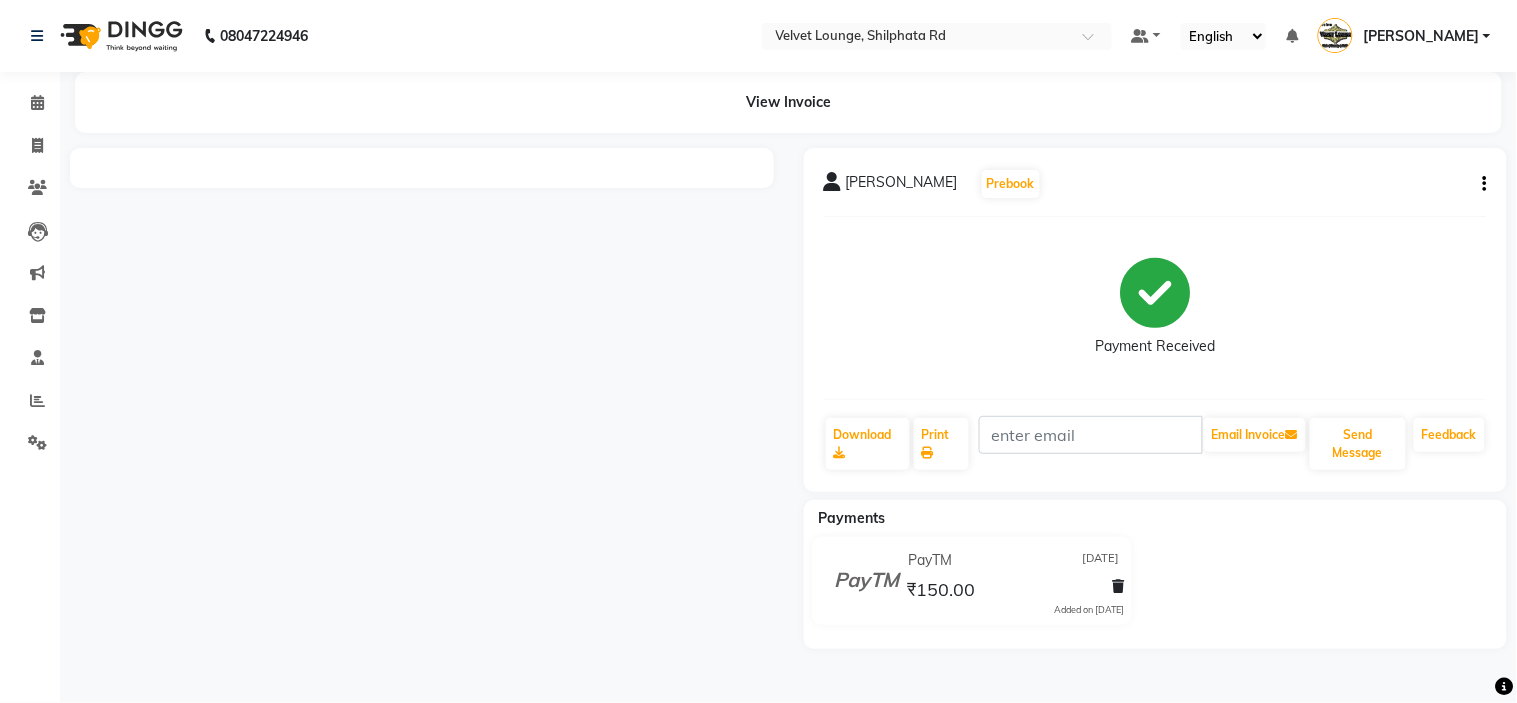 click 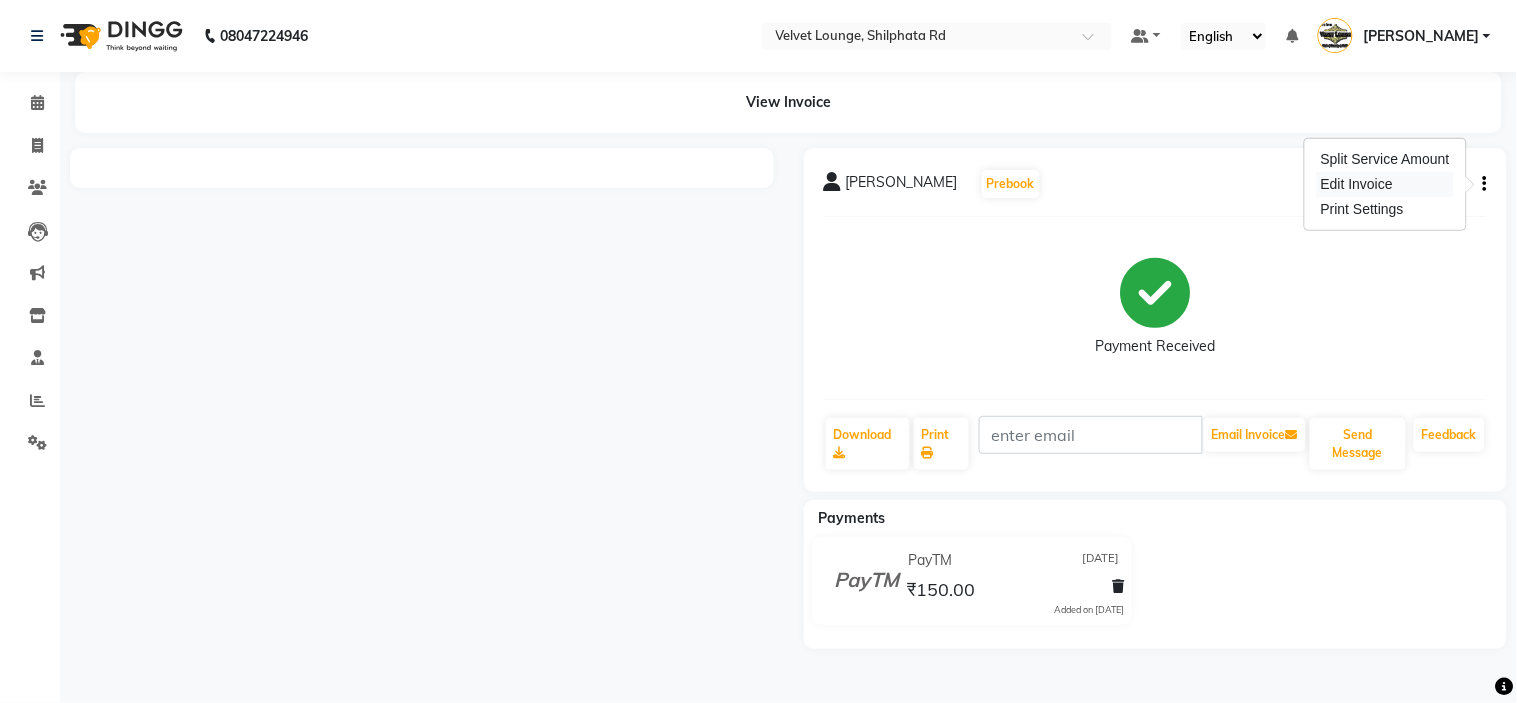 click on "Edit Invoice" at bounding box center [1385, 184] 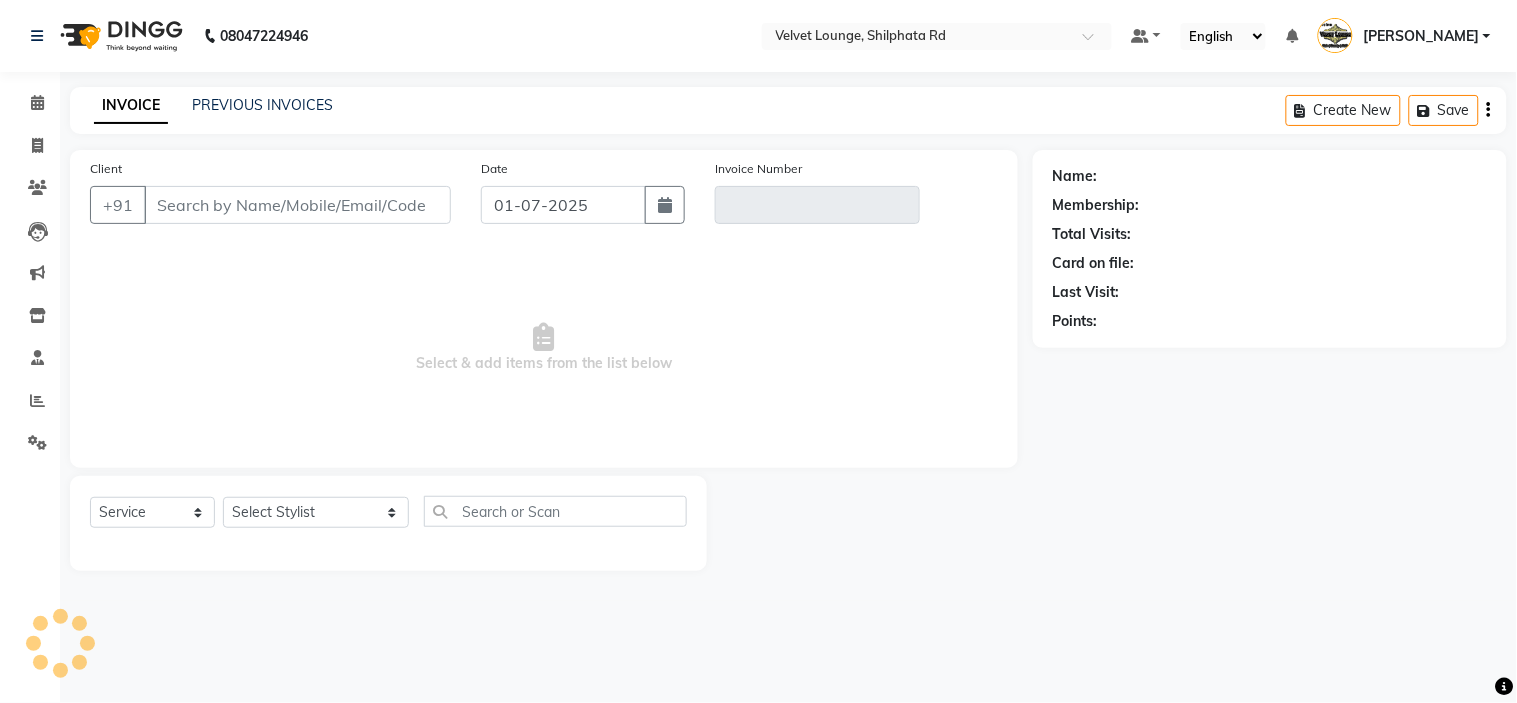 type on "9321671618" 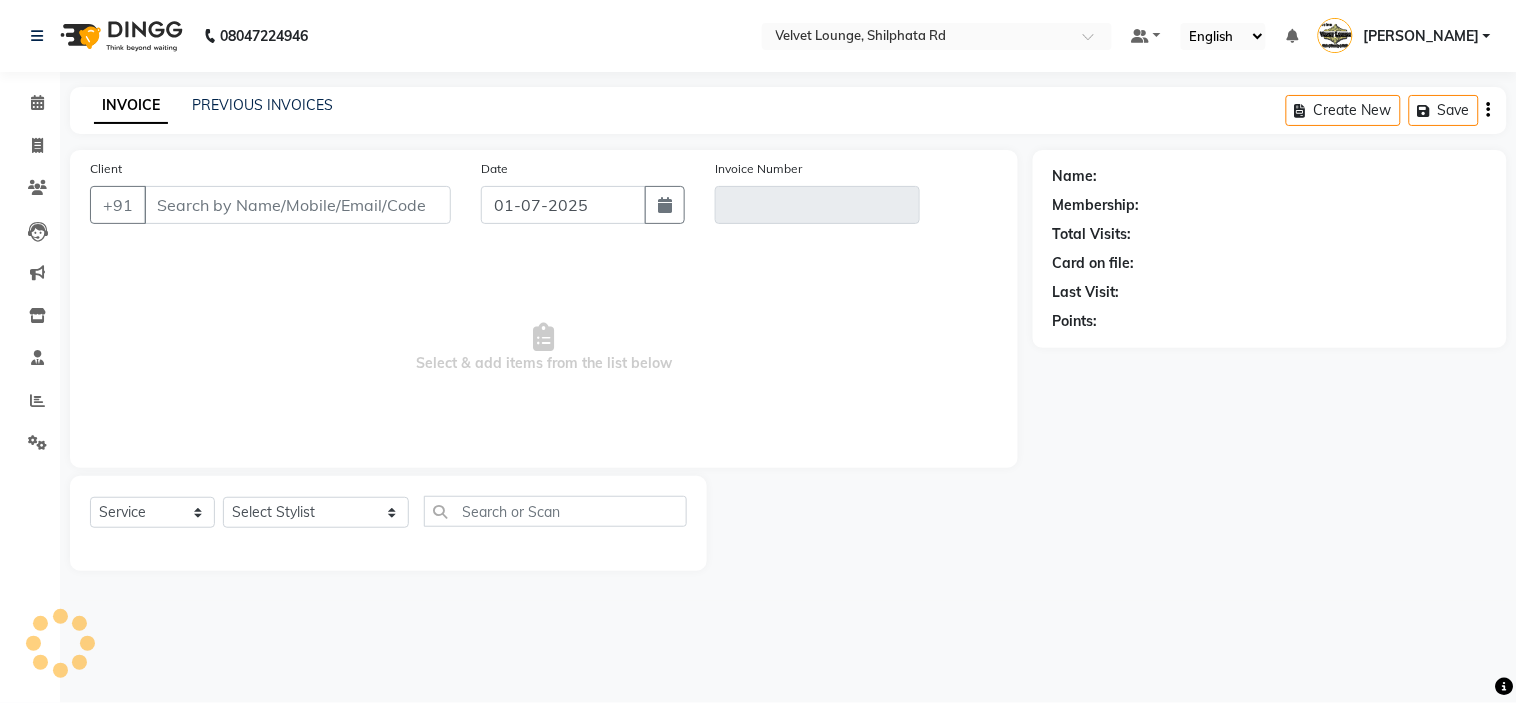 type on "V/2025-26/1224" 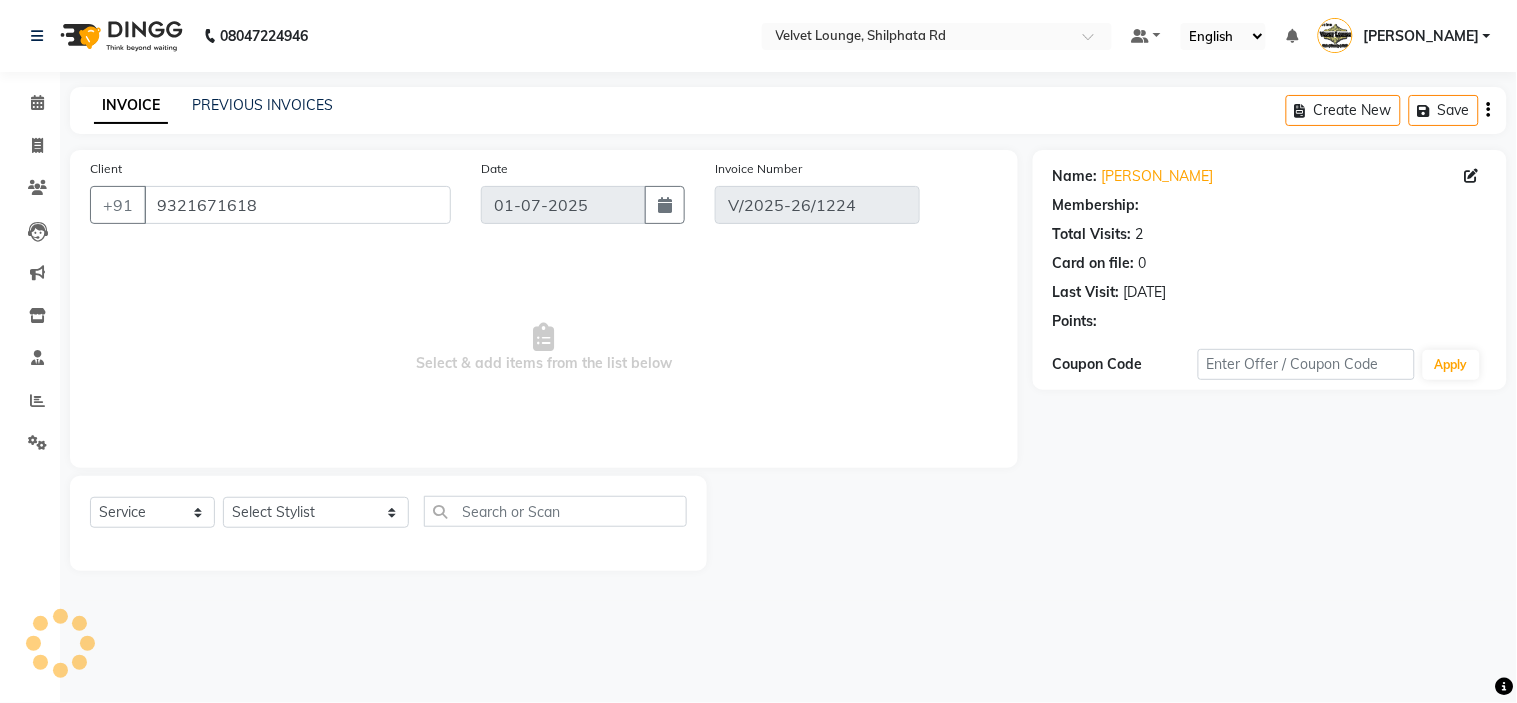 select on "1: Object" 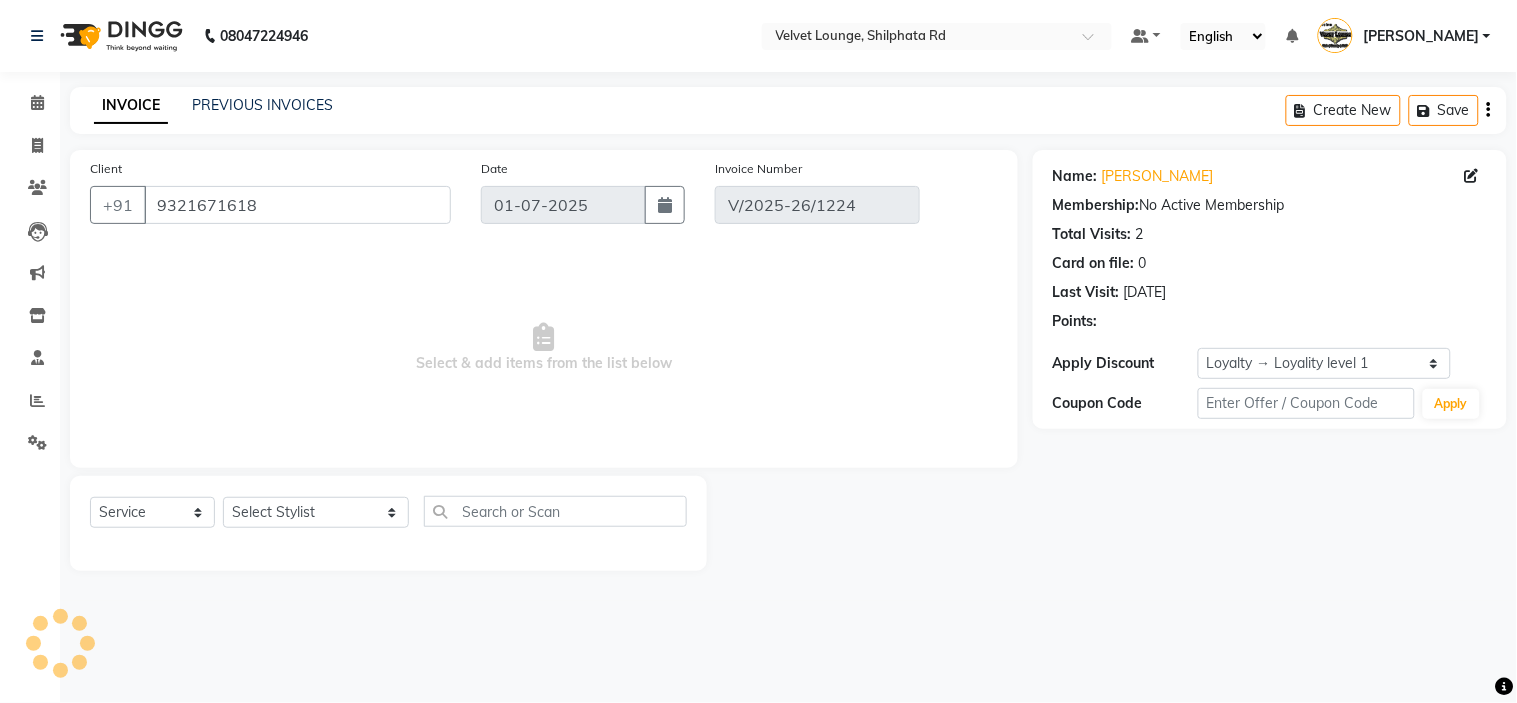 type on "[DATE]" 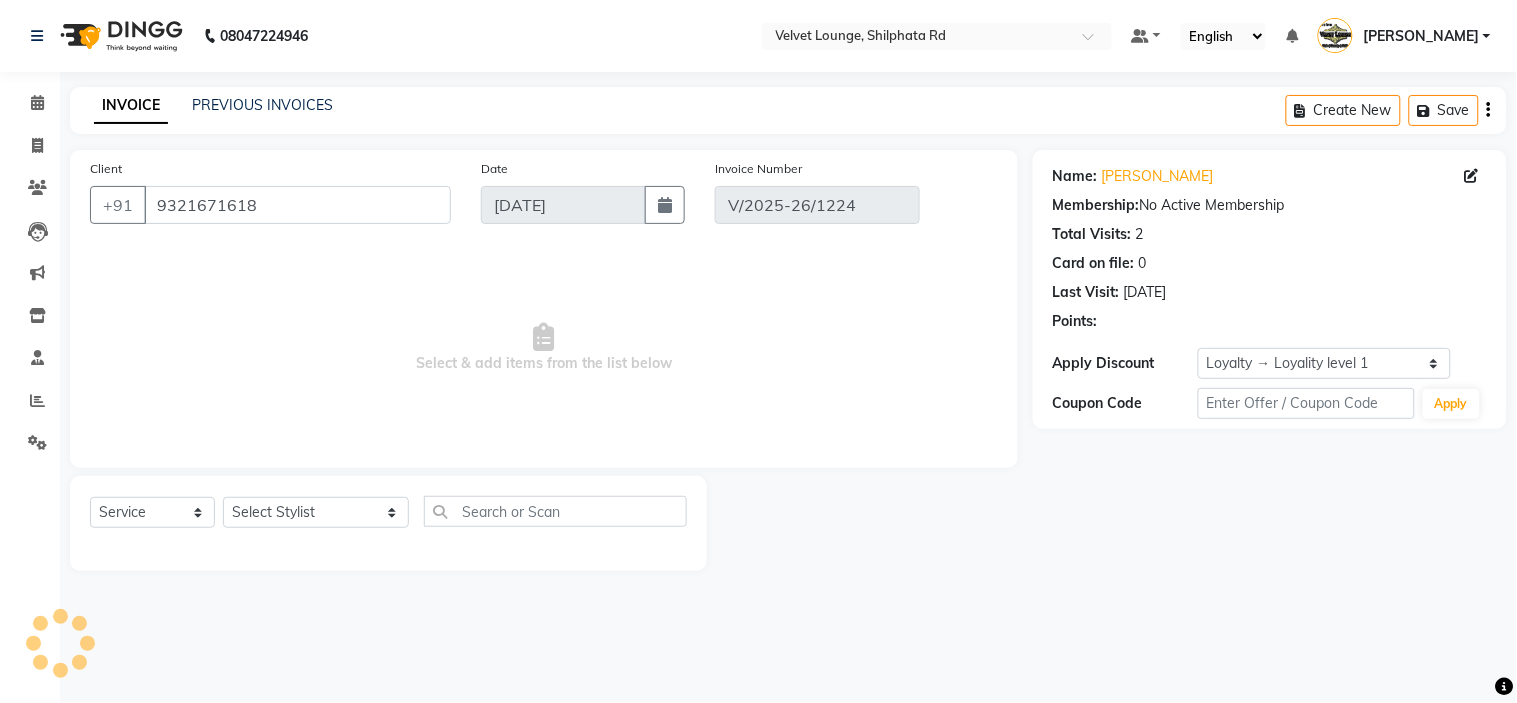 select on "select" 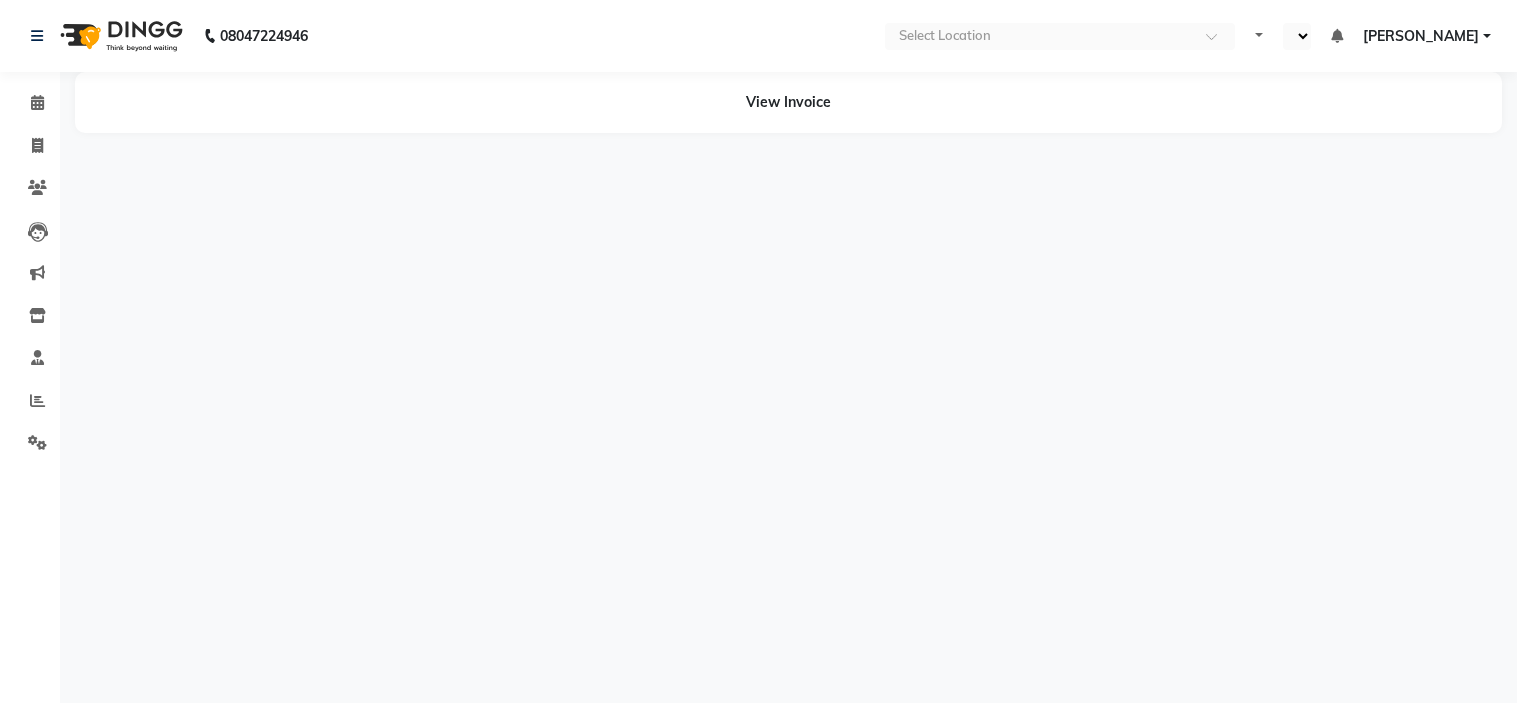 select on "en" 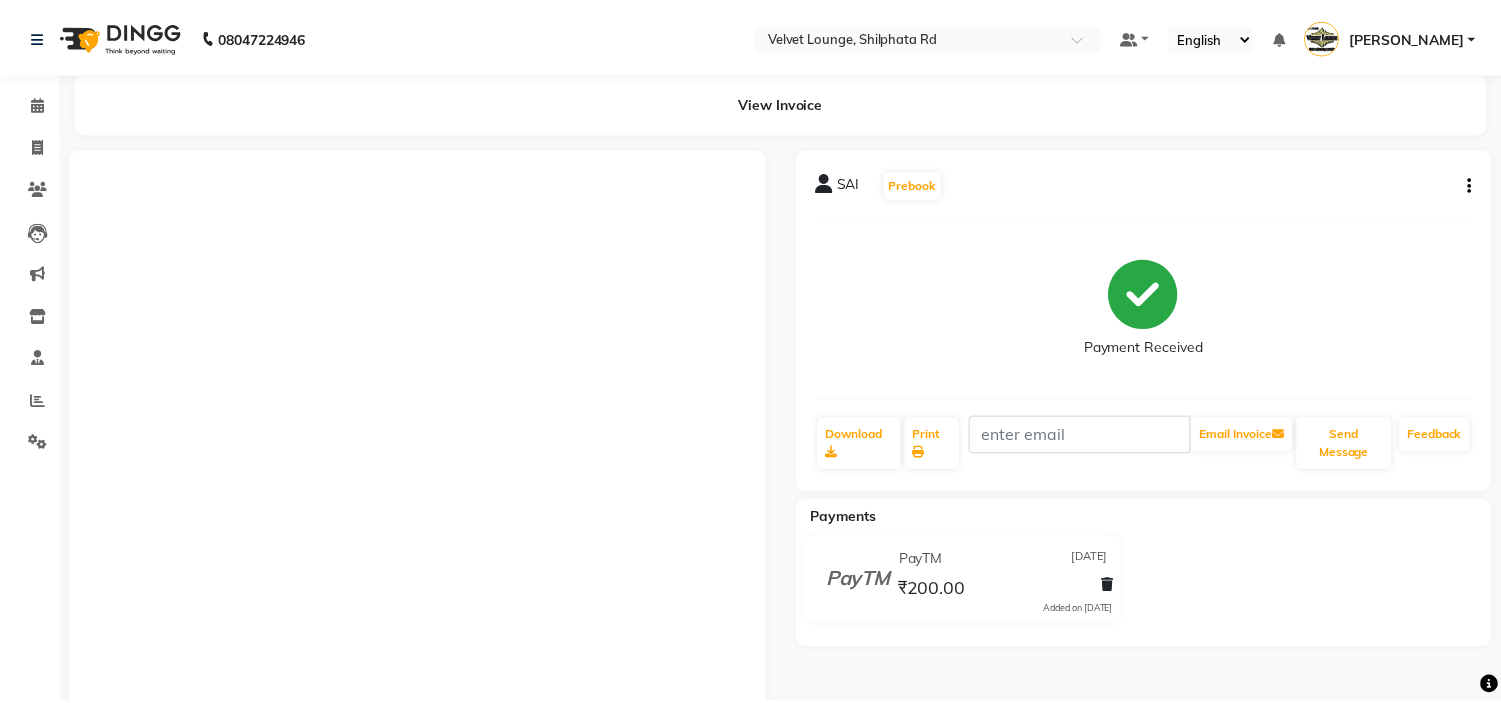 scroll, scrollTop: 0, scrollLeft: 0, axis: both 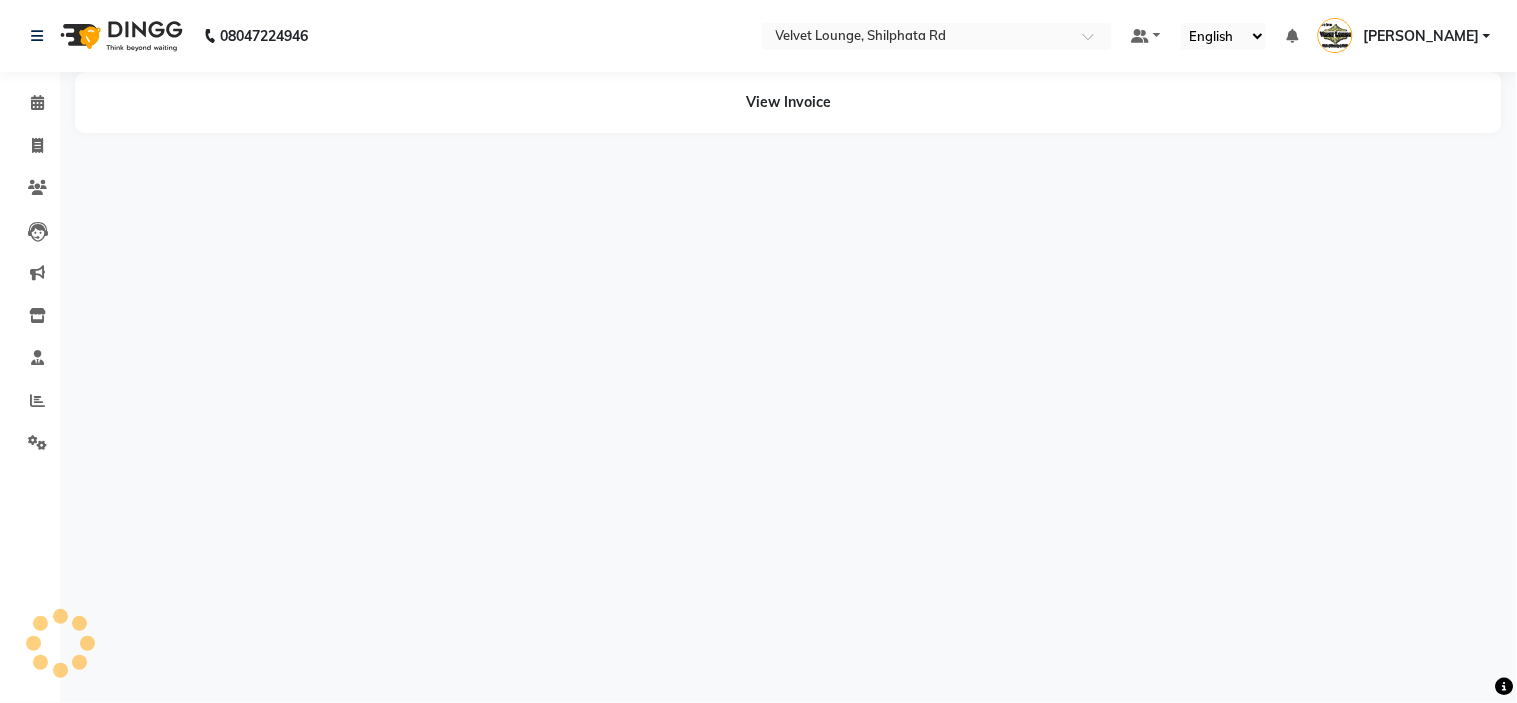 select on "en" 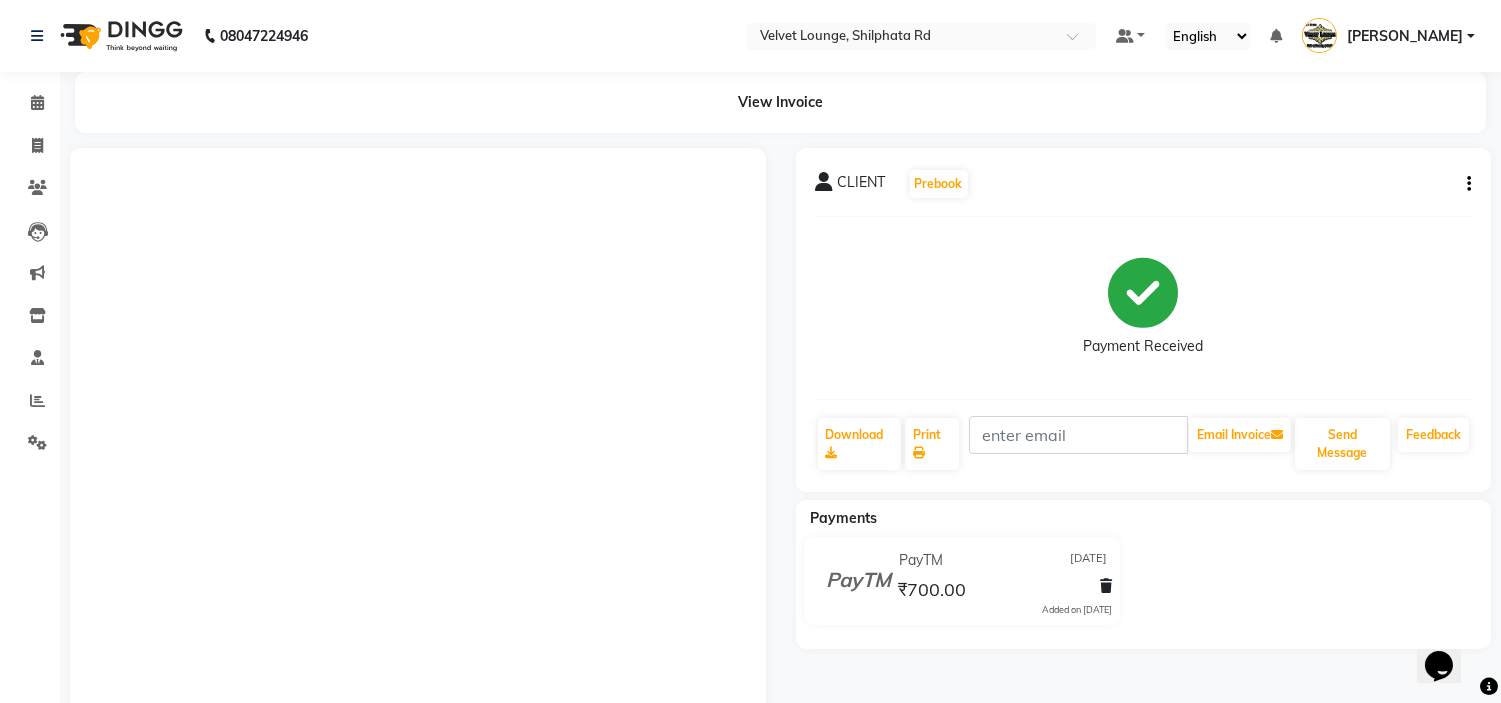 scroll, scrollTop: 0, scrollLeft: 0, axis: both 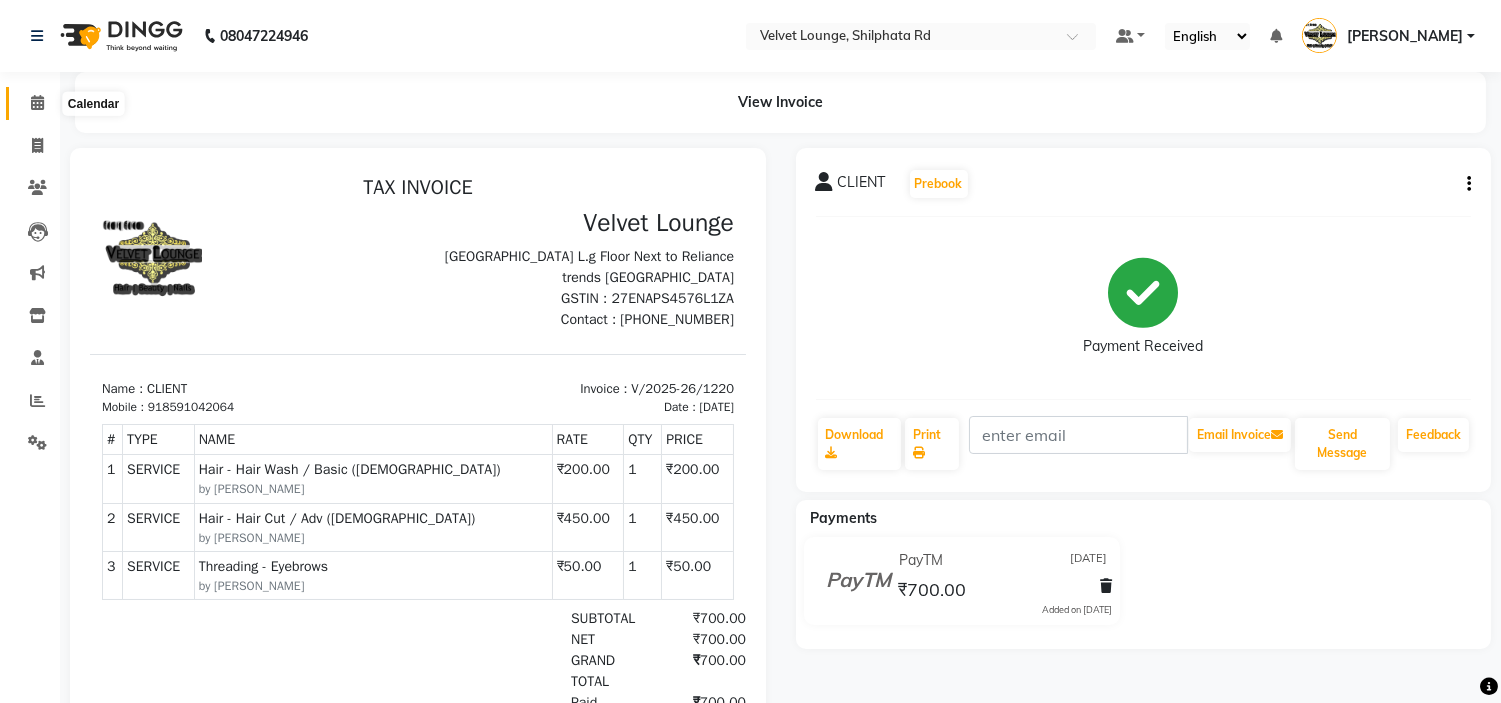 click 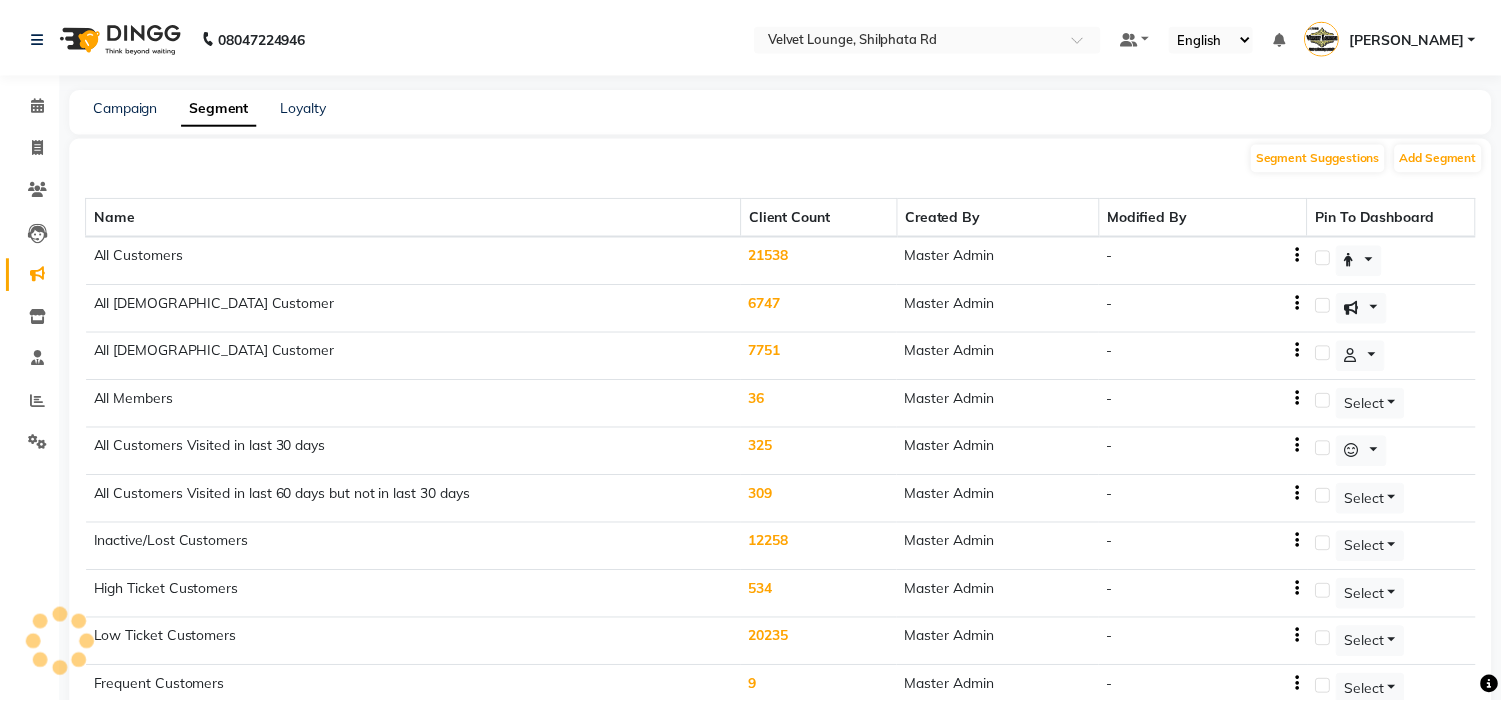 scroll, scrollTop: 0, scrollLeft: 0, axis: both 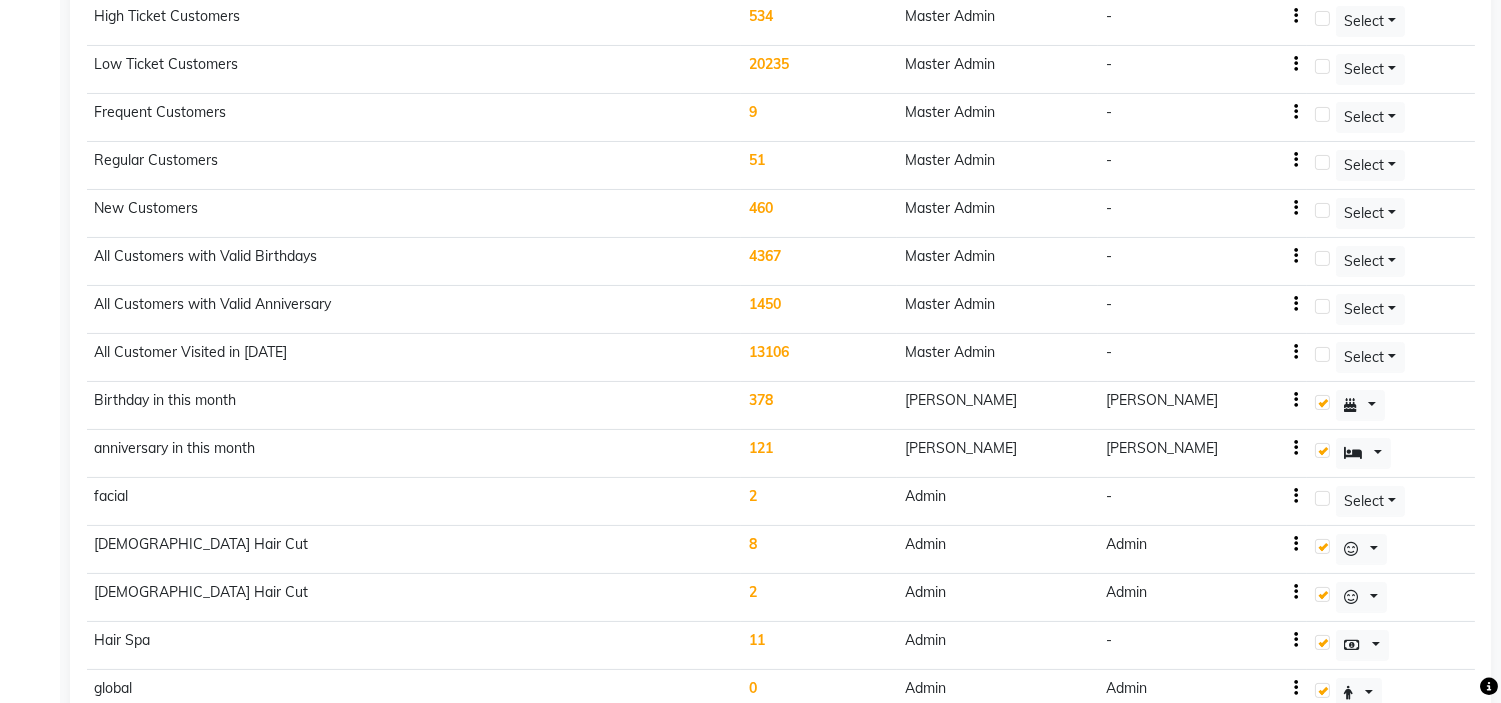 click on "378" 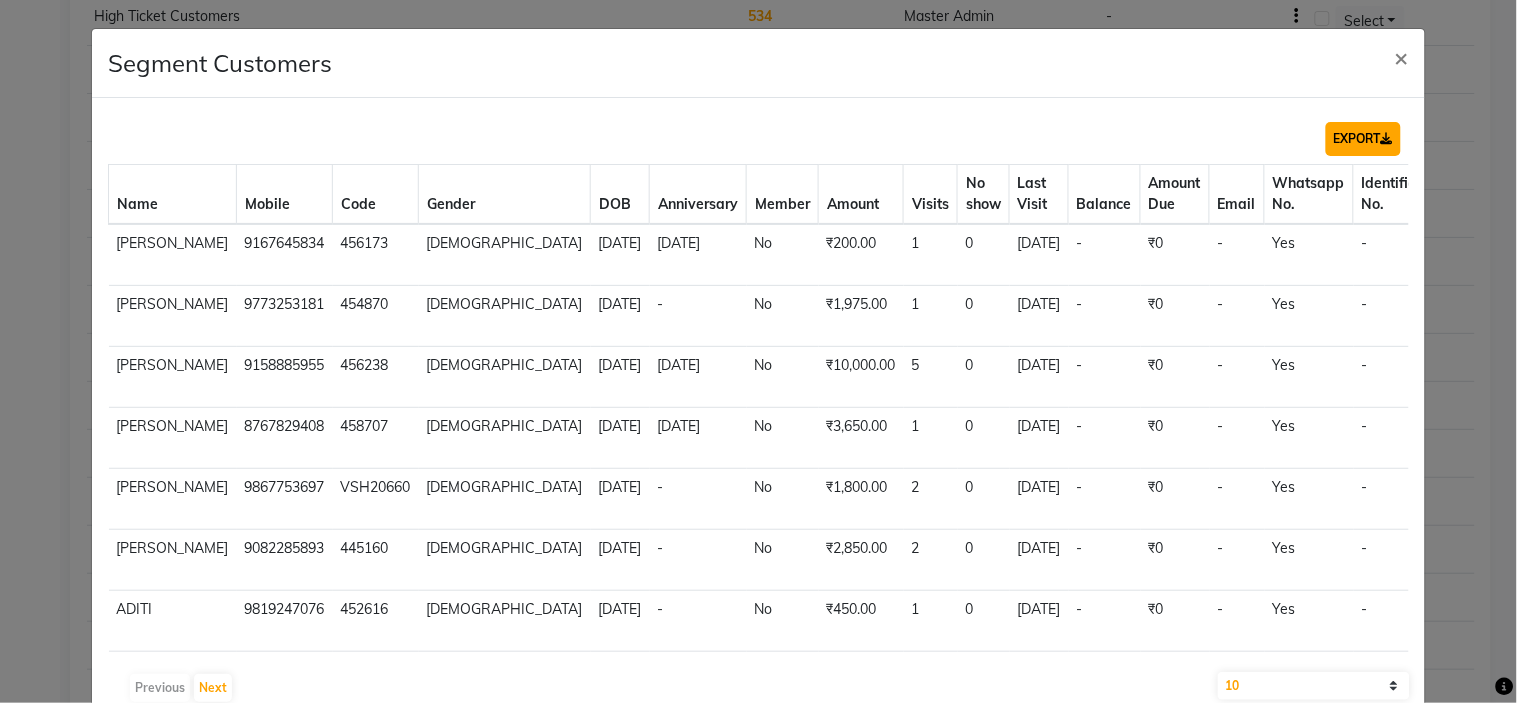 click on "EXPORT" 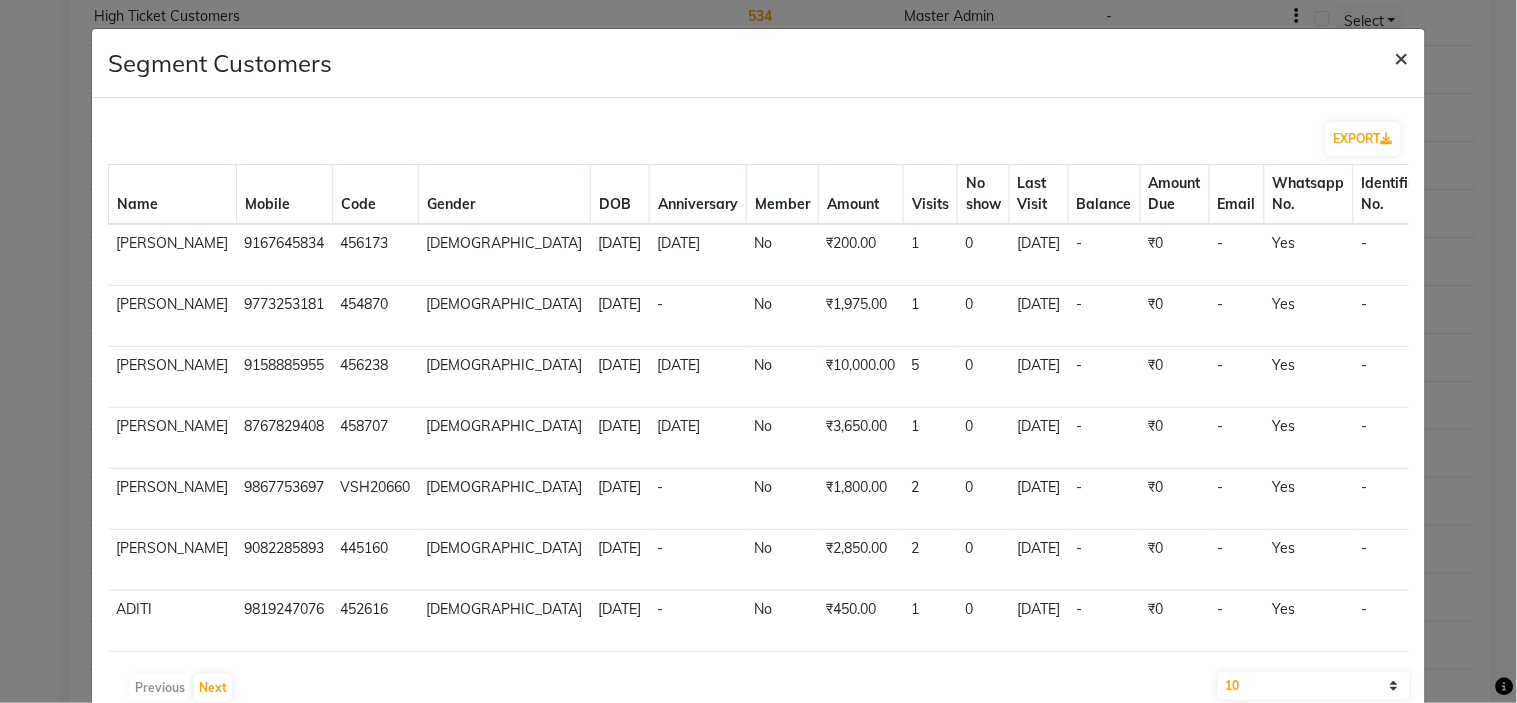 click on "×" 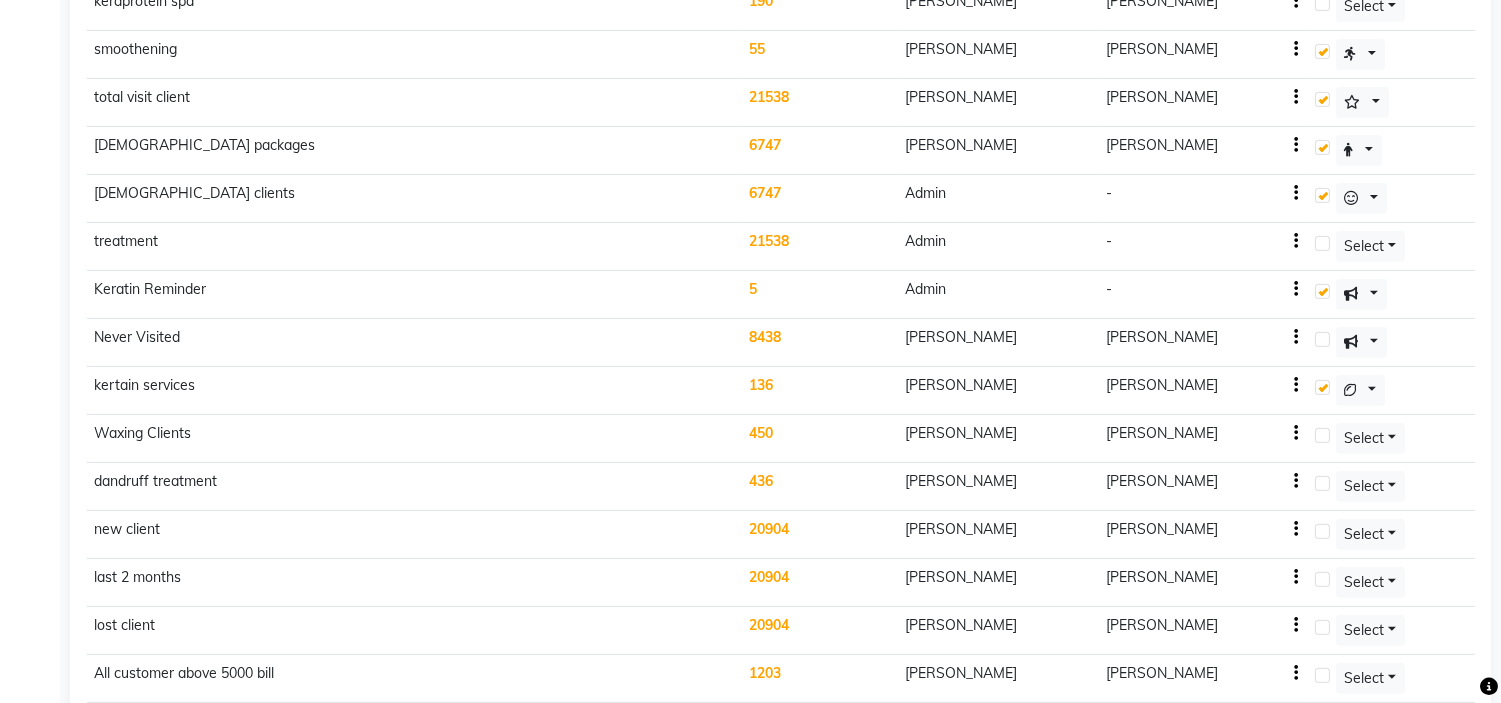 scroll, scrollTop: 1415, scrollLeft: 0, axis: vertical 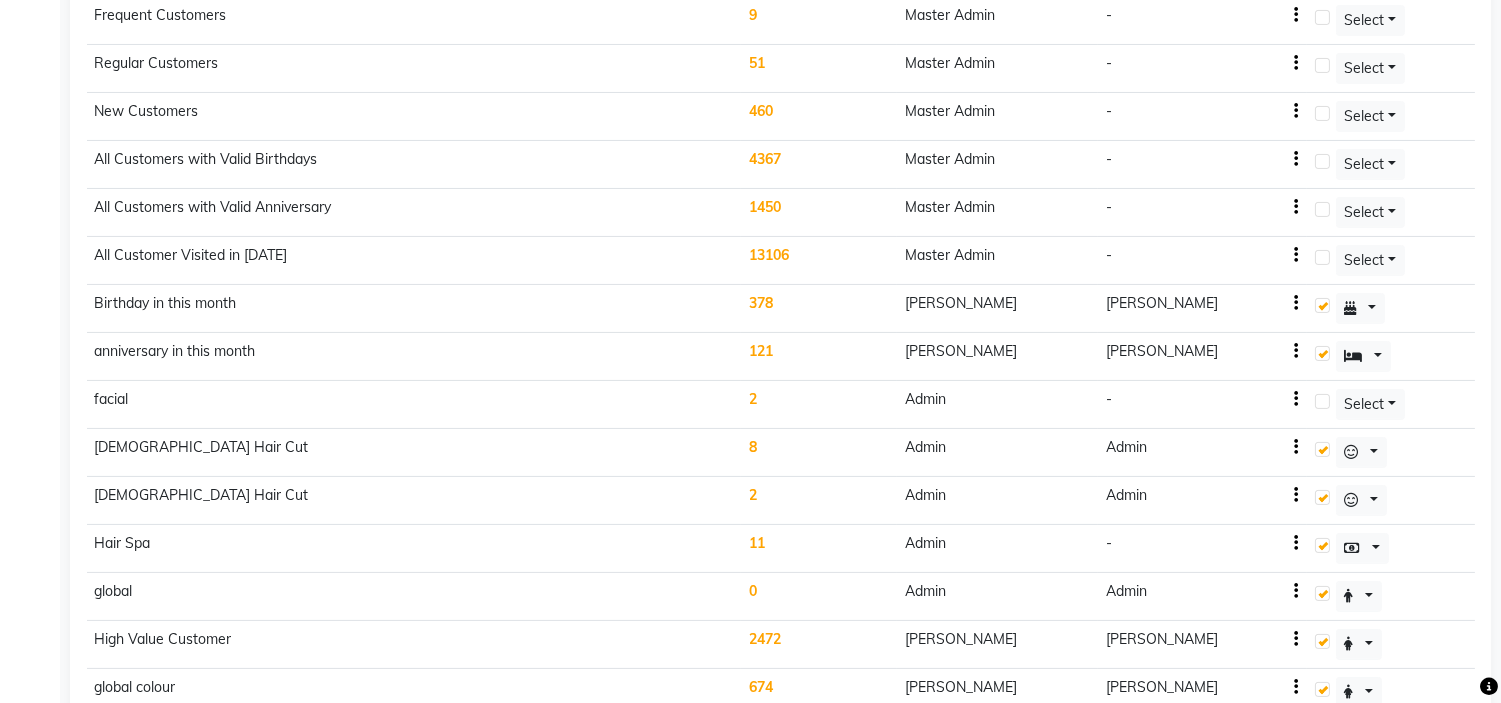 click 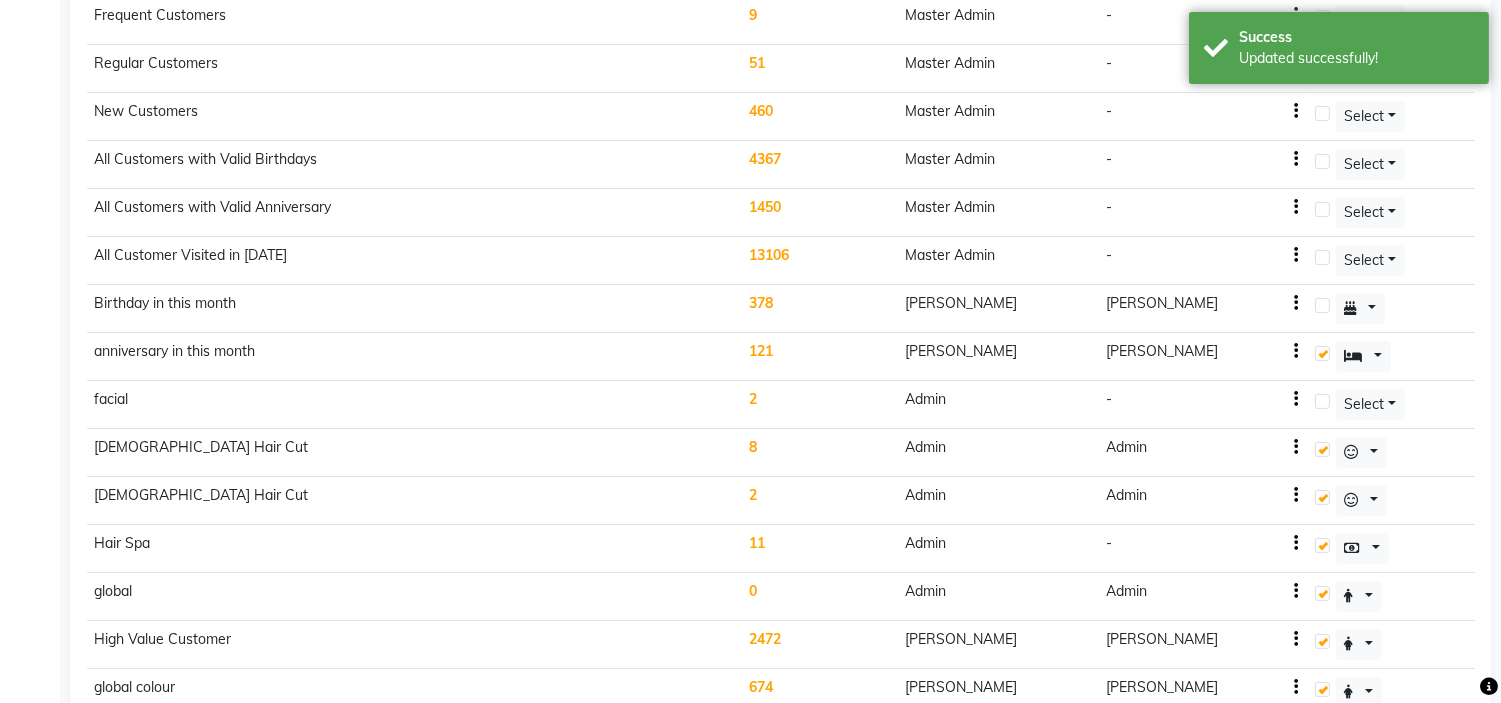 click 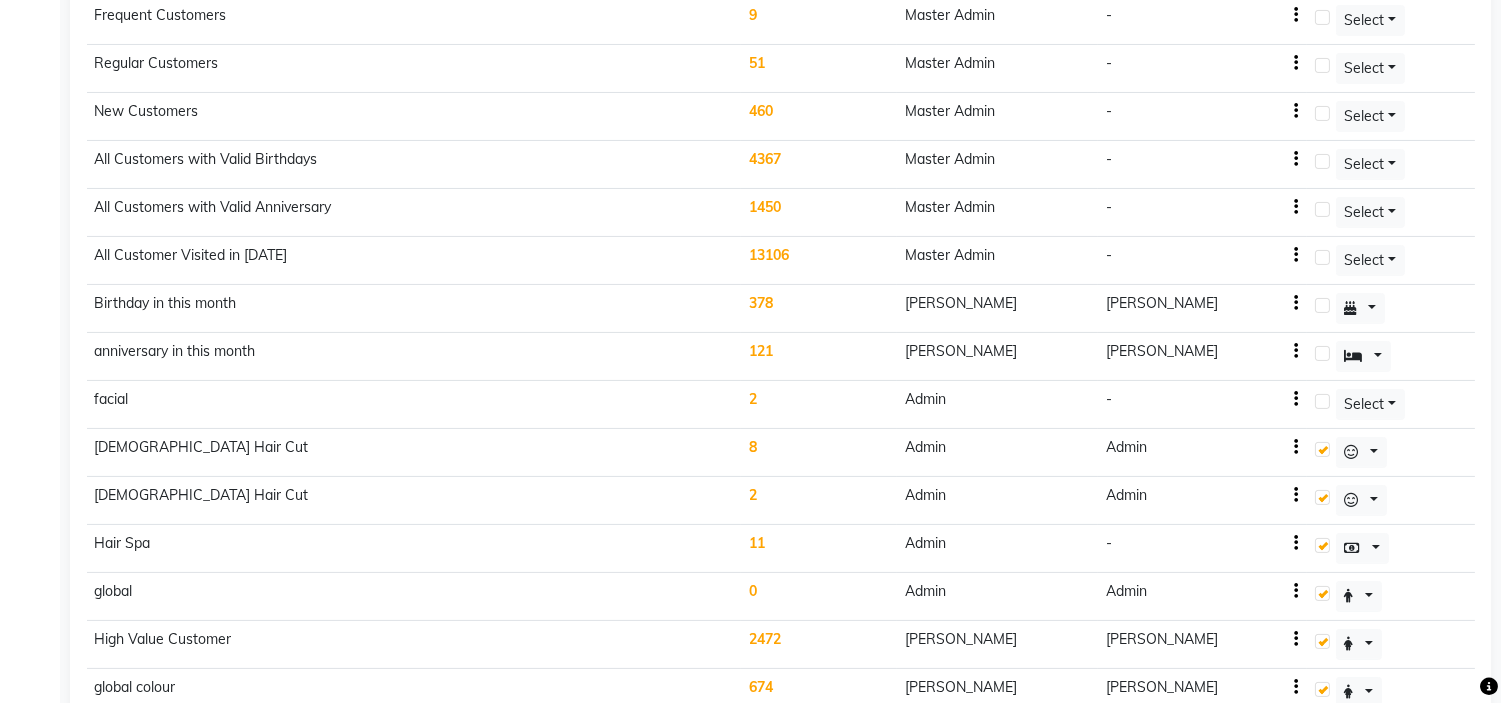 scroll, scrollTop: 4, scrollLeft: 0, axis: vertical 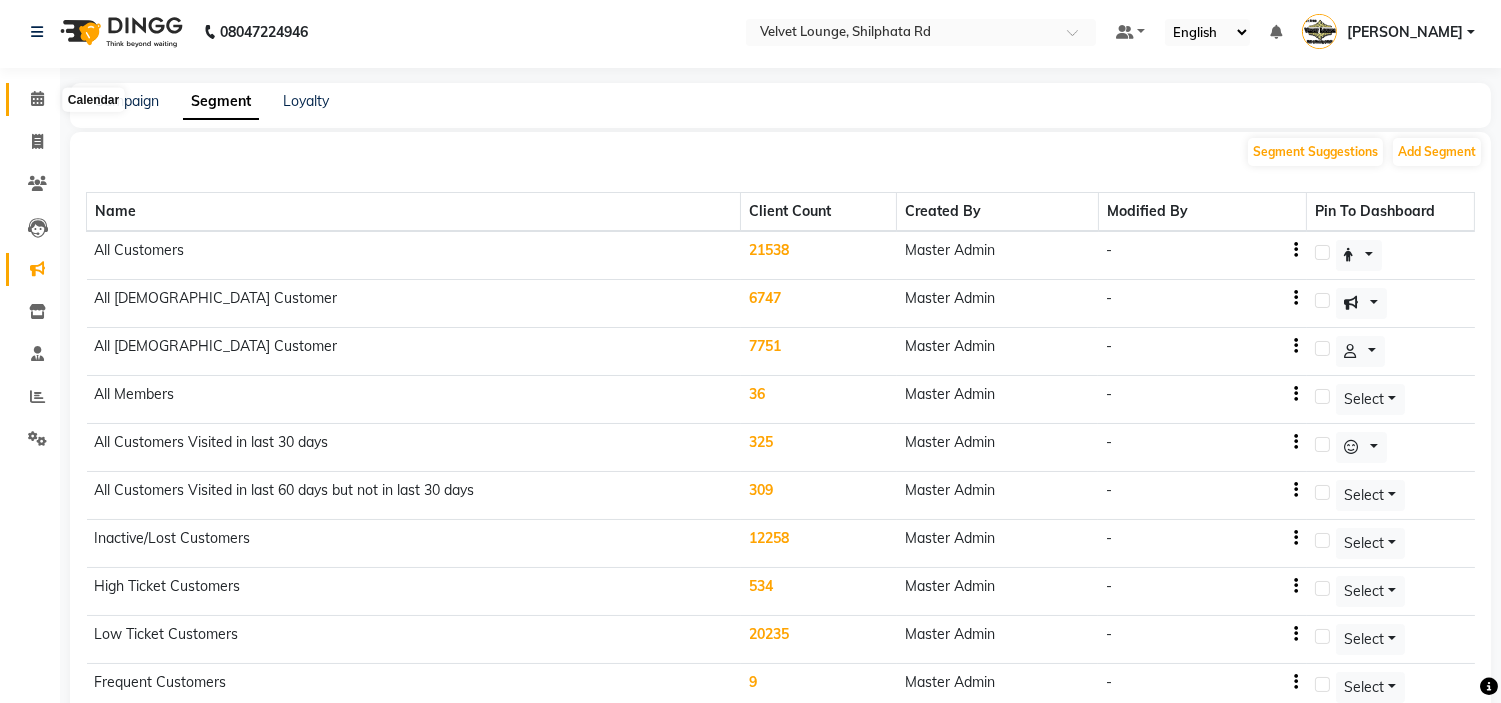 click 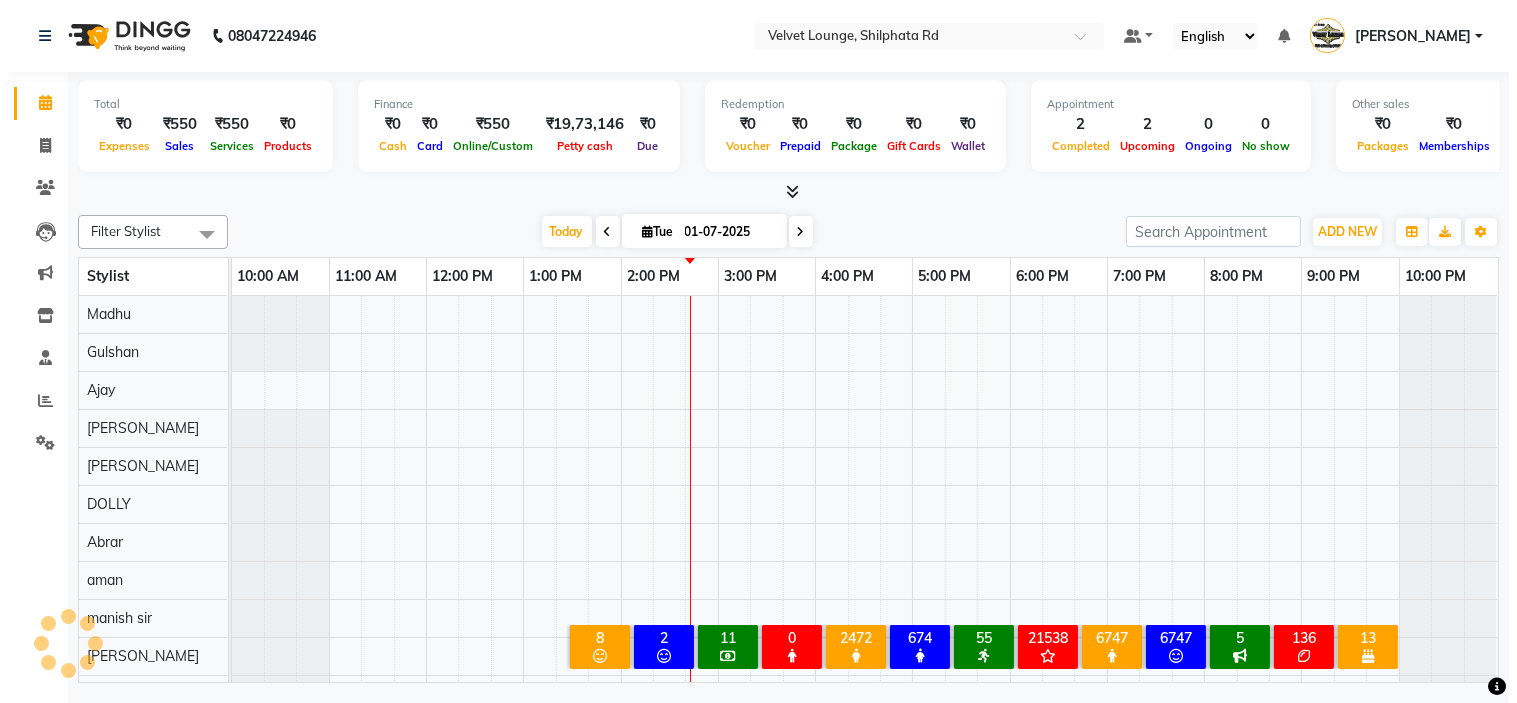 scroll, scrollTop: 0, scrollLeft: 0, axis: both 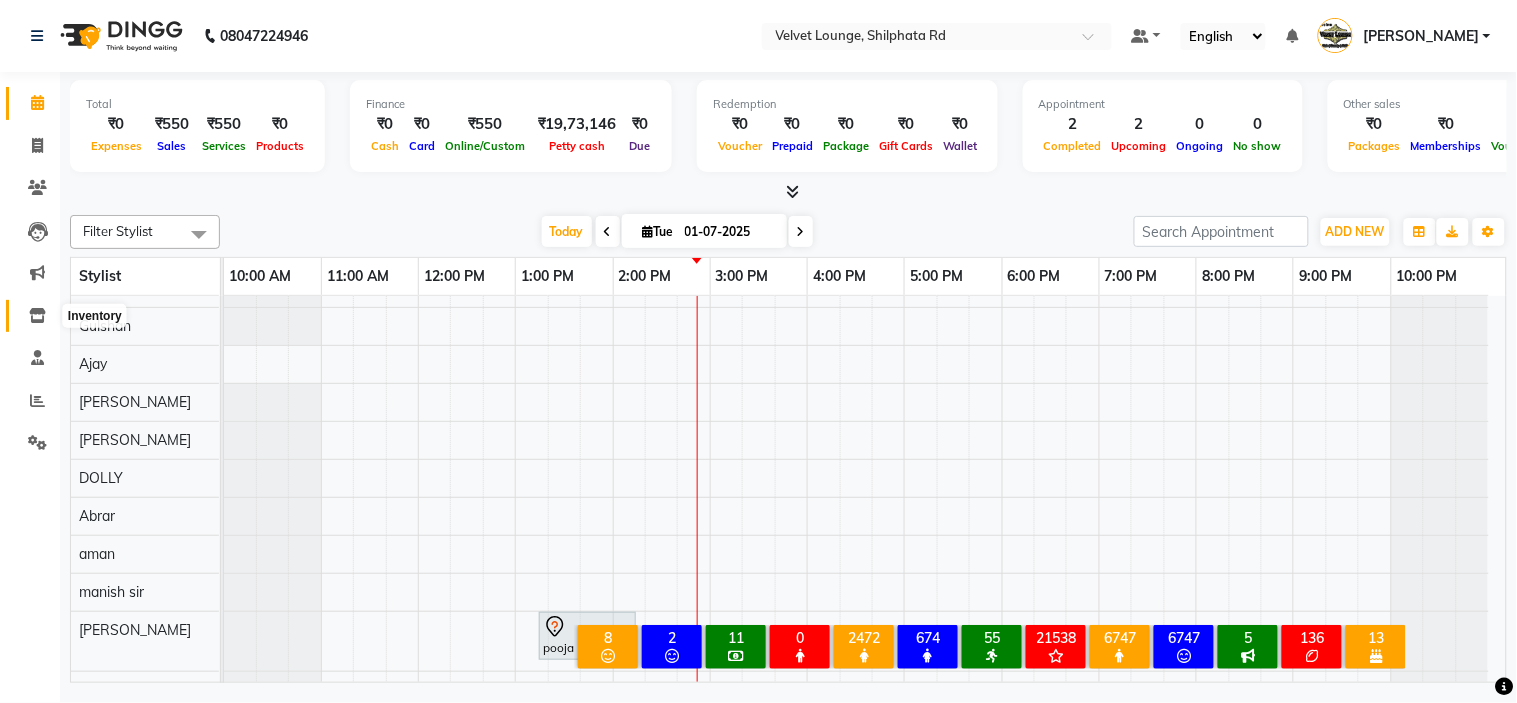 click 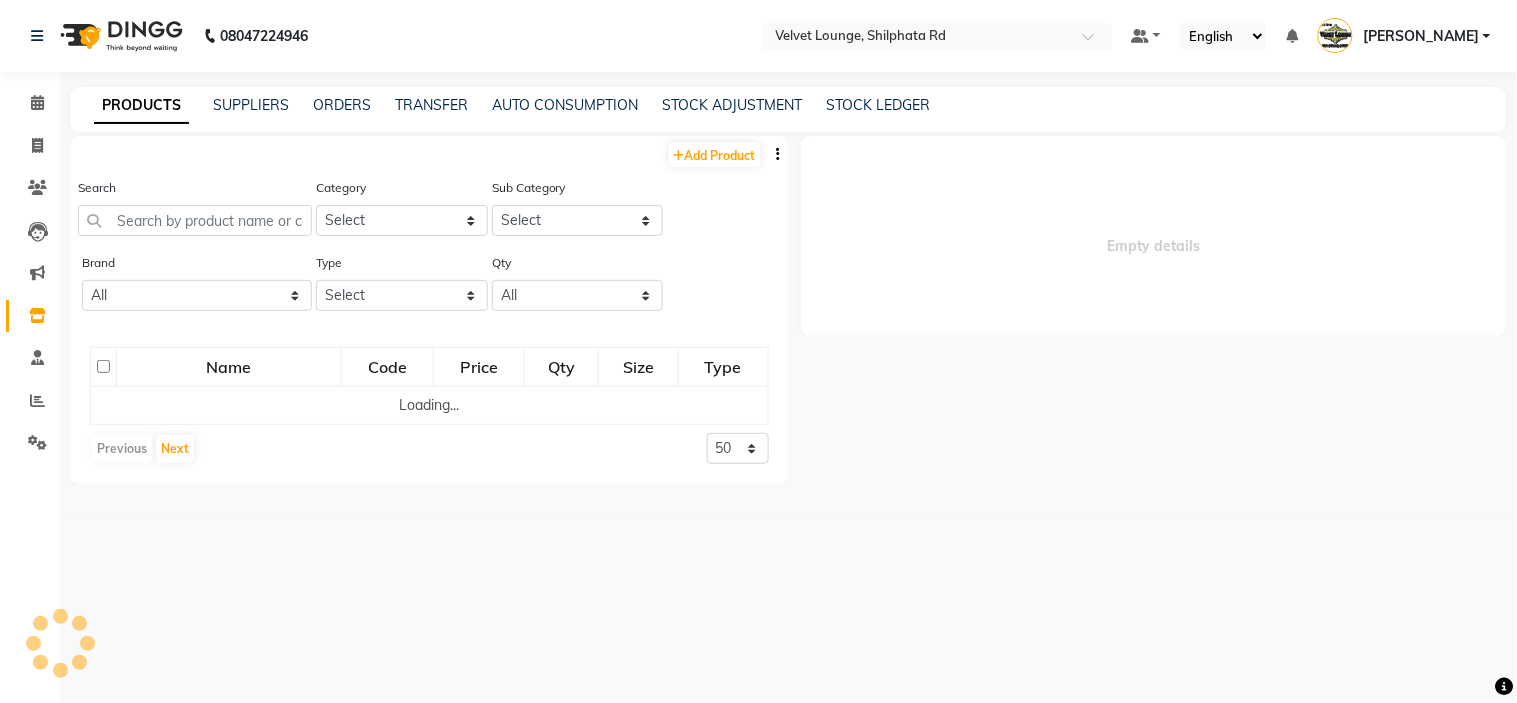 select 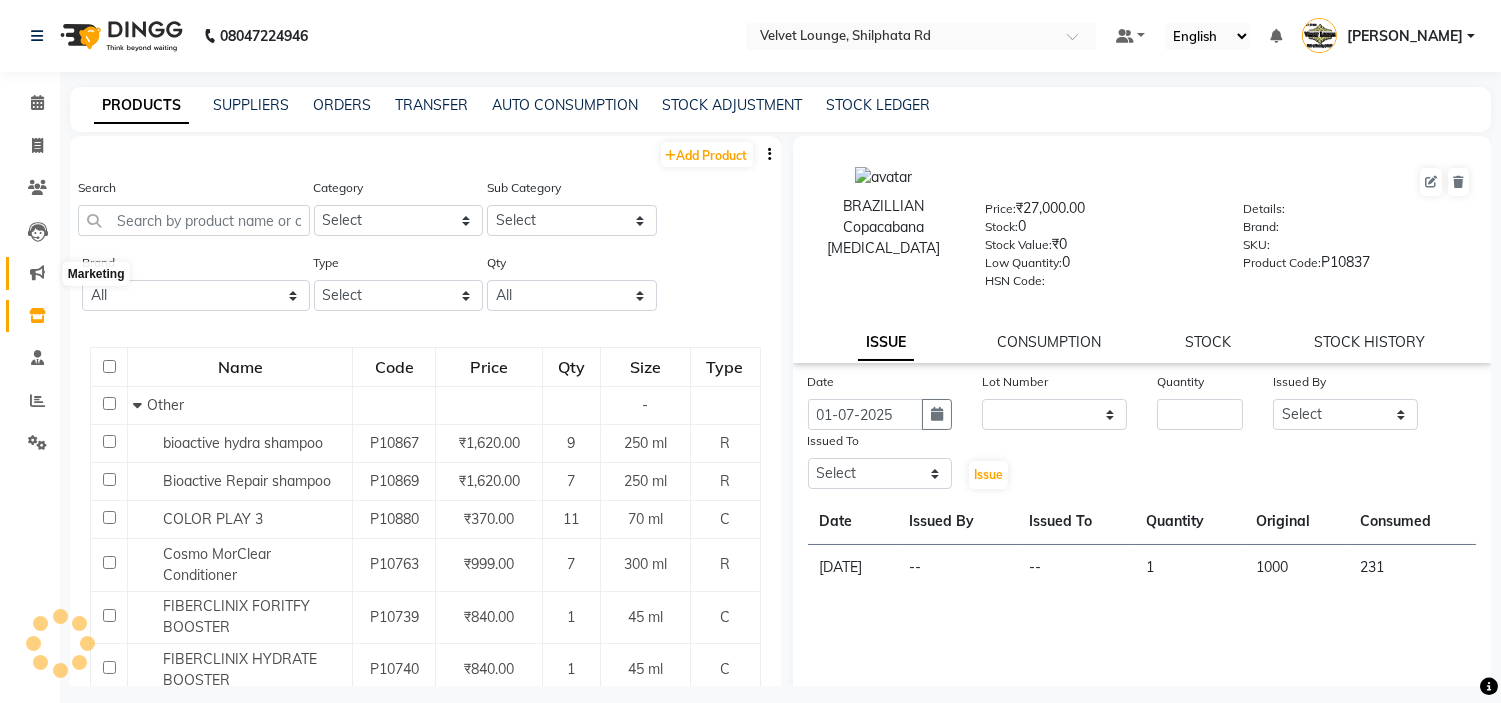 click 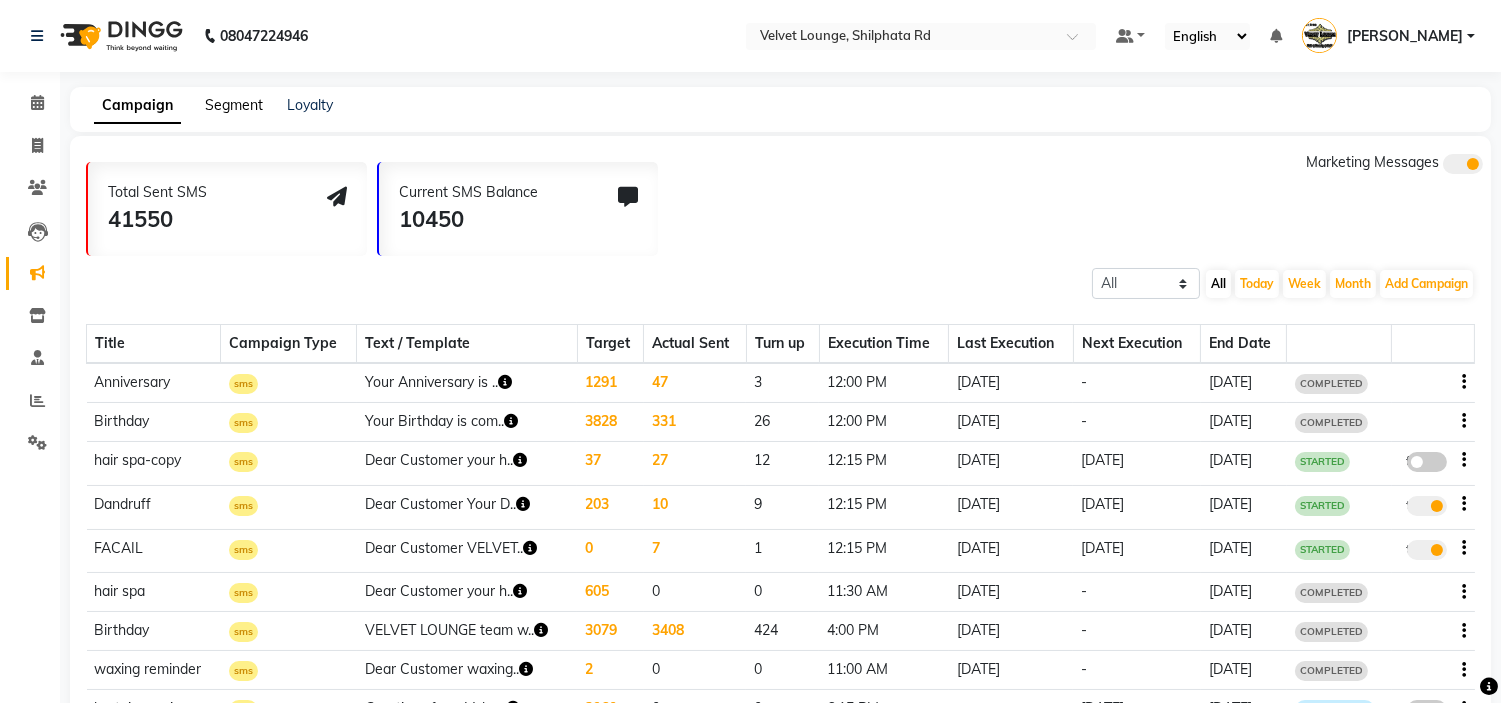 click on "Segment" 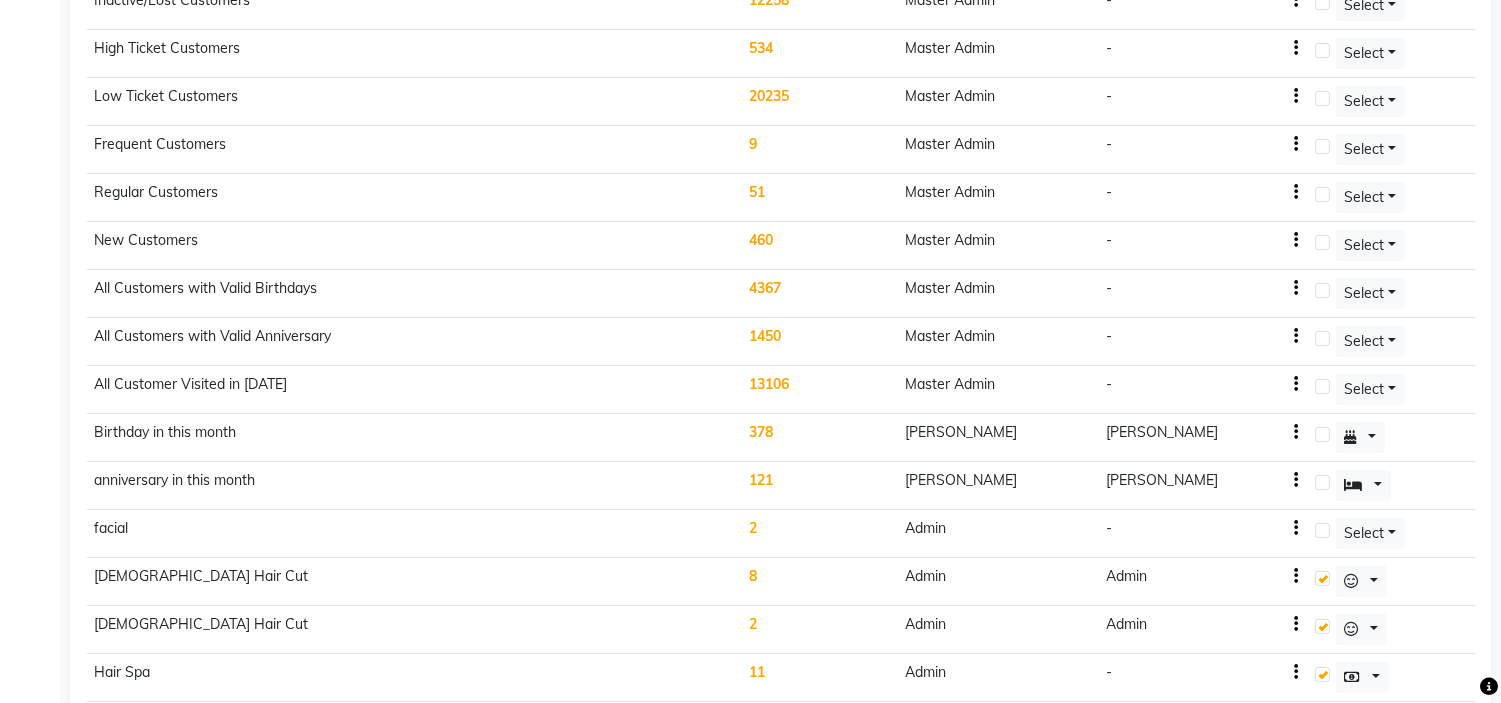 scroll, scrollTop: 555, scrollLeft: 0, axis: vertical 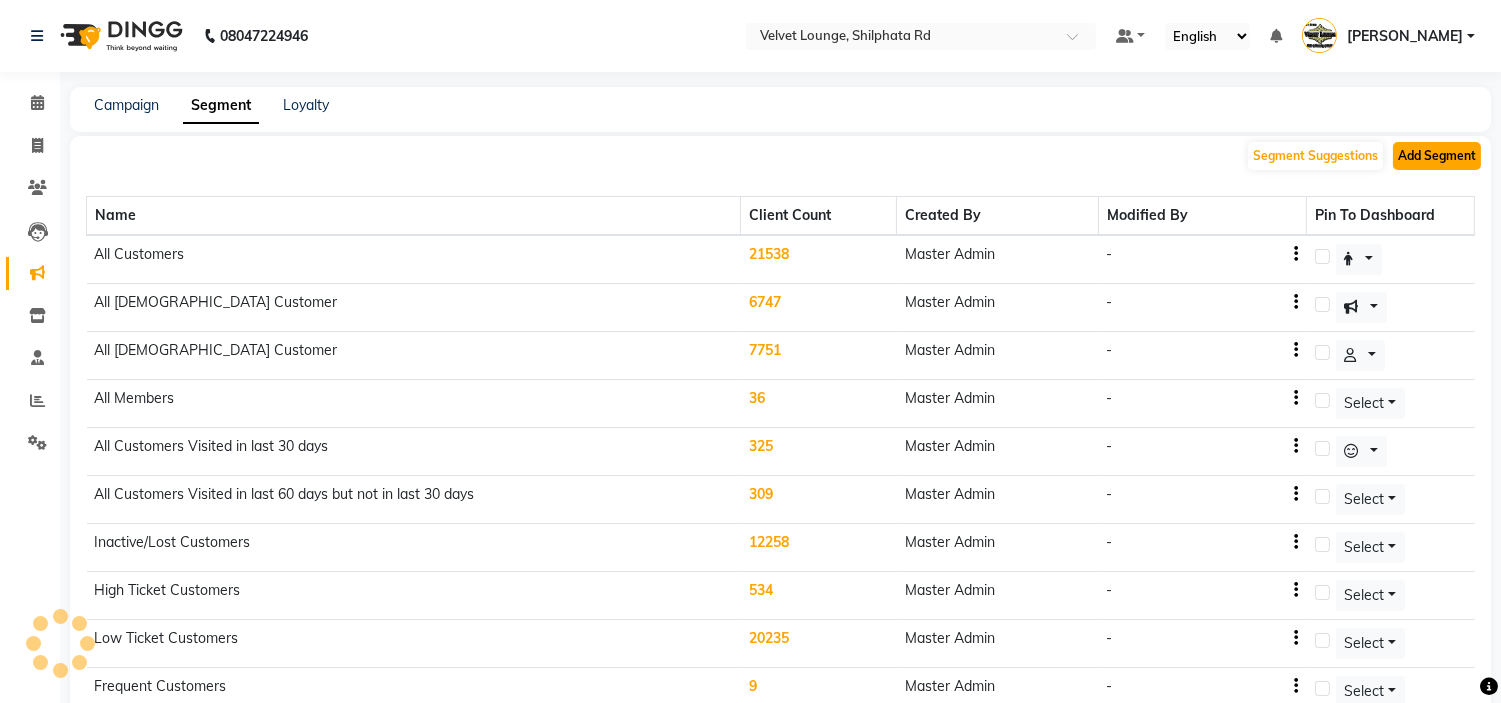click on "Add Segment" 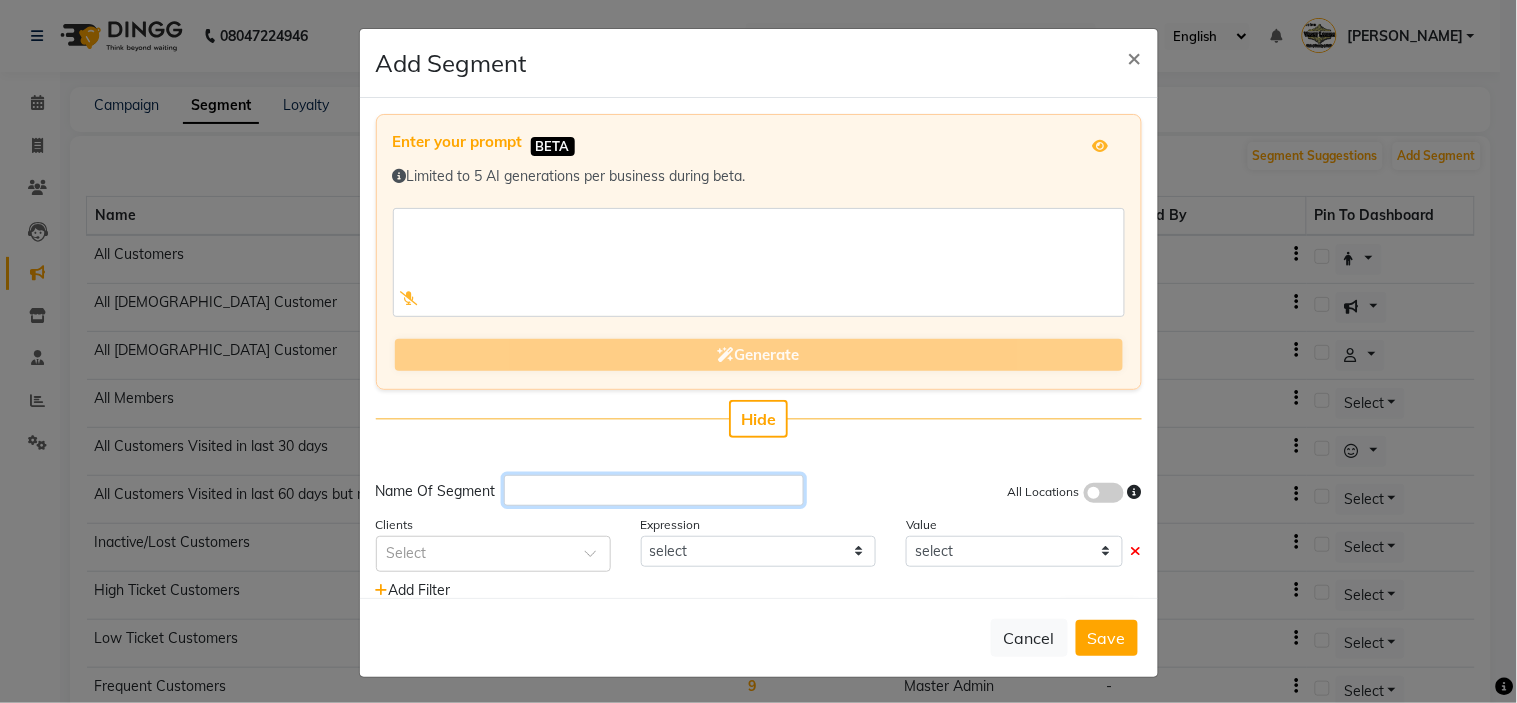 click 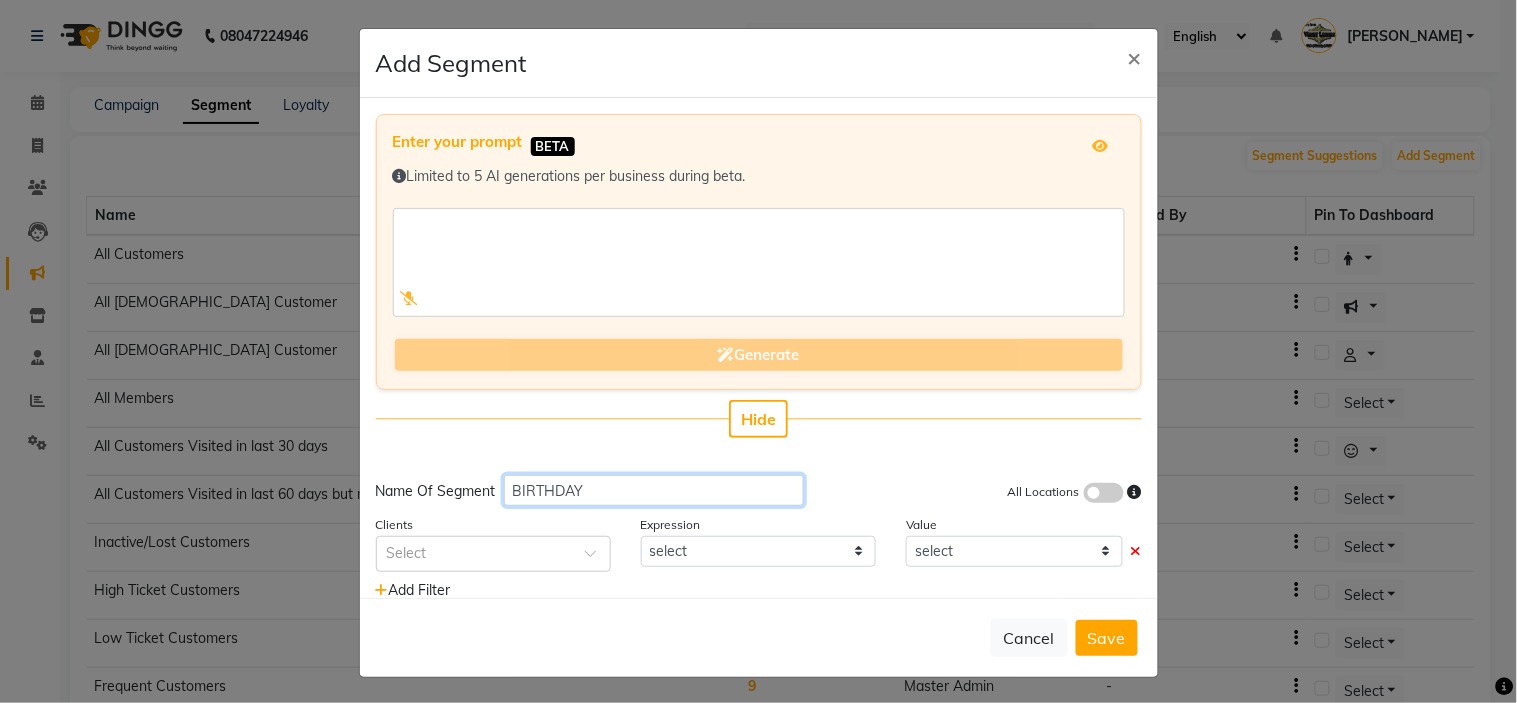 type on "BIRTHDAY" 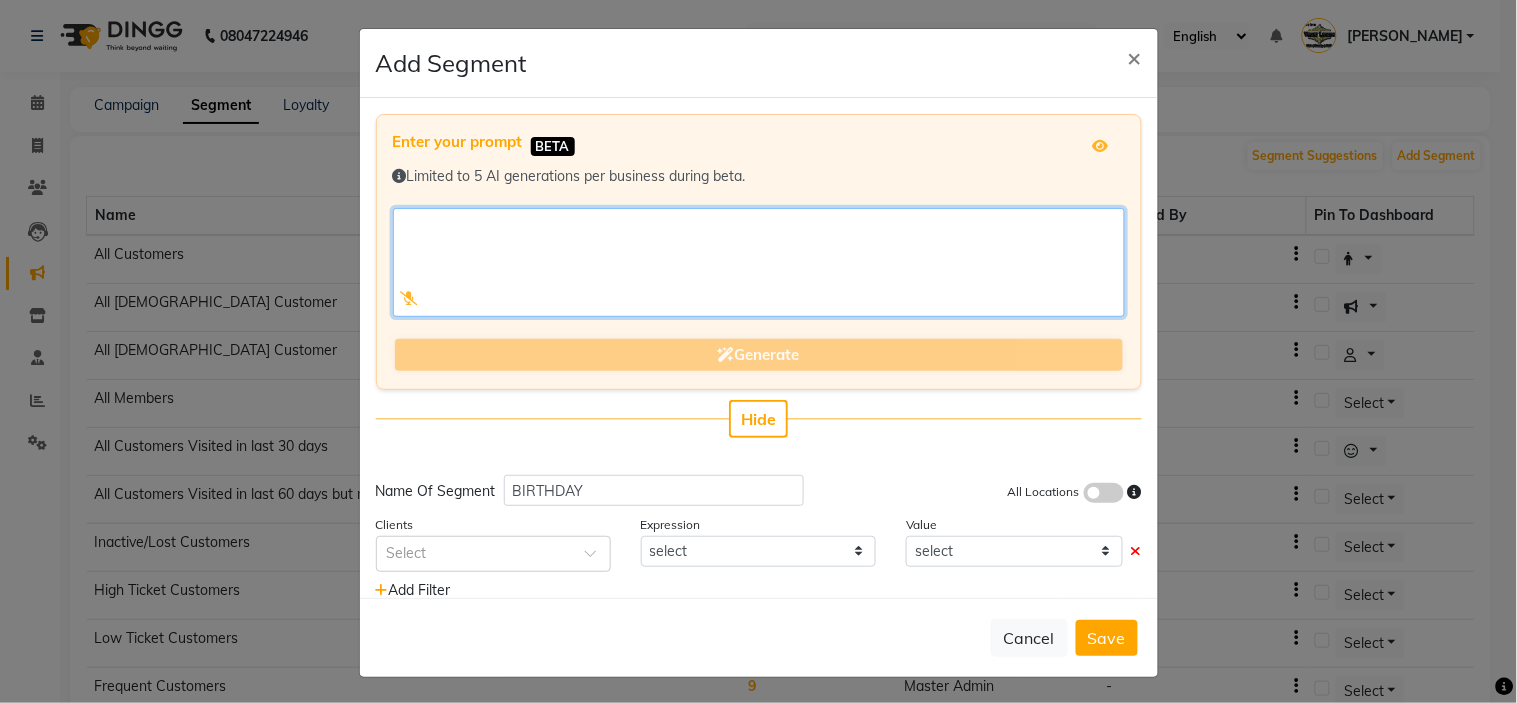 click 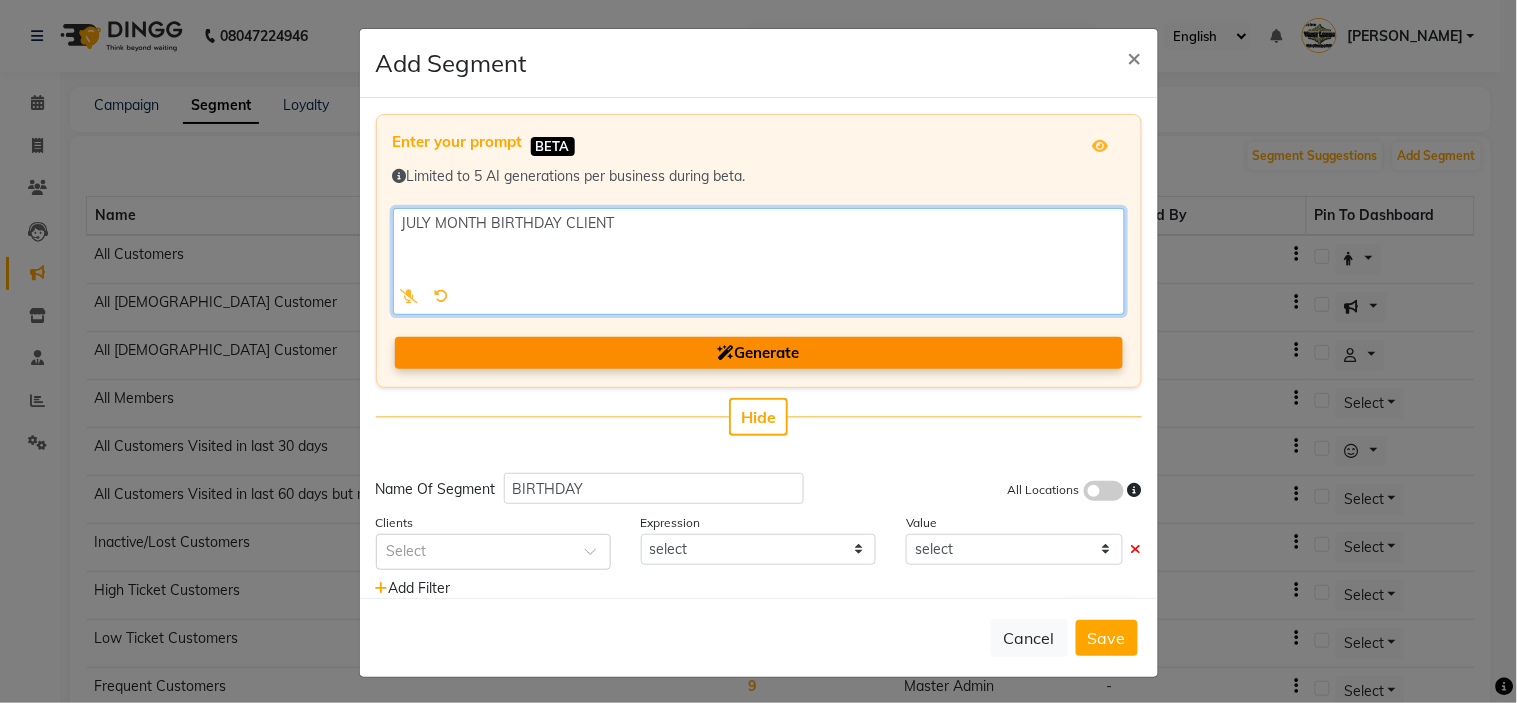 type on "JULY MONTH BIRTHDAY CLIENT" 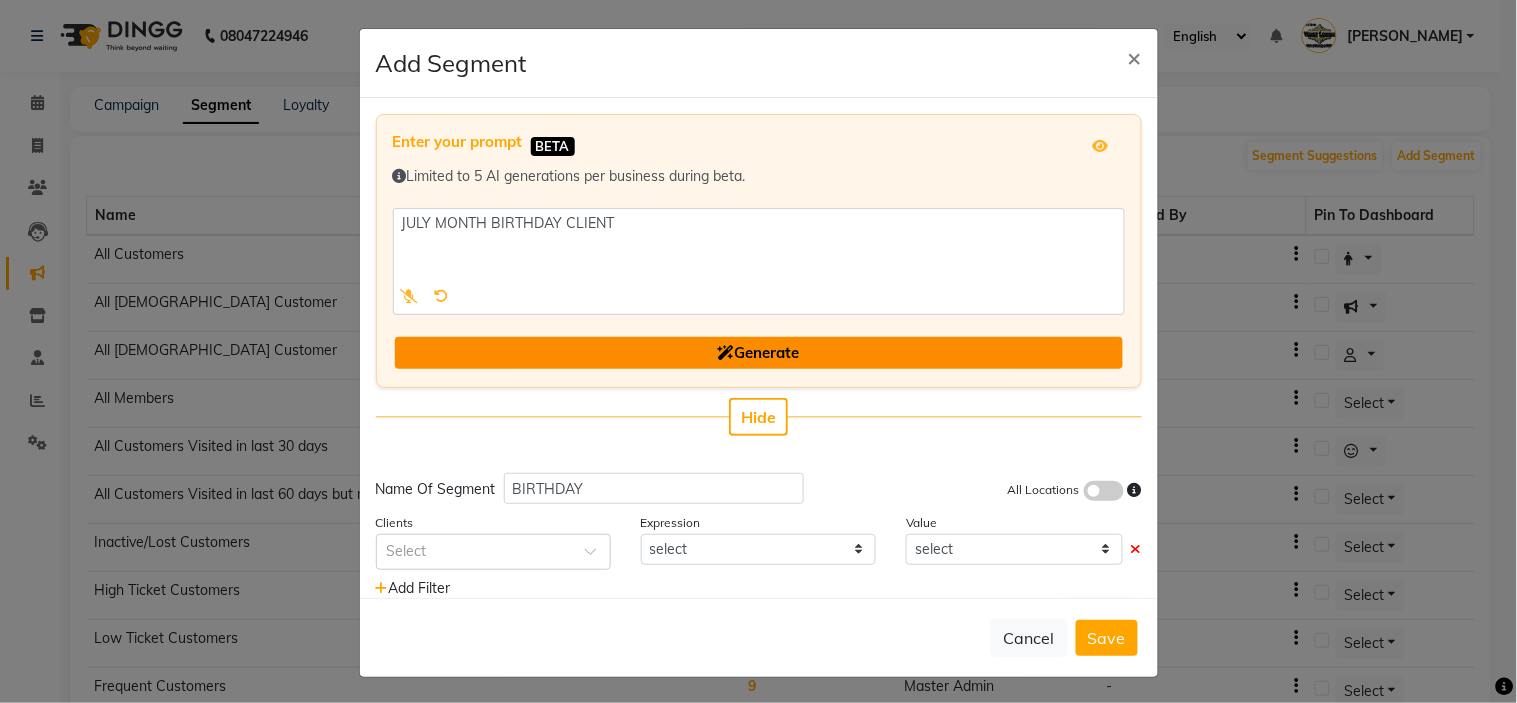 click on "Generate" 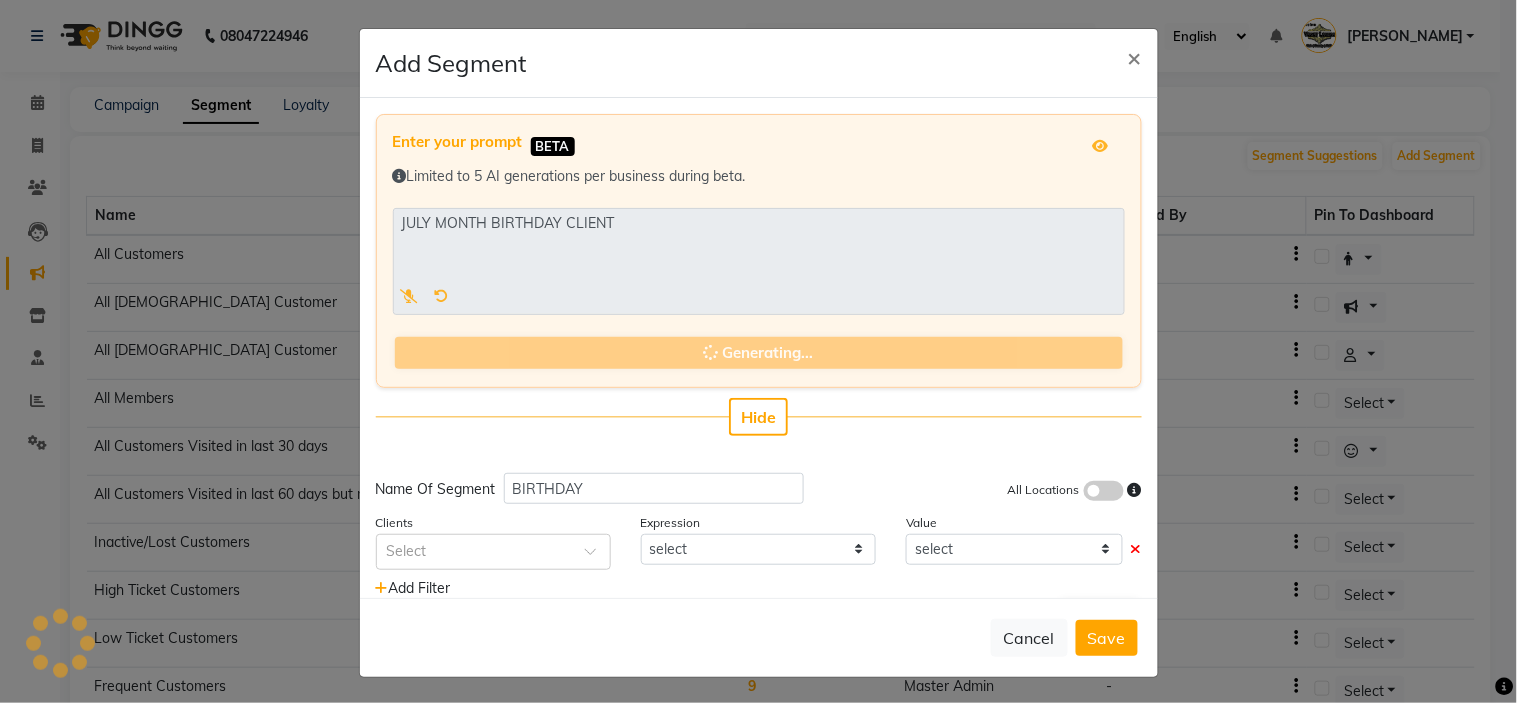 type 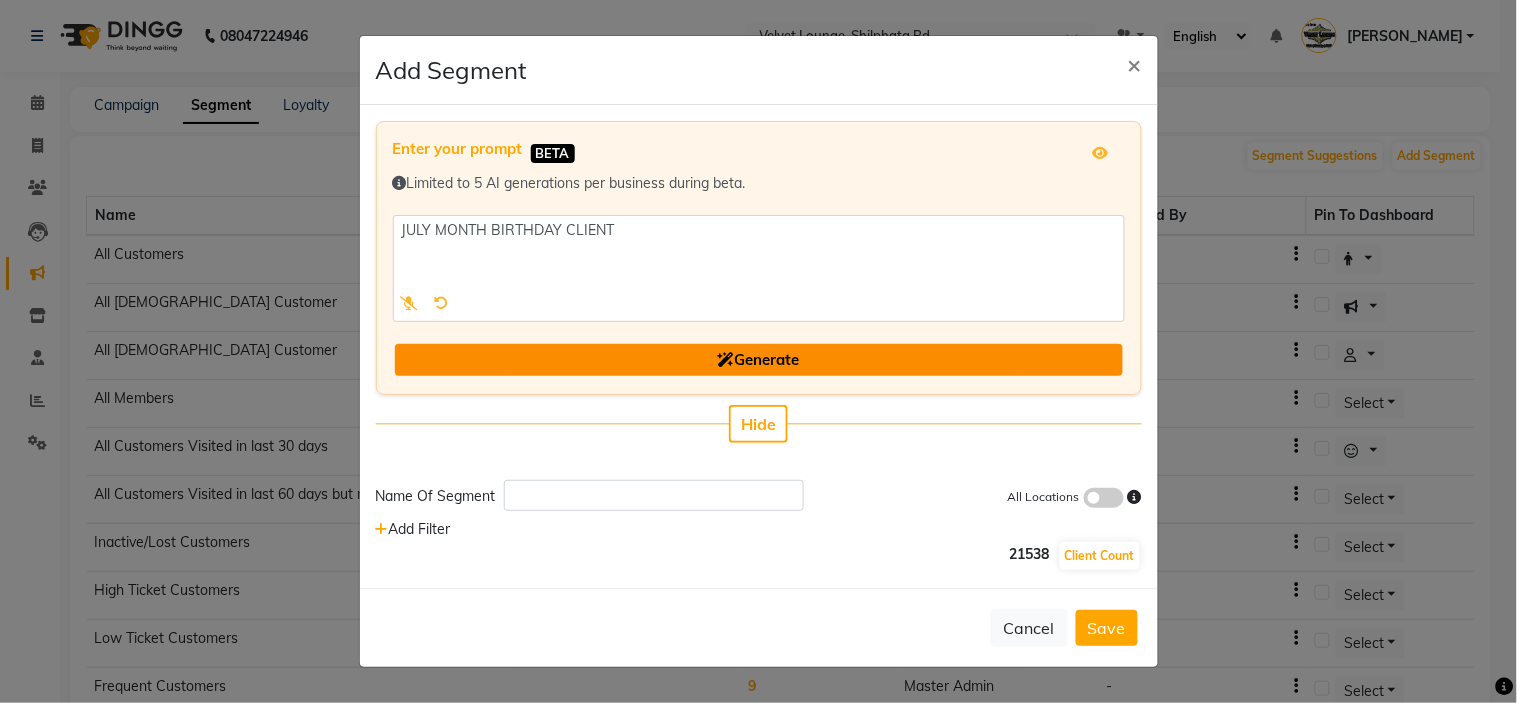 click on "Generate" 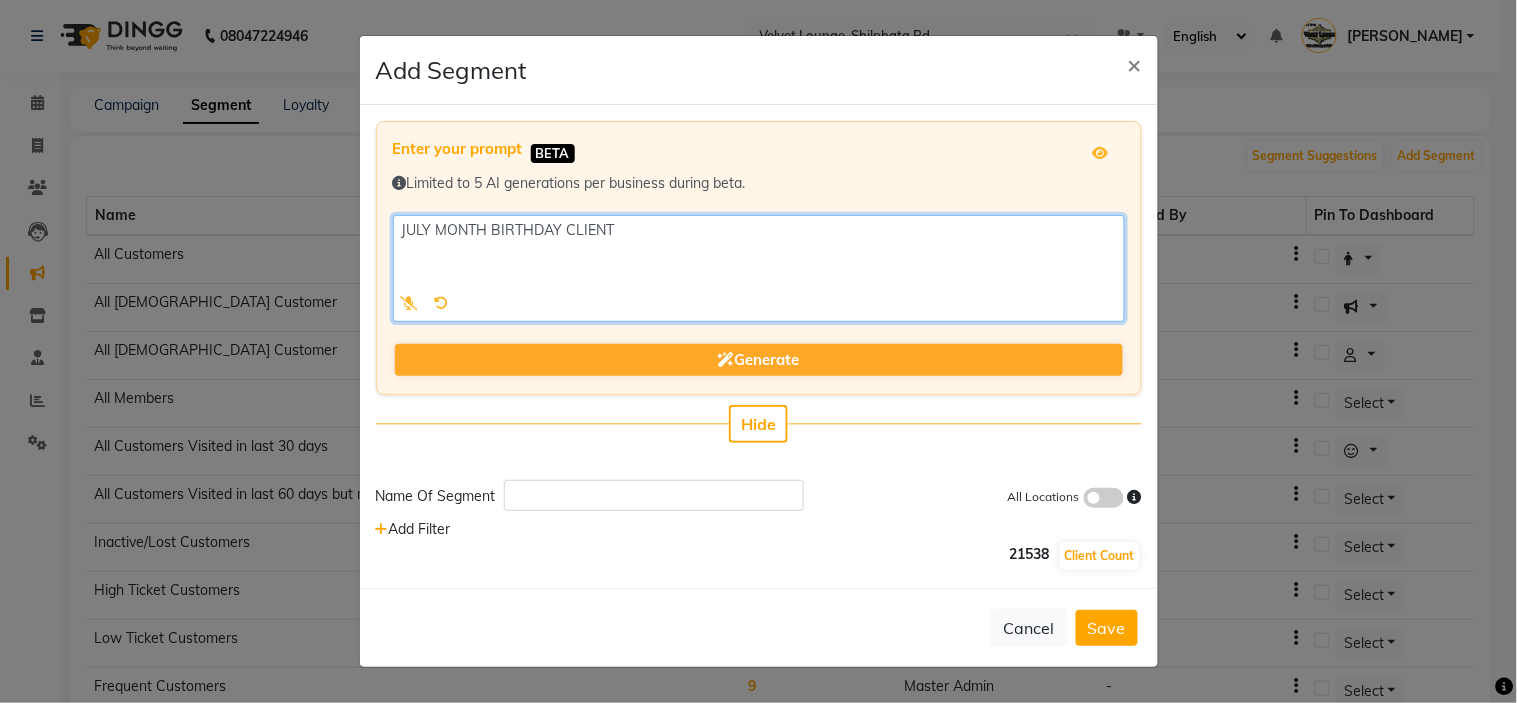 click 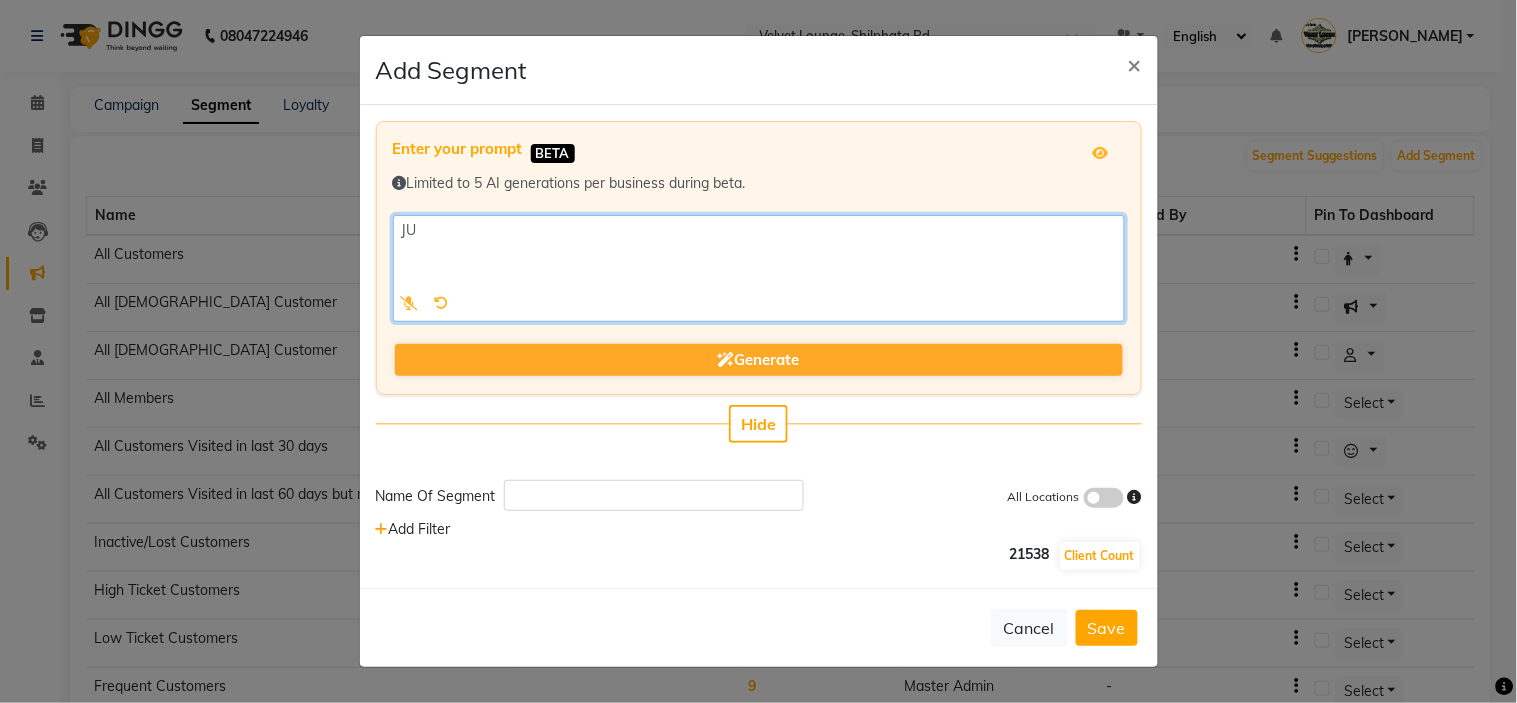 type on "J" 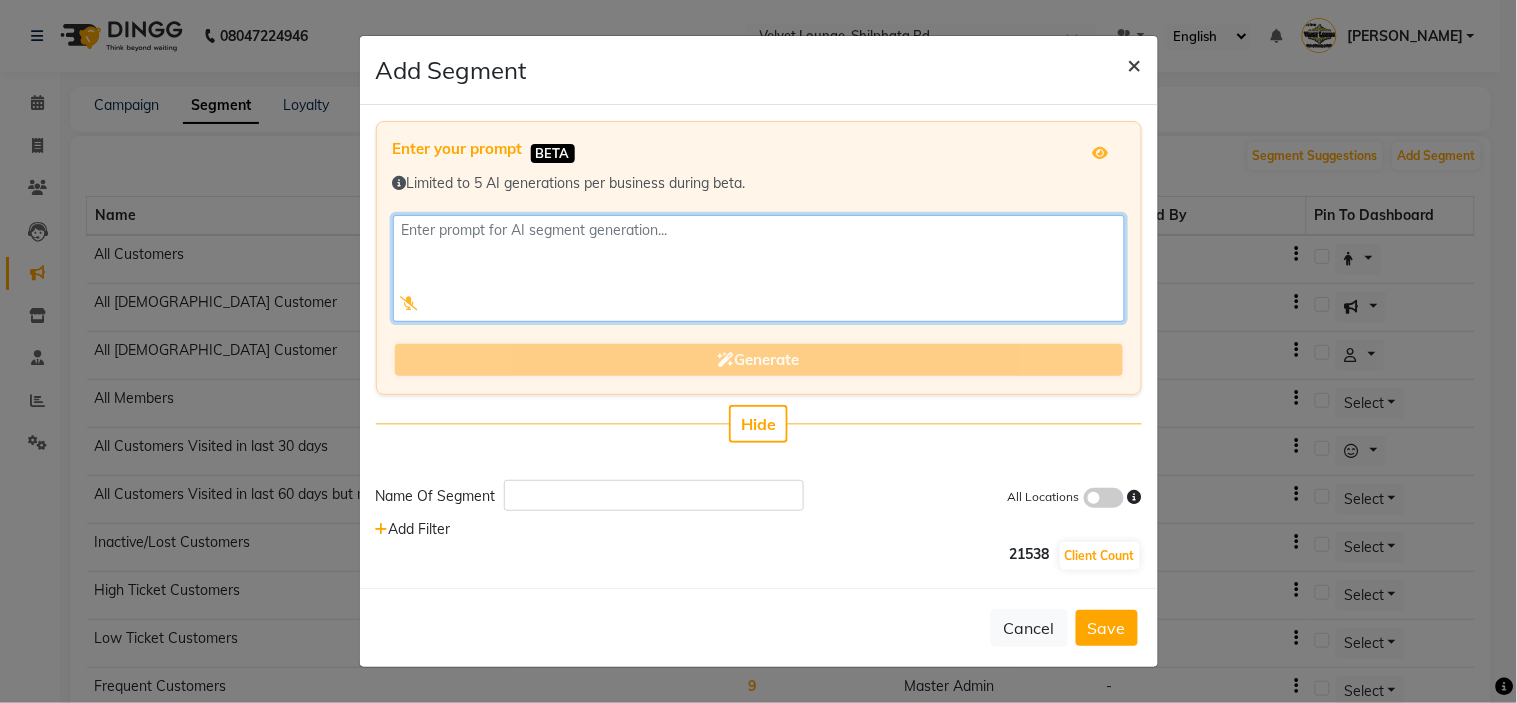 type 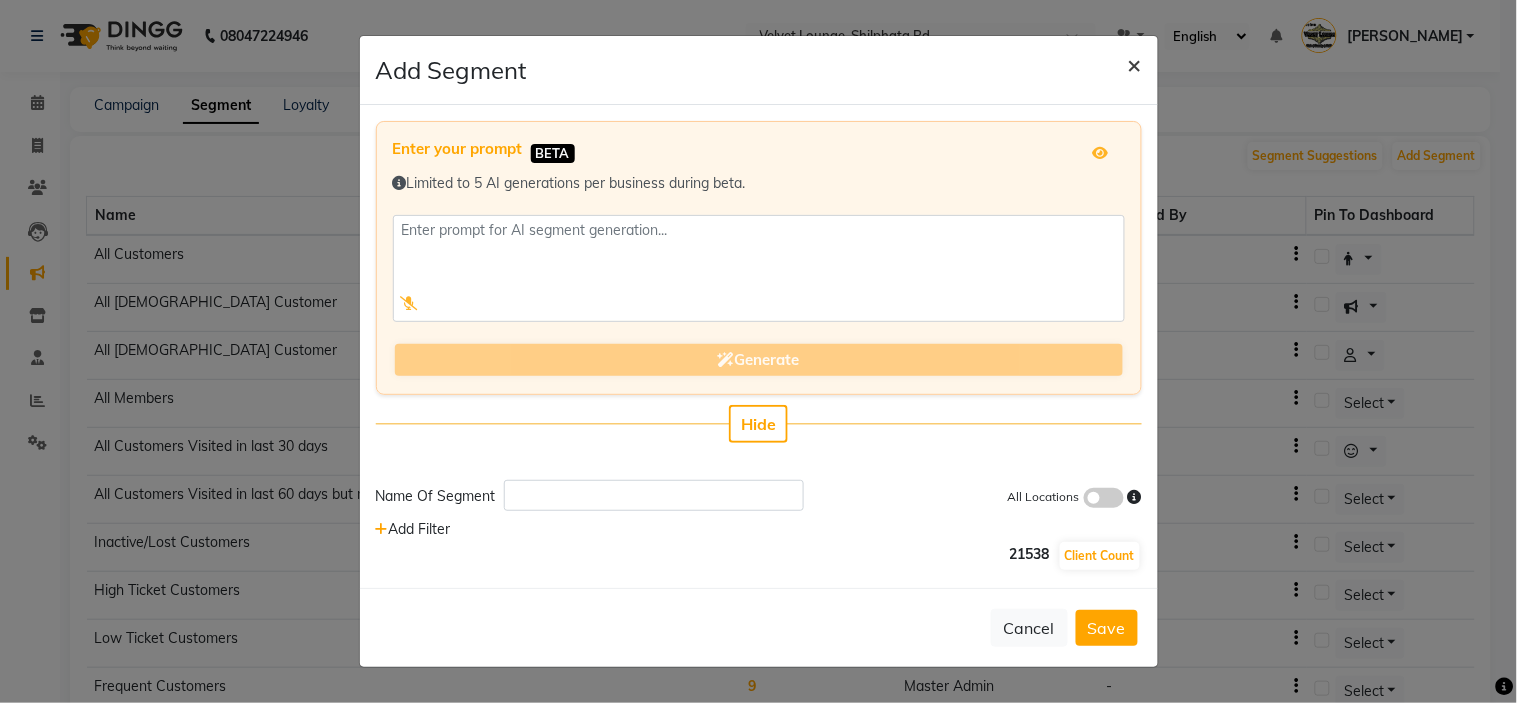 click on "×" 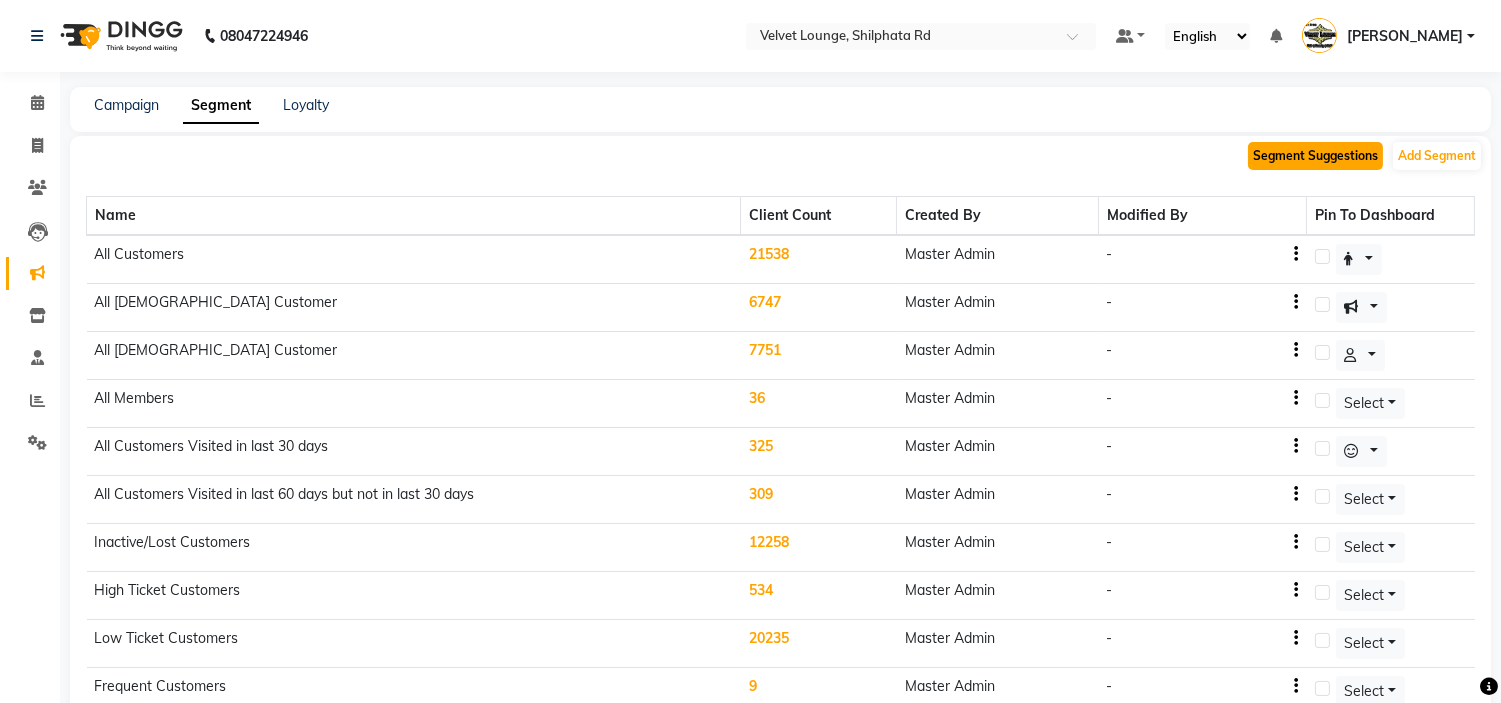 click on "Segment Suggestions" 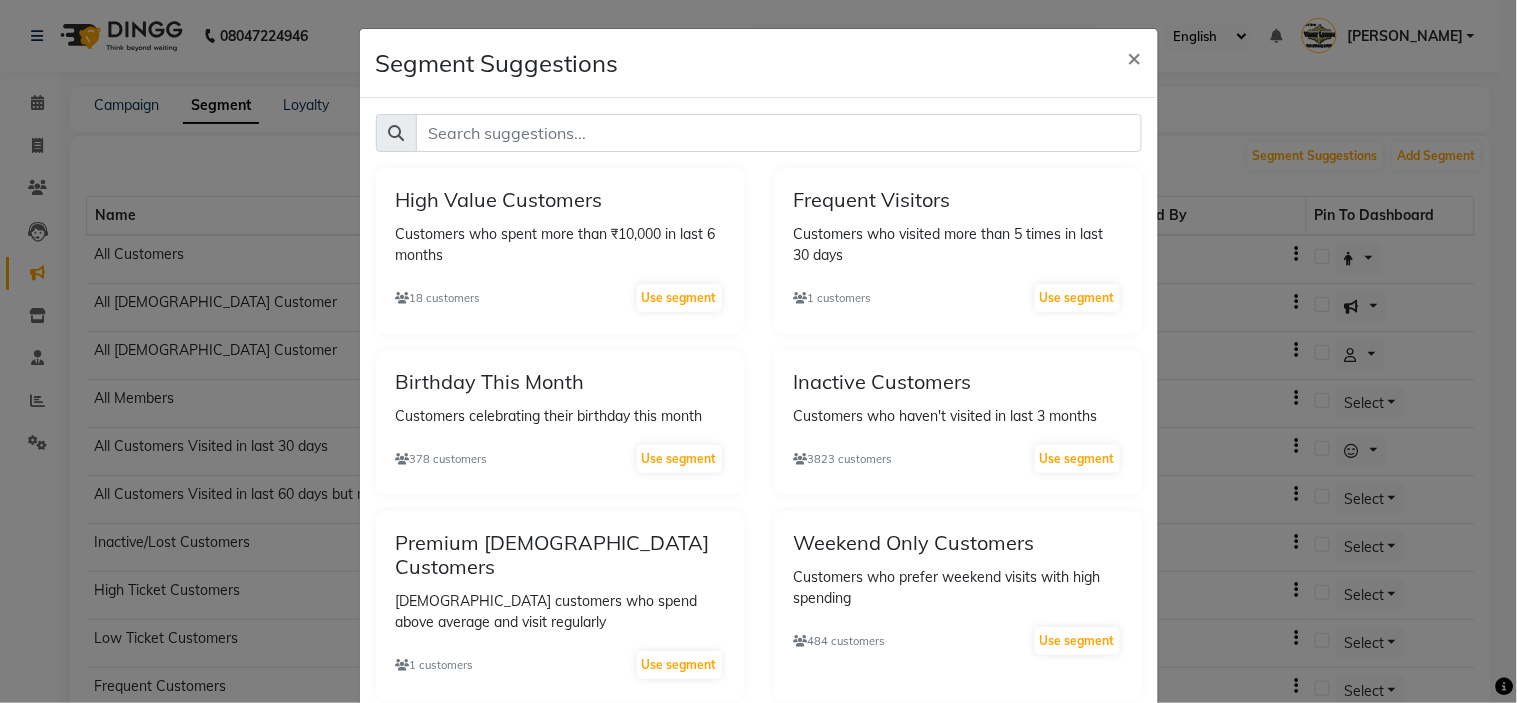 scroll, scrollTop: 614, scrollLeft: 0, axis: vertical 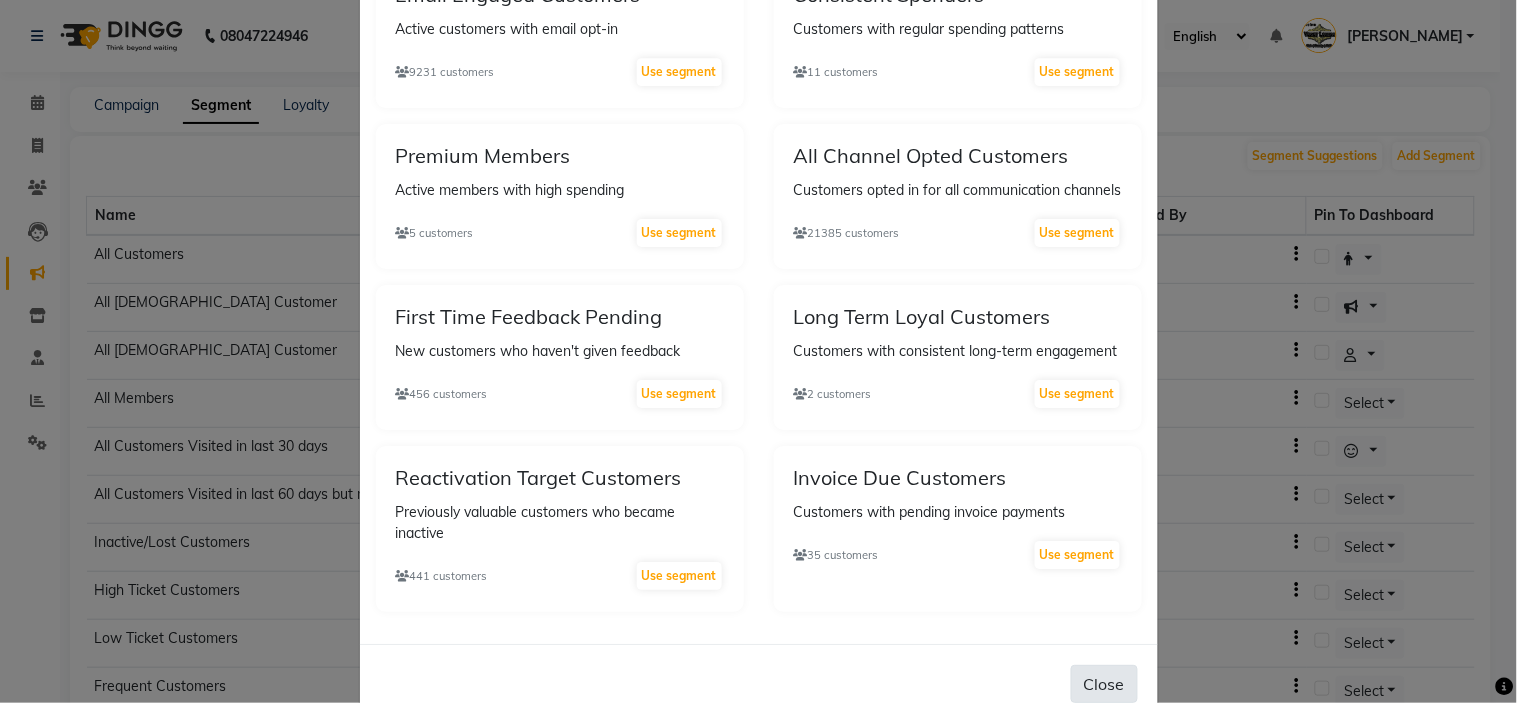 click on "Close" 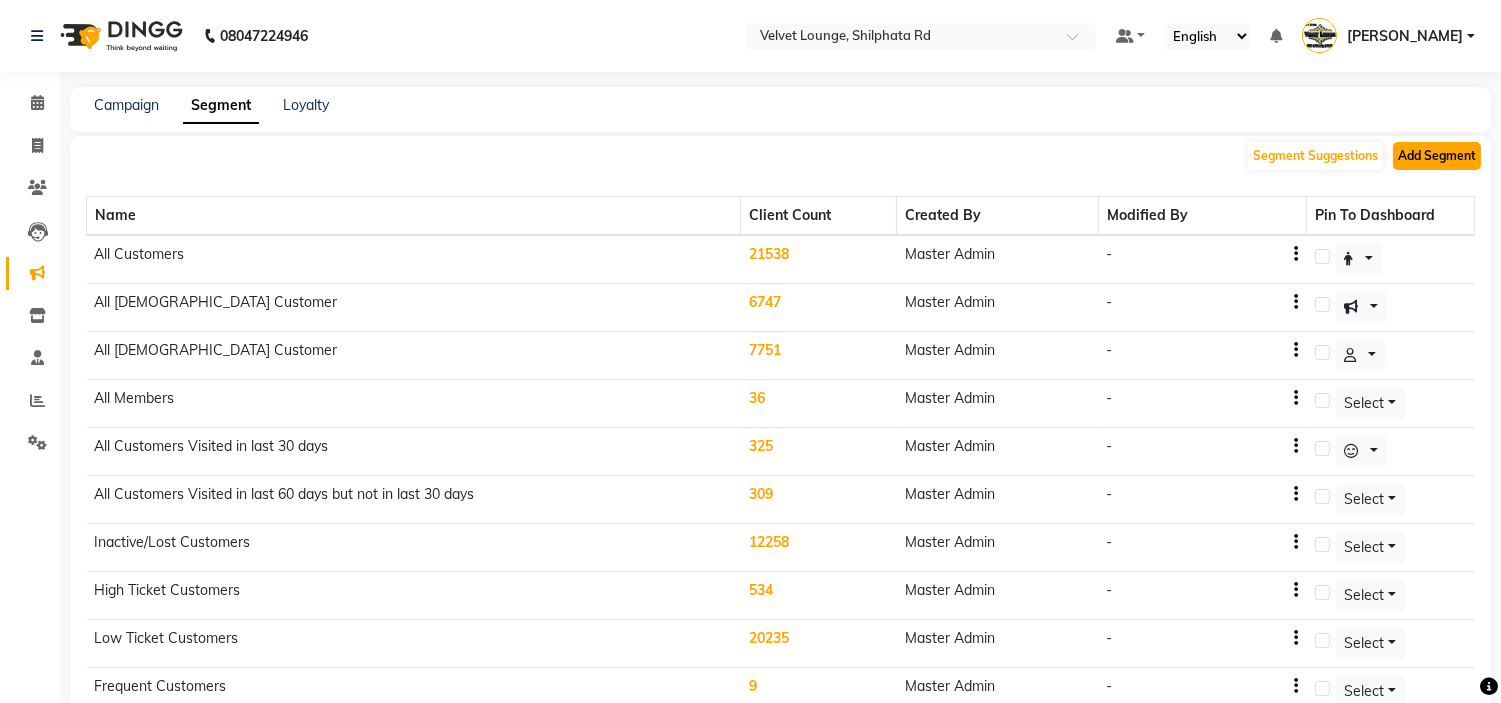 click on "Add Segment" 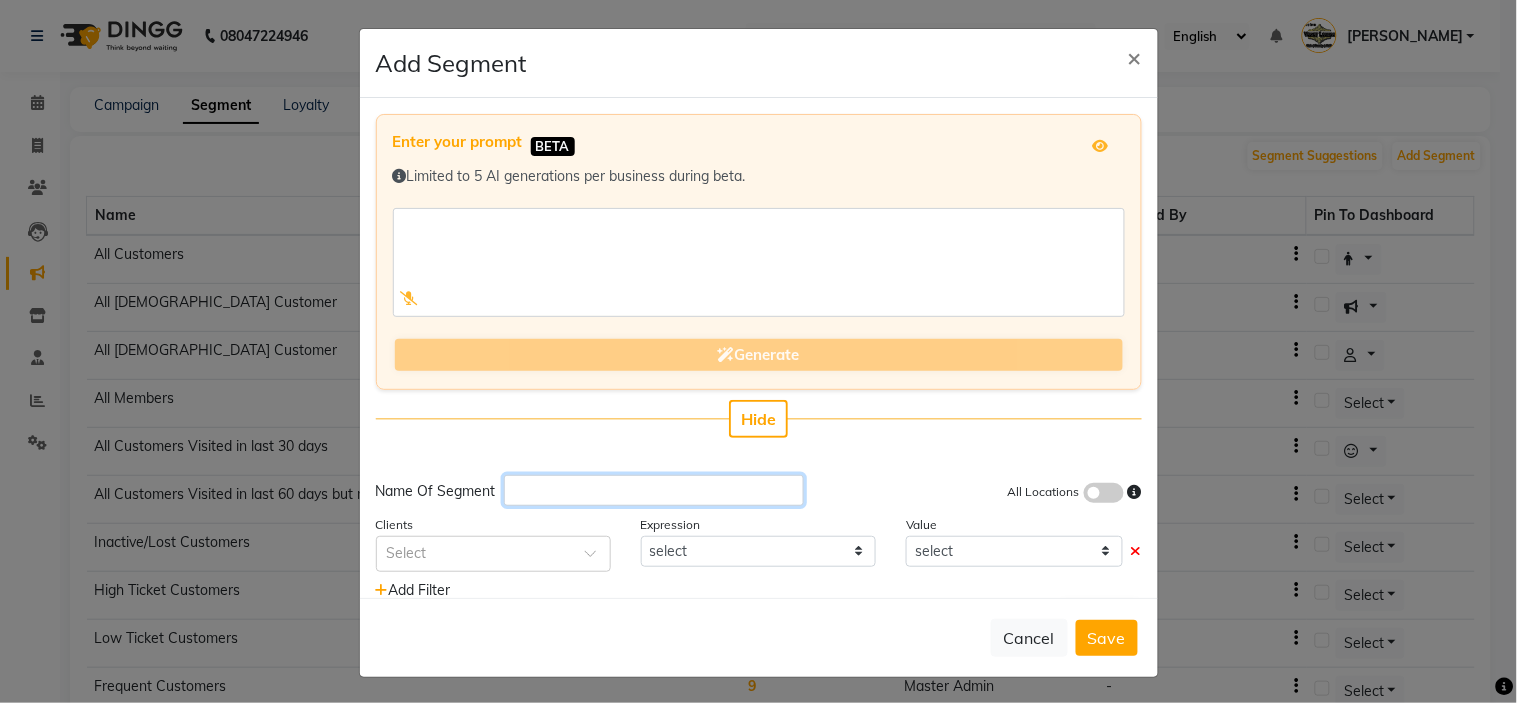 click 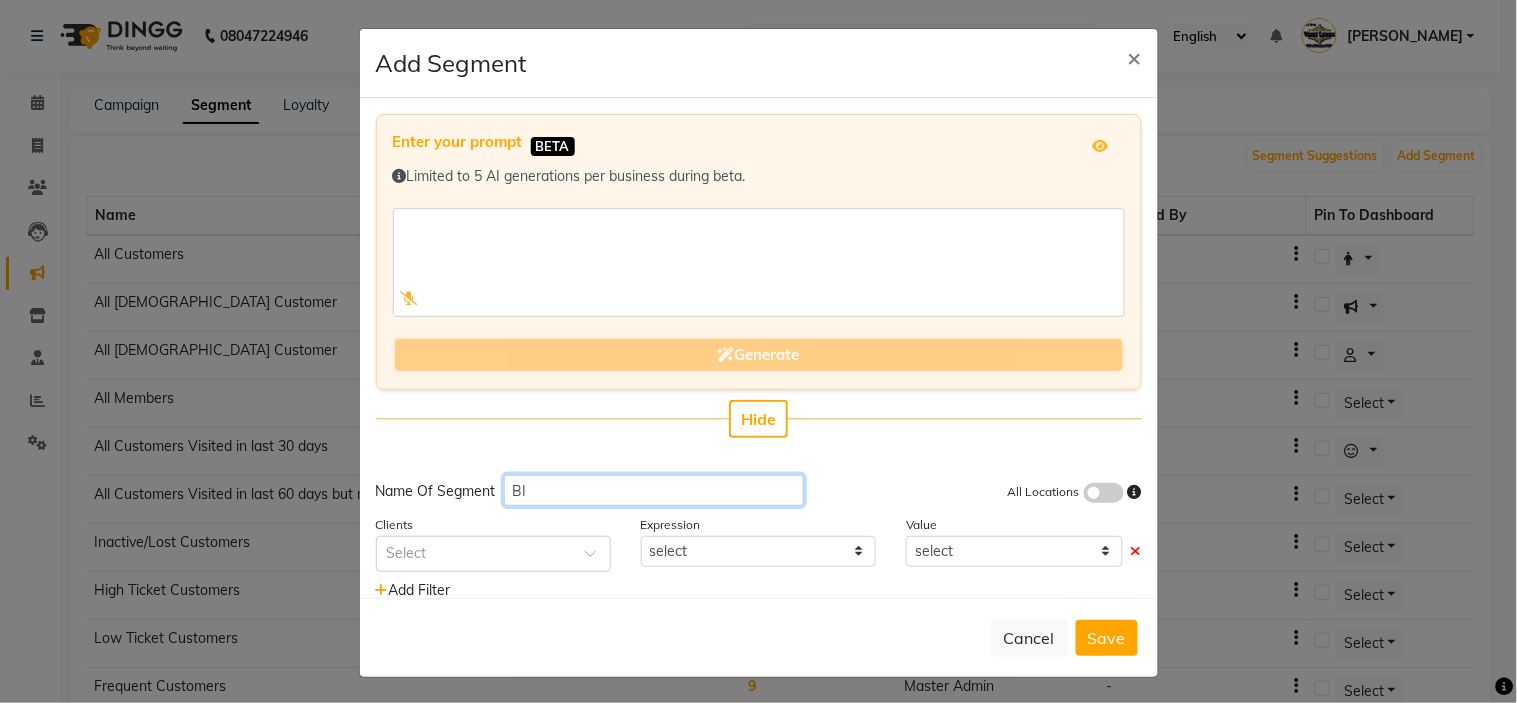 type on "B" 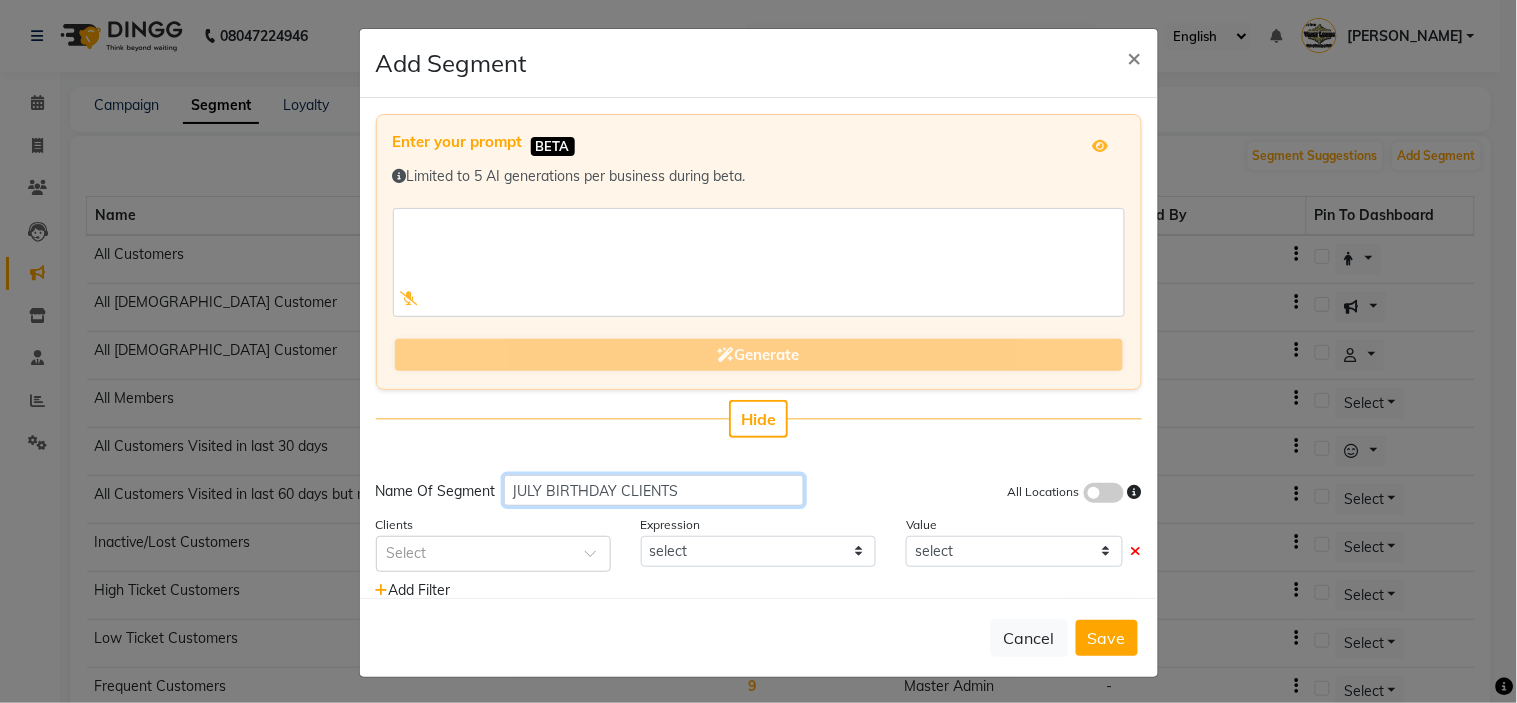 type on "JULY BIRTHDAY CLIENTS" 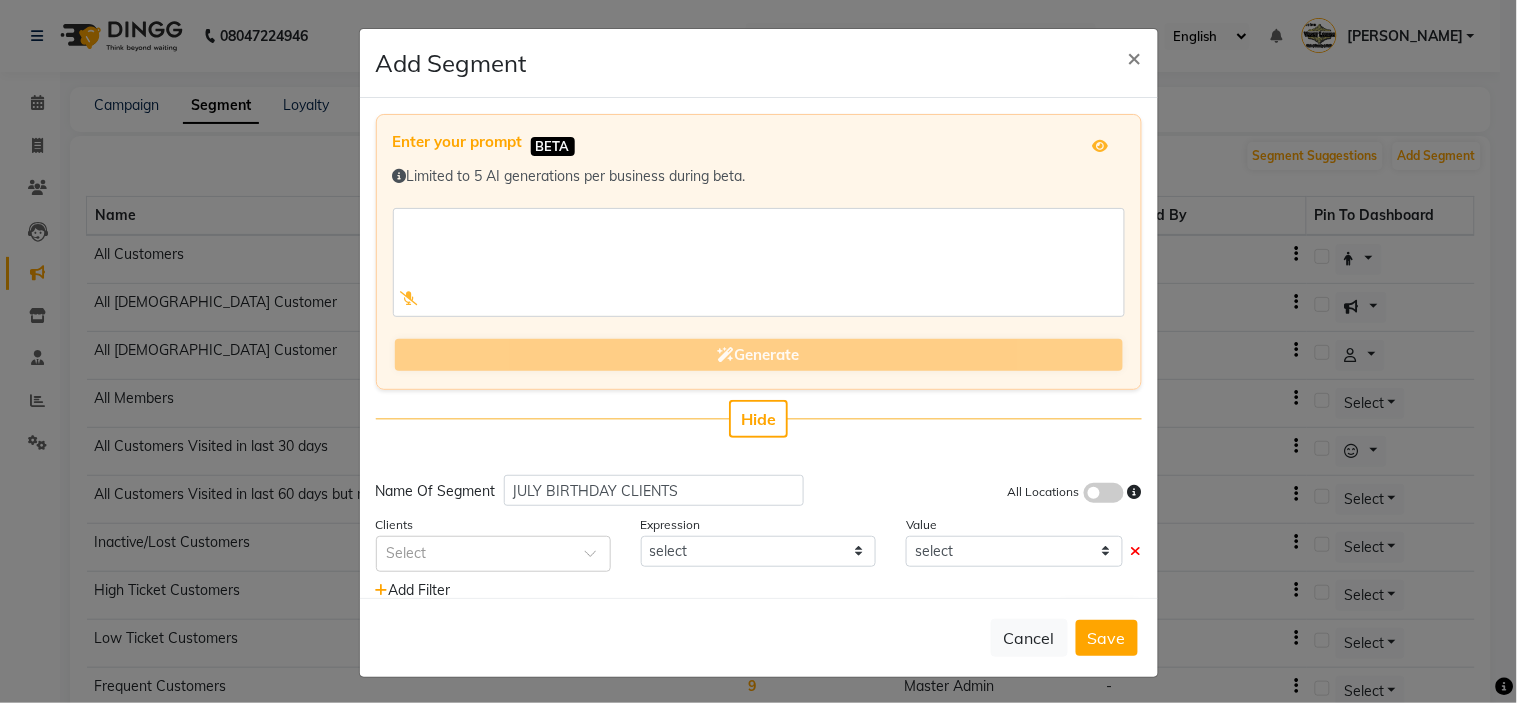 click 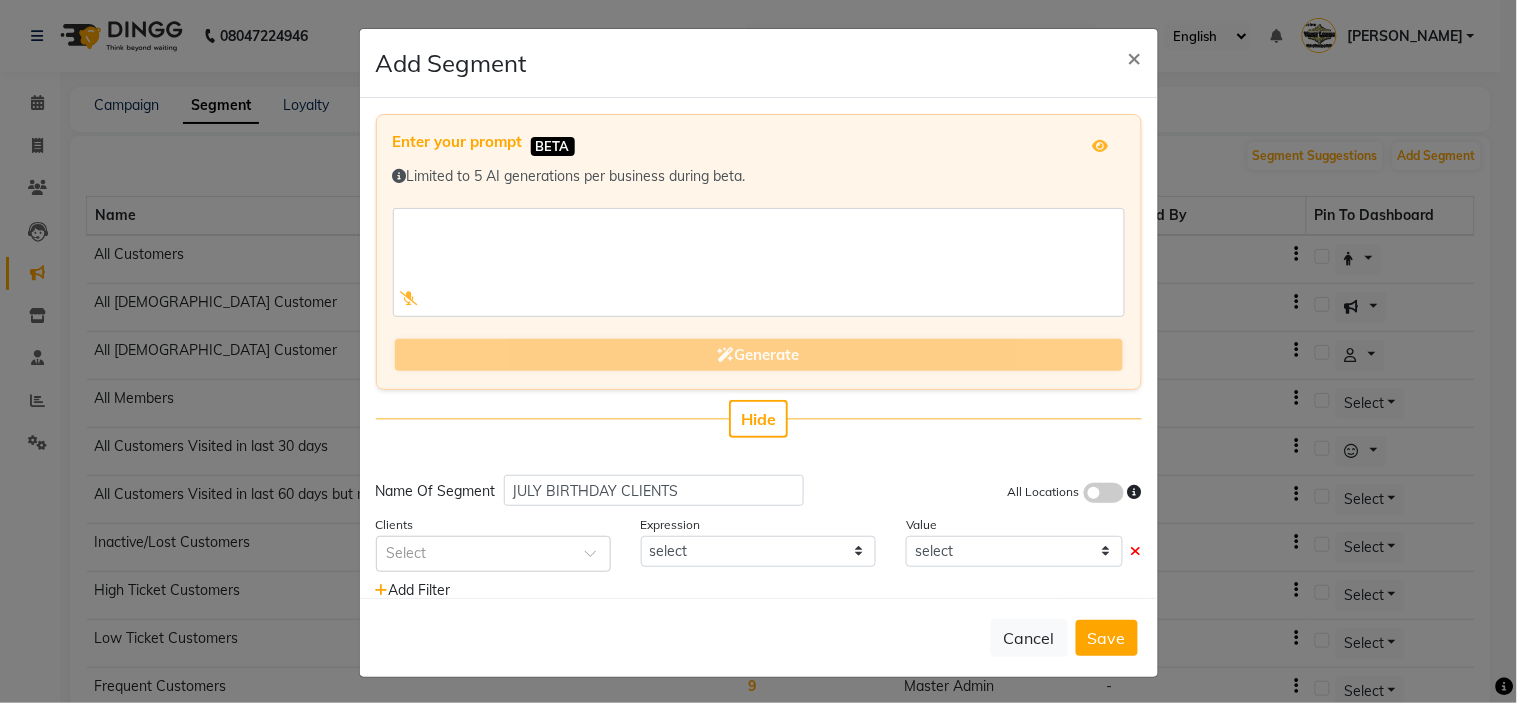 click 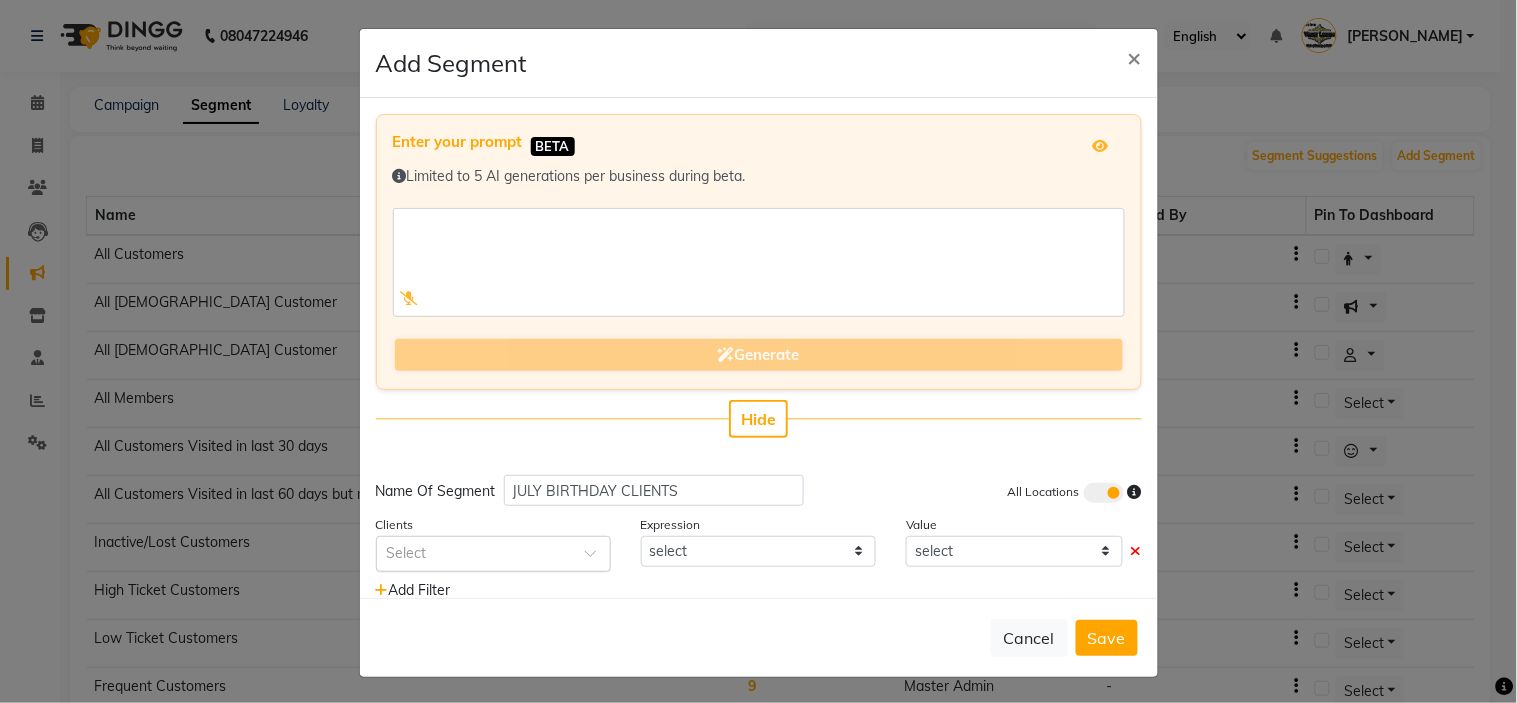 click 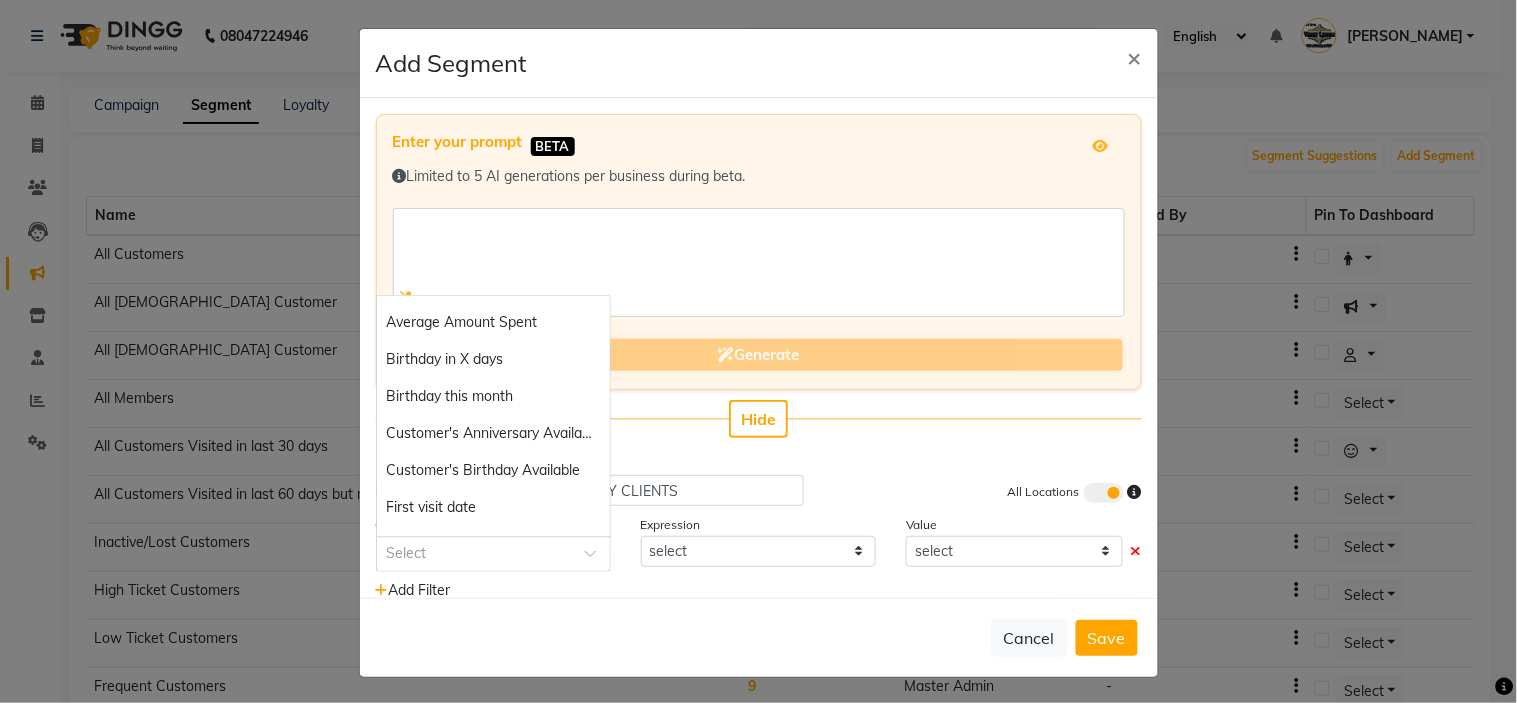 scroll, scrollTop: 274, scrollLeft: 0, axis: vertical 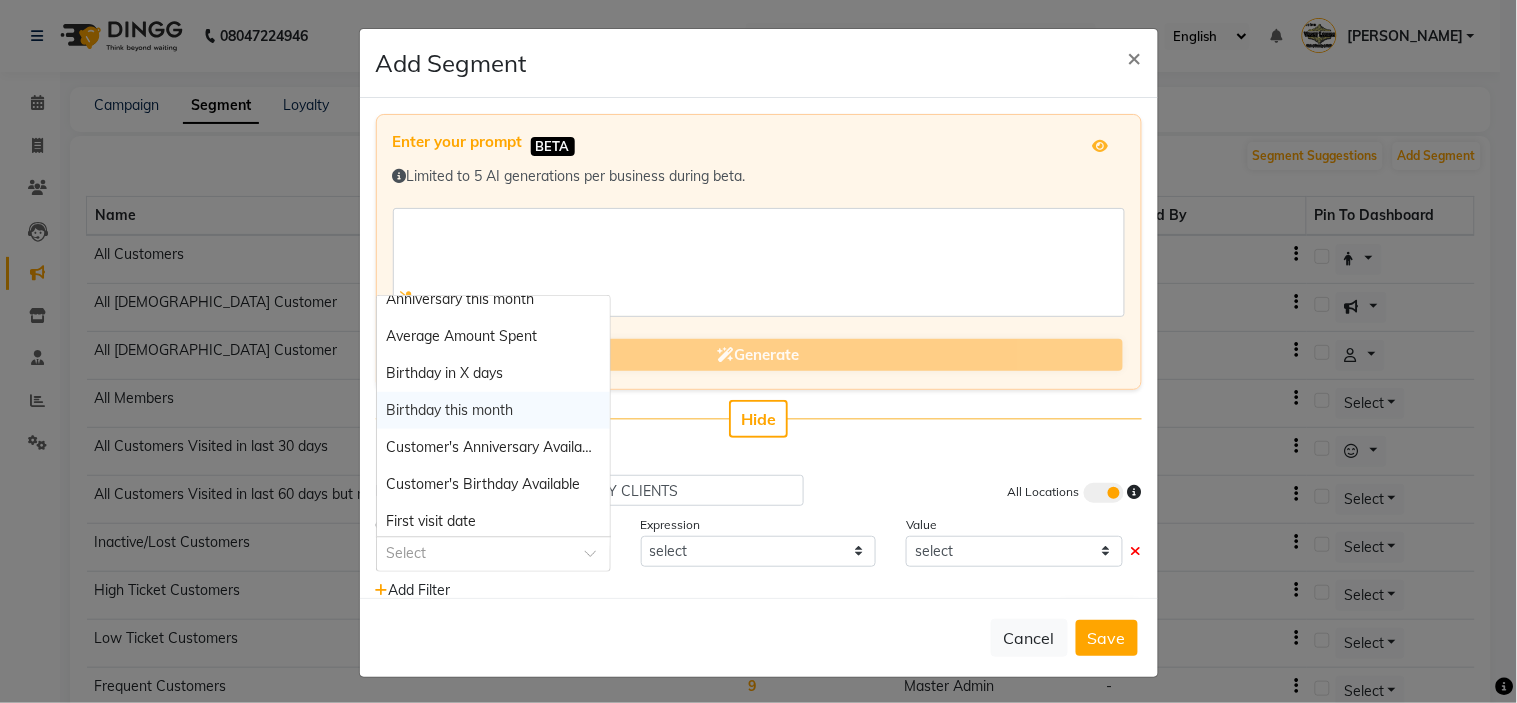click on "Birthday this month" at bounding box center [493, 410] 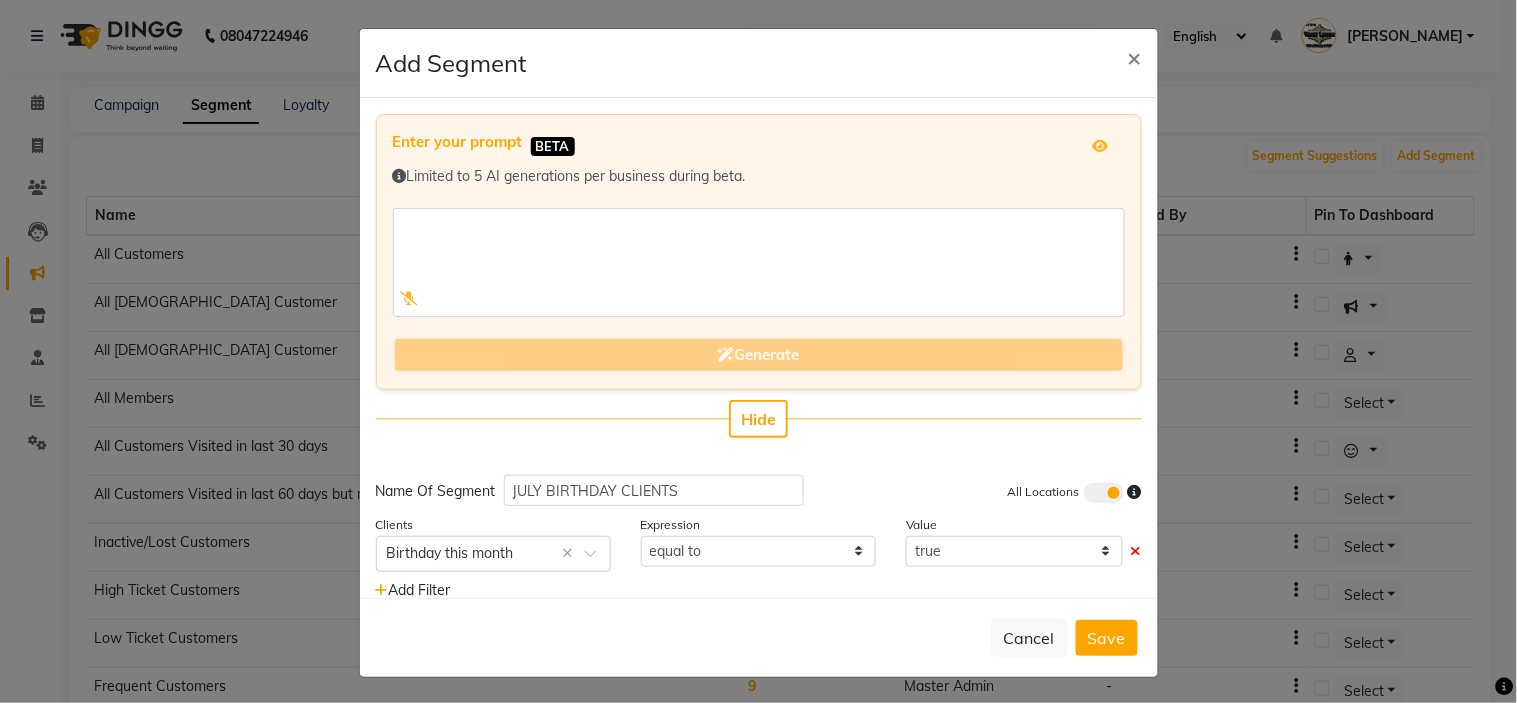 scroll, scrollTop: 48, scrollLeft: 0, axis: vertical 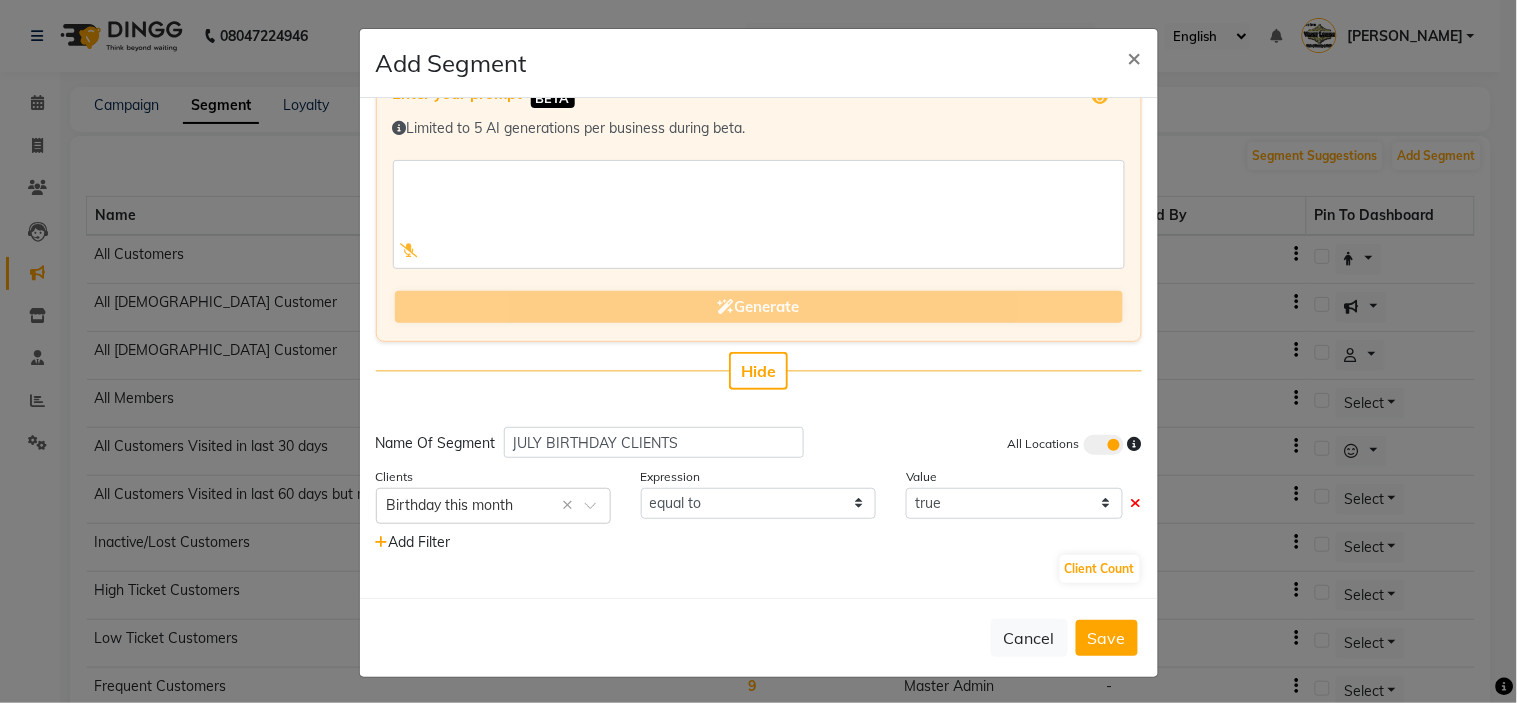 click on "Add Filter" 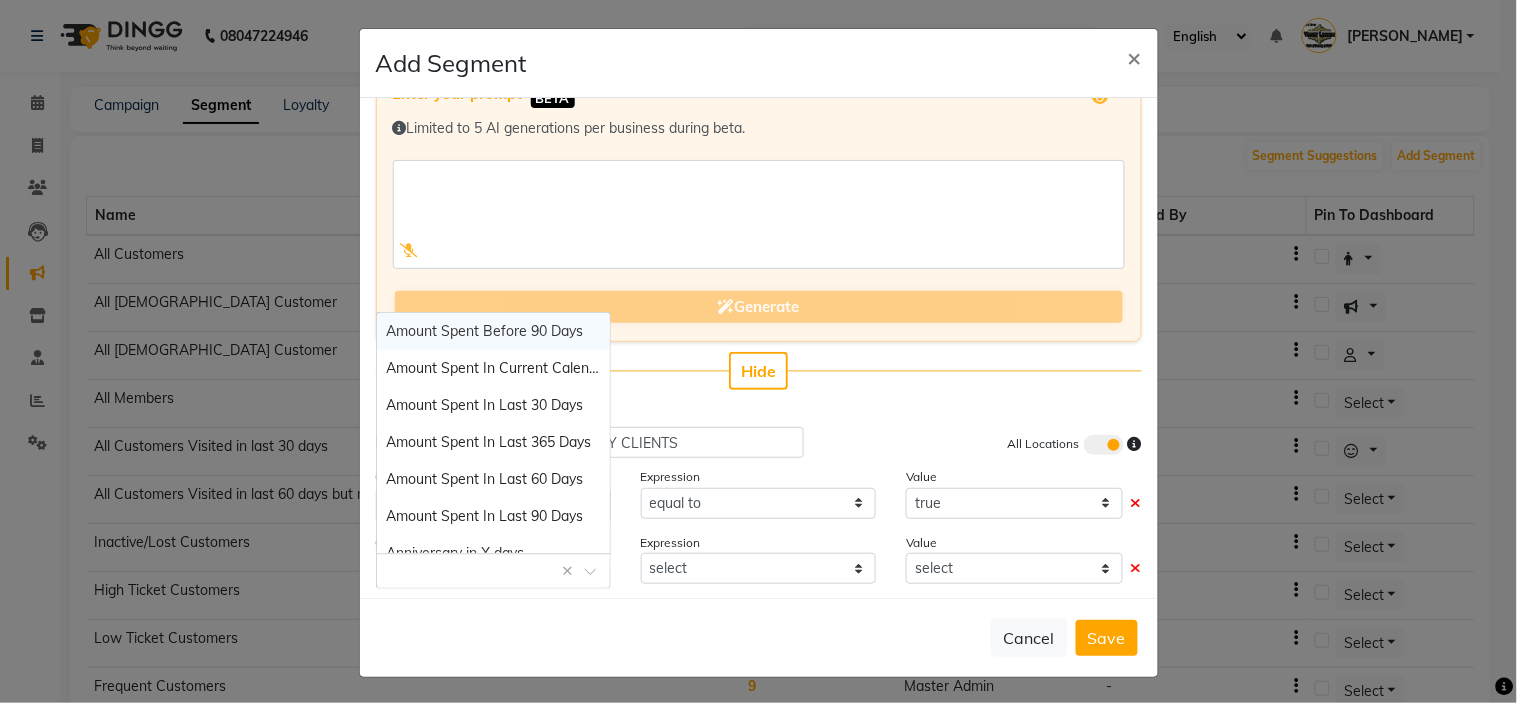 click 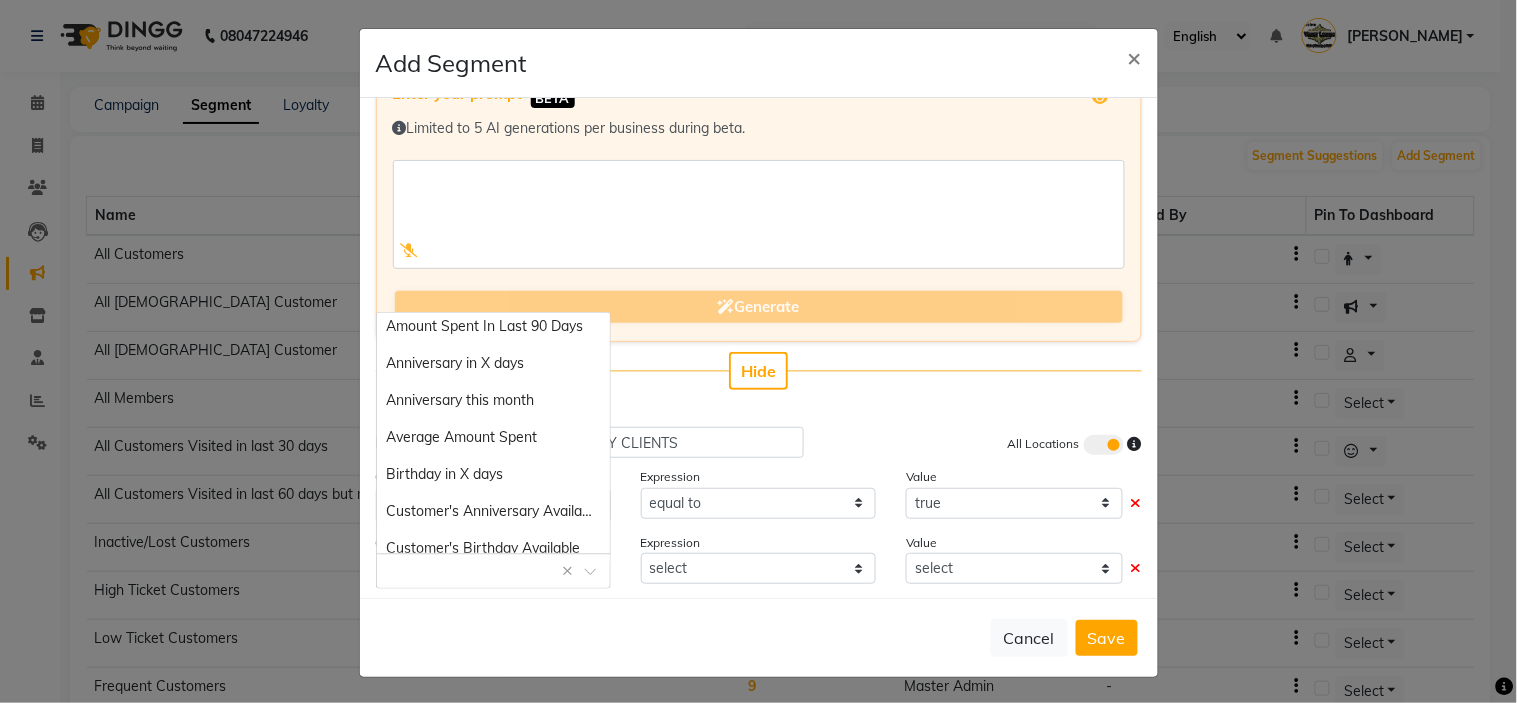 scroll, scrollTop: 204, scrollLeft: 0, axis: vertical 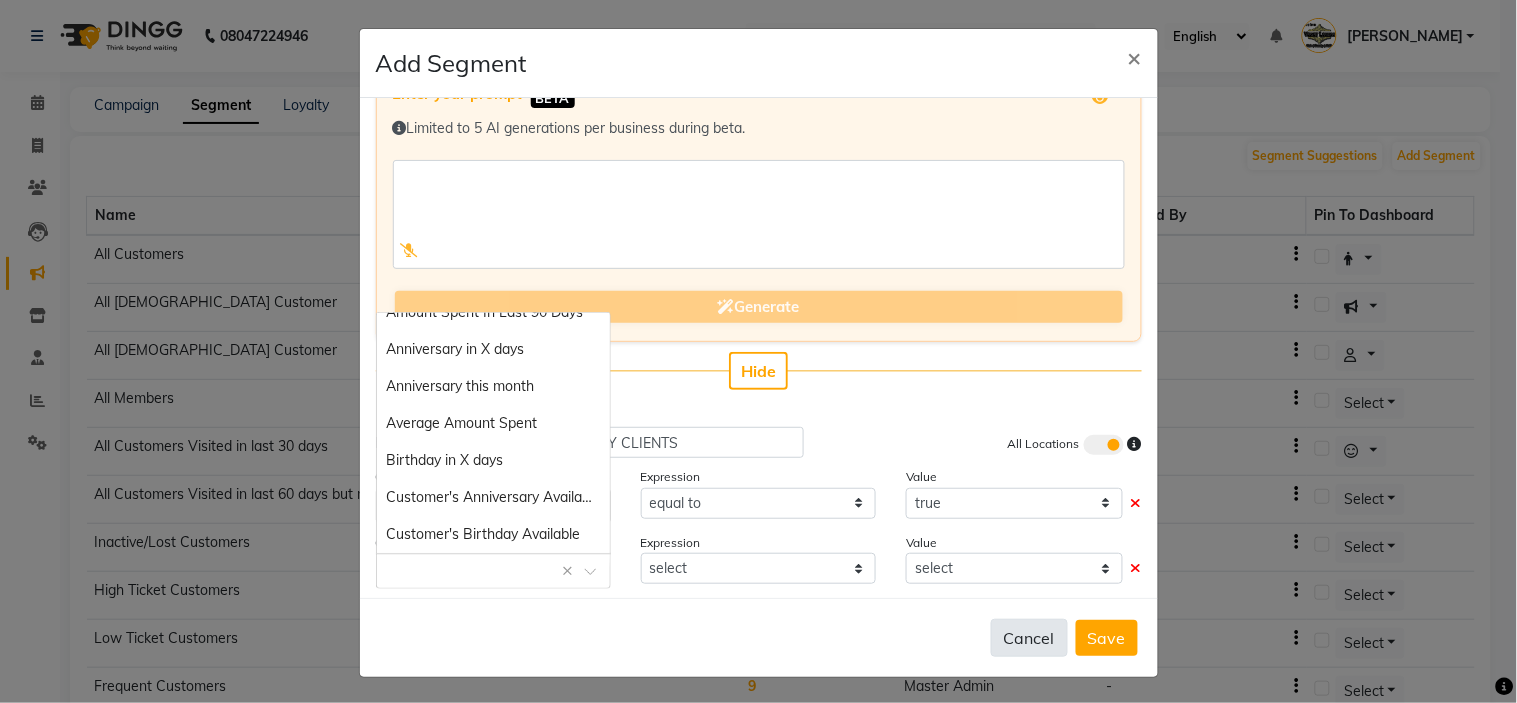 click on "Cancel" 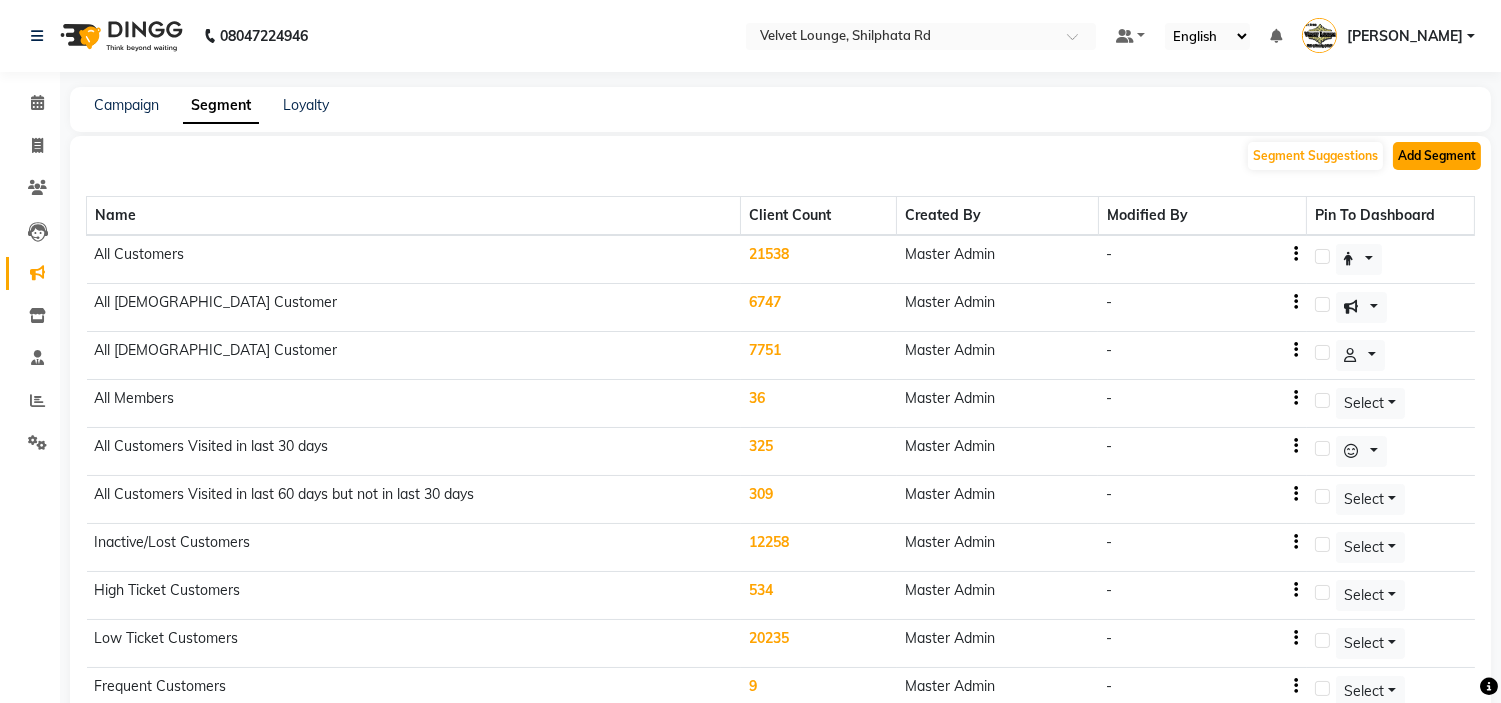 click on "Add Segment" 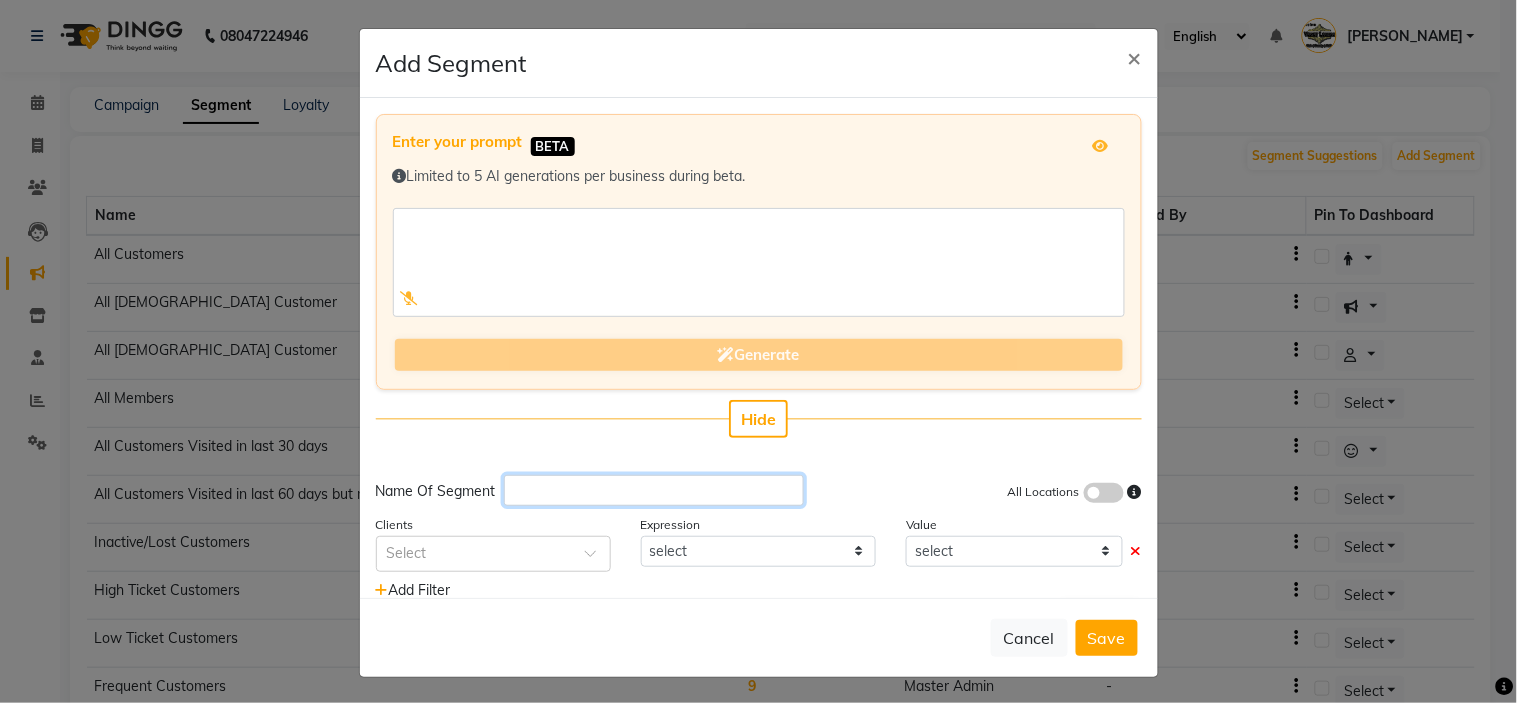 click 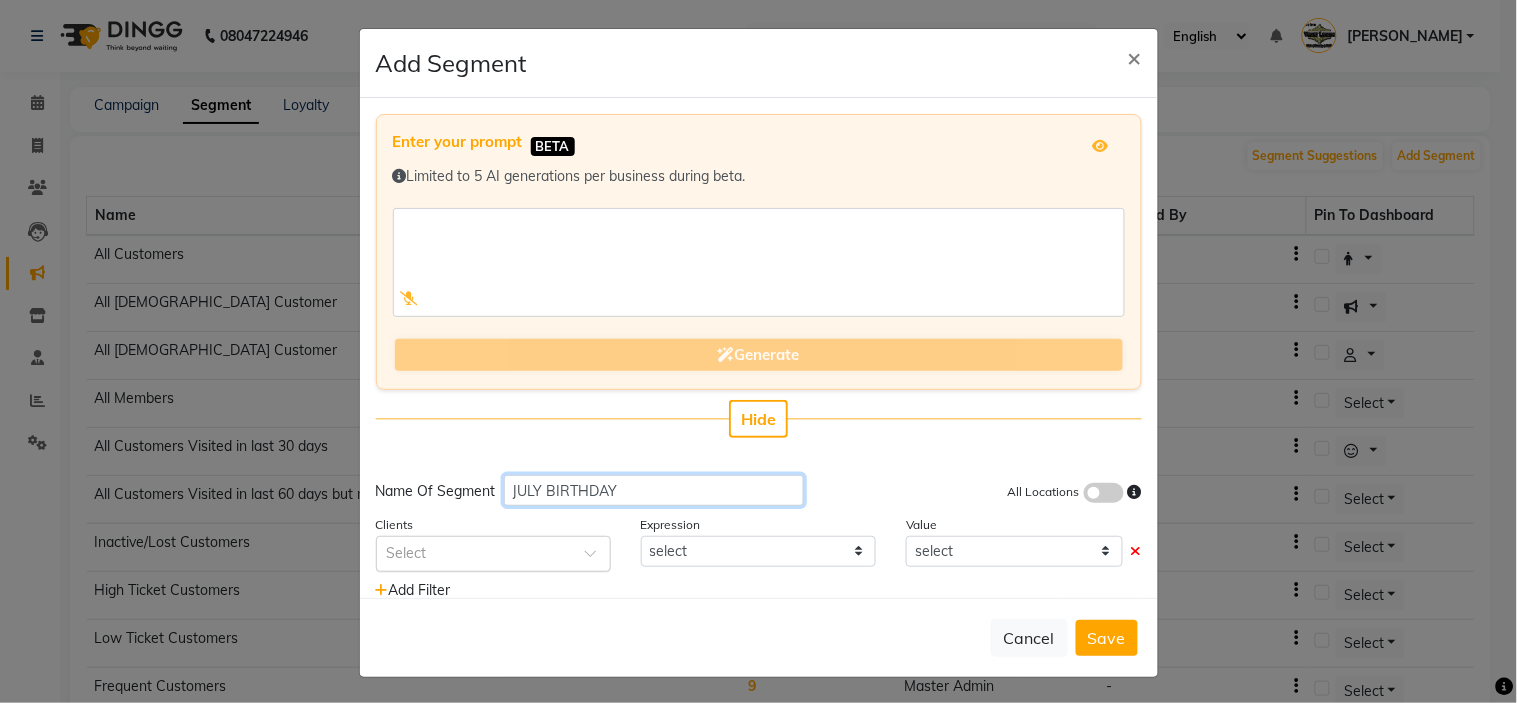 type on "JULY BIRTHDAY" 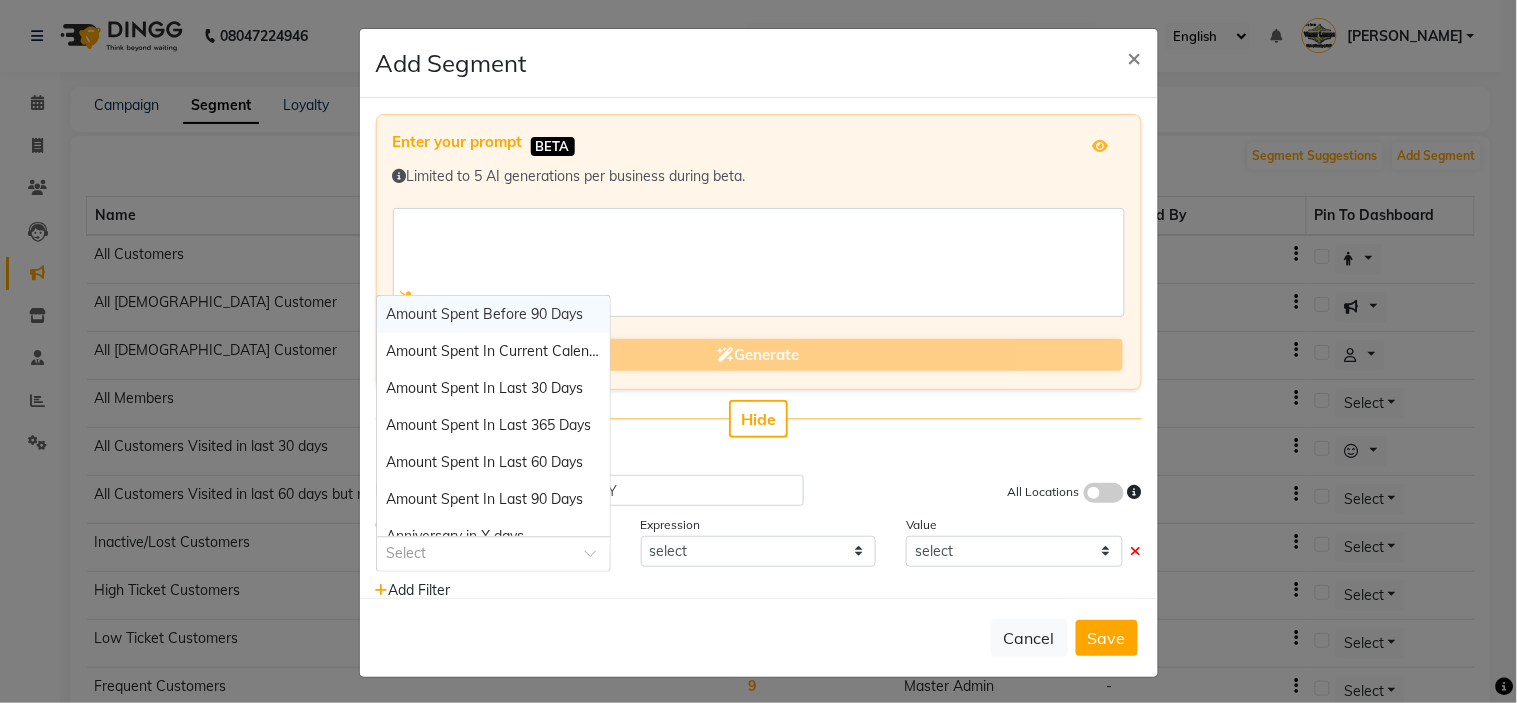 click 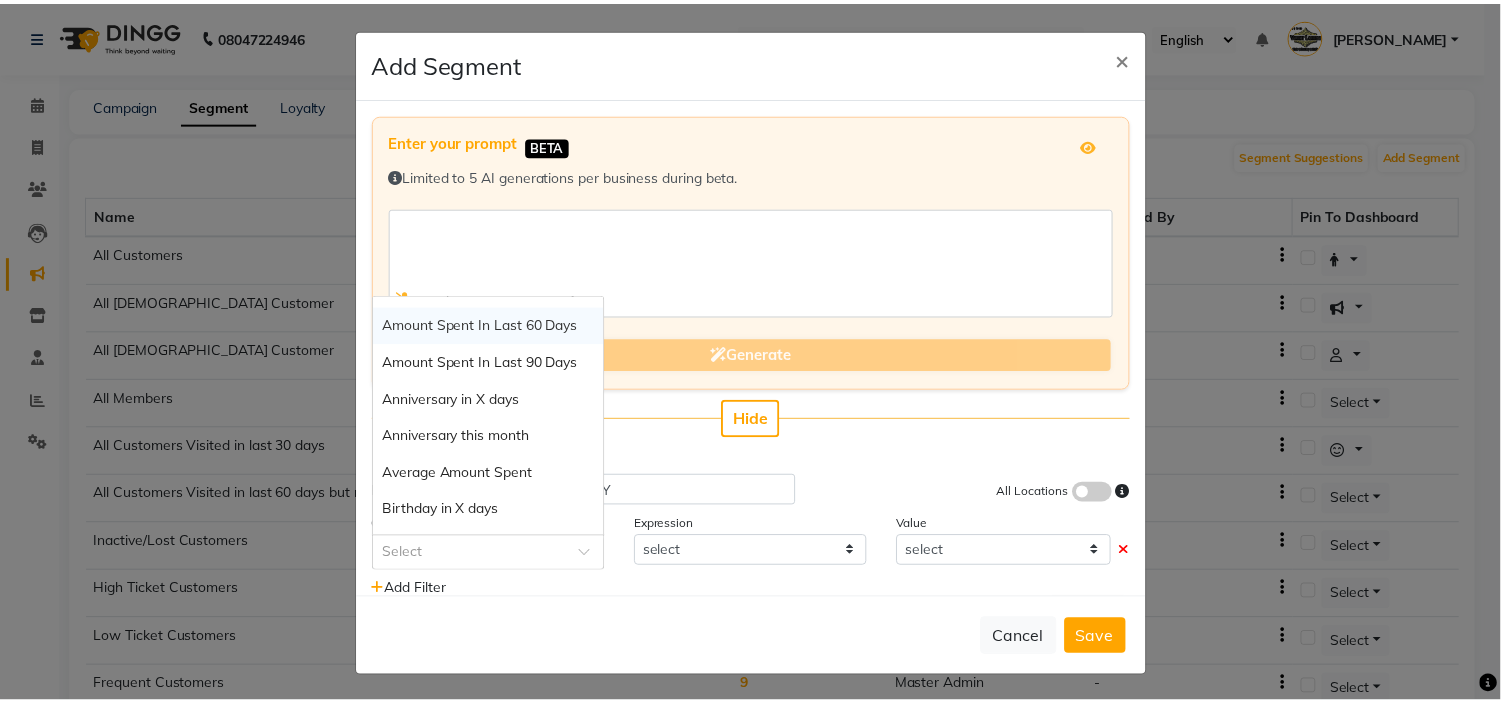 scroll, scrollTop: 210, scrollLeft: 0, axis: vertical 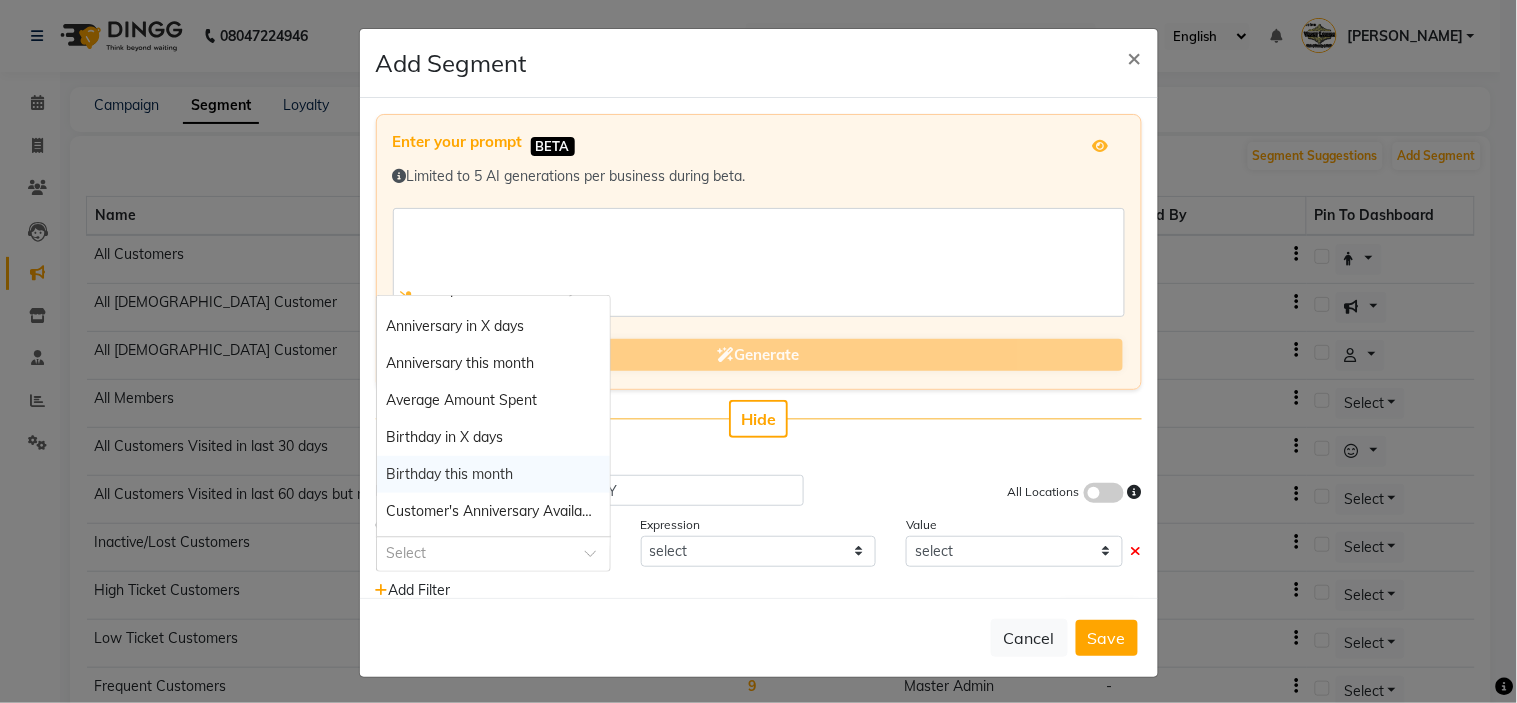click on "Birthday this month" at bounding box center [450, 474] 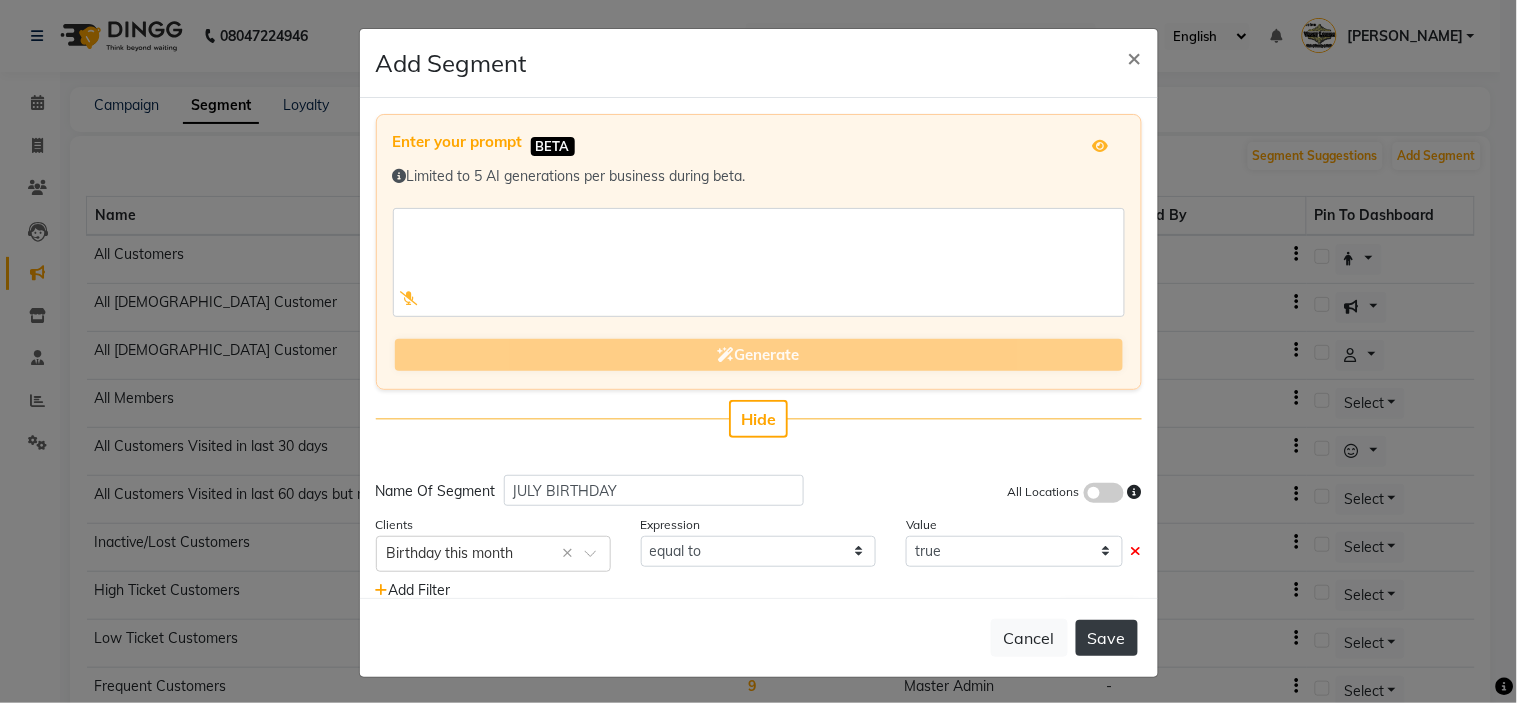click on "Save" 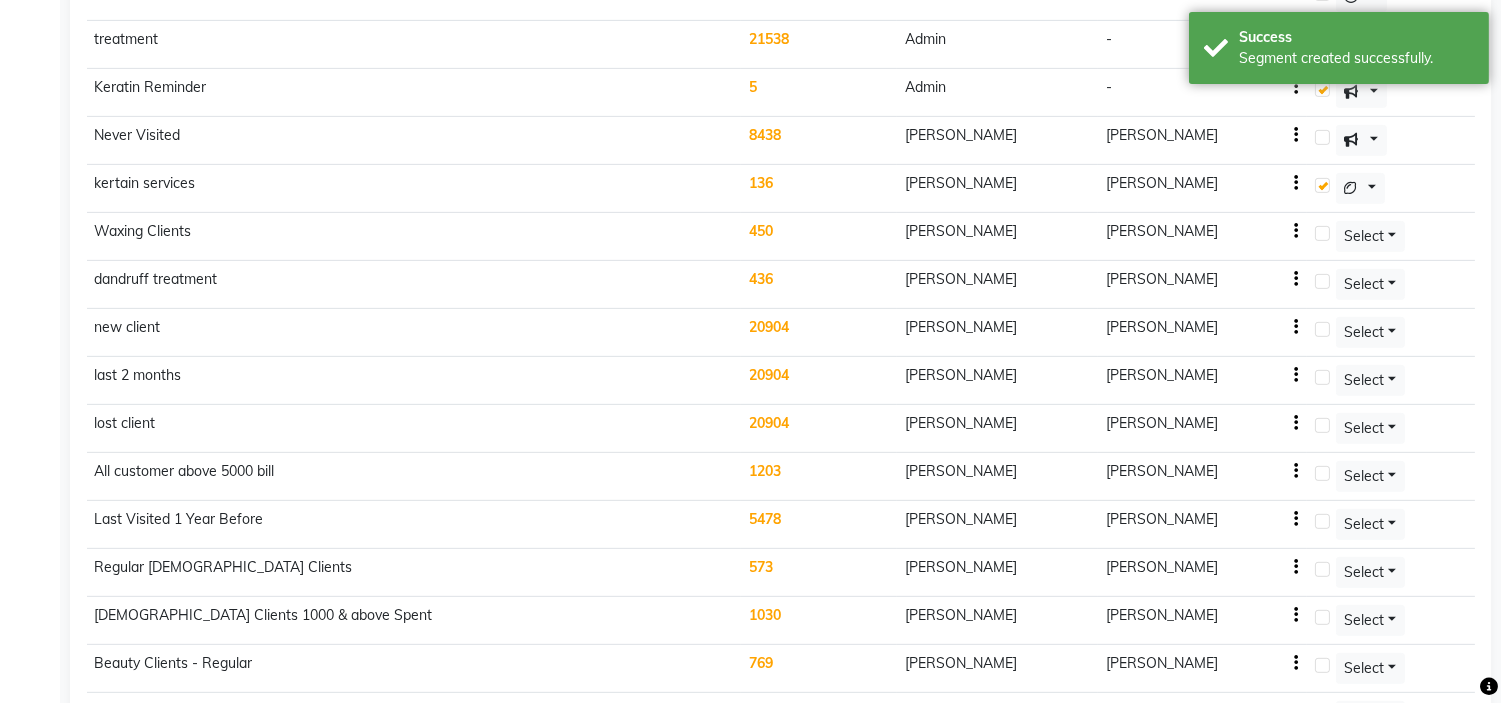 scroll, scrollTop: 2088, scrollLeft: 0, axis: vertical 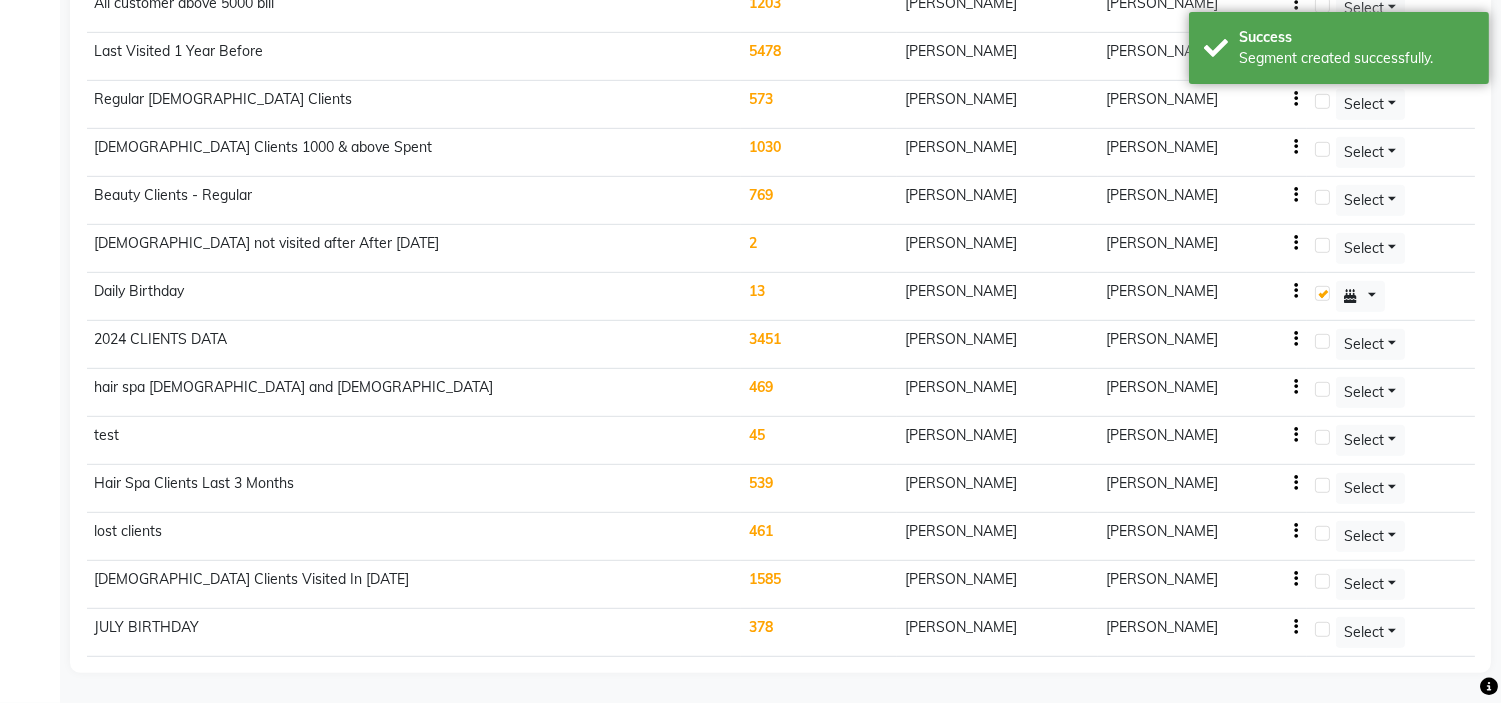 click on "378" 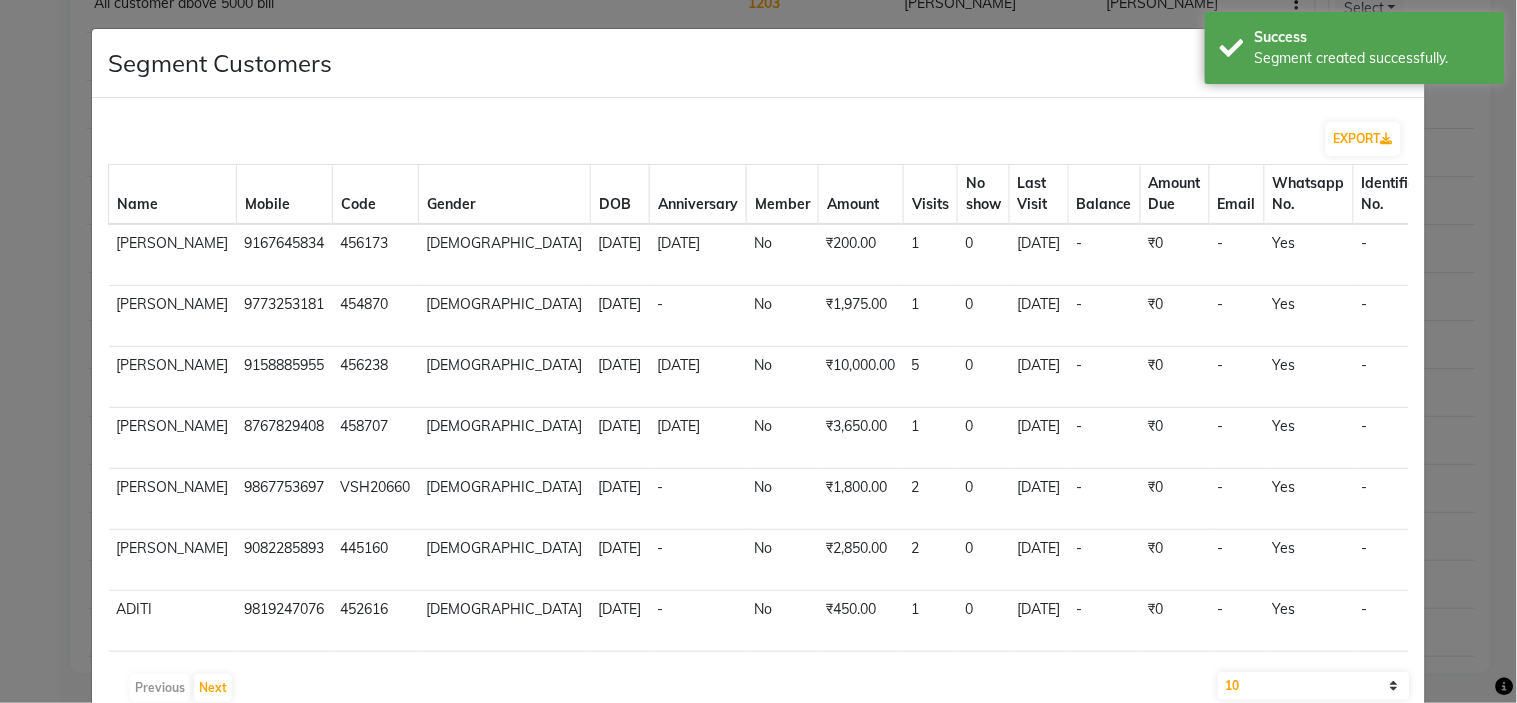 click on "Segment Customers ×" 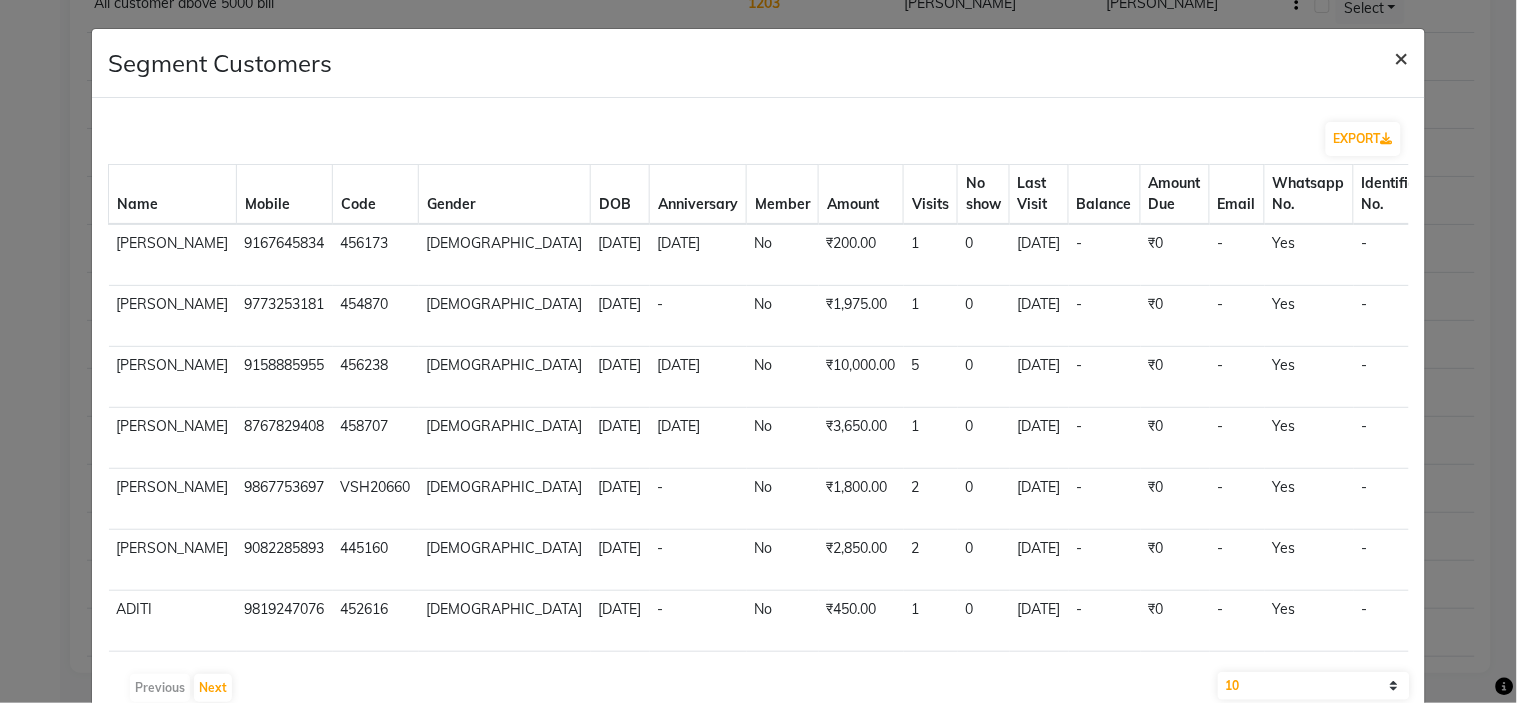 click on "×" 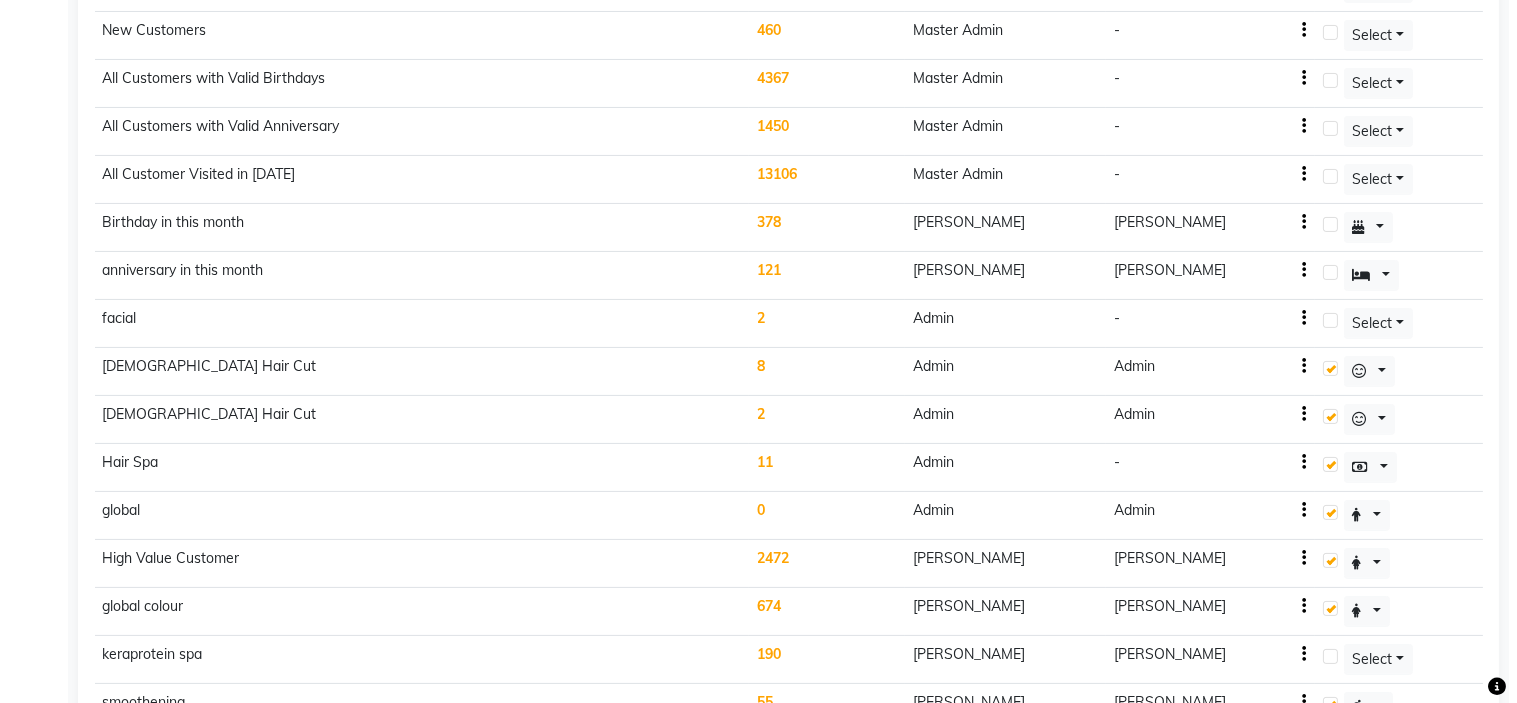 scroll, scrollTop: 0, scrollLeft: 0, axis: both 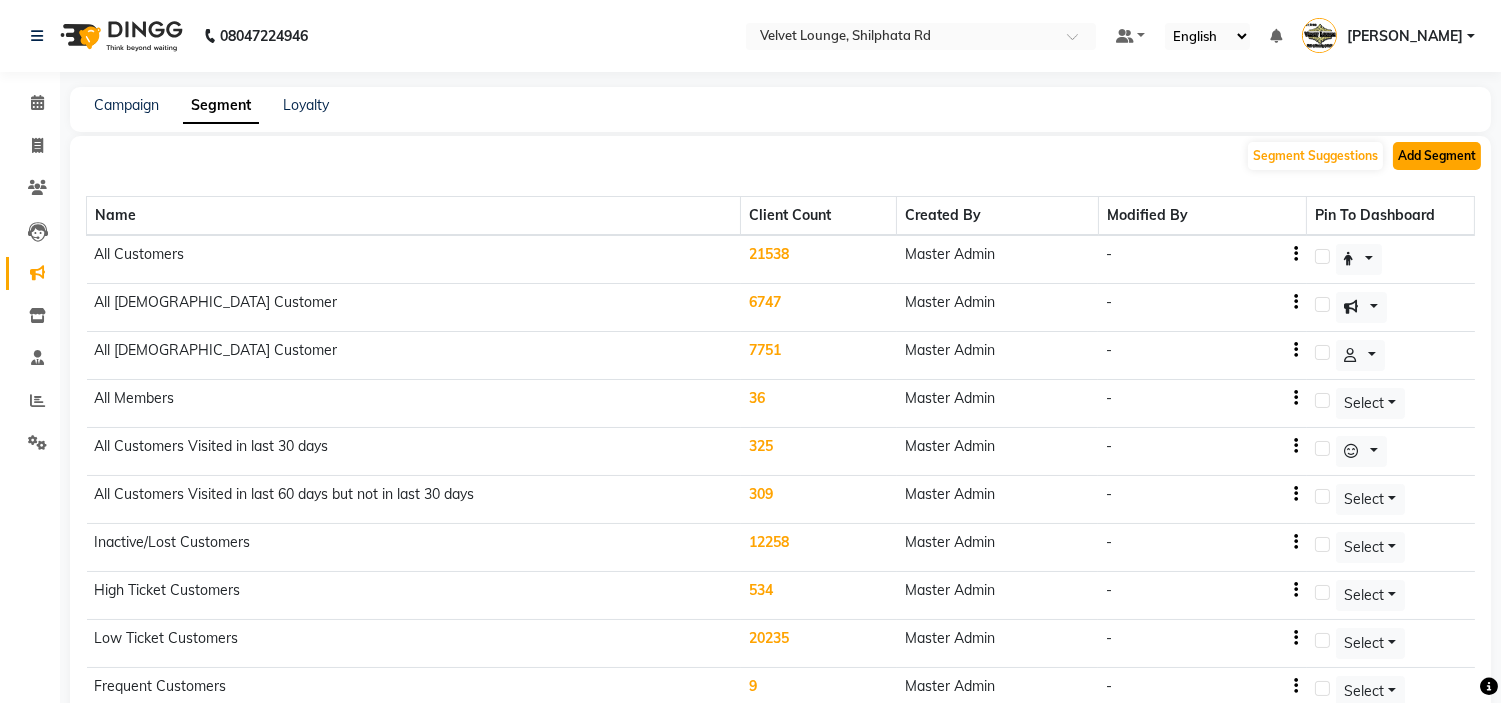 click on "Add Segment" 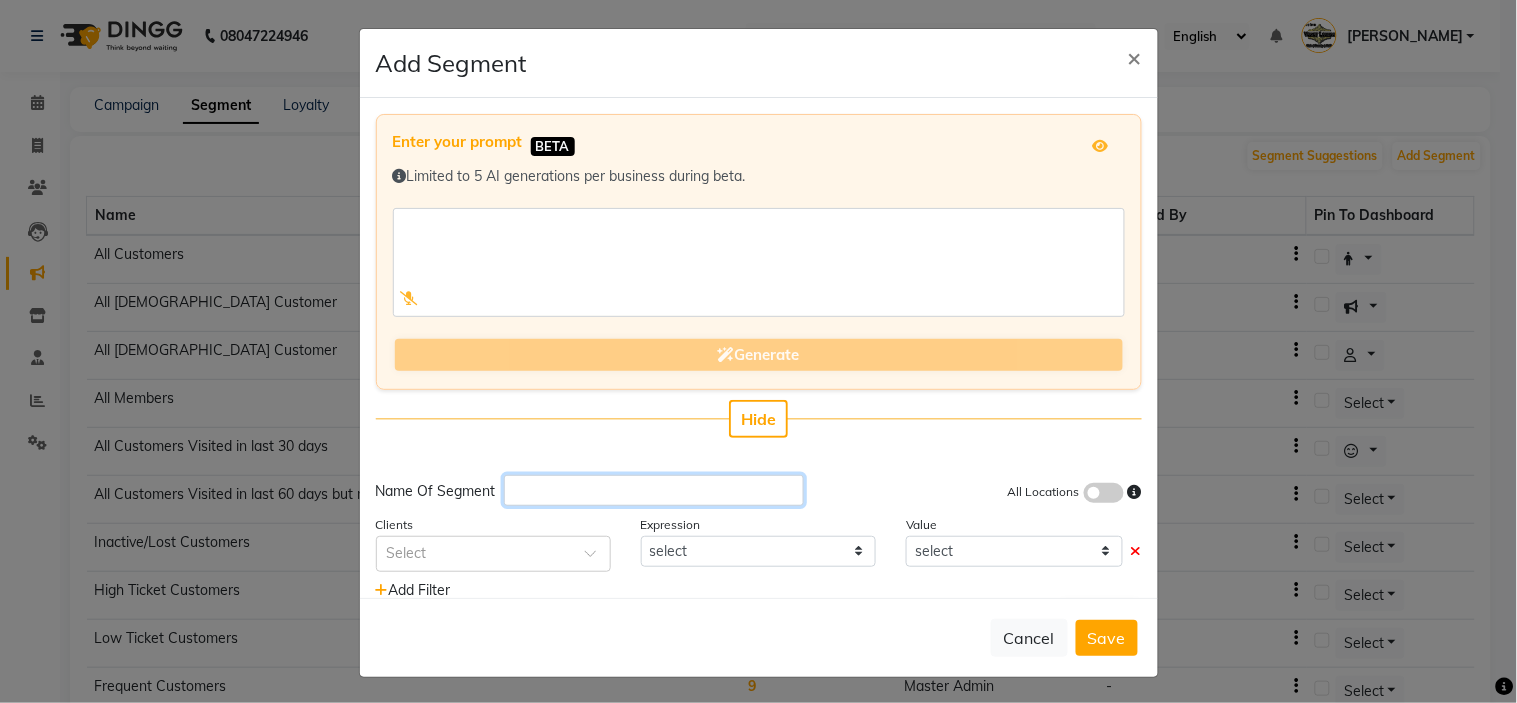 click 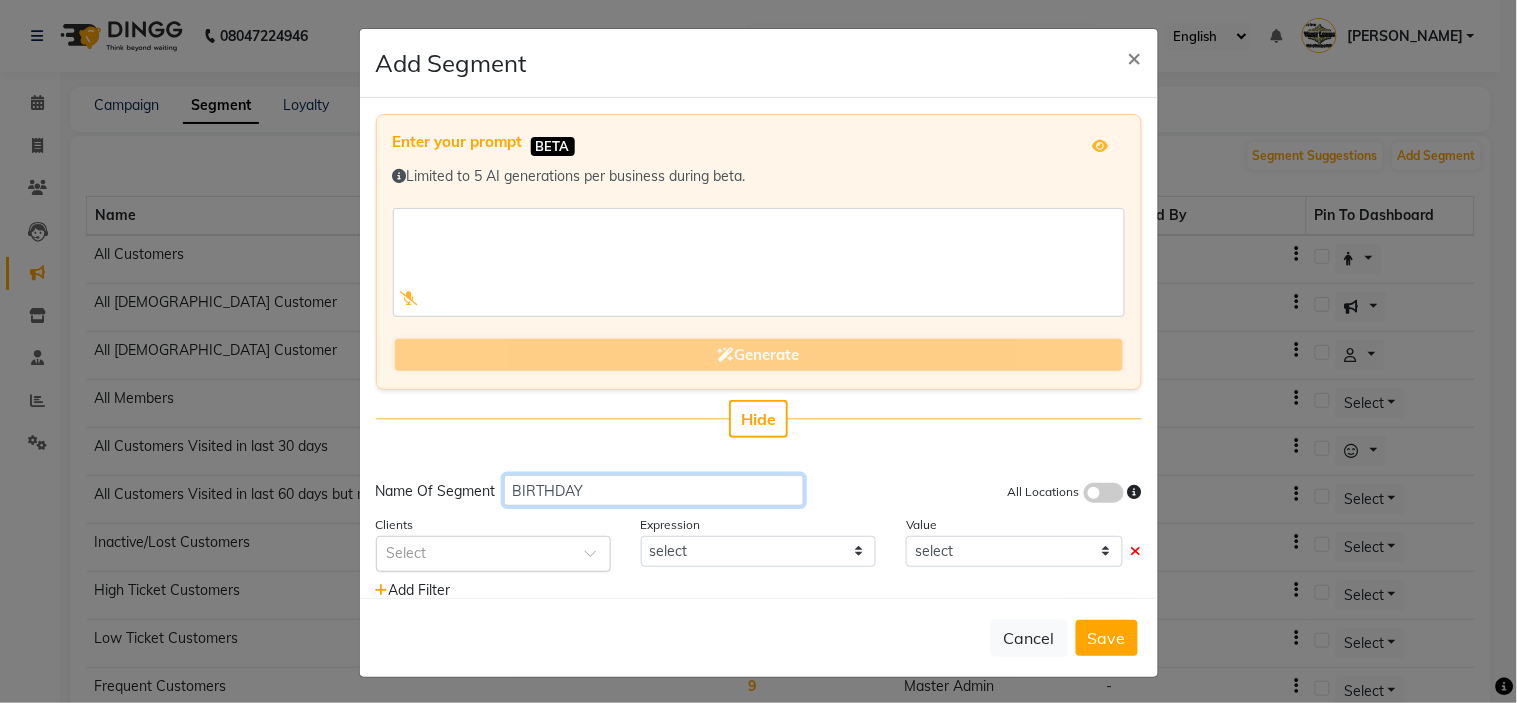 type on "BIRTHDAY" 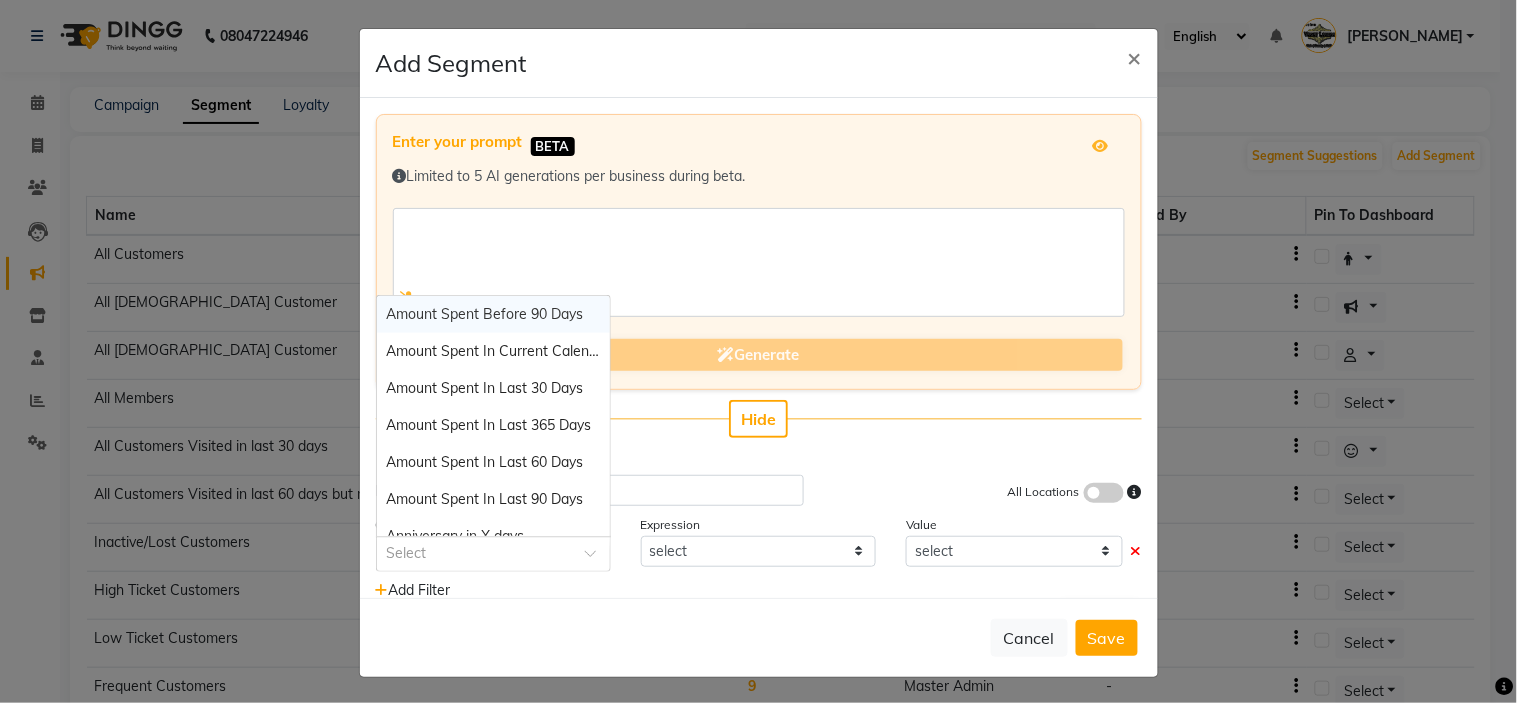 click 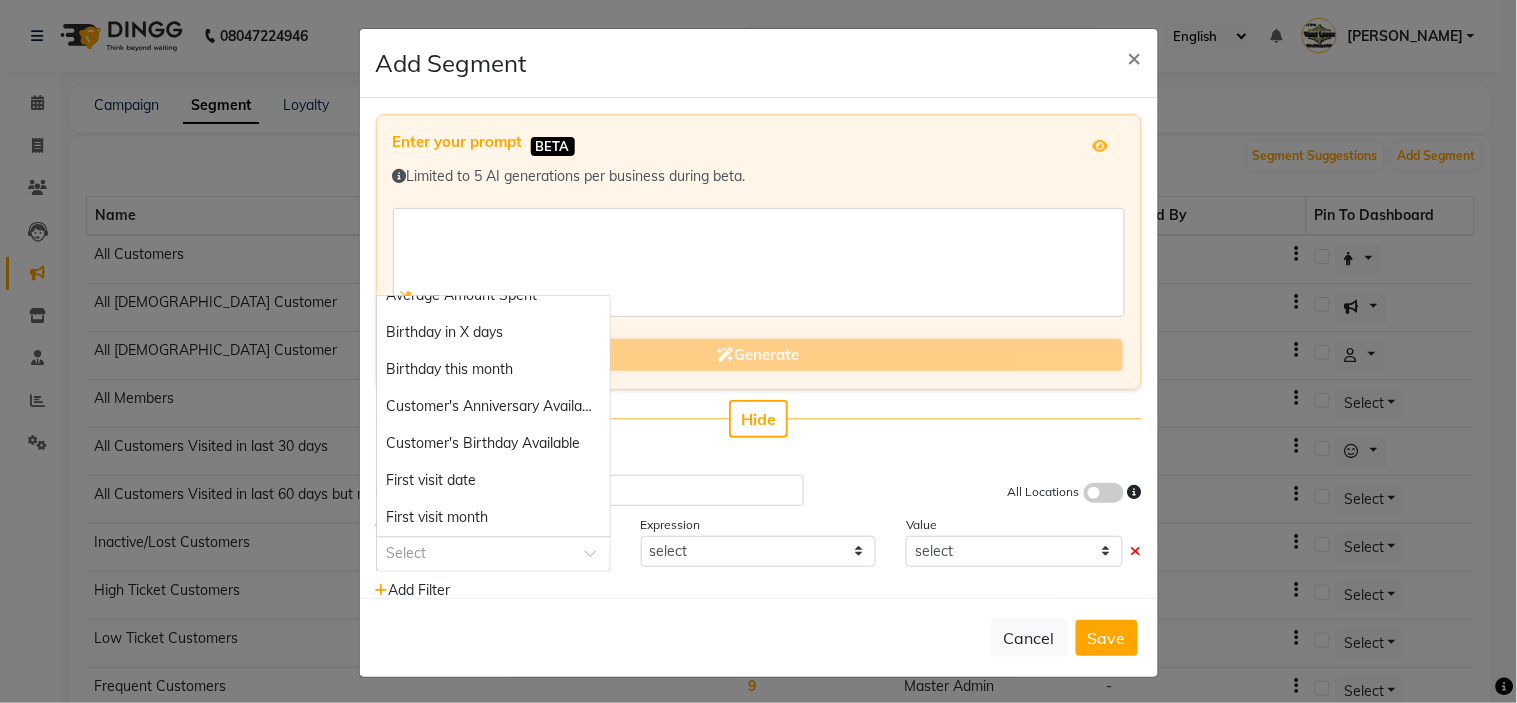 scroll, scrollTop: 330, scrollLeft: 0, axis: vertical 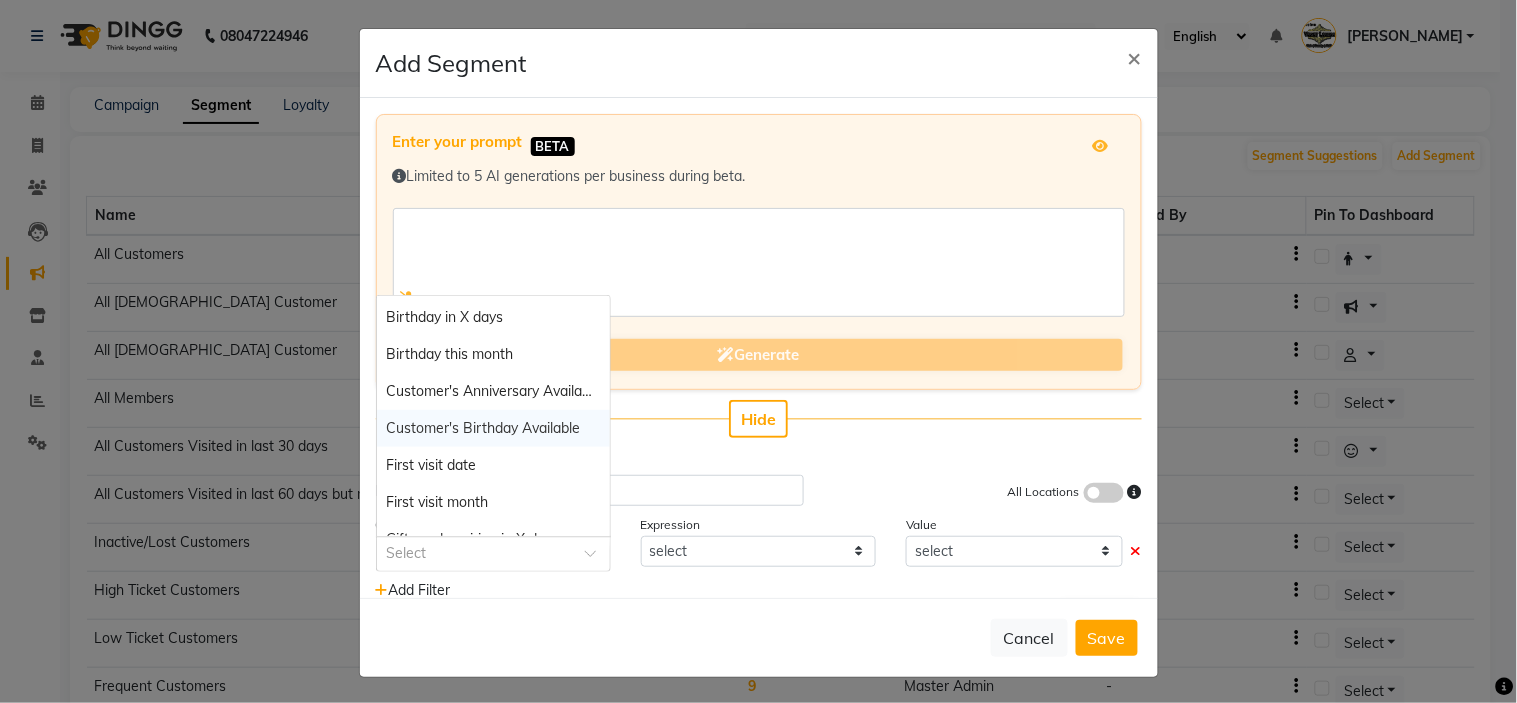 click on "Customer's Birthday Available" at bounding box center (484, 428) 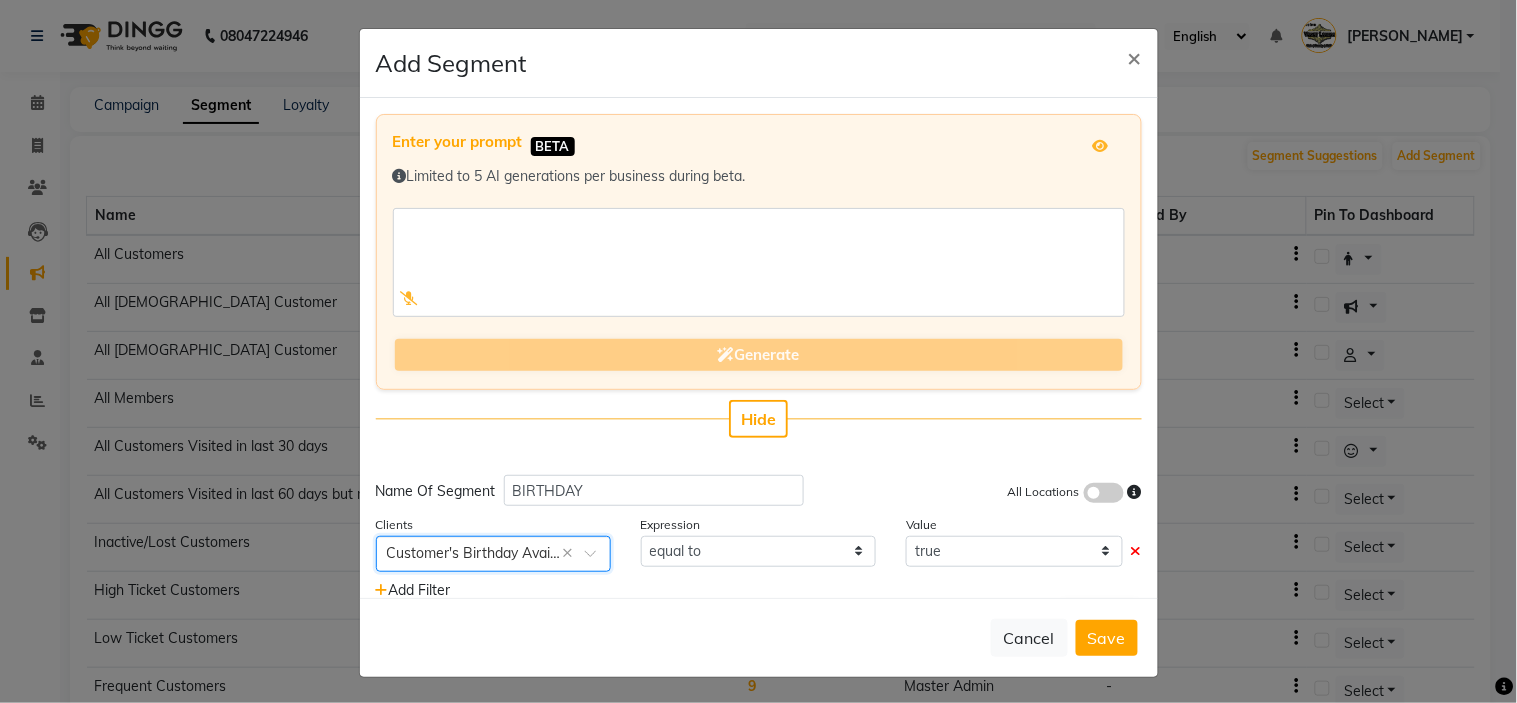 click 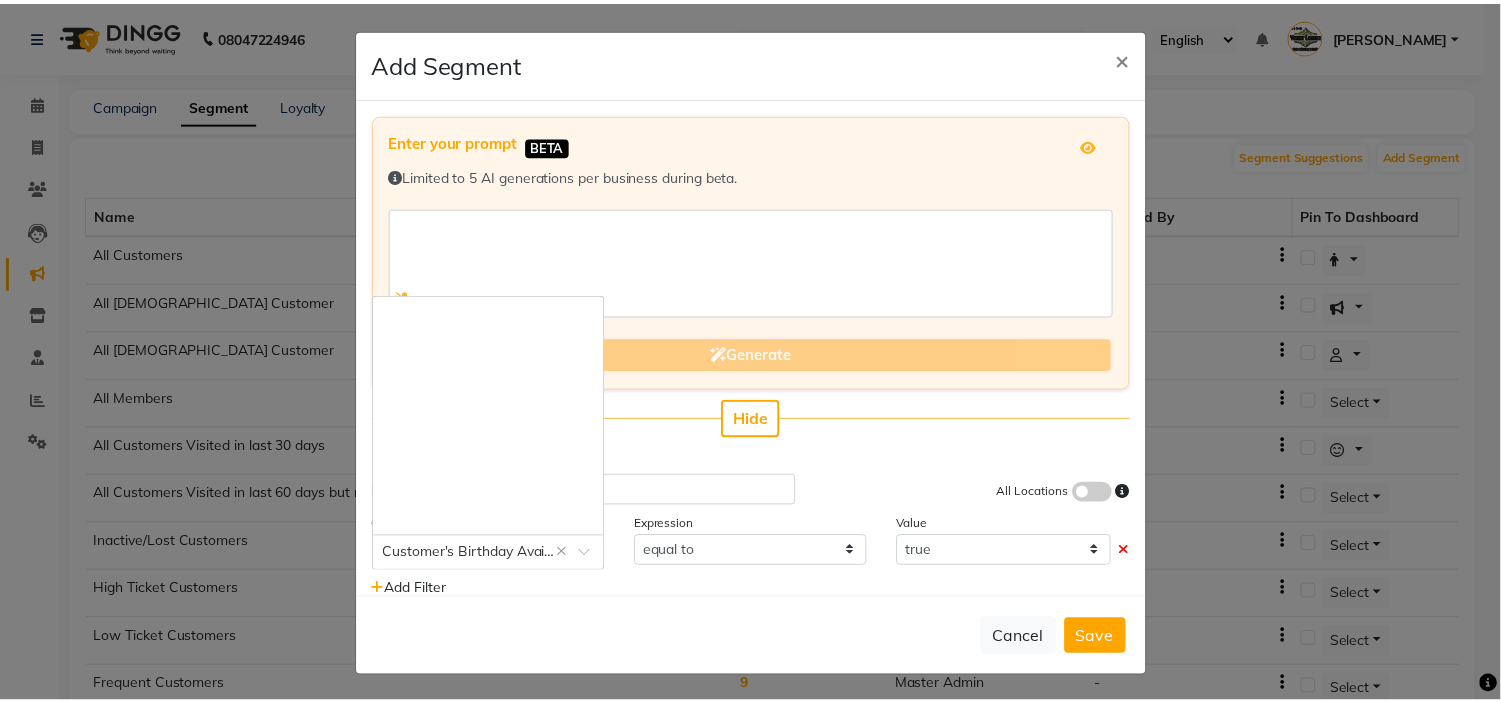 scroll, scrollTop: 444, scrollLeft: 0, axis: vertical 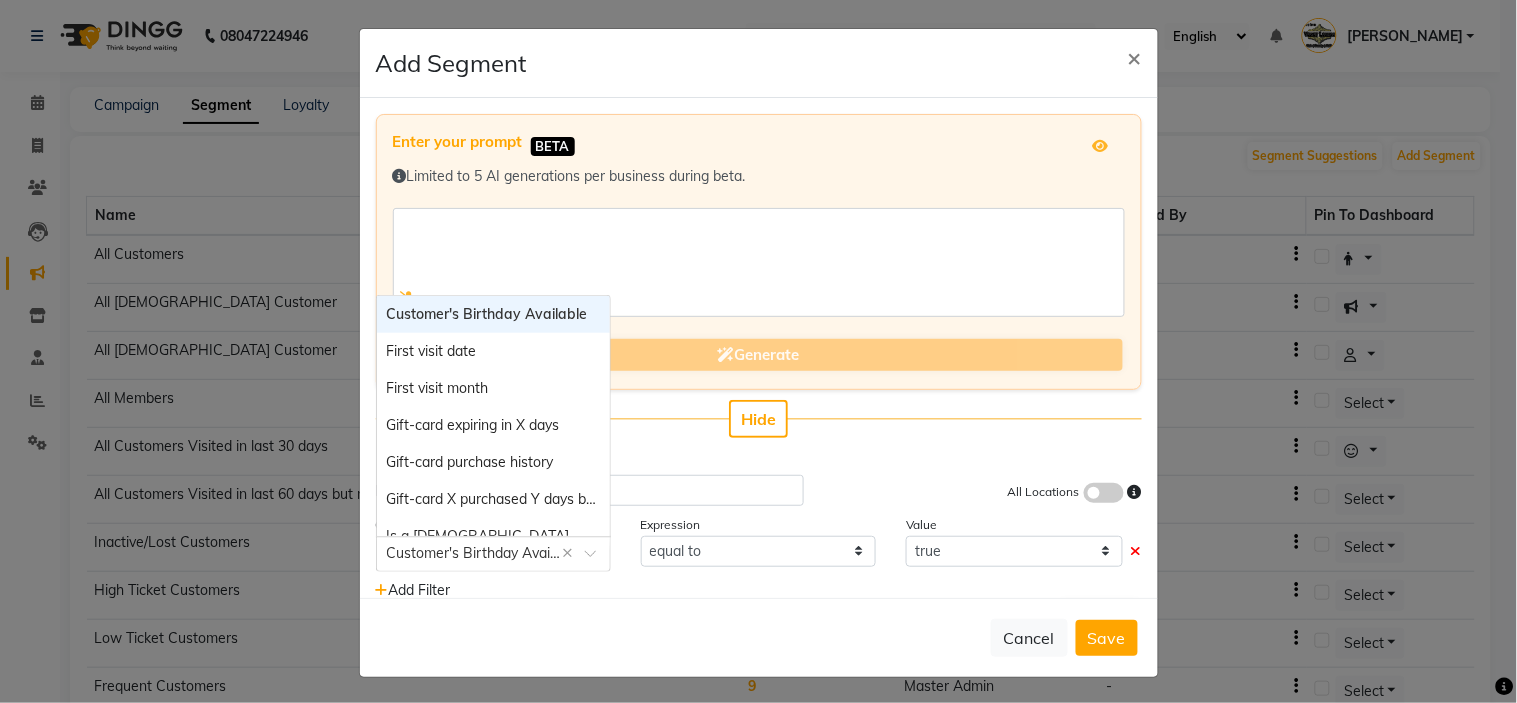 click 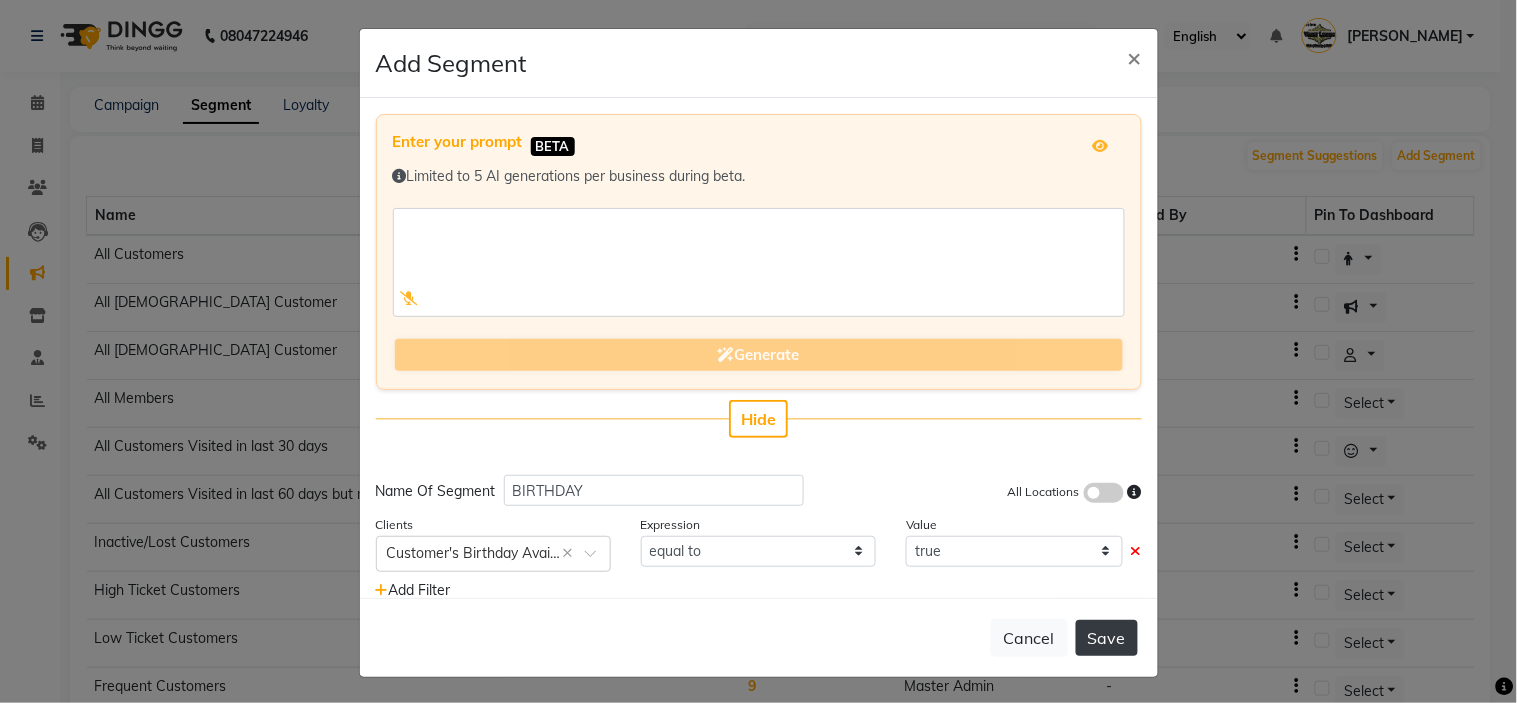 click on "Save" 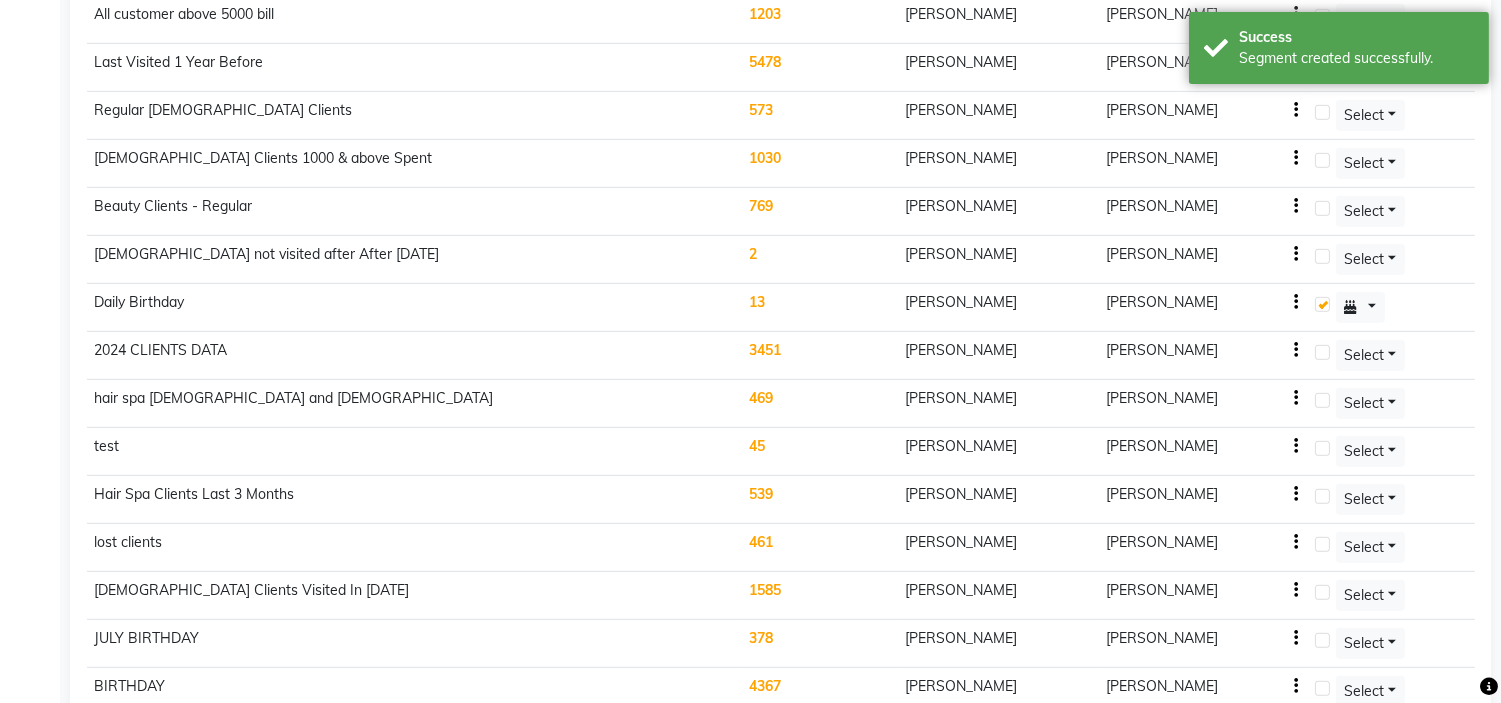 scroll, scrollTop: 2136, scrollLeft: 0, axis: vertical 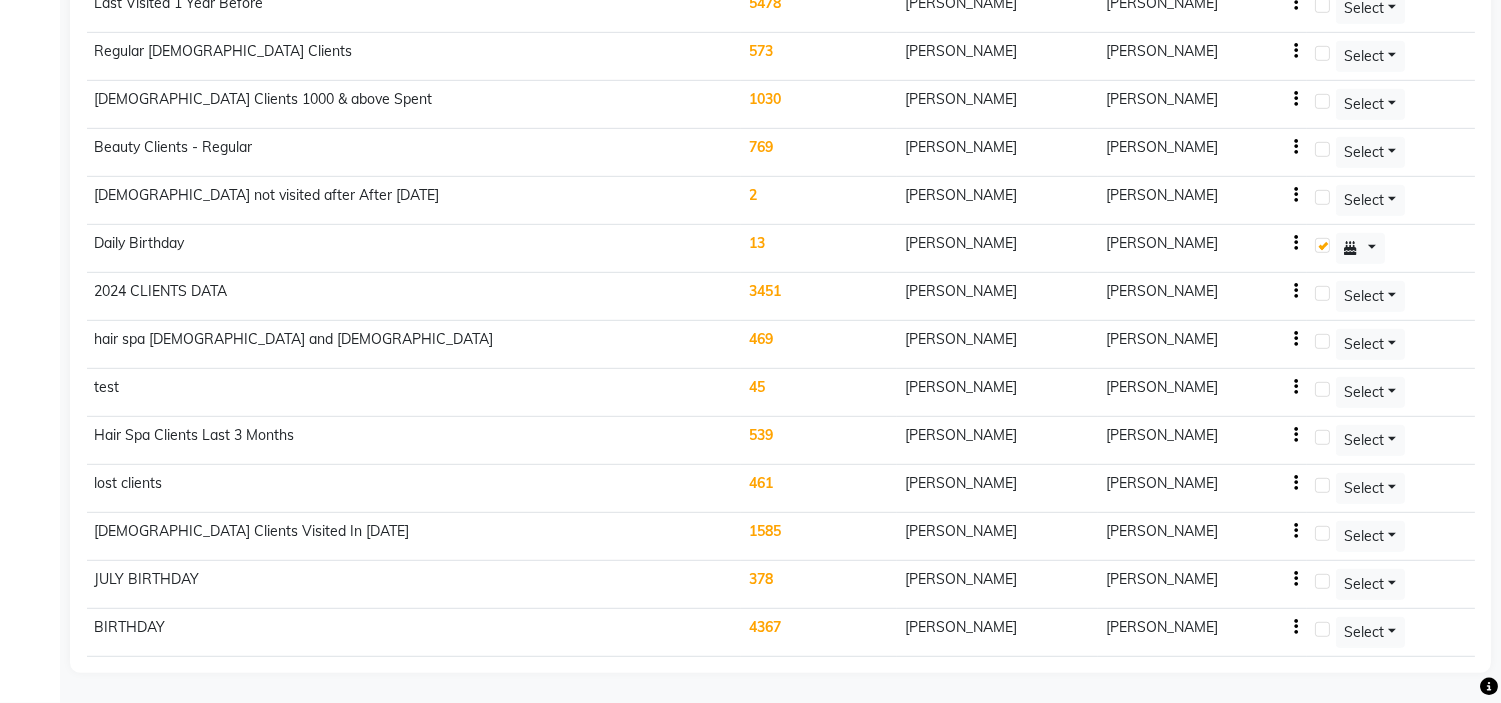 click on "4367" 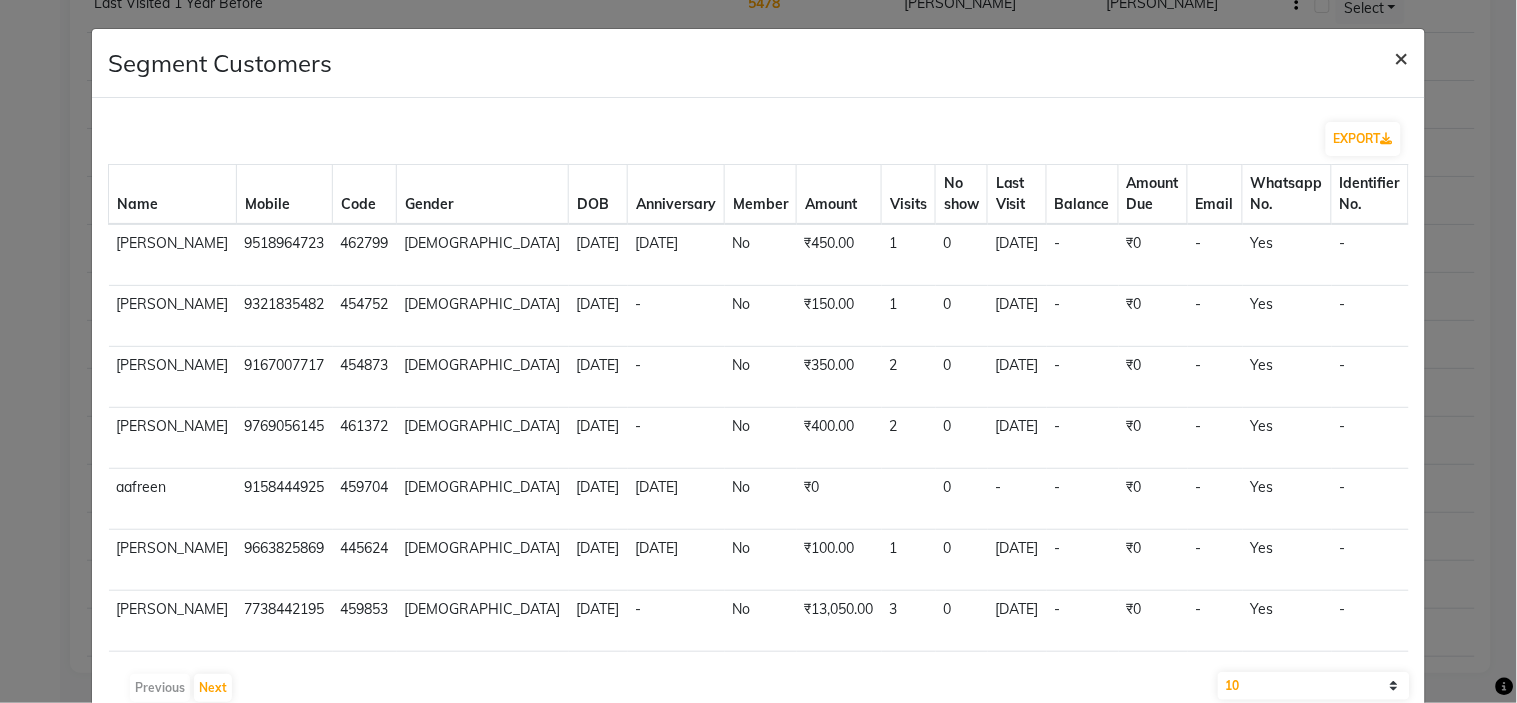 click on "×" 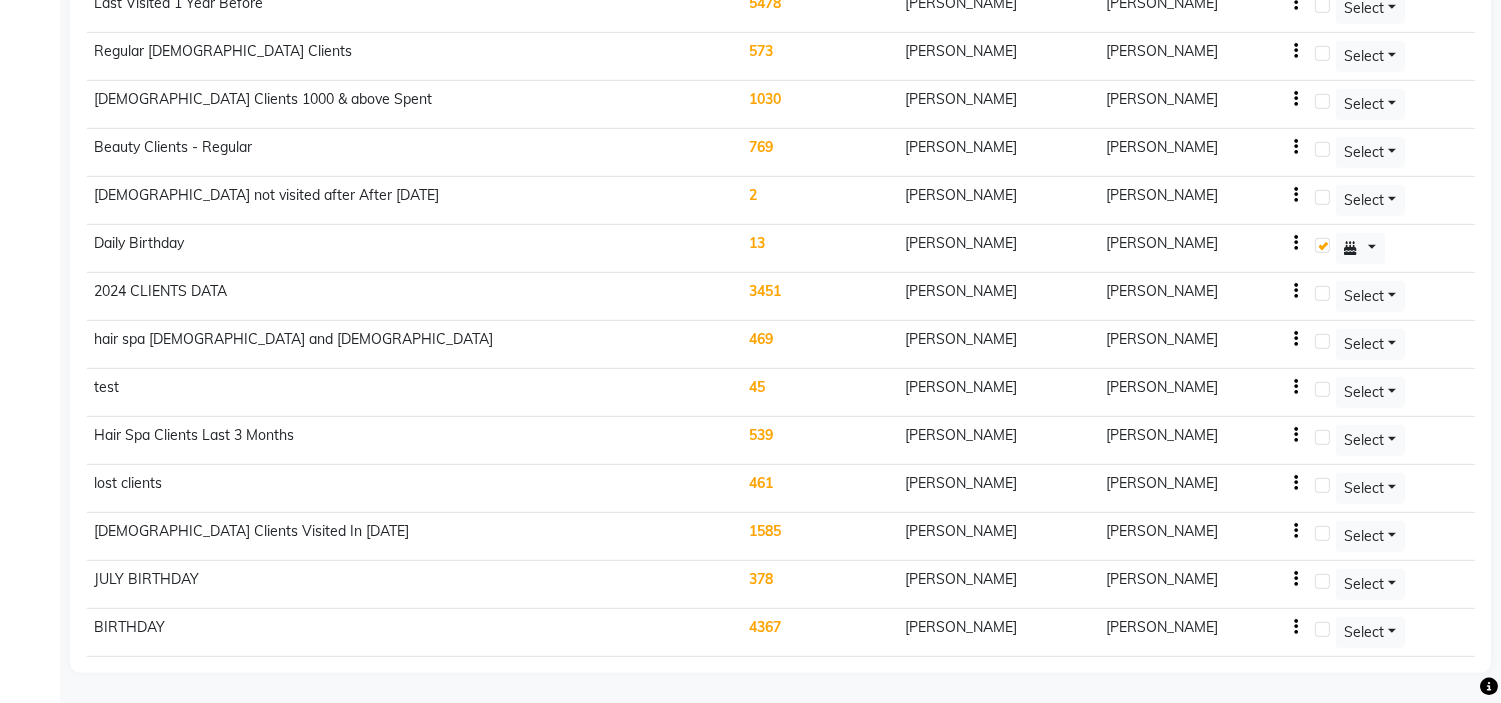 click 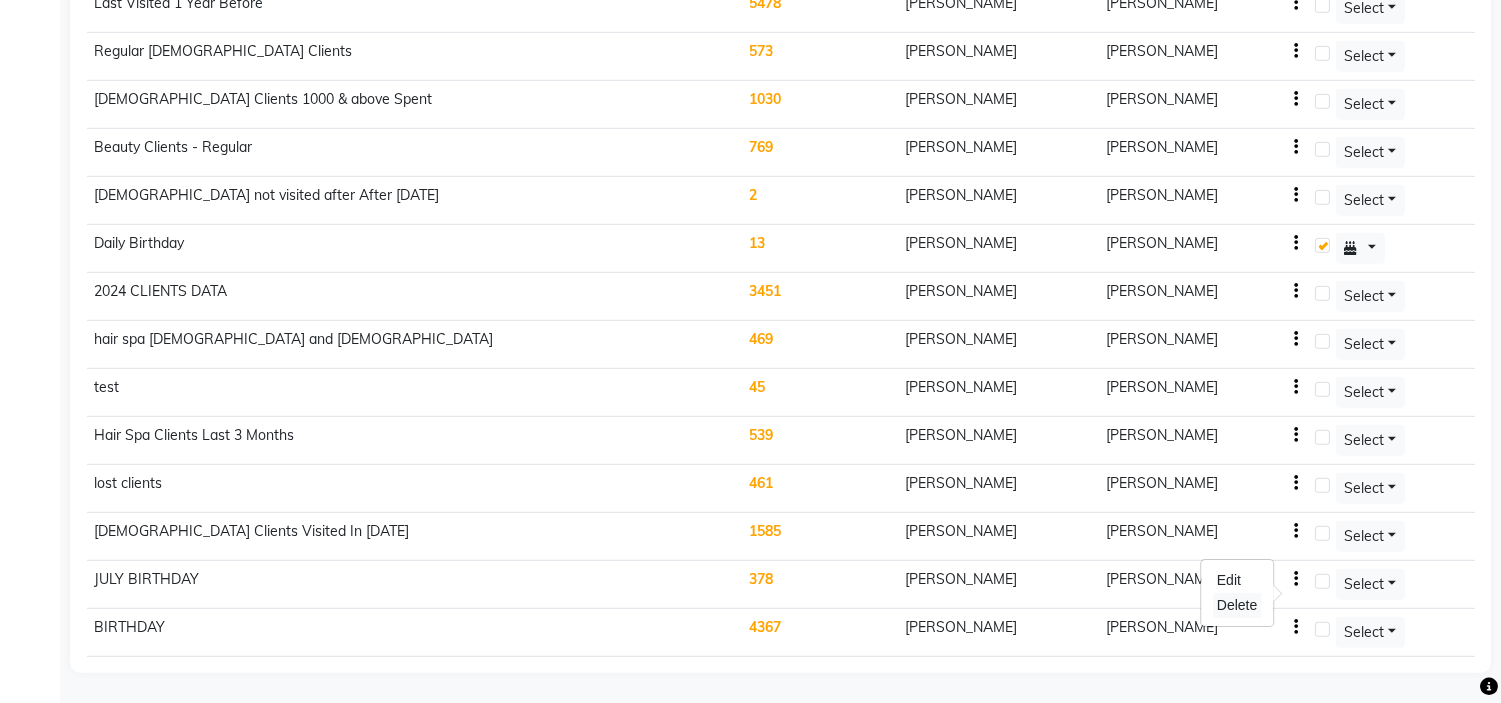 click on "Delete" at bounding box center (1237, 605) 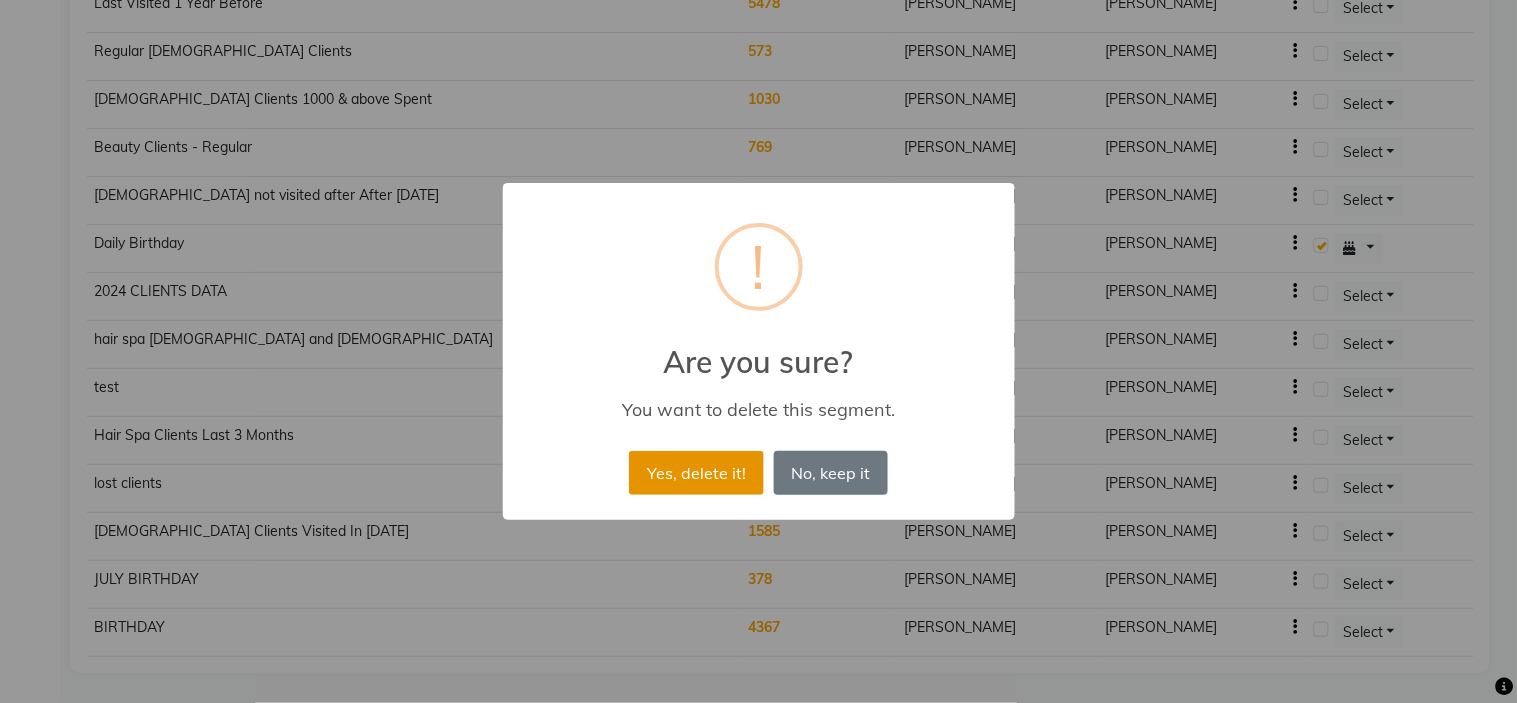 click on "Yes, delete it!" at bounding box center [696, 473] 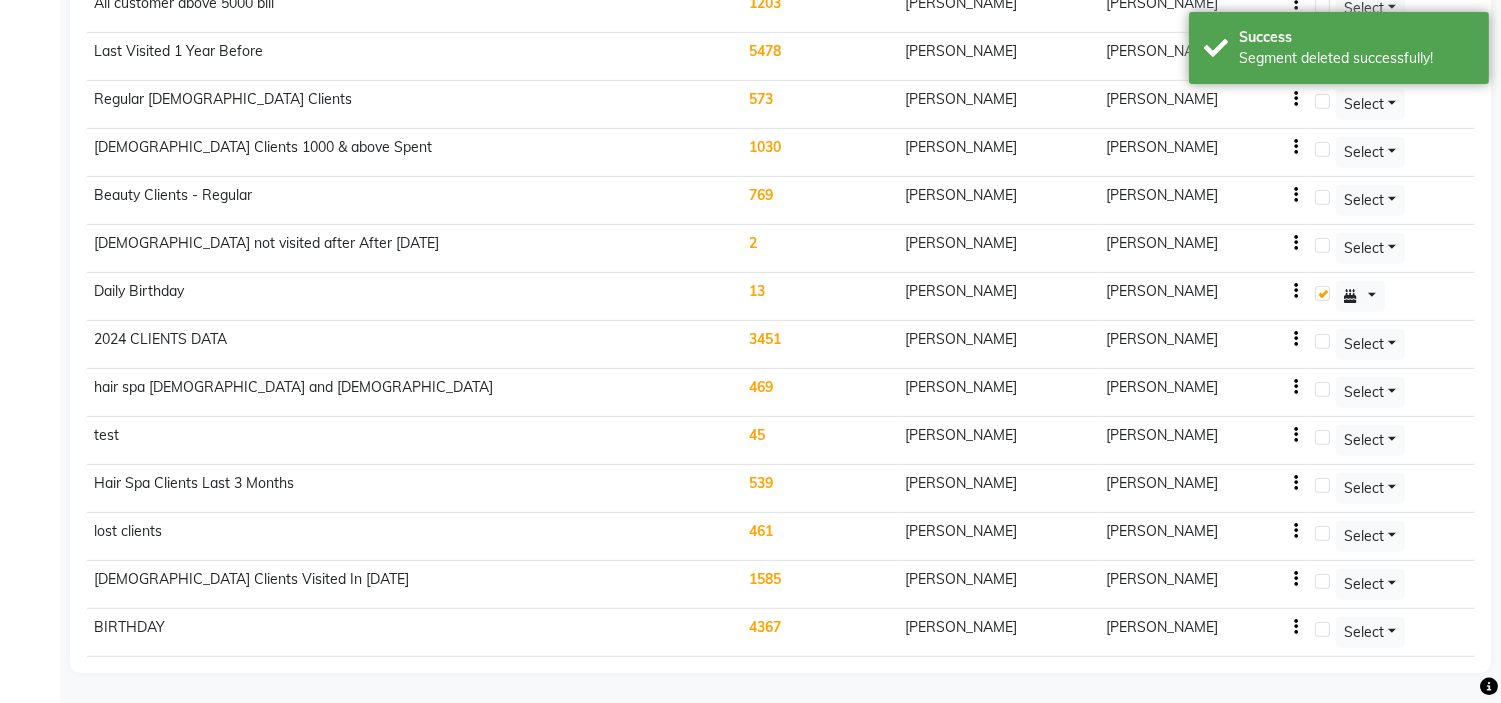 scroll, scrollTop: 2088, scrollLeft: 0, axis: vertical 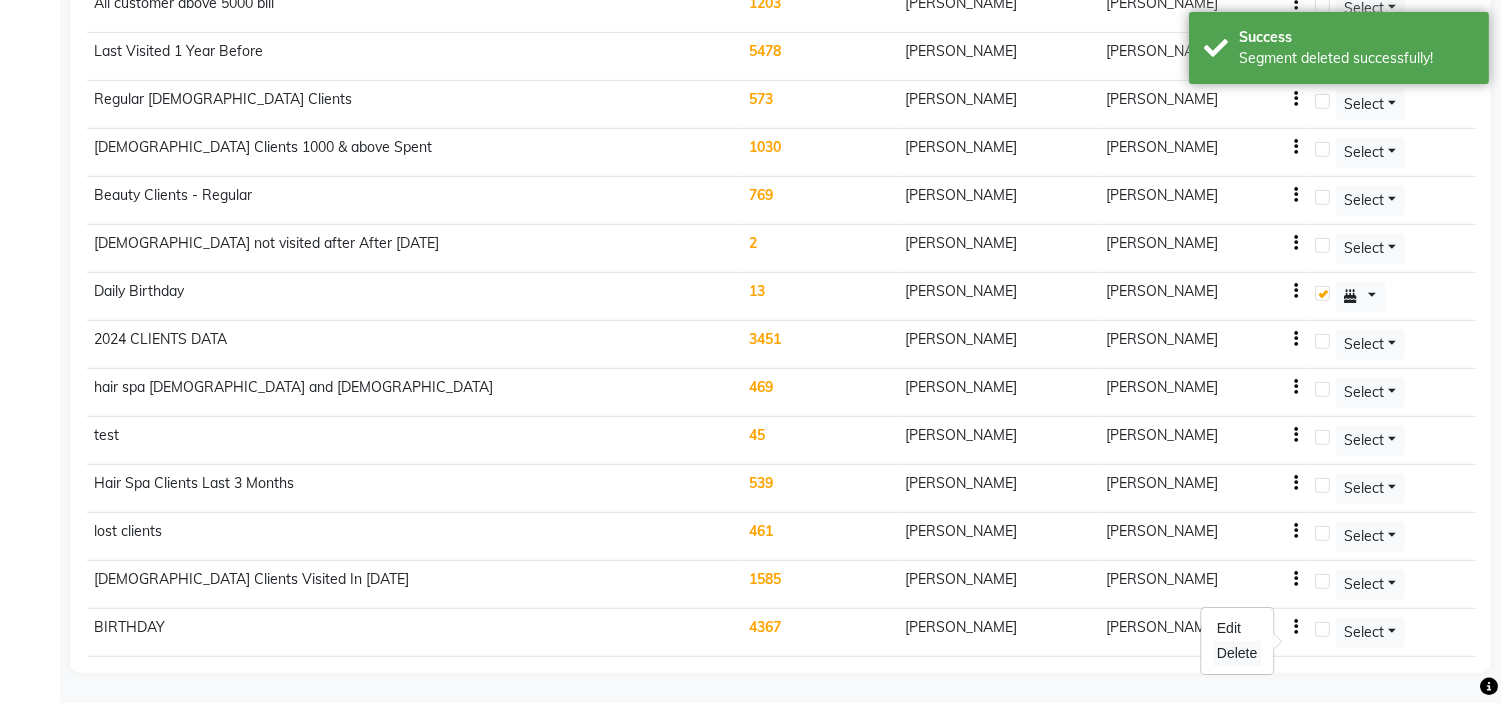 click on "Delete" at bounding box center (1237, 653) 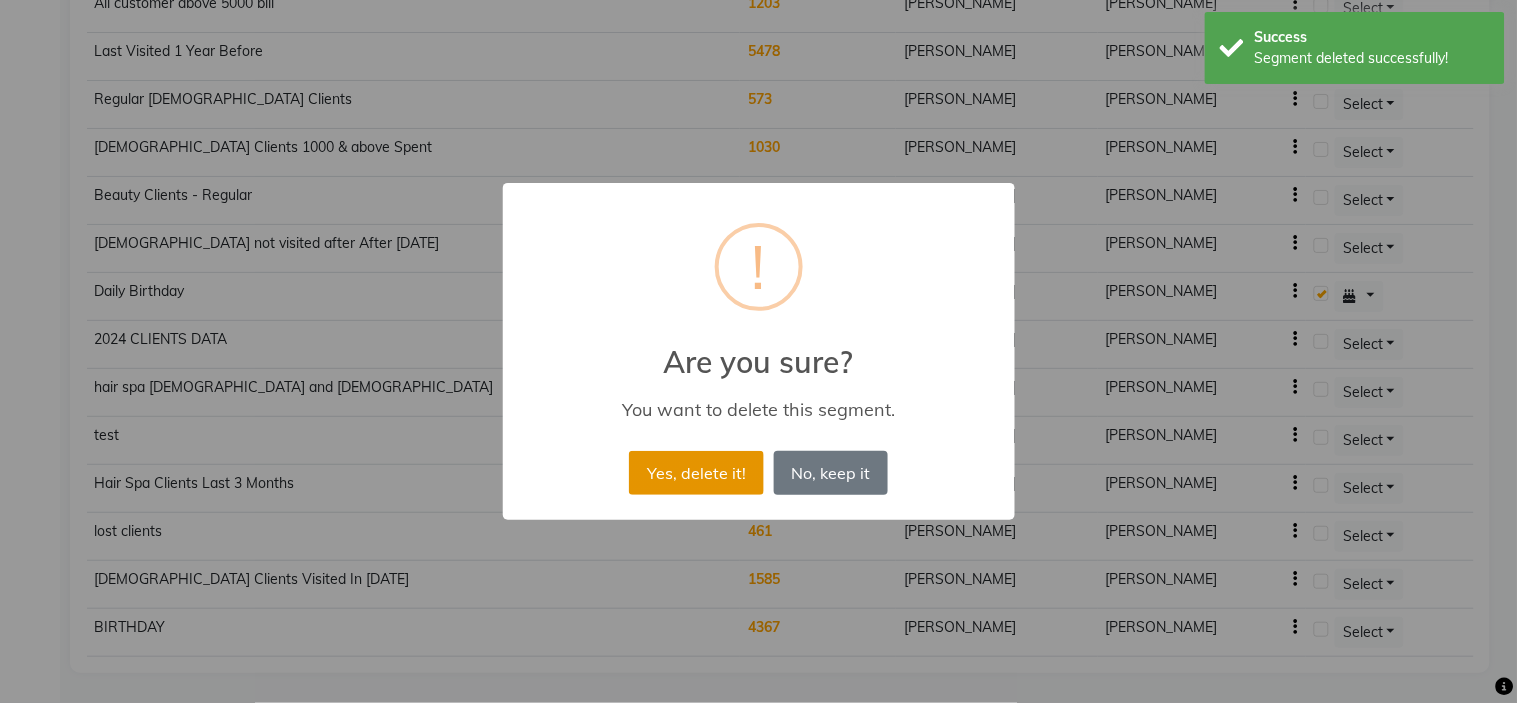 click on "Yes, delete it!" at bounding box center [696, 473] 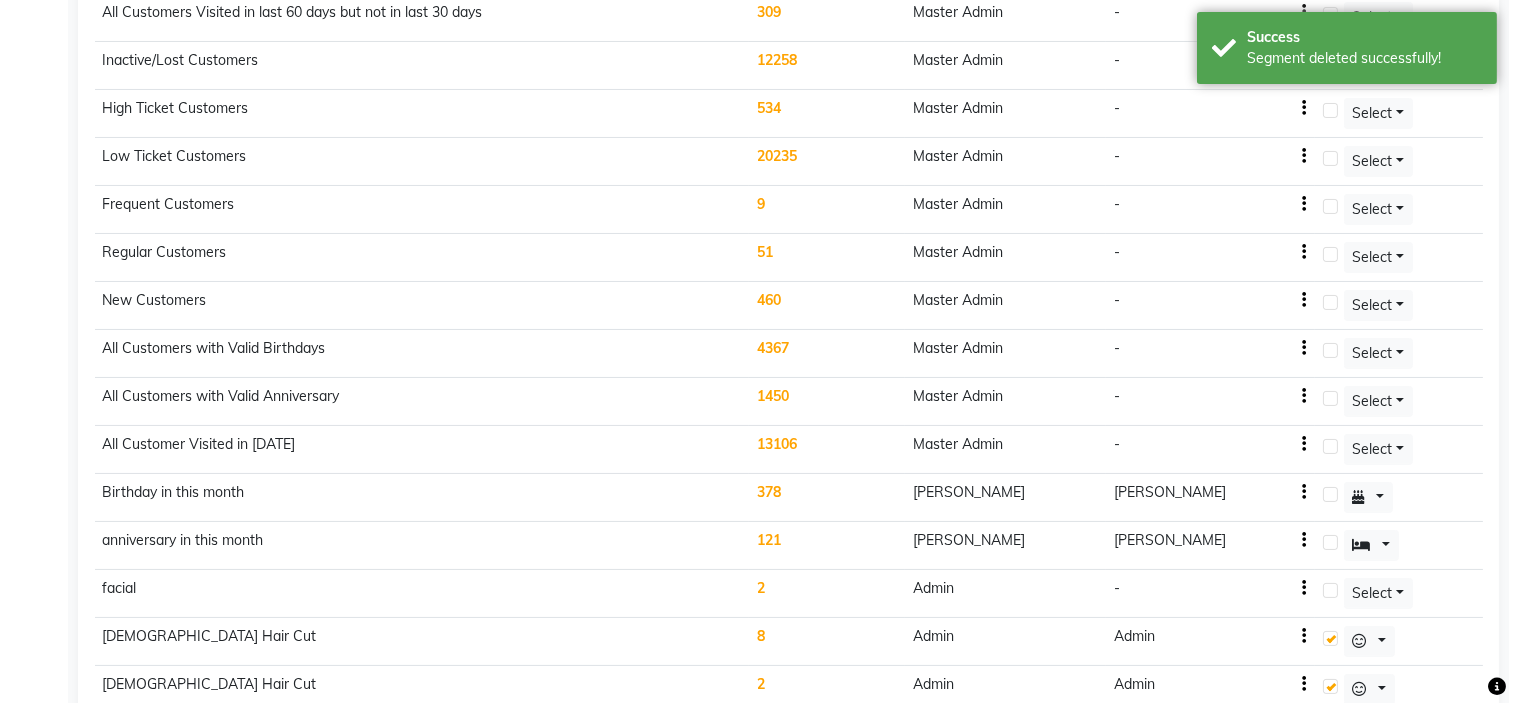 scroll, scrollTop: 0, scrollLeft: 0, axis: both 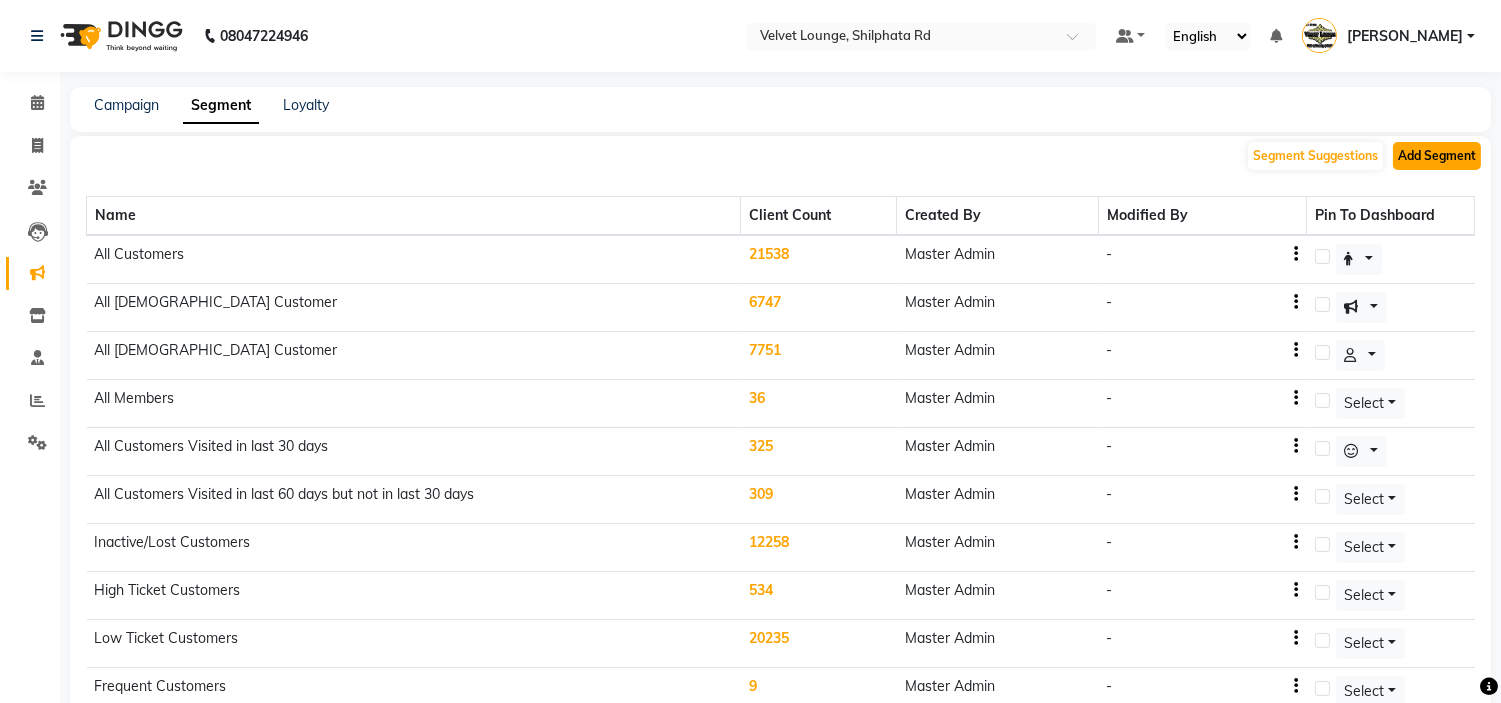 click on "Add Segment" 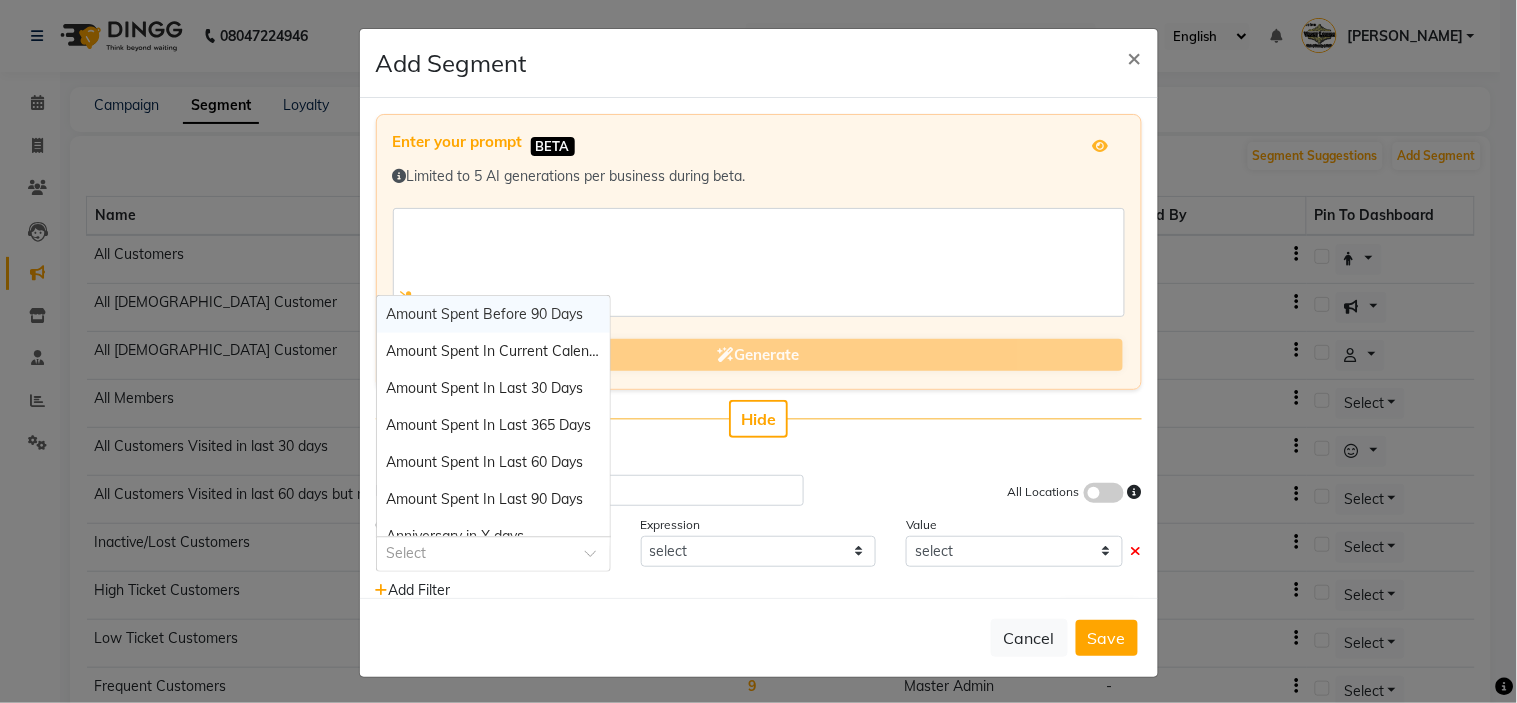 click 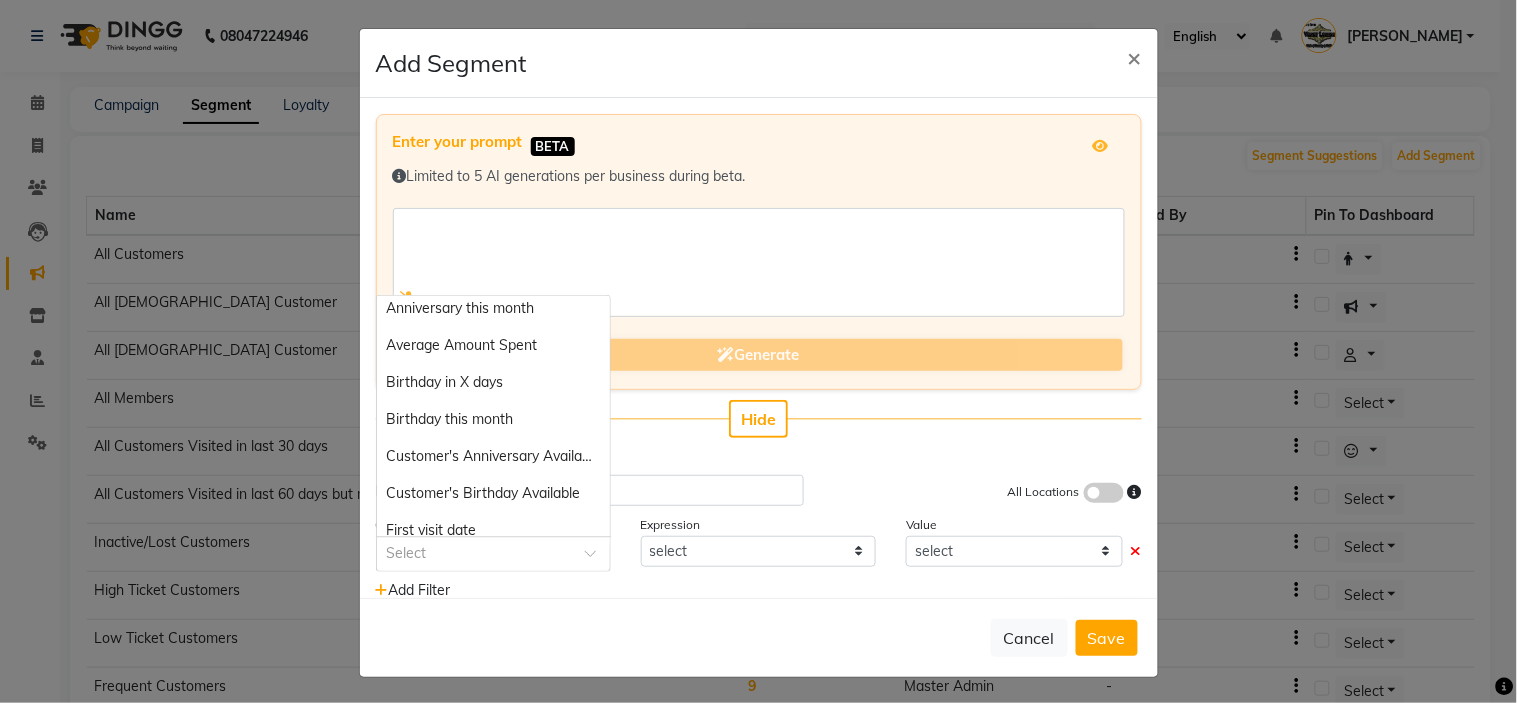 scroll, scrollTop: 266, scrollLeft: 0, axis: vertical 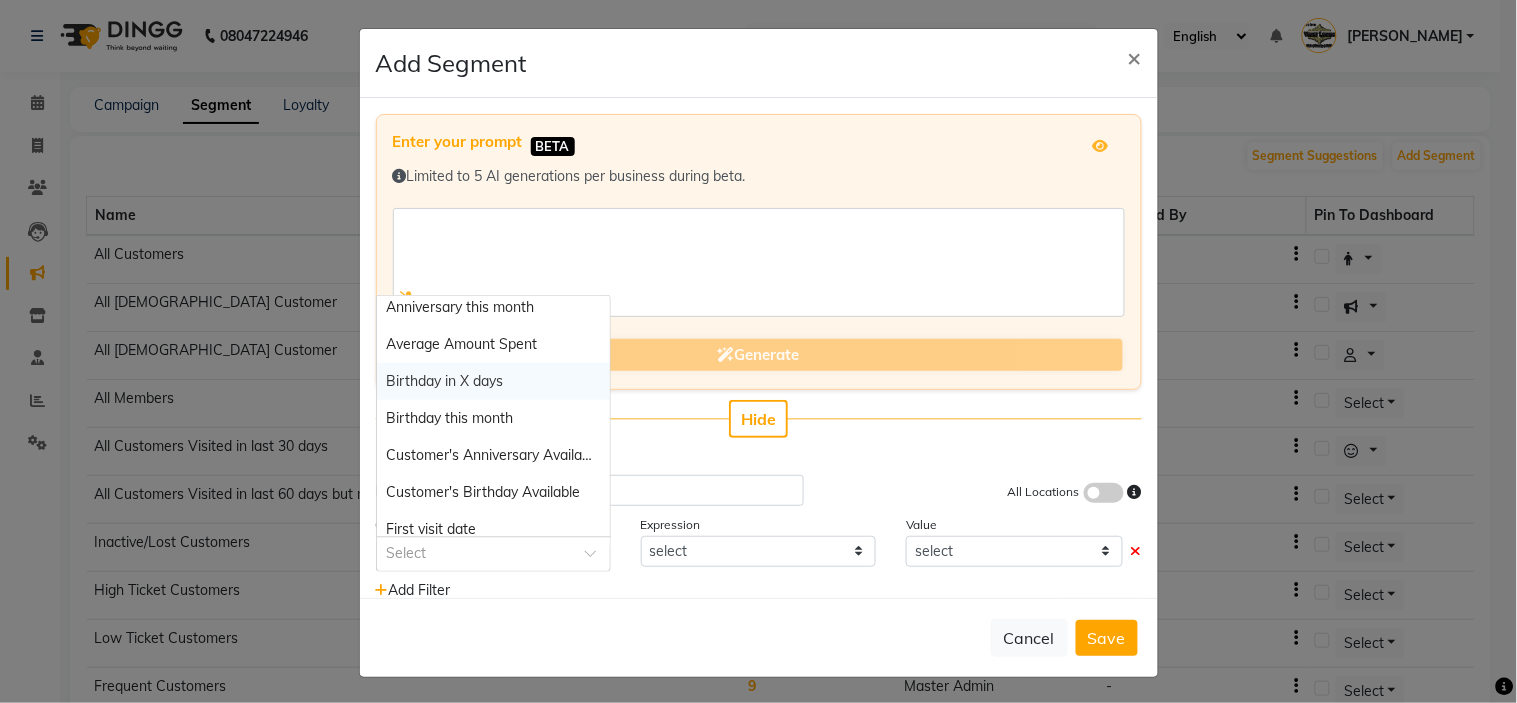 click on "Birthday in X days" at bounding box center [493, 381] 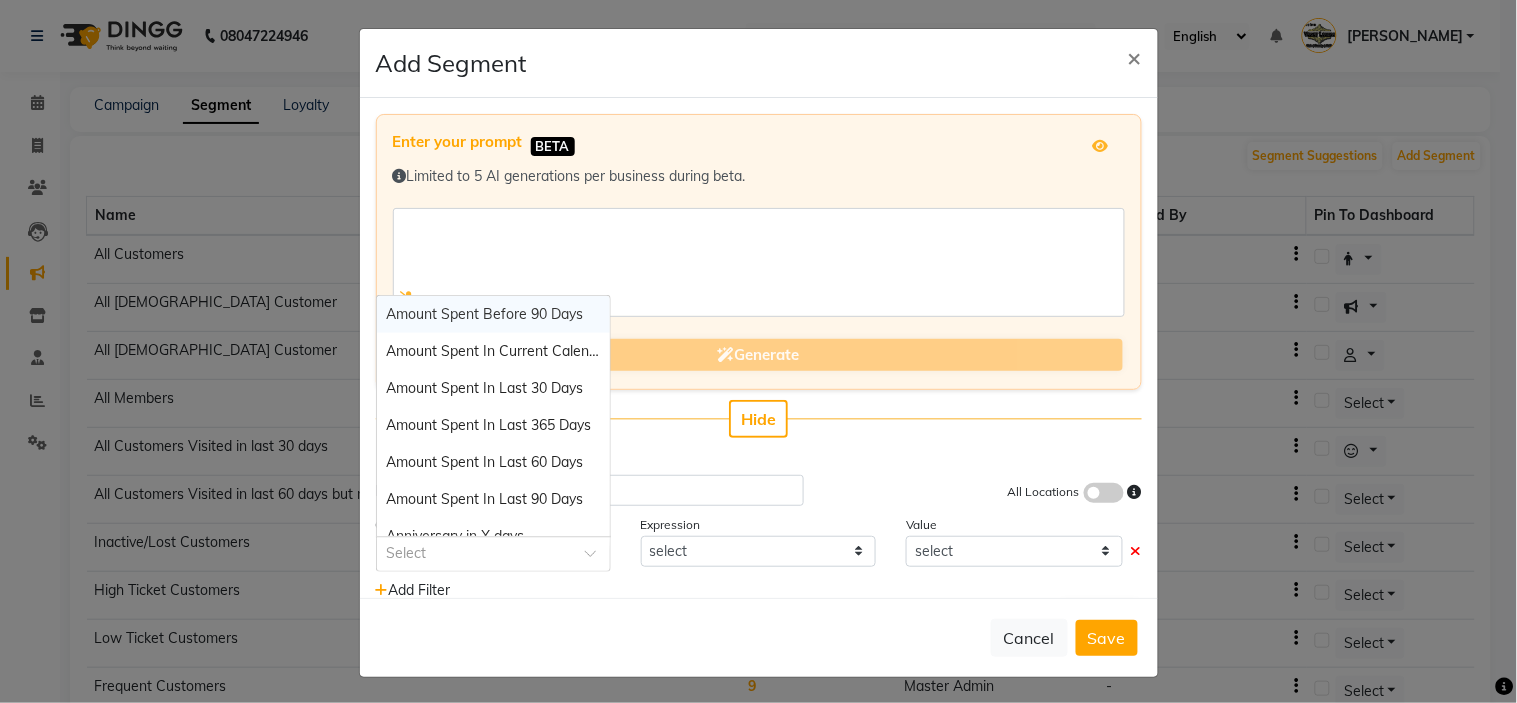click 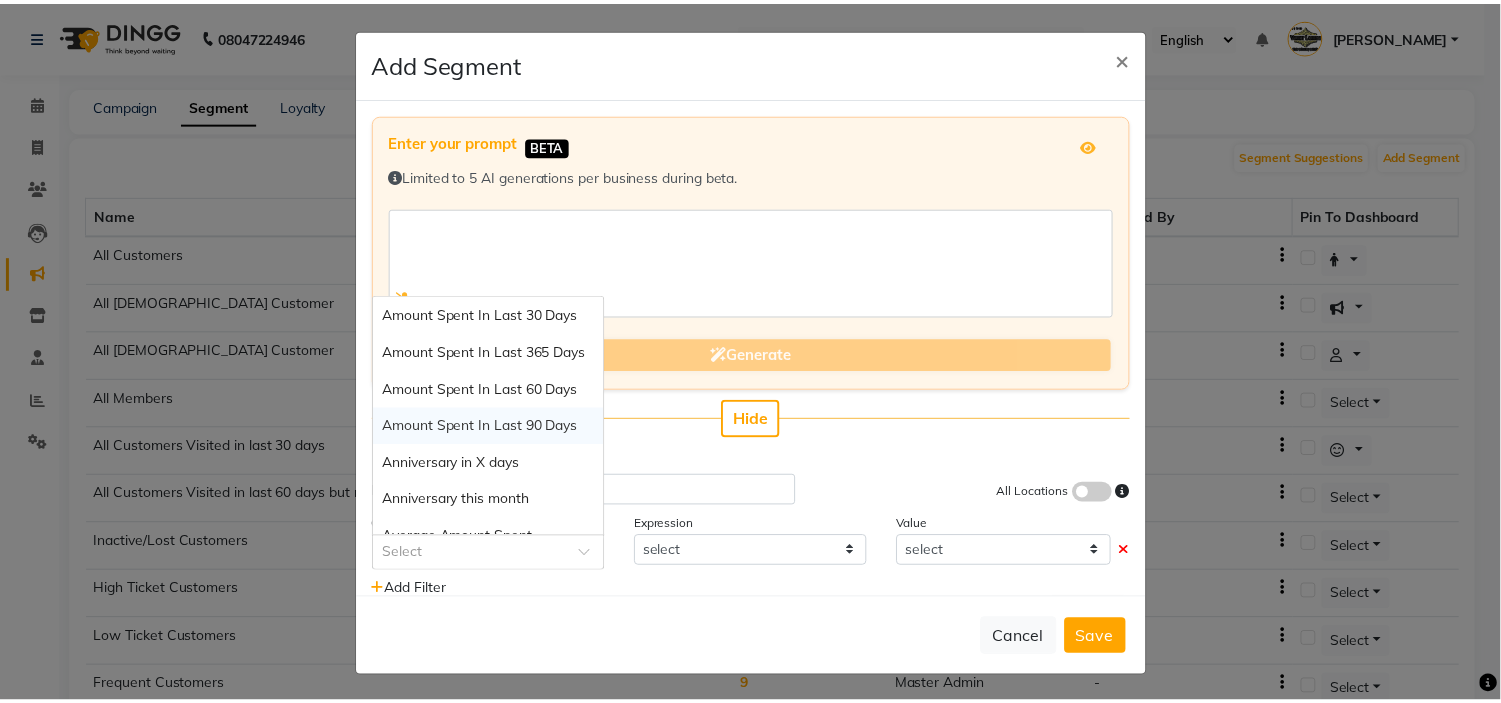 scroll, scrollTop: 88, scrollLeft: 0, axis: vertical 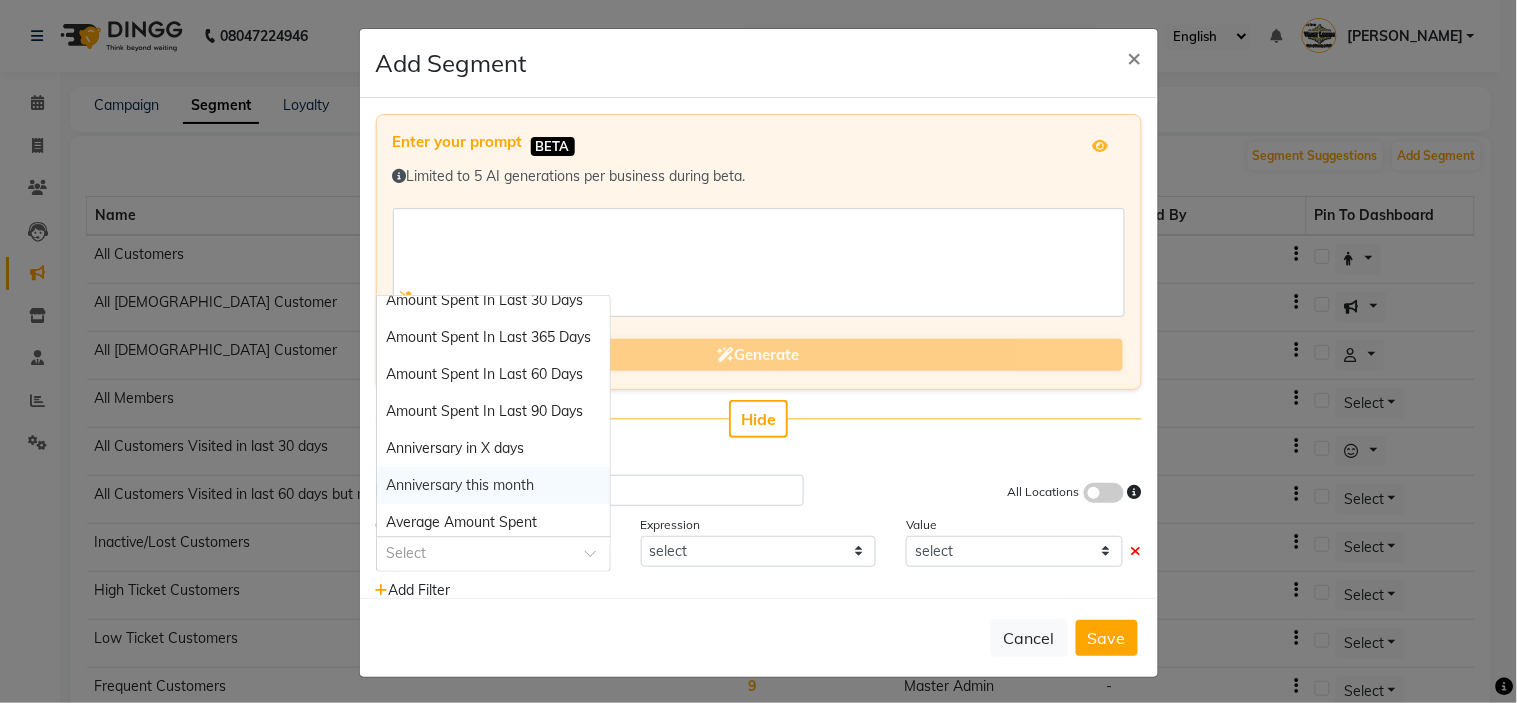 click on "Anniversary this month" at bounding box center (493, 485) 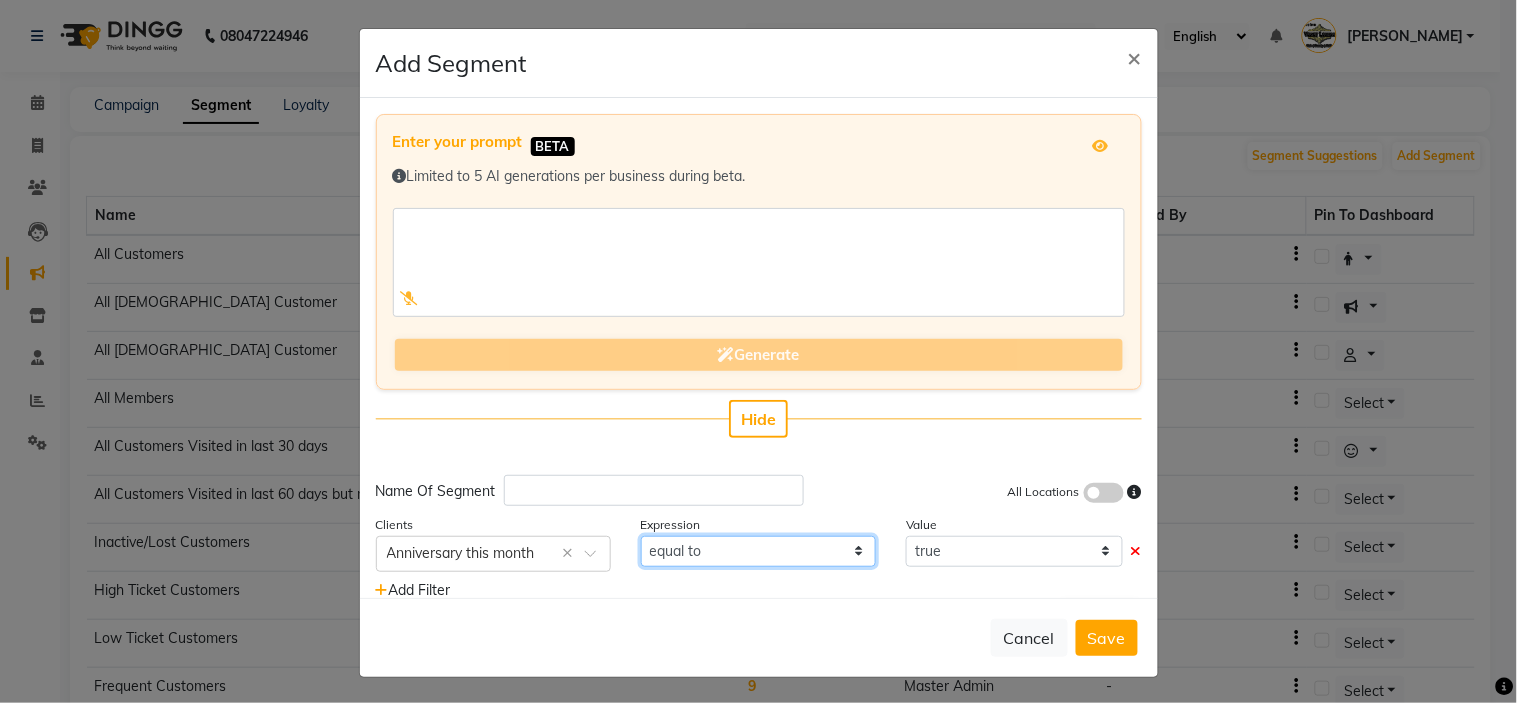 click on "equal to" 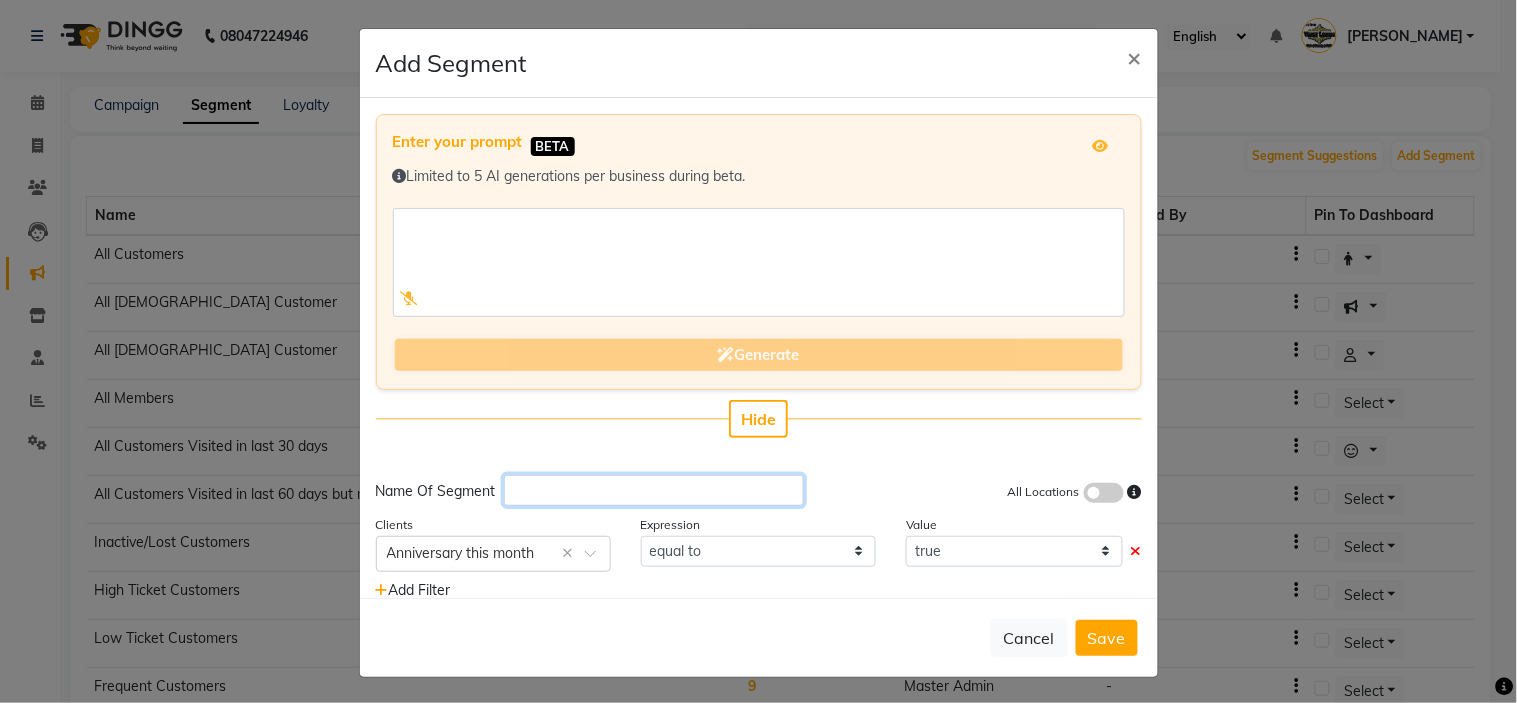 click 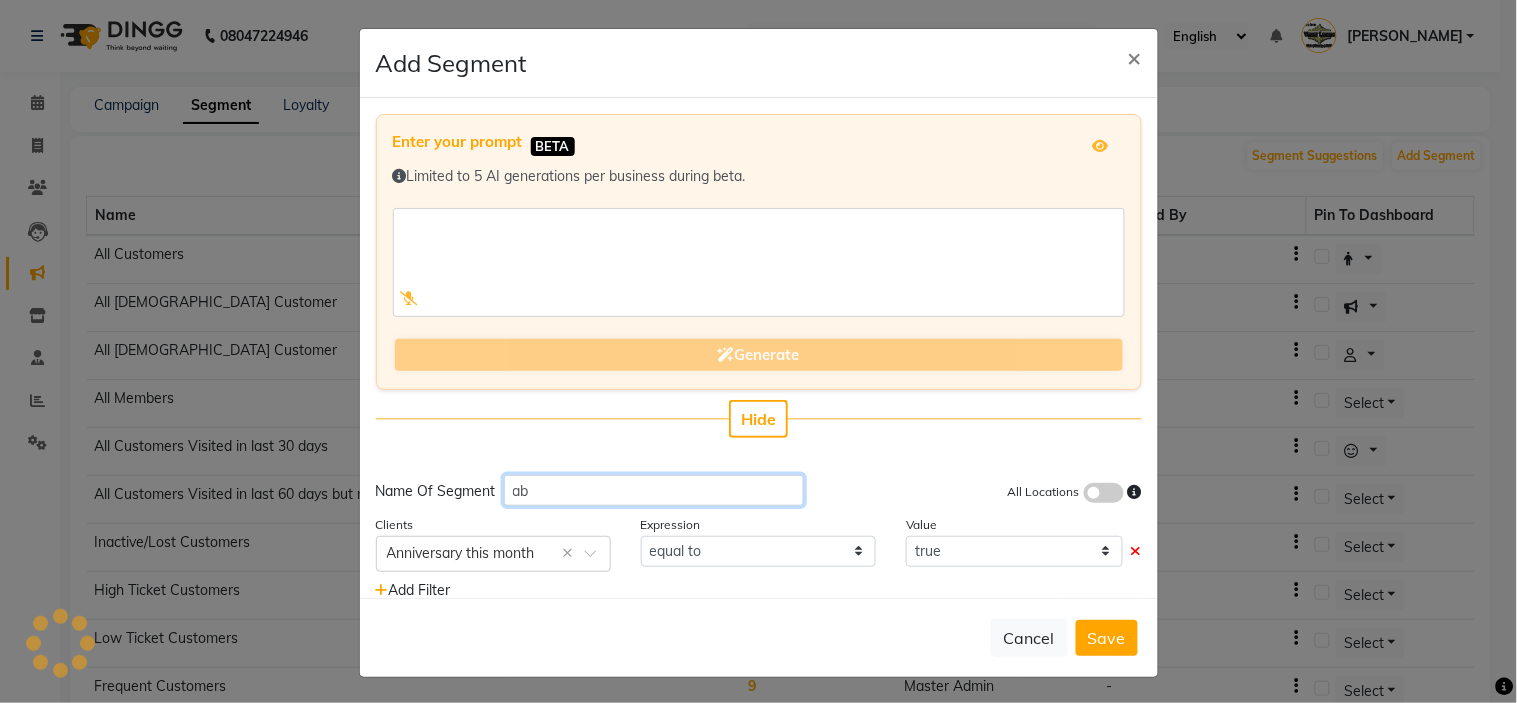type on "a" 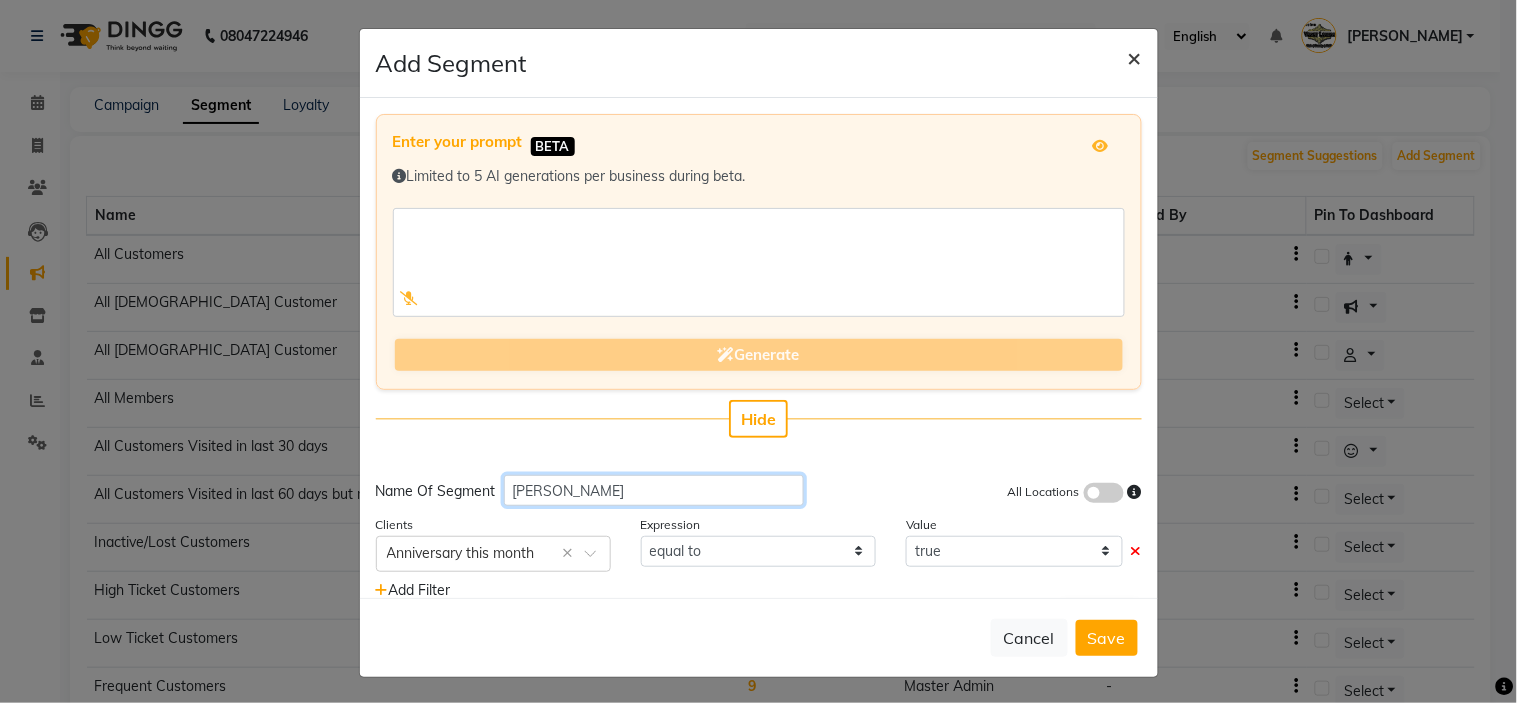 type on "ann" 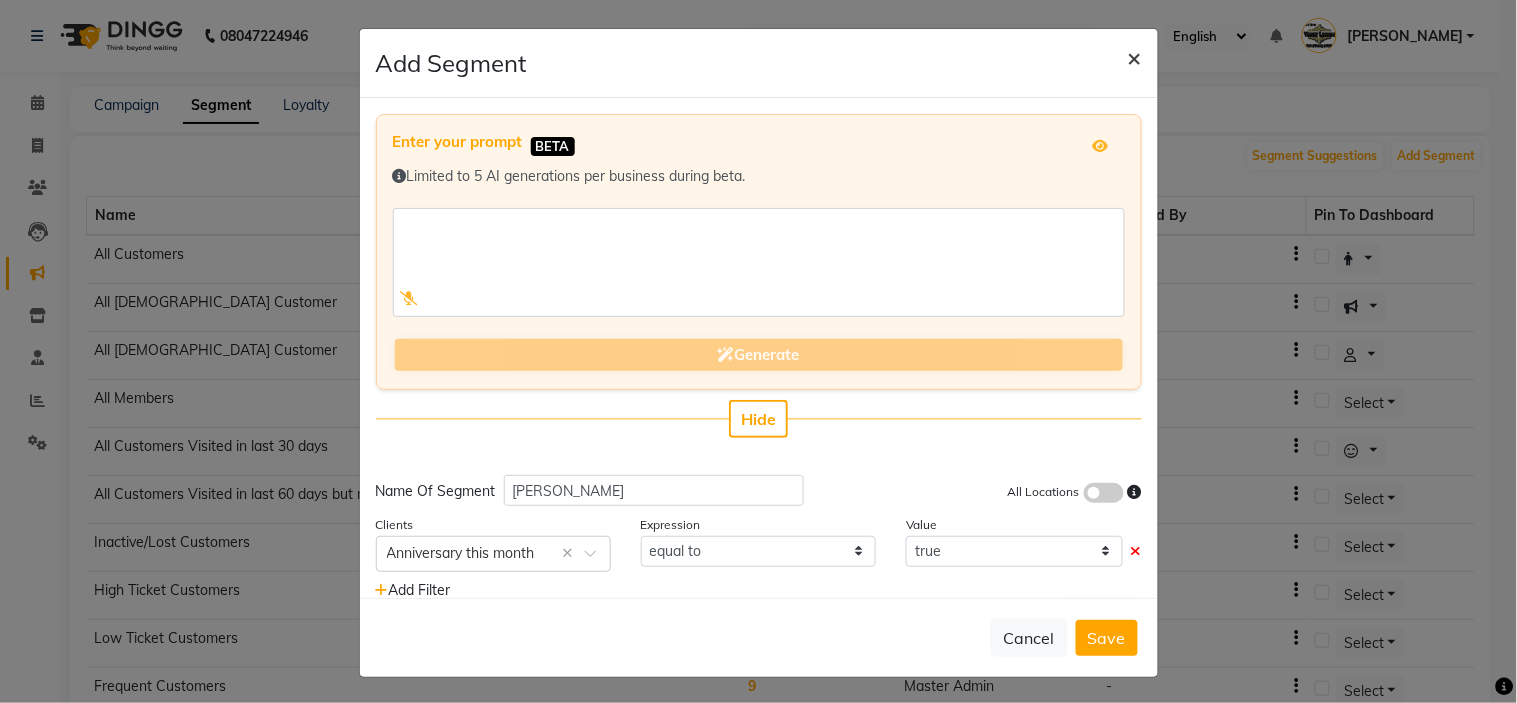 click on "×" 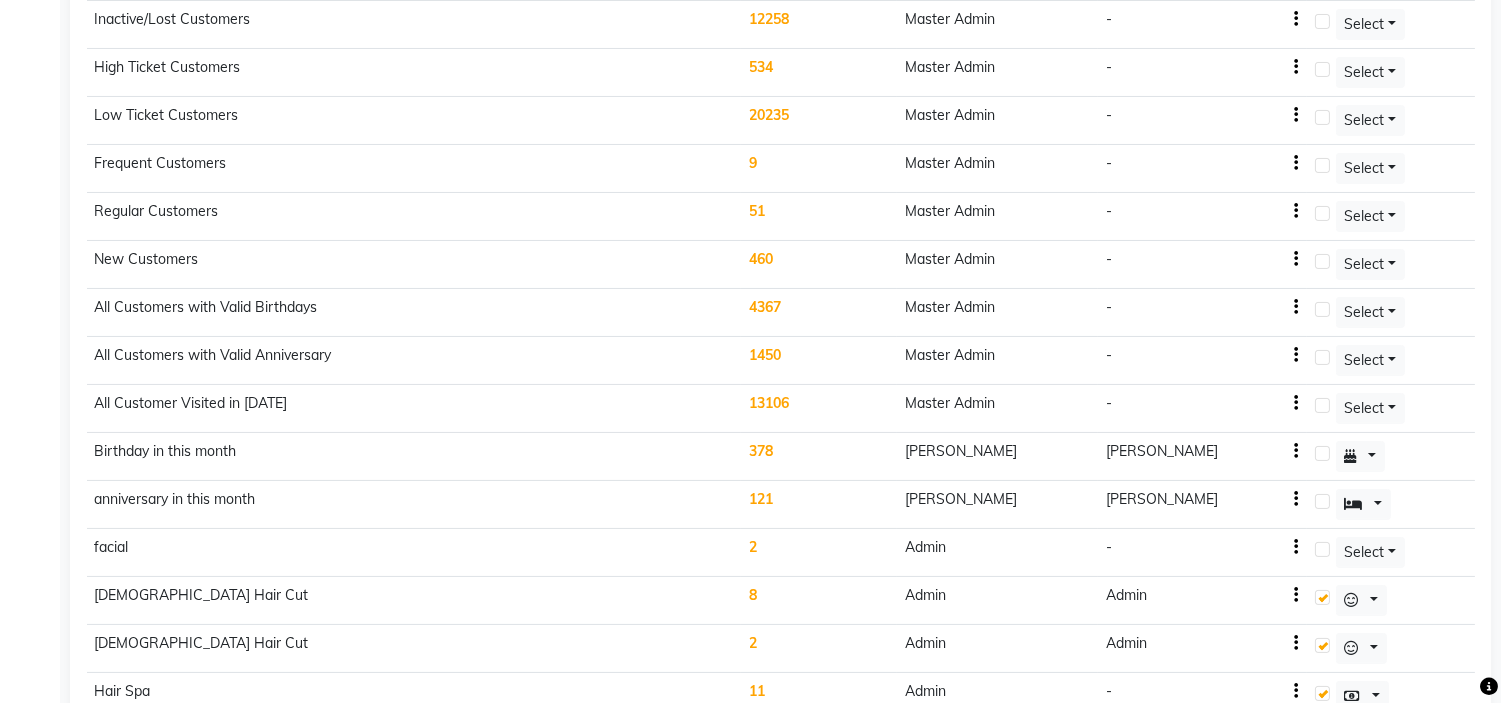 scroll, scrollTop: 533, scrollLeft: 0, axis: vertical 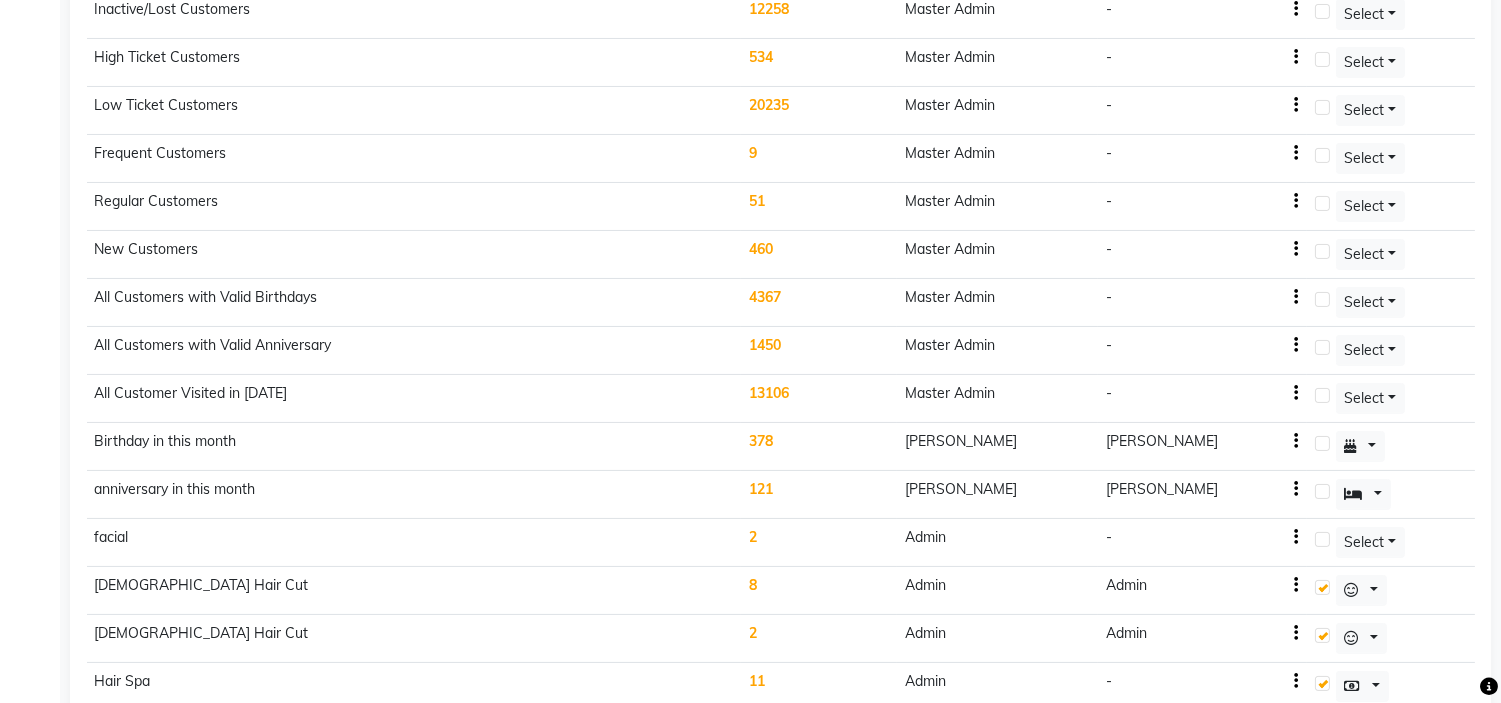 click on "378" 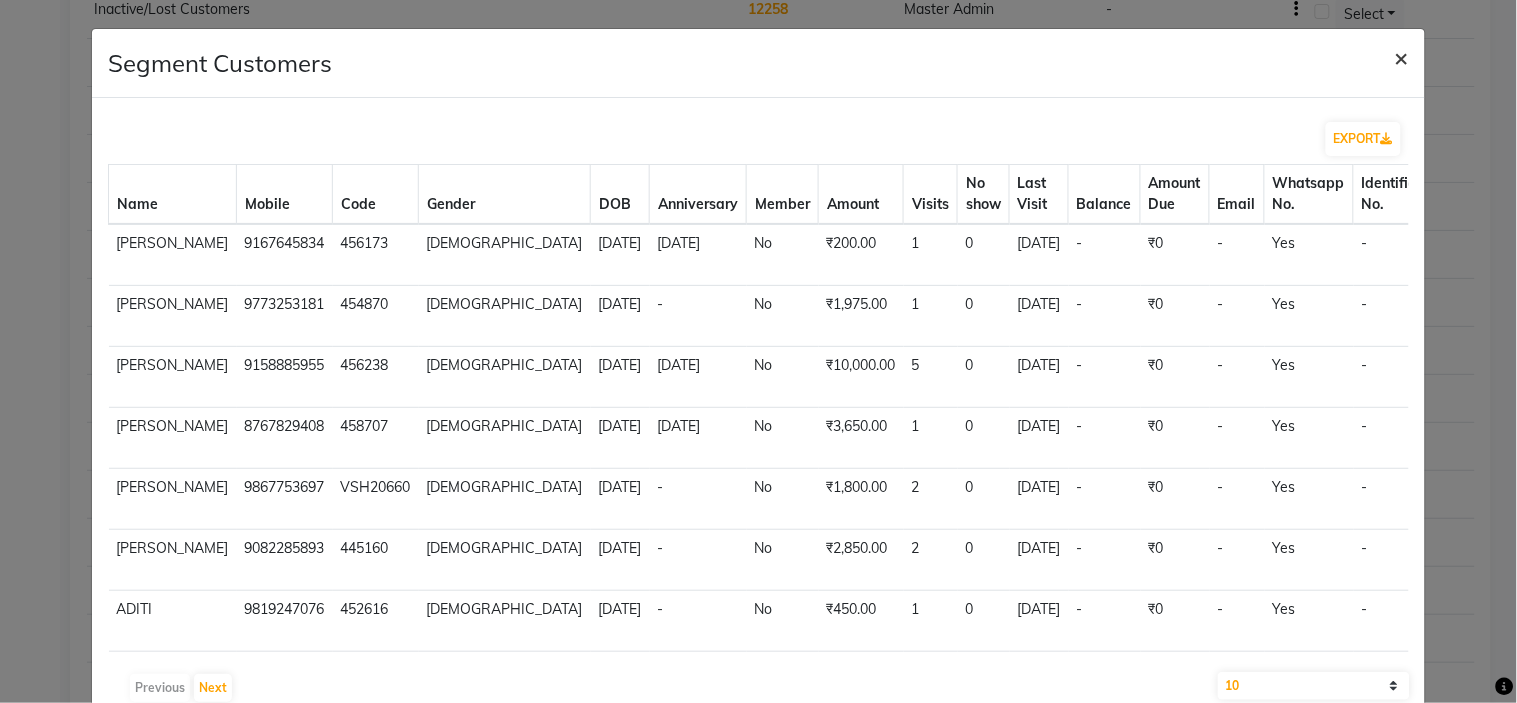 click on "×" 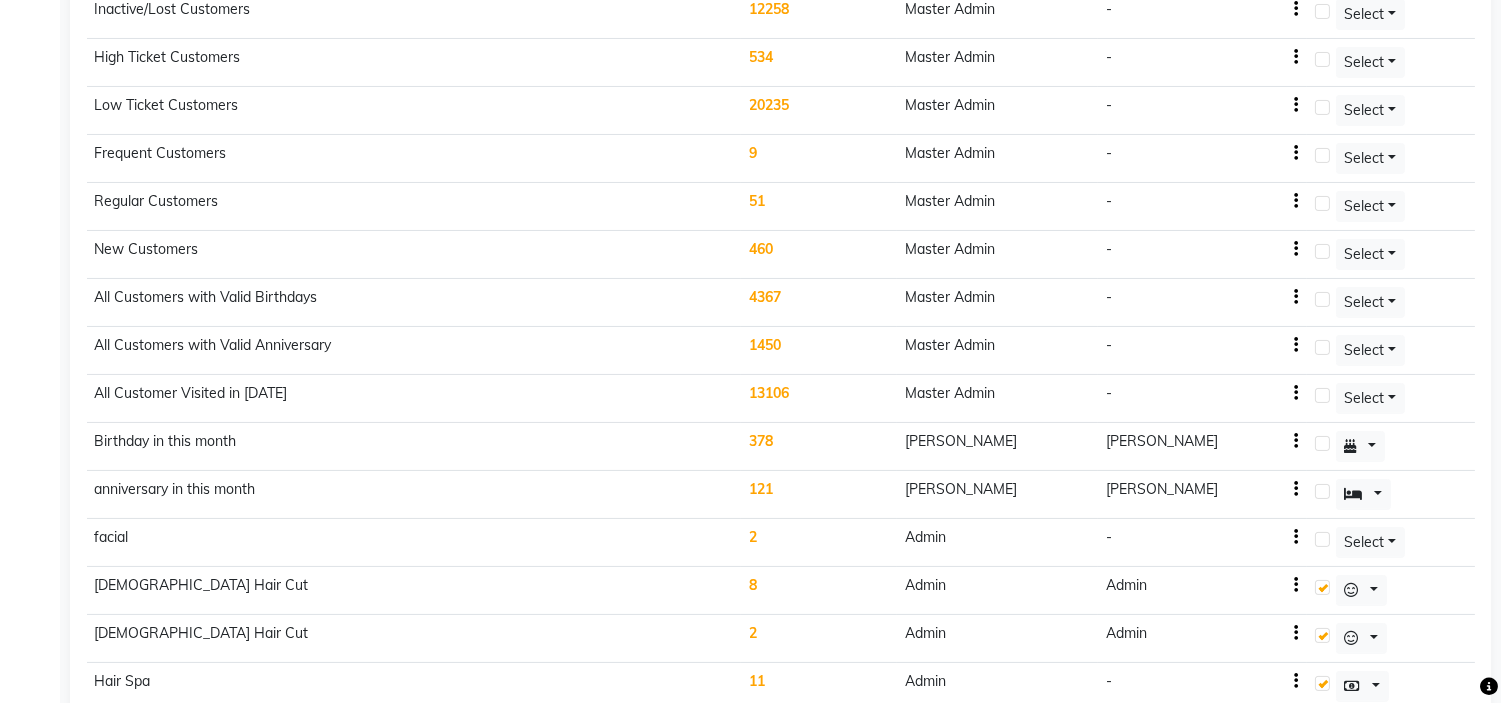 click on "121" 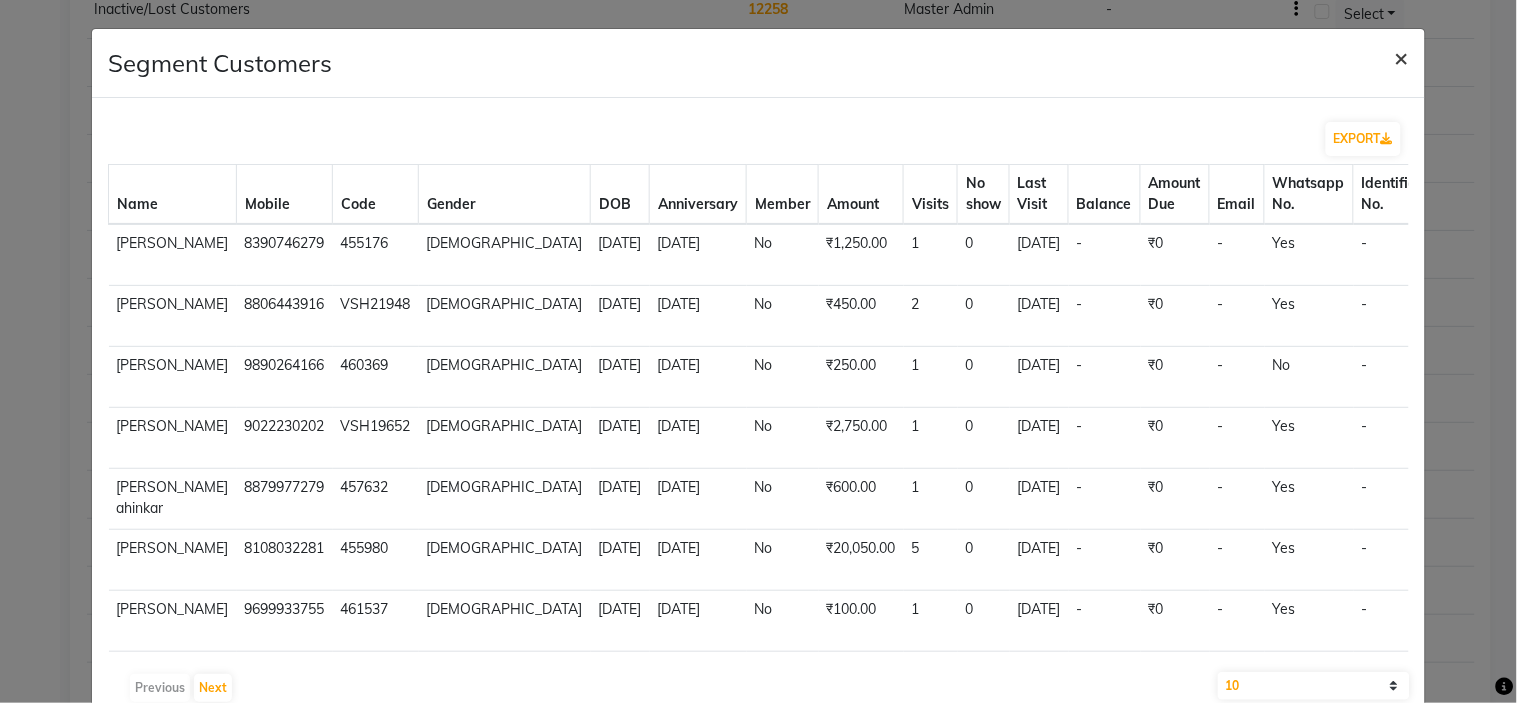 click on "×" 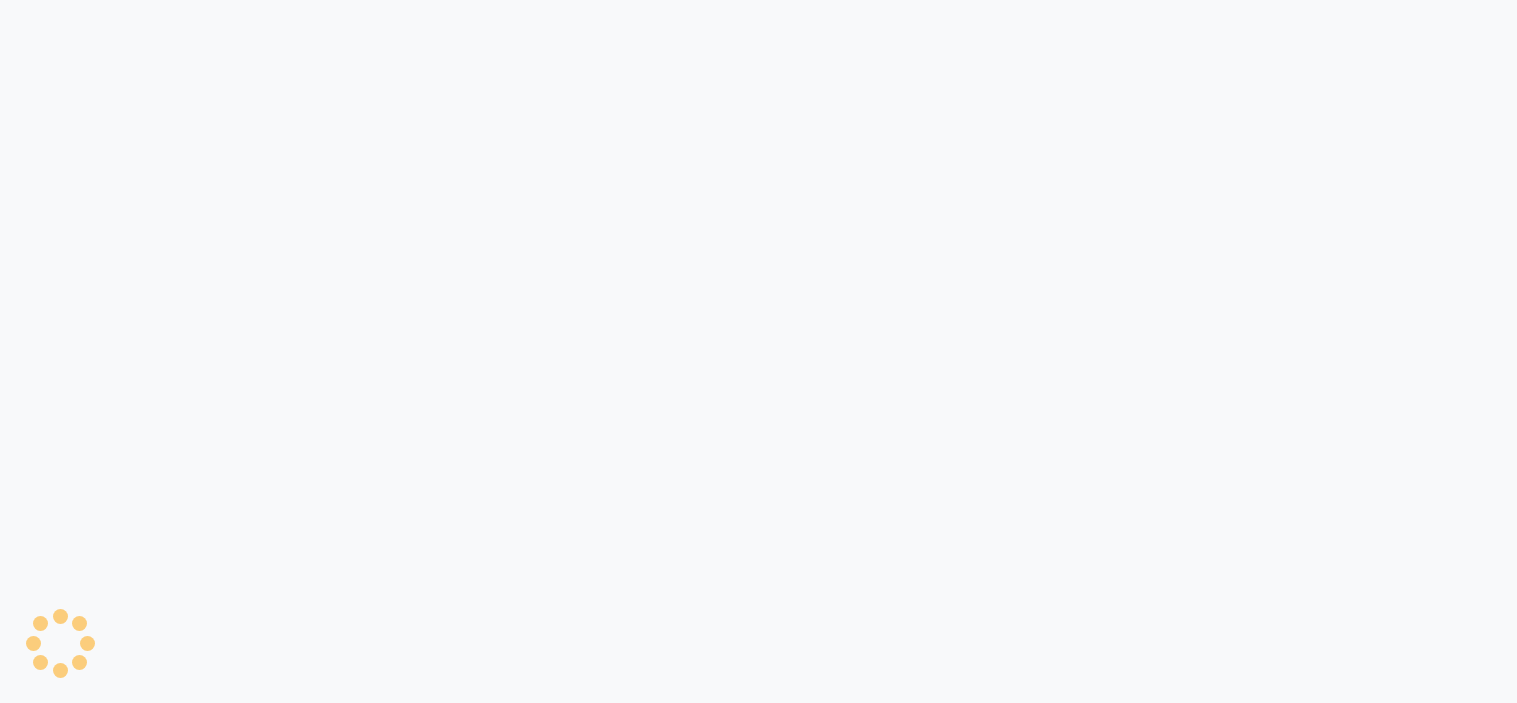 scroll, scrollTop: 0, scrollLeft: 0, axis: both 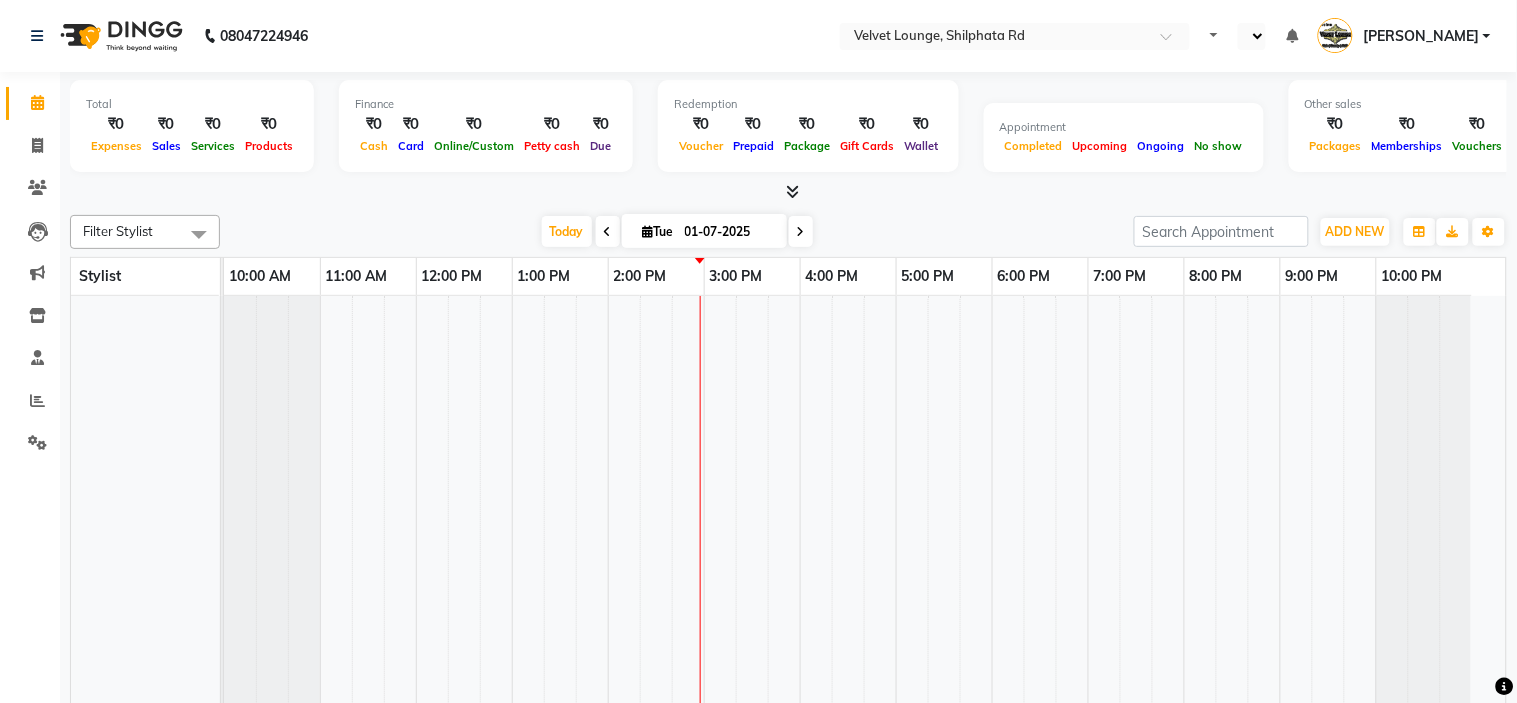 select on "en" 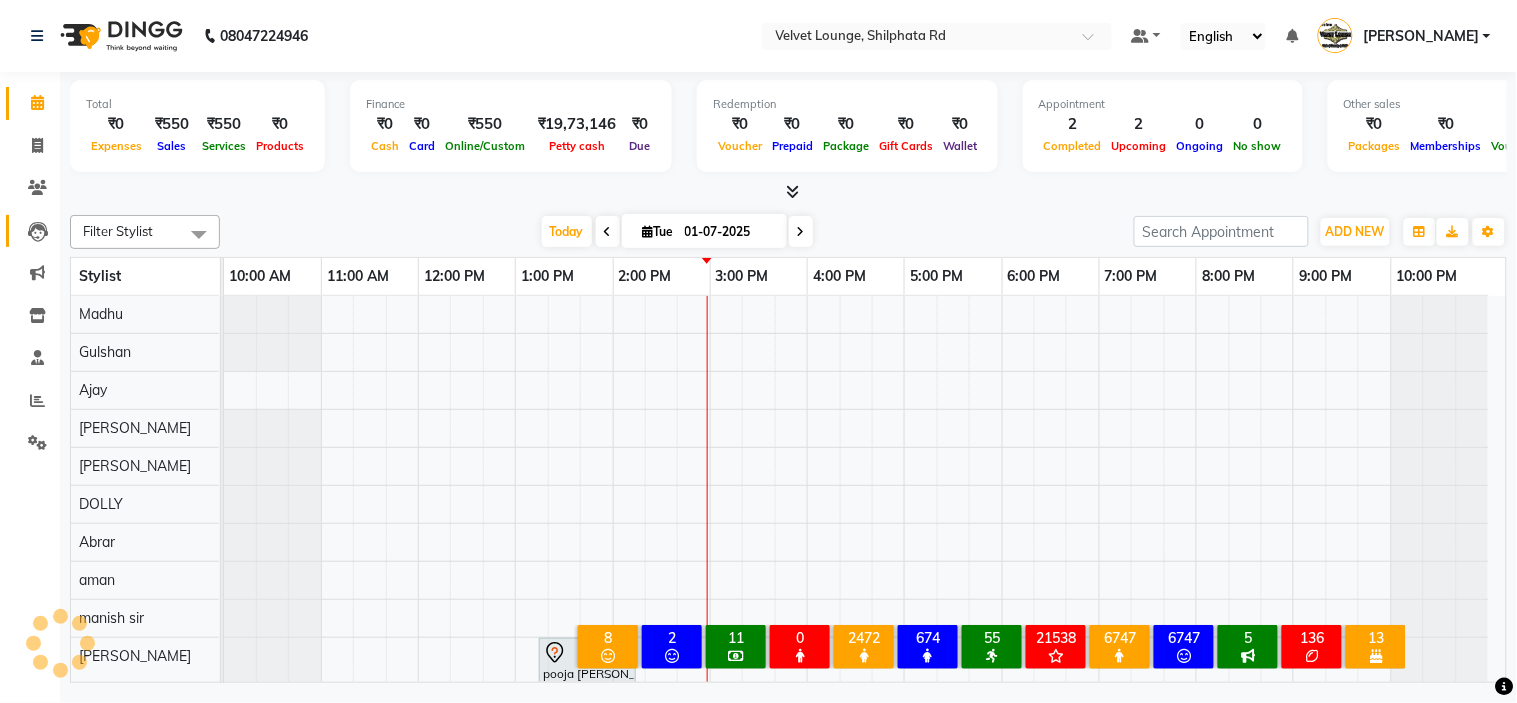 scroll, scrollTop: 26, scrollLeft: 0, axis: vertical 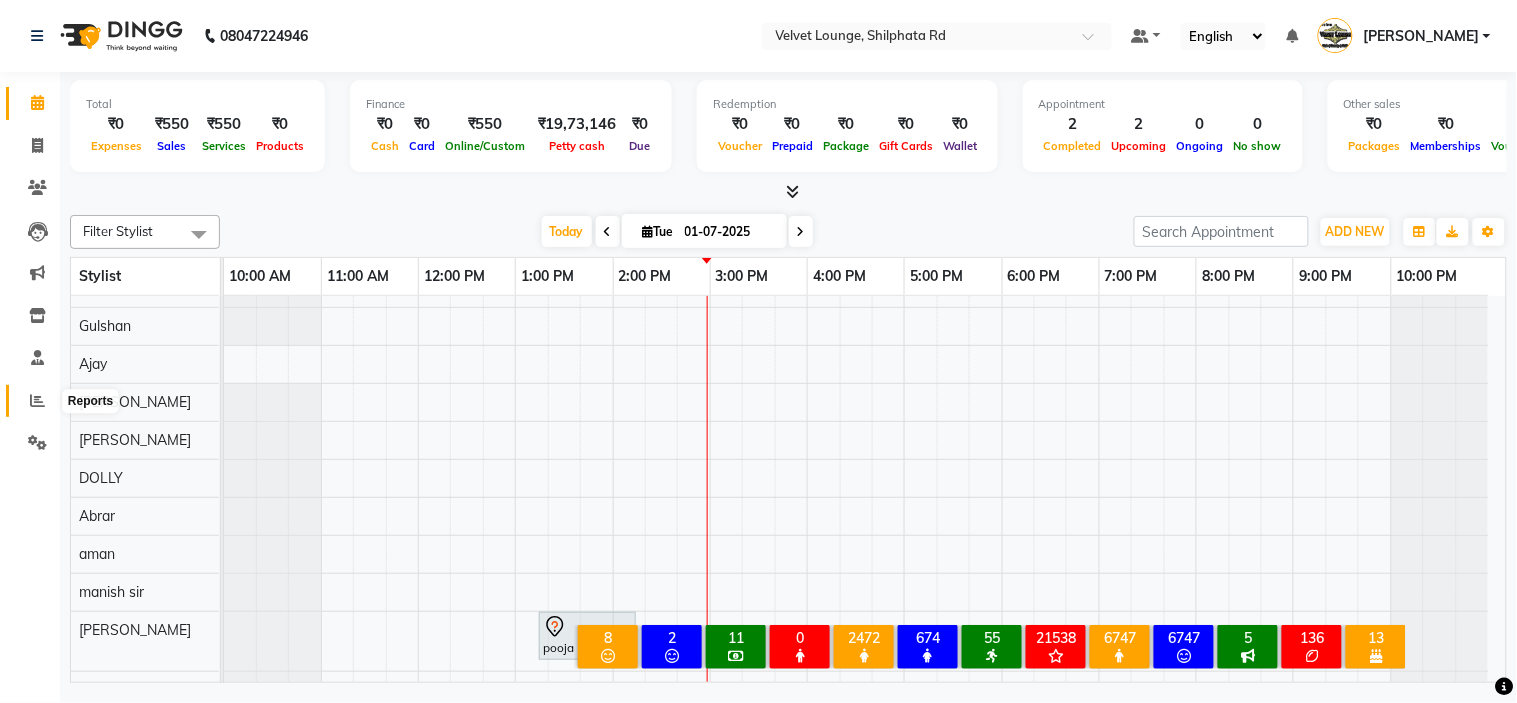 click 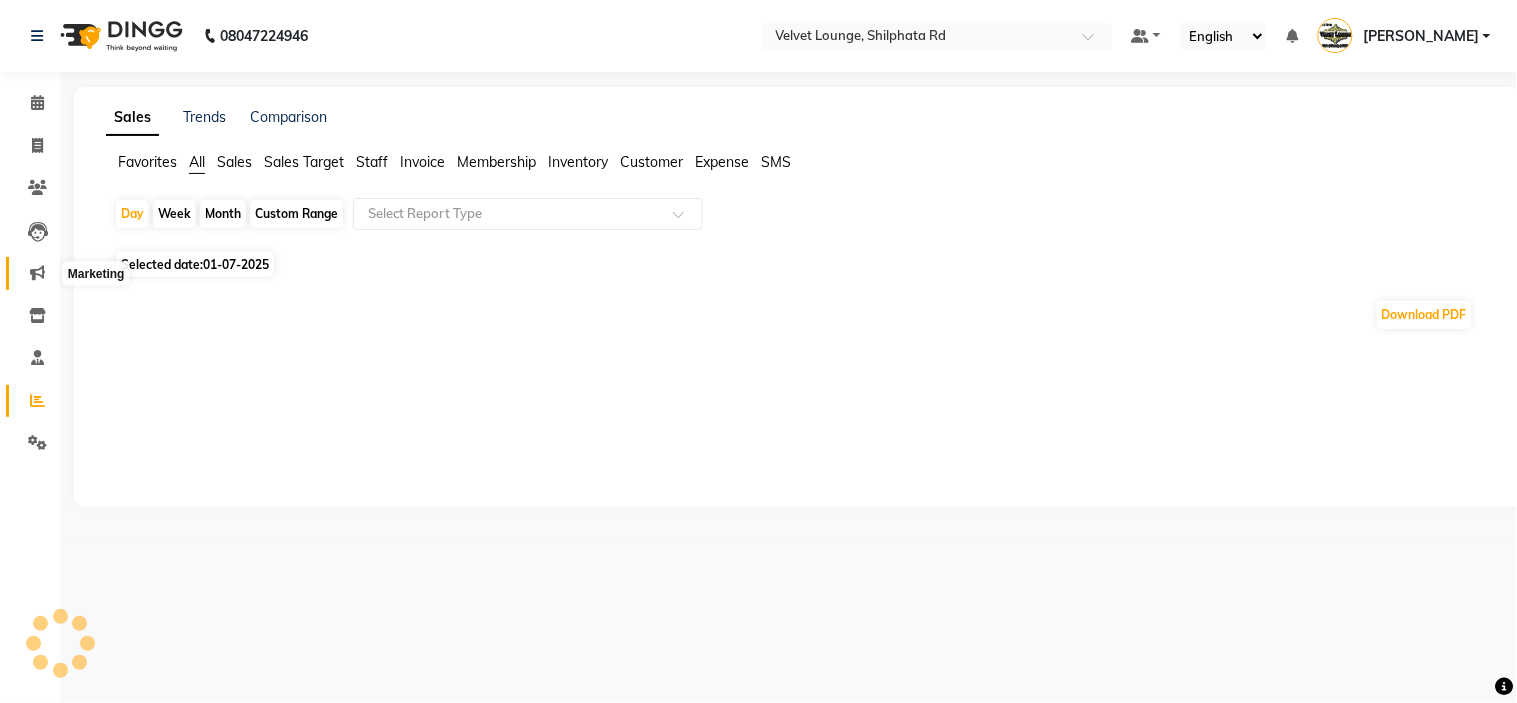 click 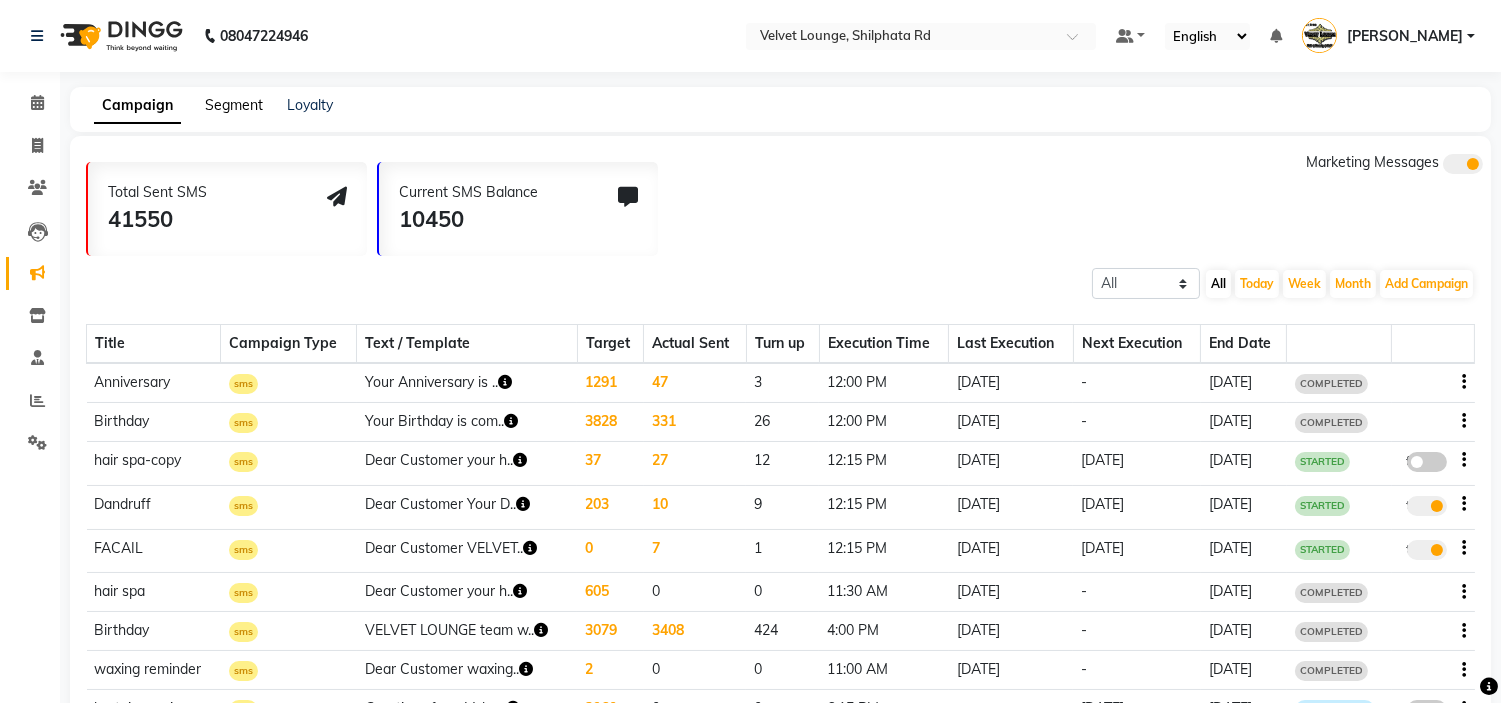click on "Segment" 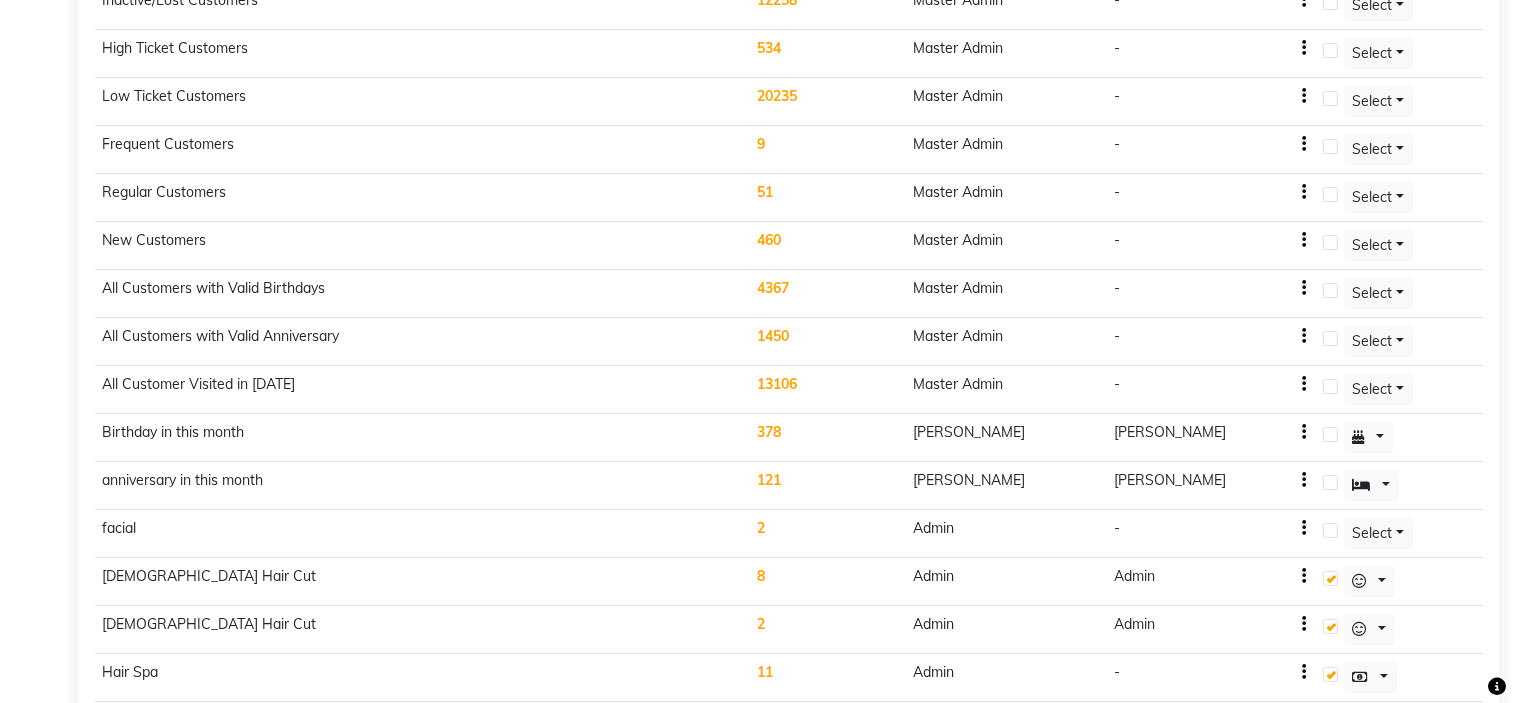 scroll, scrollTop: 0, scrollLeft: 0, axis: both 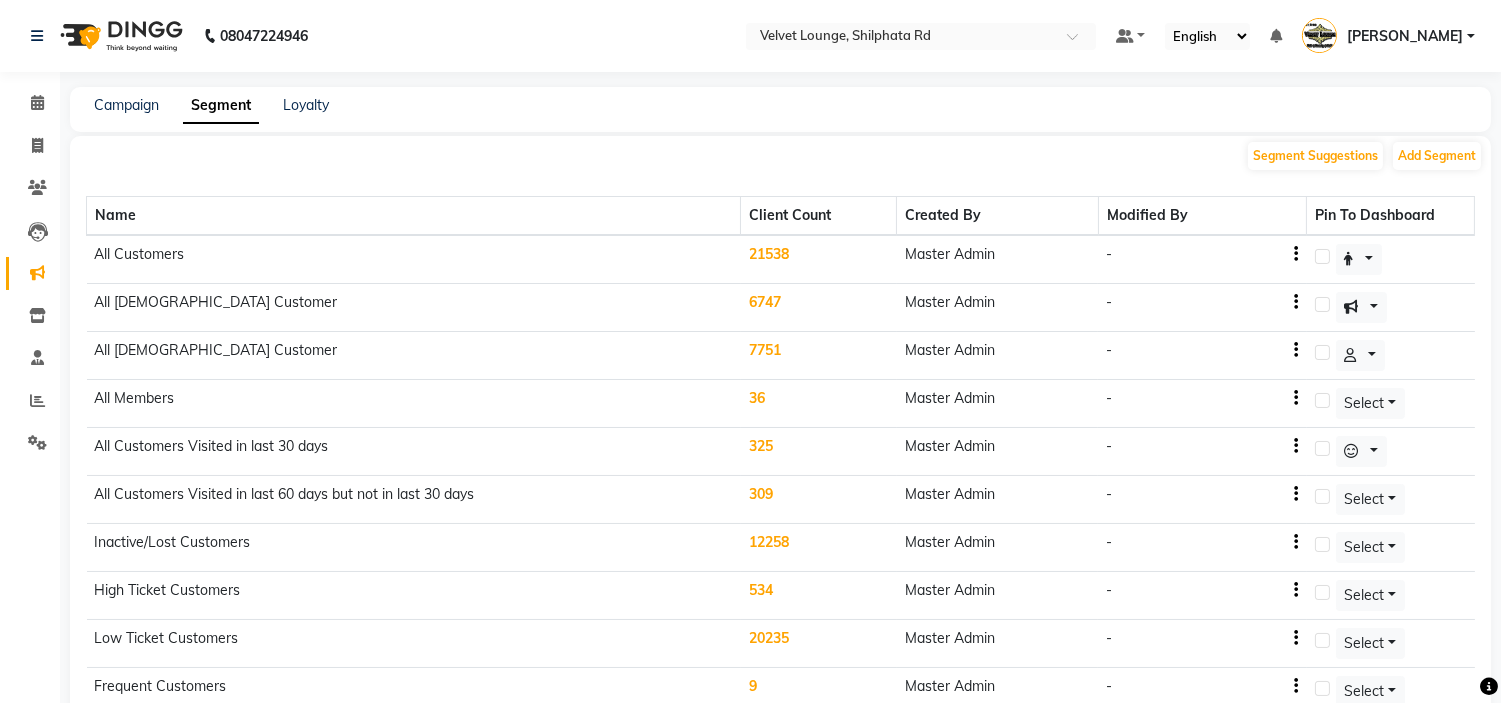 click on "[PERSON_NAME]" at bounding box center (1405, 36) 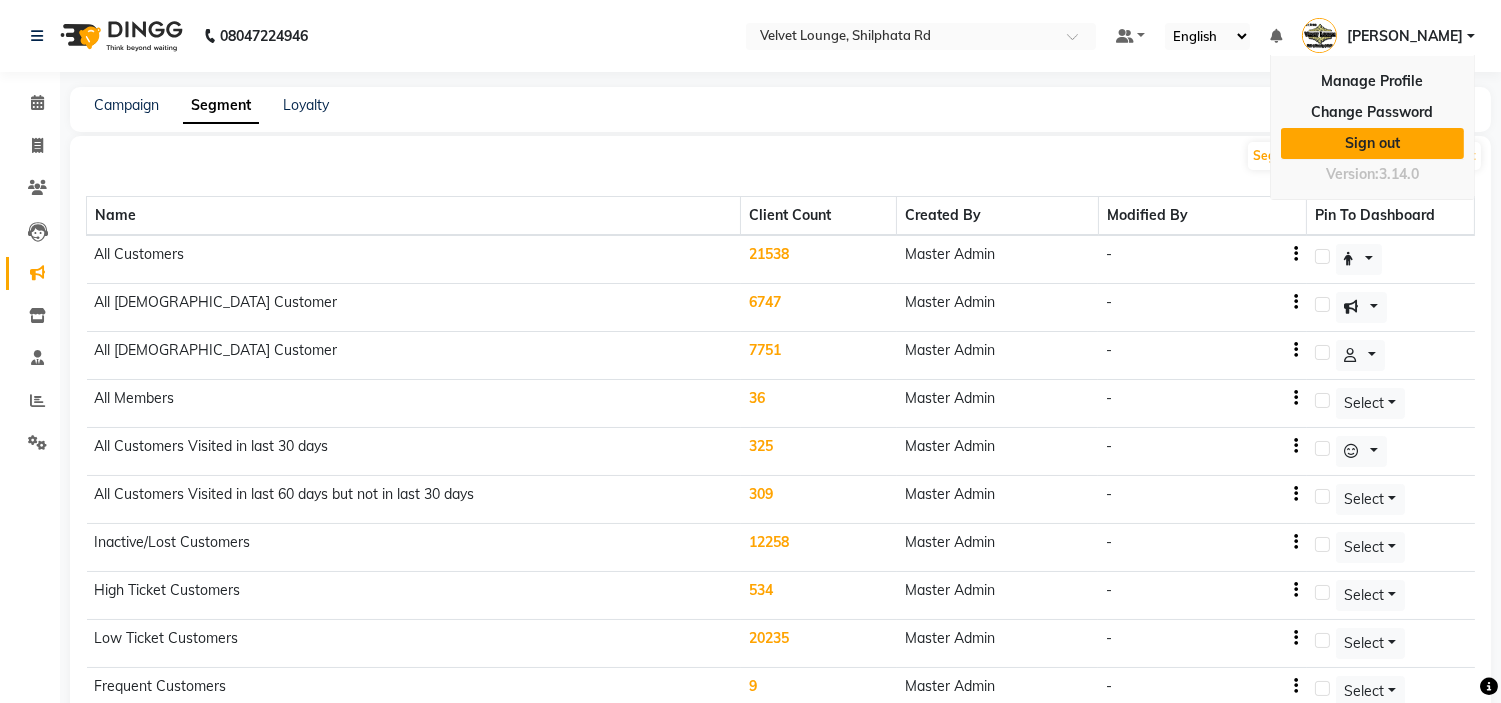 click on "Sign out" at bounding box center (1372, 143) 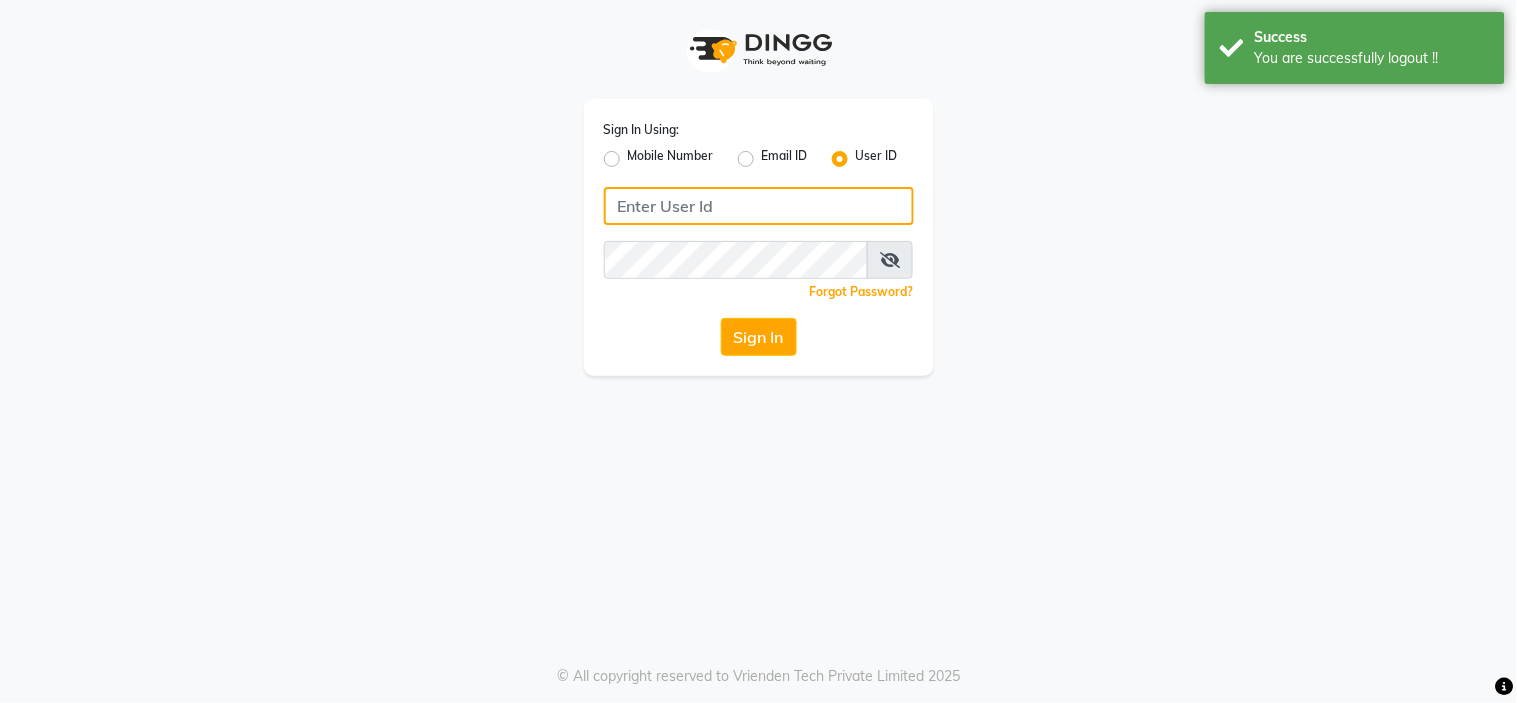 click 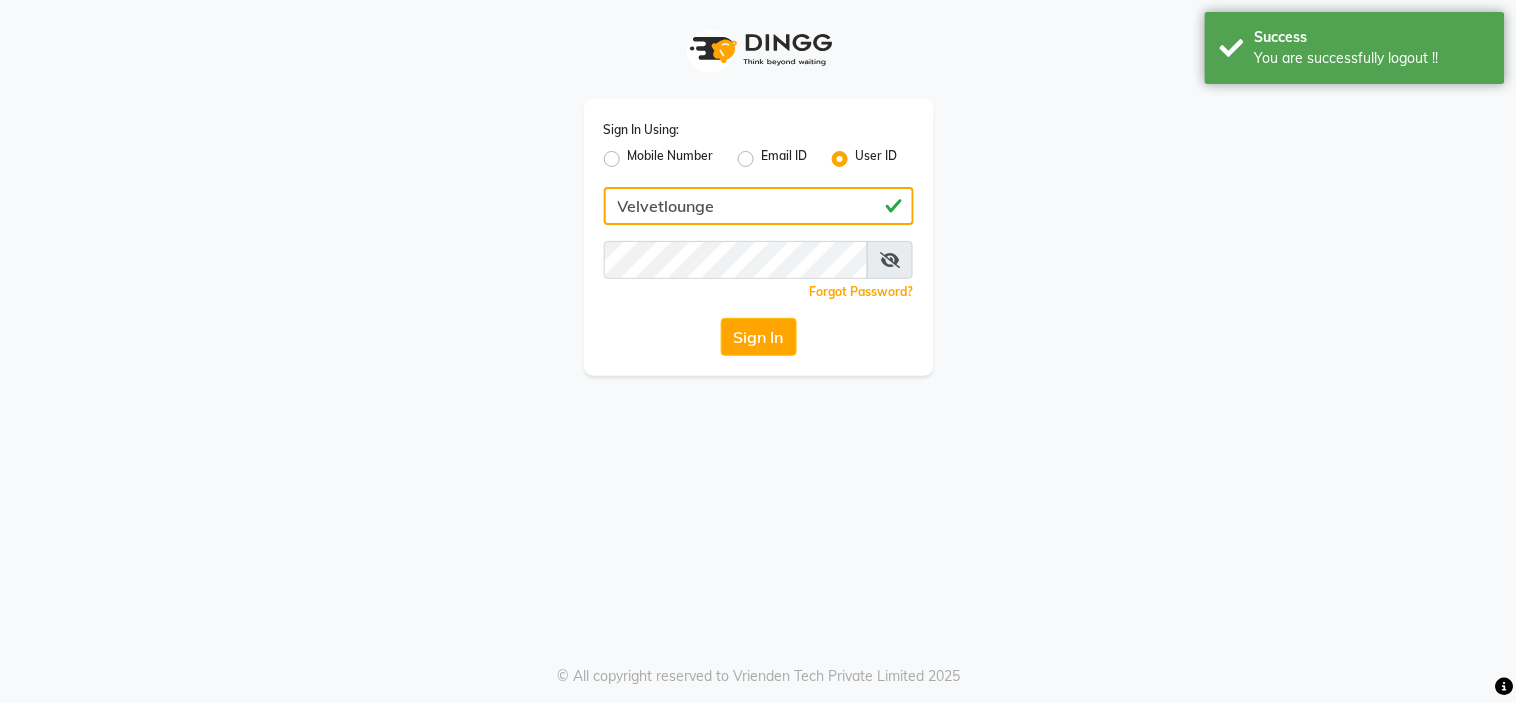 type on "Velvetlounge" 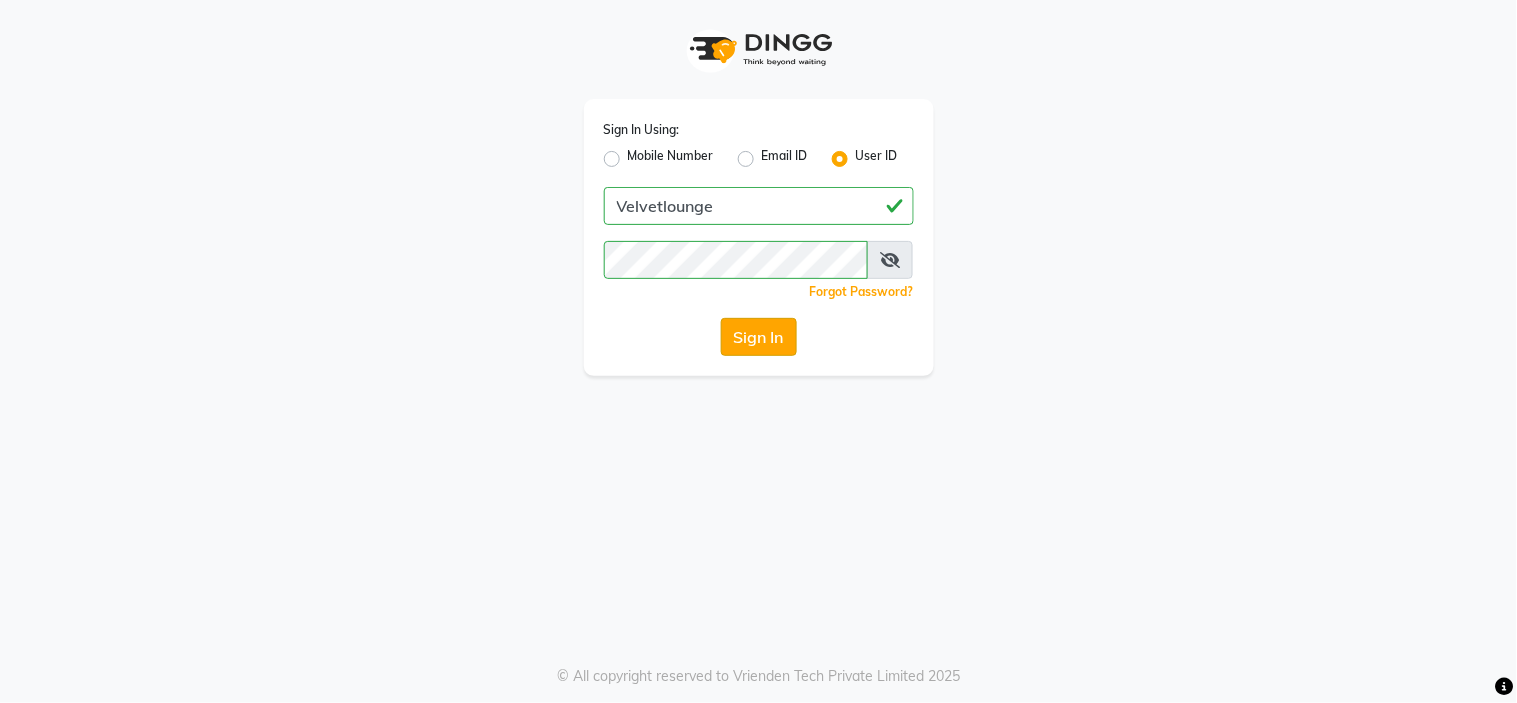 click on "Sign In" 